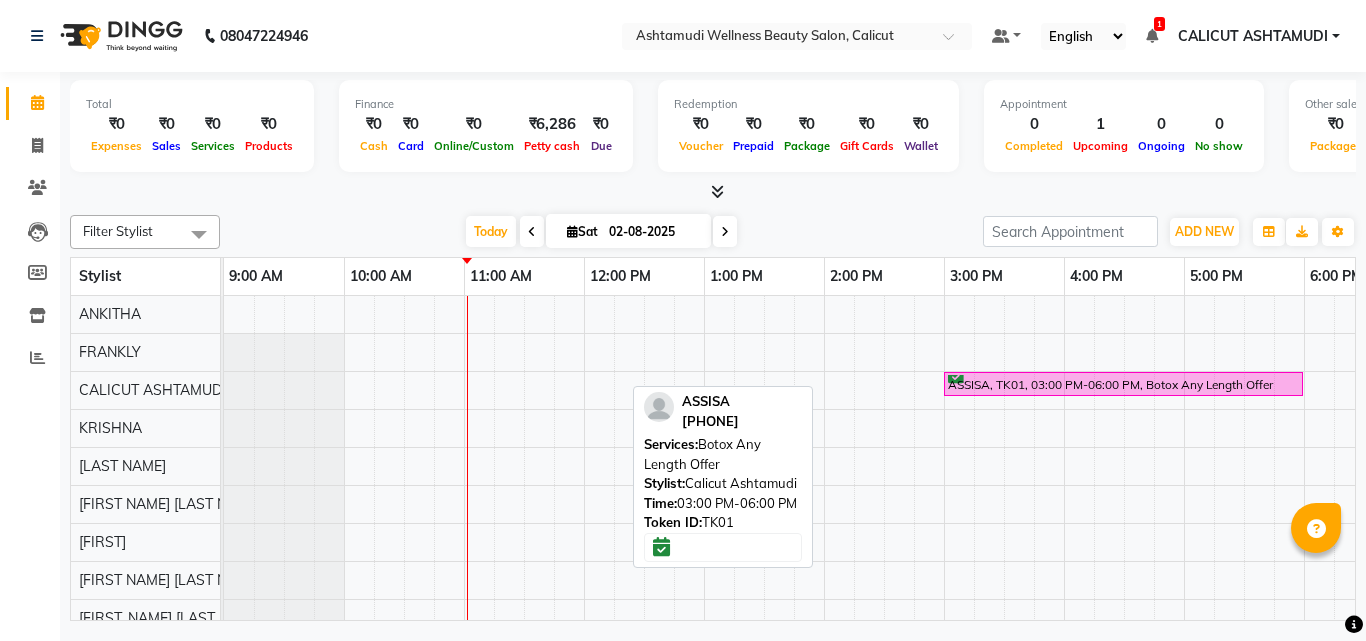 scroll, scrollTop: 0, scrollLeft: 0, axis: both 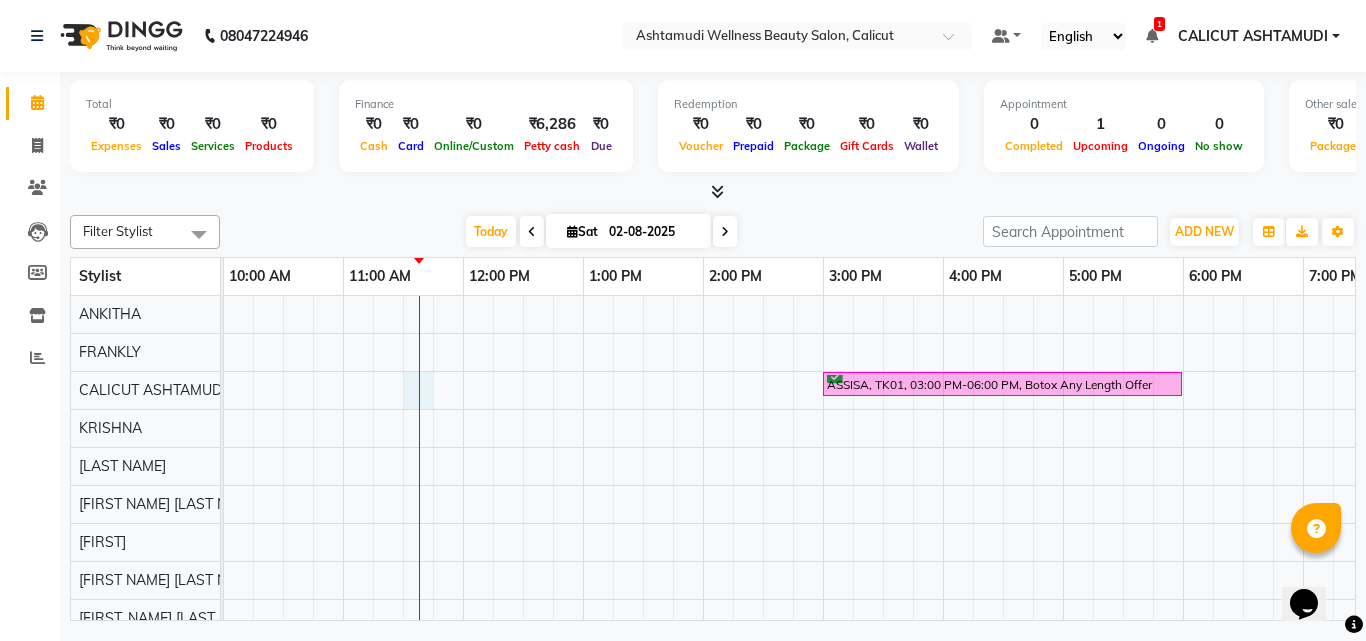 click on "ASSISA, TK01, 03:00 PM-06:00 PM, Botox Any Length Offer" at bounding box center [1003, 561] 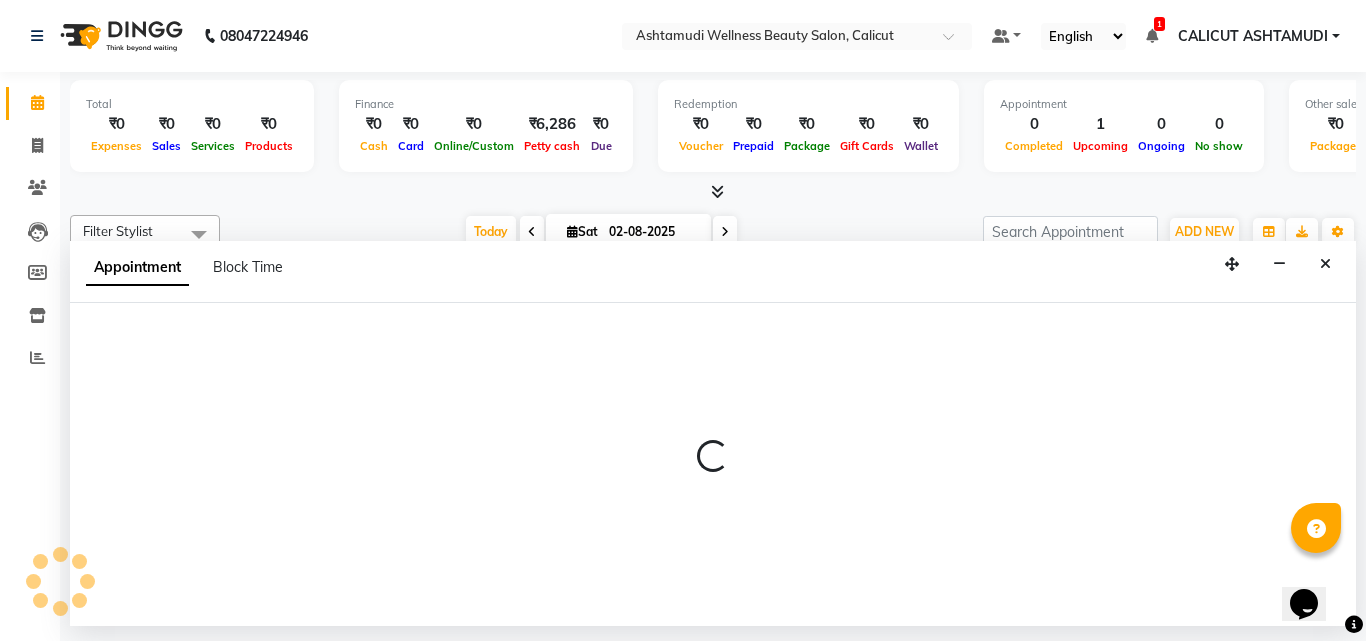 select on "27314" 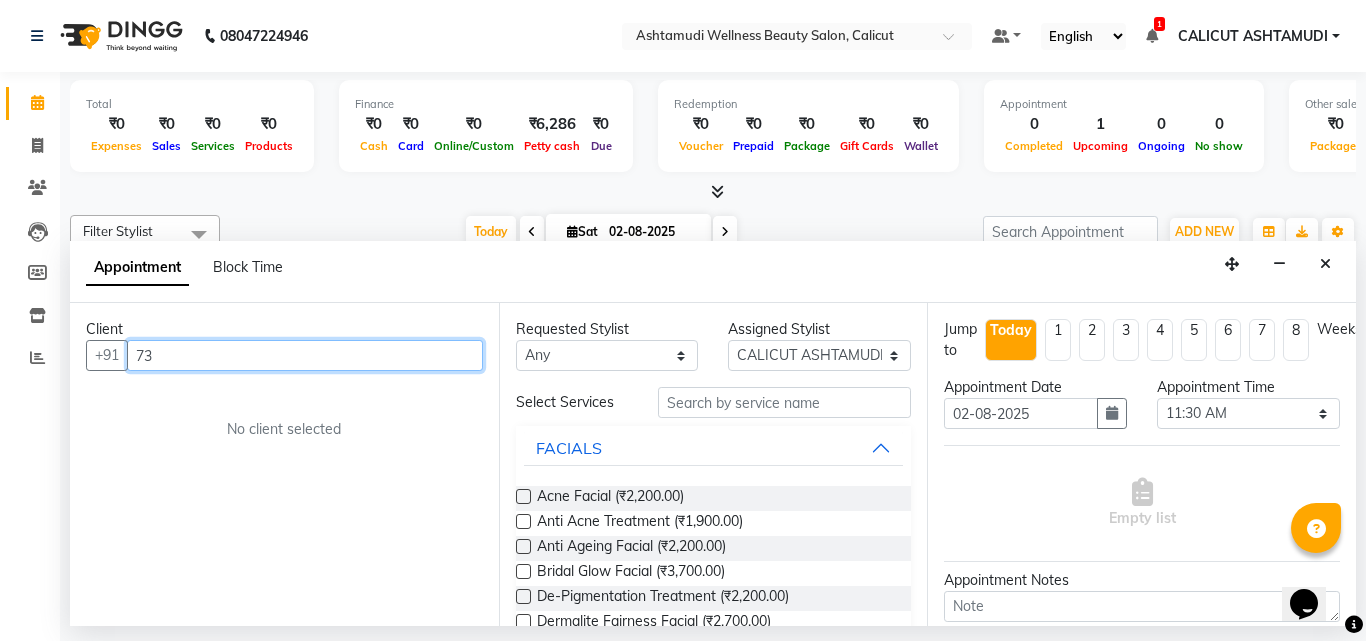 type on "7" 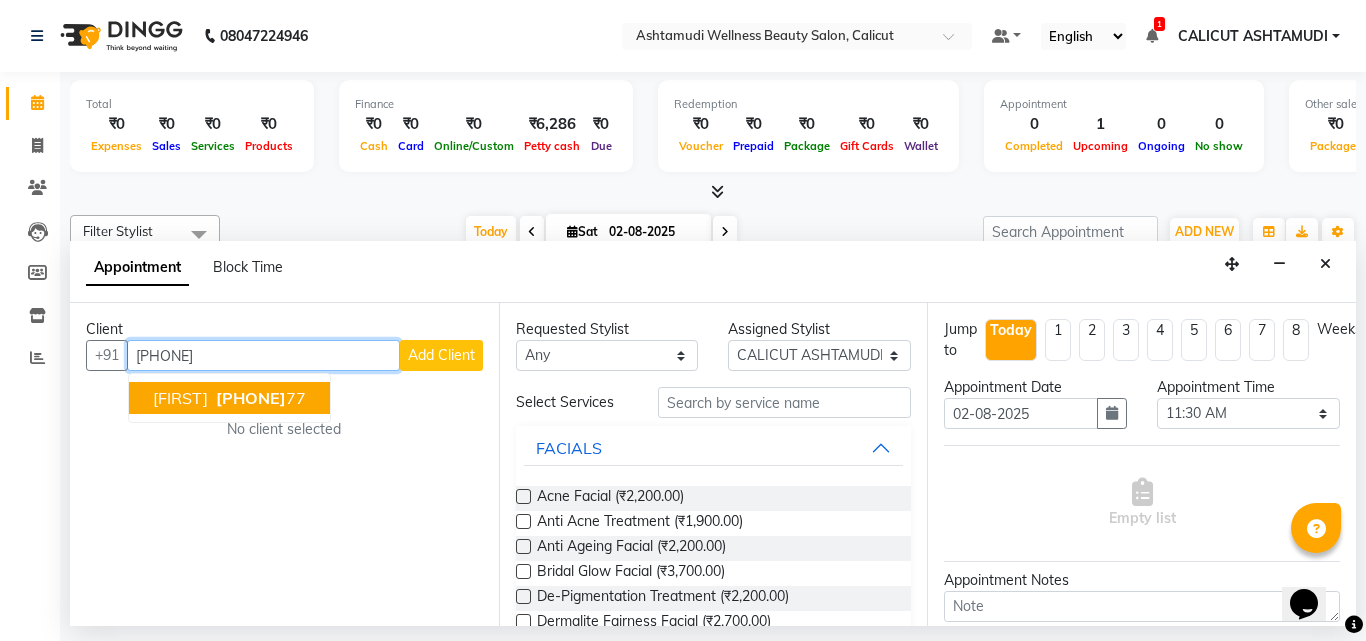 click on "[FIRST] [PHONE]" at bounding box center [229, 398] 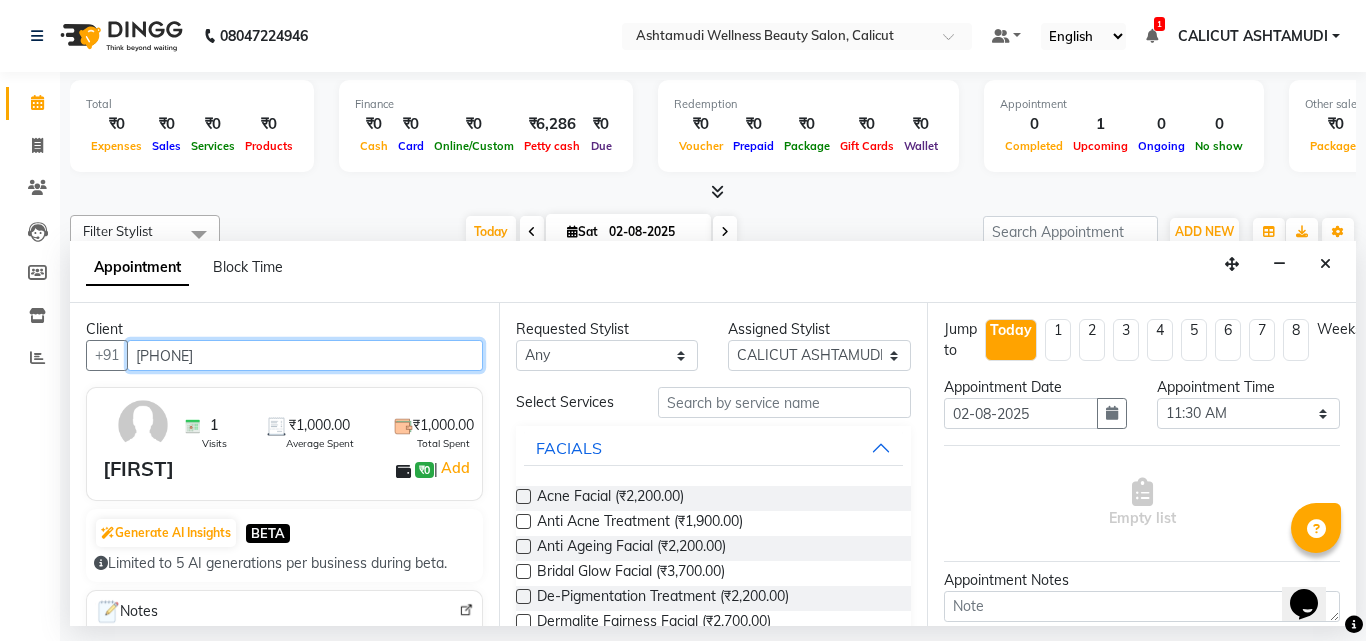 type on "[PHONE]" 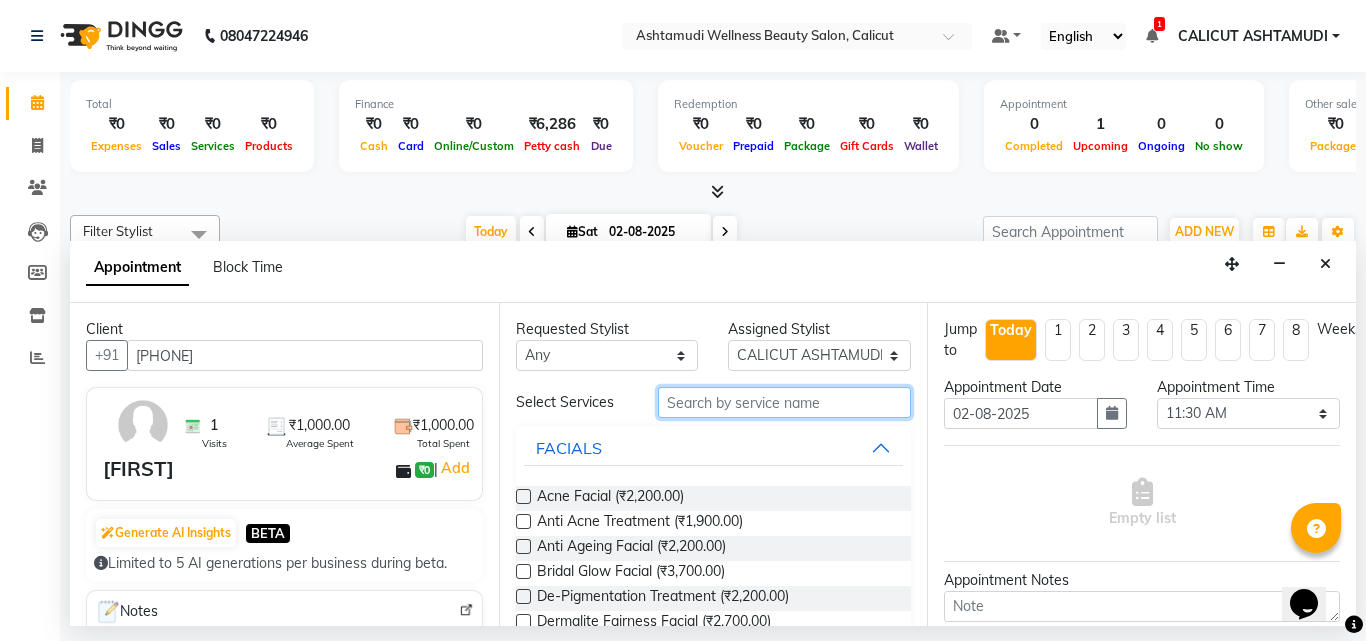 click at bounding box center (785, 402) 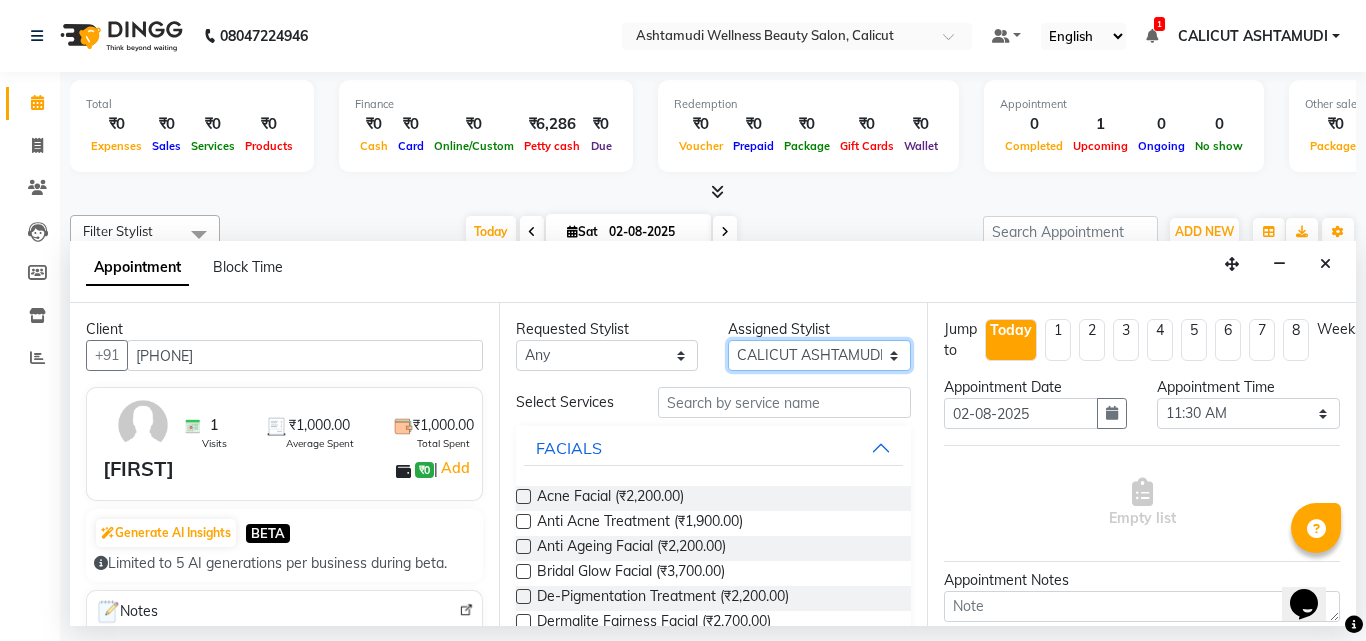click on "Select Amala George AMBILI C ANJANA DAS ANKITHA Arya [CITY] [CITY] FRANKLY	 KRISHNA Nitesh Punam Gurung Sewan ali Sheela SUHANA  SHABU Titto" at bounding box center [819, 355] 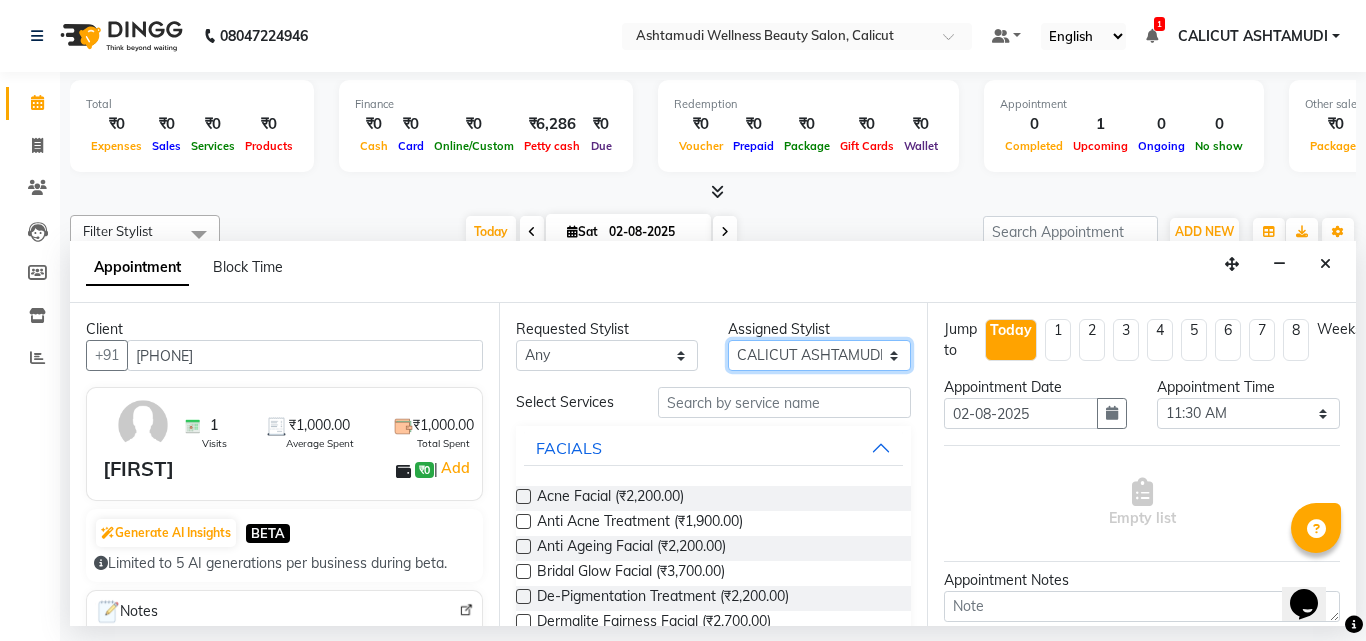 click on "Select Amala George AMBILI C ANJANA DAS ANKITHA Arya [CITY] [CITY] FRANKLY	 KRISHNA Nitesh Punam Gurung Sewan ali Sheela SUHANA  SHABU Titto" at bounding box center [819, 355] 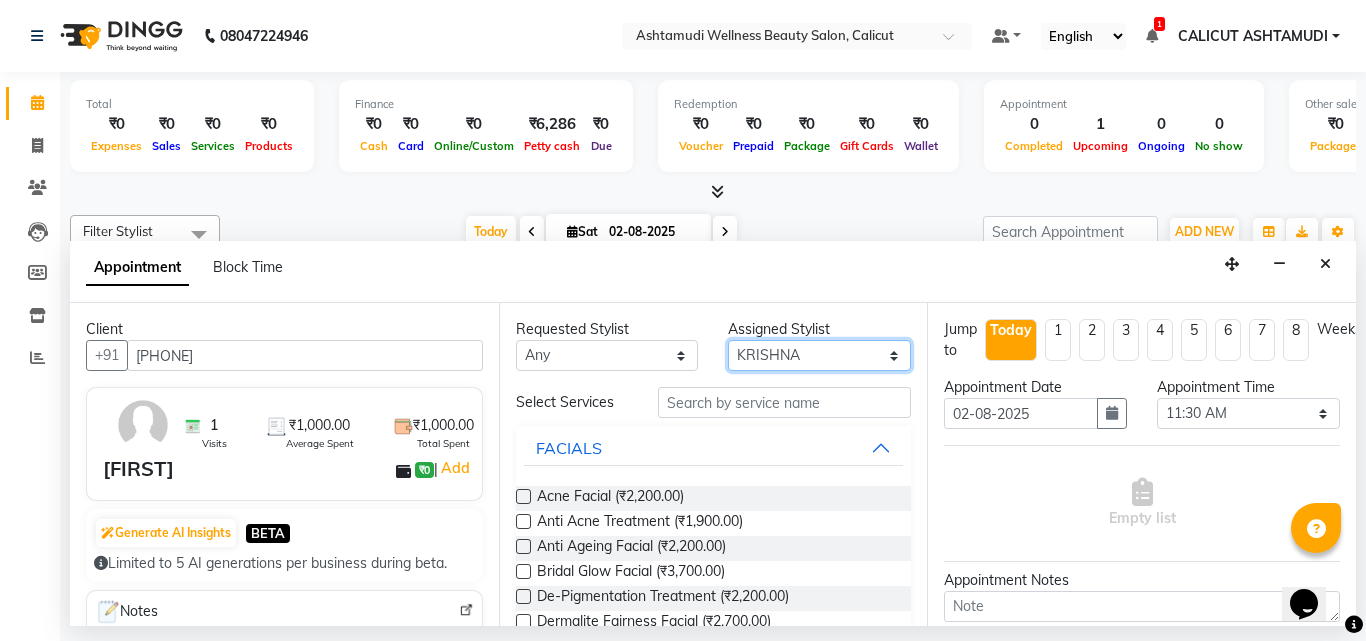 click on "Select Amala George AMBILI C ANJANA DAS ANKITHA Arya [CITY] [CITY] FRANKLY	 KRISHNA Nitesh Punam Gurung Sewan ali Sheela SUHANA  SHABU Titto" at bounding box center (819, 355) 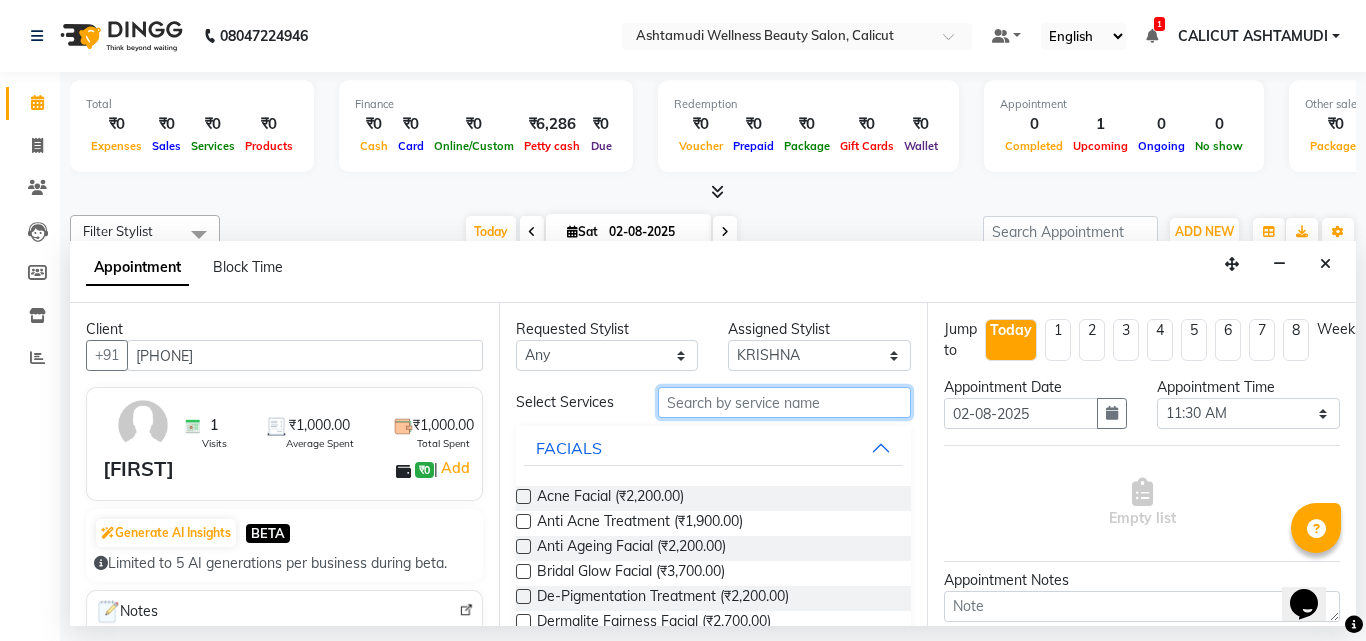 click at bounding box center (785, 402) 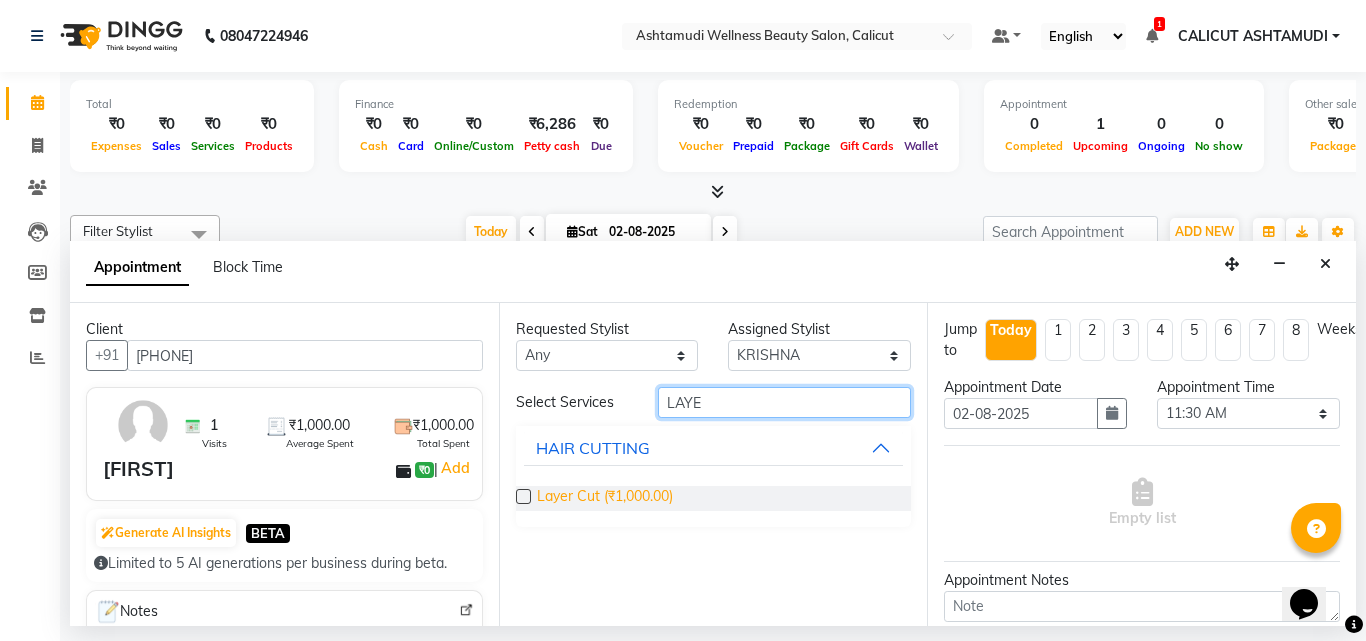 type on "LAYE" 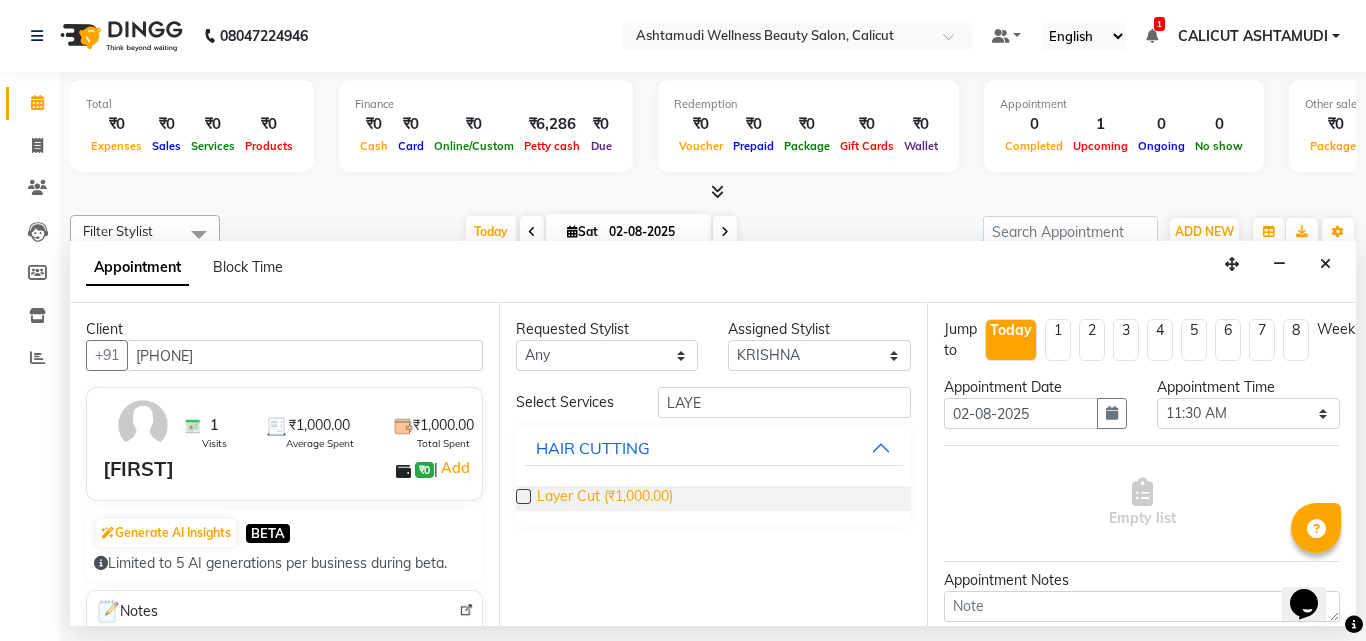 click on "Layer Cut (₹1,000.00)" at bounding box center (605, 498) 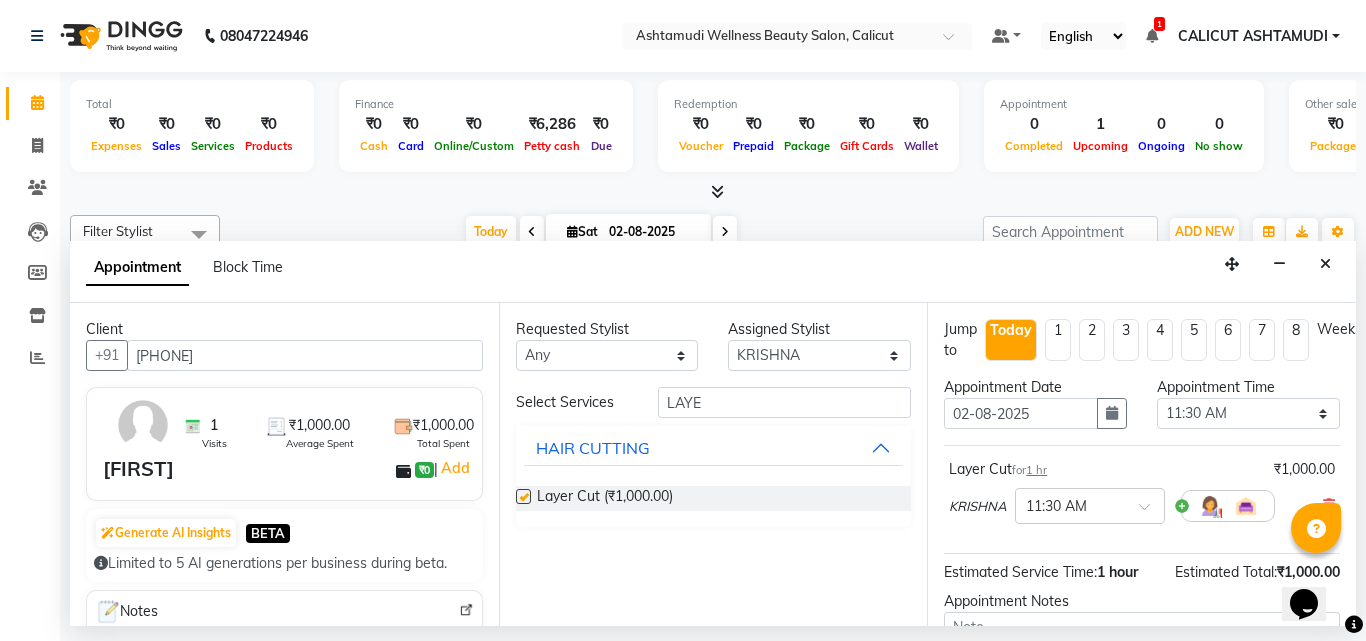 checkbox on "false" 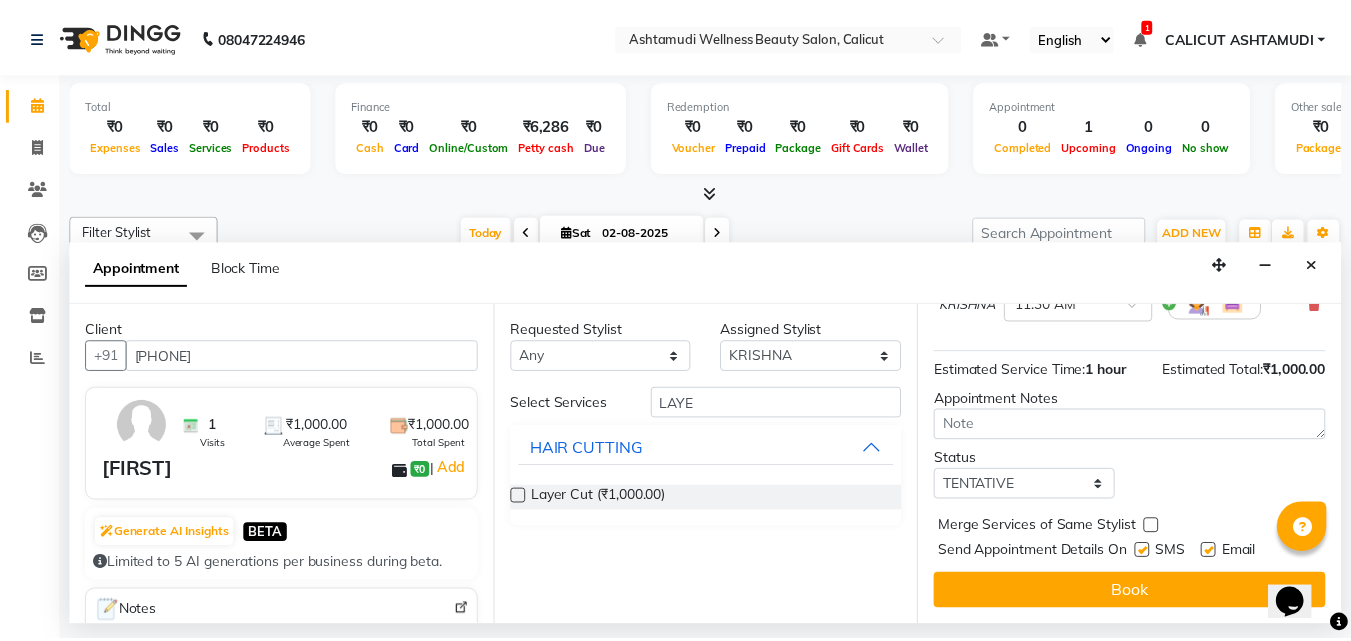 scroll, scrollTop: 218, scrollLeft: 0, axis: vertical 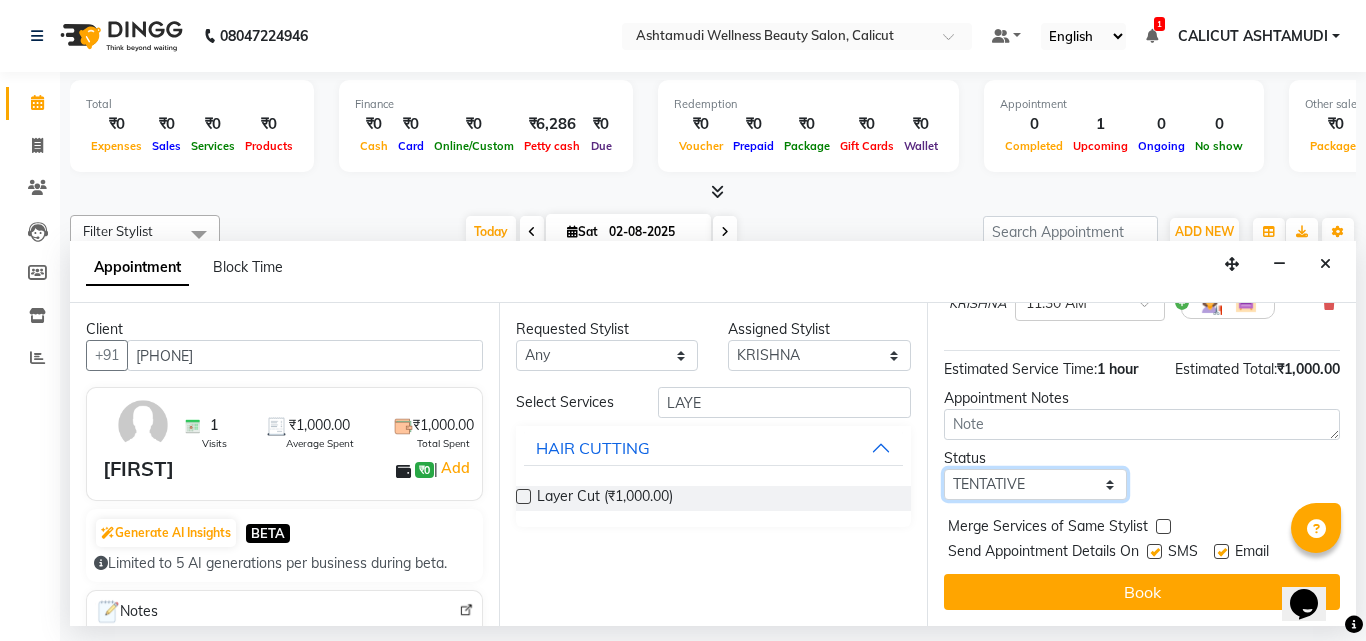 click on "Select TENTATIVE CONFIRM CHECK-IN UPCOMING" at bounding box center [1035, 484] 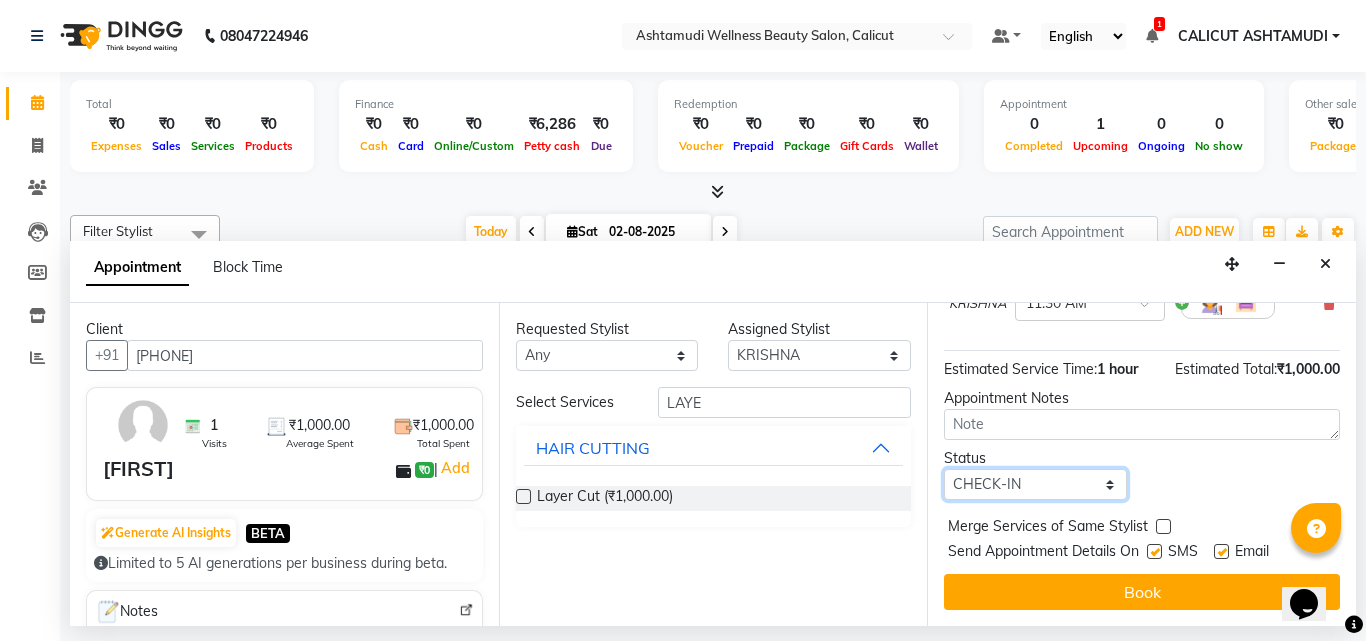 click on "Select TENTATIVE CONFIRM CHECK-IN UPCOMING" at bounding box center [1035, 484] 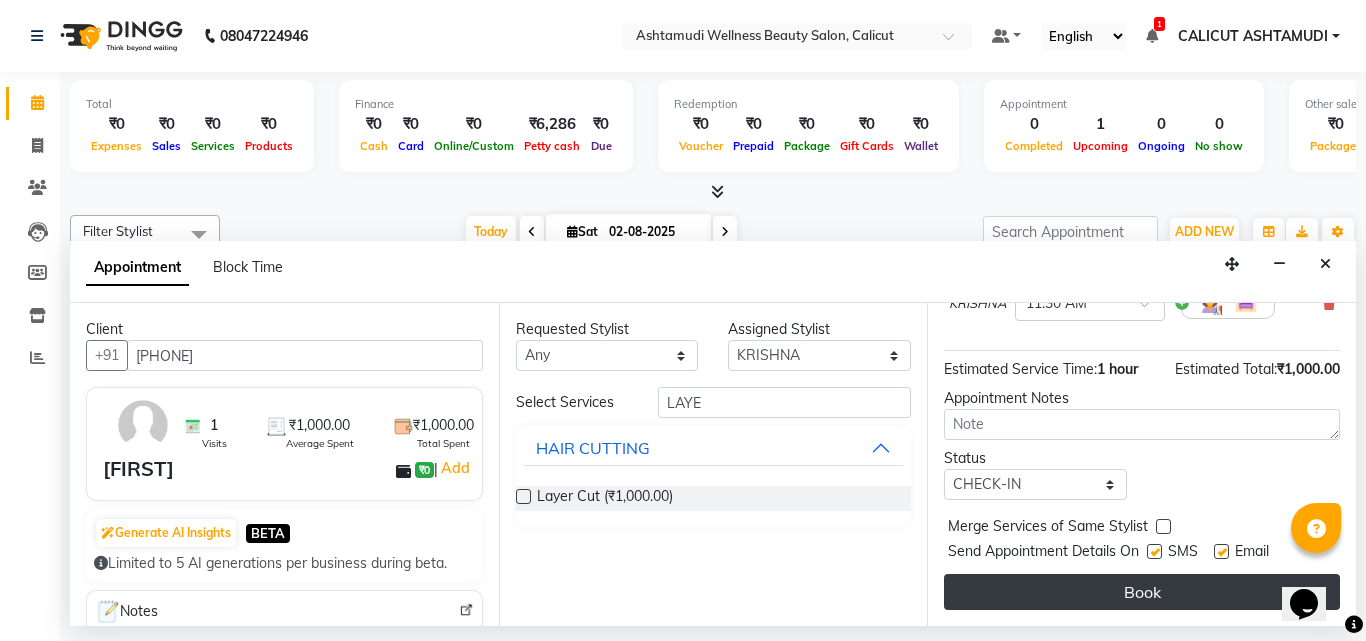 click on "Book" at bounding box center (1142, 592) 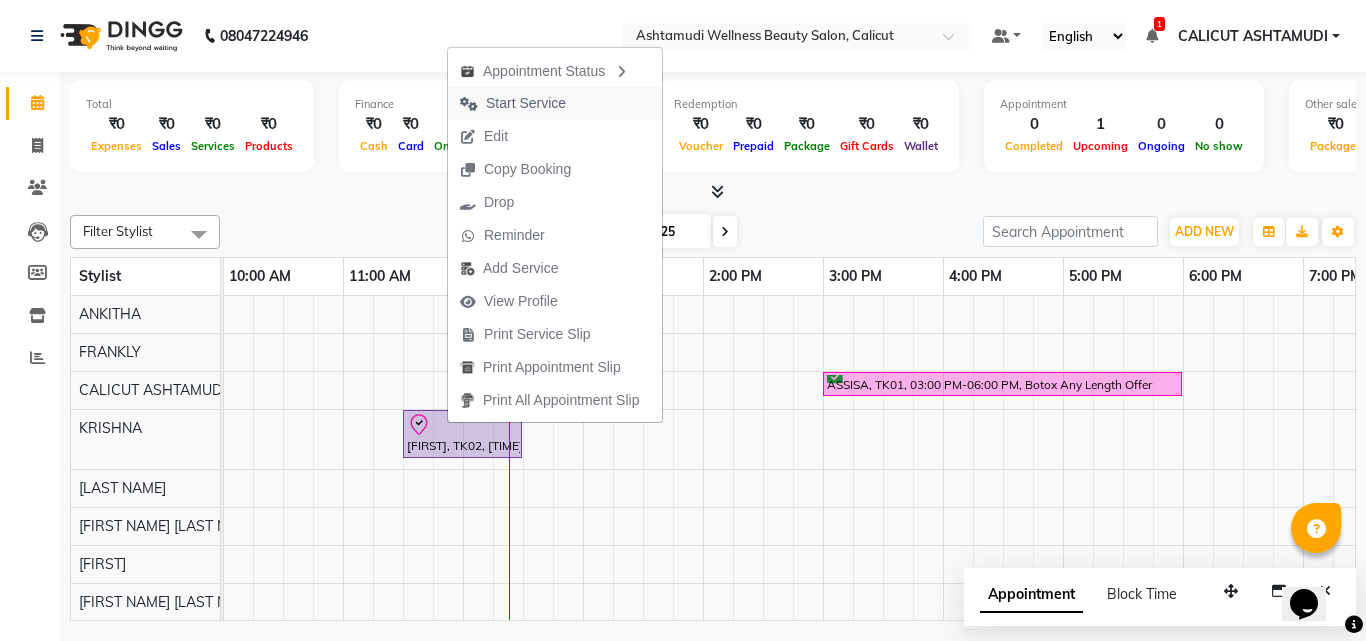 click on "Start Service" at bounding box center [526, 103] 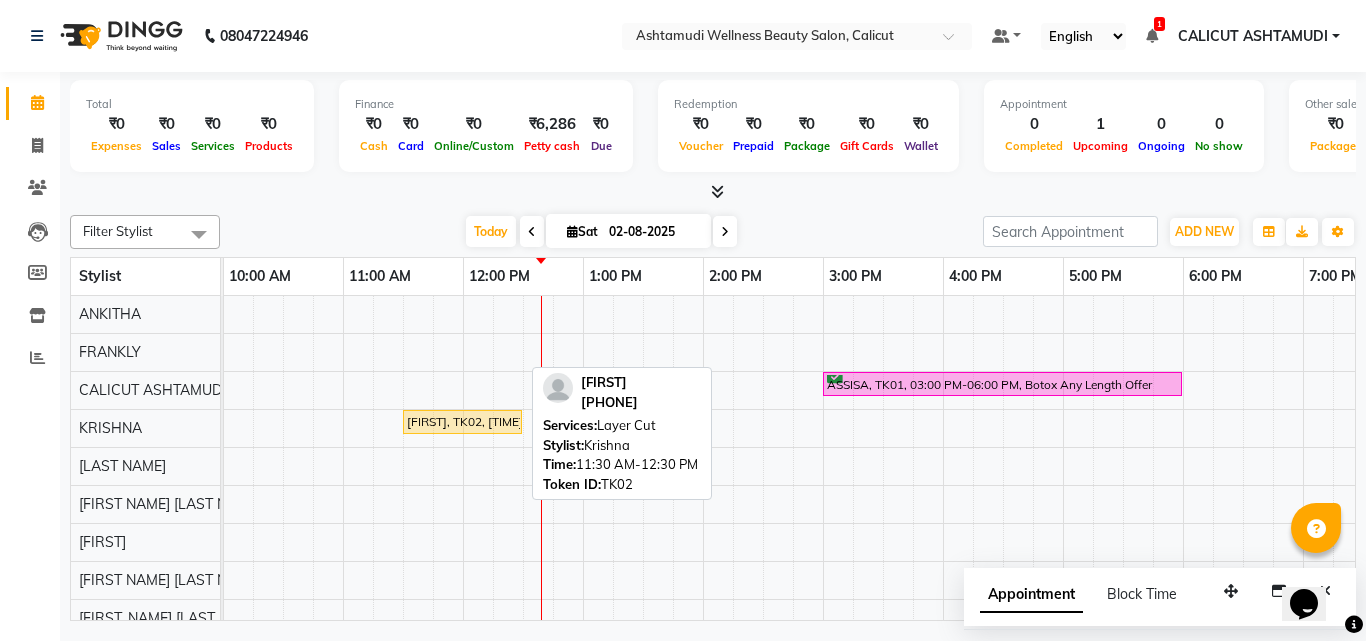 click on "[FIRST], TK02, [TIME]-[TIME], Layer Cut" at bounding box center [462, 422] 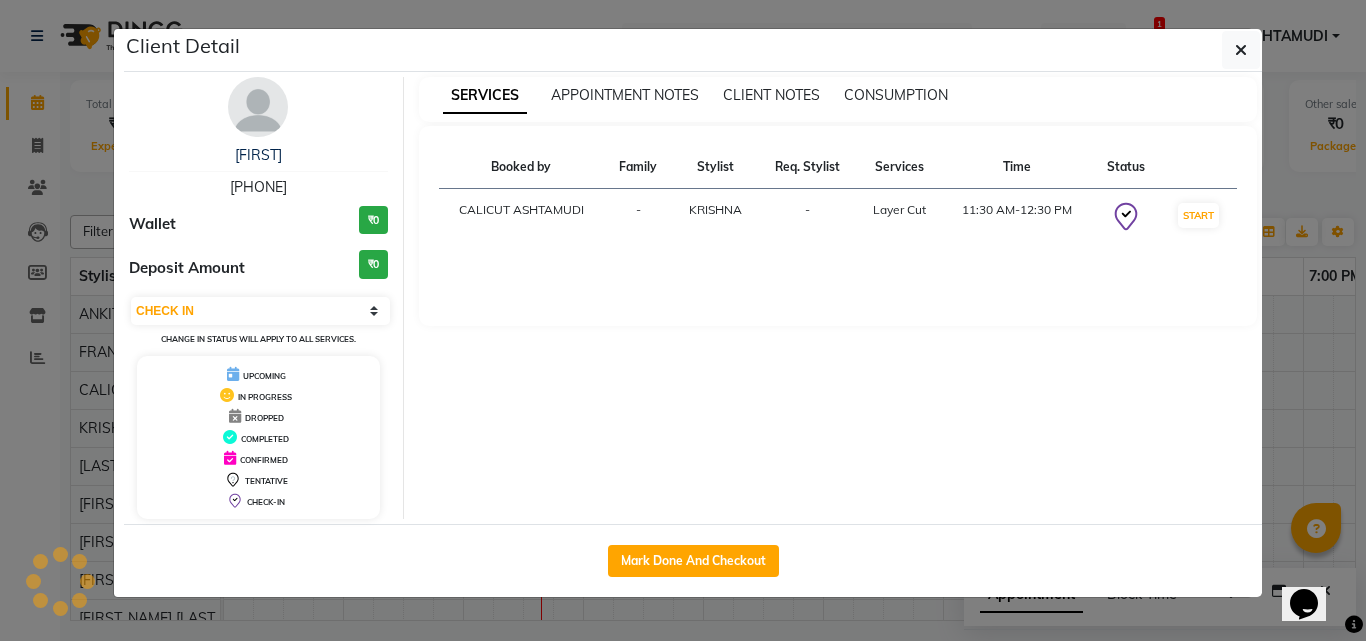 select on "1" 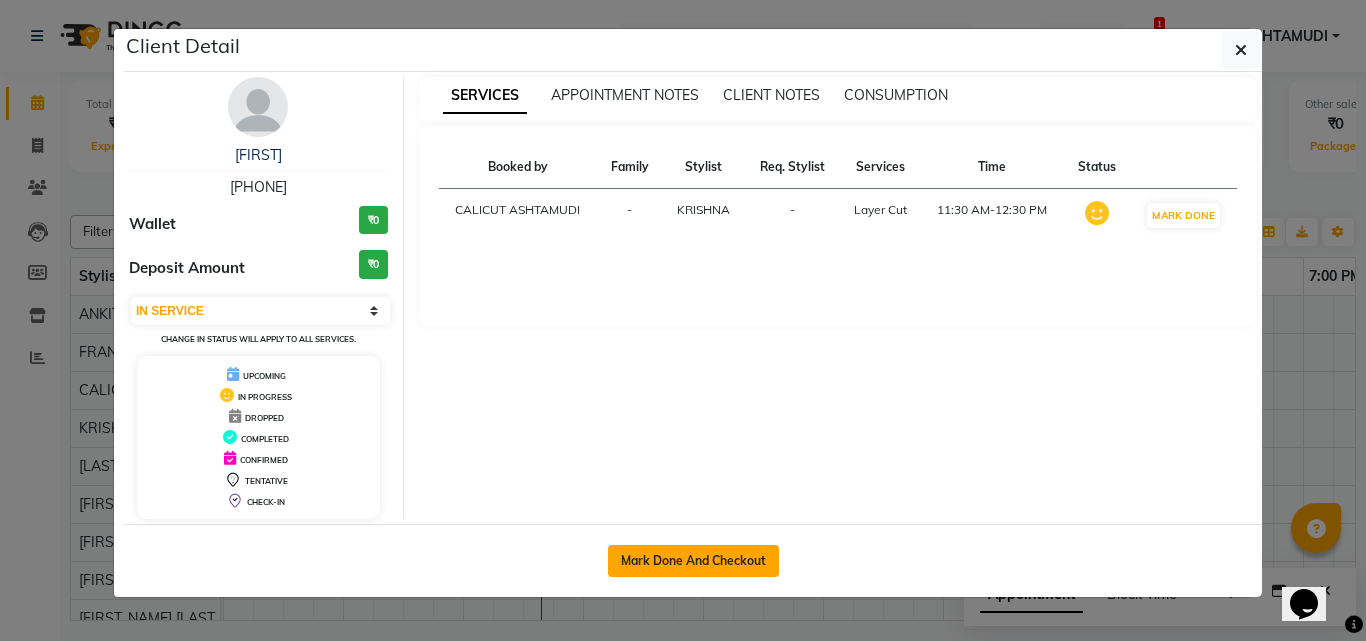 click on "Mark Done And Checkout" 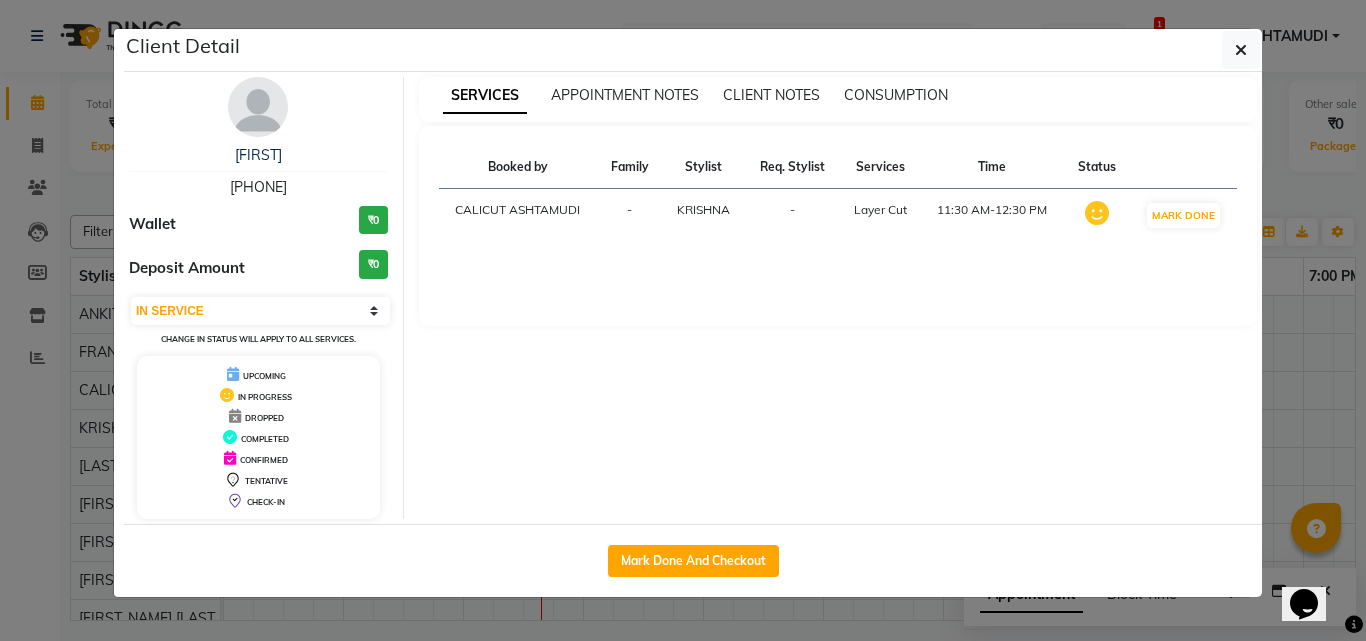 select on "4630" 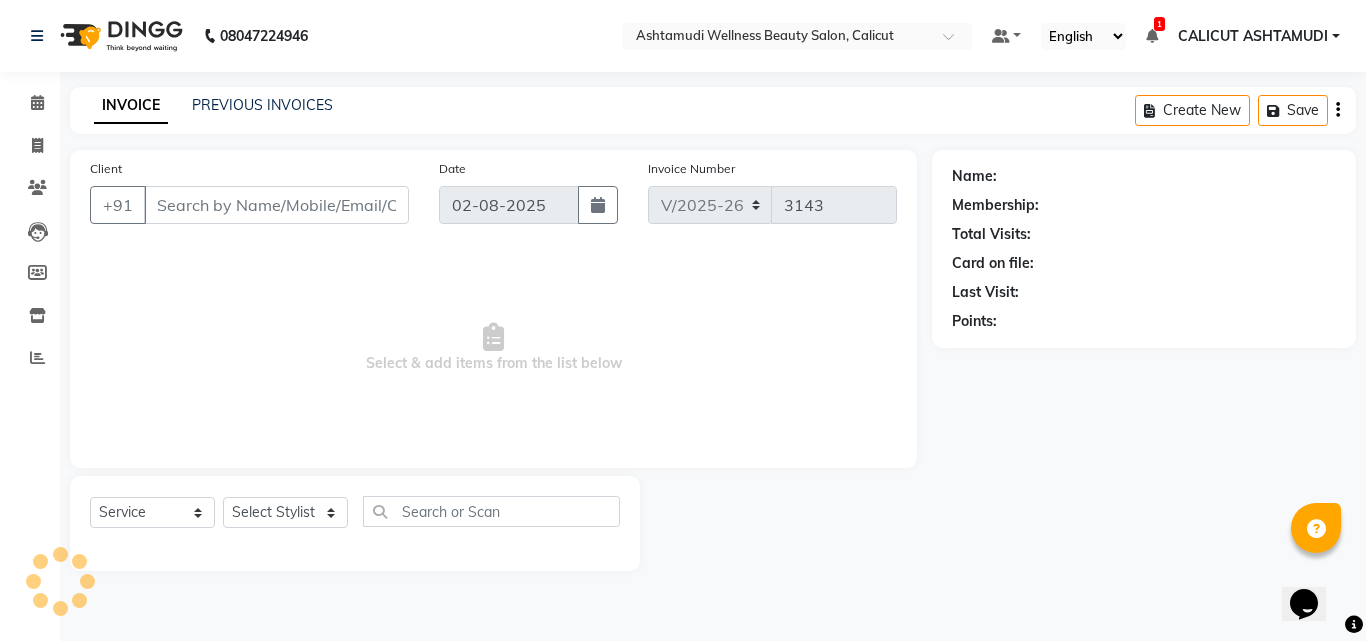 type on "[PHONE]" 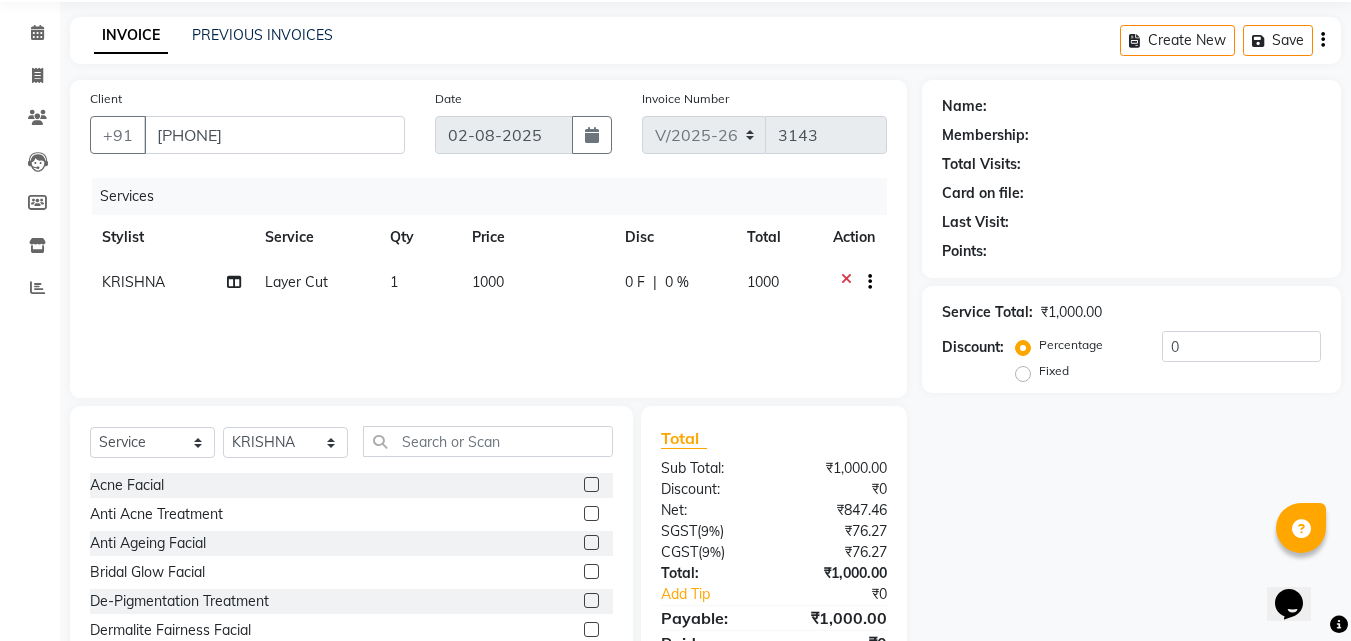 scroll, scrollTop: 160, scrollLeft: 0, axis: vertical 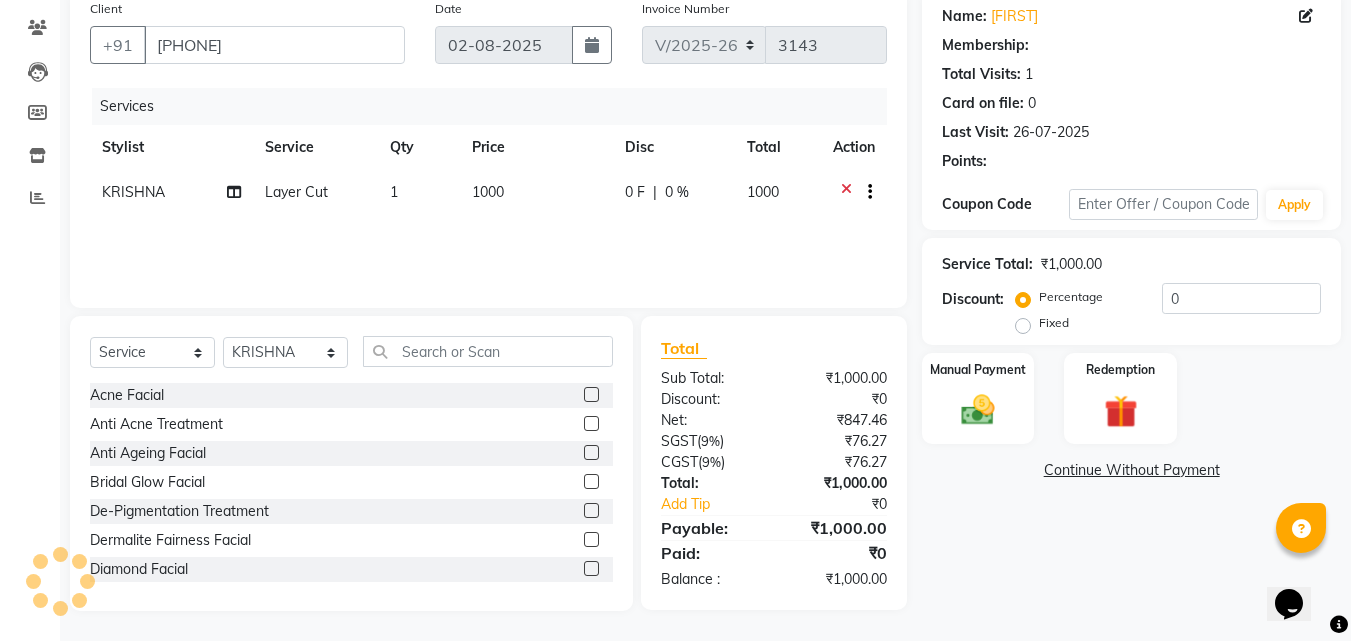 select on "1: Object" 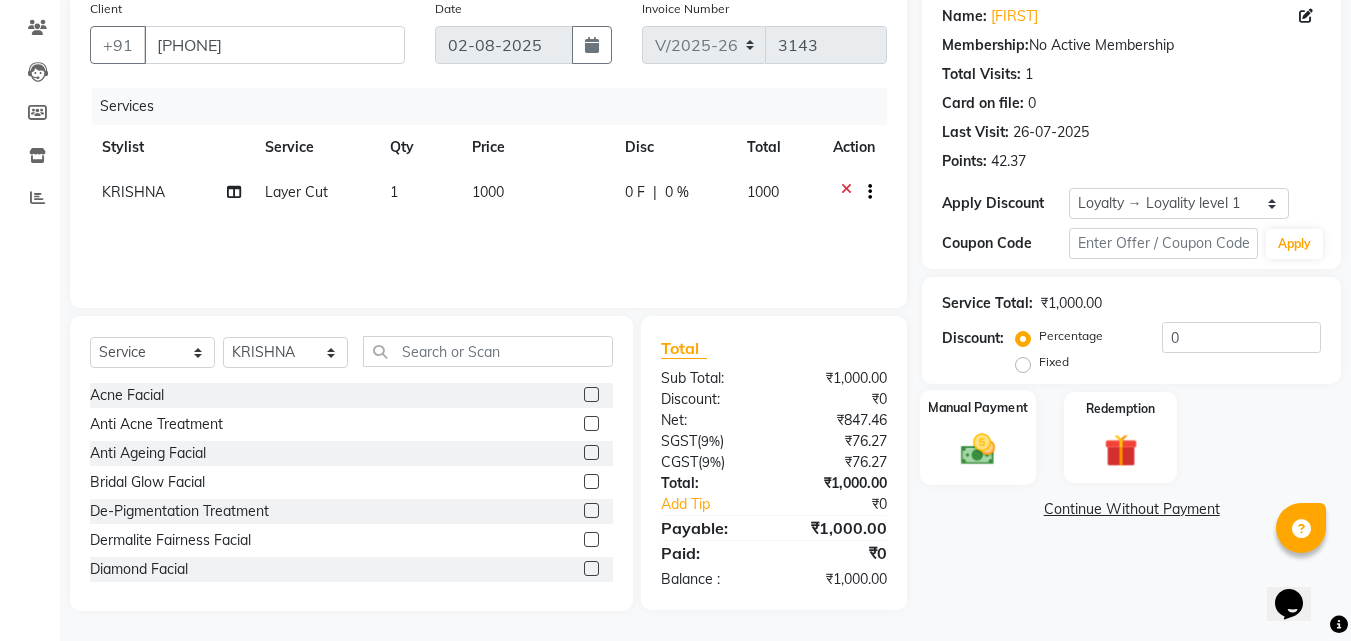 click on "Manual Payment" 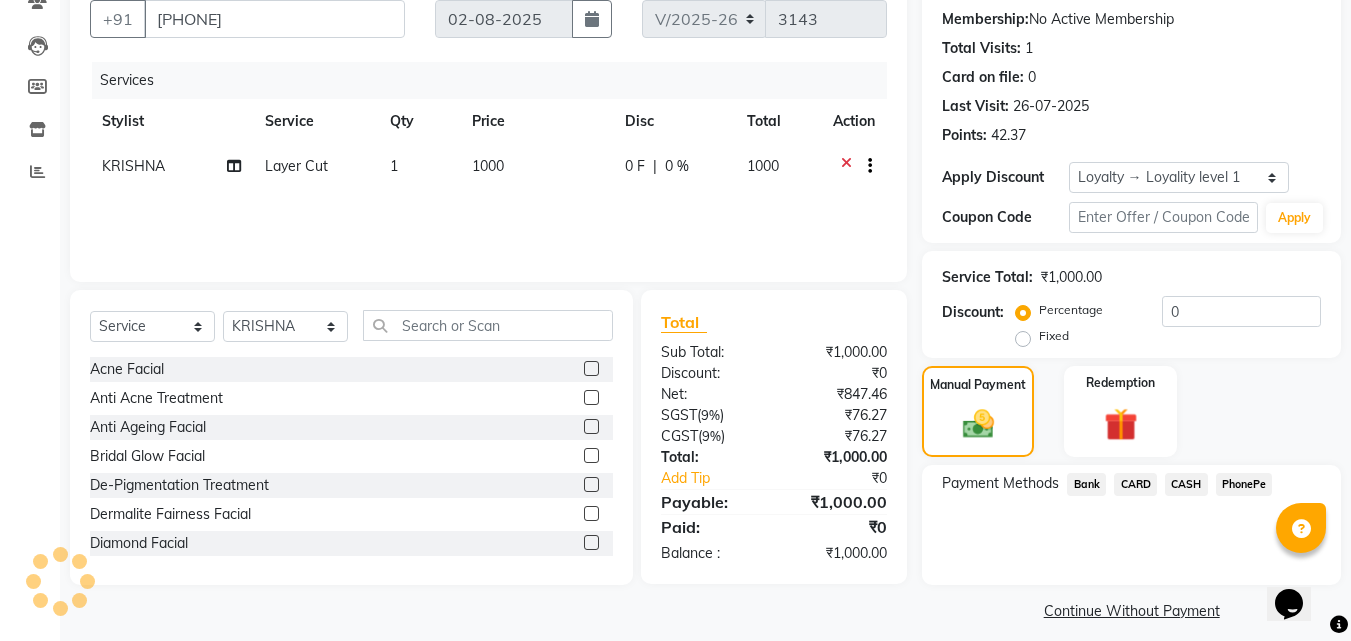 scroll, scrollTop: 201, scrollLeft: 0, axis: vertical 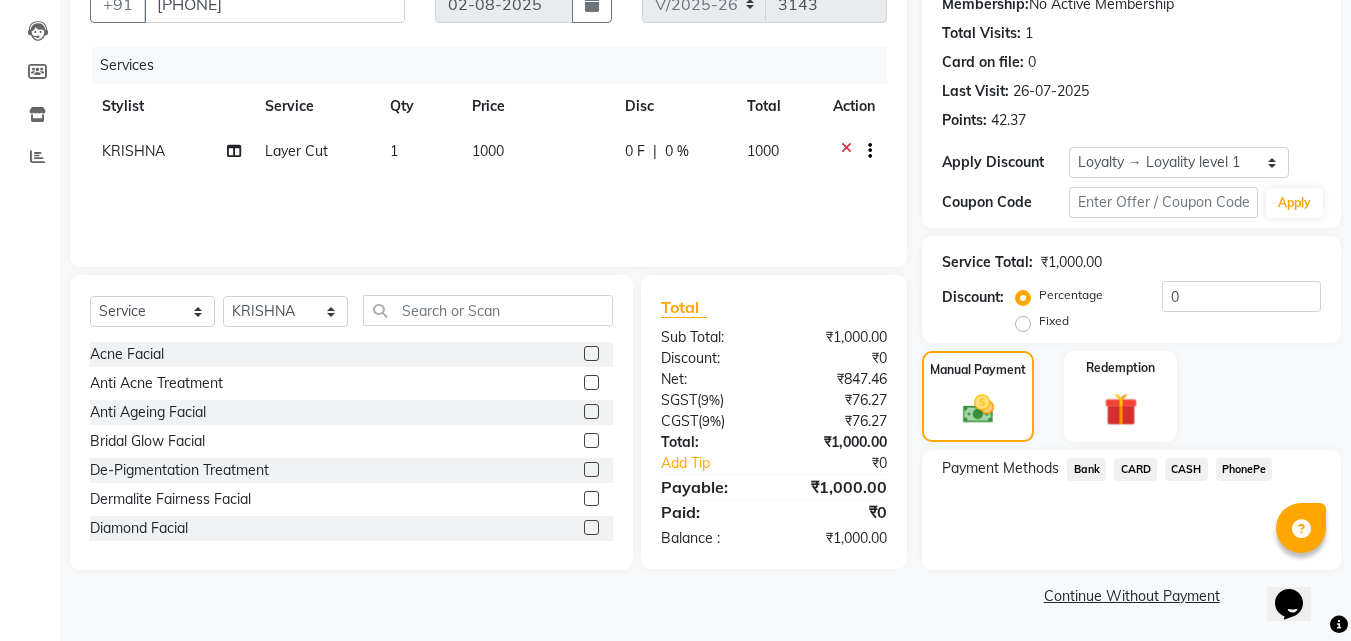 click on "PhonePe" 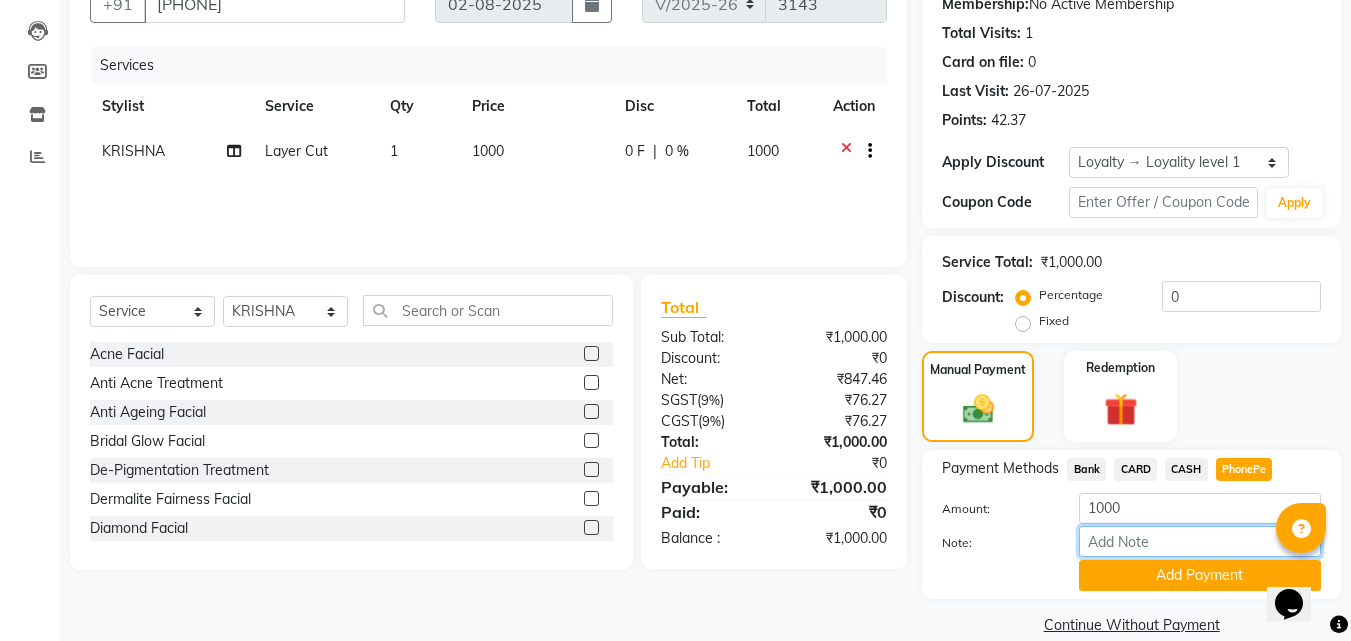 click on "Note:" at bounding box center [1200, 541] 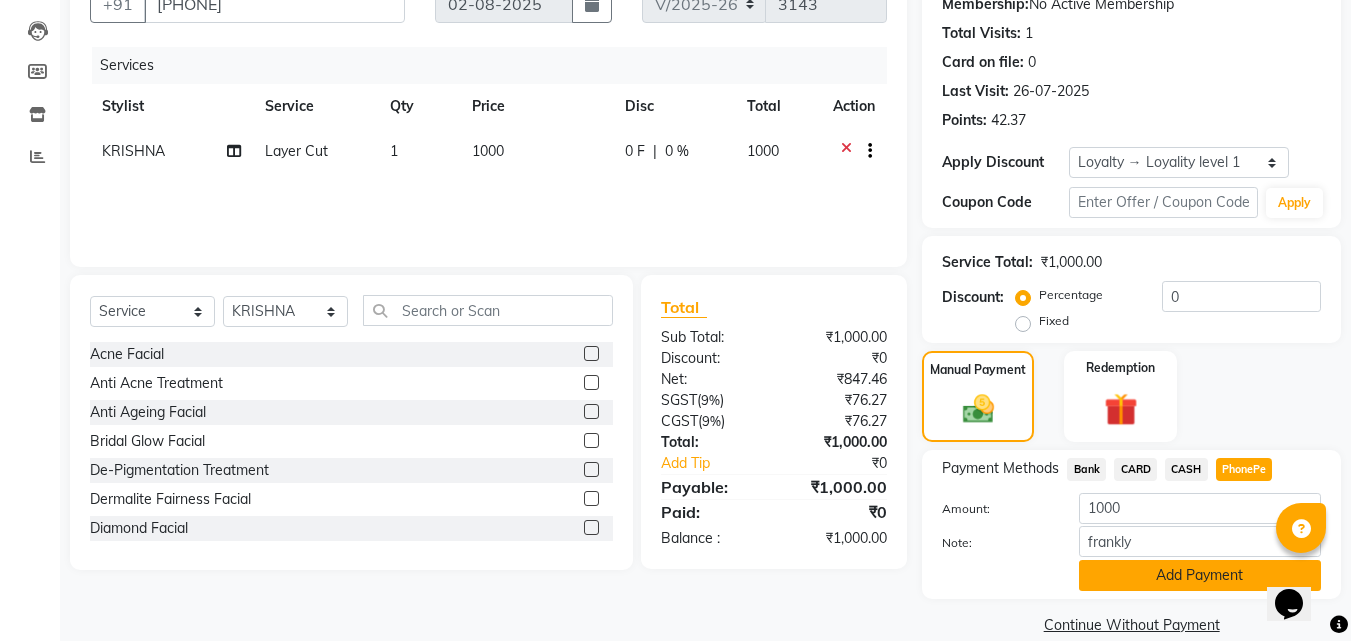 click on "Add Payment" 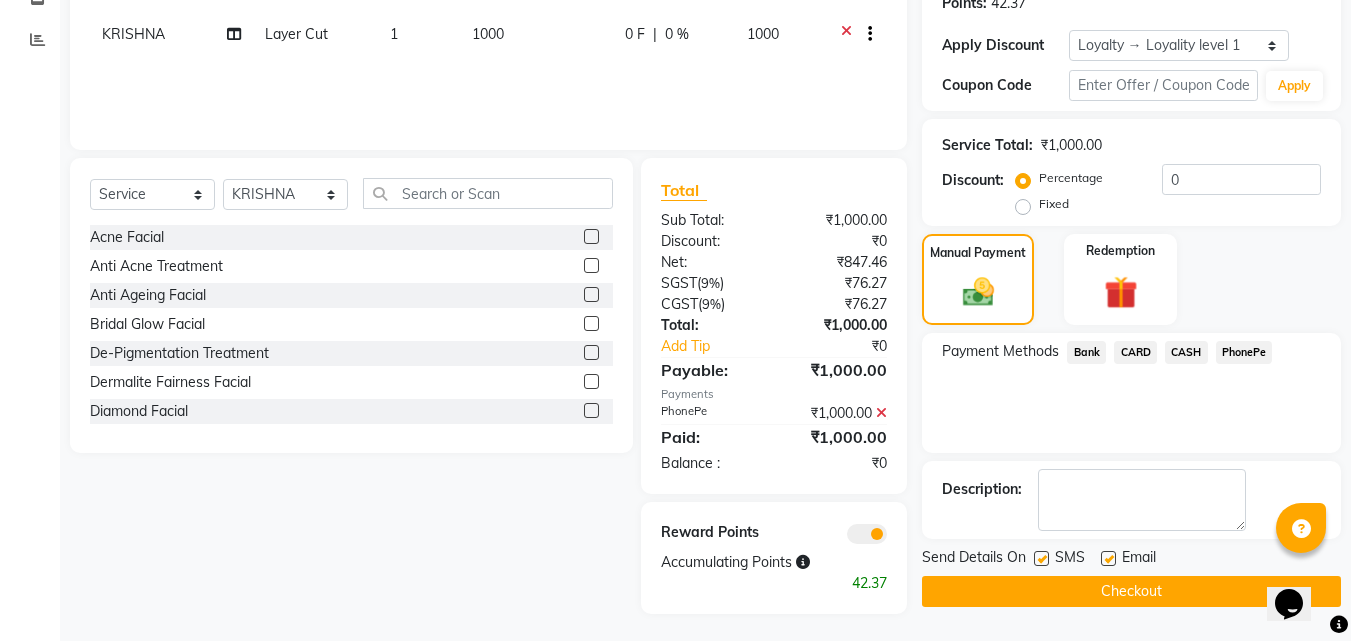 scroll, scrollTop: 321, scrollLeft: 0, axis: vertical 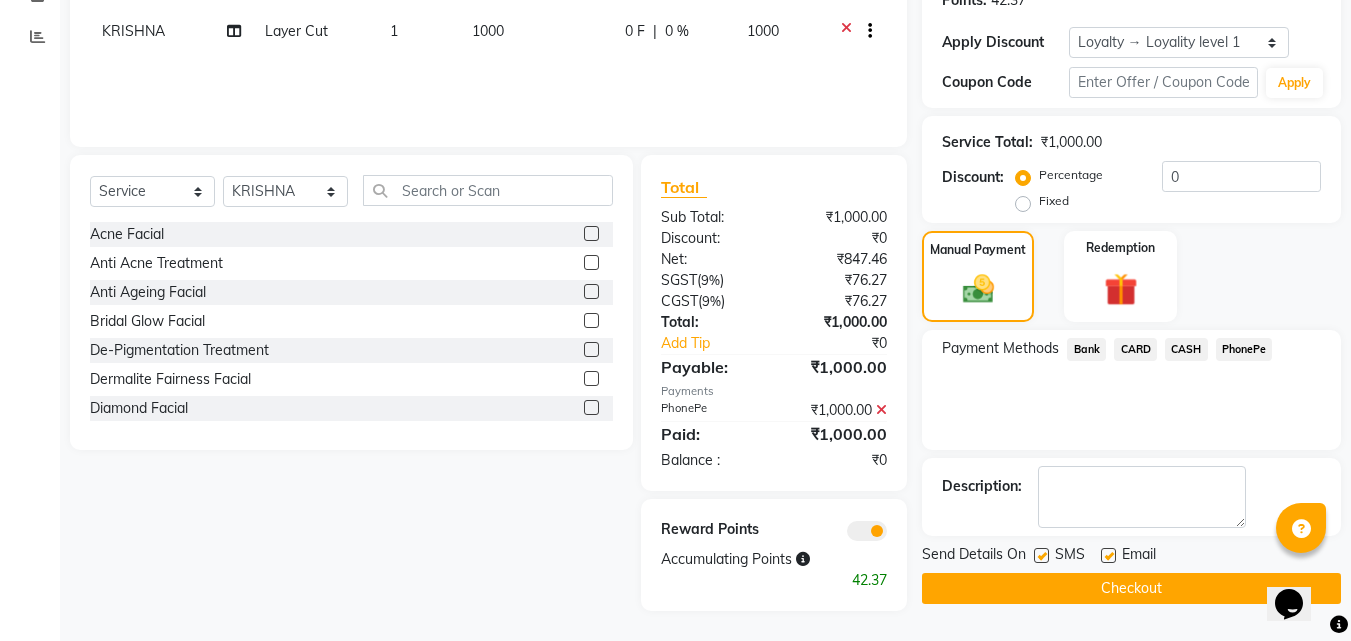 click on "Checkout" 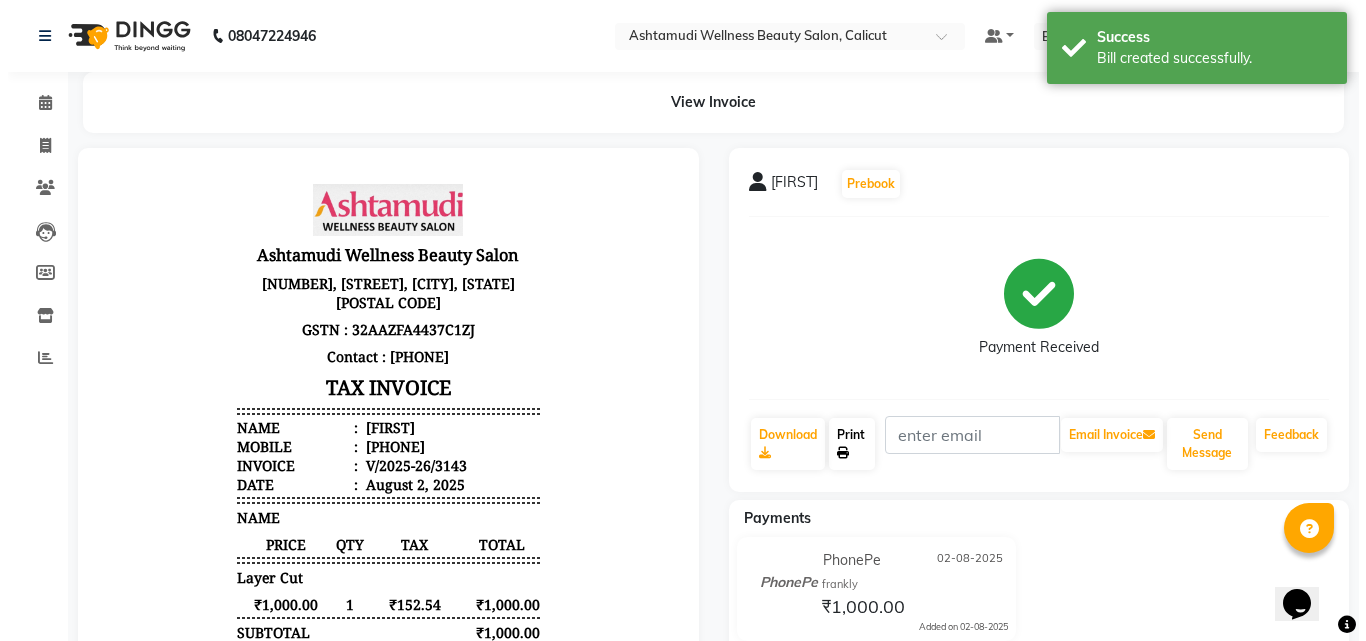 scroll, scrollTop: 0, scrollLeft: 0, axis: both 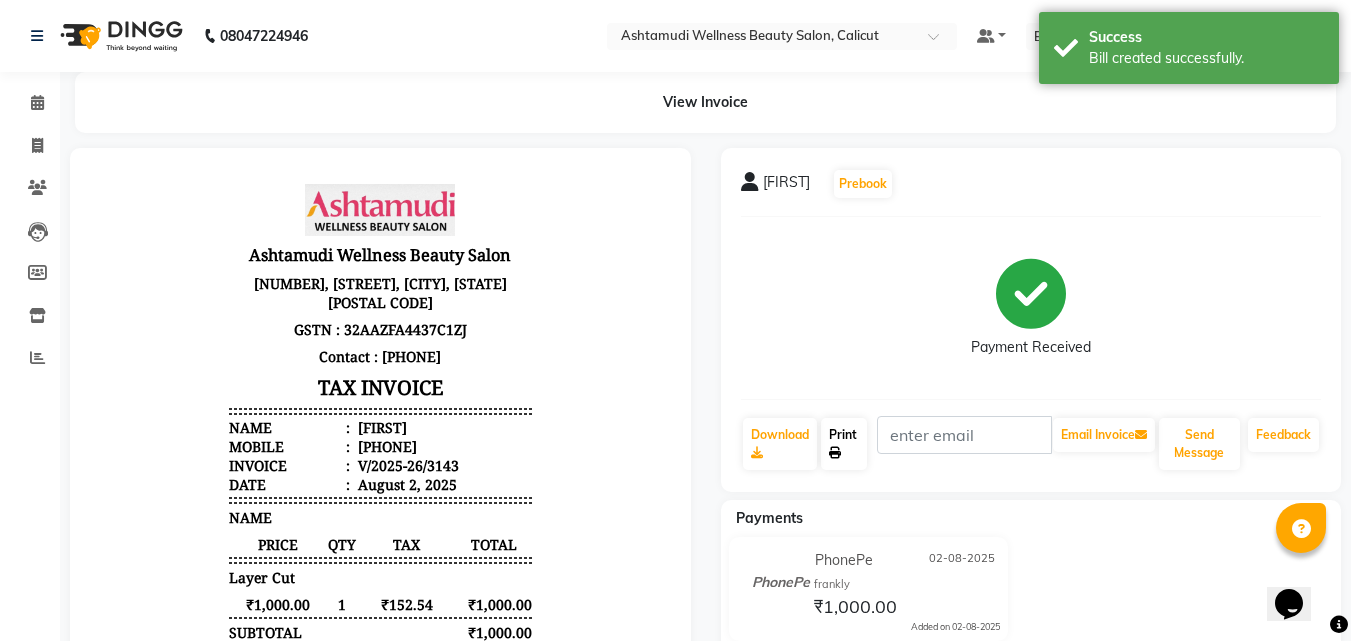 click on "Print" 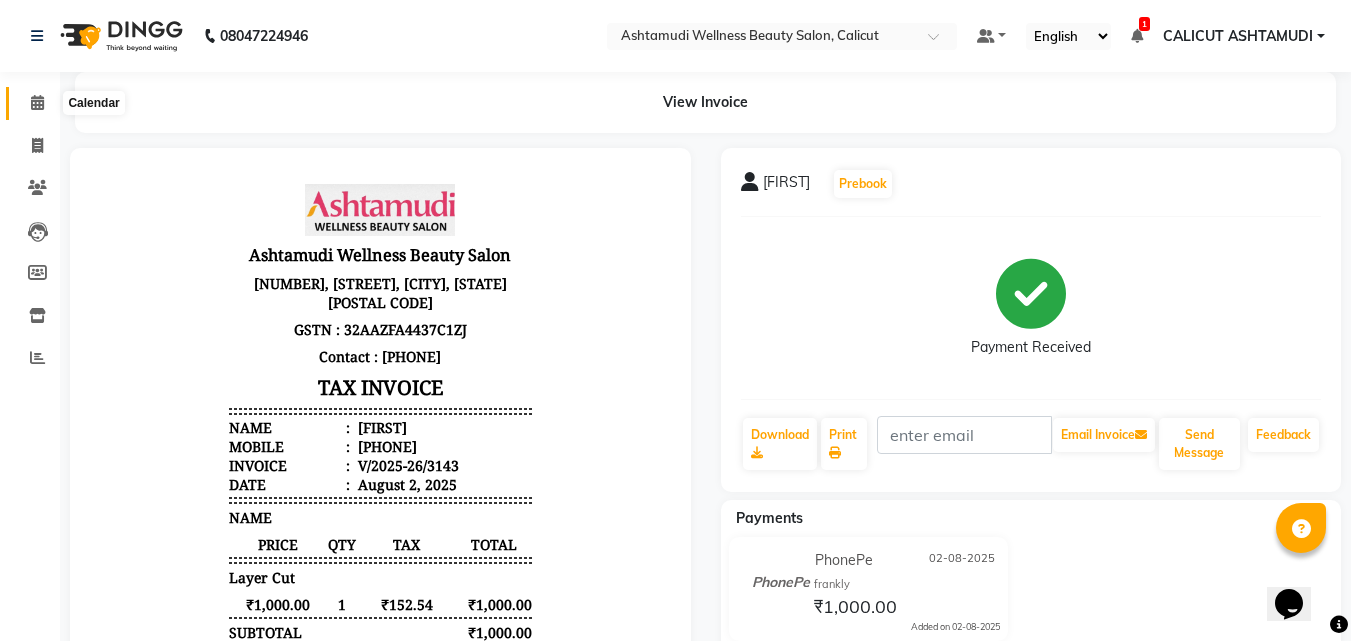 click 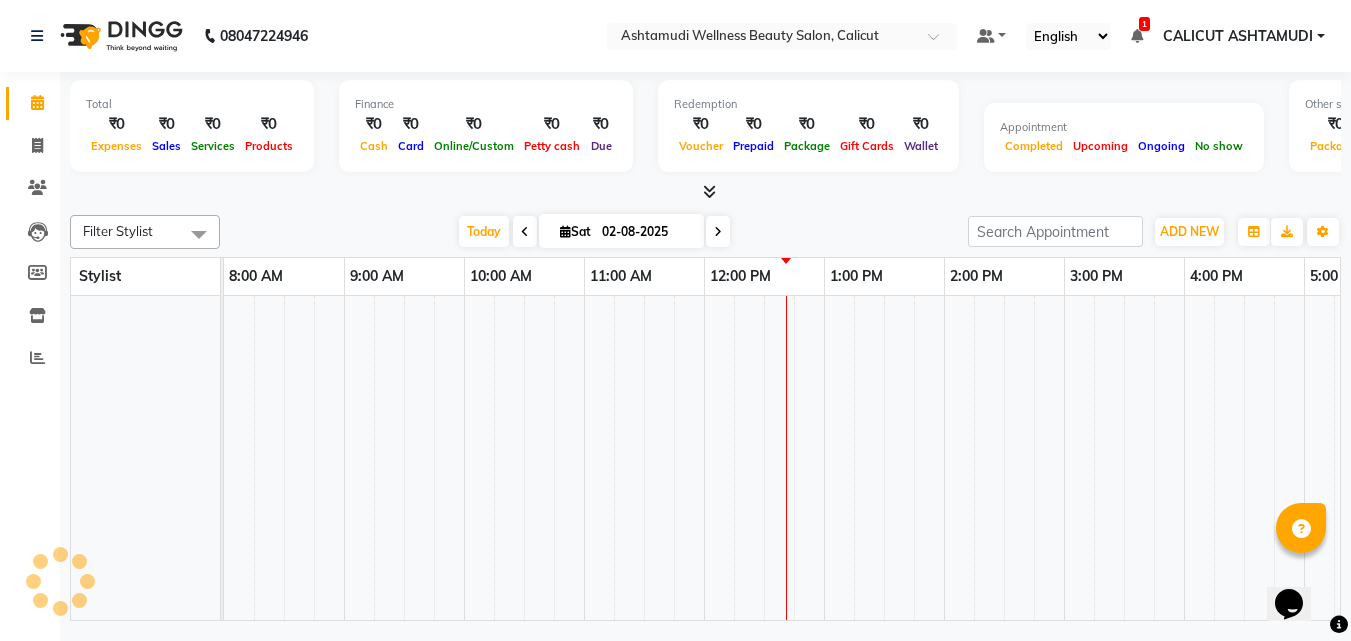 click 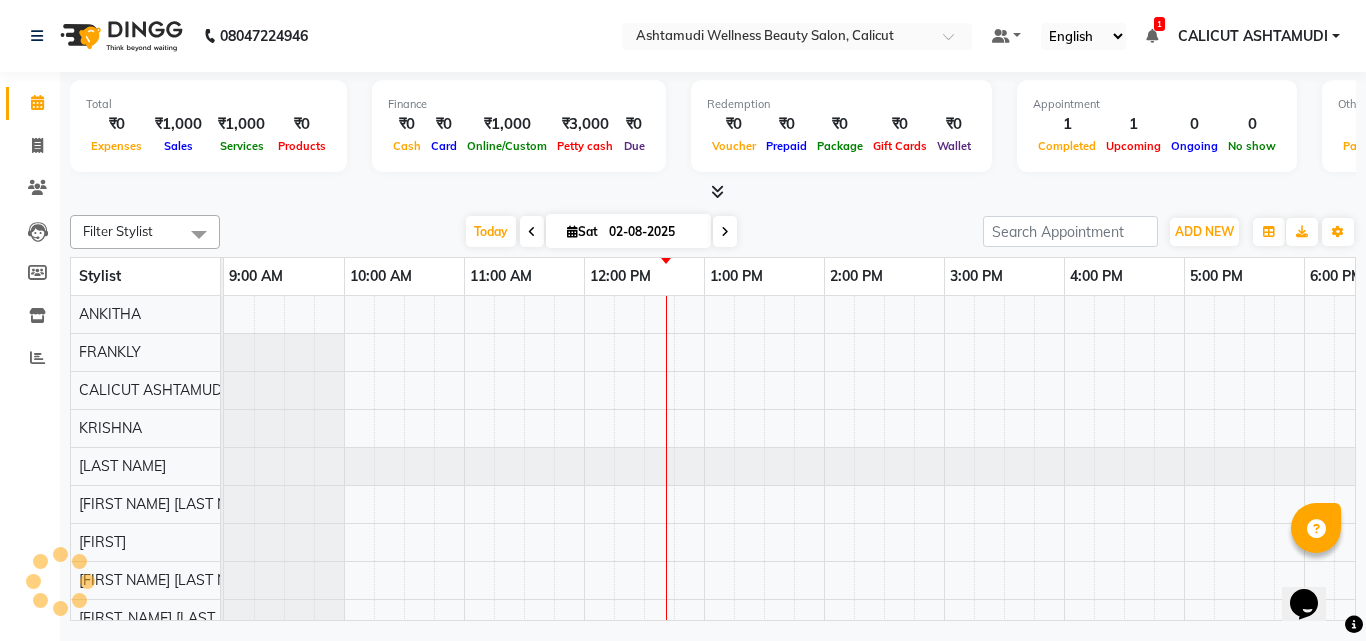scroll, scrollTop: 0, scrollLeft: 361, axis: horizontal 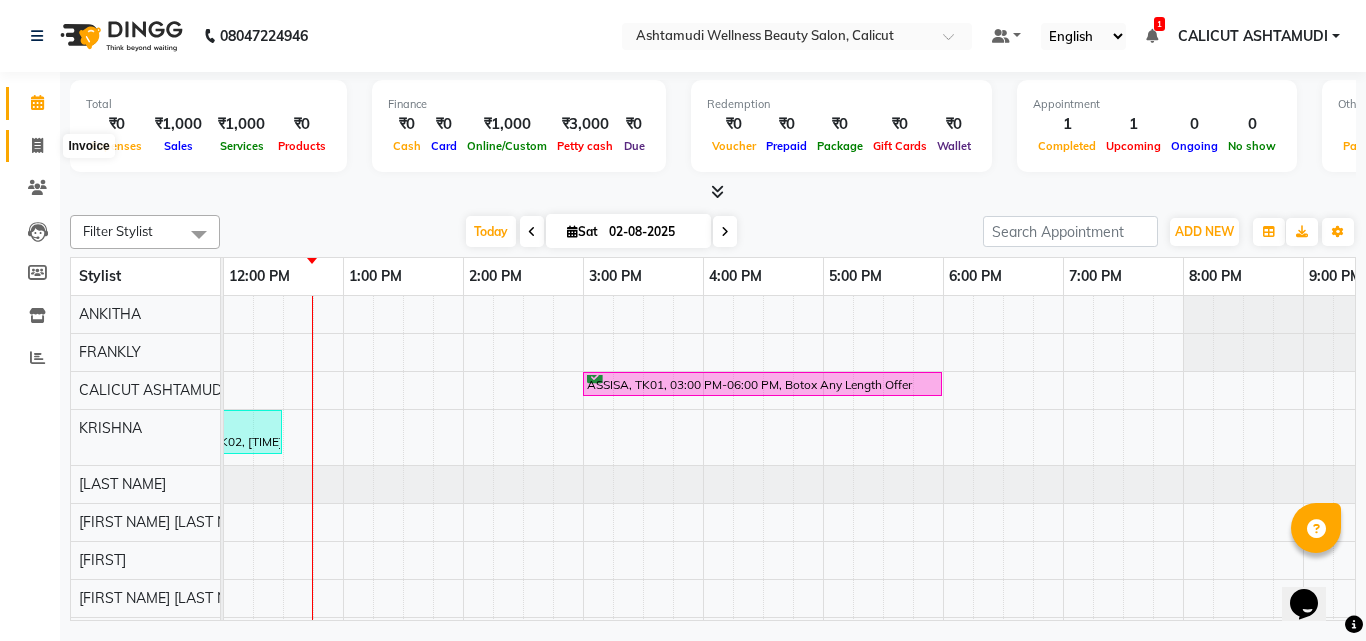 click 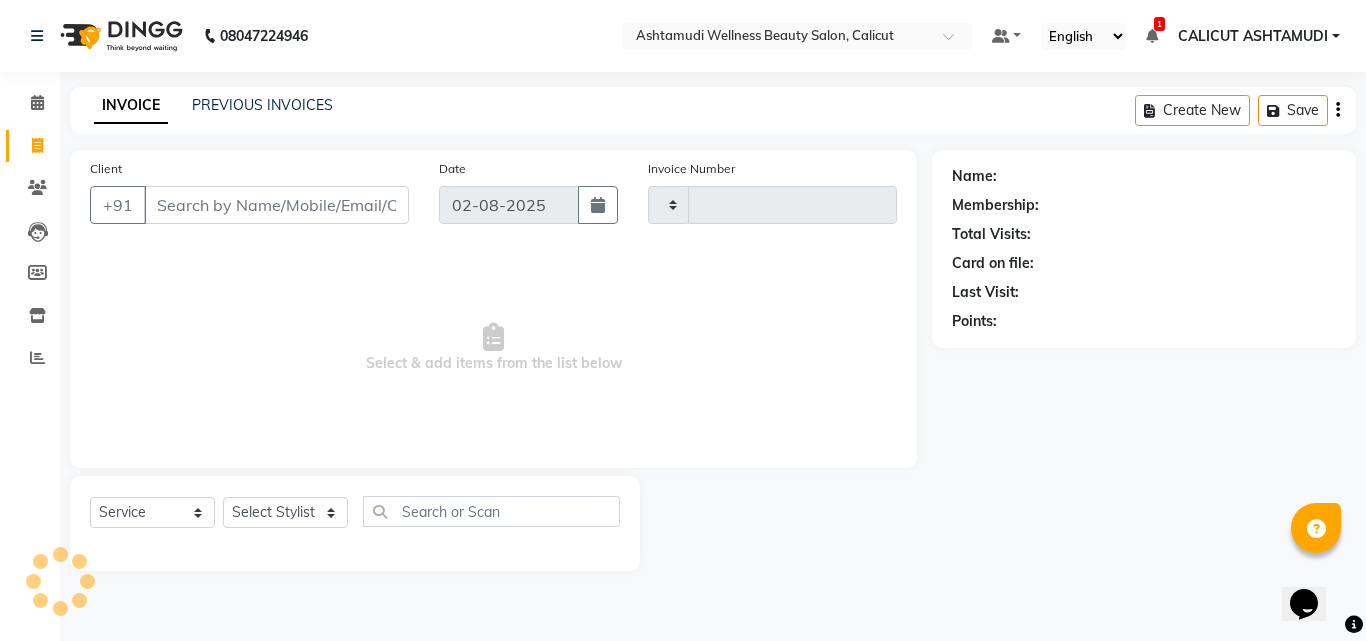 type on "3144" 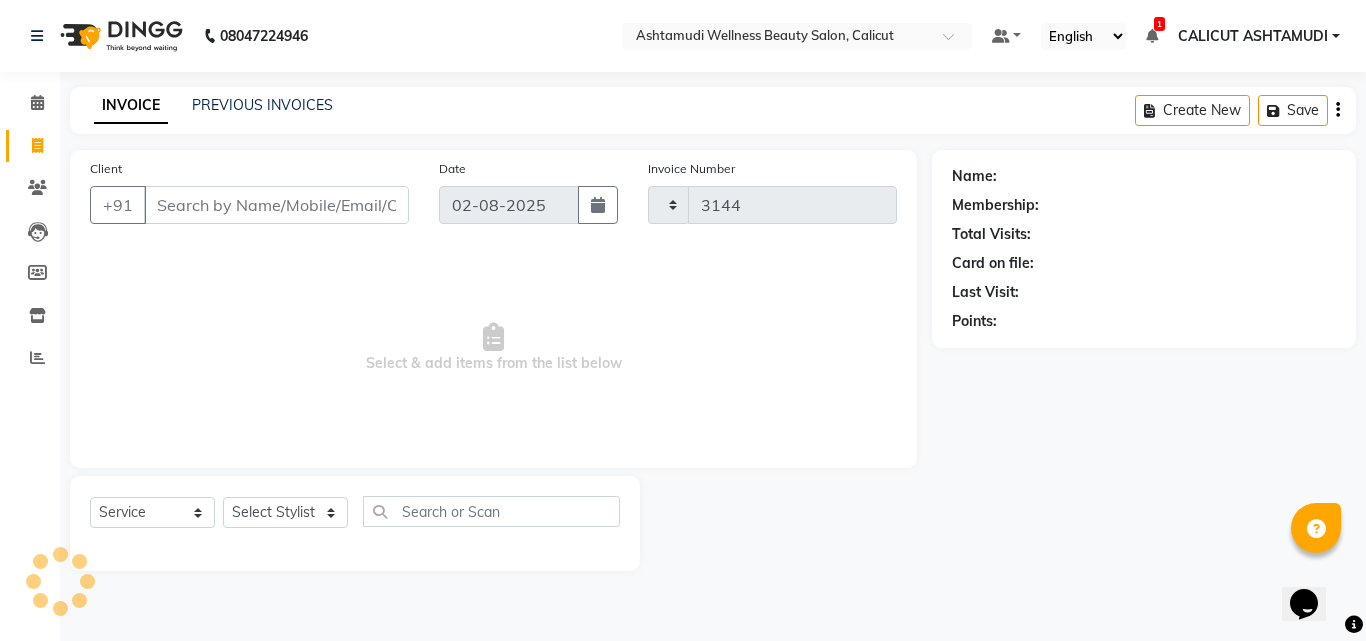 select on "4630" 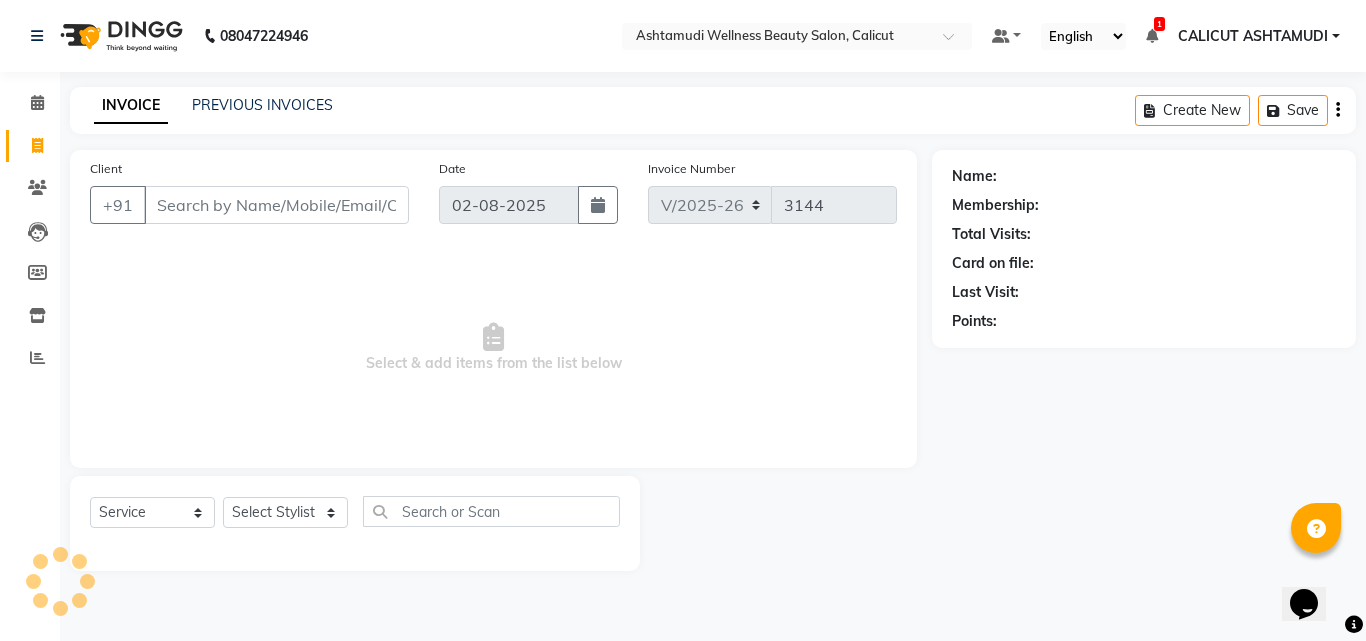 click on "Client" at bounding box center (276, 205) 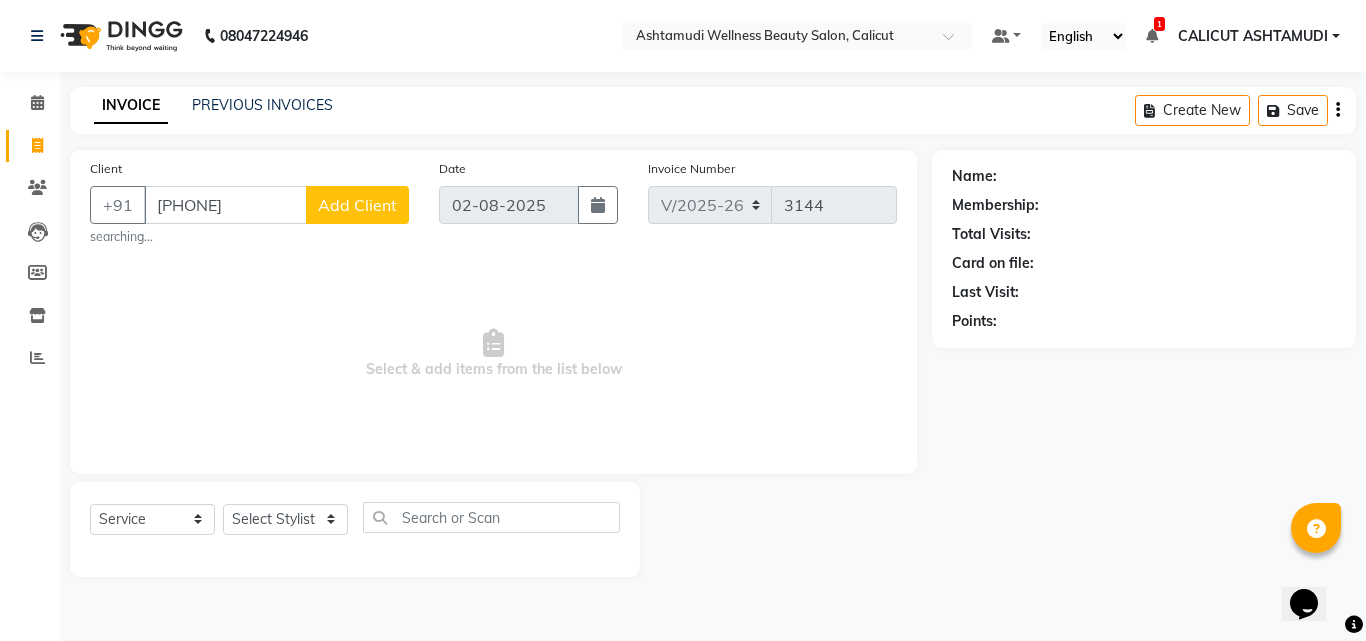type on "[PHONE]" 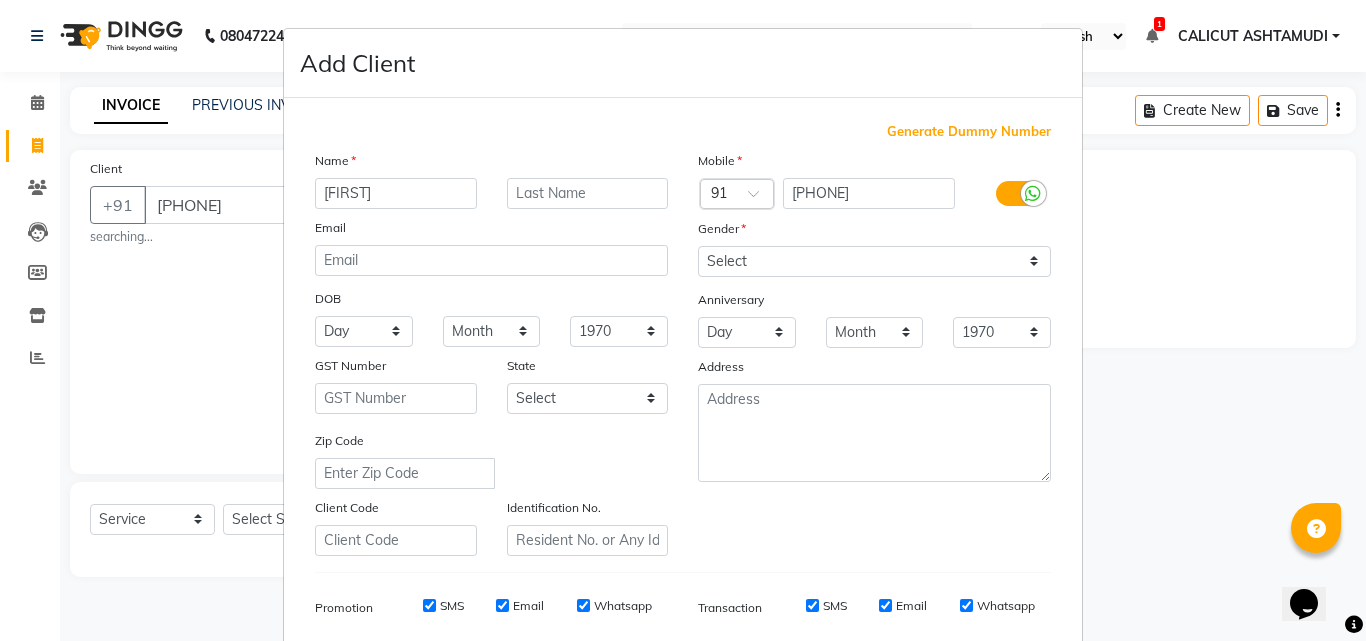 type on "[FIRST]" 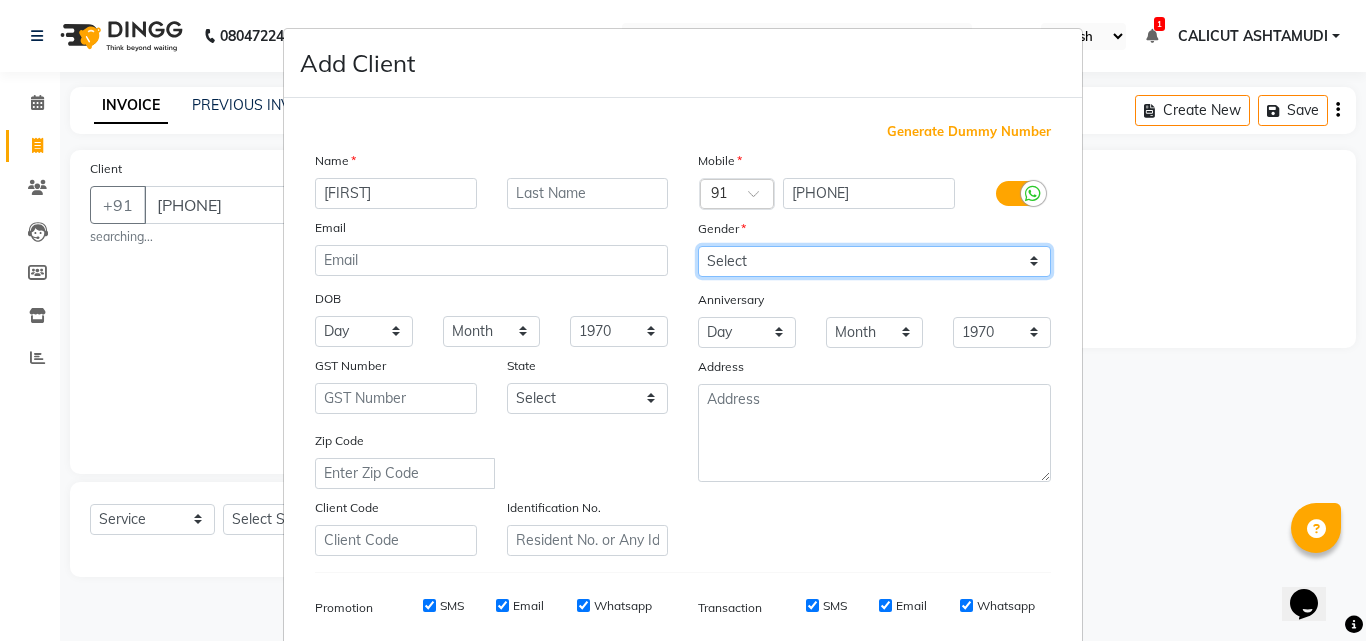drag, startPoint x: 764, startPoint y: 258, endPoint x: 753, endPoint y: 275, distance: 20.248457 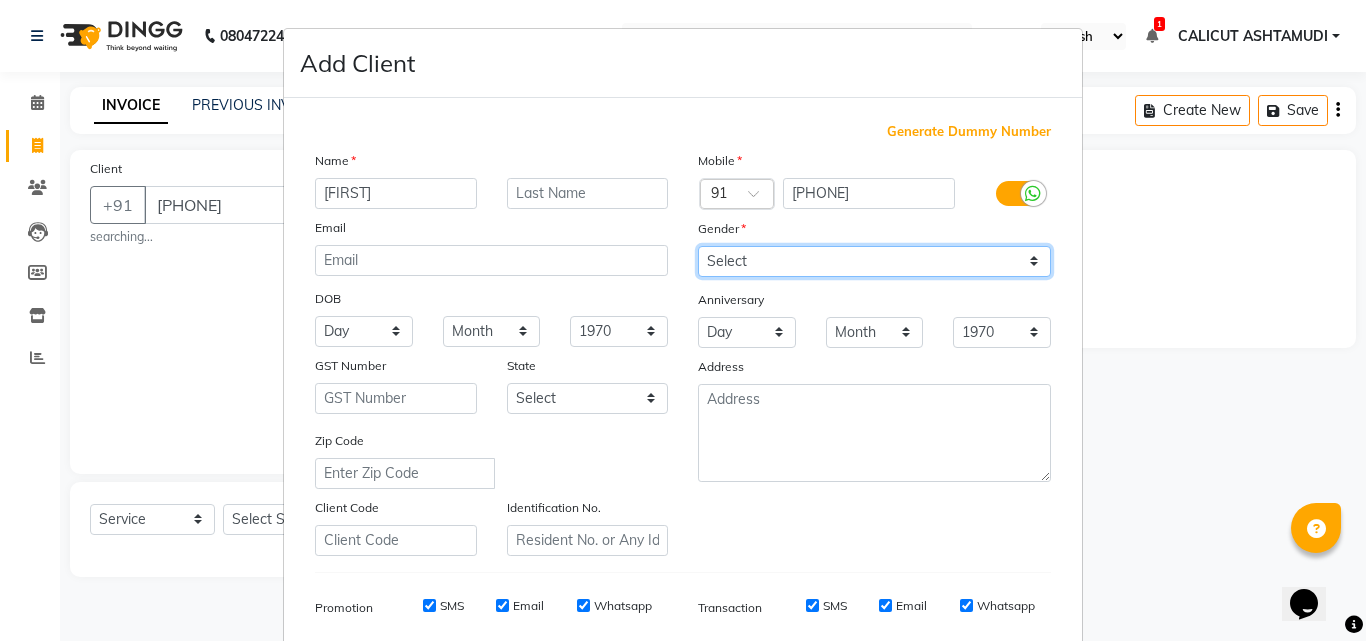 click on "Select Male Female Other Prefer Not To Say" at bounding box center [874, 261] 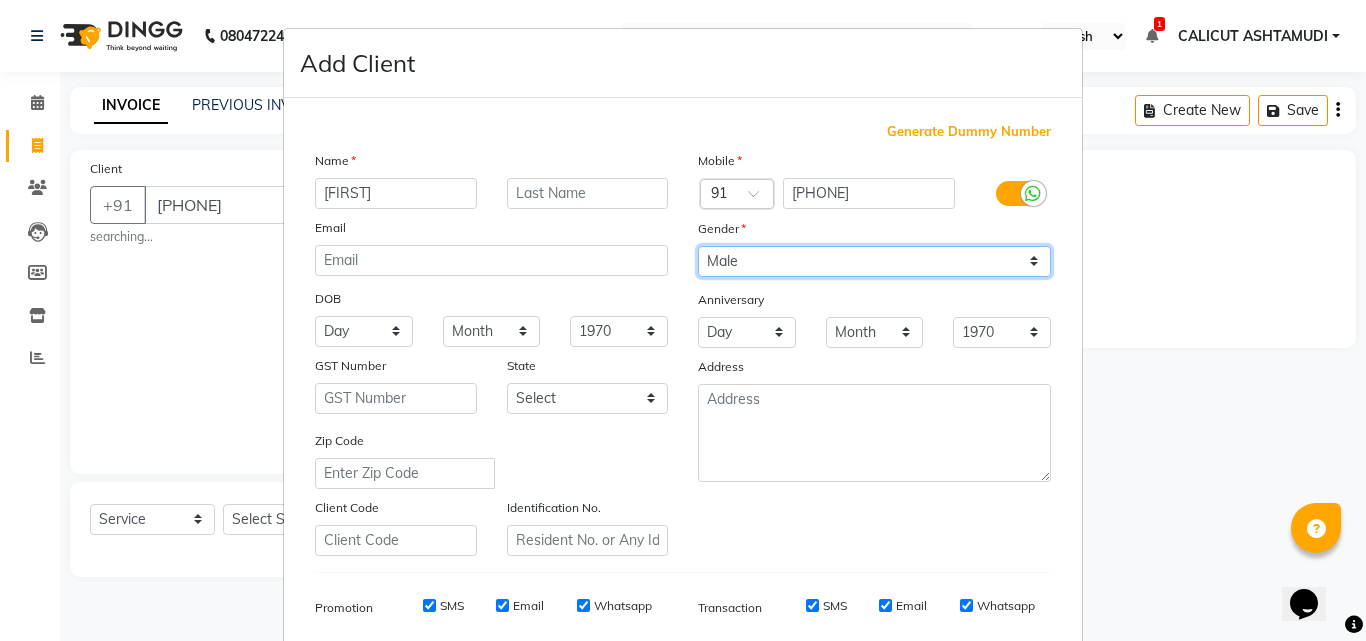click on "Select Male Female Other Prefer Not To Say" at bounding box center [874, 261] 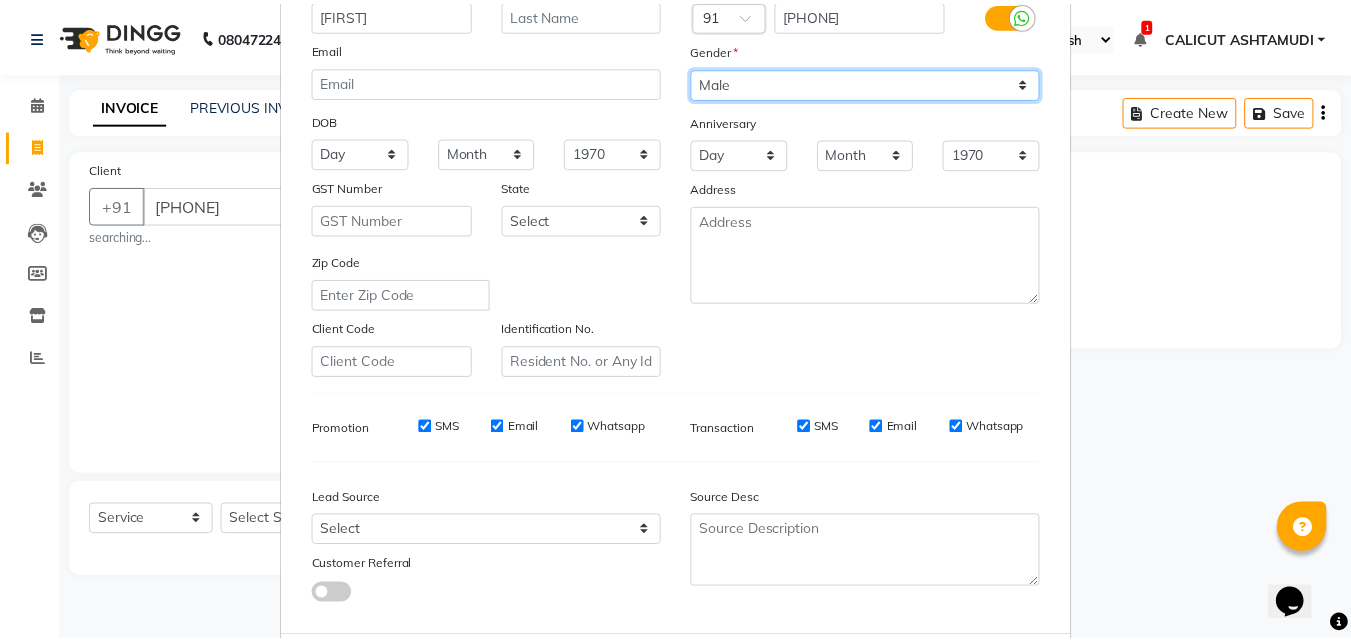 scroll, scrollTop: 282, scrollLeft: 0, axis: vertical 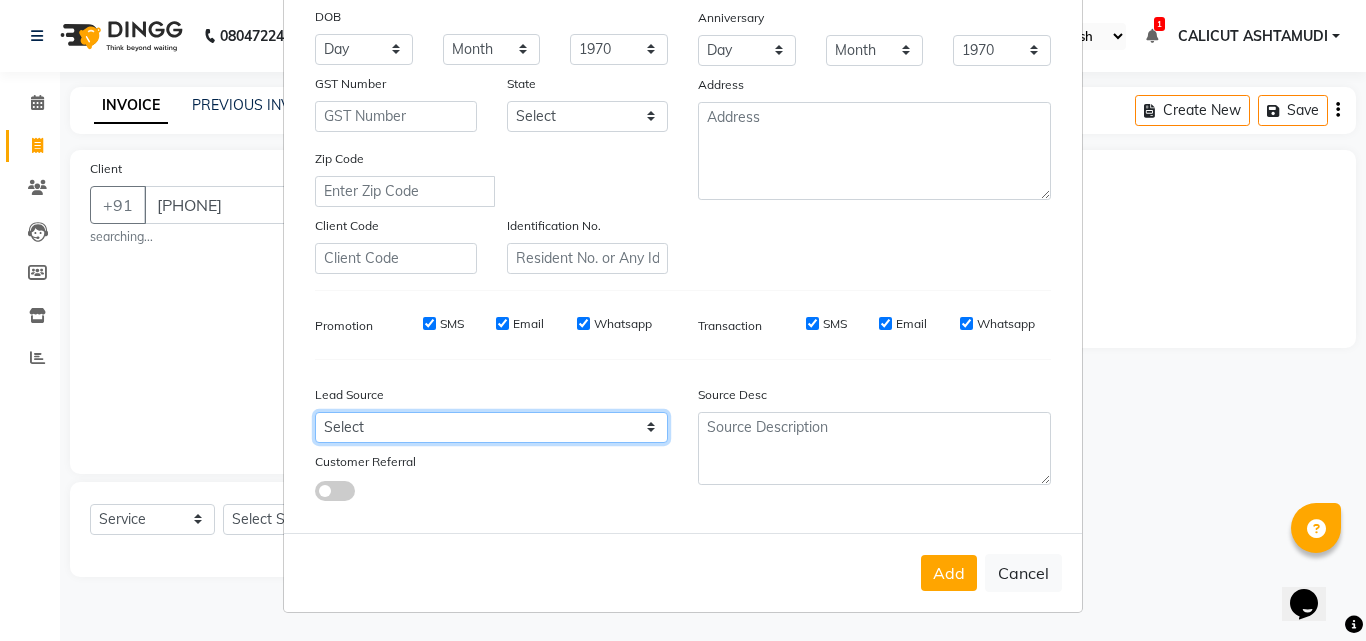 drag, startPoint x: 532, startPoint y: 433, endPoint x: 523, endPoint y: 414, distance: 21.023796 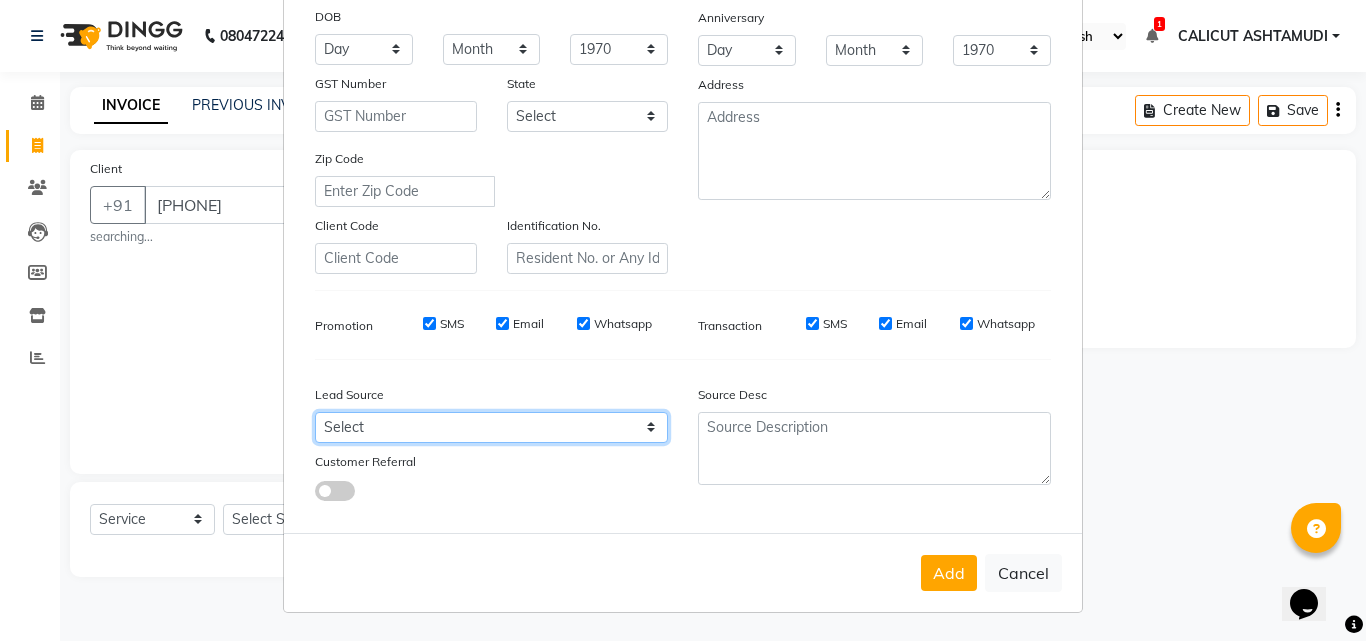 click on "Select Walk-in Referral Internet Friend Word of Mouth Advertisement Facebook JustDial Google Other Instagram  YouTube  WhatsApp" at bounding box center [491, 427] 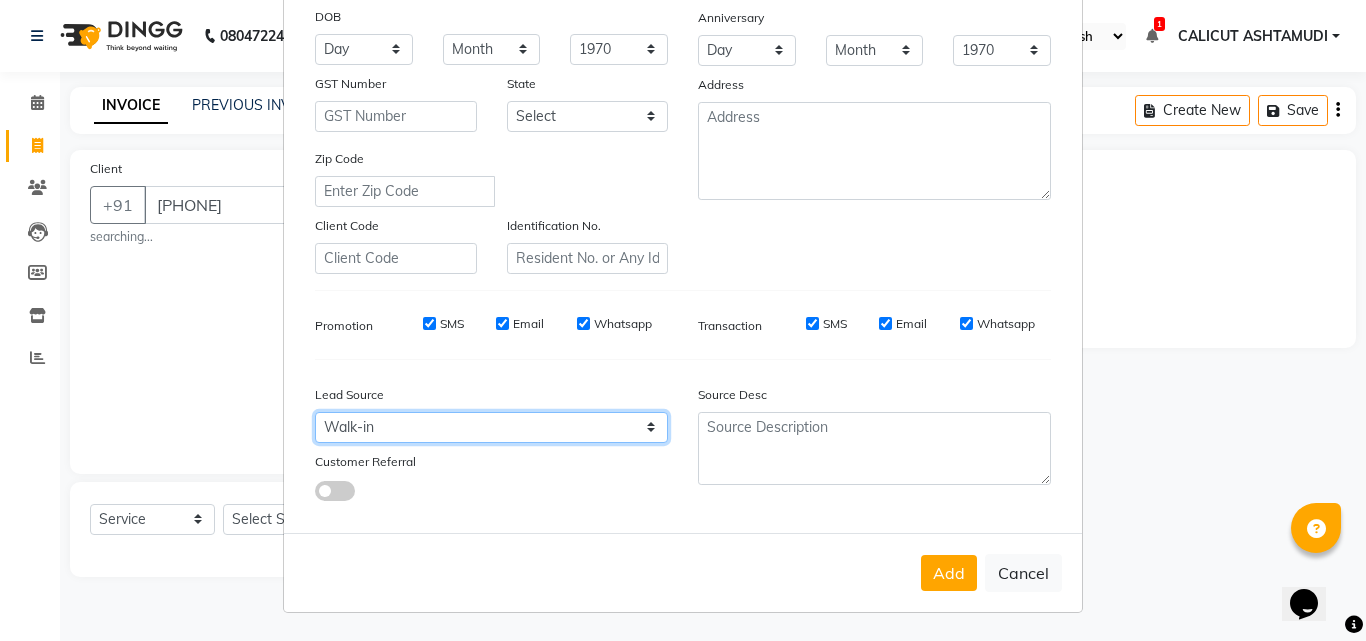 click on "Select Walk-in Referral Internet Friend Word of Mouth Advertisement Facebook JustDial Google Other Instagram  YouTube  WhatsApp" at bounding box center (491, 427) 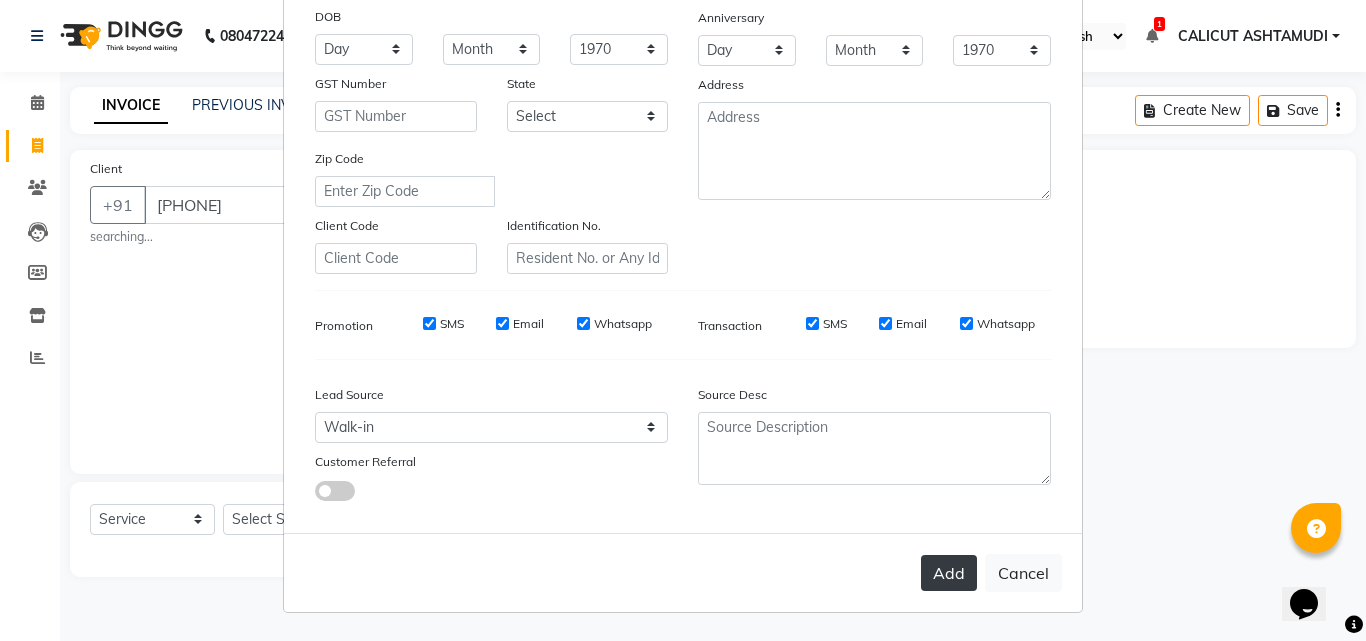 click on "Add" at bounding box center (949, 573) 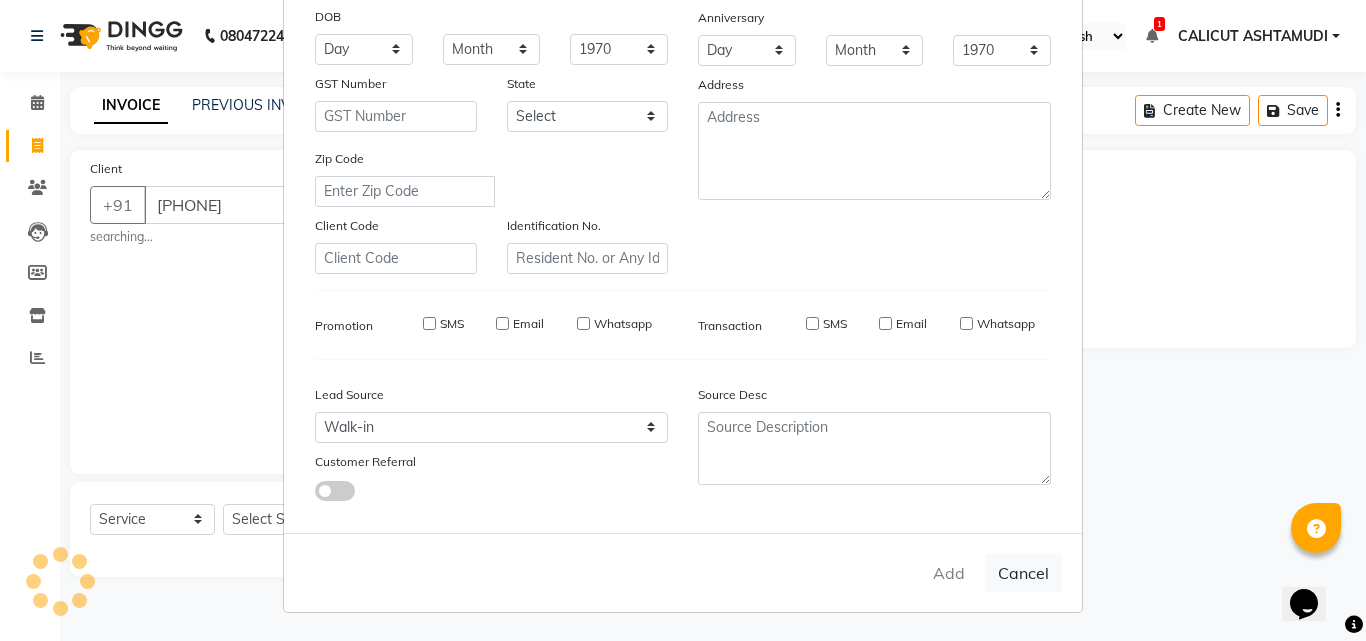type 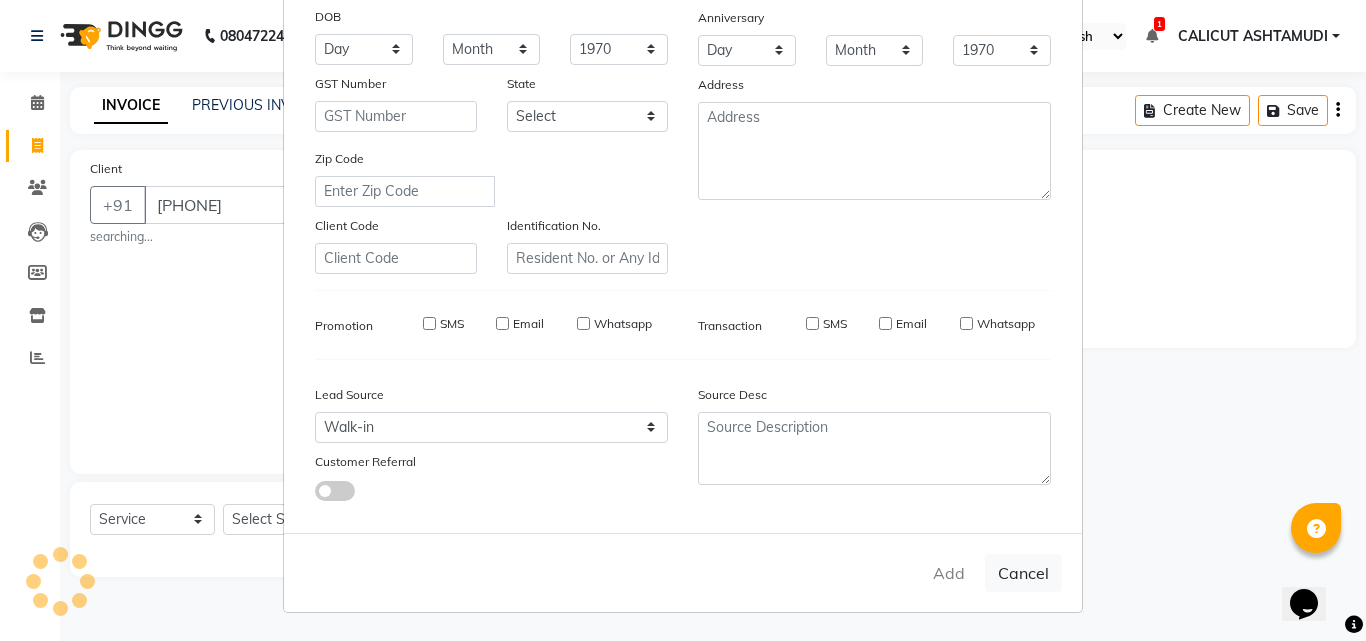 select 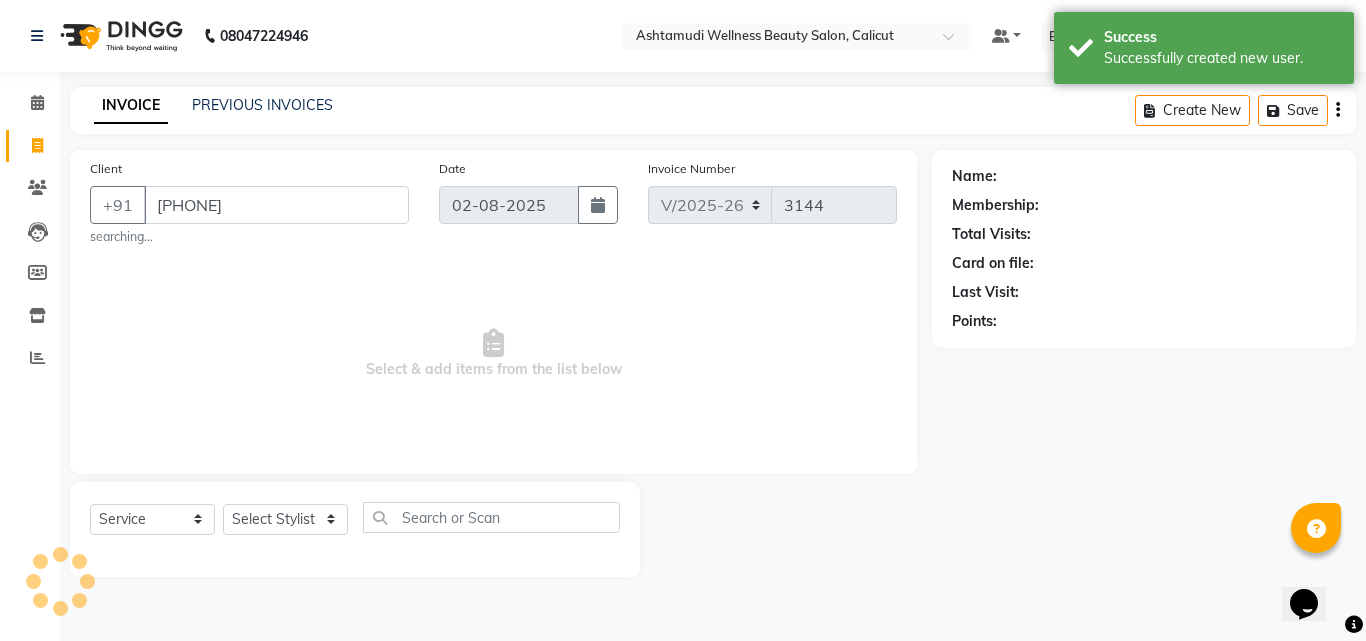 select on "1: Object" 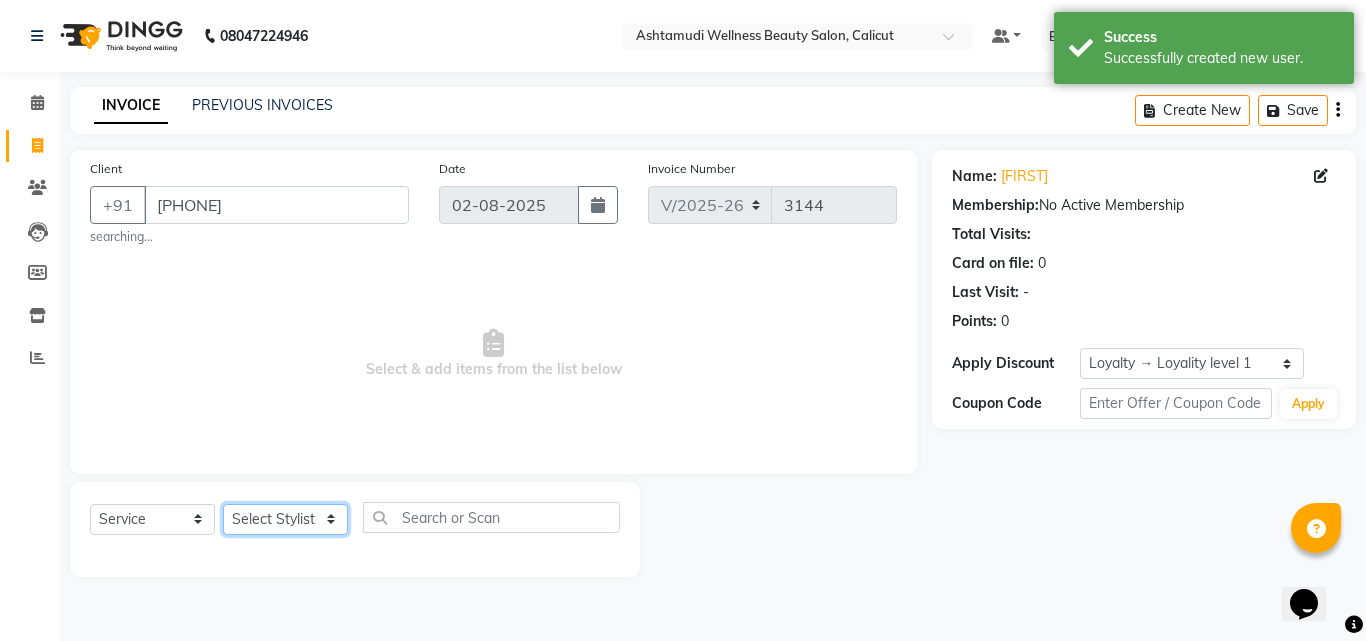 click on "Select Stylist Amala George AMBILI C ANJANA DAS ANKITHA Arya [CITY] [CITY] FRANKLY	 GRACY KRISHNA Nitesh Punam Gurung Sewan ali Sheela SUHANA  SHABU Titto" 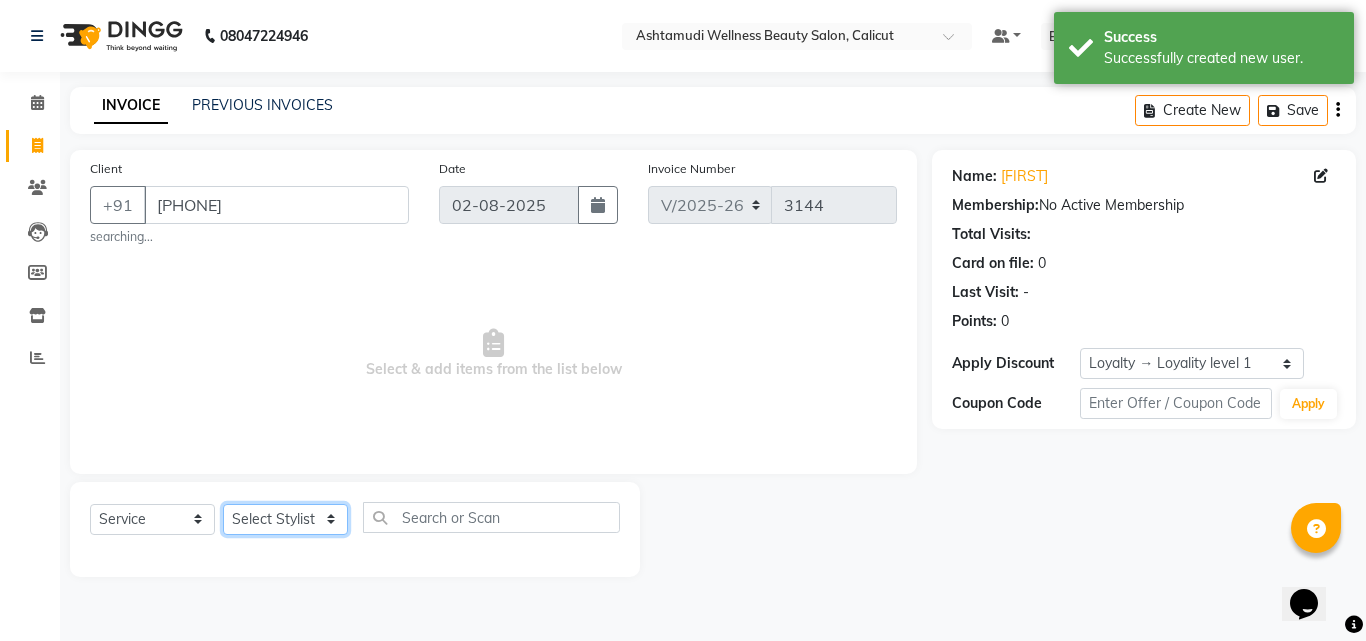 select on "85193" 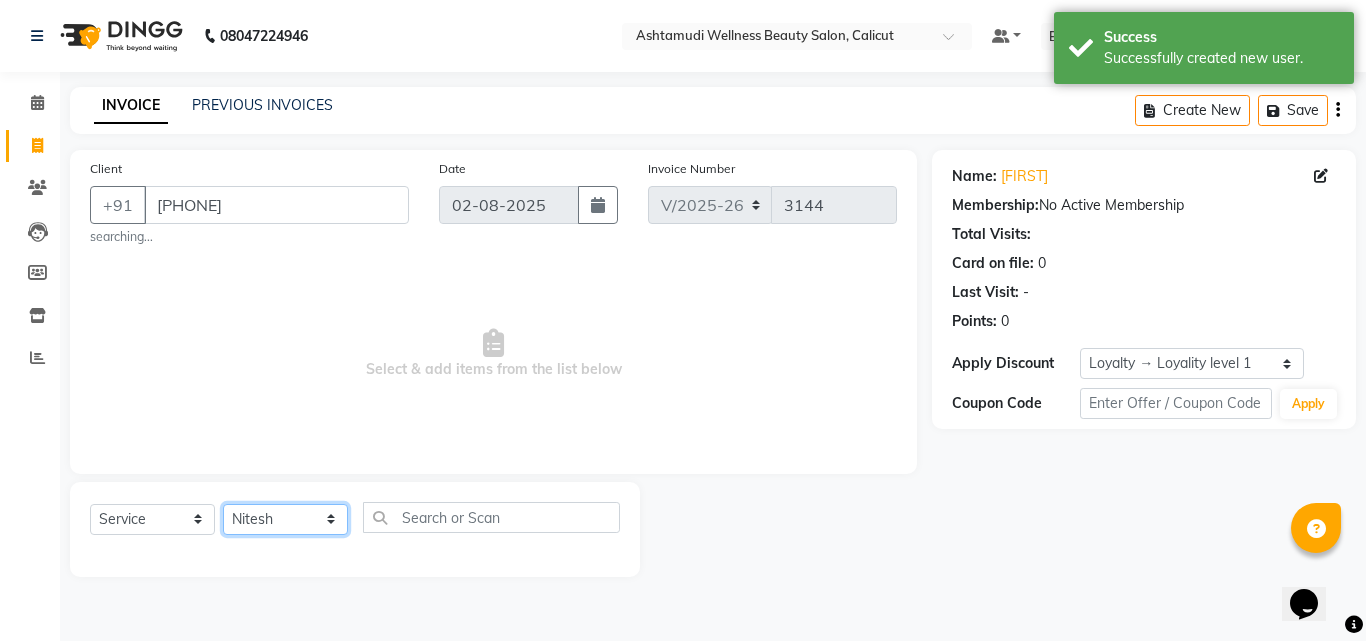 click on "Select Stylist Amala George AMBILI C ANJANA DAS ANKITHA Arya [CITY] [CITY] FRANKLY	 GRACY KRISHNA Nitesh Punam Gurung Sewan ali Sheela SUHANA  SHABU Titto" 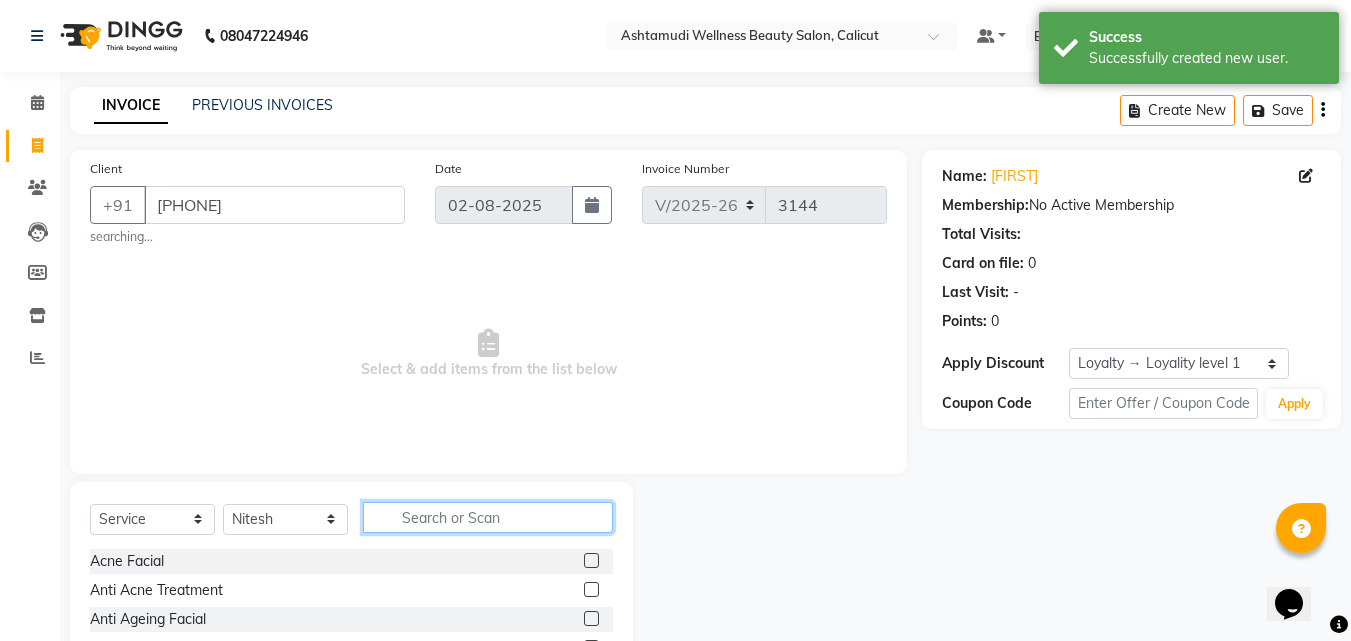 click 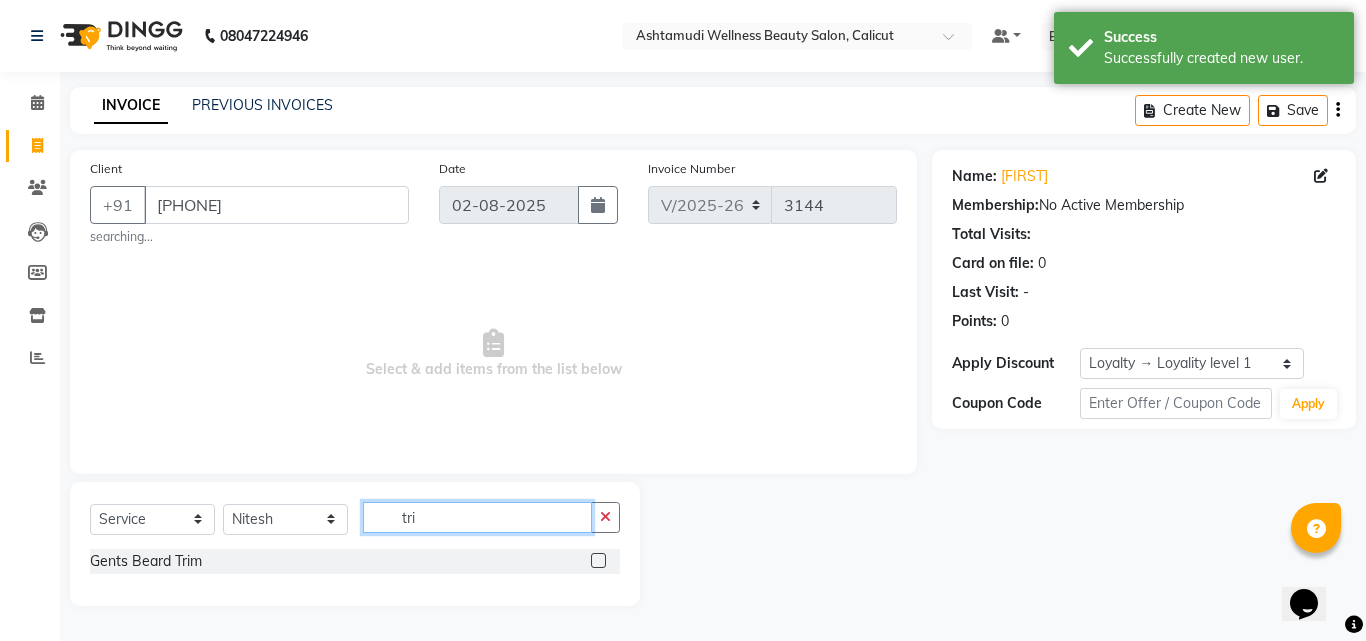 type on "tri" 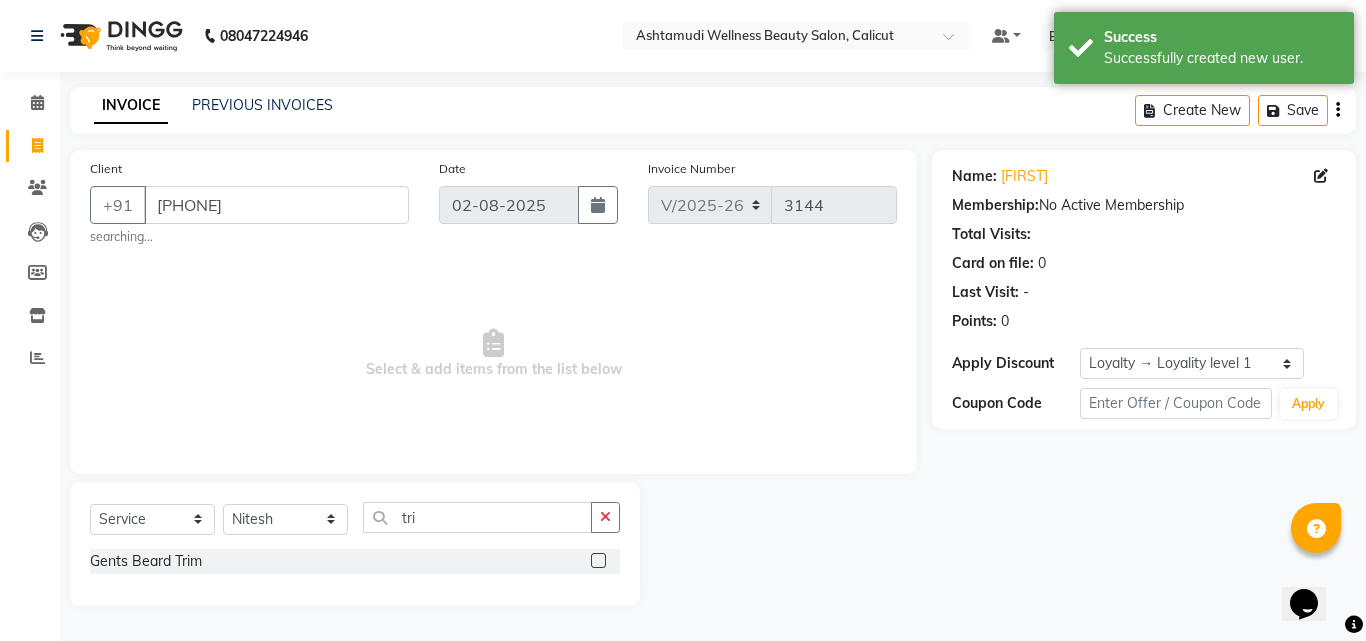 click 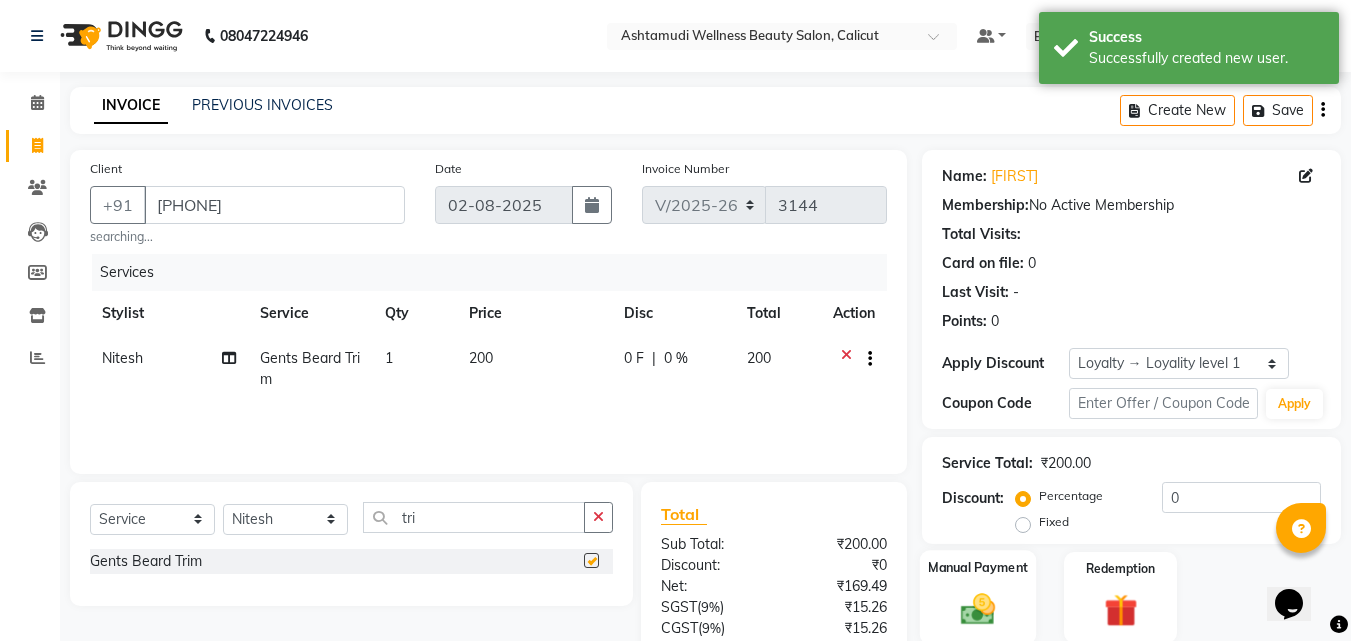 checkbox on "false" 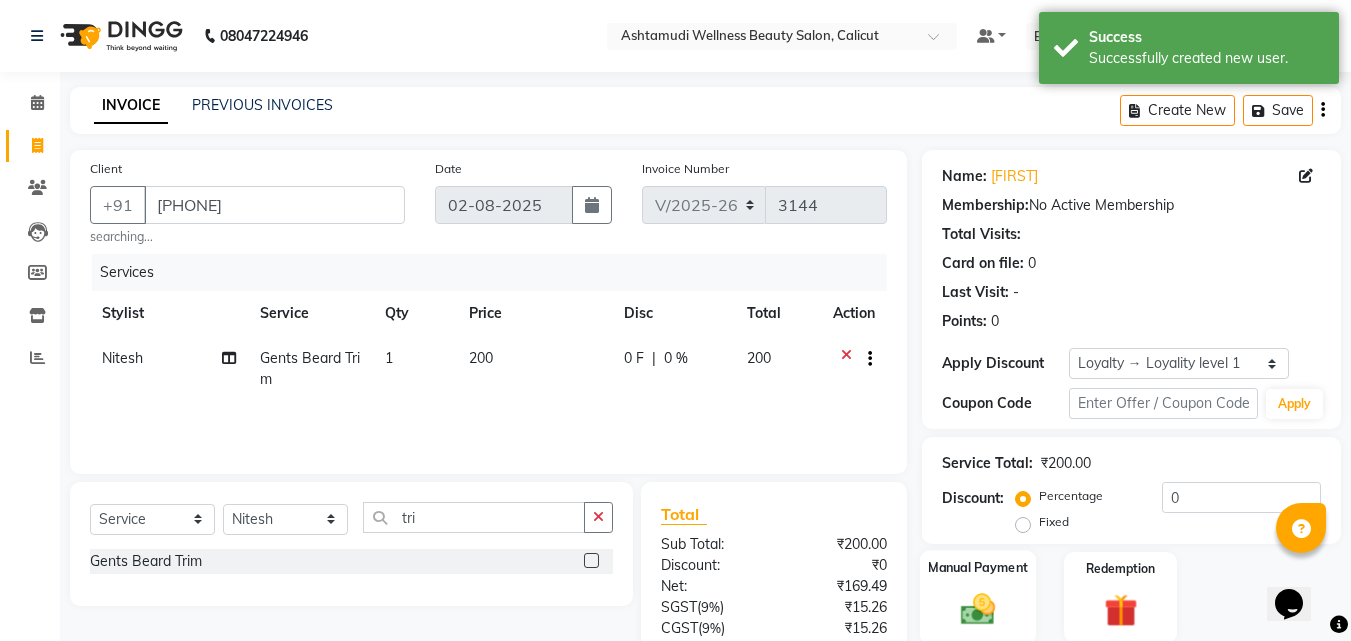 click 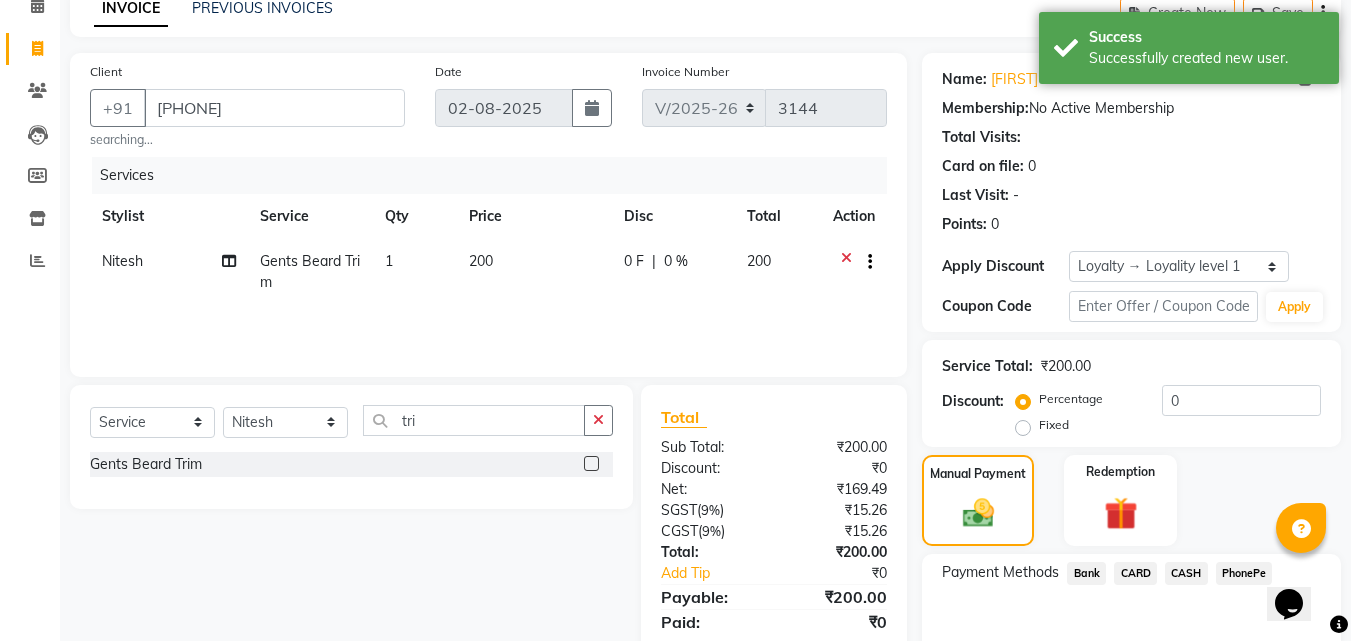 scroll, scrollTop: 200, scrollLeft: 0, axis: vertical 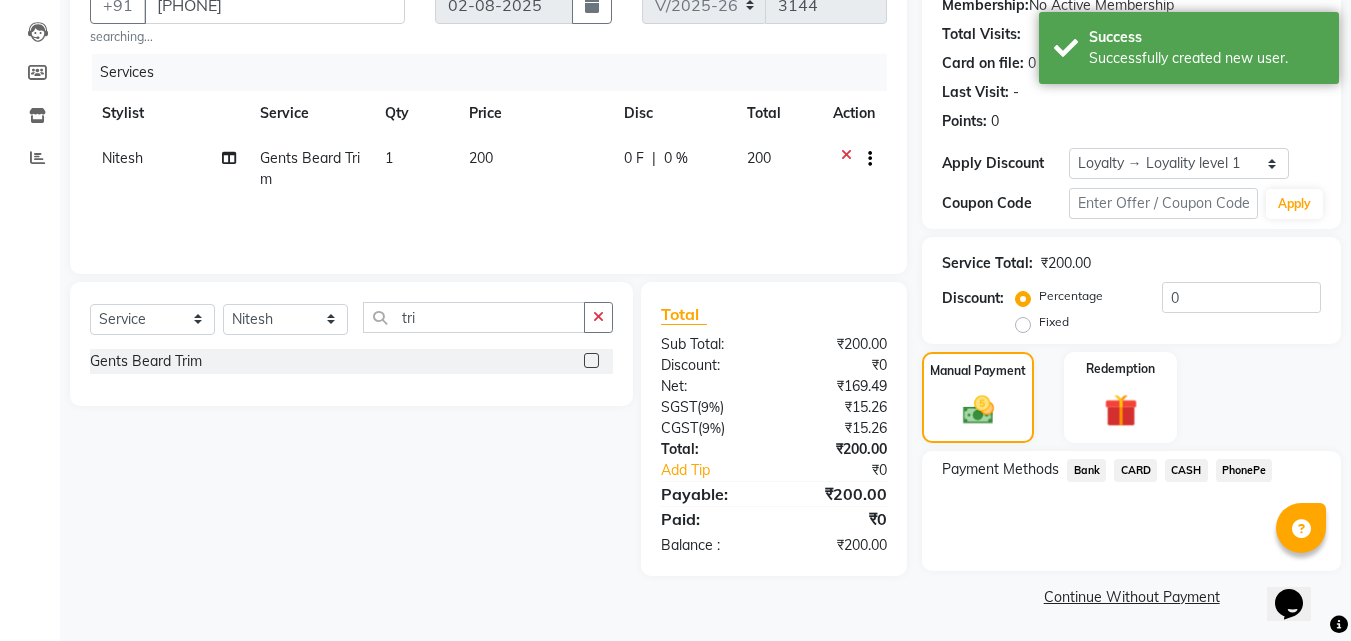 click on "PhonePe" 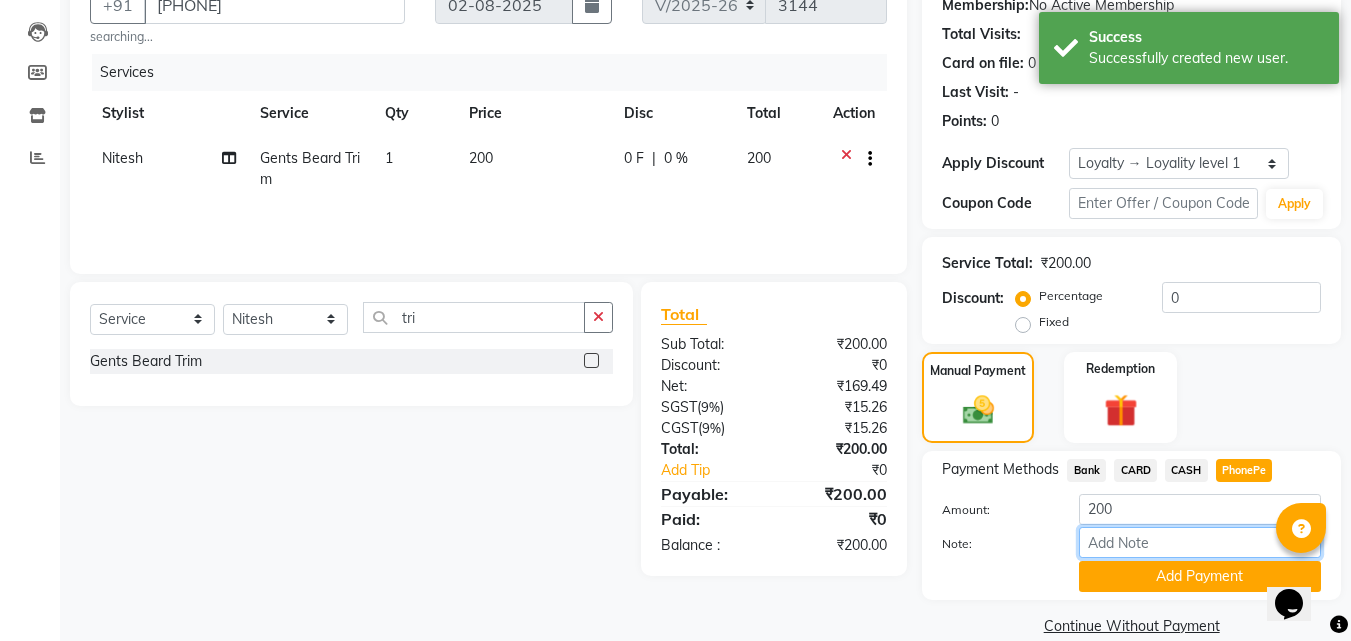 click on "Note:" at bounding box center (1200, 542) 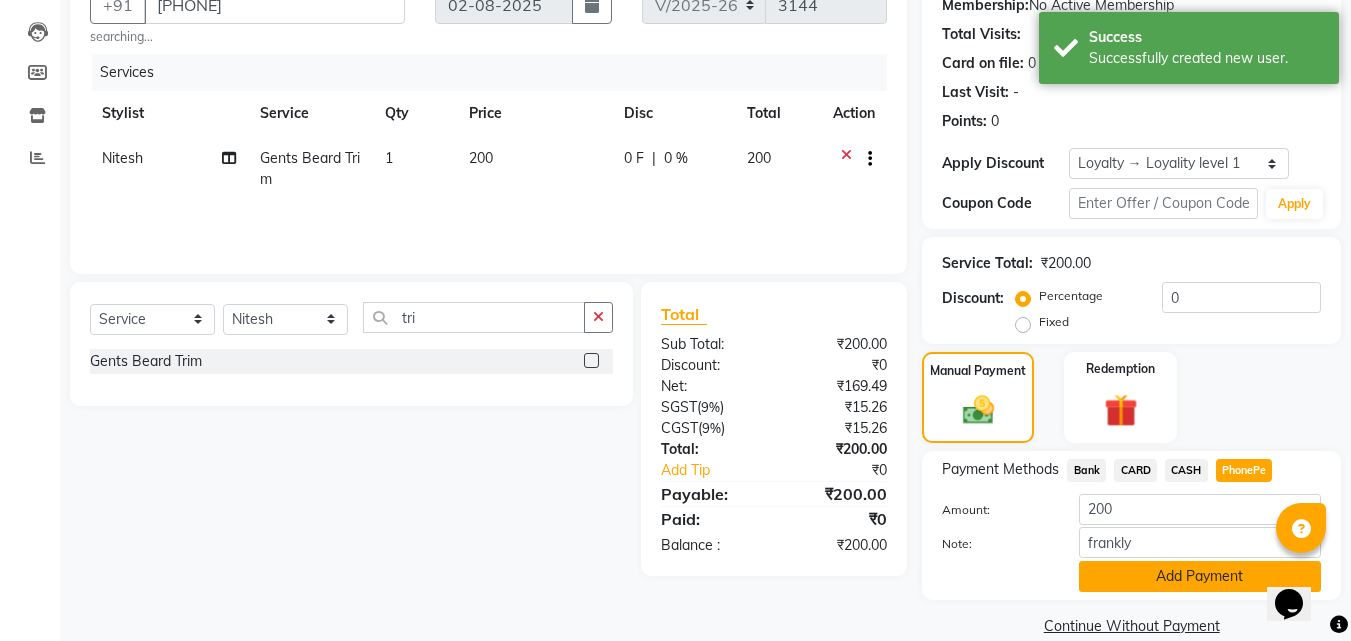 click on "Add Payment" 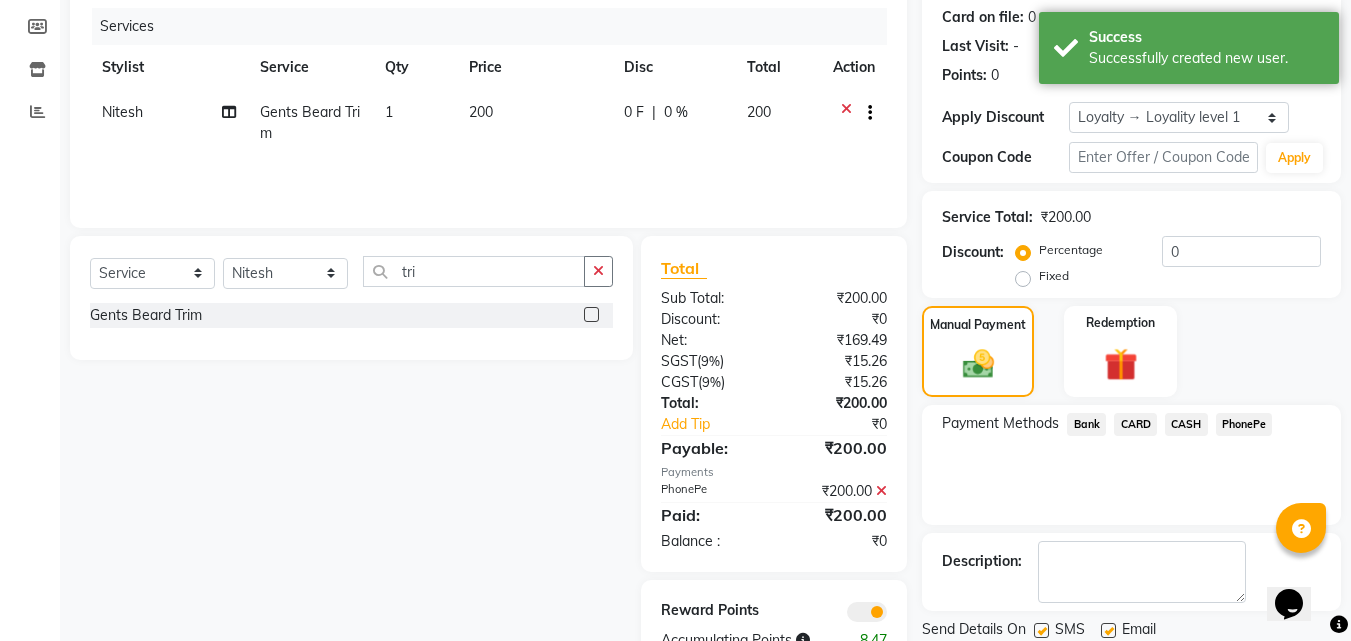 scroll, scrollTop: 314, scrollLeft: 0, axis: vertical 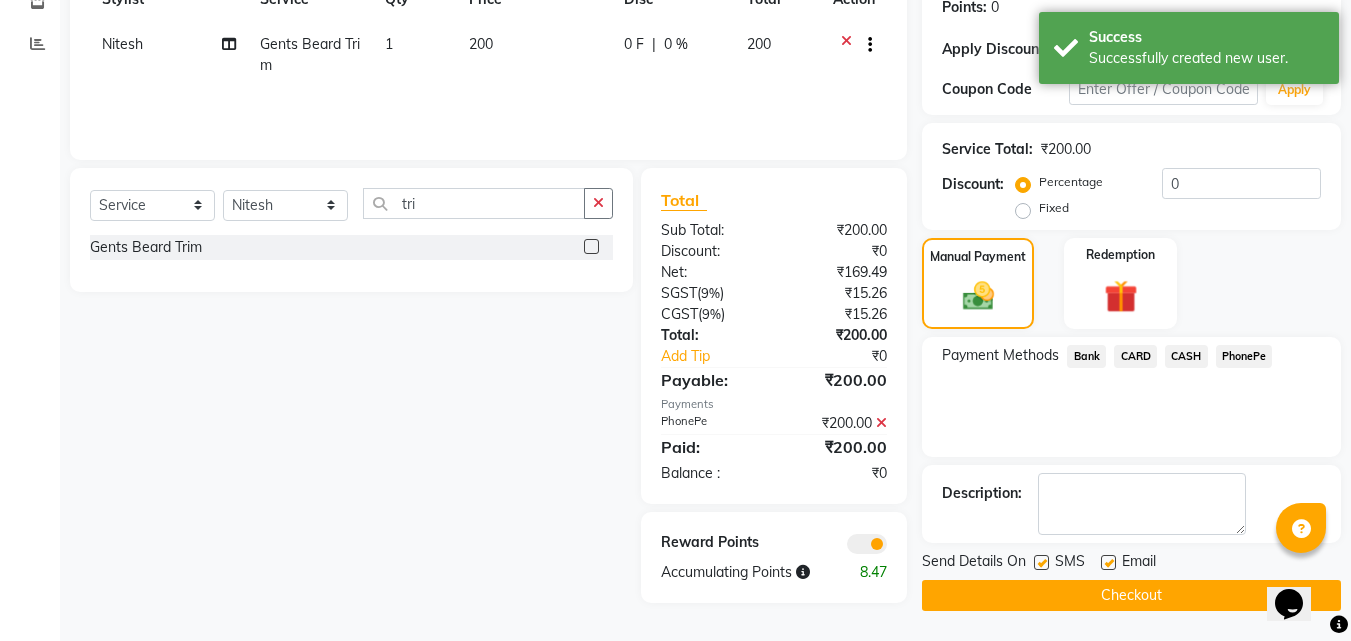 click on "Checkout" 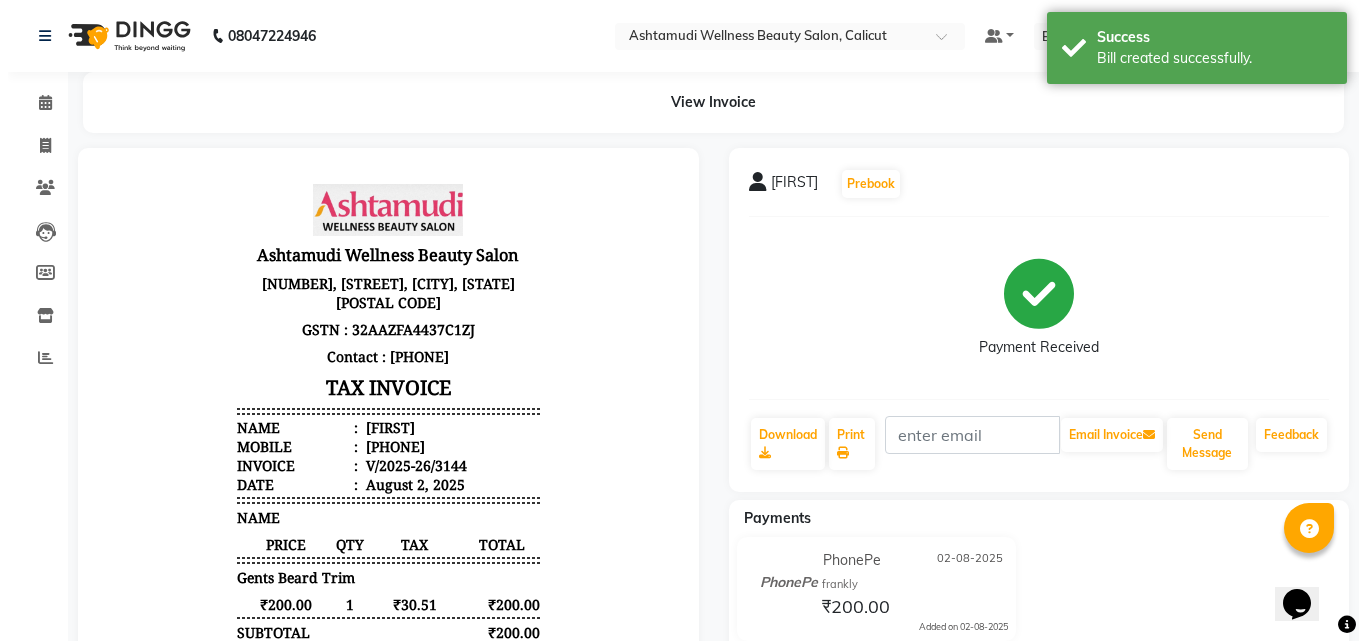 scroll, scrollTop: 0, scrollLeft: 0, axis: both 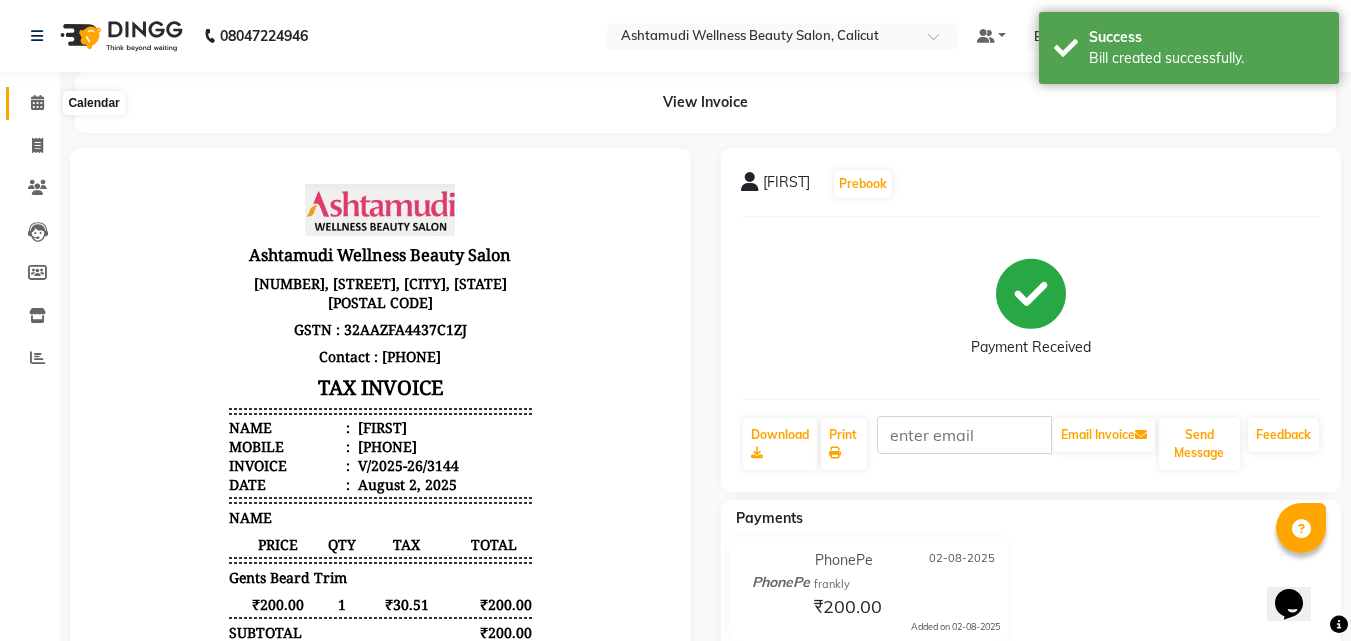 click 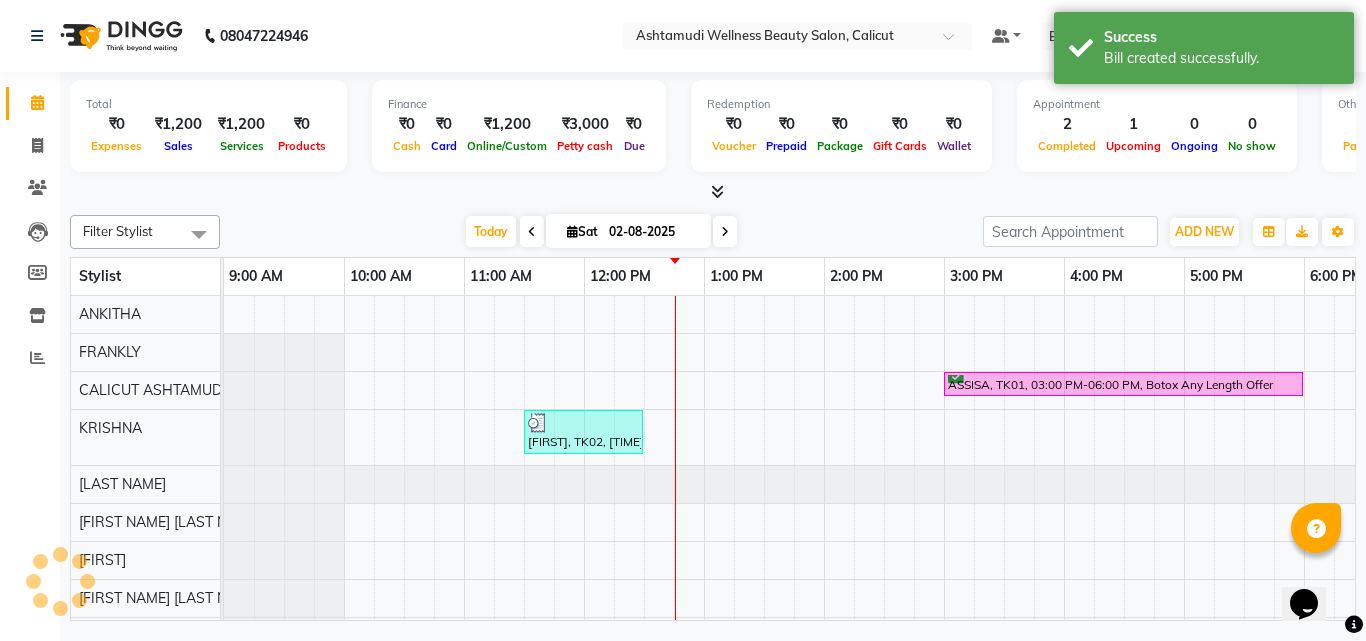 scroll, scrollTop: 0, scrollLeft: 0, axis: both 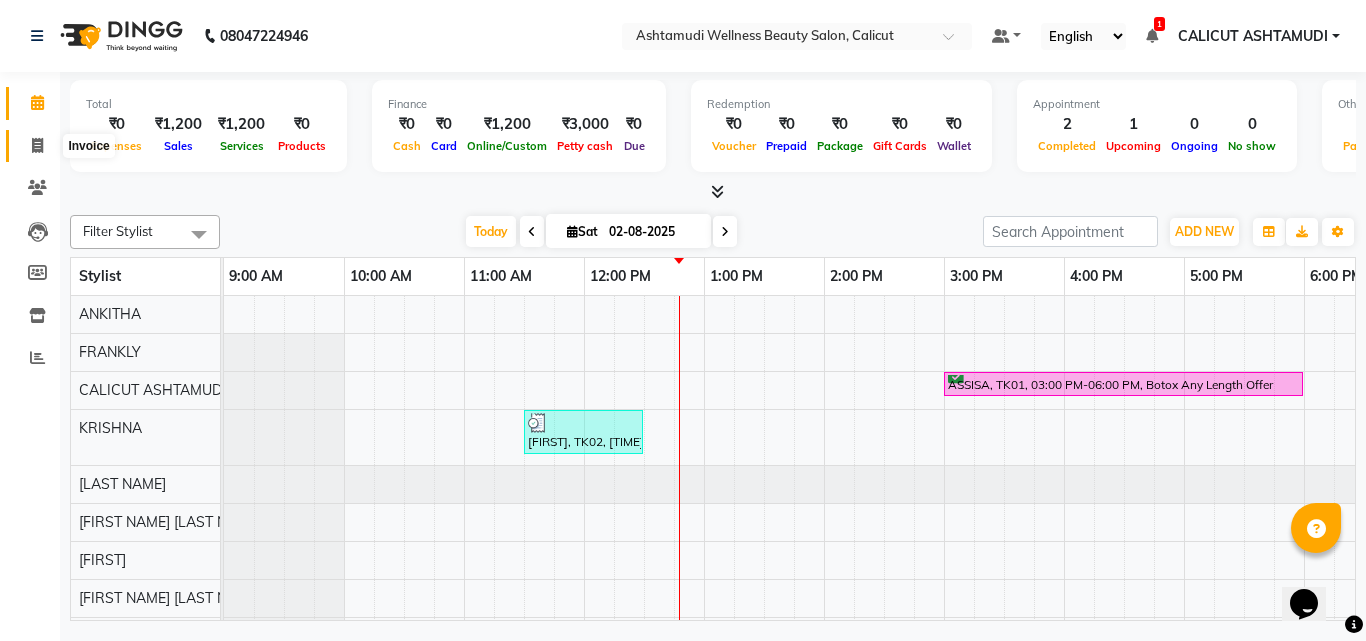 click 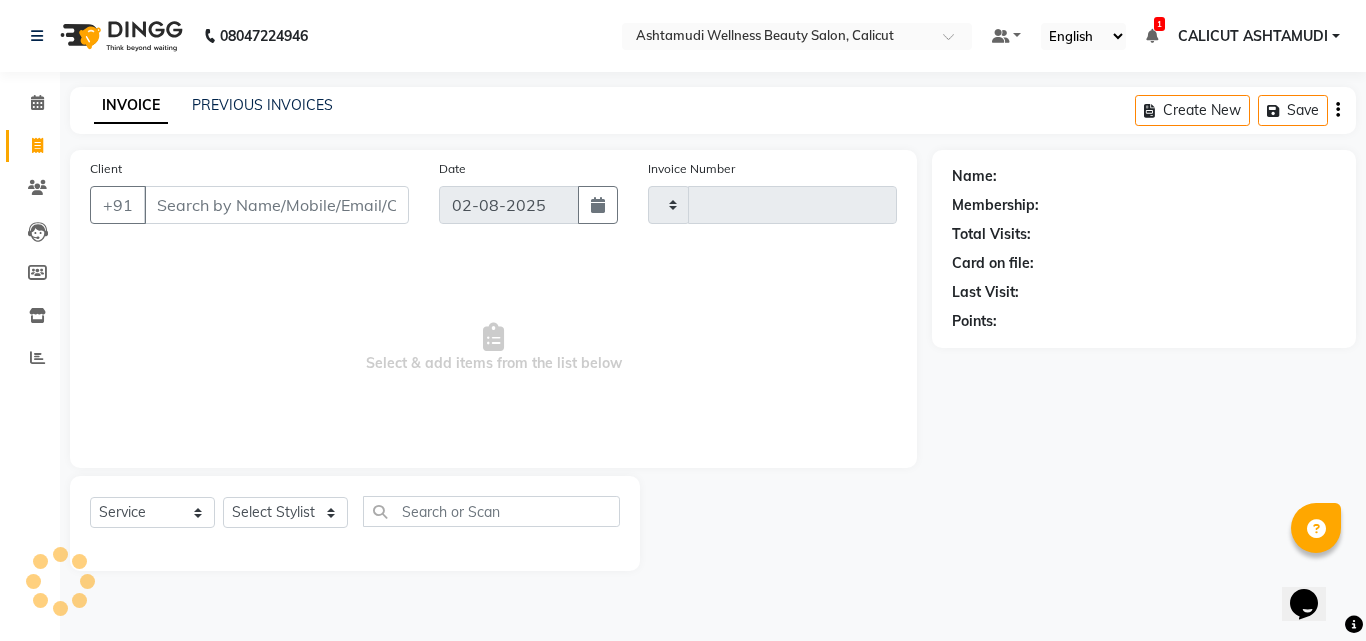 click 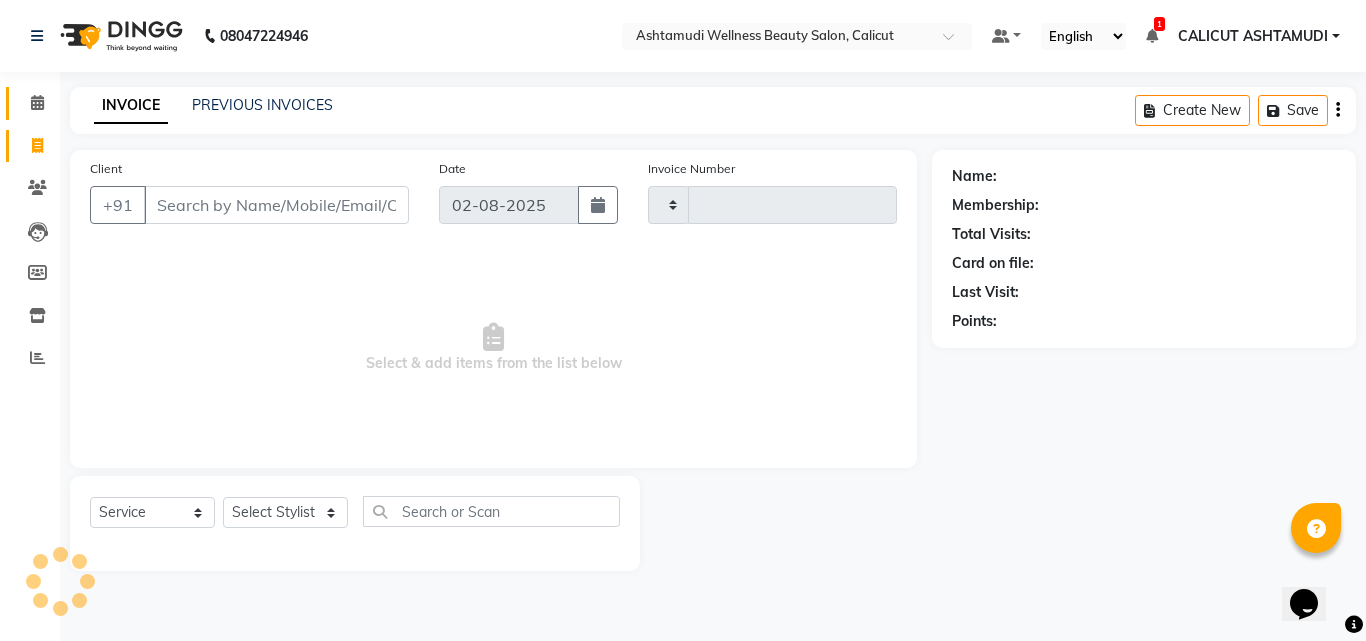 click 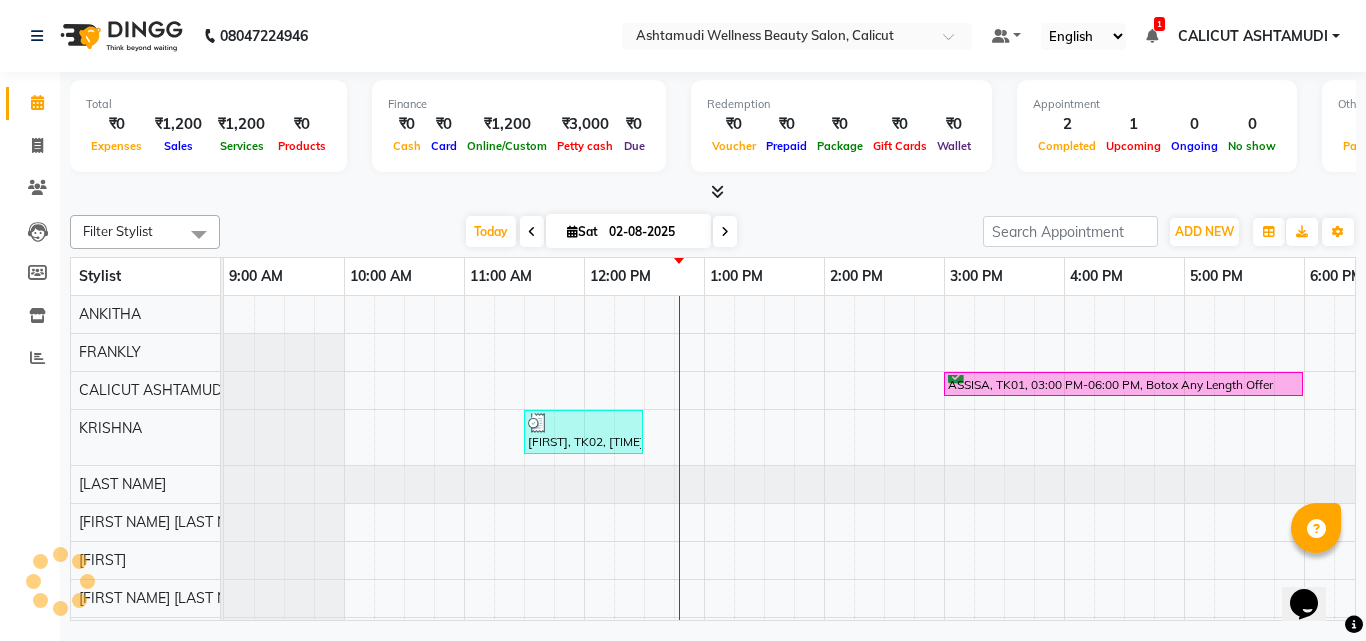 scroll, scrollTop: 0, scrollLeft: 0, axis: both 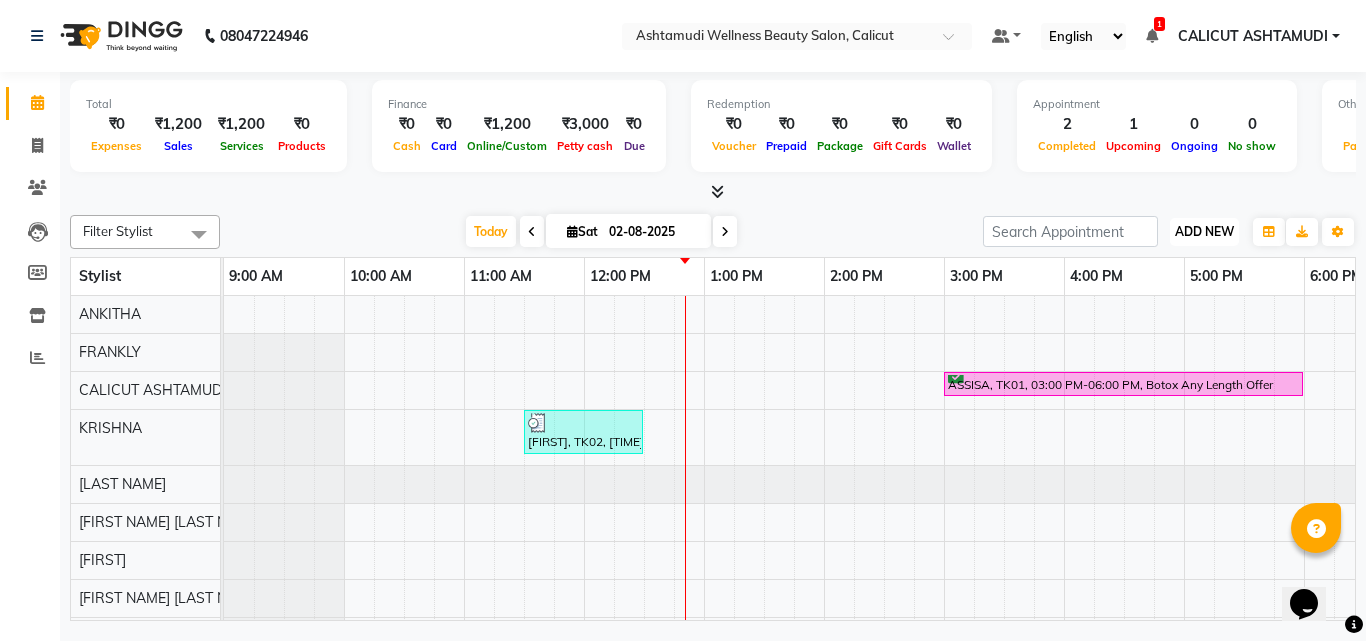 drag, startPoint x: 1205, startPoint y: 236, endPoint x: 1194, endPoint y: 241, distance: 12.083046 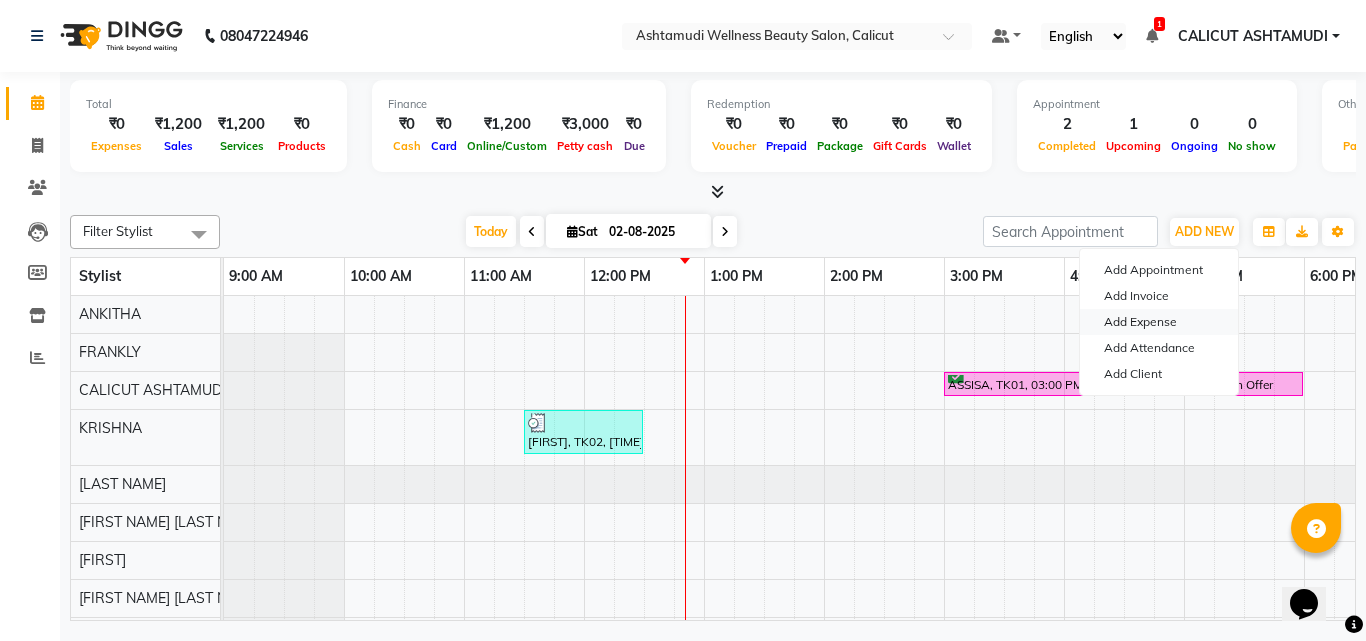 click on "Add Expense" at bounding box center [1159, 322] 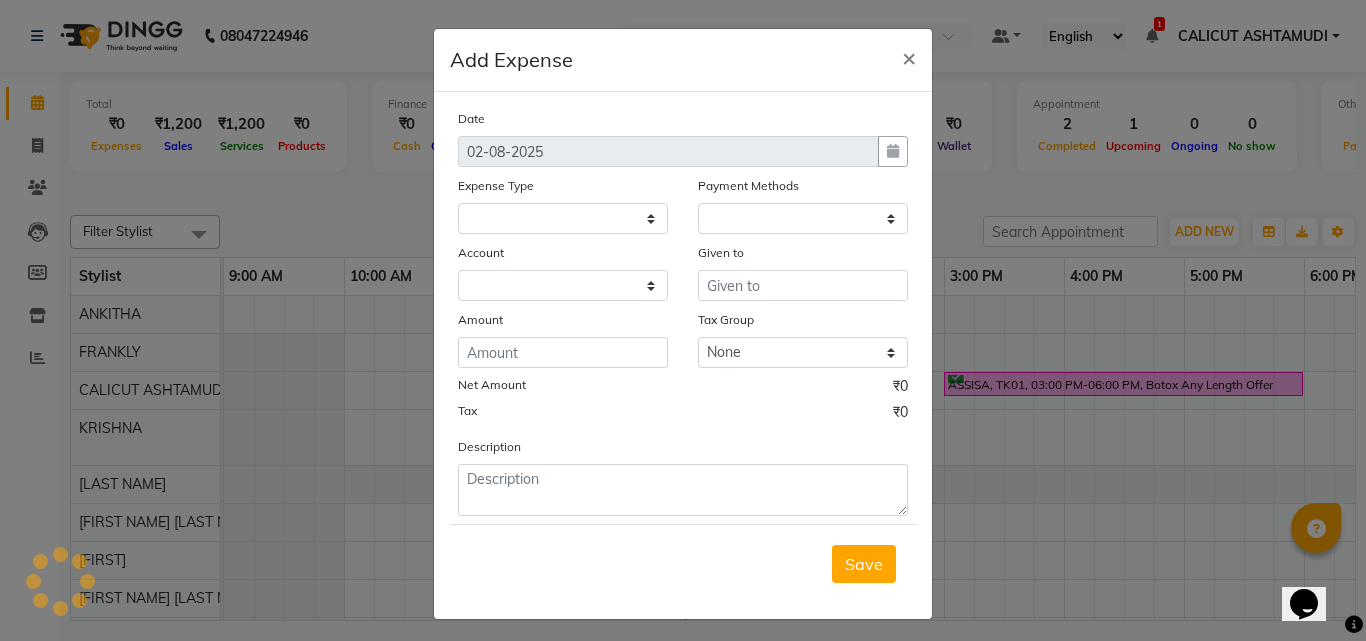 select 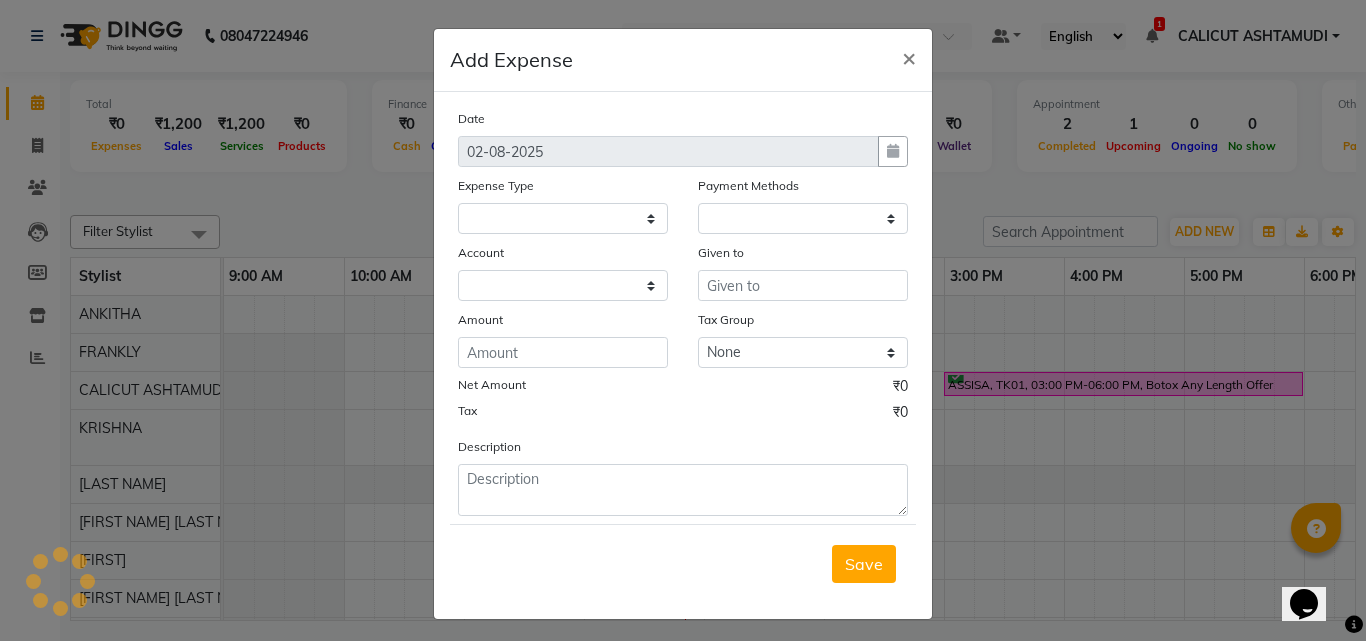 select on "1" 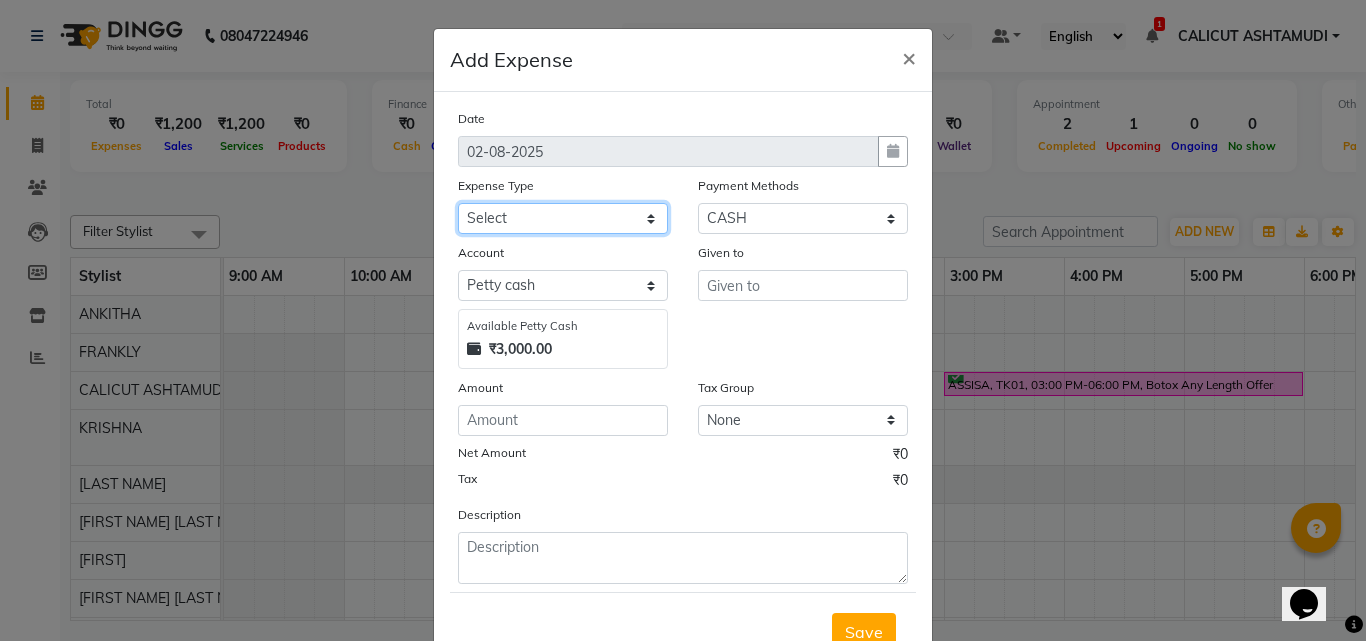 click on "Select ACCOMODATION EXPENSES ADVERTISEMENT SALES PROMOTIONAL EXPENSES Bonus BRIDAL ACCESSORIES REFUND BRIDAL COMMISSION BRIDAL FOOD BRIDAL INCENTIVES BRIDAL ORNAMENTS REFUND BRIDAL TA CASH DEPOSIT RAK BANK COMPUTER ACCESSORIES MOBILE PHONE Donation and Charity Expenses ELECTRICITY CHARGES ELECTRONICS FITTINGS Event Expense FISH FOOD EXPENSES FOOD REFRESHMENT FOR CLIENTS FOOD REFRESHMENT FOR STAFFS Freight And Forwarding Charges FUEL FOR GENERATOR FURNITURE AND EQUIPMENTS Gifts for Clients GIFTS FOR STAFFS GOKULAM CHITS HOSTEL RENT LAUNDRY EXPENSES LICENSE OTHER FEES LOADING UNLOADING CHARGES Medical Expenses MEHNDI PAYMENTS MISCELLANEOUS EXPENSES NEWSPAPER PERIODICALS Ornaments Maintenance Expense OVERTIME ALLOWANCES Payment For Pest Control Perfomance based incentives POSTAGE COURIER CHARGES Printing PRINTING STATIONERY EXPENSES PROFESSIONAL TAX REPAIRS MAINTENANCE ROUND OFF Salary SALARY ADVANCE Sales Incentives Membership Card SALES INCENTIVES PRODUCT SALES INCENTIVES SERVICES SALON ESSENTIALS SALON RENT" 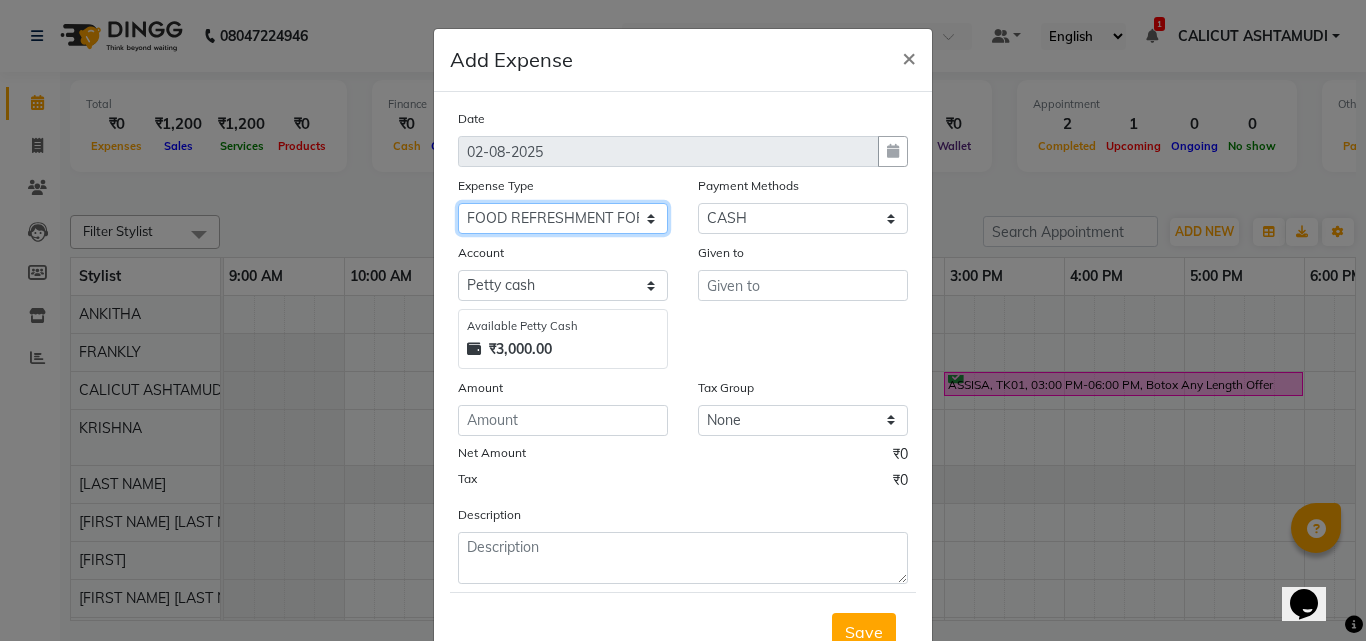 click on "Select ACCOMODATION EXPENSES ADVERTISEMENT SALES PROMOTIONAL EXPENSES Bonus BRIDAL ACCESSORIES REFUND BRIDAL COMMISSION BRIDAL FOOD BRIDAL INCENTIVES BRIDAL ORNAMENTS REFUND BRIDAL TA CASH DEPOSIT RAK BANK COMPUTER ACCESSORIES MOBILE PHONE Donation and Charity Expenses ELECTRICITY CHARGES ELECTRONICS FITTINGS Event Expense FISH FOOD EXPENSES FOOD REFRESHMENT FOR CLIENTS FOOD REFRESHMENT FOR STAFFS Freight And Forwarding Charges FUEL FOR GENERATOR FURNITURE AND EQUIPMENTS Gifts for Clients GIFTS FOR STAFFS GOKULAM CHITS HOSTEL RENT LAUNDRY EXPENSES LICENSE OTHER FEES LOADING UNLOADING CHARGES Medical Expenses MEHNDI PAYMENTS MISCELLANEOUS EXPENSES NEWSPAPER PERIODICALS Ornaments Maintenance Expense OVERTIME ALLOWANCES Payment For Pest Control Perfomance based incentives POSTAGE COURIER CHARGES Printing PRINTING STATIONERY EXPENSES PROFESSIONAL TAX REPAIRS MAINTENANCE ROUND OFF Salary SALARY ADVANCE Sales Incentives Membership Card SALES INCENTIVES PRODUCT SALES INCENTIVES SERVICES SALON ESSENTIALS SALON RENT" 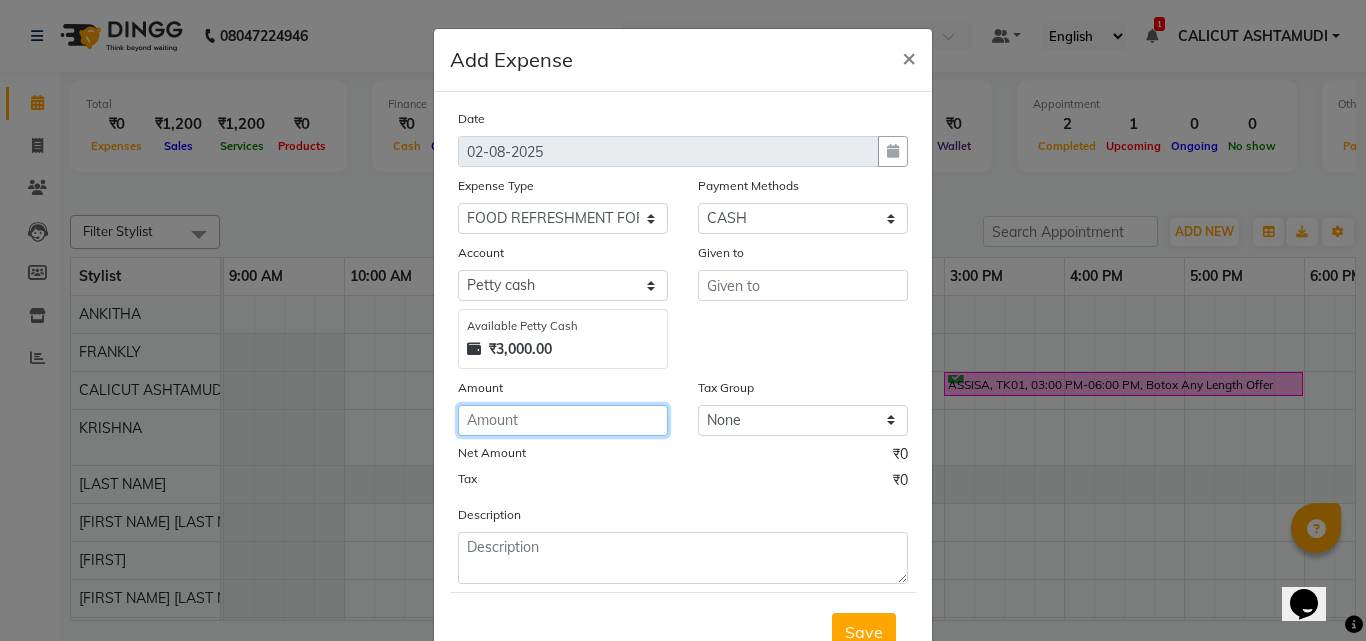 click 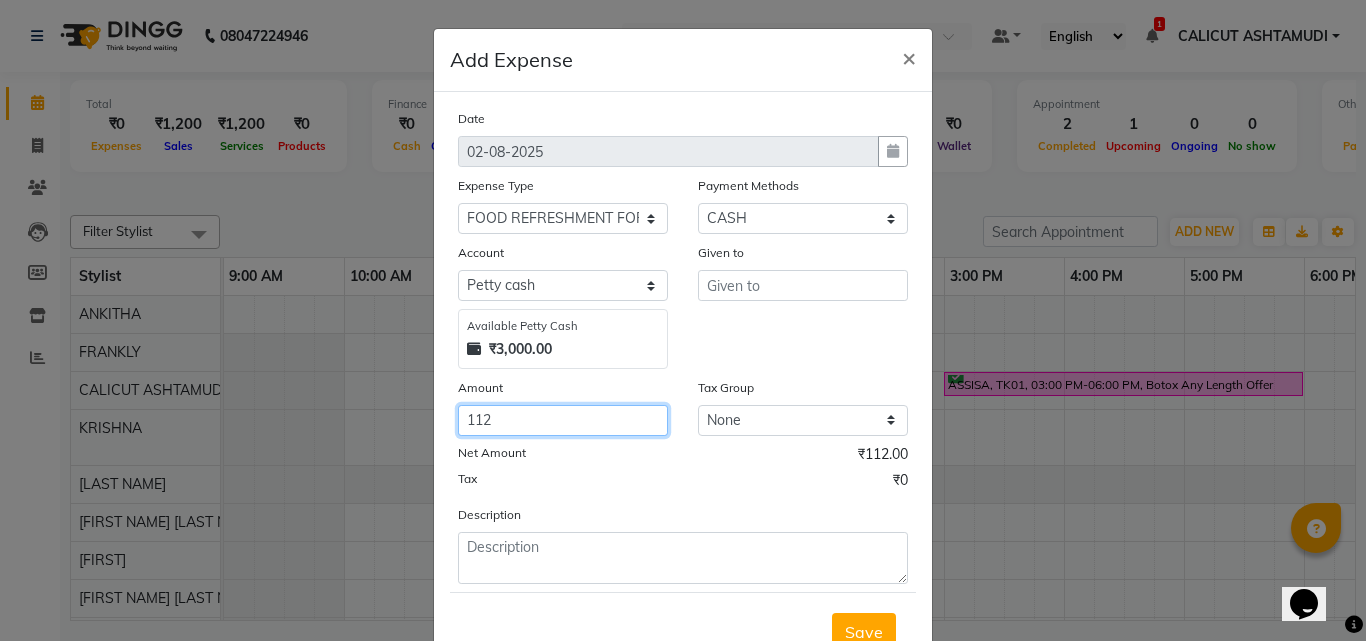 type on "112" 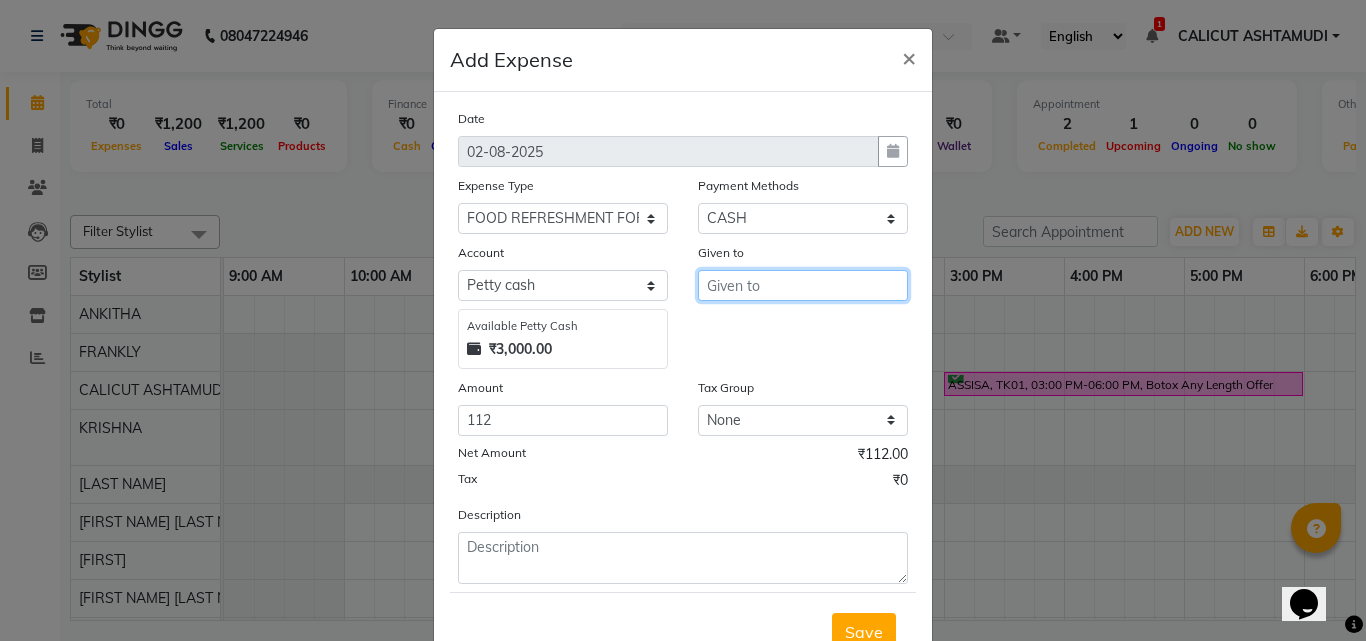 click at bounding box center [803, 285] 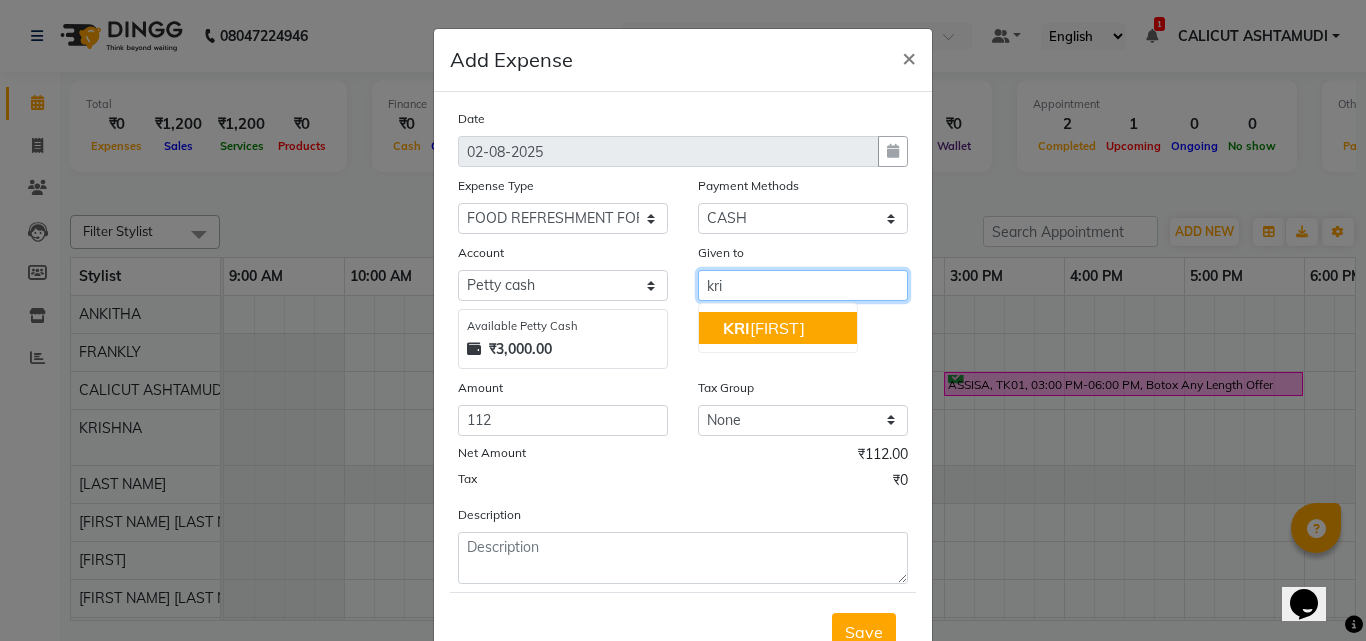 click on "[FIRST_NAME]" at bounding box center (764, 328) 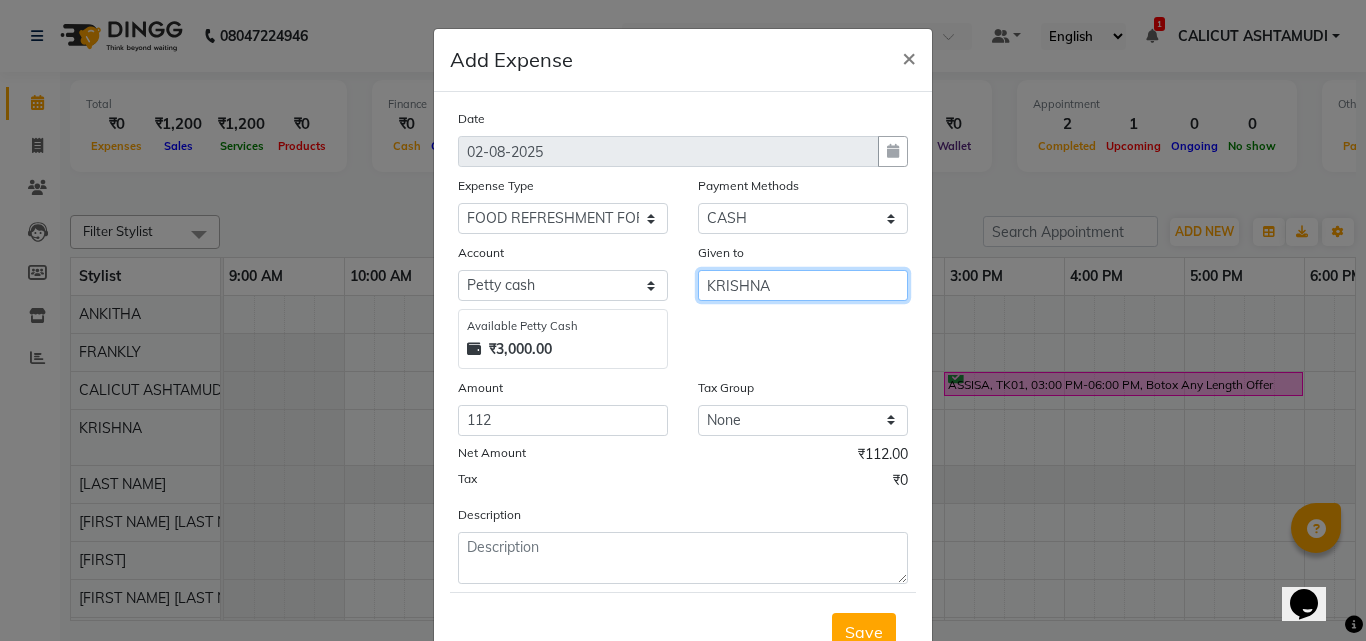 type on "KRISHNA" 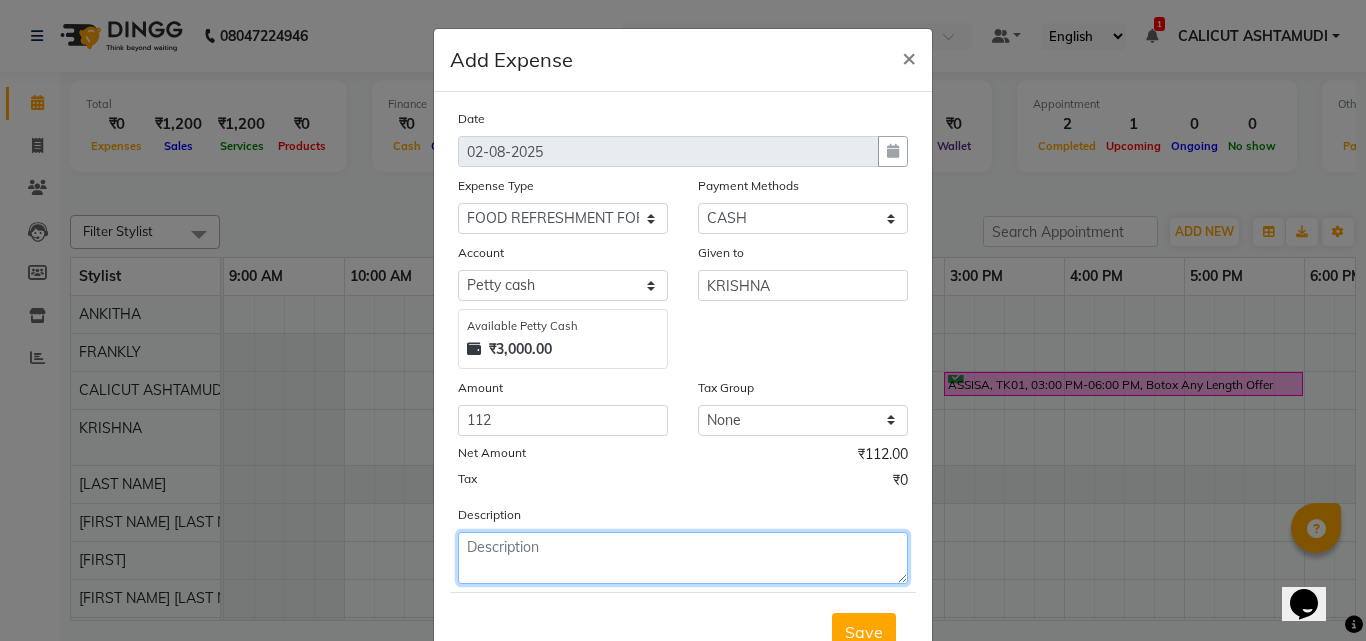 click 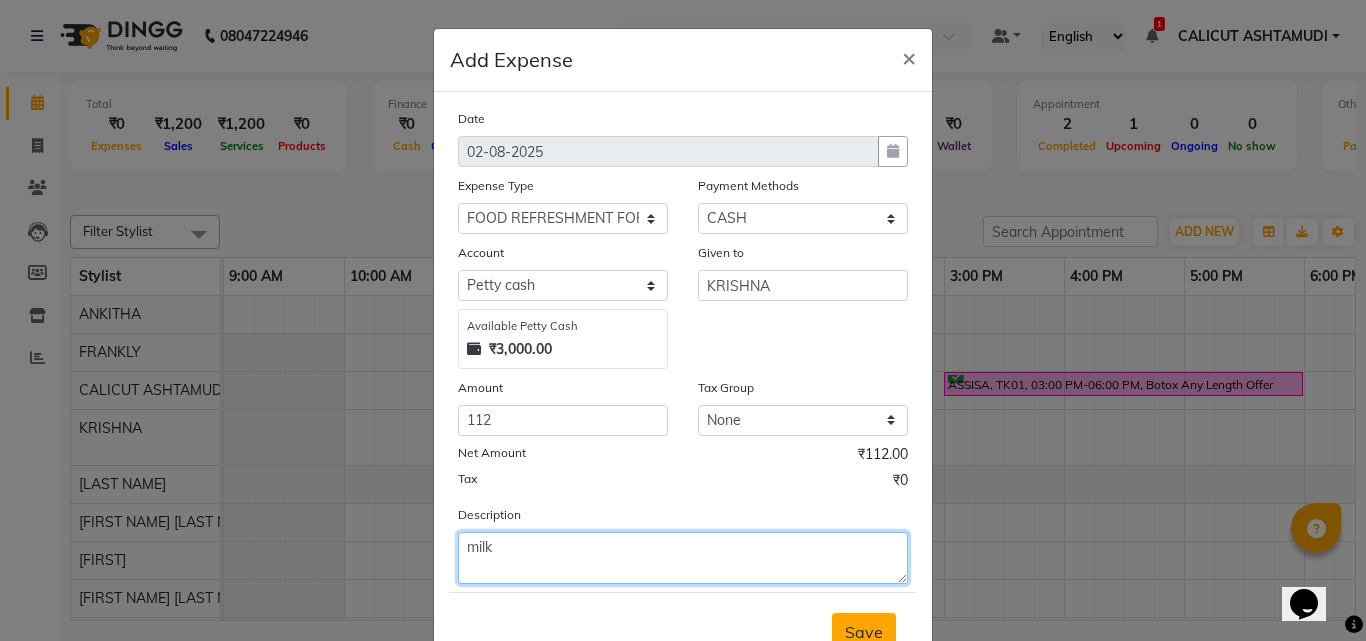 type on "milk" 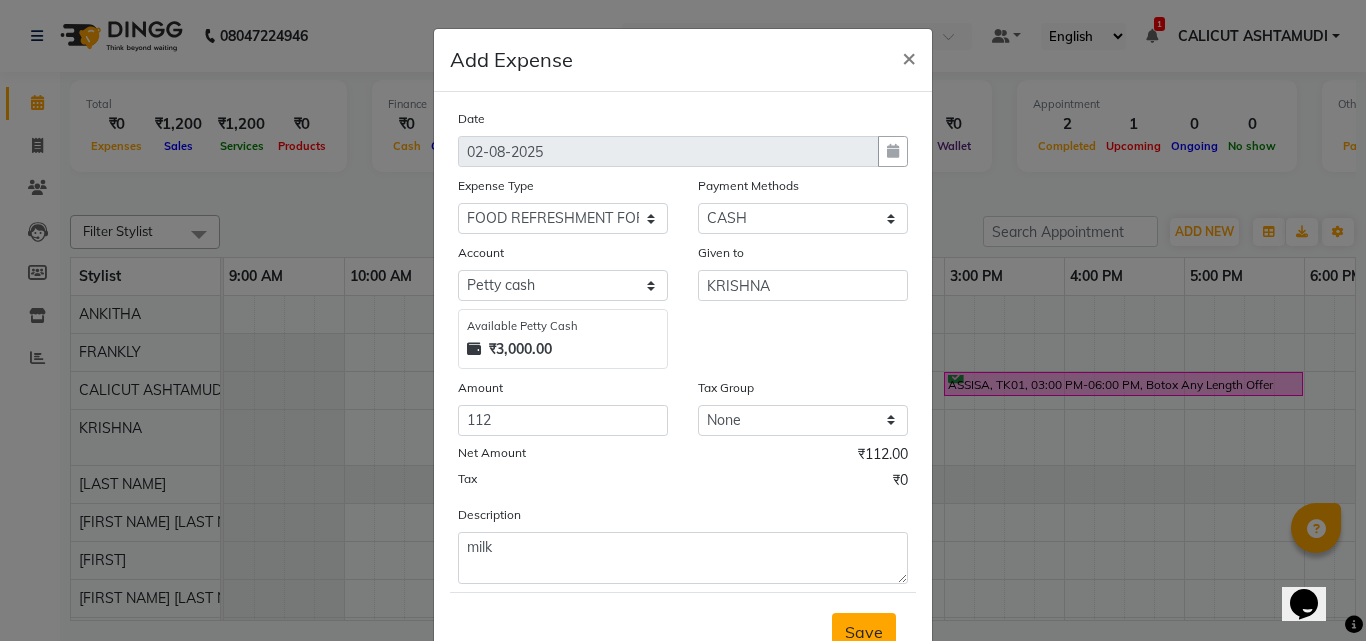 click on "Save" at bounding box center (864, 632) 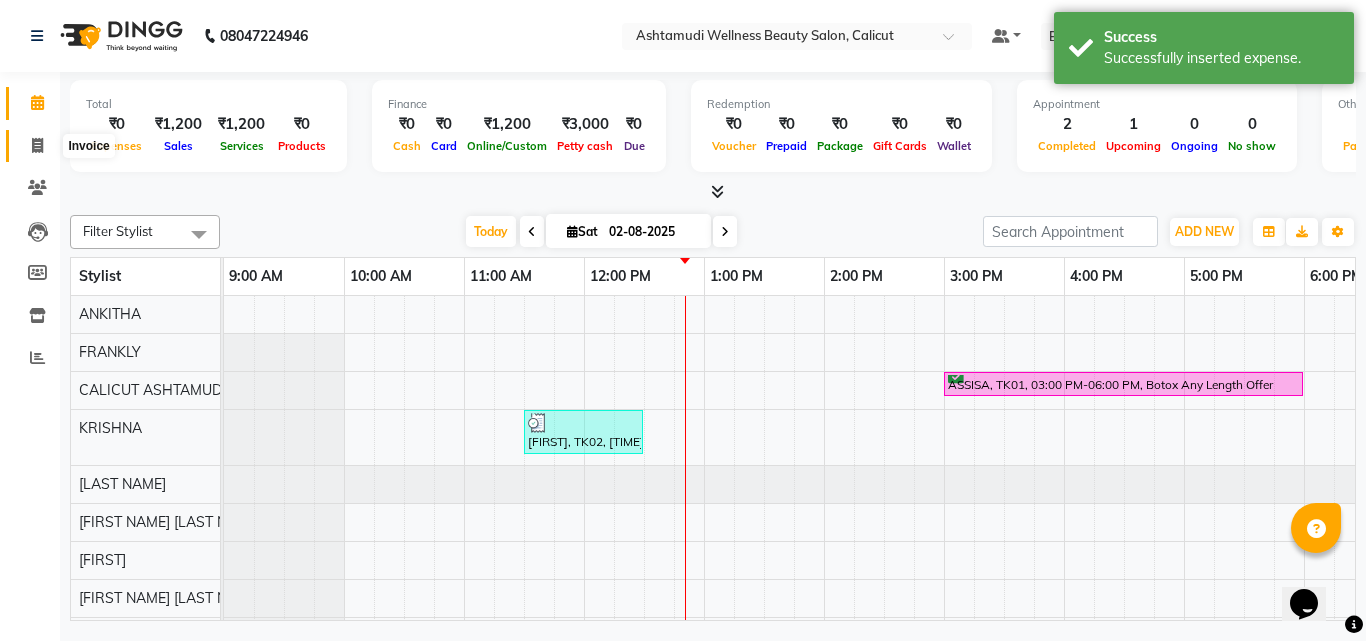 click 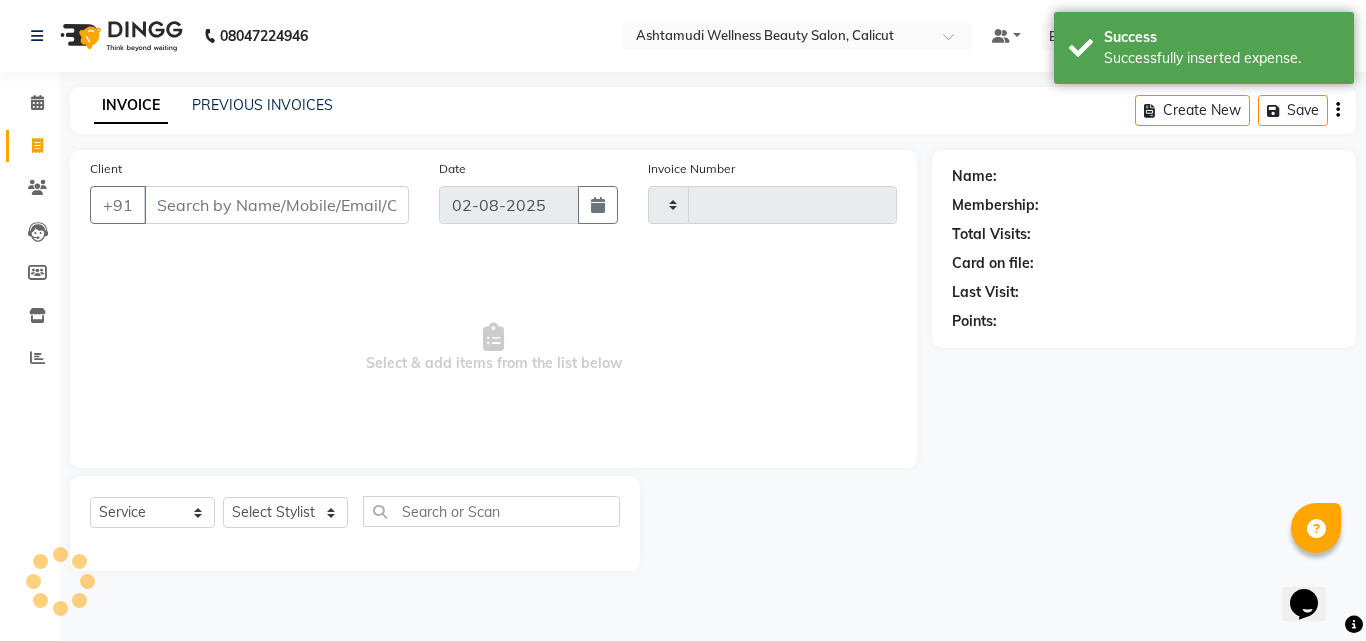 click 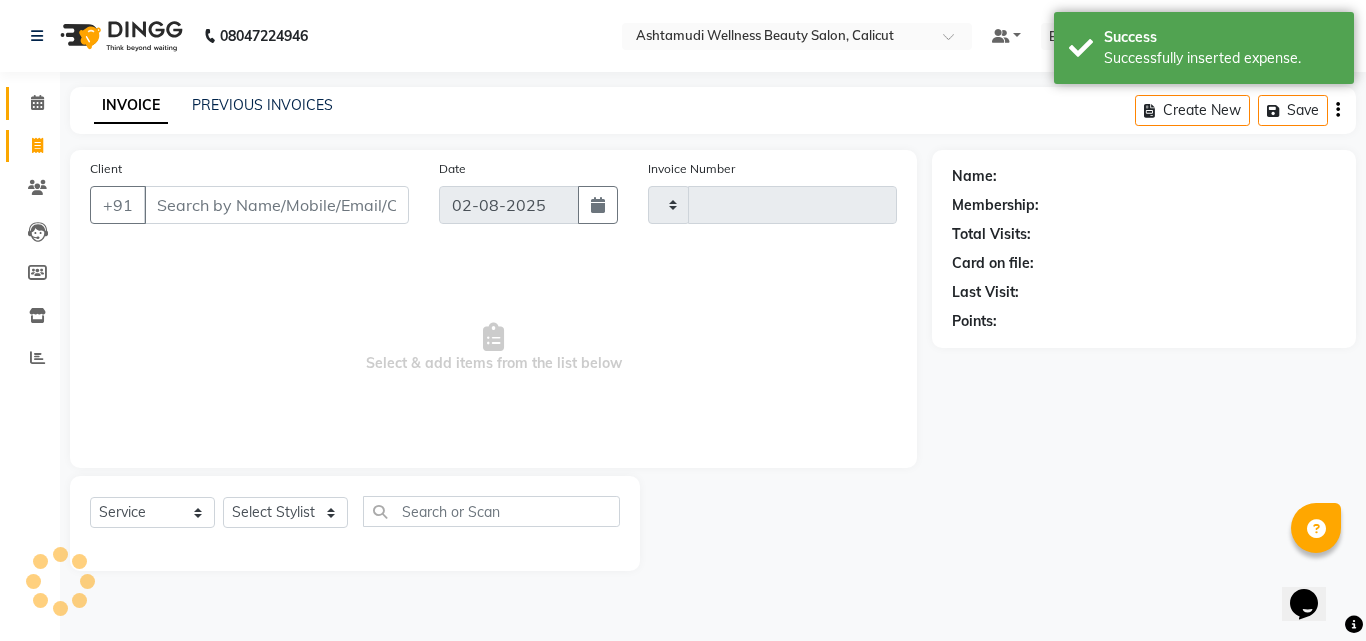 click on "Calendar" 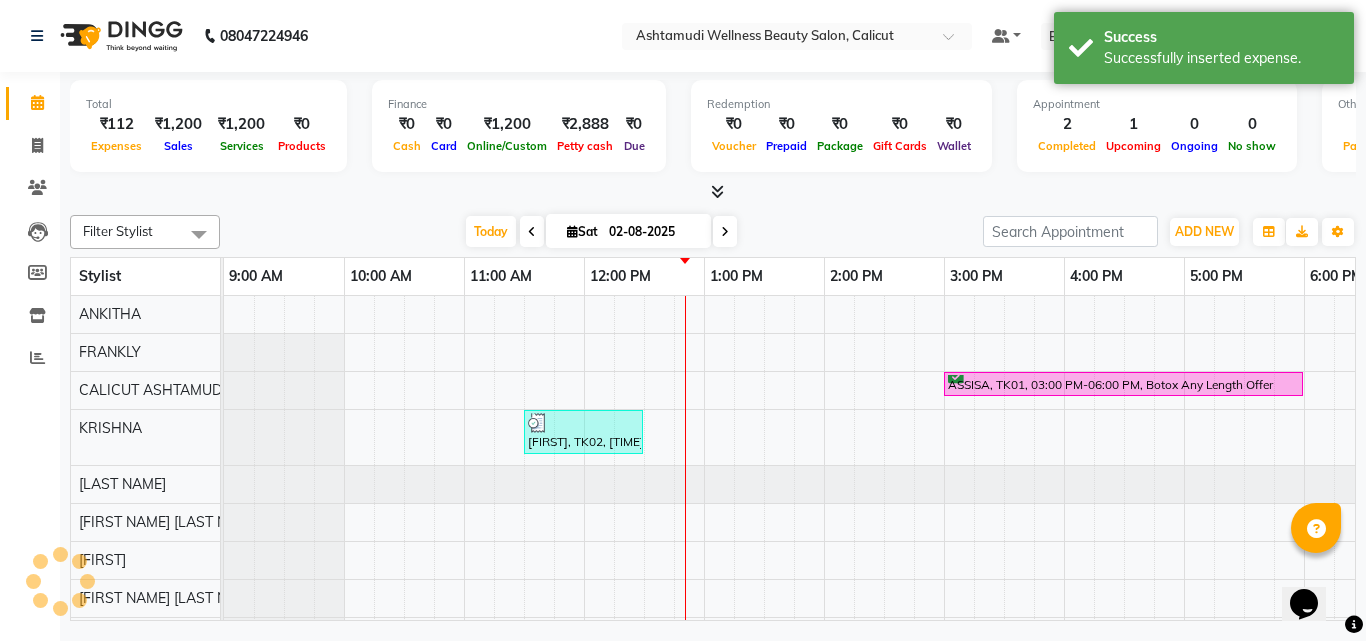 scroll, scrollTop: 0, scrollLeft: 0, axis: both 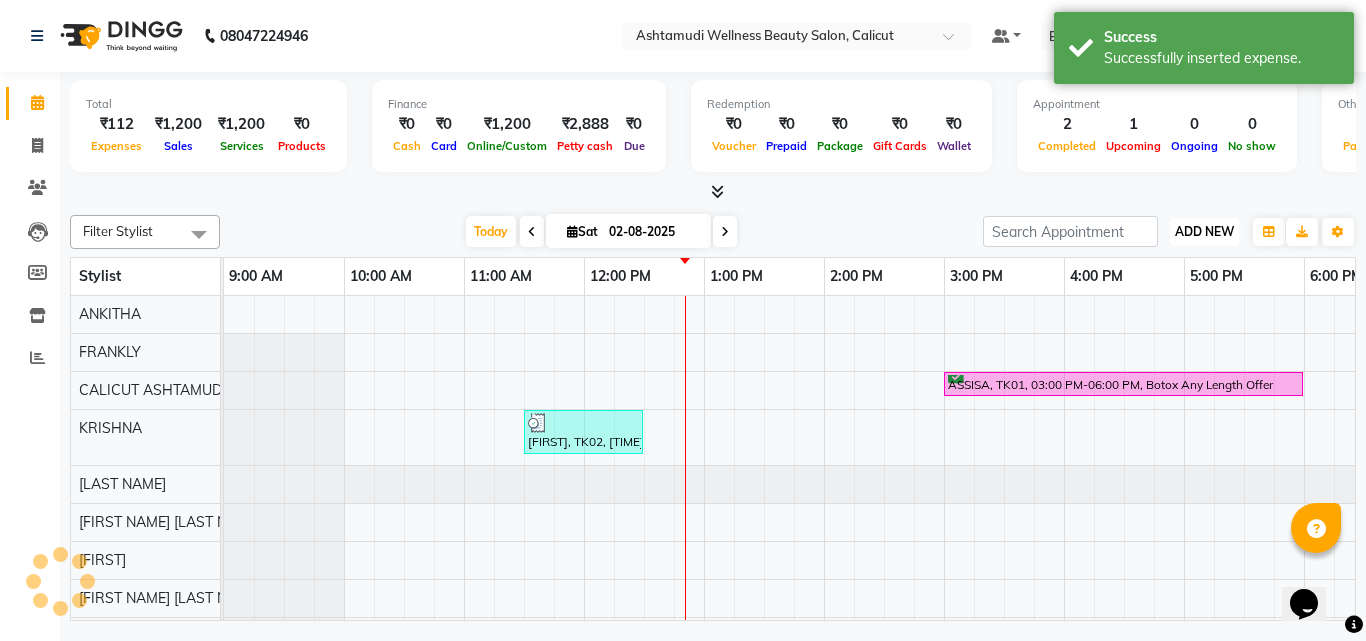 click on "ADD NEW" at bounding box center [1204, 231] 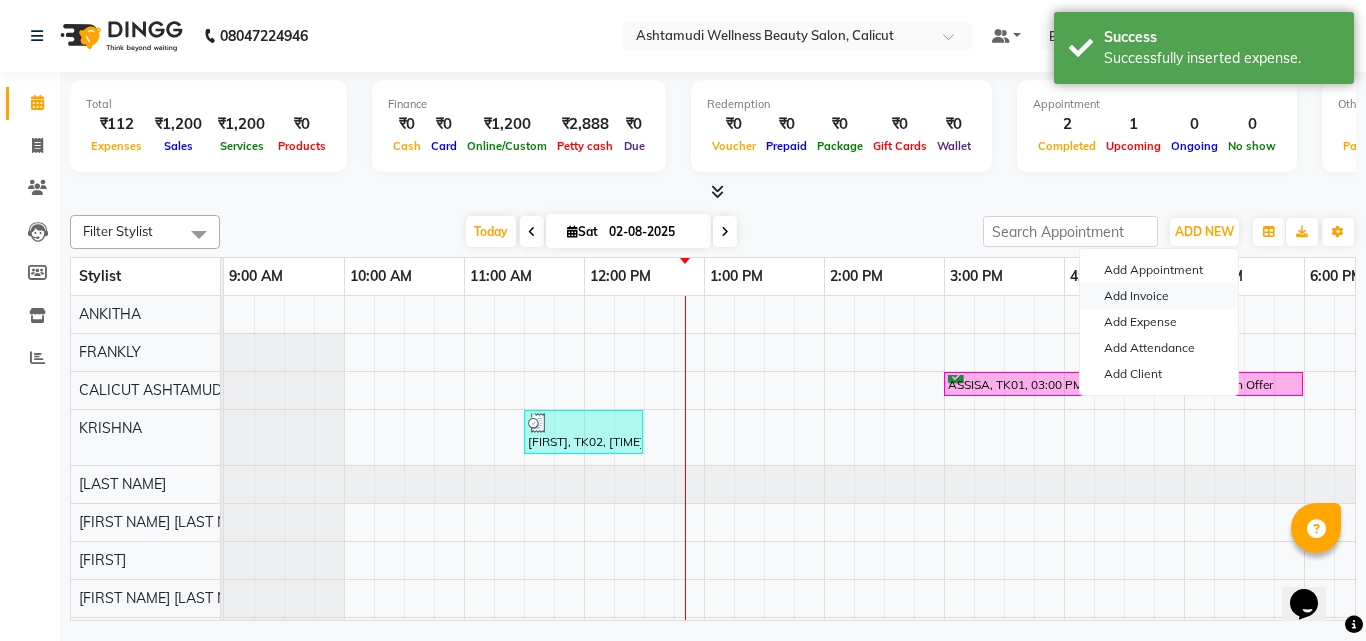 click on "Add Invoice" at bounding box center (1159, 296) 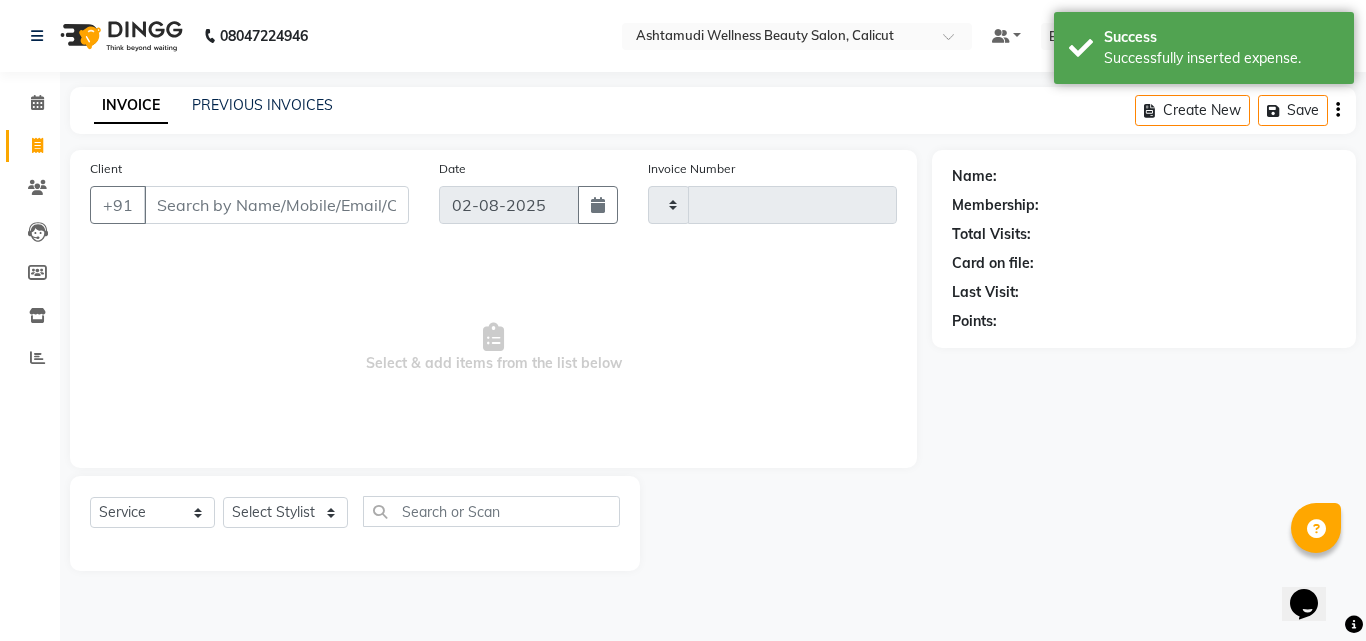 type on "3145" 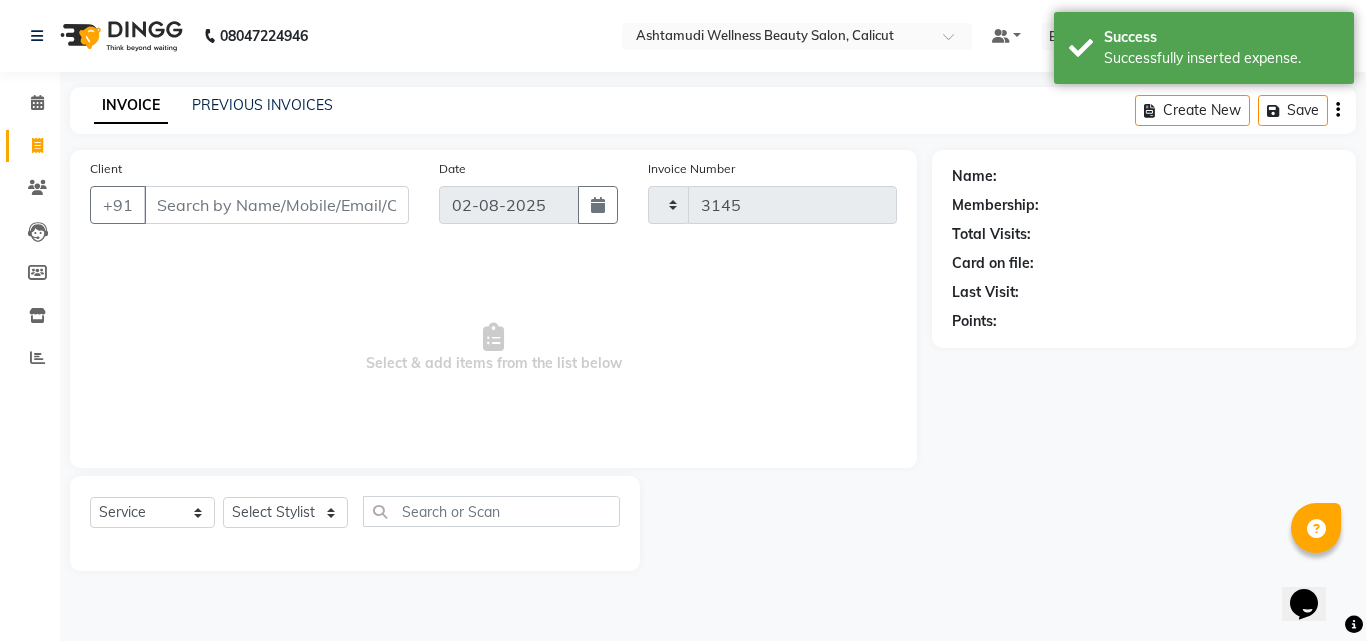 select on "4630" 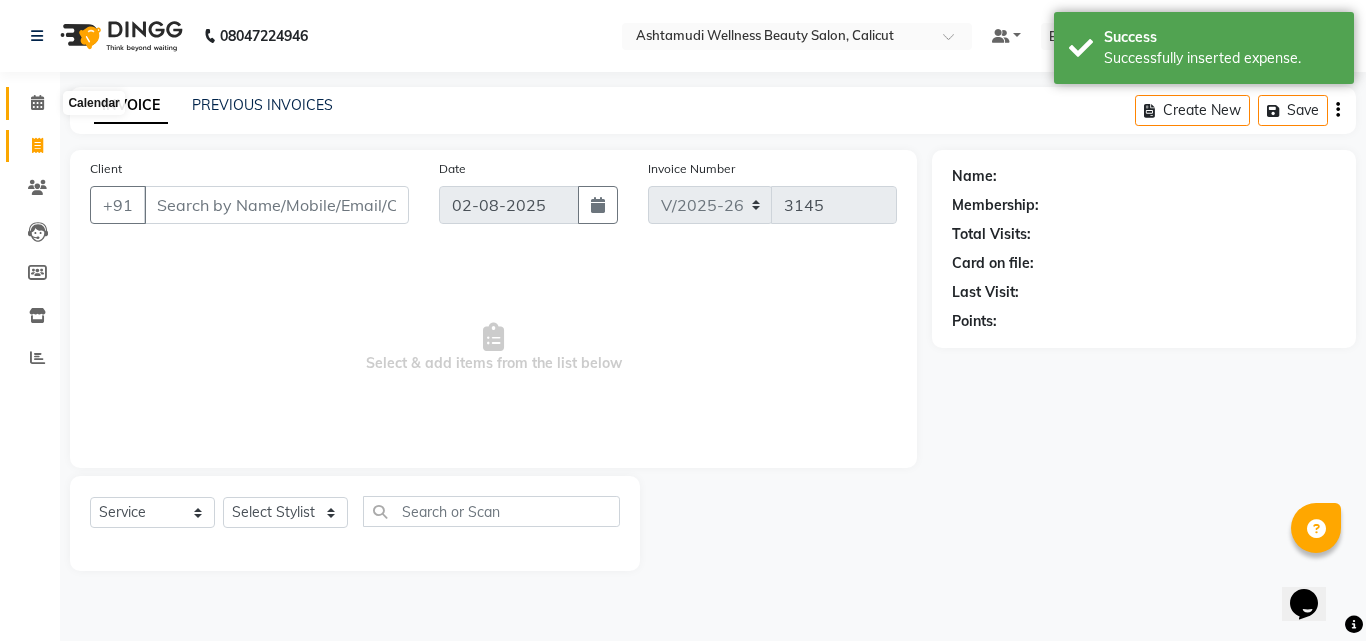 click 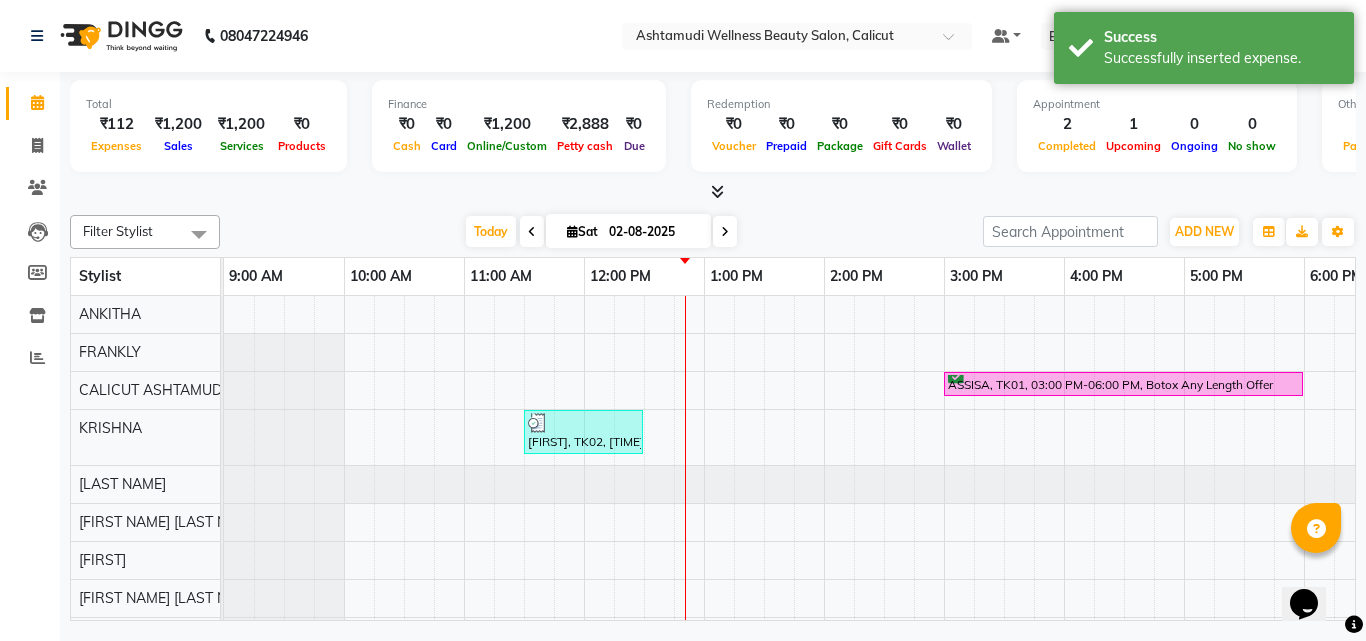 scroll, scrollTop: 0, scrollLeft: 0, axis: both 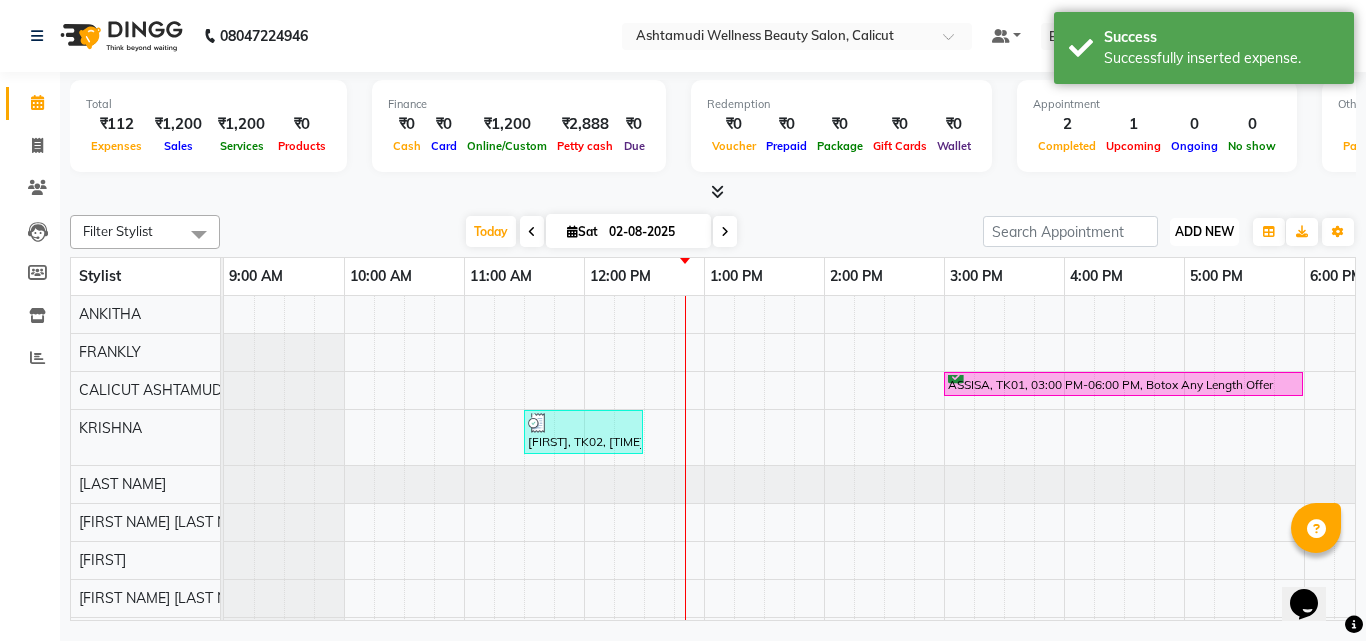 click on "ADD NEW" at bounding box center [1204, 231] 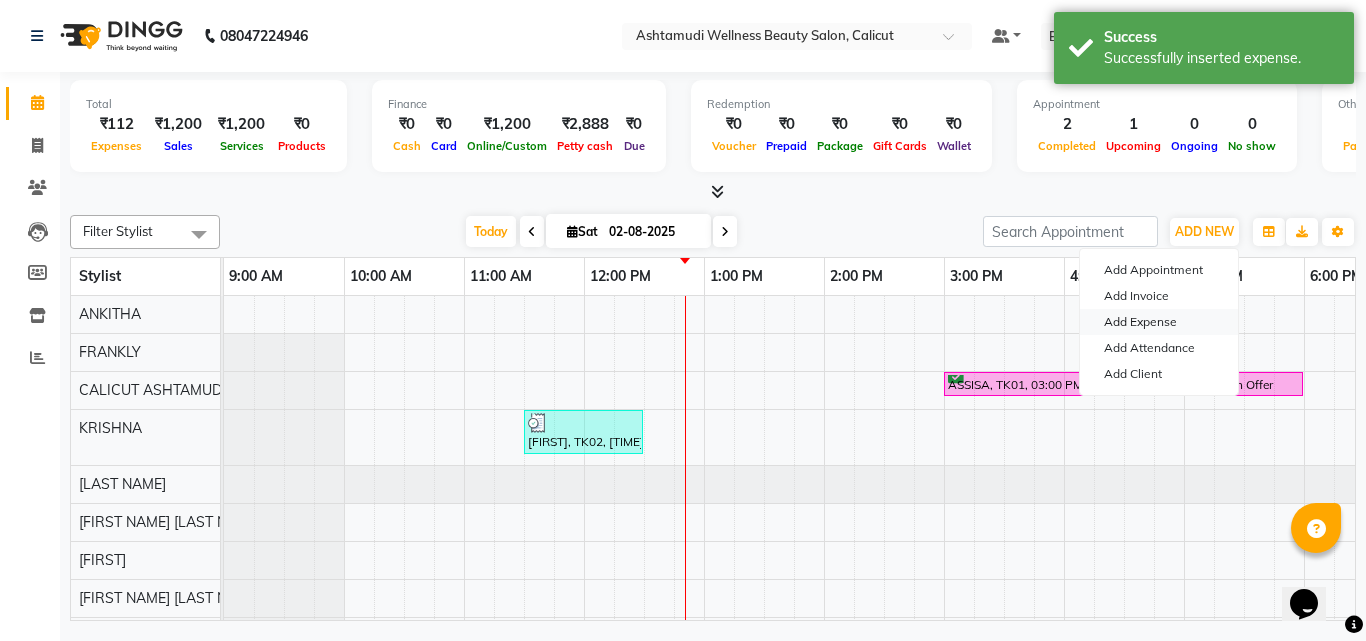 click on "Add Expense" at bounding box center [1159, 322] 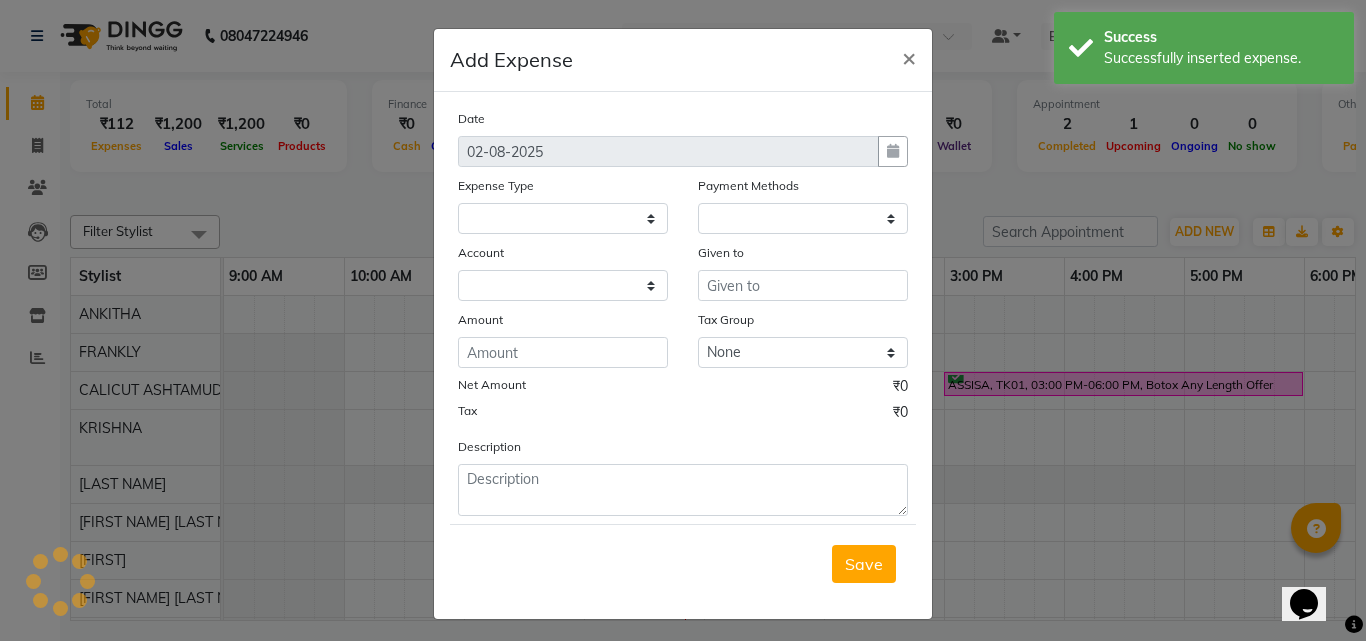 select 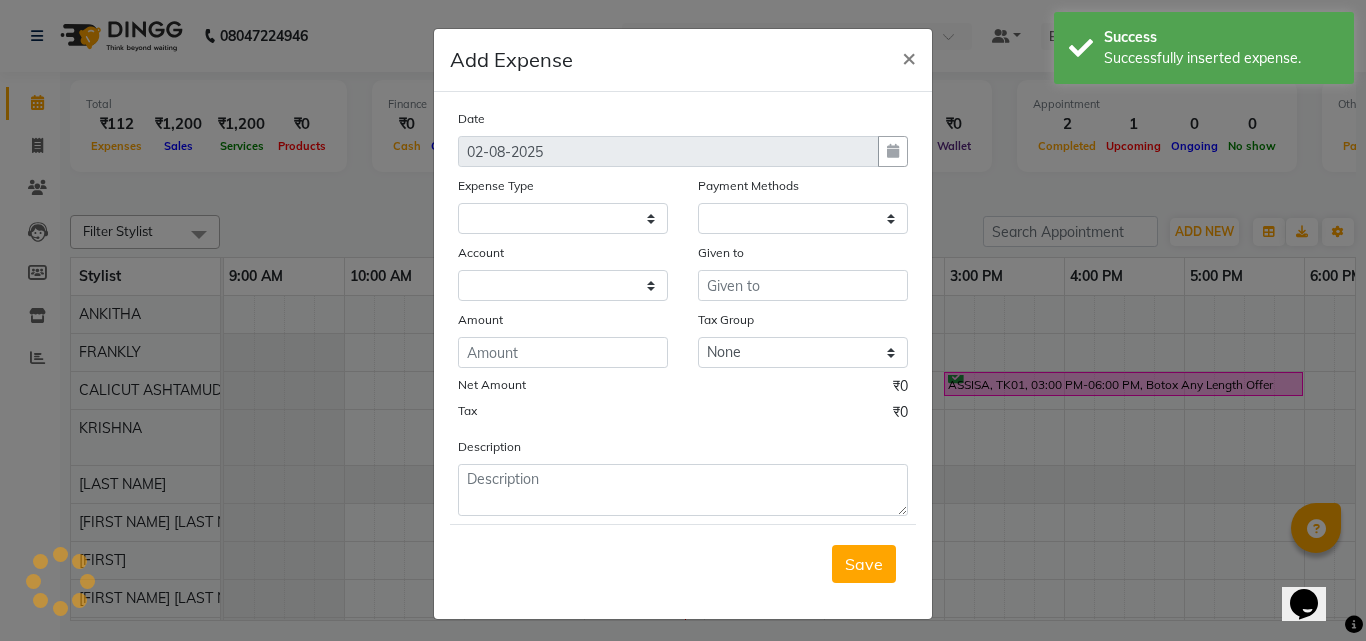 select on "1" 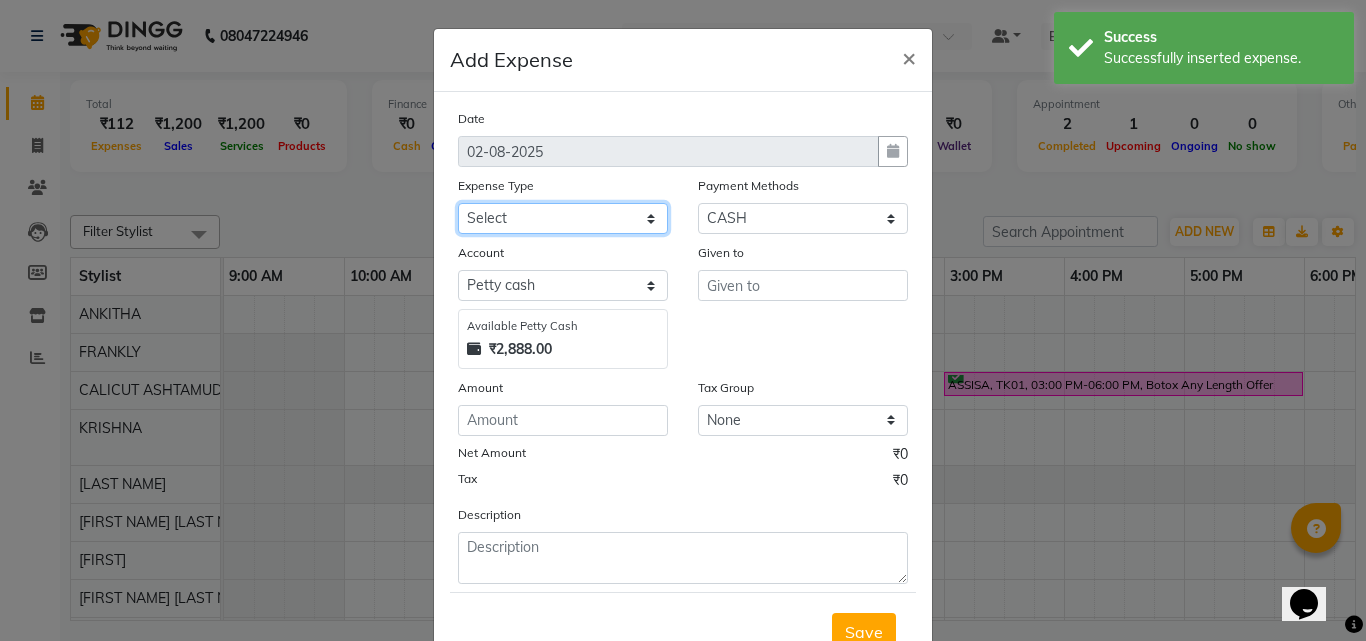 click on "Select ACCOMODATION EXPENSES ADVERTISEMENT SALES PROMOTIONAL EXPENSES Bonus BRIDAL ACCESSORIES REFUND BRIDAL COMMISSION BRIDAL FOOD BRIDAL INCENTIVES BRIDAL ORNAMENTS REFUND BRIDAL TA CASH DEPOSIT RAK BANK COMPUTER ACCESSORIES MOBILE PHONE Donation and Charity Expenses ELECTRICITY CHARGES ELECTRONICS FITTINGS Event Expense FISH FOOD EXPENSES FOOD REFRESHMENT FOR CLIENTS FOOD REFRESHMENT FOR STAFFS Freight And Forwarding Charges FUEL FOR GENERATOR FURNITURE AND EQUIPMENTS Gifts for Clients GIFTS FOR STAFFS GOKULAM CHITS HOSTEL RENT LAUNDRY EXPENSES LICENSE OTHER FEES LOADING UNLOADING CHARGES Medical Expenses MEHNDI PAYMENTS MISCELLANEOUS EXPENSES NEWSPAPER PERIODICALS Ornaments Maintenance Expense OVERTIME ALLOWANCES Payment For Pest Control Perfomance based incentives POSTAGE COURIER CHARGES Printing PRINTING STATIONERY EXPENSES PROFESSIONAL TAX REPAIRS MAINTENANCE ROUND OFF Salary SALARY ADVANCE Sales Incentives Membership Card SALES INCENTIVES PRODUCT SALES INCENTIVES SERVICES SALON ESSENTIALS SALON RENT" 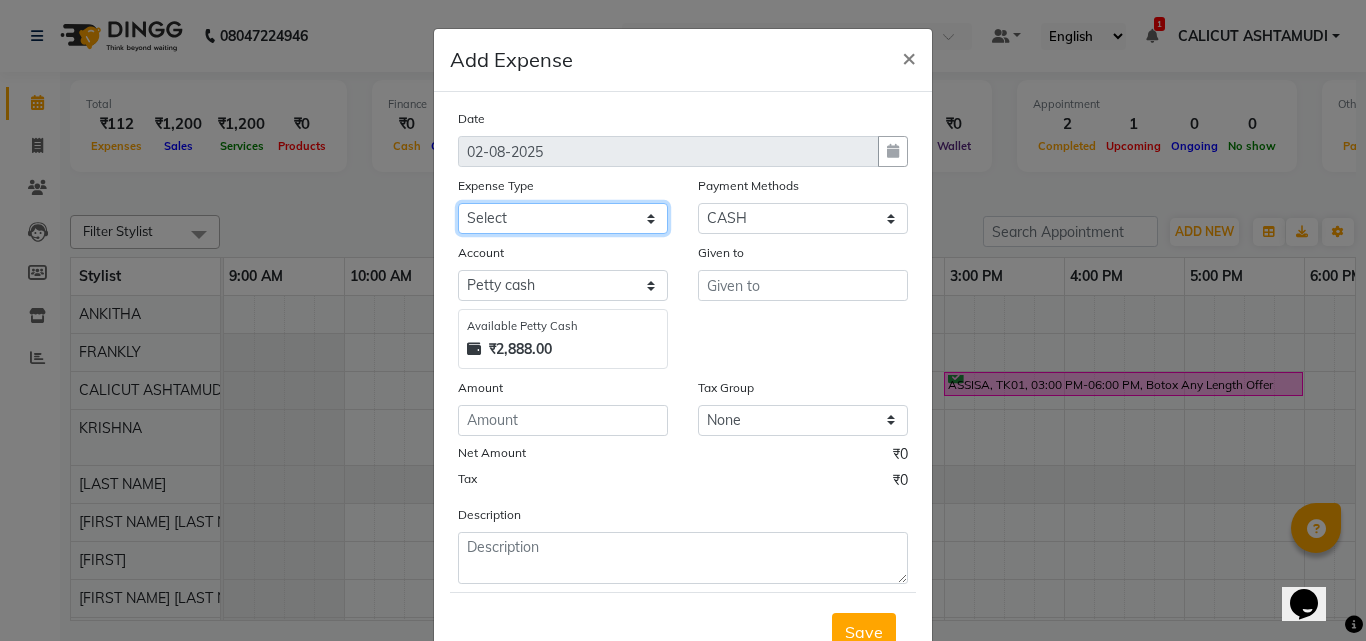 select on "6175" 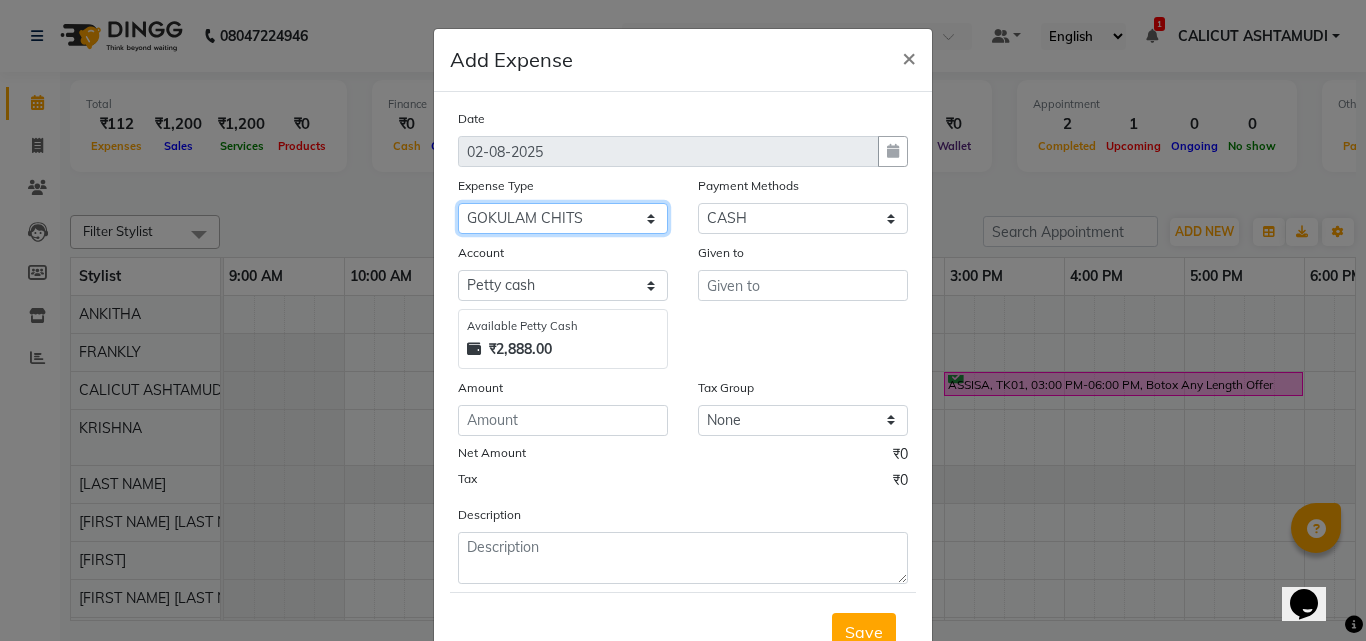 click on "Select ACCOMODATION EXPENSES ADVERTISEMENT SALES PROMOTIONAL EXPENSES Bonus BRIDAL ACCESSORIES REFUND BRIDAL COMMISSION BRIDAL FOOD BRIDAL INCENTIVES BRIDAL ORNAMENTS REFUND BRIDAL TA CASH DEPOSIT RAK BANK COMPUTER ACCESSORIES MOBILE PHONE Donation and Charity Expenses ELECTRICITY CHARGES ELECTRONICS FITTINGS Event Expense FISH FOOD EXPENSES FOOD REFRESHMENT FOR CLIENTS FOOD REFRESHMENT FOR STAFFS Freight And Forwarding Charges FUEL FOR GENERATOR FURNITURE AND EQUIPMENTS Gifts for Clients GIFTS FOR STAFFS GOKULAM CHITS HOSTEL RENT LAUNDRY EXPENSES LICENSE OTHER FEES LOADING UNLOADING CHARGES Medical Expenses MEHNDI PAYMENTS MISCELLANEOUS EXPENSES NEWSPAPER PERIODICALS Ornaments Maintenance Expense OVERTIME ALLOWANCES Payment For Pest Control Perfomance based incentives POSTAGE COURIER CHARGES Printing PRINTING STATIONERY EXPENSES PROFESSIONAL TAX REPAIRS MAINTENANCE ROUND OFF Salary SALARY ADVANCE Sales Incentives Membership Card SALES INCENTIVES PRODUCT SALES INCENTIVES SERVICES SALON ESSENTIALS SALON RENT" 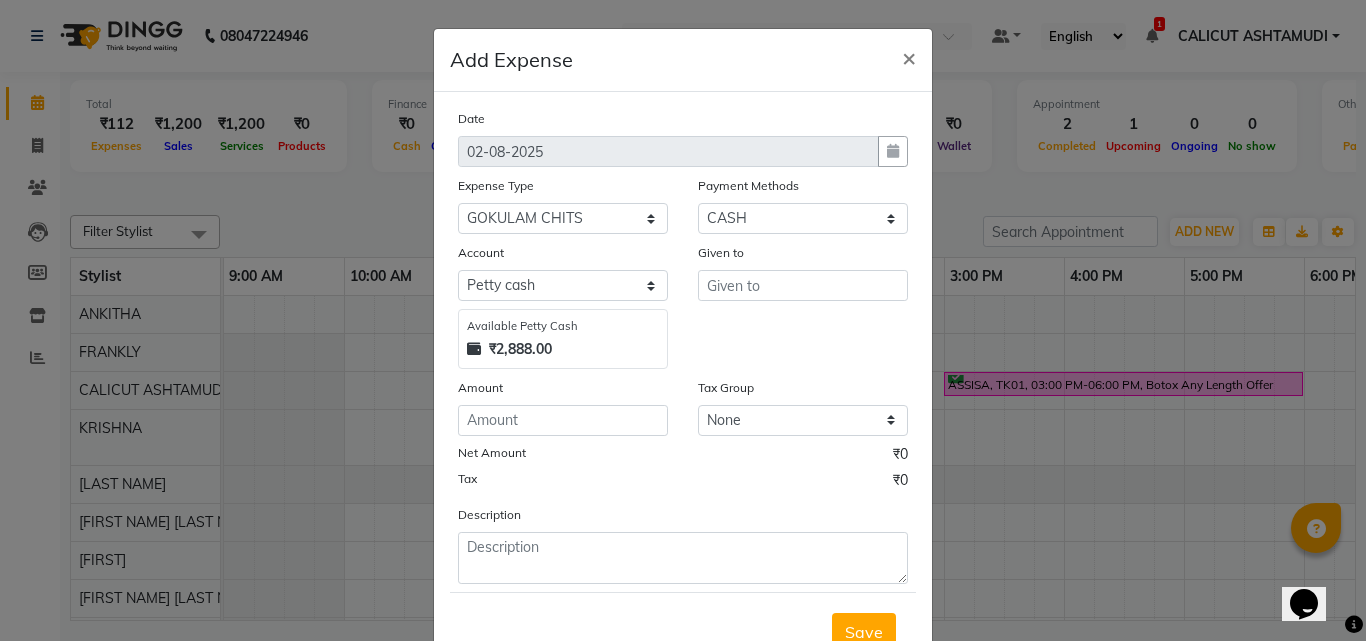 click on "Date 02-08-2025 Expense Type Select ACCOMODATION EXPENSES ADVERTISEMENT SALES PROMOTIONAL EXPENSES Bonus BRIDAL ACCESSORIES REFUND BRIDAL COMMISSION BRIDAL FOOD BRIDAL INCENTIVES BRIDAL ORNAMENTS REFUND BRIDAL TA CASH DEPOSIT RAK BANK COMPUTER ACCESSORIES MOBILE PHONE Donation and Charity Expenses ELECTRICITY CHARGES ELECTRONICS FITTINGS Event Expense FISH FOOD EXPENSES FOOD REFRESHMENT FOR CLIENTS FOOD REFRESHMENT FOR STAFFS Freight And Forwarding Charges FUEL FOR GENERATOR FURNITURE AND EQUIPMENTS Gifts for Clients GIFTS FOR STAFFS GOKULAM CHITS HOSTEL RENT LAUNDRY EXPENSES LICENSE OTHER FEES LOADING UNLOADING CHARGES Medical Expenses MEHNDI PAYMENTS MISCELLANEOUS EXPENSES NEWSPAPER PERIODICALS Ornaments Maintenance Expense OVERTIME ALLOWANCES Payment For Pest Control Perfomance based incentives POSTAGE COURIER CHARGES Printing PRINTING STATIONERY EXPENSES PROFESSIONAL TAX REPAIRS MAINTENANCE ROUND OFF Salary SALARY ADVANCE Sales Incentives Membership Card SALES INCENTIVES PRODUCT SALES INCENTIVES SERVICES" 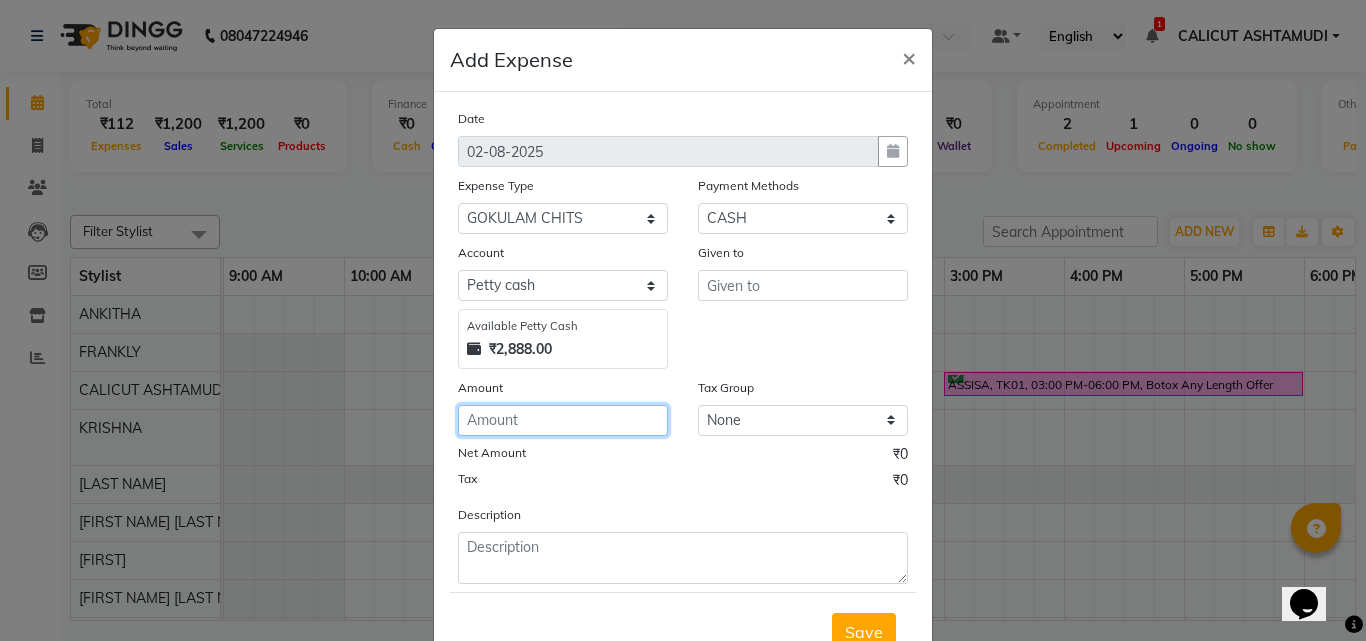 click 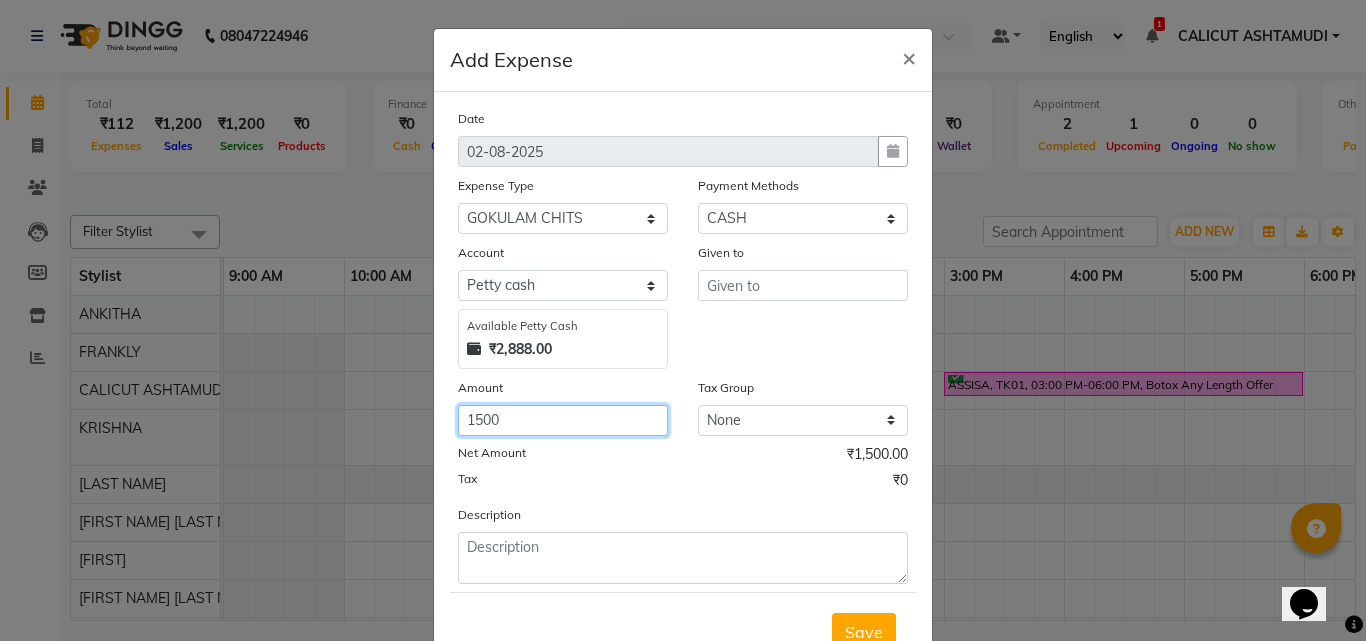 type on "1500" 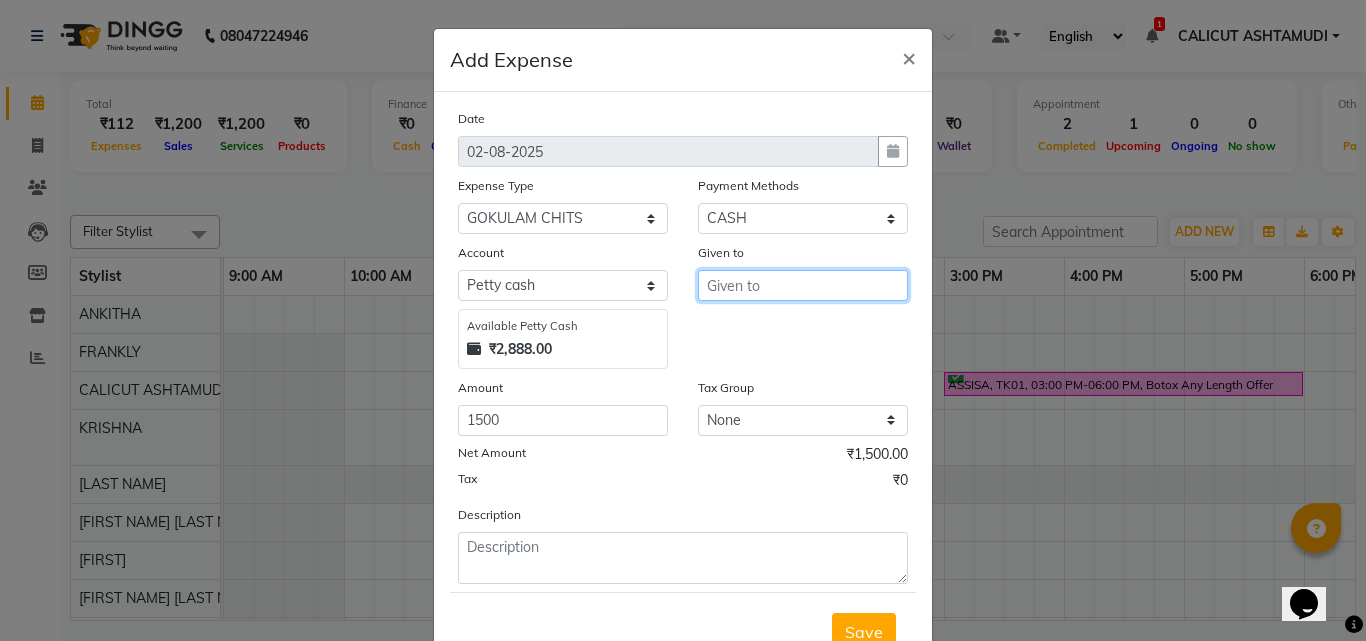 click at bounding box center (803, 285) 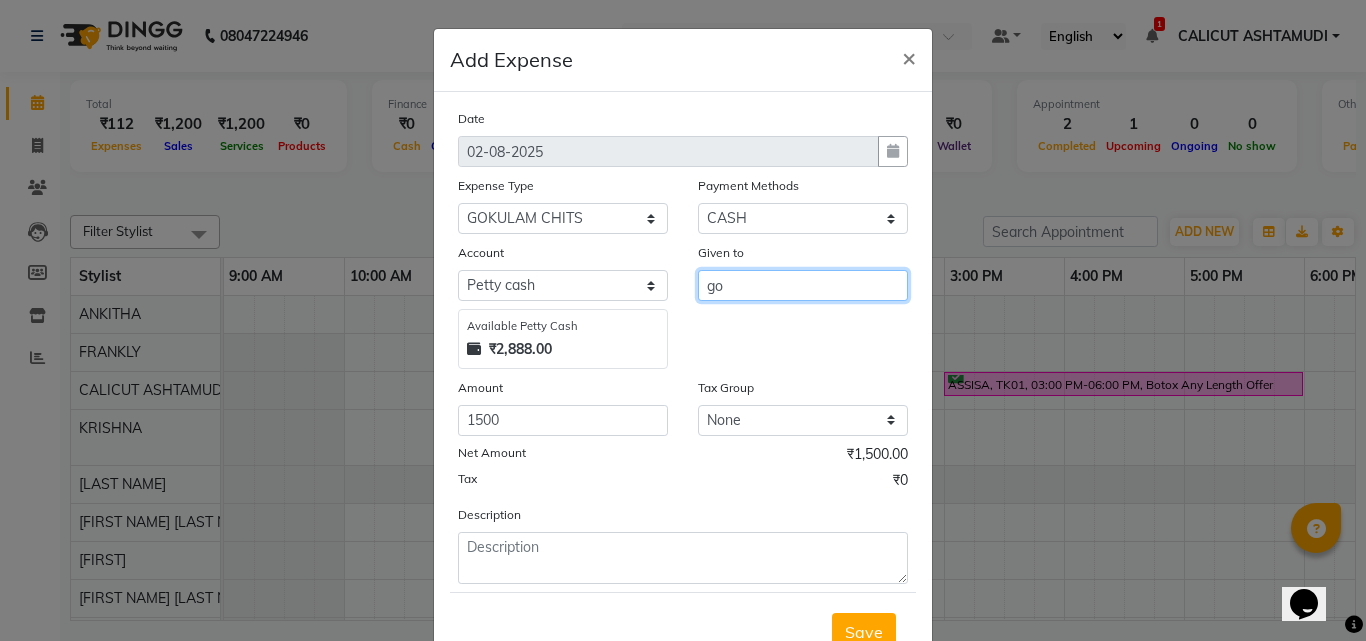 type on "g" 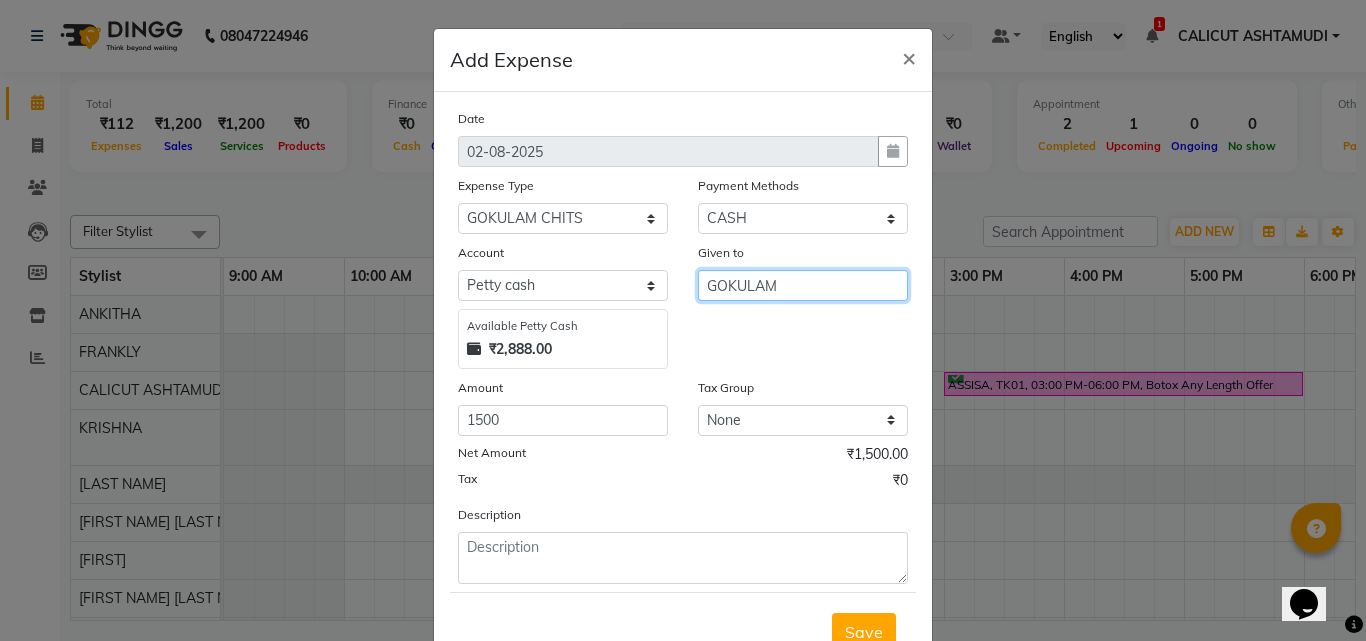 drag, startPoint x: 702, startPoint y: 286, endPoint x: 786, endPoint y: 291, distance: 84.14868 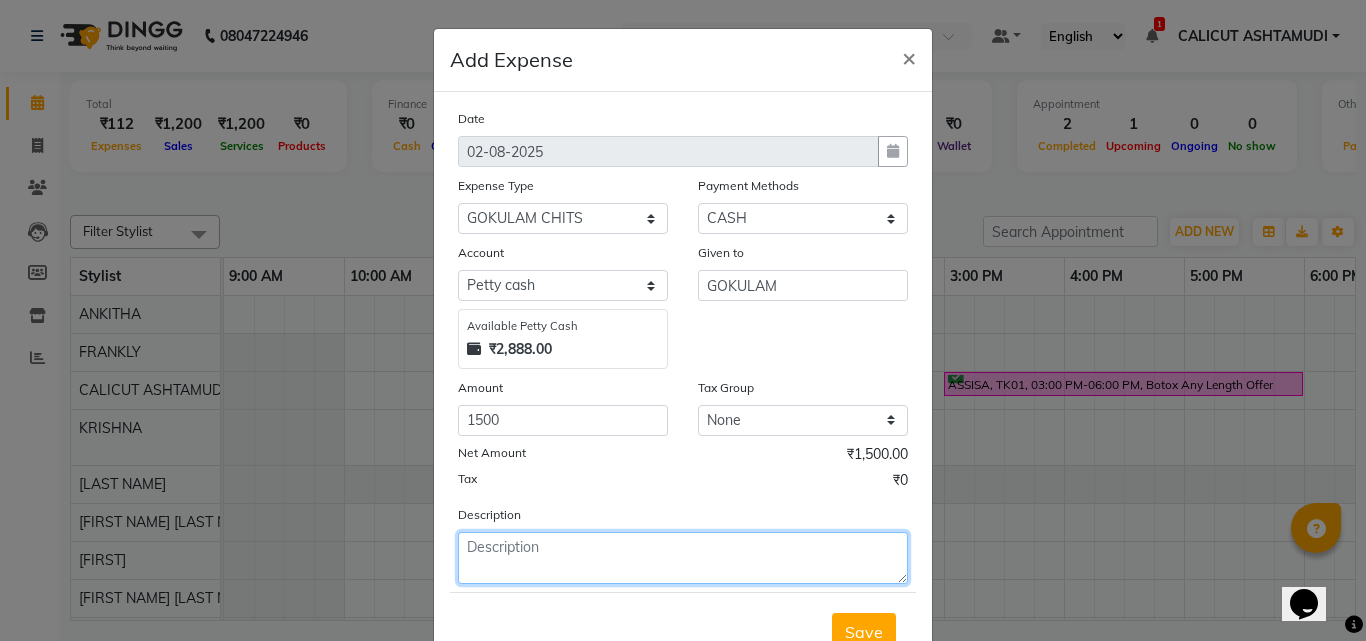 click 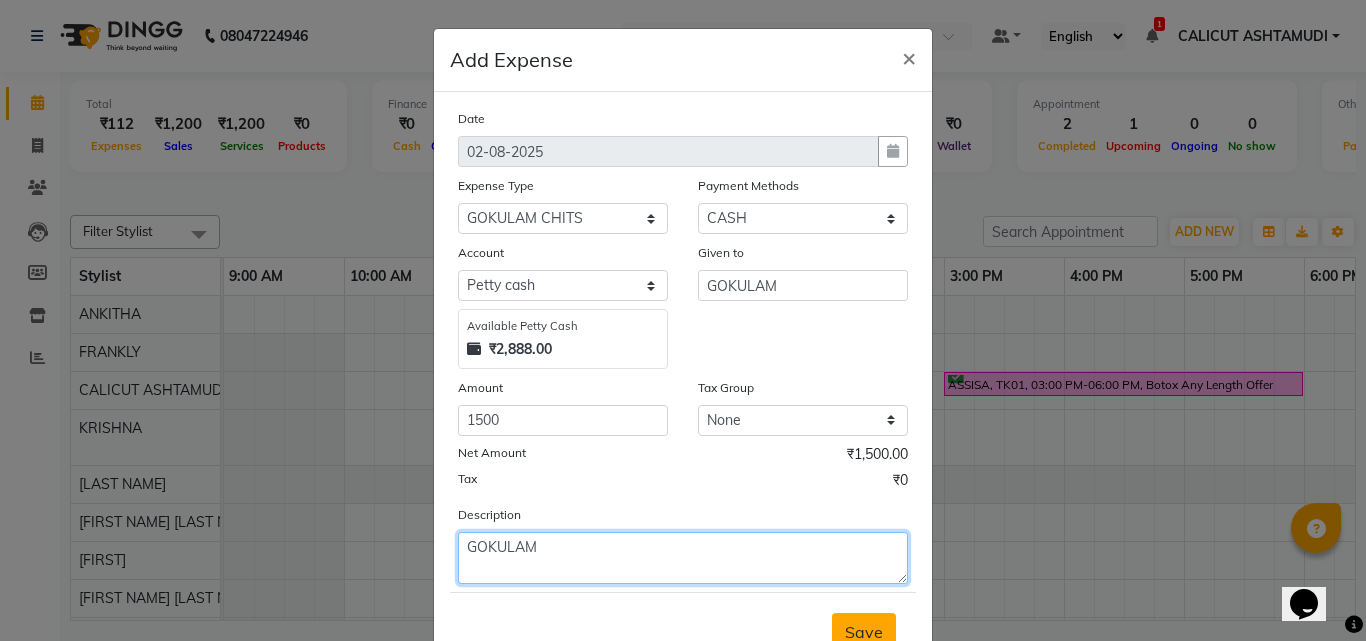 type on "GOKULAM" 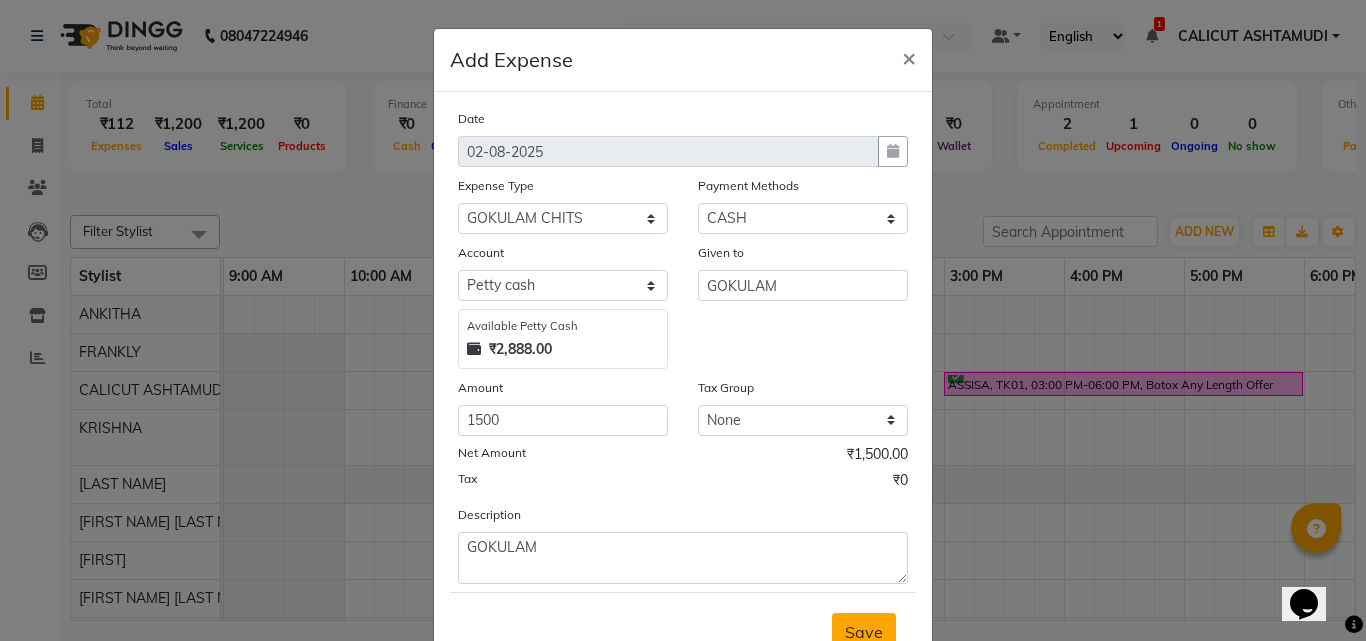 click on "Save" at bounding box center (864, 632) 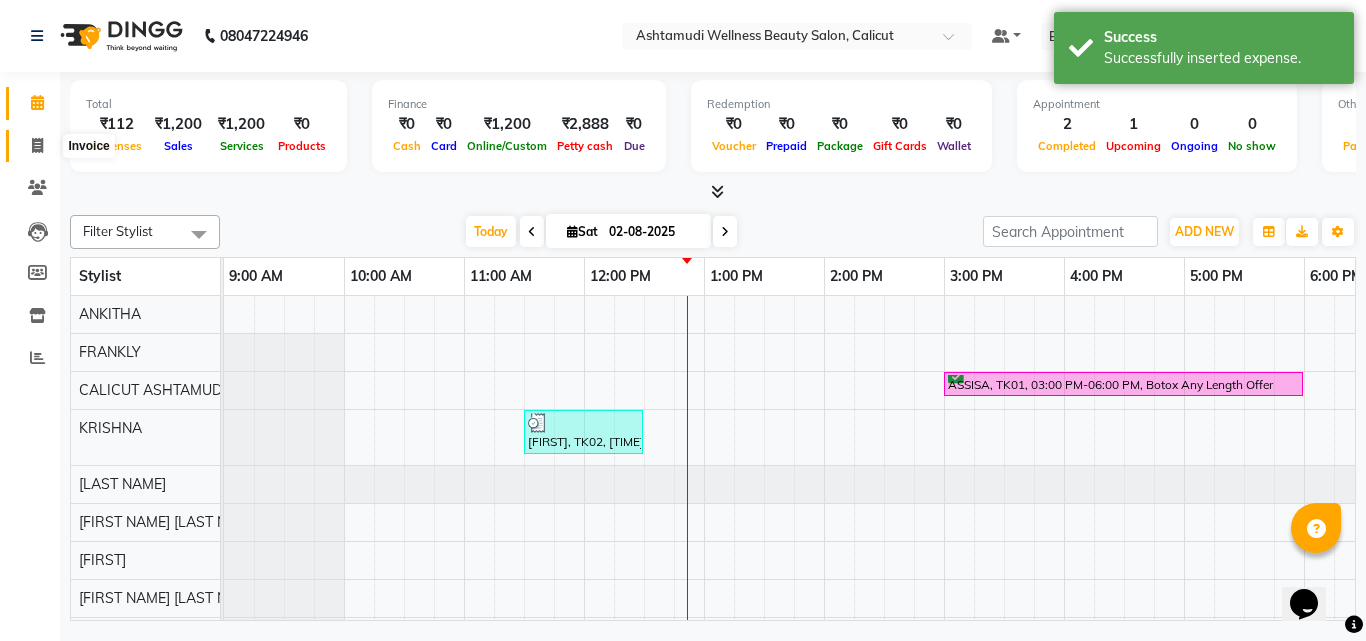 click 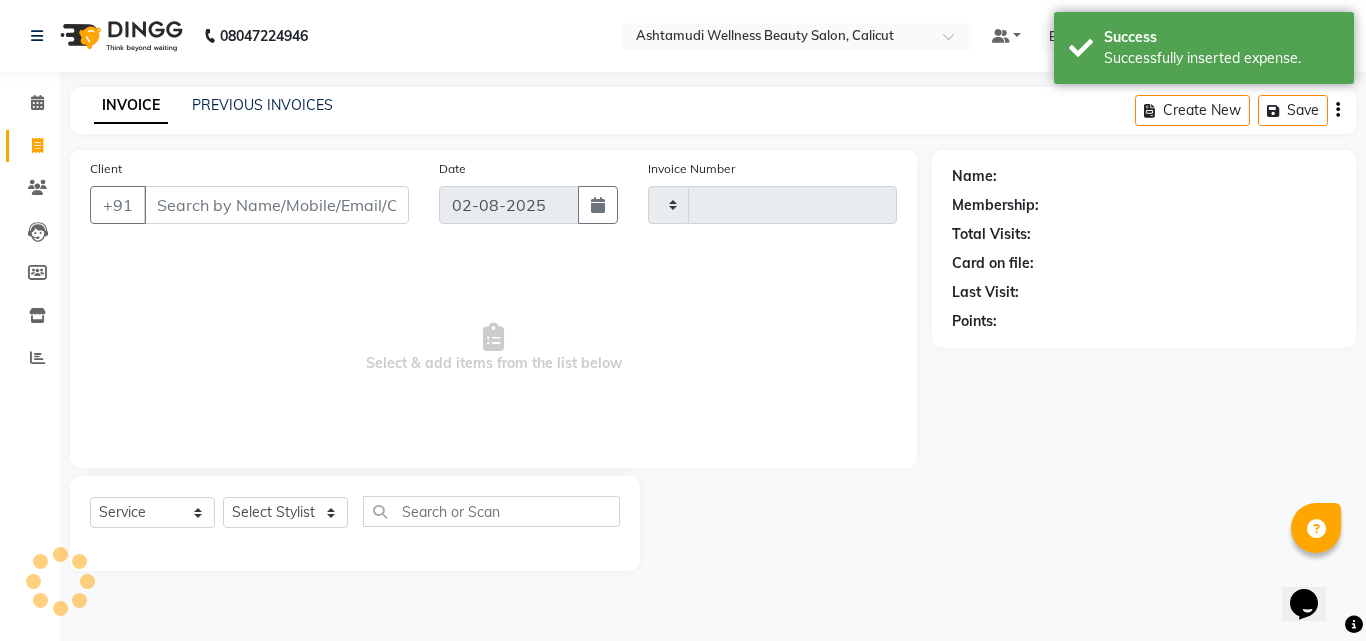 click 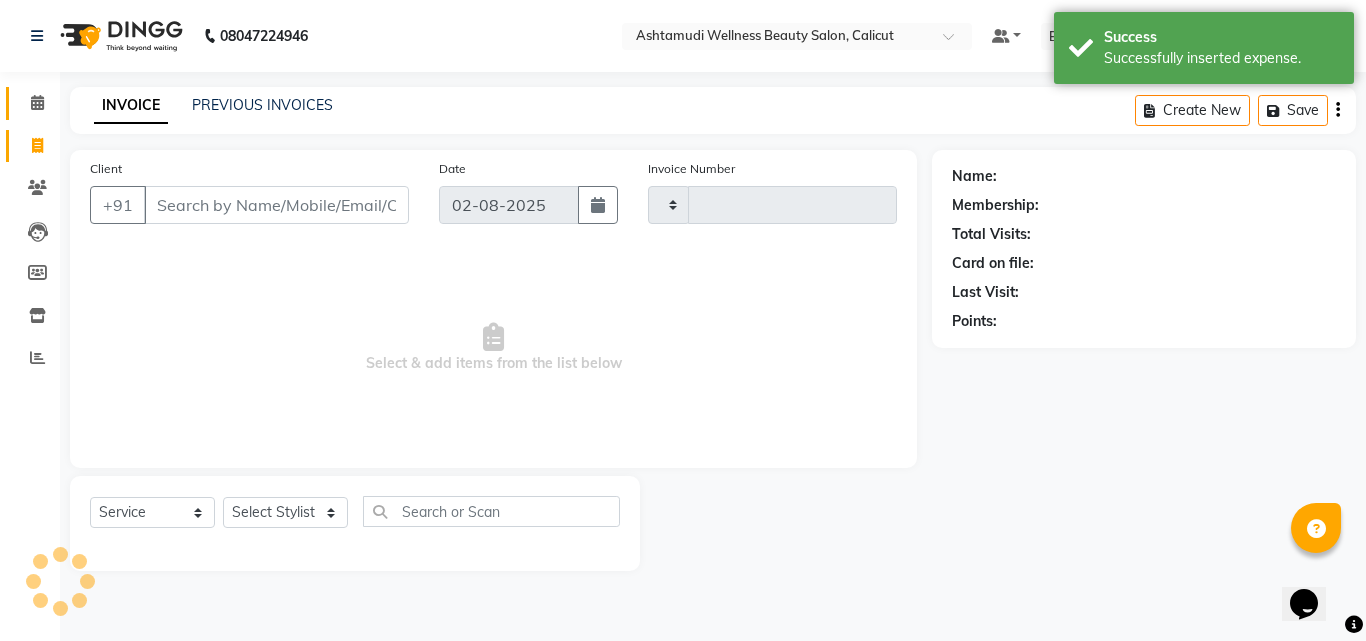 click 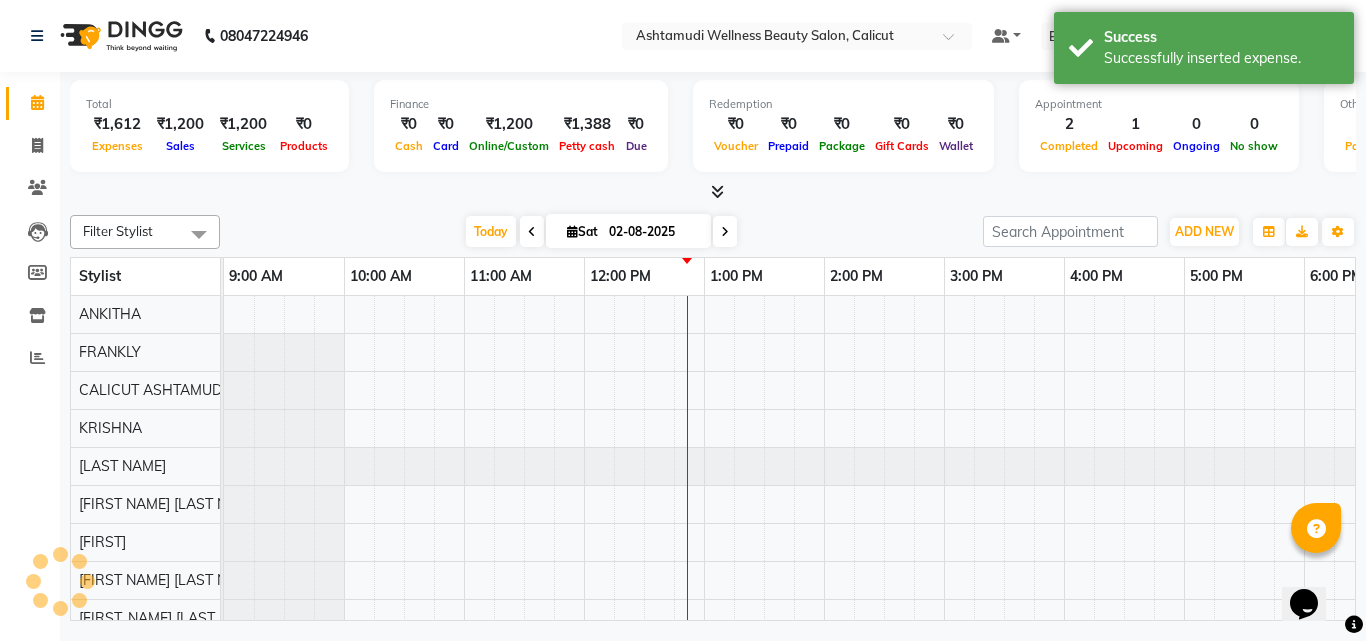 scroll, scrollTop: 0, scrollLeft: 0, axis: both 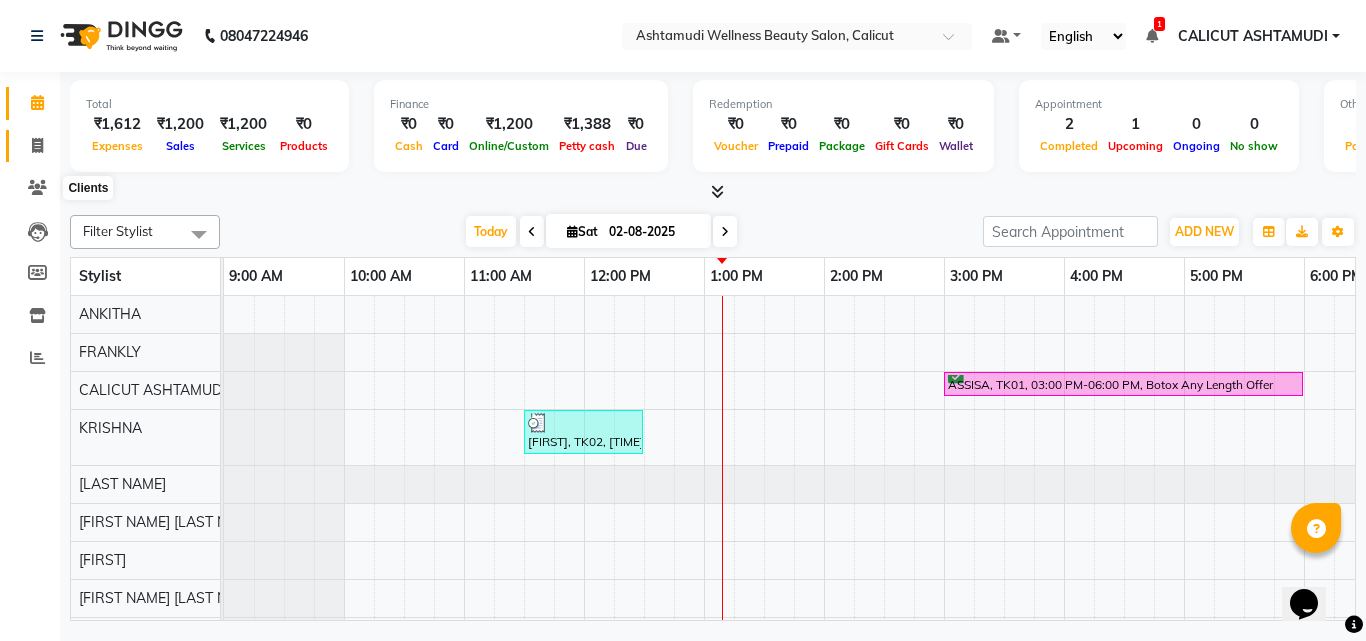 click 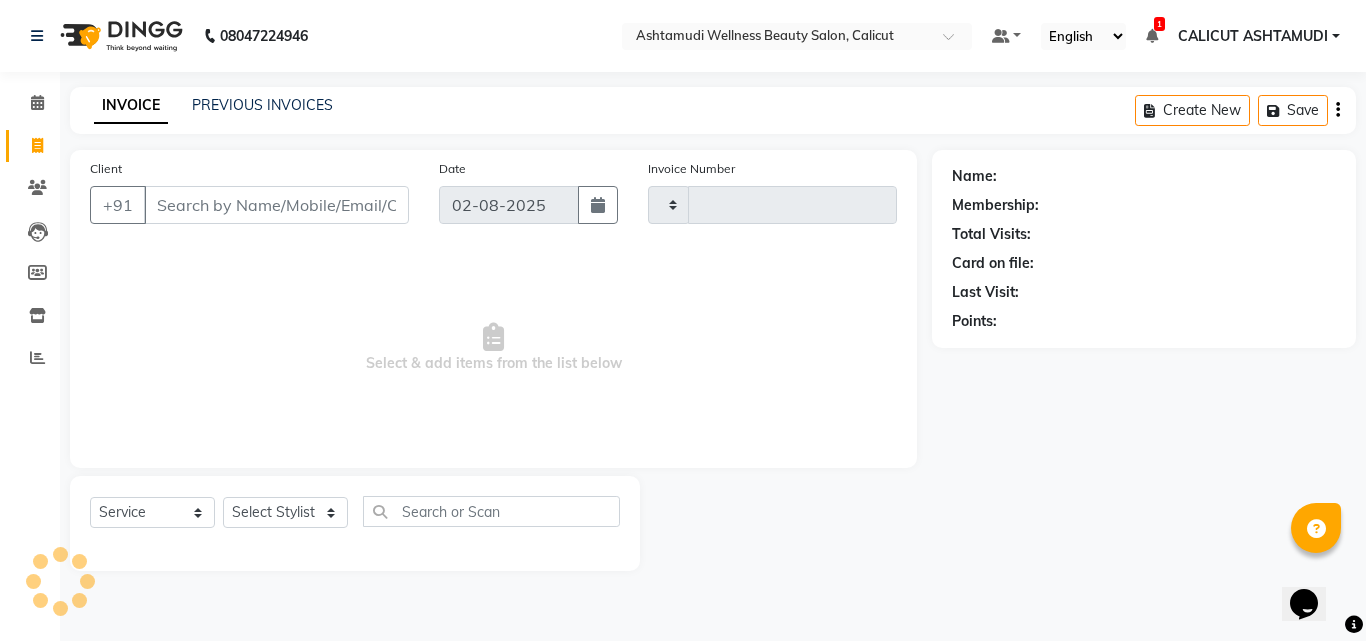 click 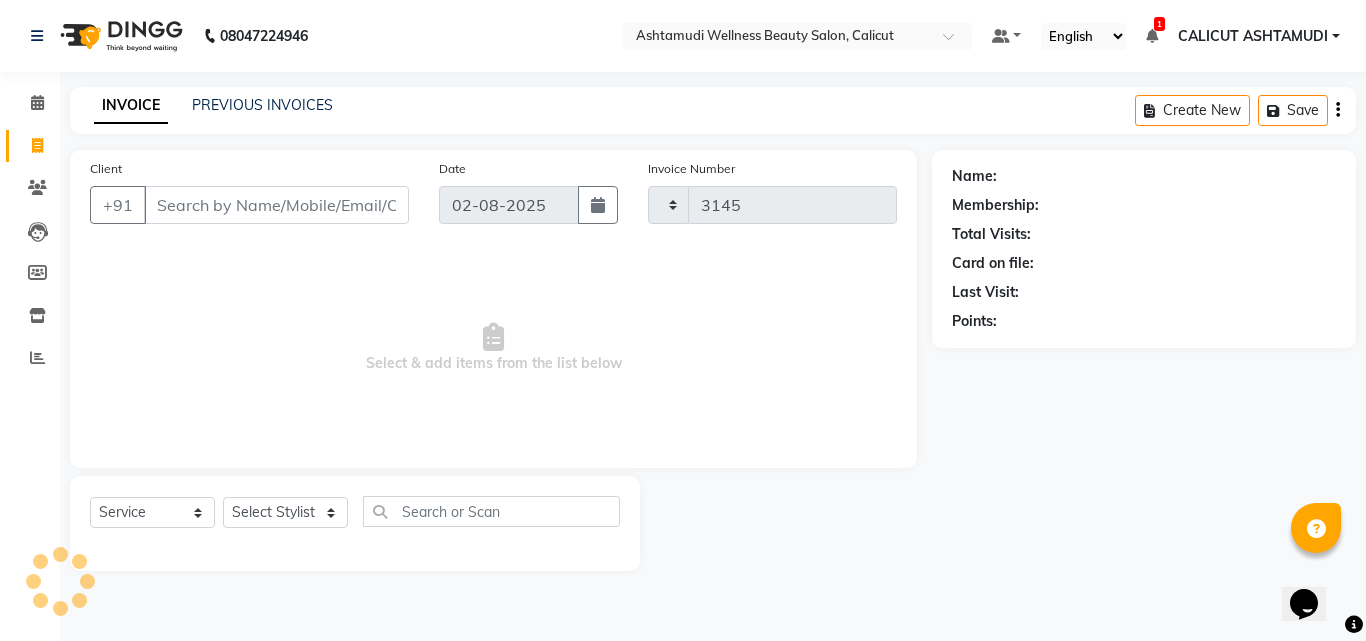 select on "4630" 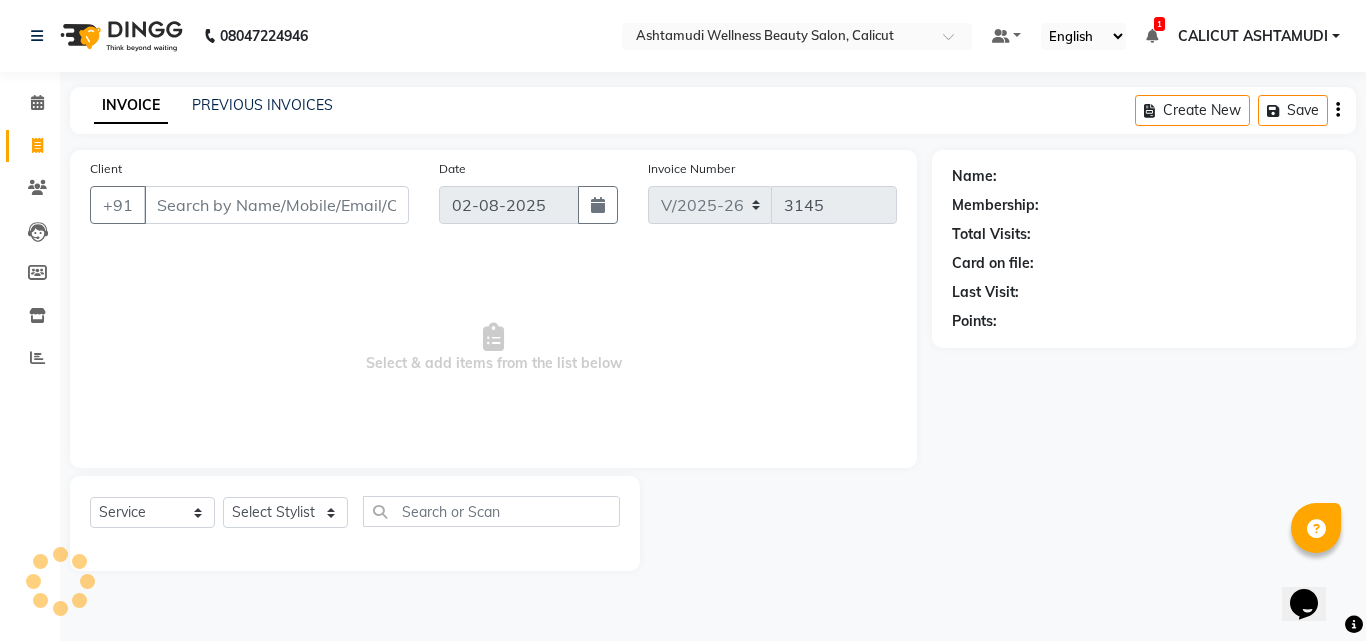 click on "Client" at bounding box center (276, 205) 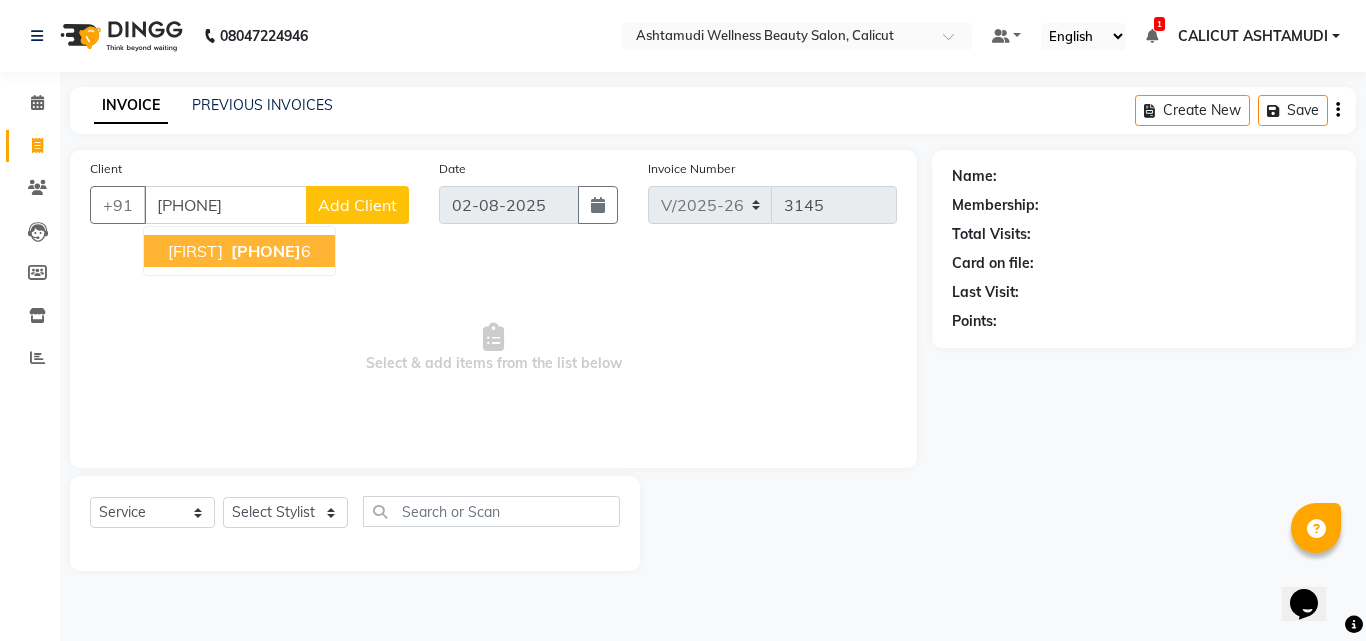 drag, startPoint x: 204, startPoint y: 259, endPoint x: 263, endPoint y: 355, distance: 112.68097 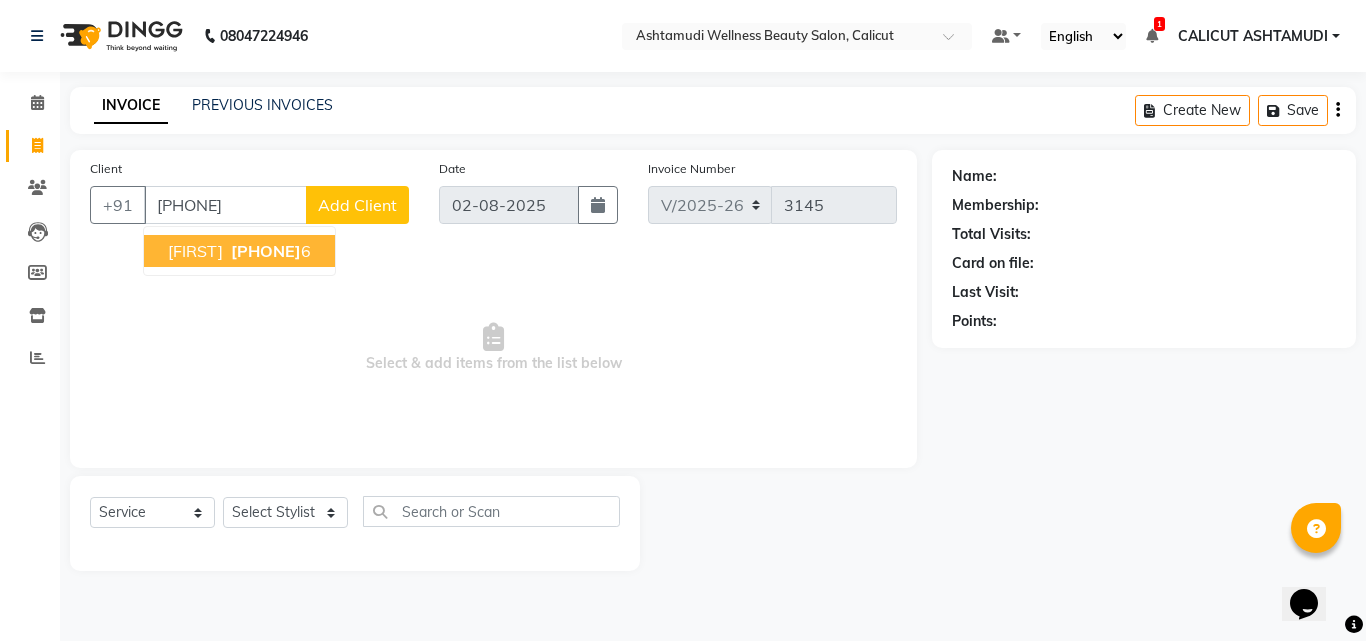 type on "[PHONE]" 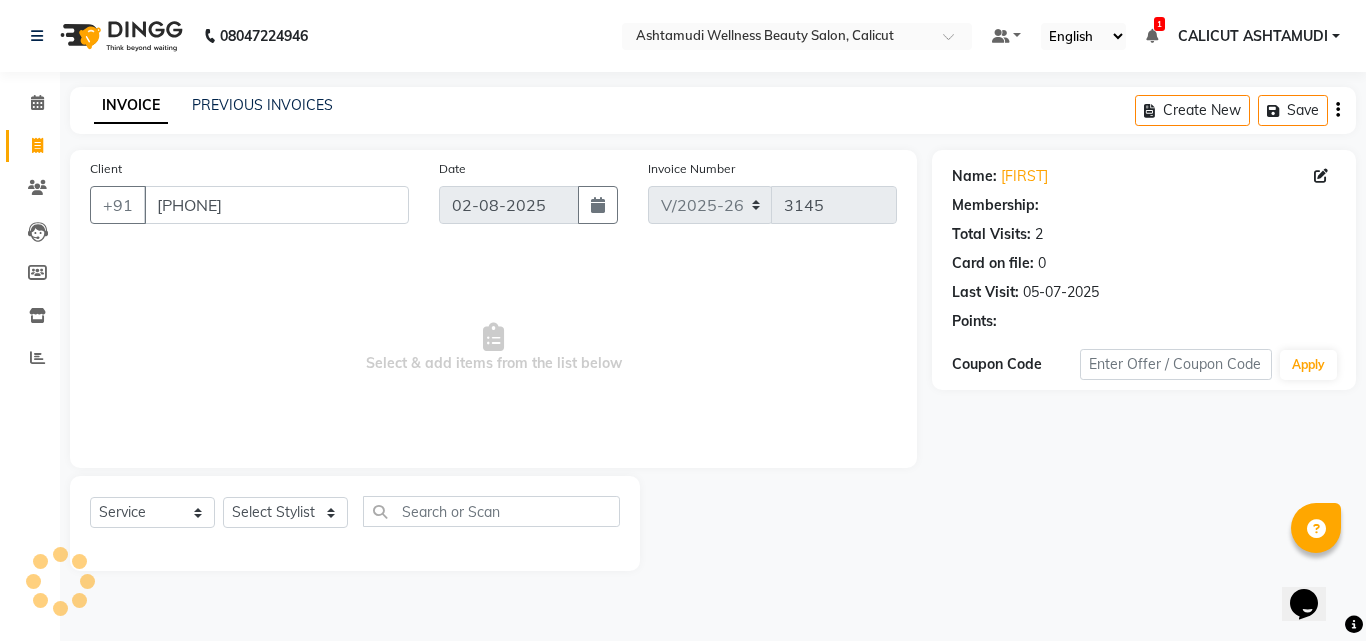 select on "1: Object" 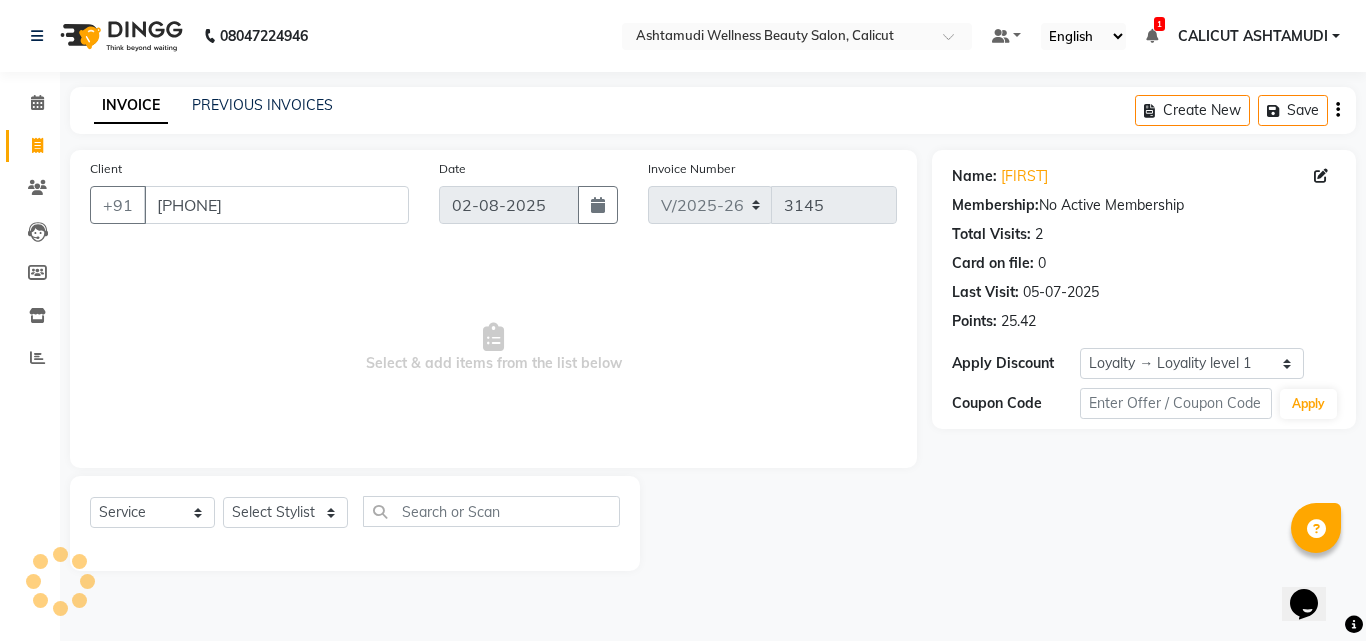 click on "Select Stylist Amala George AMBILI C ANJANA DAS ANKITHA Arya [CITY] [CITY] FRANKLY	 GRACY KRISHNA Nitesh Punam Gurung Sewan ali Sheela SUHANA  SHABU Titto" 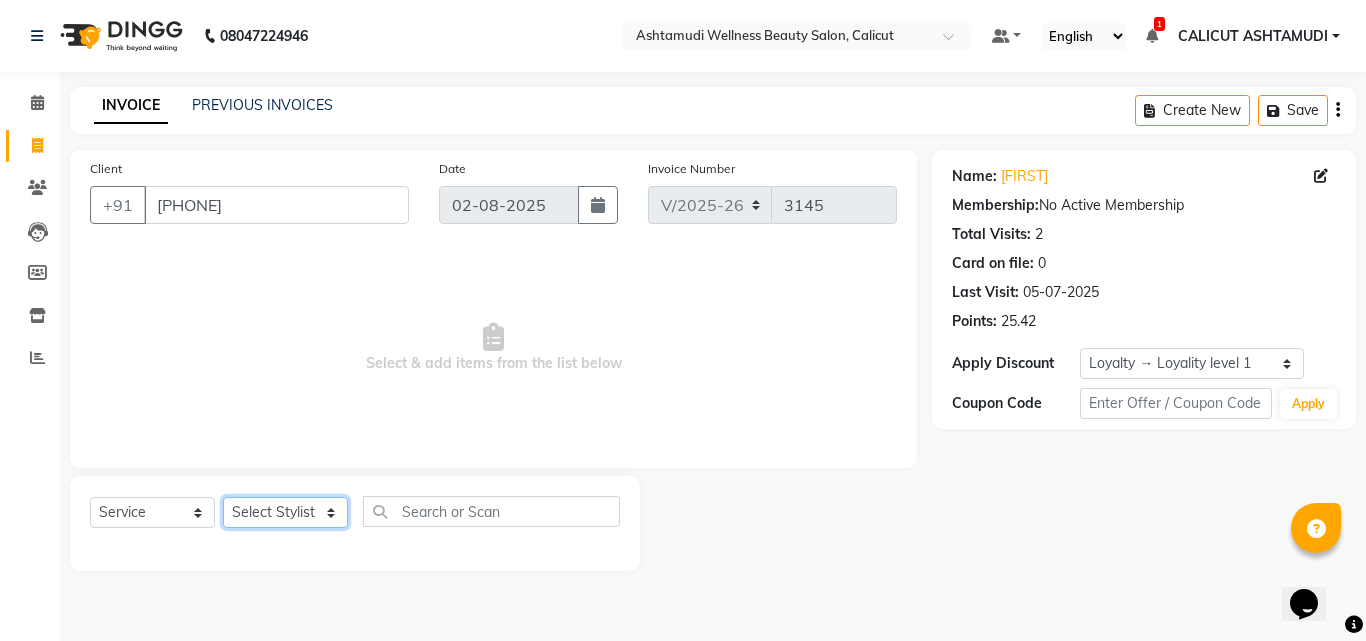 click on "Select Stylist Amala George AMBILI C ANJANA DAS ANKITHA Arya [CITY] [CITY] FRANKLY	 GRACY KRISHNA Nitesh Punam Gurung Sewan ali Sheela SUHANA  SHABU Titto" 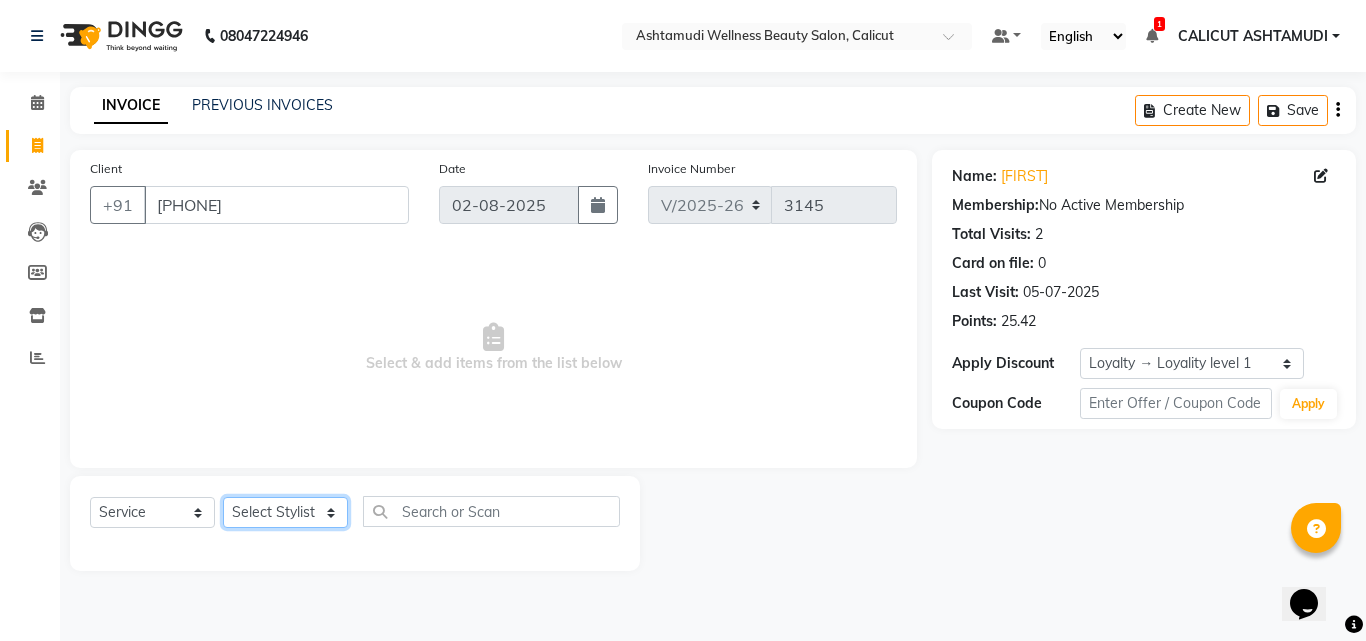 select on "85194" 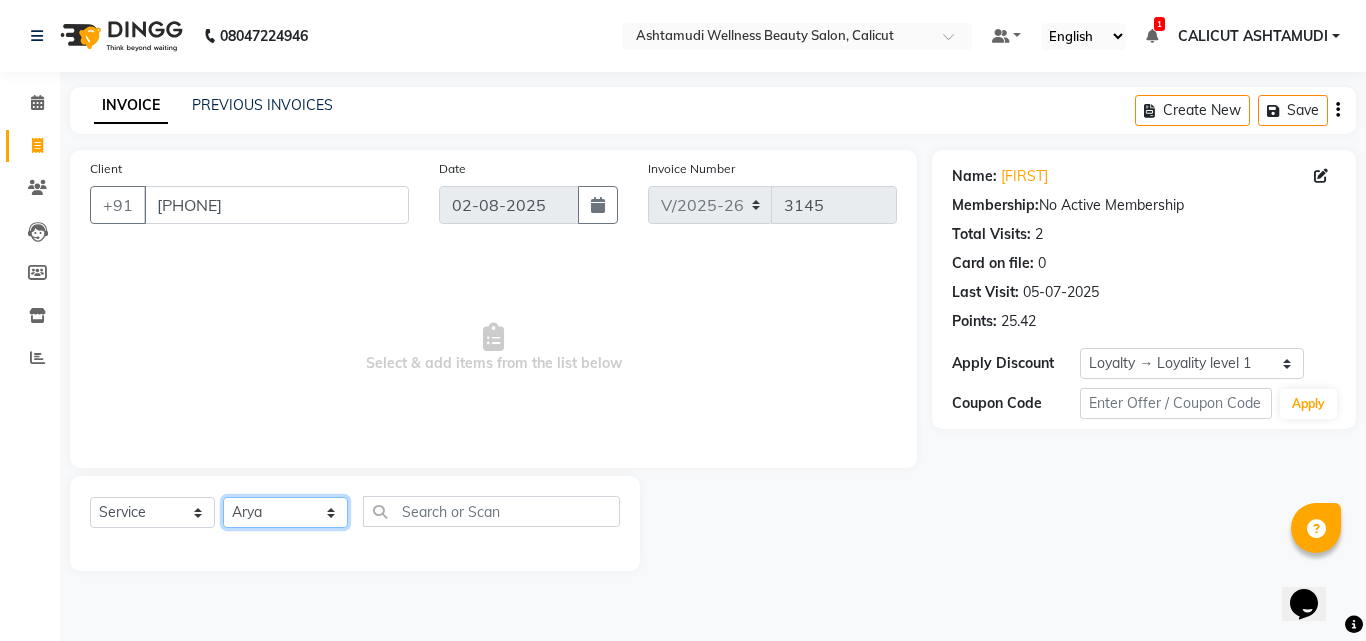 click on "Select Stylist Amala George AMBILI C ANJANA DAS ANKITHA Arya [CITY] [CITY] FRANKLY	 GRACY KRISHNA Nitesh Punam Gurung Sewan ali Sheela SUHANA  SHABU Titto" 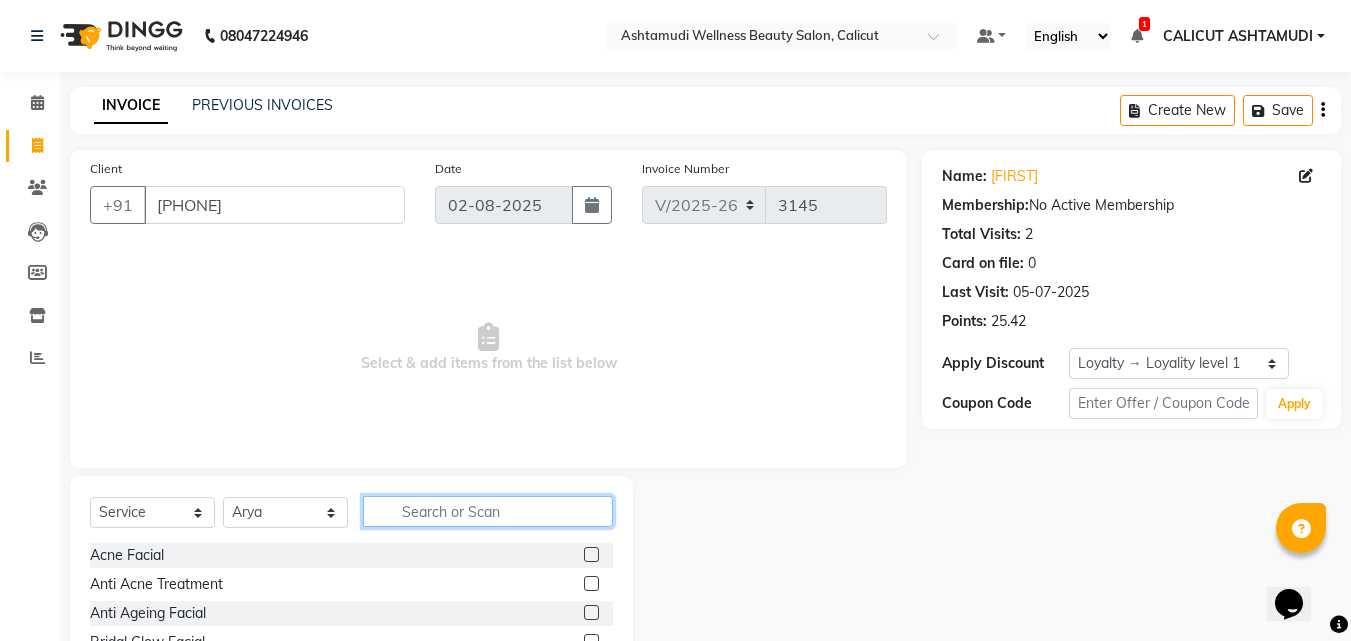 click 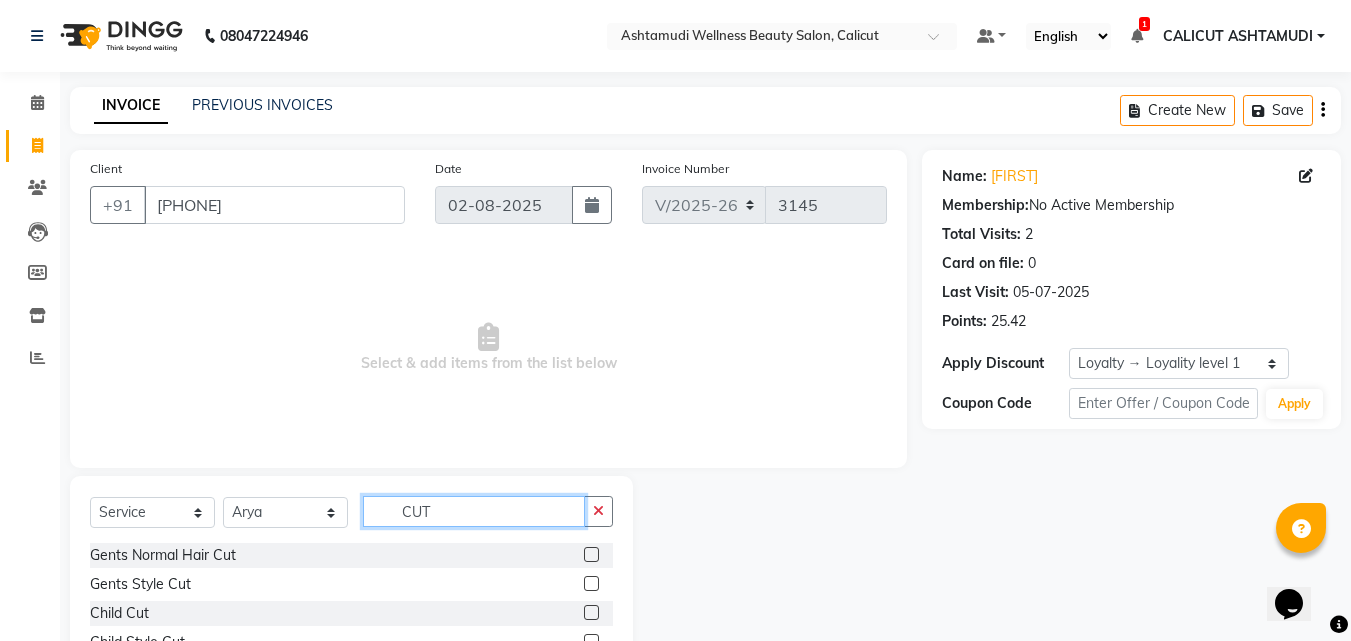 type on "CUT" 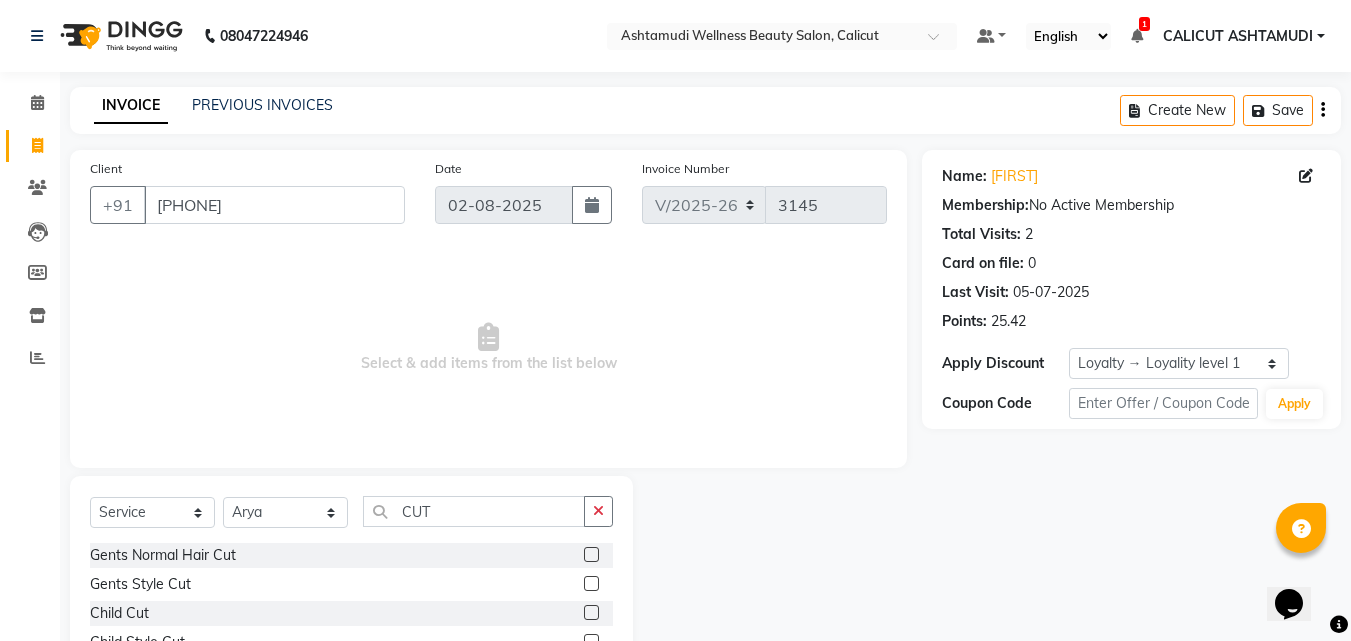 click 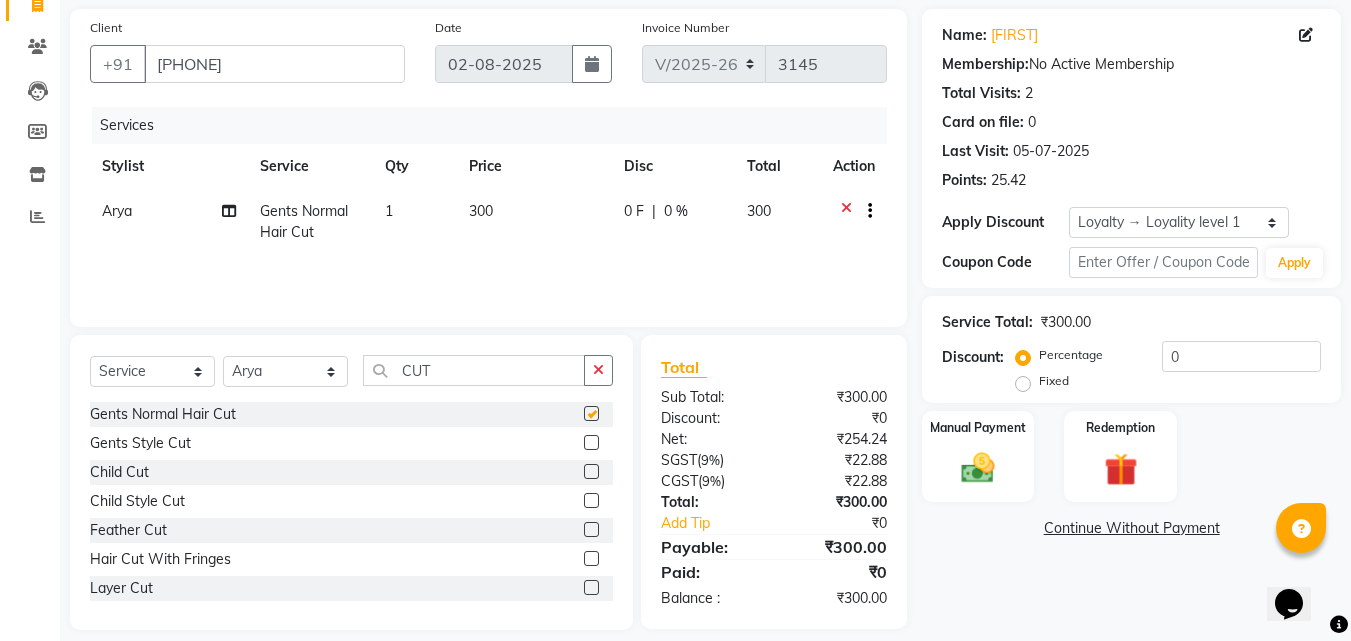 checkbox on "false" 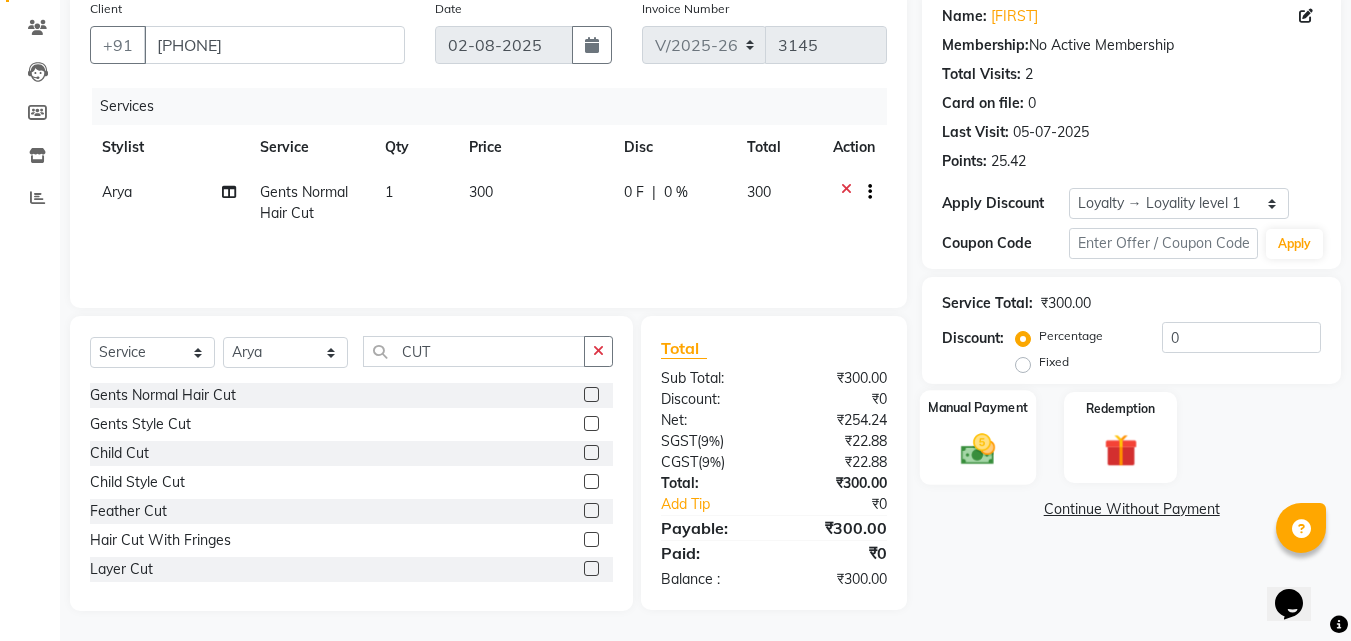 click on "Manual Payment" 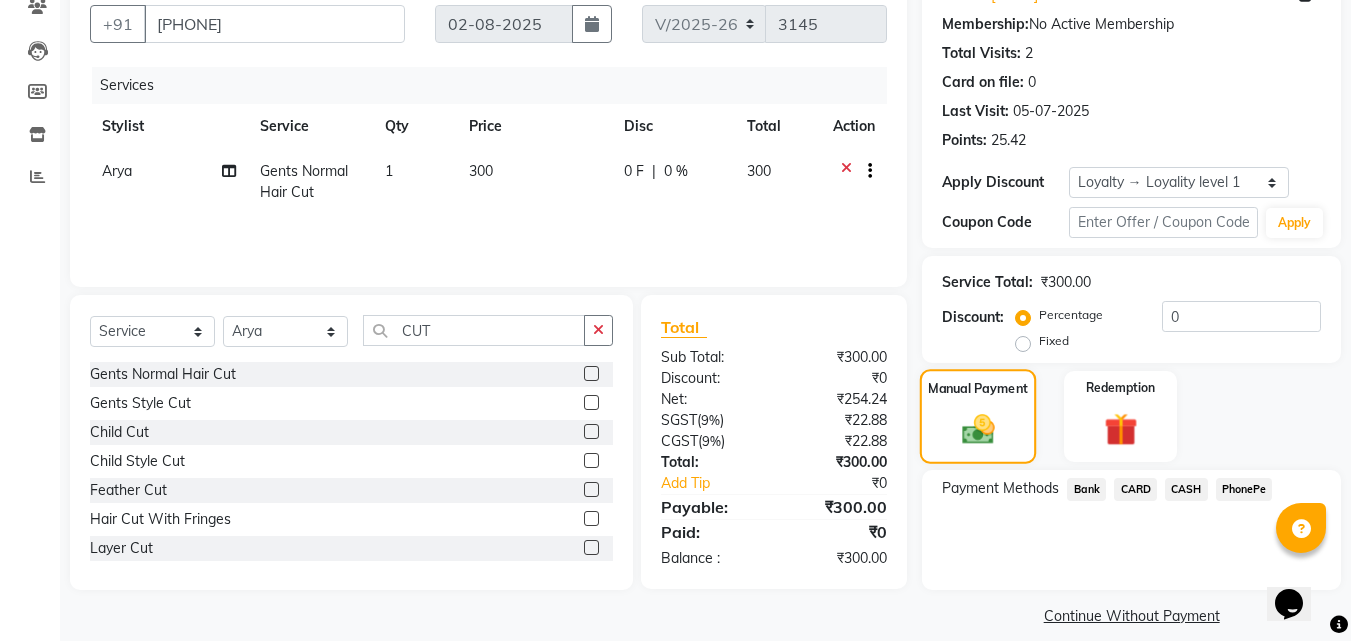 scroll, scrollTop: 201, scrollLeft: 0, axis: vertical 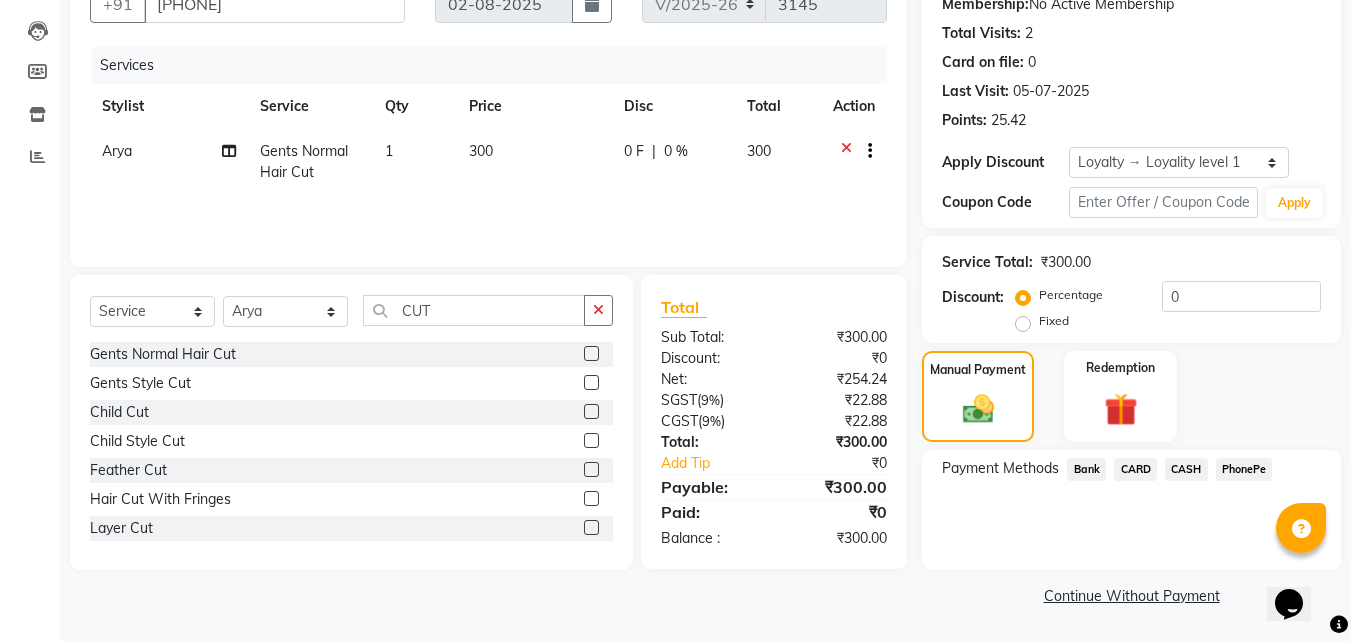 click on "CASH" 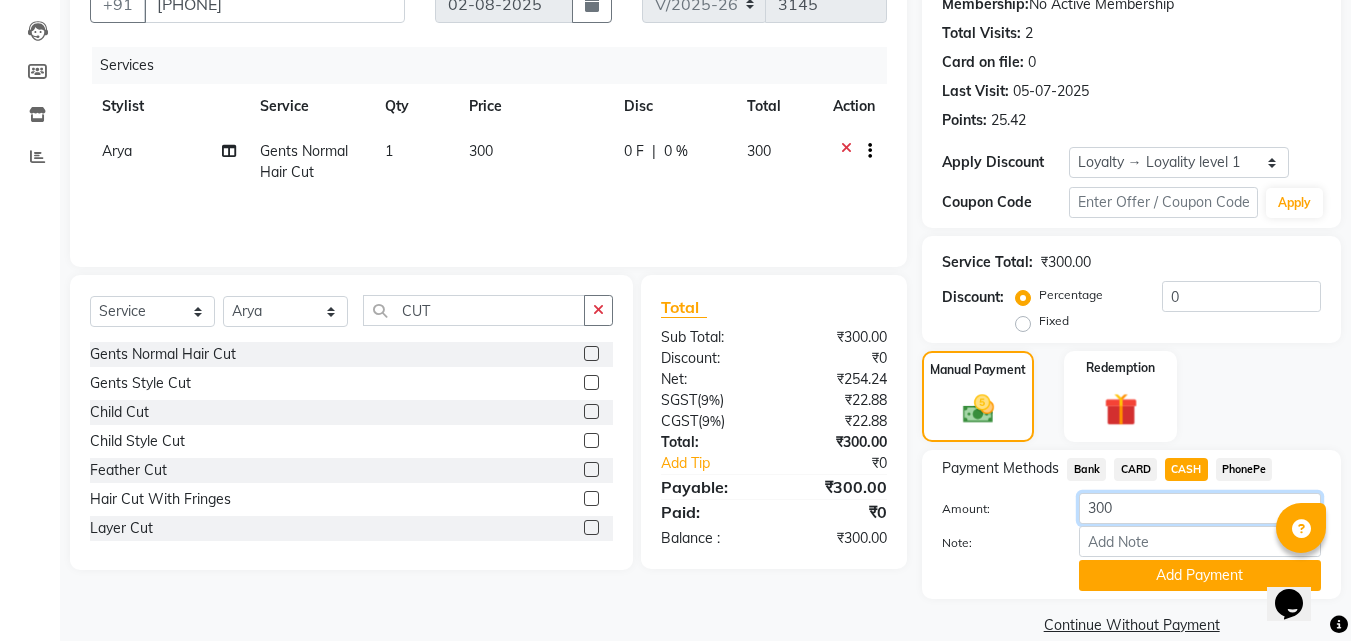 drag, startPoint x: 1103, startPoint y: 517, endPoint x: 1073, endPoint y: 522, distance: 30.413813 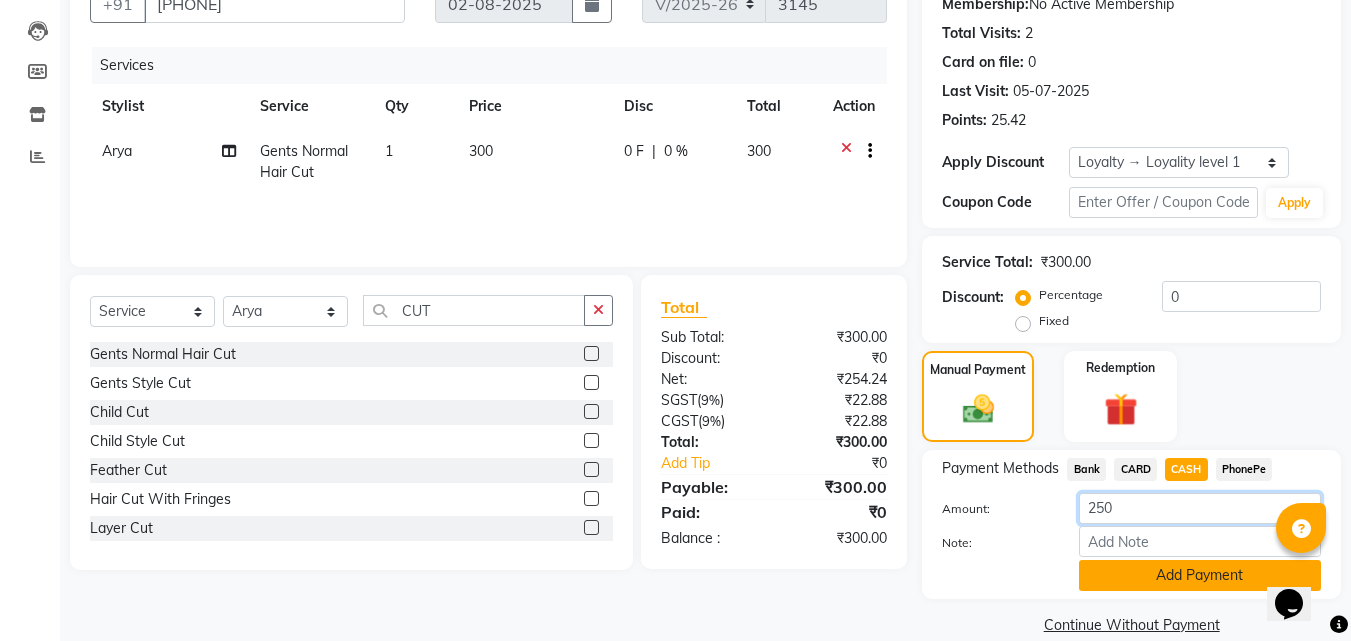 type on "250" 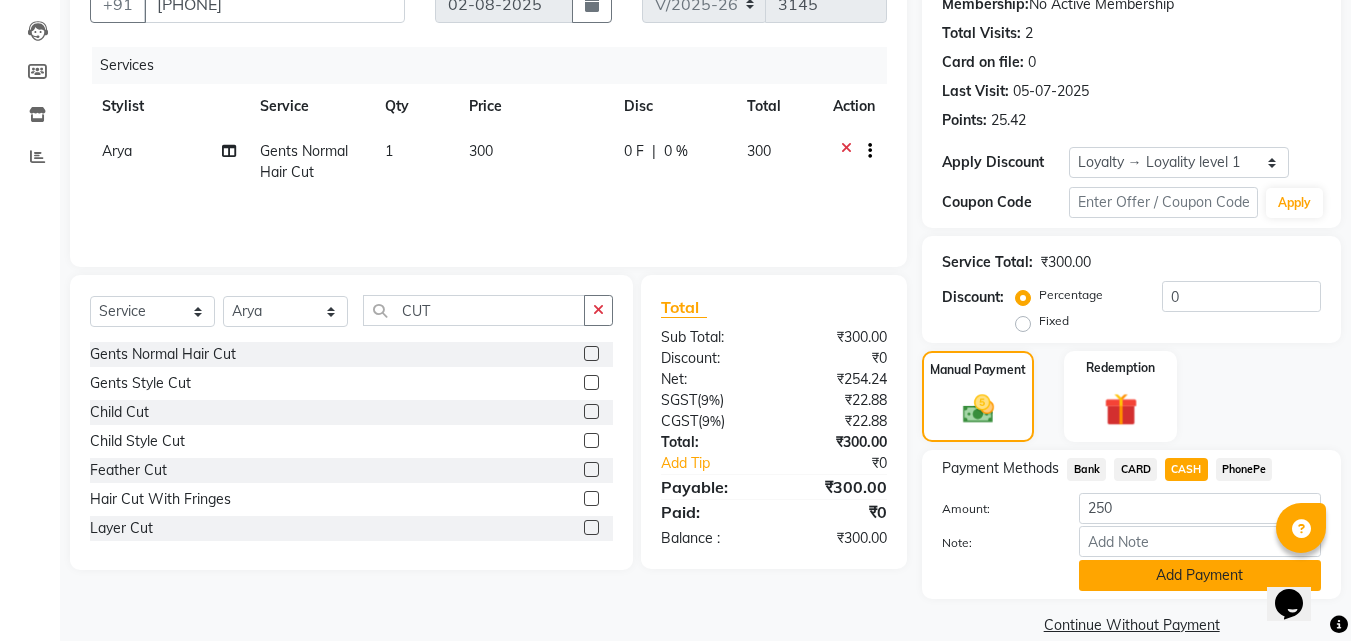 click on "Add Payment" 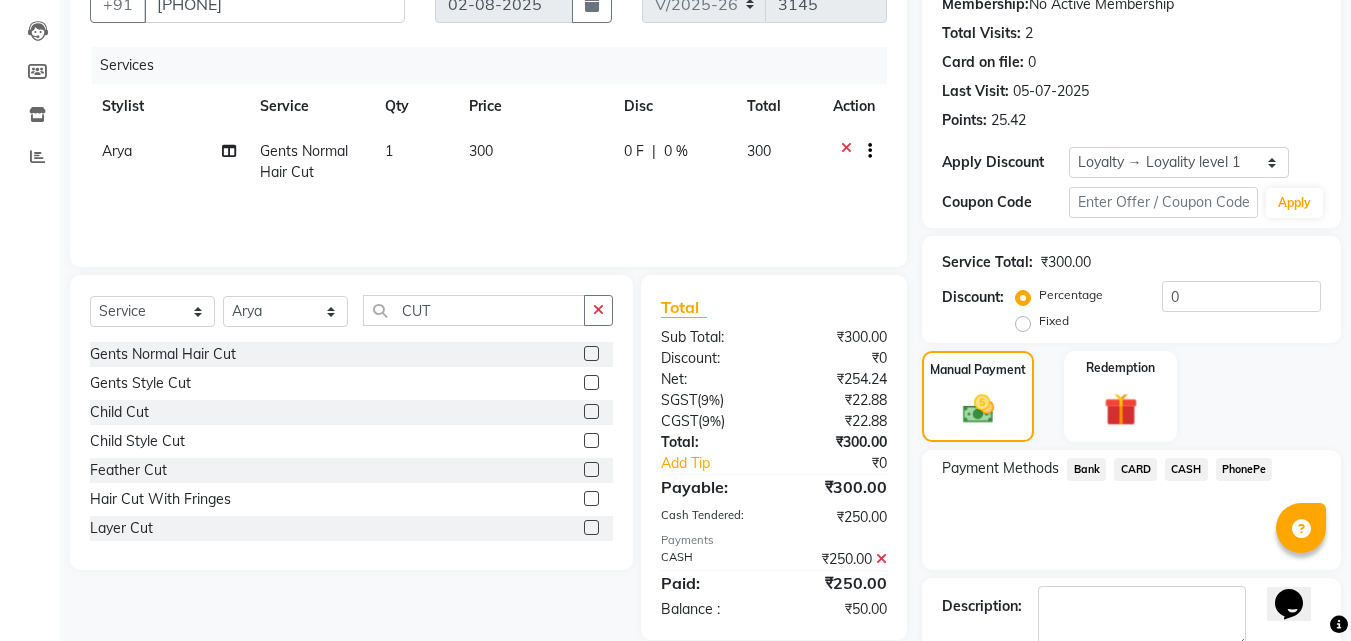 click on "PhonePe" 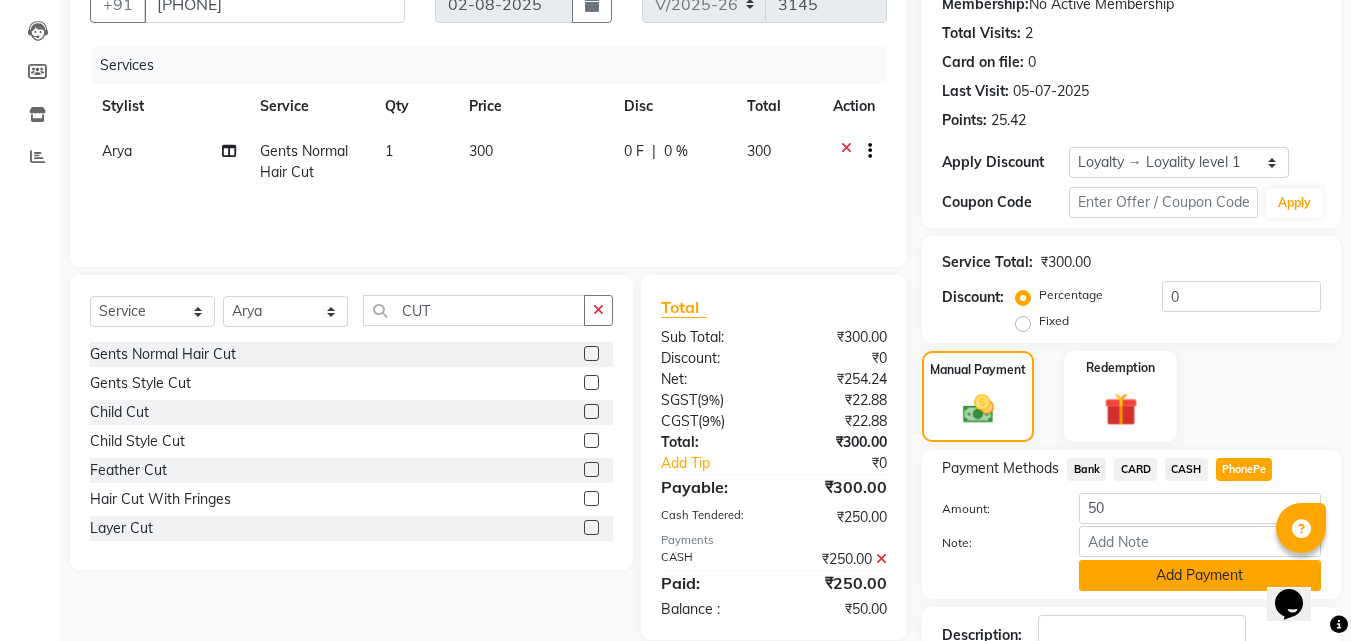 click on "Add Payment" 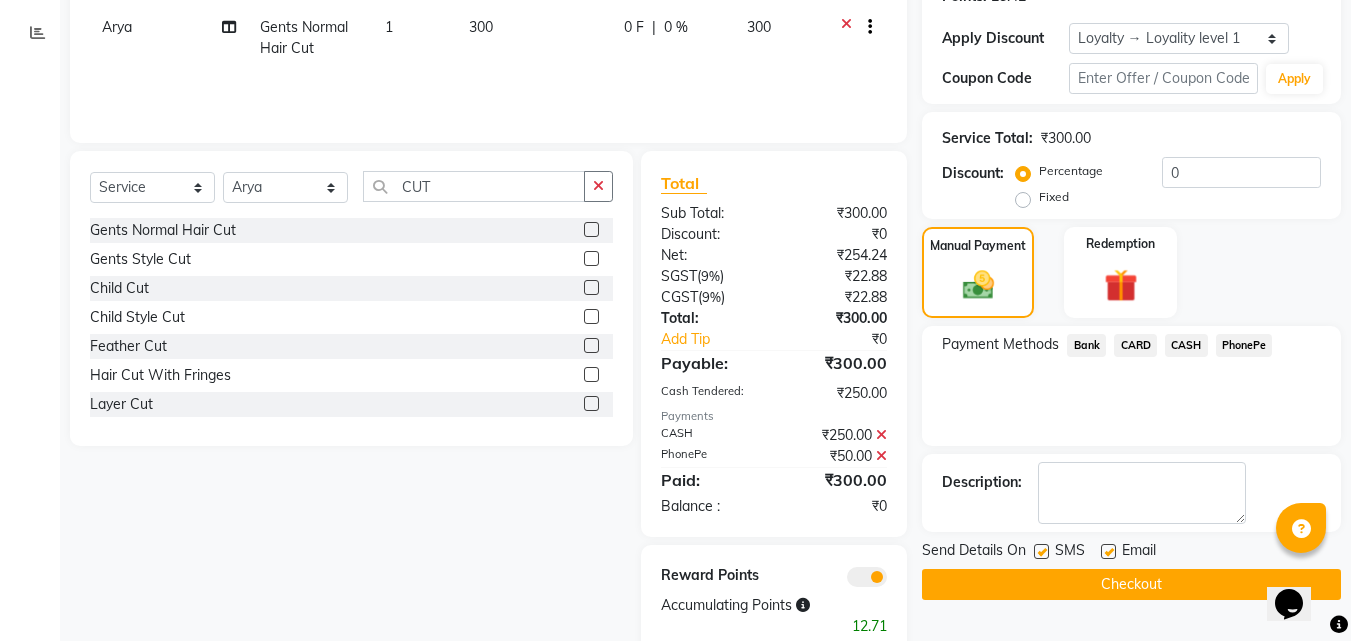 scroll, scrollTop: 371, scrollLeft: 0, axis: vertical 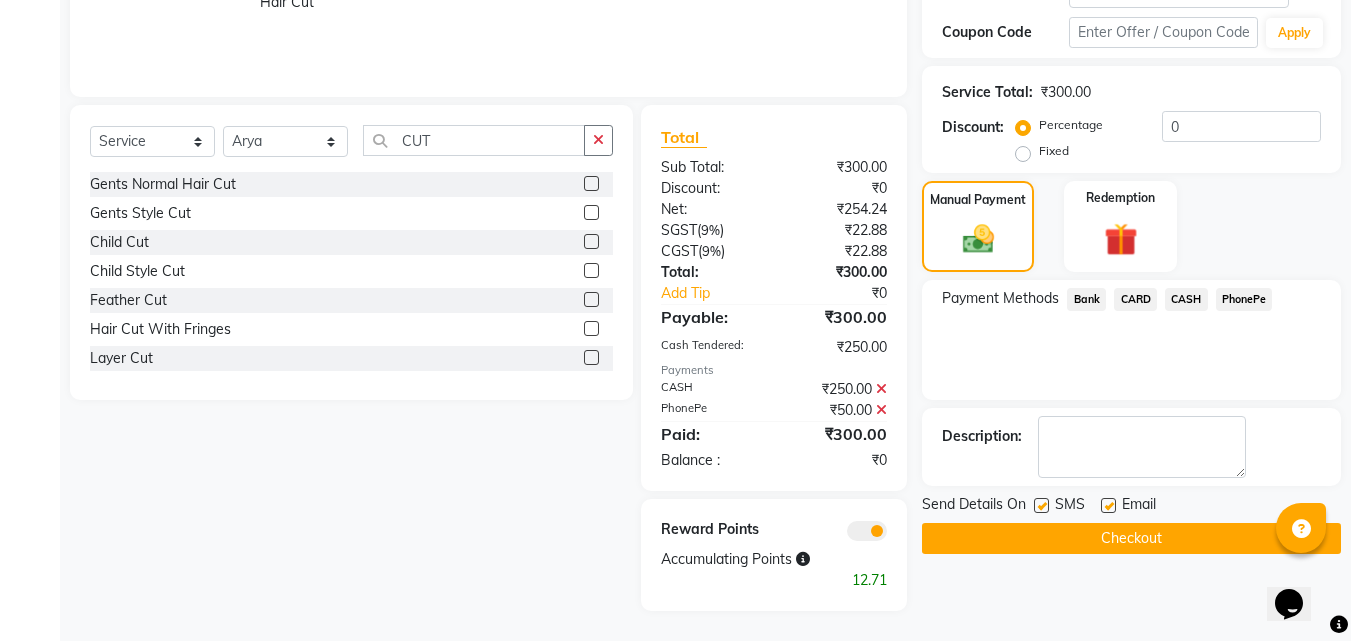 click on "Checkout" 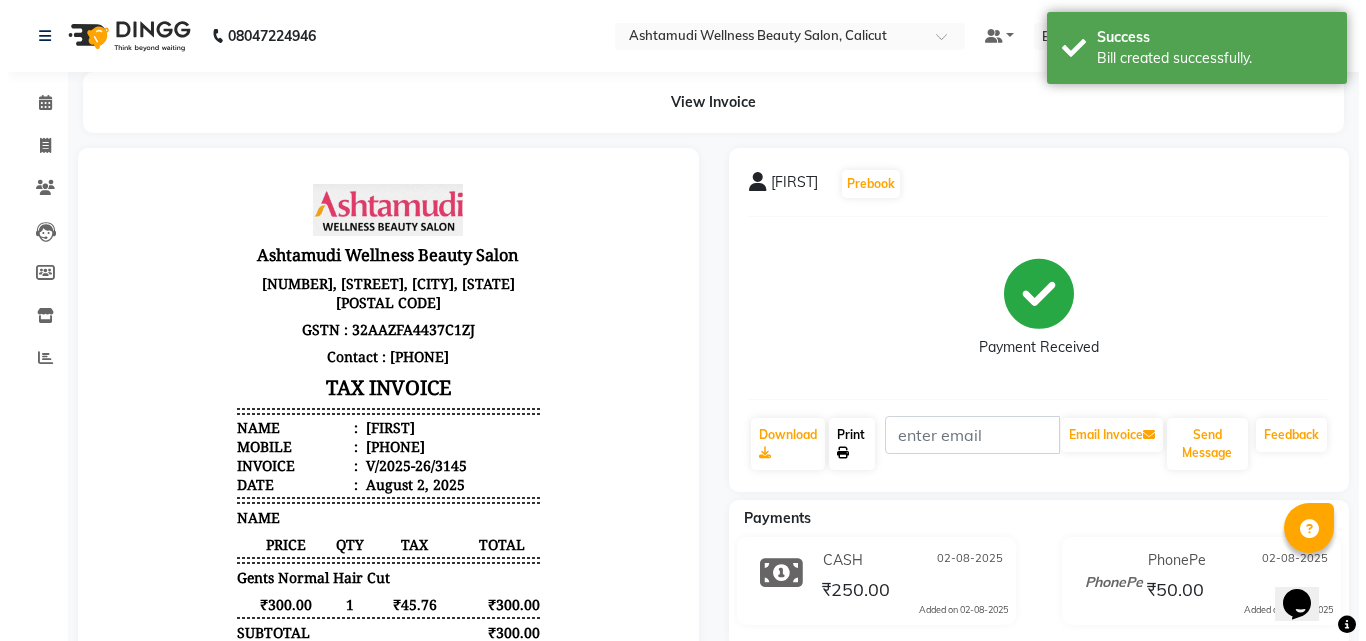 scroll, scrollTop: 0, scrollLeft: 0, axis: both 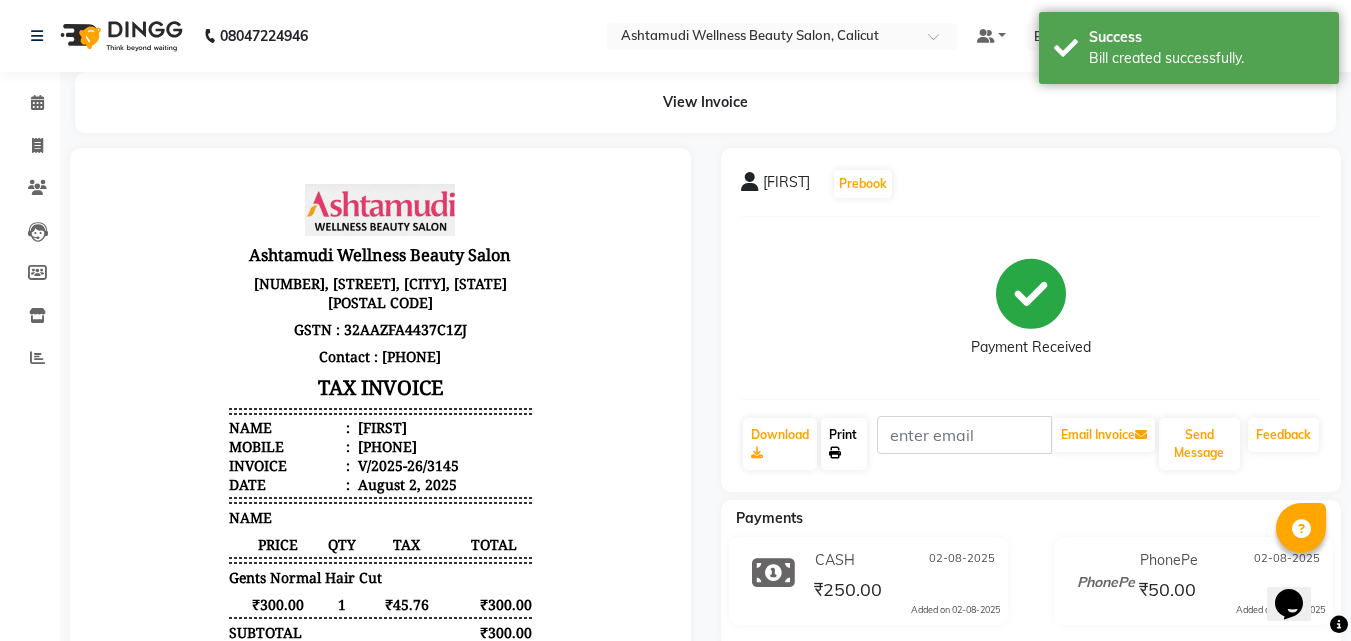 click on "Print" 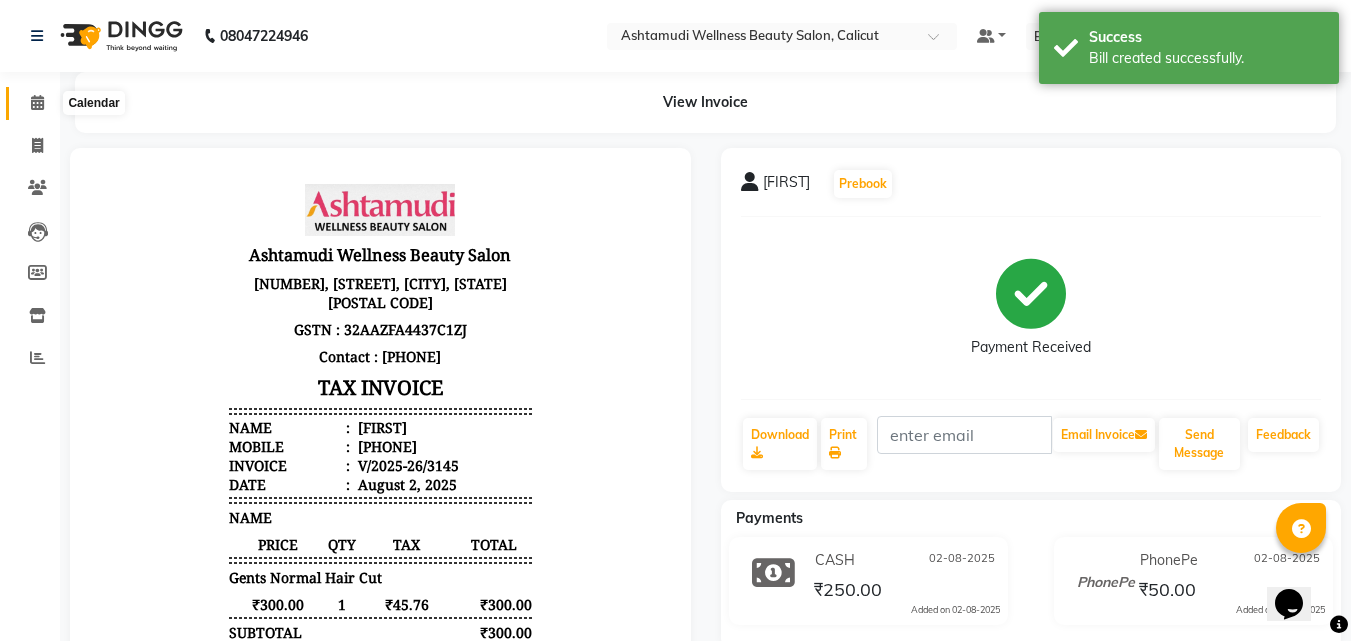 click 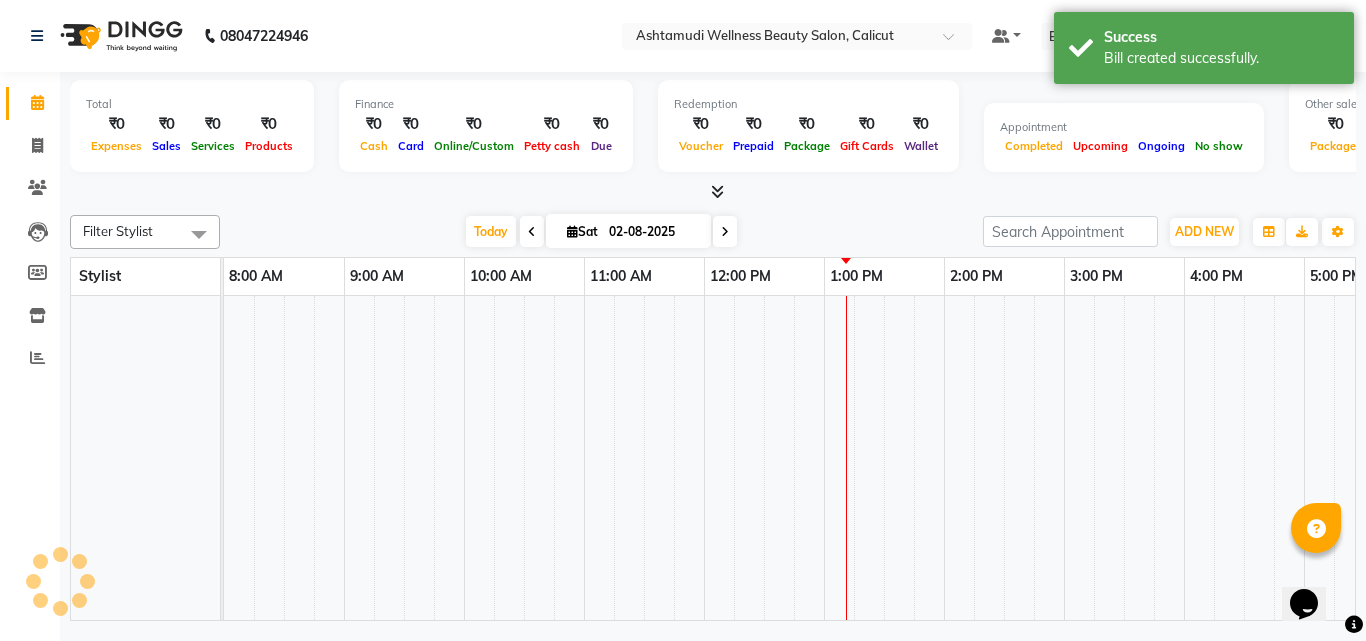 click 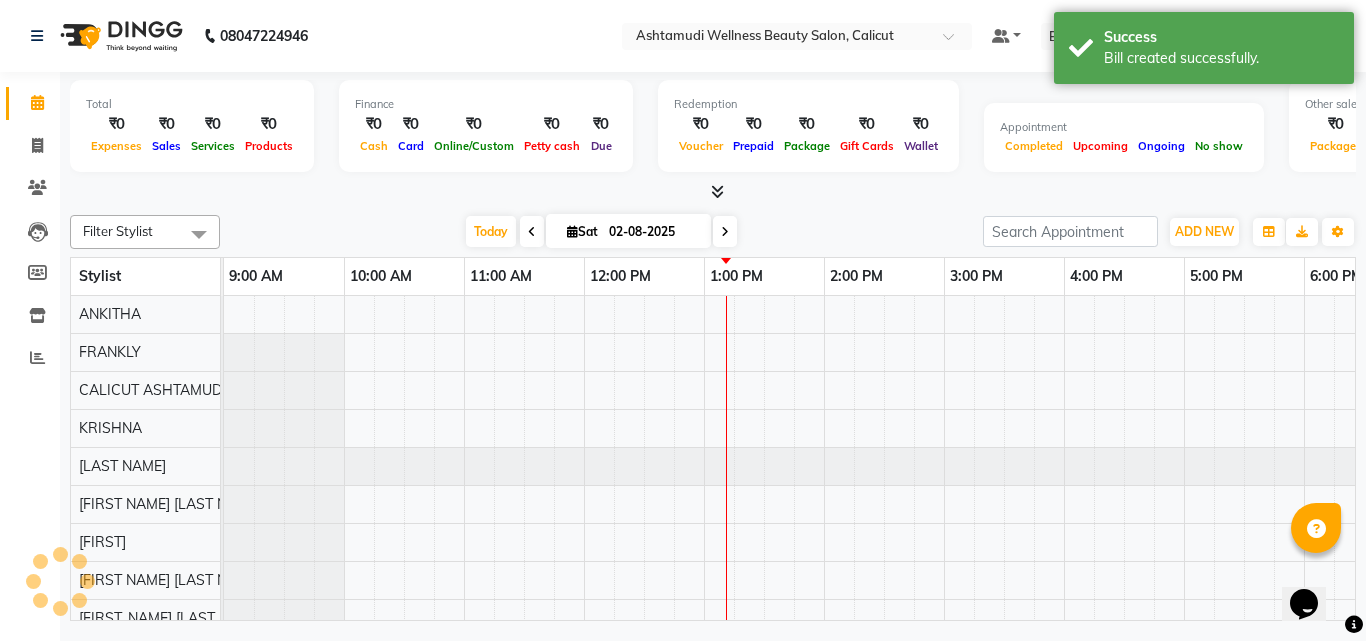 scroll, scrollTop: 0, scrollLeft: 0, axis: both 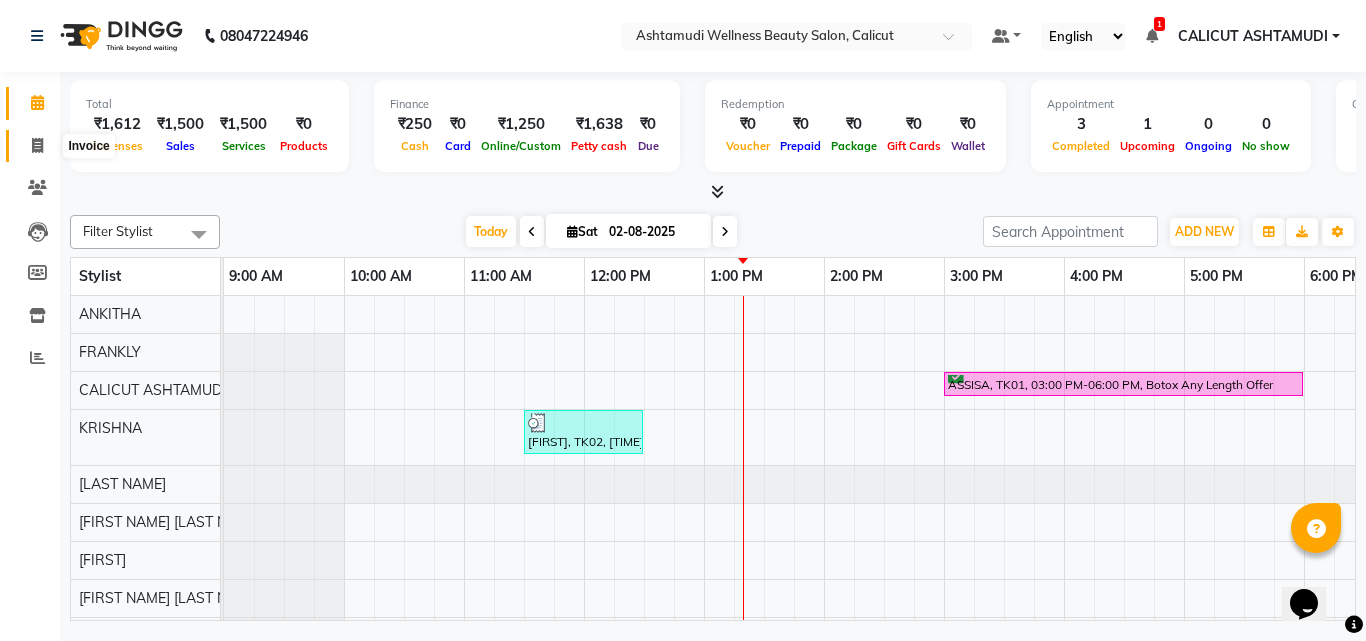 click 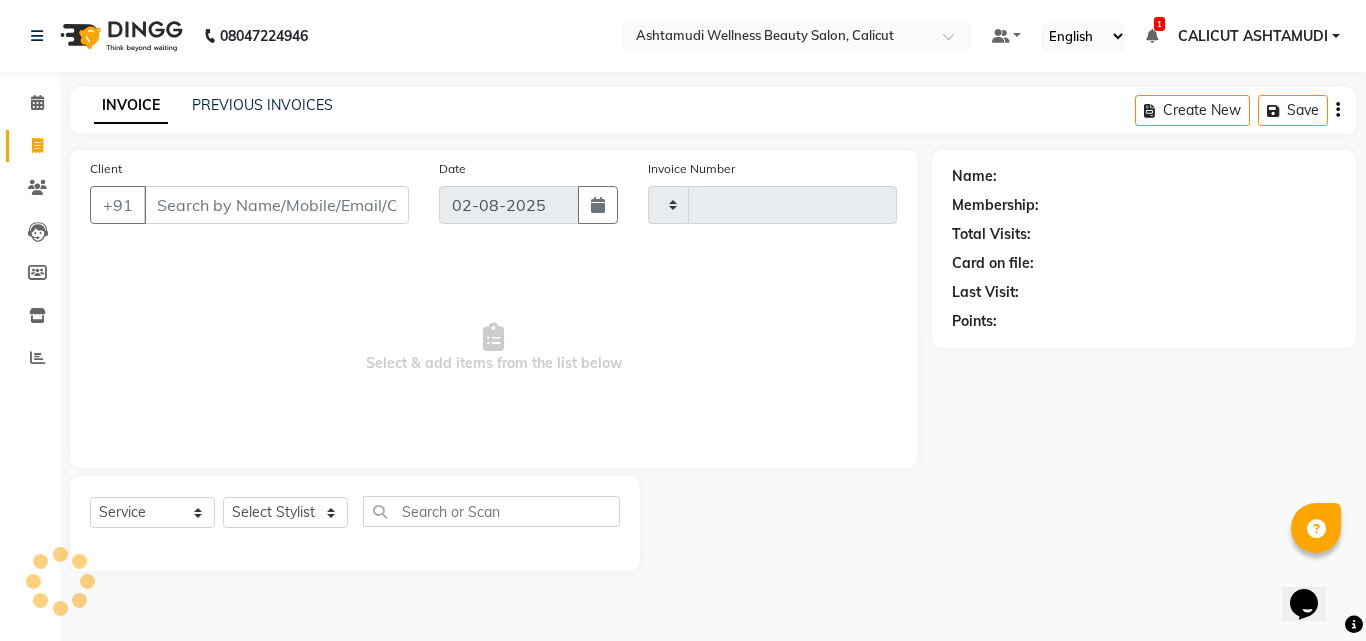 type on "3146" 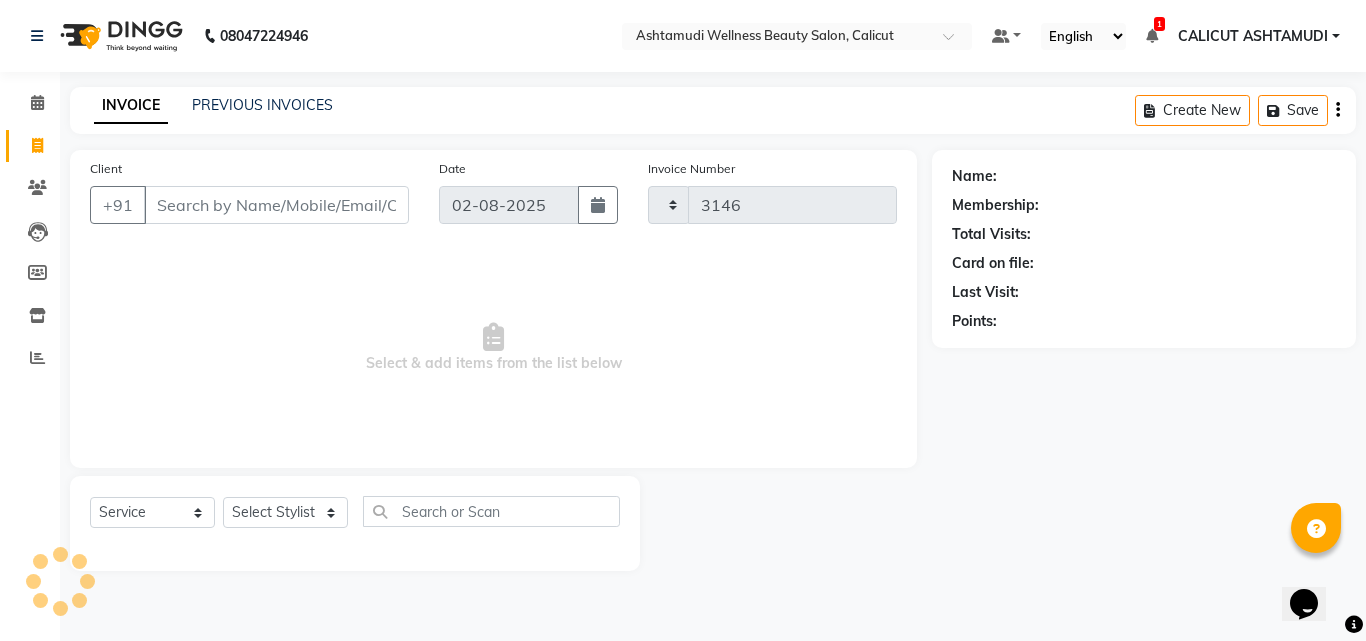 select on "4630" 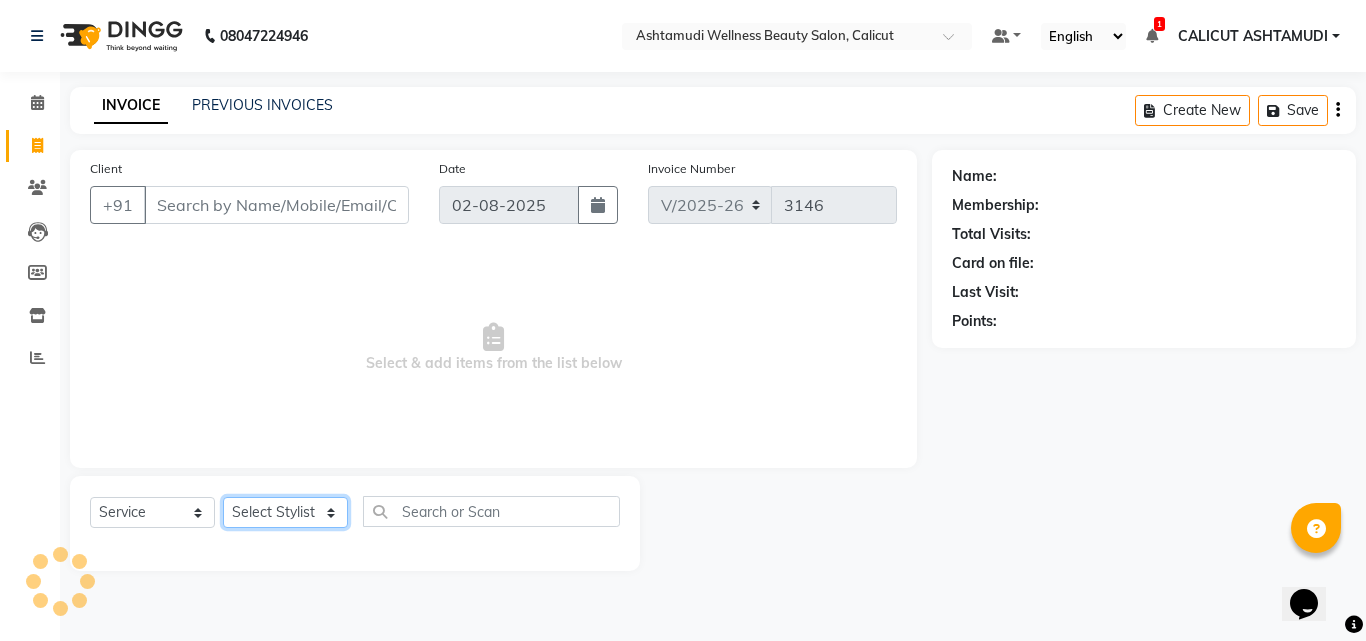 click on "Select Stylist" 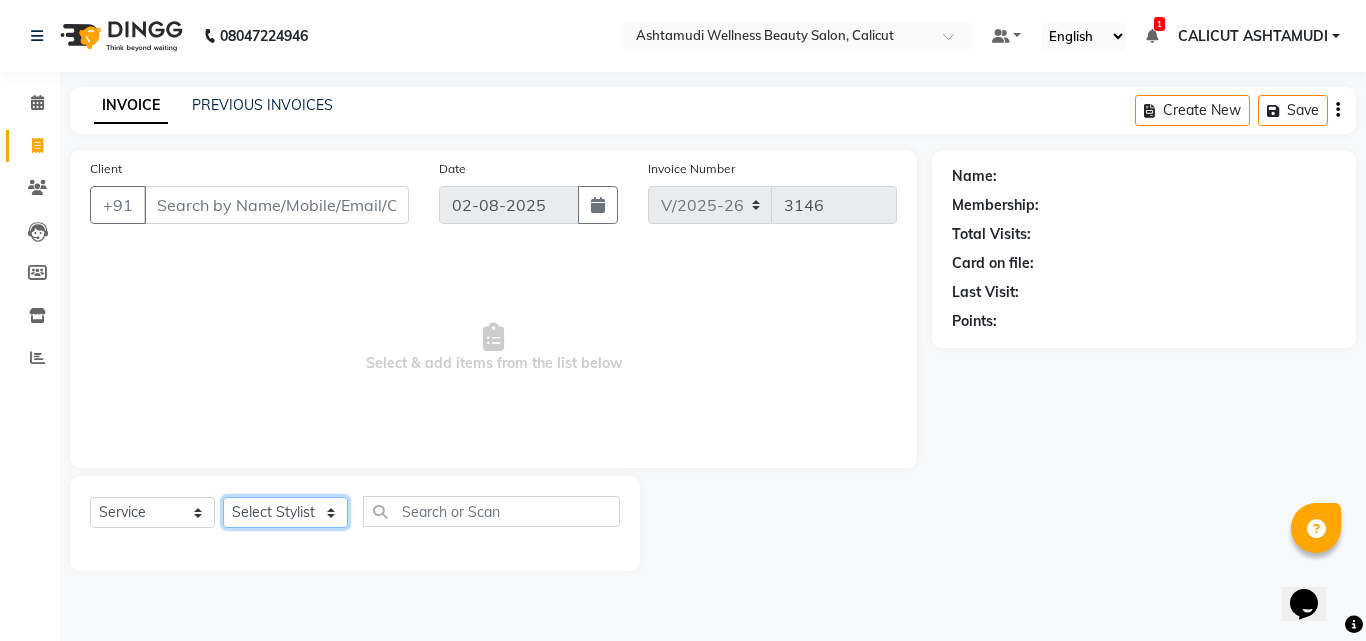 select on "54081" 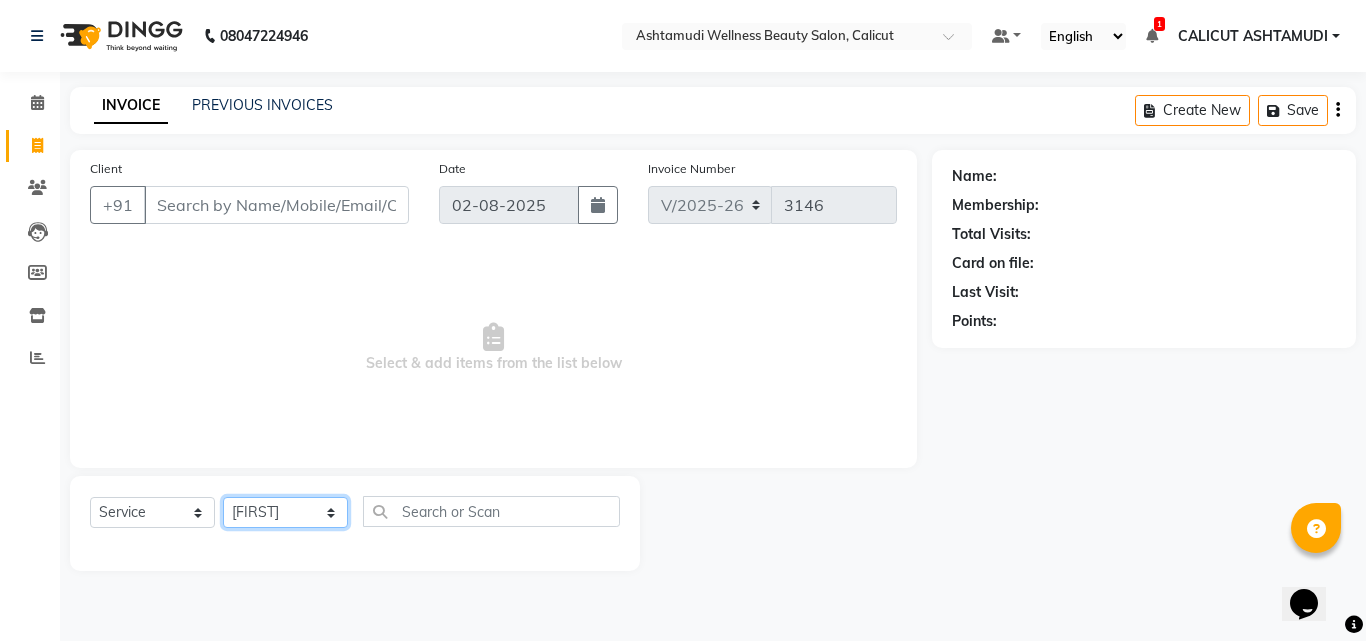 click on "Select Stylist Amala George AMBILI C ANJANA DAS ANKITHA Arya [CITY] [CITY] FRANKLY	 GRACY KRISHNA Nitesh Punam Gurung Sewan ali Sheela SUHANA  SHABU Titto" 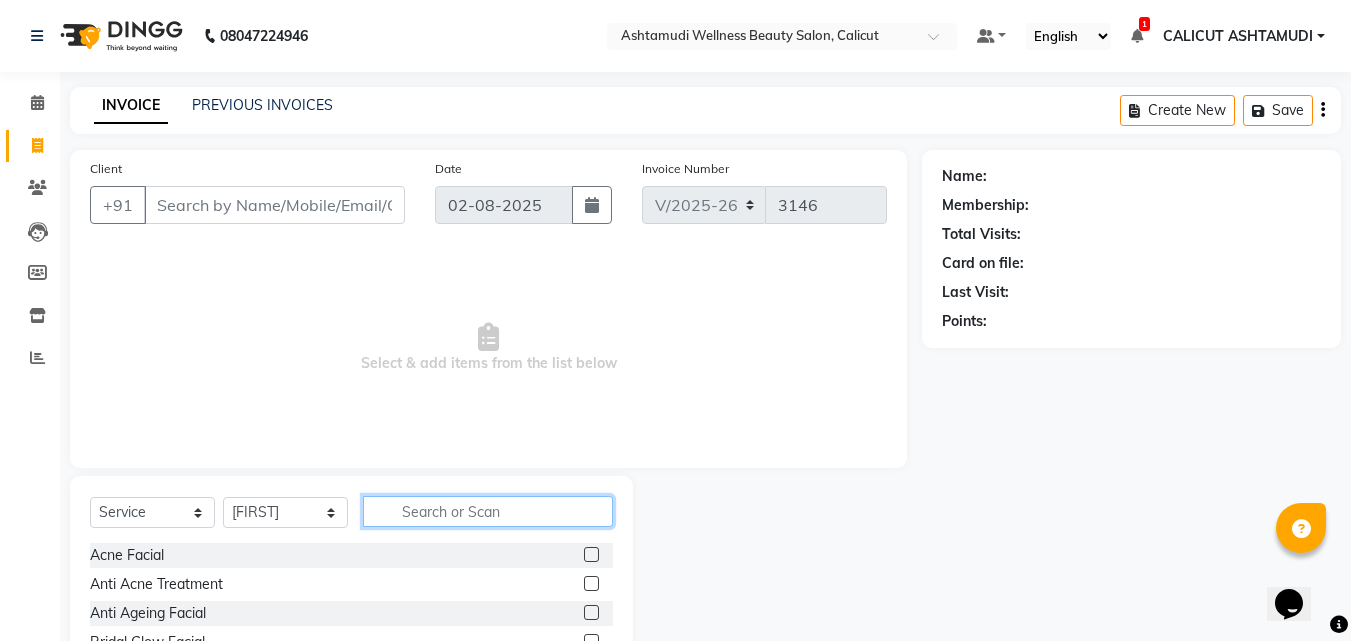 click 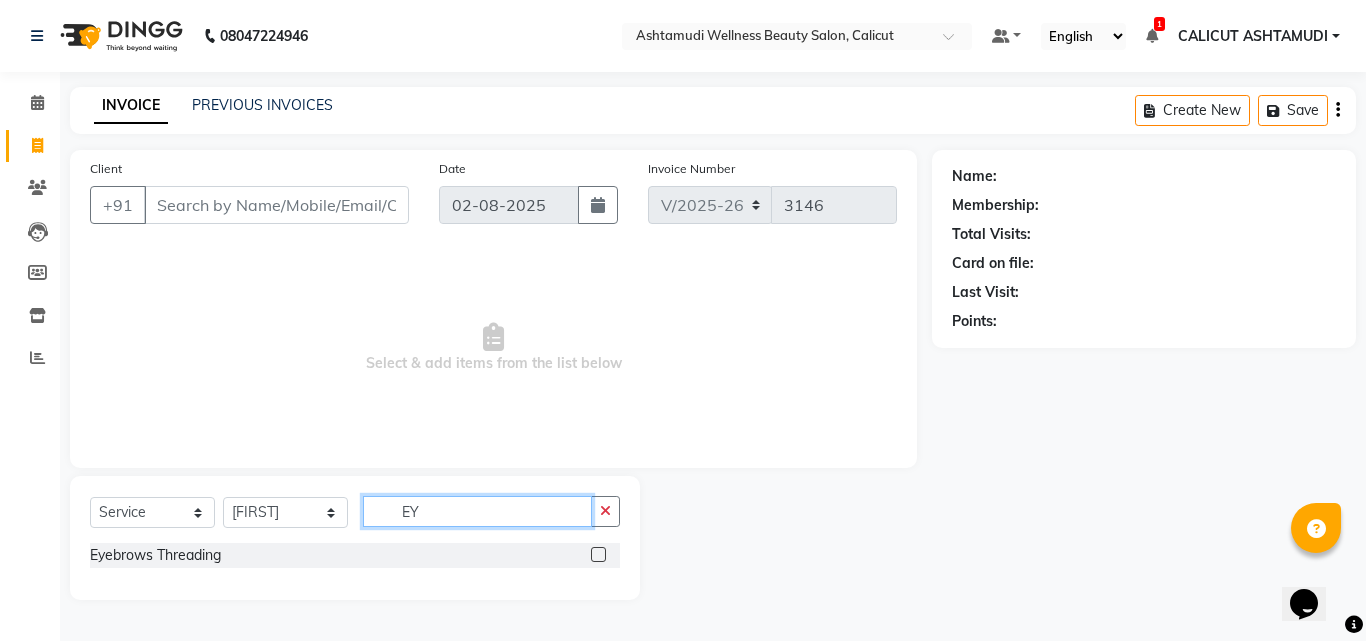 type on "EY" 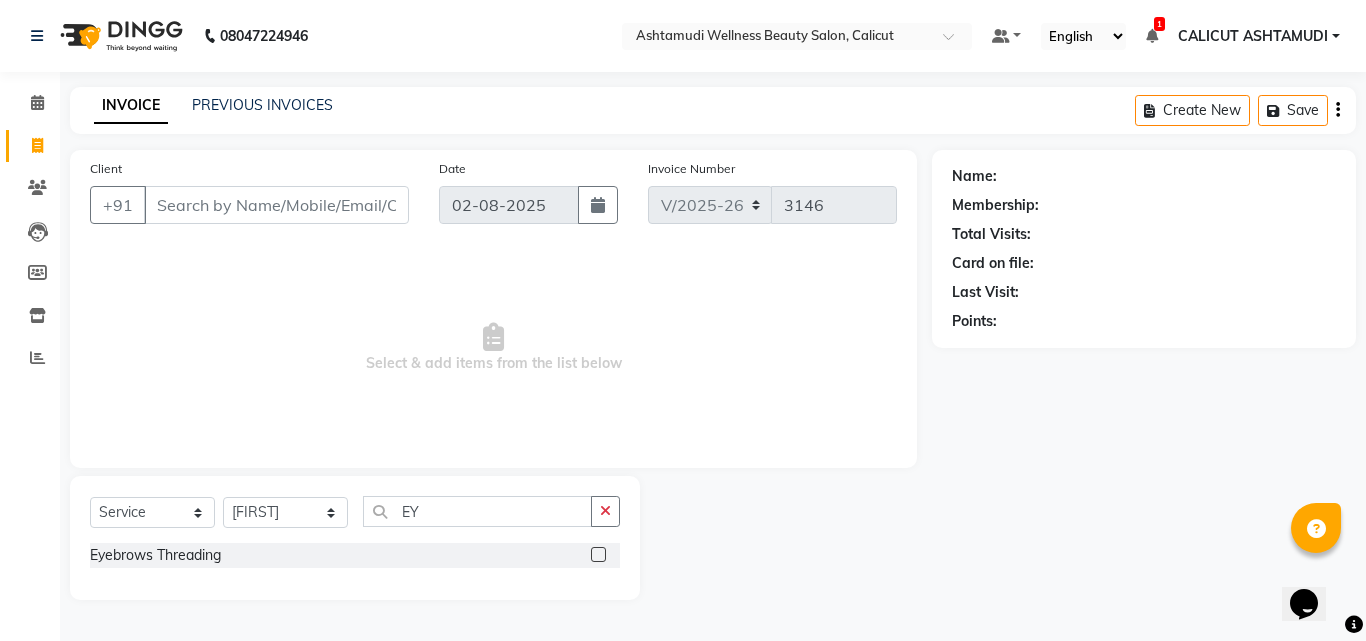 click 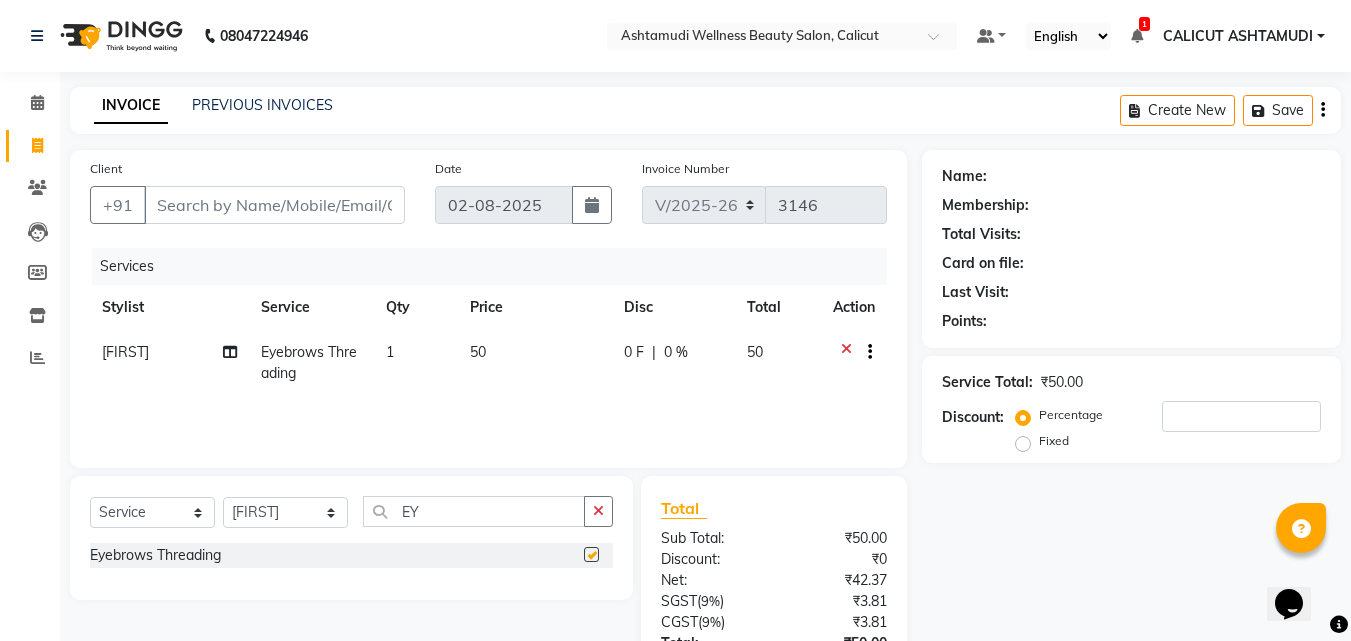checkbox on "false" 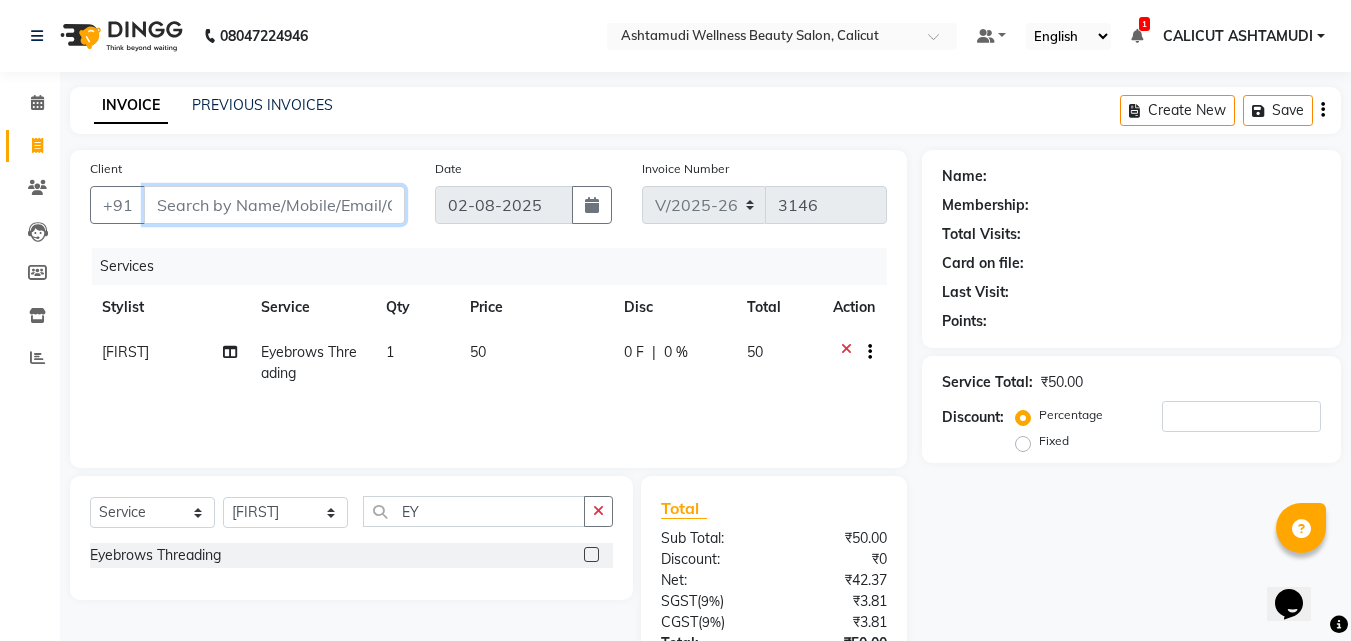 click on "Client" at bounding box center [274, 205] 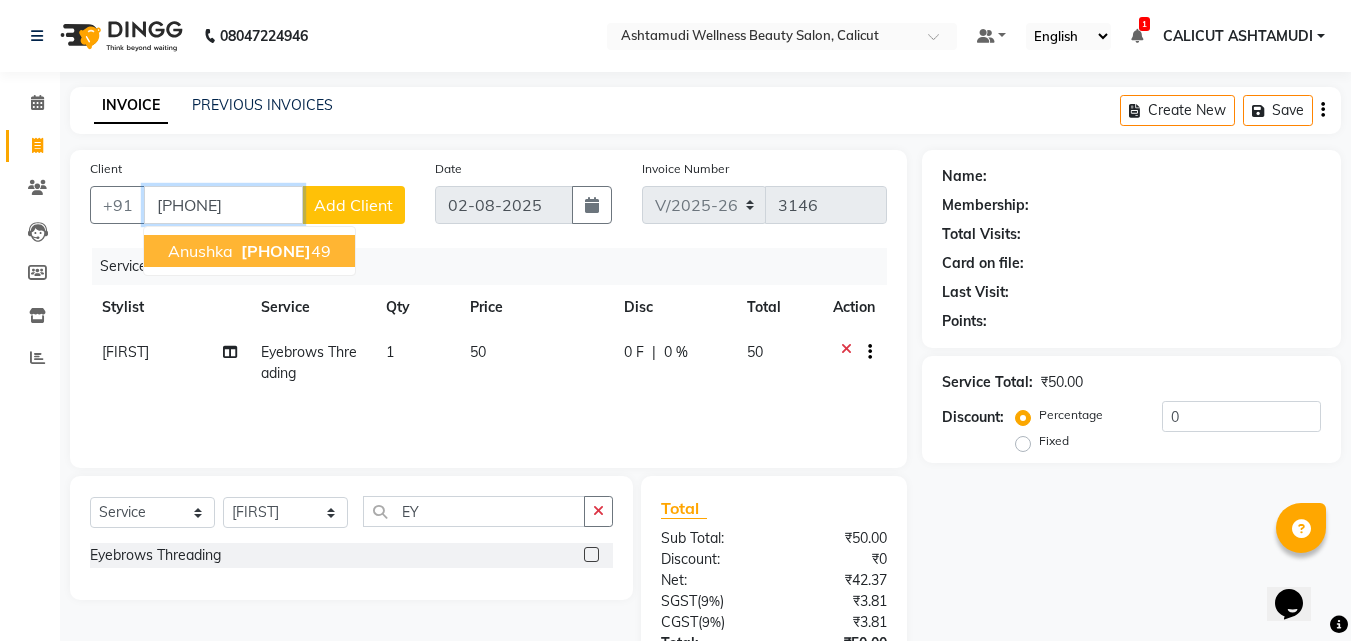 click on "[PHONE]" at bounding box center [284, 251] 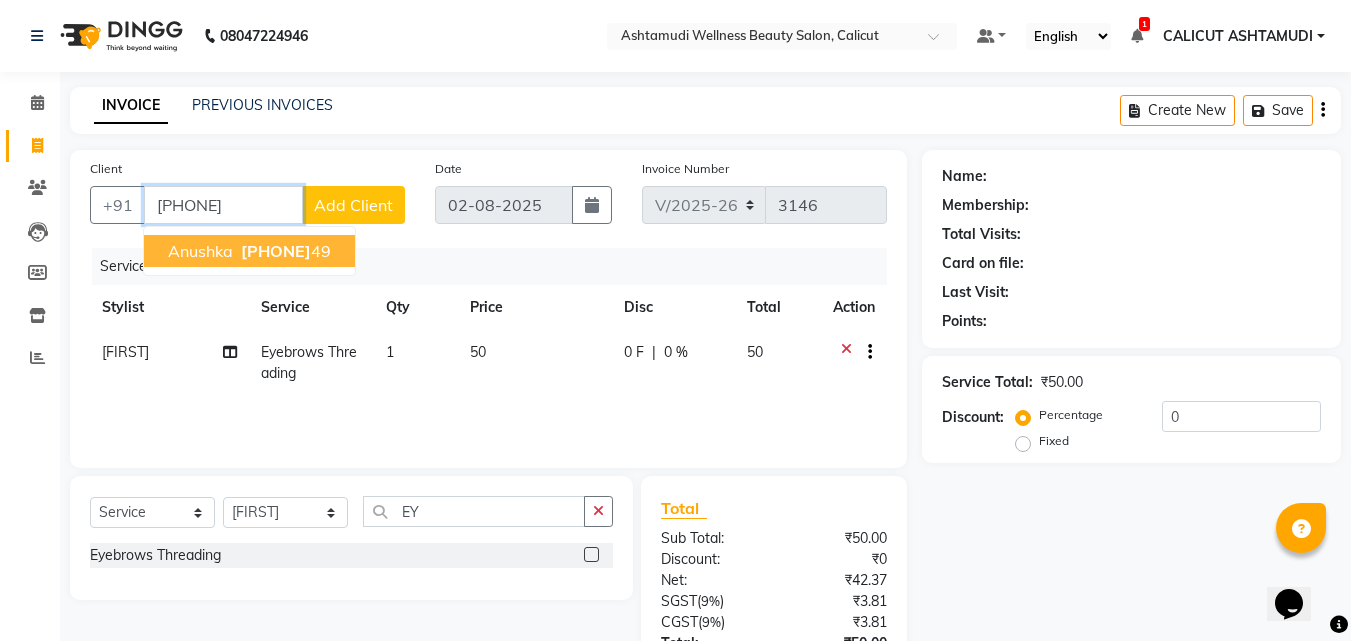 type on "[PHONE]" 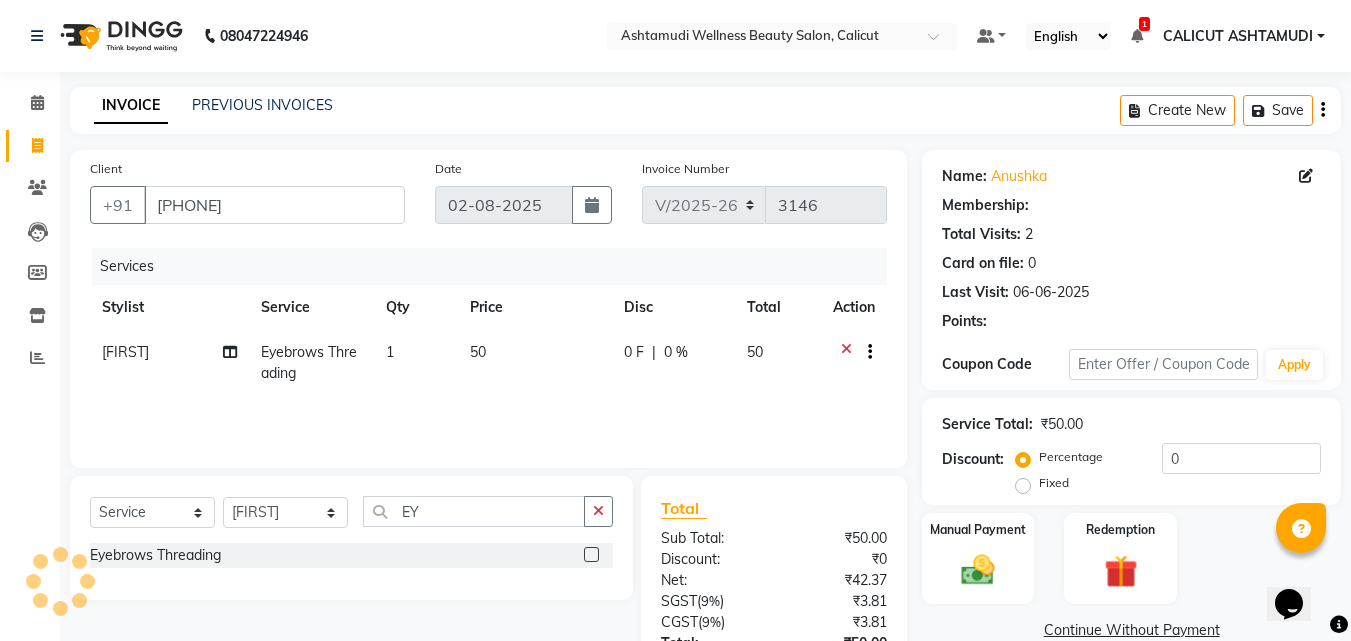 select on "1: Object" 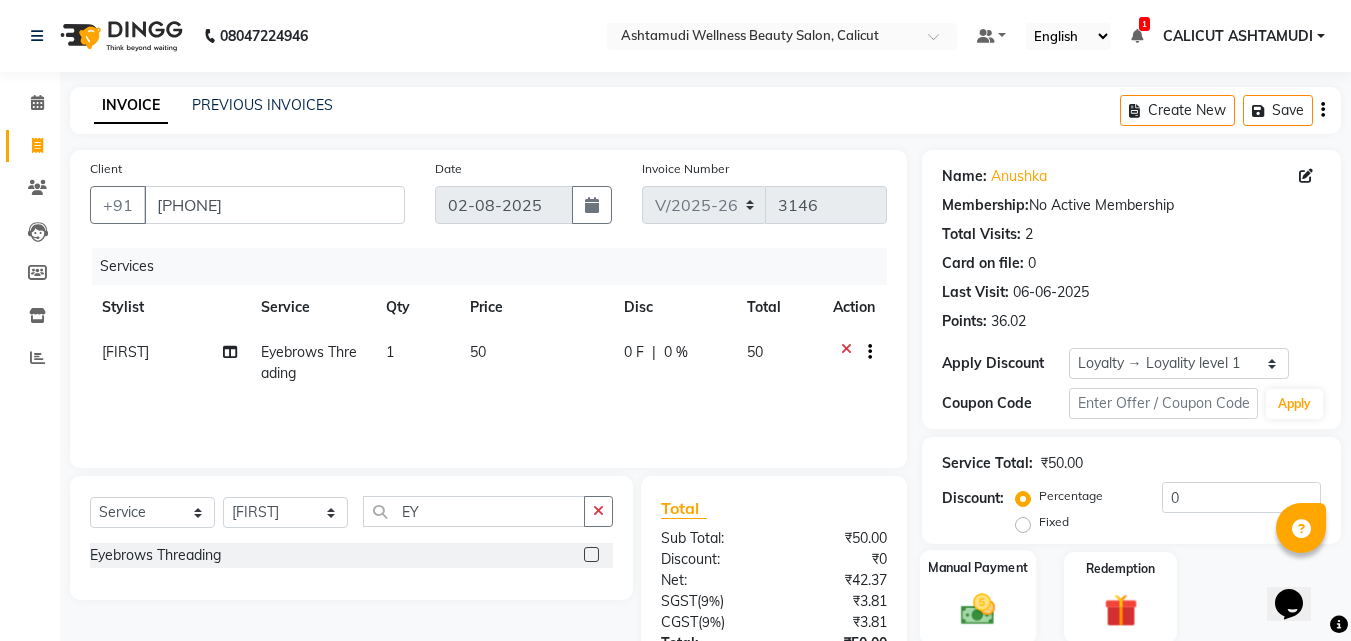 drag, startPoint x: 954, startPoint y: 580, endPoint x: 1124, endPoint y: 503, distance: 186.62529 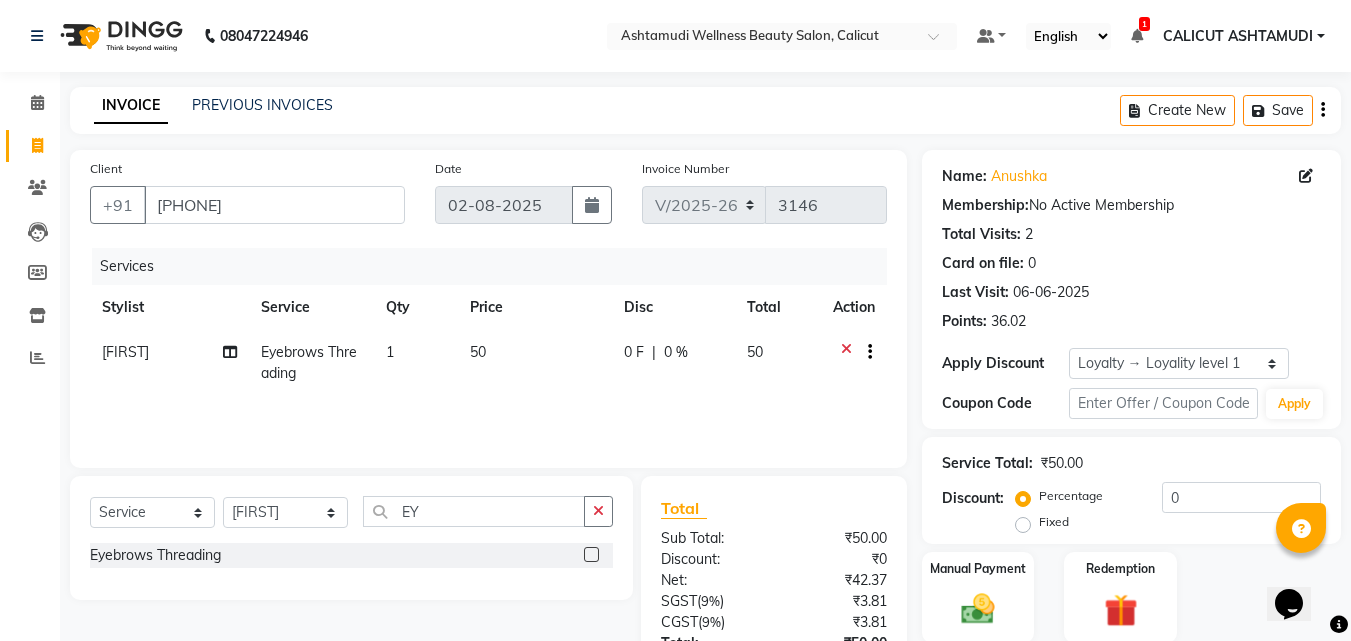 click on "Manual Payment" 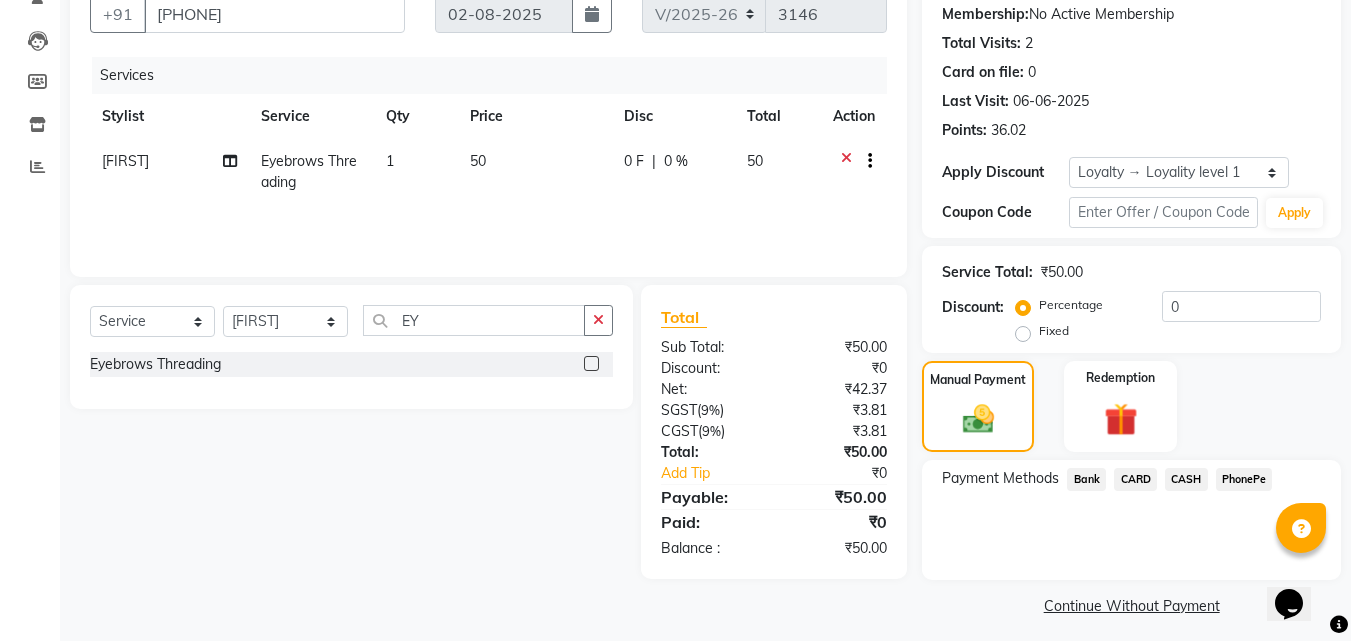 scroll, scrollTop: 201, scrollLeft: 0, axis: vertical 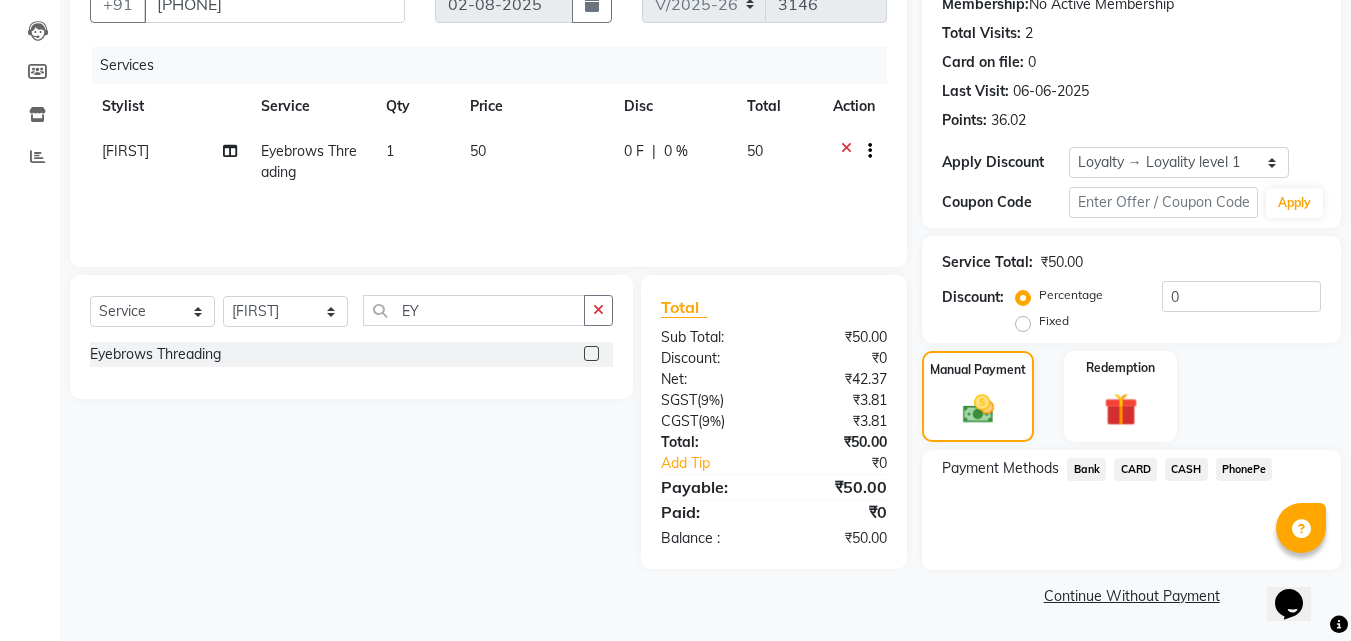 click on "PhonePe" 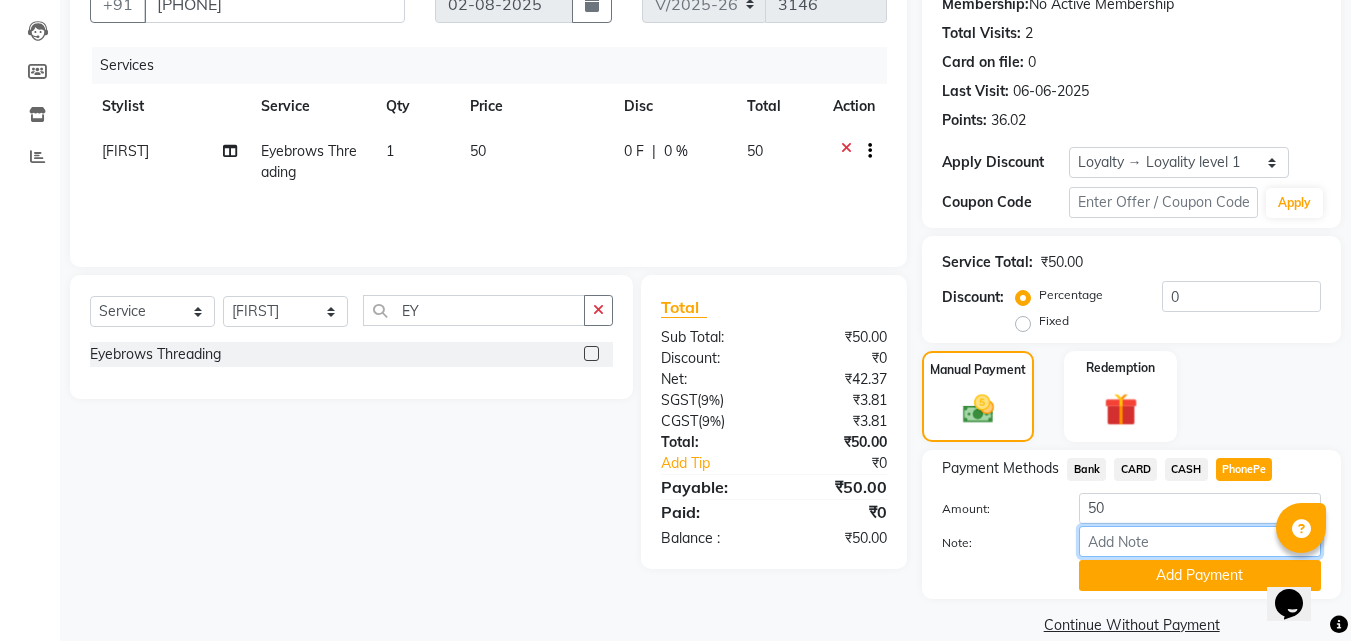 drag, startPoint x: 1188, startPoint y: 545, endPoint x: 1213, endPoint y: 529, distance: 29.681644 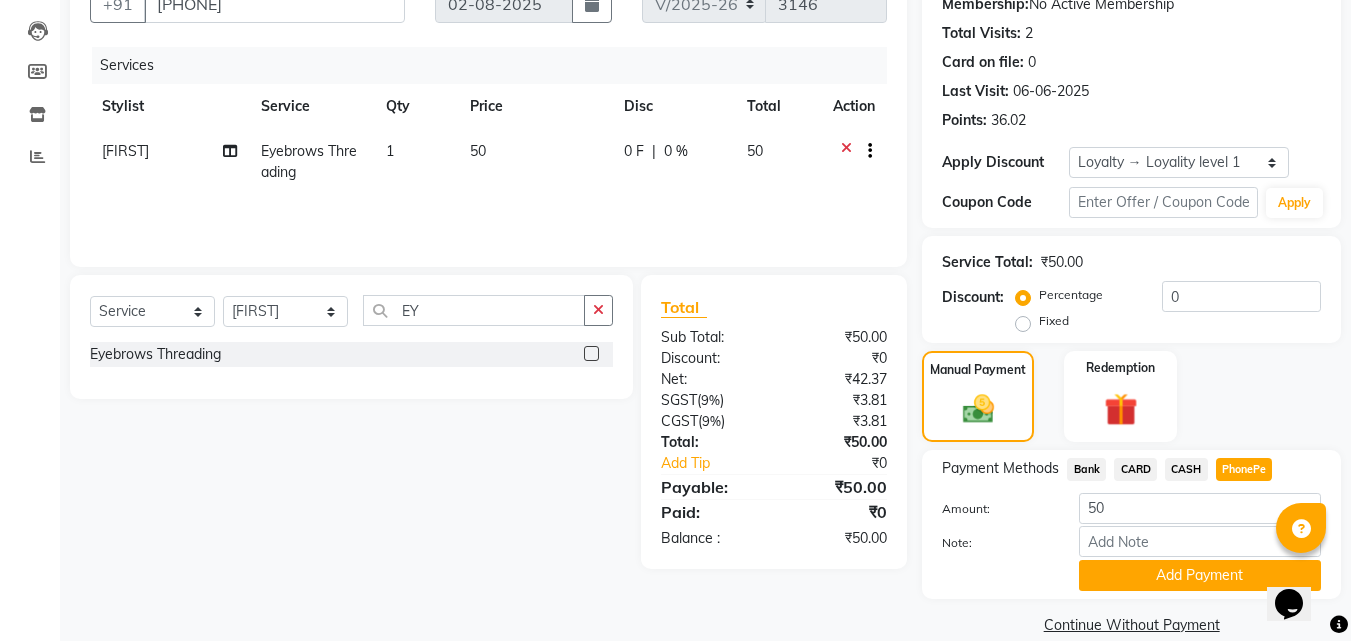 click on "Add Payment" 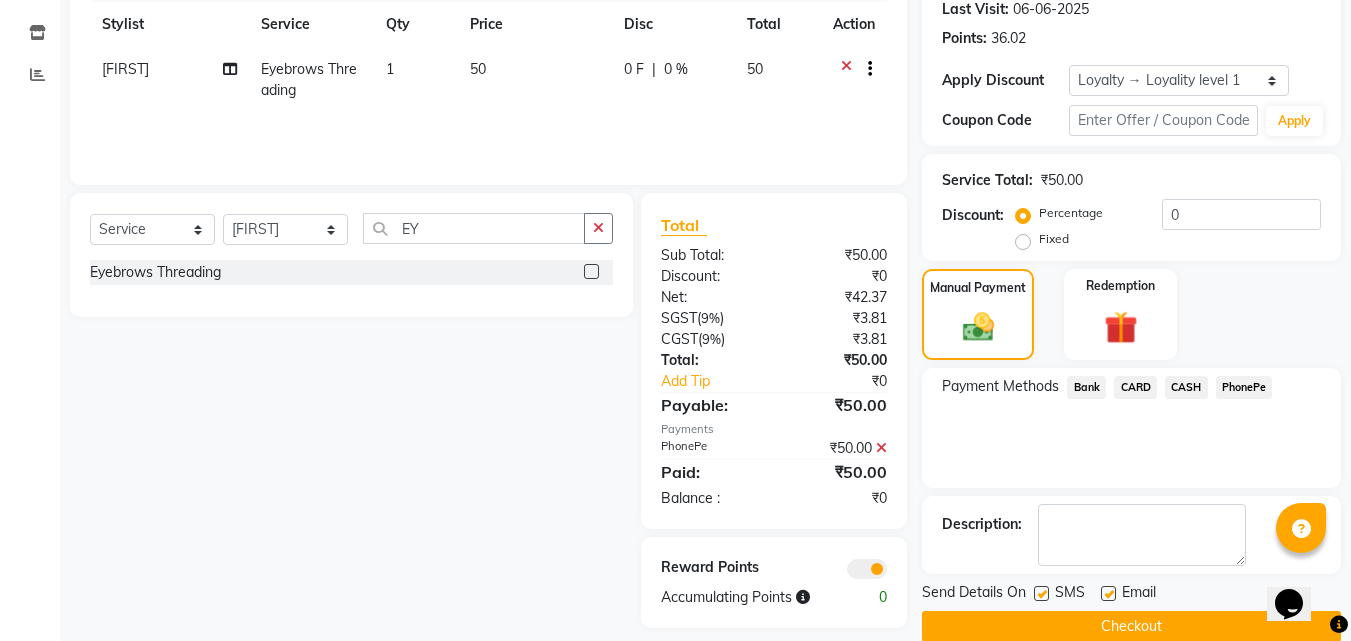 scroll, scrollTop: 314, scrollLeft: 0, axis: vertical 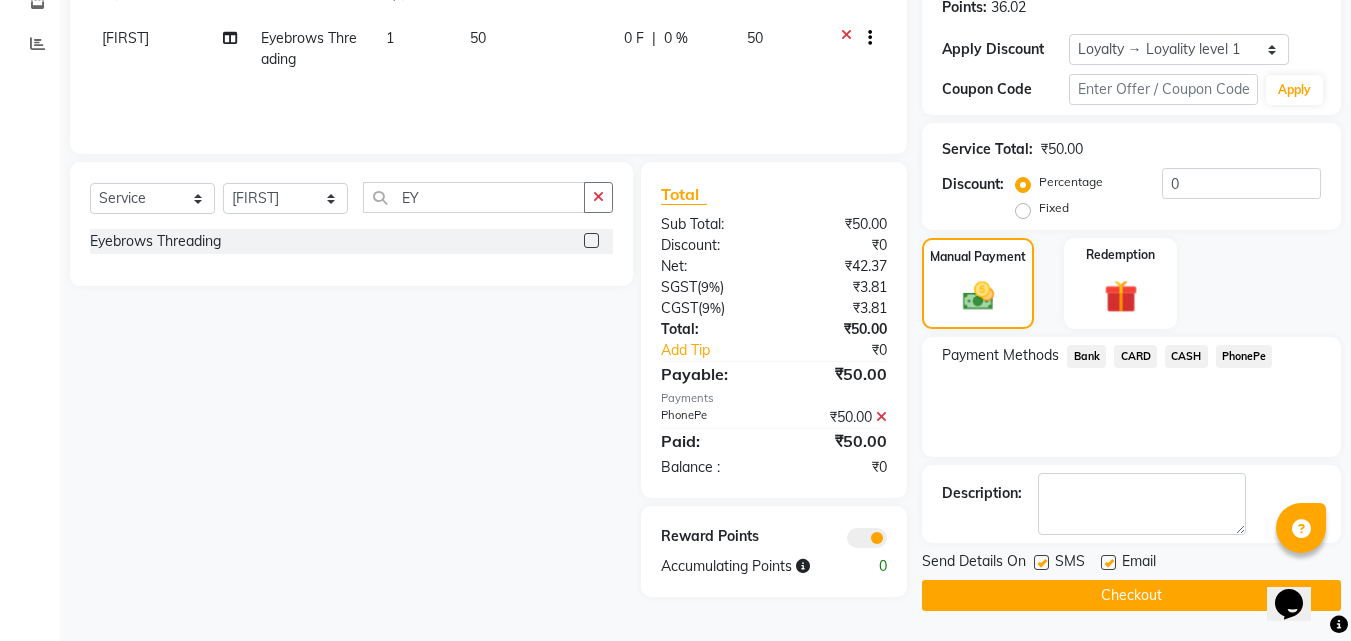 click on "Checkout" 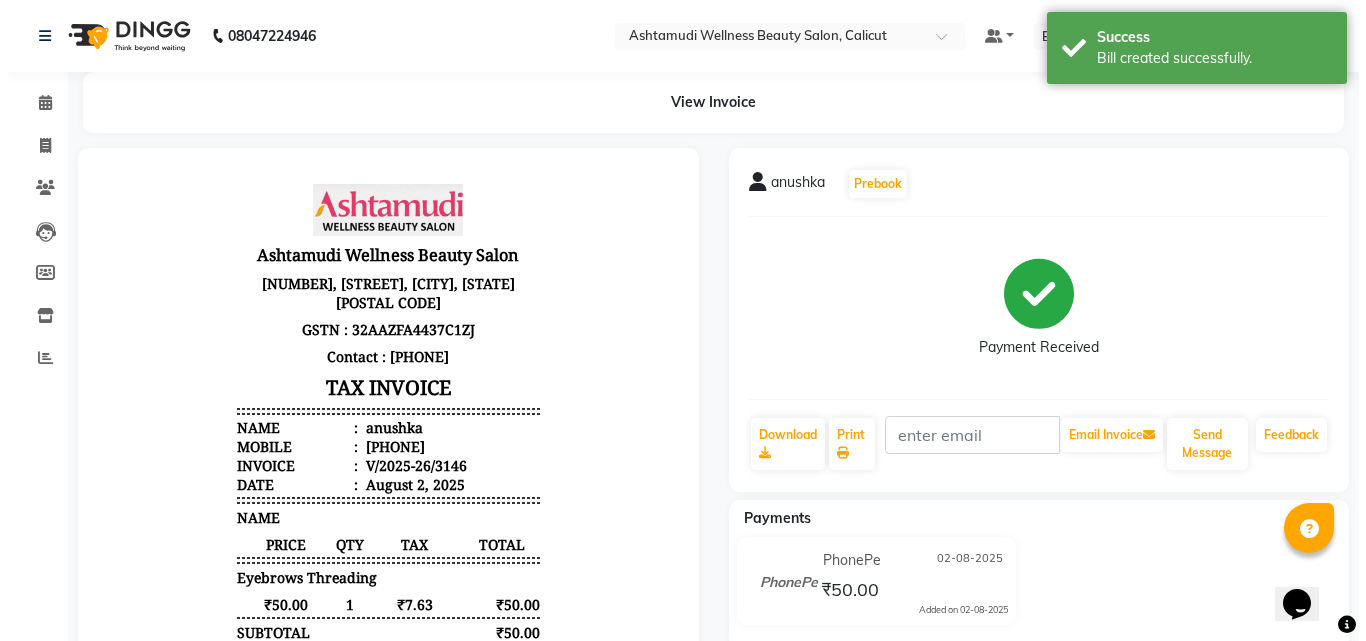 scroll, scrollTop: 0, scrollLeft: 0, axis: both 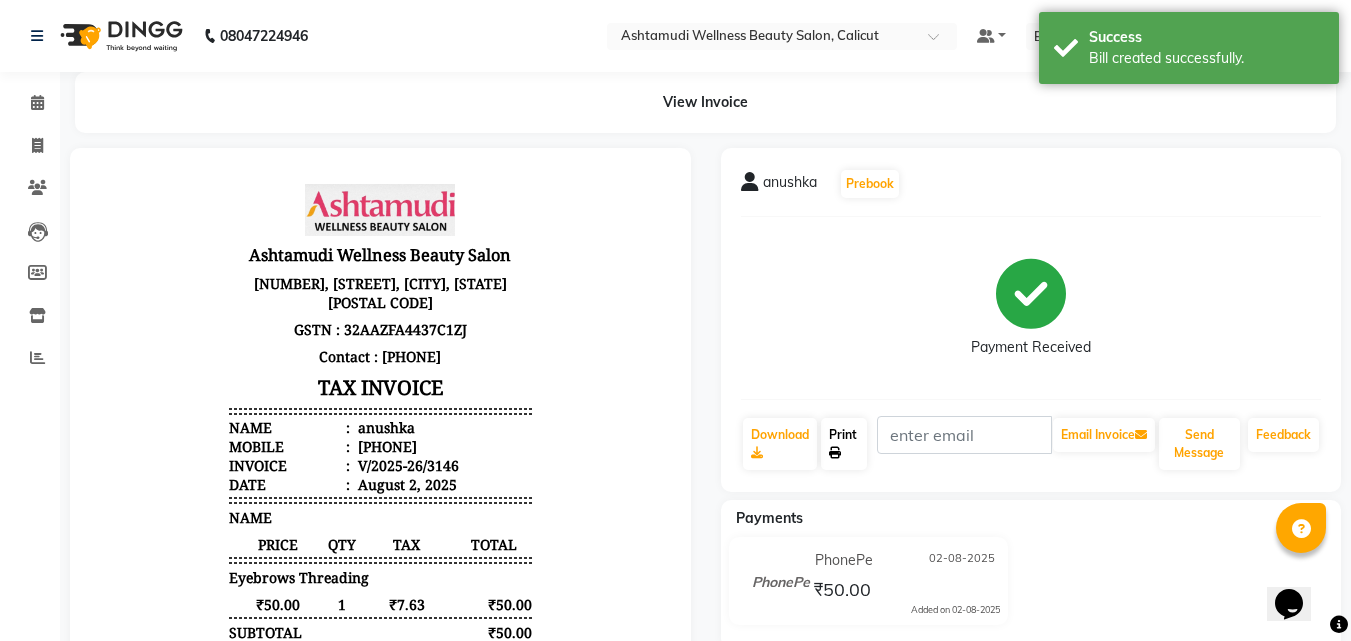 click on "Print" 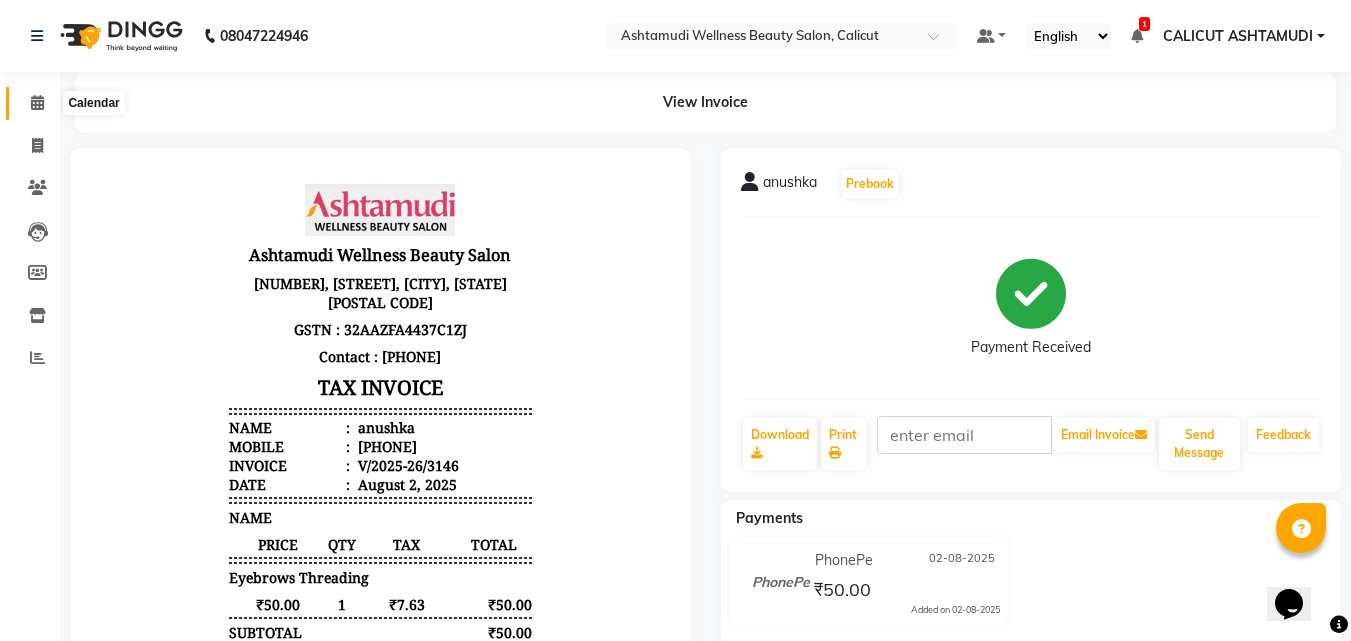 click 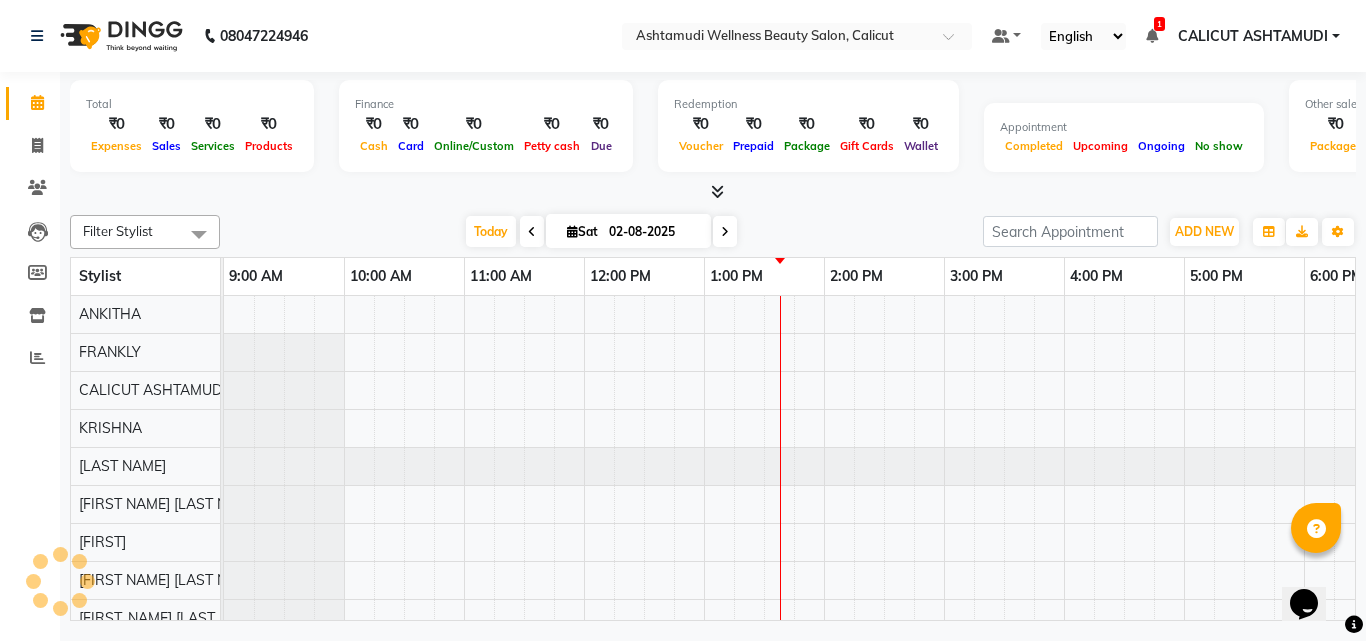 scroll, scrollTop: 0, scrollLeft: 0, axis: both 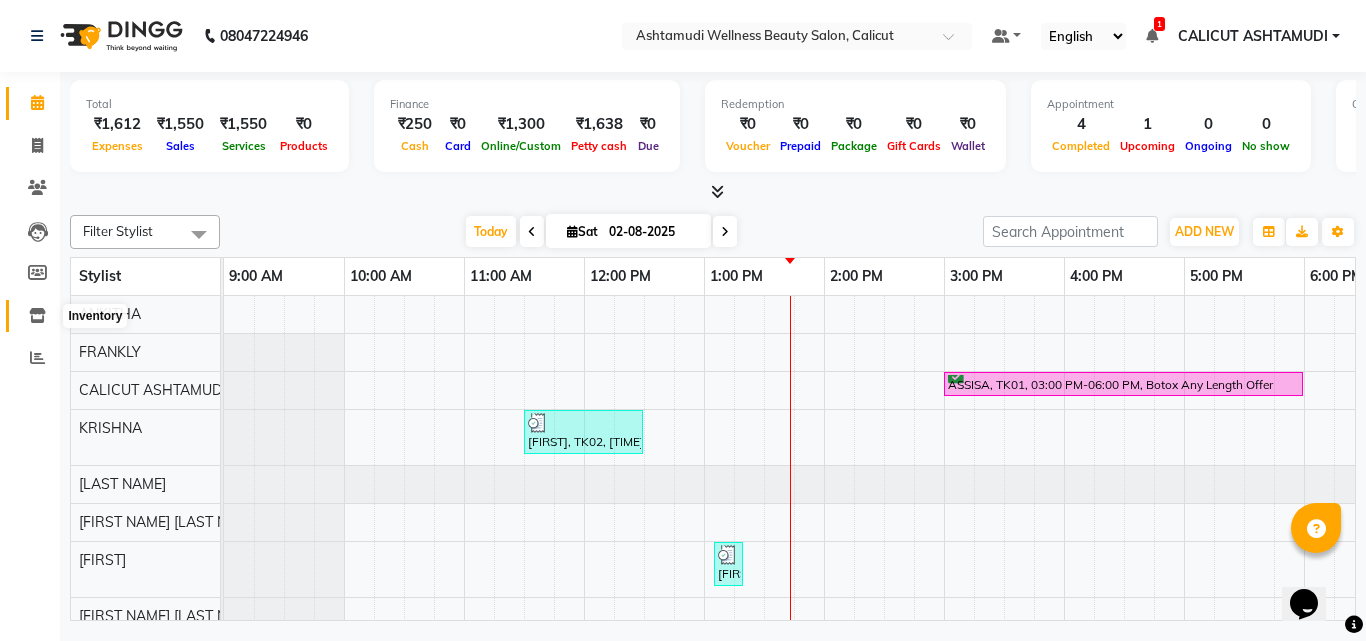 click 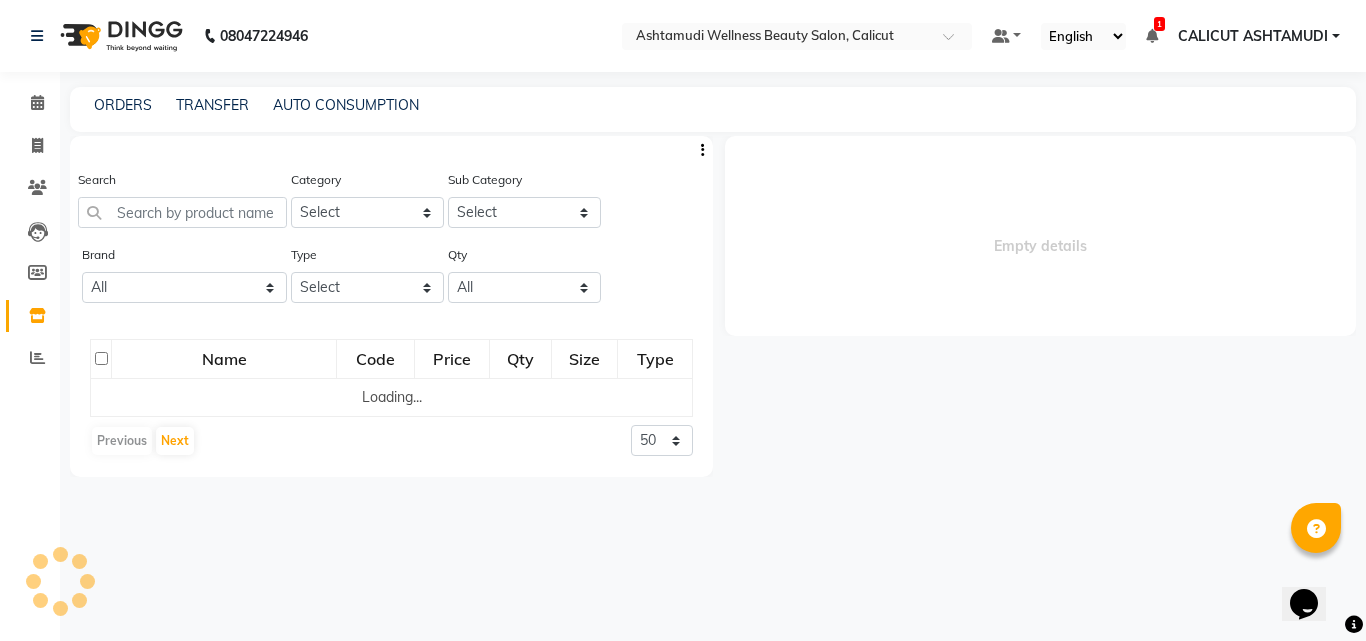 click 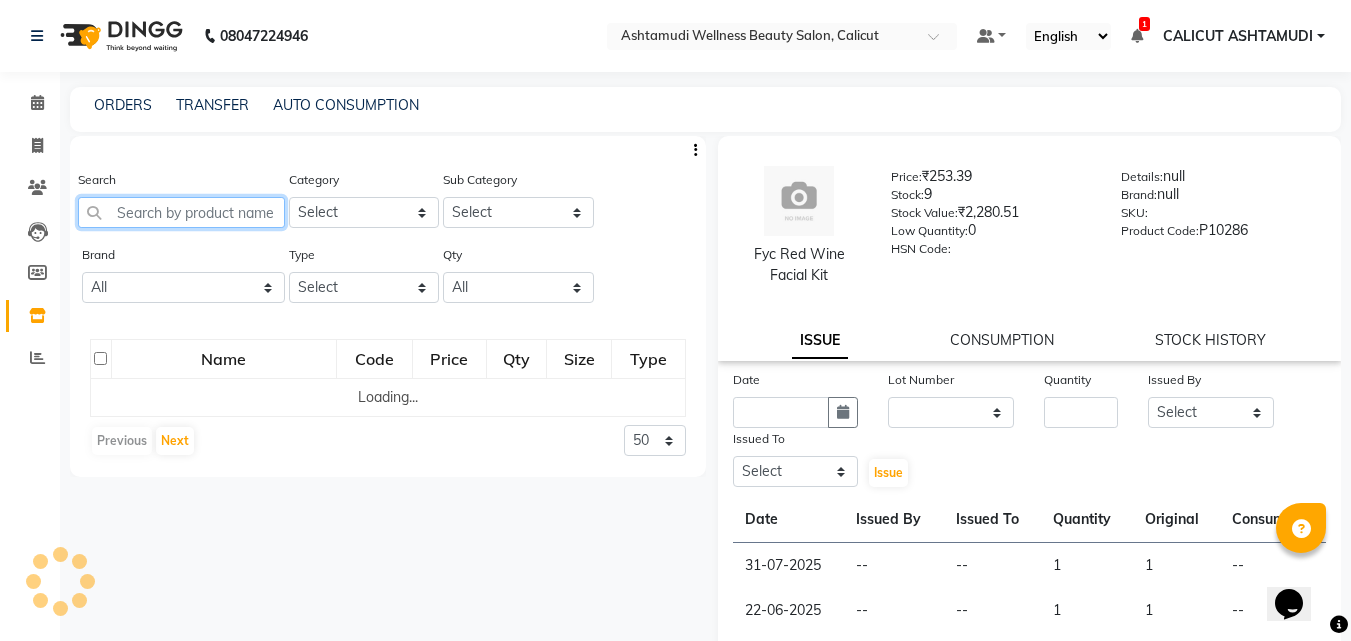 click 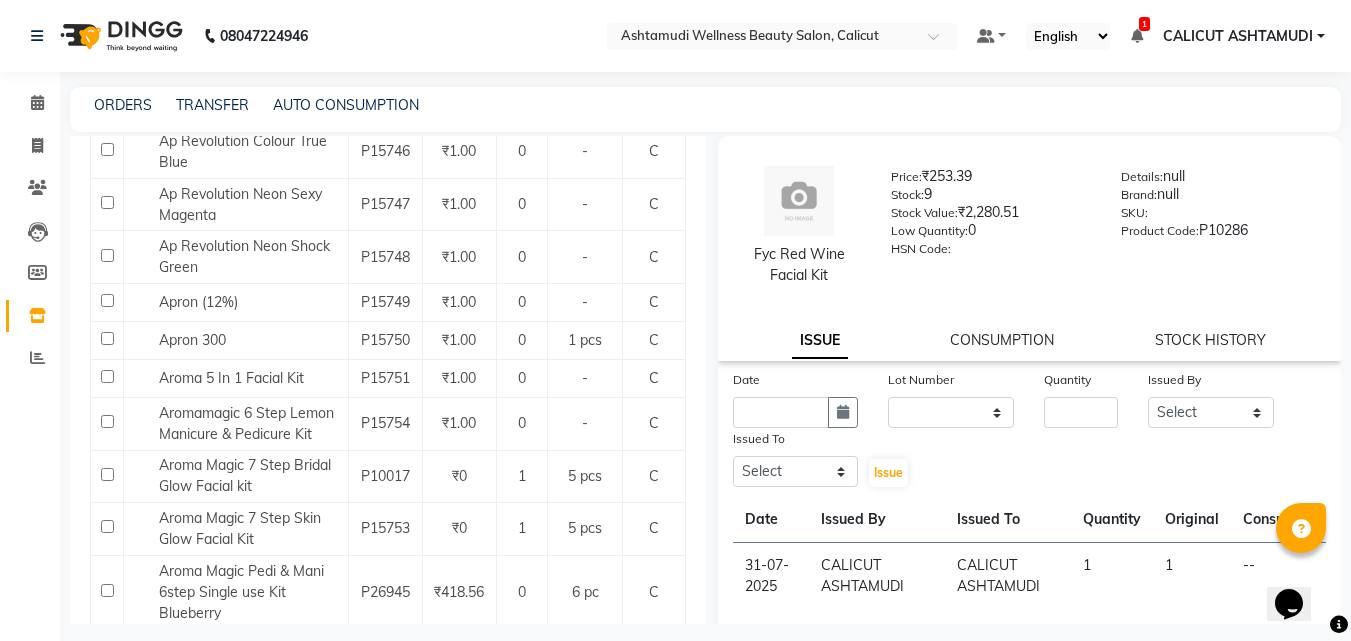 scroll, scrollTop: 800, scrollLeft: 0, axis: vertical 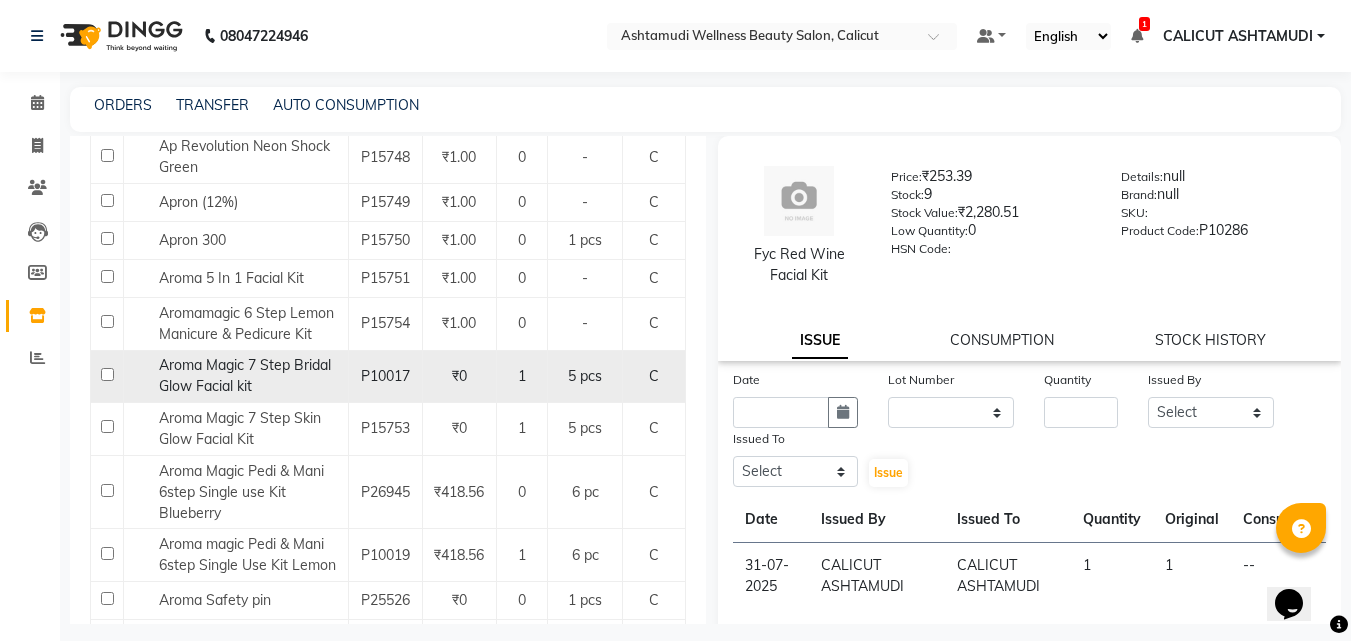 click 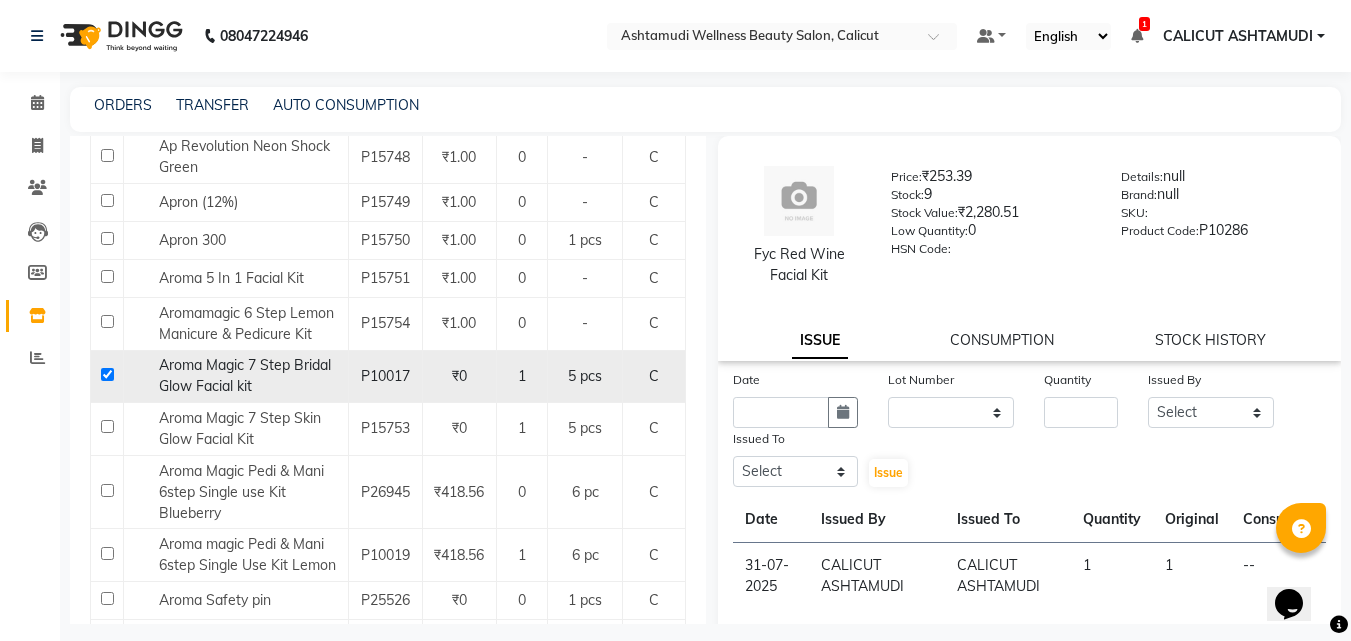 checkbox on "true" 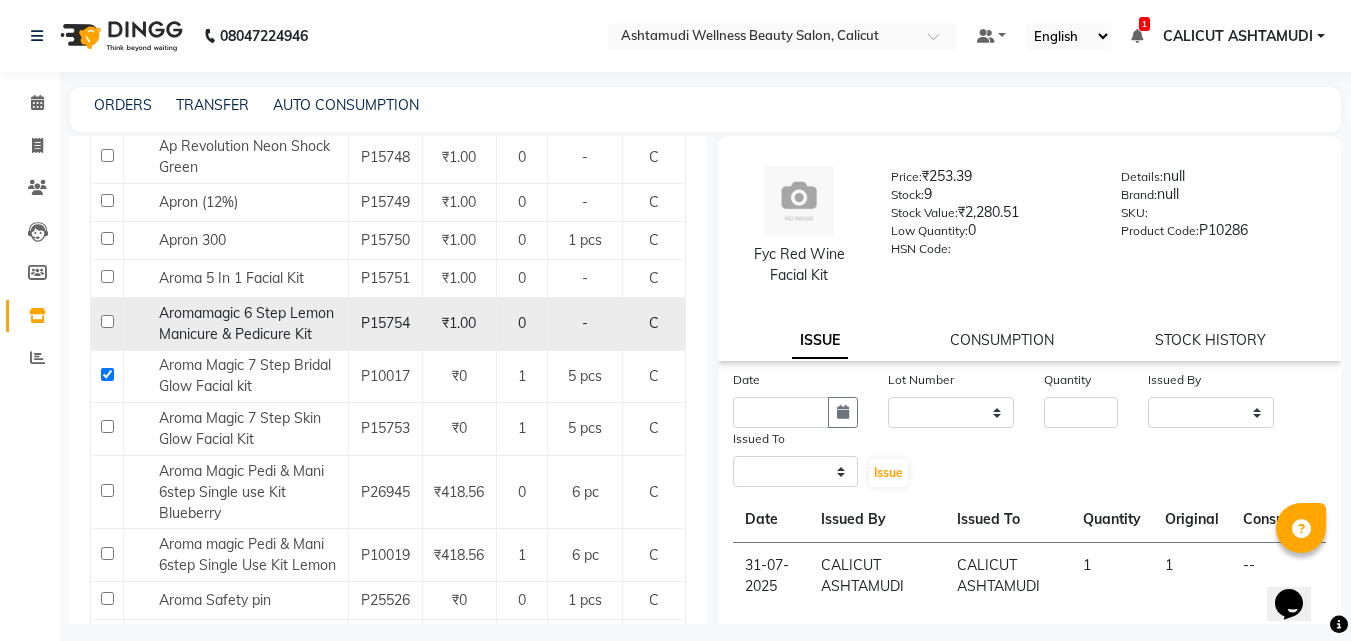 select 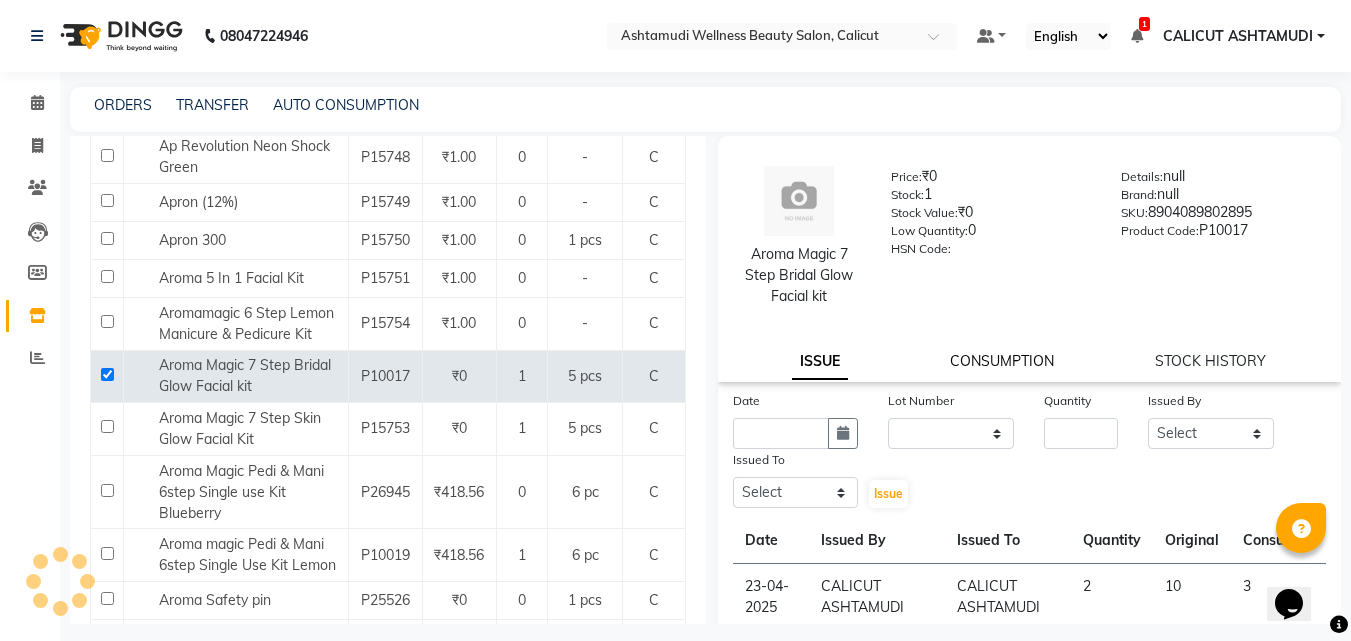 click on "CONSUMPTION" 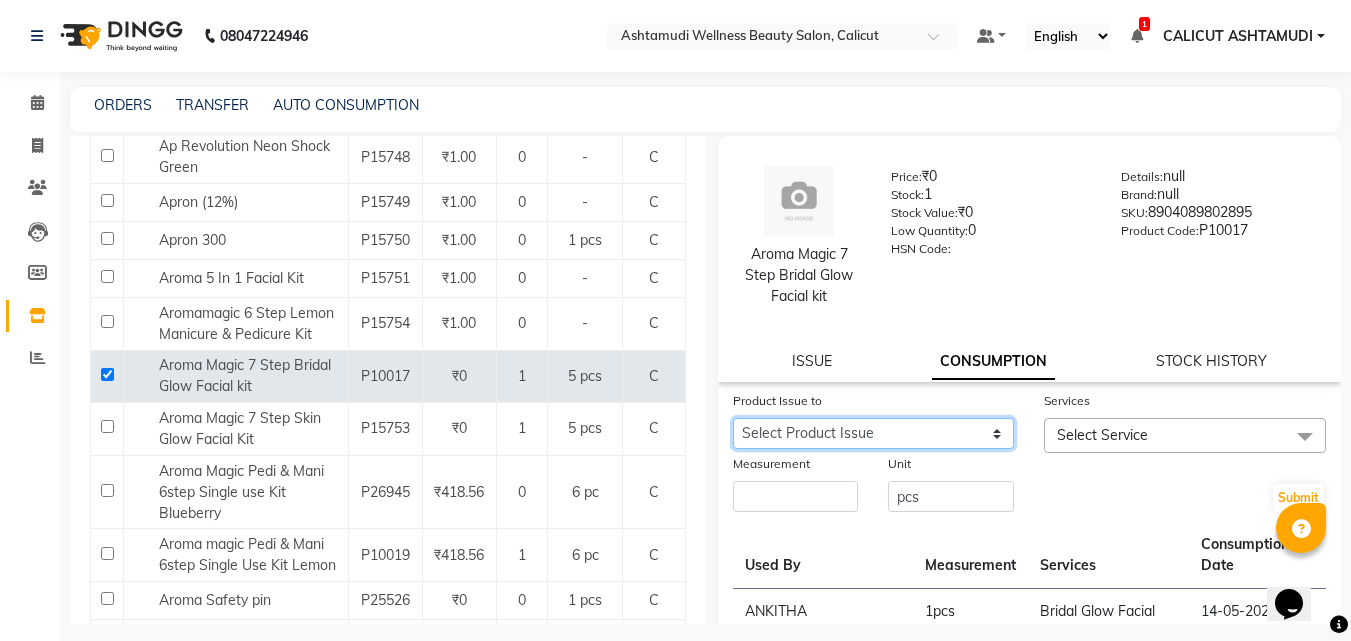 click on "Select Product Issue [DATE], Issued to: [CITY], Balance: [NUMBER]" 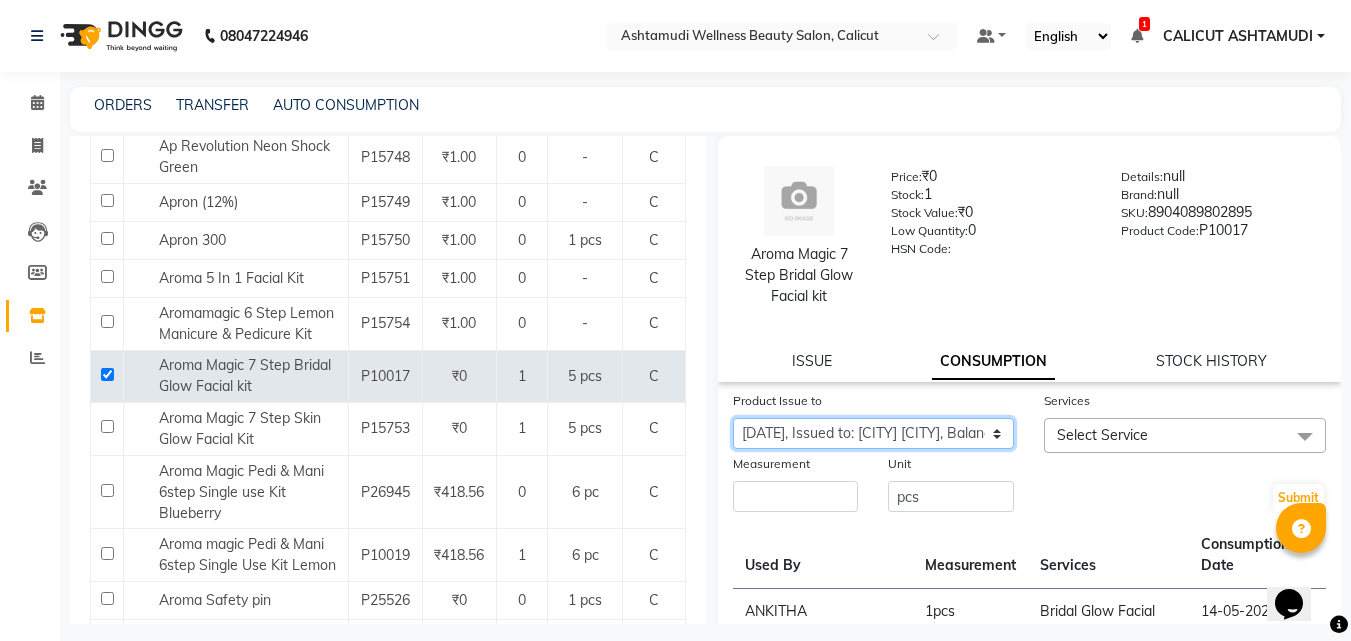 click on "Select Product Issue [DATE], Issued to: [CITY], Balance: [NUMBER]" 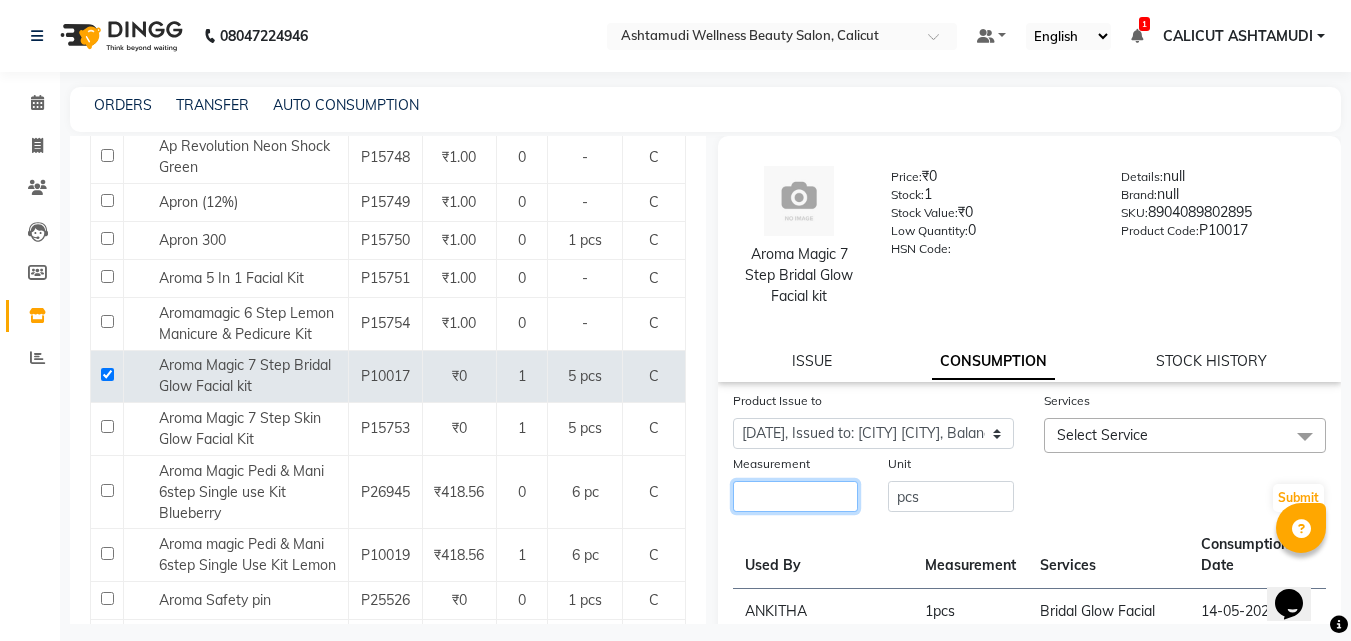 click 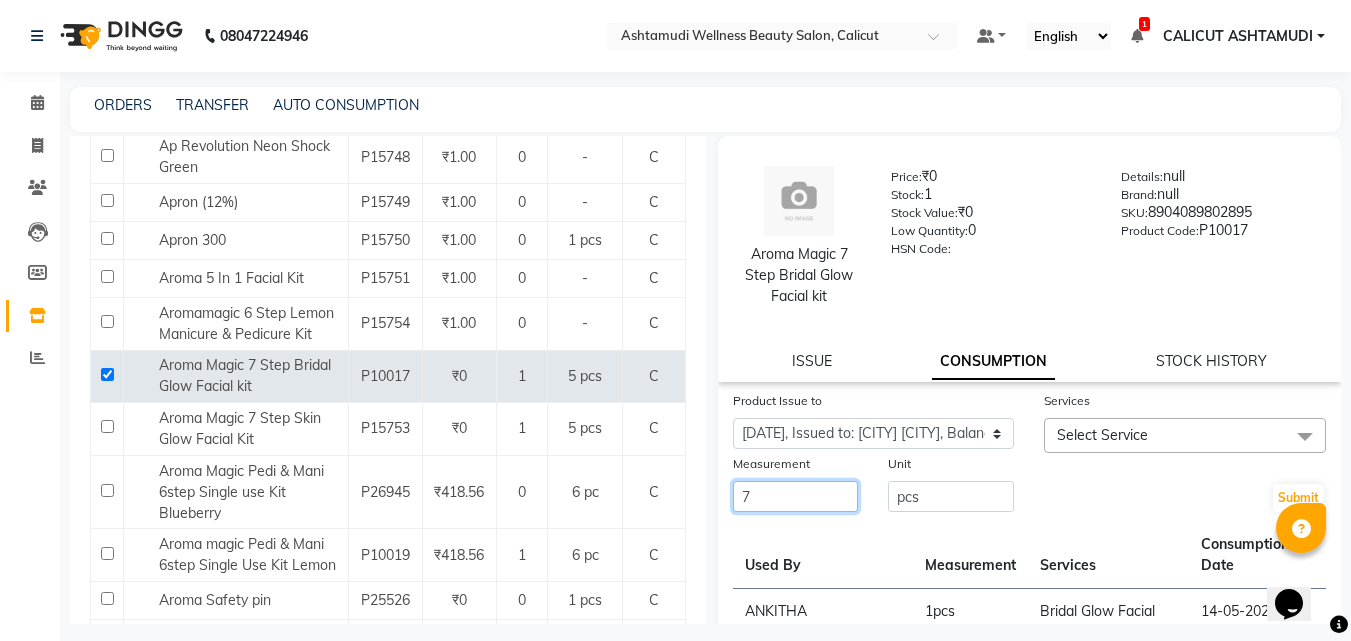 type on "7" 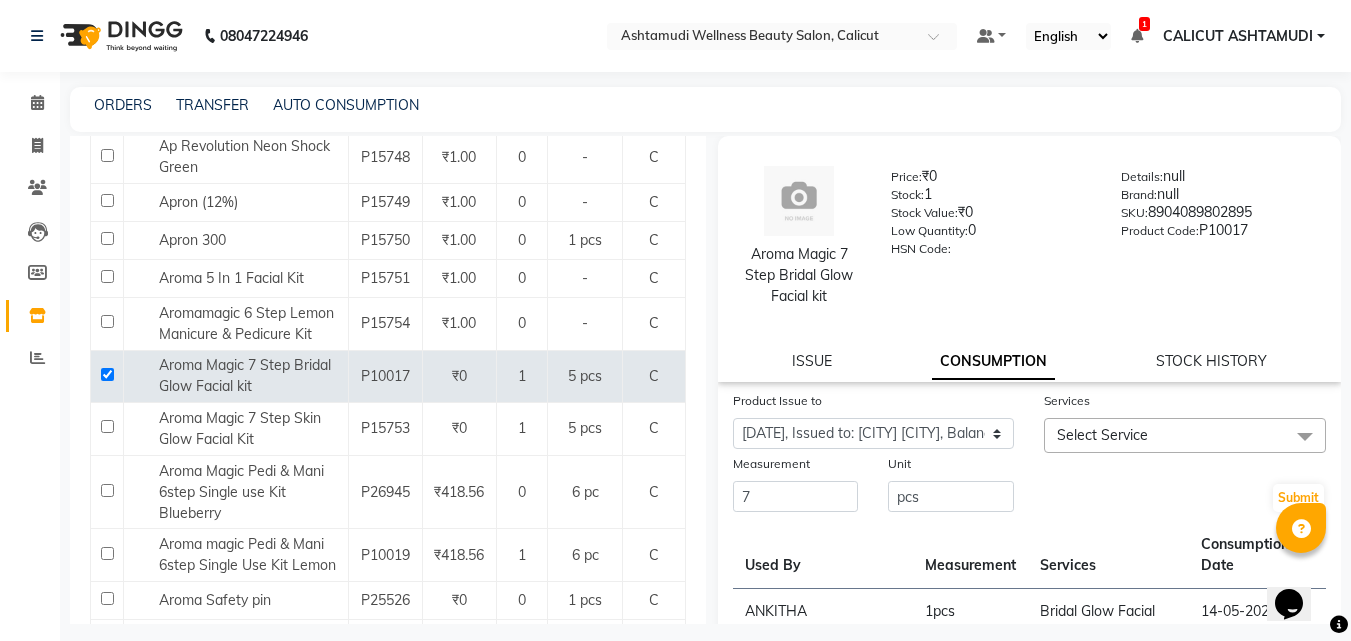 click on "Select Service" 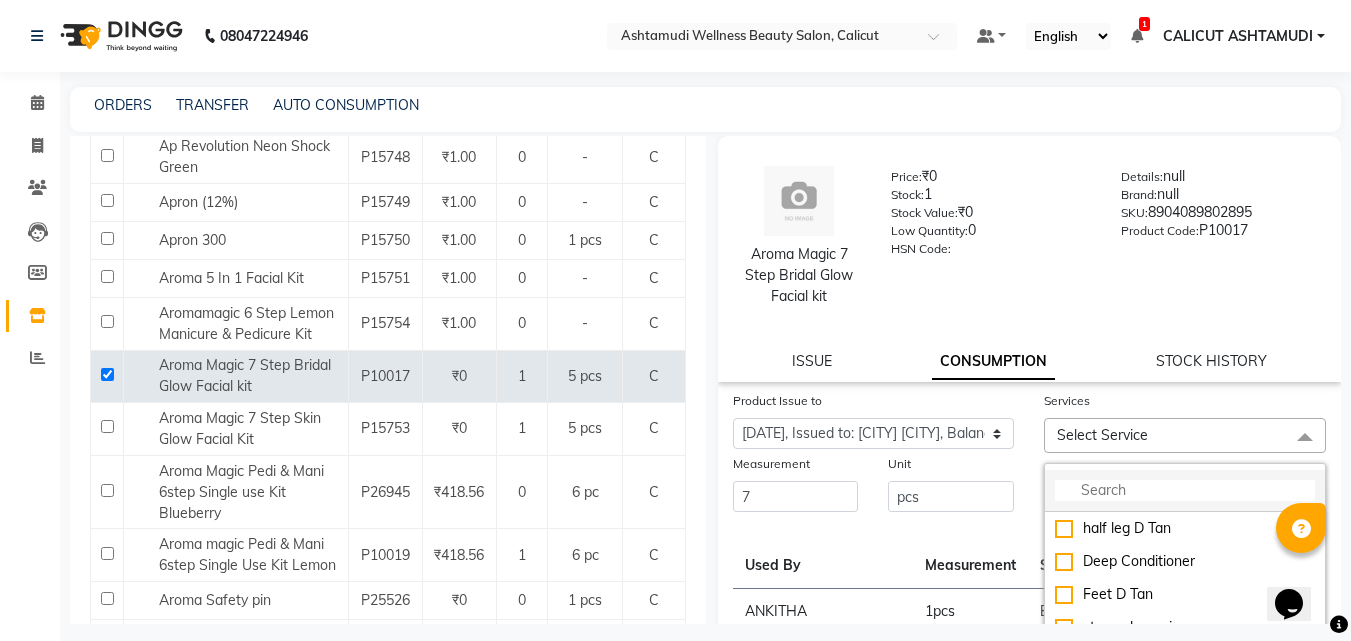 click 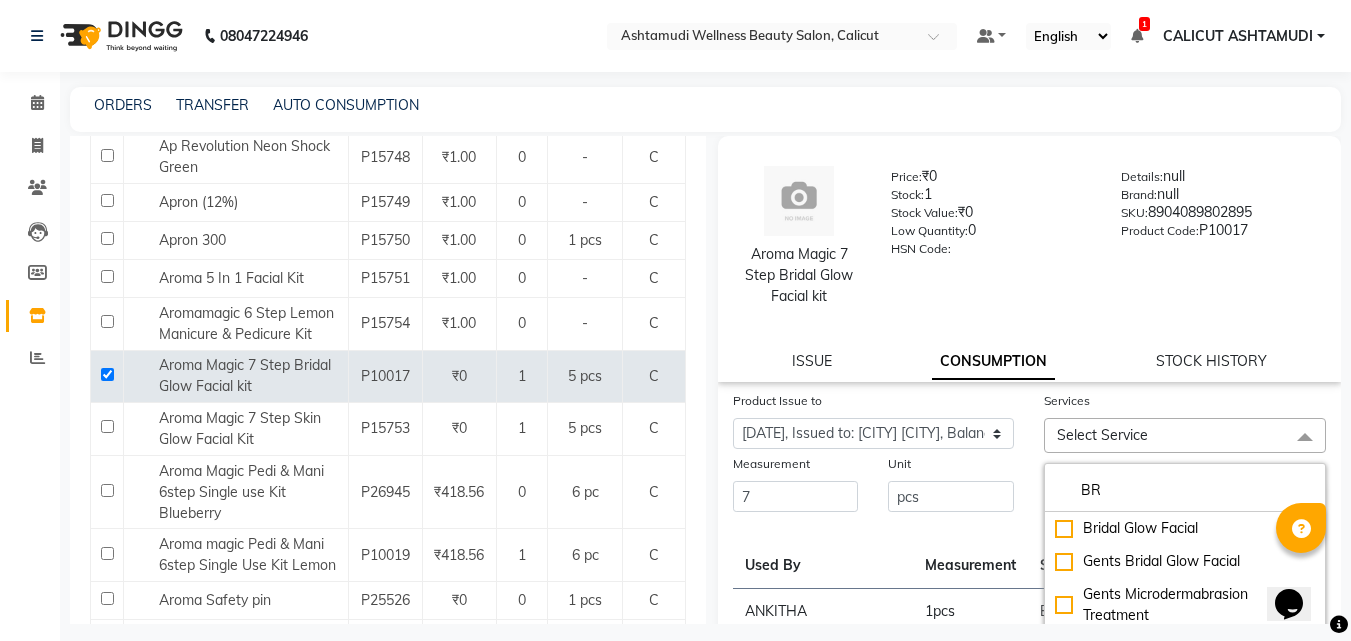 type on "BR" 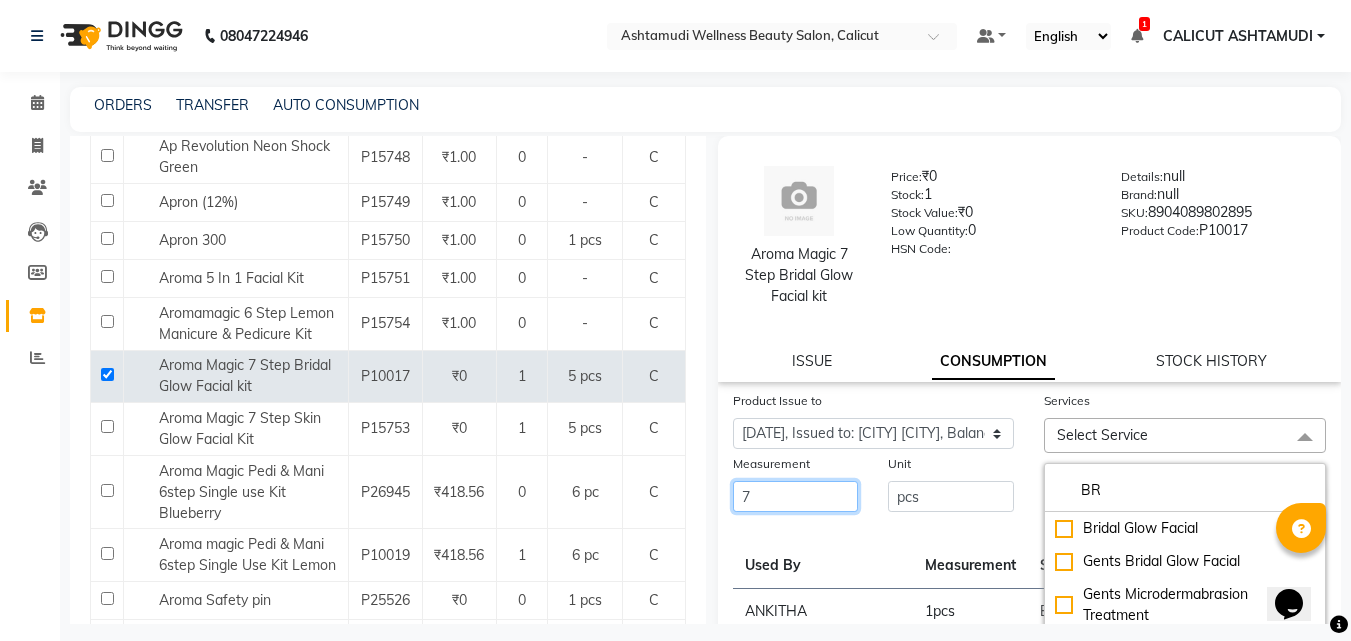 click on "7" 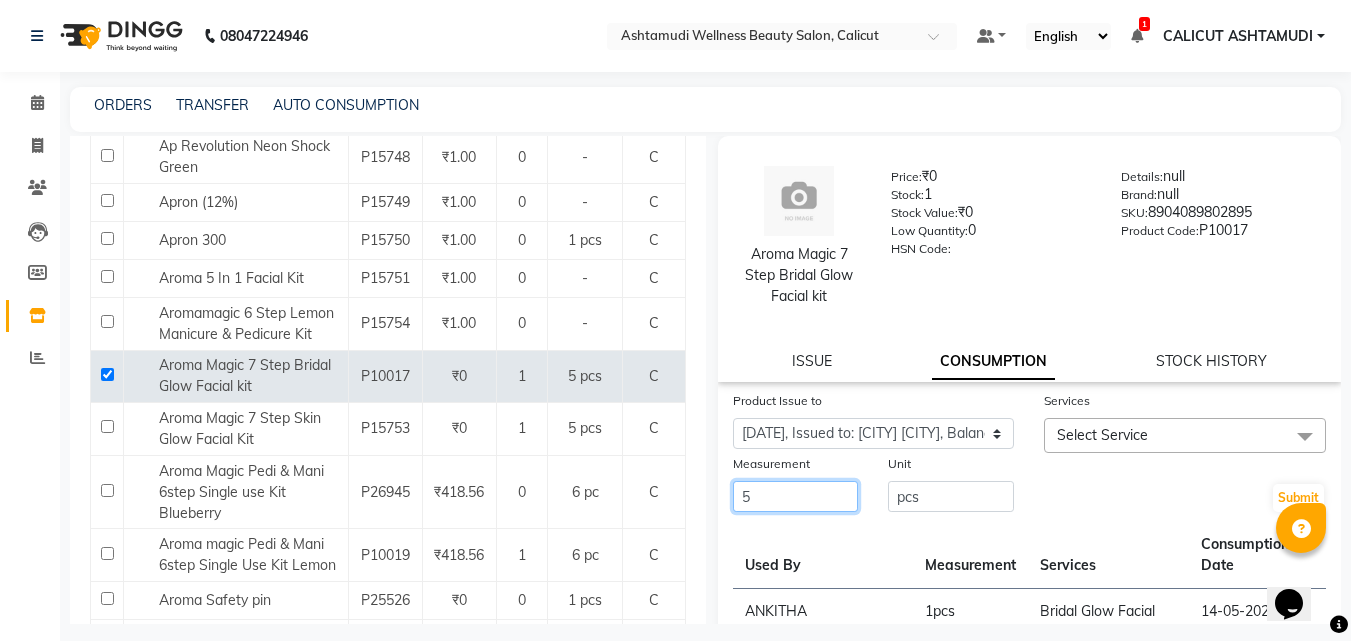 type on "5" 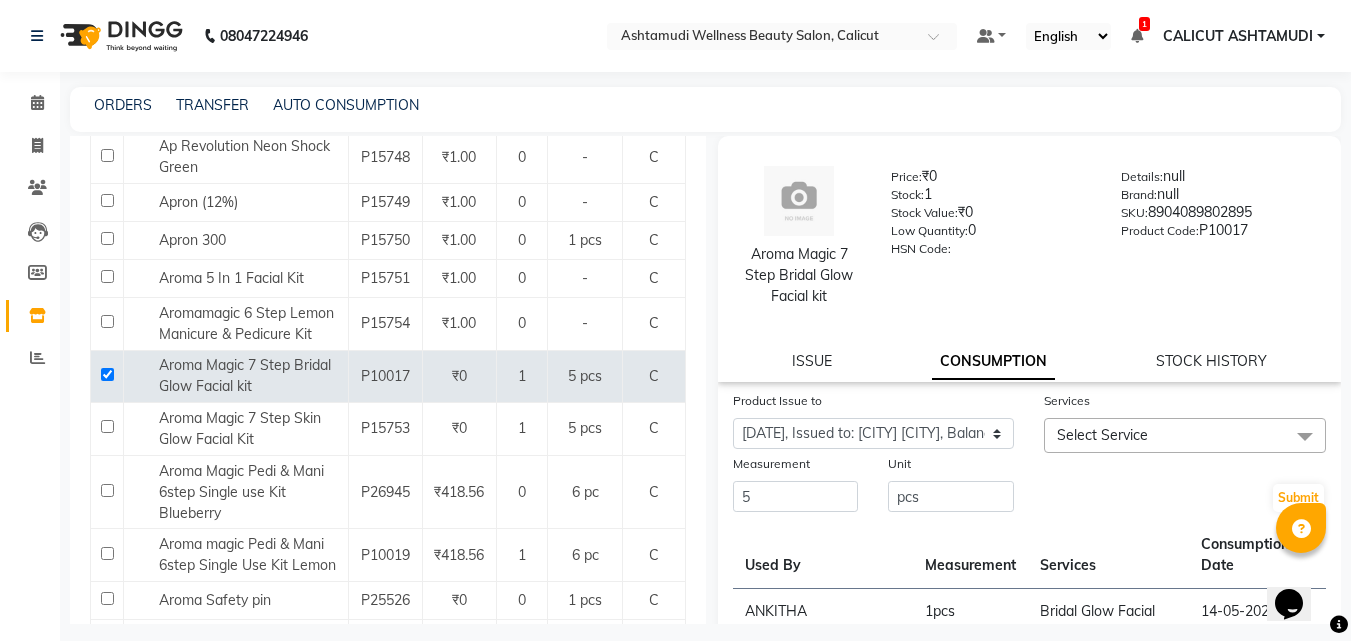 click on "Select Service" 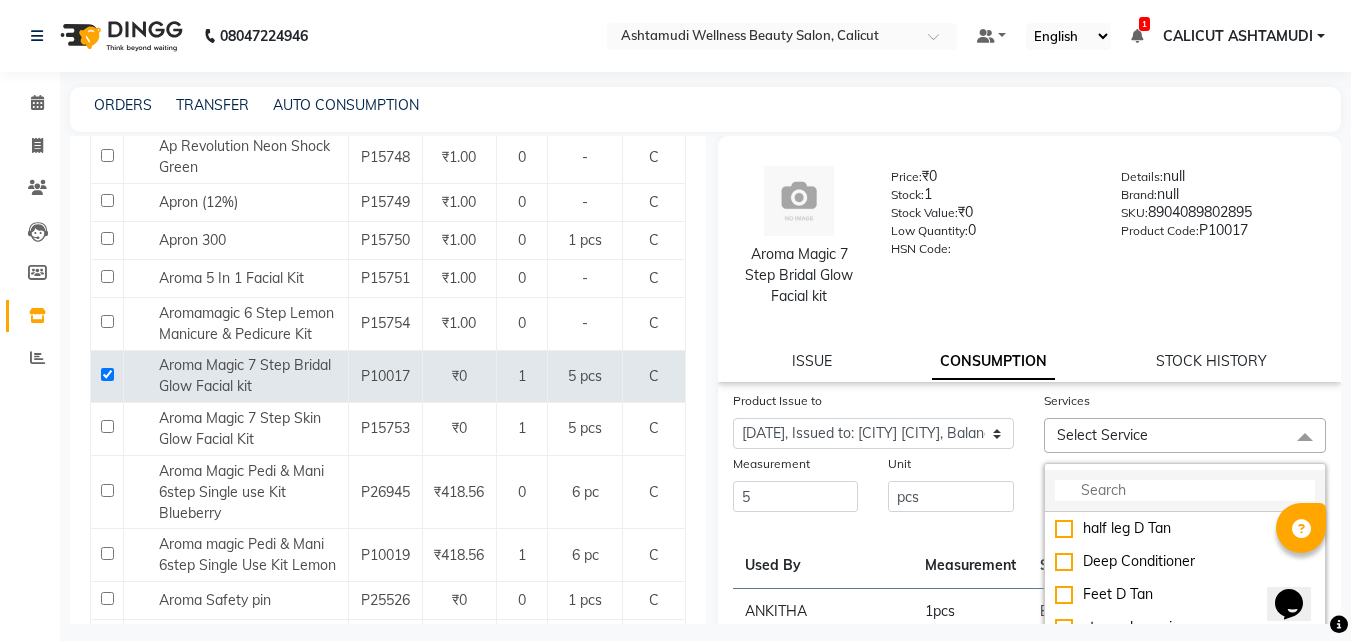 click 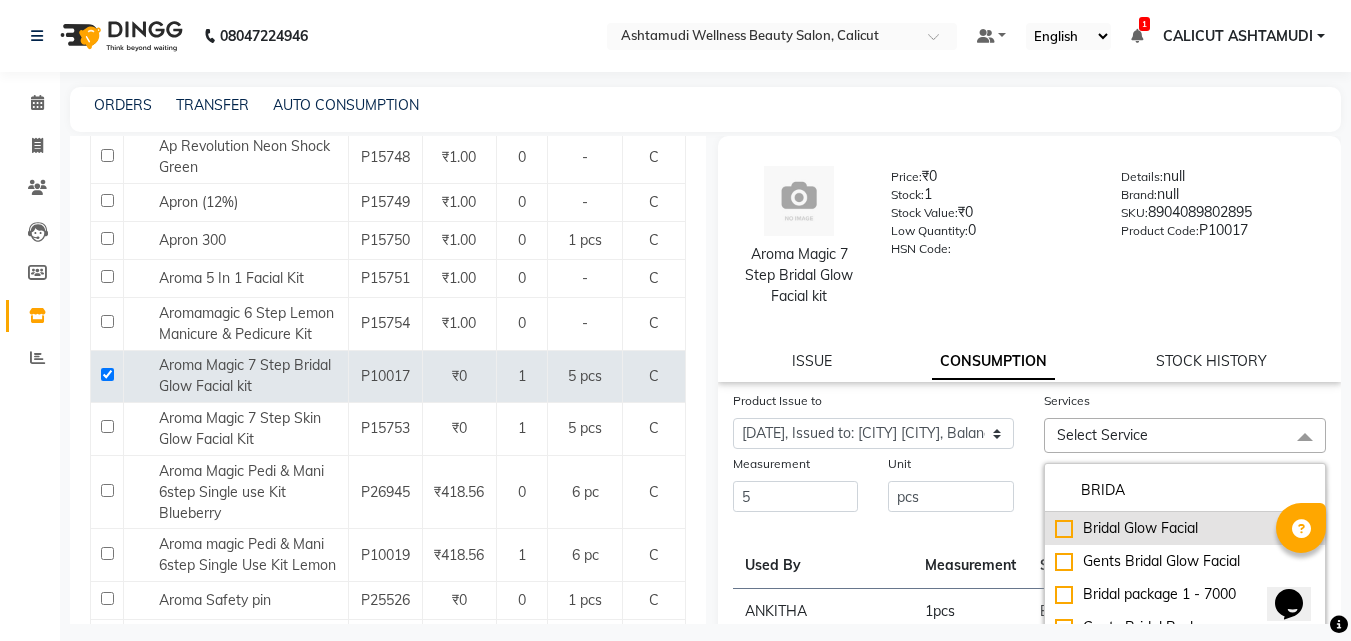 type on "BRIDA" 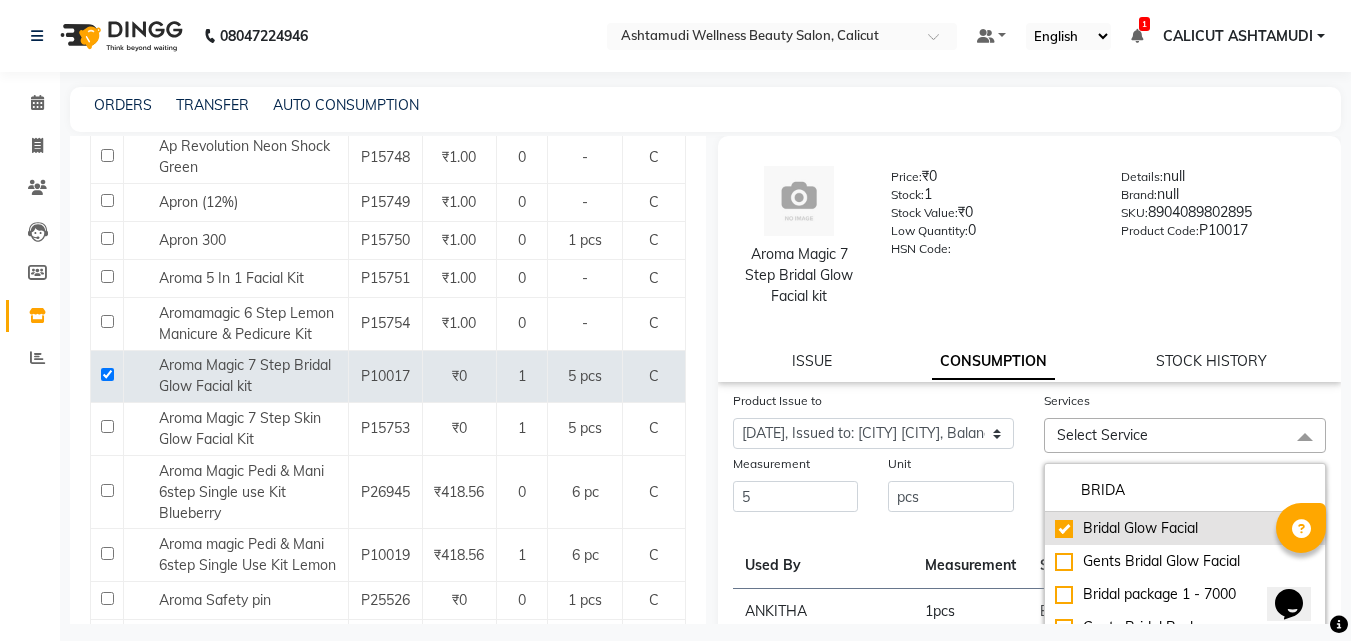 checkbox on "true" 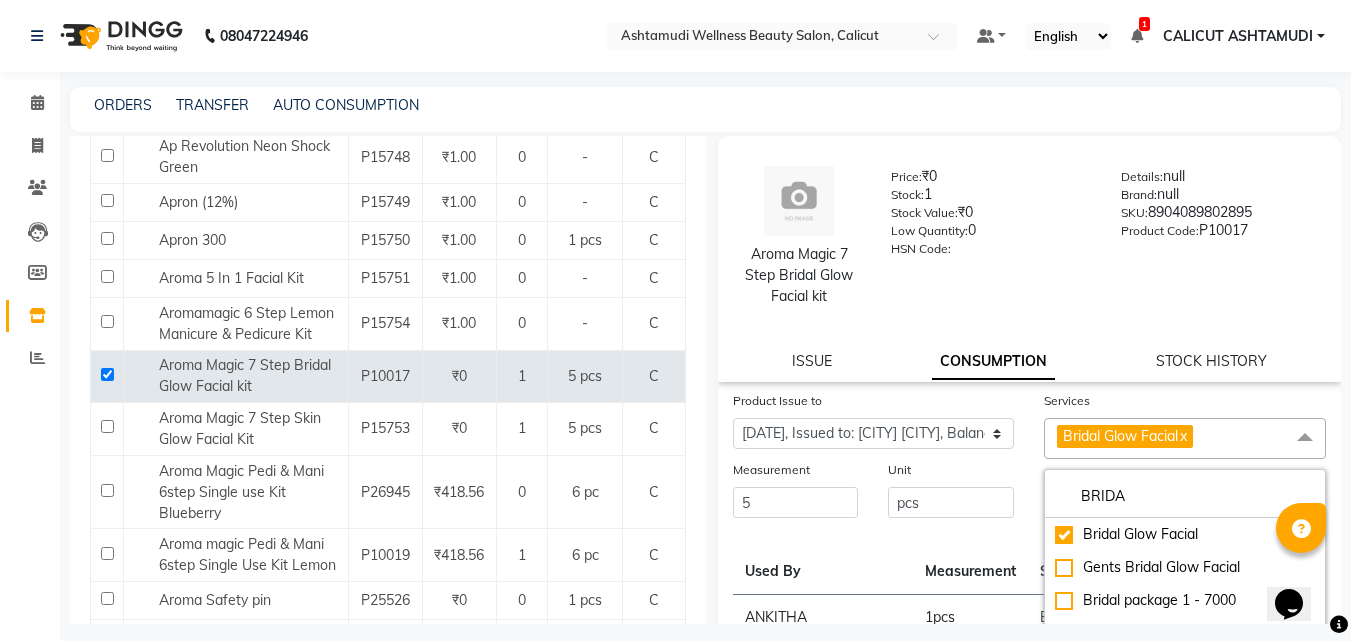 click on "Unit pcs" 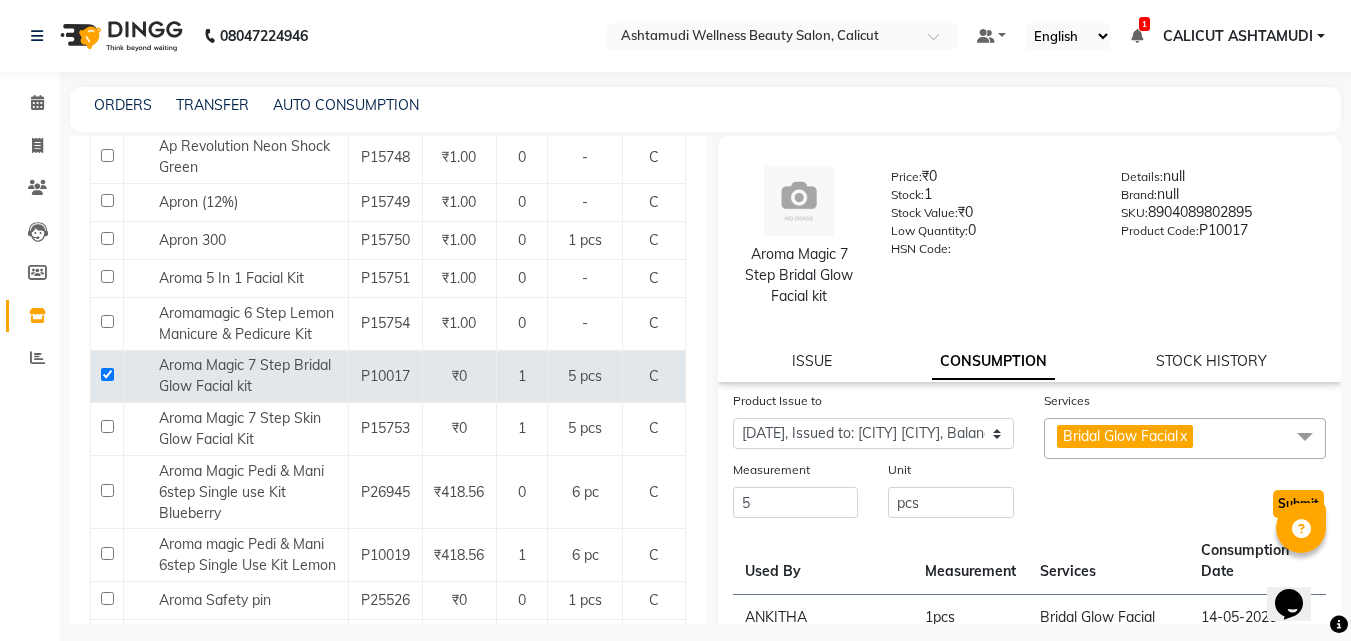 click on "Submit" 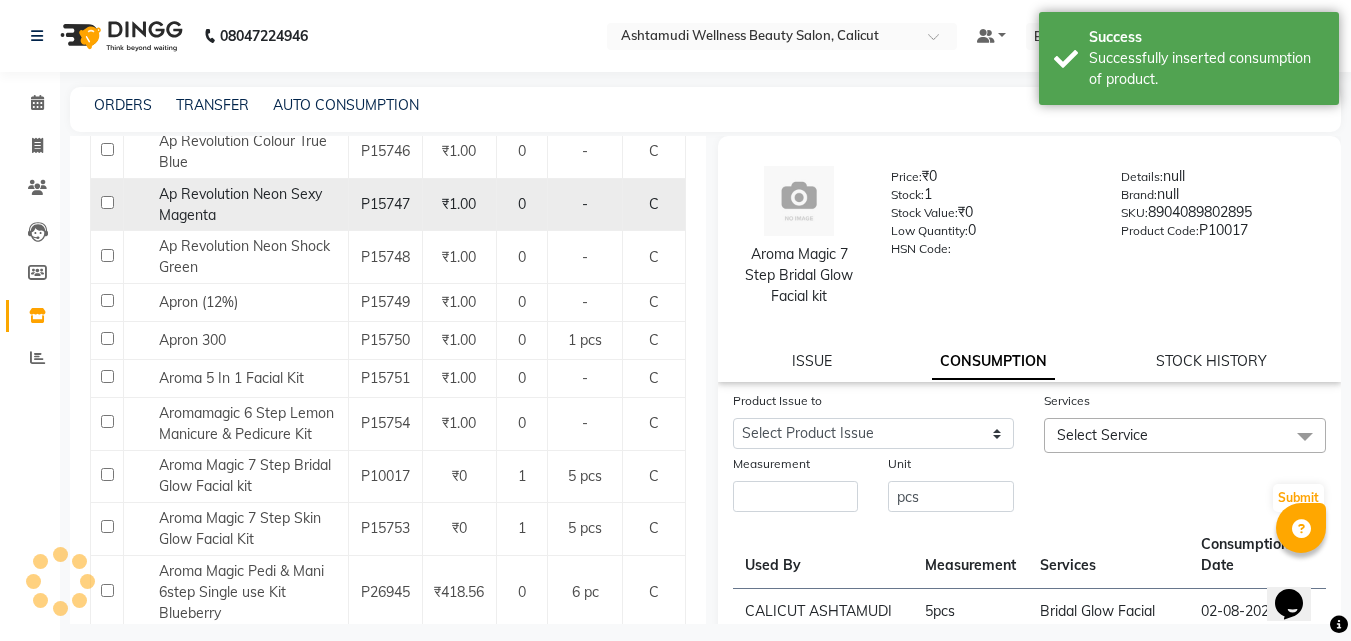 scroll, scrollTop: 800, scrollLeft: 0, axis: vertical 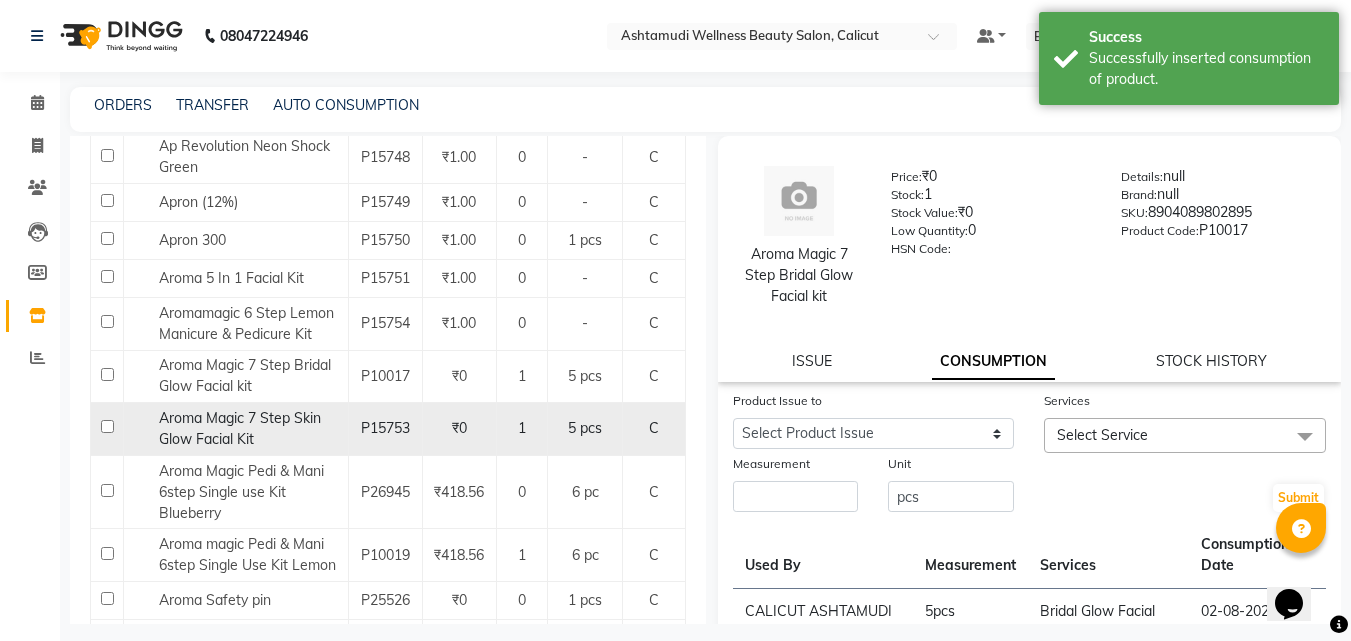 click 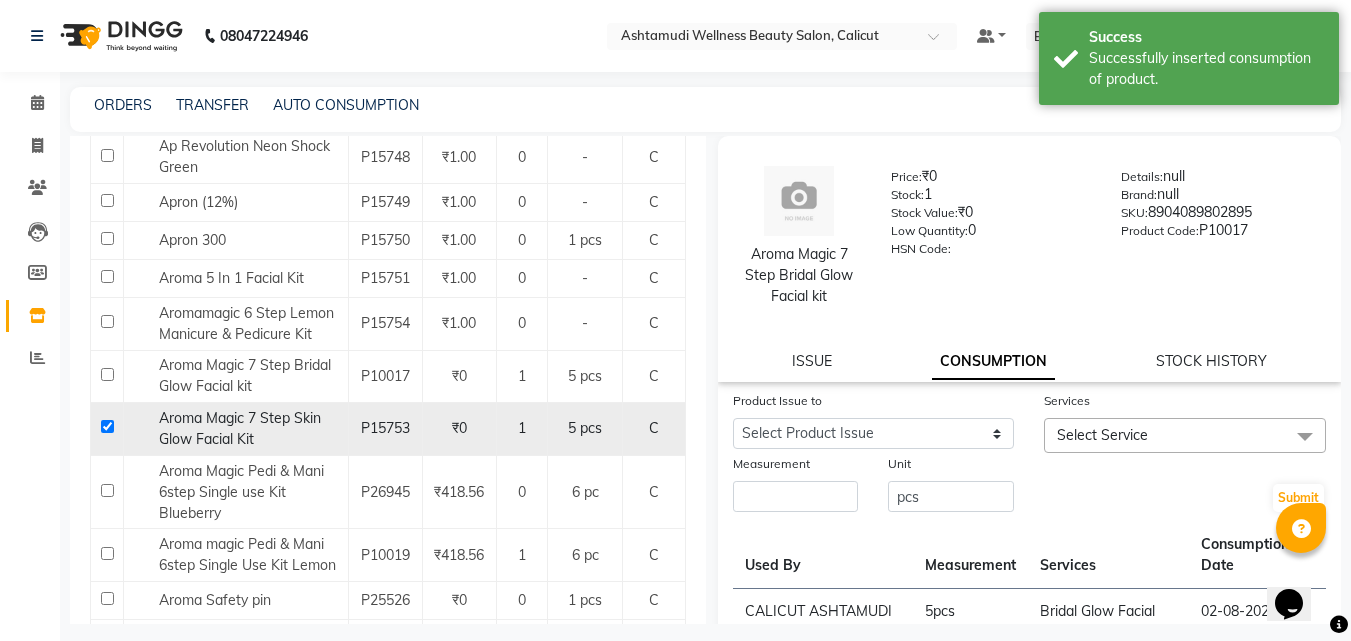 checkbox on "true" 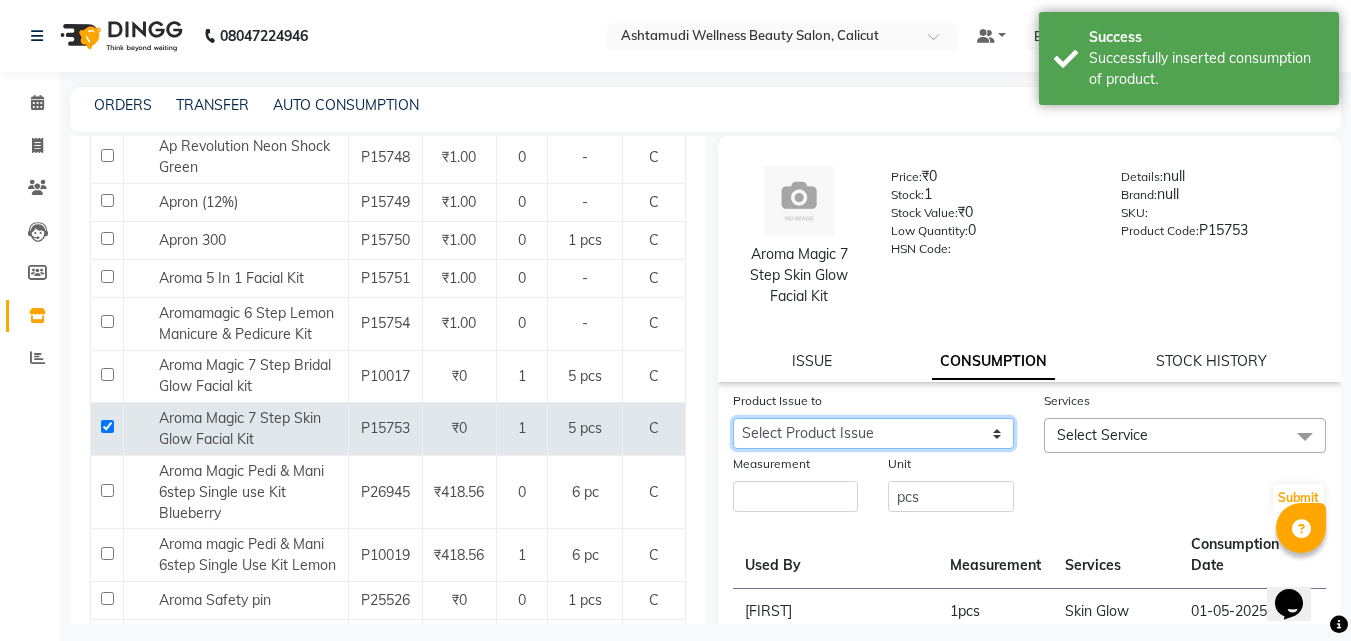 click on "Select Product Issue 2025-03-31, Issued to: [ORGANIZATION], Balance: 3 2025-01-31, Issued to: [ORGANIZATION], Balance: 4" 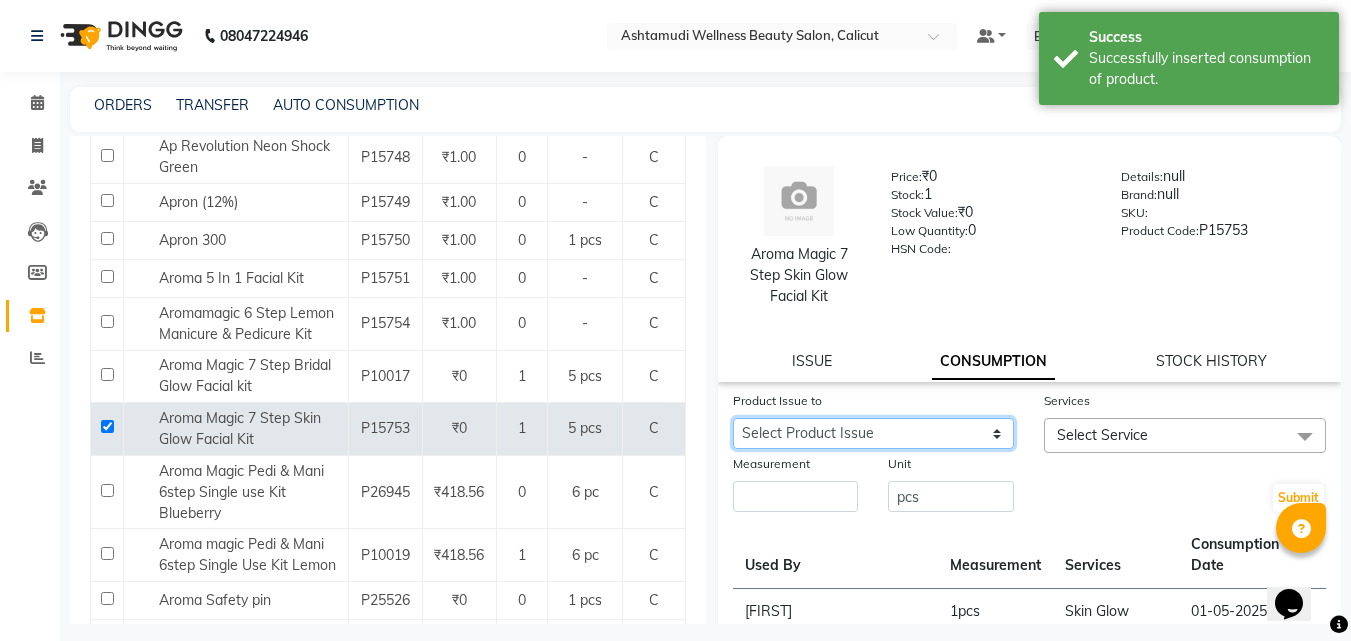 select on "731983" 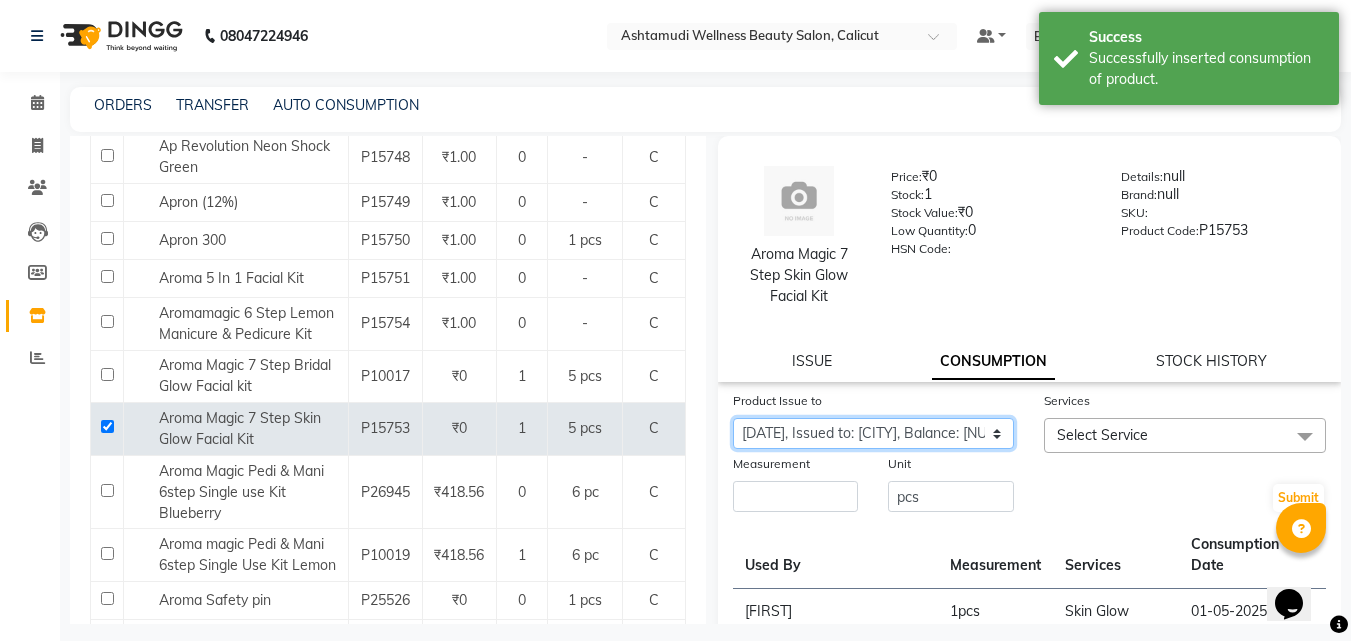 click on "Select Product Issue 2025-03-31, Issued to: [ORGANIZATION], Balance: 3 2025-01-31, Issued to: [ORGANIZATION], Balance: 4" 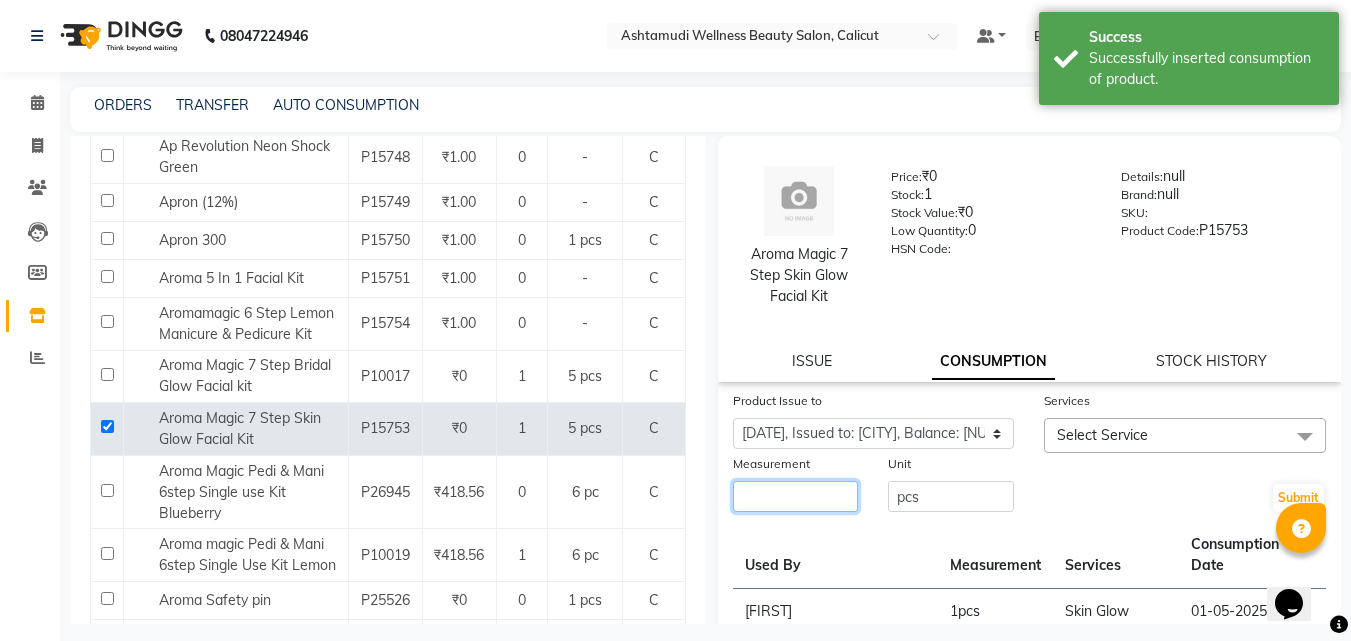 click 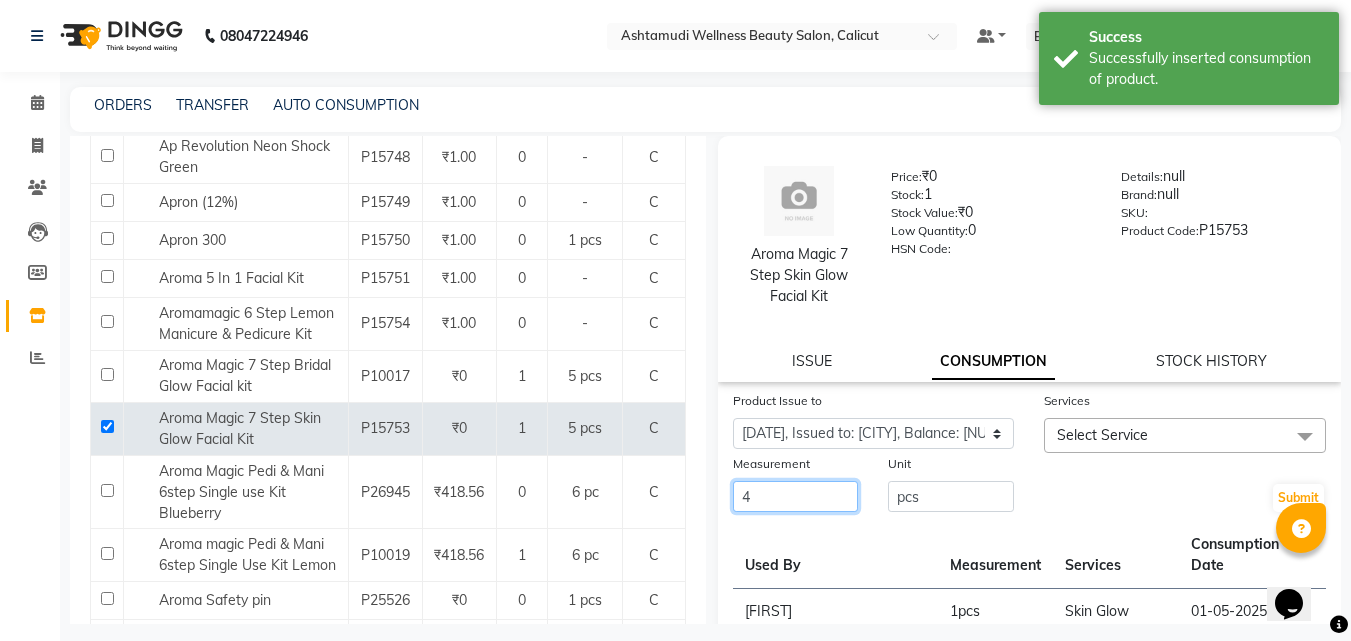 type on "4" 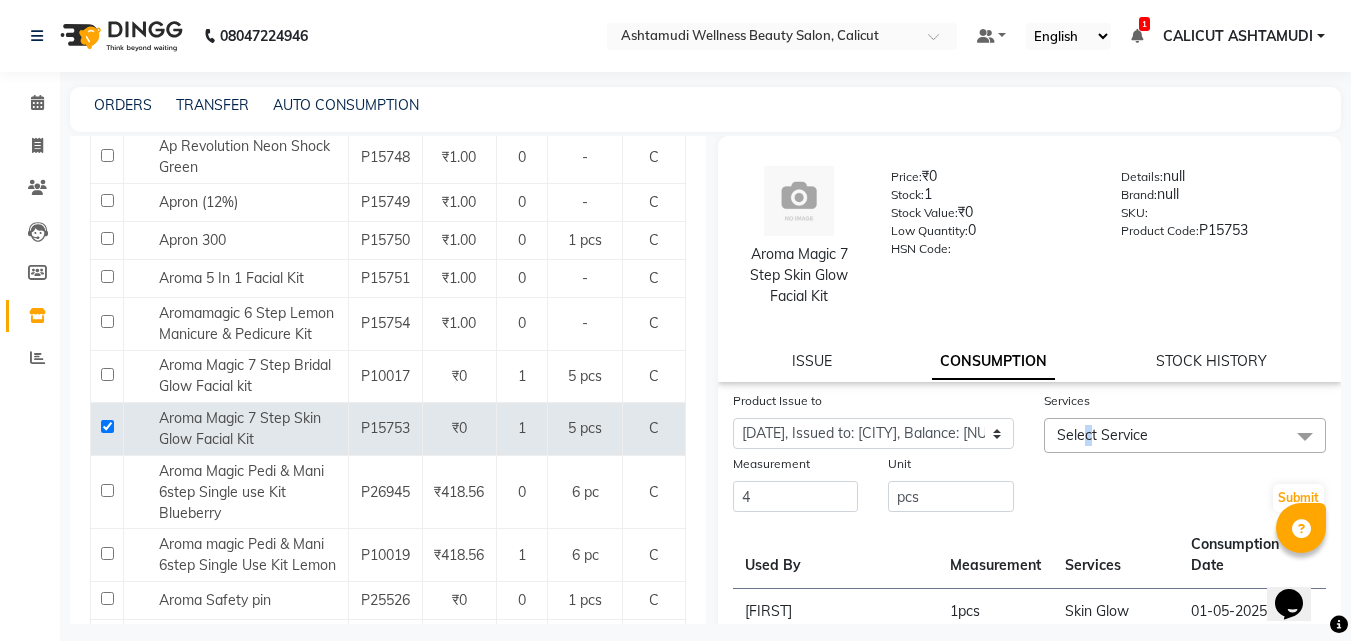 click on "Select Service" 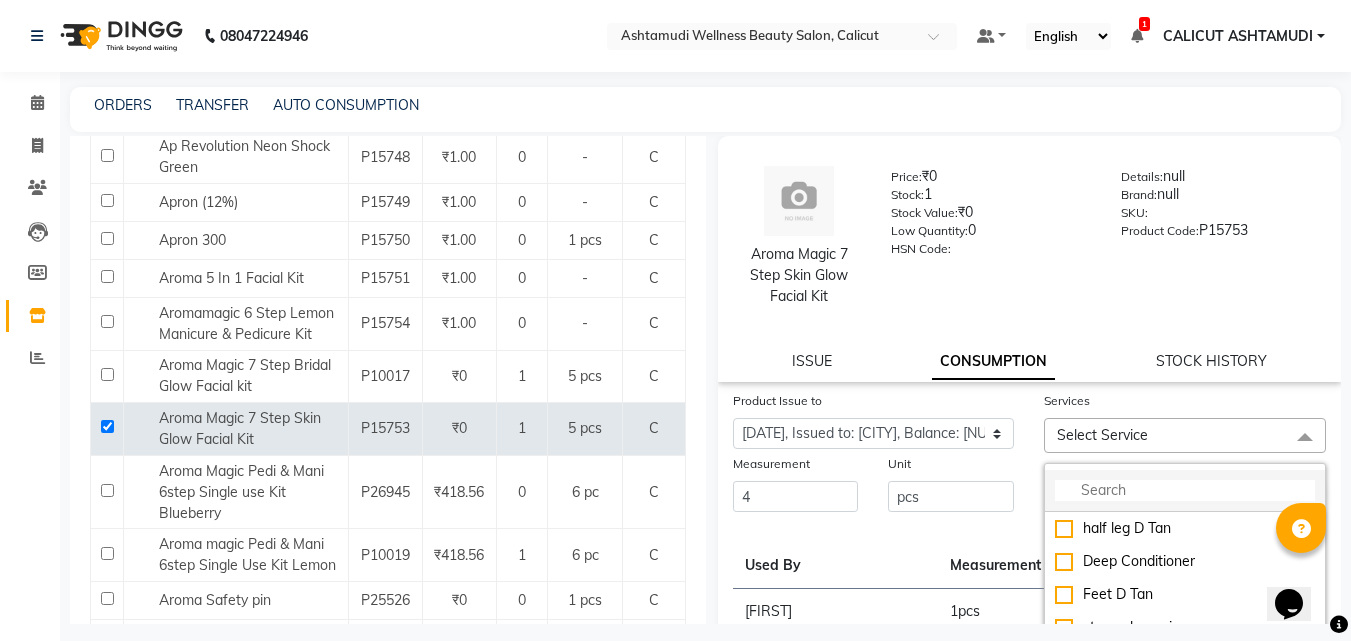click 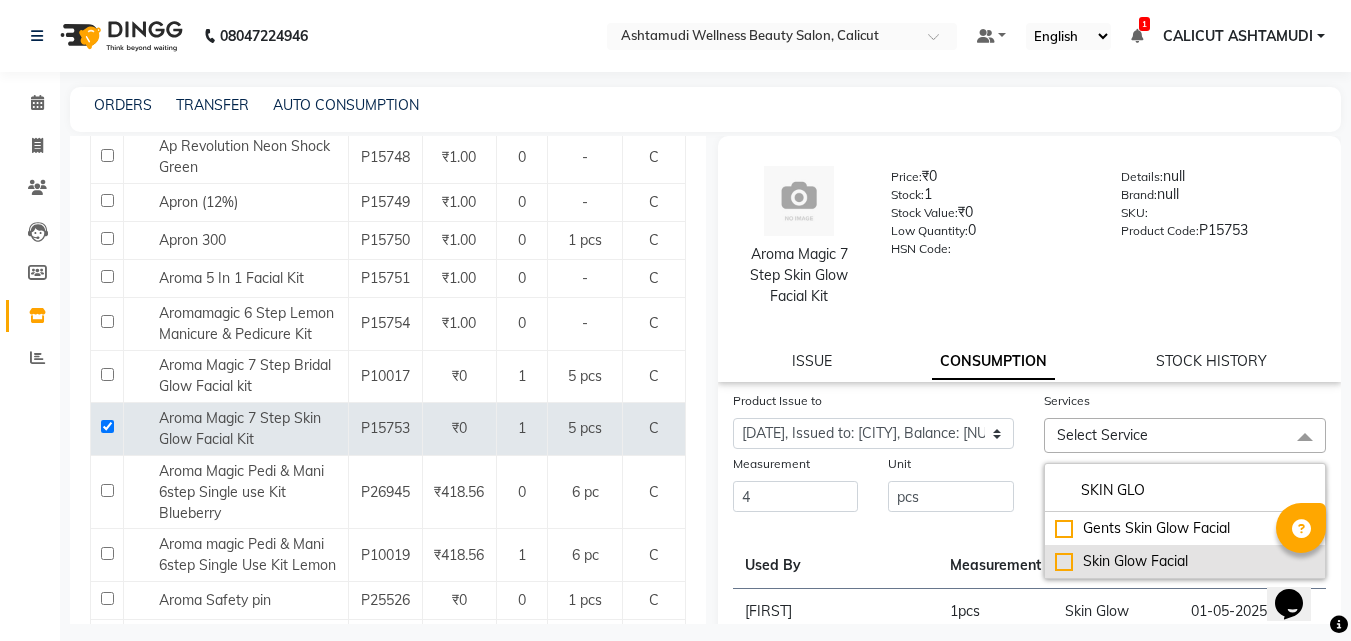 type on "SKIN GLO" 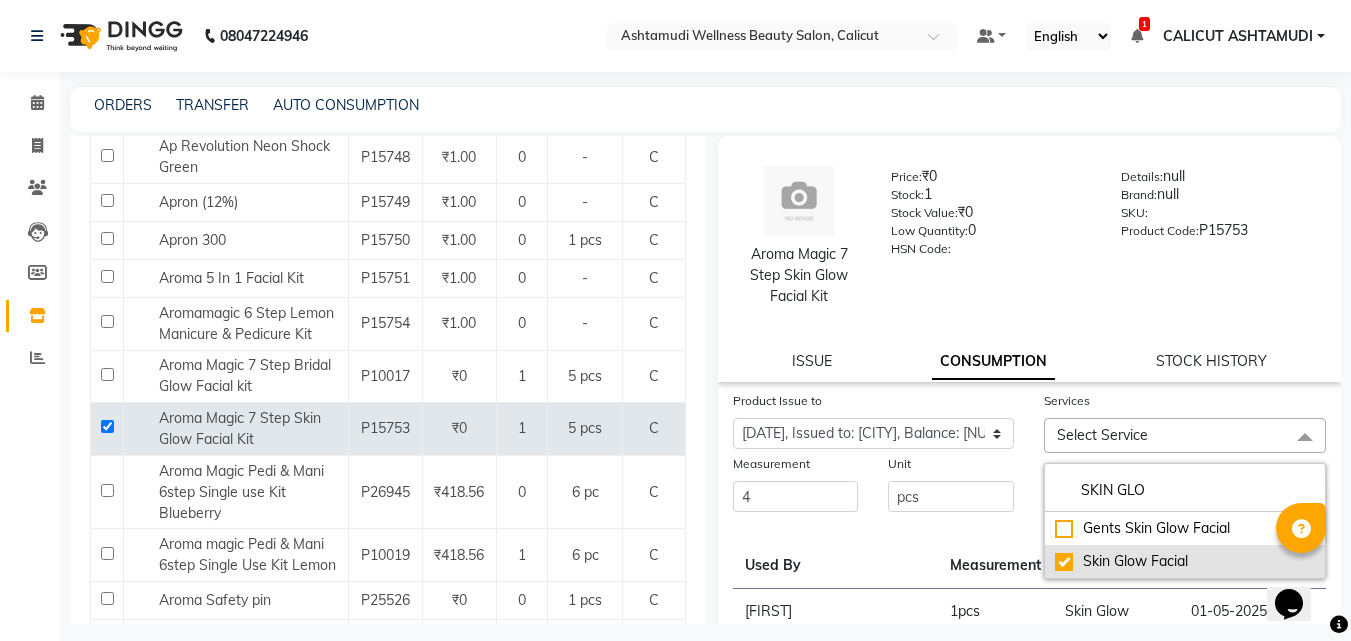 checkbox on "true" 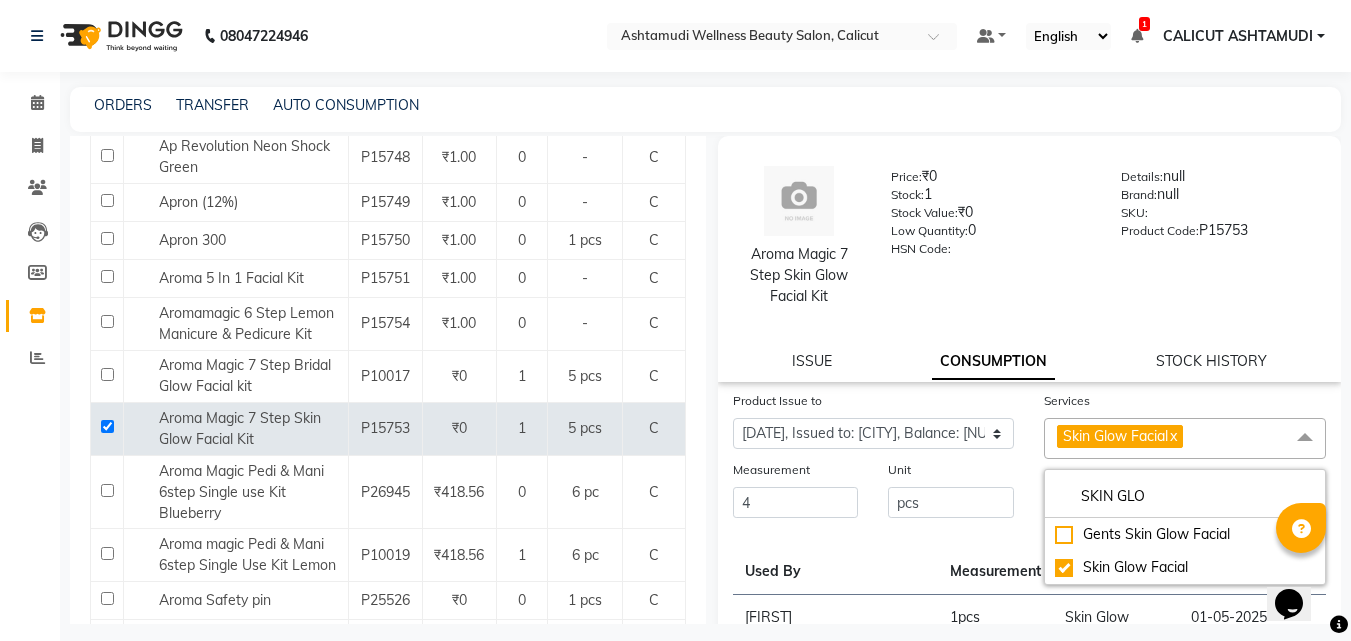 click on "Submit" 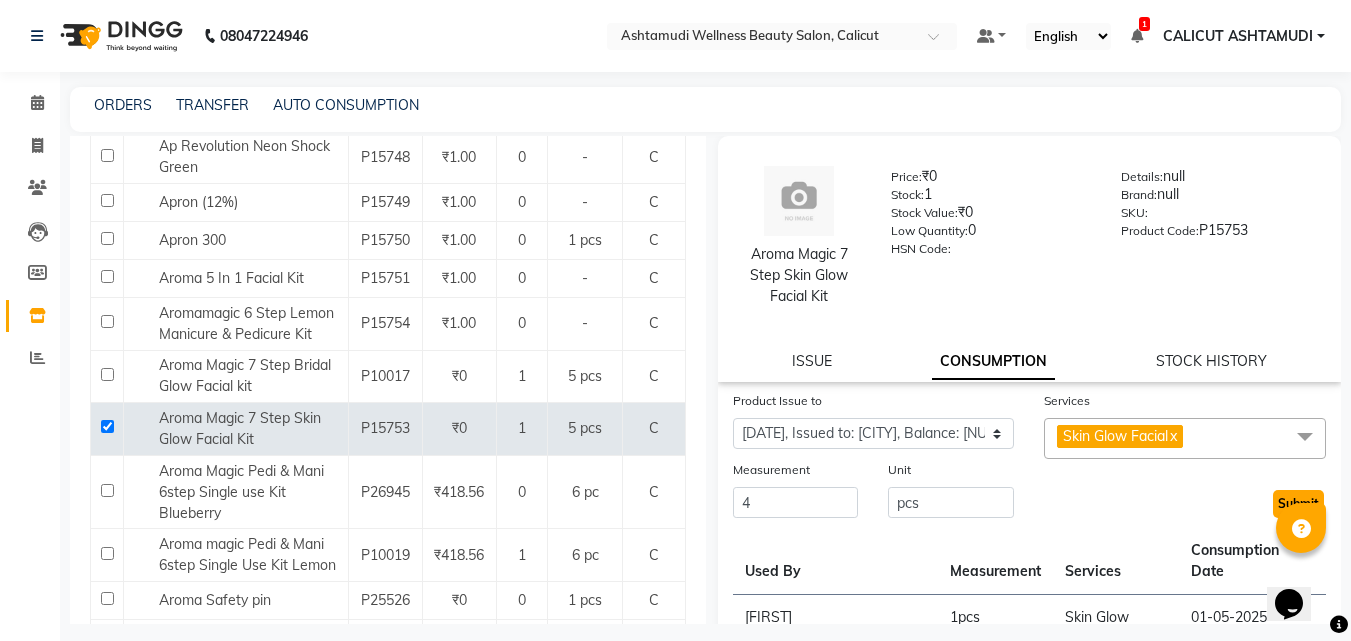 click on "Submit" 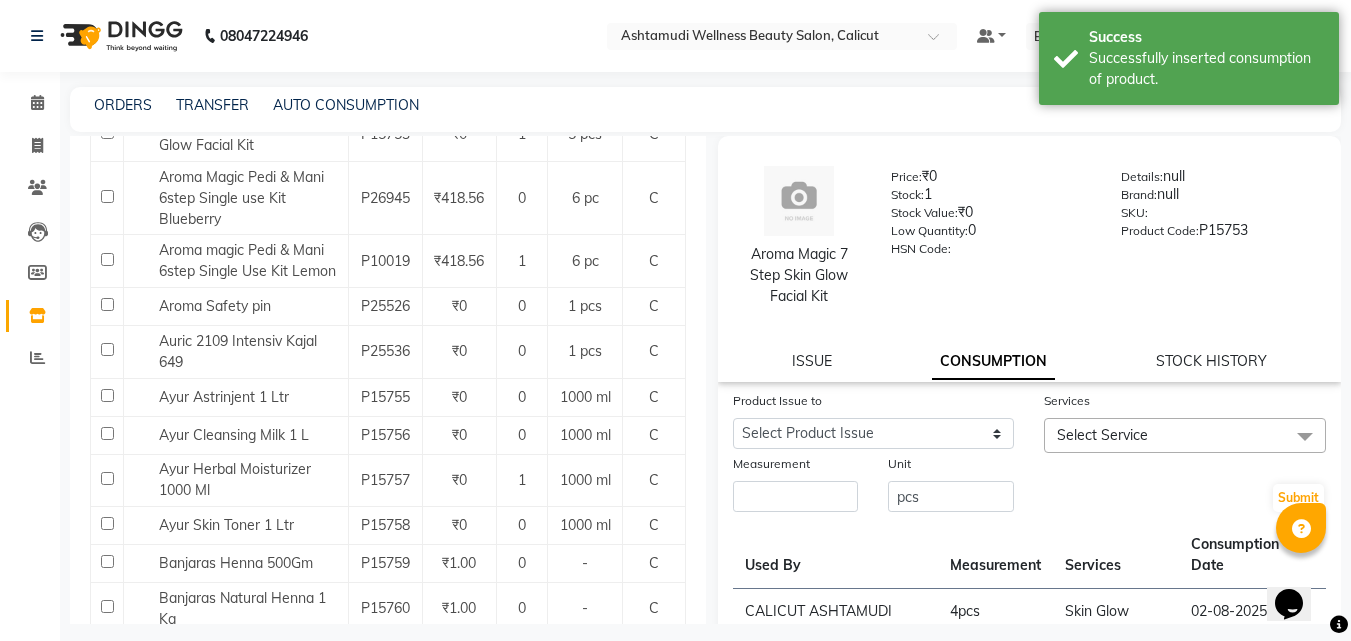 scroll, scrollTop: 1100, scrollLeft: 0, axis: vertical 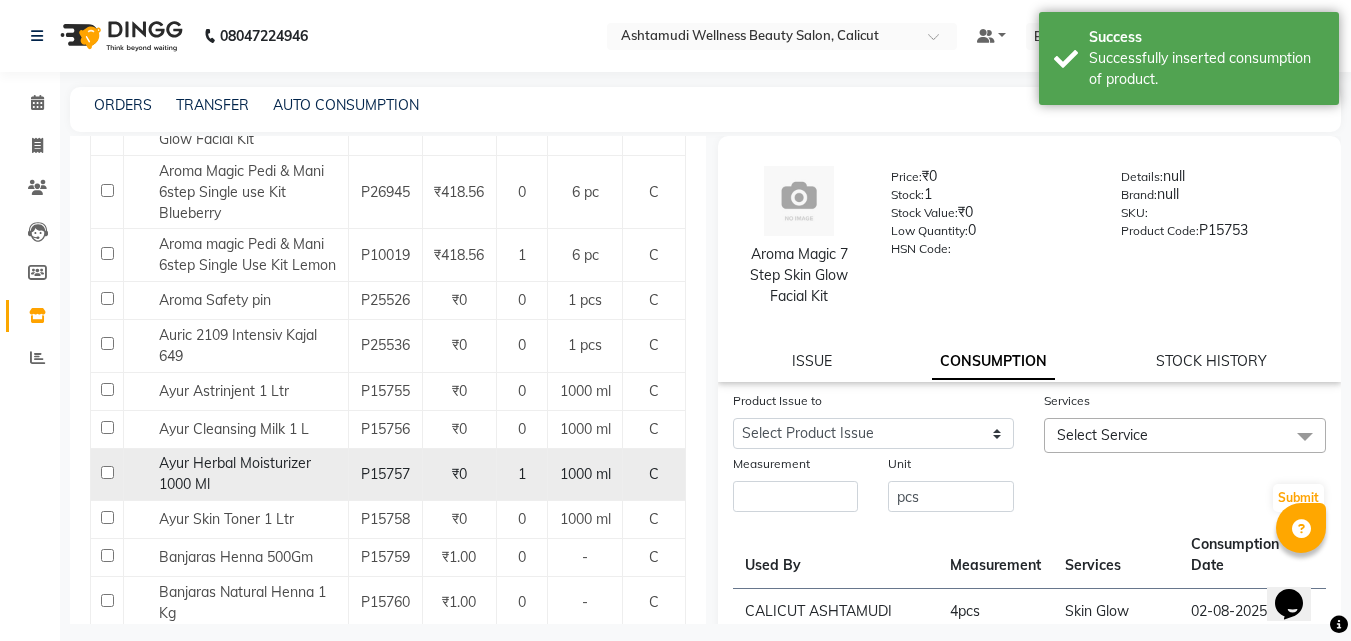 click 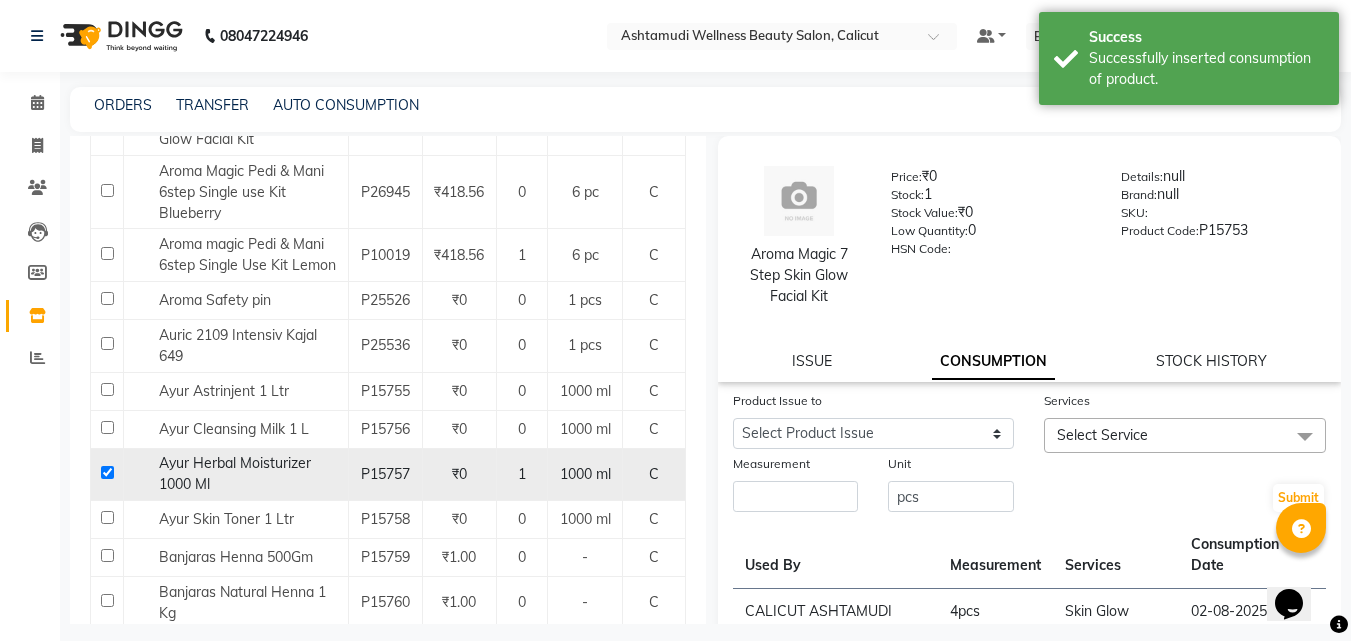 checkbox on "true" 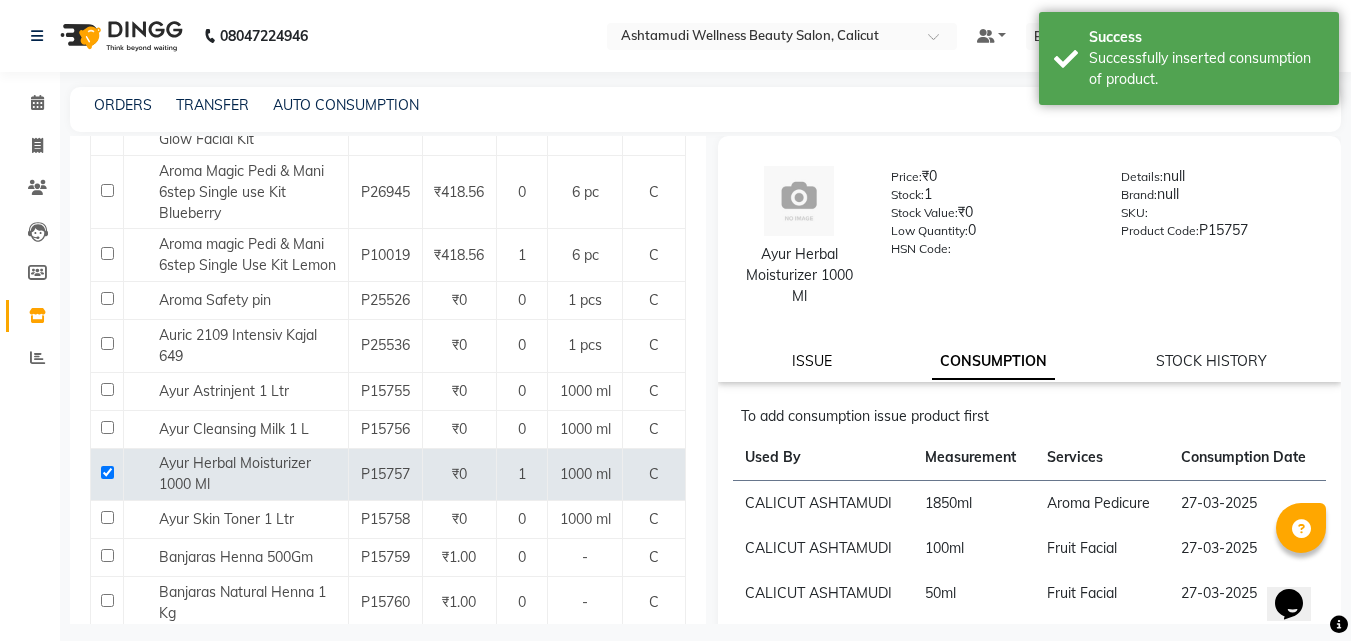 click on "ISSUE" 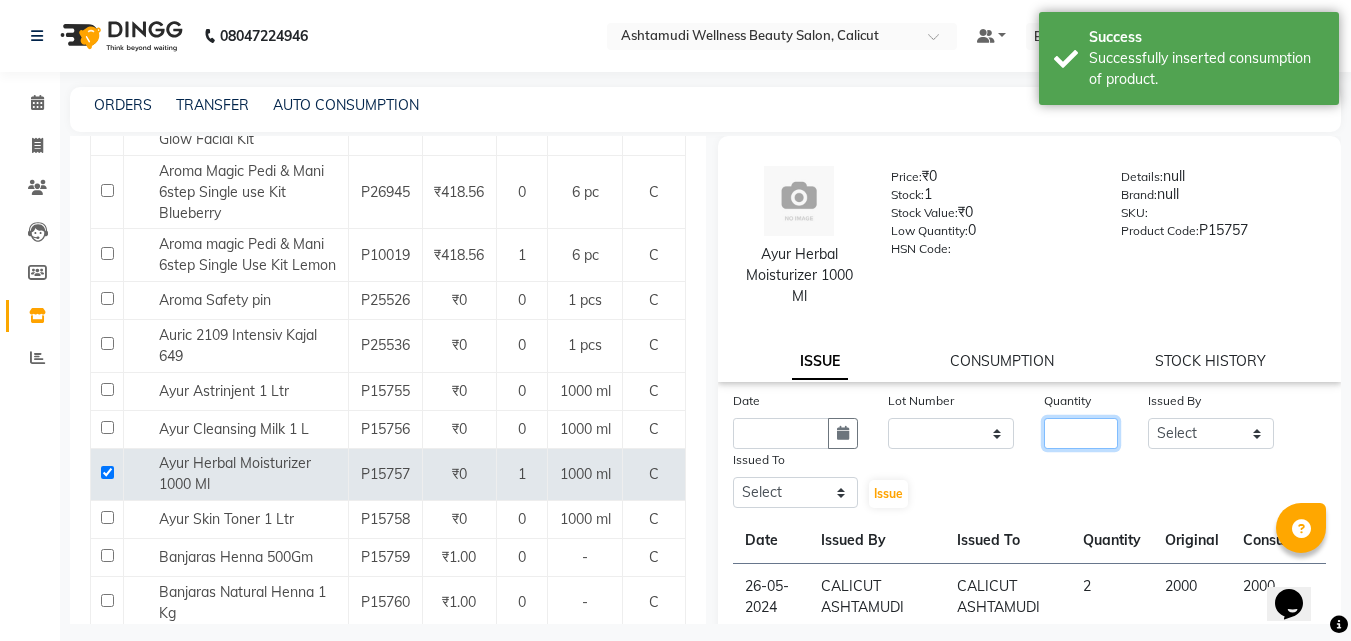 click 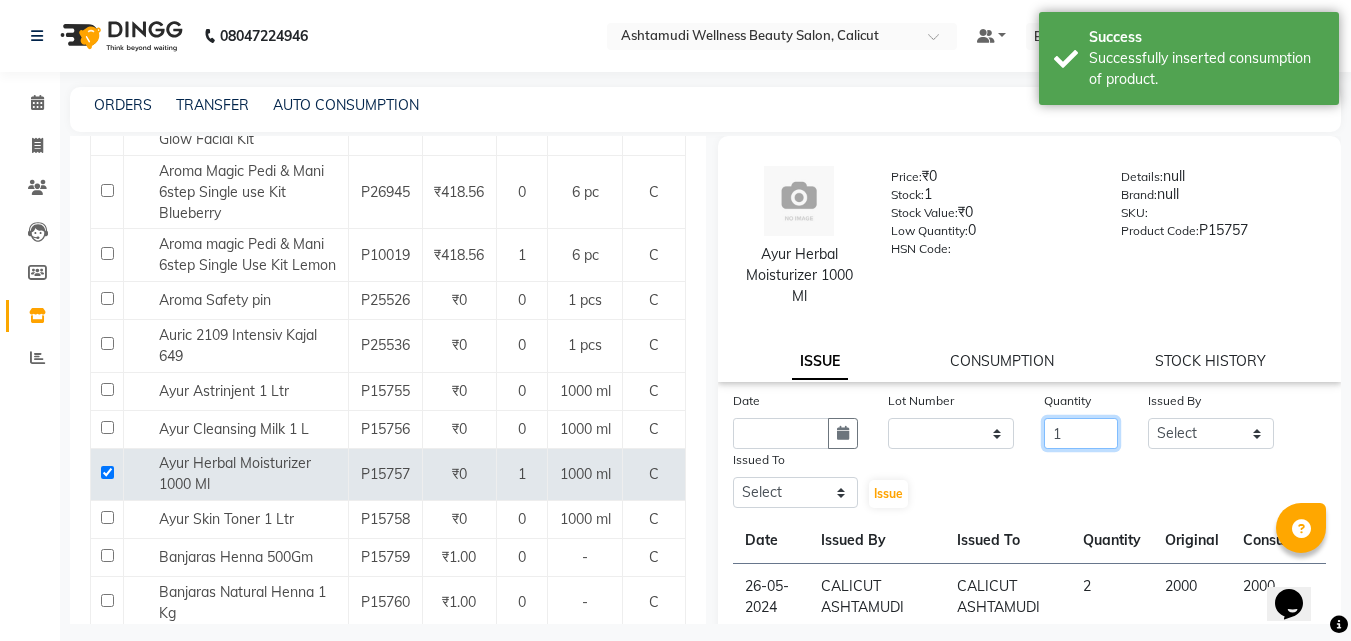 type on "1" 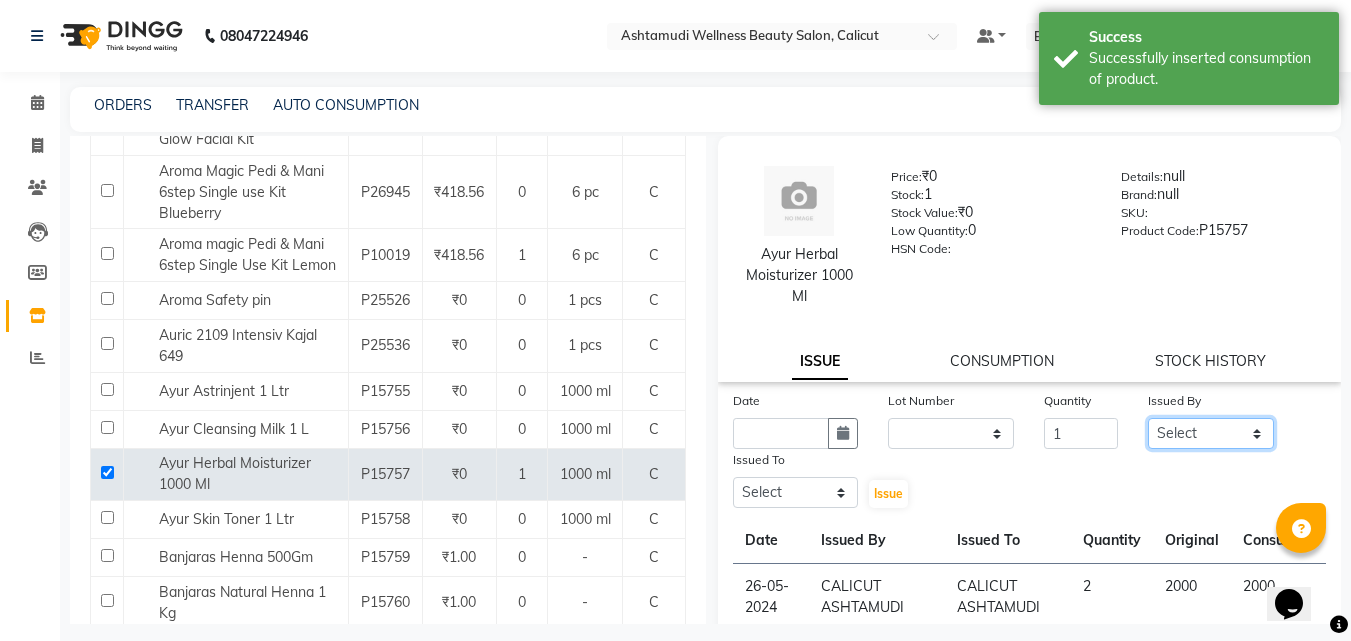 click on "Select [FIRST] [FIRST] [FIRST] [FIRST] [FIRST] [FIRST] [FIRST] [FIRST] [FIRST] [FIRST] [FIRST] [FIRST] [FIRST] [FIRST] [FIRST] [FIRST]" 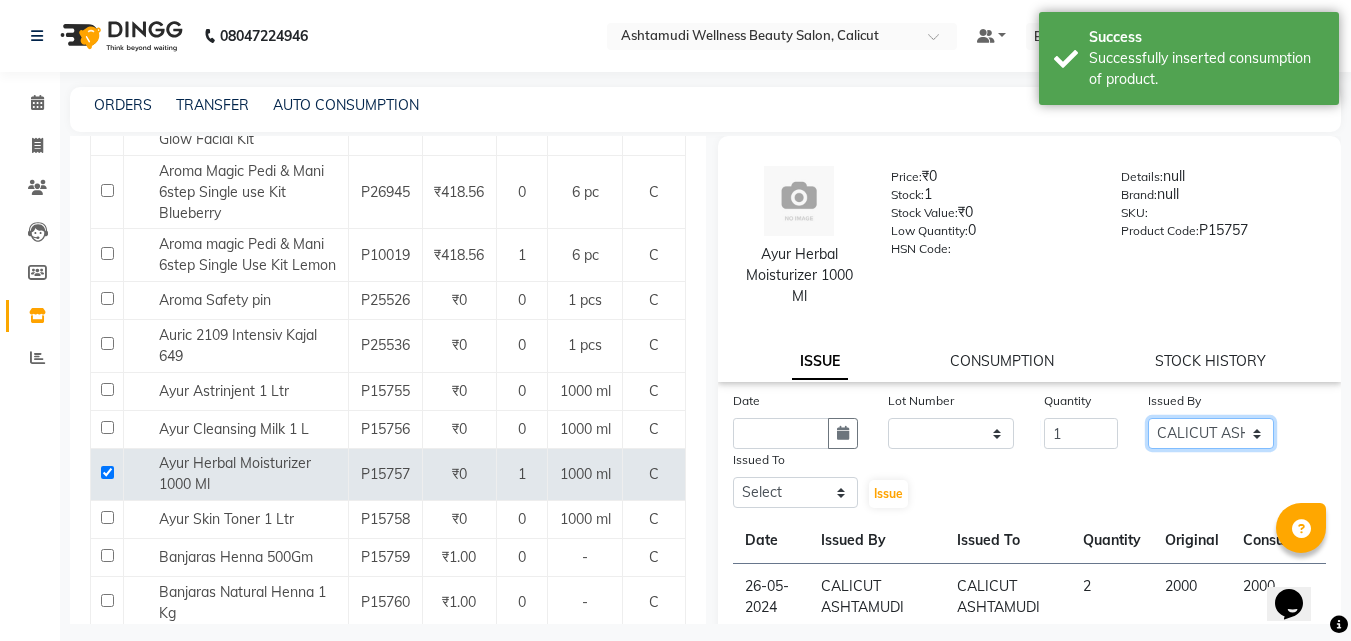click on "Select [FIRST] [FIRST] [FIRST] [FIRST] [FIRST] [FIRST] [FIRST] [FIRST] [FIRST] [FIRST] [FIRST] [FIRST] [FIRST] [FIRST] [FIRST] [FIRST]" 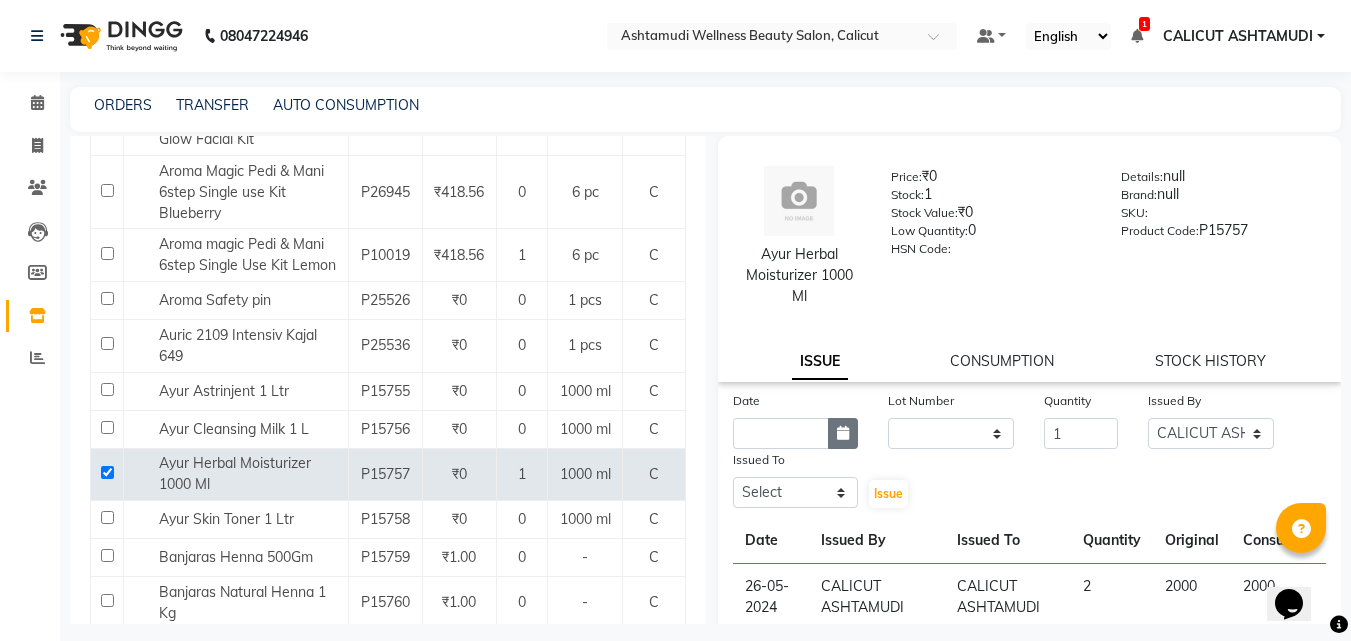 click 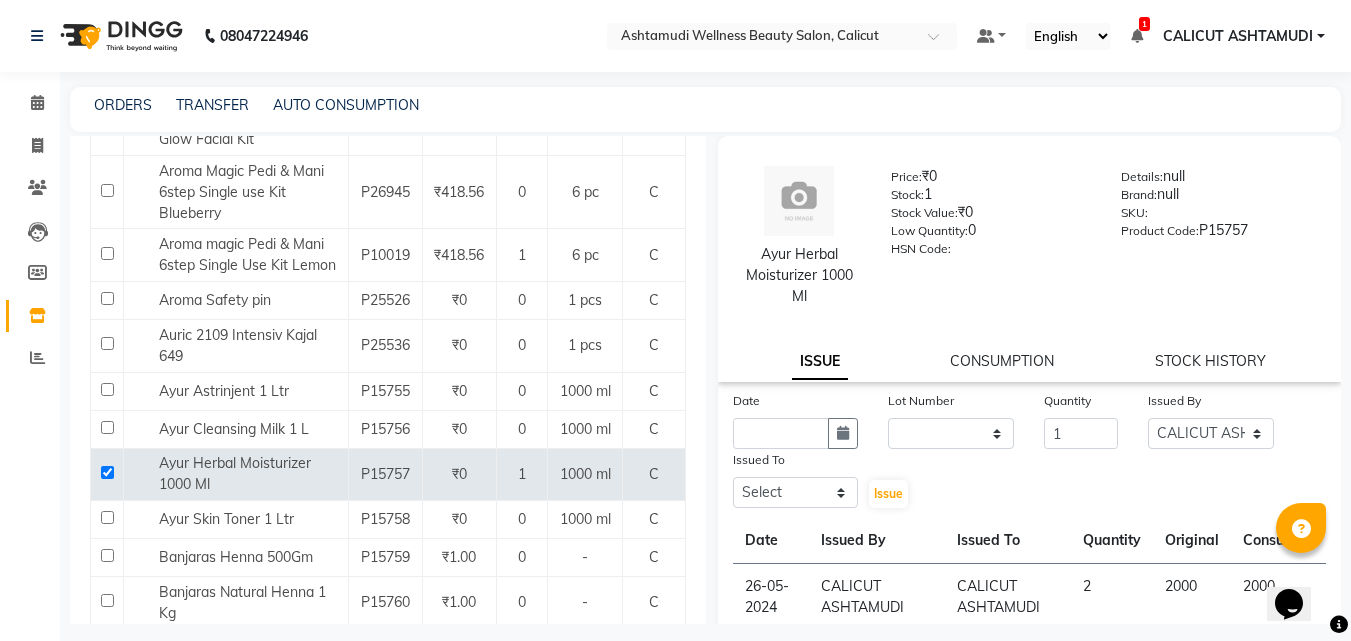 select on "8" 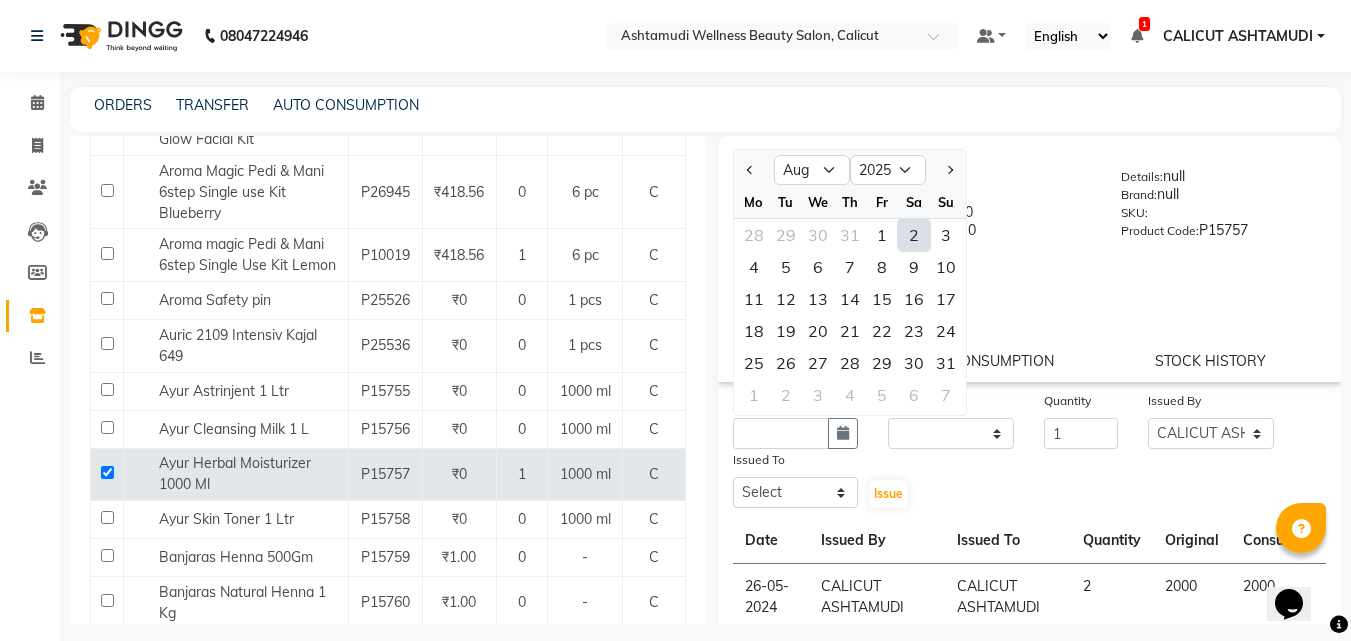 click on "2" 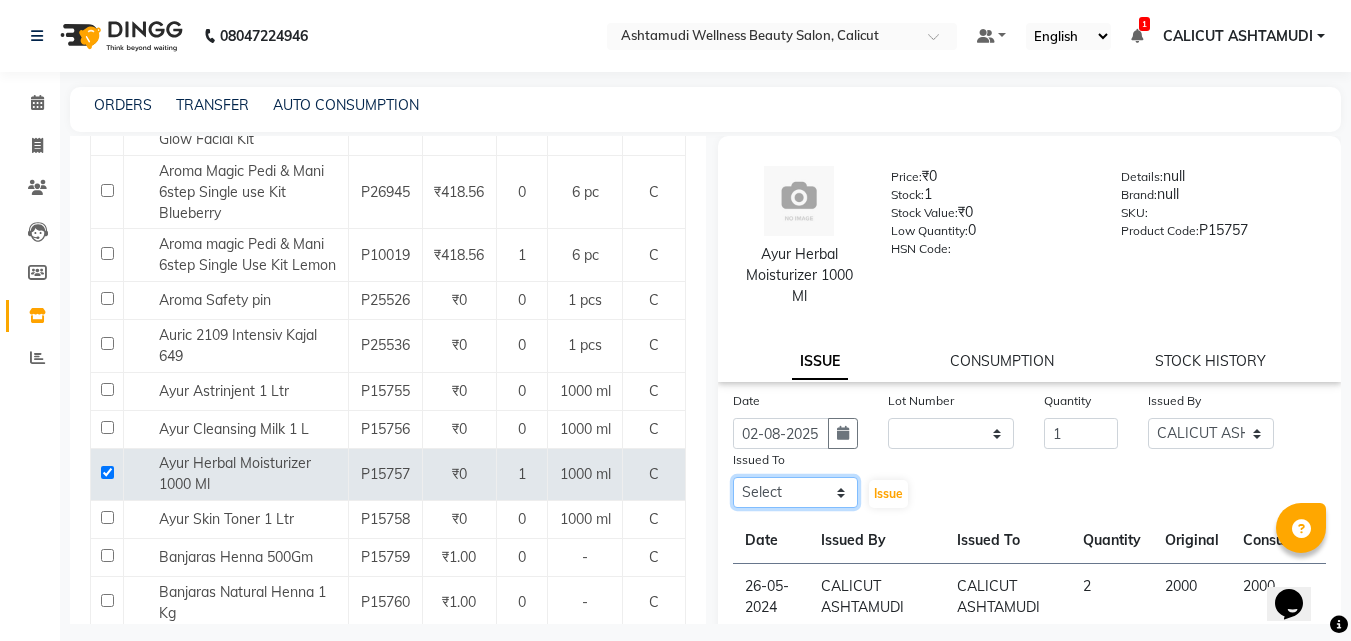 click on "Select [FIRST] [FIRST] [FIRST] [FIRST] [FIRST] [FIRST] [FIRST] [FIRST] [FIRST] [FIRST] [FIRST] [FIRST] [FIRST] [FIRST] [FIRST] [FIRST]" 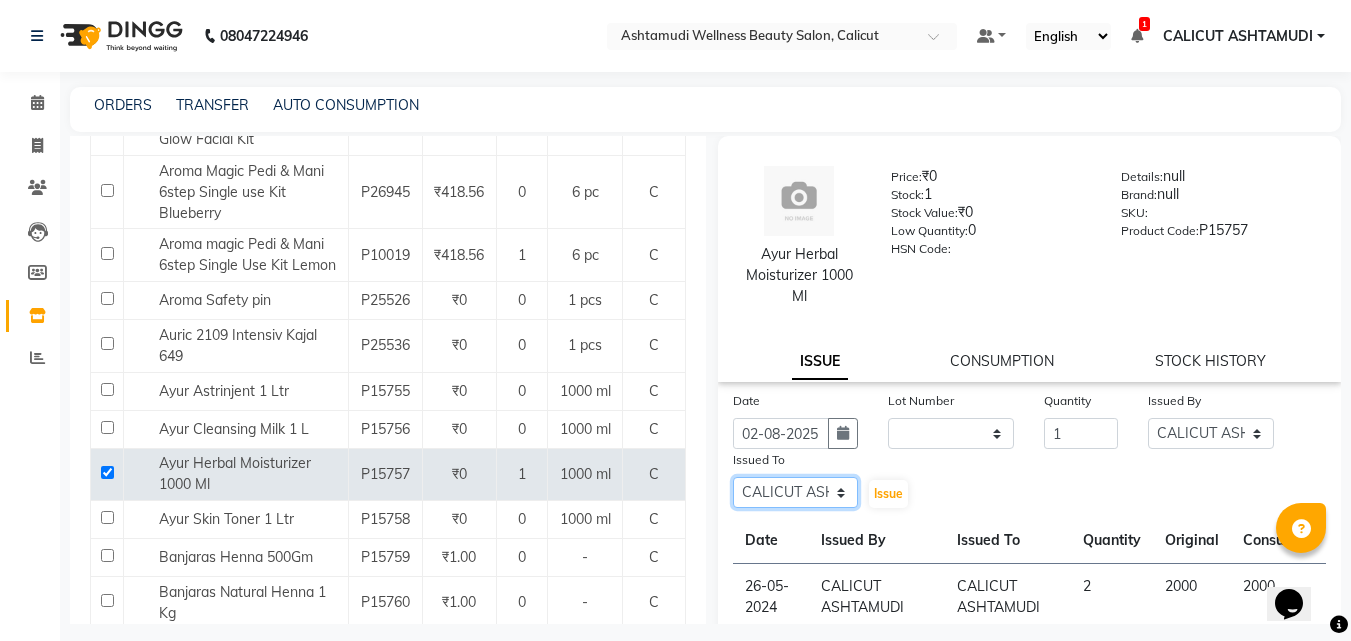 click on "Select [FIRST] [FIRST] [FIRST] [FIRST] [FIRST] [FIRST] [FIRST] [FIRST] [FIRST] [FIRST] [FIRST] [FIRST] [FIRST] [FIRST] [FIRST] [FIRST]" 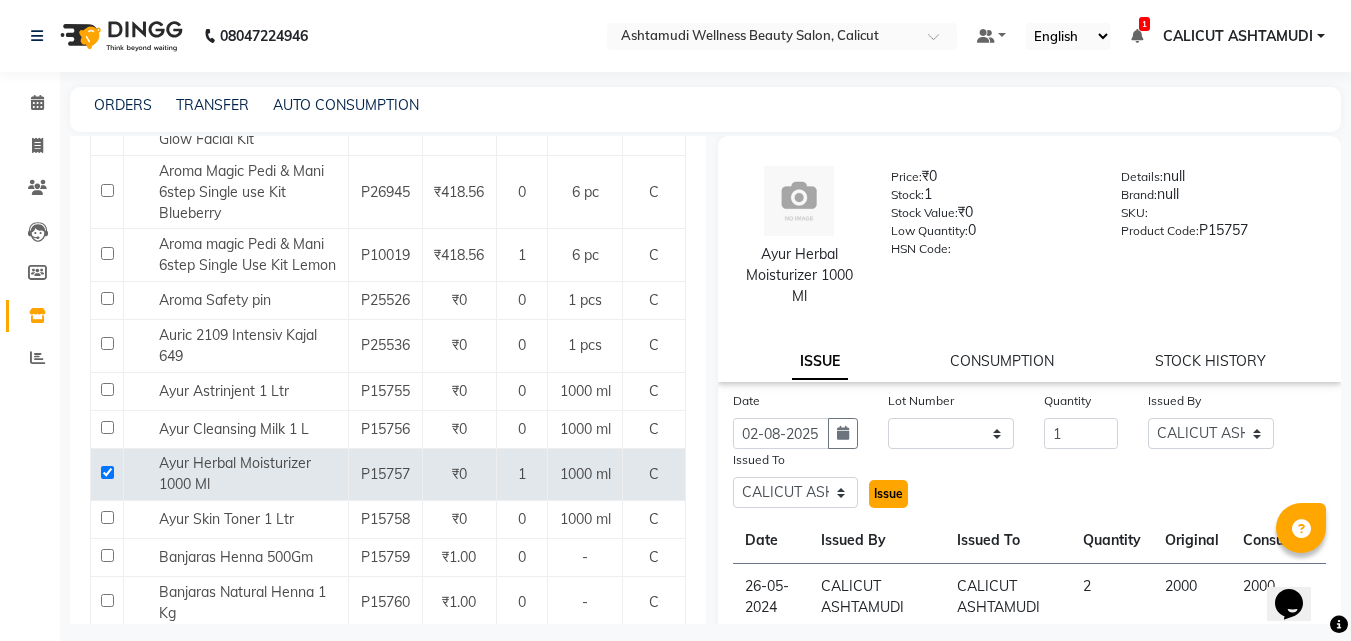 click on "Issue" 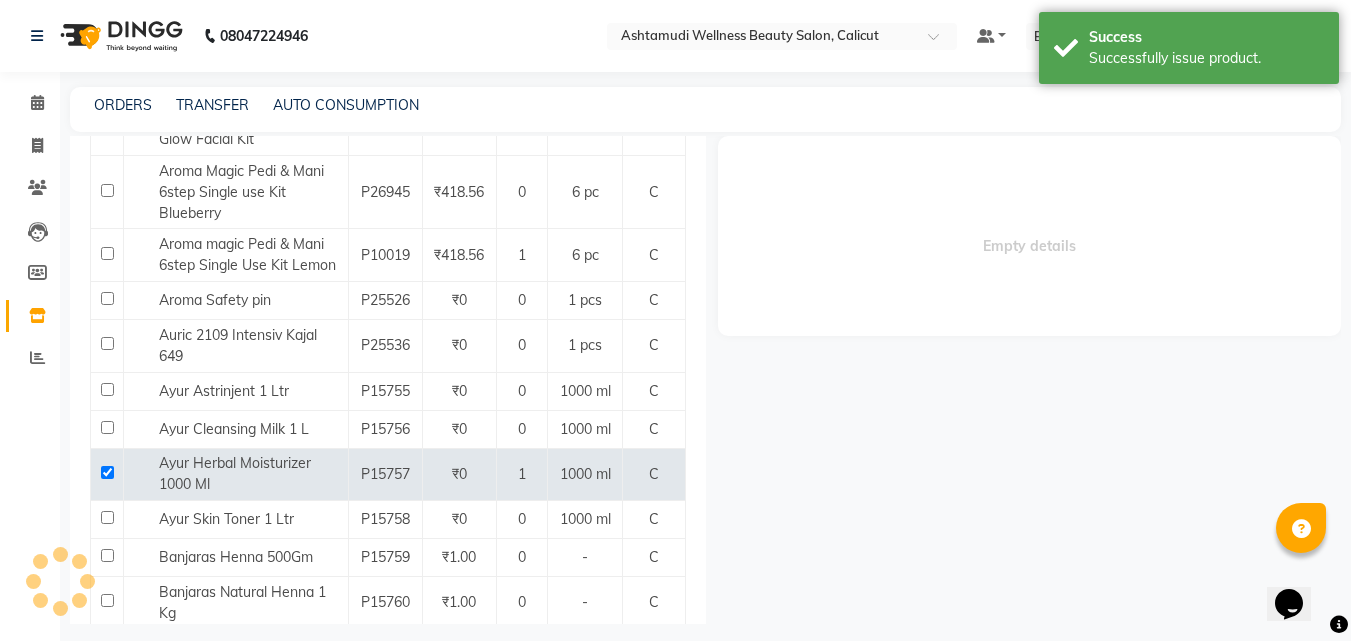 select 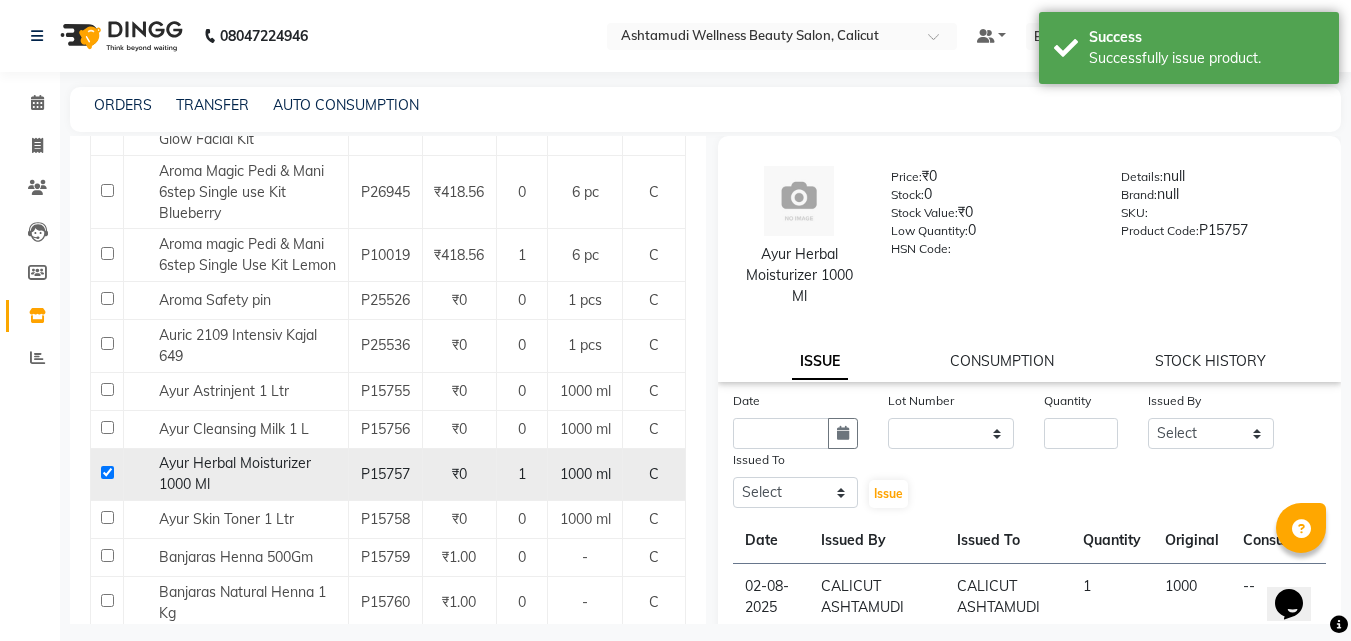 click 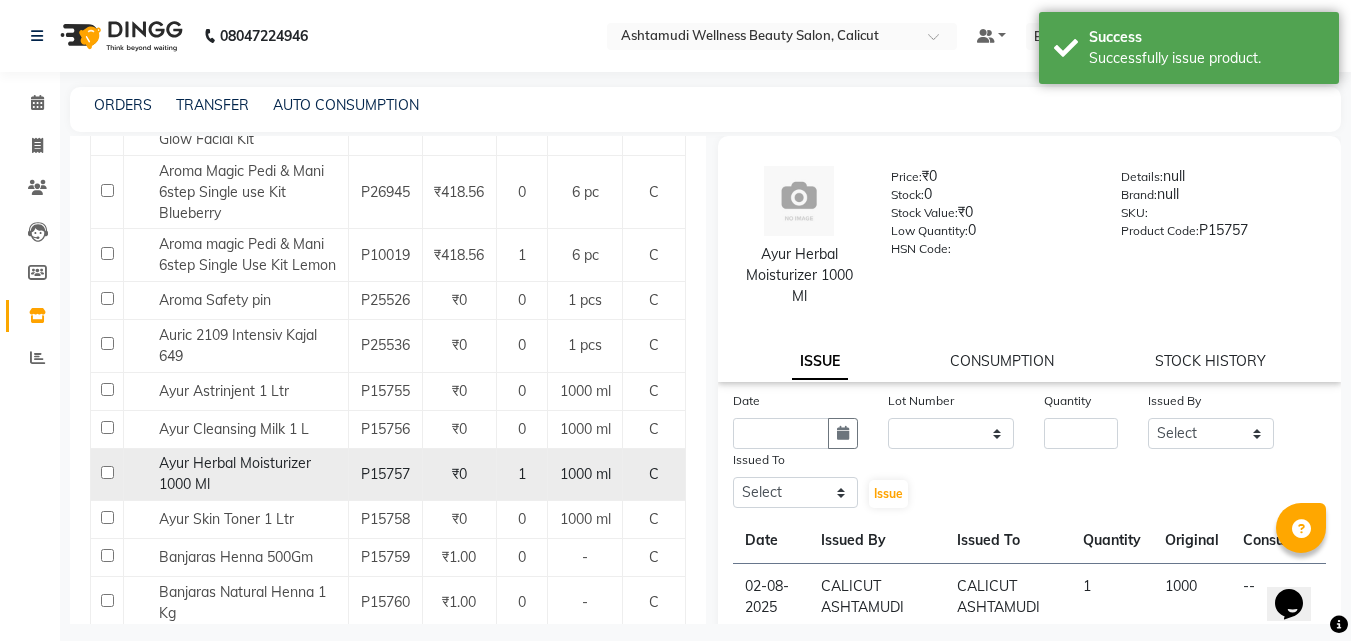 checkbox on "false" 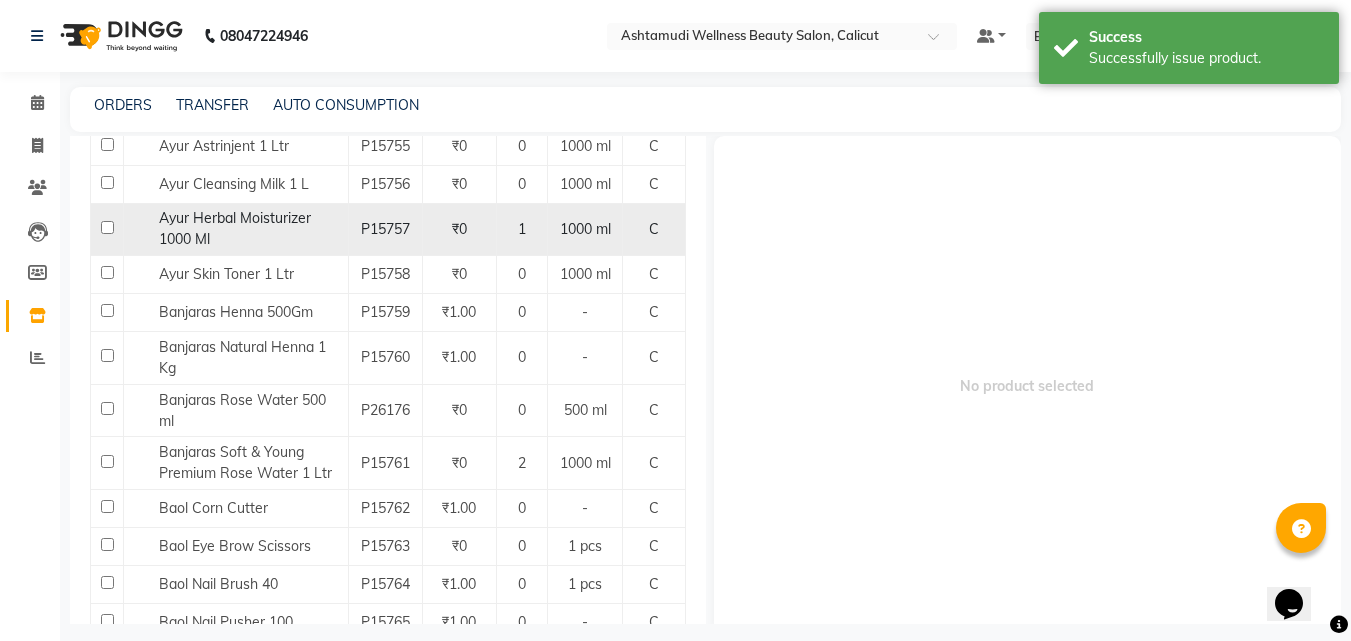 scroll, scrollTop: 1400, scrollLeft: 0, axis: vertical 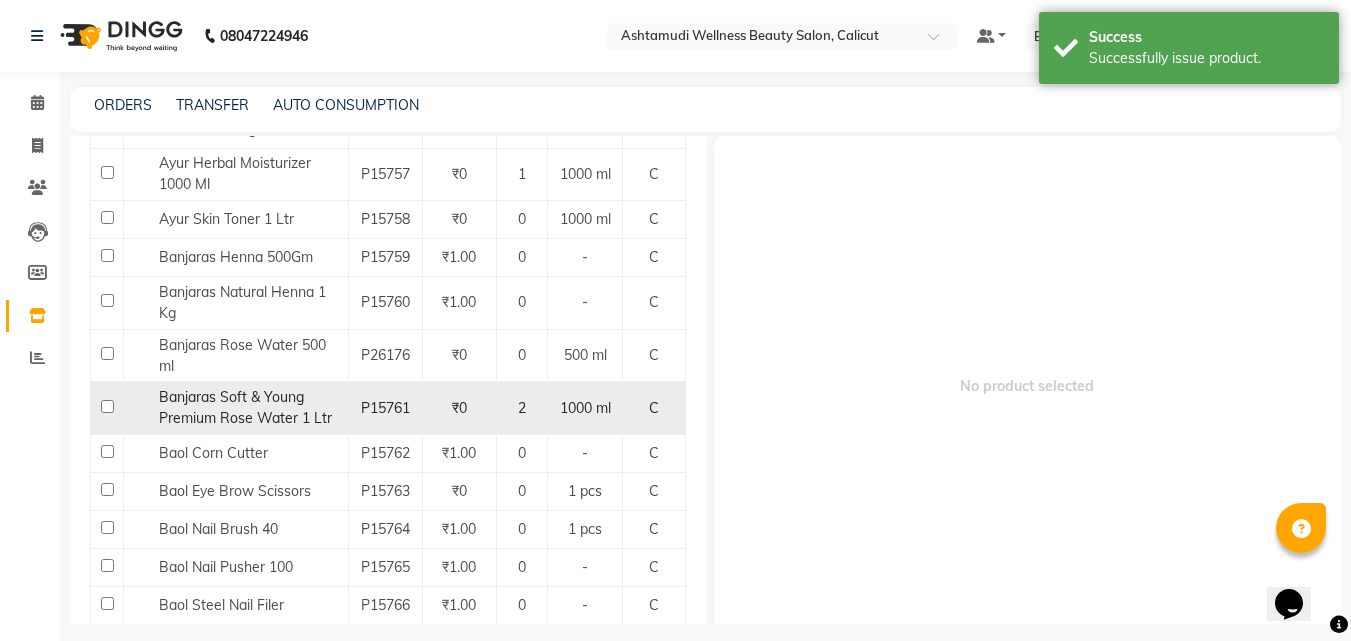click 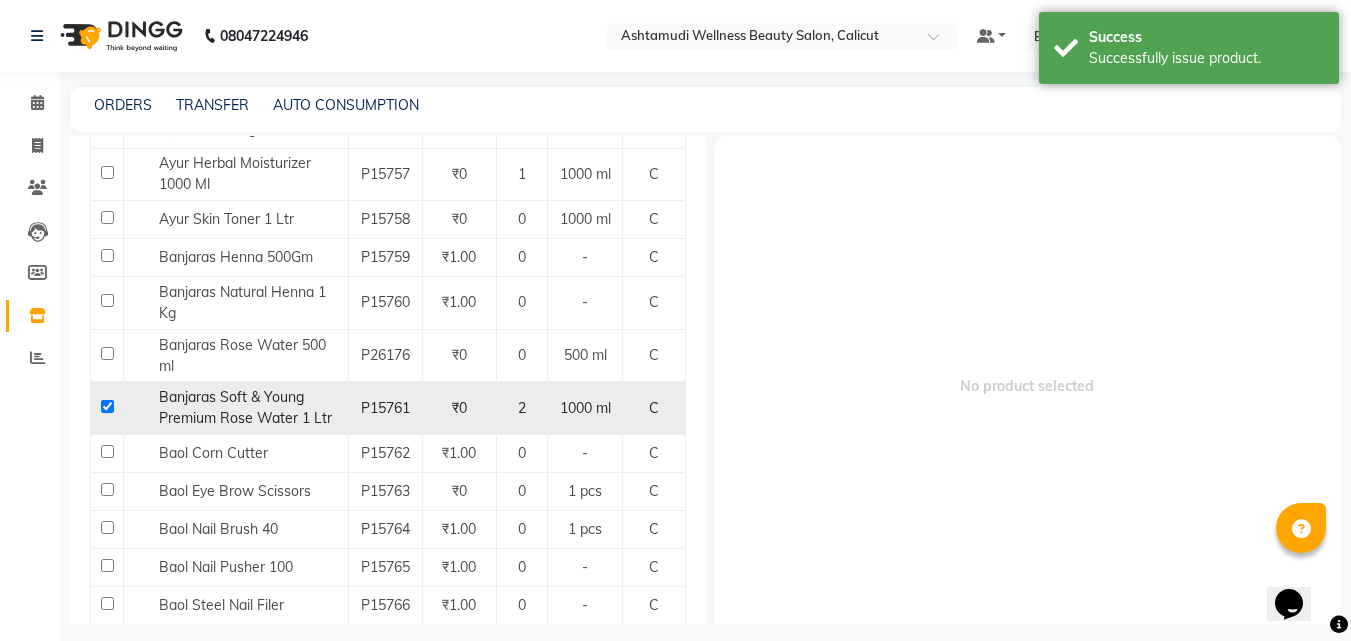 checkbox on "true" 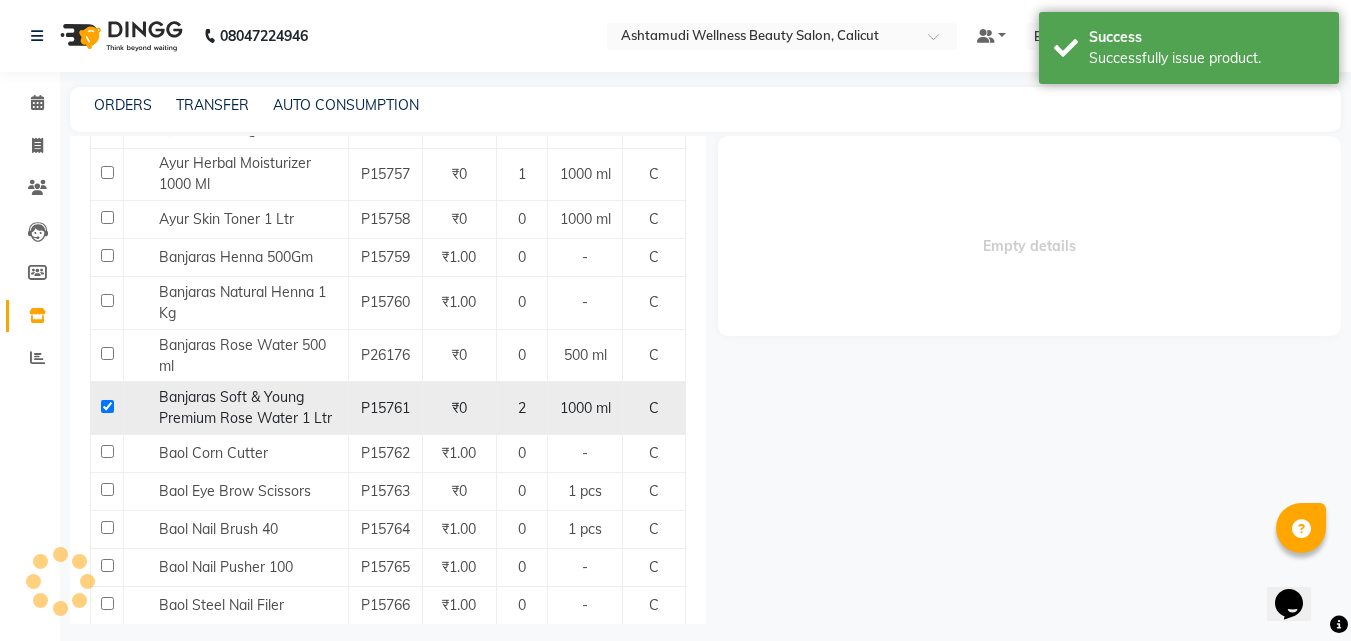 select 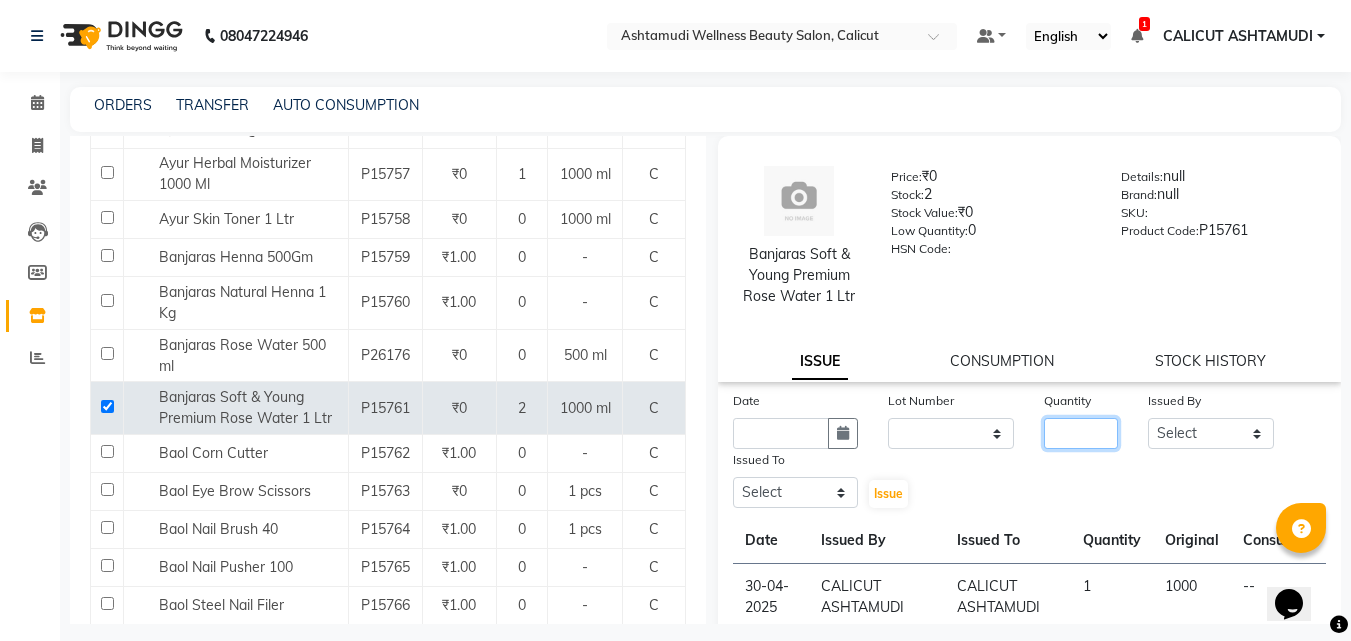 click 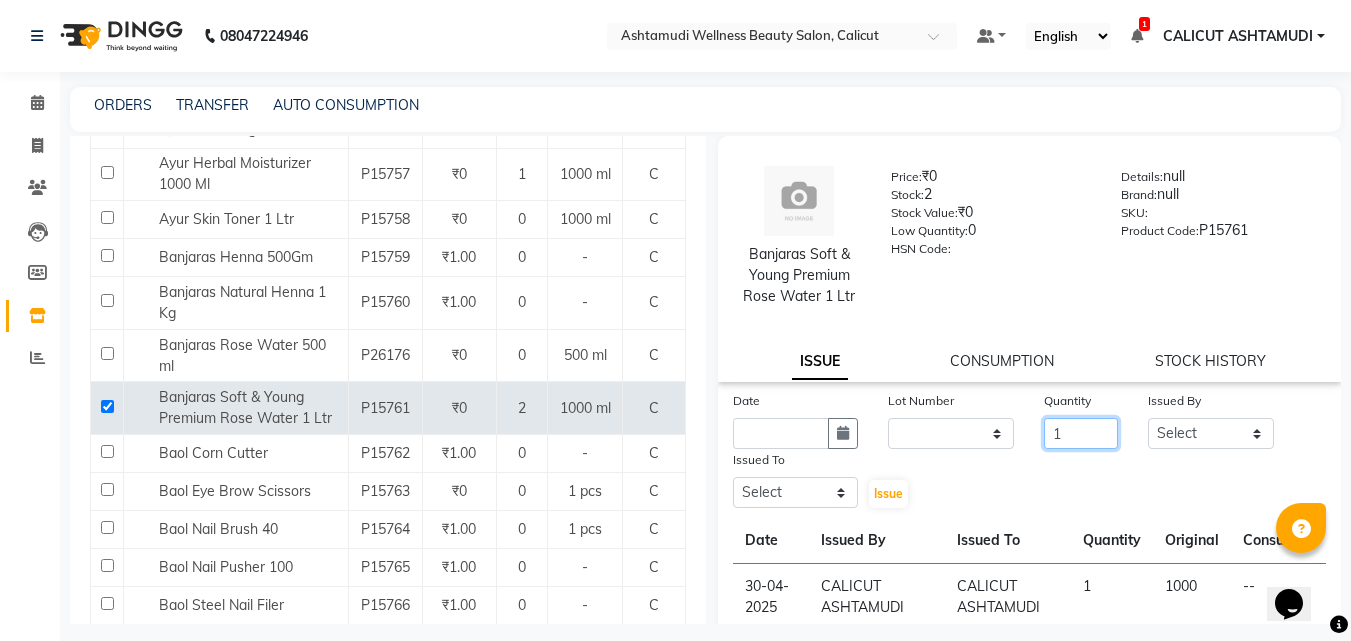 type on "1" 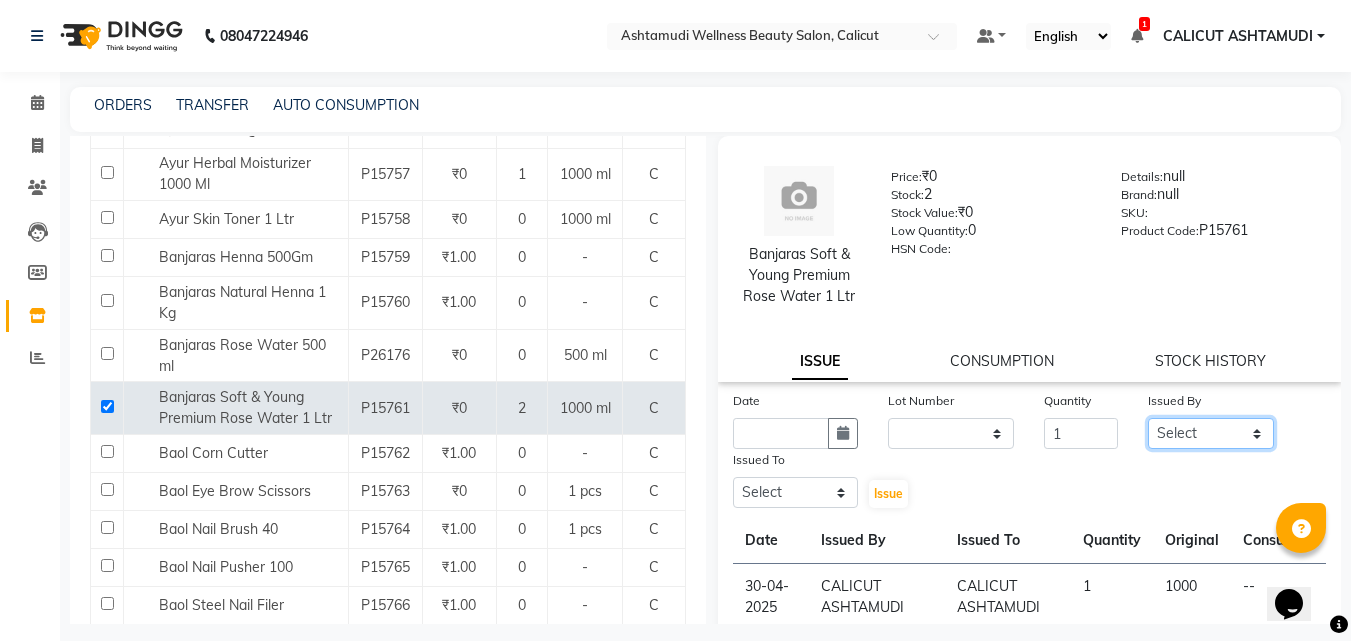 click on "Select [FIRST] [FIRST] [FIRST] [FIRST] [FIRST] [FIRST] [FIRST] [FIRST] [FIRST] [FIRST] [FIRST] [FIRST] [FIRST] [FIRST] [FIRST] [FIRST]" 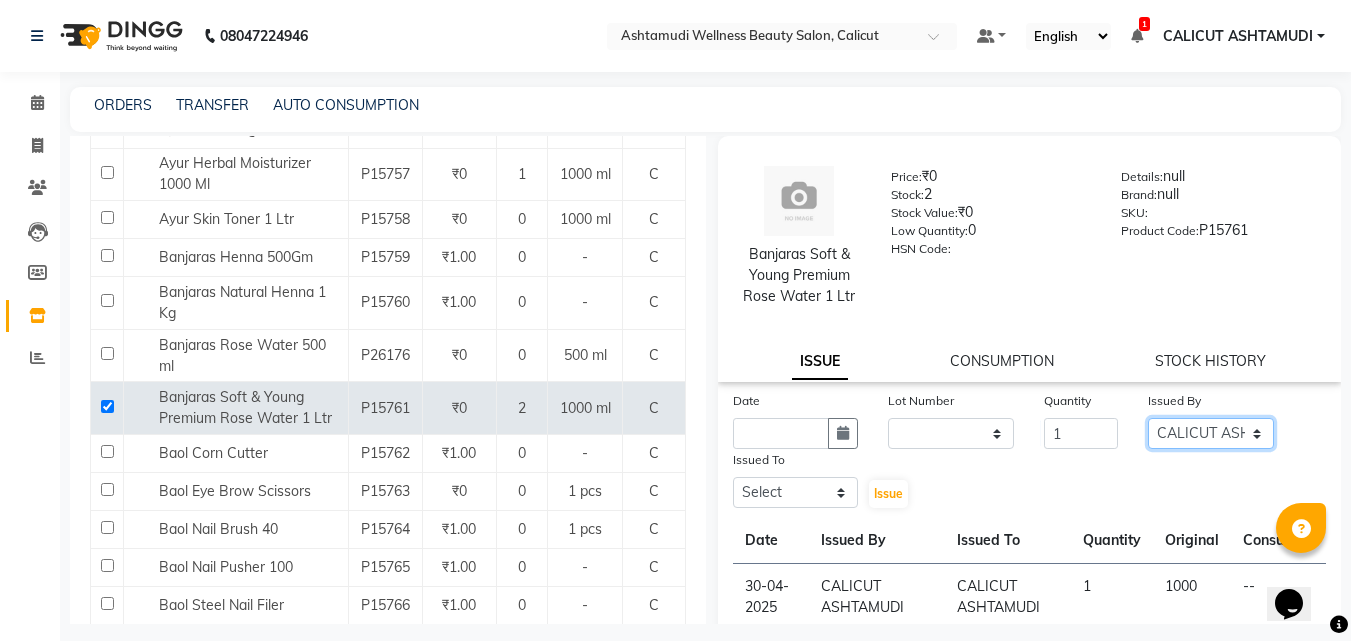 click on "Select [FIRST] [FIRST] [FIRST] [FIRST] [FIRST] [FIRST] [FIRST] [FIRST] [FIRST] [FIRST] [FIRST] [FIRST] [FIRST] [FIRST] [FIRST] [FIRST]" 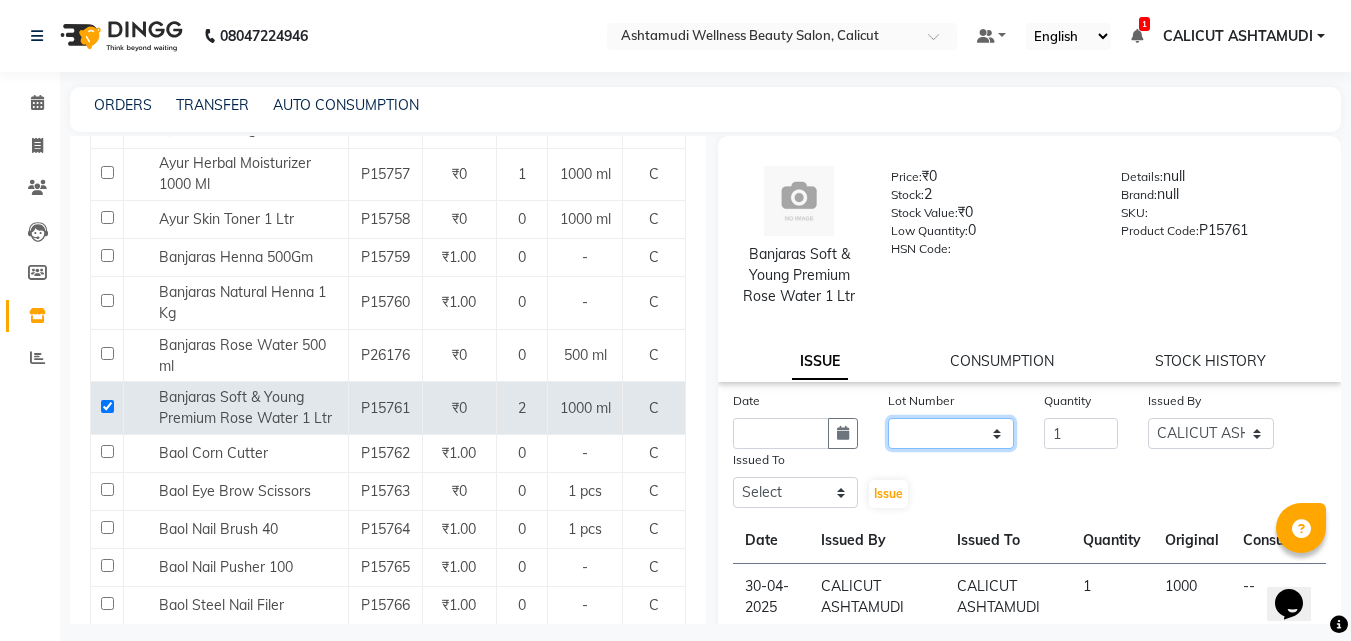 click on "None" 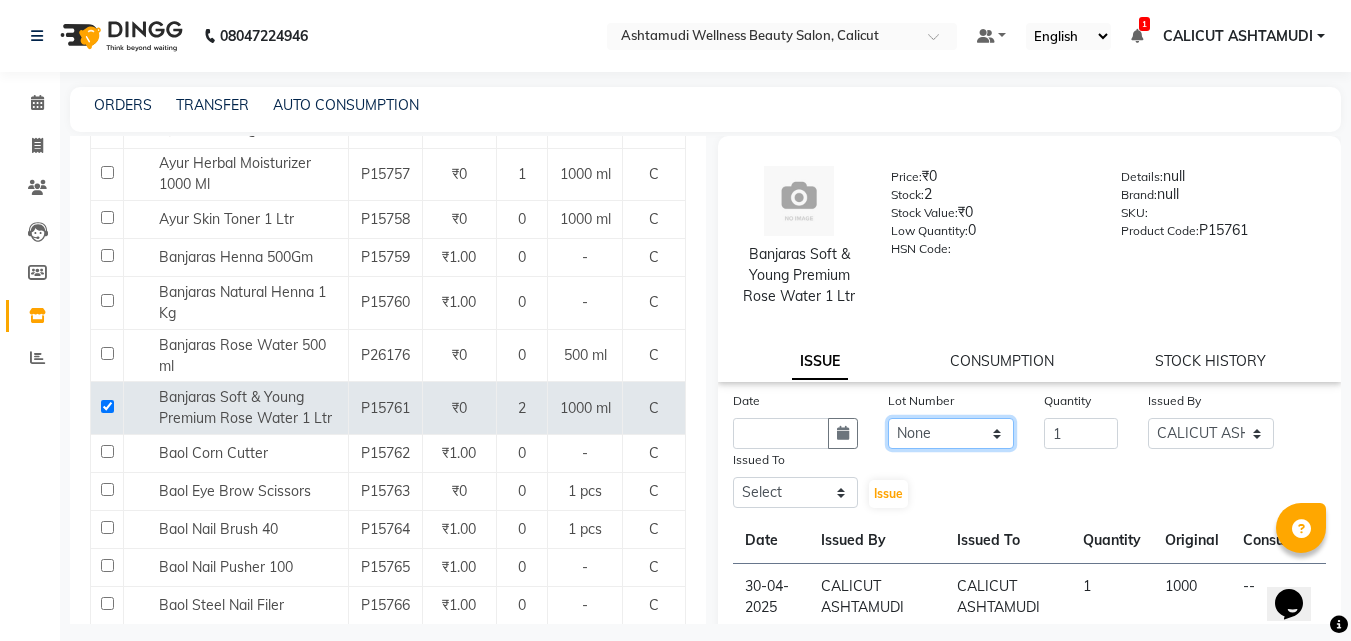 click on "None" 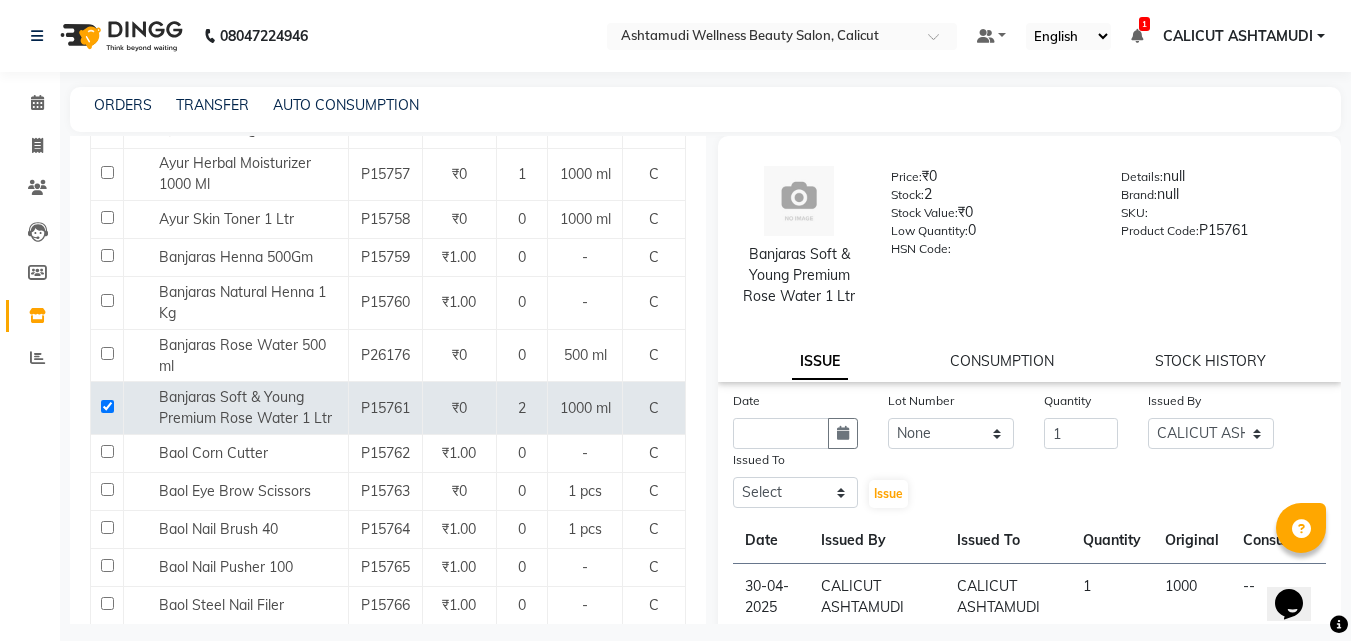 click on "Issued To" 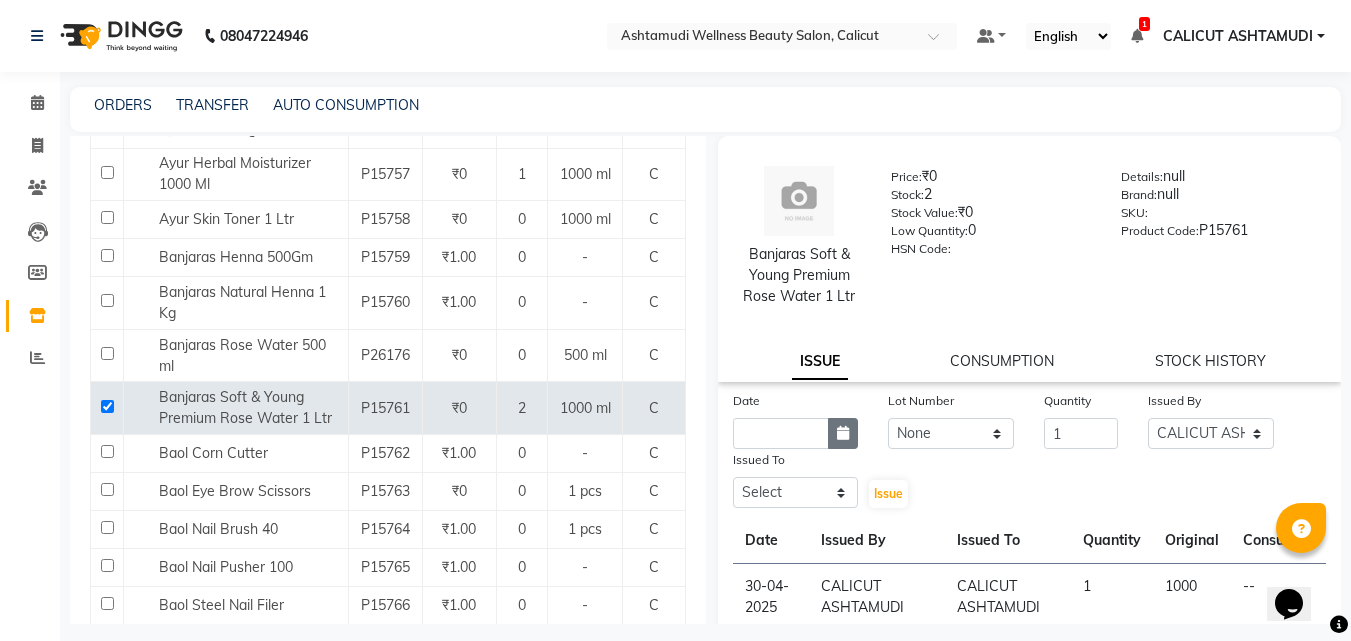 click 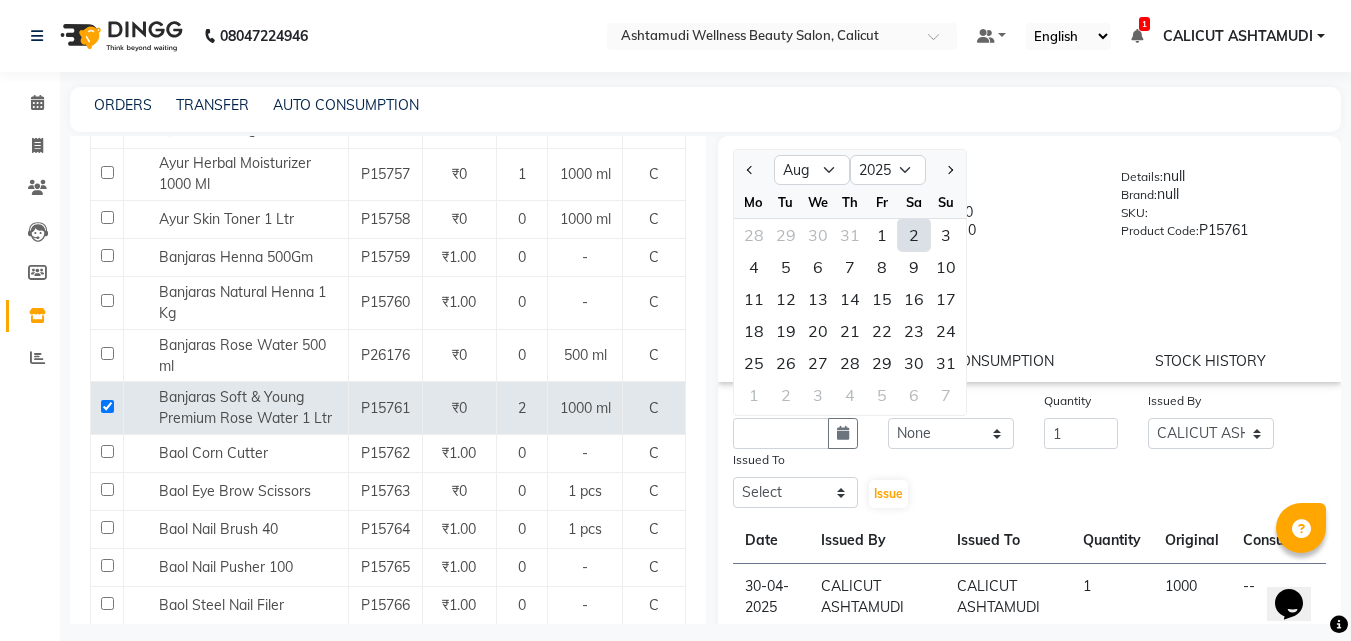 click on "2" 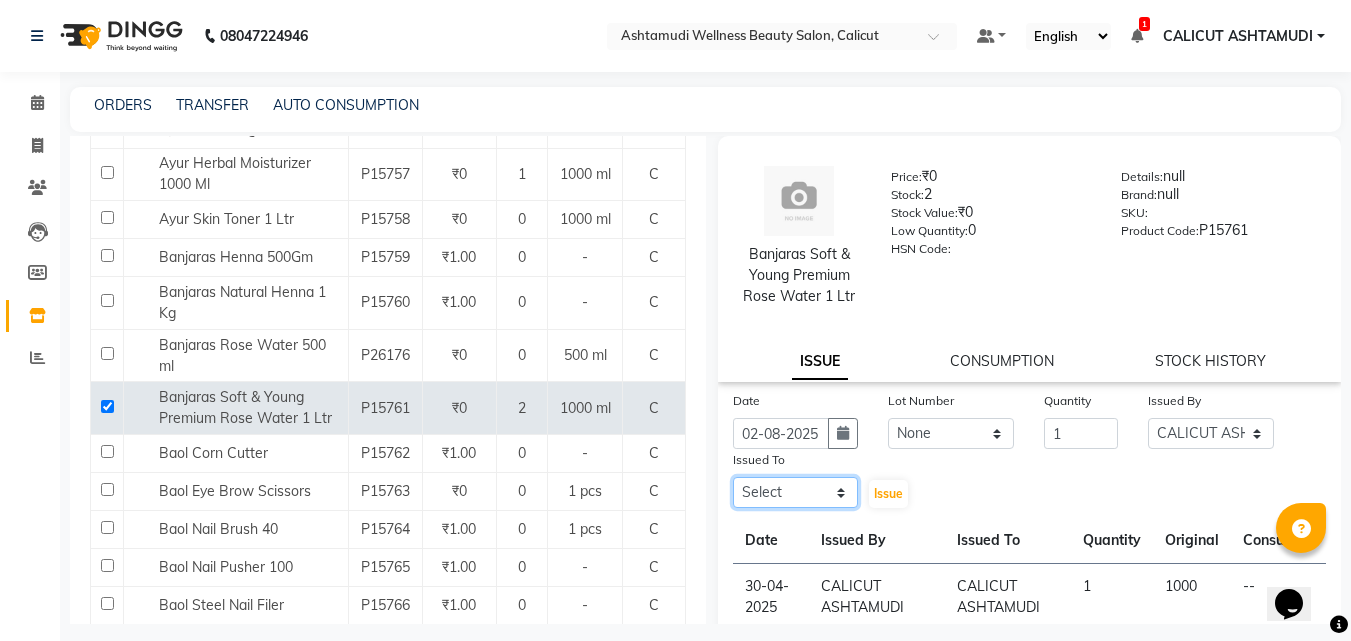 click on "Select [FIRST] [FIRST] [FIRST] [FIRST] [FIRST] [FIRST] [FIRST] [FIRST] [FIRST] [FIRST] [FIRST] [FIRST] [FIRST] [FIRST] [FIRST] [FIRST]" 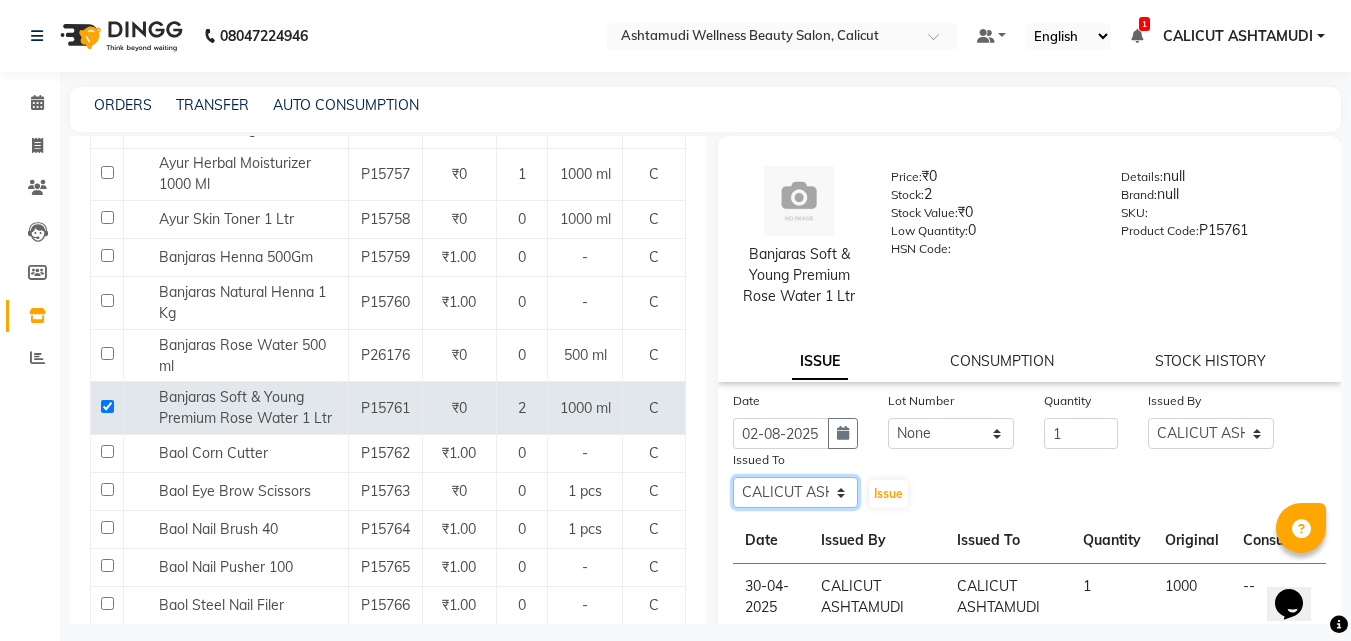 click on "Select [FIRST] [FIRST] [FIRST] [FIRST] [FIRST] [FIRST] [FIRST] [FIRST] [FIRST] [FIRST] [FIRST] [FIRST] [FIRST] [FIRST] [FIRST] [FIRST]" 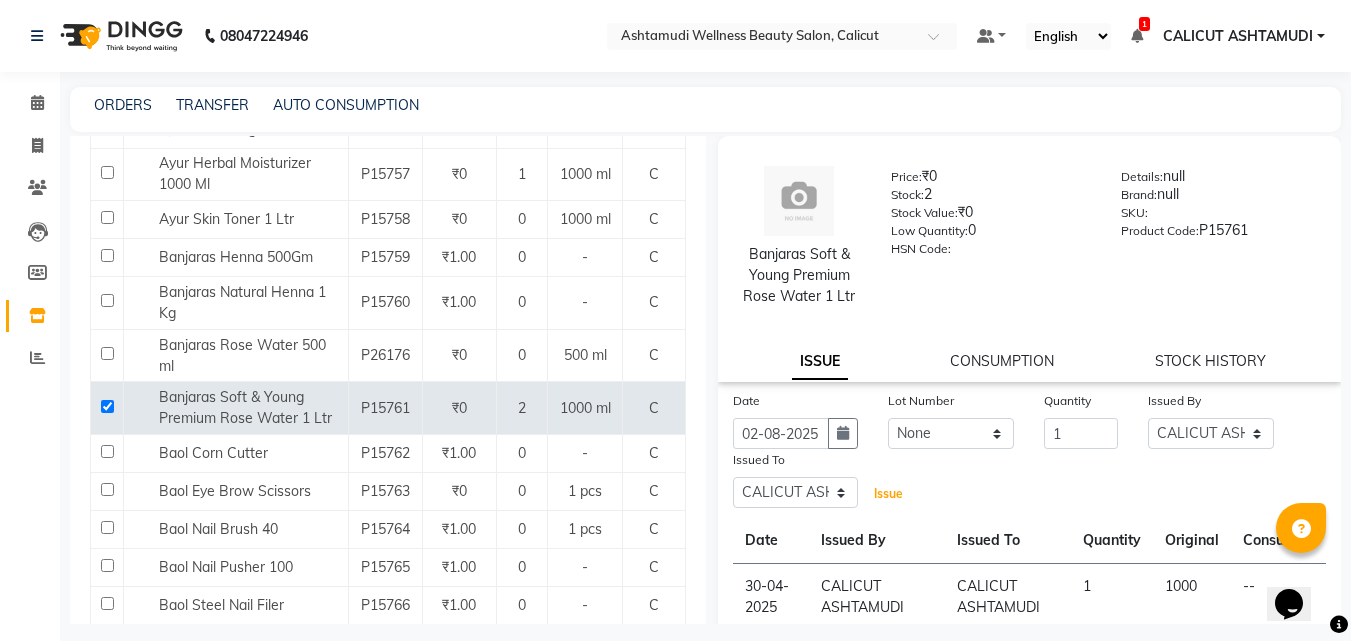 click on "Issue" 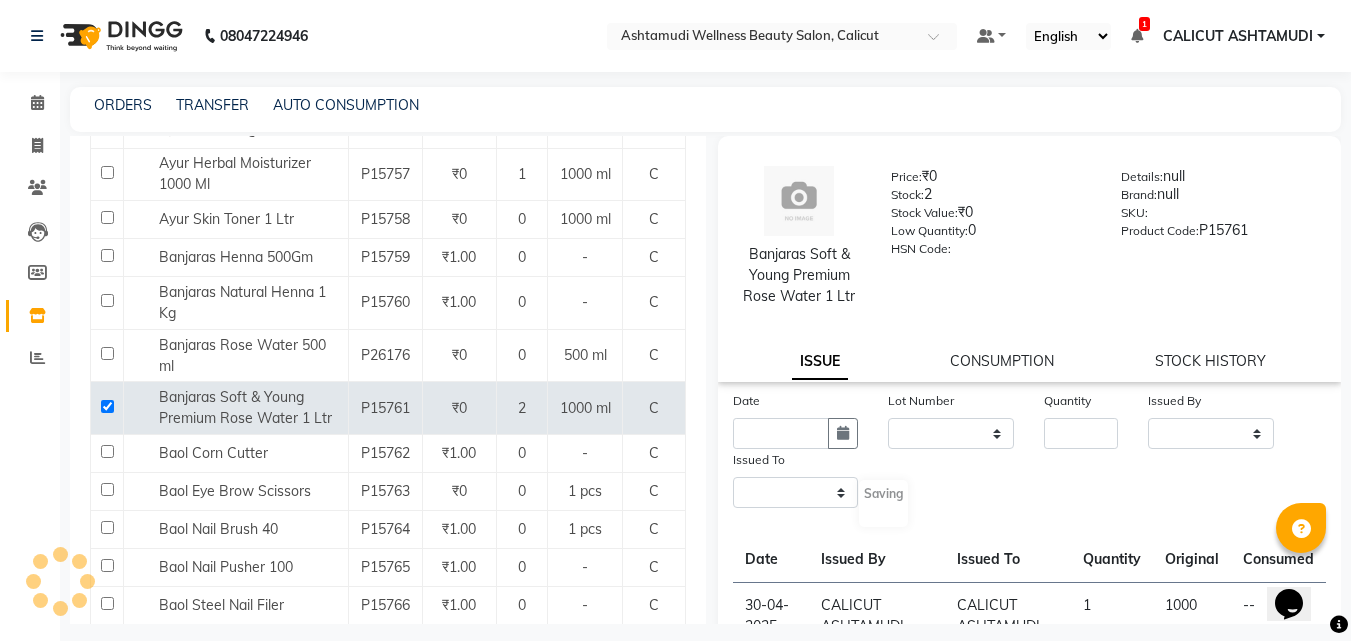 select 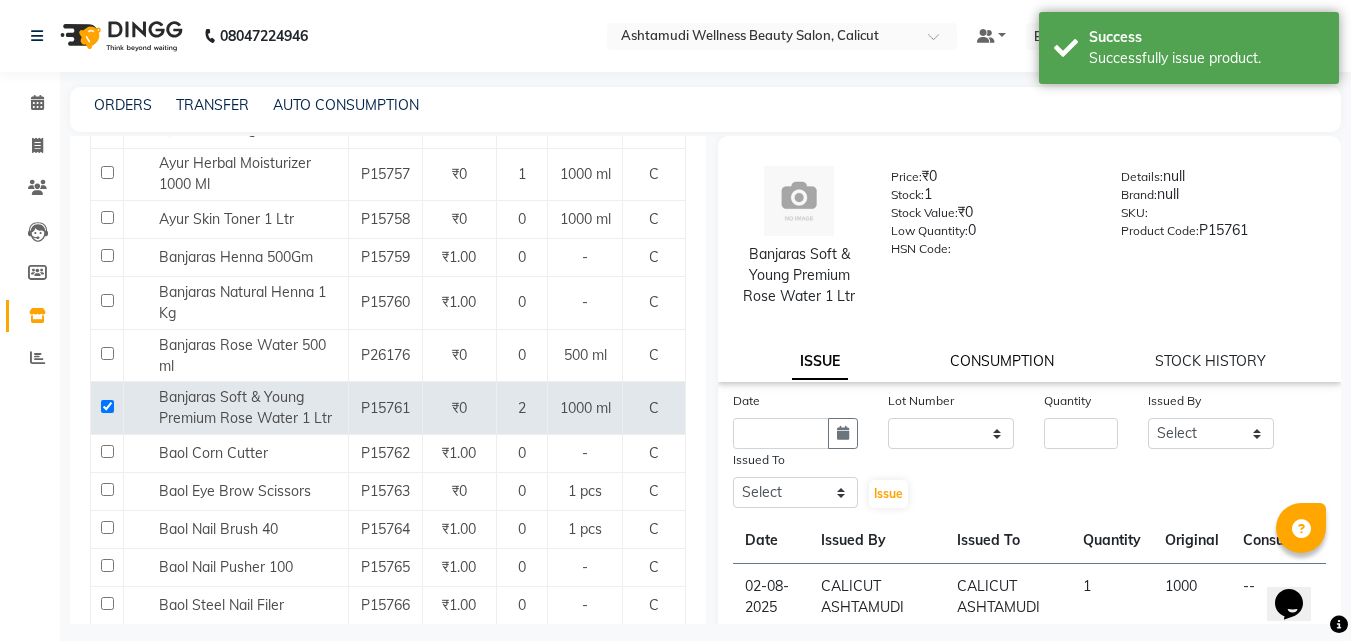 click on "CONSUMPTION" 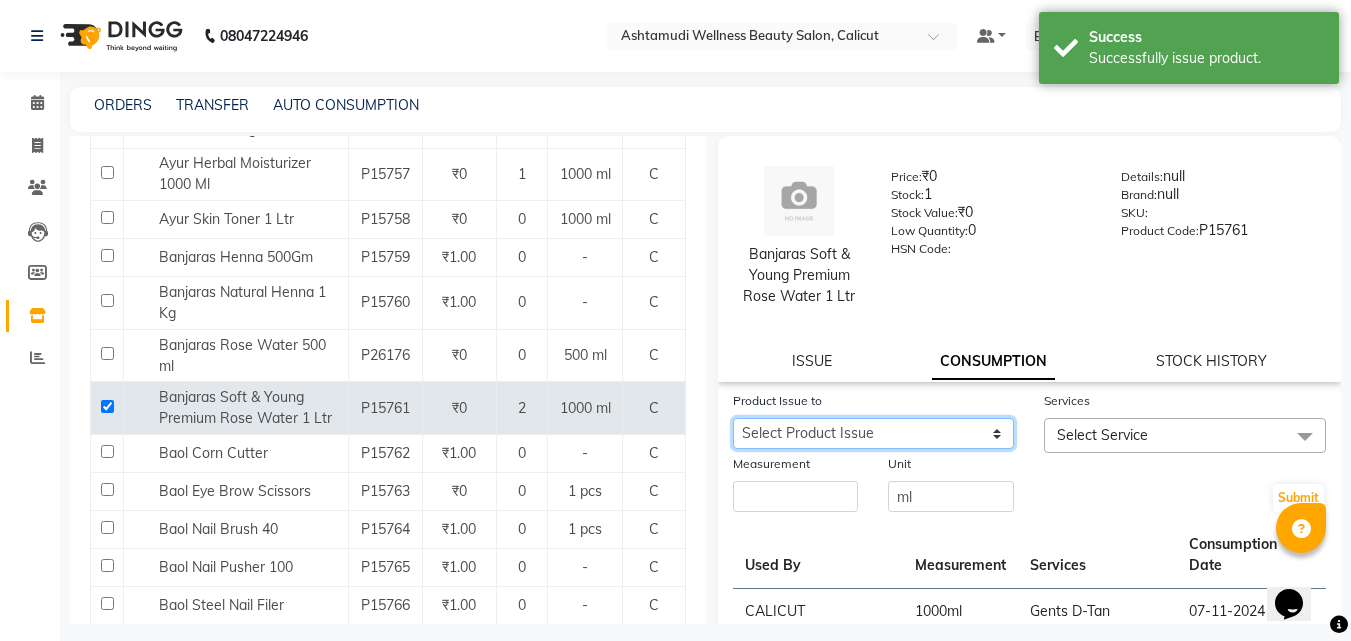 click on "Select Product Issue [DATE], Issued to: [CITY], Balance: [NUMBER] [DATE], Issued to: [CITY], Balance: [NUMBER]" 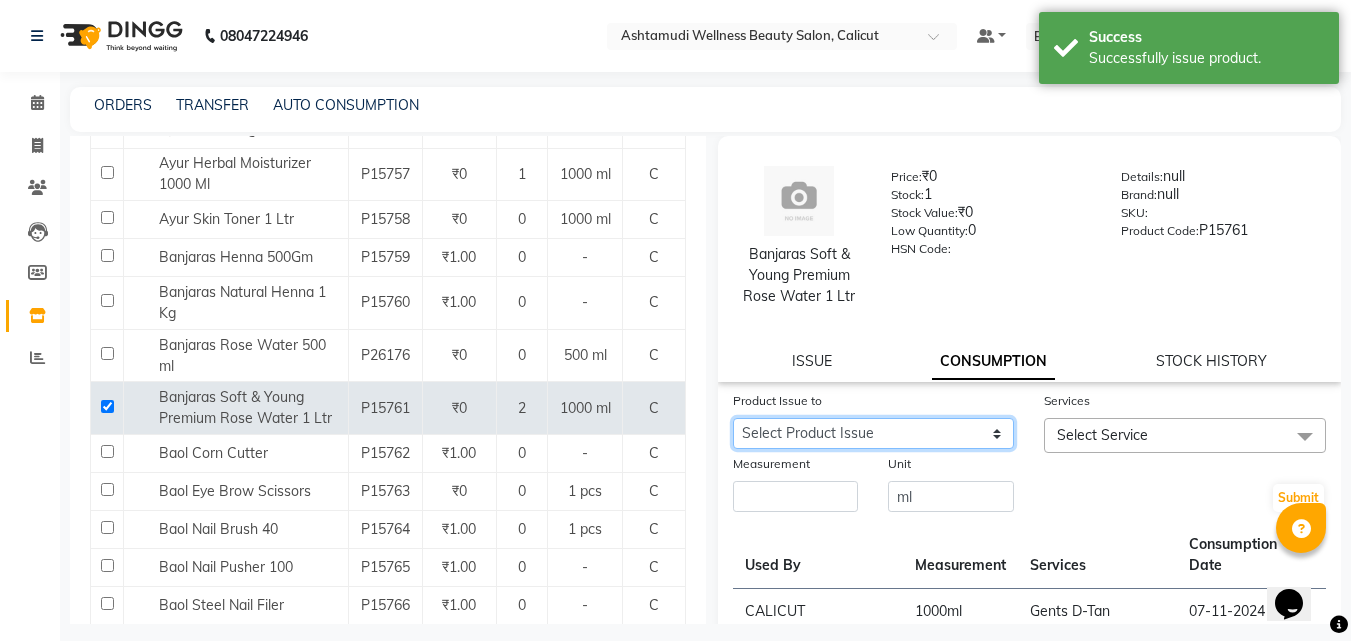 click on "Select Product Issue [DATE], Issued to: [CITY], Balance: [NUMBER] [DATE], Issued to: [CITY], Balance: [NUMBER]" 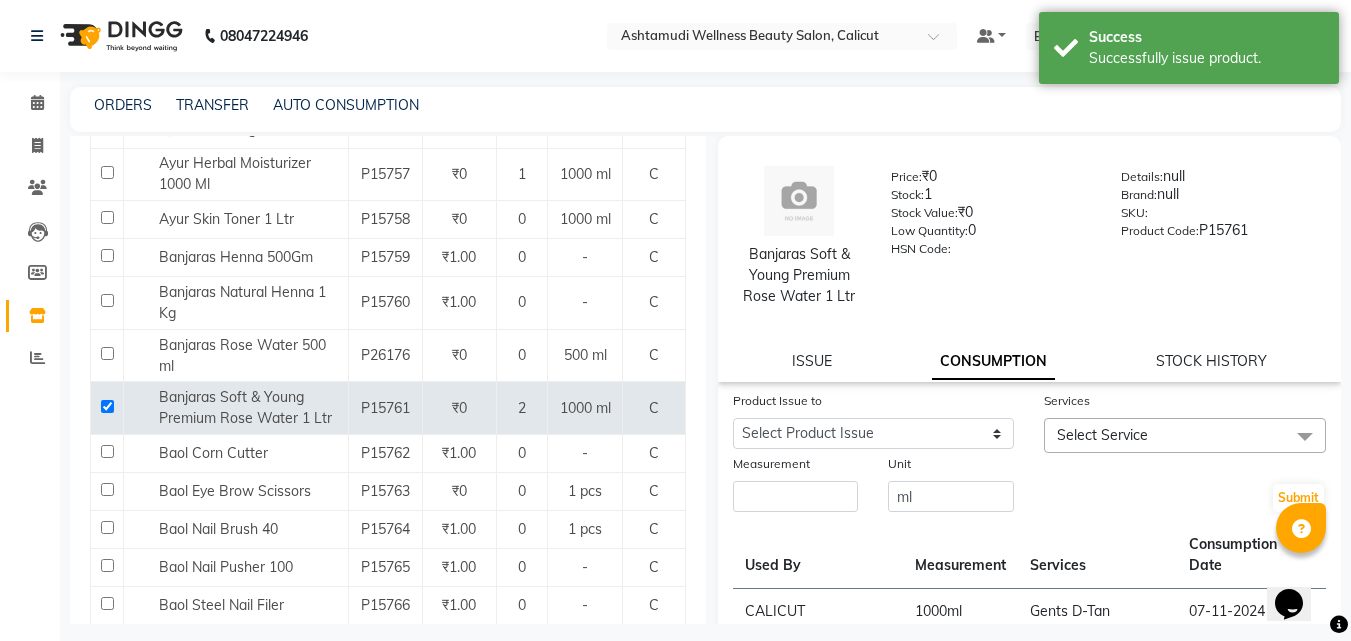 drag, startPoint x: 789, startPoint y: 517, endPoint x: 746, endPoint y: 493, distance: 49.24429 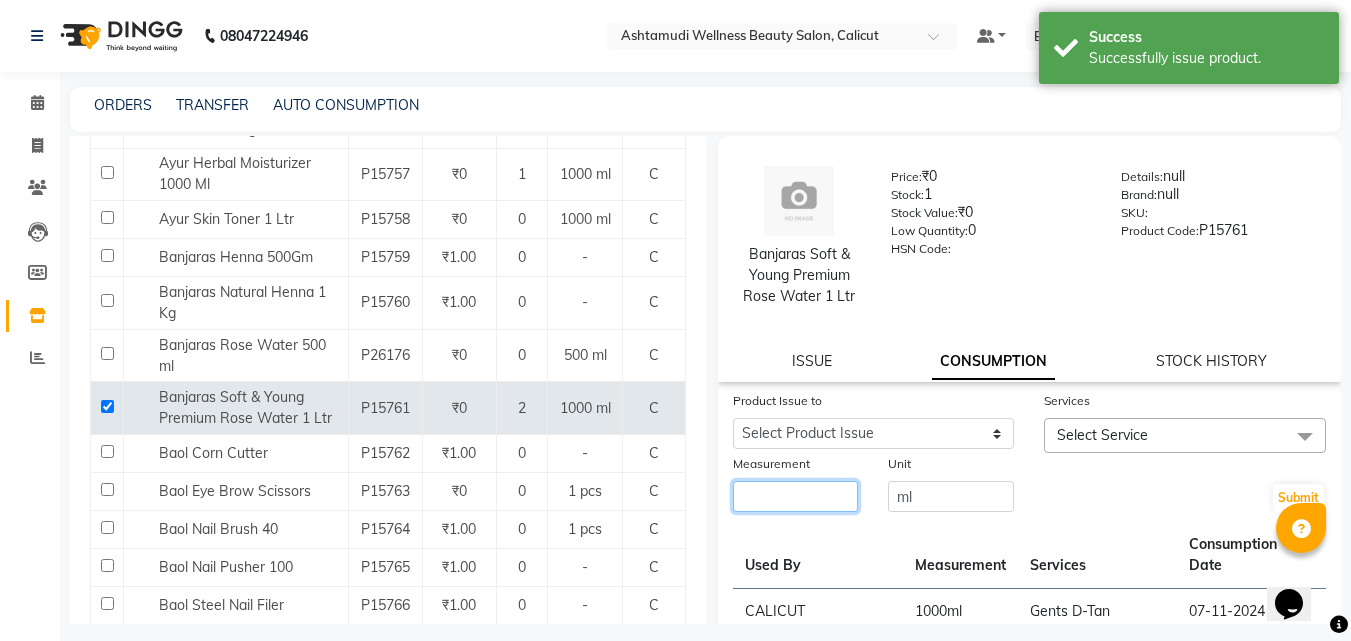 click 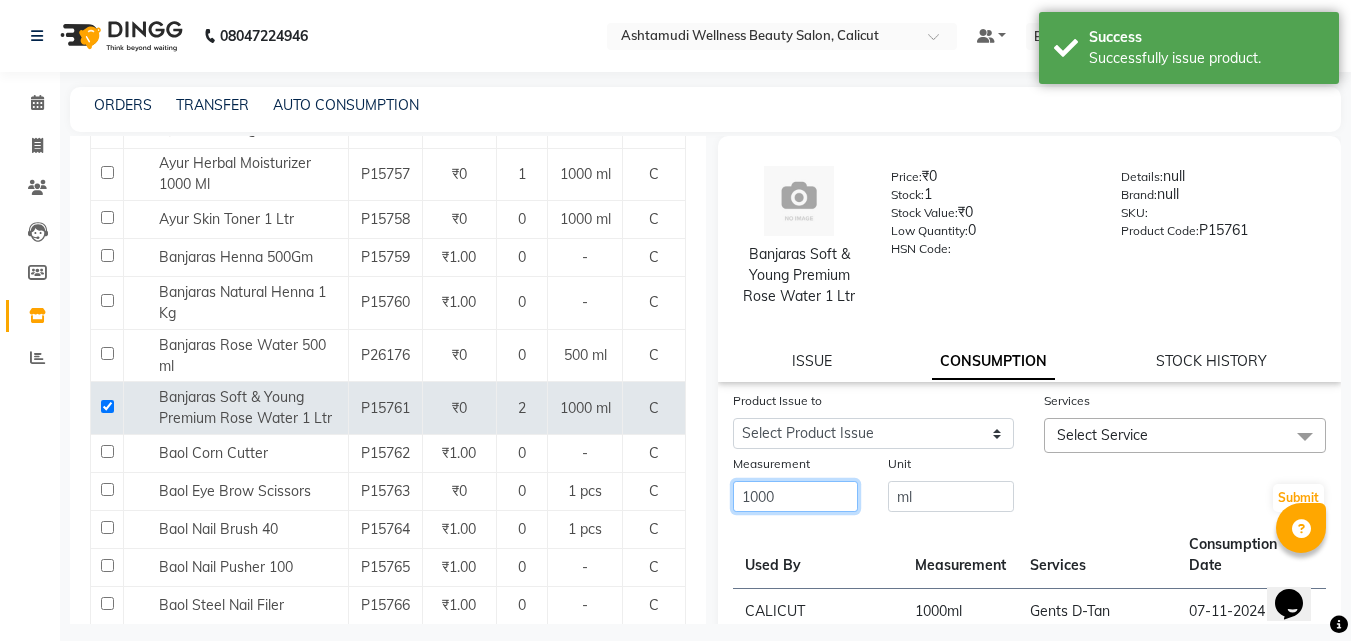 type on "1000" 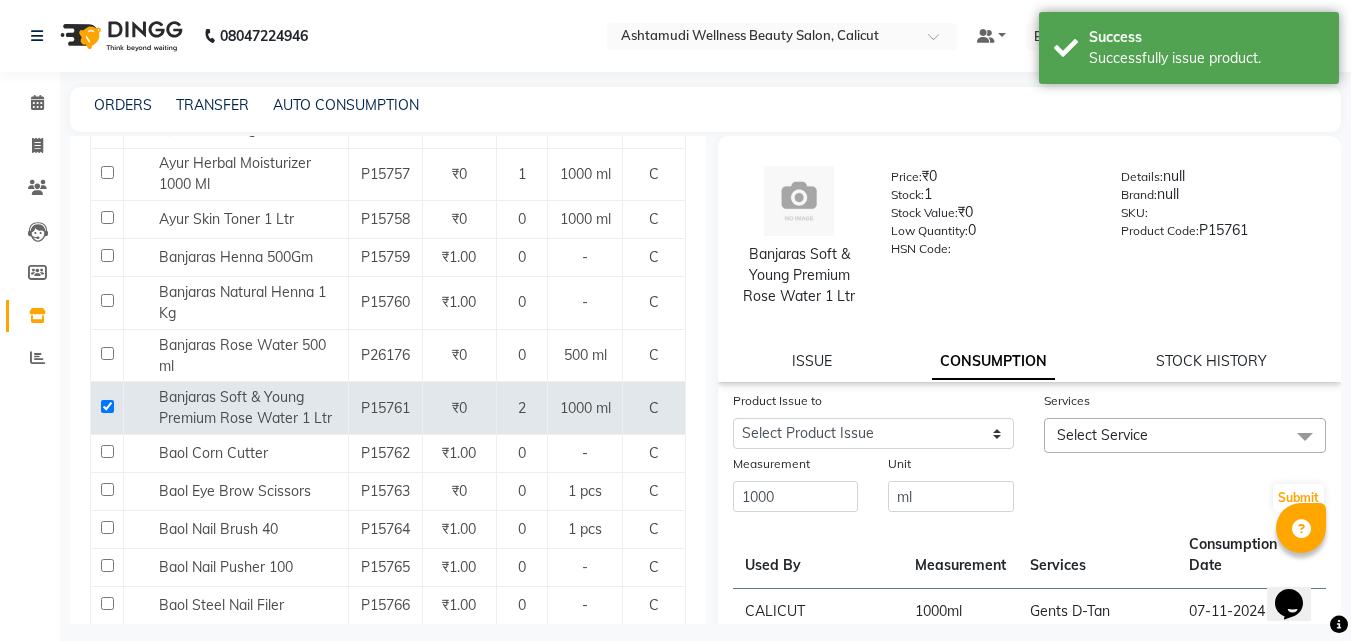 click on "Services" 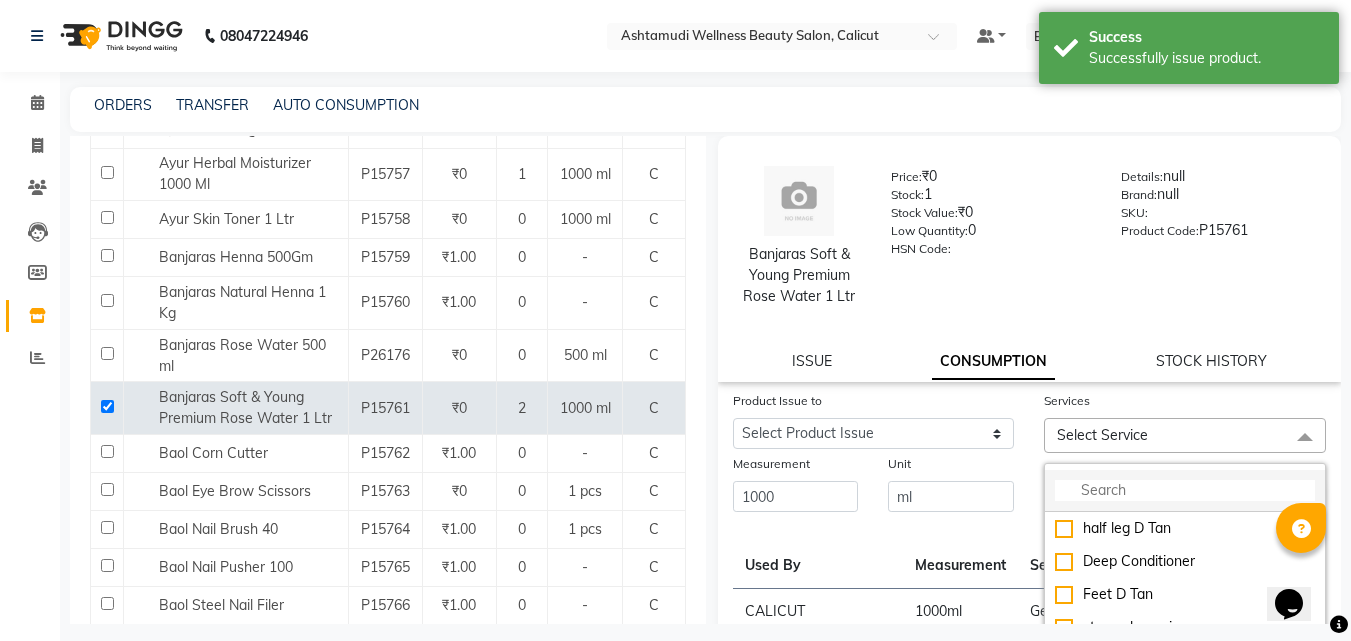 click 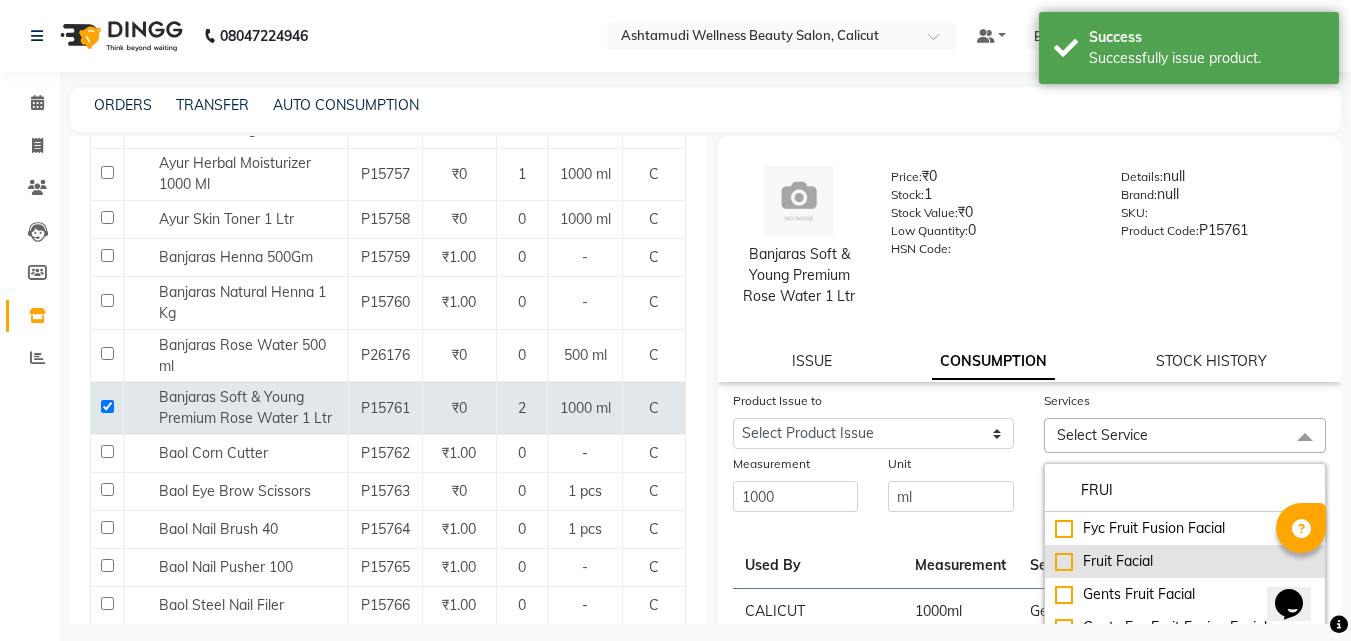 type on "FRUI" 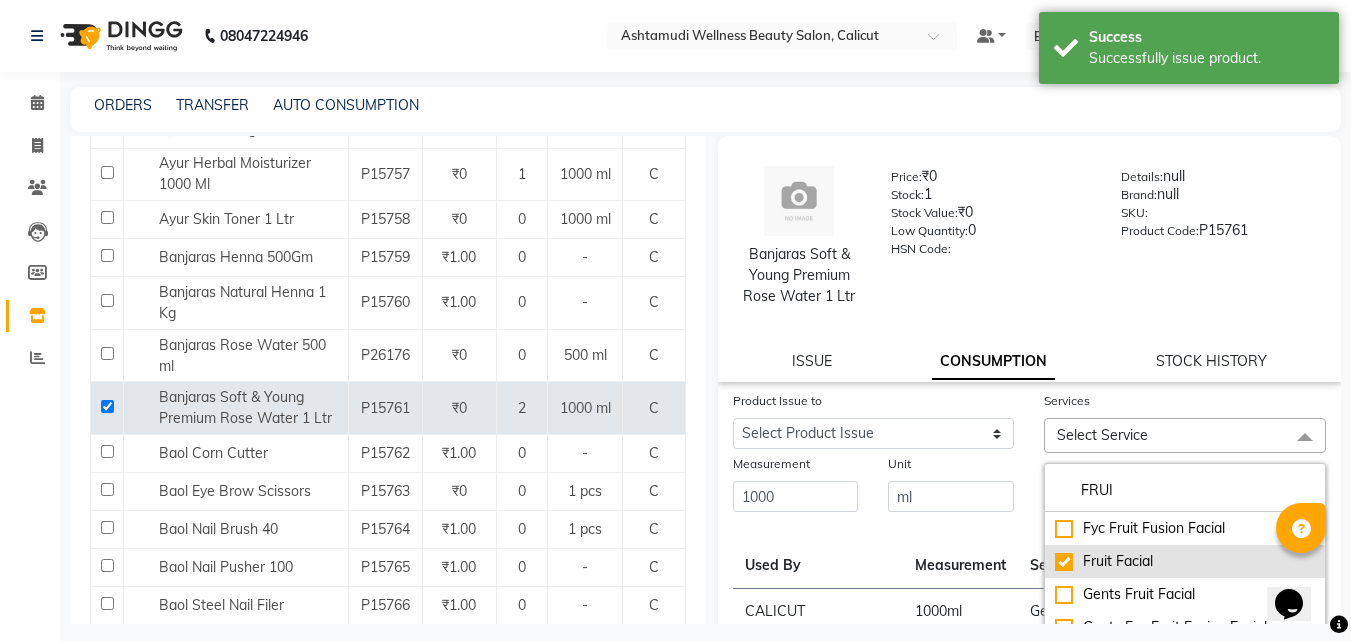 checkbox on "true" 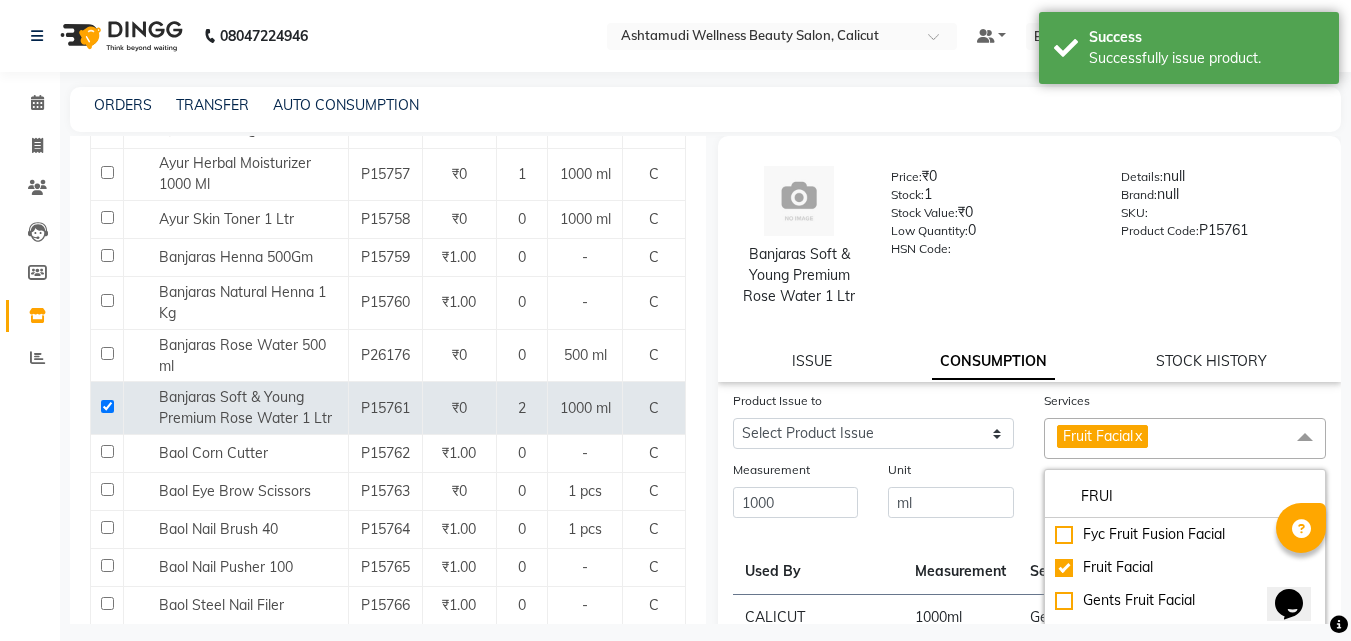 click on "Product Issue to Select Product Issue 2025-08-02, Issued to: [ORGANIZATION], Balance: 1000 2025-04-30, Issued to: [ORGANIZATION], Balance: 1000" 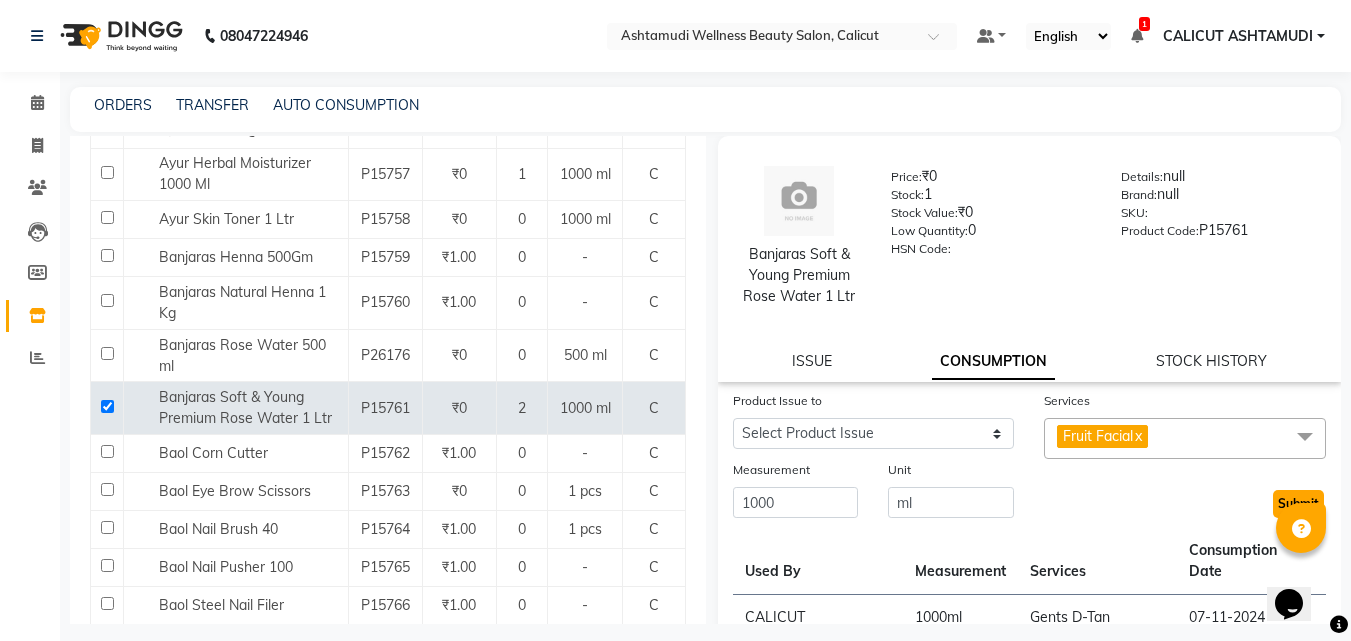 click on "Submit" 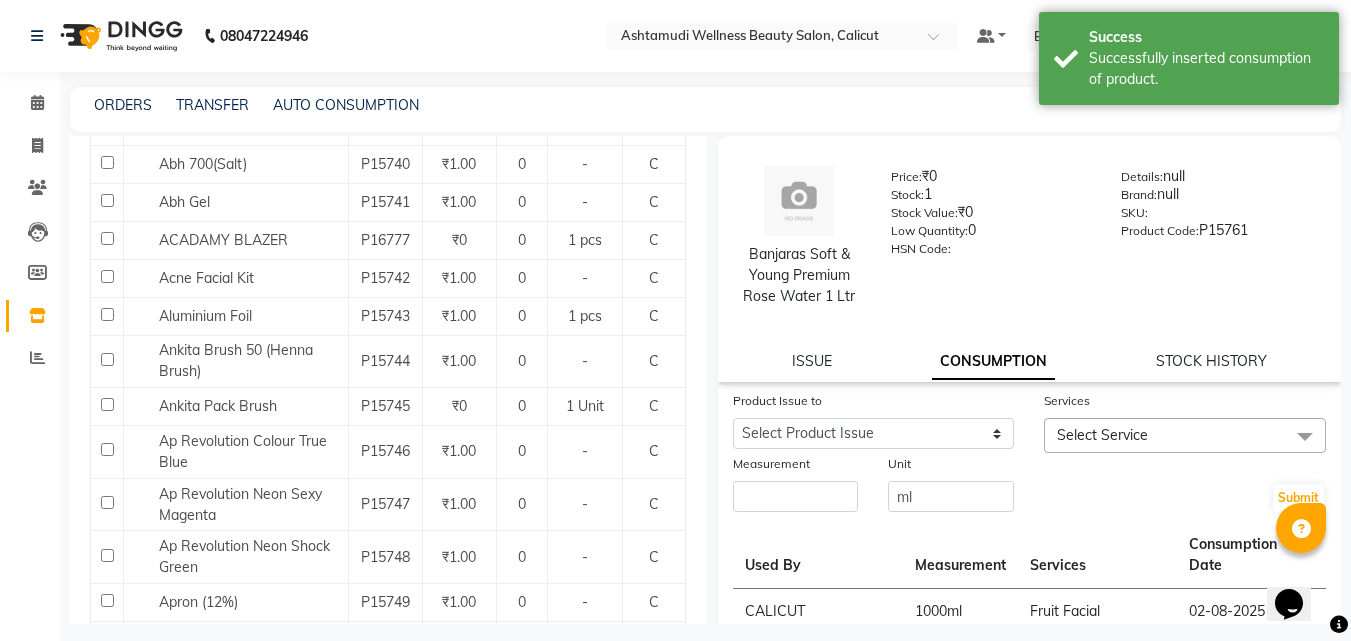 scroll, scrollTop: 0, scrollLeft: 0, axis: both 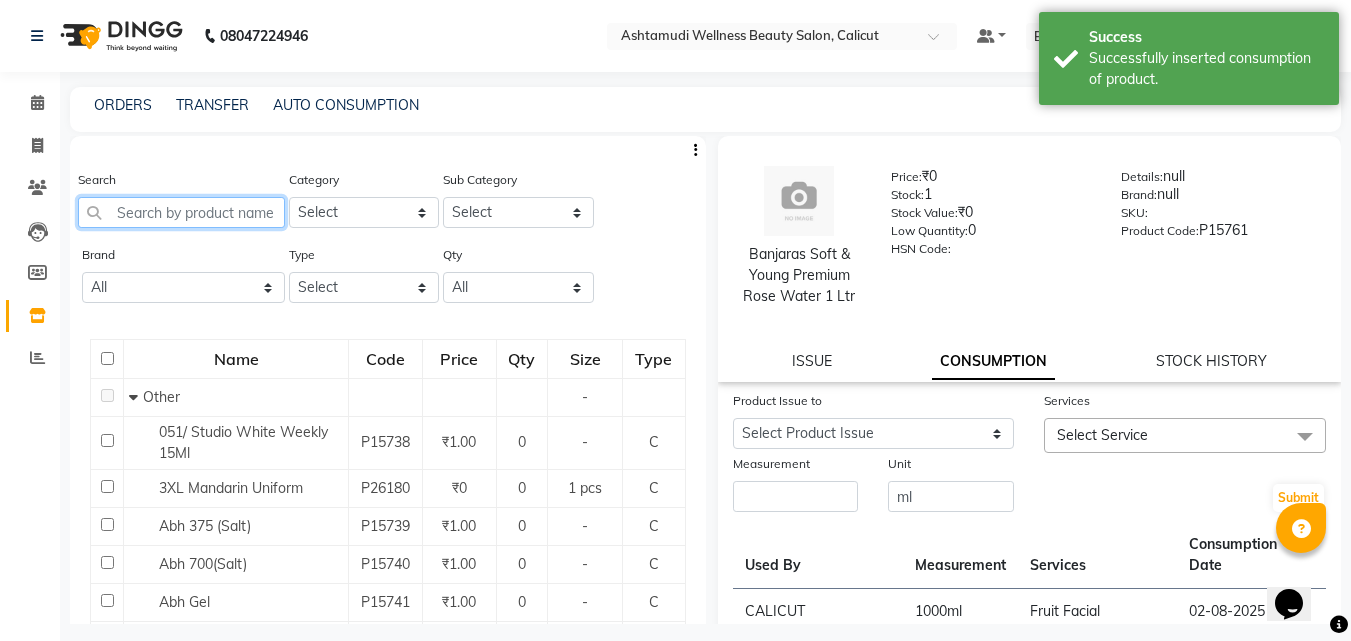 click 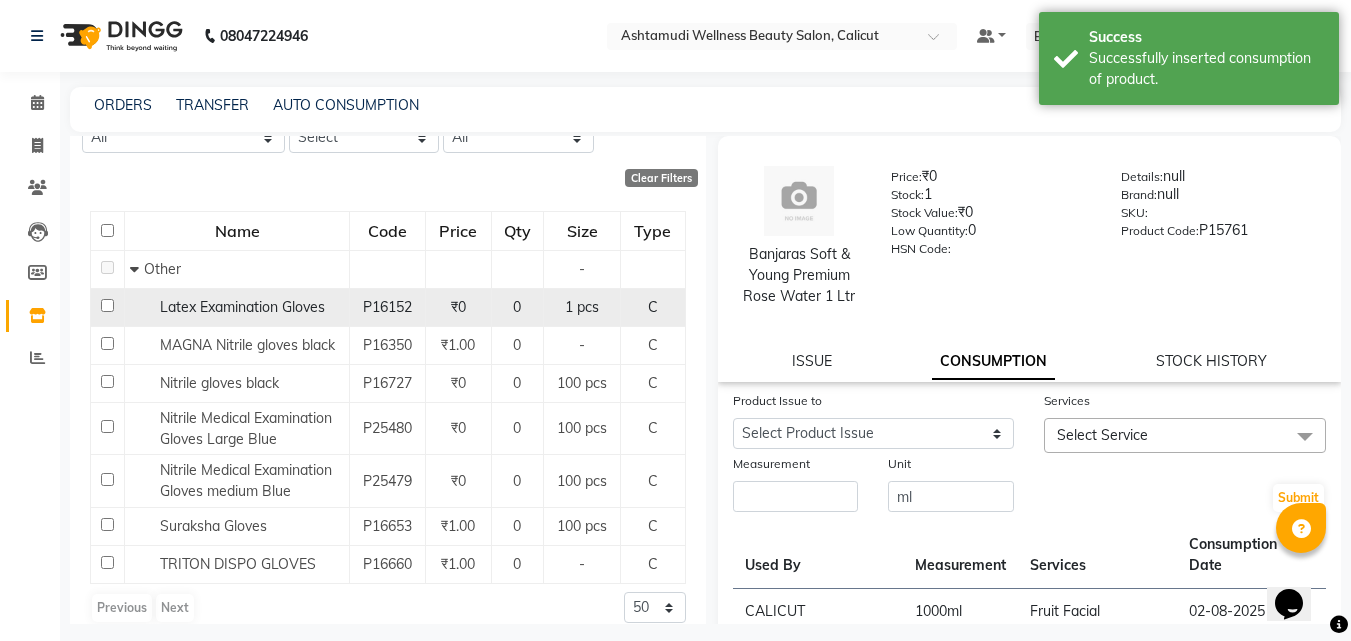 scroll, scrollTop: 170, scrollLeft: 0, axis: vertical 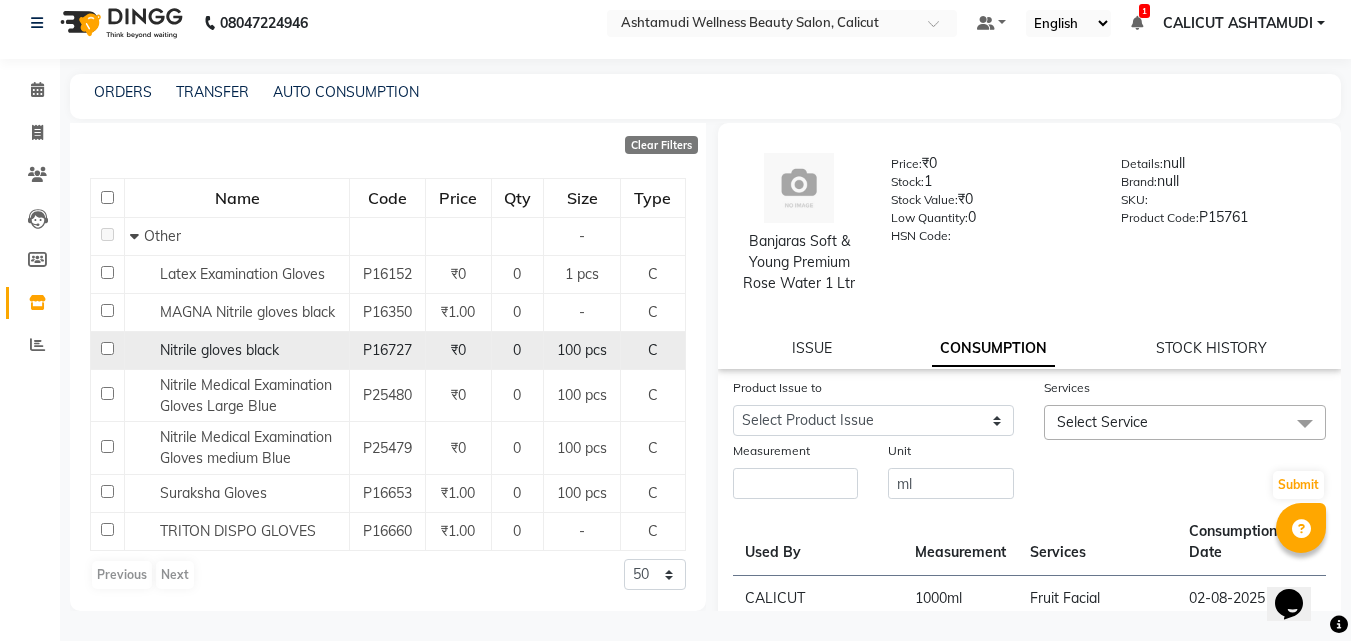 type on "GLOVES" 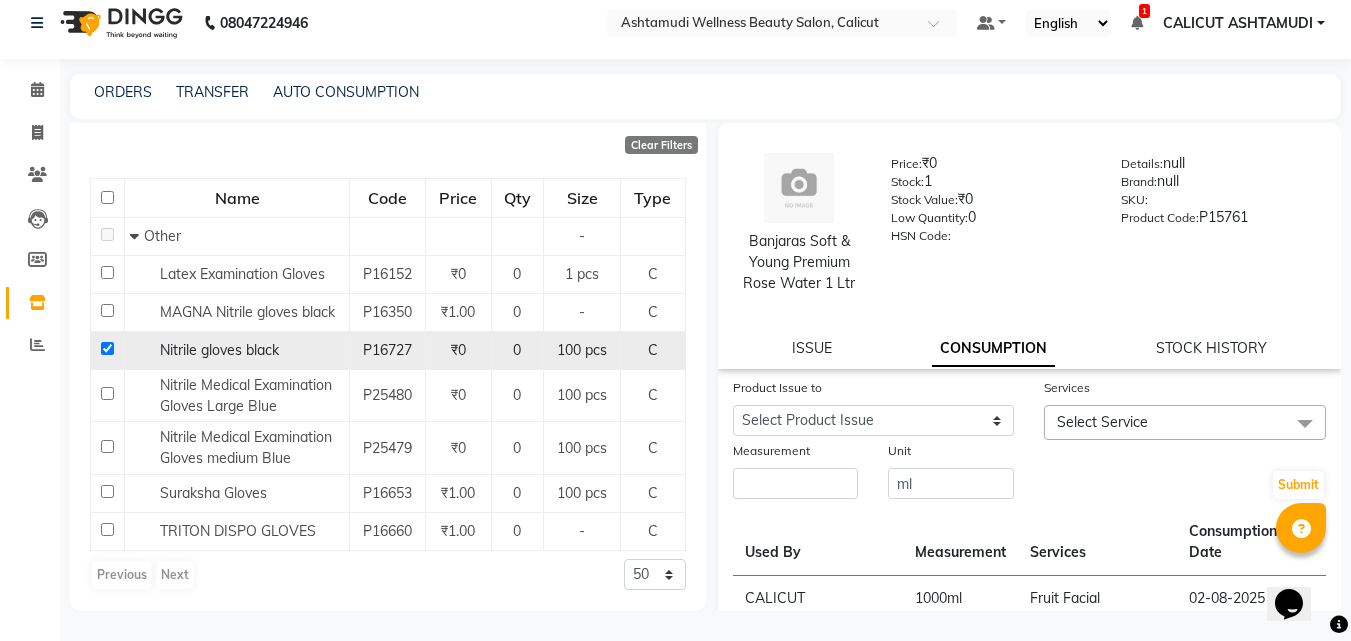 checkbox on "true" 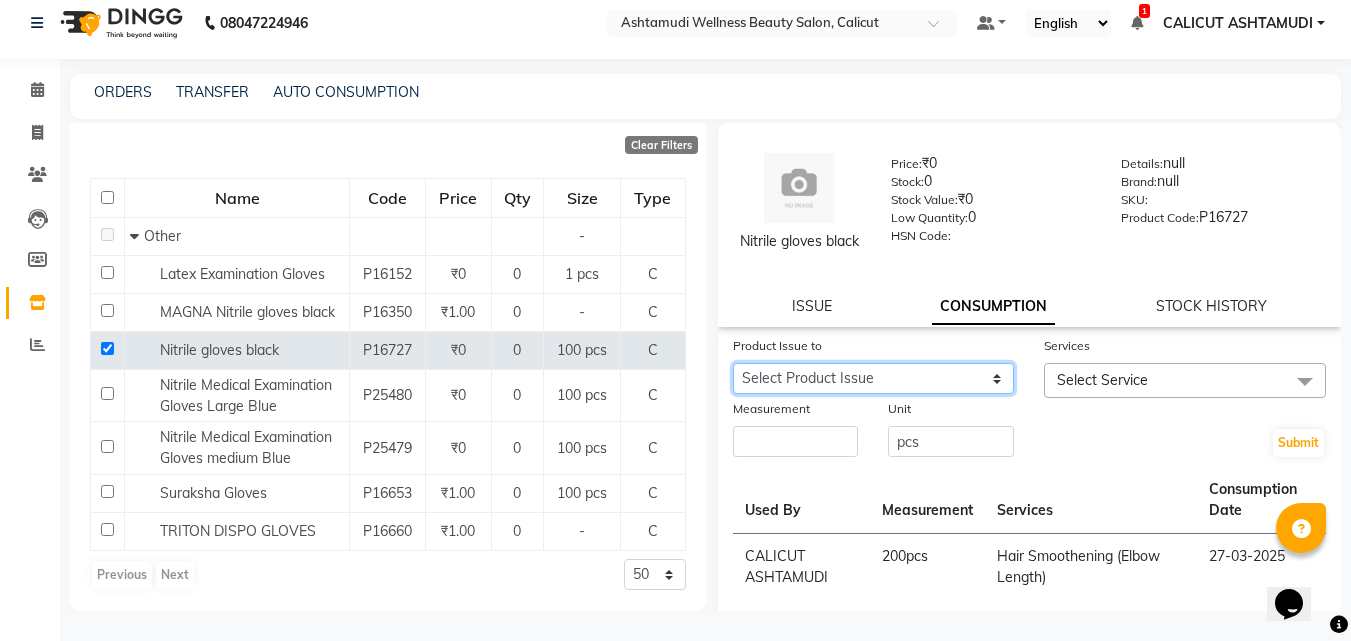 click on "Select Product Issue 2025-07-31, Issued to: [CITY] [CITY], Balance: 300 2025-06-28, Issued to: [CITY] [CITY], Balance: 200 2025-06-23, Issued to: [CITY] [CITY], Balance: 200 2025-05-31, Issued to: [CITY] [CITY], Balance: 200 2025-05-23, Issued to: [CITY] [CITY], Balance: 300 2025-04-30, Issued to: [CITY] [CITY], Balance: 100 2025-04-24, Issued to: [CITY] [CITY], Balance: 300 2025-04-15, Issued to: [CITY] [CITY], Balance: 300" 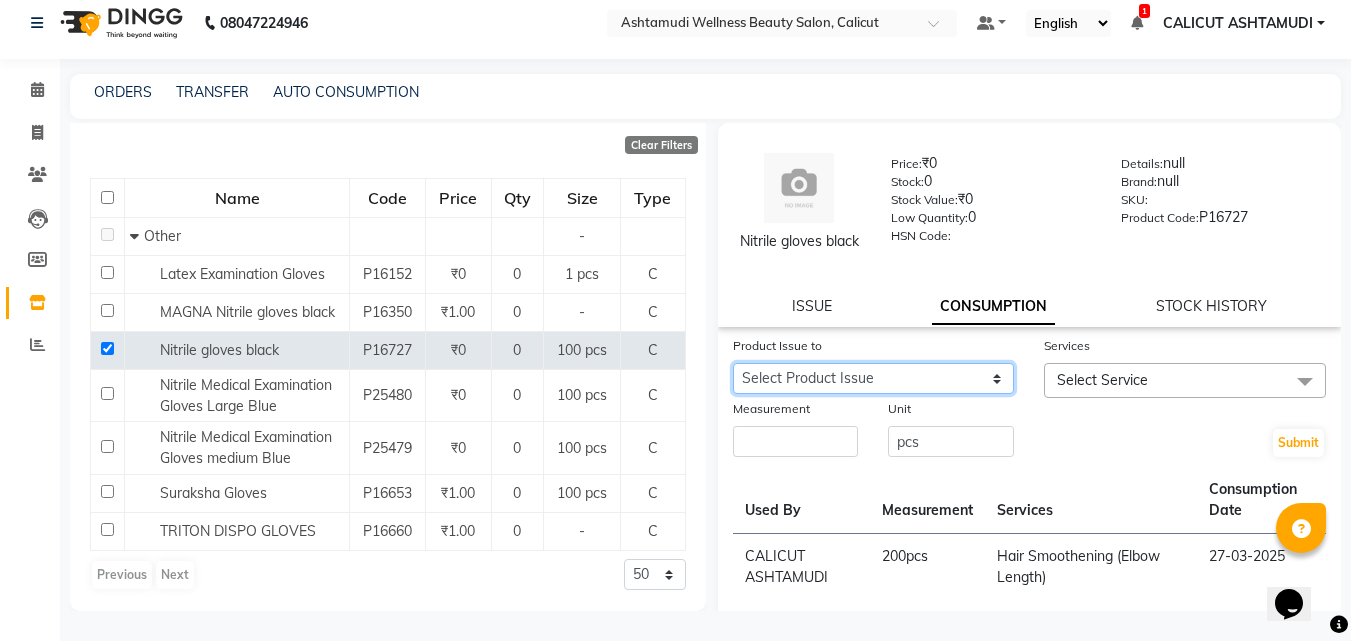 select on "[NUMBER]" 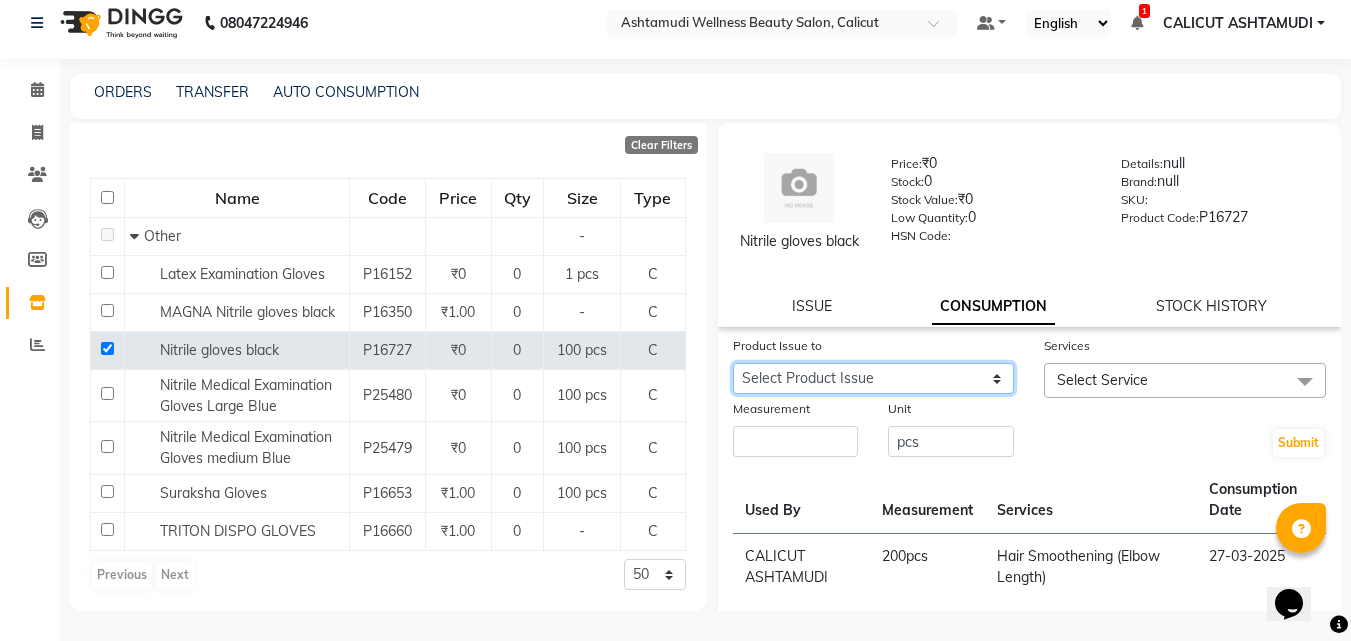 click on "Select Product Issue 2025-07-31, Issued to: [CITY] [CITY], Balance: 300 2025-06-28, Issued to: [CITY] [CITY], Balance: 200 2025-06-23, Issued to: [CITY] [CITY], Balance: 200 2025-05-31, Issued to: [CITY] [CITY], Balance: 200 2025-05-23, Issued to: [CITY] [CITY], Balance: 300 2025-04-30, Issued to: [CITY] [CITY], Balance: 100 2025-04-24, Issued to: [CITY] [CITY], Balance: 300 2025-04-15, Issued to: [CITY] [CITY], Balance: 300" 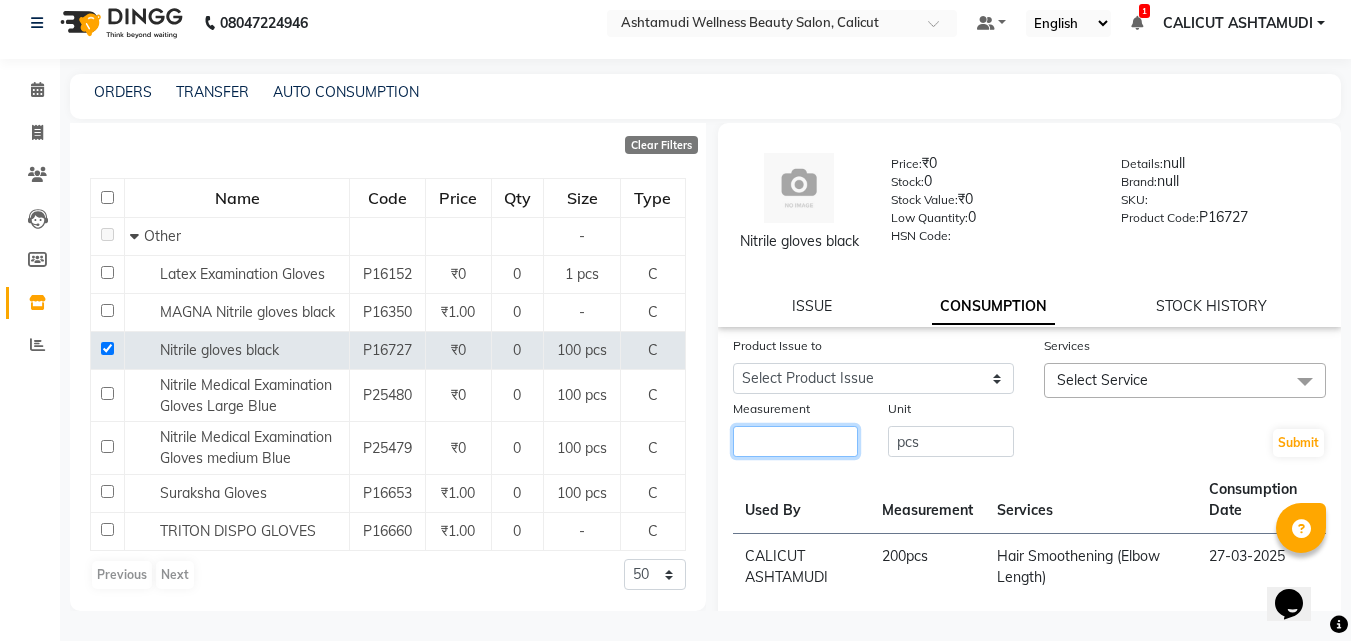 click 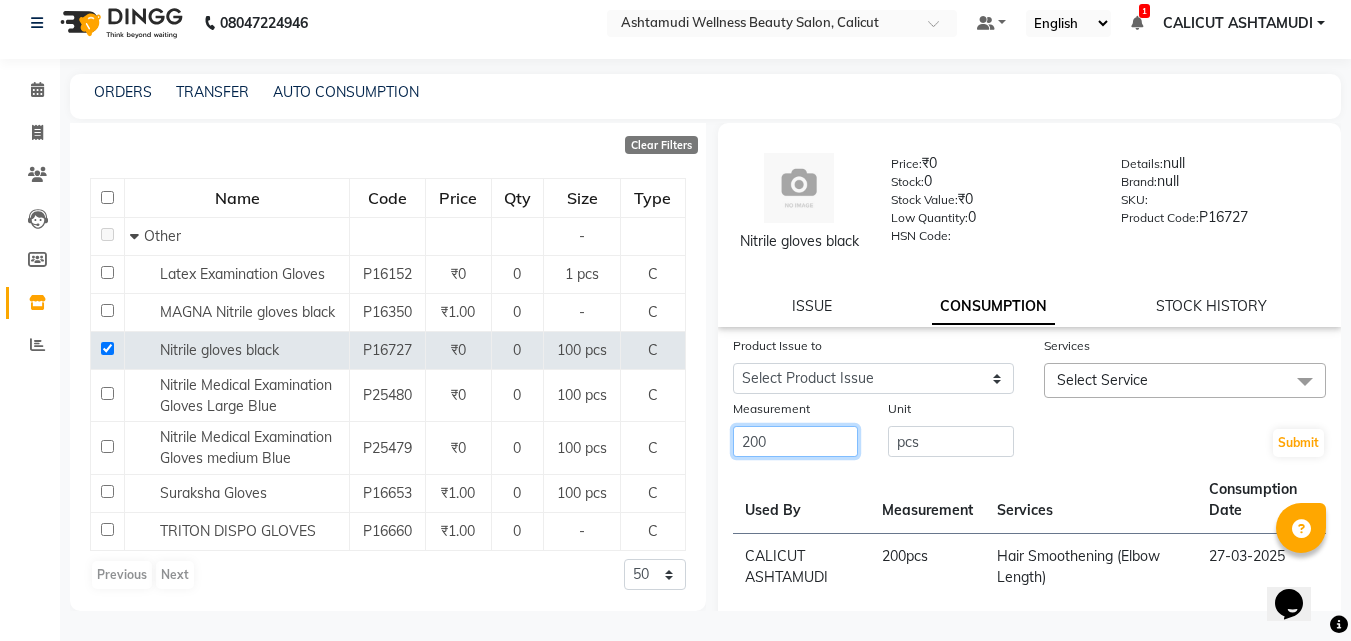 type on "200" 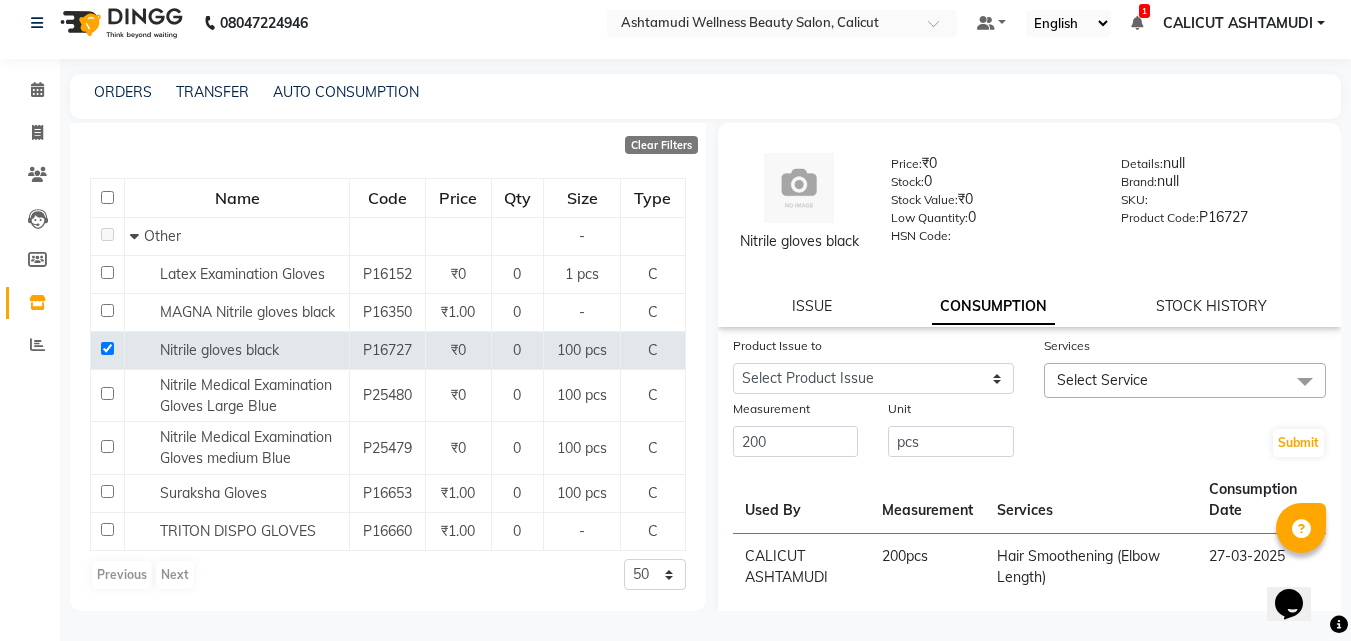 click on "Select Service" 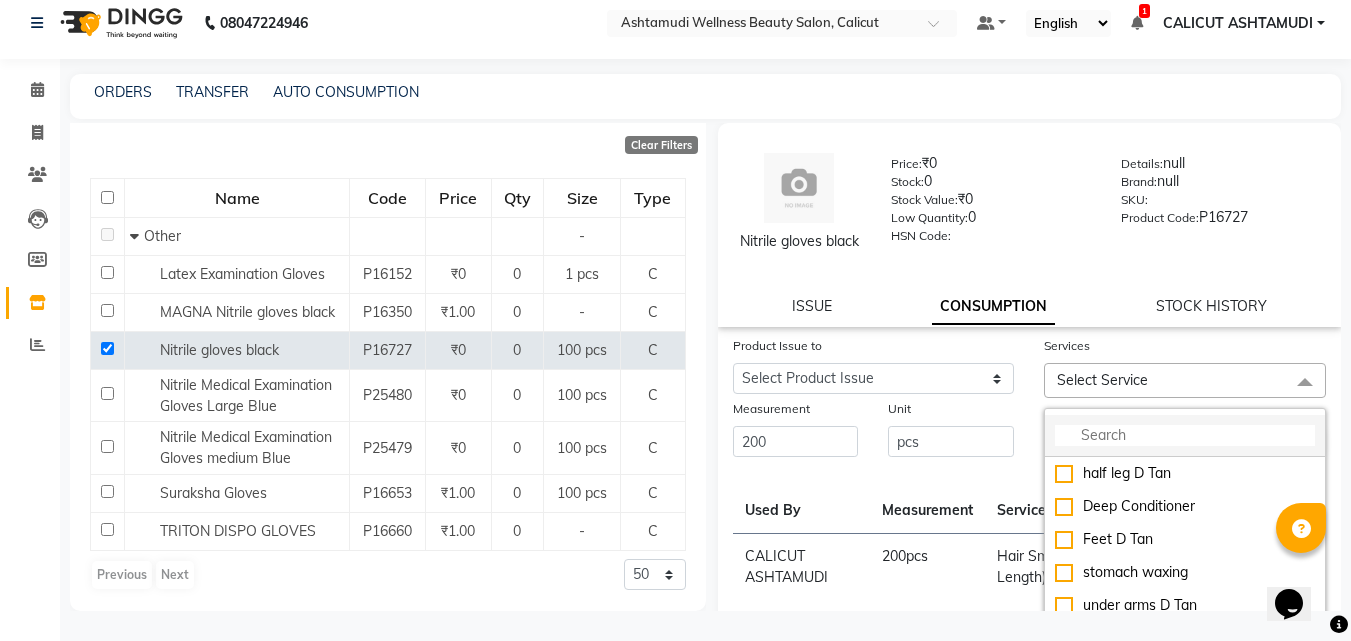 click 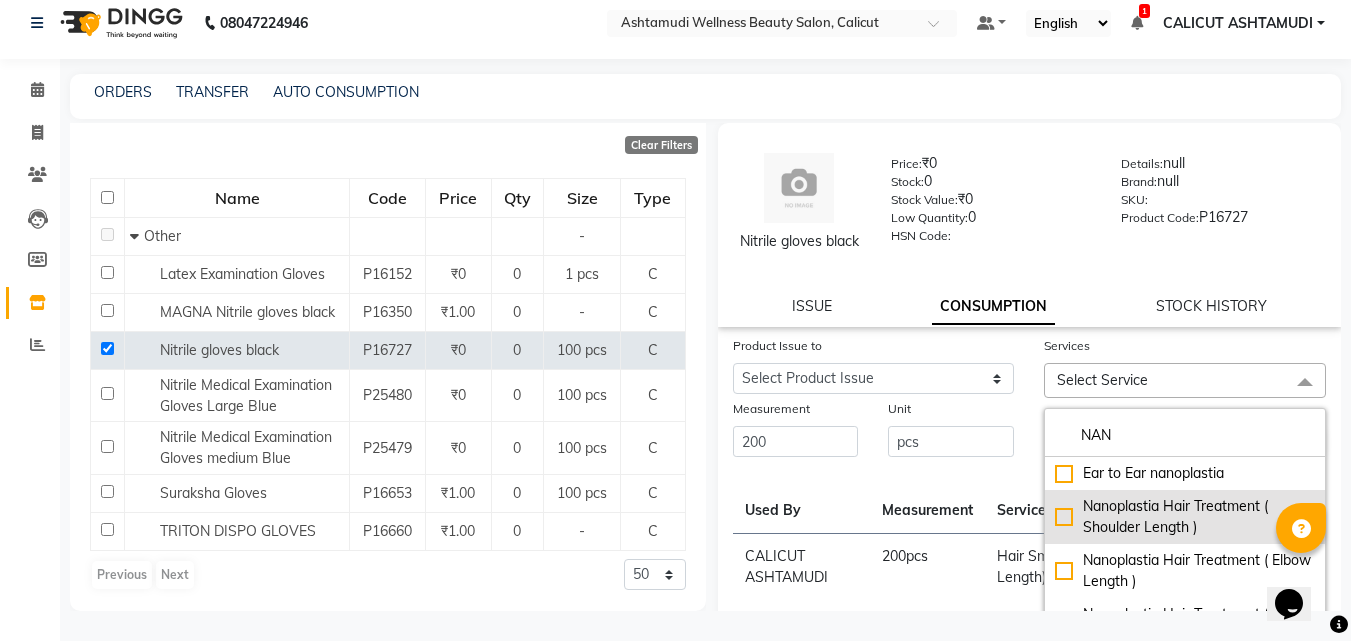 type on "NAN" 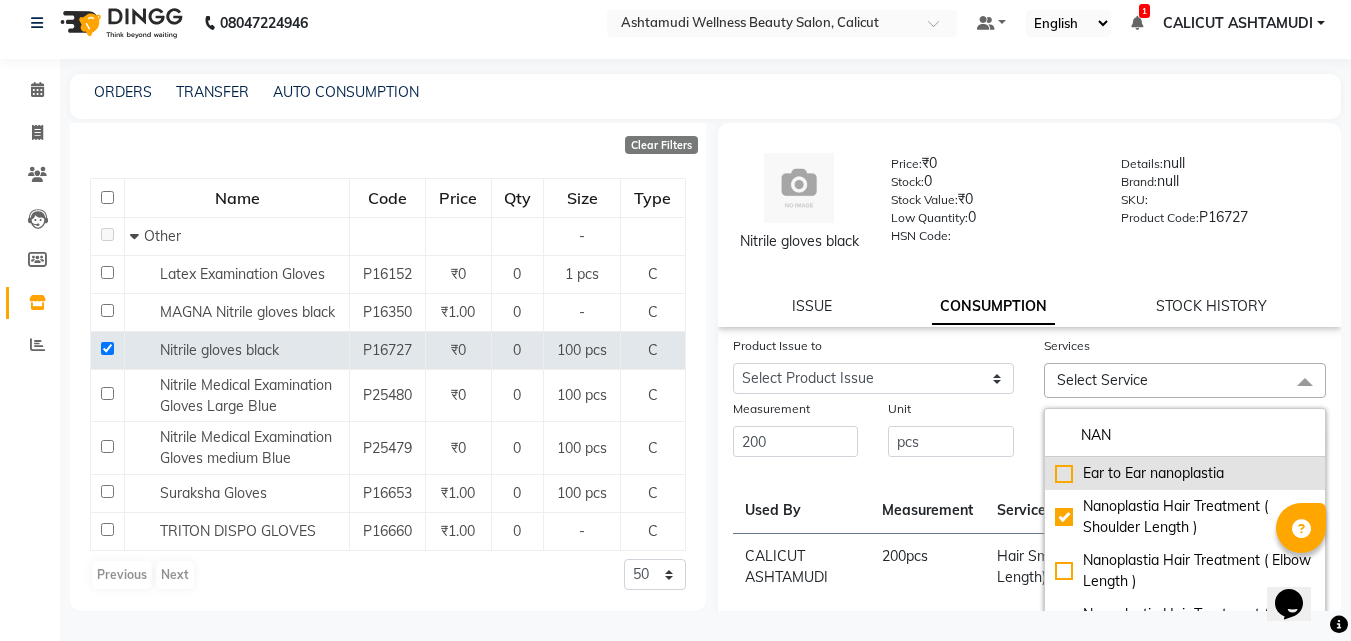 checkbox on "true" 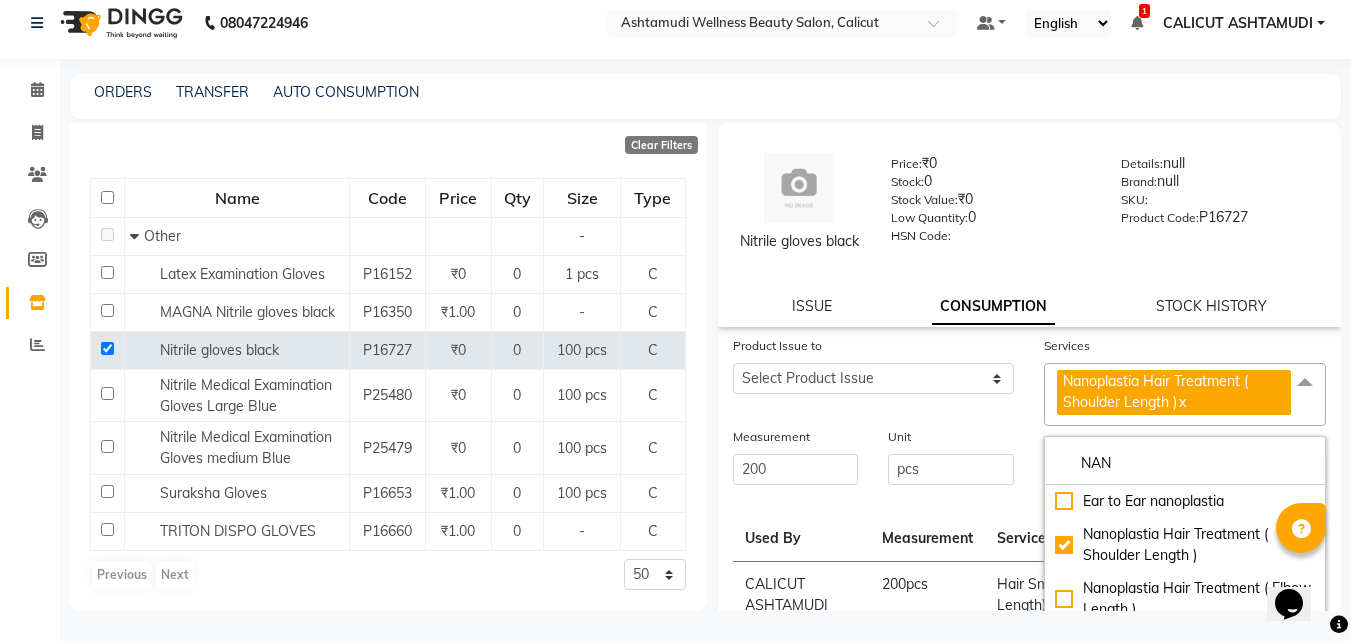 click on "Product Issue to Select Product Issue 2025-07-31, Issued to: [CITY] [CITY], Balance: 300 2025-06-28, Issued to: [CITY] [CITY], Balance: 200 2025-06-23, Issued to: [CITY] [CITY], Balance: 200 2025-05-31, Issued to: [CITY] [CITY], Balance: 200 2025-05-23, Issued to: [CITY] [CITY], Balance: 300 2025-04-30, Issued to: [CITY] [CITY], Balance: 100 2025-04-24, Issued to: [CITY] [CITY], Balance: 300 2025-04-15, Issued to: [CITY] [CITY], Balance: 300" 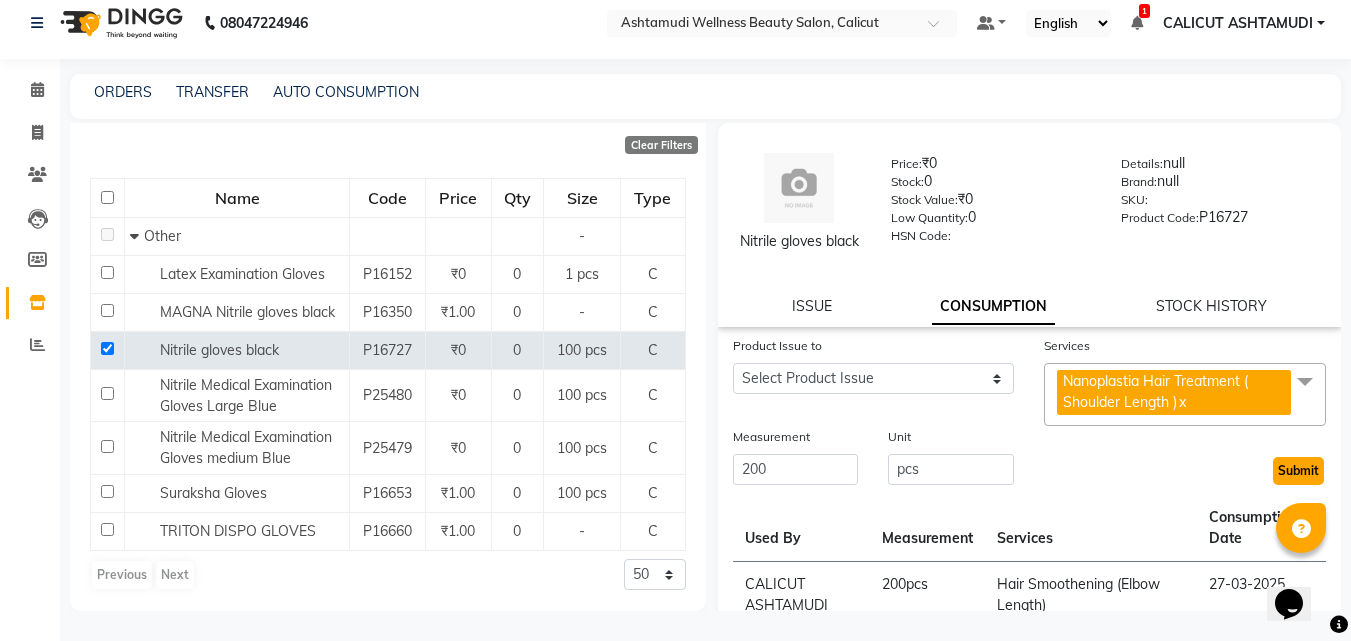 click on "Submit" 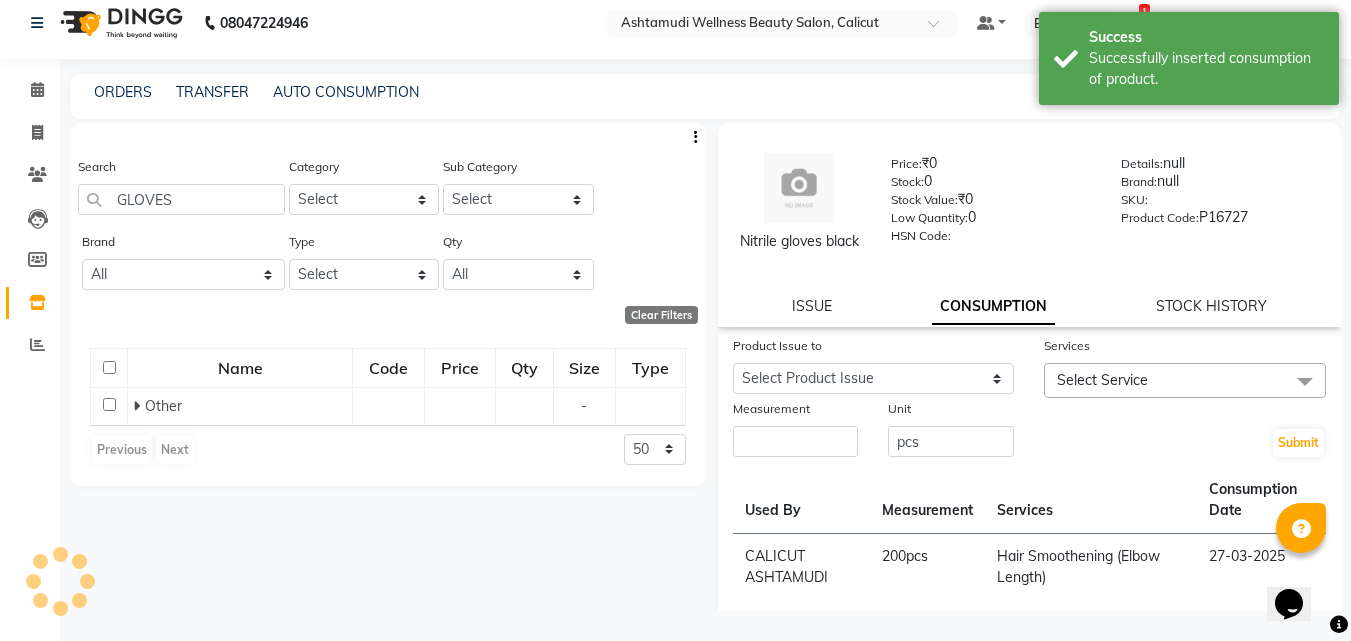 scroll, scrollTop: 0, scrollLeft: 0, axis: both 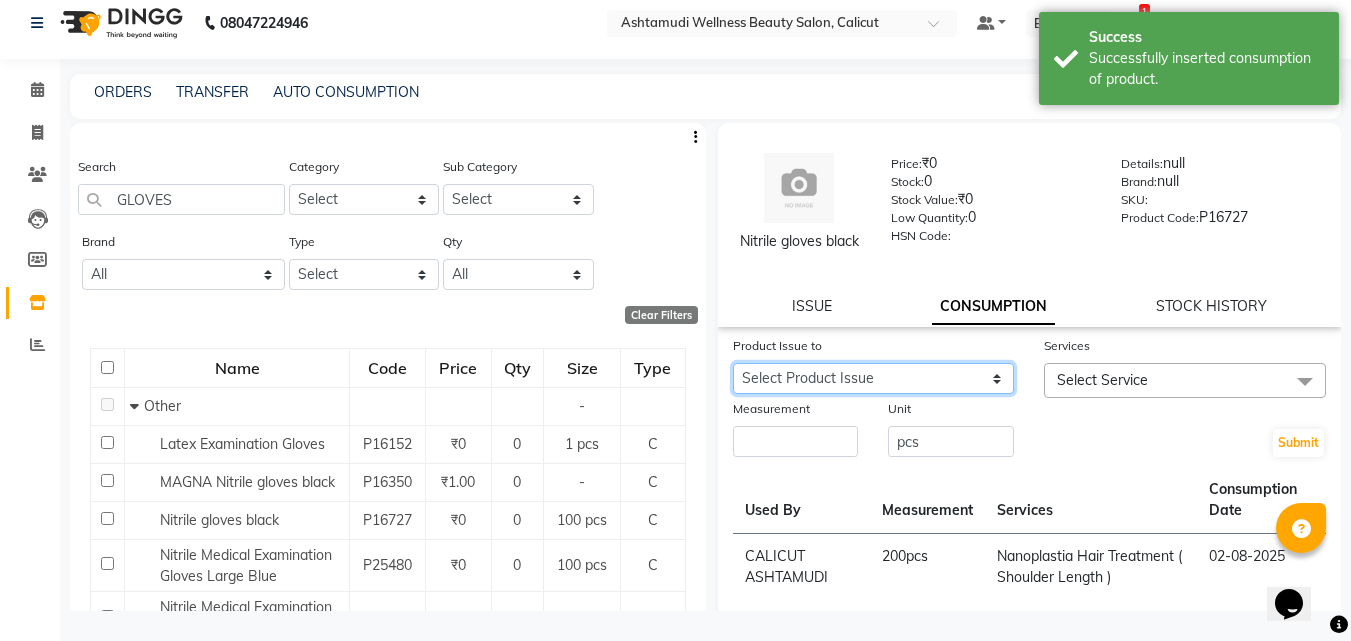 click on "Select Product Issue 2025-07-31, Issued to: [ORGANIZATION], Balance: 300 2025-06-23, Issued to: [ORGANIZATION], Balance: 200 2025-05-31, Issued to: [ORGANIZATION], Balance: 200 2025-05-23, Issued to: [ORGANIZATION], Balance: 300 2025-04-30, Issued to: [ORGANIZATION], Balance: 100 2025-04-24, Issued to: [ORGANIZATION], Balance: 300 2025-04-15, Issued to: [ORGANIZATION], Balance: 300" 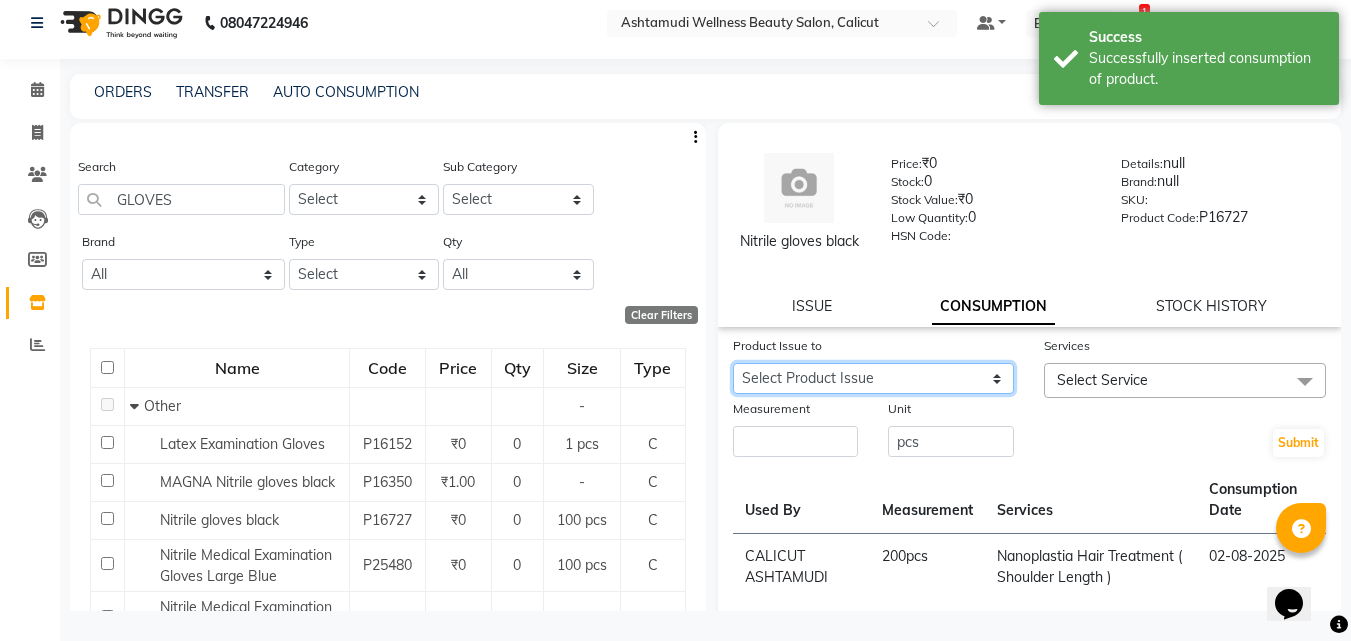 click on "Select Product Issue 2025-07-31, Issued to: [ORGANIZATION], Balance: 300 2025-06-23, Issued to: [ORGANIZATION], Balance: 200 2025-05-31, Issued to: [ORGANIZATION], Balance: 200 2025-05-23, Issued to: [ORGANIZATION], Balance: 300 2025-04-30, Issued to: [ORGANIZATION], Balance: 100 2025-04-24, Issued to: [ORGANIZATION], Balance: 300 2025-04-15, Issued to: [ORGANIZATION], Balance: 300" 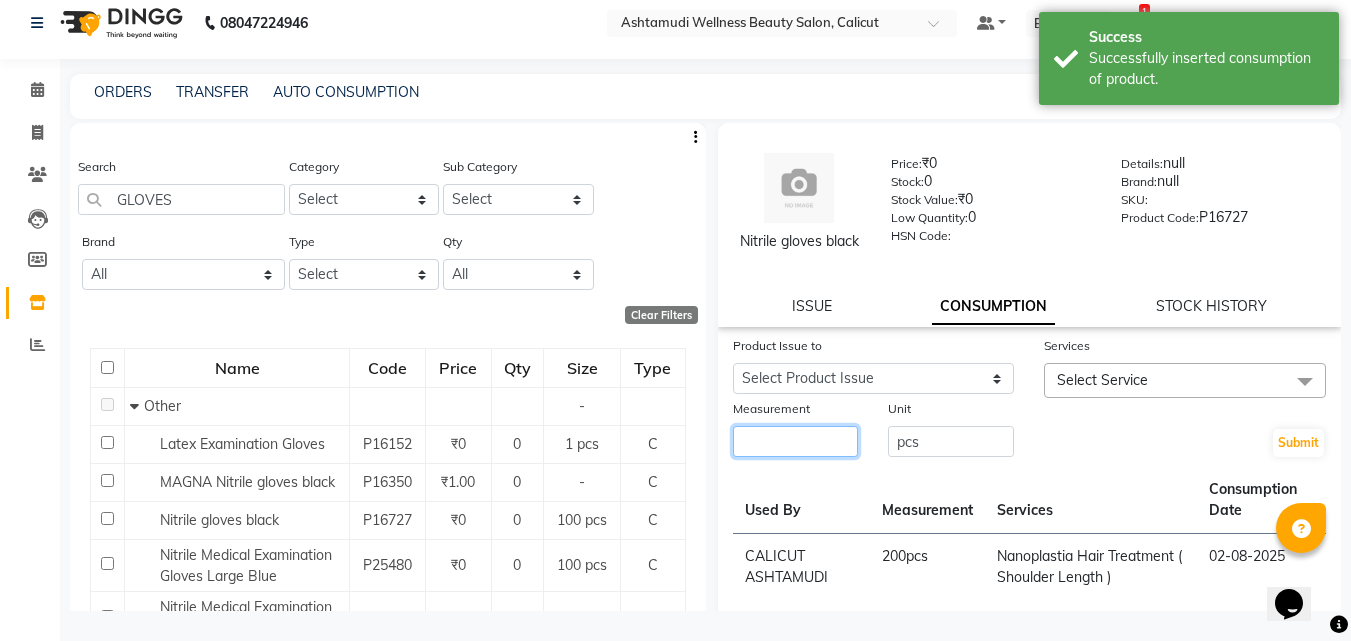 click 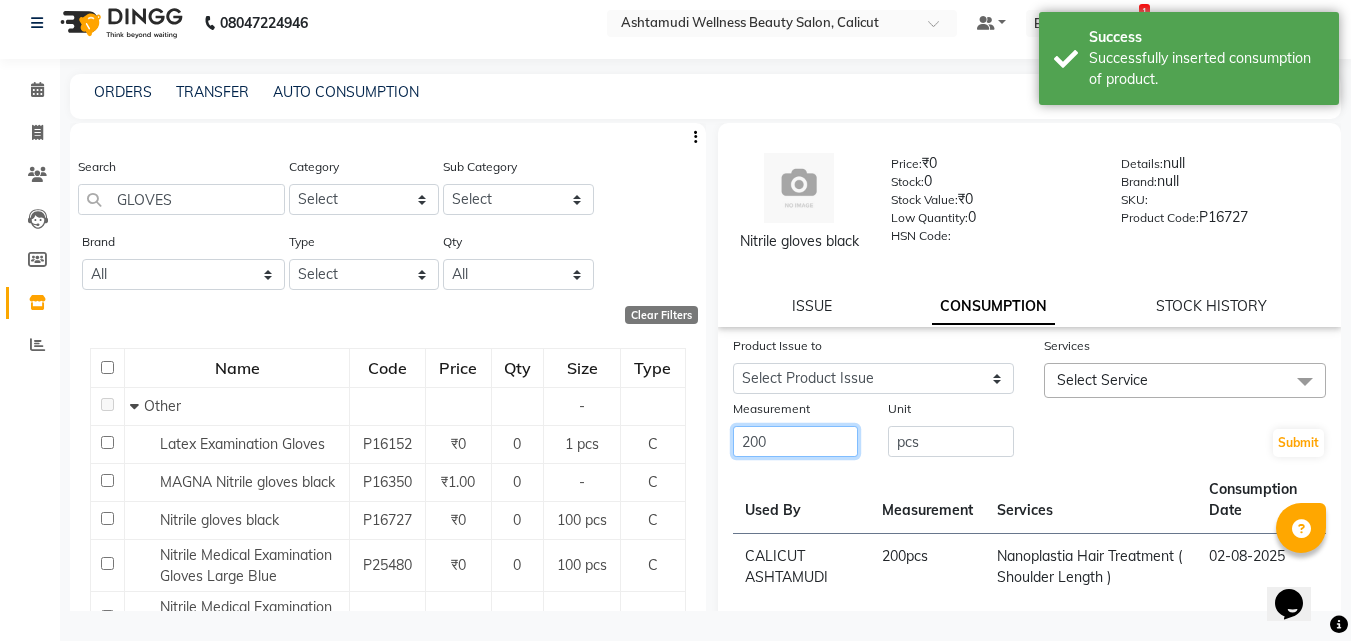 type on "200" 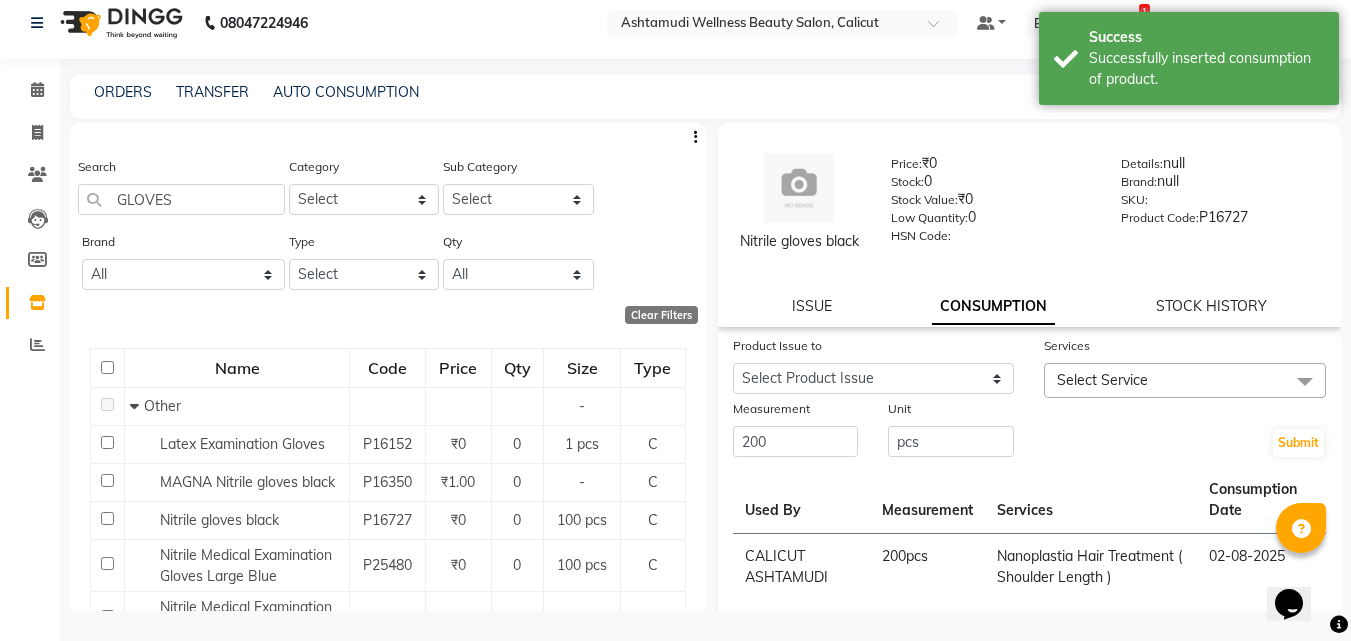 click on "Select Service" 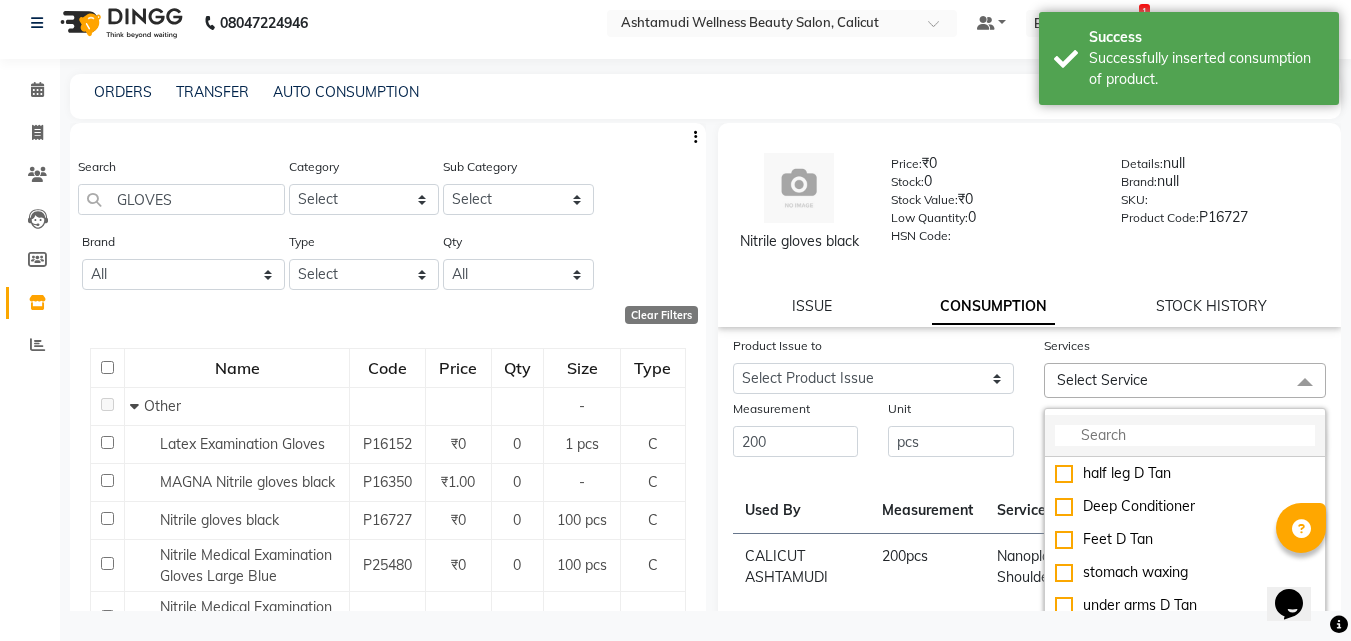 click 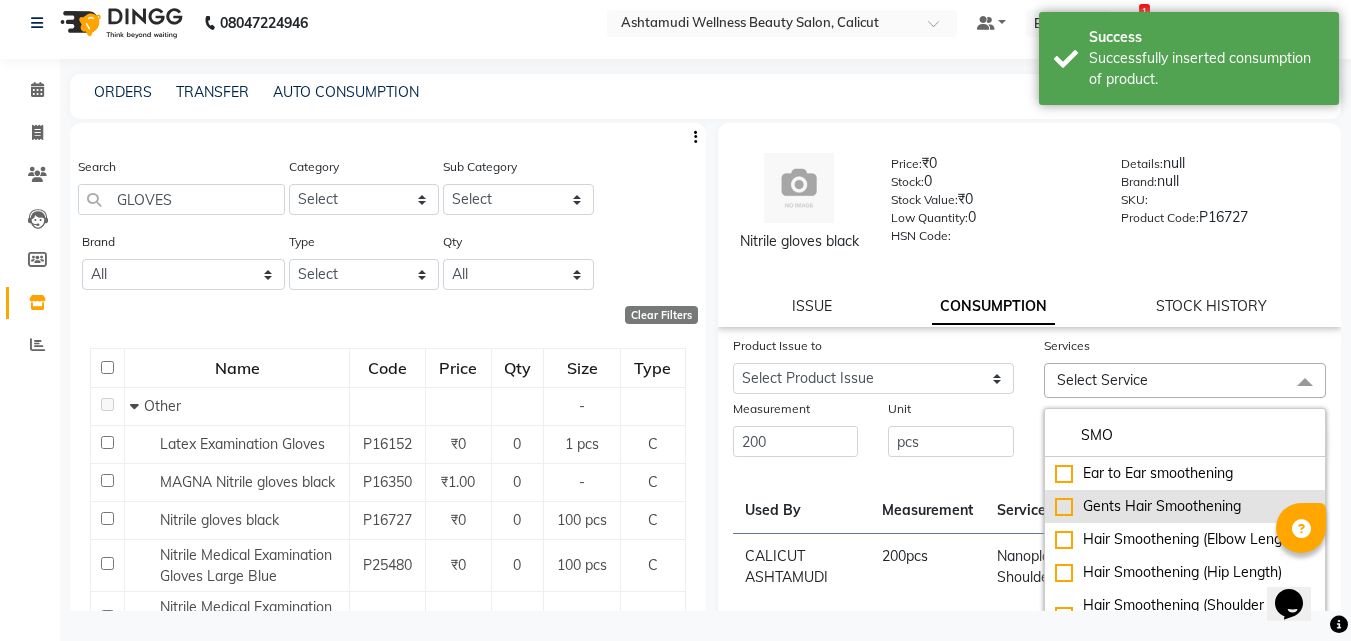 type on "SMO" 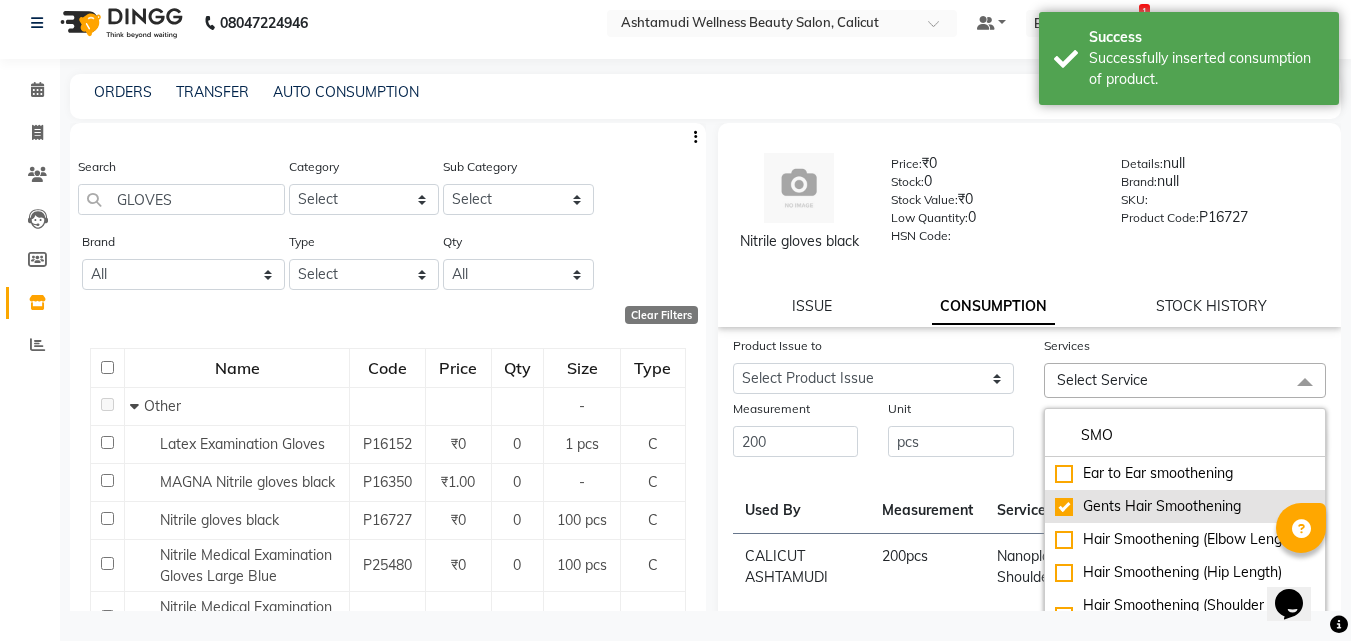 checkbox on "true" 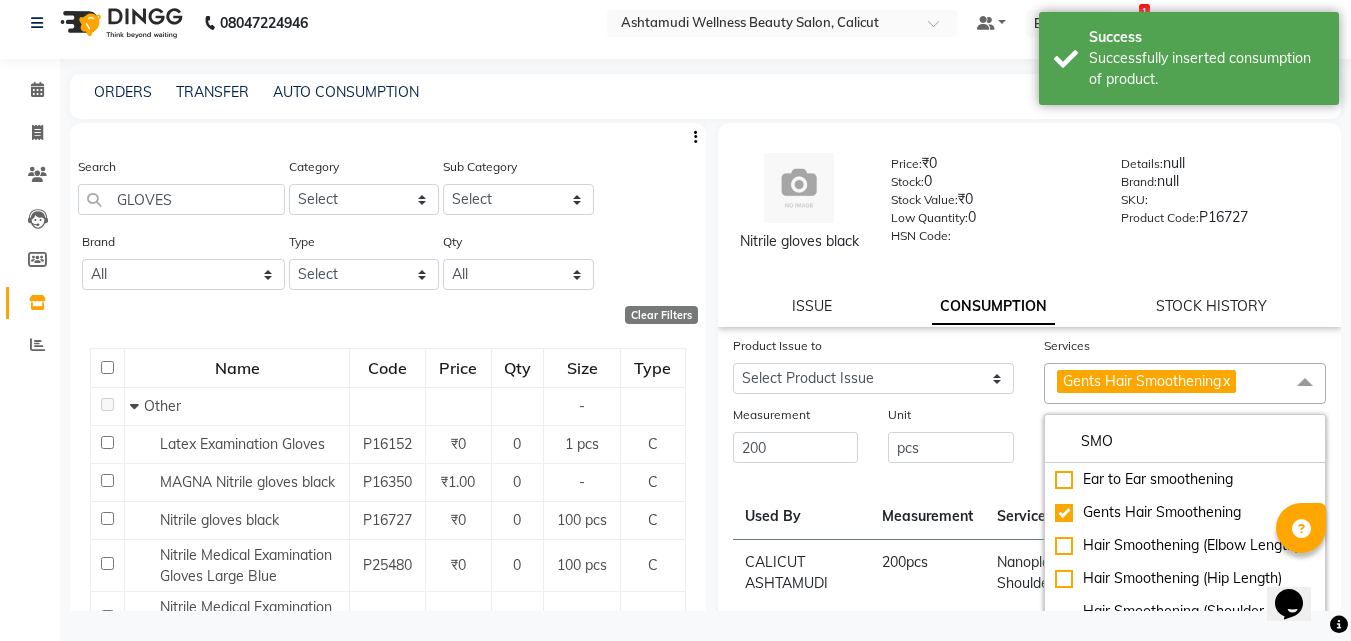 click on "Submit" 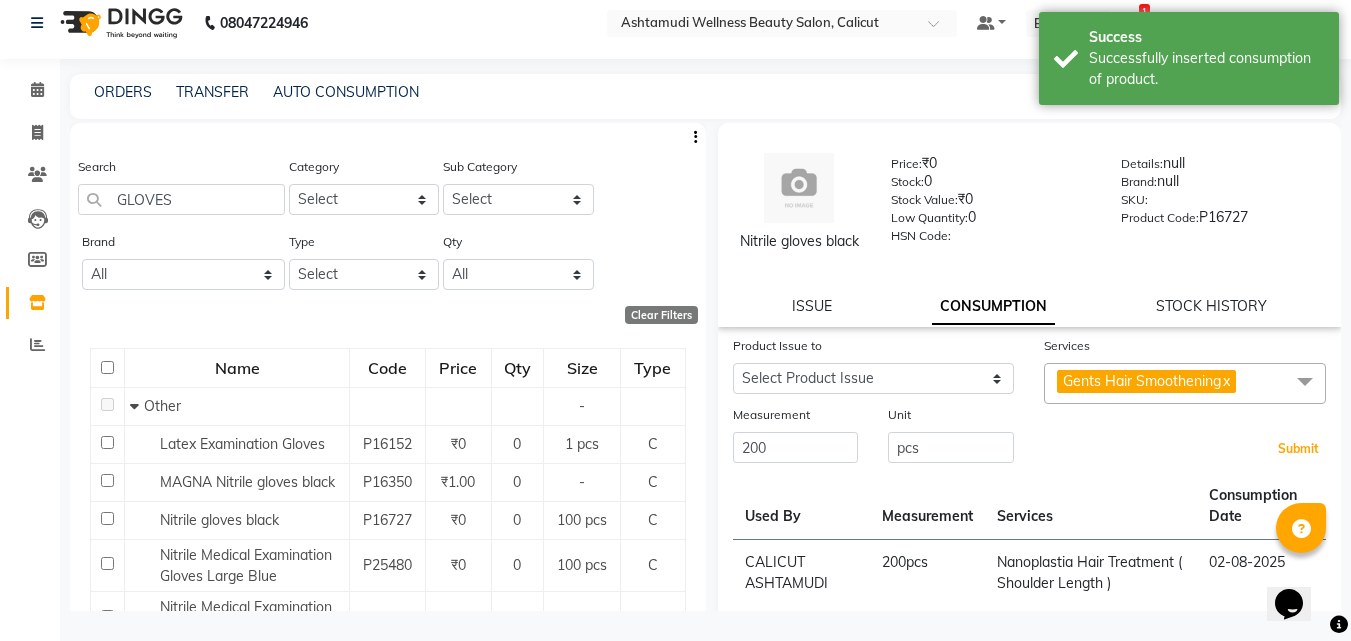 drag, startPoint x: 1266, startPoint y: 472, endPoint x: 1249, endPoint y: 475, distance: 17.262676 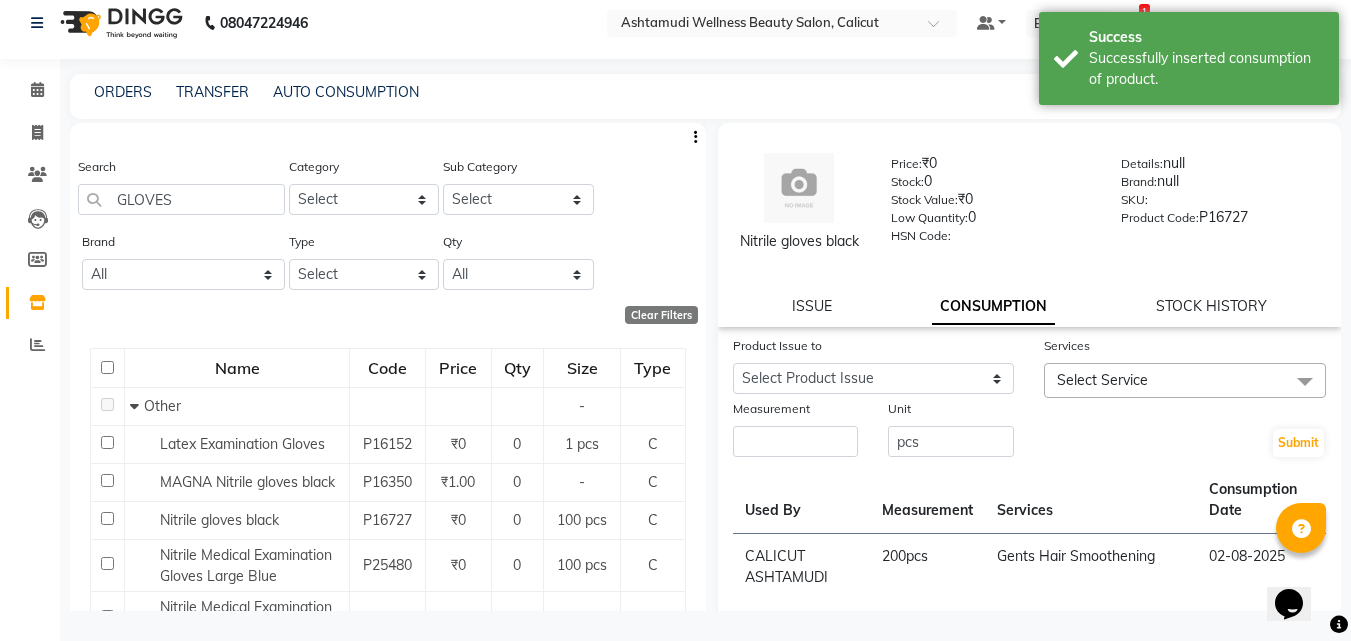 click on "Unit" 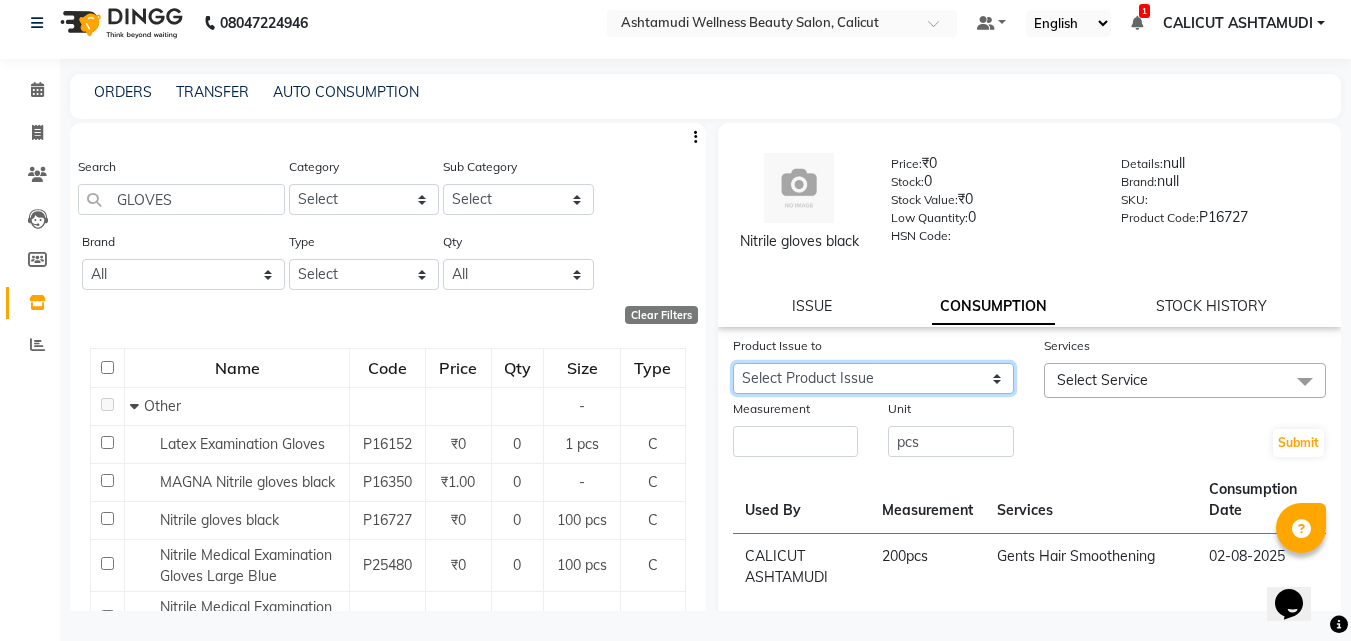 click on "Select Product Issue 2025-07-31, Issued to: [ORGANIZATION], Balance: 300 2025-05-31, Issued to: [ORGANIZATION], Balance: 200 2025-05-23, Issued to: [ORGANIZATION], Balance: 300 2025-04-30, Issued to: [ORGANIZATION], Balance: 100 2025-04-24, Issued to: [ORGANIZATION], Balance: 300 2025-04-15, Issued to: [ORGANIZATION], Balance: 300" 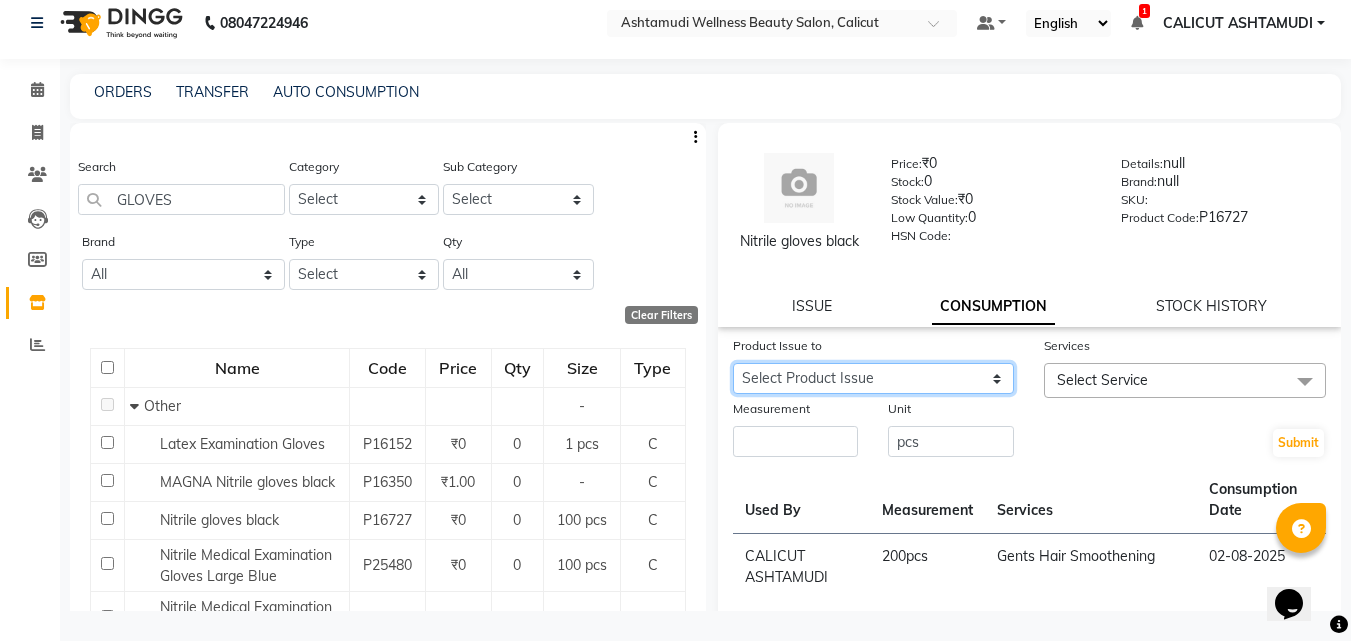 click on "Select Product Issue 2025-07-31, Issued to: [ORGANIZATION], Balance: 300 2025-05-31, Issued to: [ORGANIZATION], Balance: 200 2025-05-23, Issued to: [ORGANIZATION], Balance: 300 2025-04-30, Issued to: [ORGANIZATION], Balance: 100 2025-04-24, Issued to: [ORGANIZATION], Balance: 300 2025-04-15, Issued to: [ORGANIZATION], Balance: 300" 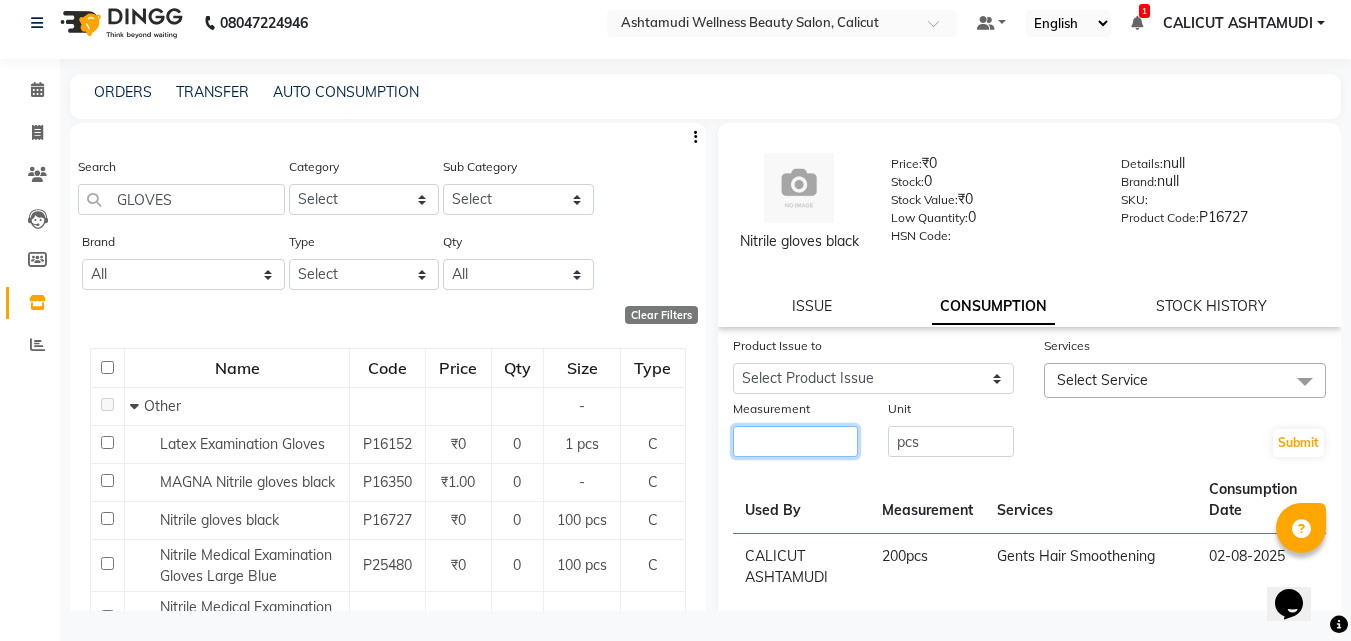 click 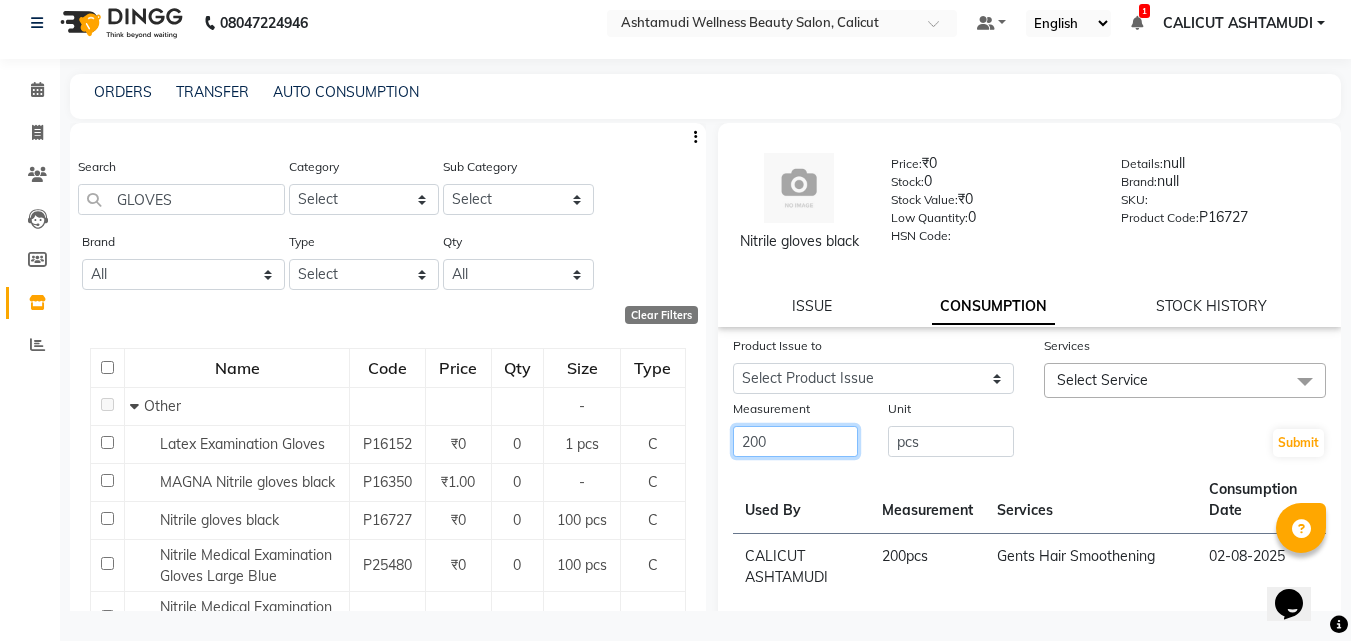 type on "200" 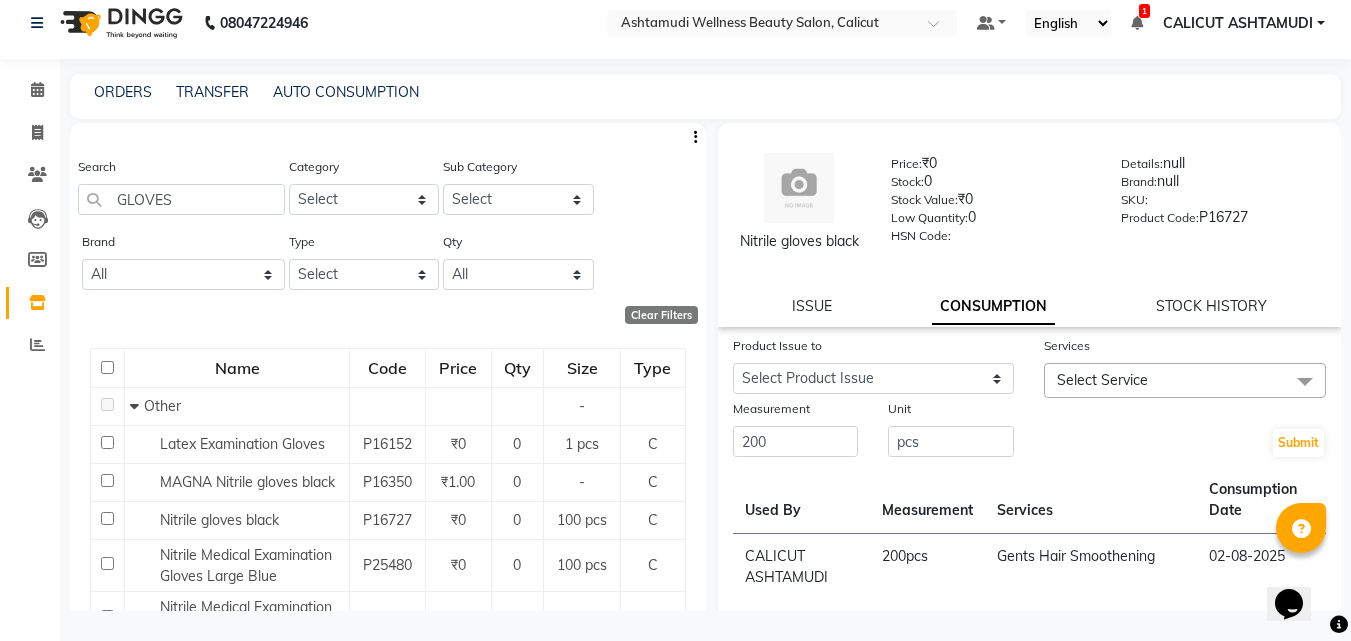 drag, startPoint x: 1067, startPoint y: 403, endPoint x: 1068, endPoint y: 420, distance: 17.029387 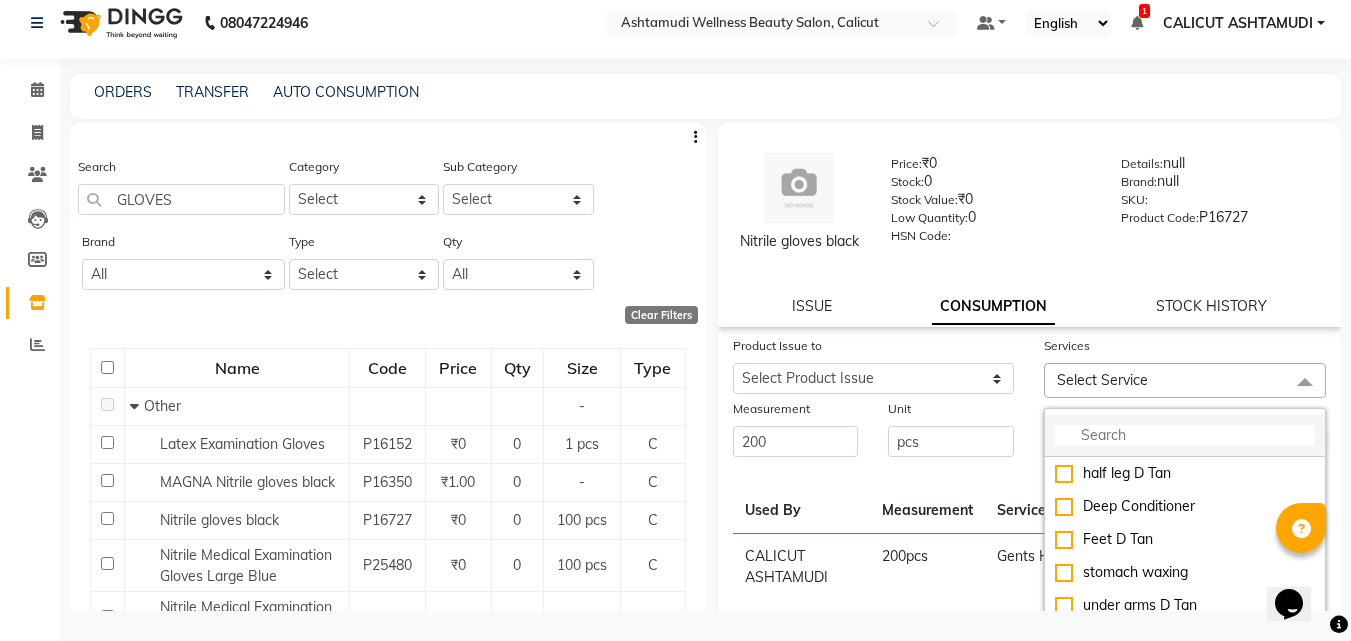 click 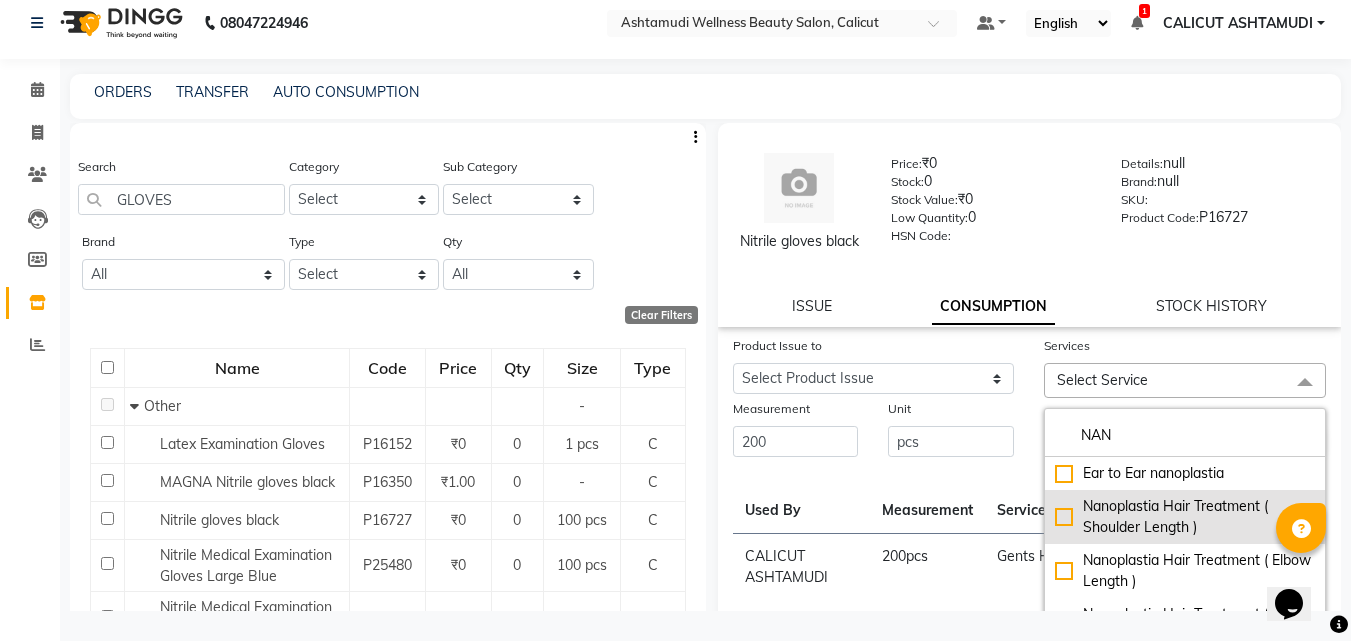 type on "NAN" 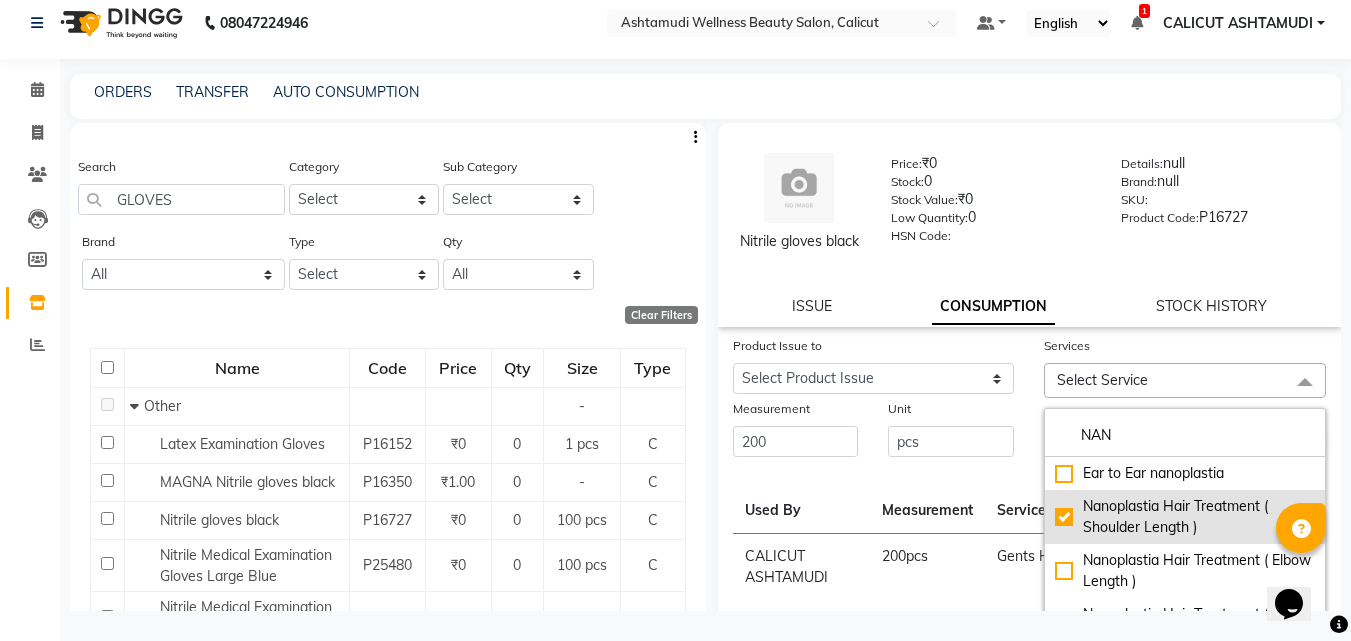 checkbox on "true" 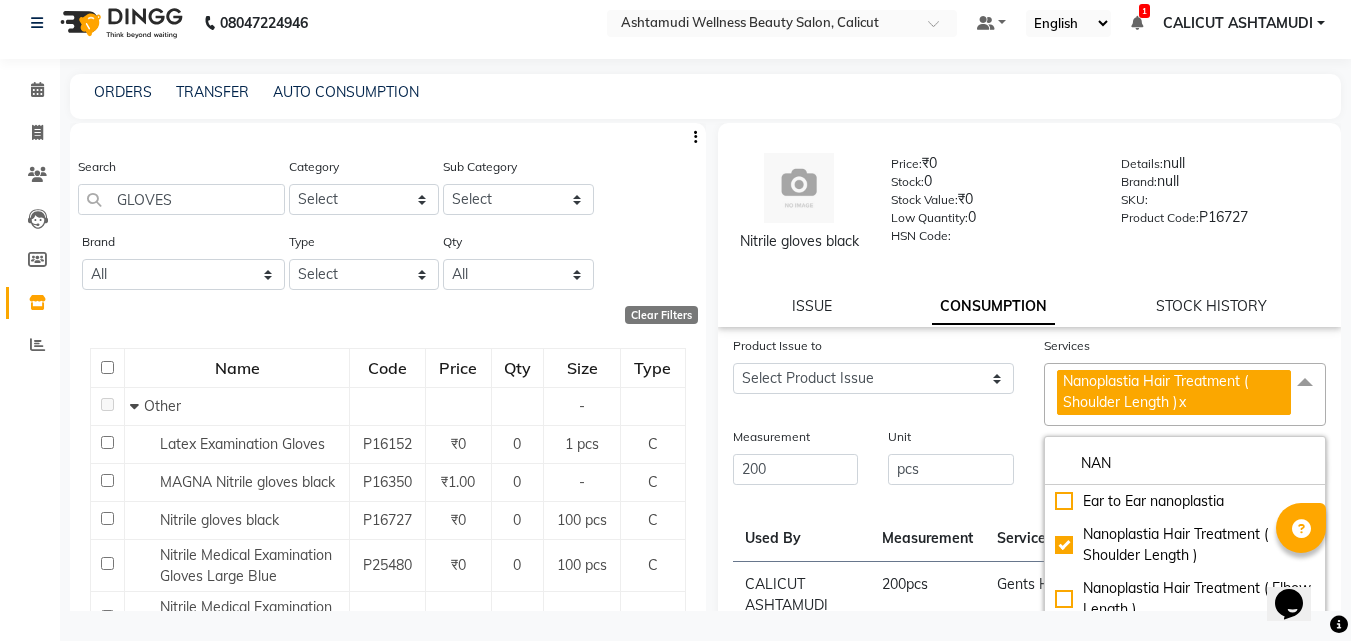 click on "Product Issue to Select Product Issue 2025-07-31, Issued to: [CITY] [CITY], Balance: 300 2025-05-31, Issued to: [CITY] [CITY], Balance: 200 2025-05-23, Issued to: [CITY] [CITY], Balance: 300 2025-04-30, Issued to: [CITY] [CITY], Balance: 100 2025-04-24, Issued to: [CITY] [CITY], Balance: 300 2025-04-15, Issued to: [CITY] [CITY], Balance: 300" 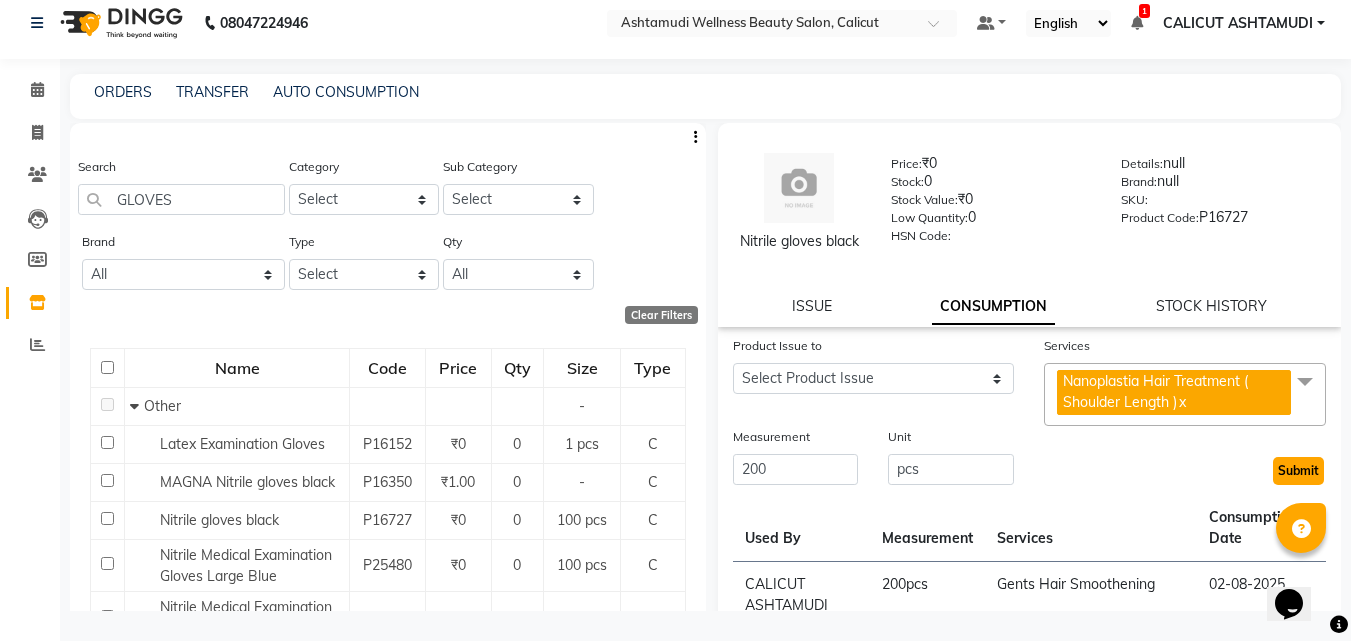 click on "Submit" 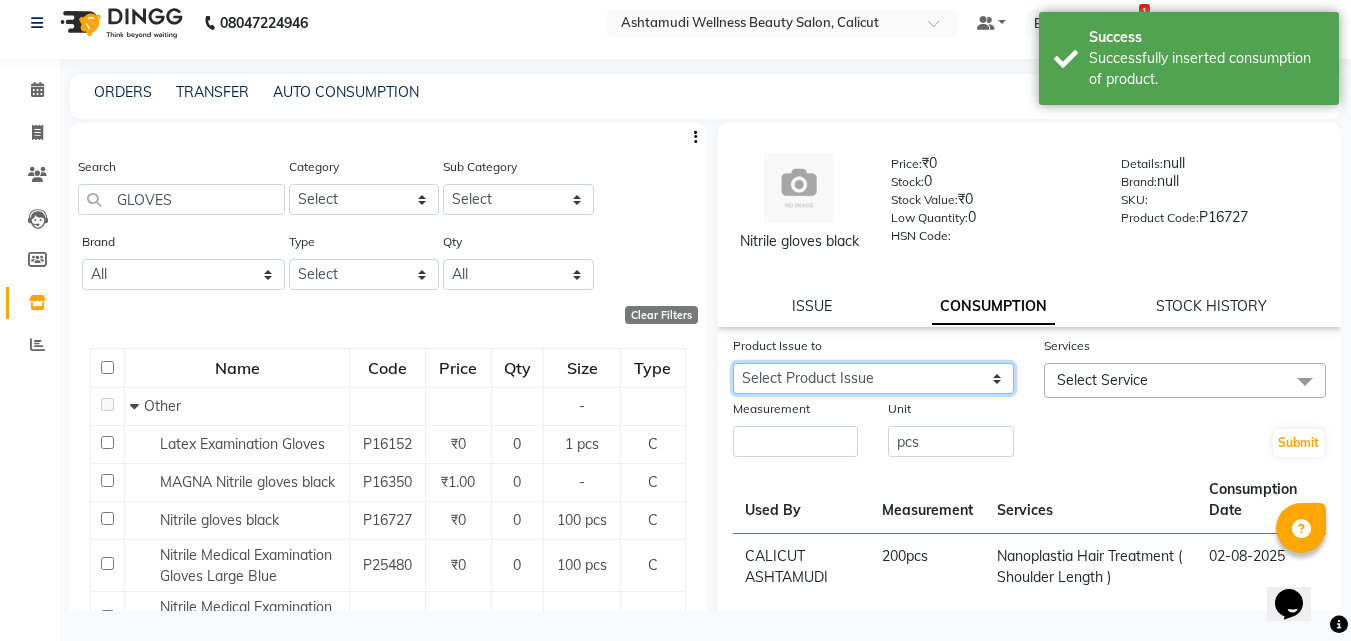 click on "Select Product Issue [DATE], Issued to: [CITY], Balance: [NUMBER] [DATE], Issued to: [CITY], Balance: [NUMBER] [DATE], Issued to: [CITY], Balance: [NUMBER] [DATE], Issued to: [CITY], Balance: [NUMBER] [DATE], Issued to: [CITY], Balance: [NUMBER]" 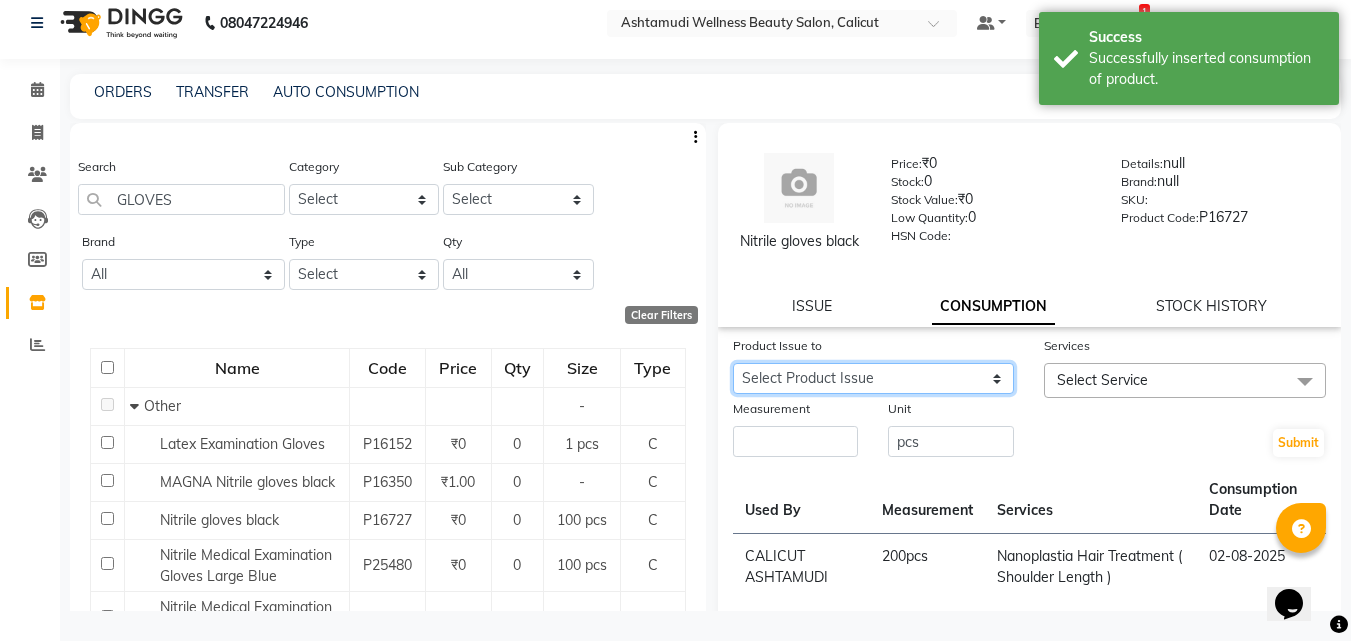 click on "Select Product Issue [DATE], Issued to: [CITY], Balance: [NUMBER] [DATE], Issued to: [CITY], Balance: [NUMBER] [DATE], Issued to: [CITY], Balance: [NUMBER] [DATE], Issued to: [CITY], Balance: [NUMBER] [DATE], Issued to: [CITY], Balance: [NUMBER]" 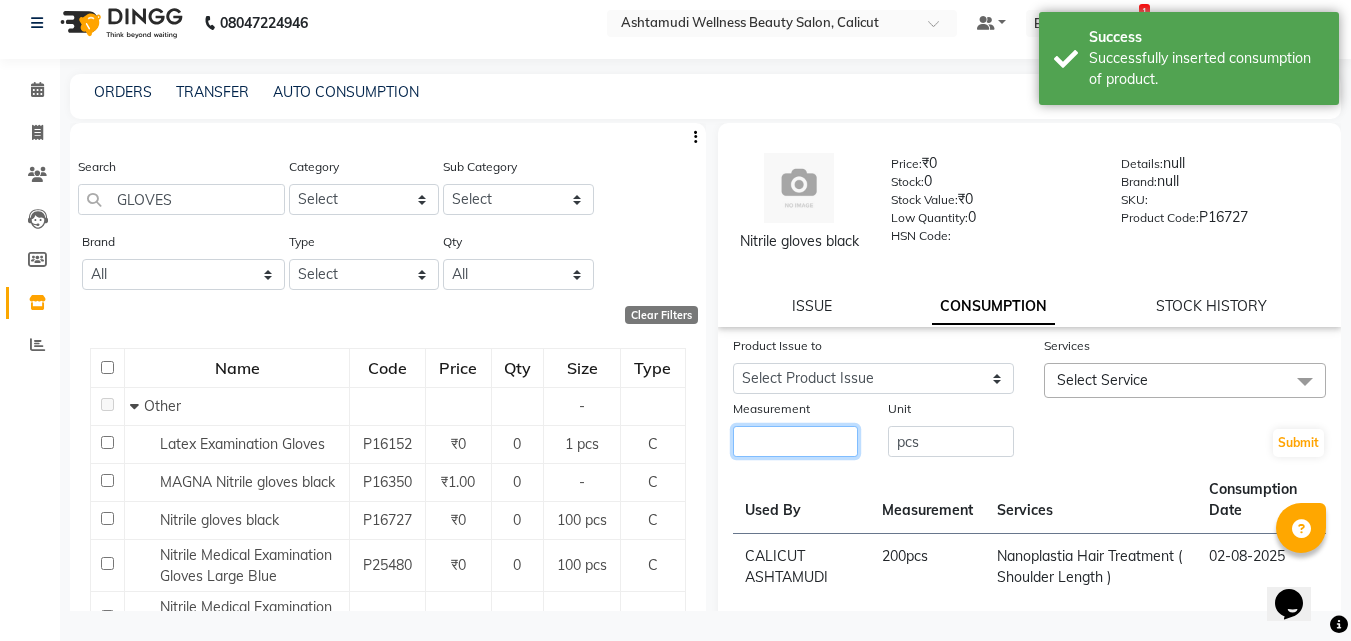 click 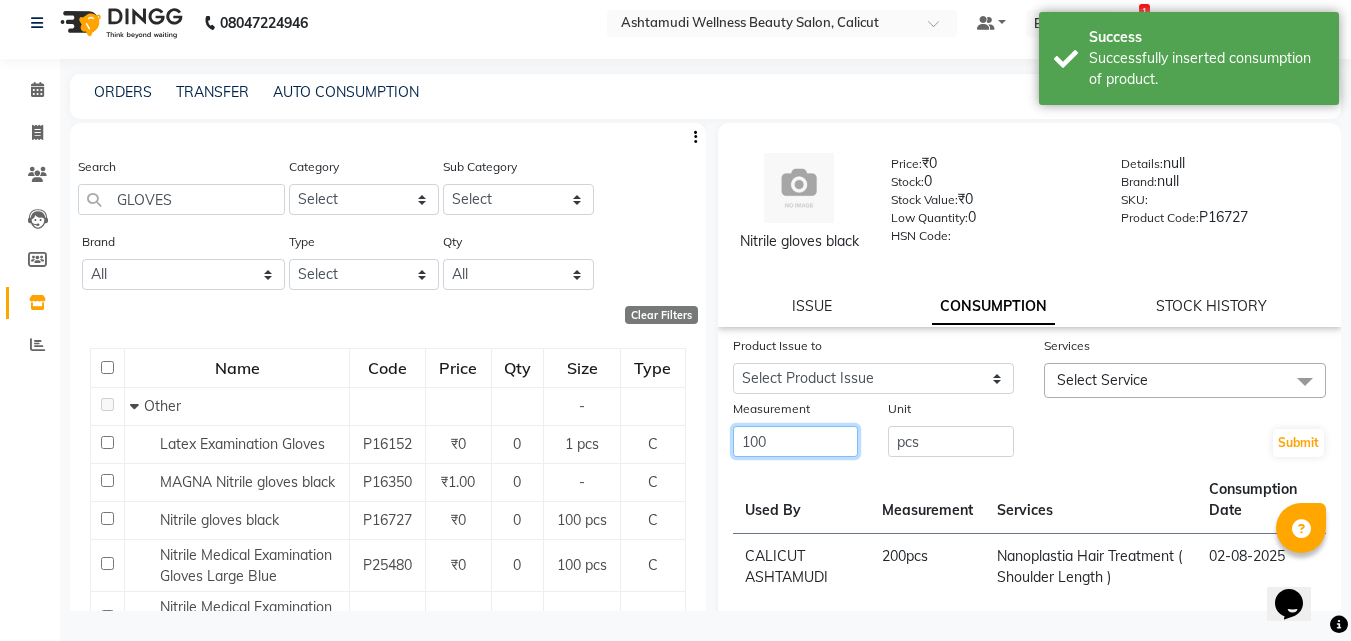 type on "100" 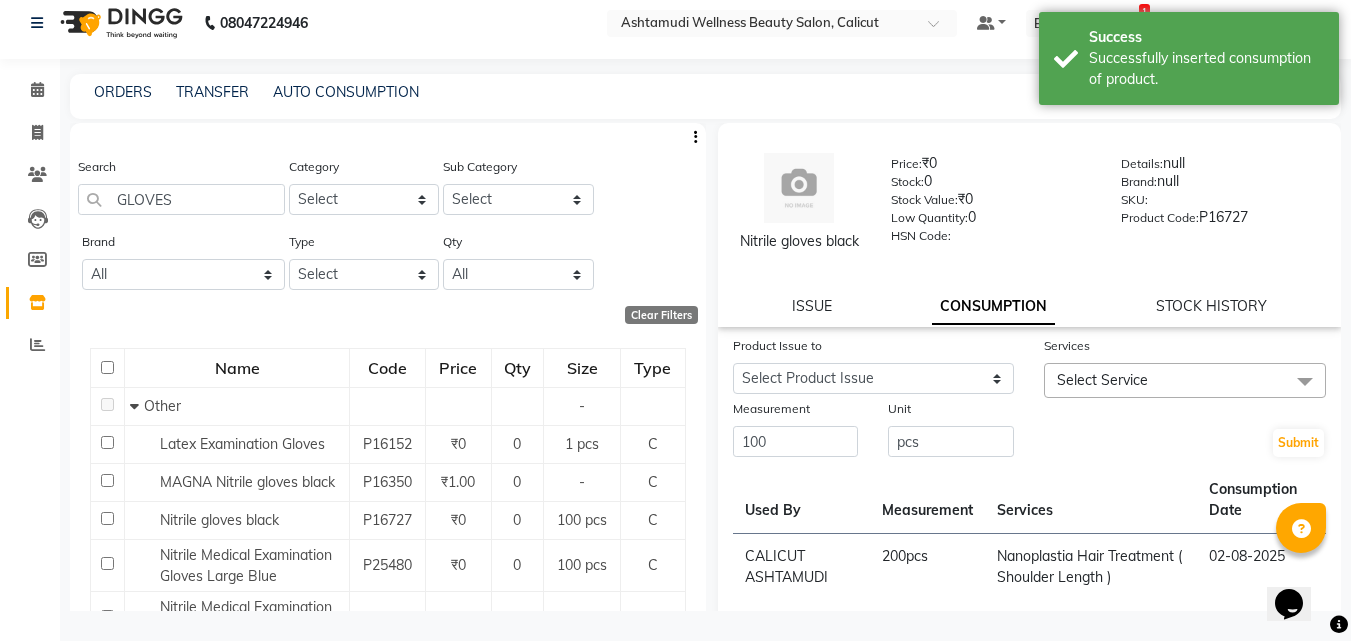 drag, startPoint x: 1117, startPoint y: 394, endPoint x: 1101, endPoint y: 445, distance: 53.450912 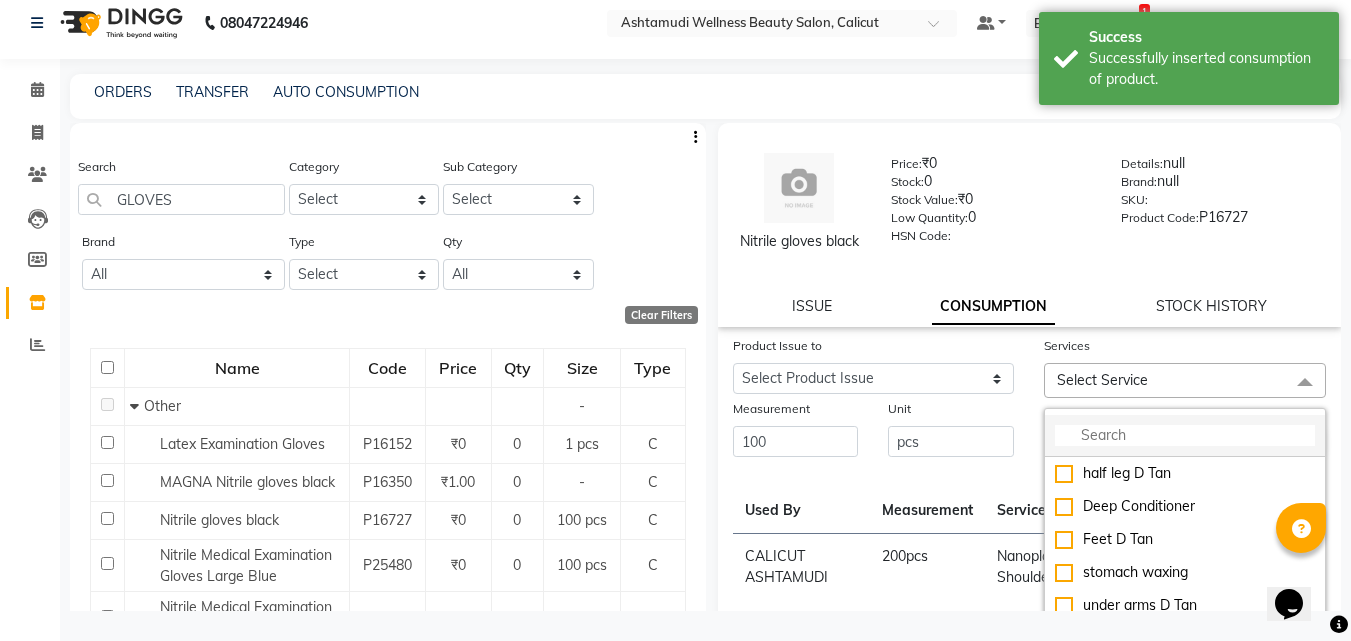 click 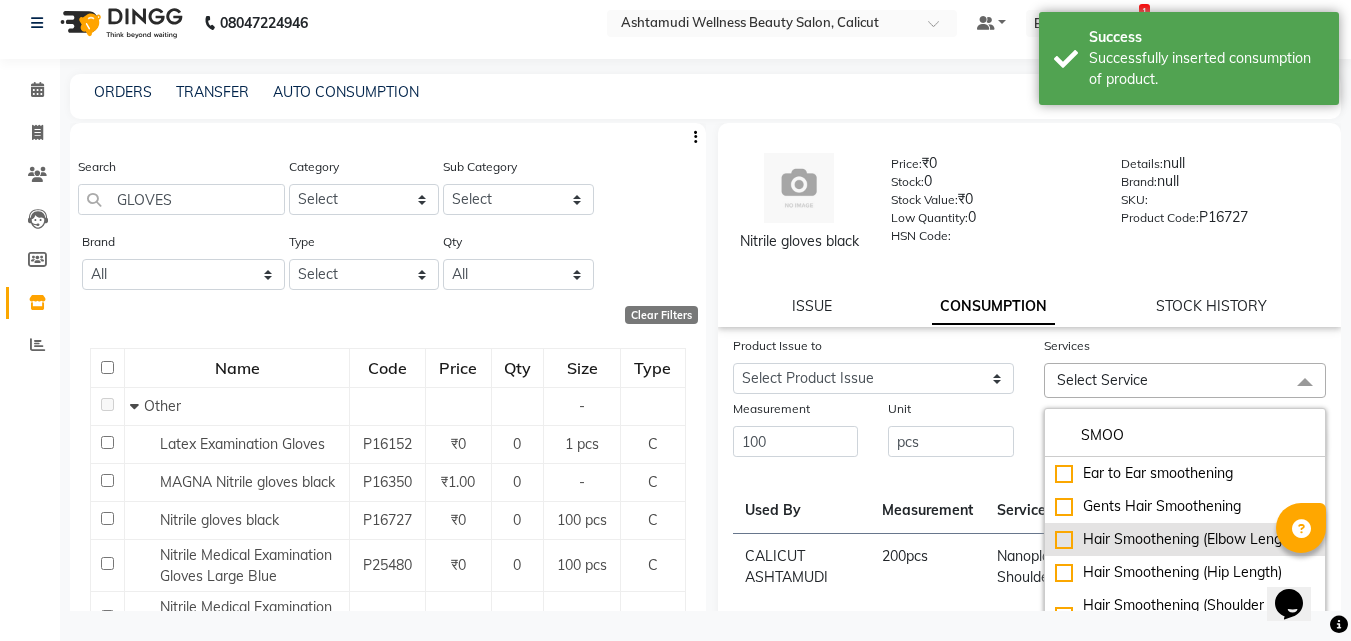 type on "SMOO" 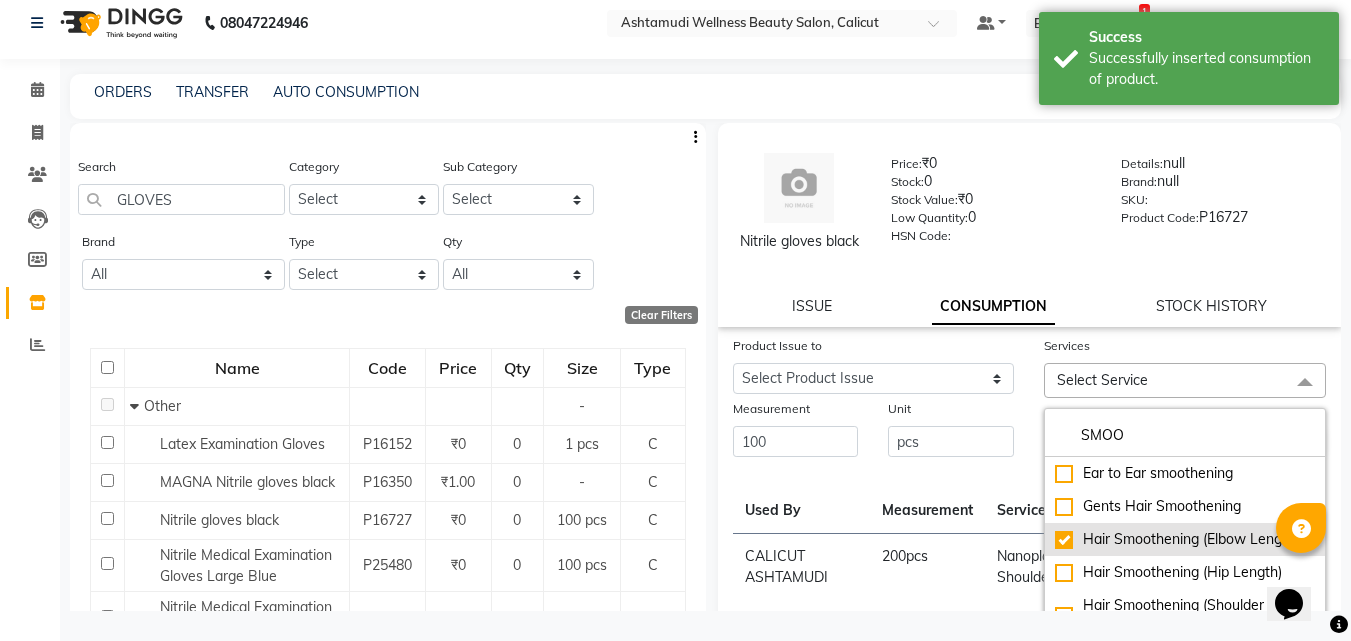 checkbox on "true" 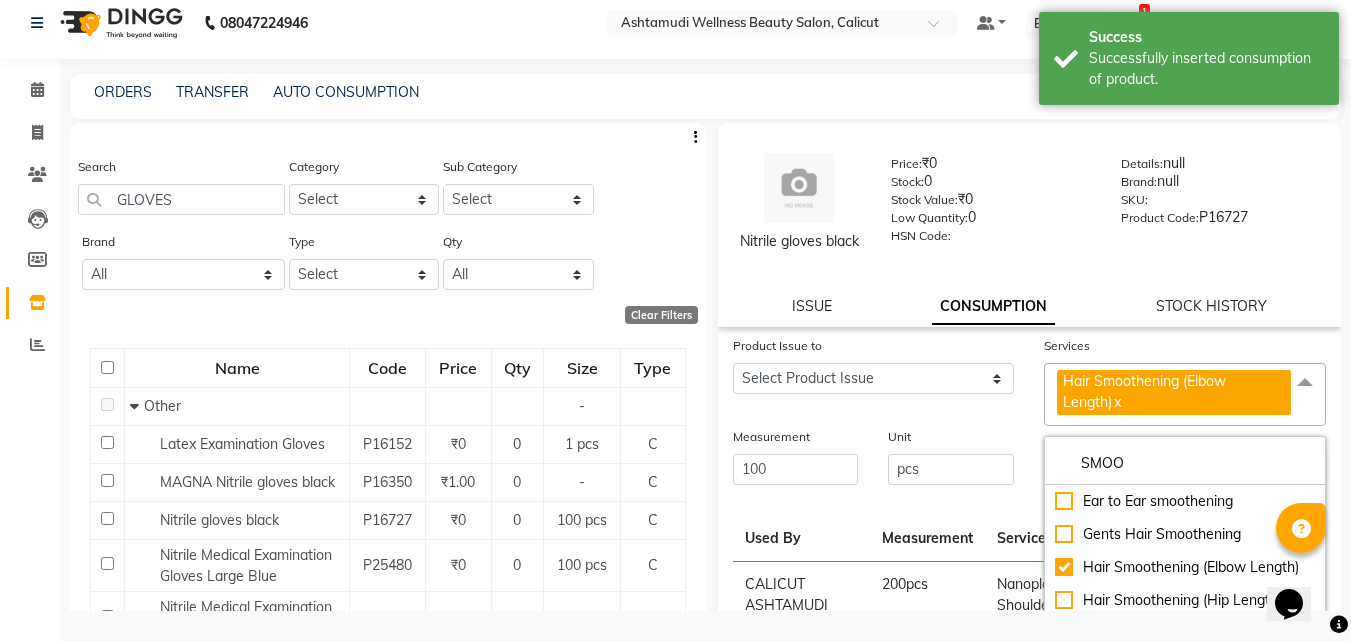 click on "Product Issue to Select Product Issue [DATE], Issued to: [CITY], Balance: [NUMBER] [DATE], Issued to: [CITY], Balance: [NUMBER] [DATE], Issued to: [CITY], Balance: [NUMBER] [DATE], Issued to: [CITY], Balance: [NUMBER] [DATE], Issued to: [CITY], Balance: [NUMBER]" 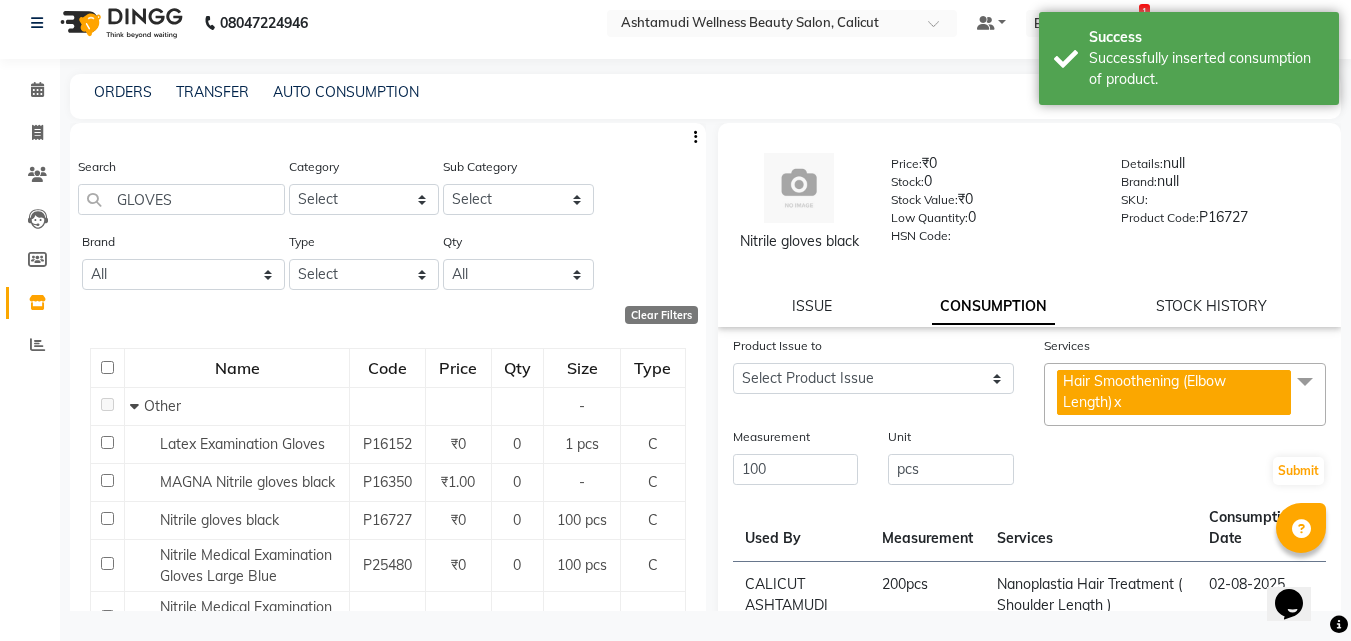 click on "Submit" 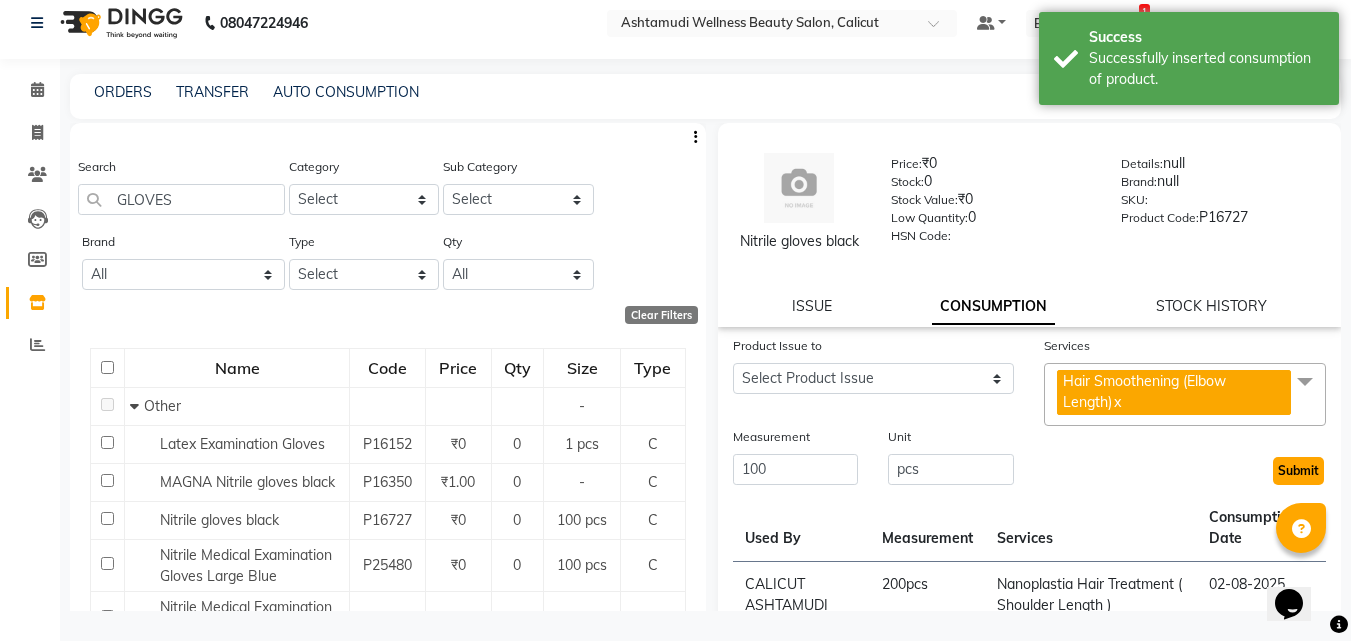 click on "Submit" 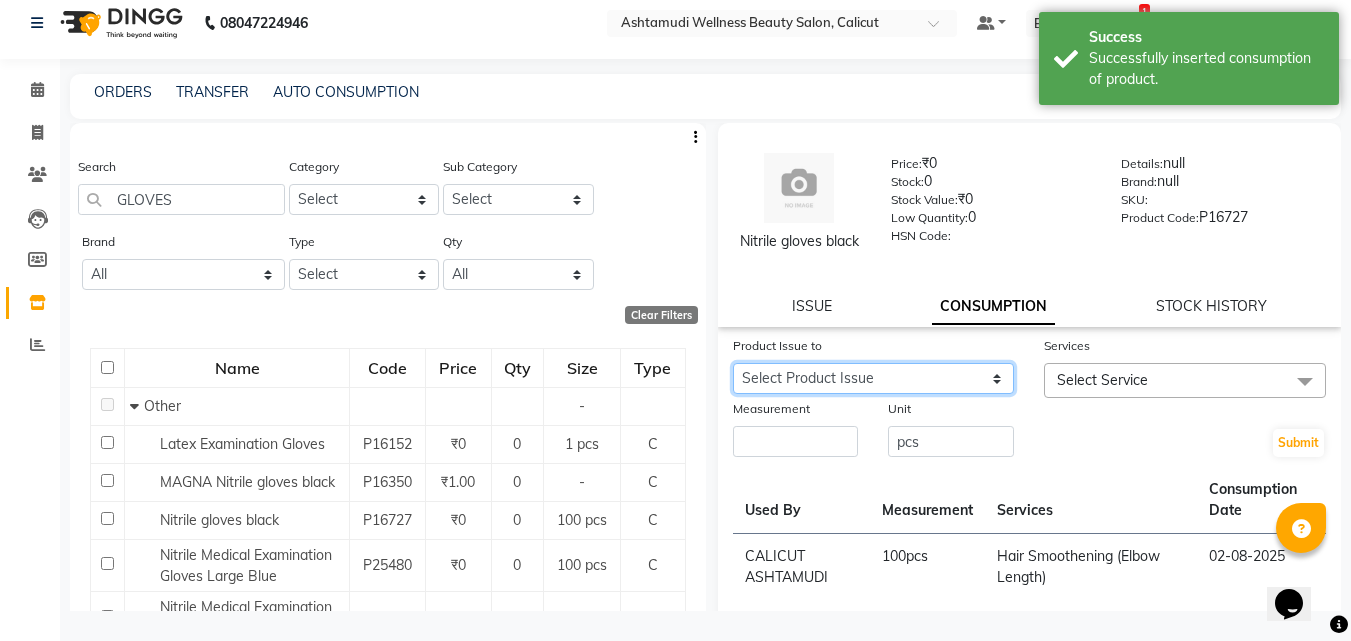 click on "Select Product Issue 2025-07-31, Issued to: [ORGANIZATION], Balance: 300 2025-05-23, Issued to: [ORGANIZATION], Balance: 300 2025-04-24, Issued to: [ORGANIZATION], Balance: 300 2025-04-15, Issued to: [ORGANIZATION], Balance: 300" 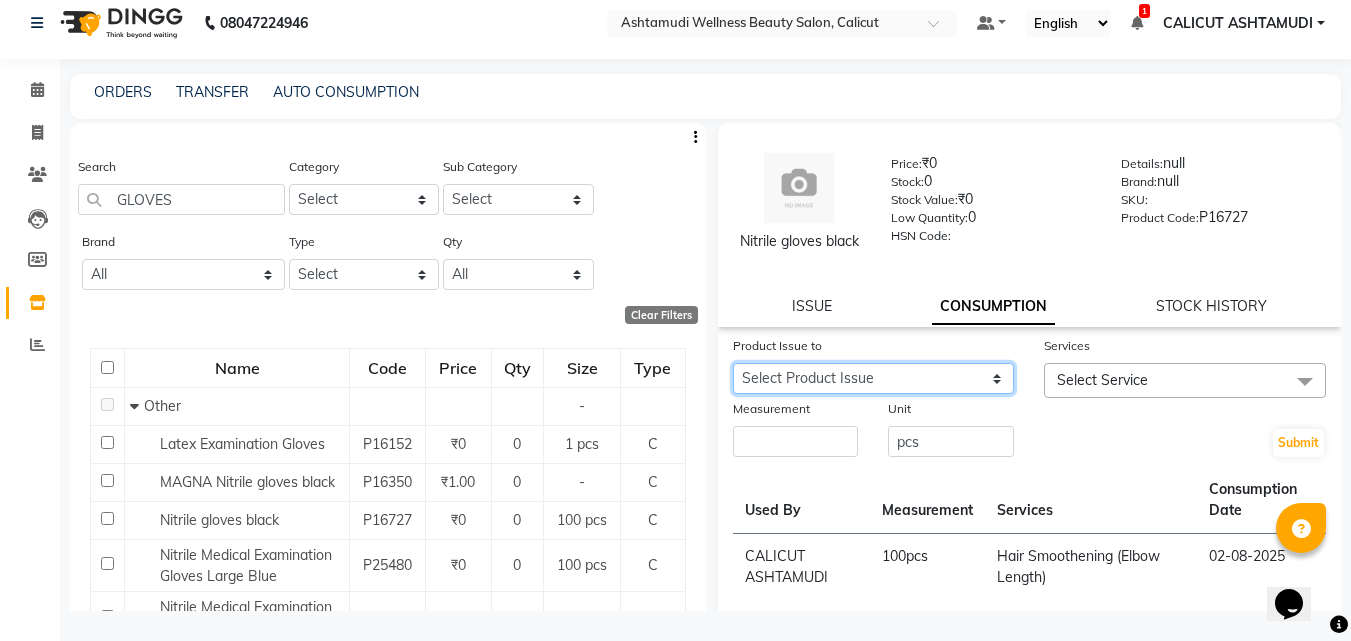 click on "Select Product Issue 2025-07-31, Issued to: [ORGANIZATION], Balance: 300 2025-05-23, Issued to: [ORGANIZATION], Balance: 300 2025-04-24, Issued to: [ORGANIZATION], Balance: 300 2025-04-15, Issued to: [ORGANIZATION], Balance: 300" 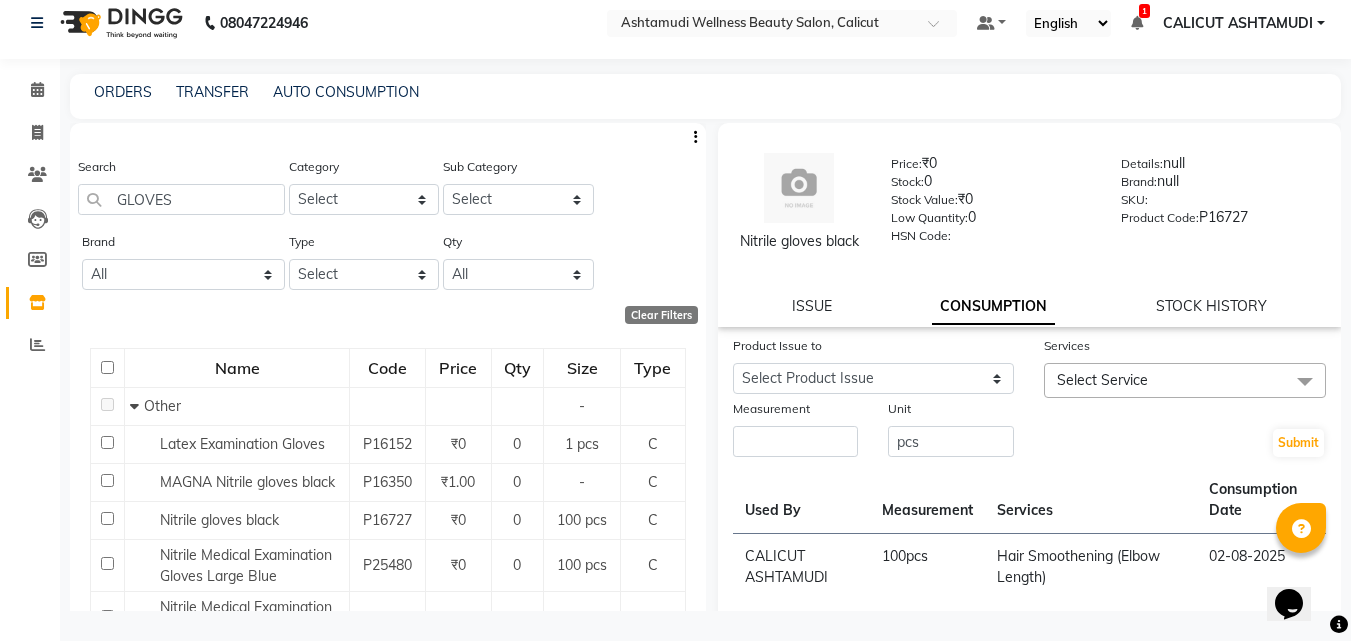 click on "Measurement" 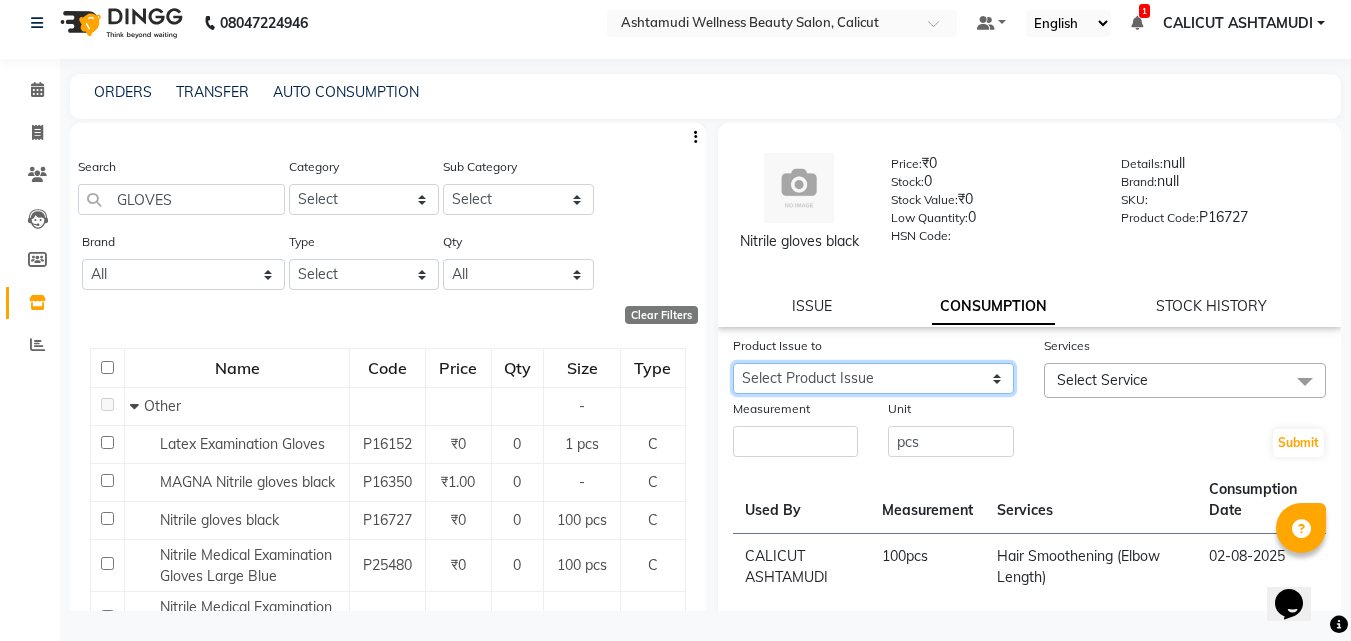 drag, startPoint x: 801, startPoint y: 402, endPoint x: 809, endPoint y: 412, distance: 12.806249 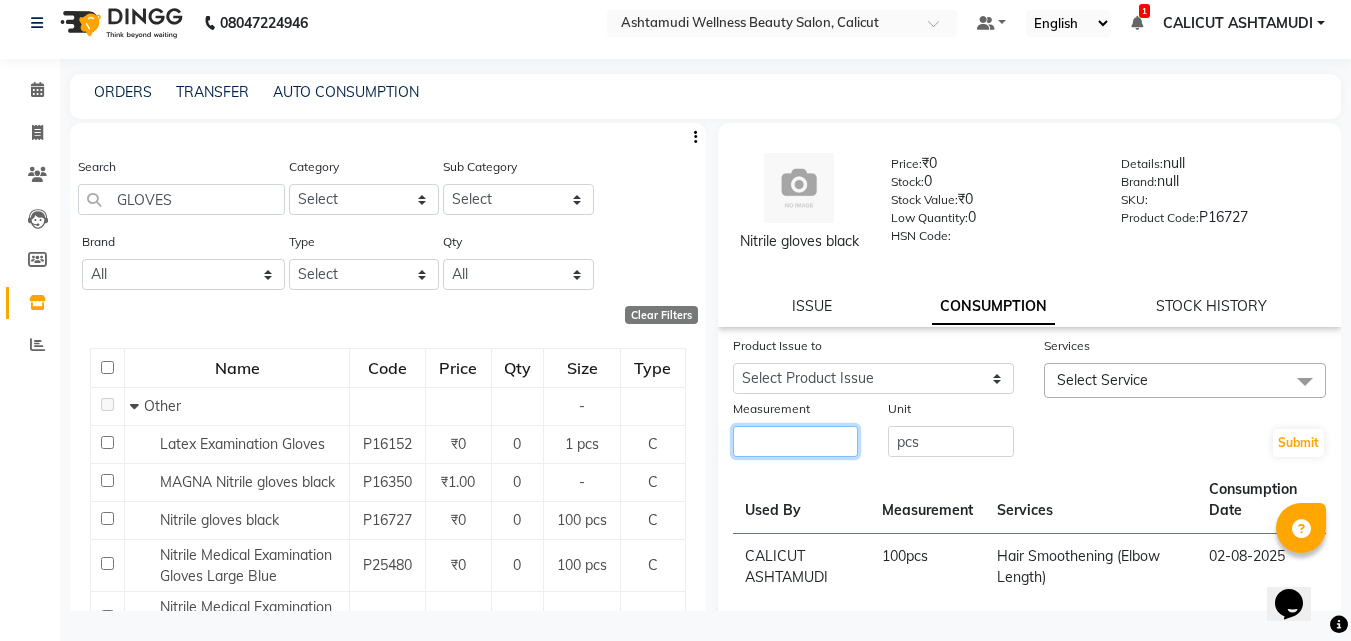 click 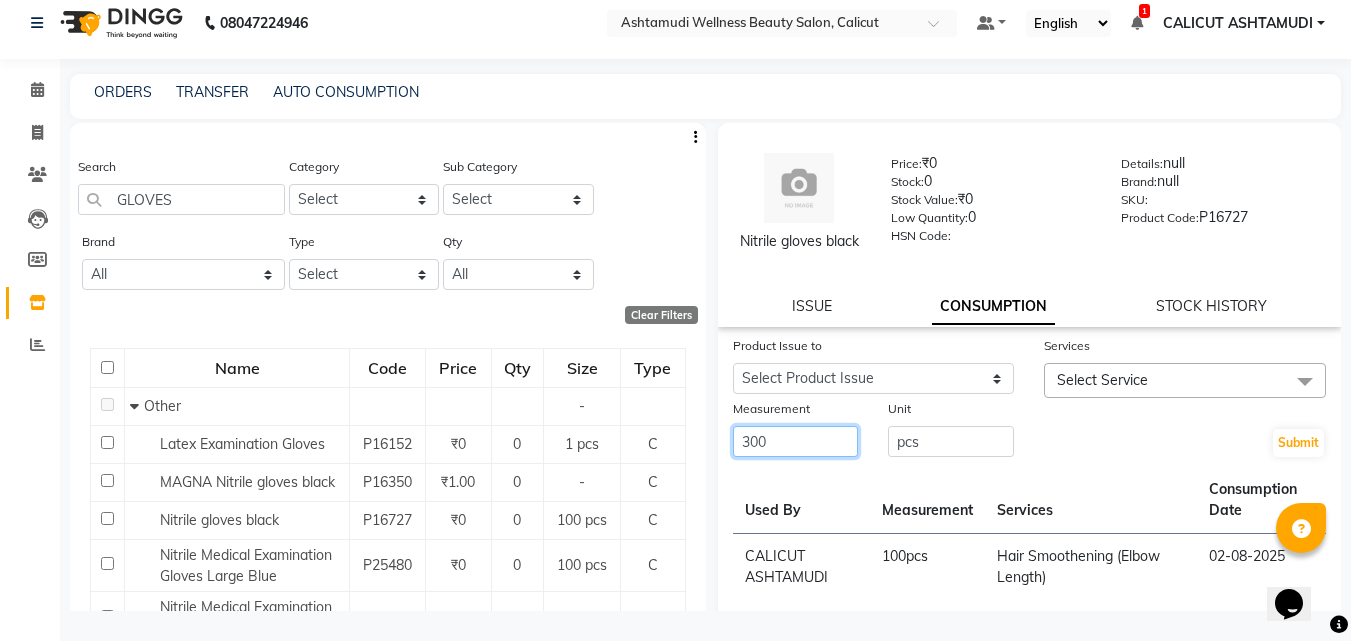 type on "300" 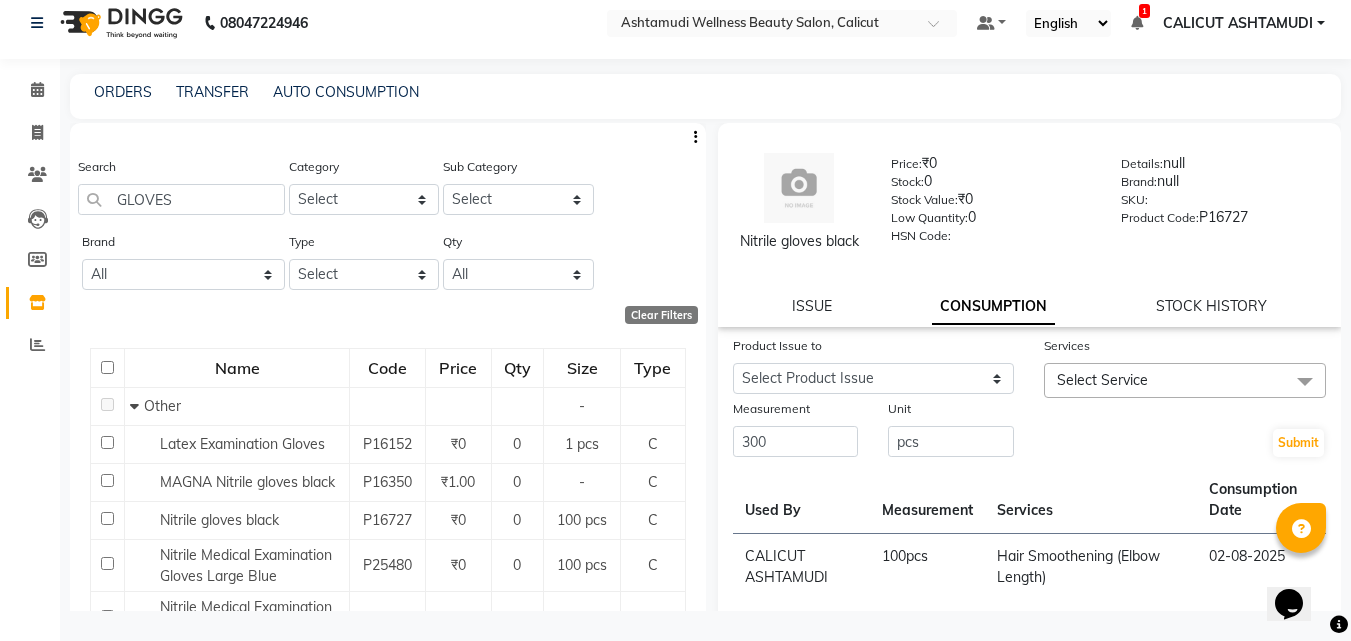 drag, startPoint x: 1094, startPoint y: 386, endPoint x: 1097, endPoint y: 399, distance: 13.341664 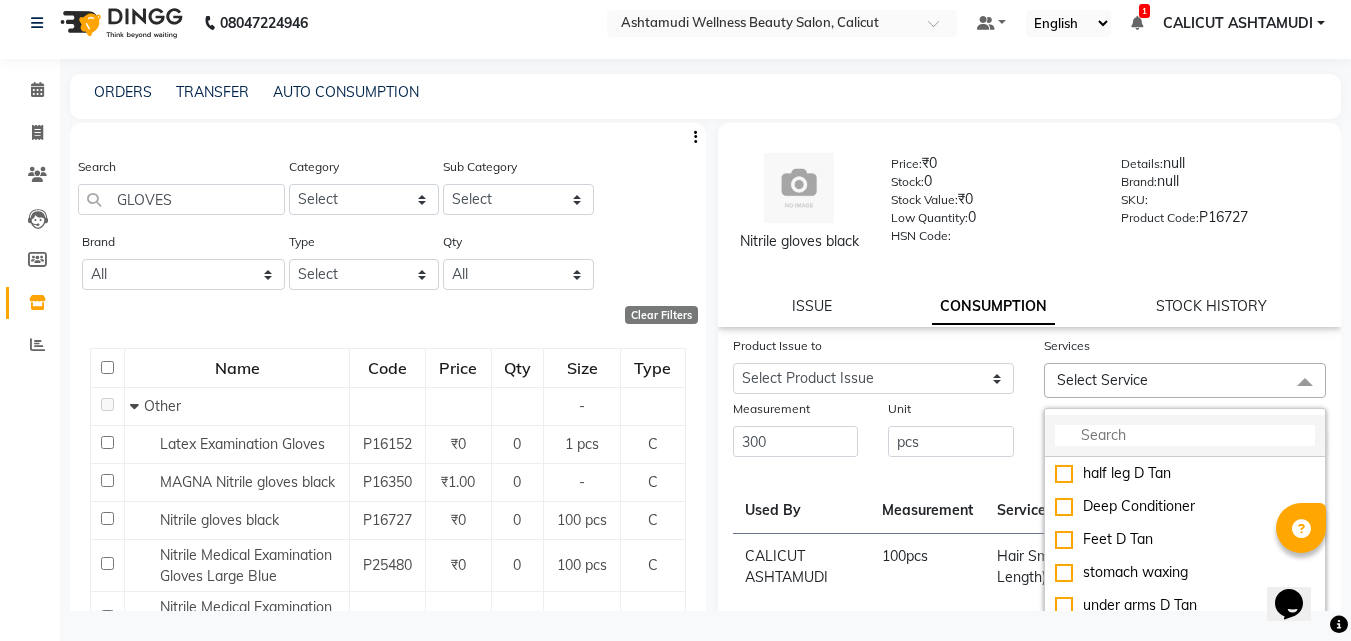 click 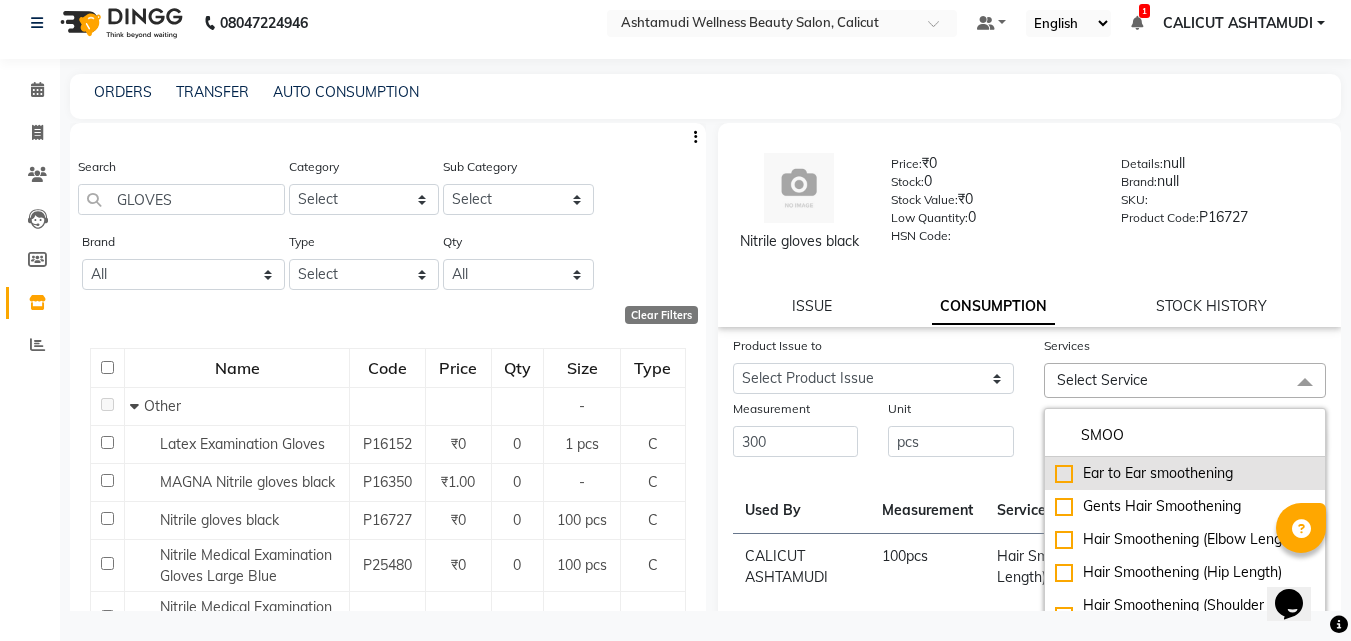type on "SMOO" 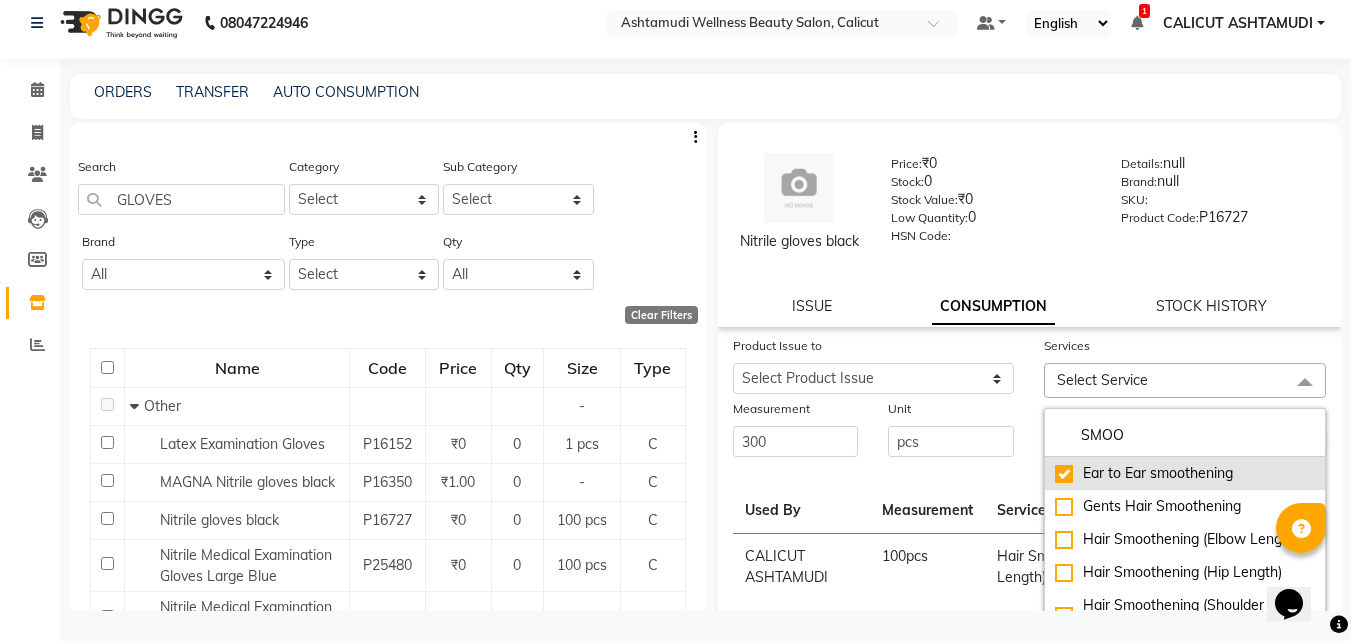 checkbox on "true" 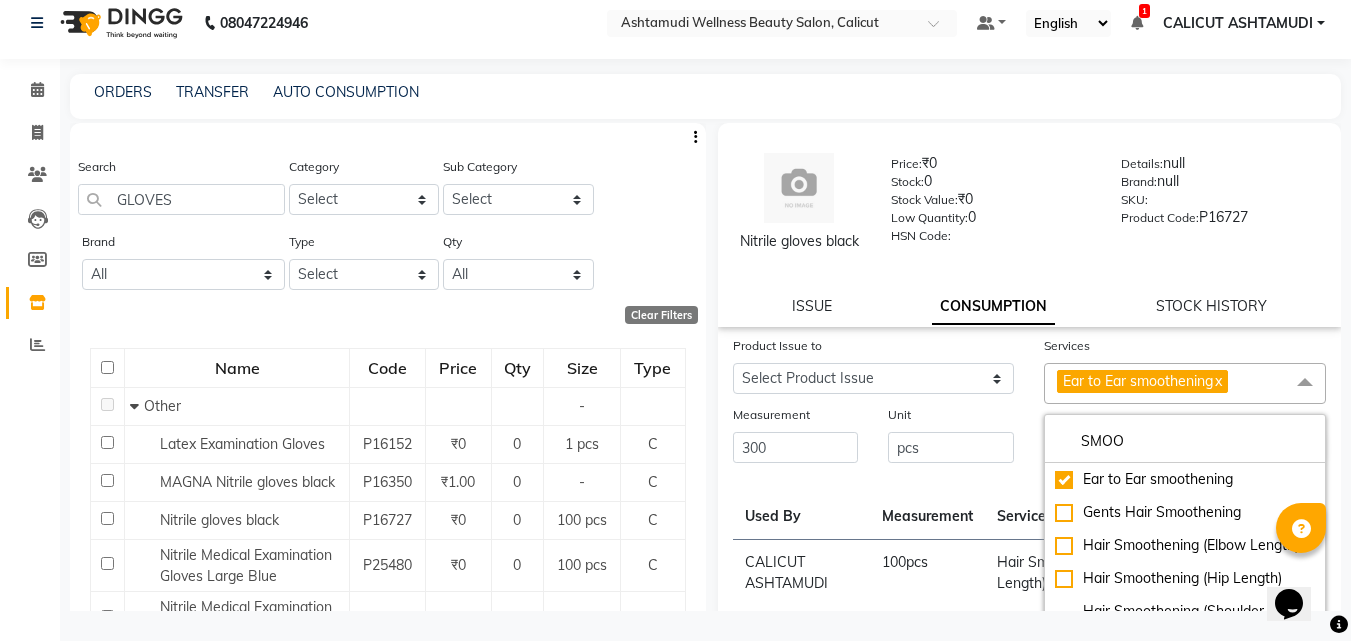 click on "Unit" 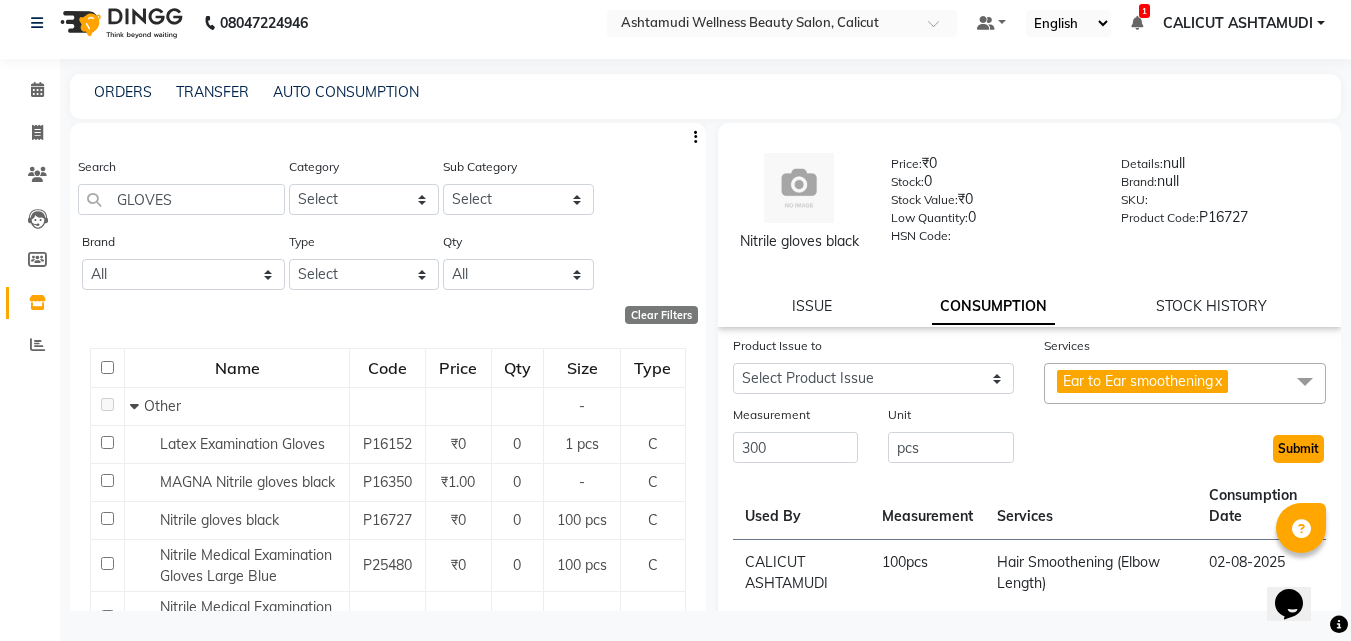 click on "Submit" 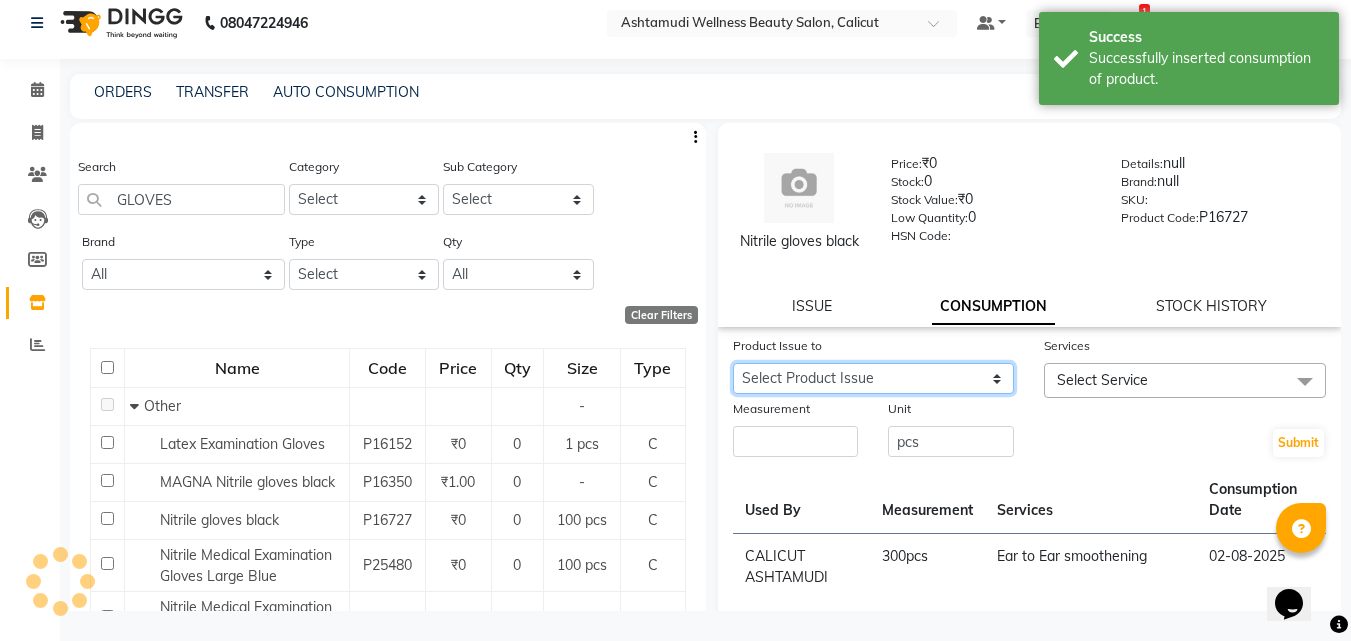 click on "Select Product Issue [DATE], Issued to: [CITY], Balance: [NUMBER] [DATE], Issued to: [CITY], Balance: [NUMBER] [DATE], Issued to: [CITY], Balance: [NUMBER]" 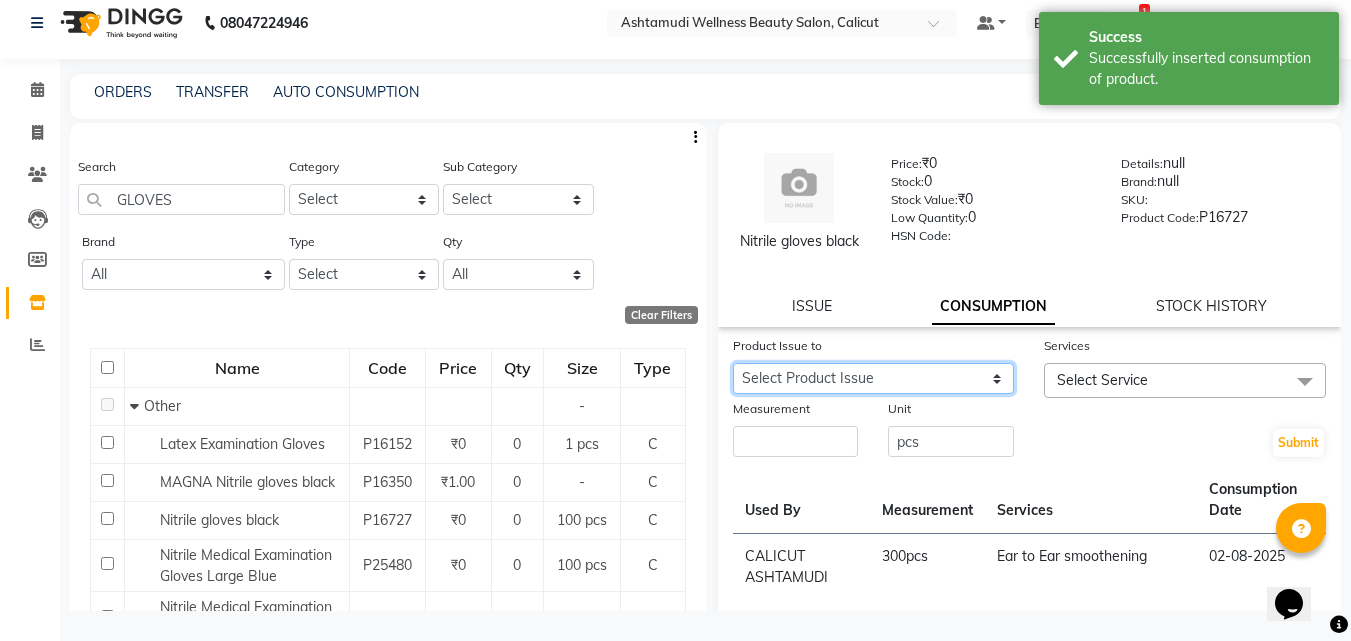 select on "948677" 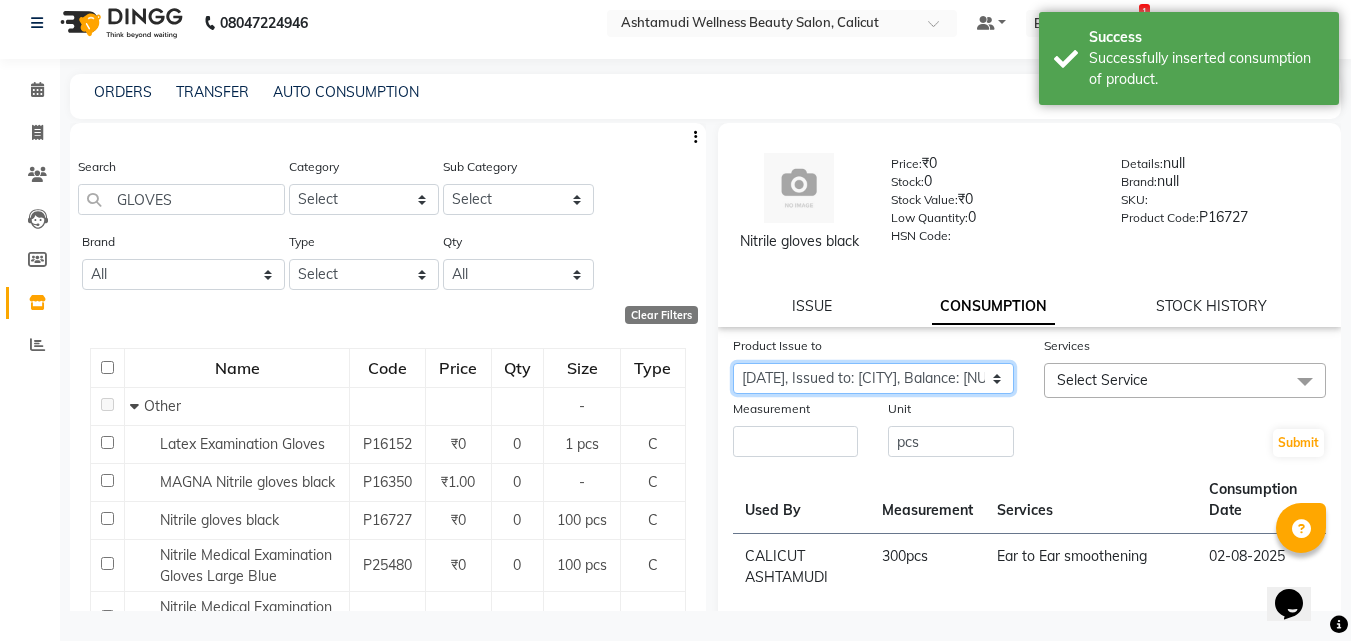 click on "Select Product Issue [DATE], Issued to: [CITY], Balance: [NUMBER] [DATE], Issued to: [CITY], Balance: [NUMBER] [DATE], Issued to: [CITY], Balance: [NUMBER]" 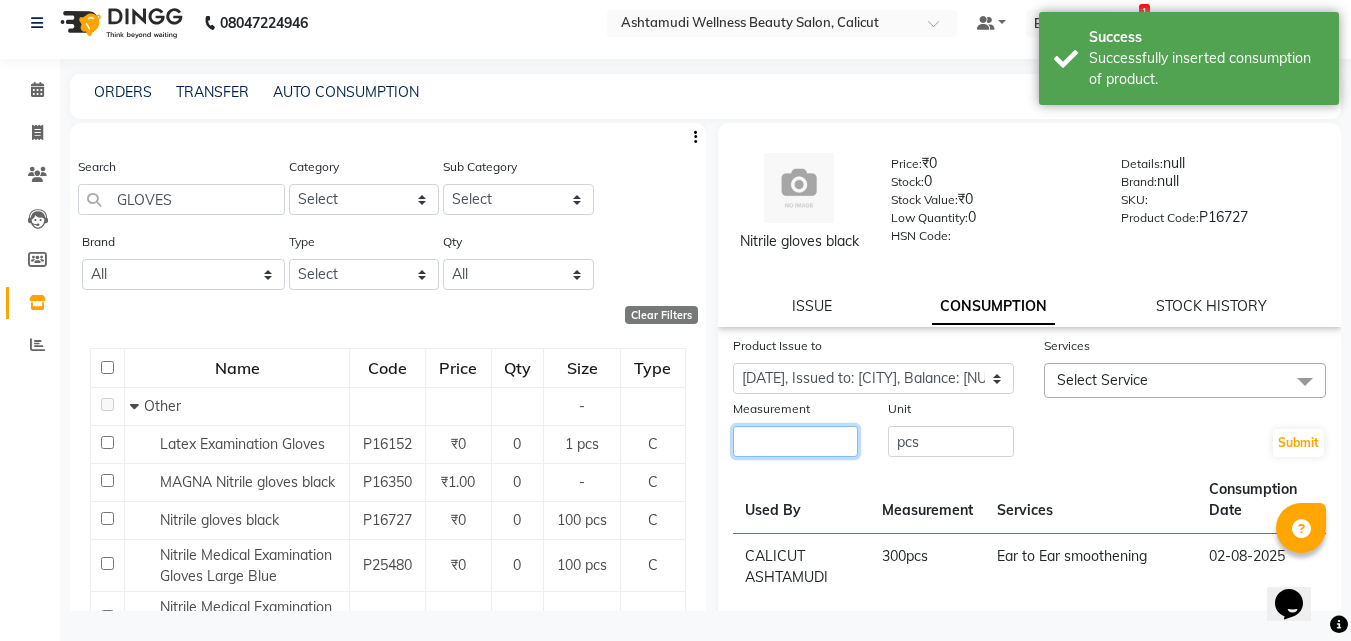 click 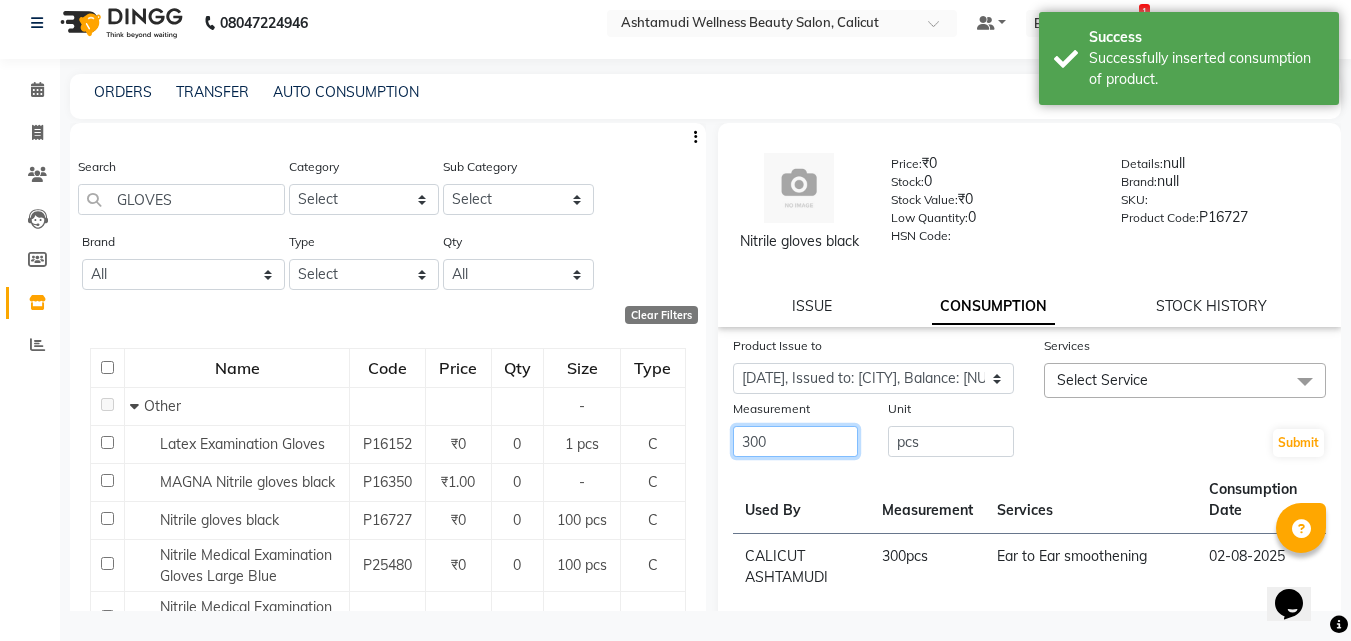 type on "300" 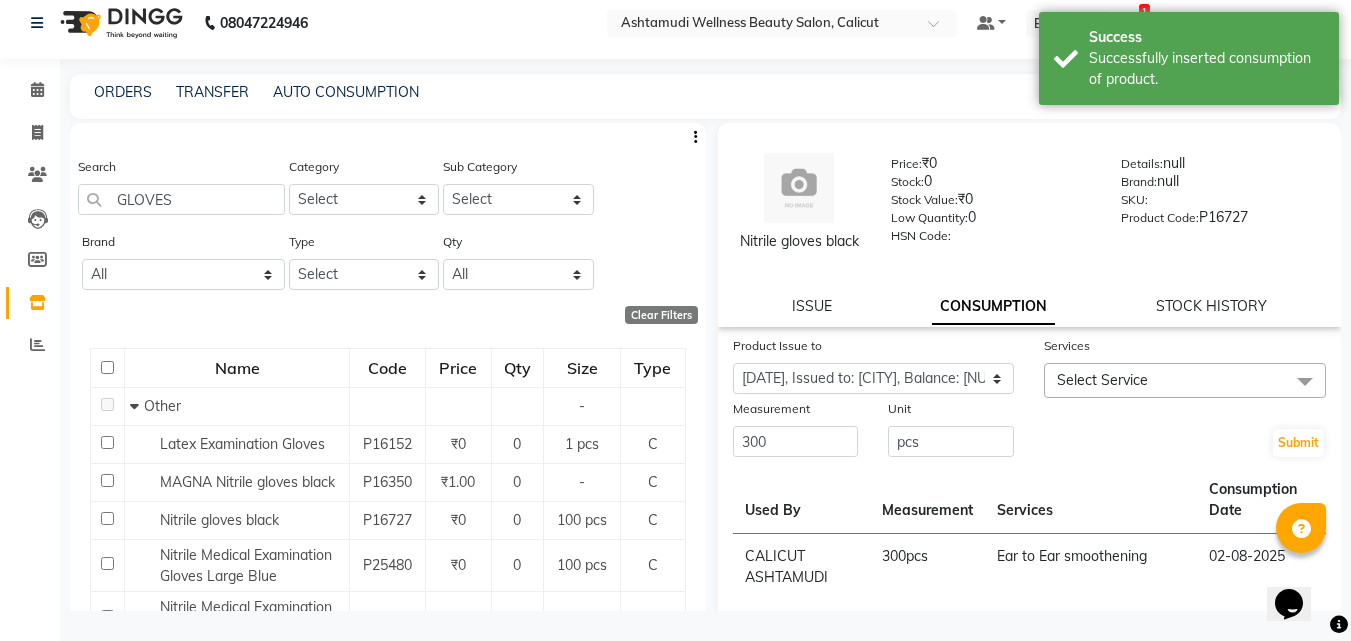 click on "Select Service" 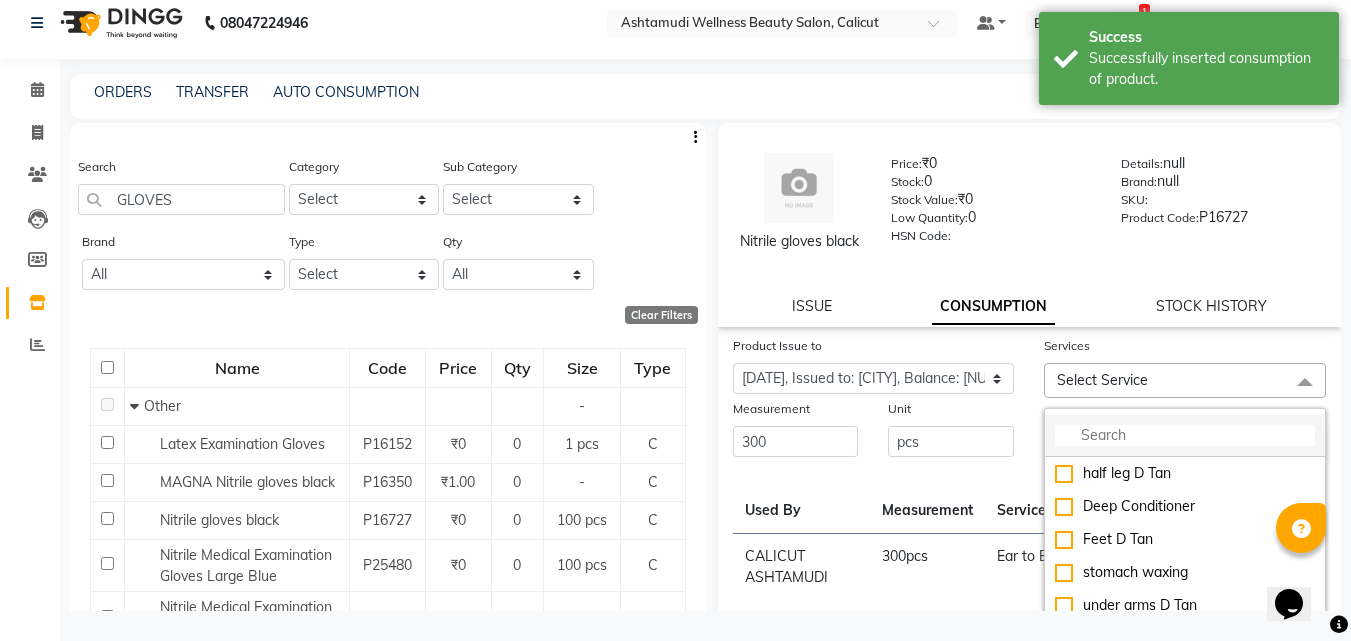 click 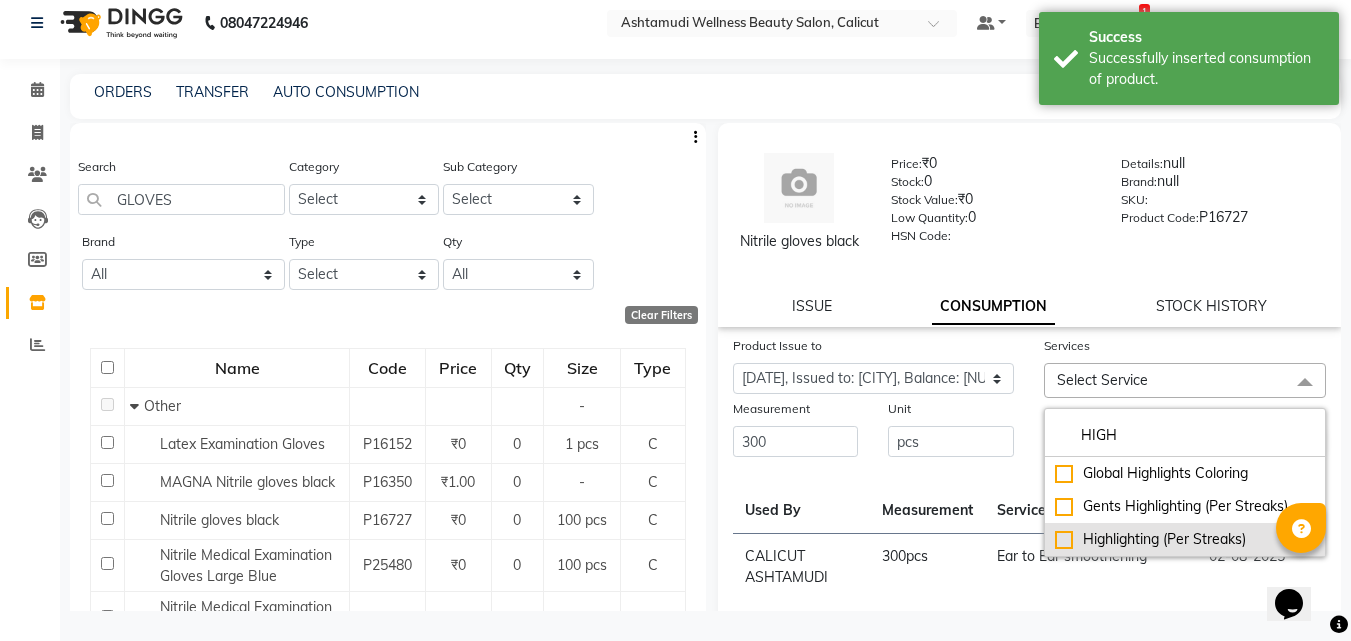 type on "HIGH" 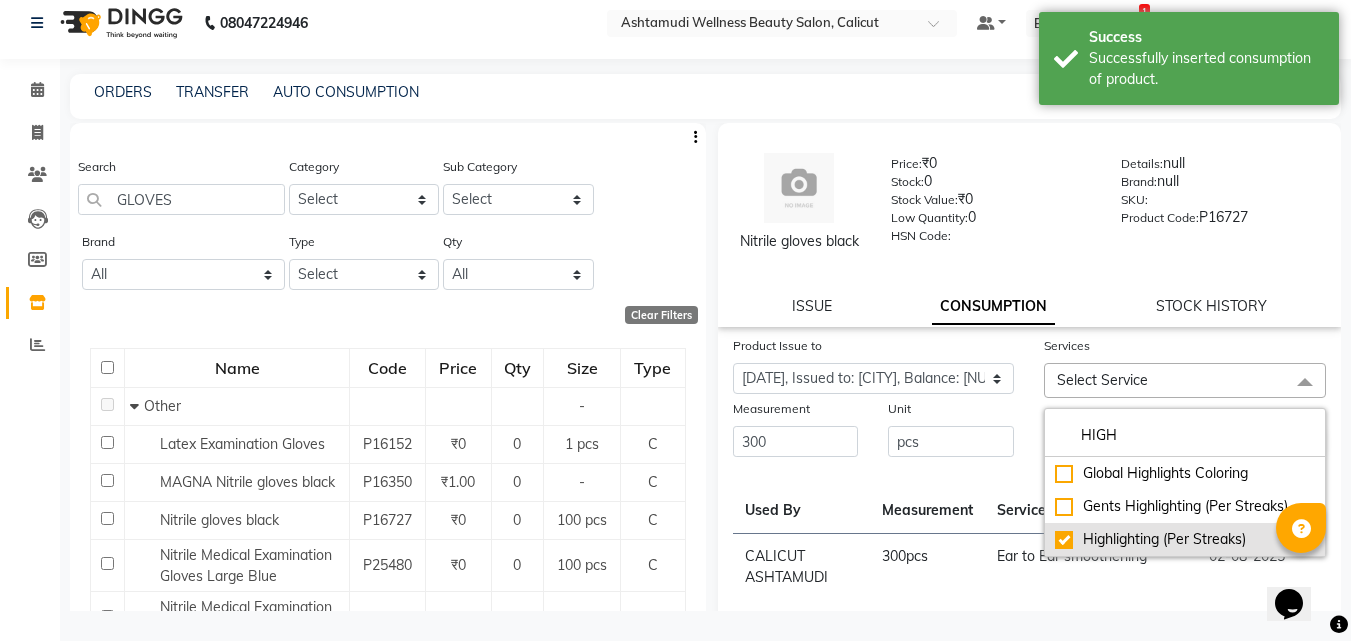checkbox on "true" 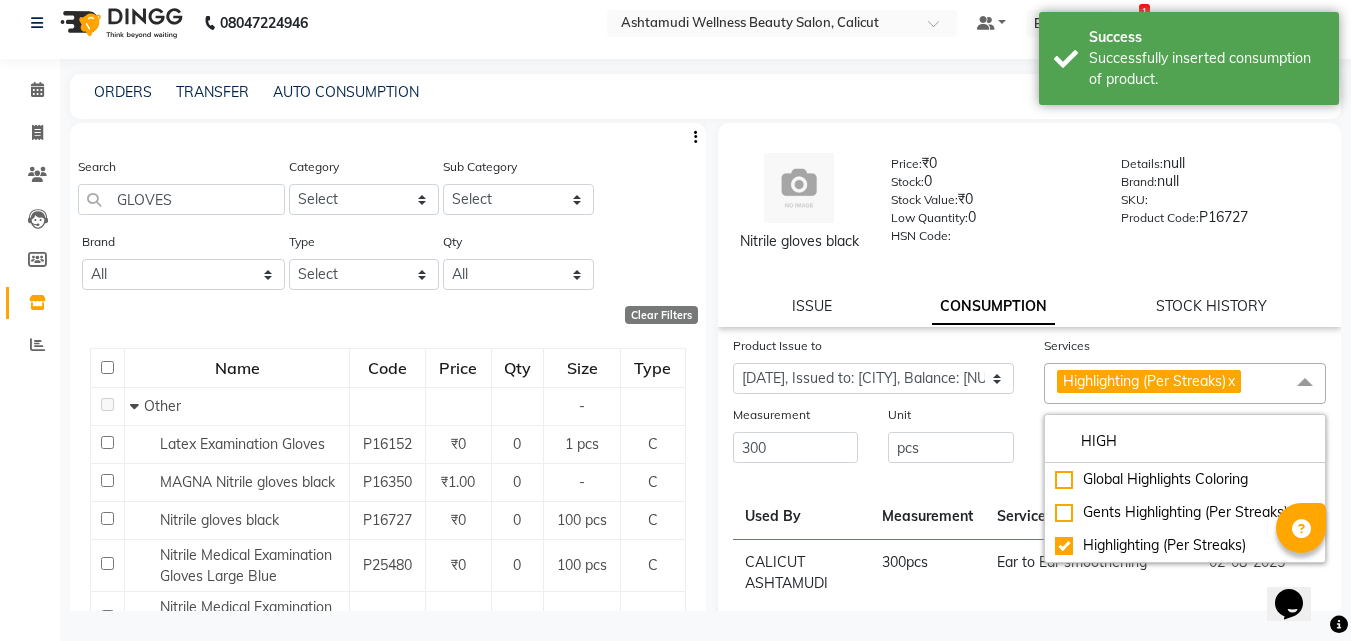 click on "Unit pcs" 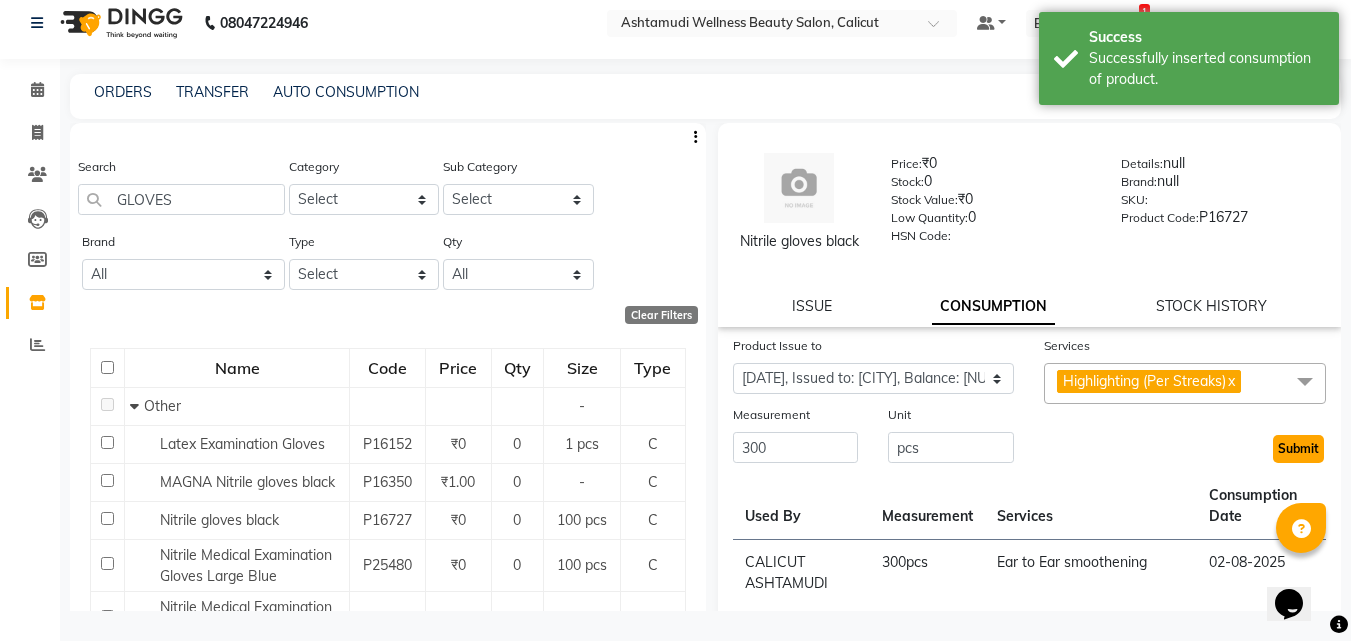 click on "Submit" 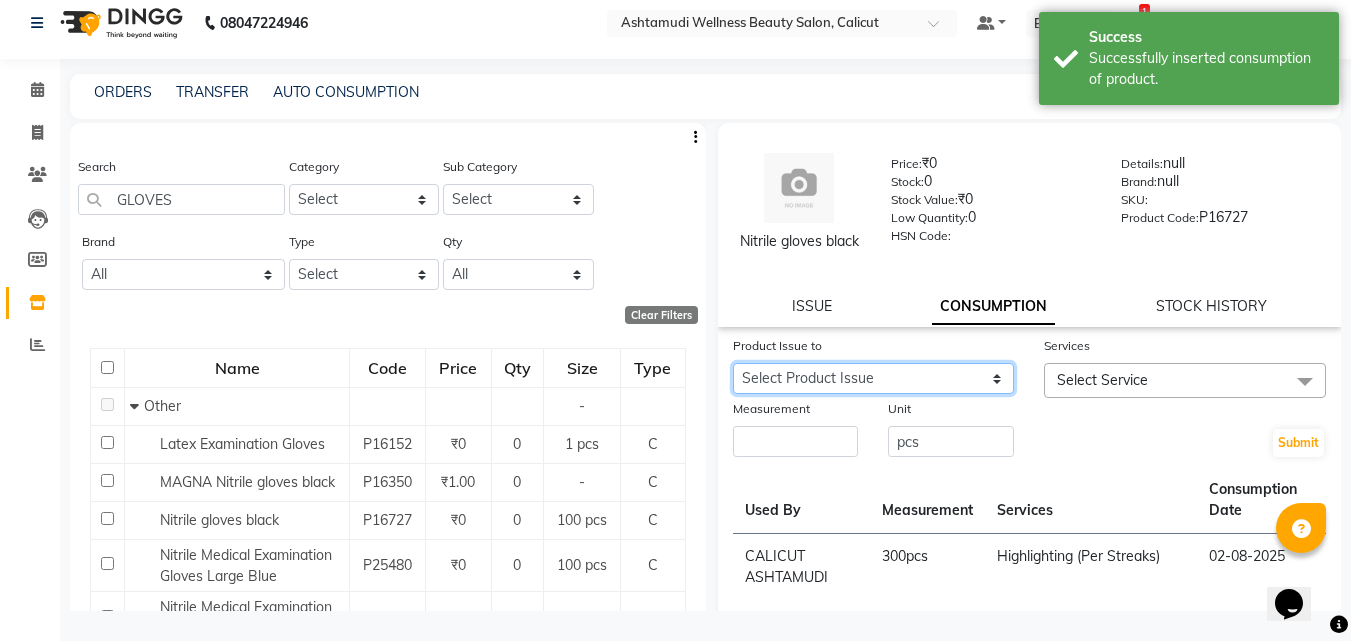click on "Select Product Issue 2025-07-31, Issued to: [ORGANIZATION], Balance: 300 2025-04-24, Issued to: [ORGANIZATION], Balance: 300" 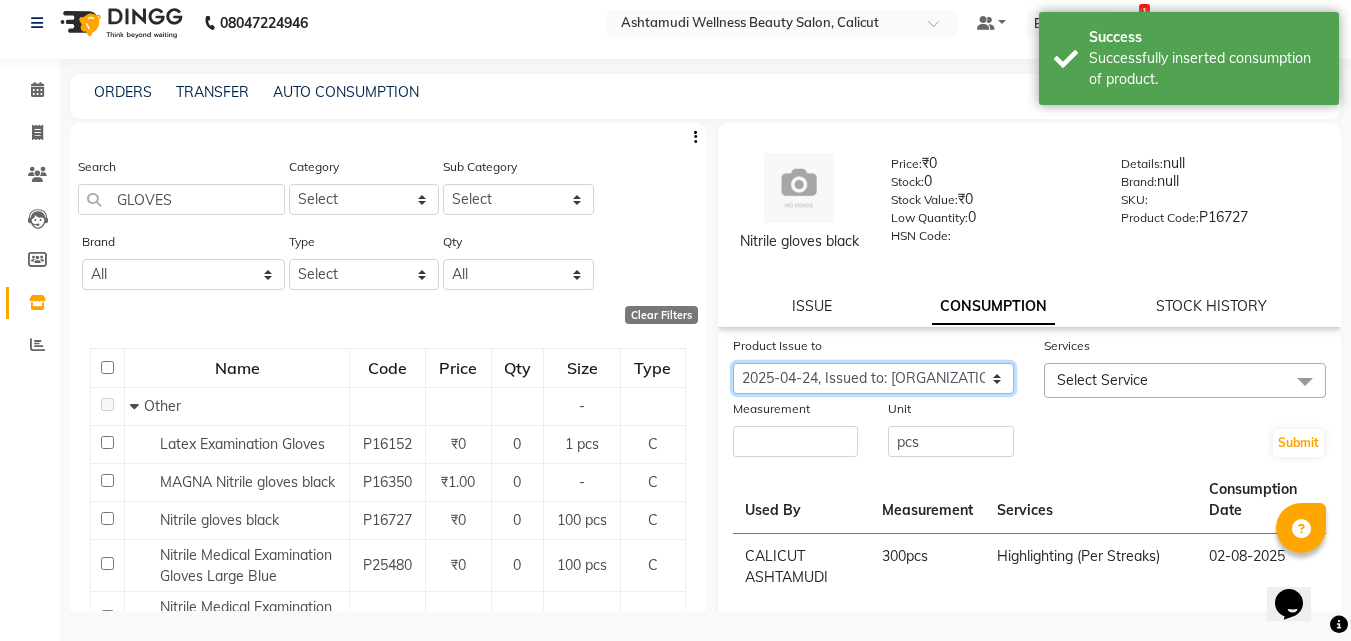 click on "Select Product Issue 2025-07-31, Issued to: [ORGANIZATION], Balance: 300 2025-04-24, Issued to: [ORGANIZATION], Balance: 300" 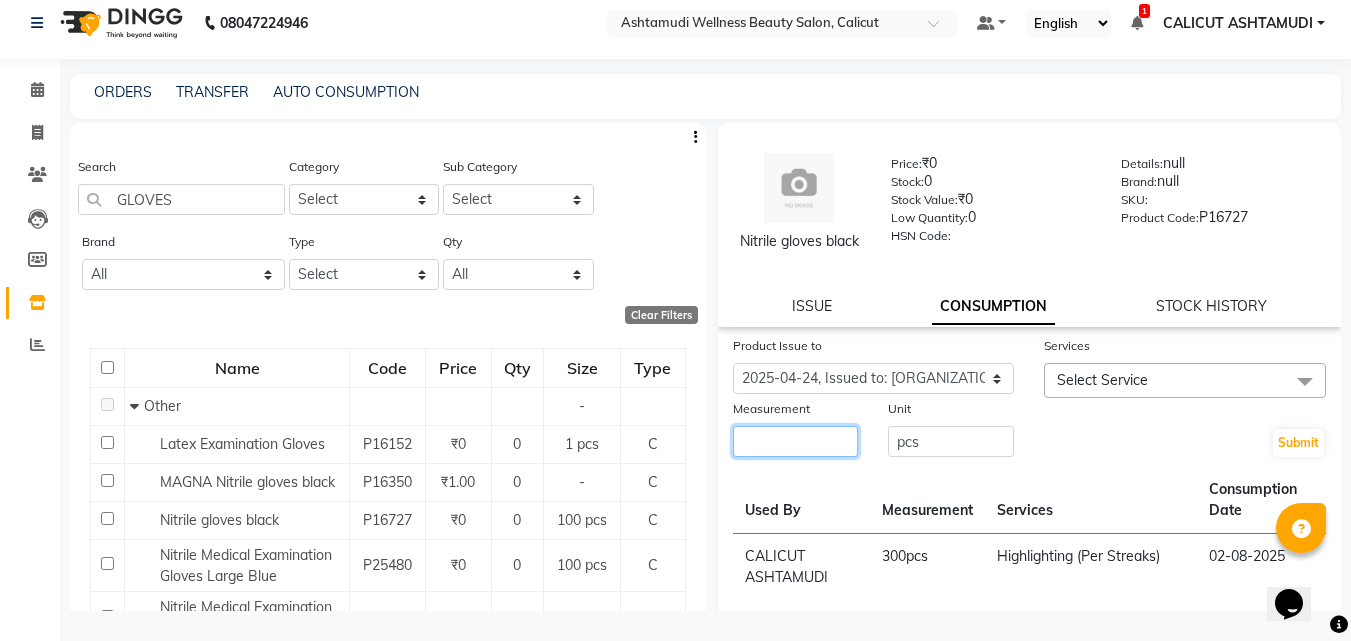 click 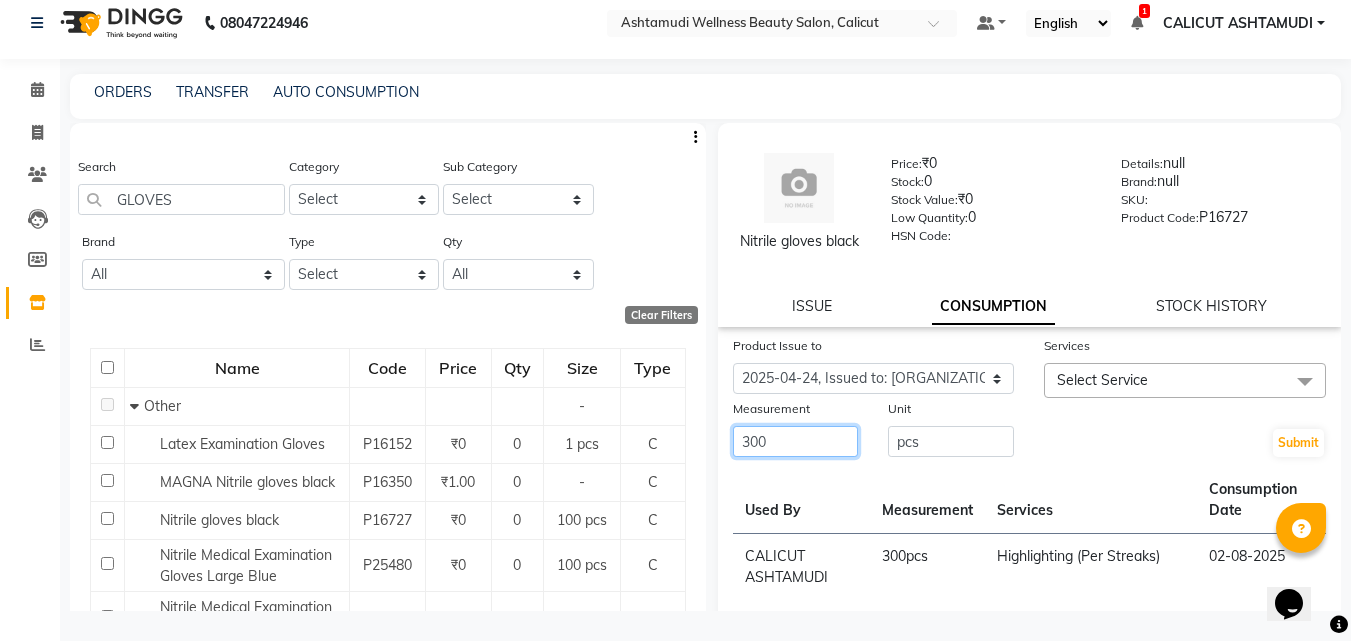 type on "300" 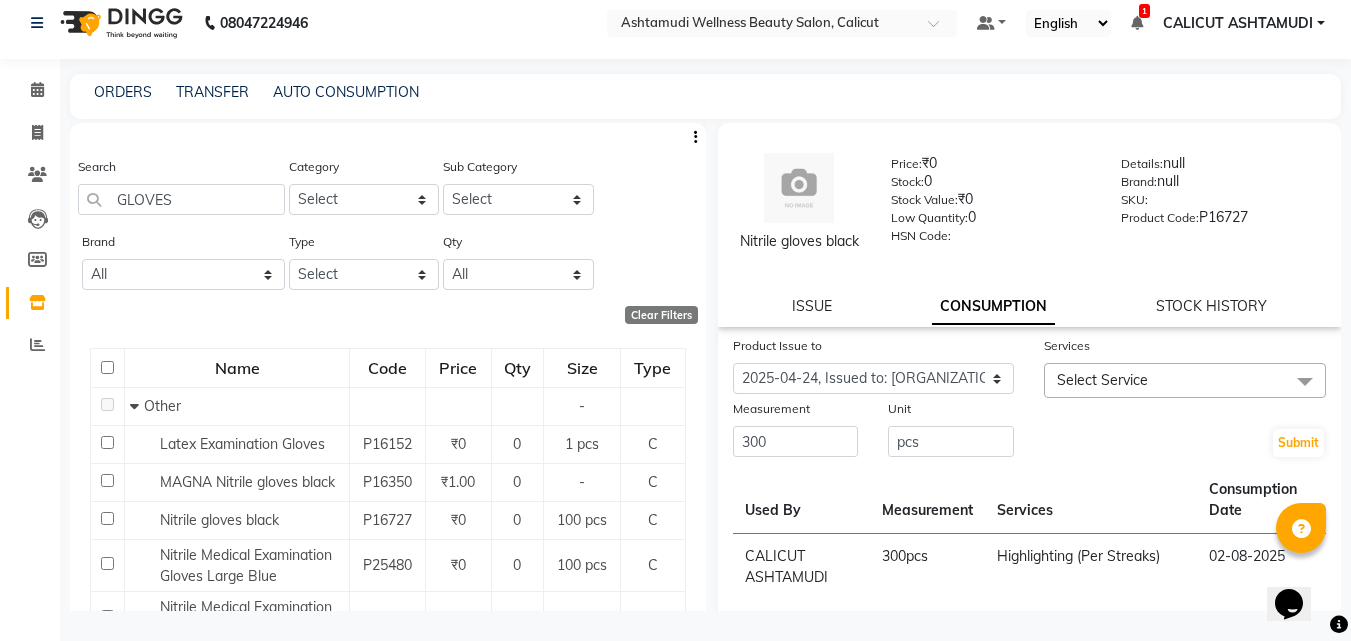 click on "Select Service" 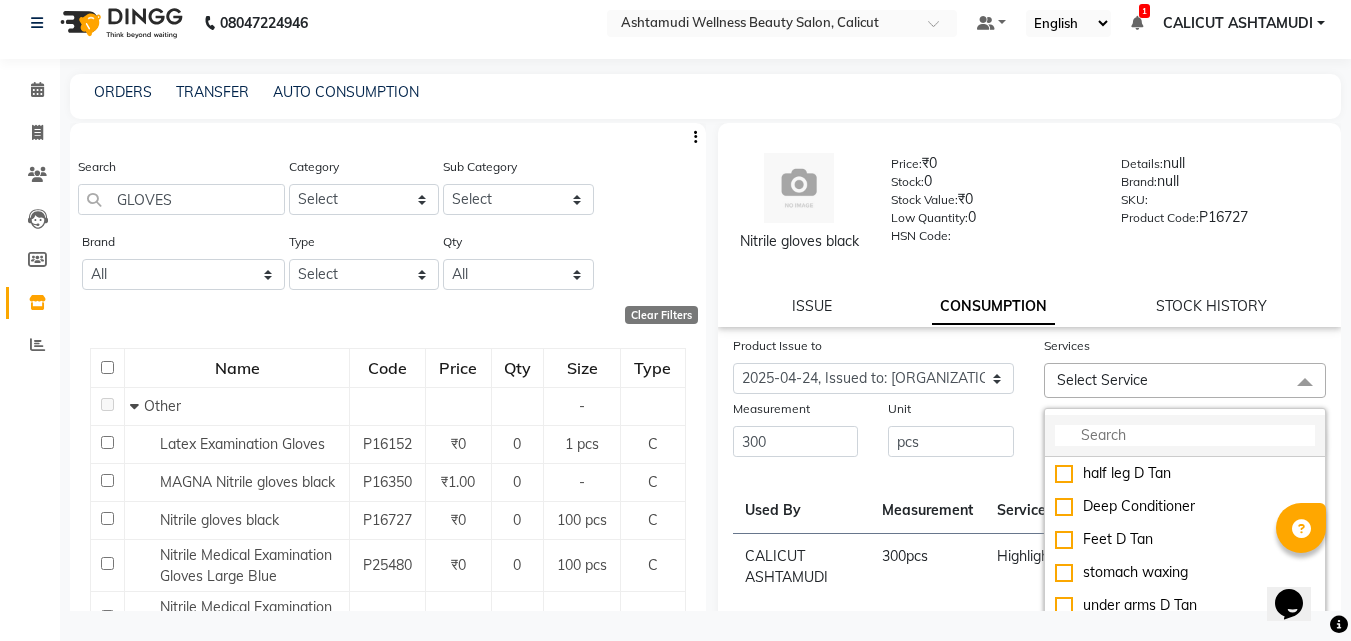 drag, startPoint x: 1104, startPoint y: 472, endPoint x: 1086, endPoint y: 455, distance: 24.758837 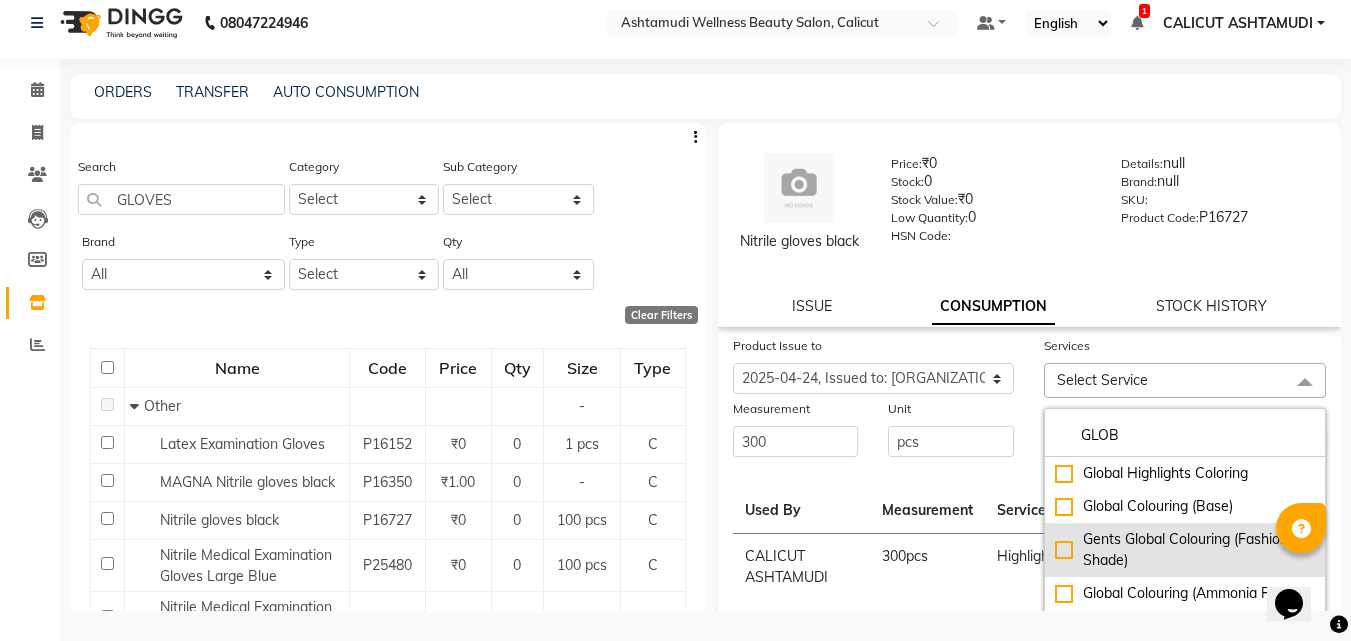 type on "GLOB" 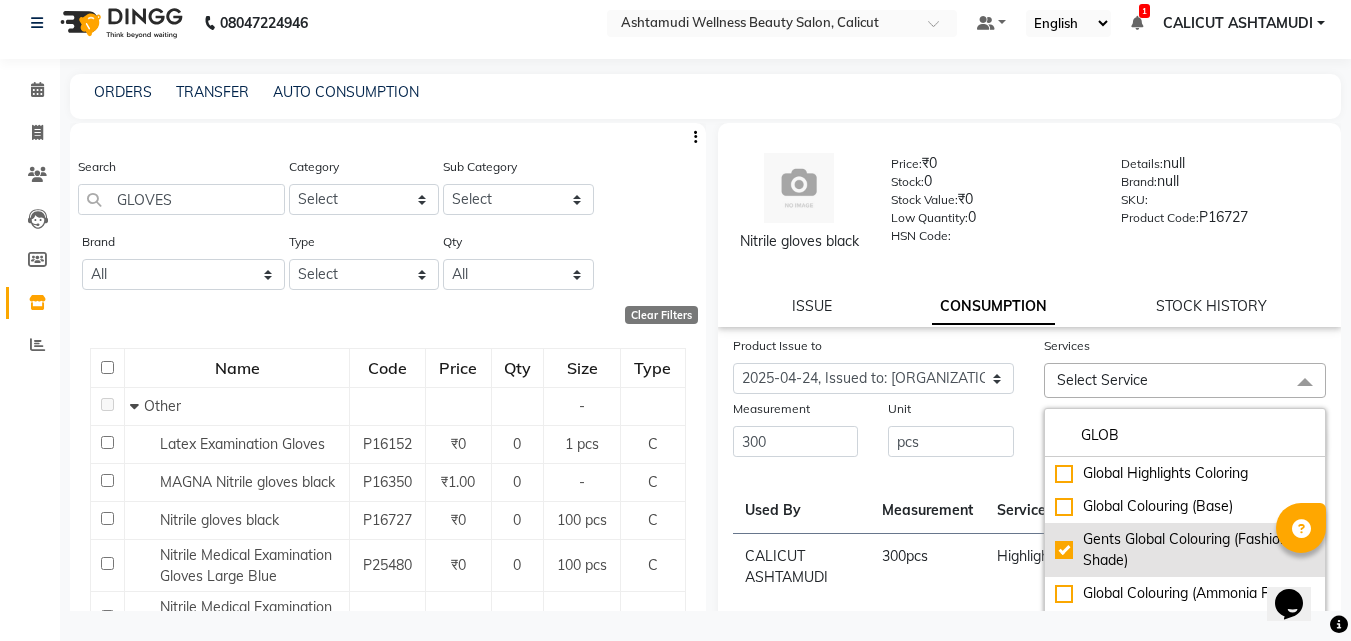 checkbox on "true" 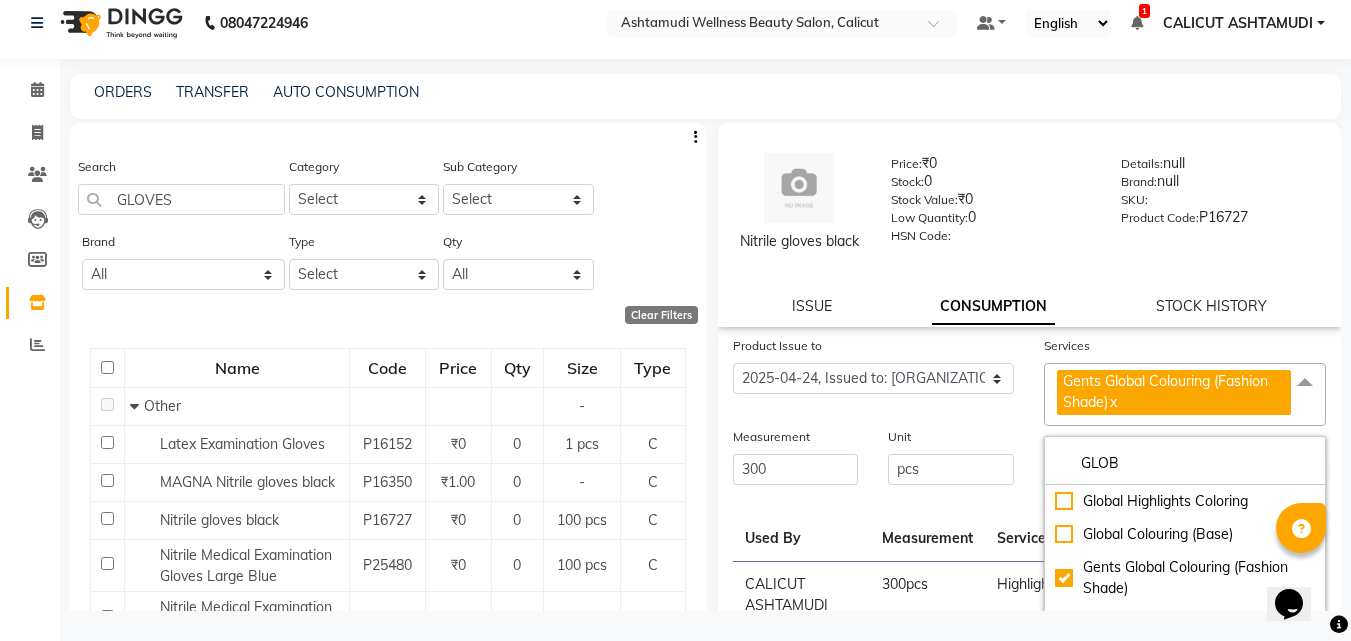 click on "Unit" 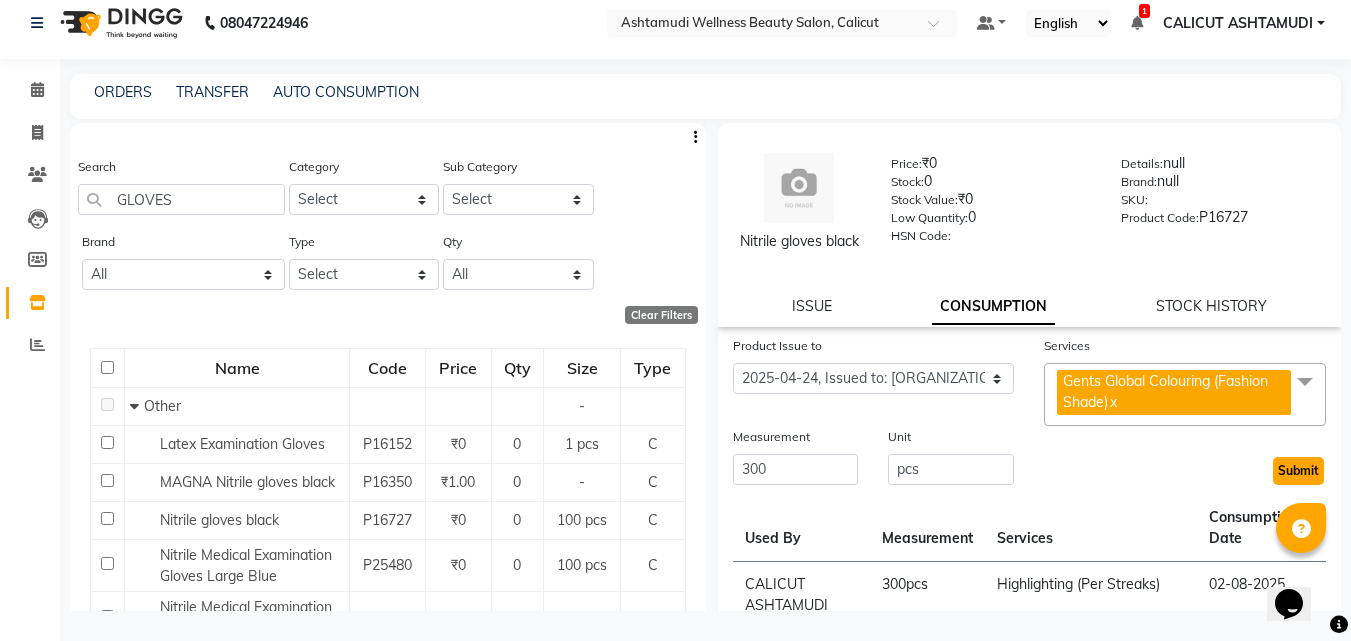 click on "Submit" 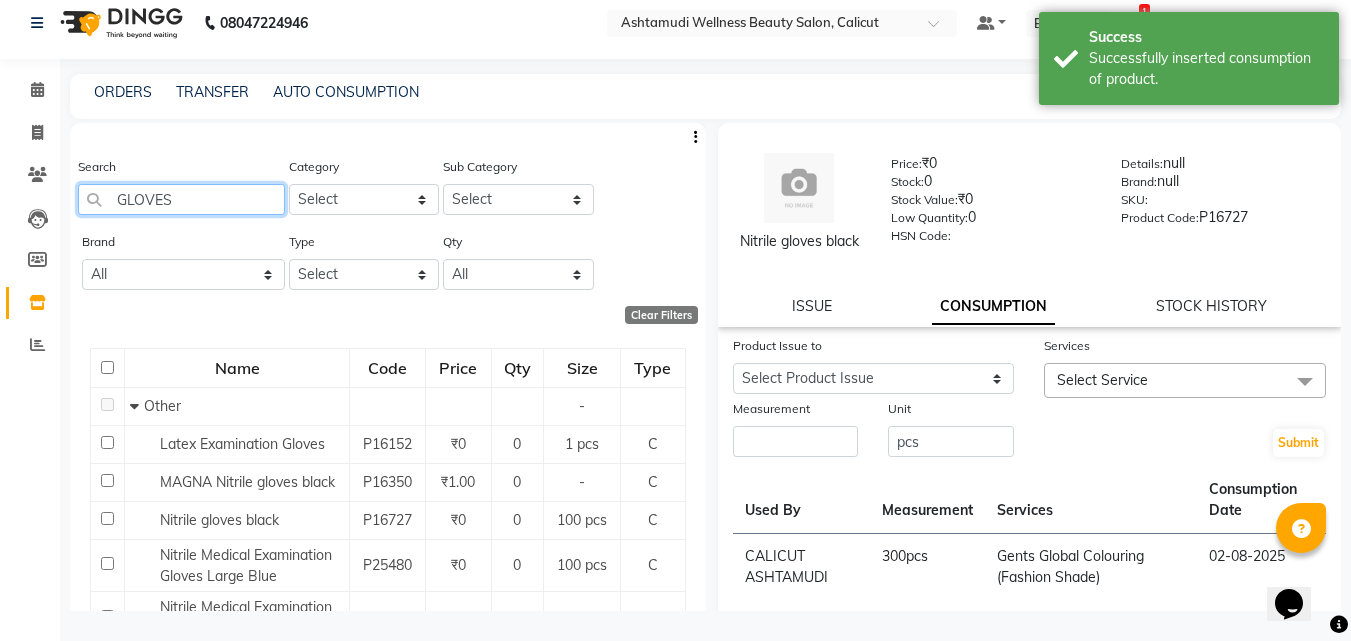 click on "GLOVES" 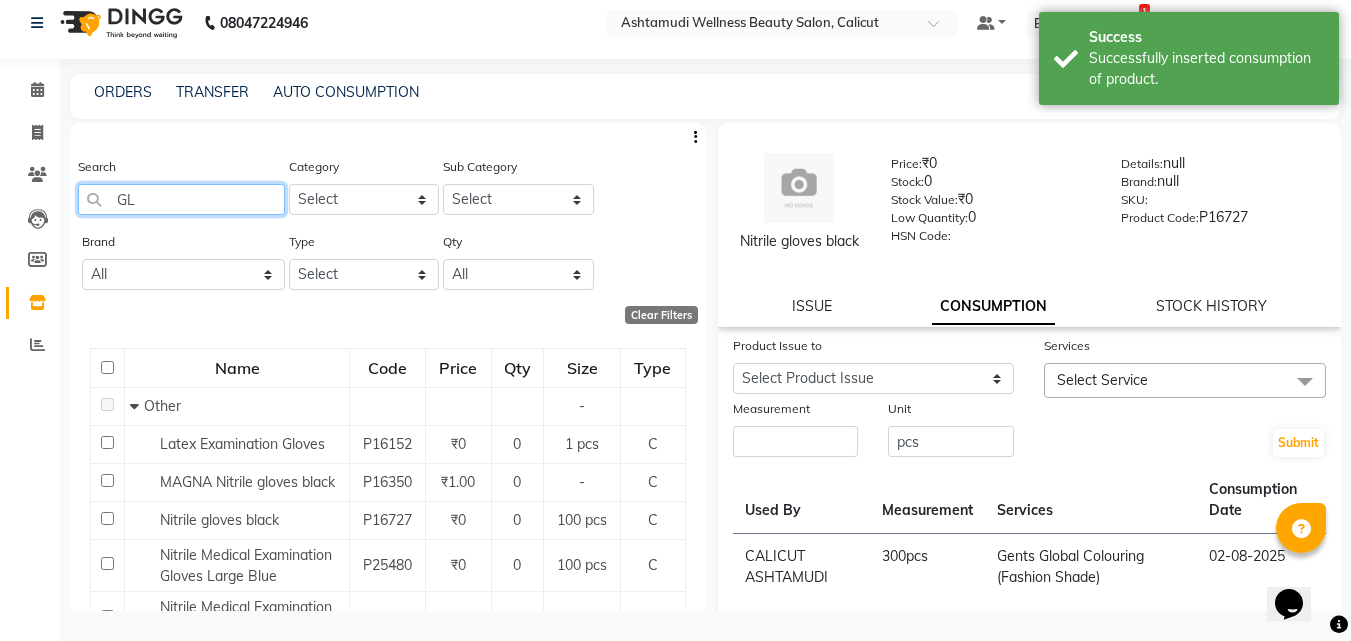 type on "G" 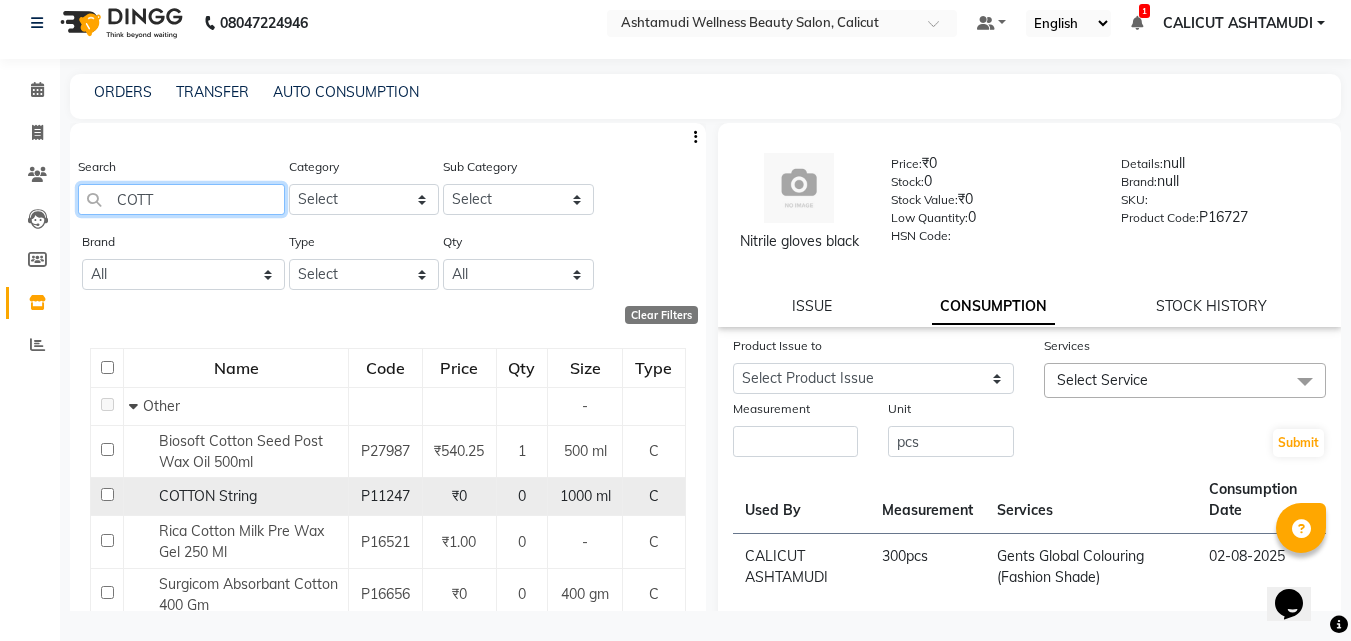 scroll, scrollTop: 71, scrollLeft: 0, axis: vertical 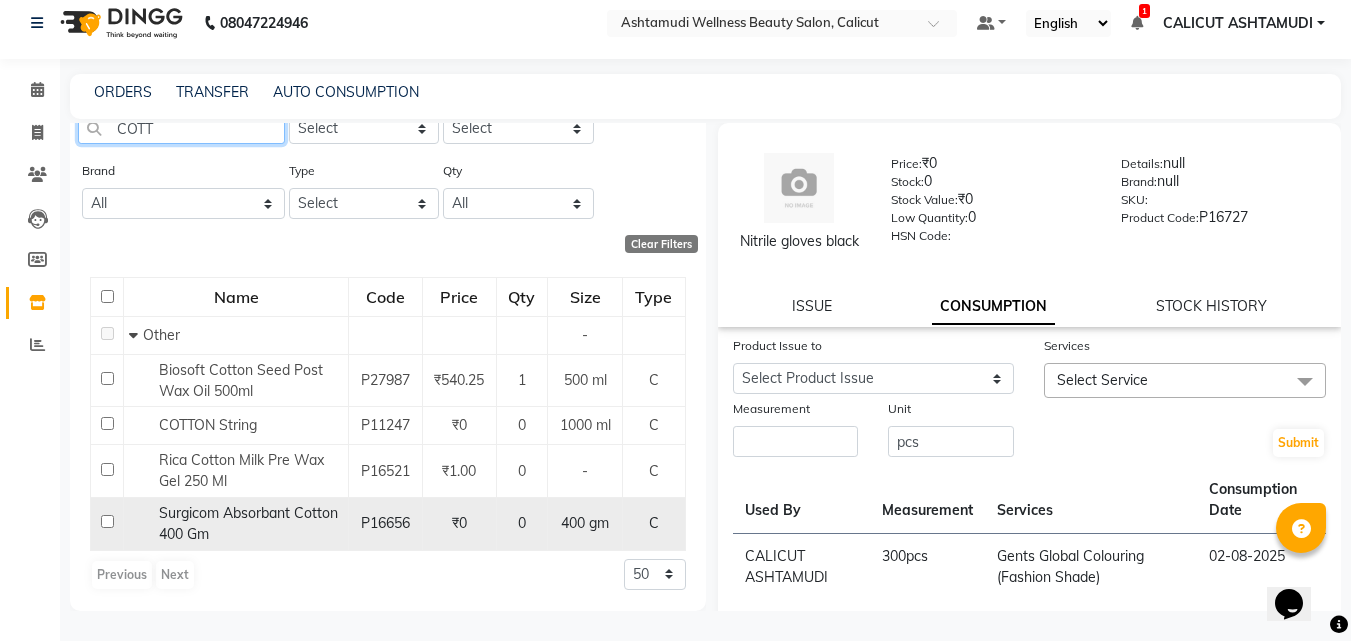 type on "COTT" 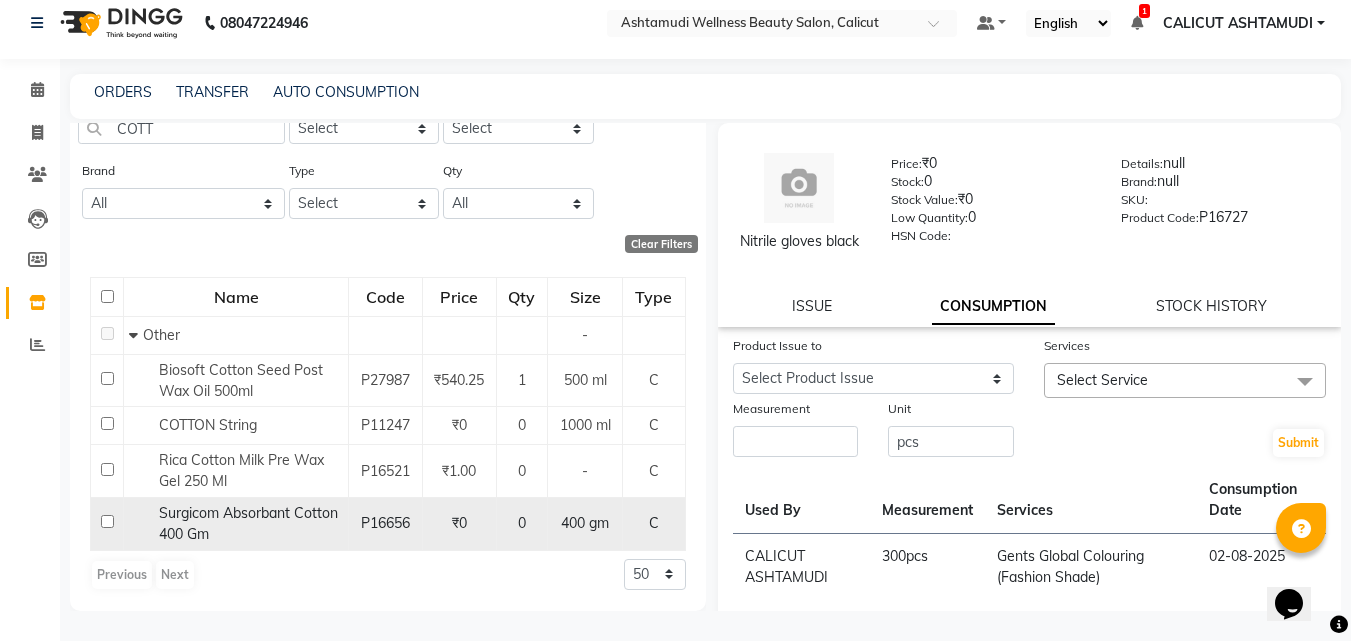 click 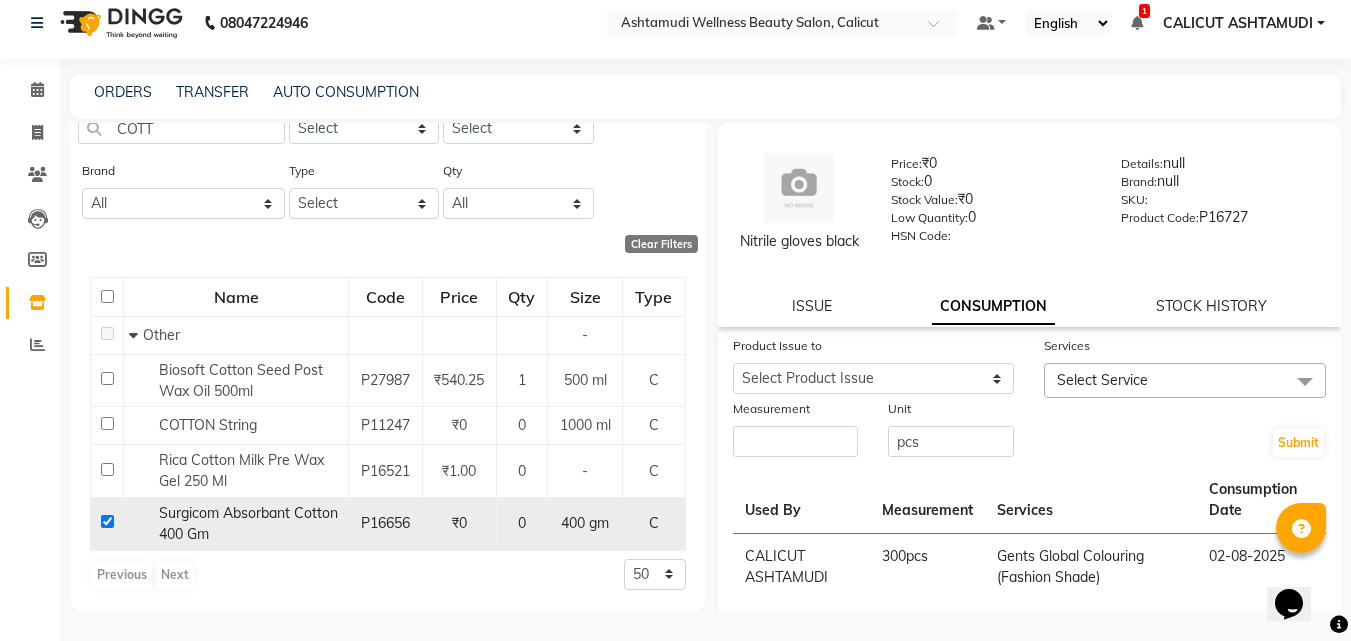 checkbox on "true" 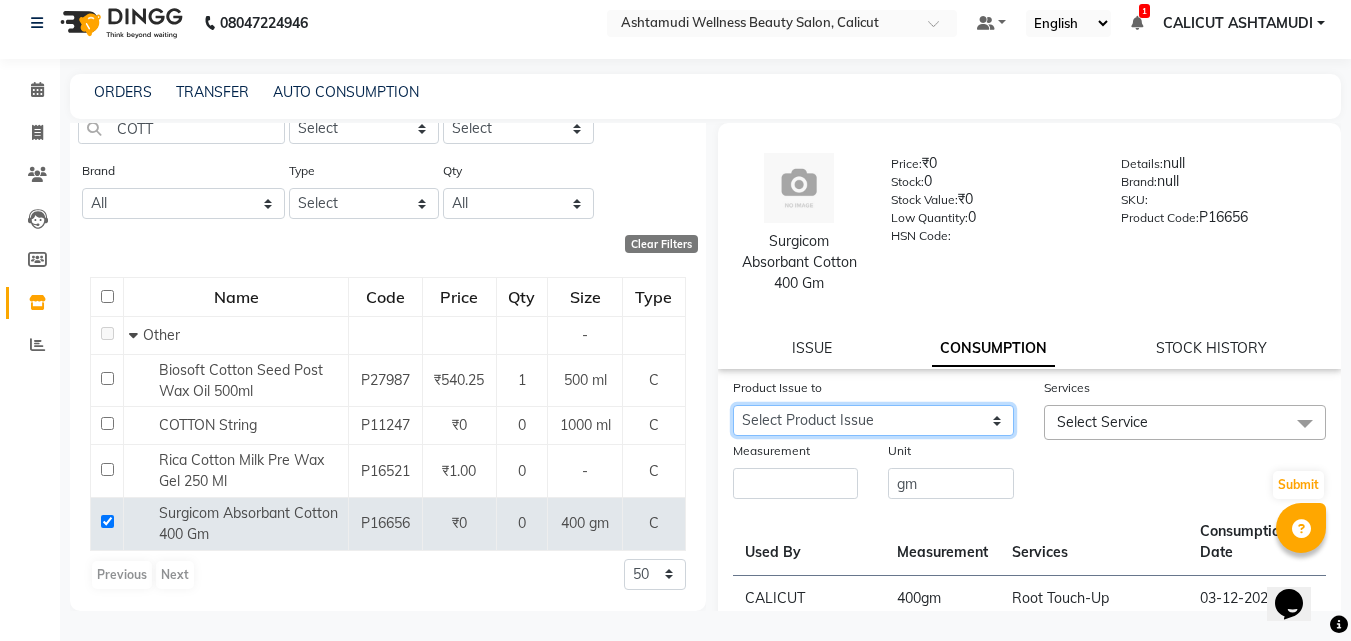 click on "Select Product Issue 2025-07-01, Issued to: [ORGANIZATION], Balance: 400 2025-05-23, Issued to: [ORGANIZATION], Balance: 400 2025-04-24, Issued to: [ORGANIZATION], Balance: 800 2025-02-28, Issued to: [ORGANIZATION], Balance: 400 2025-01-31, Issued to: [ORGANIZATION], Balance: 400" 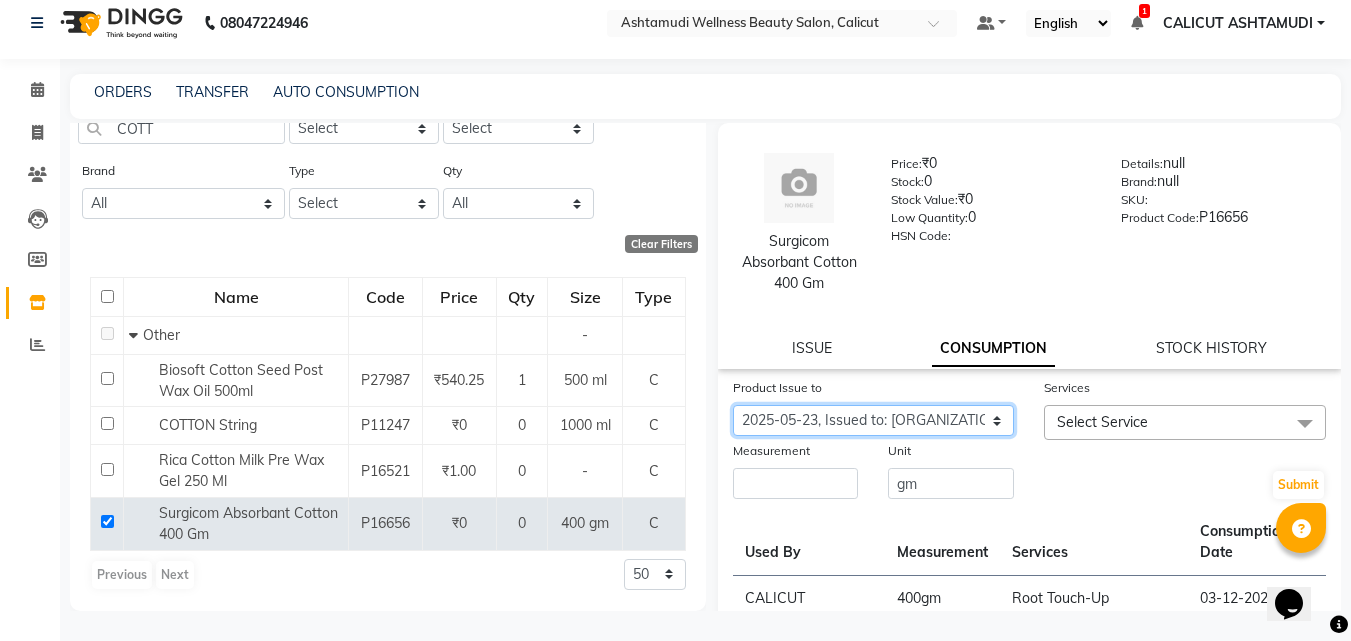 click on "Select Product Issue 2025-07-01, Issued to: [ORGANIZATION], Balance: 400 2025-05-23, Issued to: [ORGANIZATION], Balance: 400 2025-04-24, Issued to: [ORGANIZATION], Balance: 800 2025-02-28, Issued to: [ORGANIZATION], Balance: 400 2025-01-31, Issued to: [ORGANIZATION], Balance: 400" 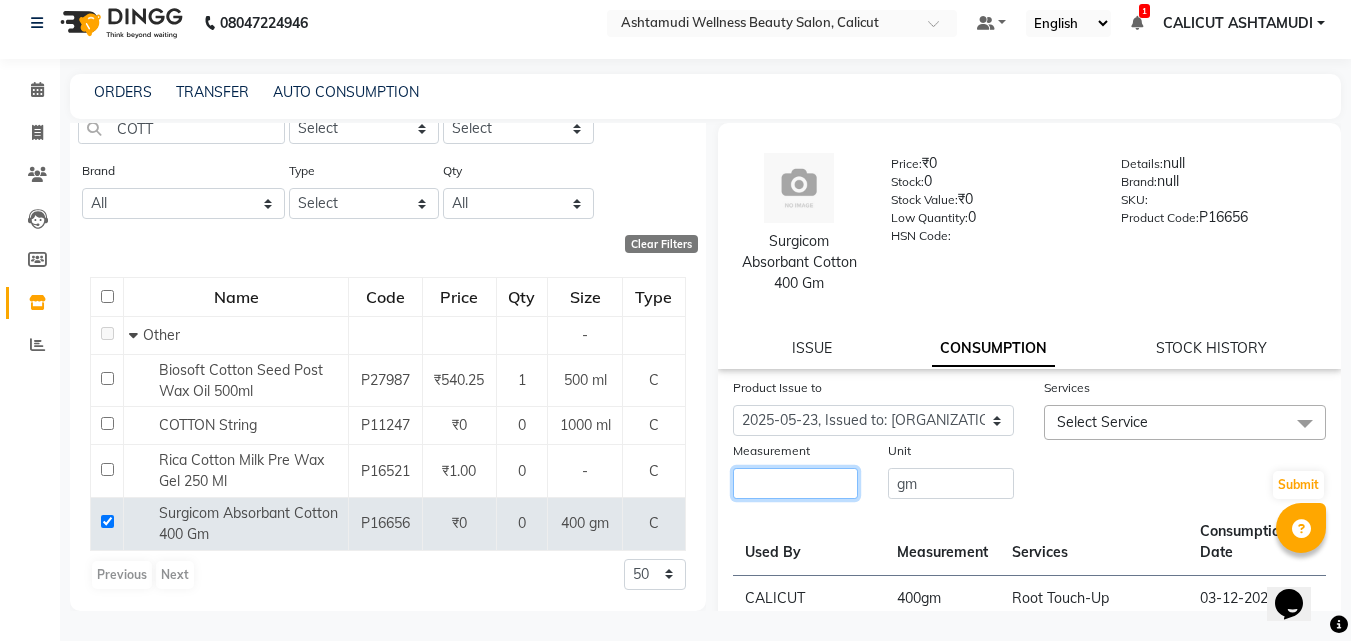 click 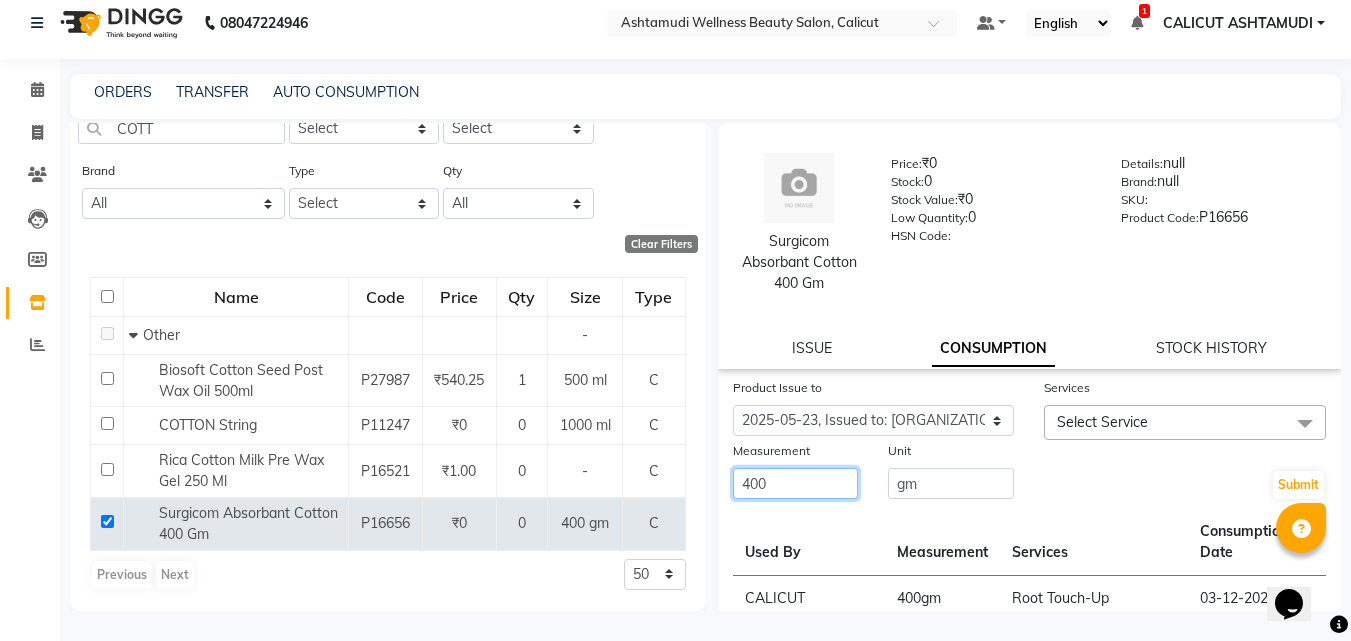 type on "400" 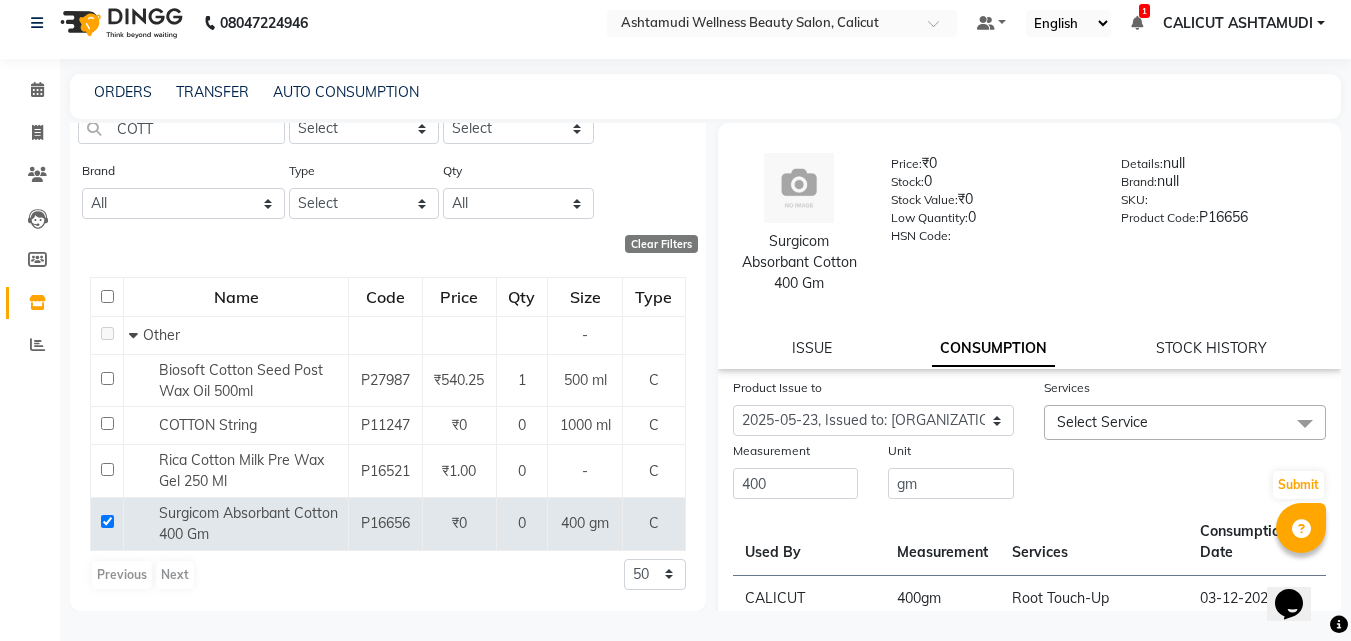 click on "Select Service" 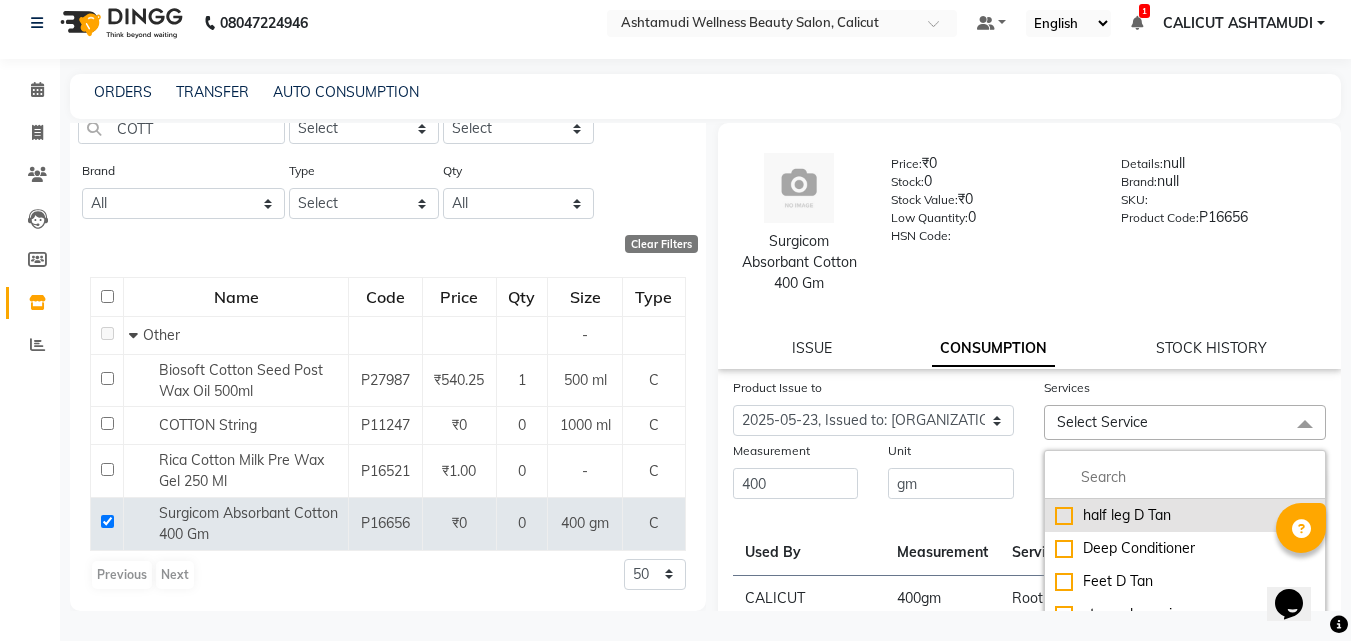 click on "half leg D Tan" 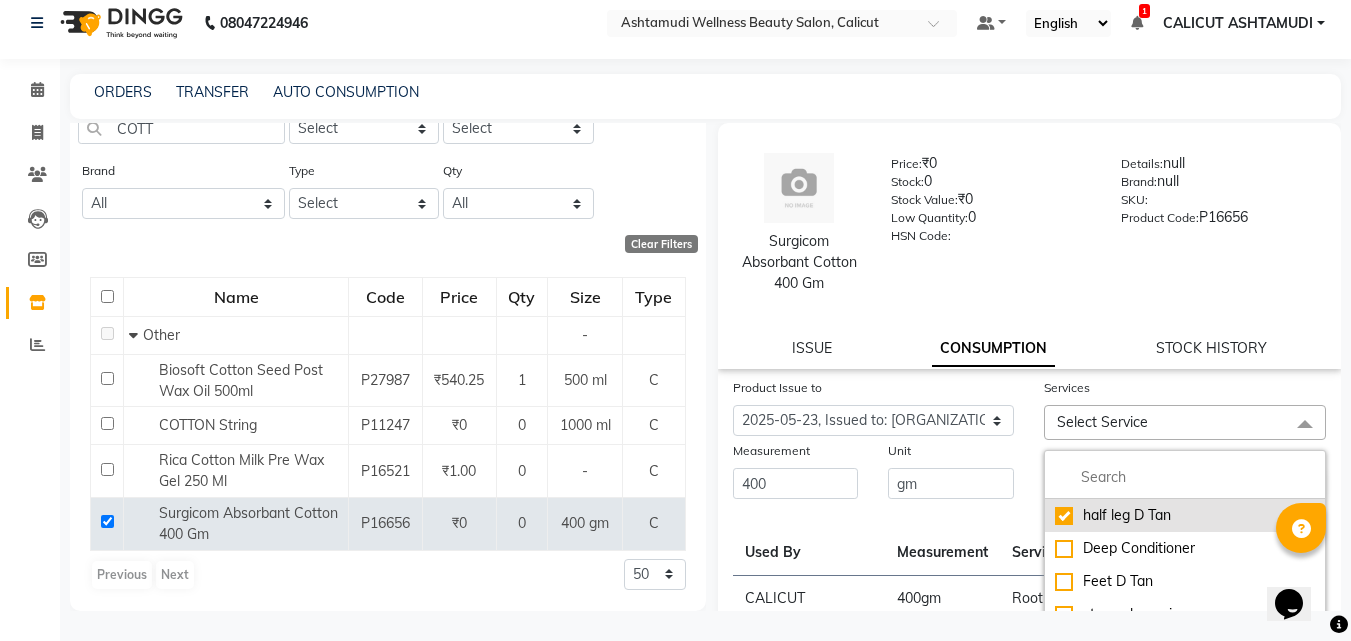 checkbox on "true" 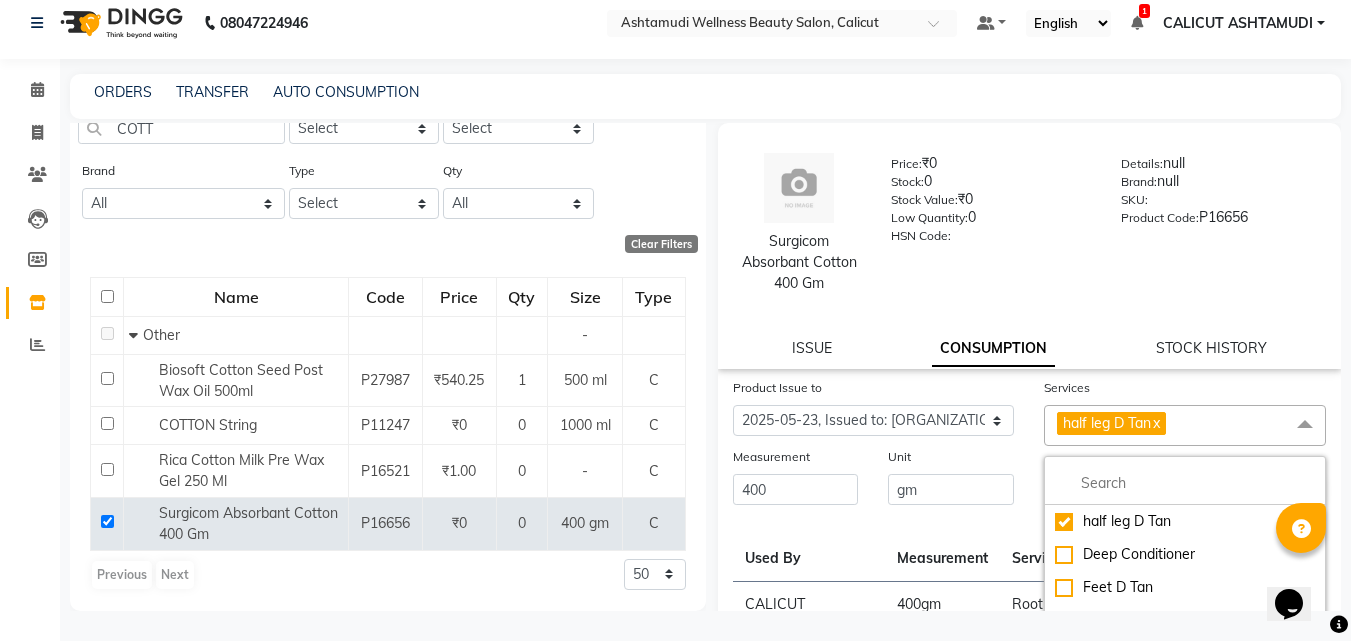 click on "Unit gm" 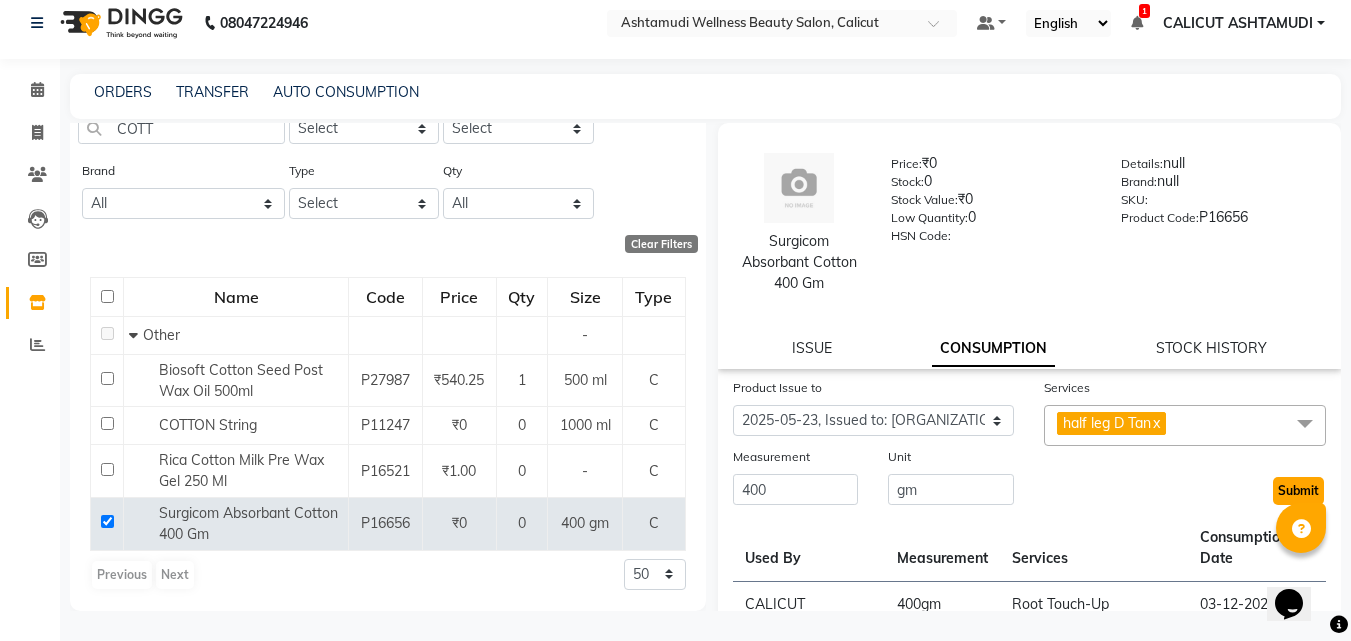 click on "Submit" 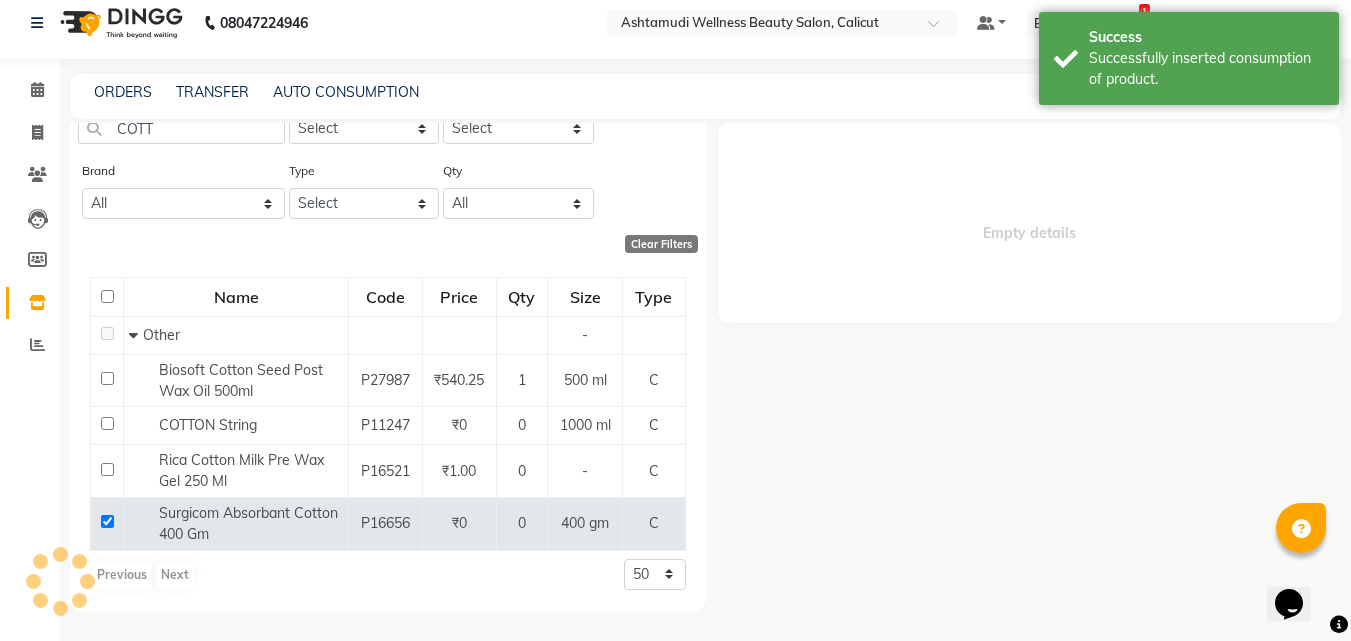 scroll, scrollTop: 0, scrollLeft: 0, axis: both 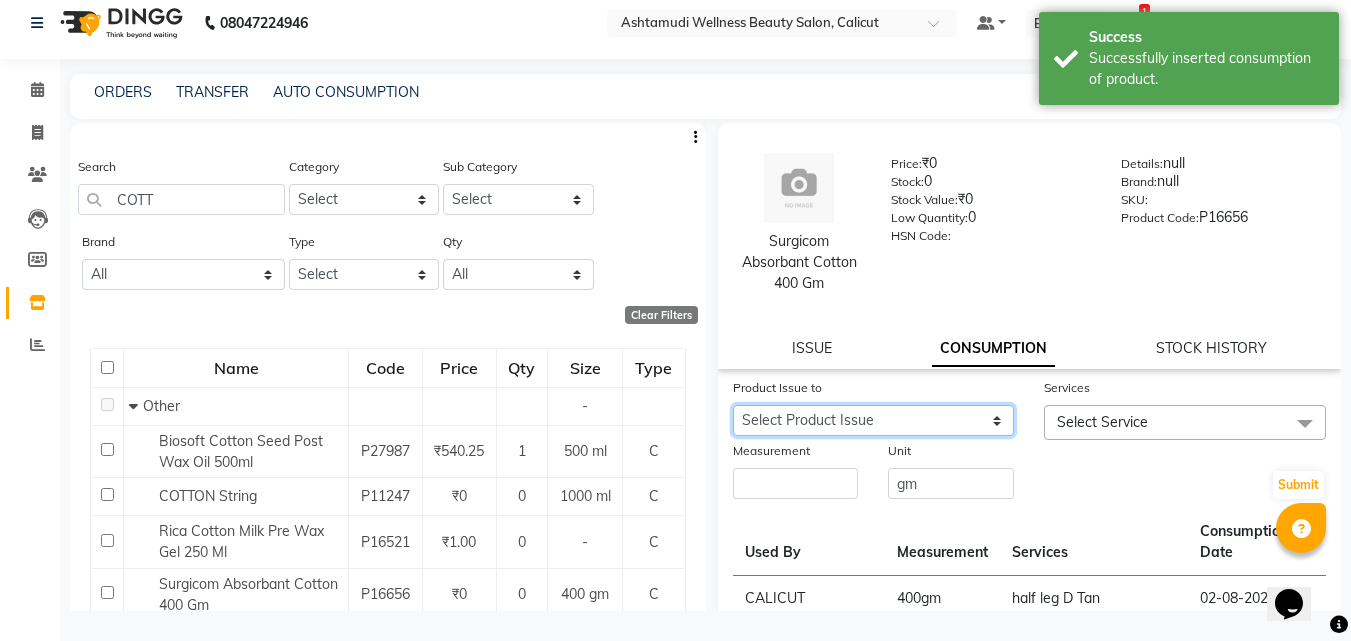 click on "Select Product Issue 2025-07-01, Issued to: [ORGANIZATION], Balance: 400 2025-04-24, Issued to: [ORGANIZATION], Balance: 800 2025-02-28, Issued to: [ORGANIZATION], Balance: 400 2025-01-31, Issued to: [ORGANIZATION], Balance: 400" 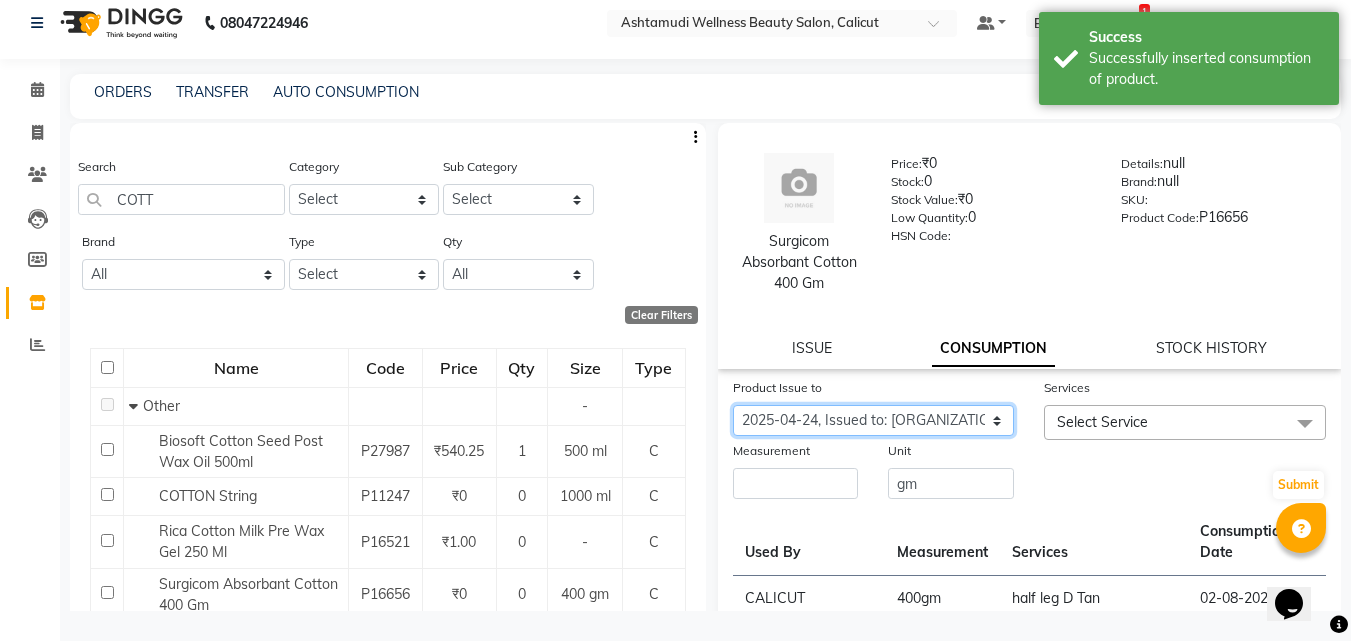 click on "Select Product Issue 2025-07-01, Issued to: [ORGANIZATION], Balance: 400 2025-04-24, Issued to: [ORGANIZATION], Balance: 800 2025-02-28, Issued to: [ORGANIZATION], Balance: 400 2025-01-31, Issued to: [ORGANIZATION], Balance: 400" 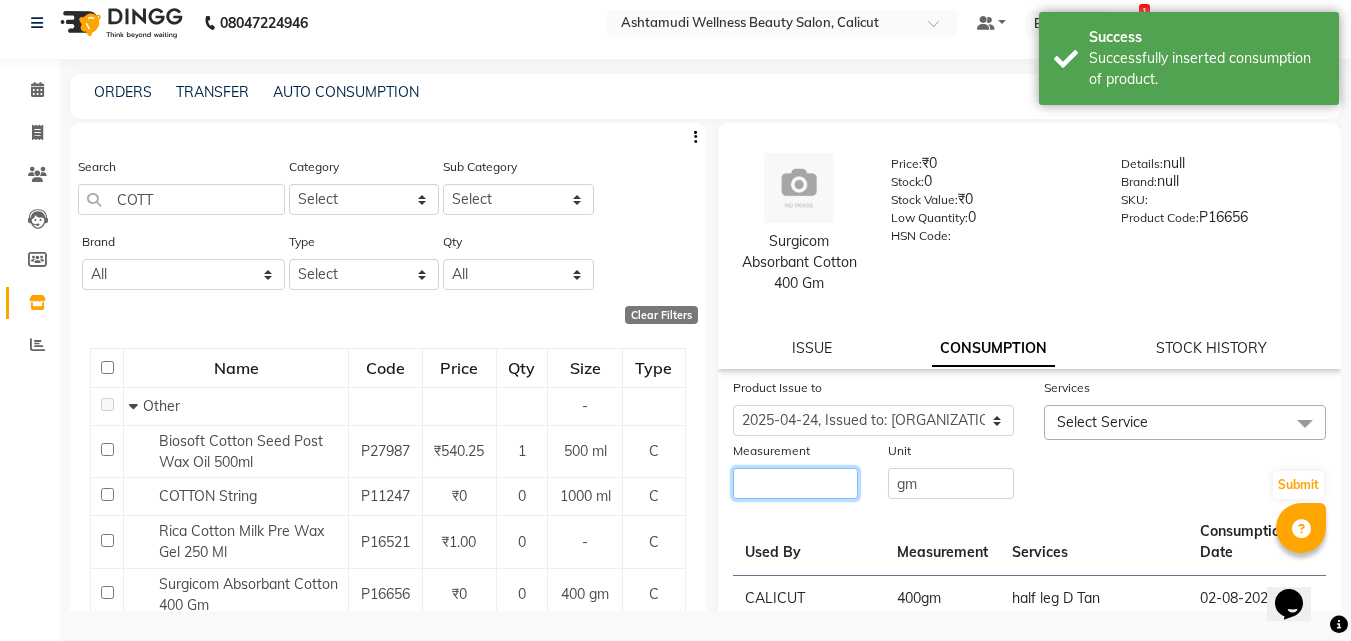 click 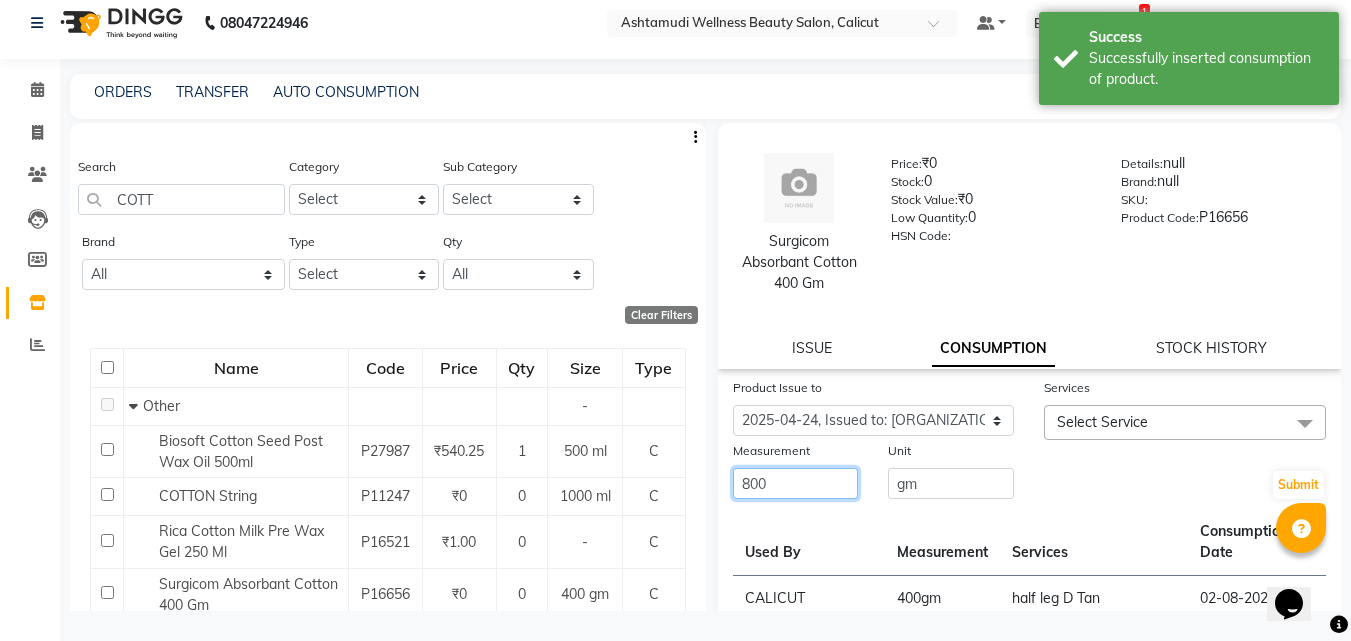 type on "800" 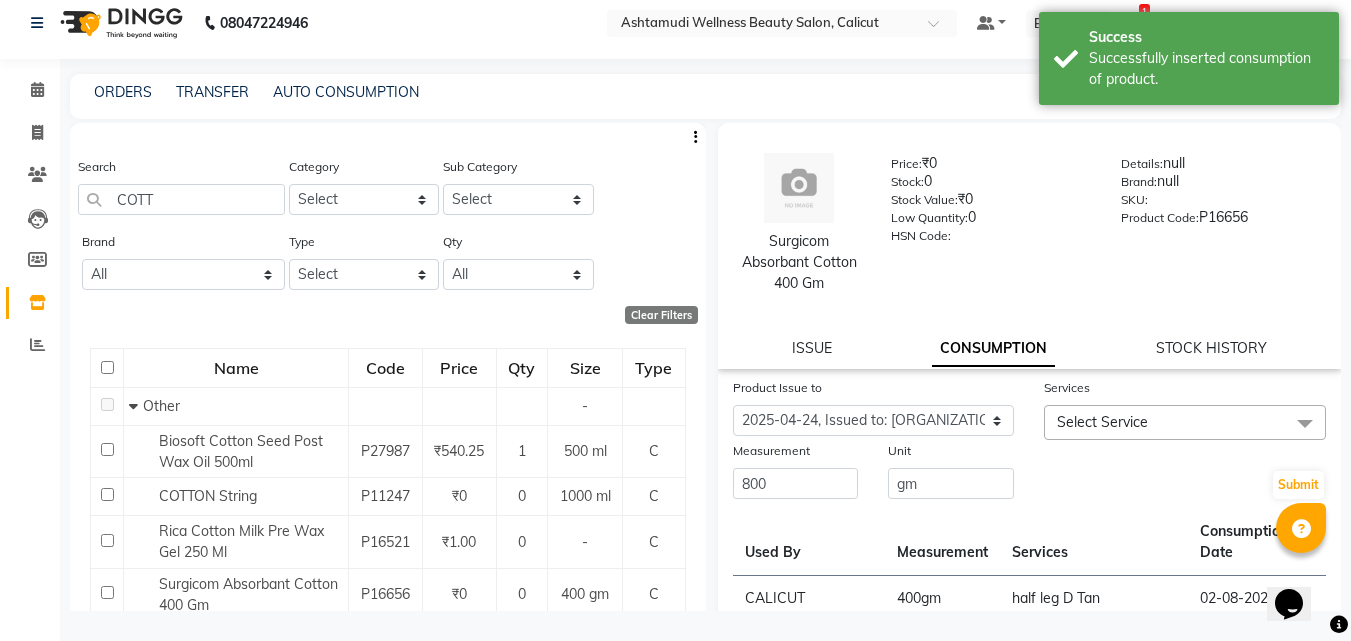 click on "Select Service" 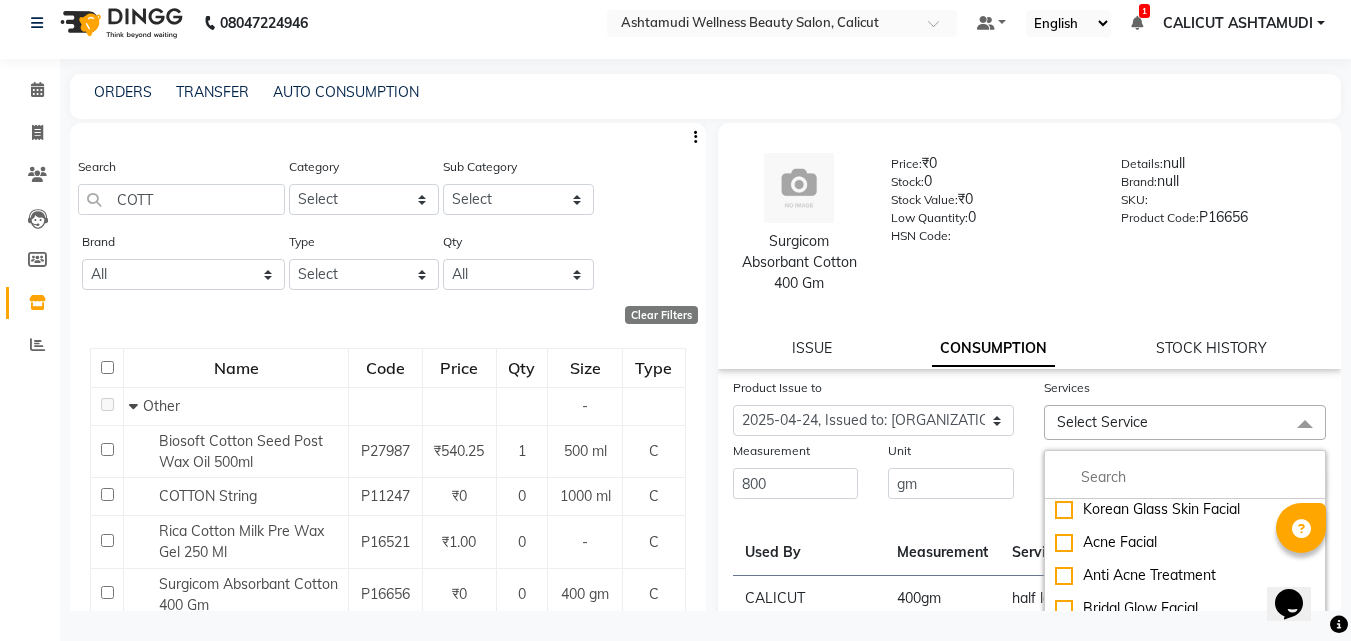 scroll, scrollTop: 700, scrollLeft: 0, axis: vertical 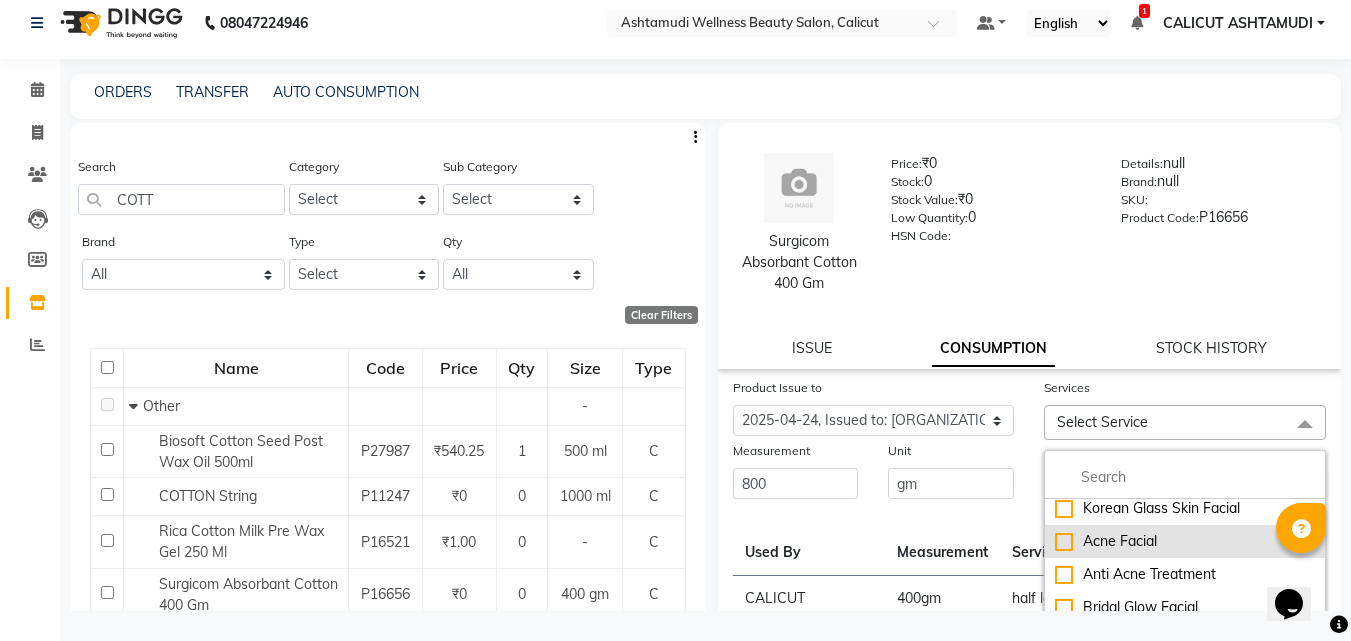 click on "Acne Facial" 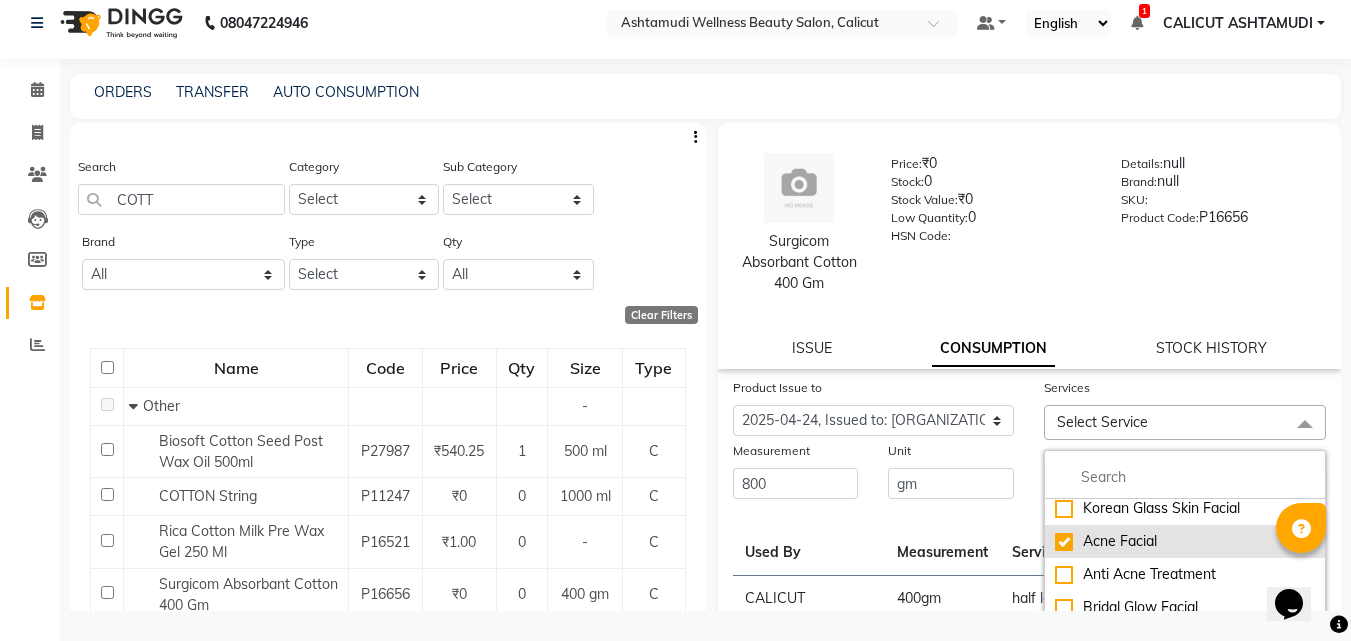 checkbox on "true" 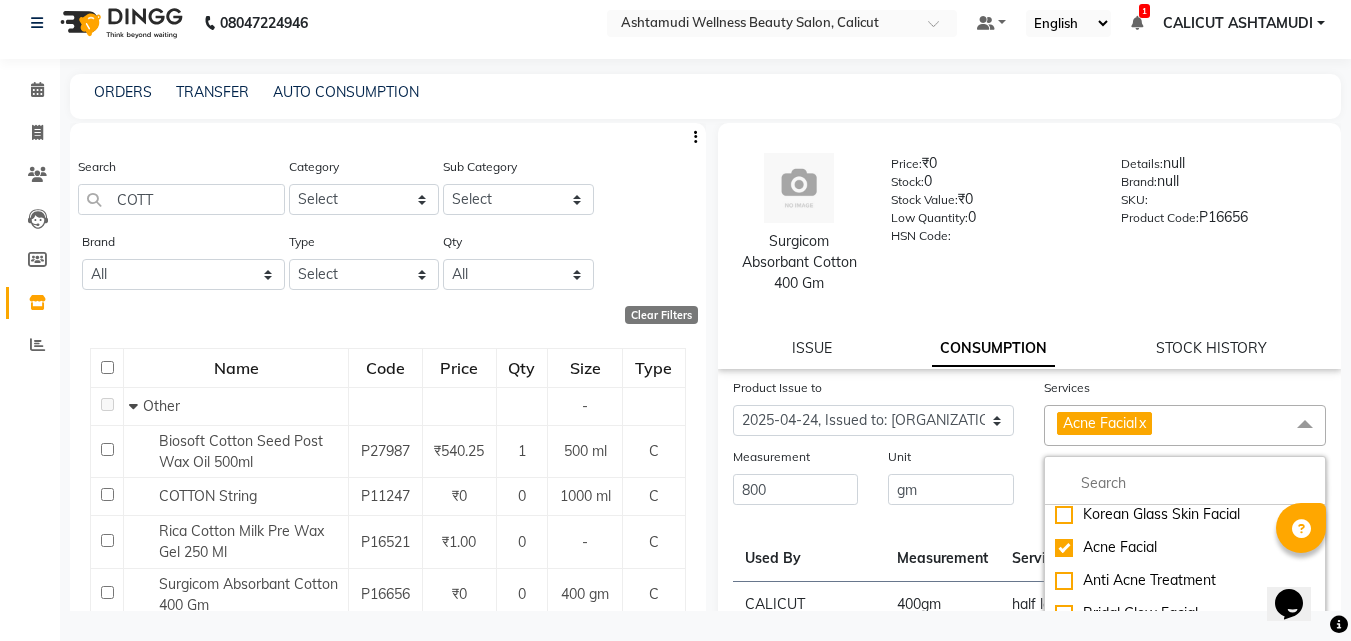 click on "Unit" 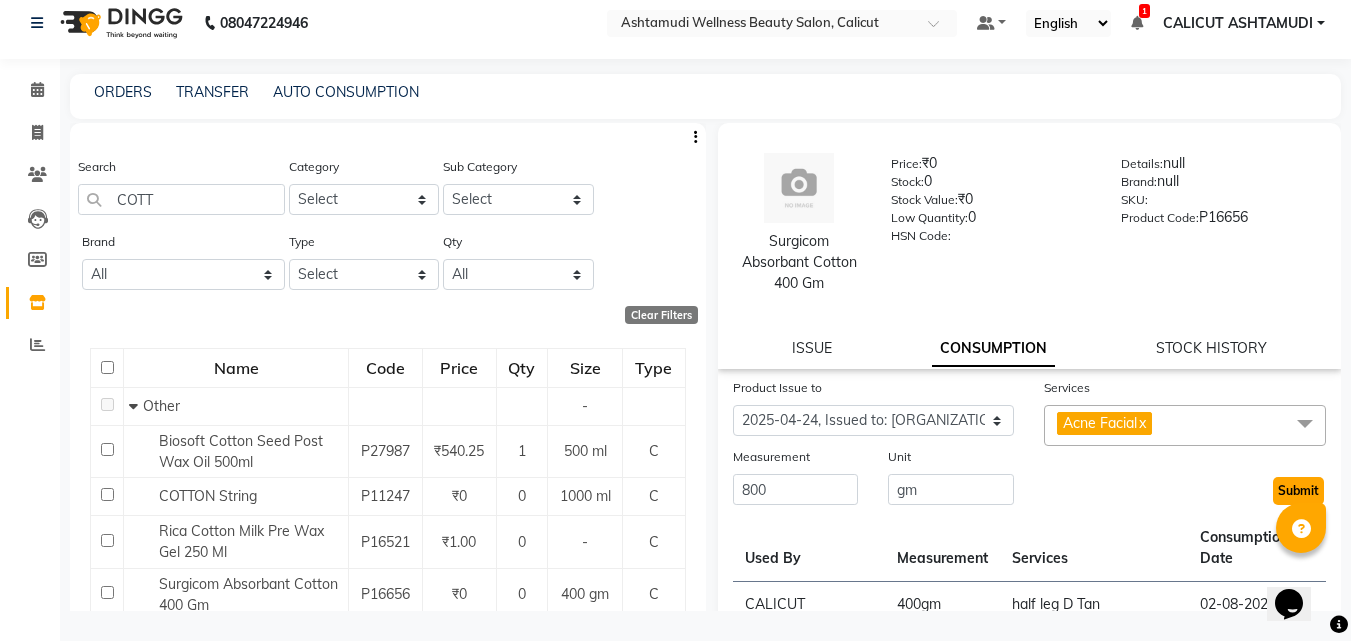 click on "Submit" 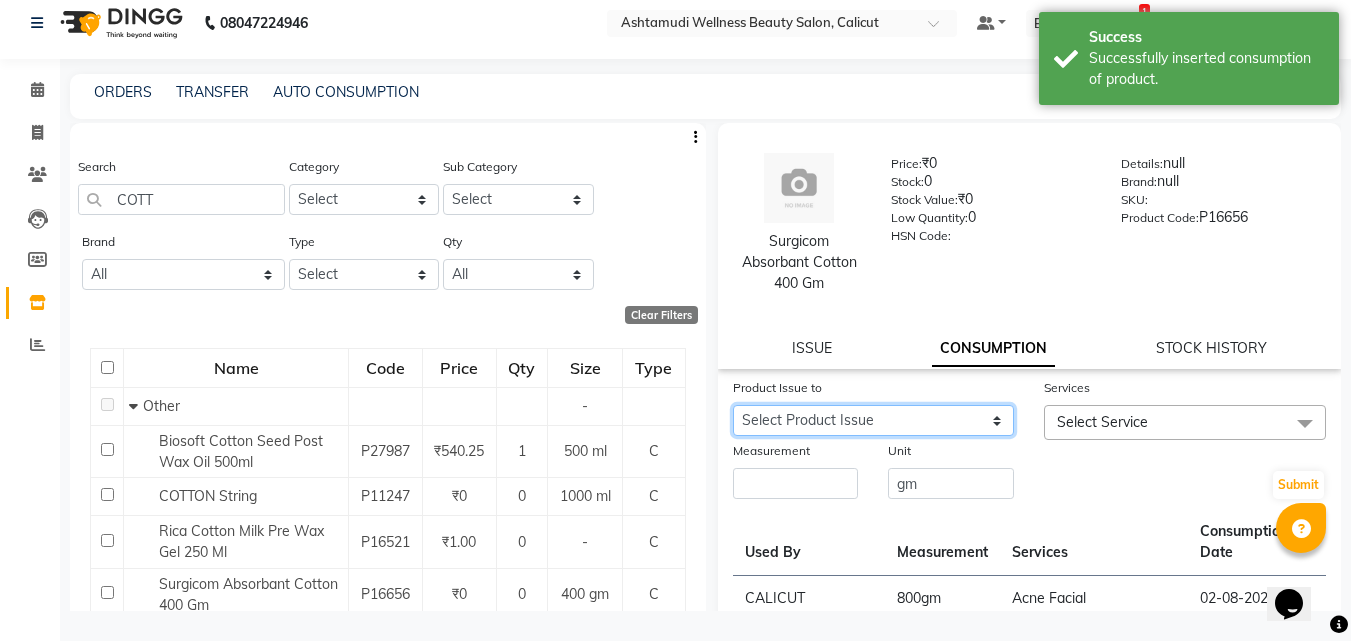 click on "Select Product Issue 2025-07-01, Issued to: [ORGANIZATION], Balance: 400 2025-02-28, Issued to: [ORGANIZATION], Balance: 400 2025-01-31, Issued to: [ORGANIZATION], Balance: 400" 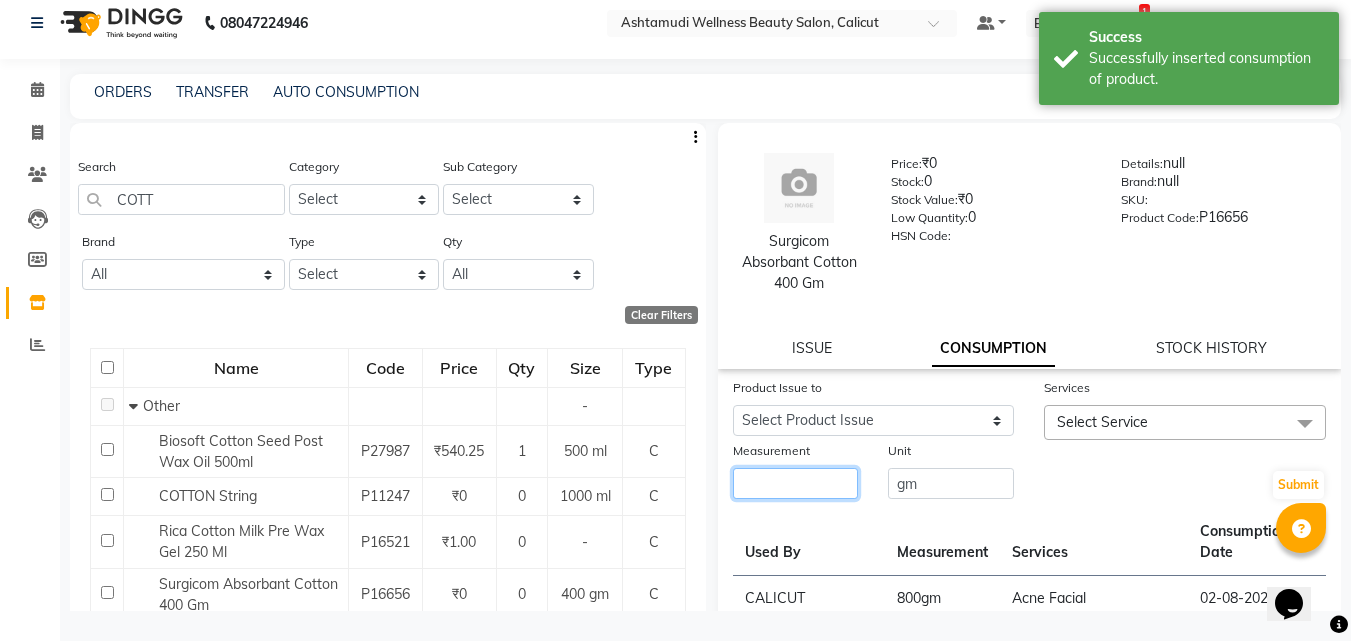 click 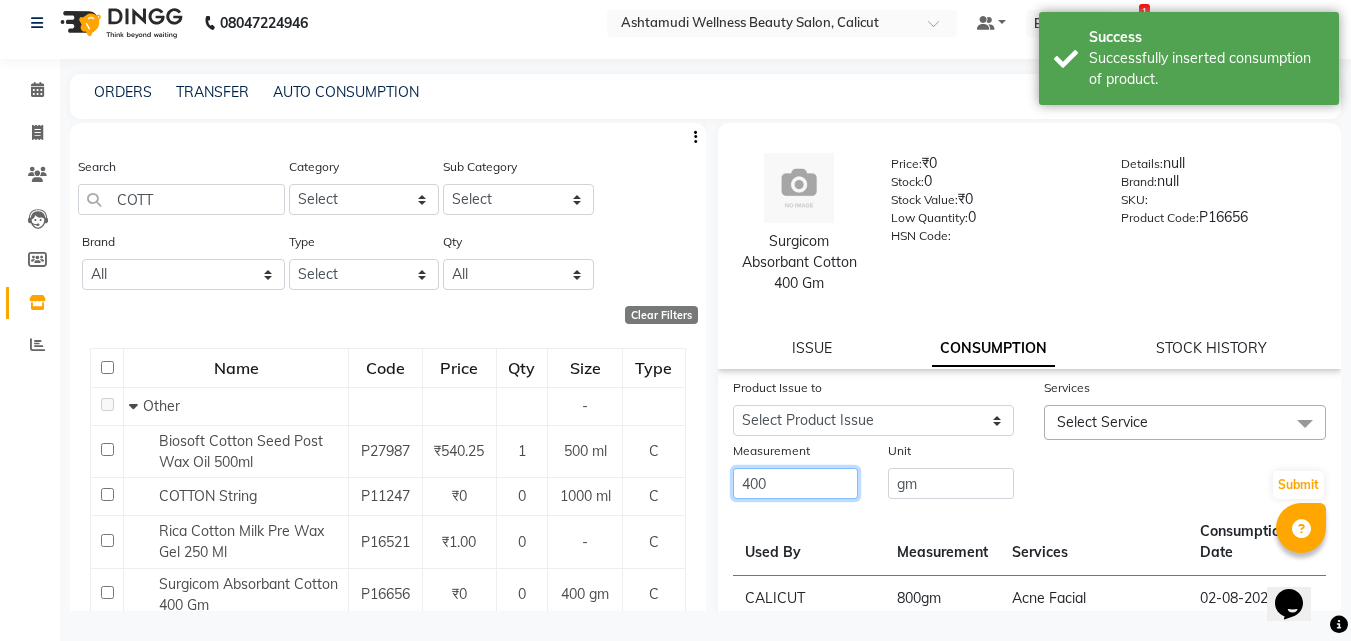 type on "400" 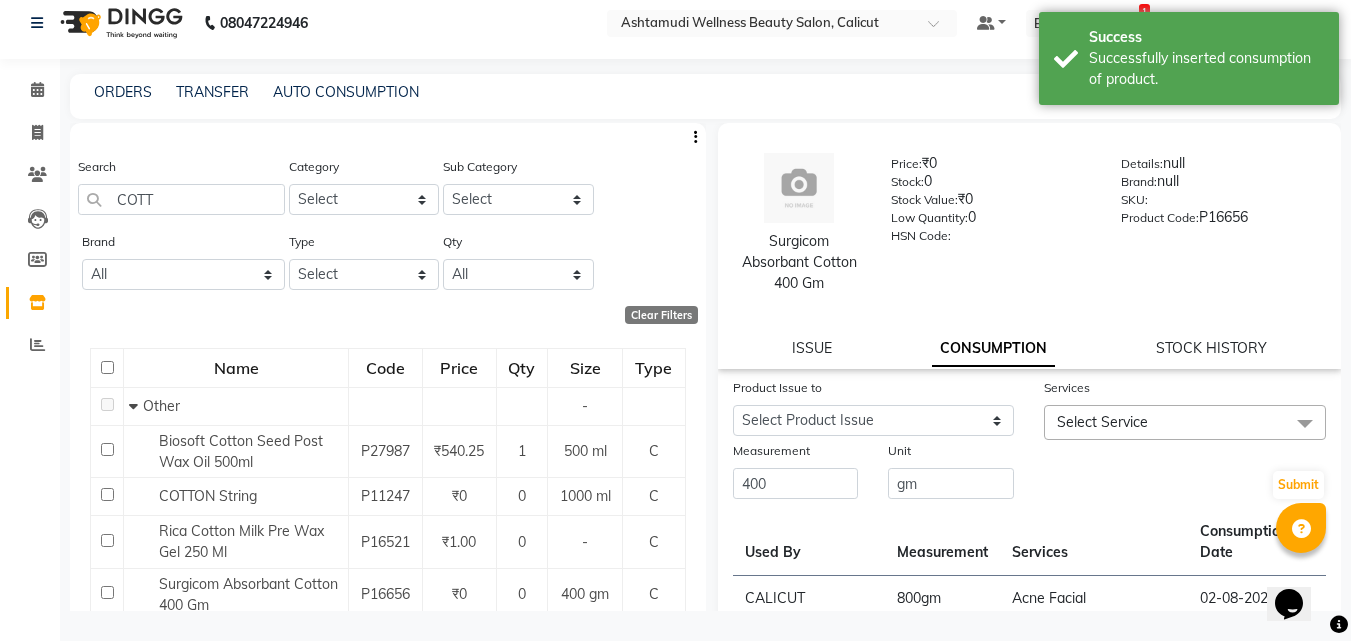 click on "Select Service" 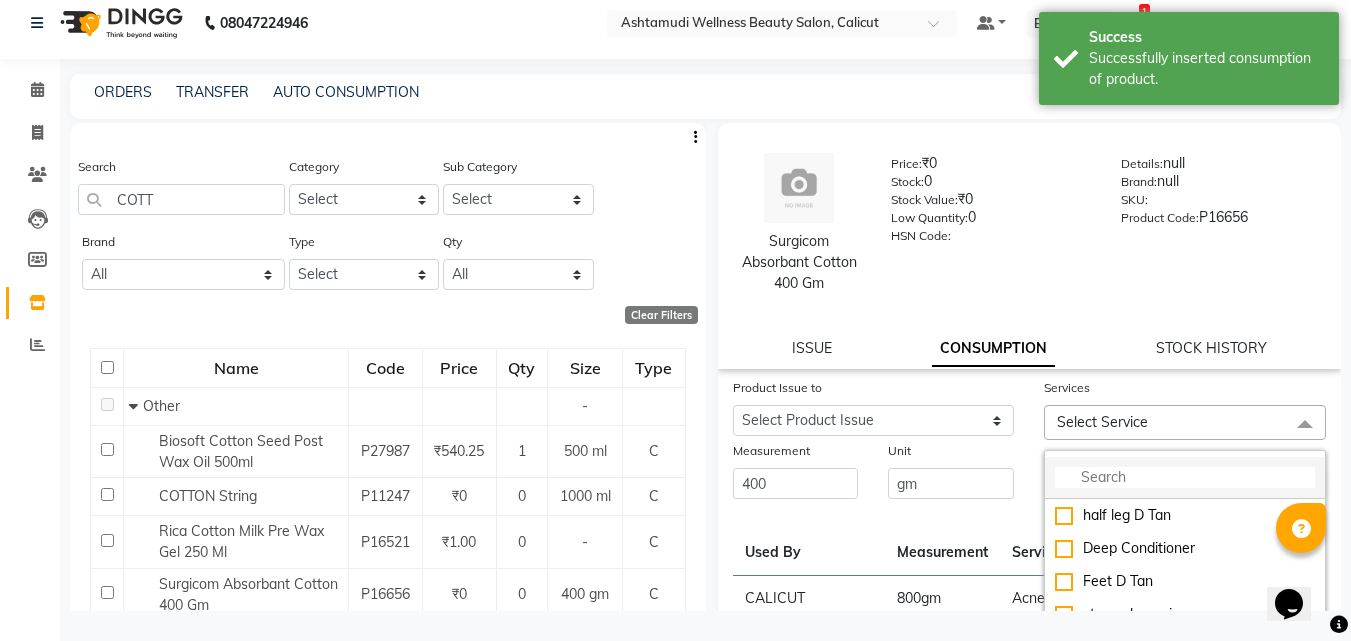 click 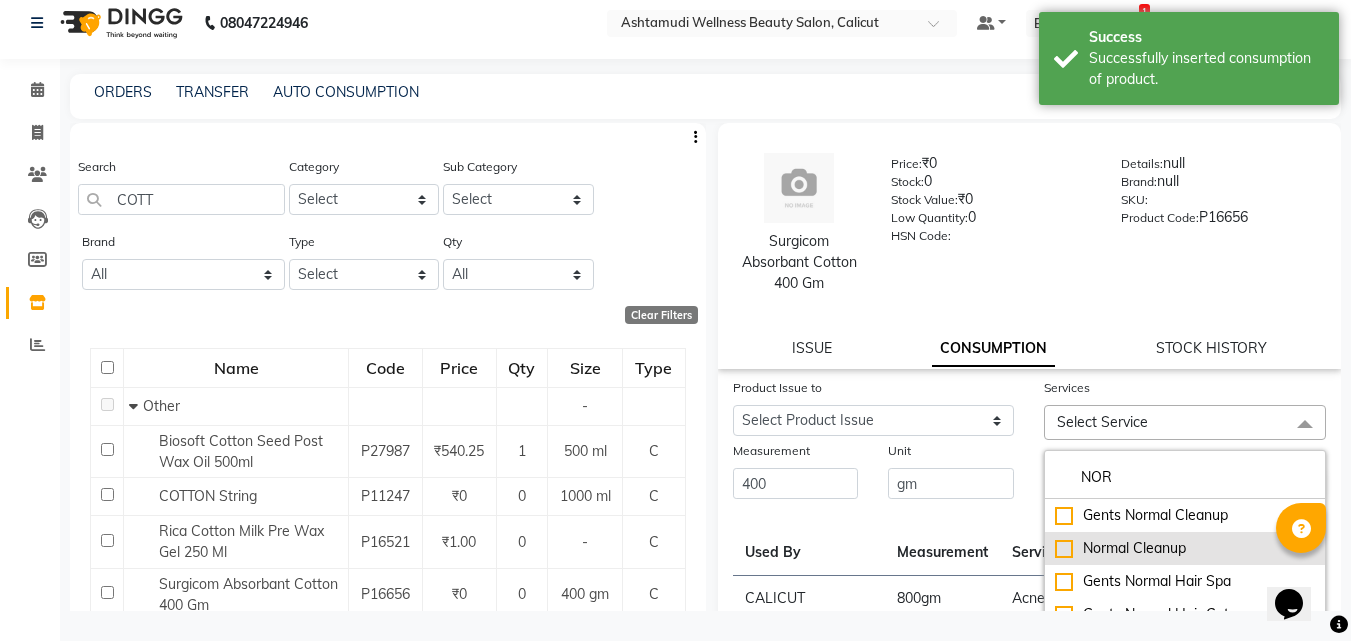 type on "NOR" 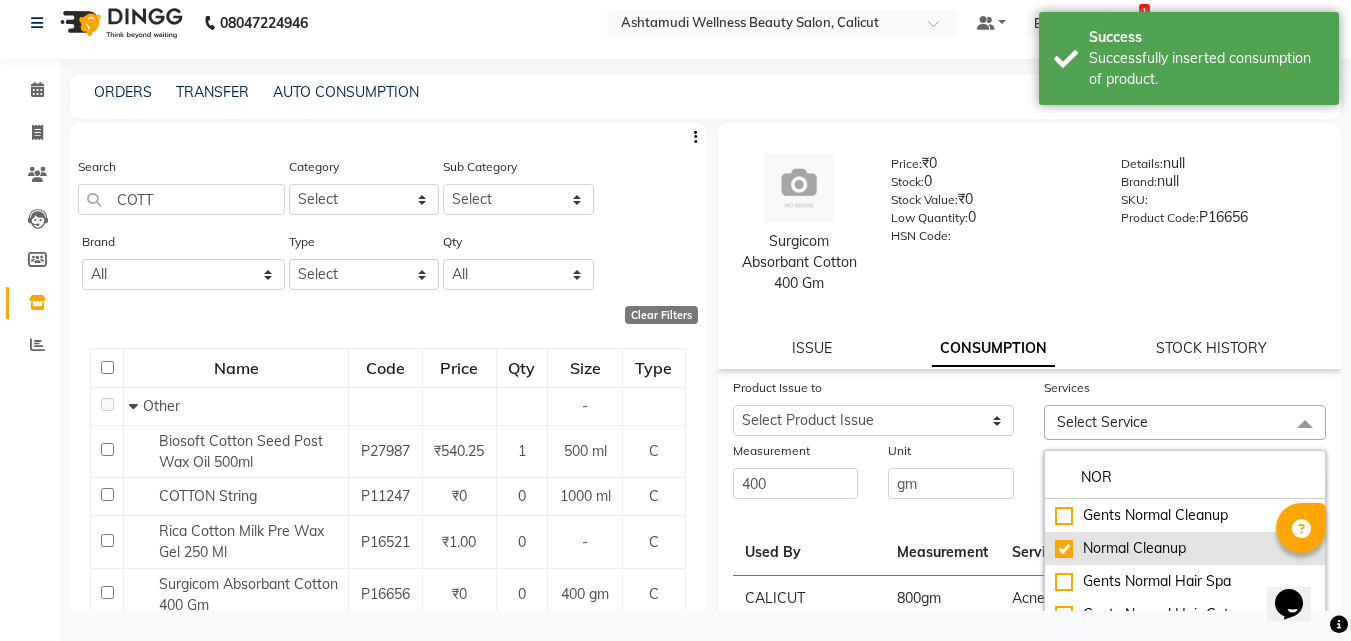 checkbox on "true" 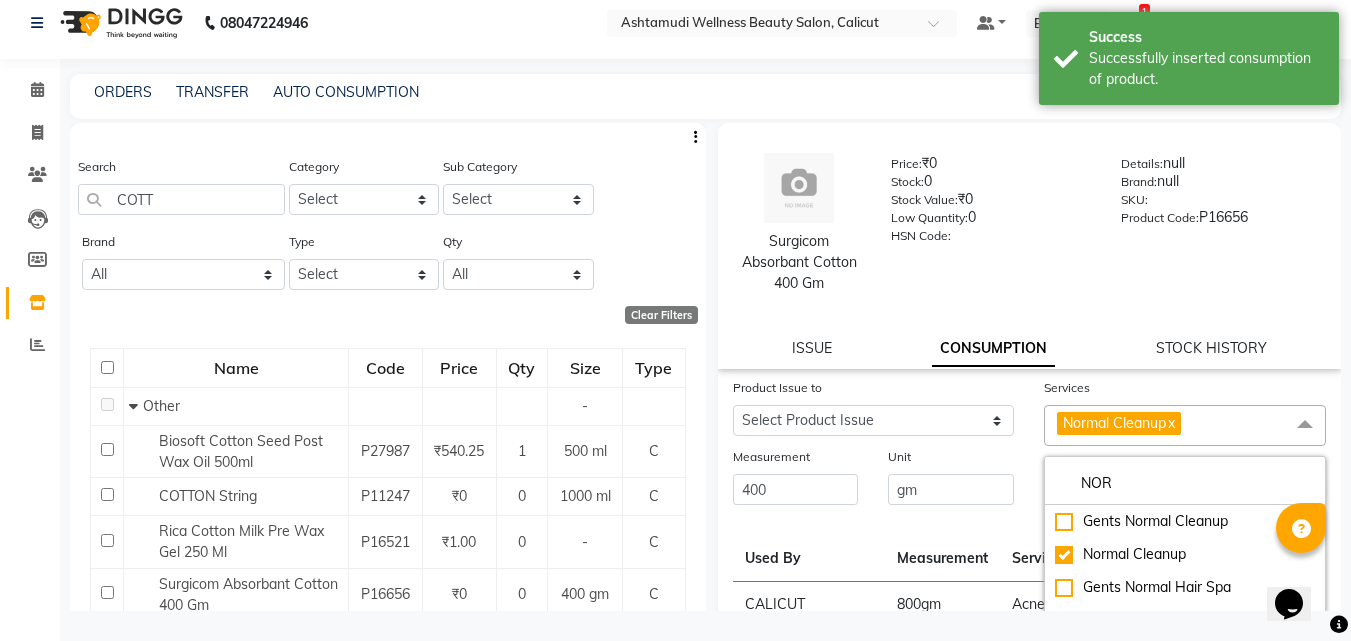 click on "Submit" 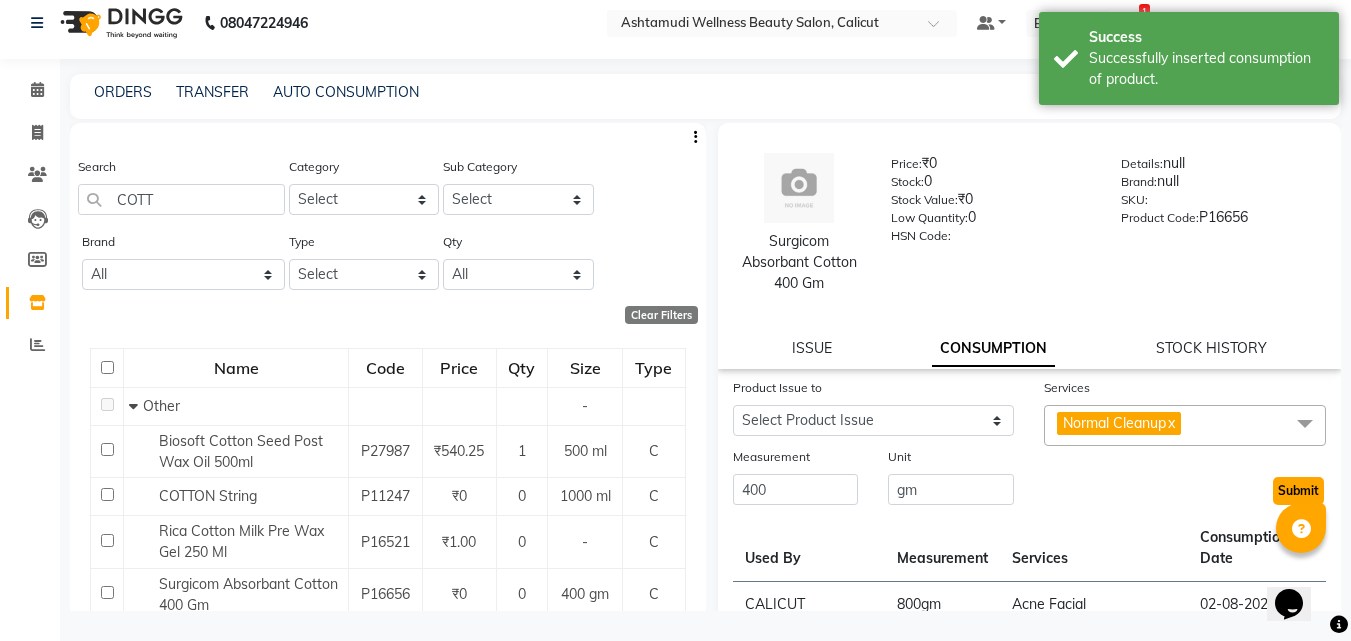 click on "Submit" 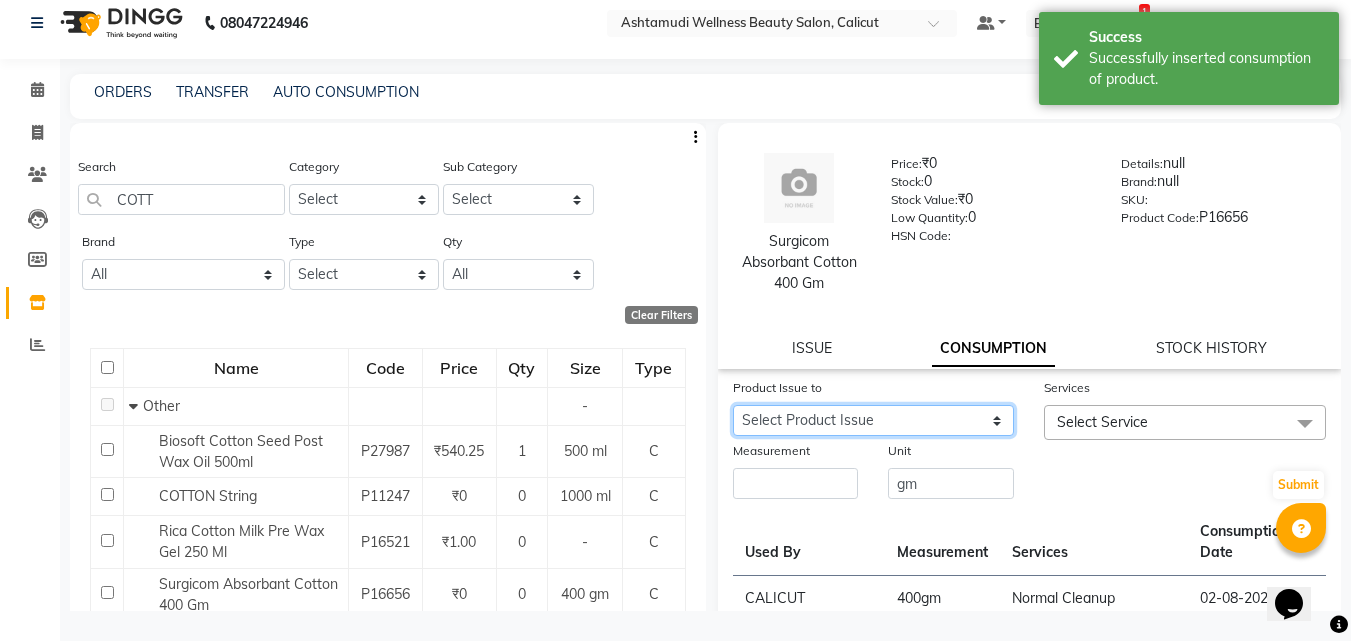 click on "Select Product Issue [DATE], Issued to: [CITY], Balance: [NUMBER] [DATE], Issued to: [CITY], Balance: [NUMBER]" 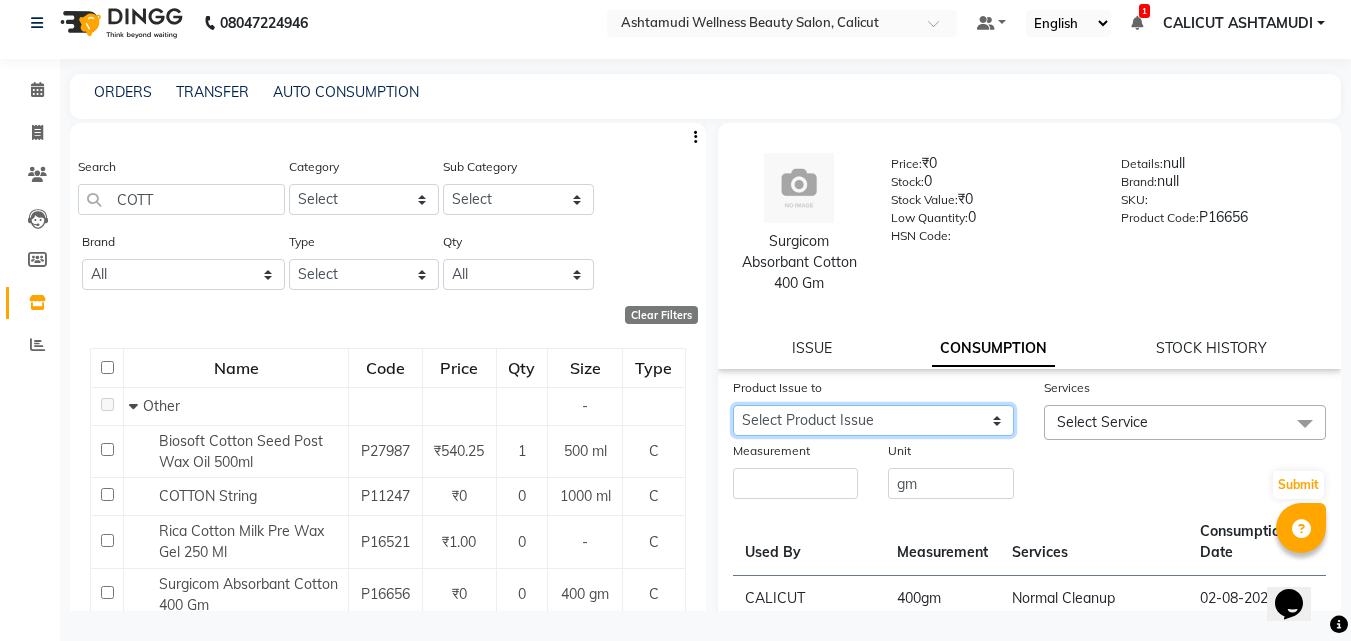 select on "732233" 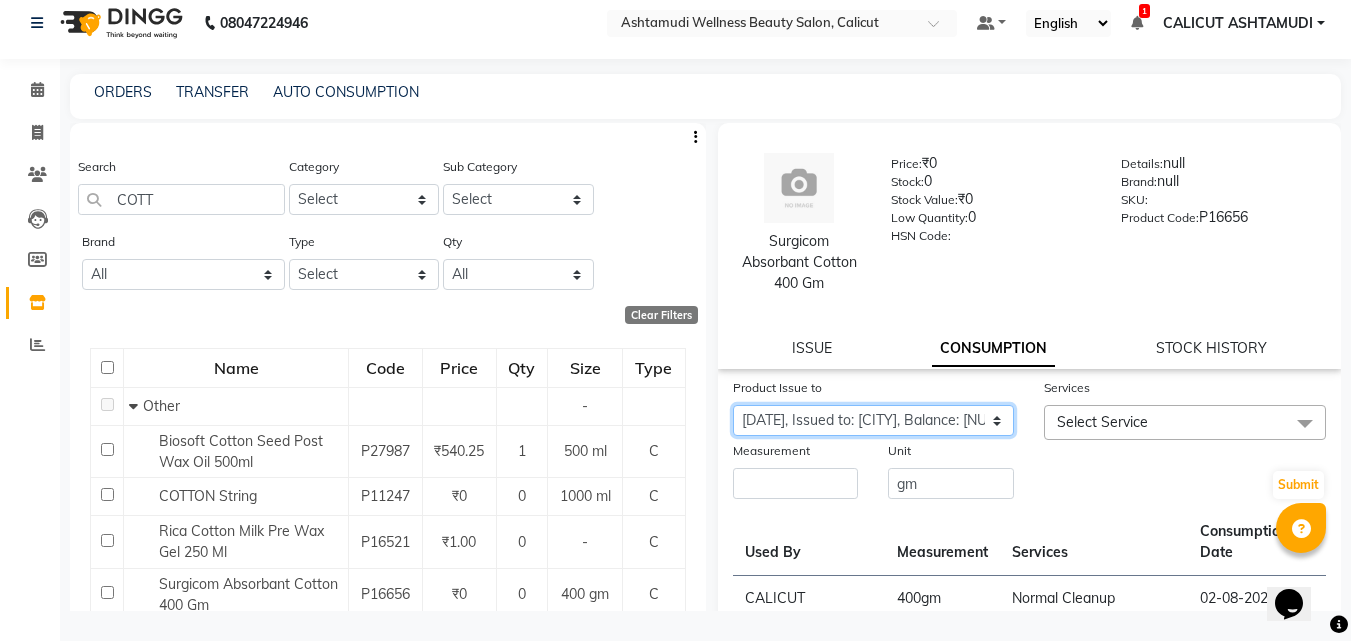 click on "Select Product Issue [DATE], Issued to: [CITY], Balance: [NUMBER] [DATE], Issued to: [CITY], Balance: [NUMBER]" 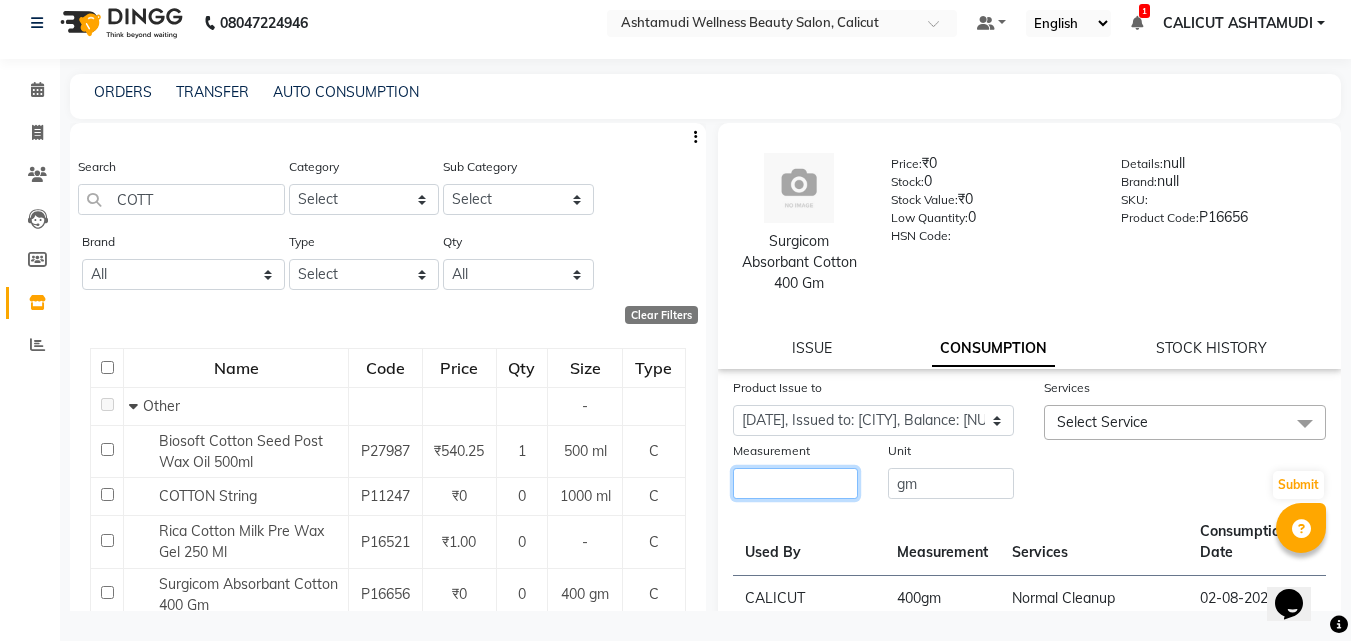 click 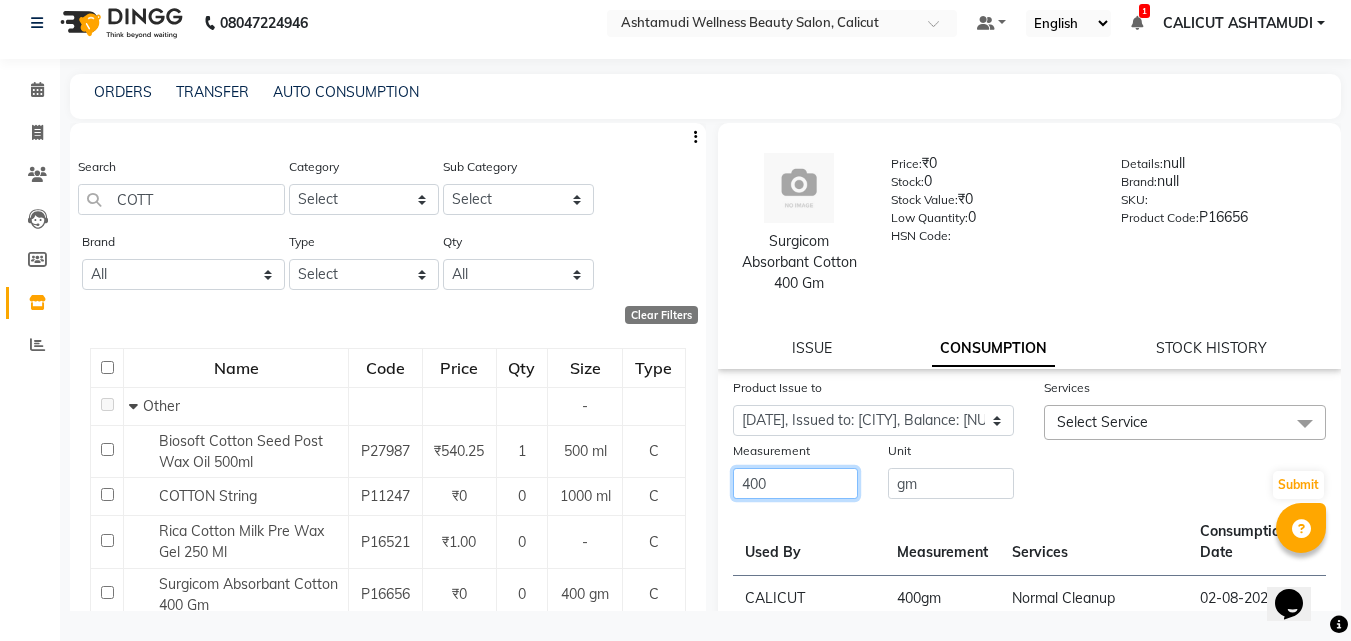 type on "400" 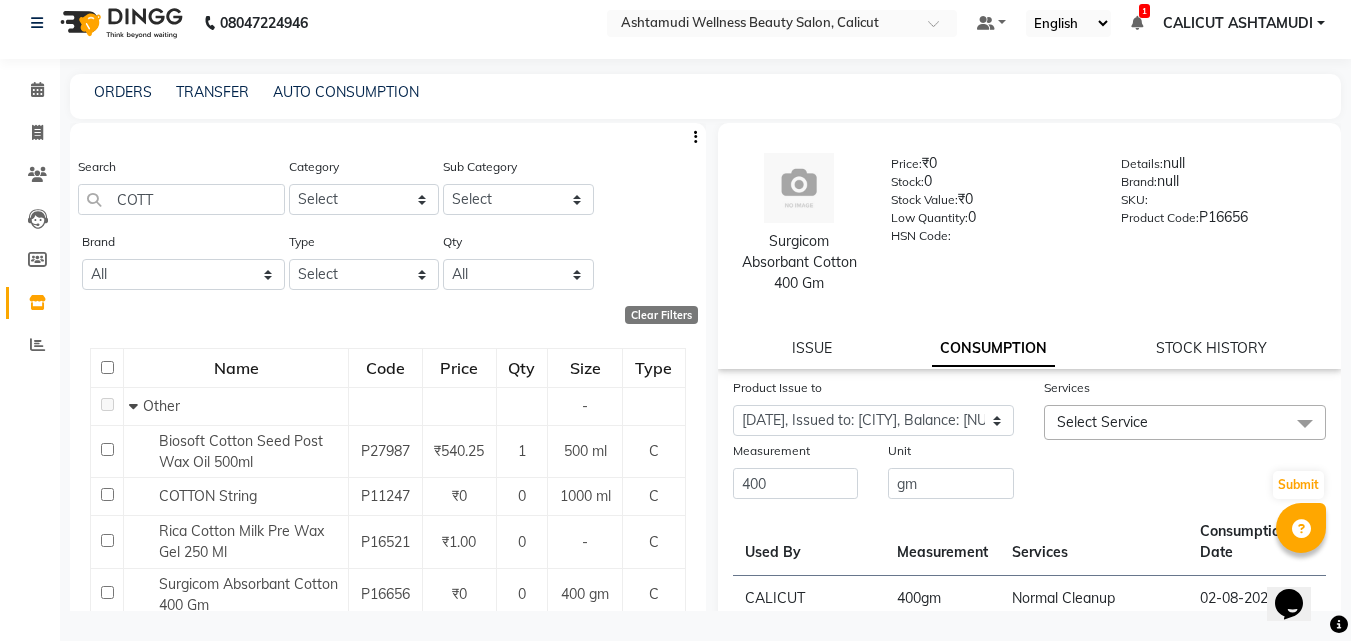 click on "Select Service" 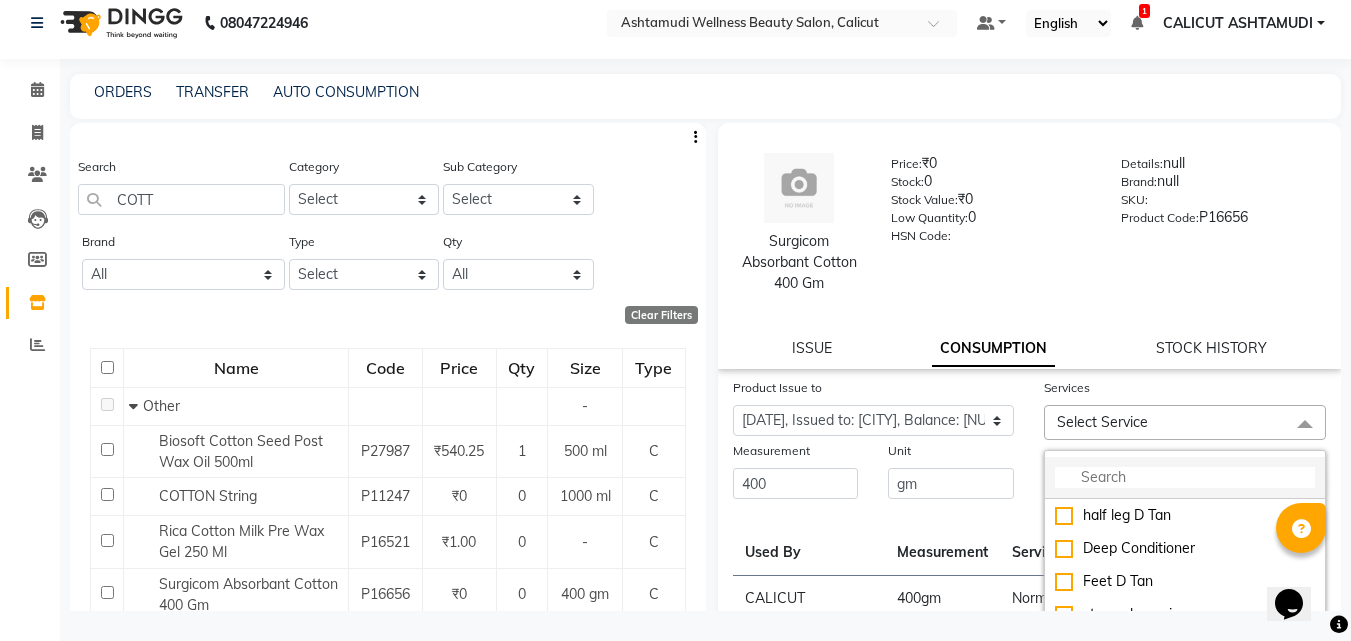 click 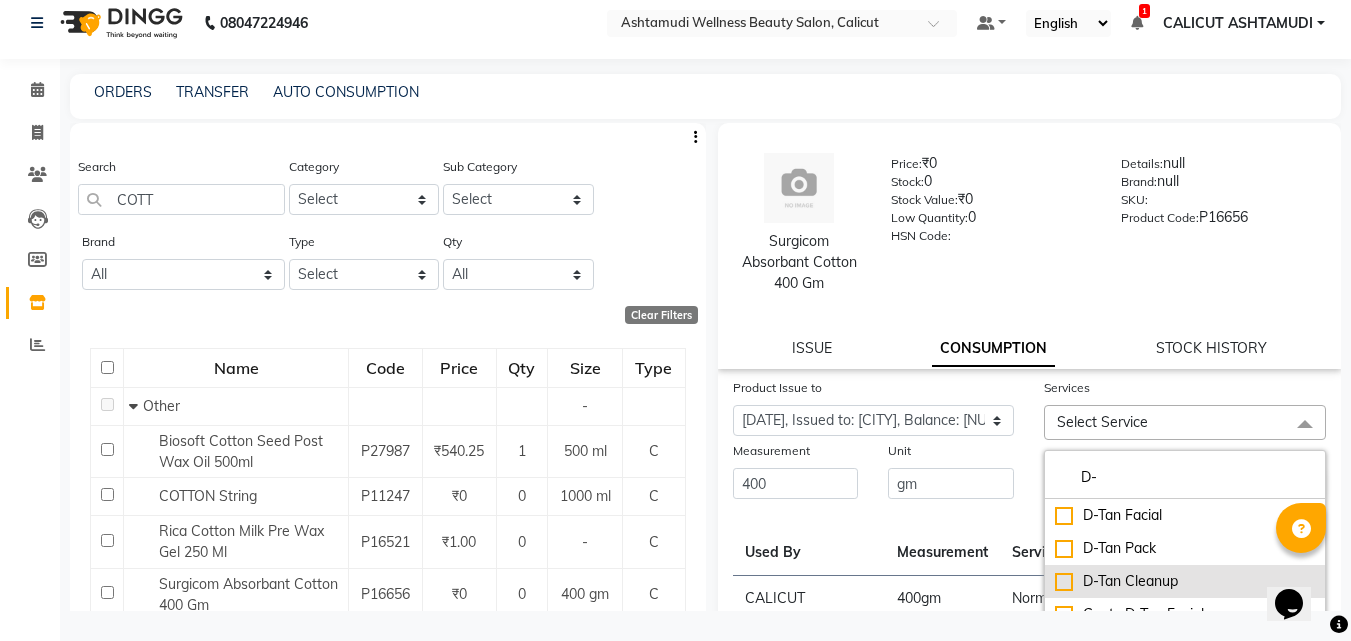 type on "D-" 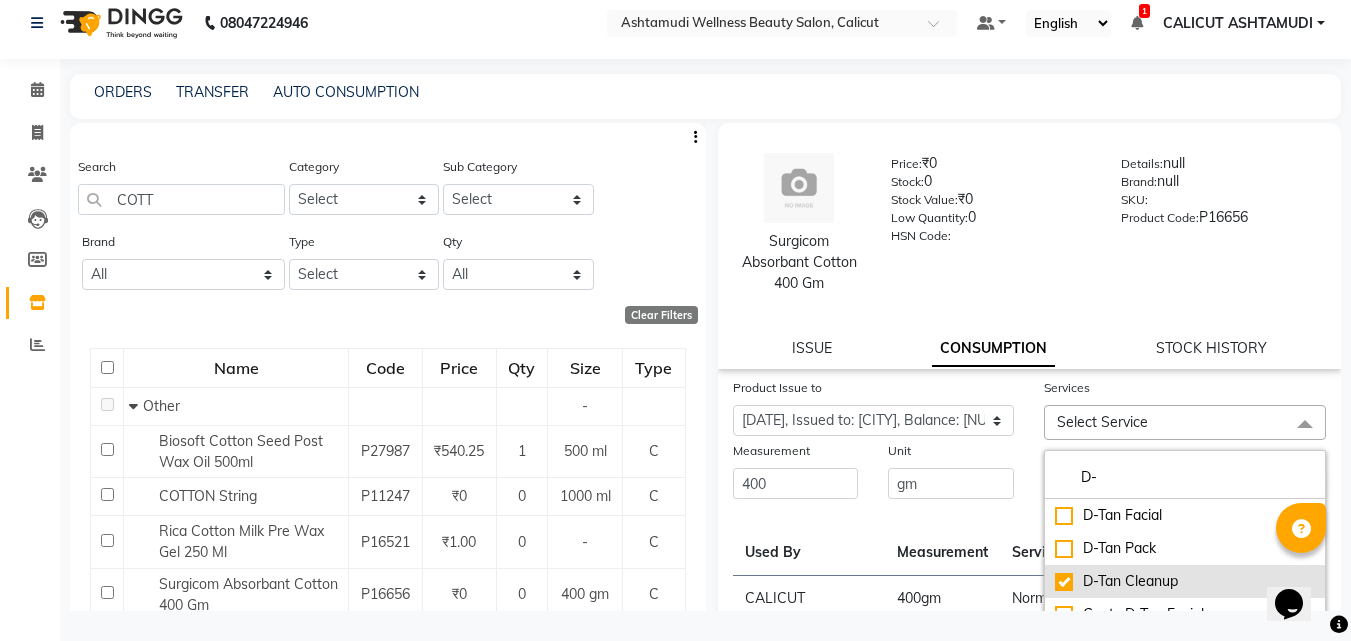 checkbox on "true" 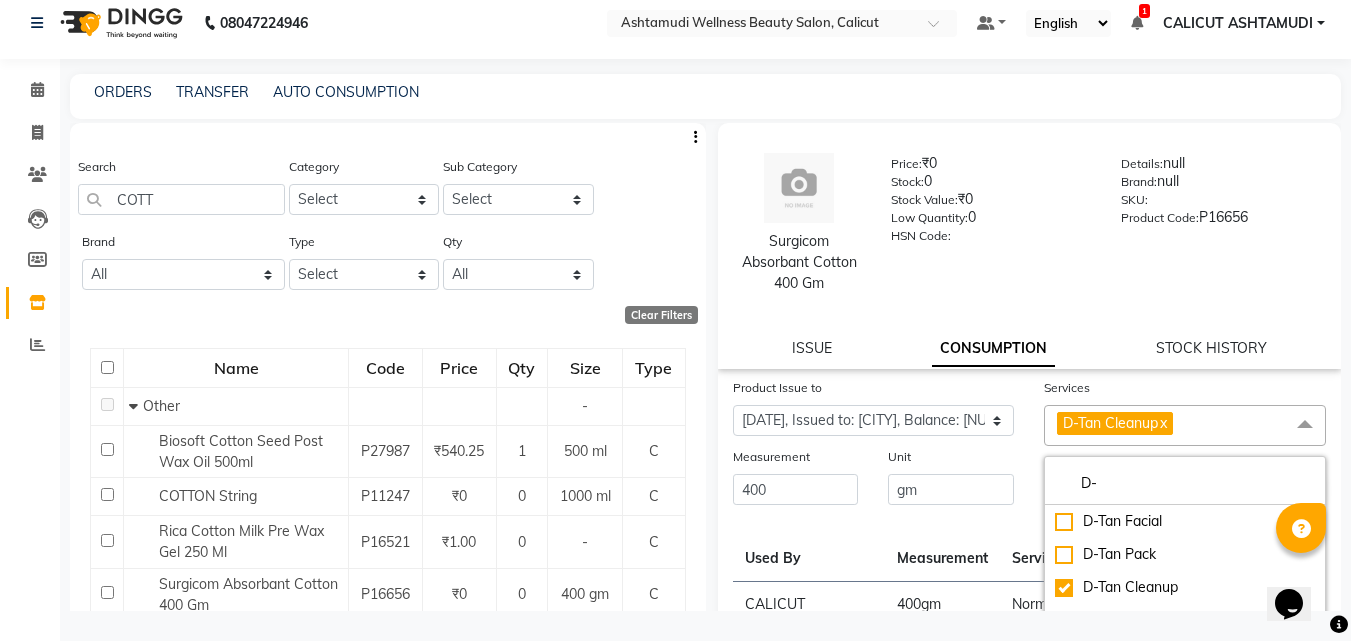 drag, startPoint x: 1002, startPoint y: 449, endPoint x: 1072, endPoint y: 463, distance: 71.38628 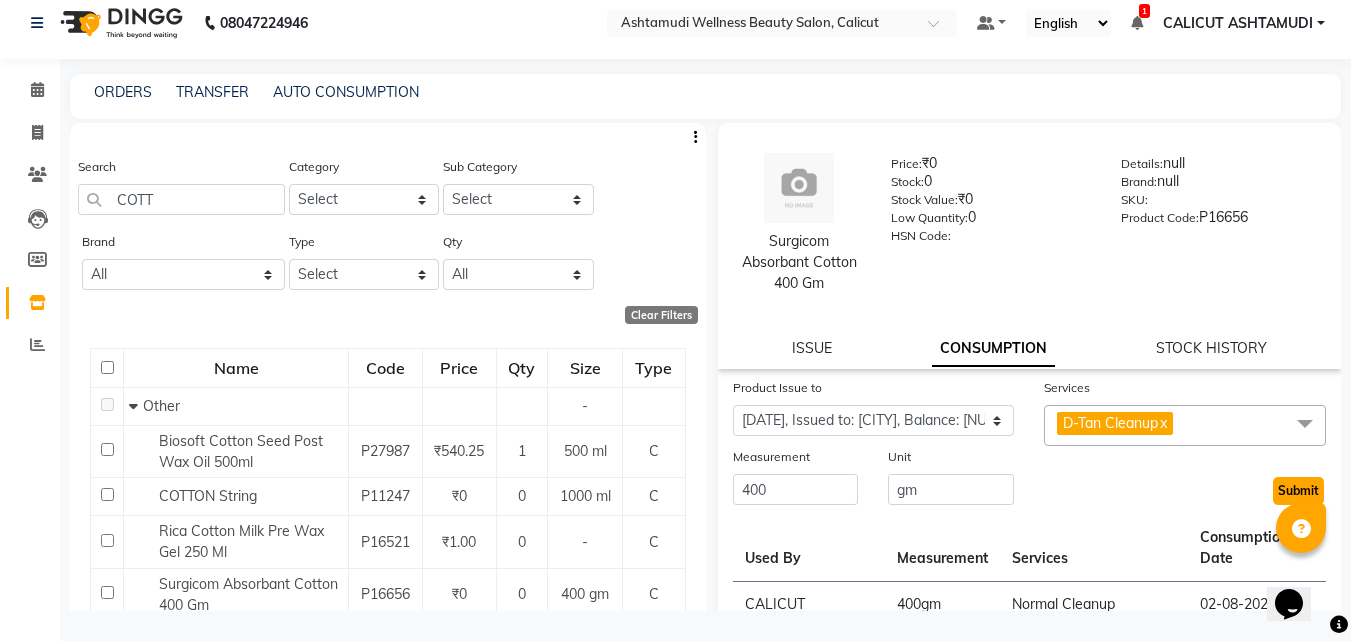 click on "Submit" 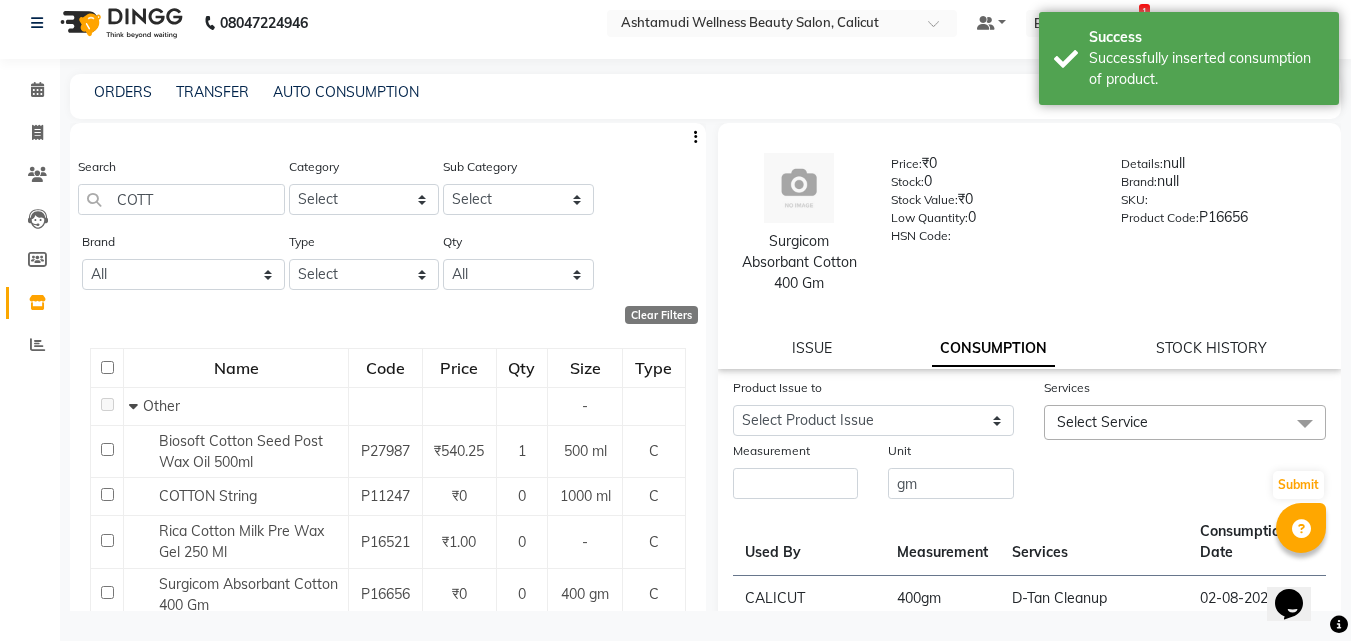 click on "Product Issue to" 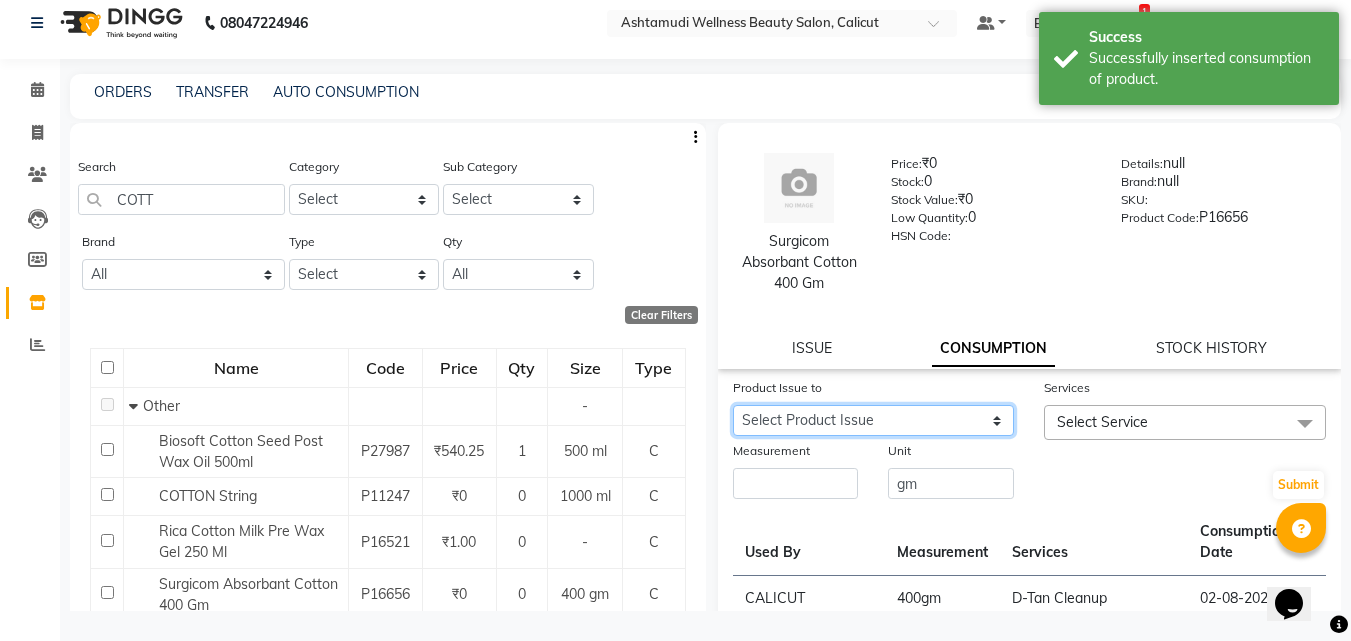 click on "Select Product Issue [DATE], Issued to: [CITY], Balance: [NUMBER]" 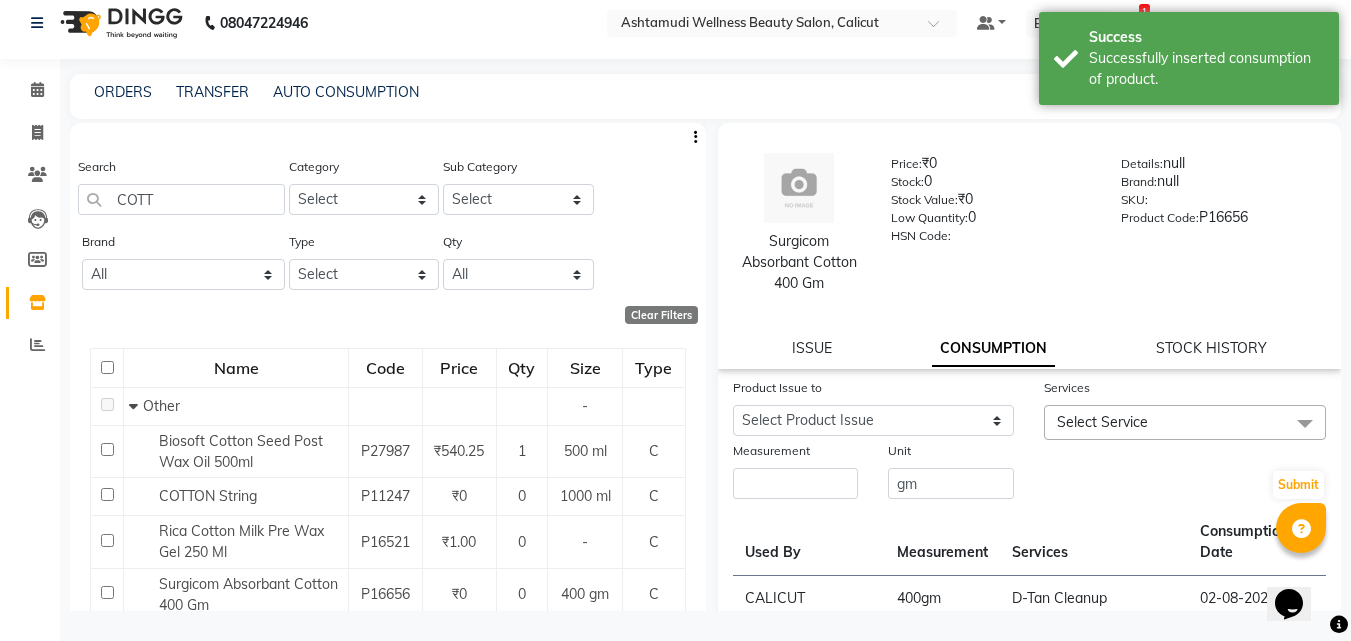 click on "Surgicom Absorbant Cotton 400 Gm  Price:   ₹0  Stock:   0  Stock Value:   ₹0  Low Quantity:  0  HSN Code:    Details:   null  Brand:   null  SKU:     Product Code:   P16656  ISSUE CONSUMPTION STOCK HISTORY" 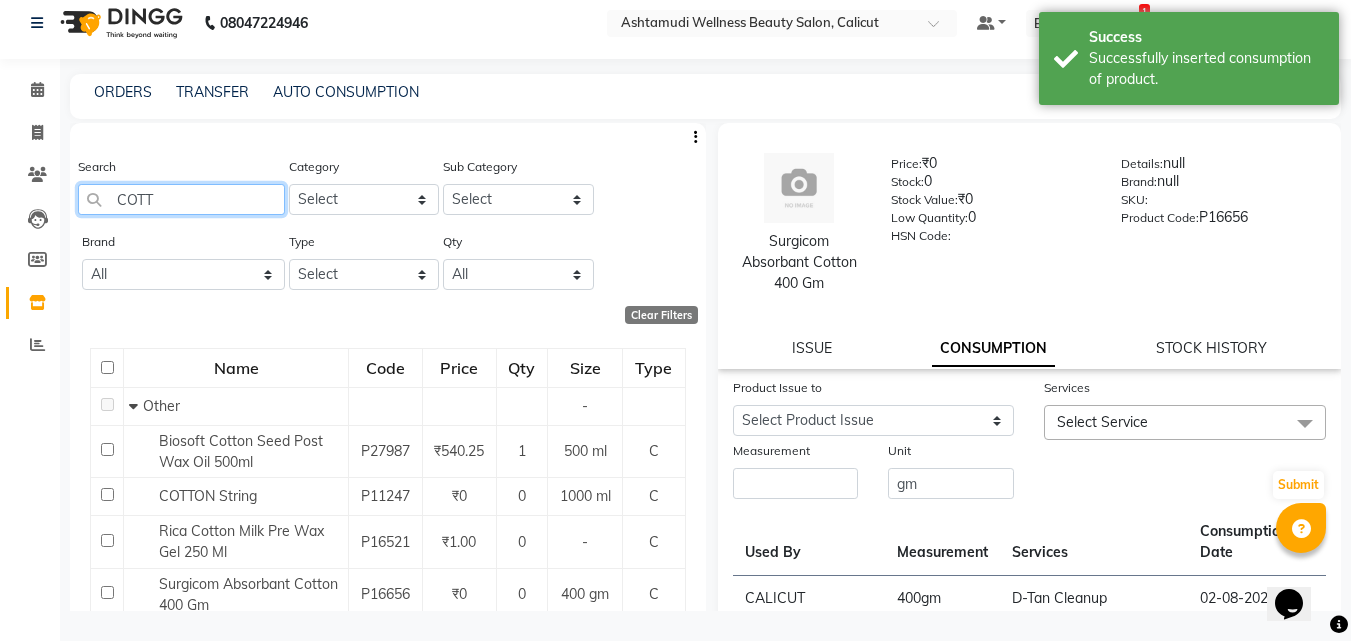 click on "COTT" 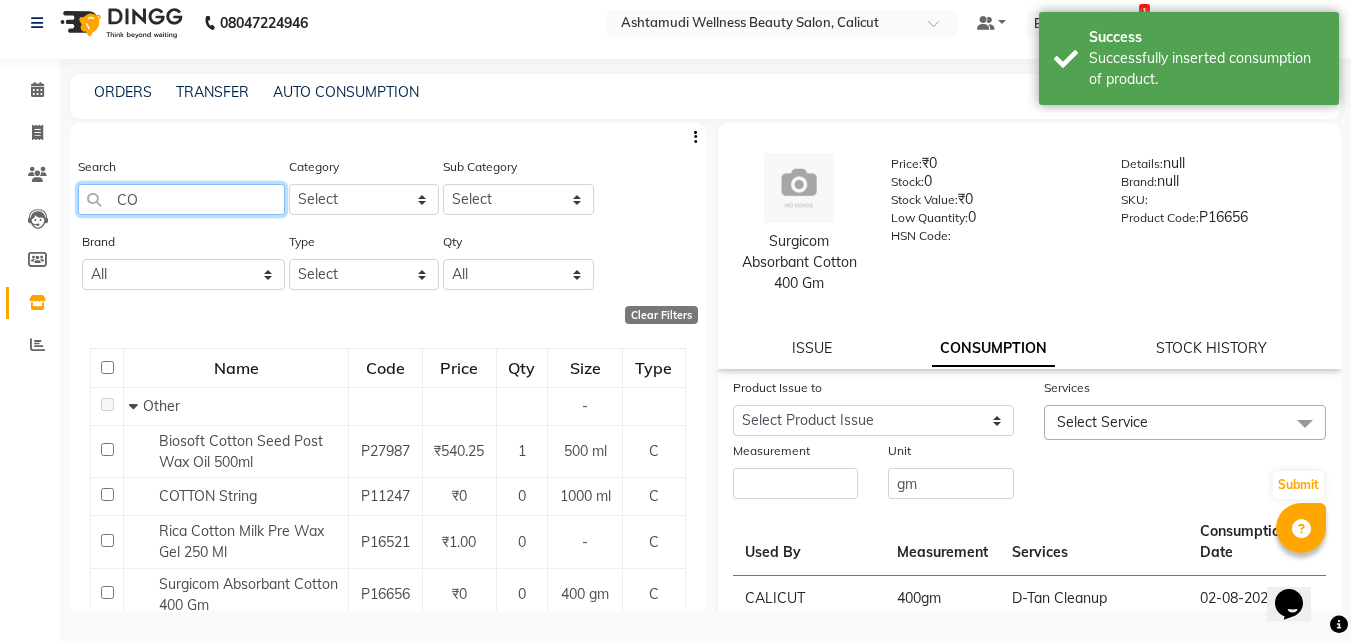type on "C" 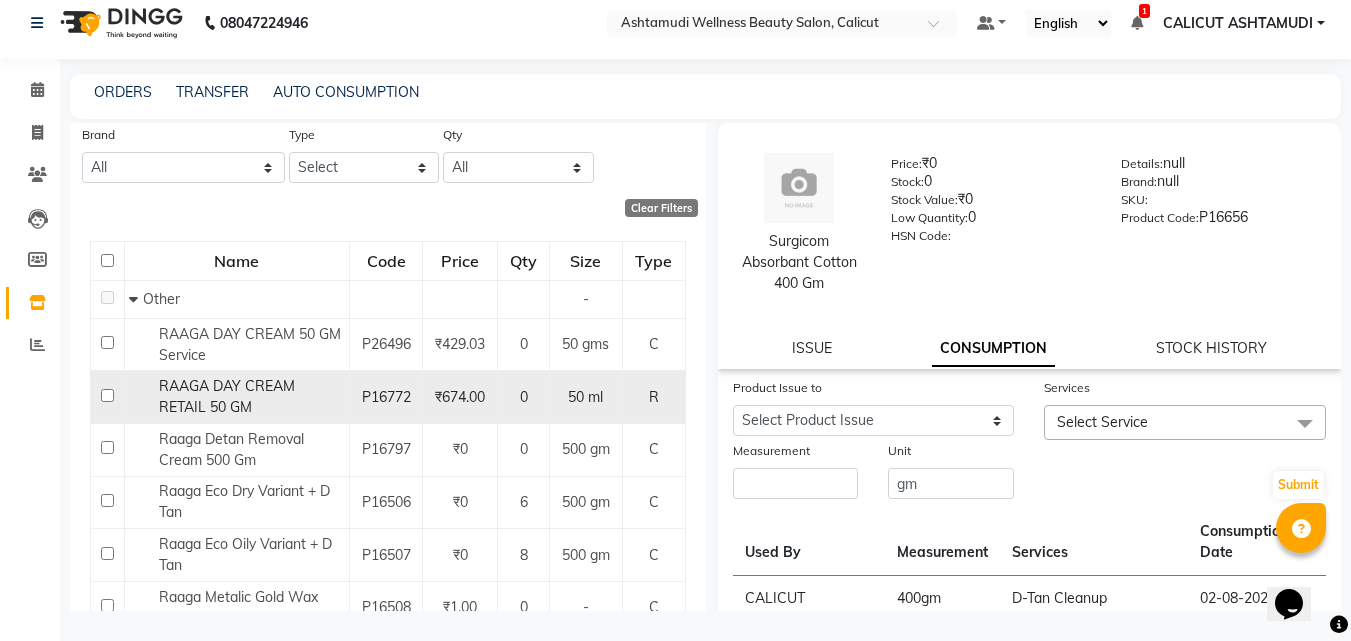 scroll, scrollTop: 200, scrollLeft: 0, axis: vertical 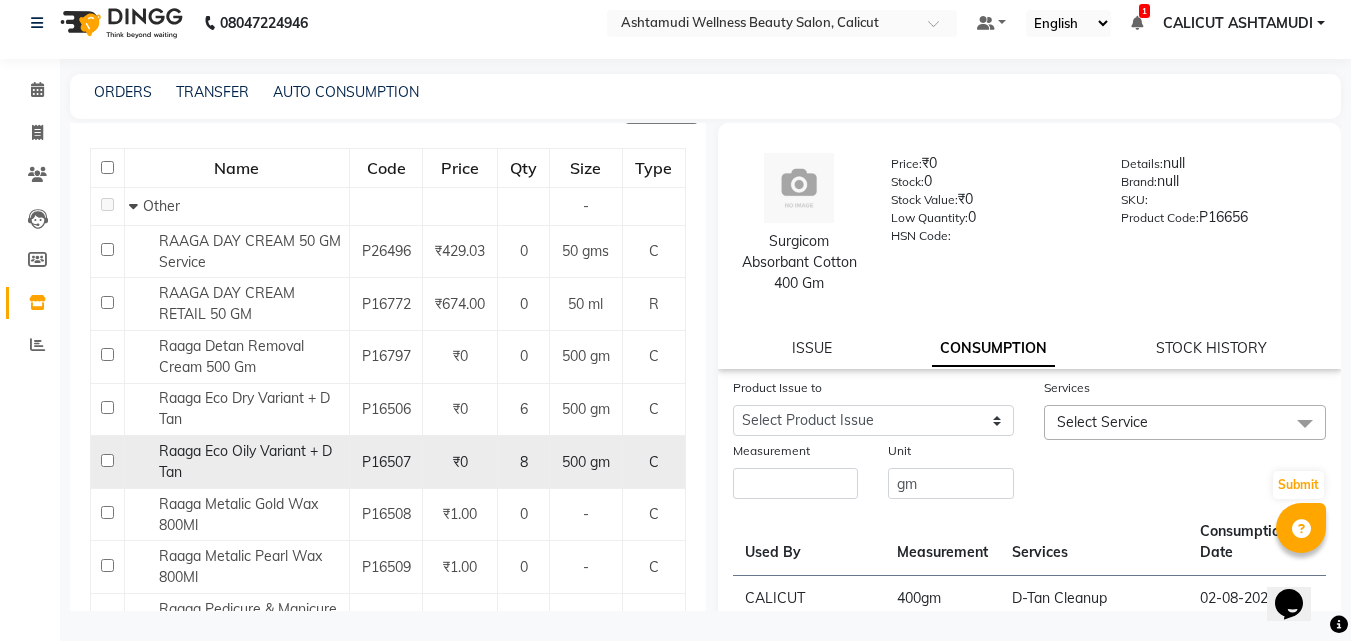 type on "RAAGA" 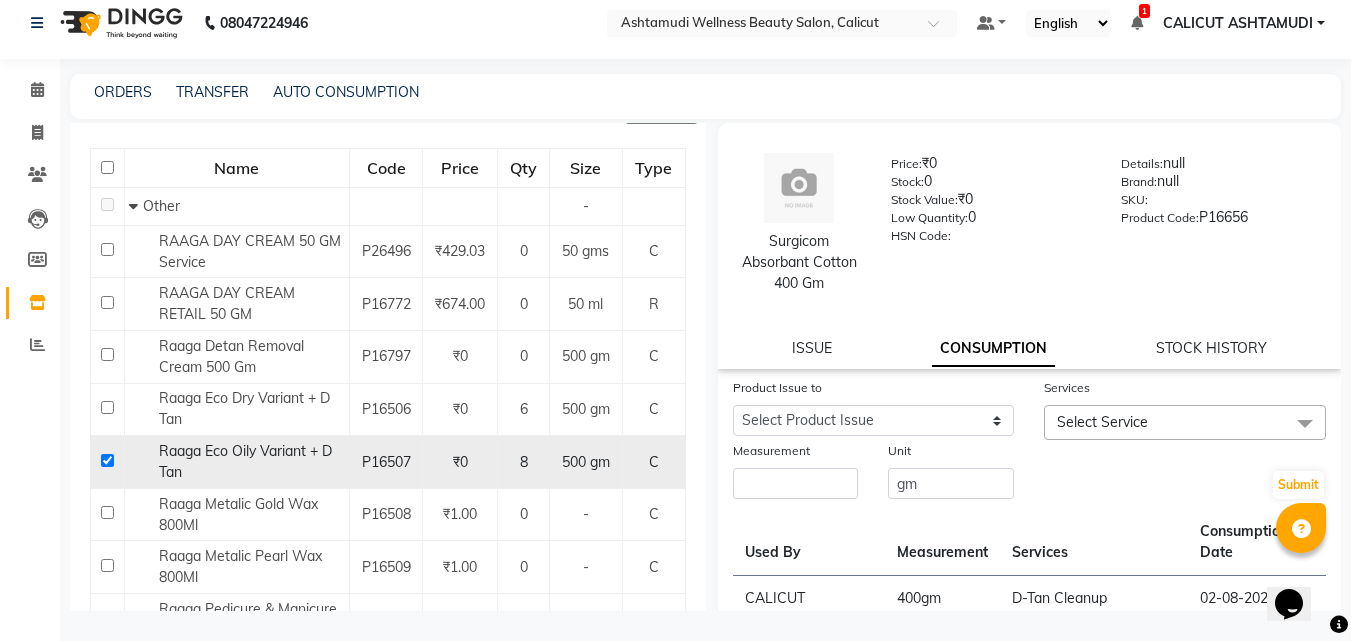 checkbox on "true" 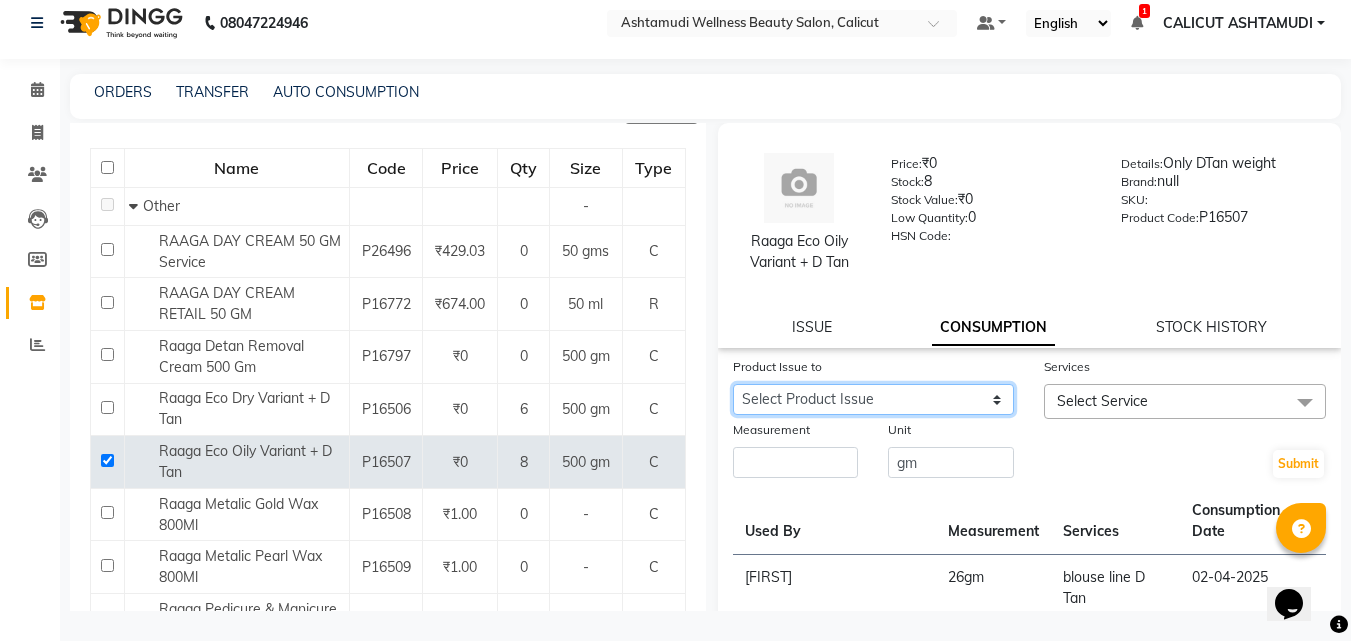 click on "Select Product Issue 2025-07-01, Issued to: [ORGANIZATION], Balance: 1500 2025-05-06, Issued to: [ORGANIZATION], Balance: 1500 2025-03-31, Issued to: [ORGANIZATION], Balance: 874" 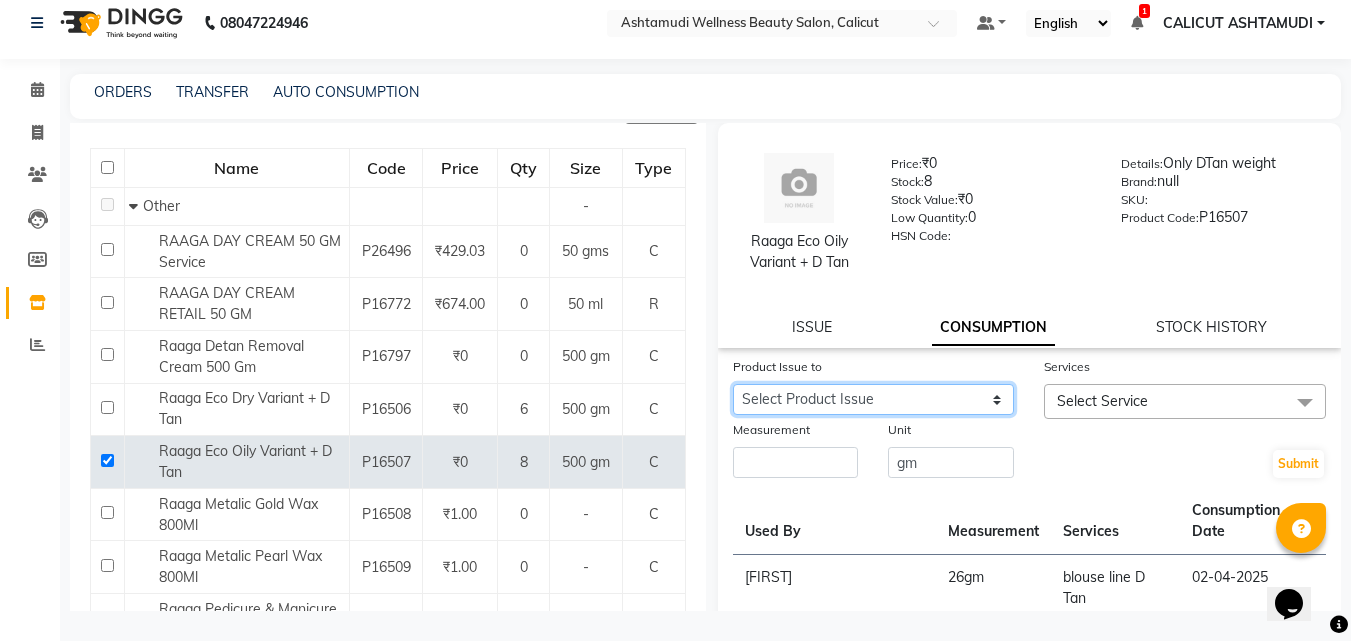 select on "912358" 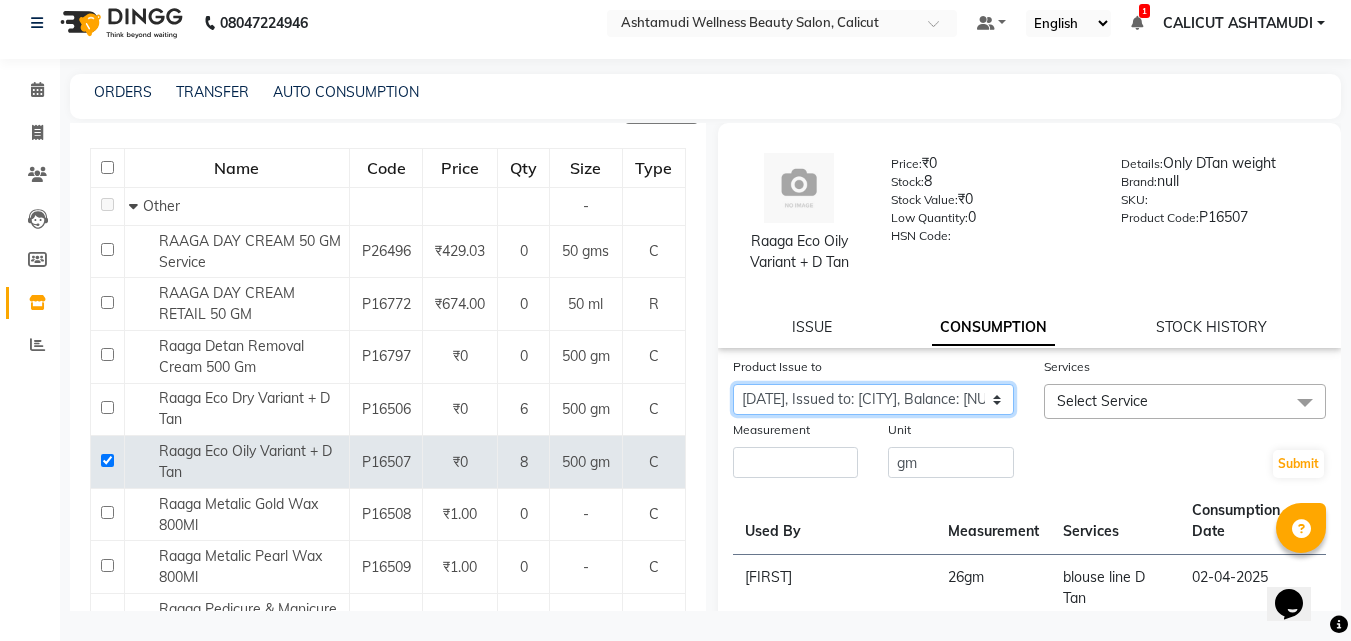 click on "Select Product Issue 2025-07-01, Issued to: [ORGANIZATION], Balance: 1500 2025-05-06, Issued to: [ORGANIZATION], Balance: 1500 2025-03-31, Issued to: [ORGANIZATION], Balance: 874" 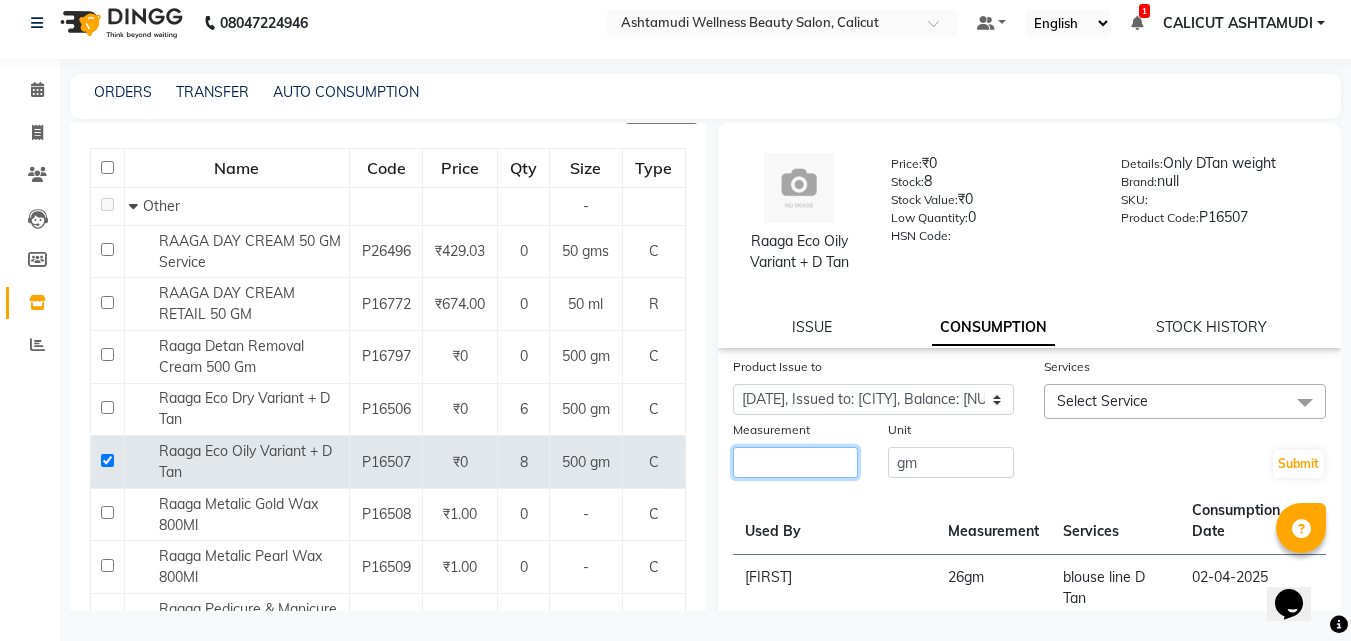 click 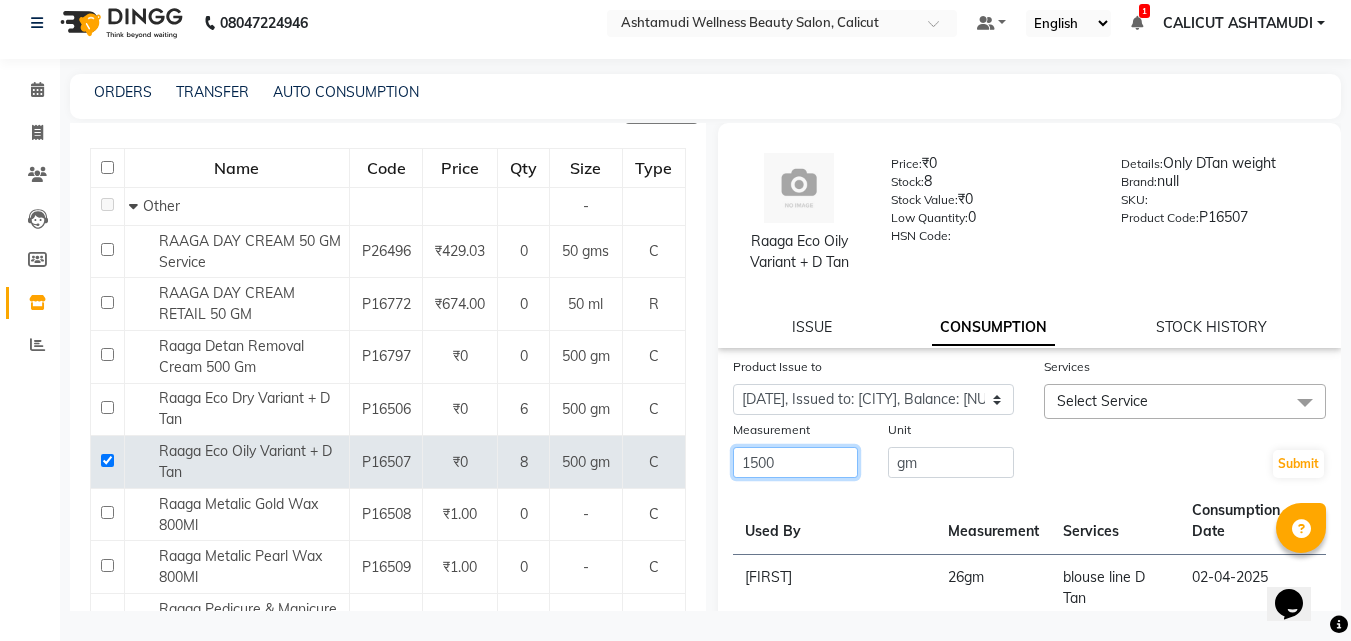 type on "1500" 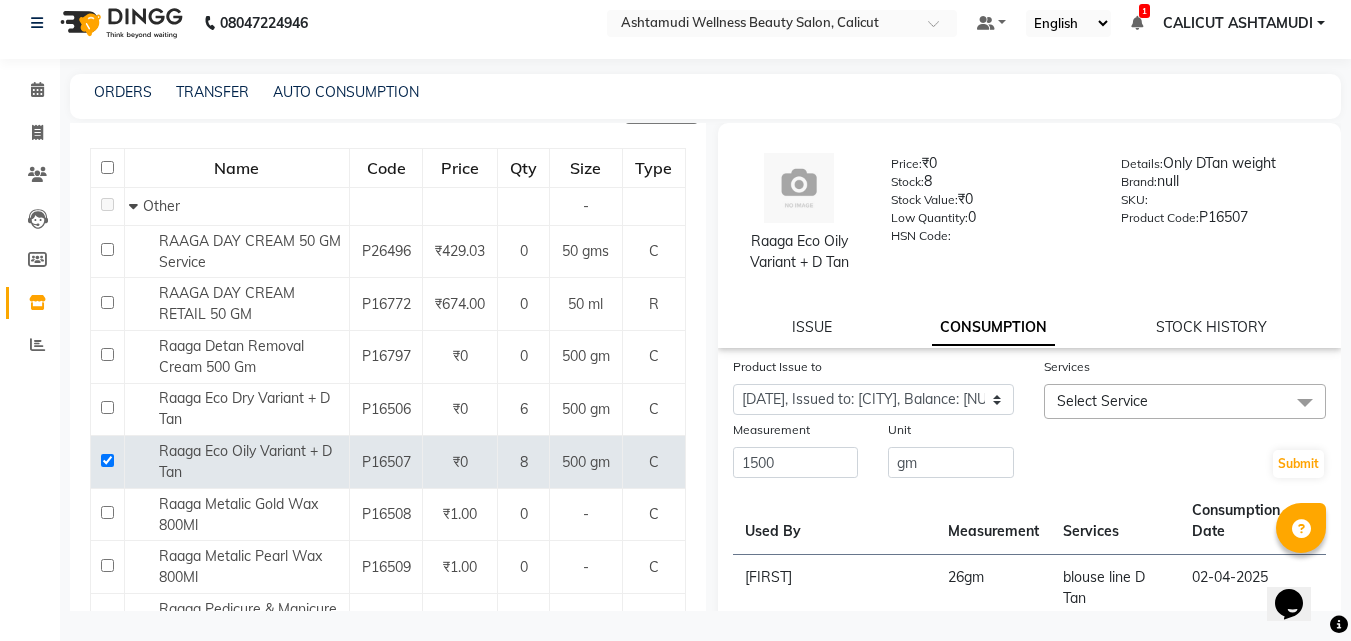 click on "Select Service" 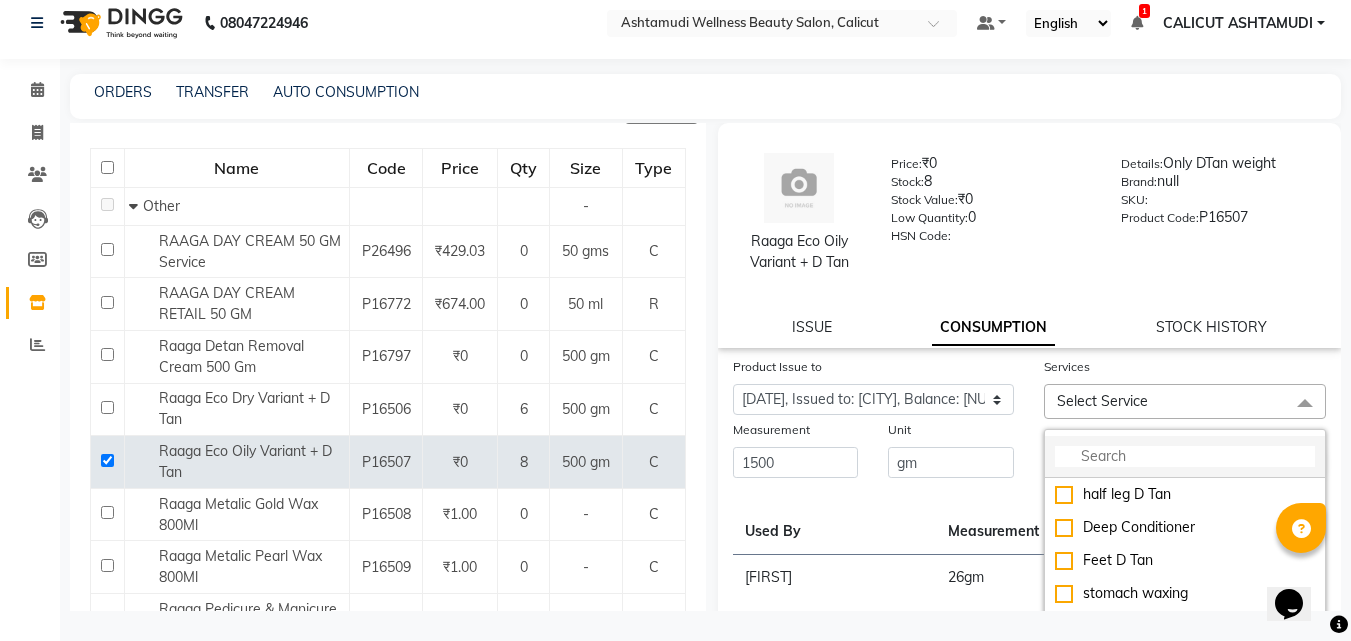 click 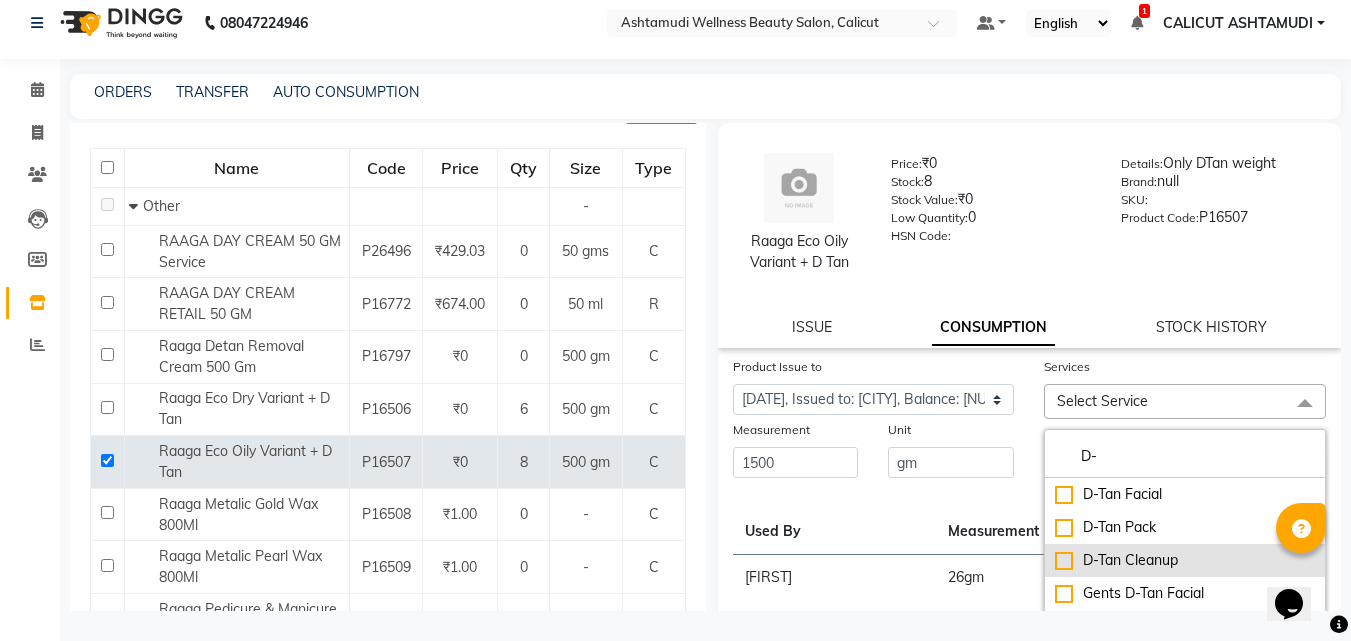 type on "D-" 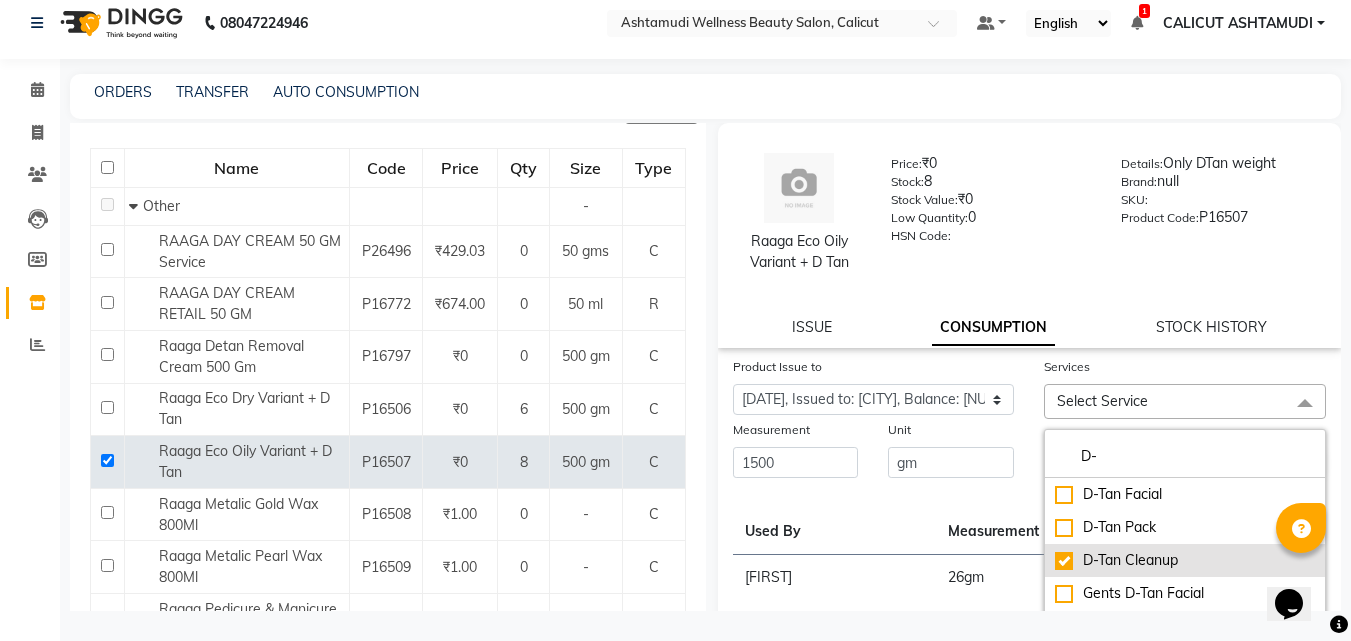 checkbox on "true" 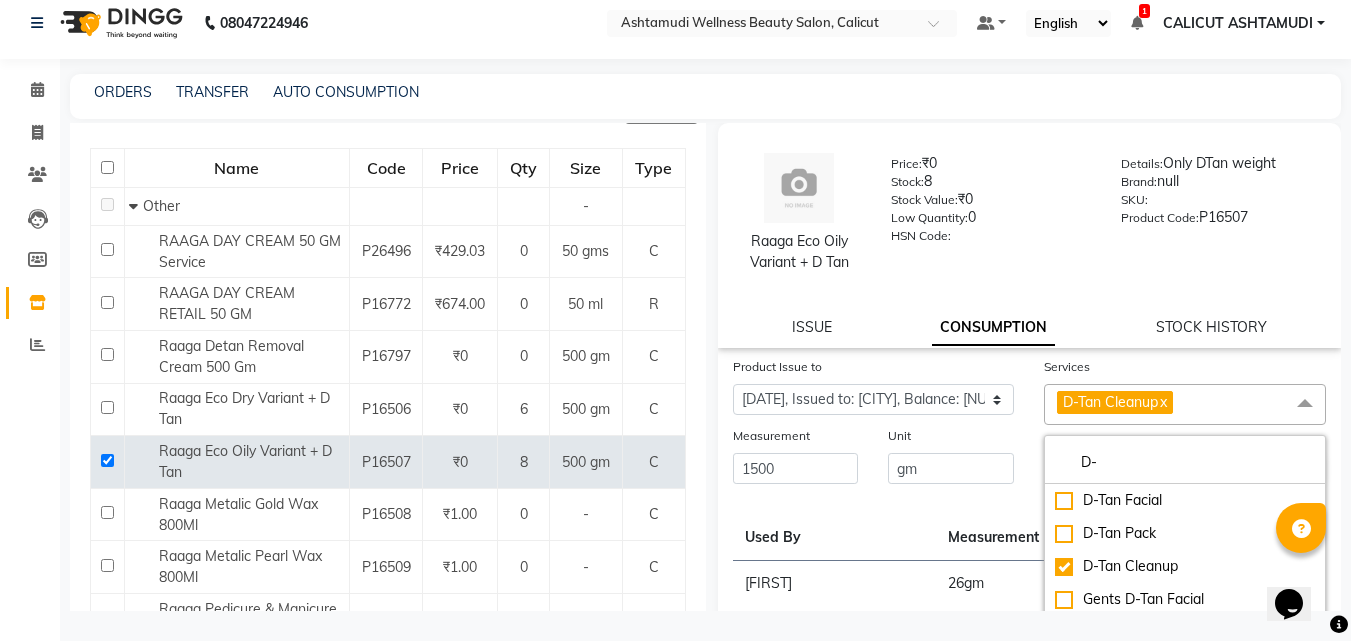 click on "Submit" 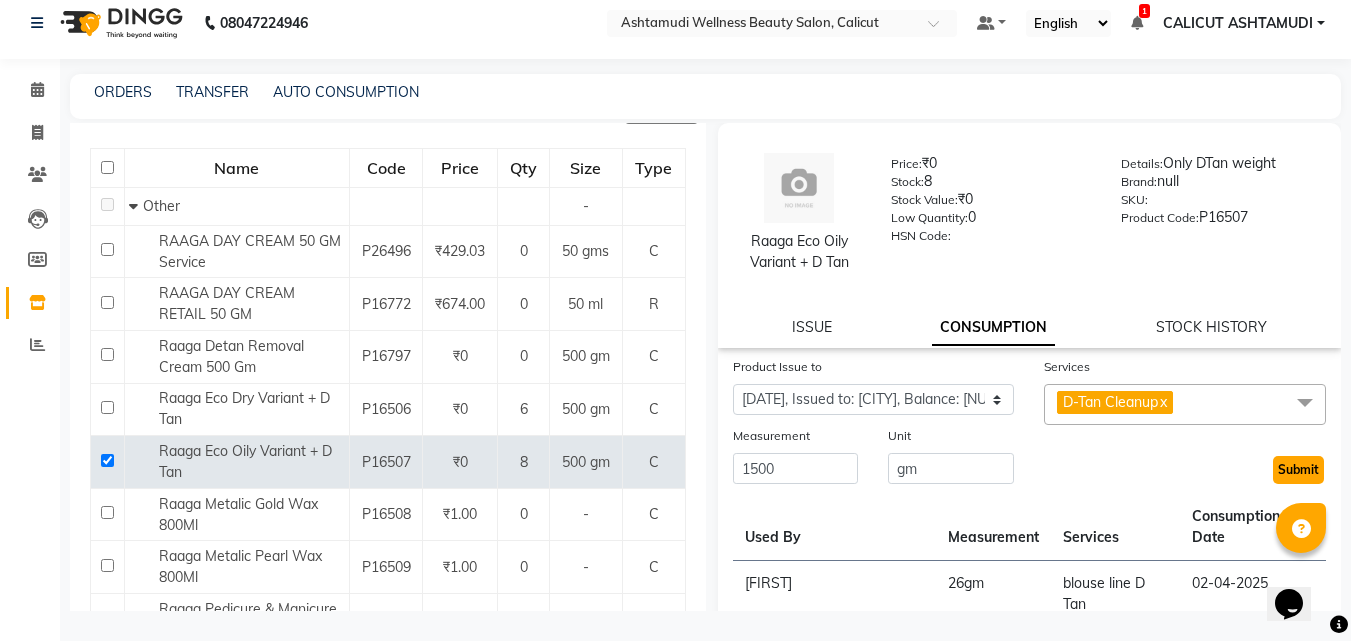 click on "Submit" 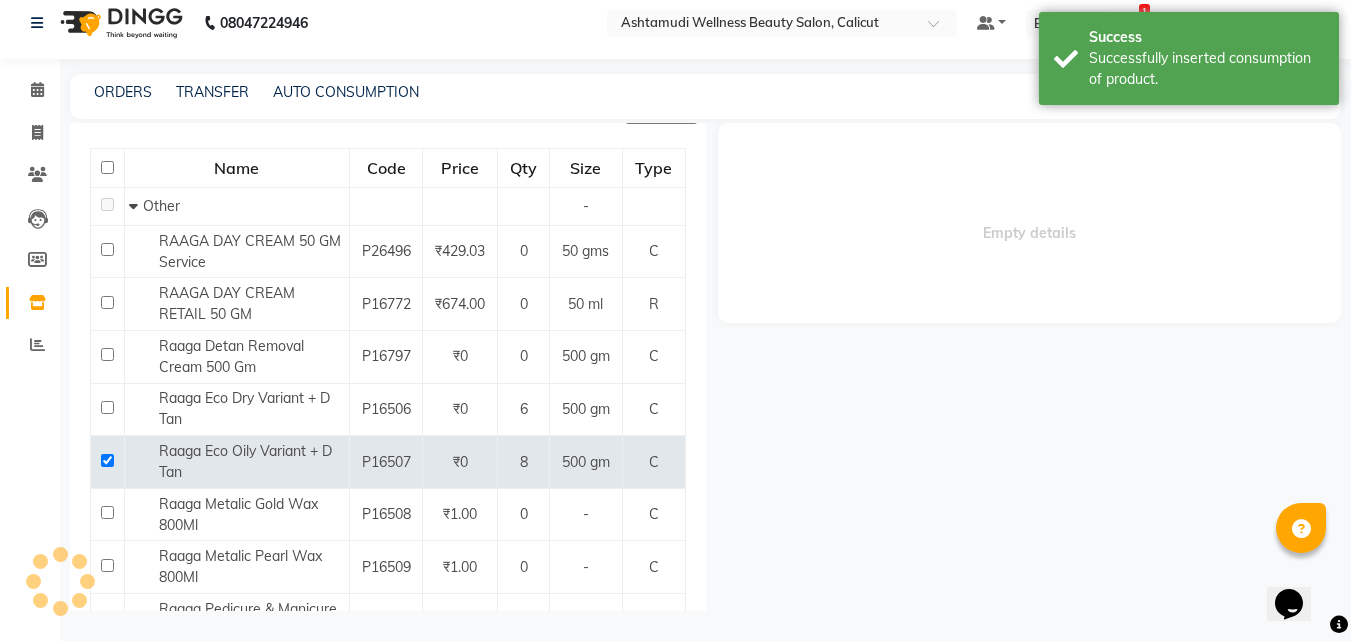 scroll, scrollTop: 0, scrollLeft: 0, axis: both 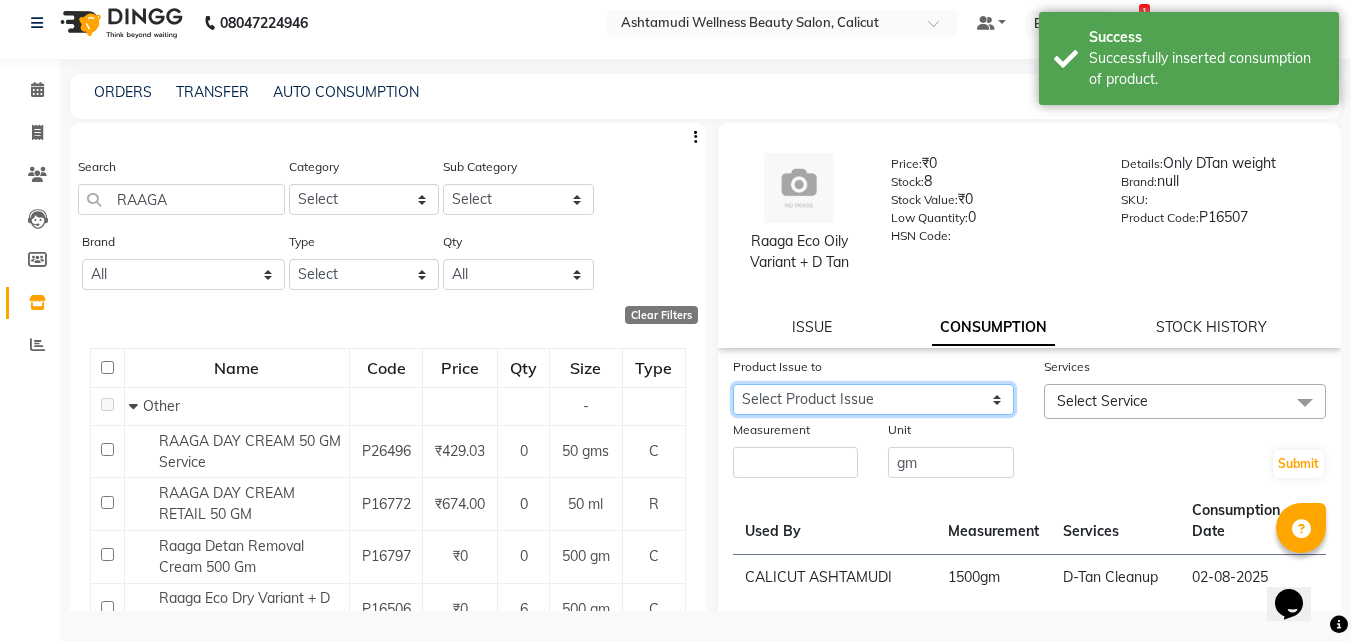 drag, startPoint x: 963, startPoint y: 397, endPoint x: 965, endPoint y: 412, distance: 15.132746 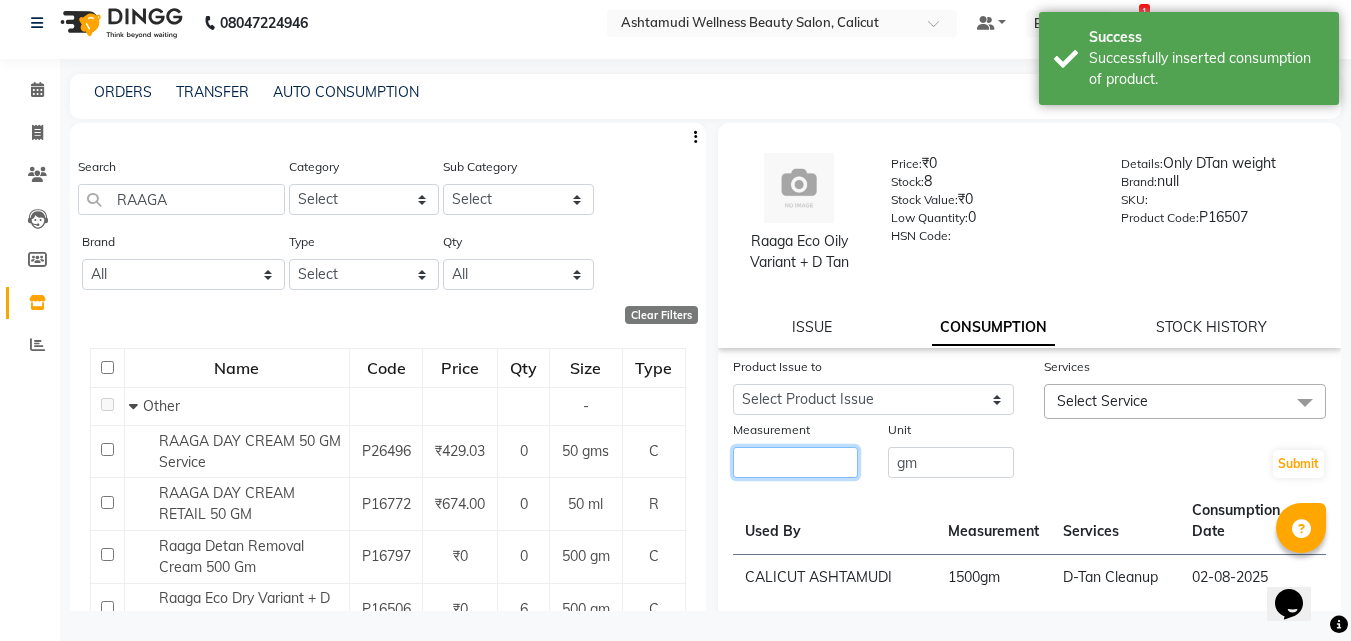 click 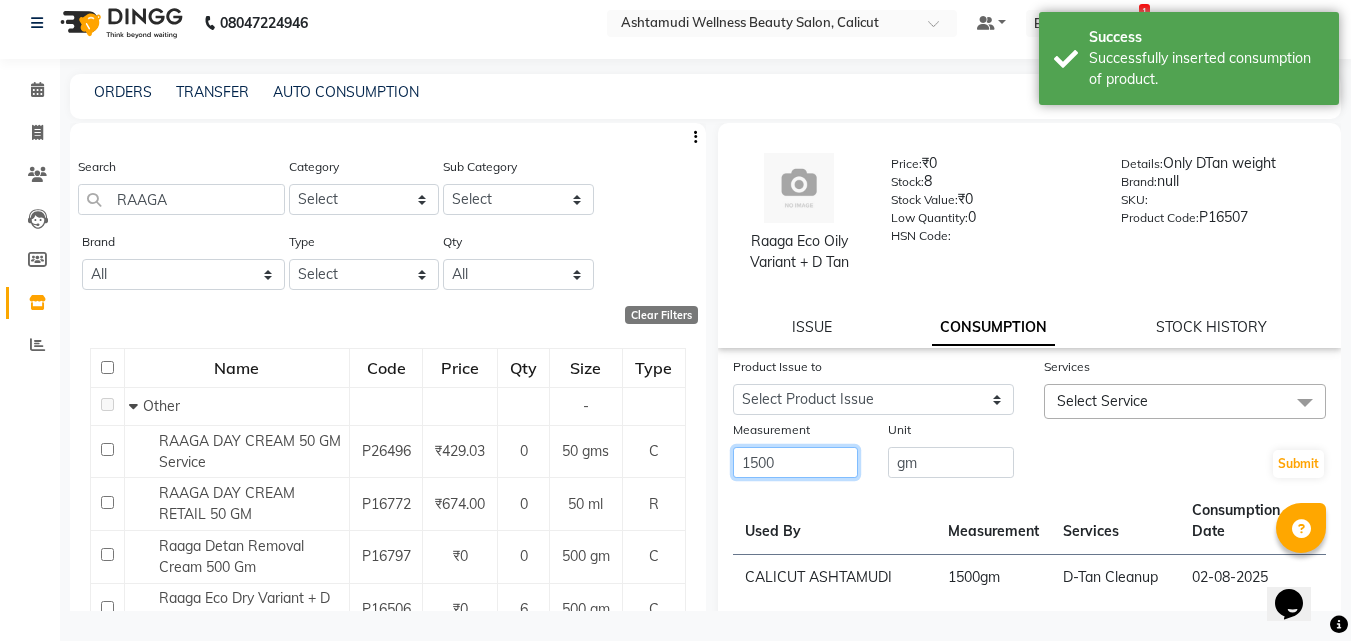 type on "1500" 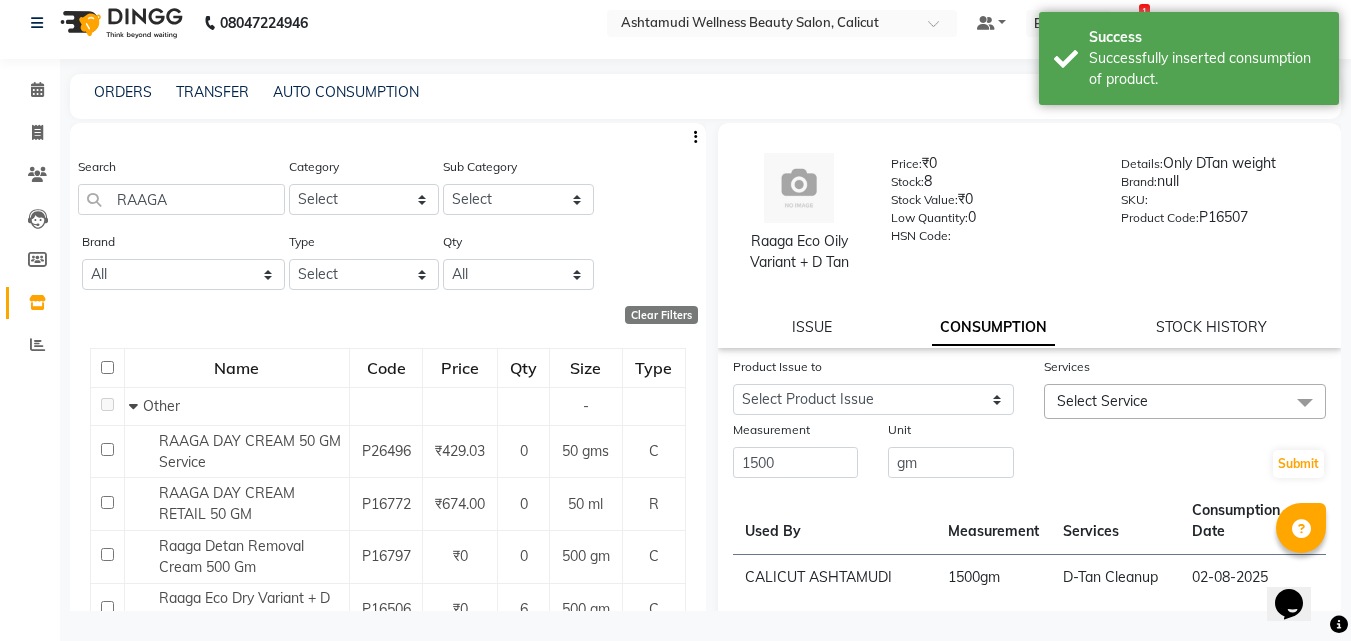 click on "Select Service" 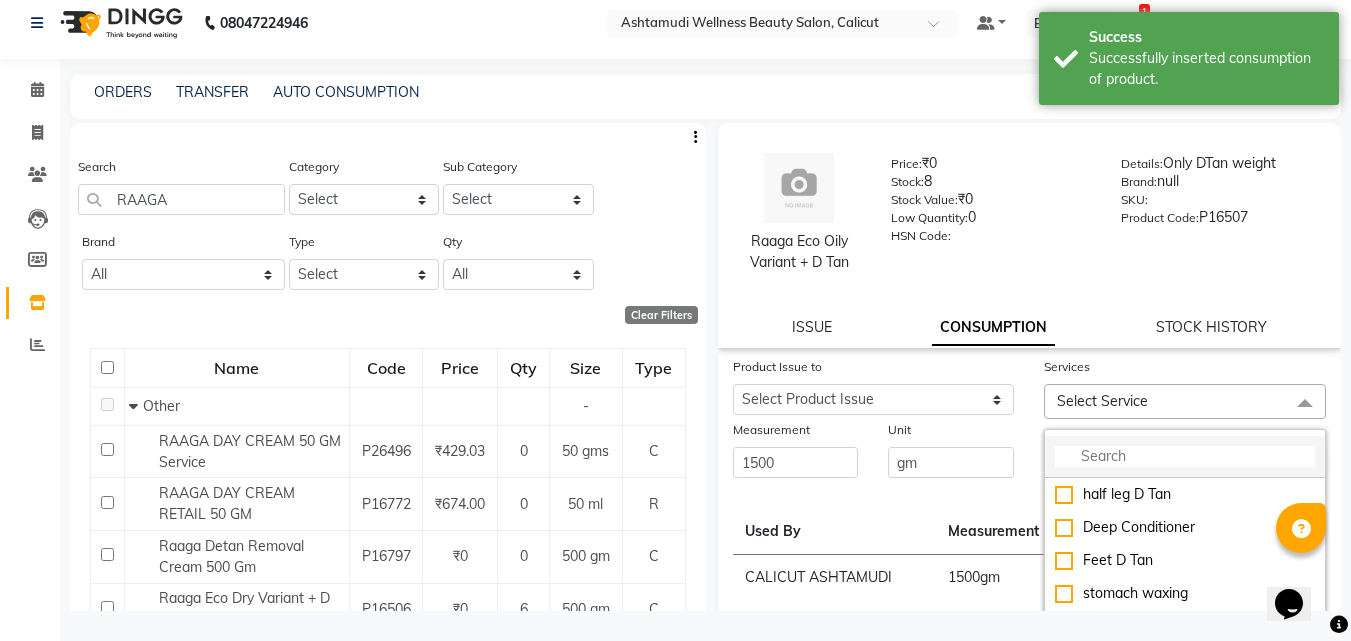 click 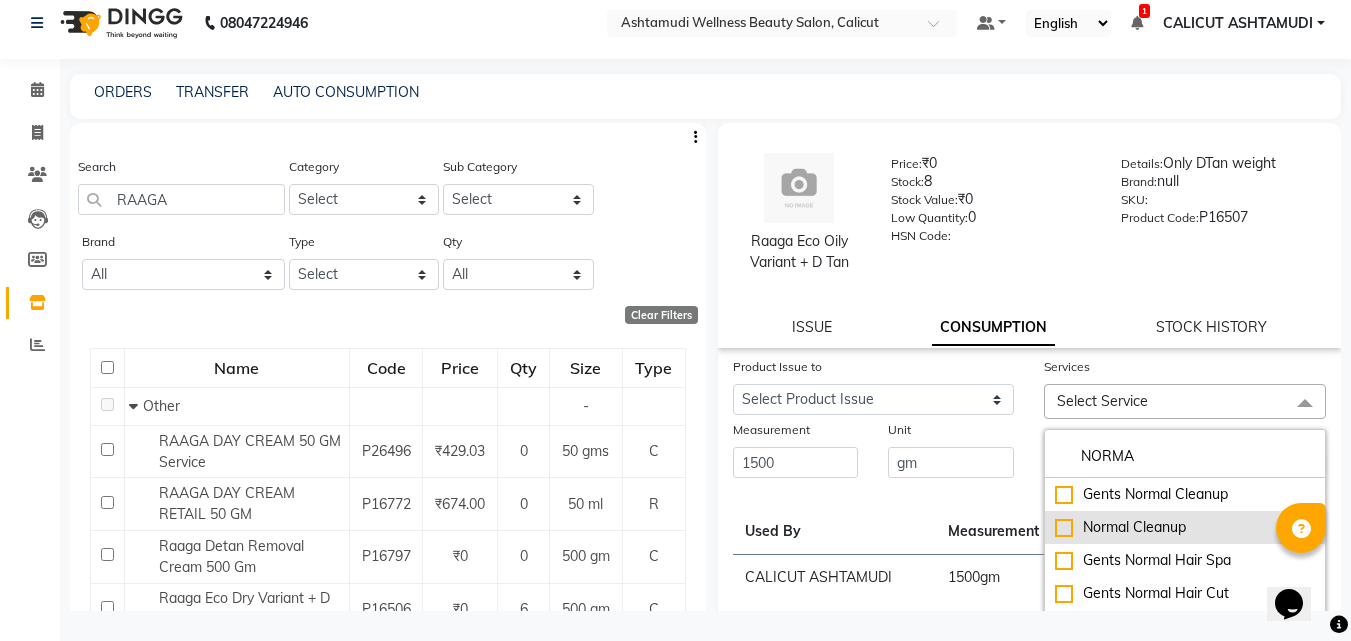 type on "NORMA" 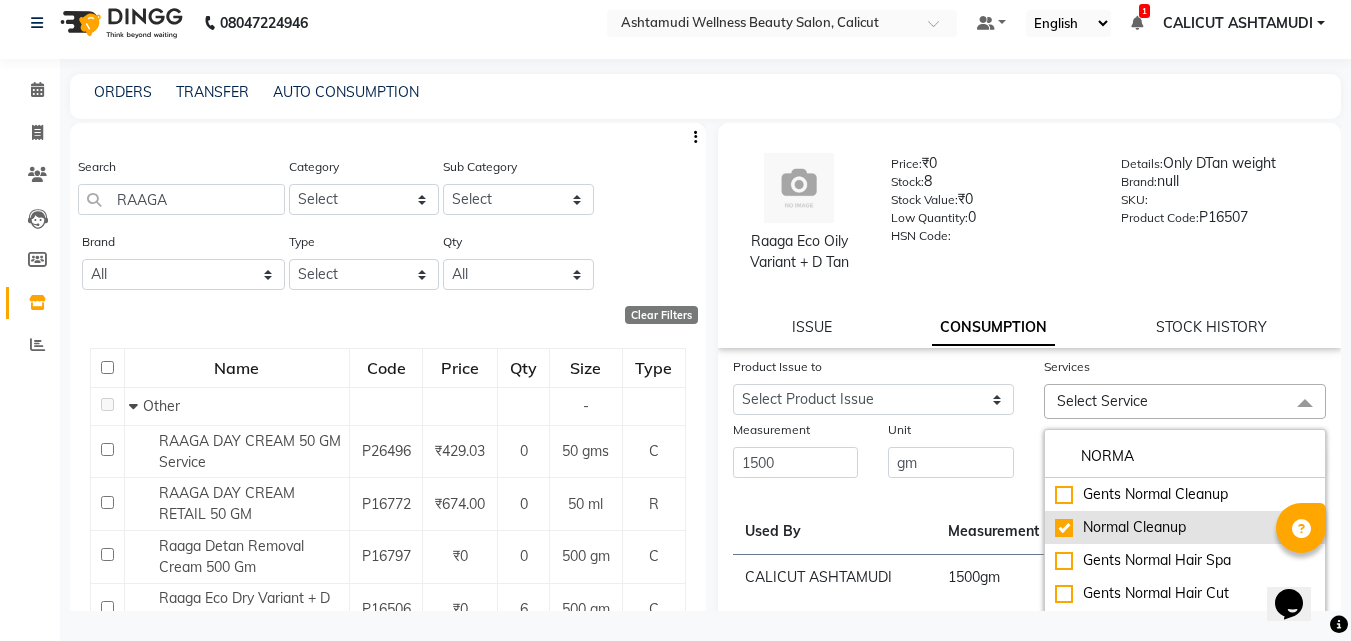 checkbox on "true" 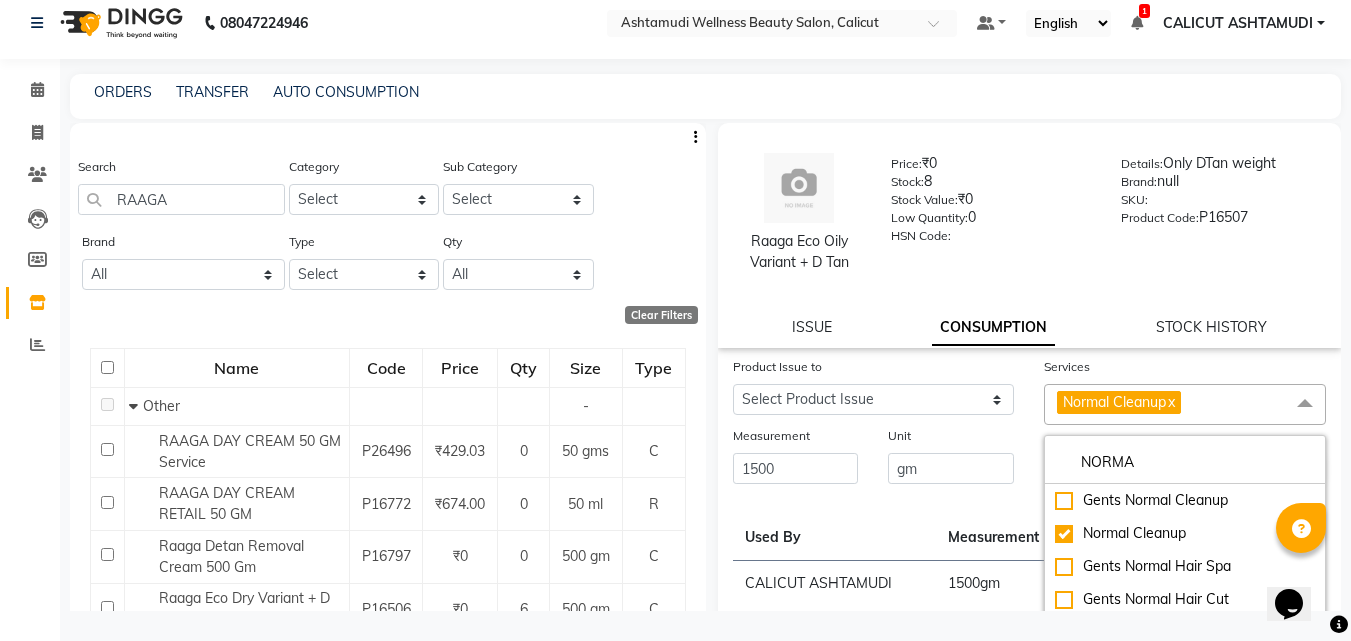 click on "Submit" 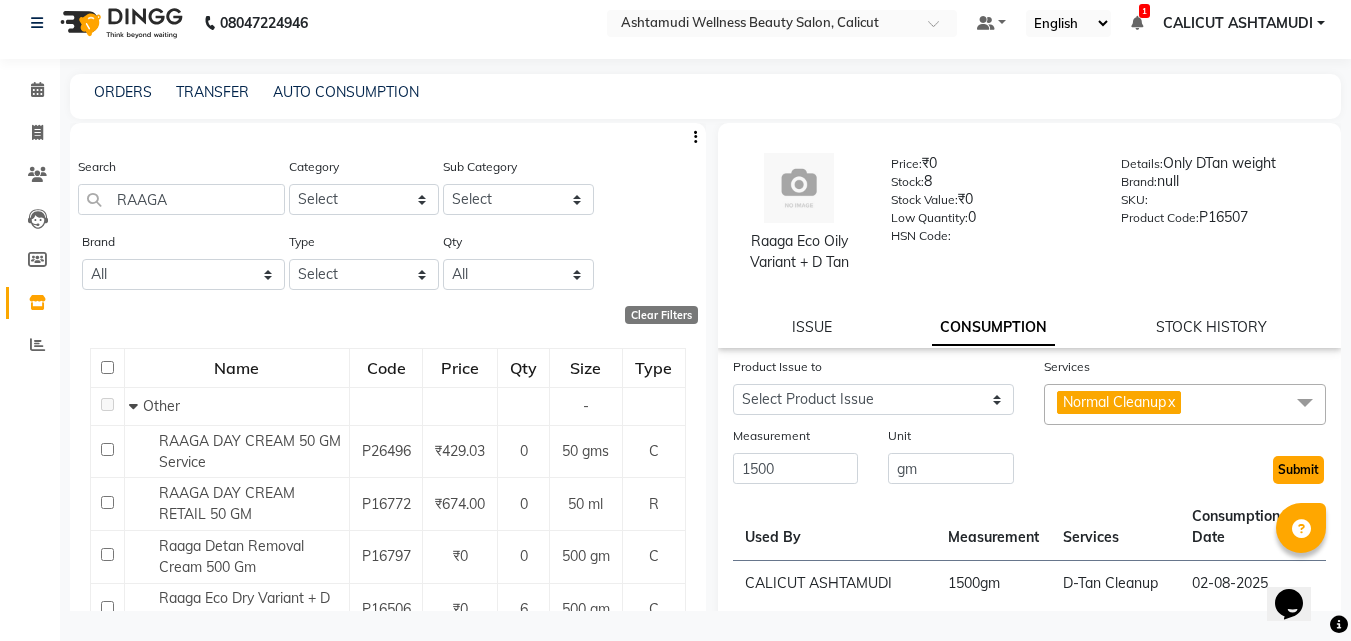click on "Submit" 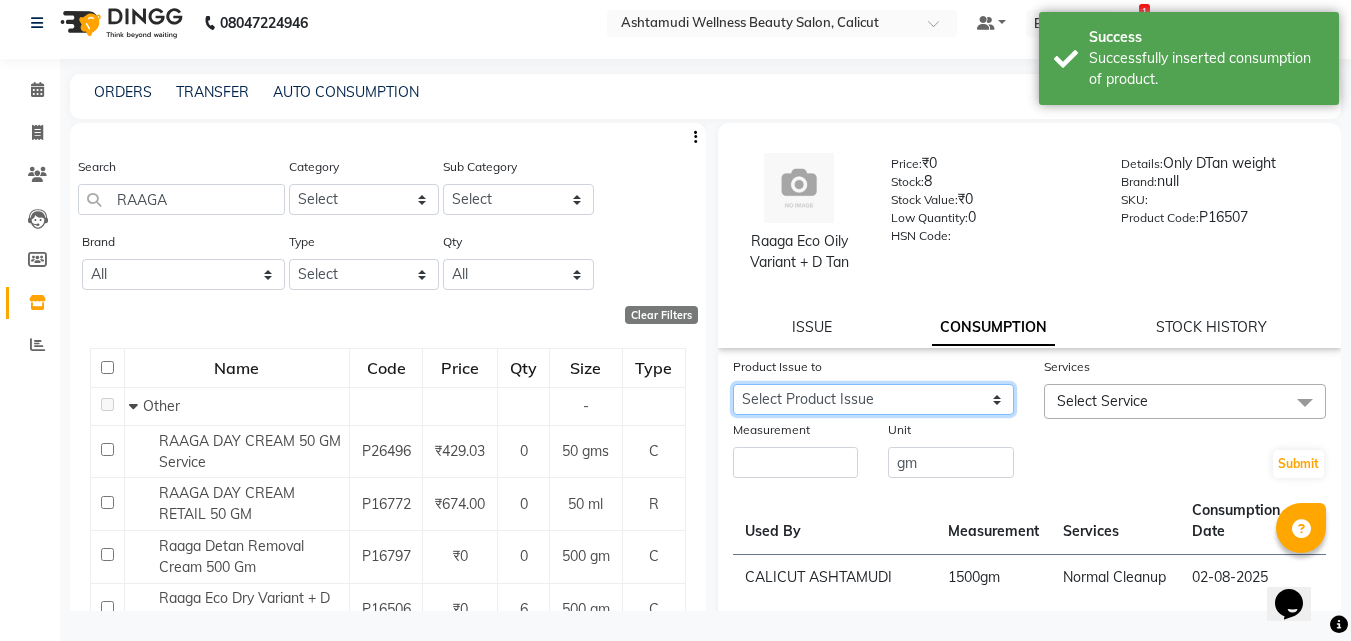 click on "Select Product Issue 2025-03-31, Issued to: [CITY] [CITY], Balance: 874" 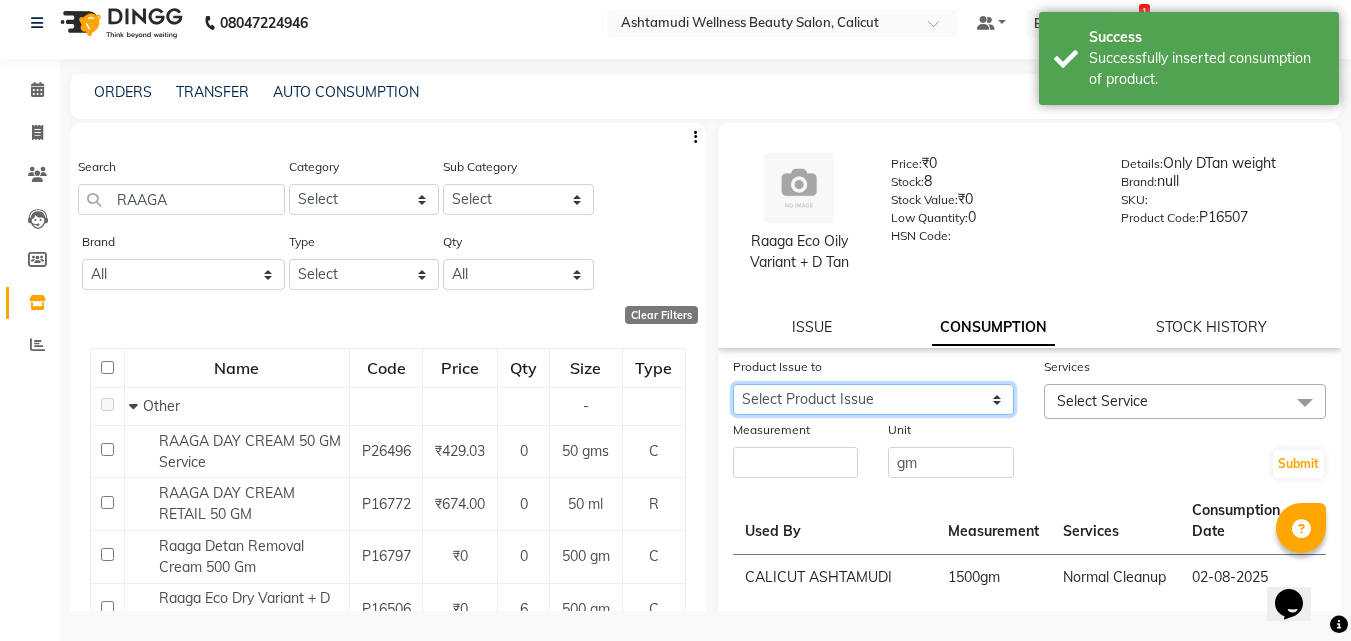 click on "Select Product Issue 2025-03-31, Issued to: [CITY] [CITY], Balance: 874" 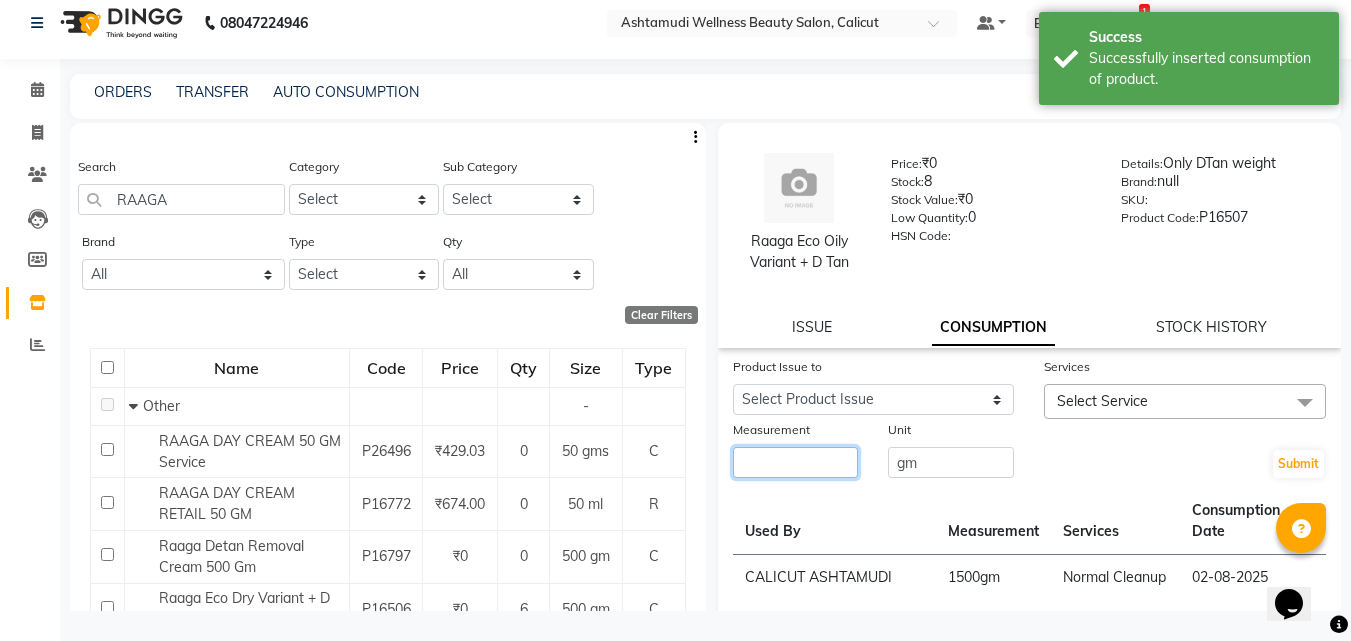 click 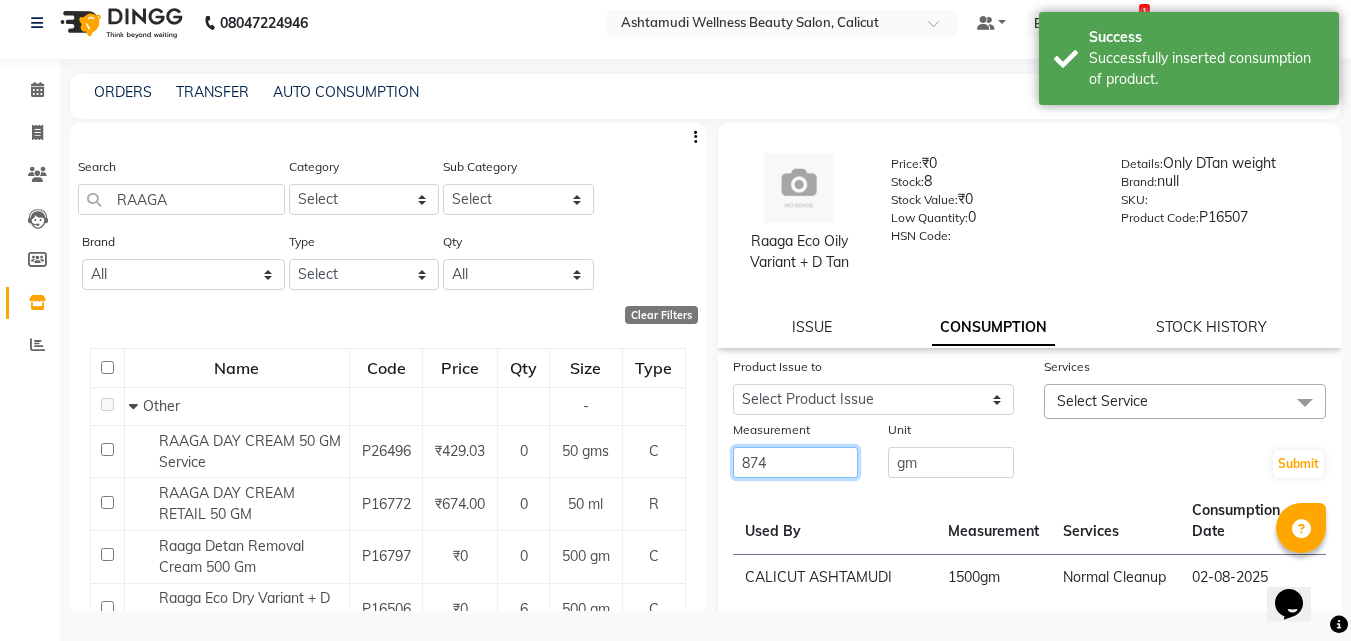 type on "874" 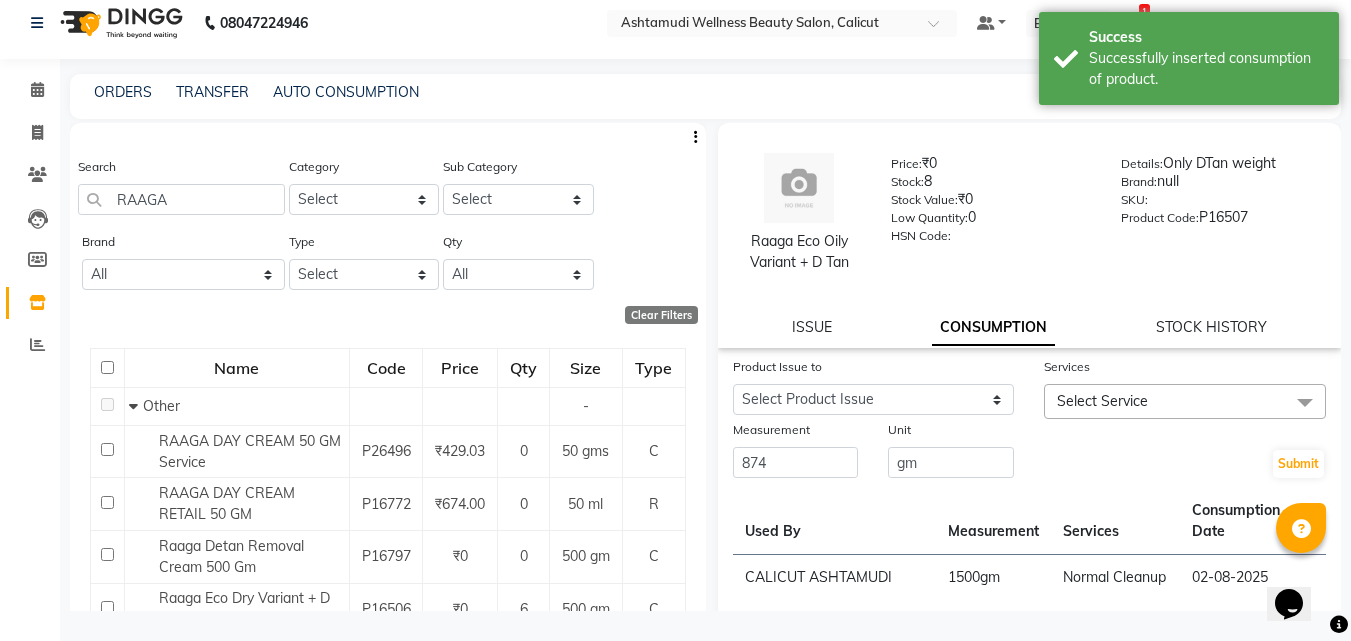 click on "Services" 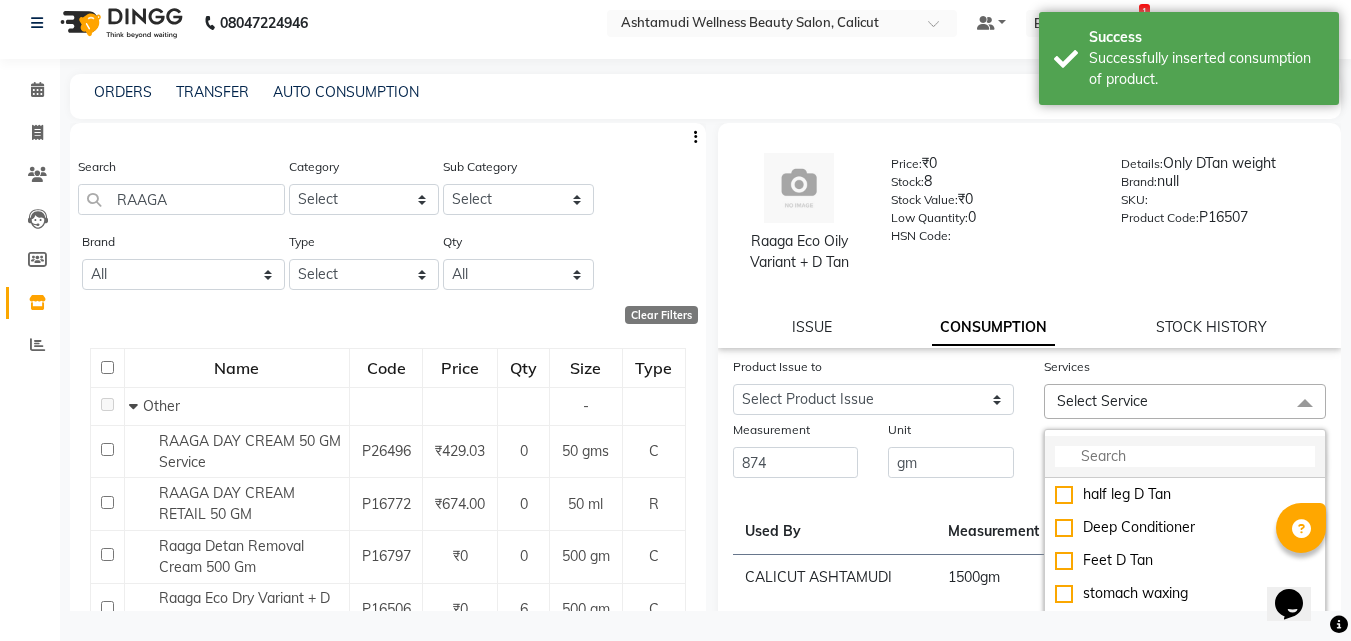 click 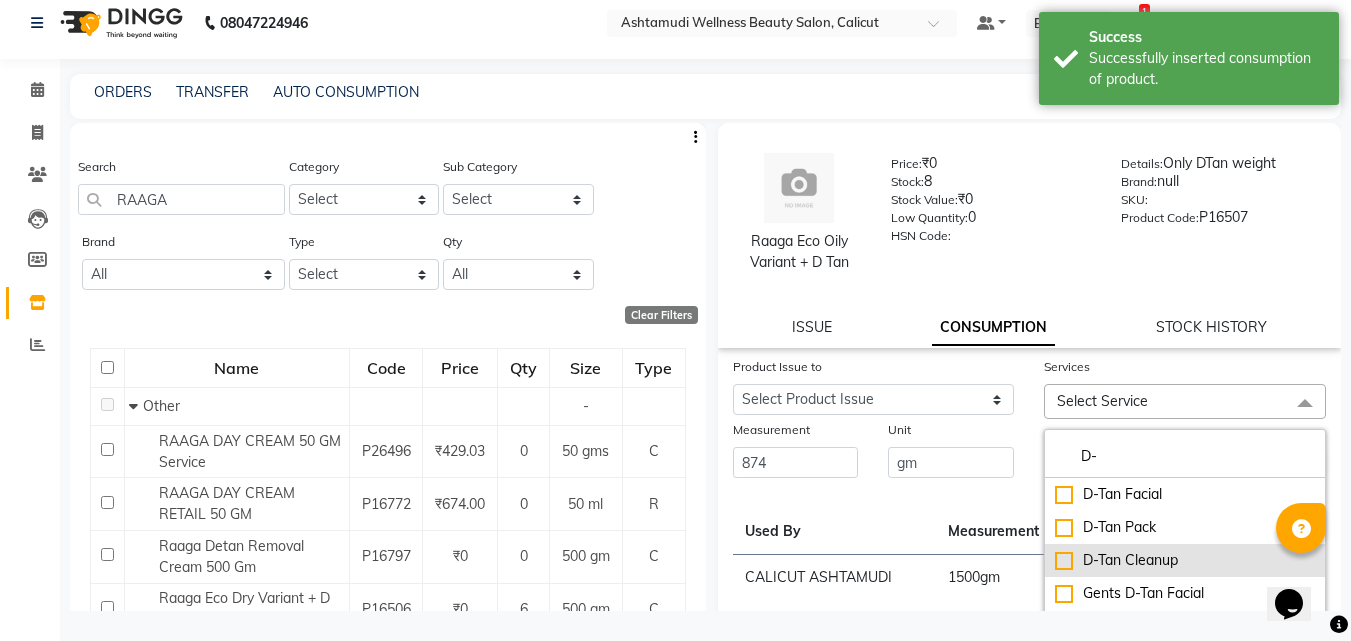 type on "D-" 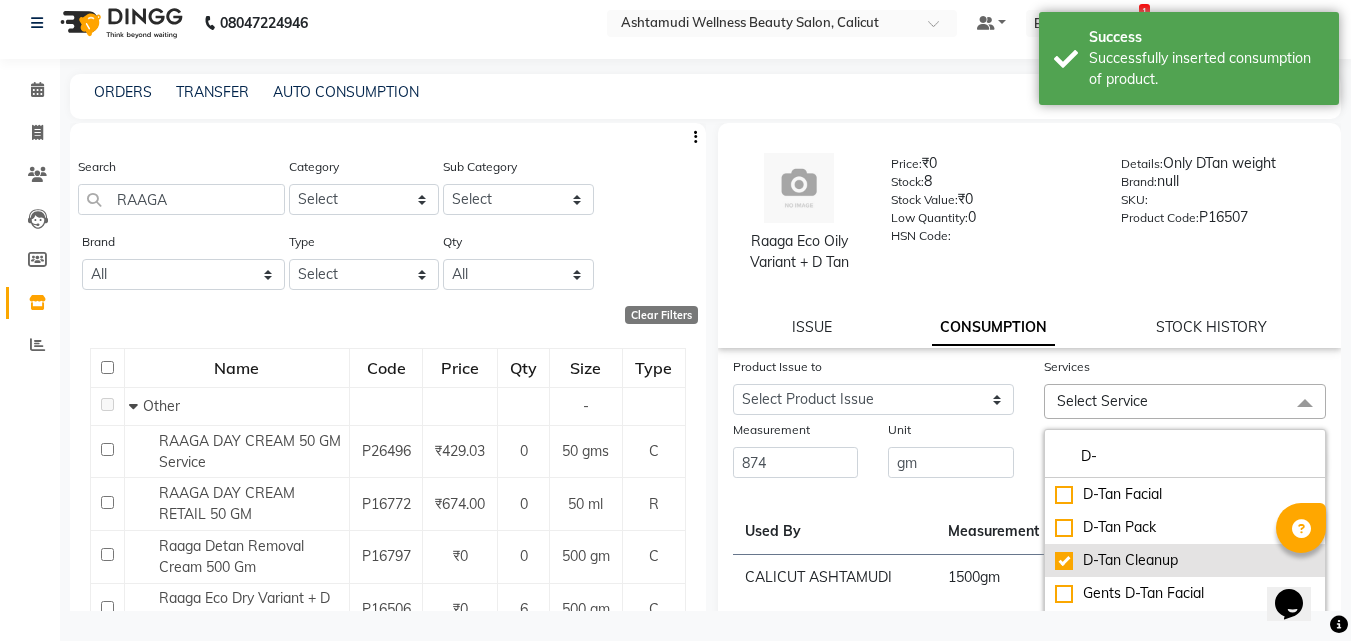 checkbox on "true" 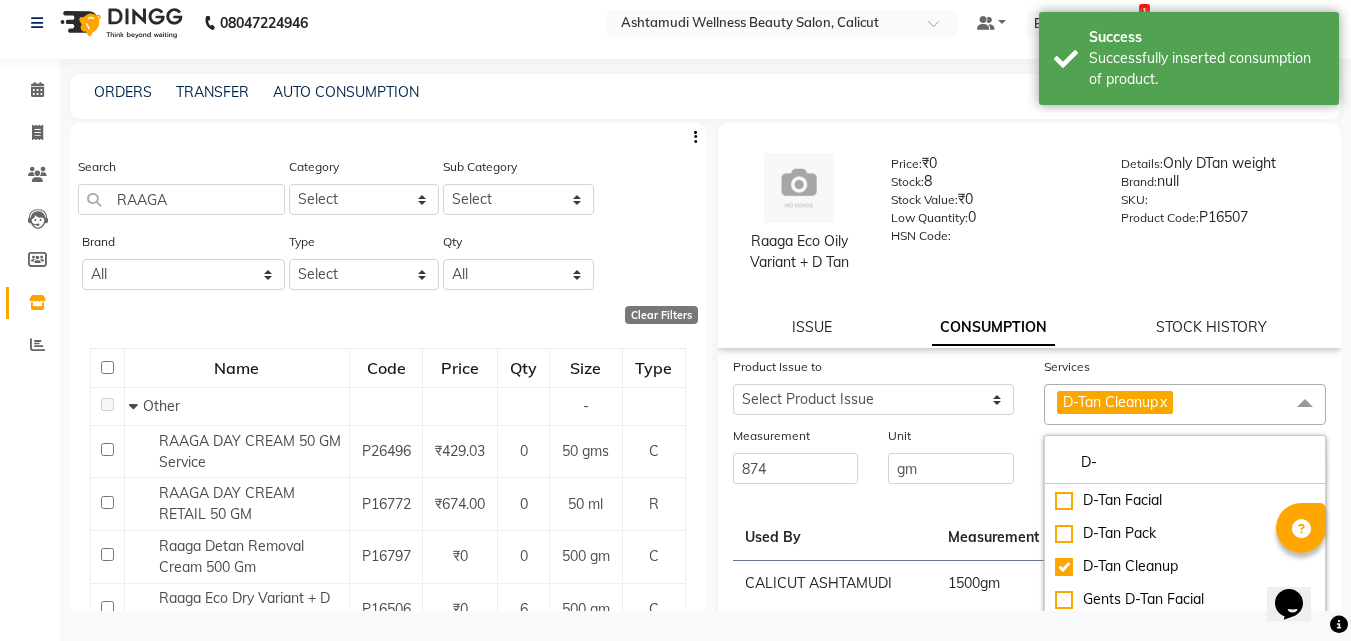 click on "Unit gm" 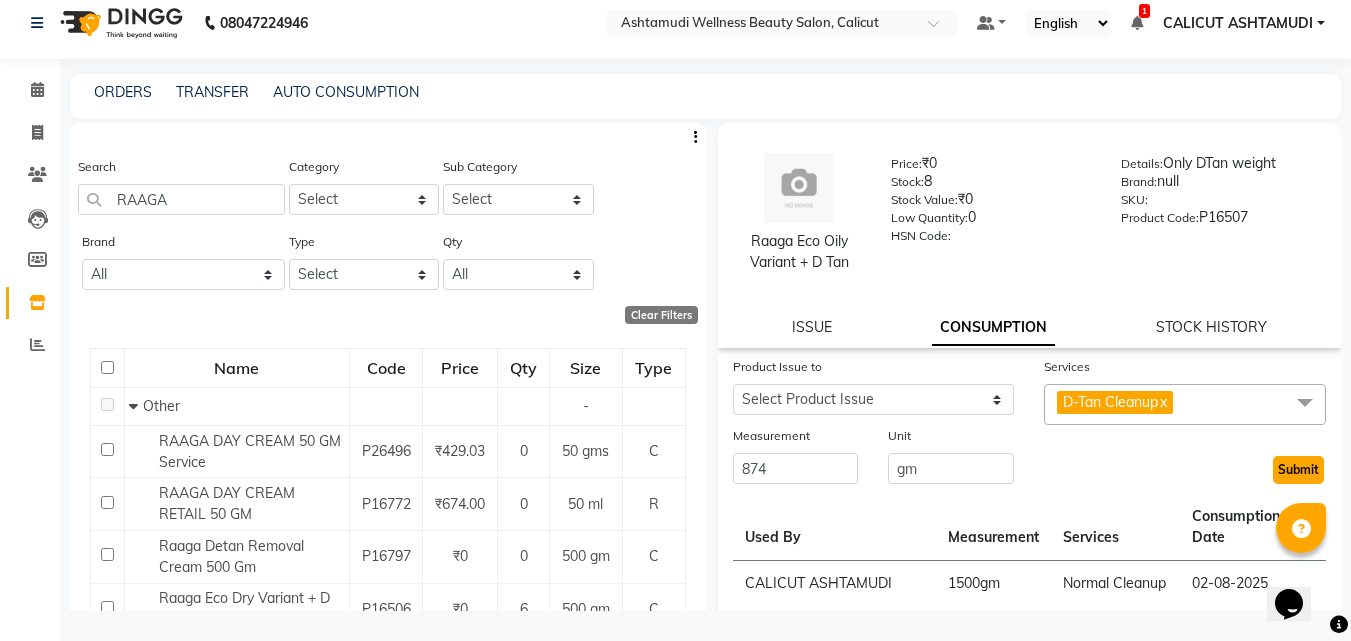 click on "Submit" 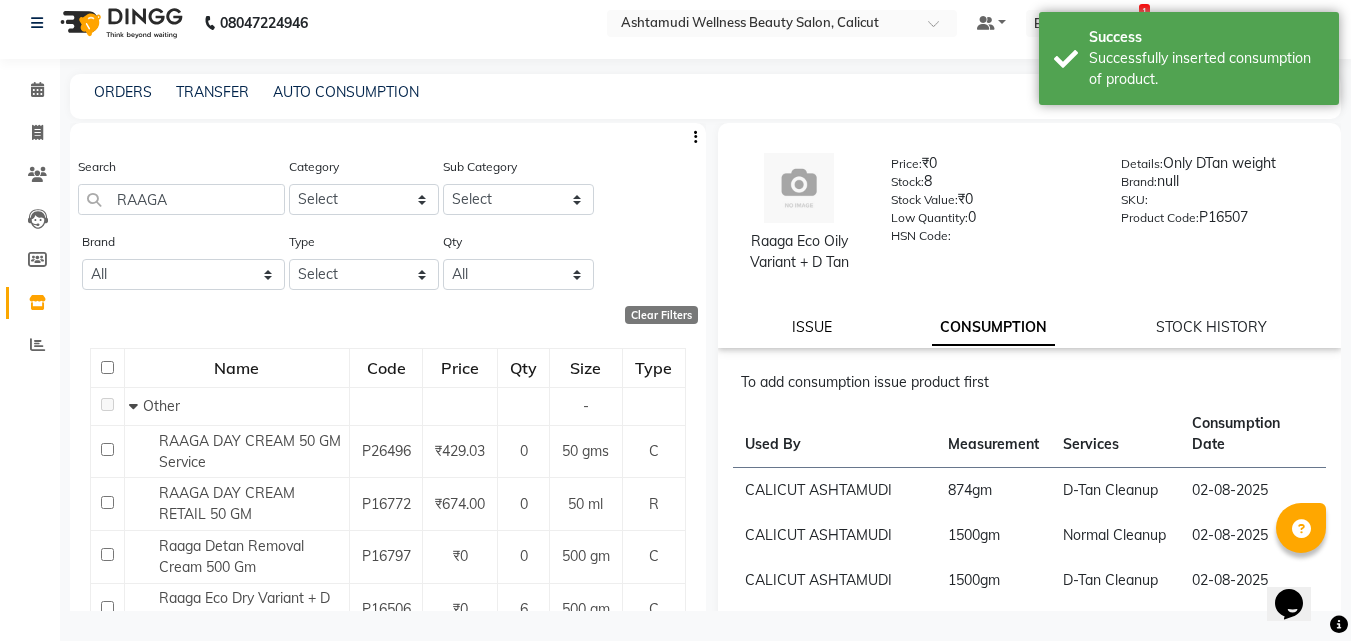 click on "ISSUE" 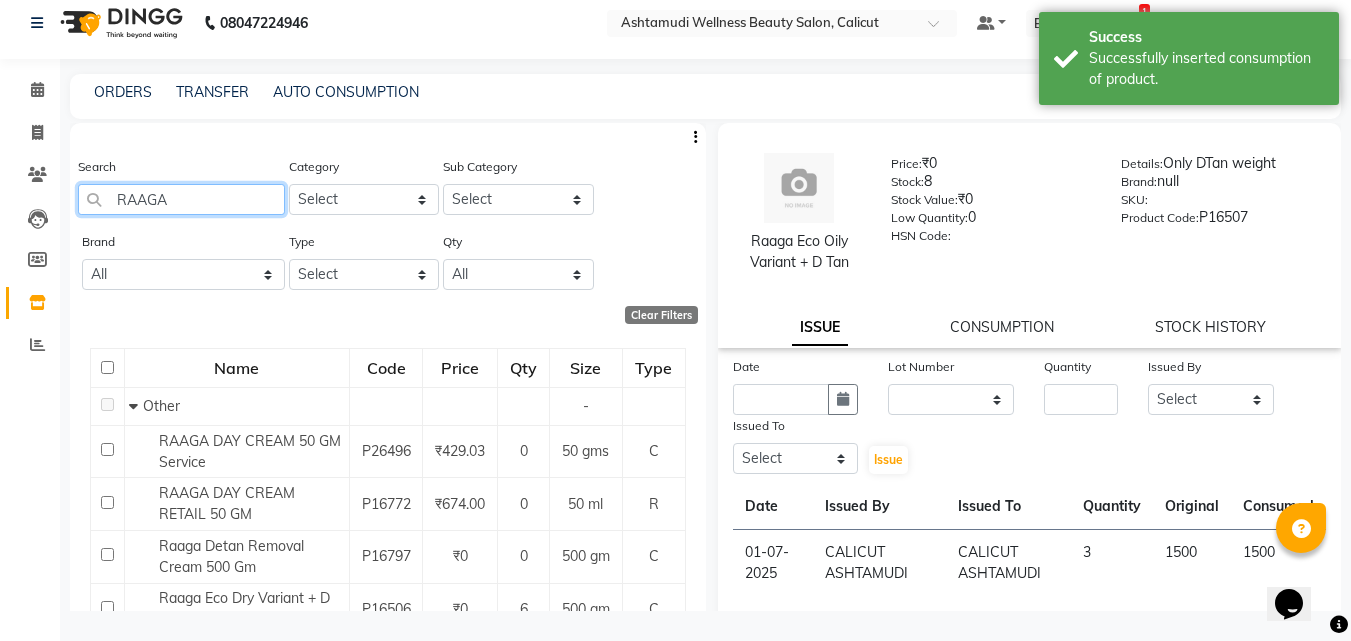 click on "RAAGA" 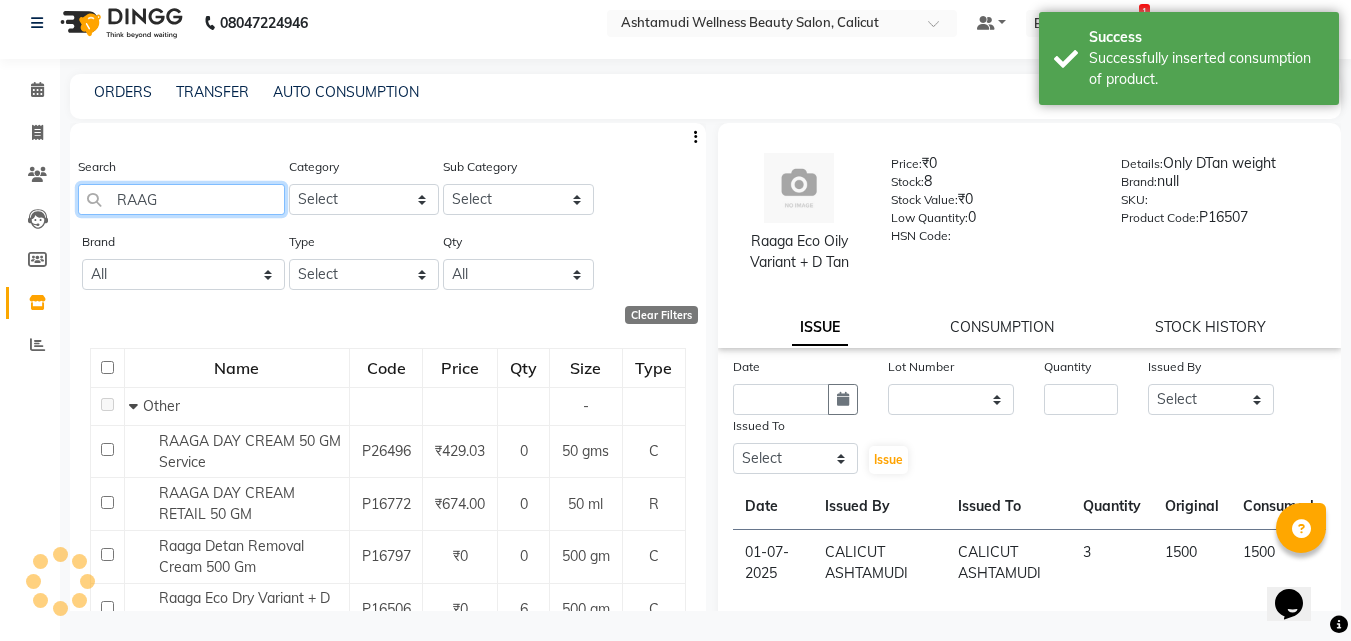 type on "RAAGA" 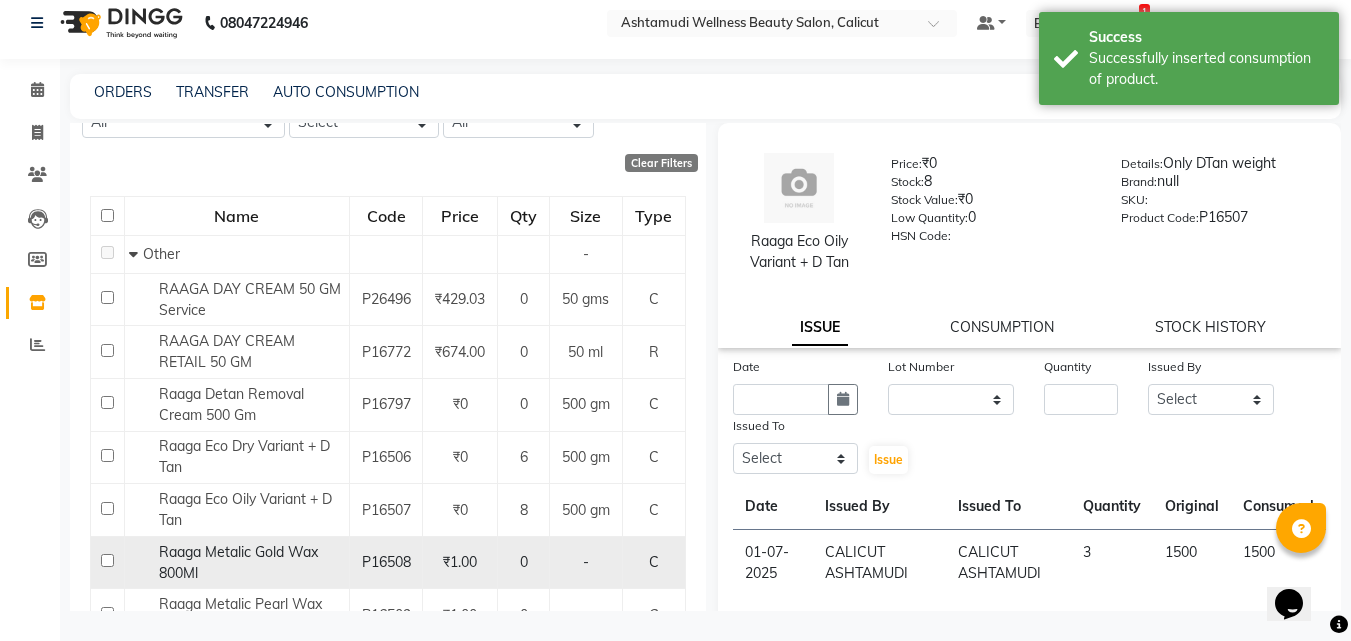 scroll, scrollTop: 200, scrollLeft: 0, axis: vertical 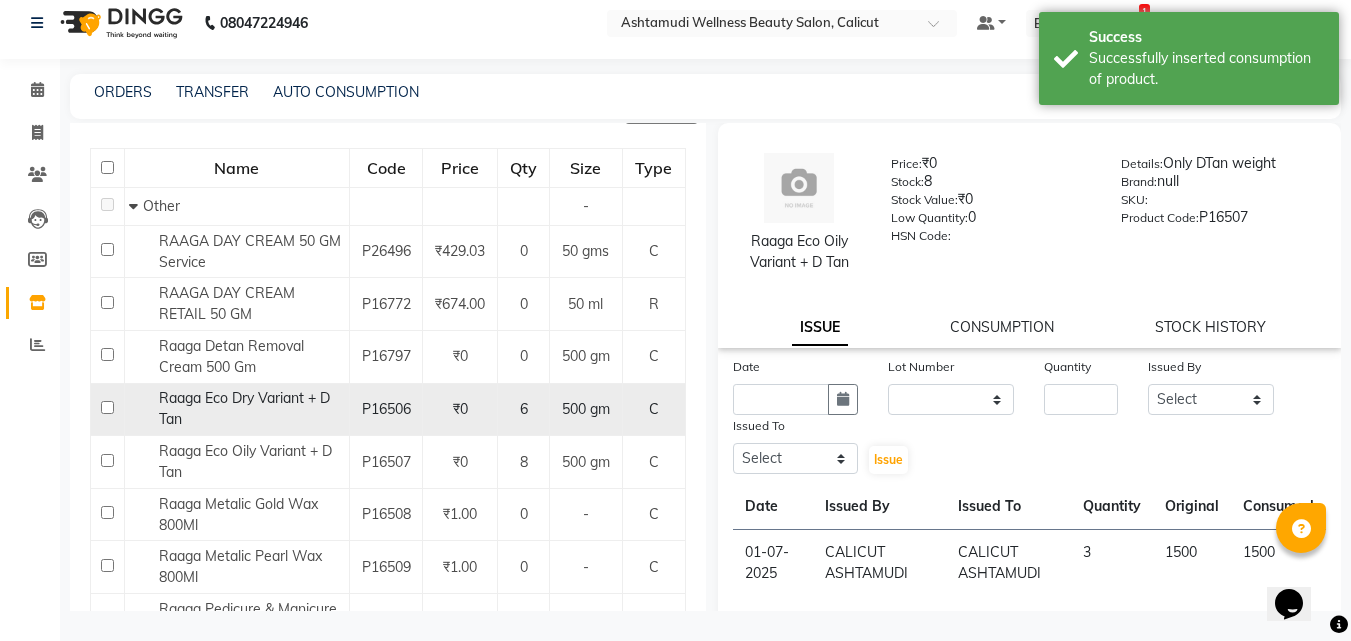click 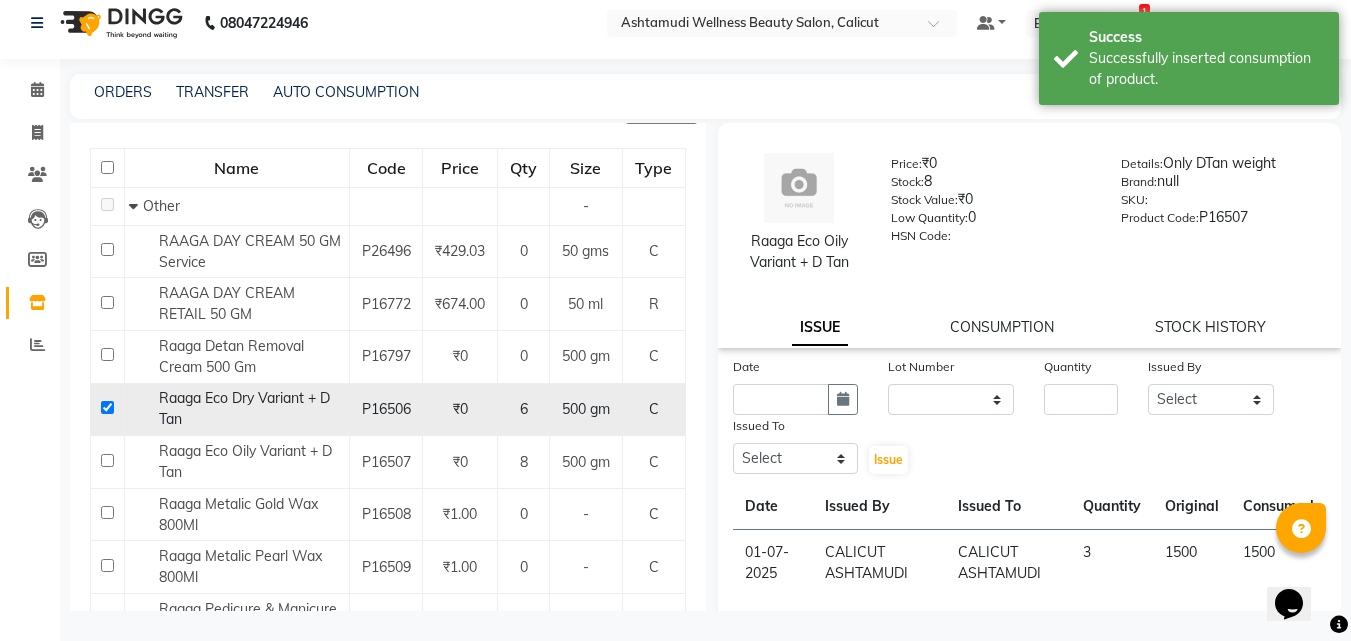 checkbox on "true" 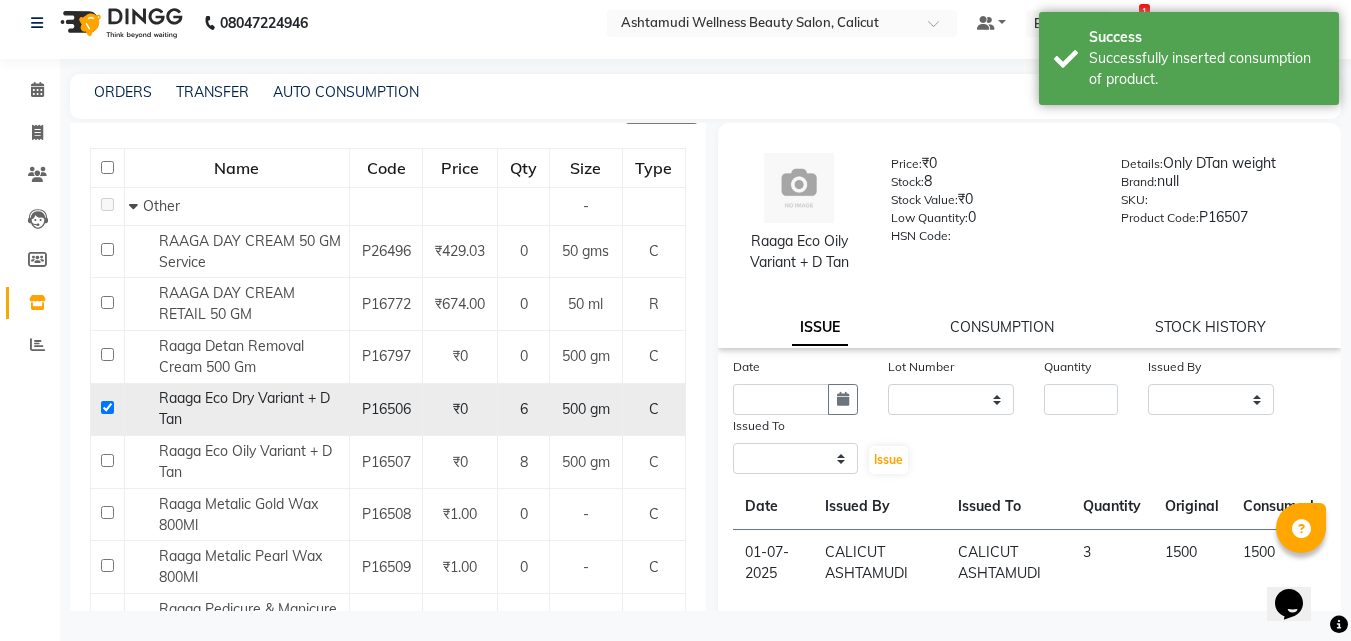 select 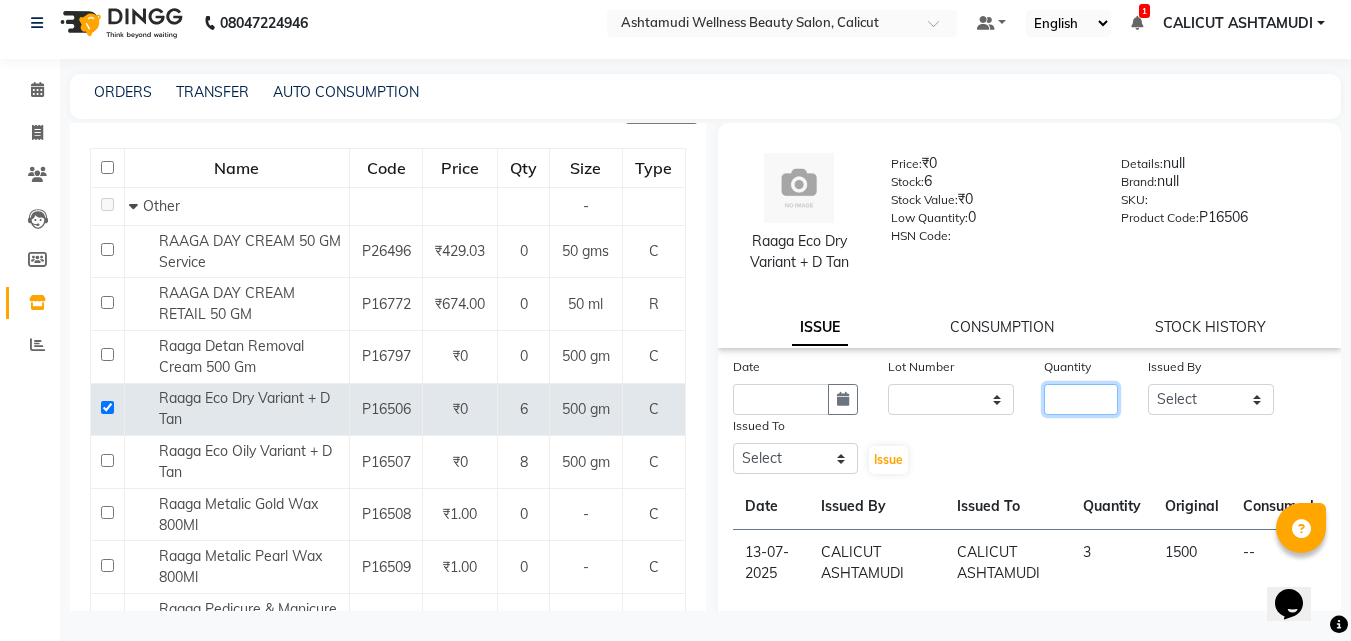 click 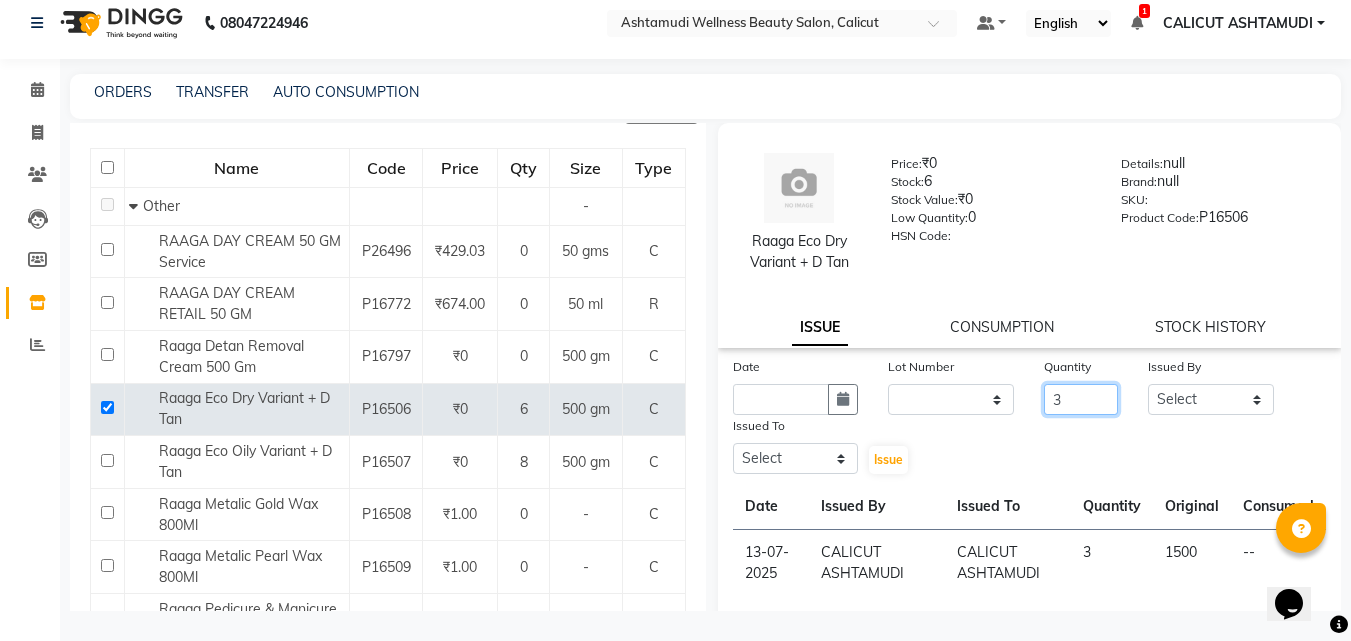 type on "3" 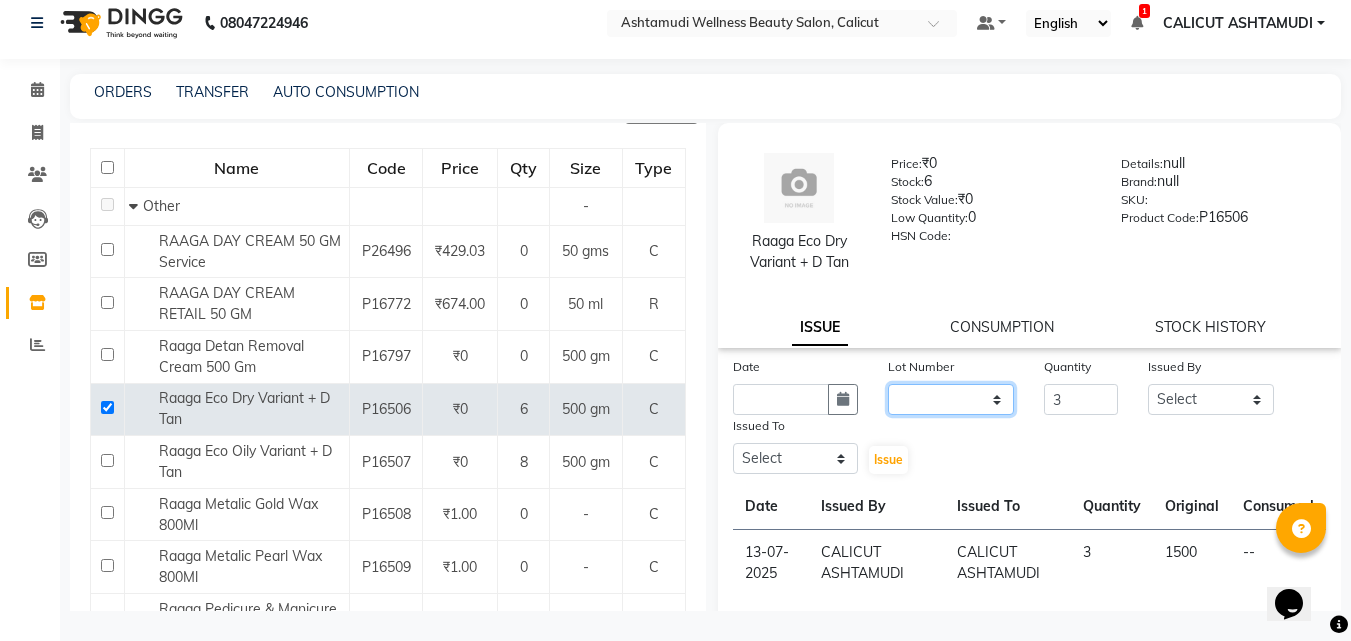 drag, startPoint x: 938, startPoint y: 394, endPoint x: 950, endPoint y: 394, distance: 12 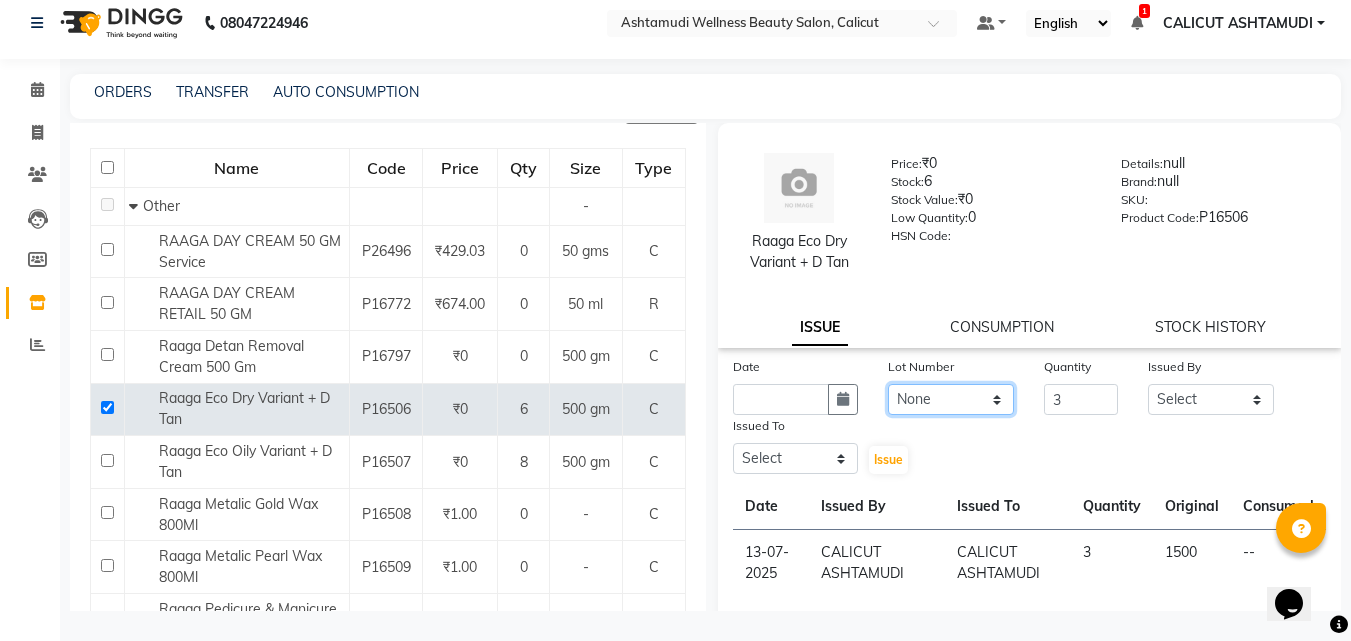 click on "None" 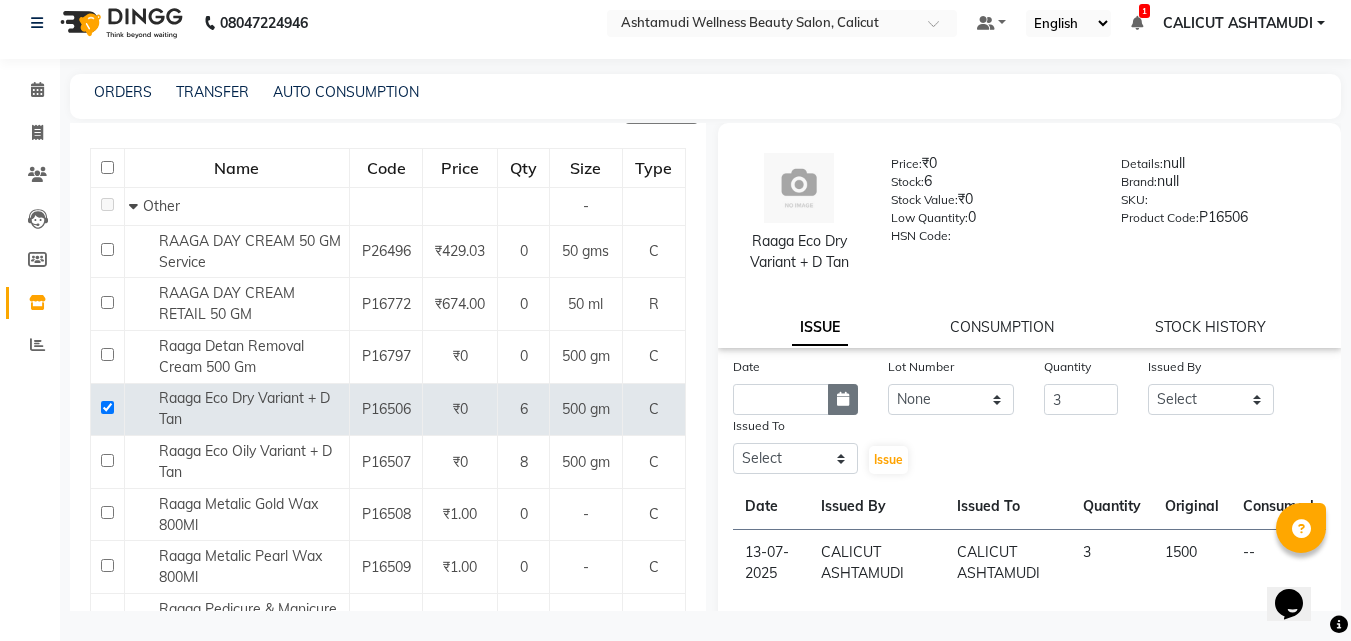 click 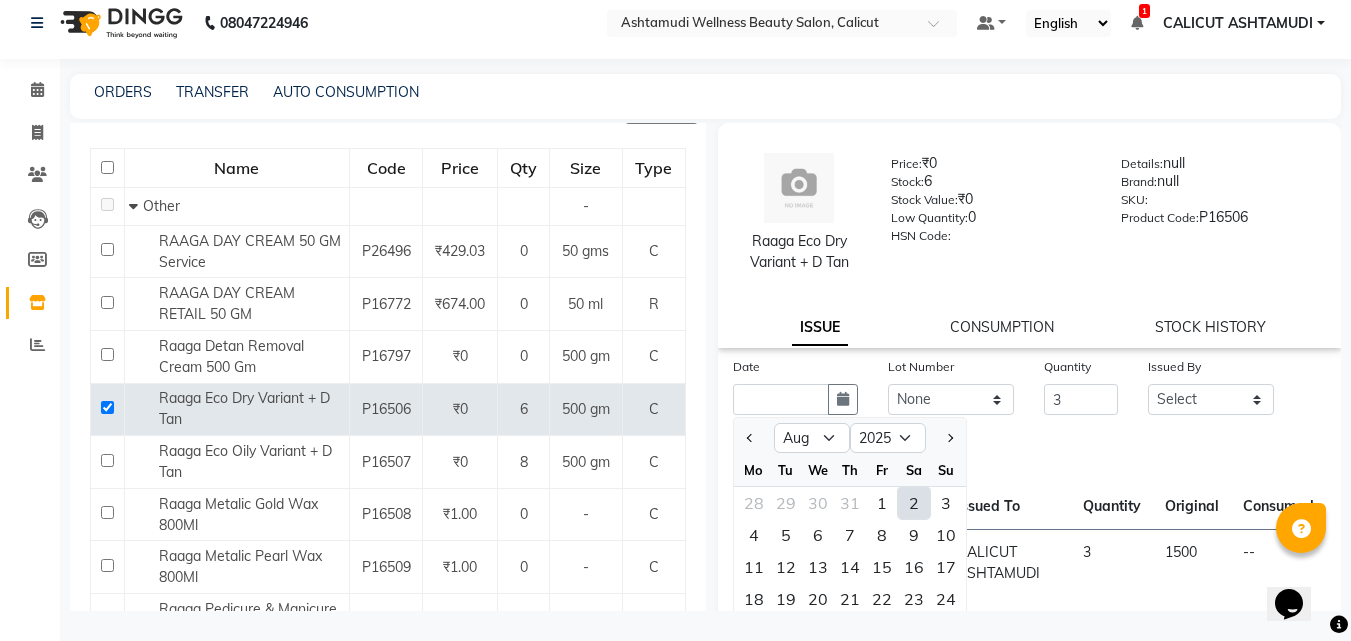 drag, startPoint x: 903, startPoint y: 503, endPoint x: 928, endPoint y: 496, distance: 25.96151 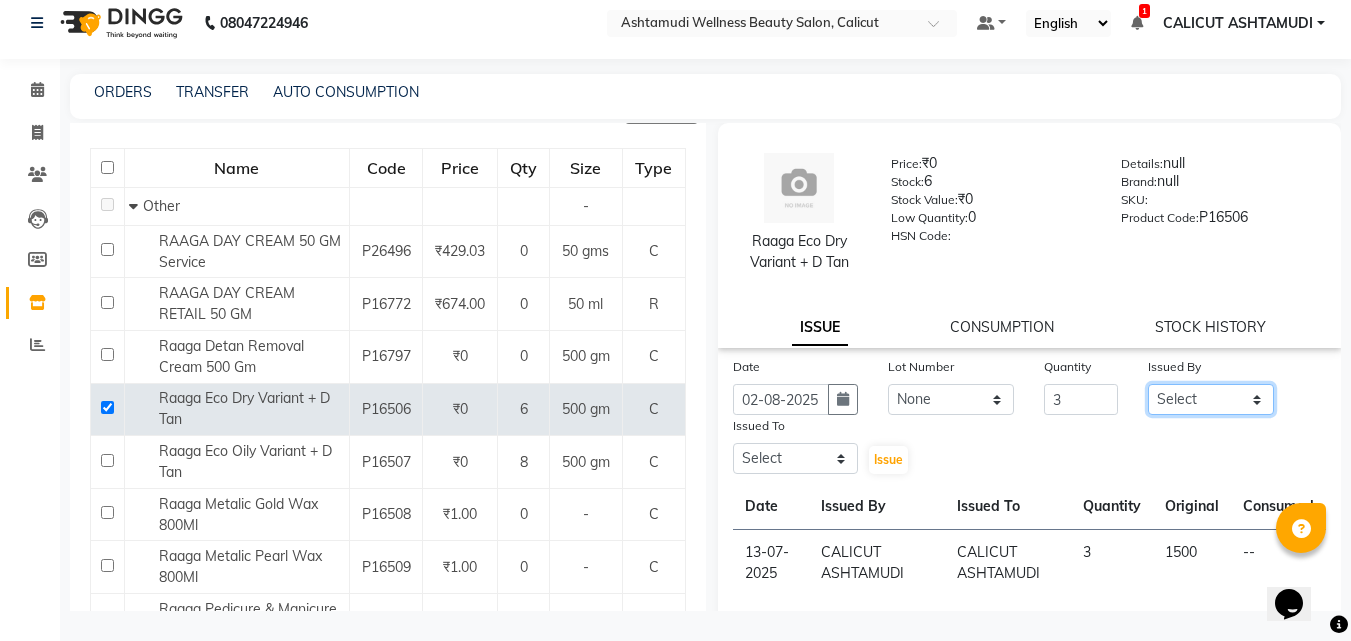 click on "Select [FIRST] [FIRST] [FIRST] [FIRST] [FIRST] [FIRST] [FIRST] [FIRST] [FIRST] [FIRST] [FIRST] [FIRST] [FIRST] [FIRST] [FIRST] [FIRST]" 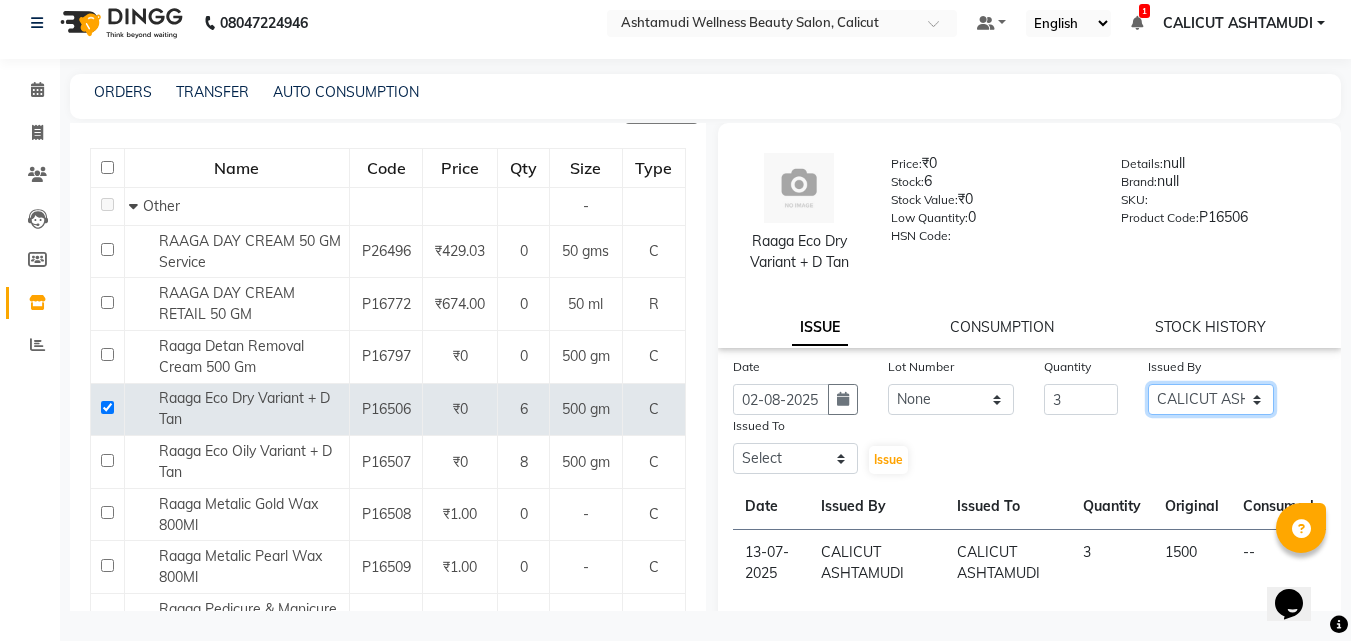 click on "Select [FIRST] [FIRST] [FIRST] [FIRST] [FIRST] [FIRST] [FIRST] [FIRST] [FIRST] [FIRST] [FIRST] [FIRST] [FIRST] [FIRST] [FIRST] [FIRST]" 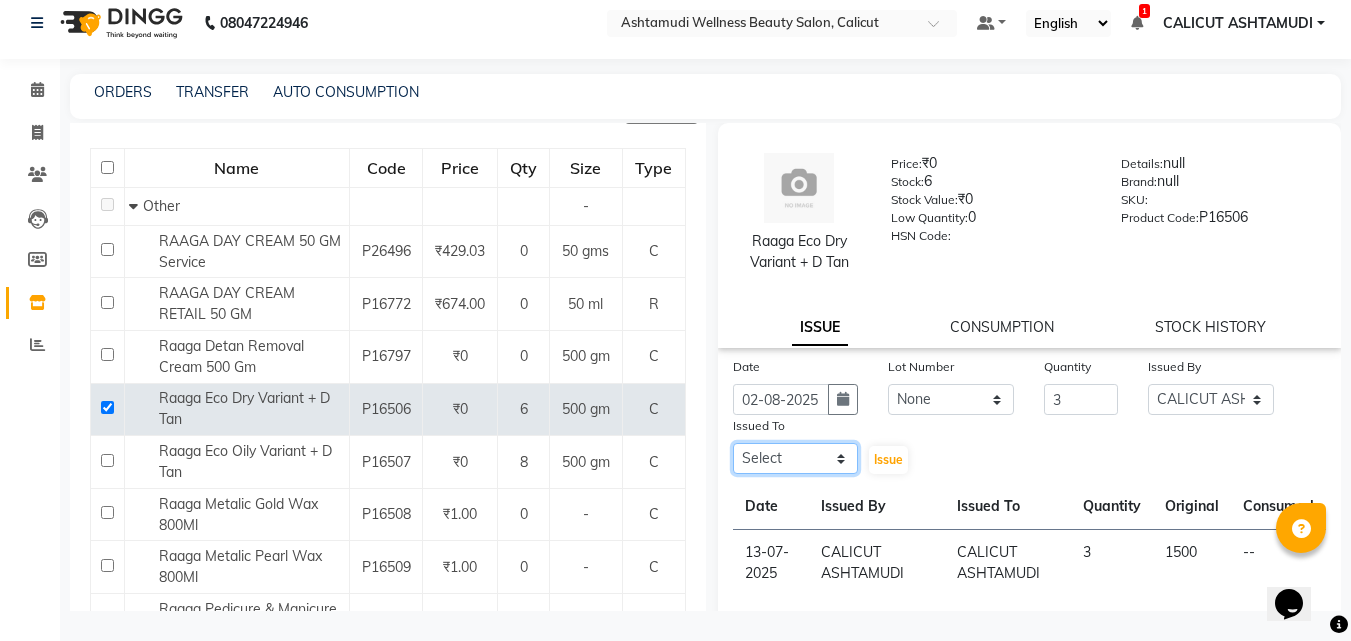 click on "Select [FIRST] [FIRST] [FIRST] [FIRST] [FIRST] [FIRST] [FIRST] [FIRST] [FIRST] [FIRST] [FIRST] [FIRST] [FIRST] [FIRST] [FIRST] [FIRST]" 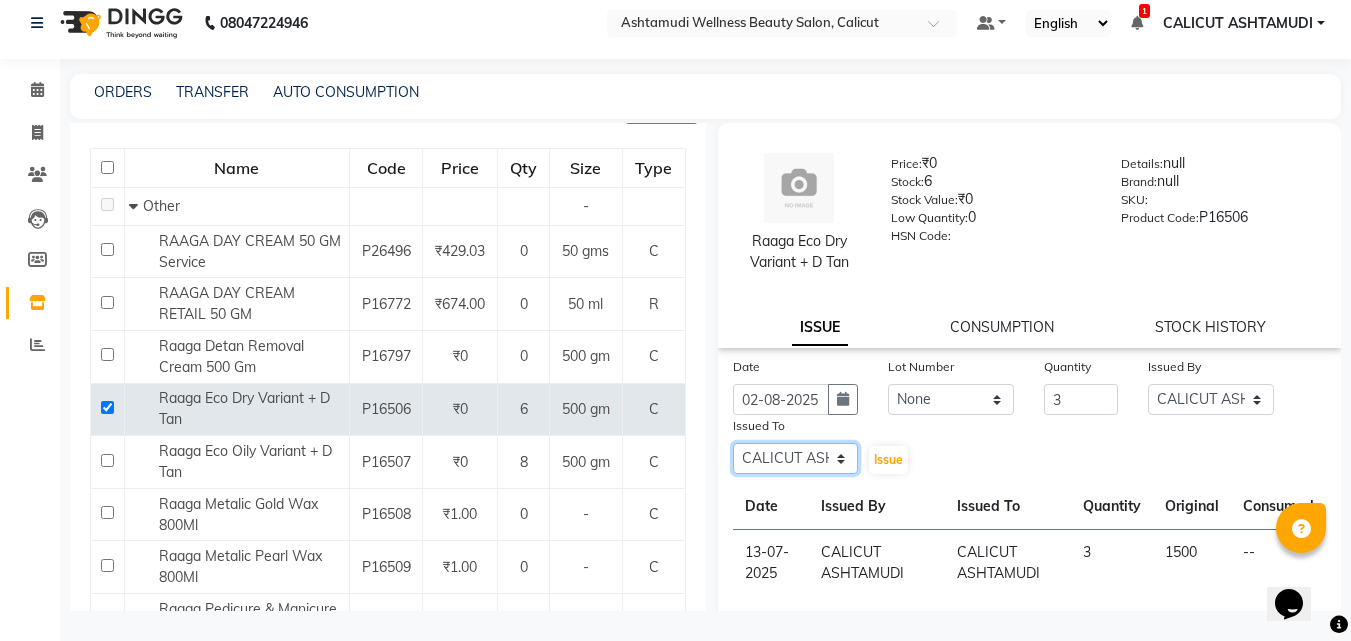 click on "Select [FIRST] [FIRST] [FIRST] [FIRST] [FIRST] [FIRST] [FIRST] [FIRST] [FIRST] [FIRST] [FIRST] [FIRST] [FIRST] [FIRST] [FIRST] [FIRST]" 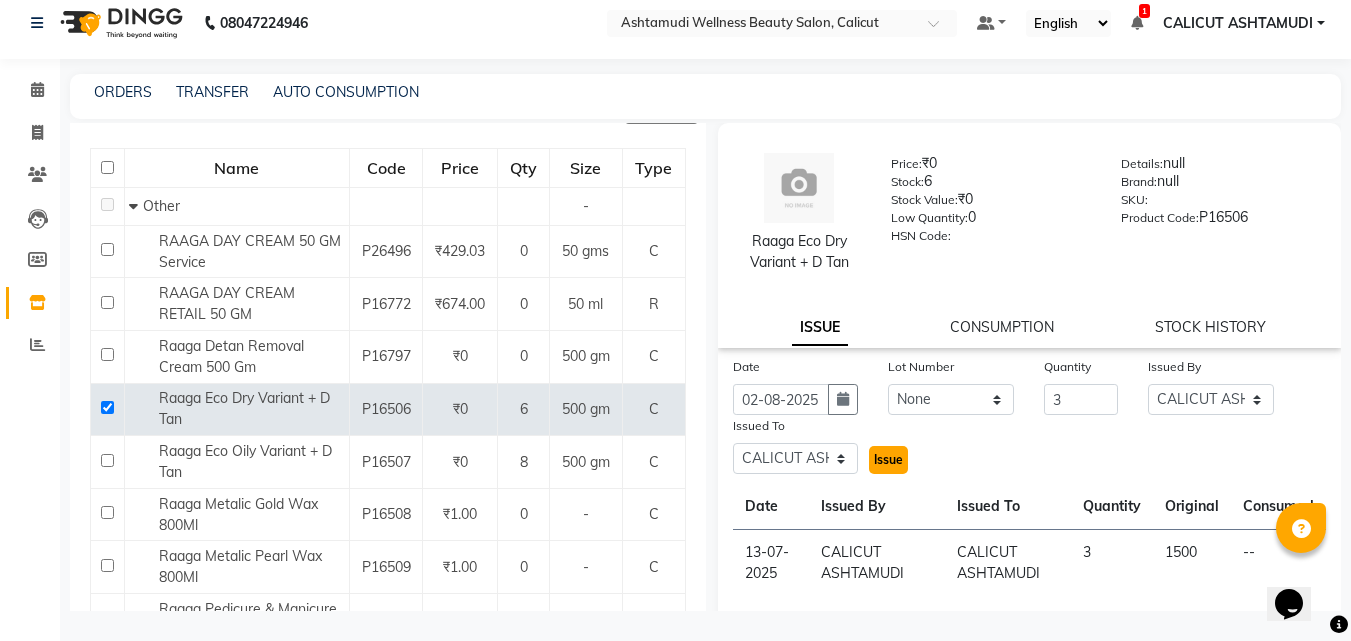 click on "Issue" 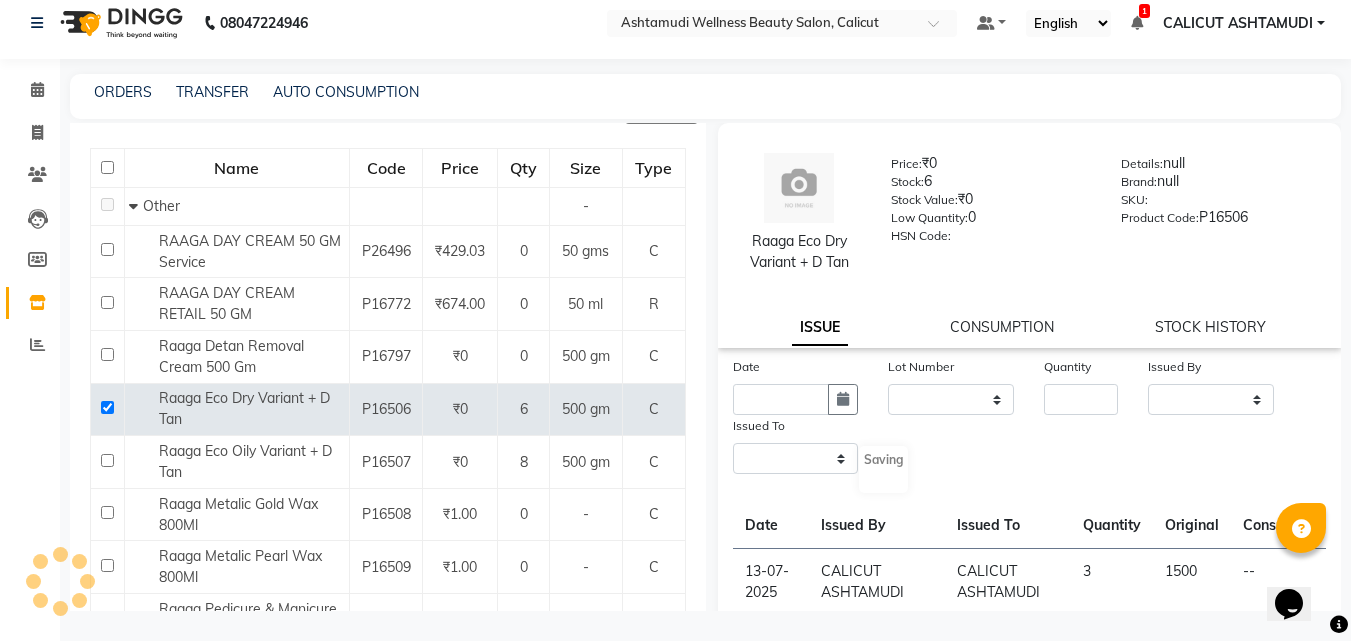 select 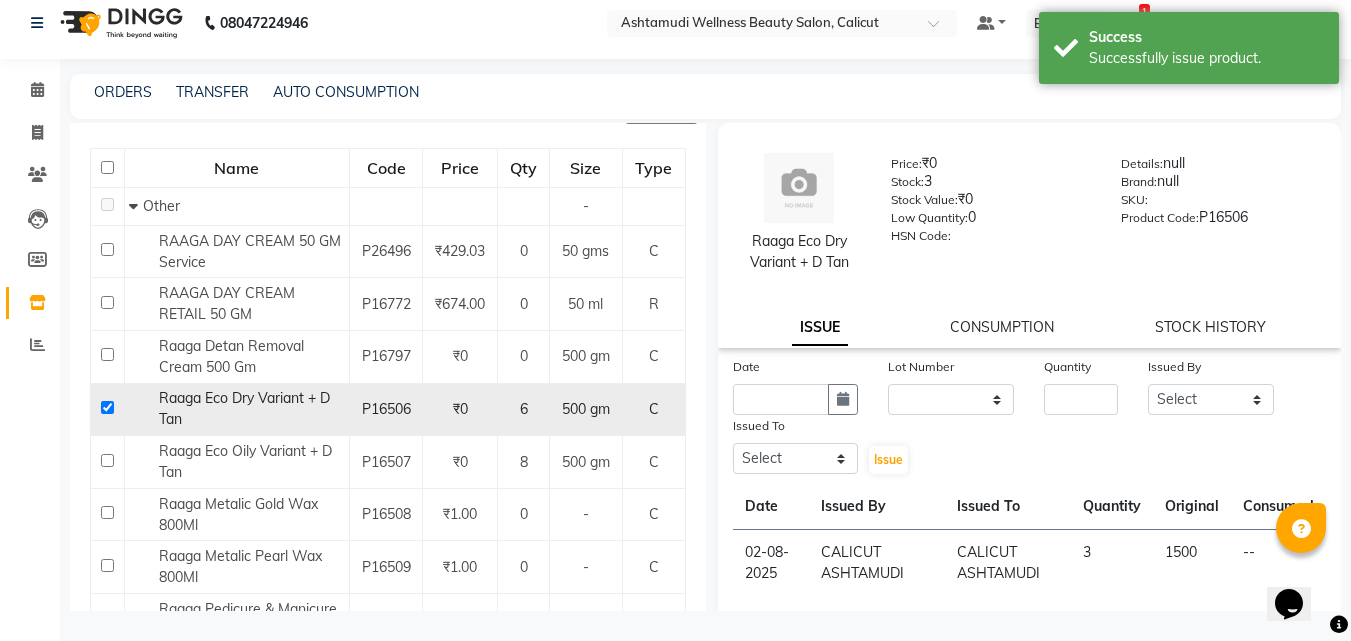 click 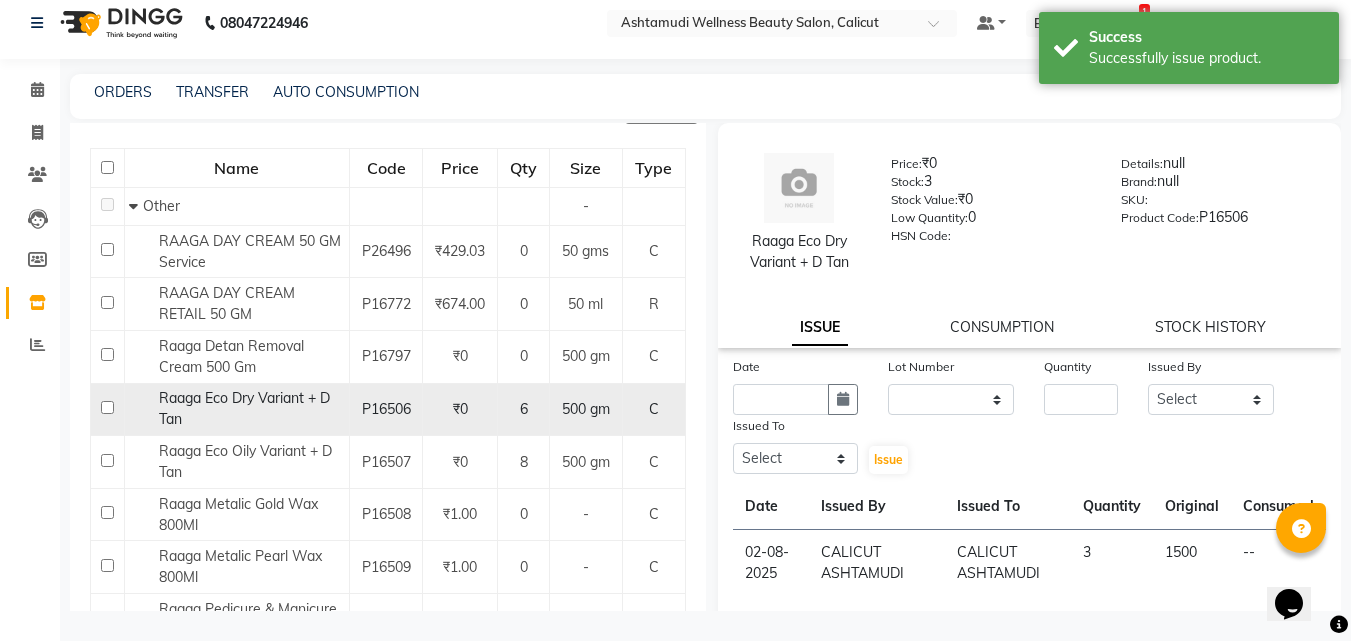 checkbox on "false" 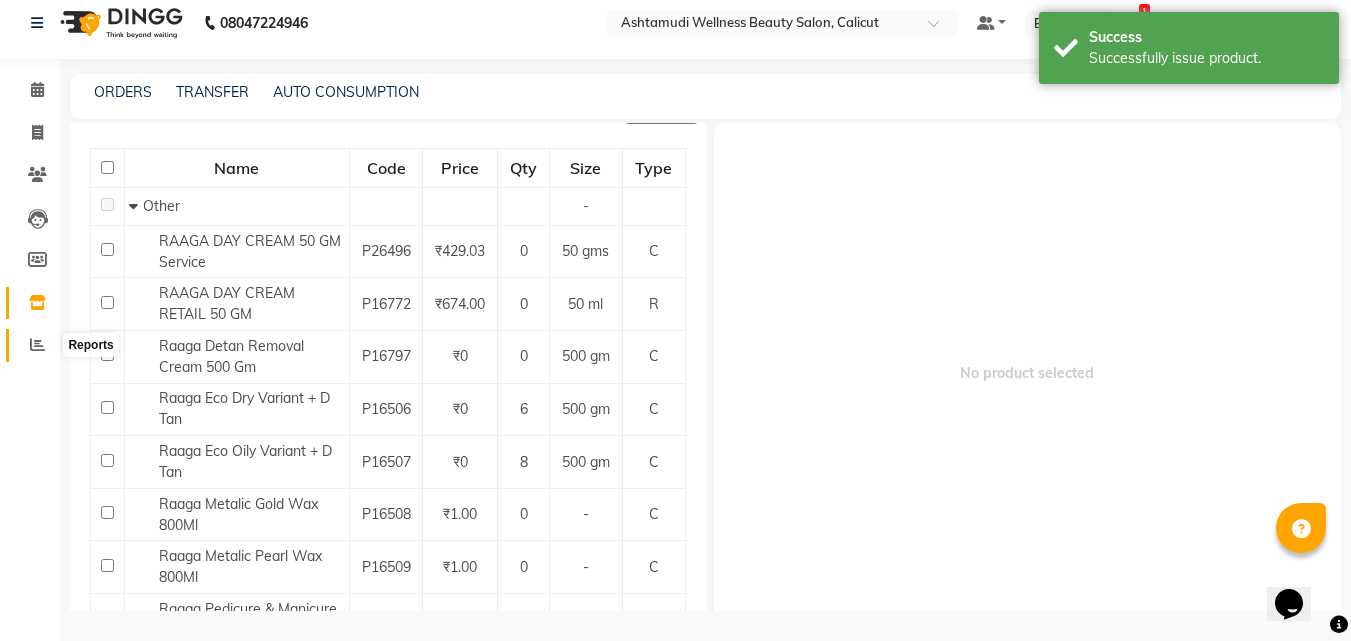 click 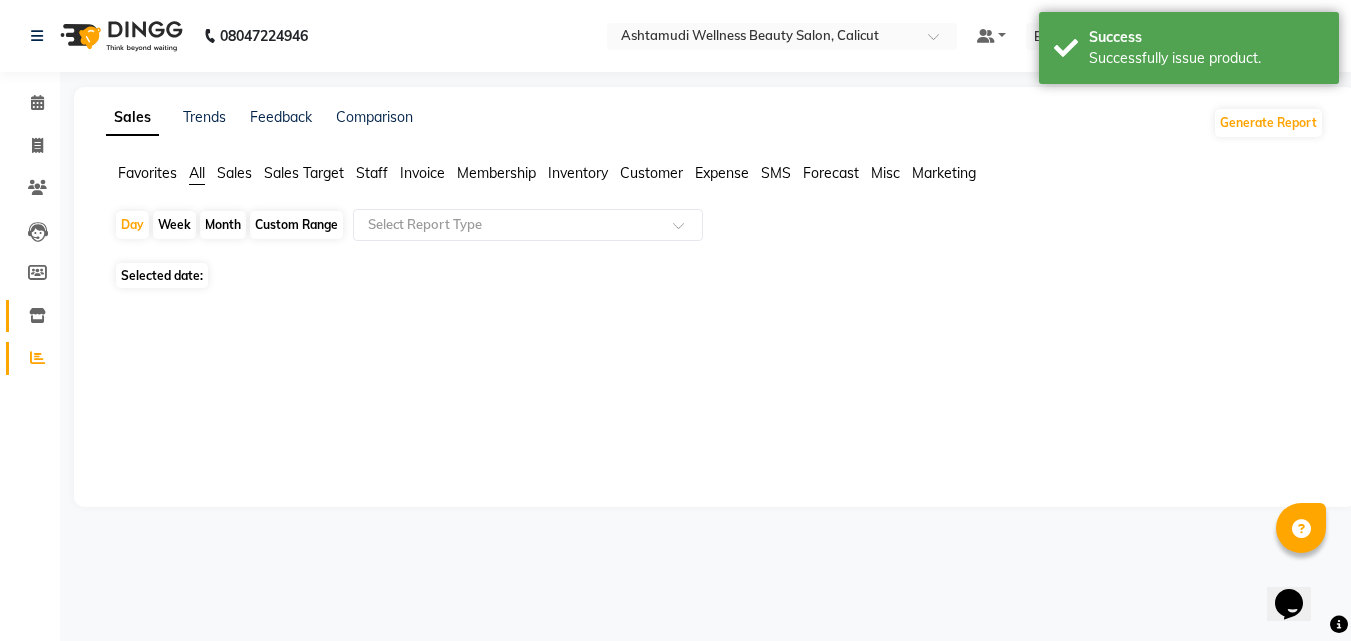 scroll, scrollTop: 0, scrollLeft: 0, axis: both 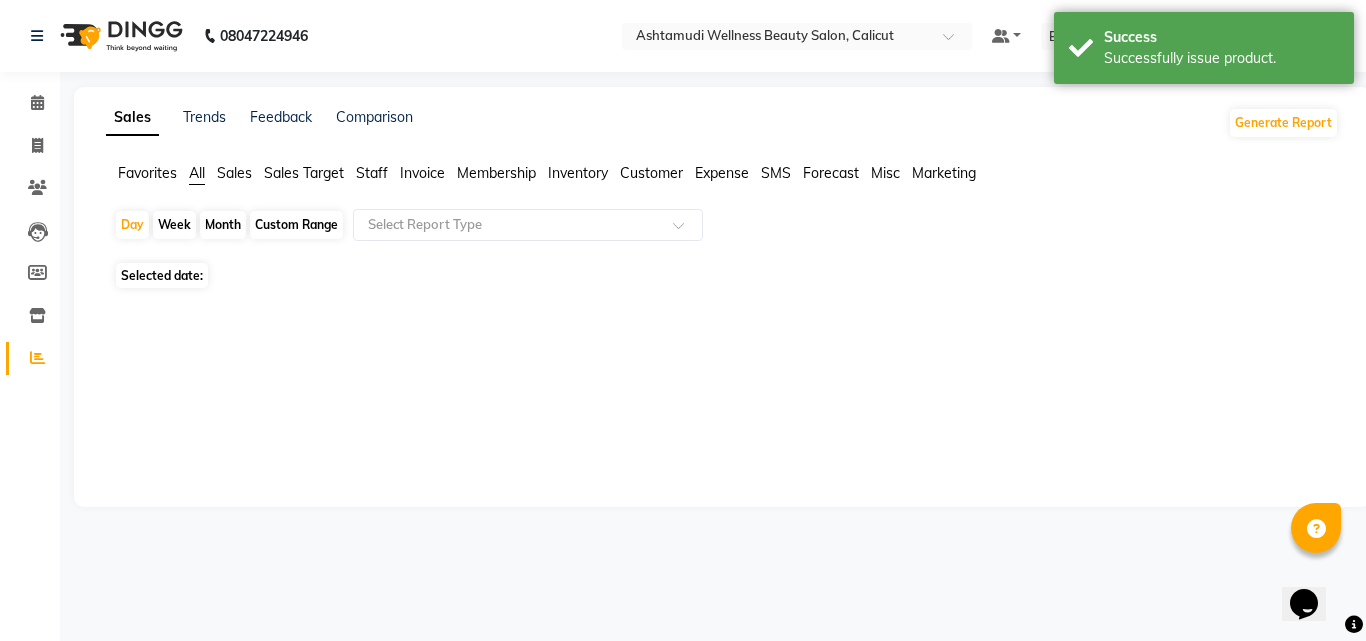 click on "Inventory" 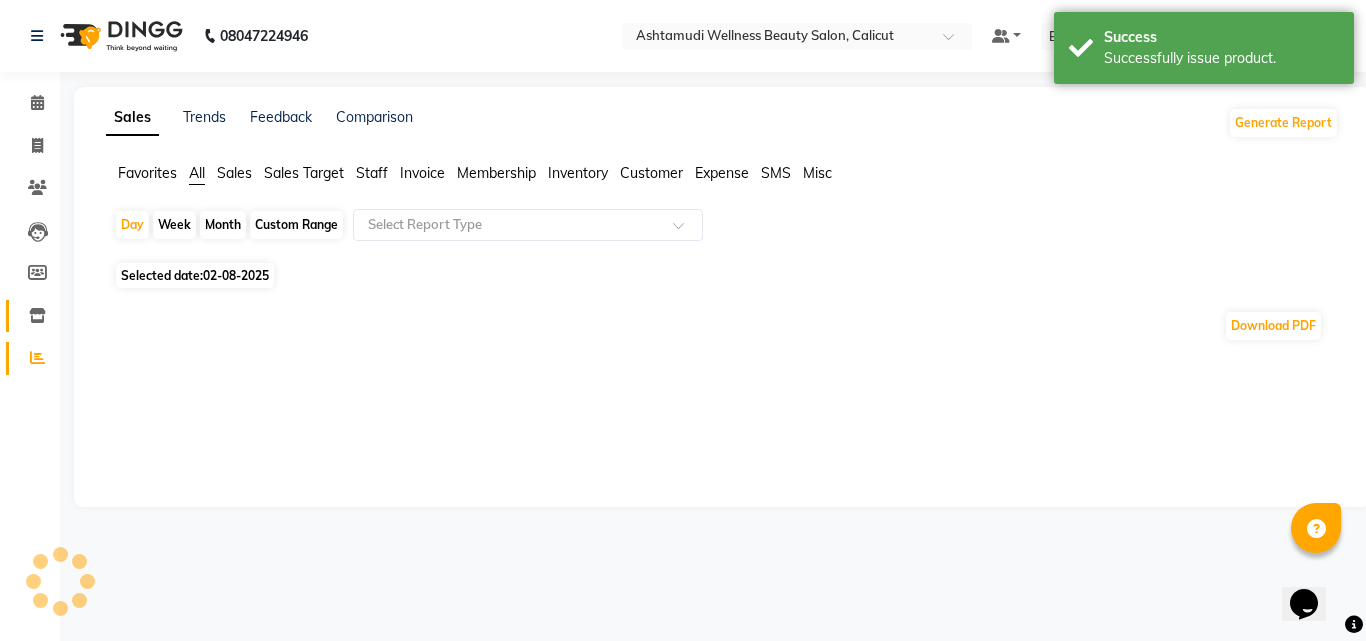 click on "Inventory" 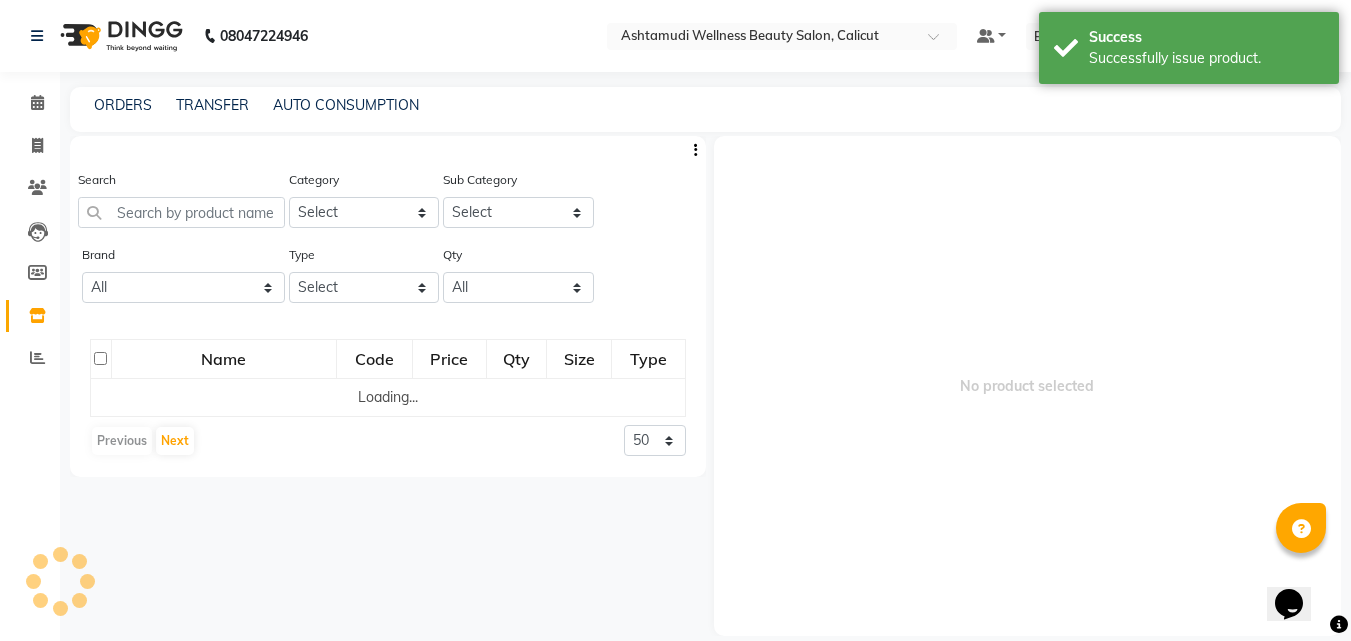click on "Inventory" 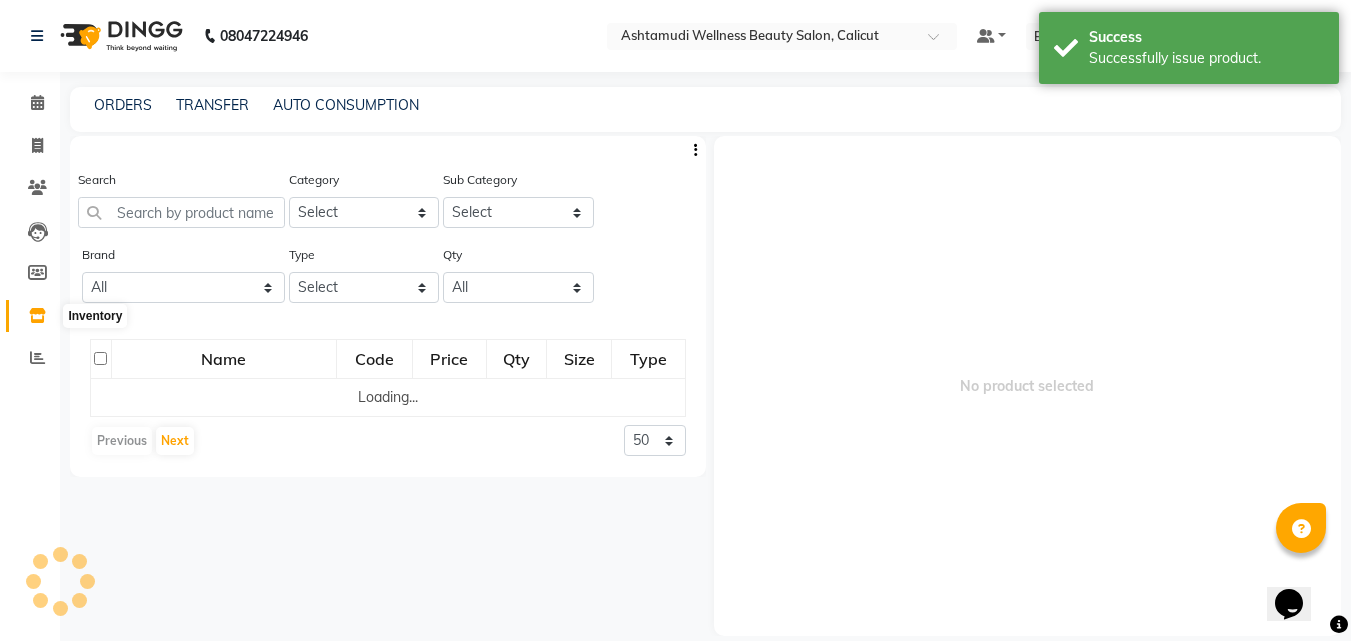 click 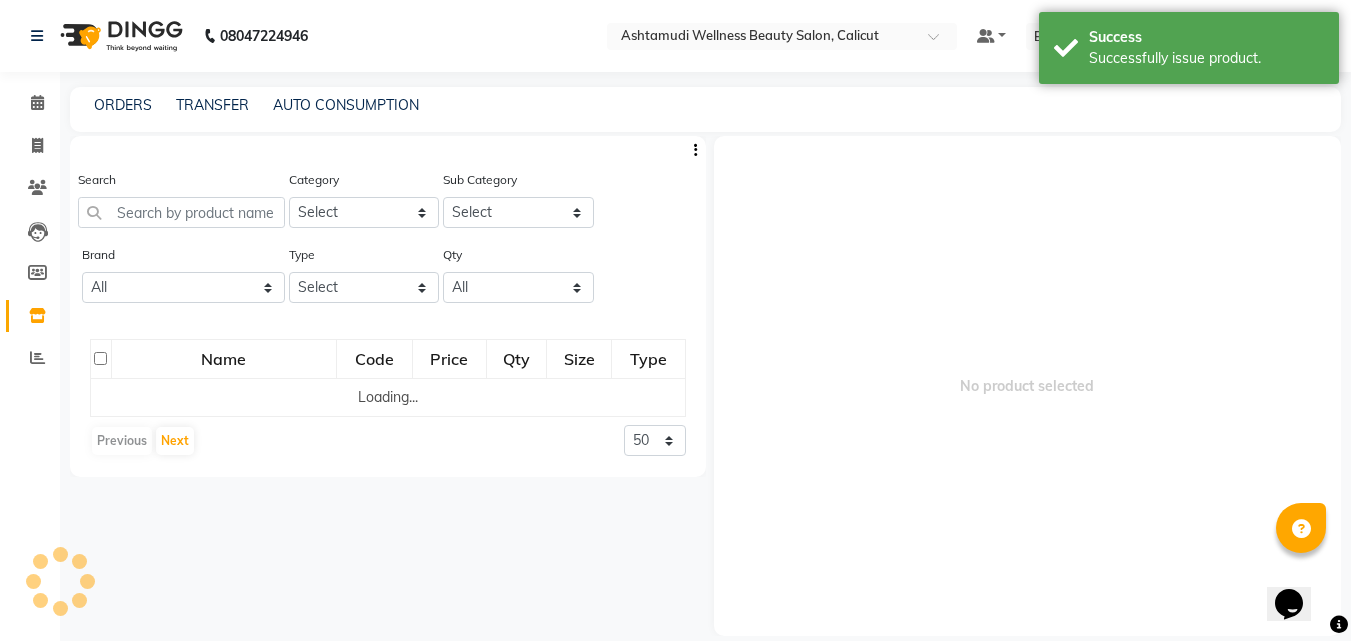click on "Search" 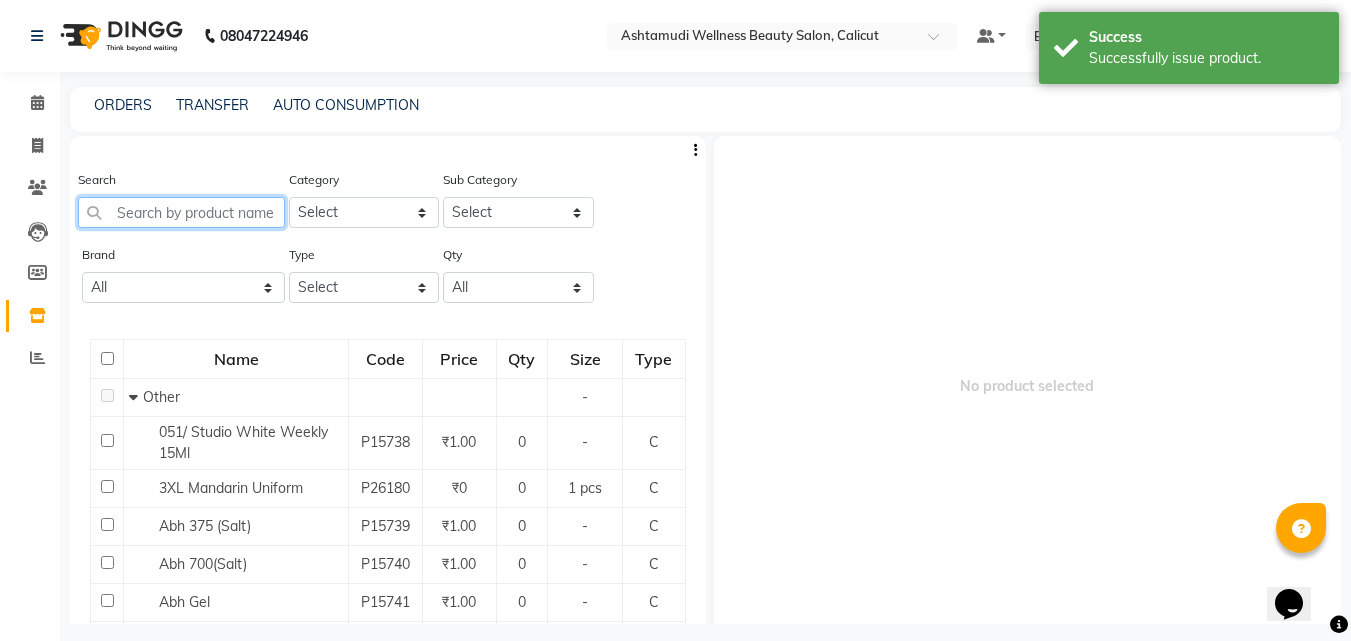 click 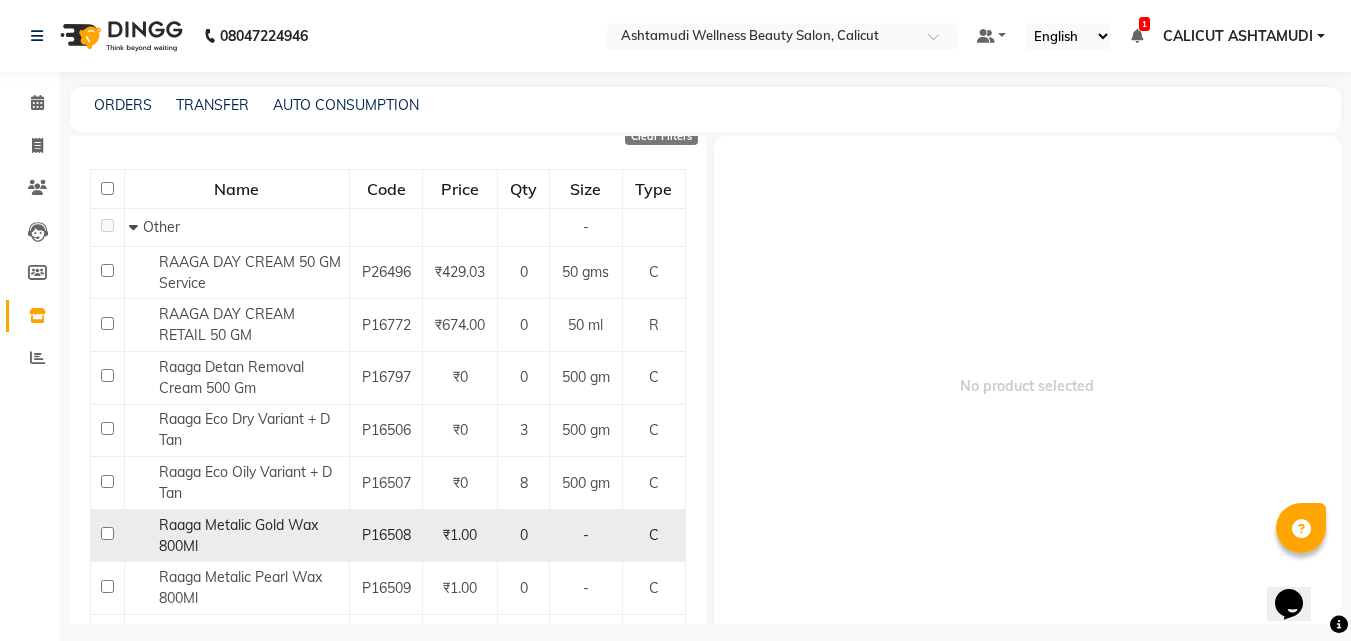 scroll, scrollTop: 200, scrollLeft: 0, axis: vertical 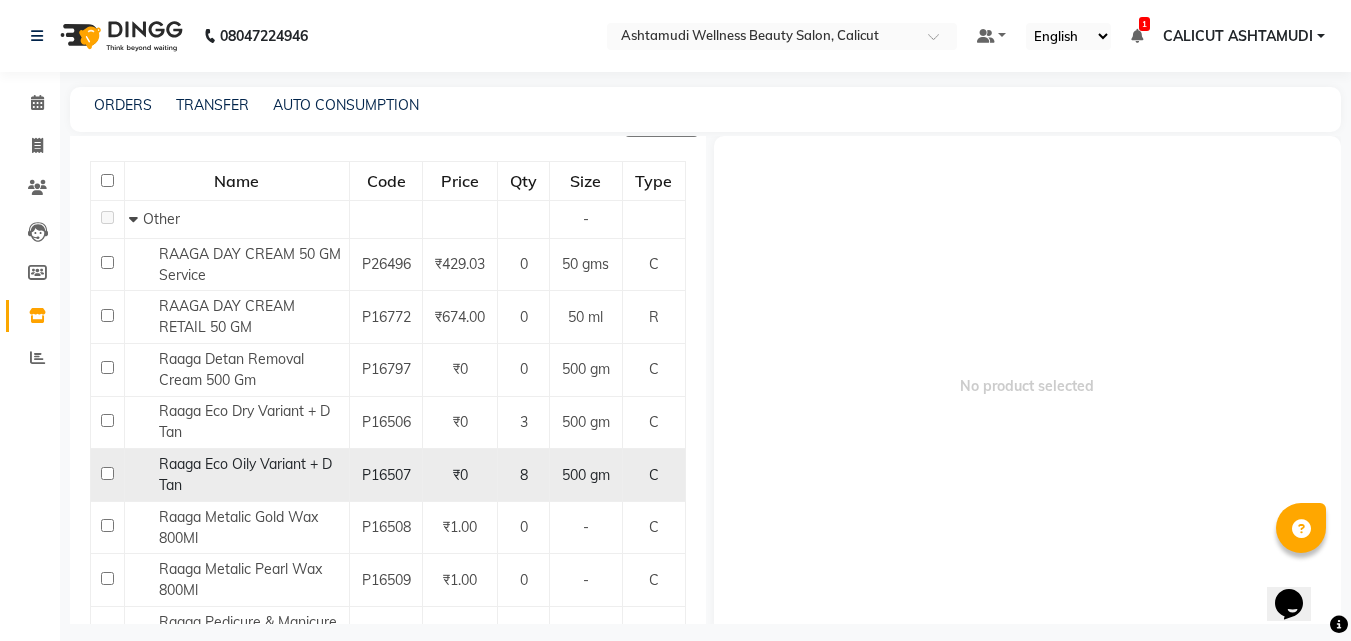 type on "RAAGA" 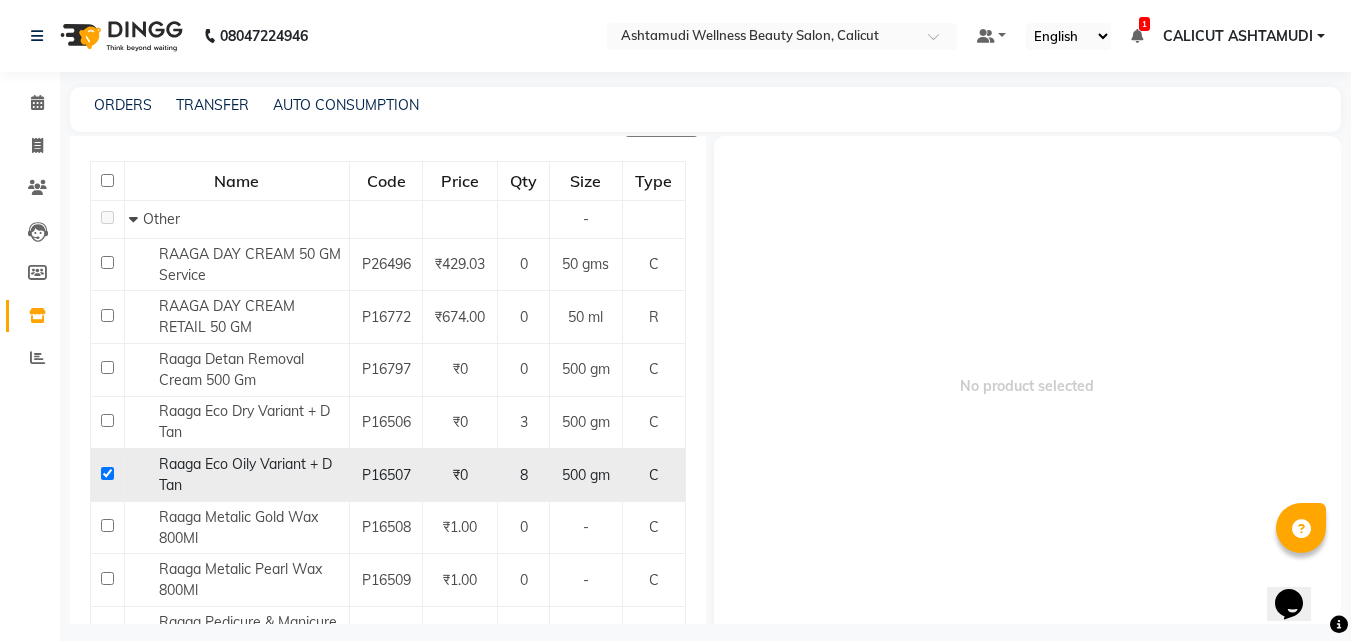 checkbox on "true" 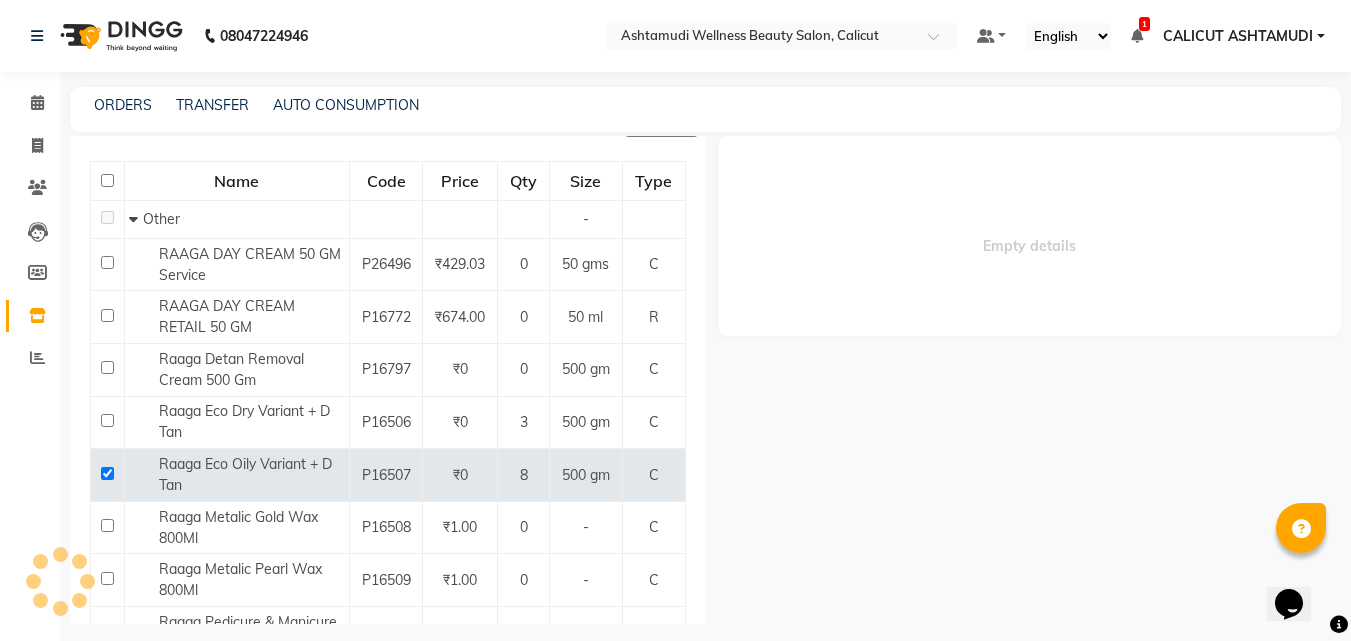 select 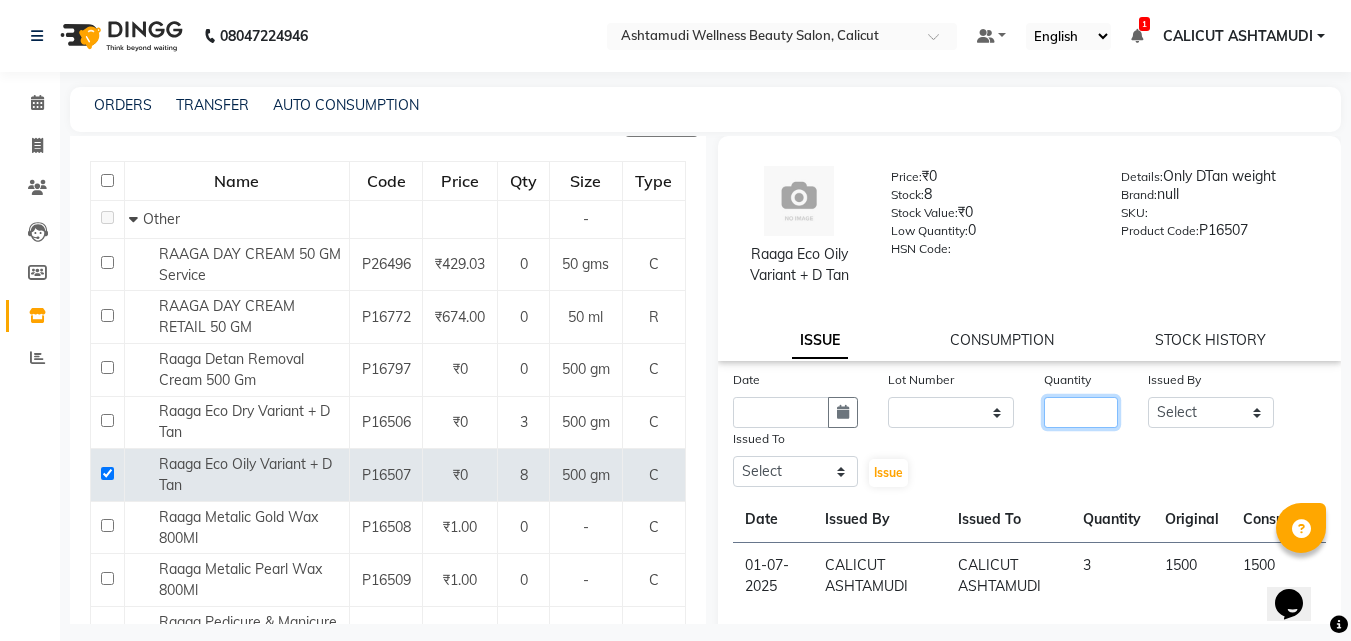 click 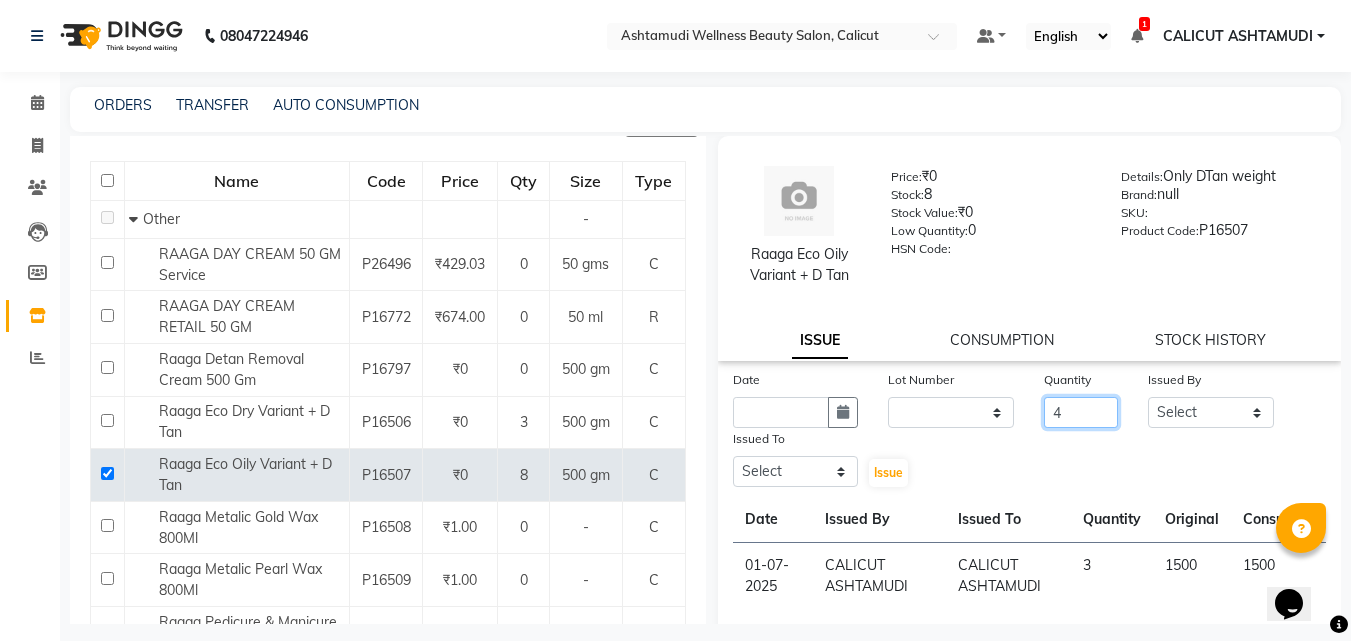 type on "4" 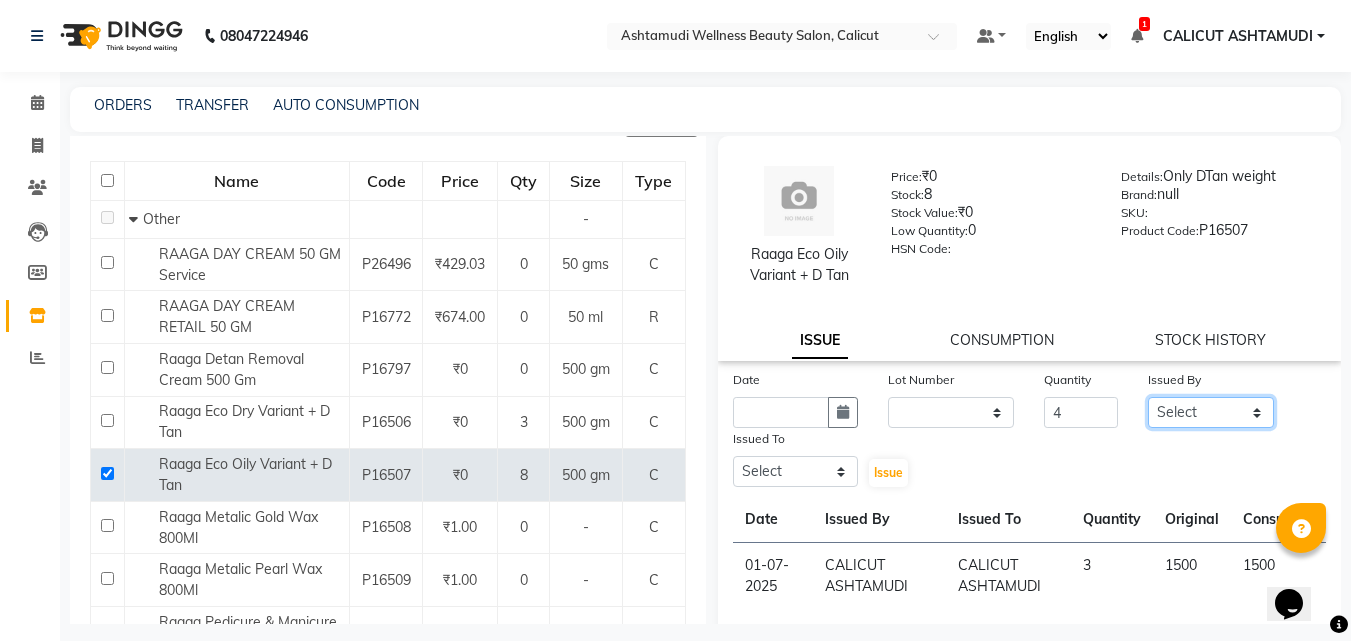 drag, startPoint x: 1201, startPoint y: 412, endPoint x: 1206, endPoint y: 402, distance: 11.18034 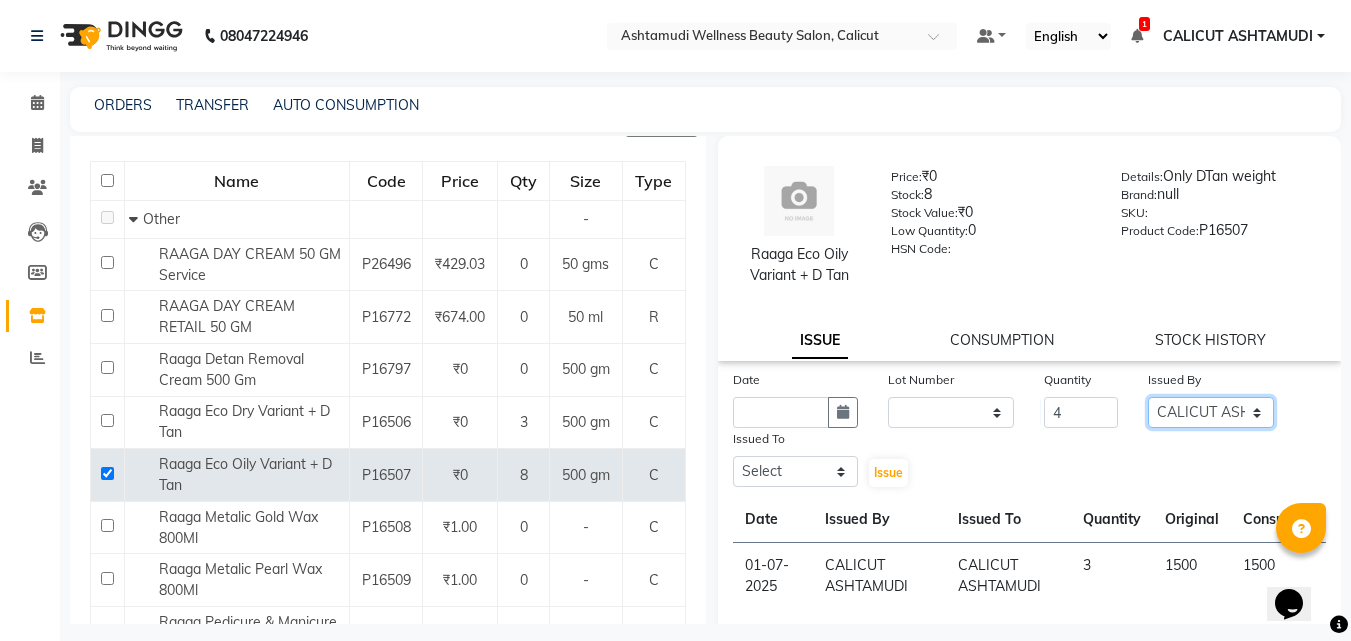 click on "Select [FIRST] [FIRST] [FIRST] [FIRST] [FIRST] [FIRST] [FIRST] [FIRST] [FIRST] [FIRST] [FIRST] [FIRST] [FIRST] [FIRST] [FIRST] [FIRST]" 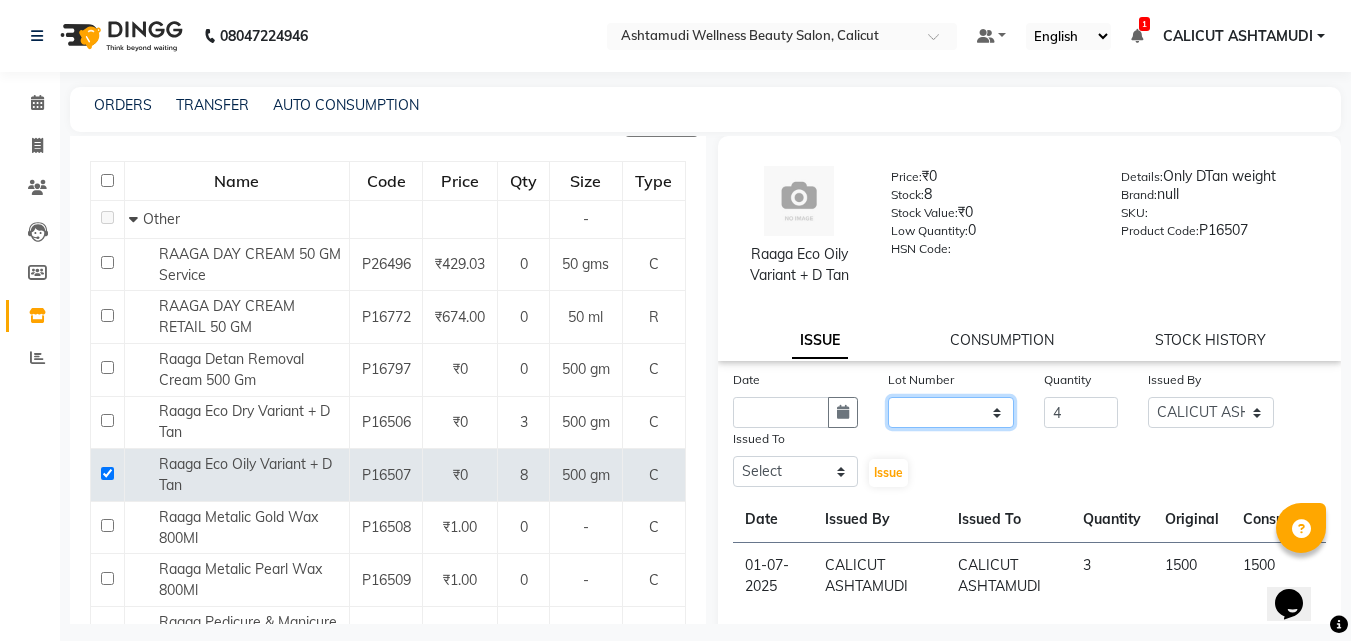 drag, startPoint x: 948, startPoint y: 416, endPoint x: 970, endPoint y: 408, distance: 23.409399 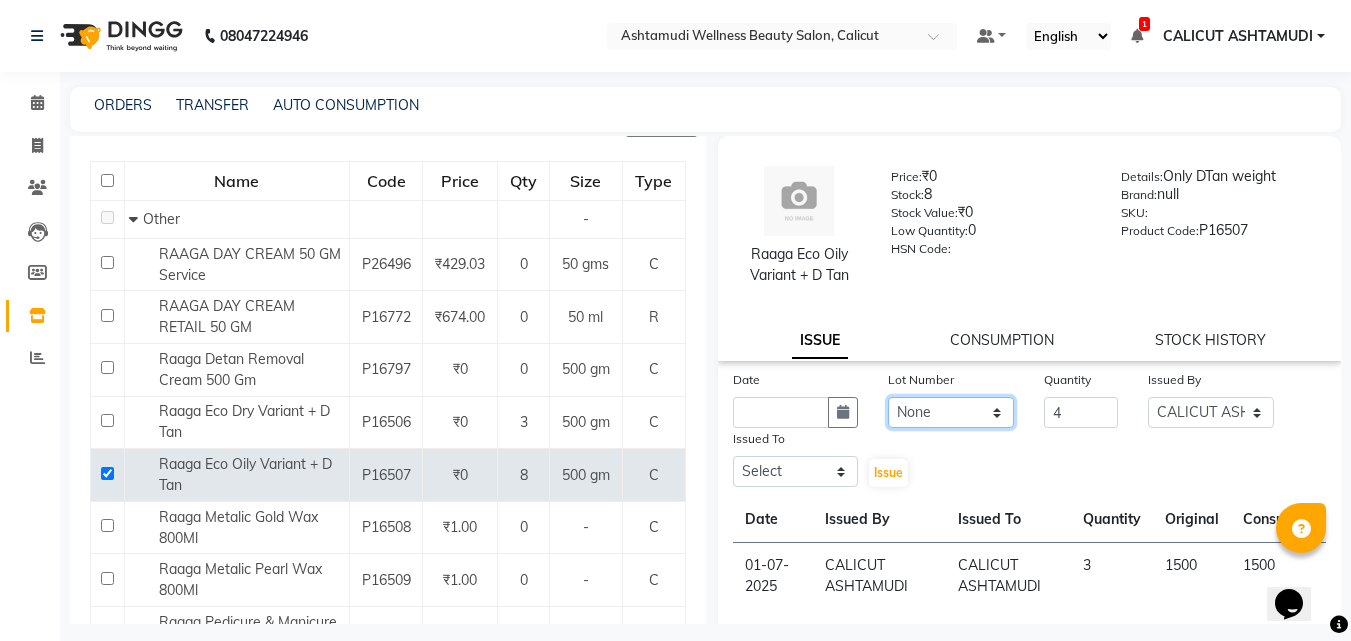 click on "None" 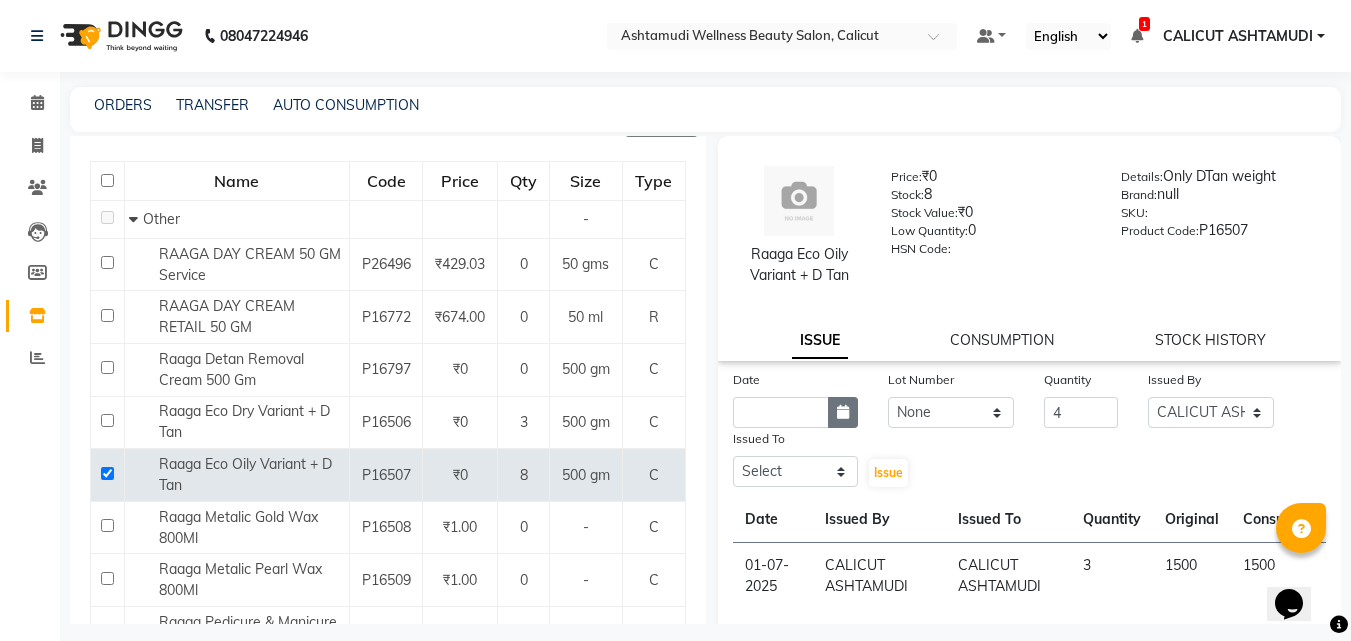 click on "Date" 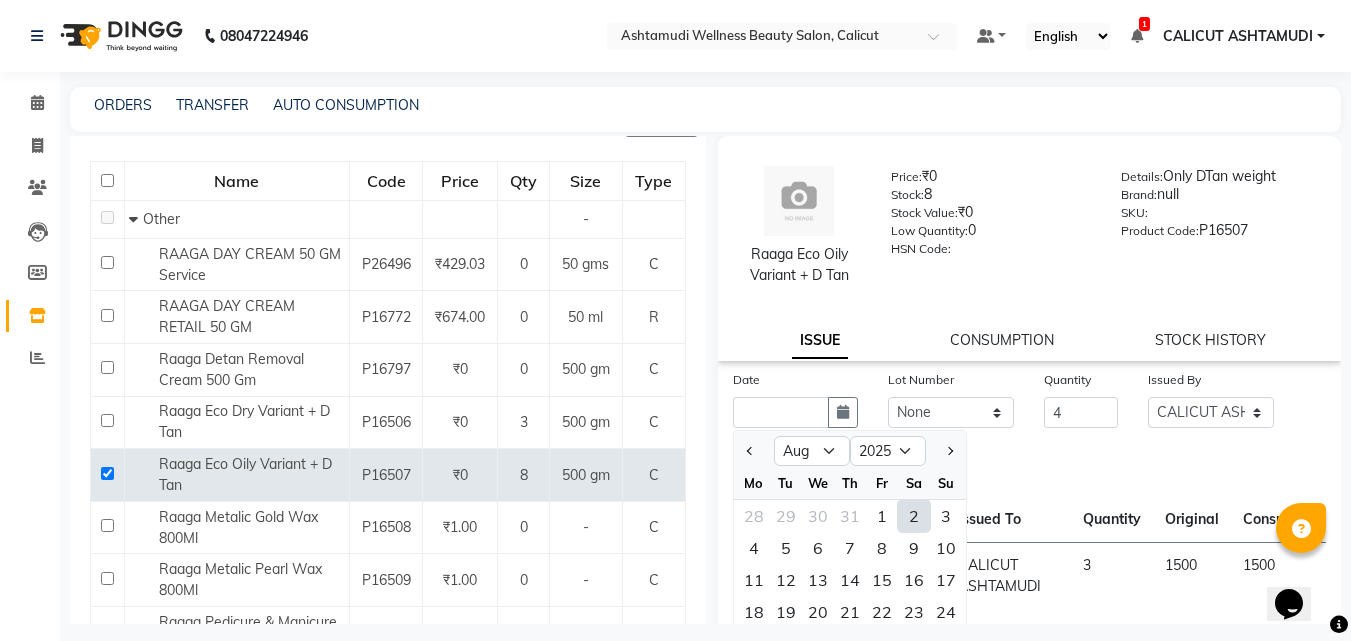 click on "2" 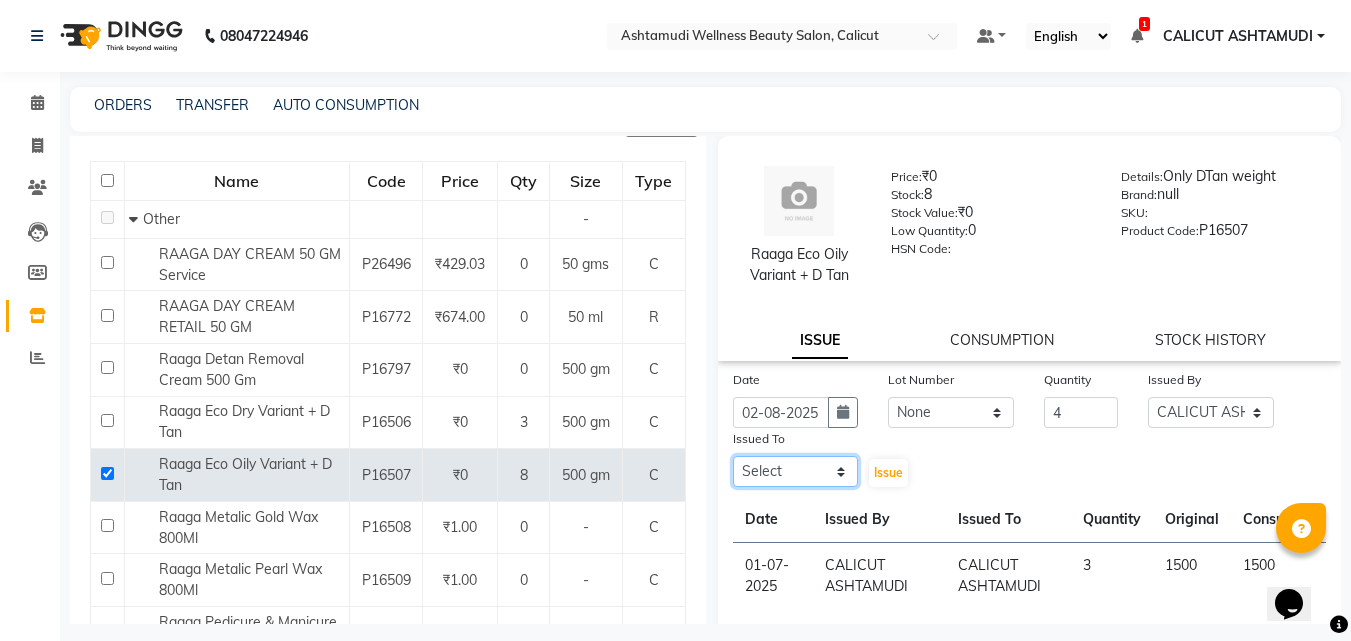drag, startPoint x: 780, startPoint y: 479, endPoint x: 791, endPoint y: 474, distance: 12.083046 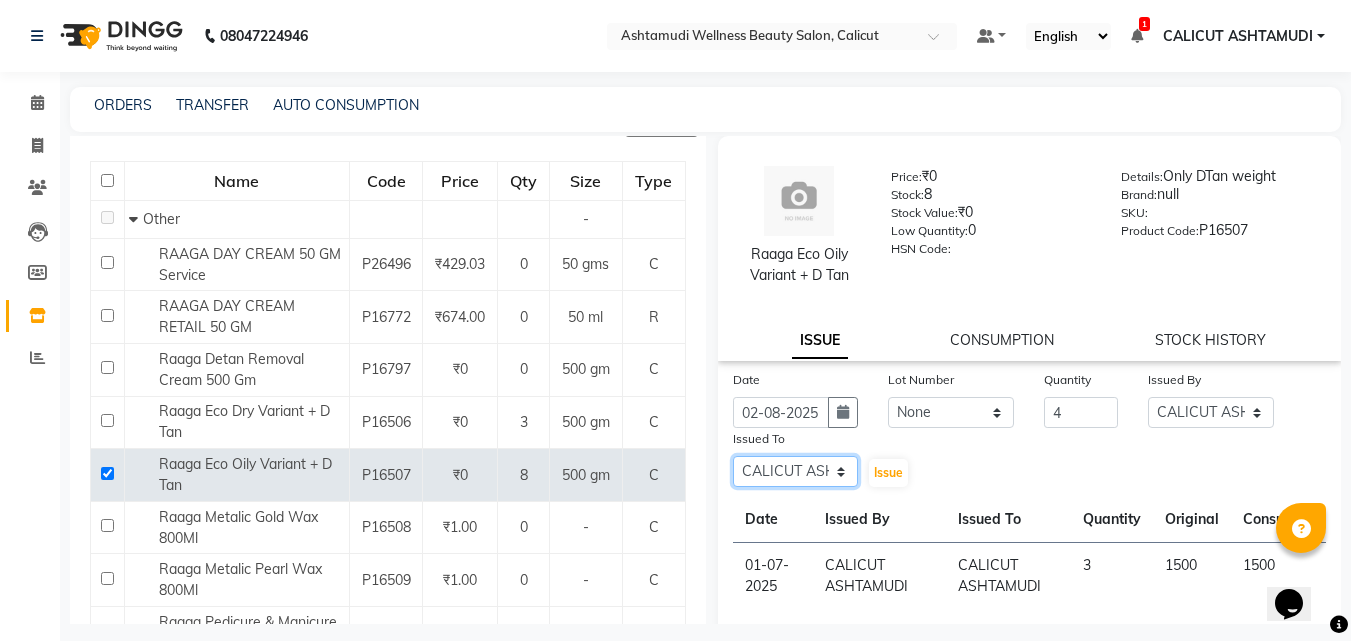 click on "Select [FIRST] [FIRST] [FIRST] [FIRST] [FIRST] [FIRST] [FIRST] [FIRST] [FIRST] [FIRST] [FIRST] [FIRST] [FIRST] [FIRST] [FIRST] [FIRST]" 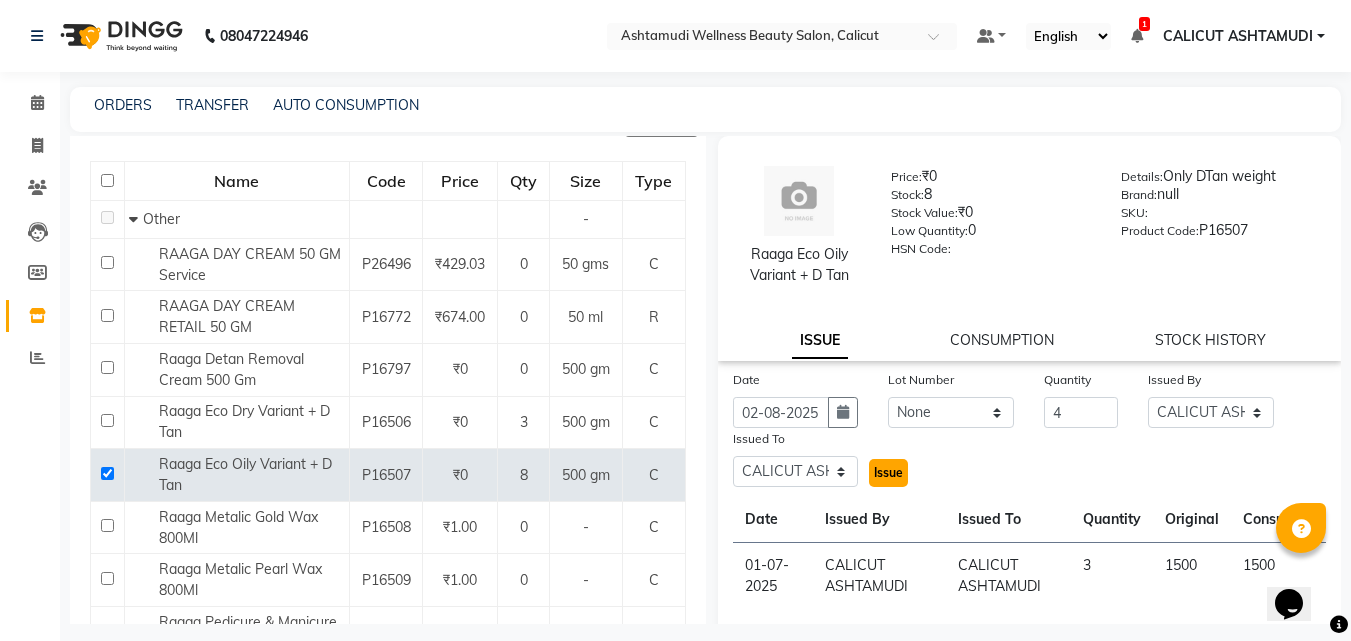 click on "Issue" 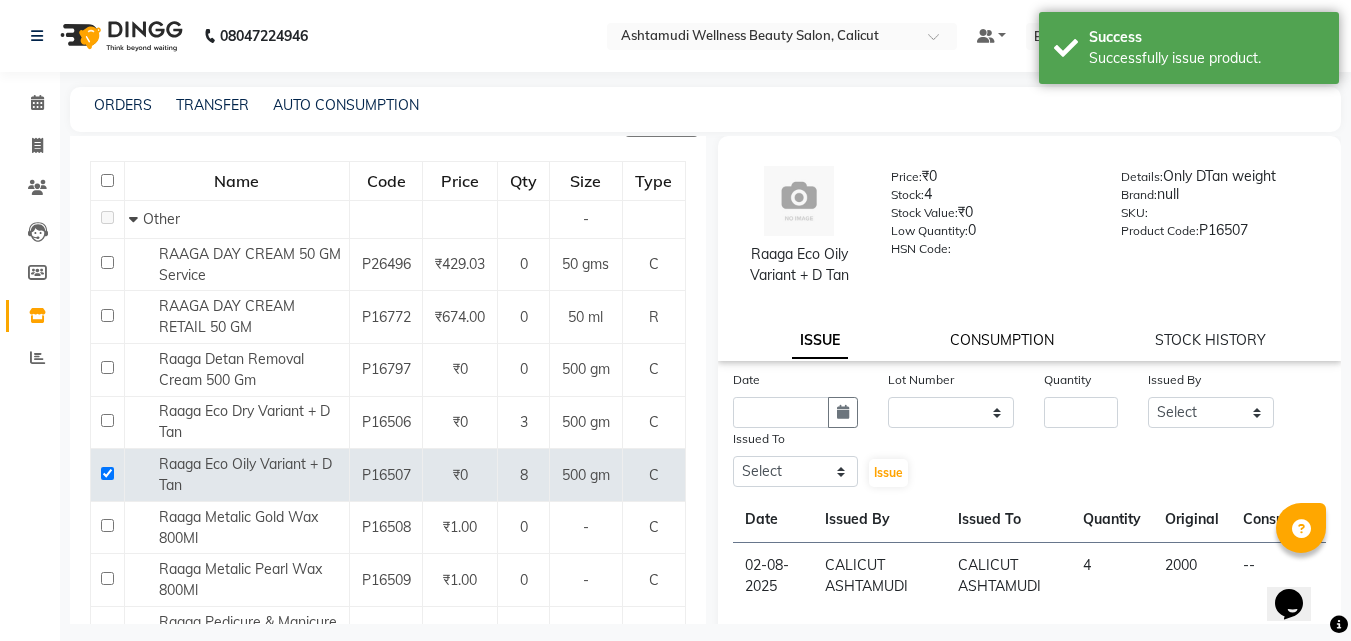 click on "CONSUMPTION" 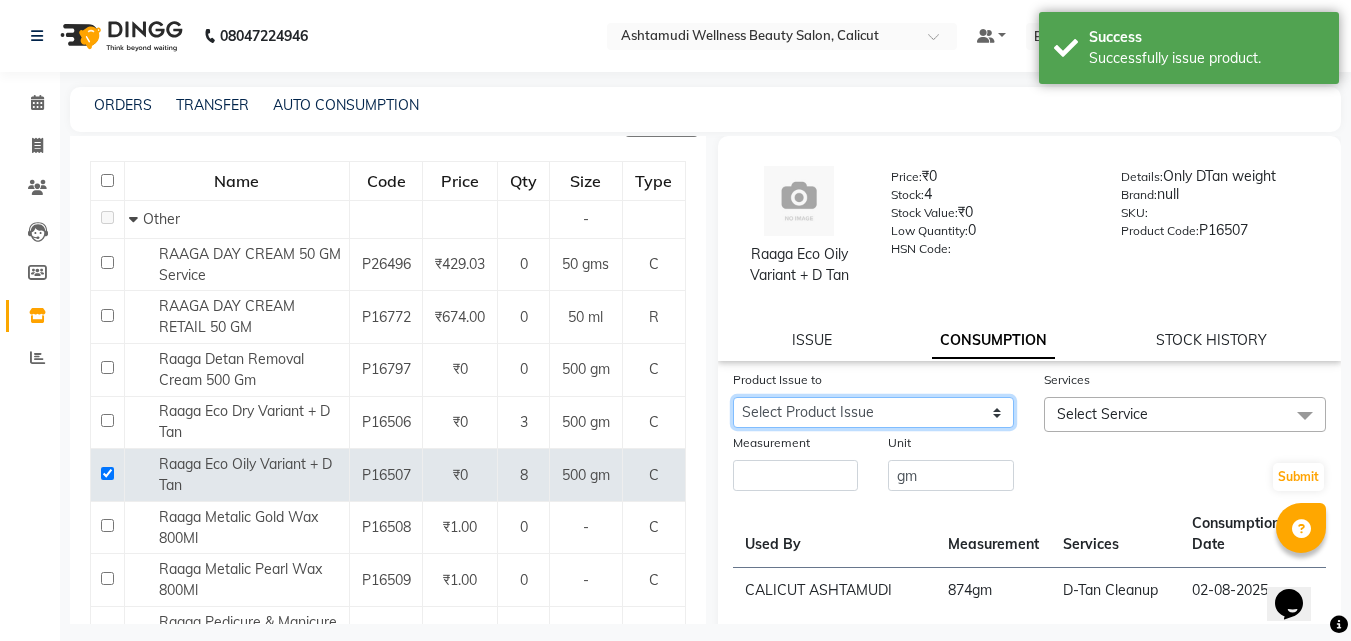 click on "Select Product Issue 2025-08-02, Issued to: [ORGANIZATION], Balance: 2000" 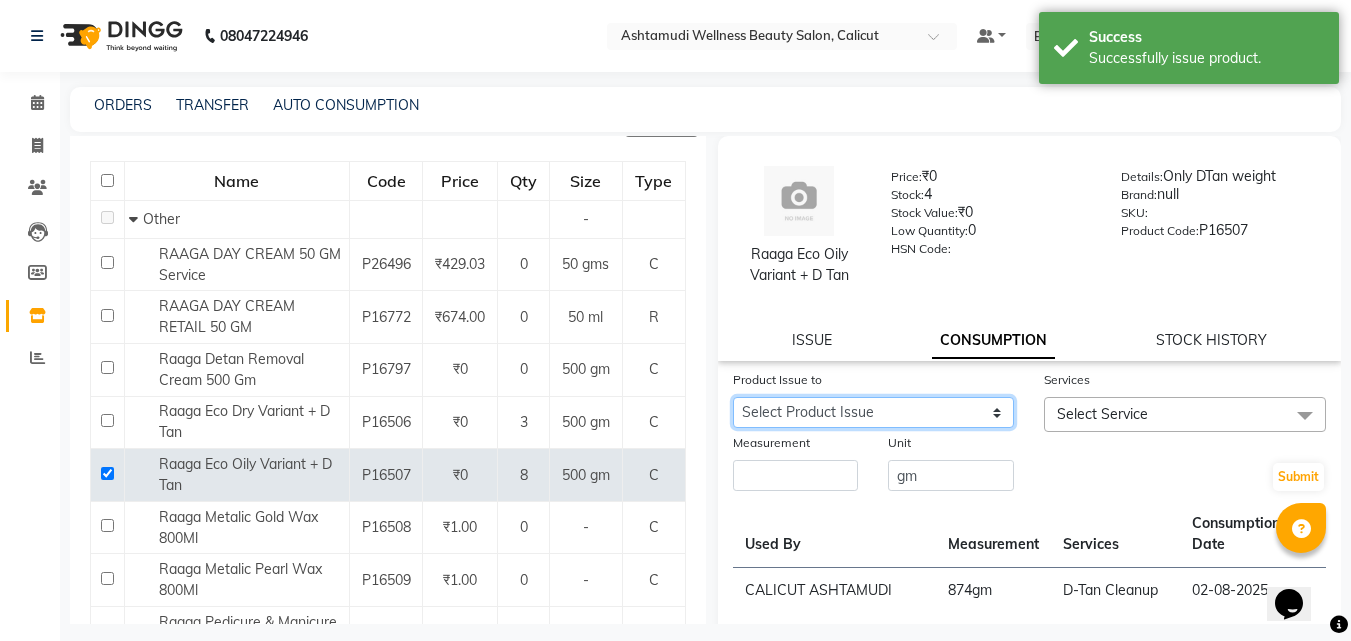 click on "Select Product Issue 2025-08-02, Issued to: [ORGANIZATION], Balance: 2000" 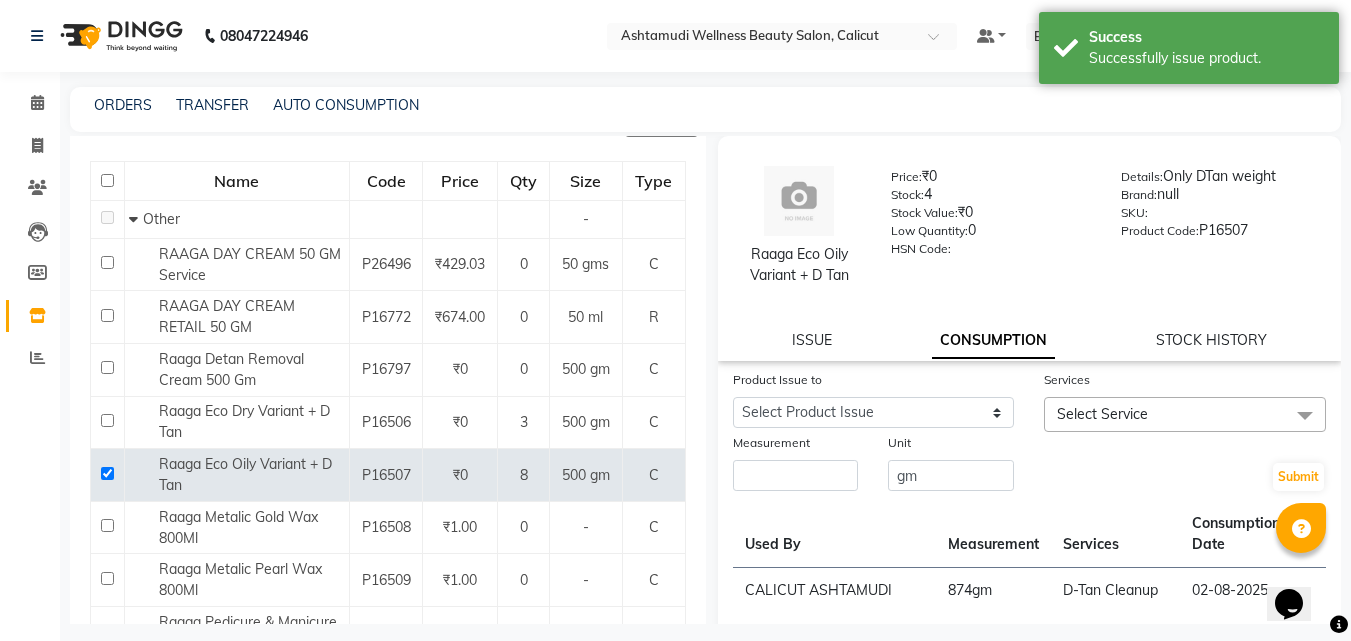 click on "Used By" 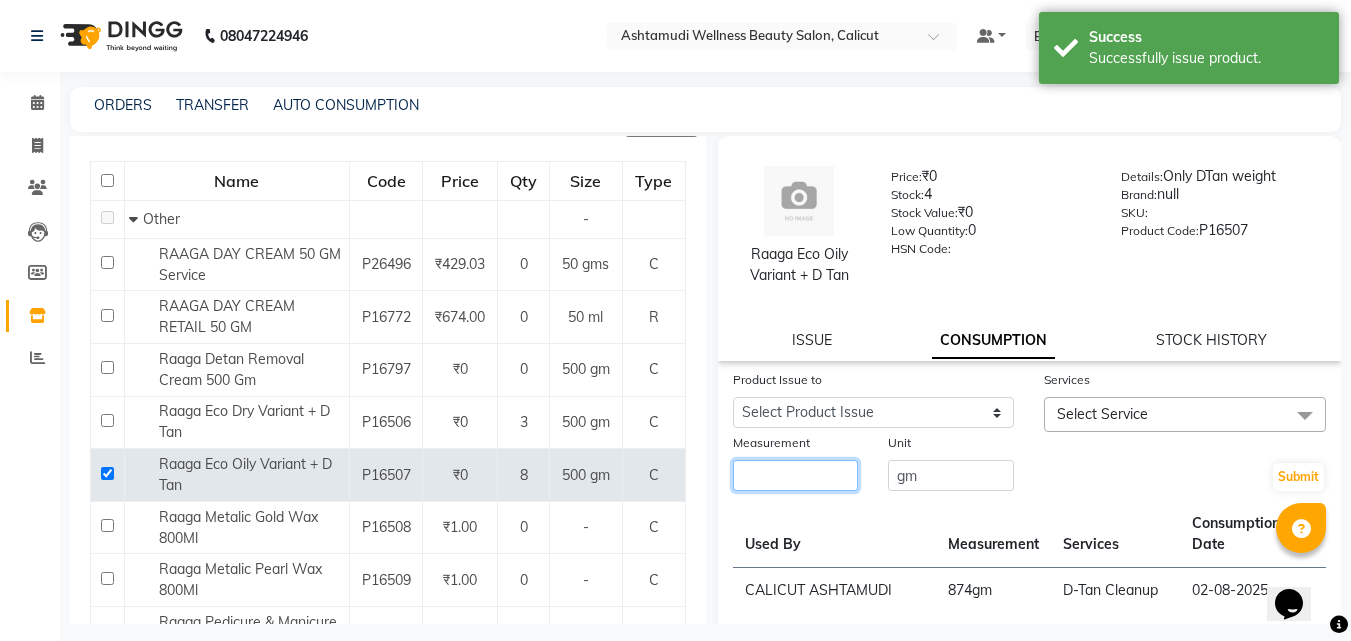 click 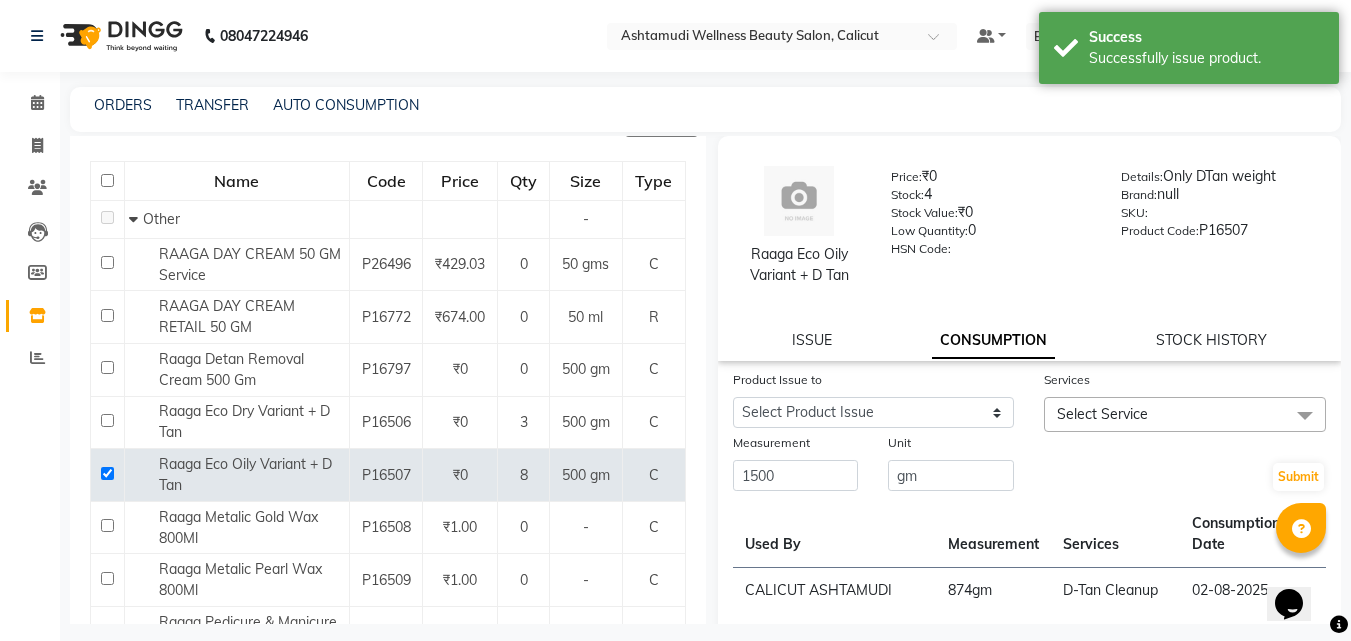 click on "Select Service" 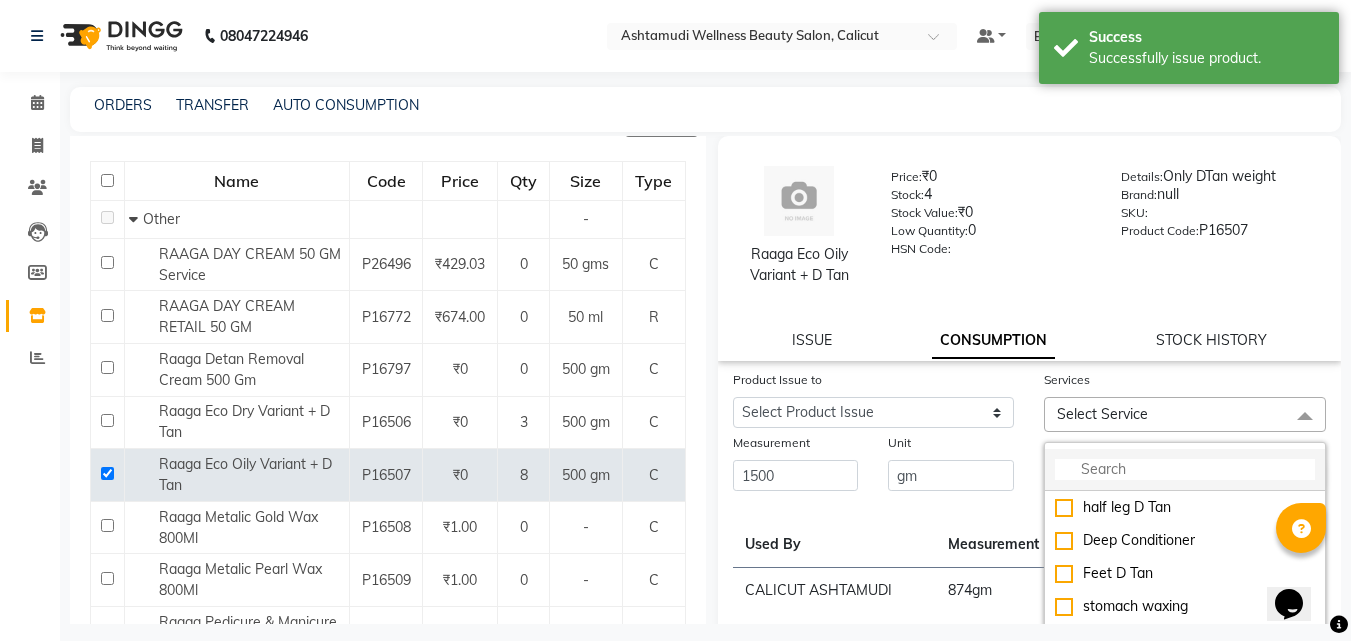 click 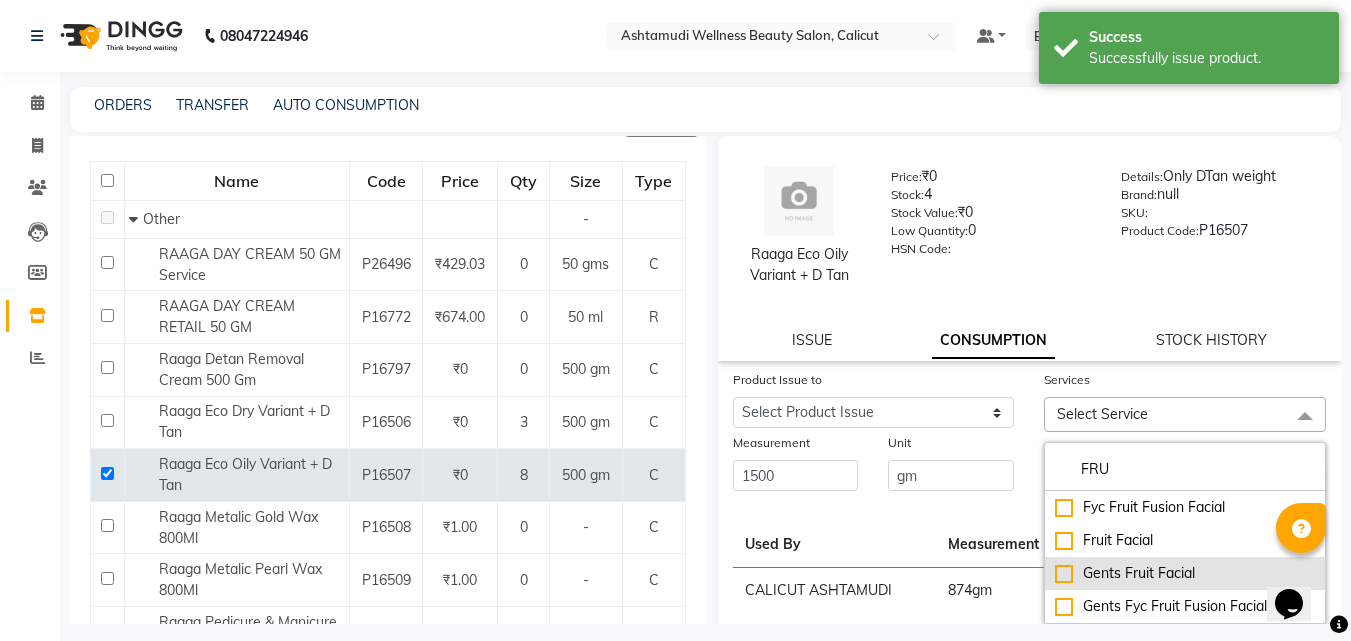 click on "Gents Fruit Facial" 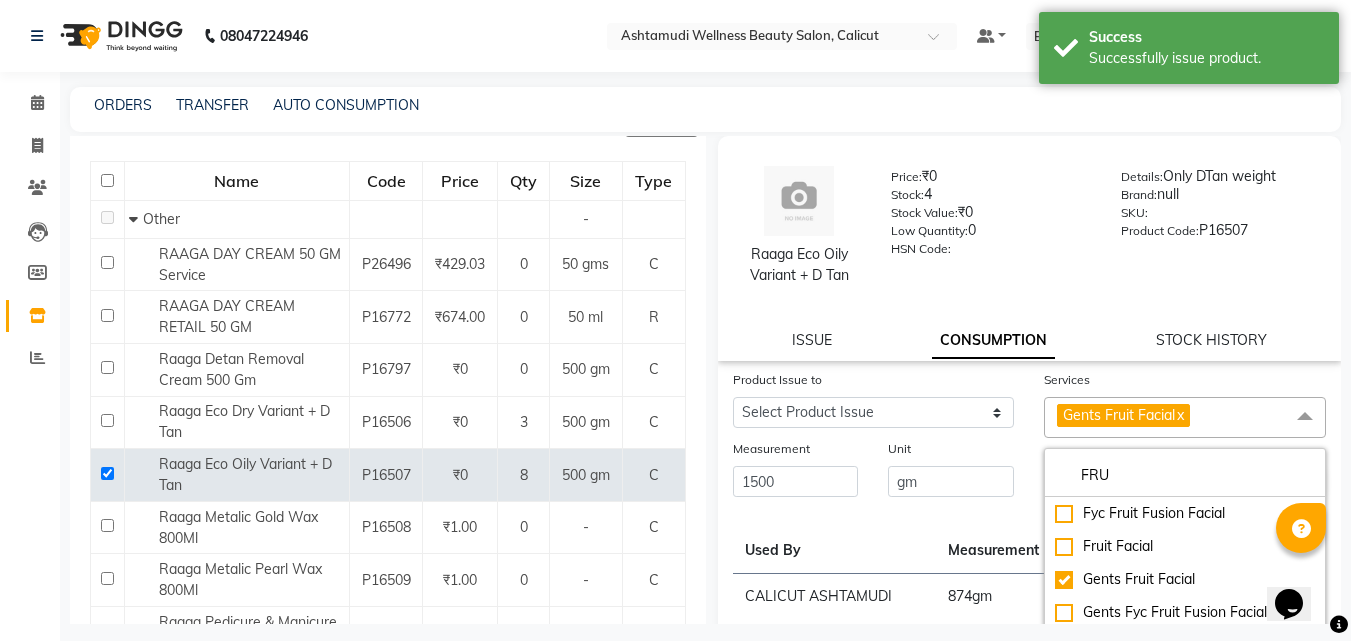 click on "Product Issue to Select Product Issue 2025-08-02, Issued to: [CITY] [CITY], Balance: 2000" 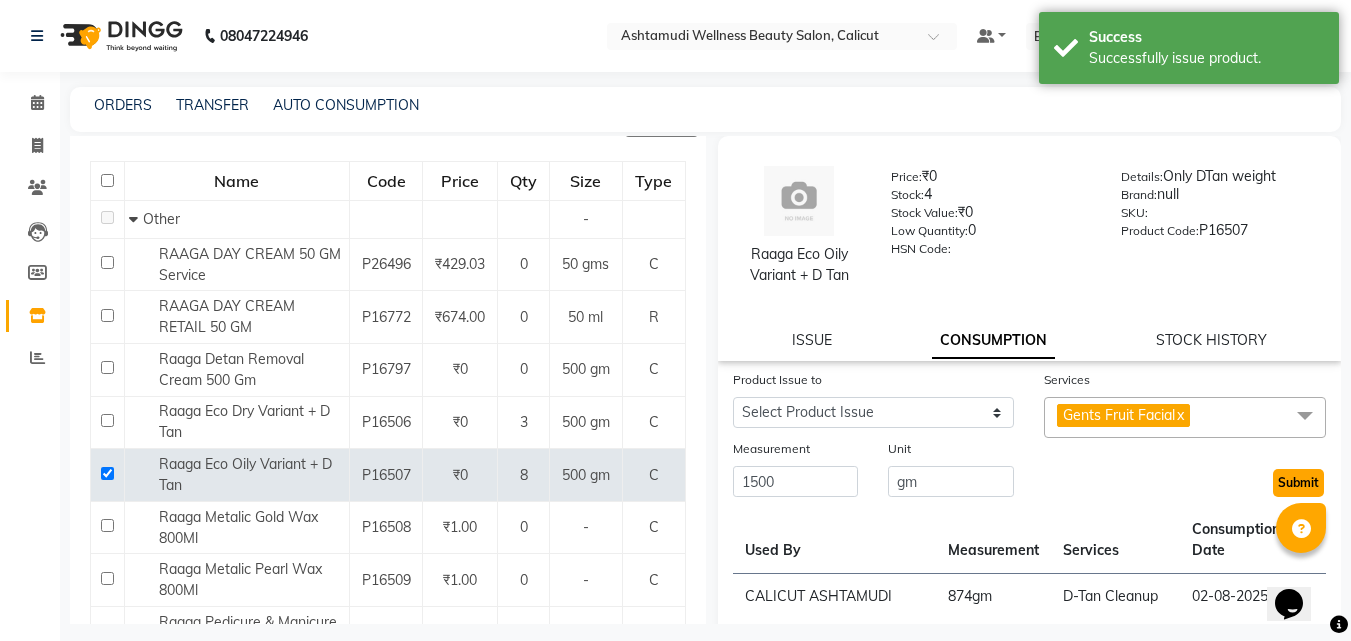 click on "Submit" 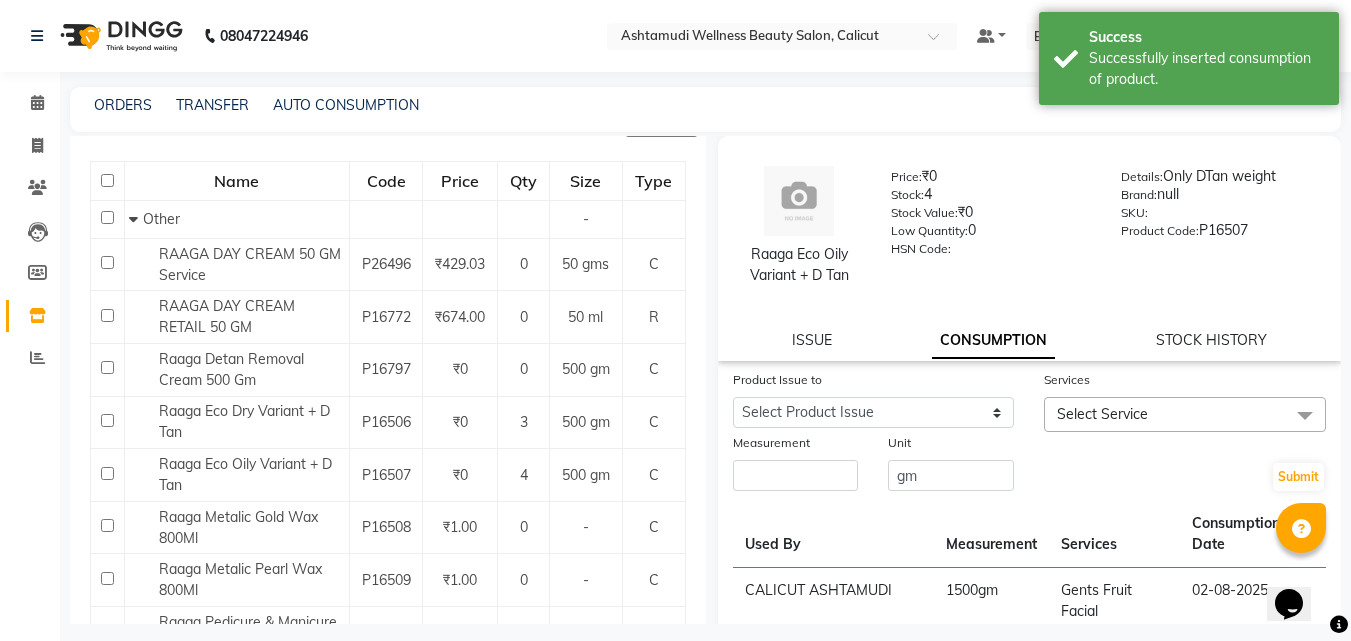 scroll, scrollTop: 0, scrollLeft: 0, axis: both 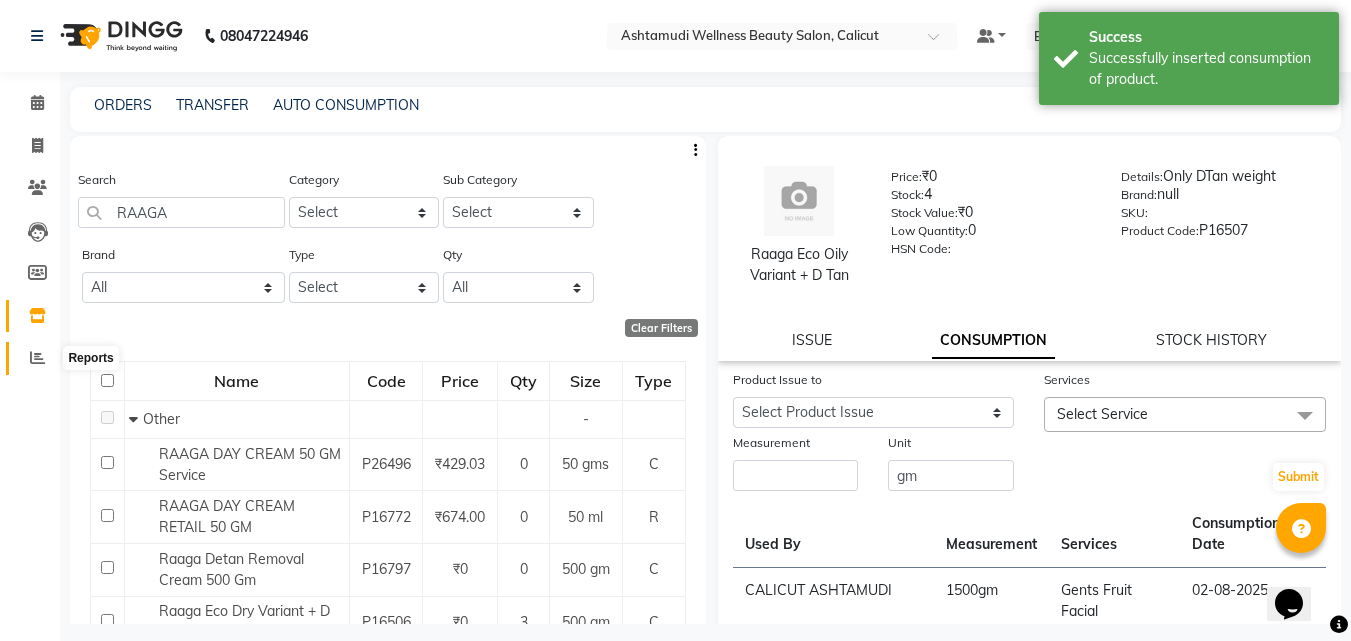 click 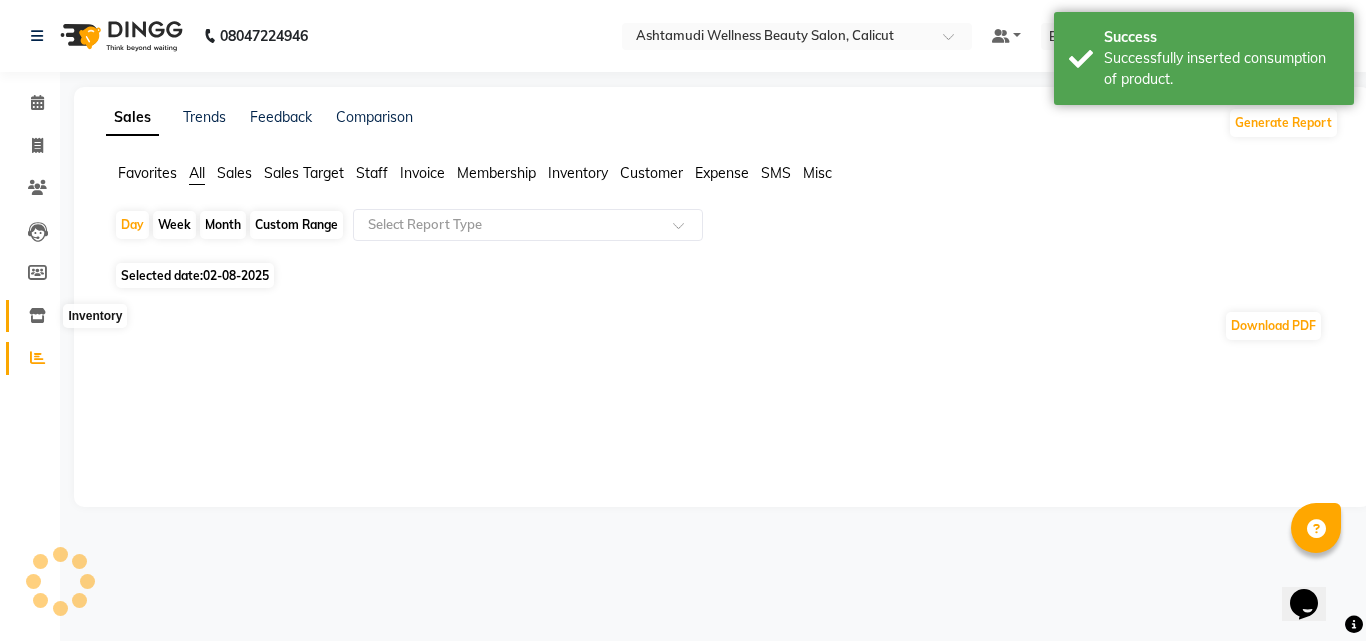 click 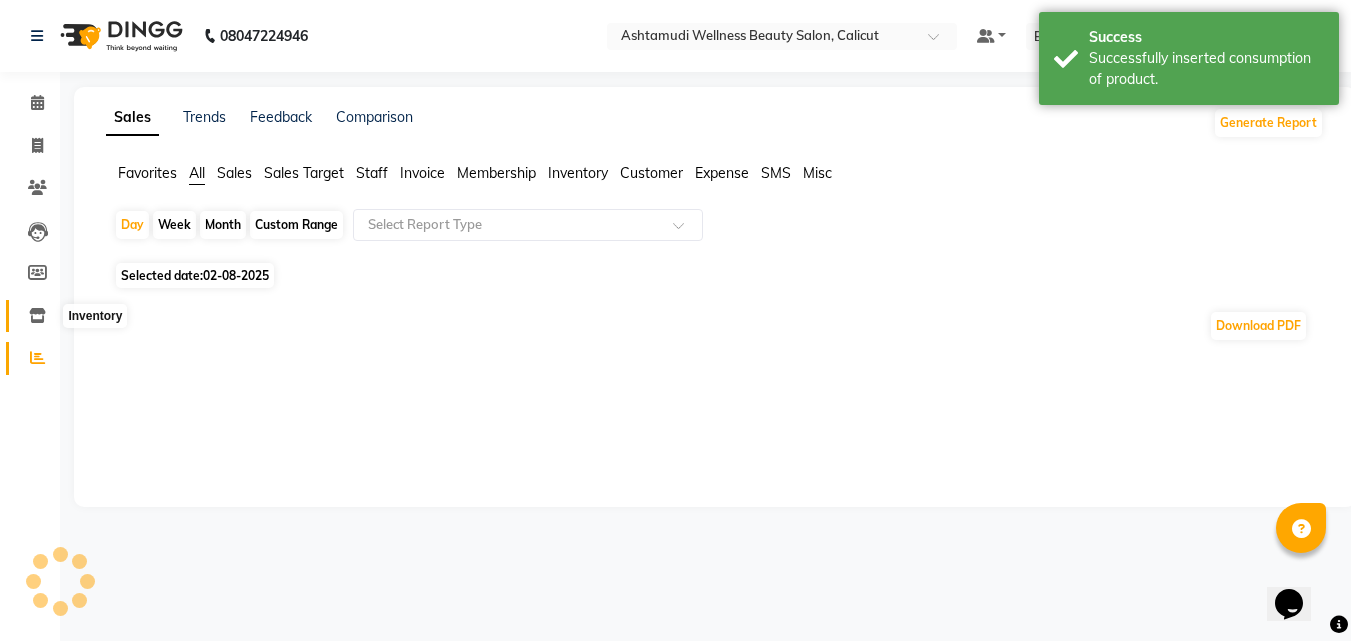 click 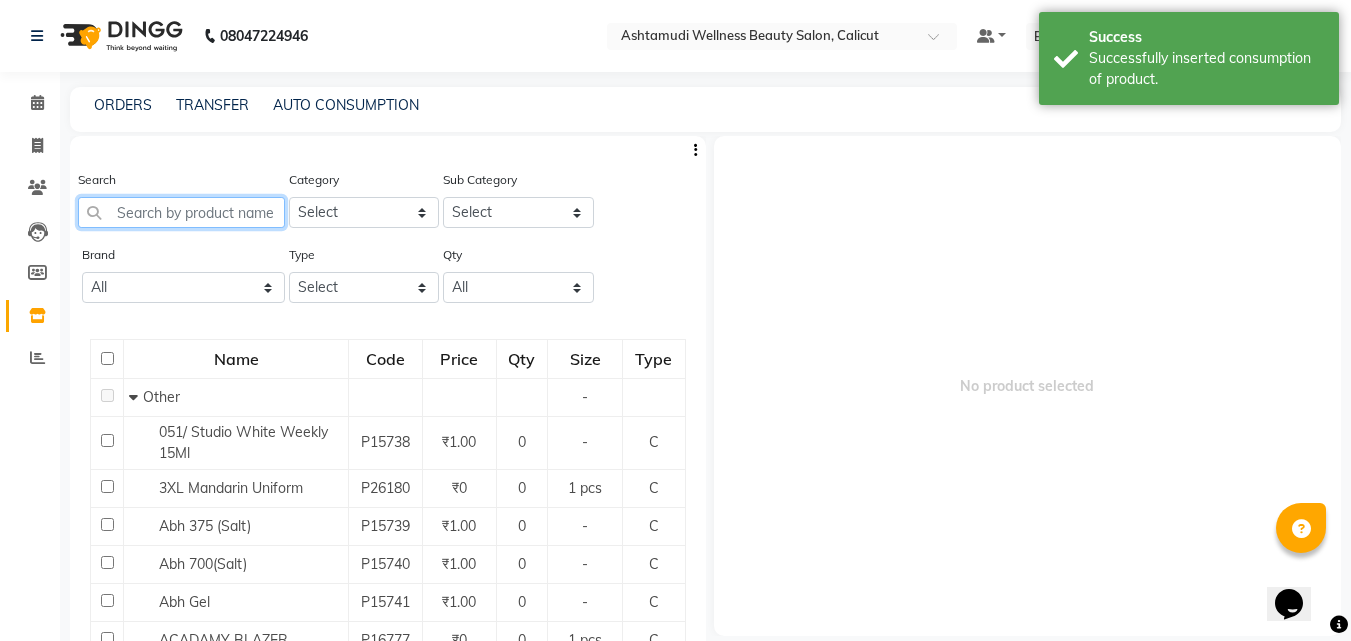 click 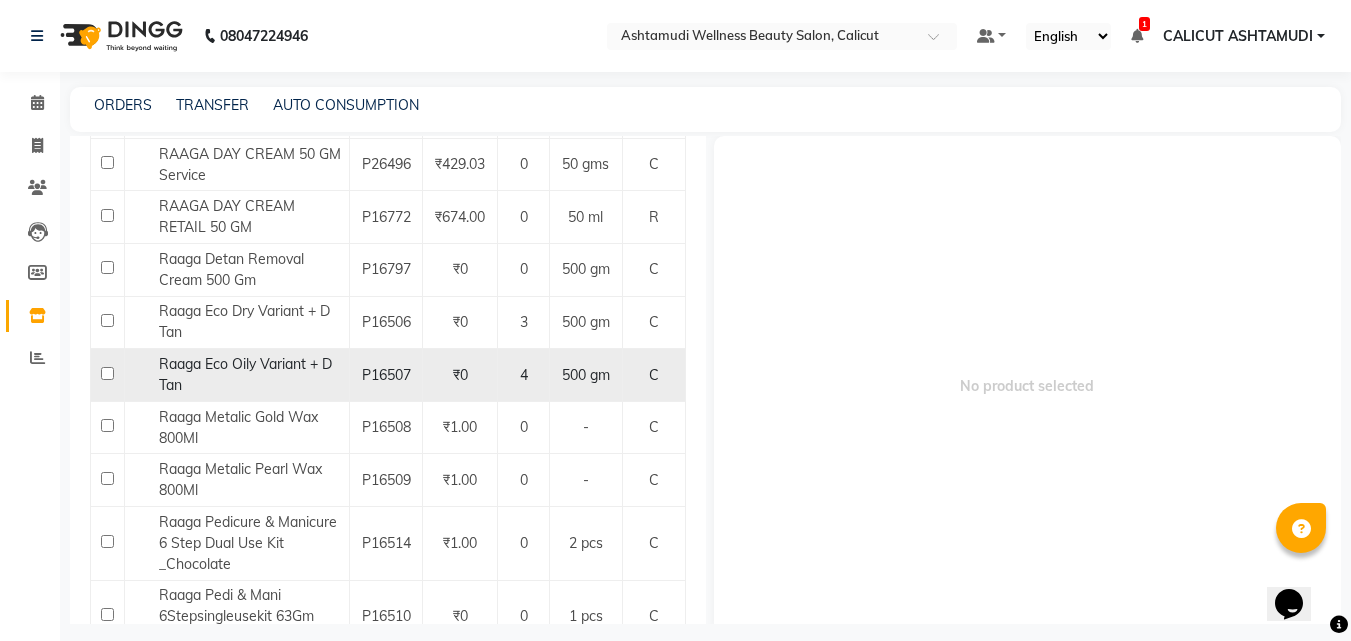 scroll, scrollTop: 200, scrollLeft: 0, axis: vertical 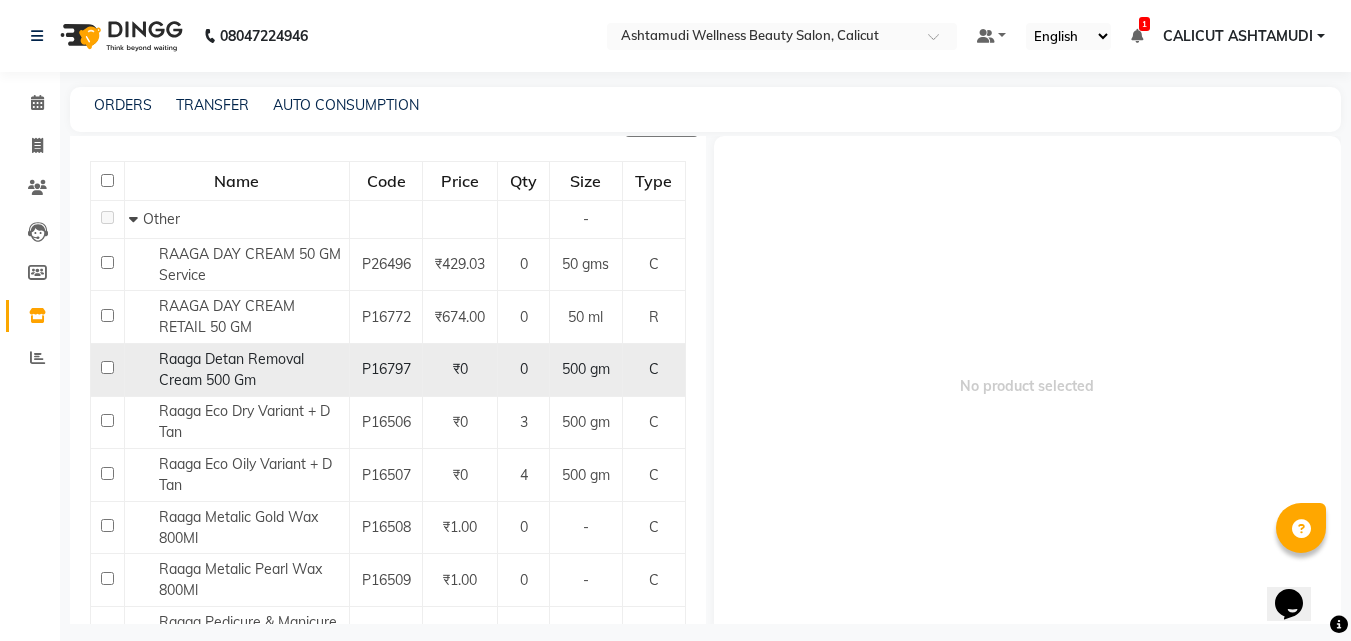click 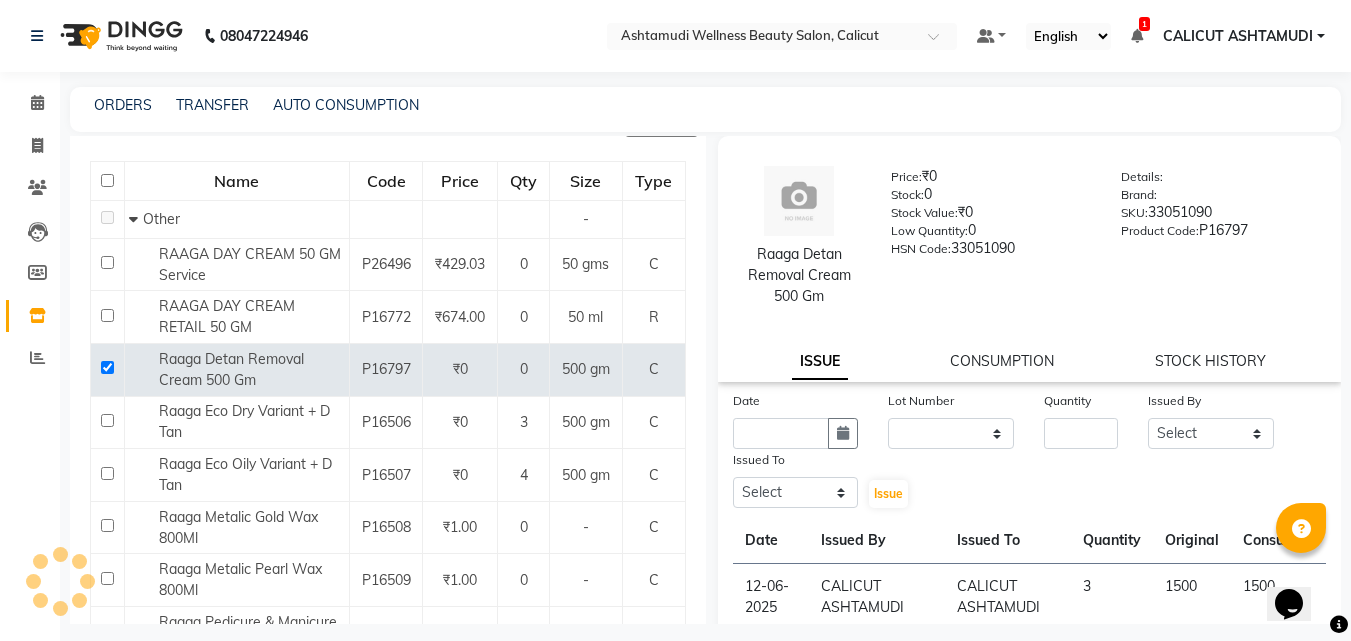 click on "Raaga Detan Removal Cream 500 Gm  Price:   ₹0  Stock:   0  Stock Value:   ₹0  Low Quantity:  0  HSN Code:  33051090  Details:     Brand:     SKU:   33051090  Product Code:   P16797  ISSUE CONSUMPTION STOCK HISTORY" 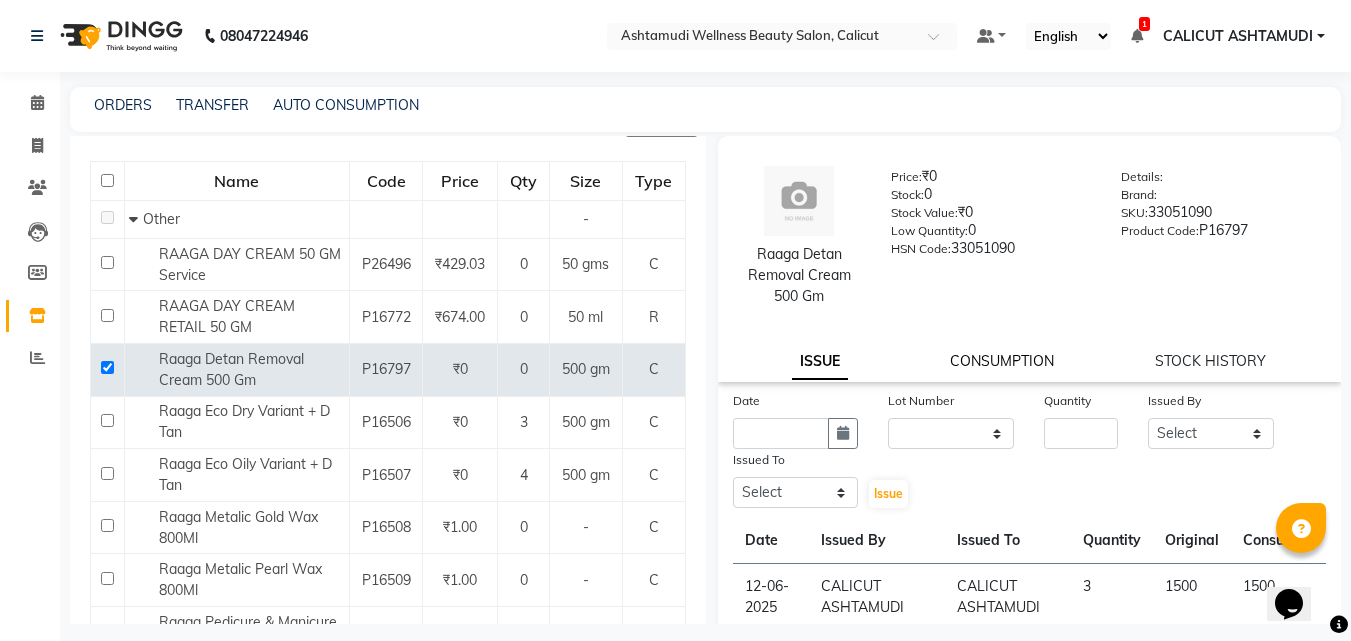 click on "CONSUMPTION" 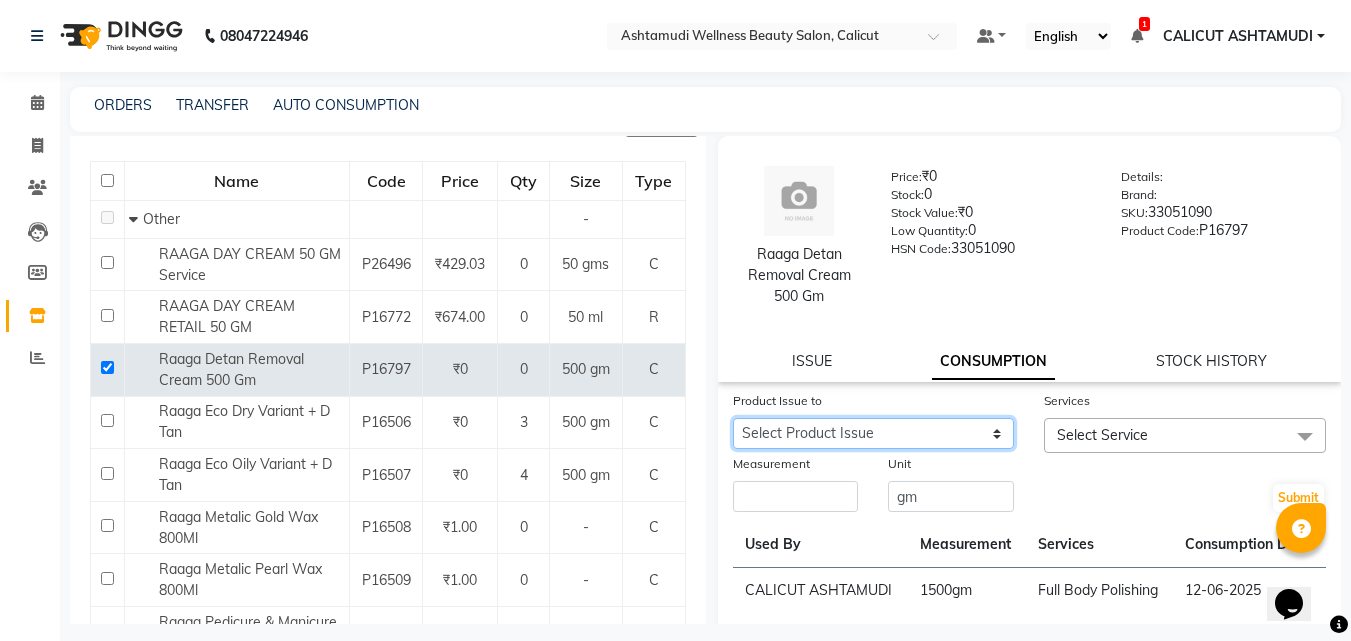 click on "Select Product Issue 2025-05-23, Issued to: [CITY] [CITY], Balance: 990" 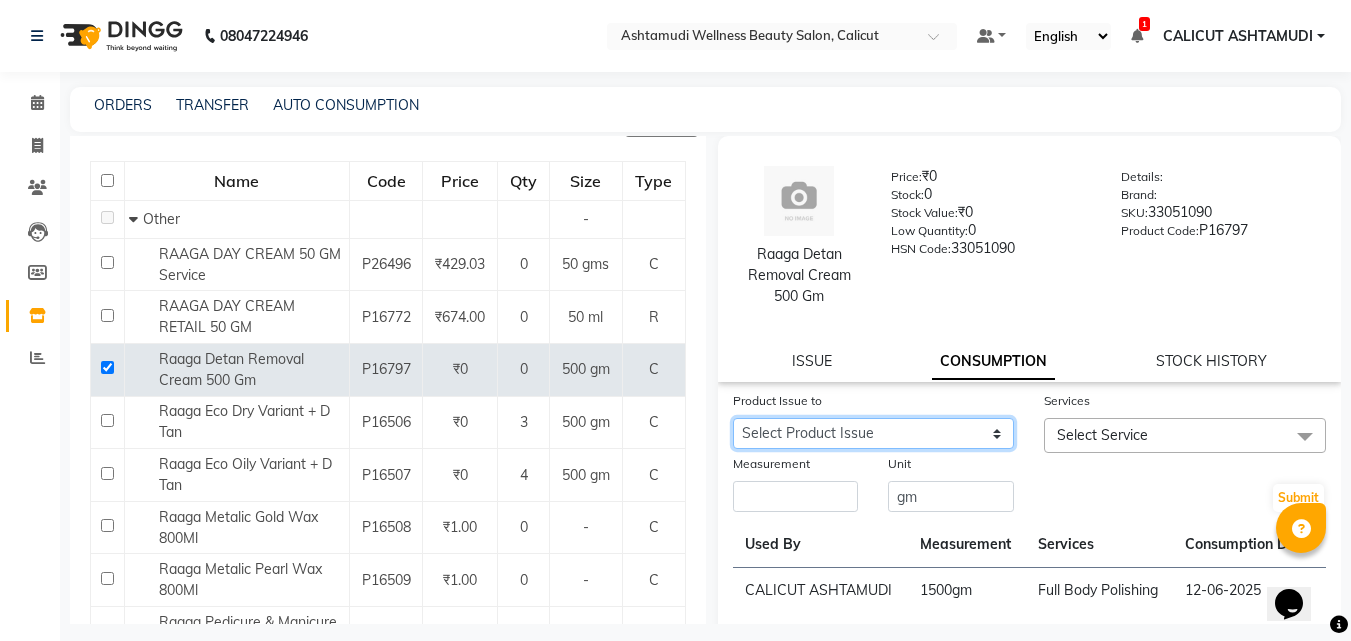 click on "Select Product Issue 2025-05-23, Issued to: [CITY] [CITY], Balance: 990" 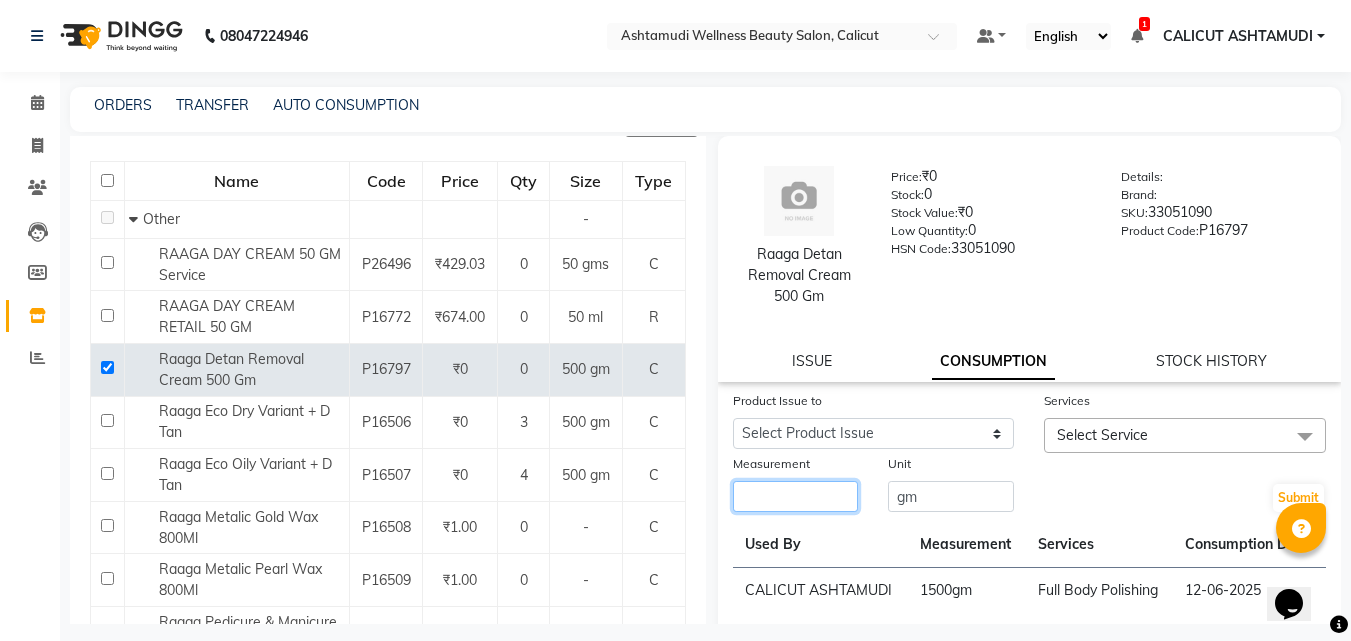 click 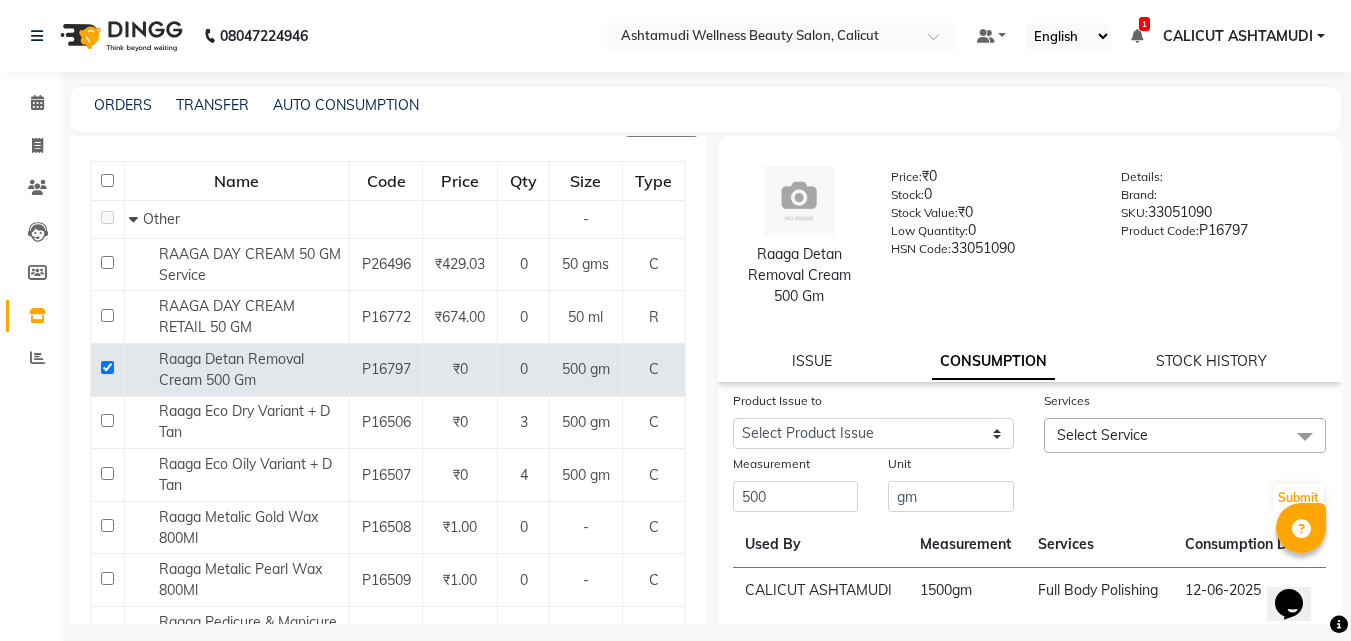 click on "Select Service" 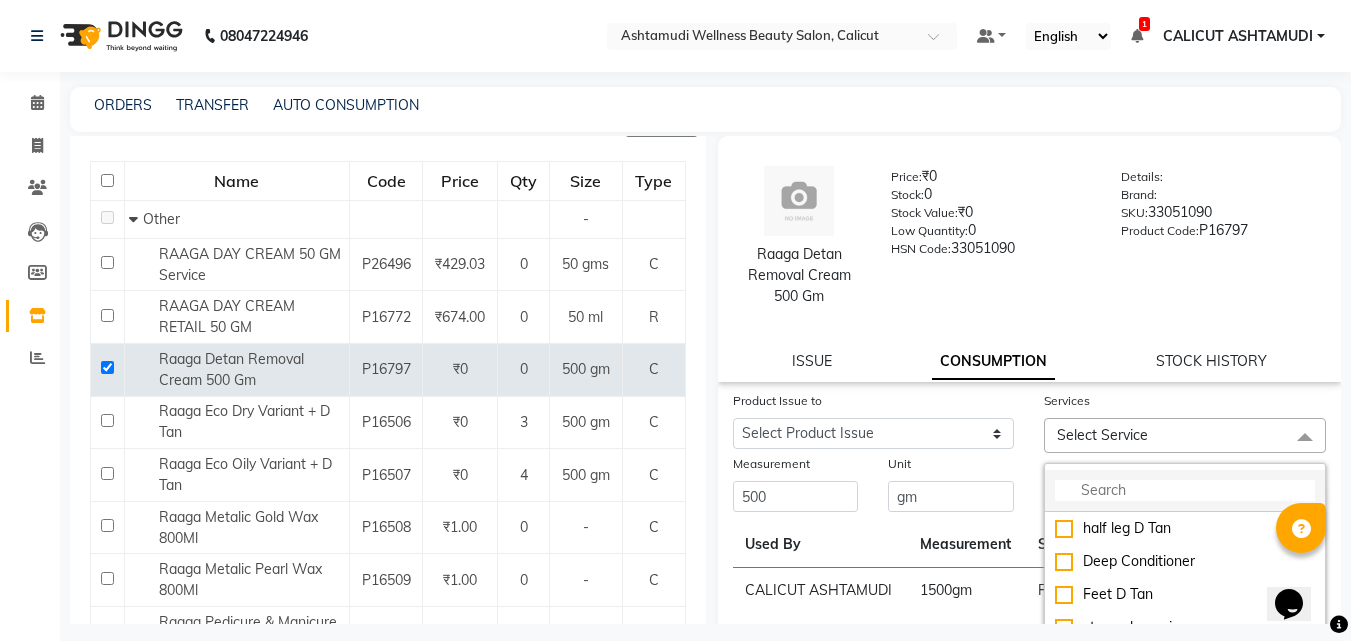 click 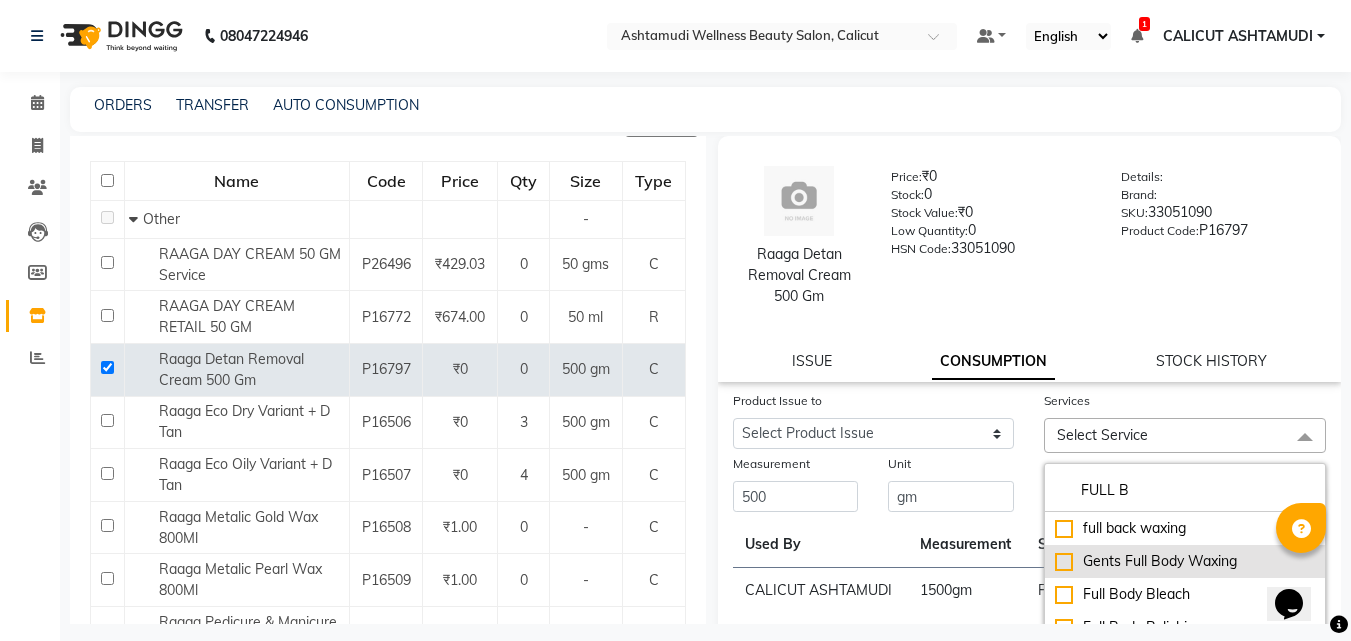 scroll, scrollTop: 1, scrollLeft: 0, axis: vertical 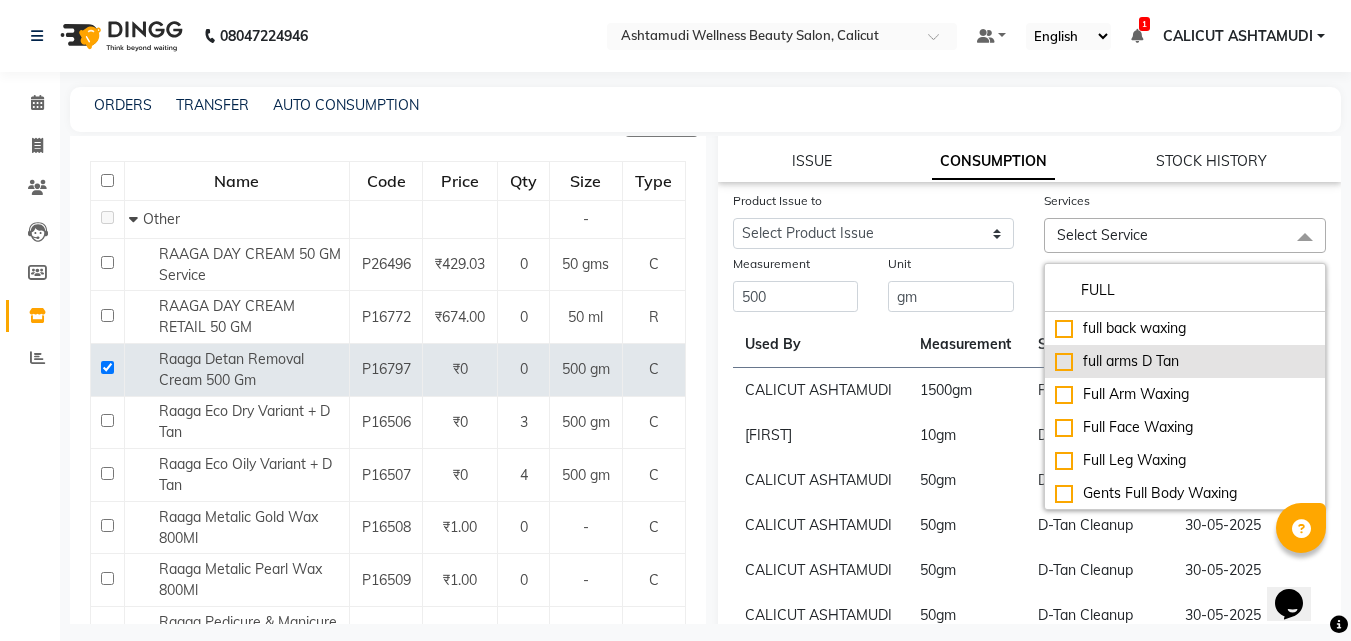 click on "full arms D Tan" 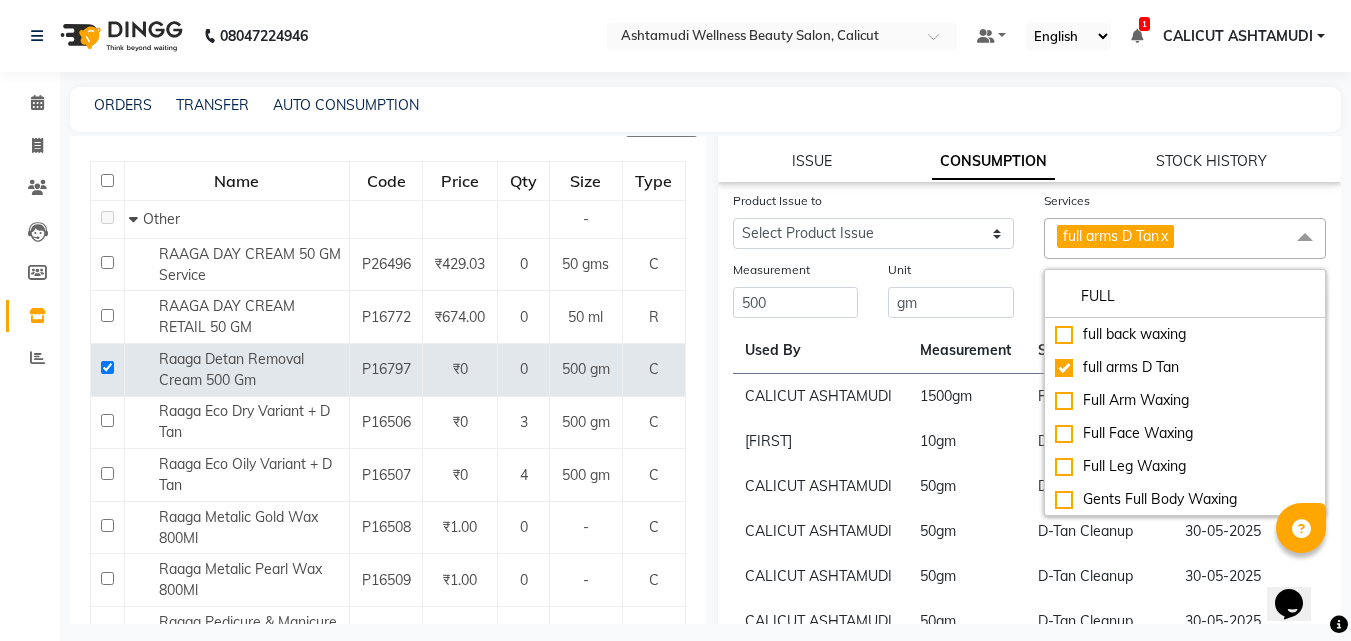click on "Measurement" 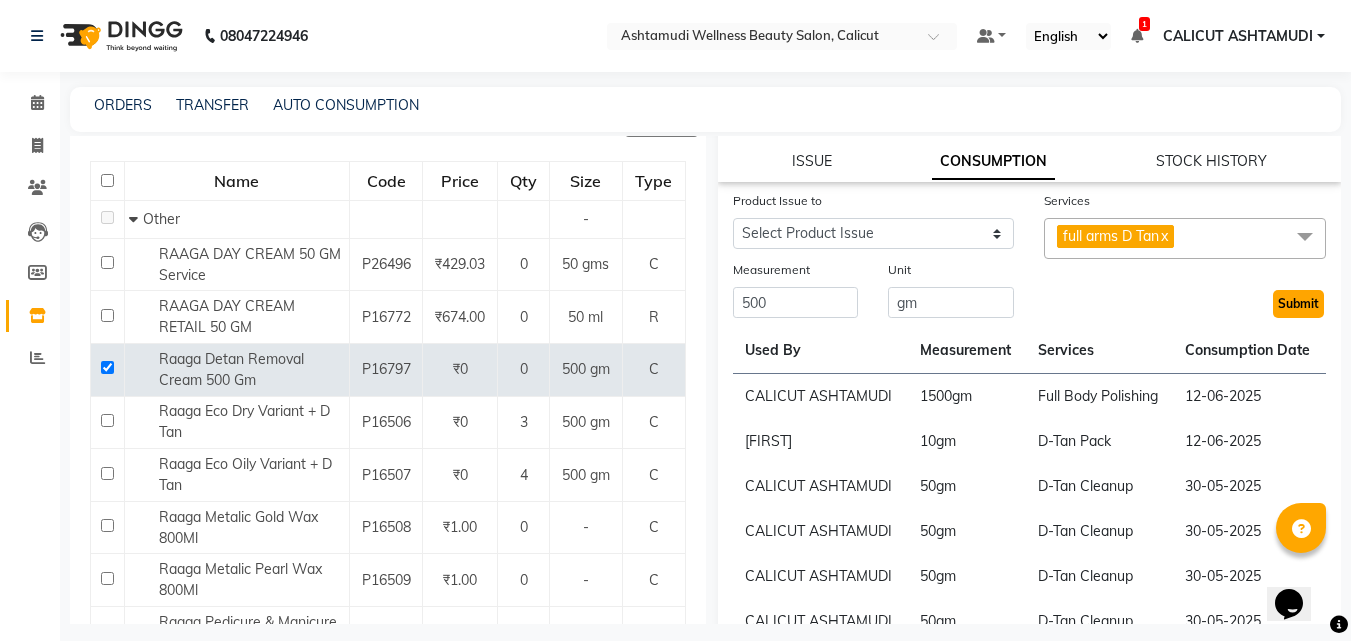 click on "Submit" 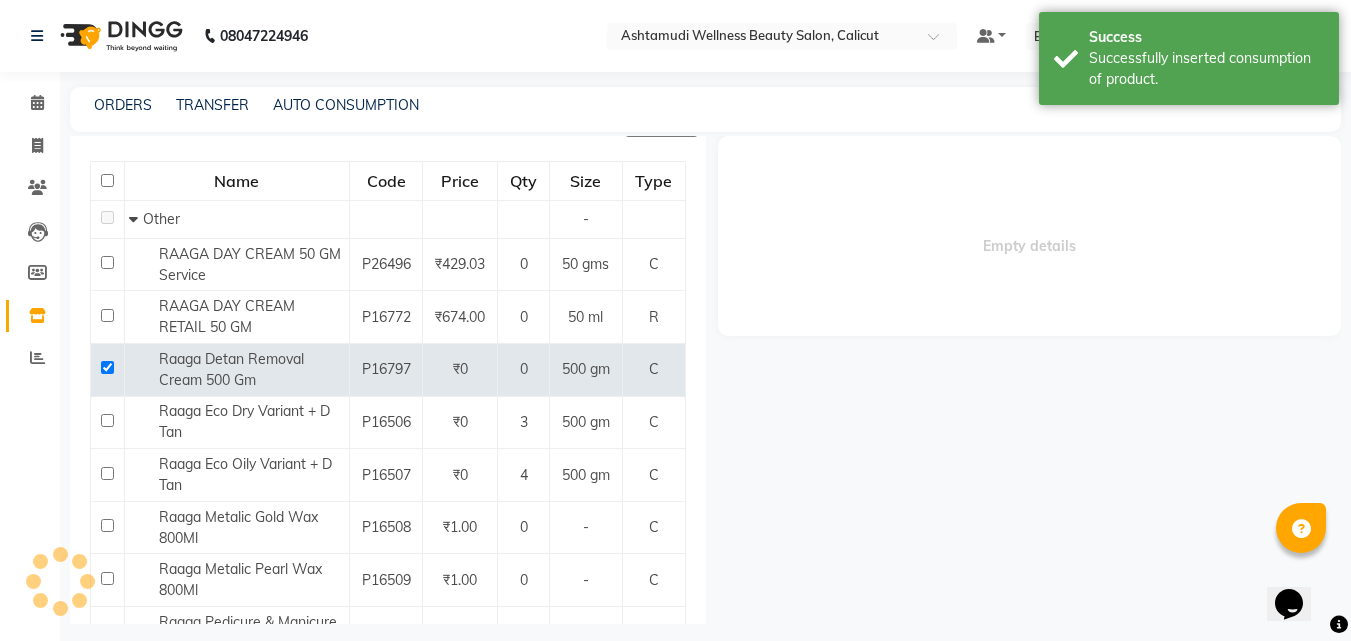 scroll, scrollTop: 0, scrollLeft: 0, axis: both 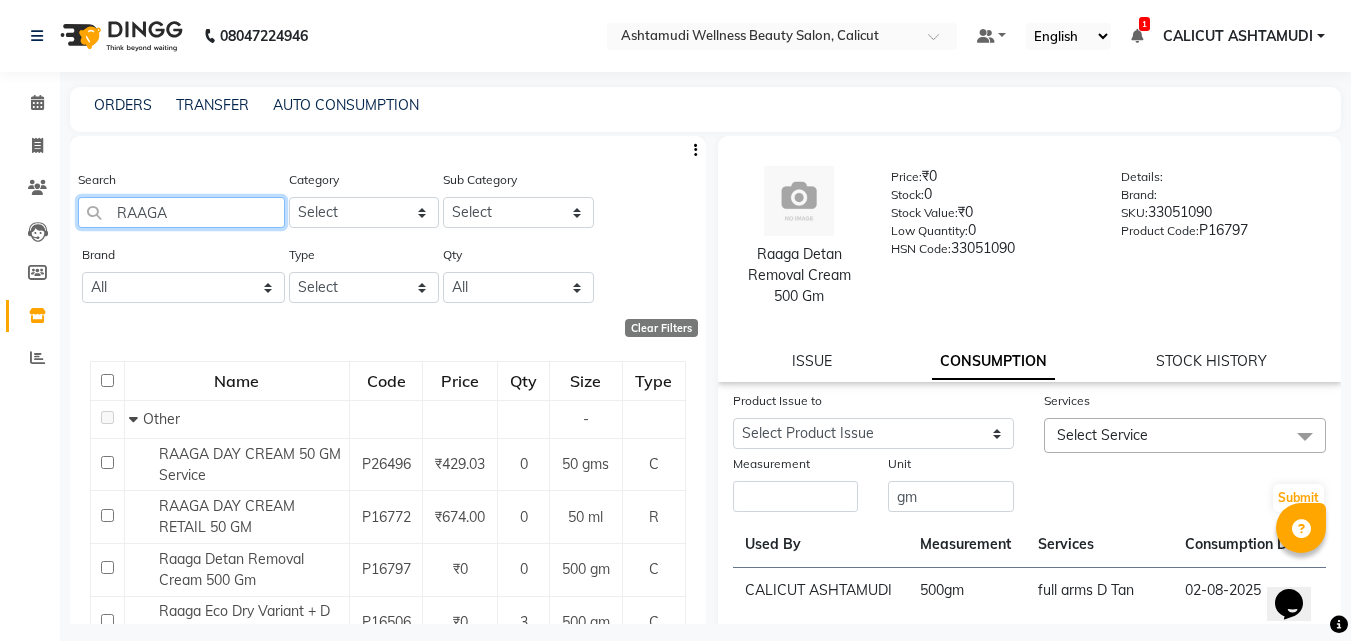 click on "RAAGA" 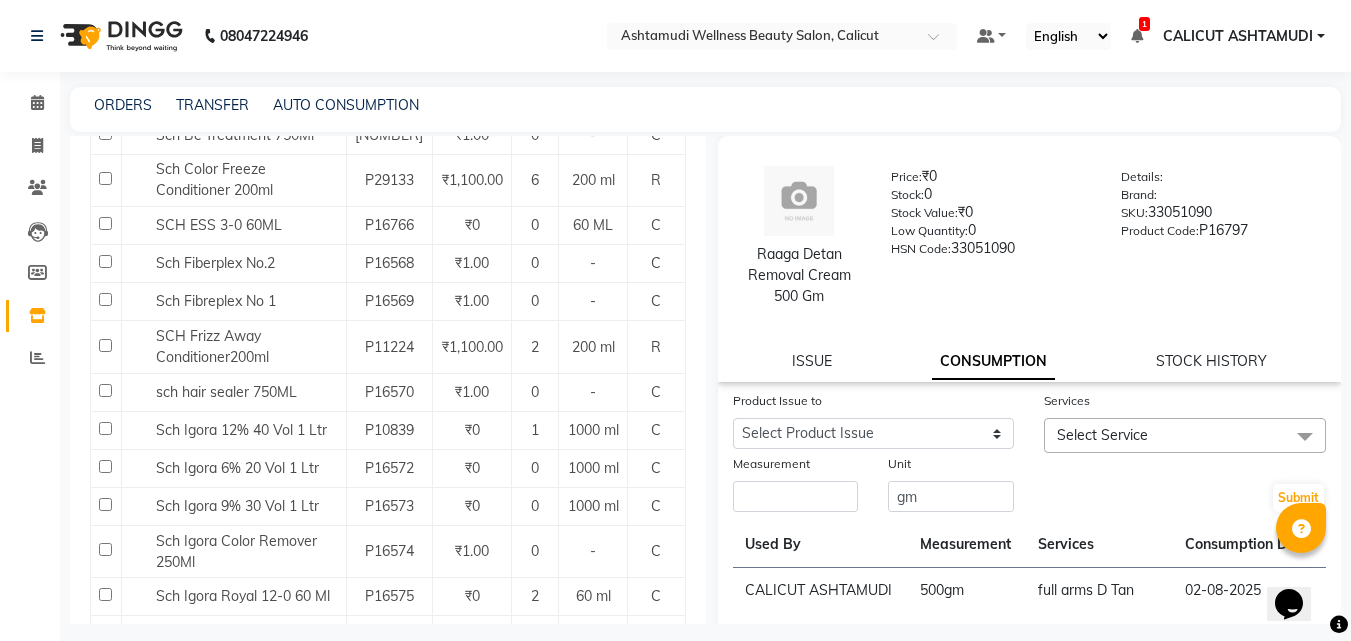 scroll, scrollTop: 2000, scrollLeft: 0, axis: vertical 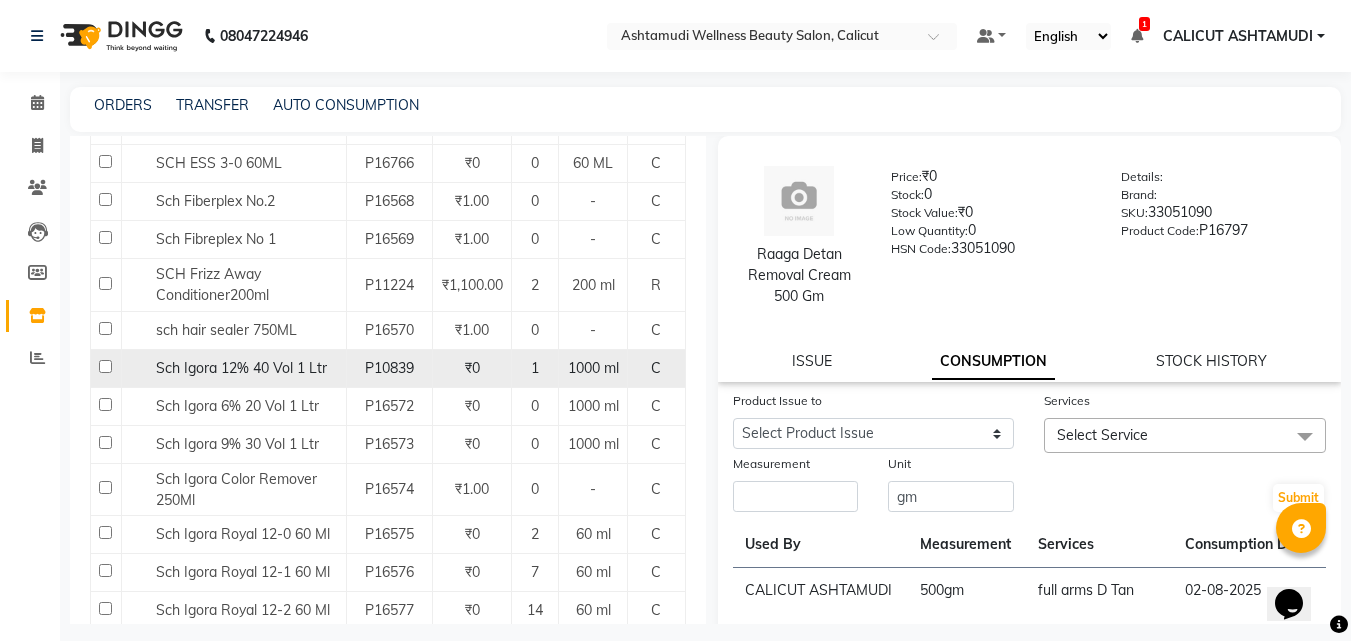 click 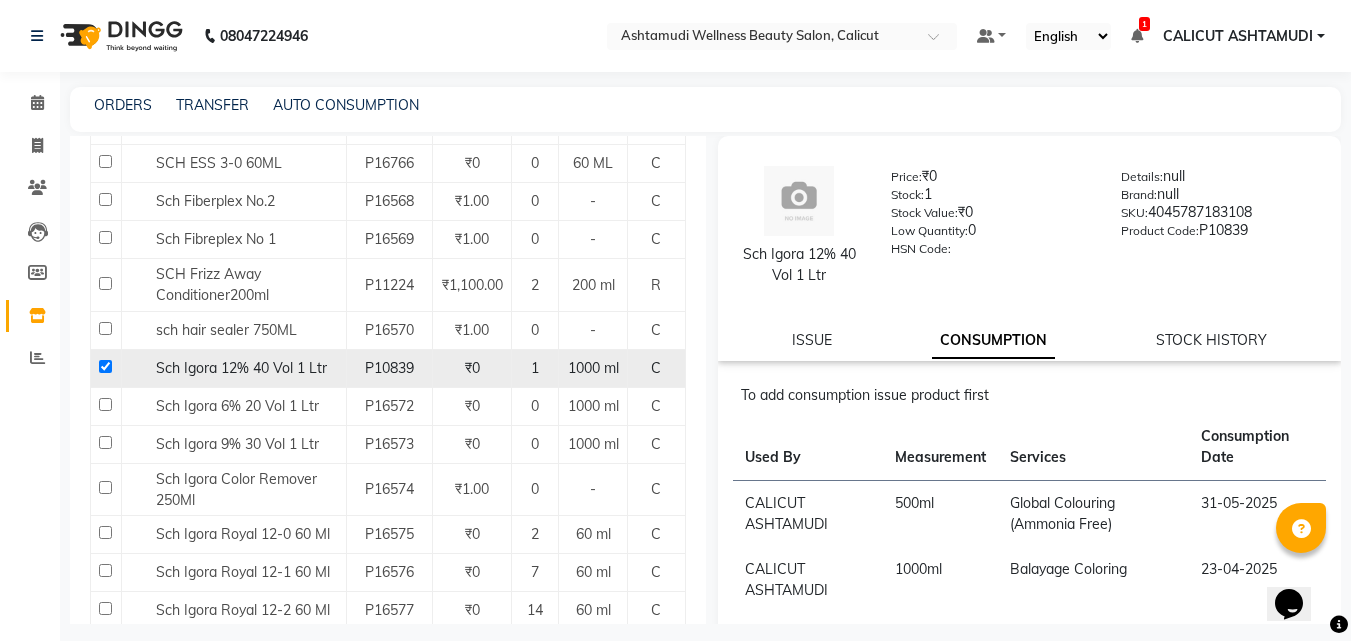 click 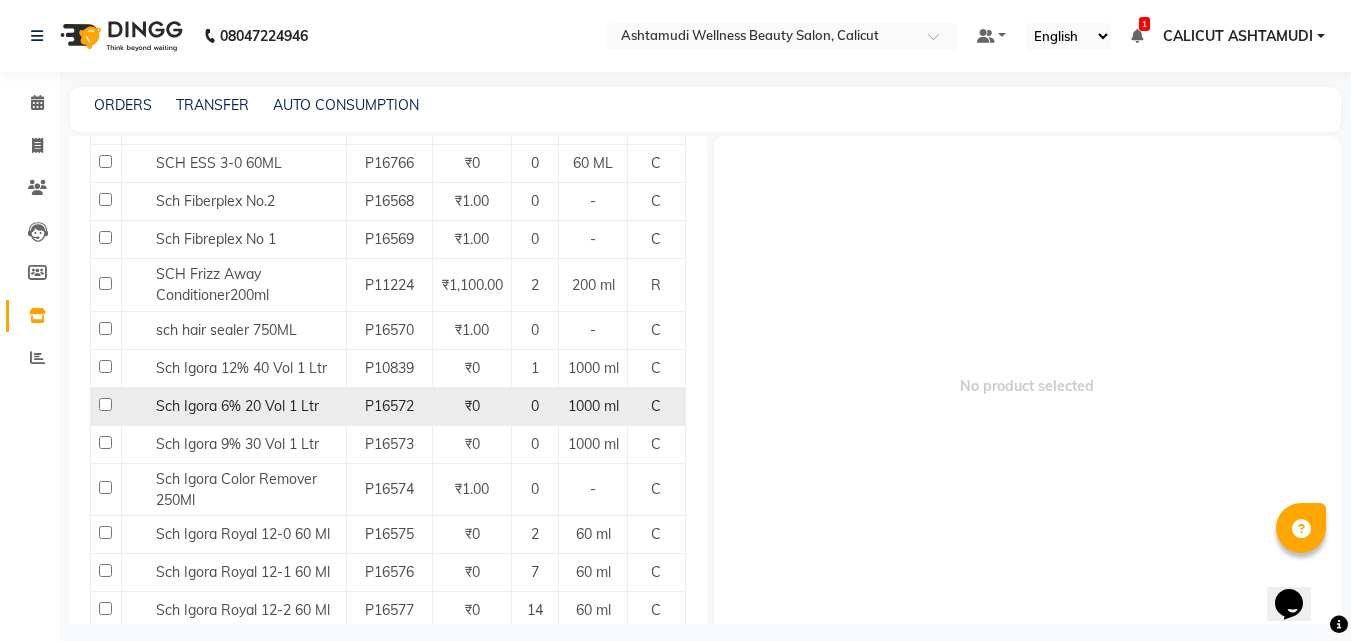 click 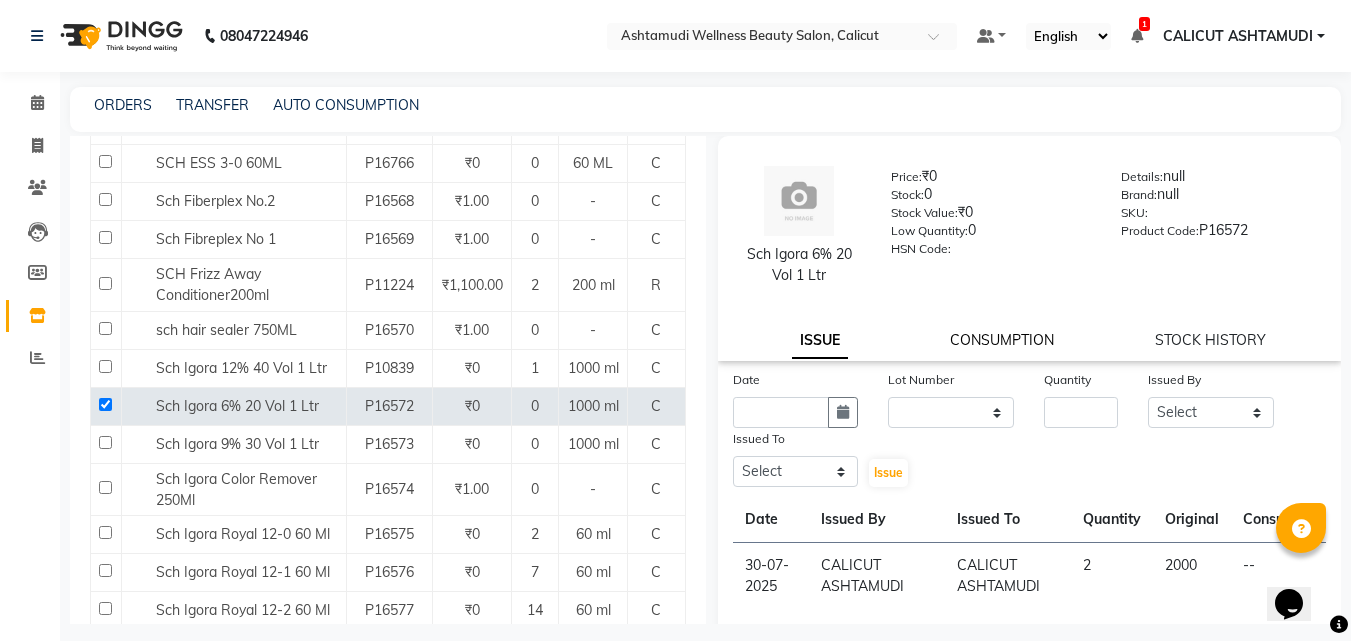 click on "CONSUMPTION" 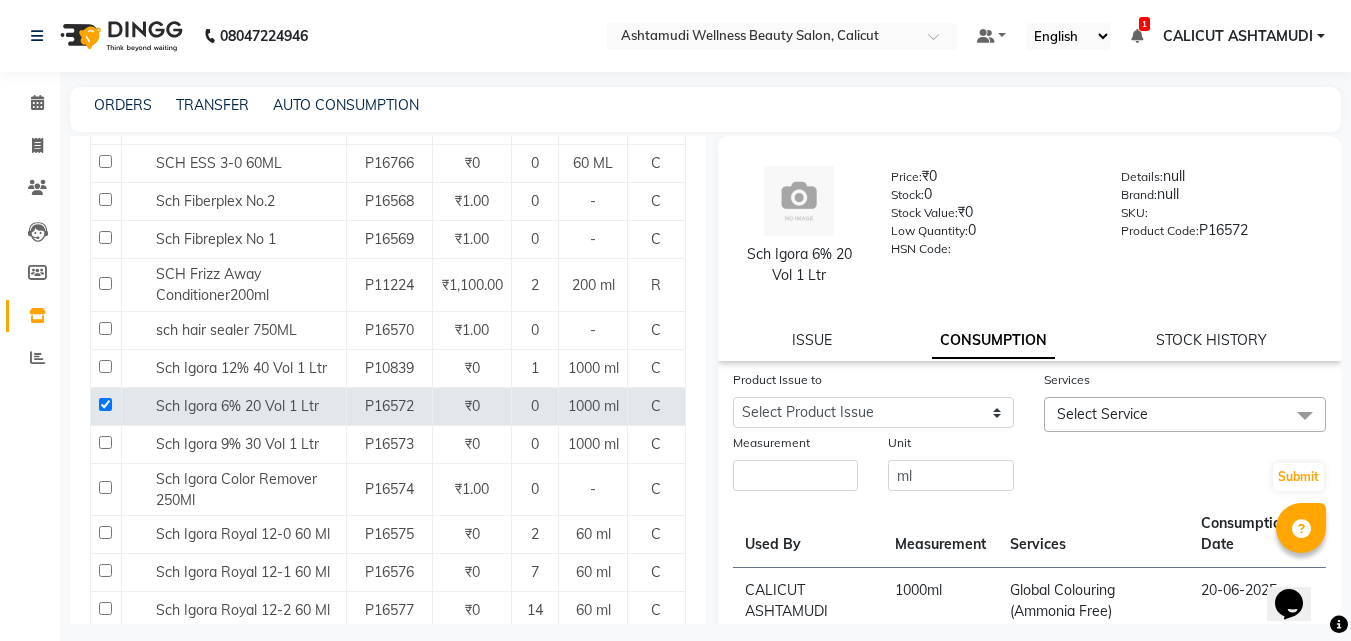 drag, startPoint x: 1014, startPoint y: 392, endPoint x: 966, endPoint y: 416, distance: 53.66563 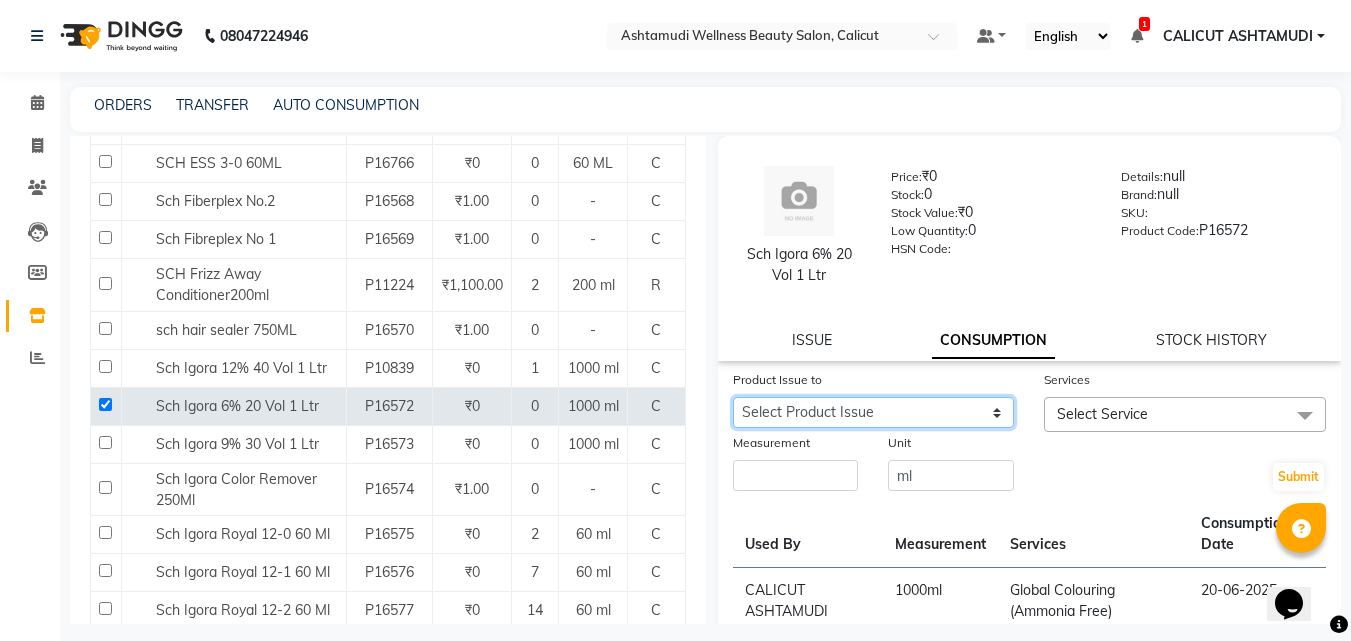 click on "Select Product Issue [DATE], Issued to: [CITY], Balance: [NUMBER]" 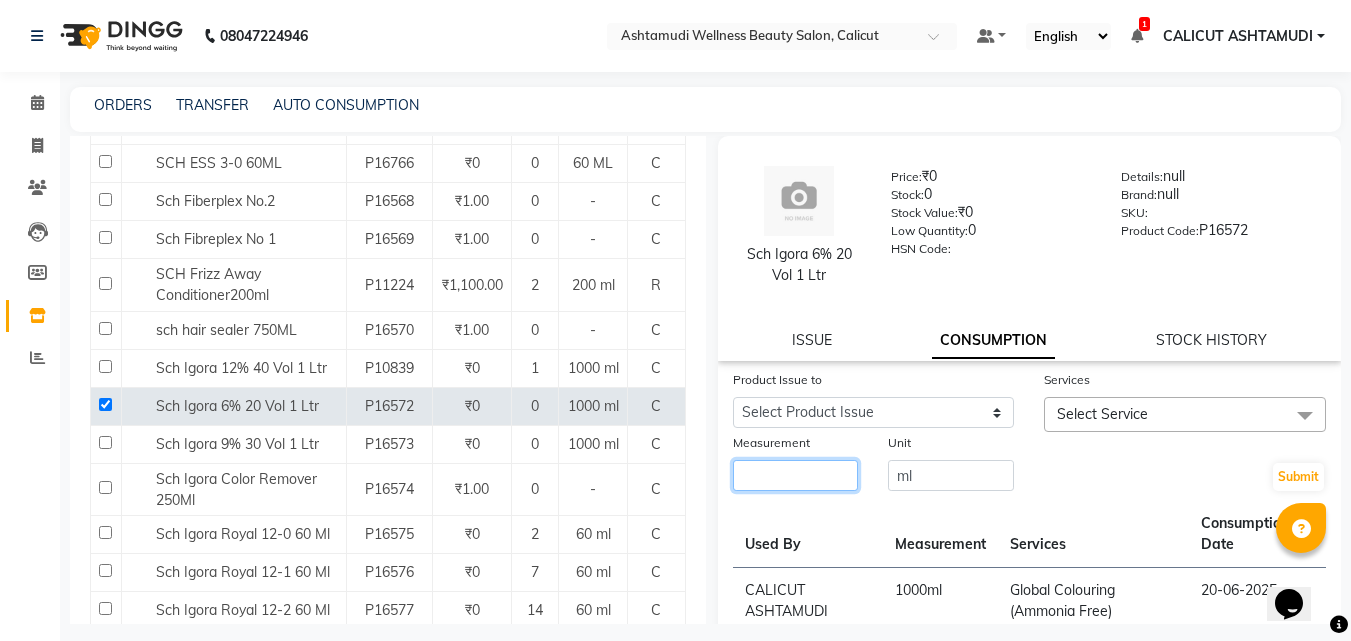 click 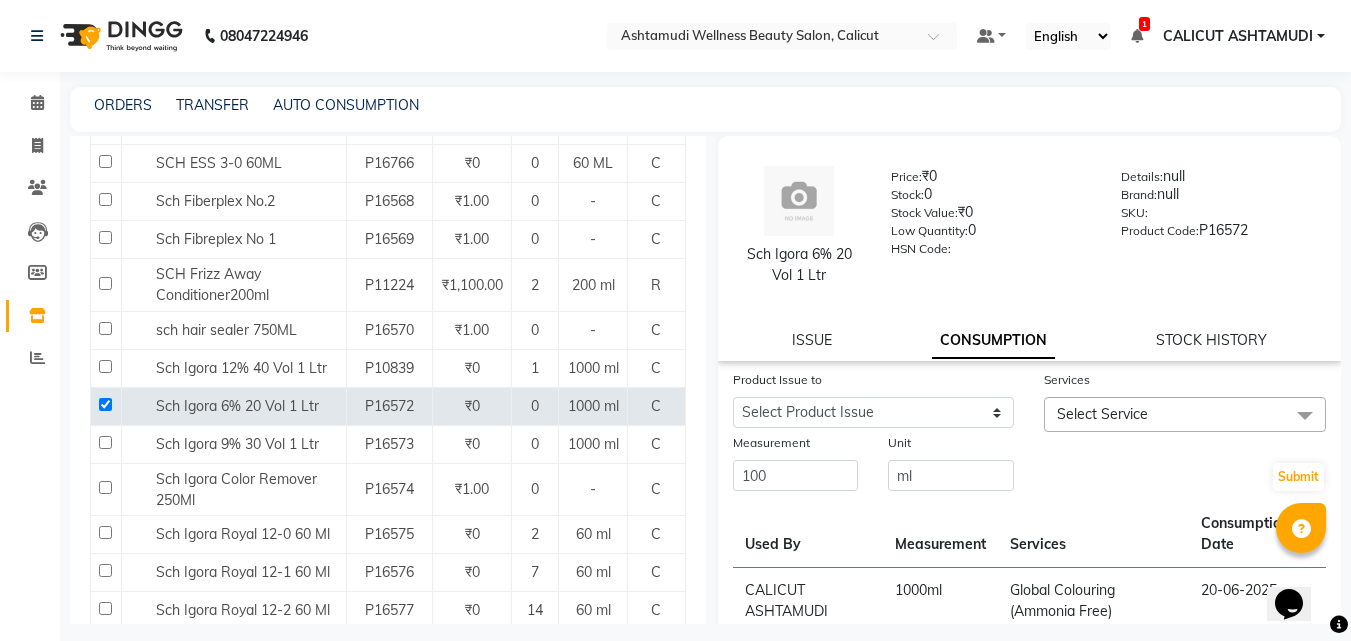 click on "Select Service" 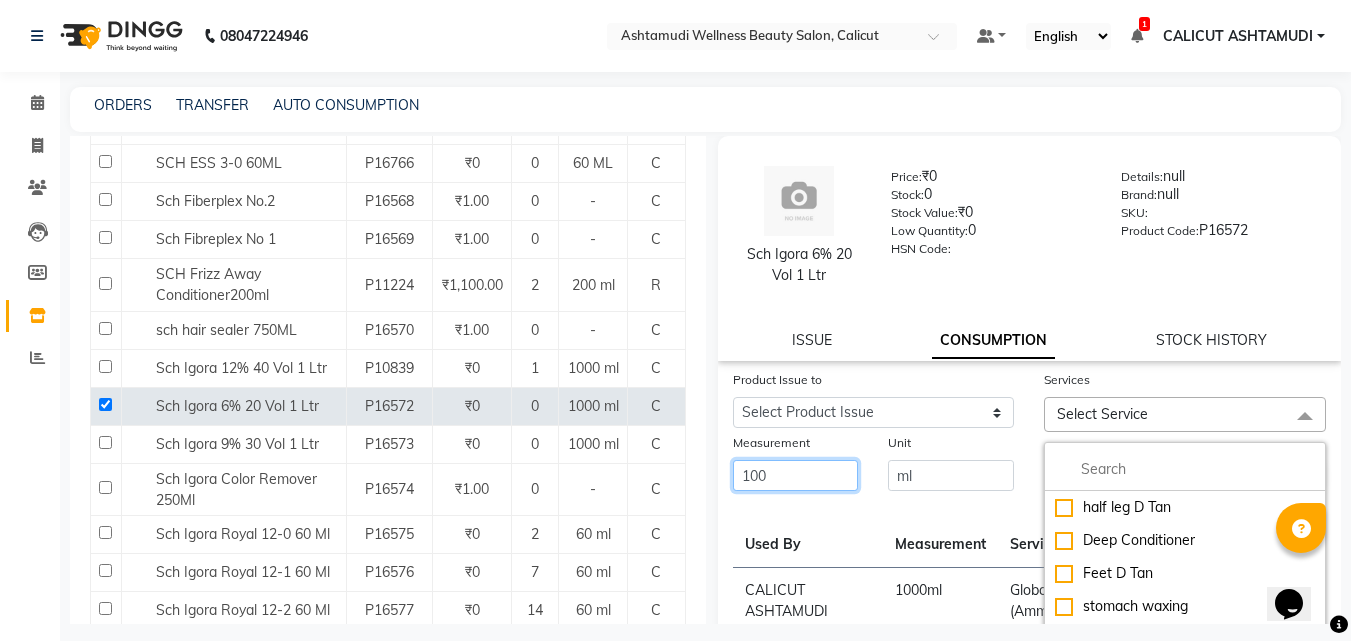 click on "100" 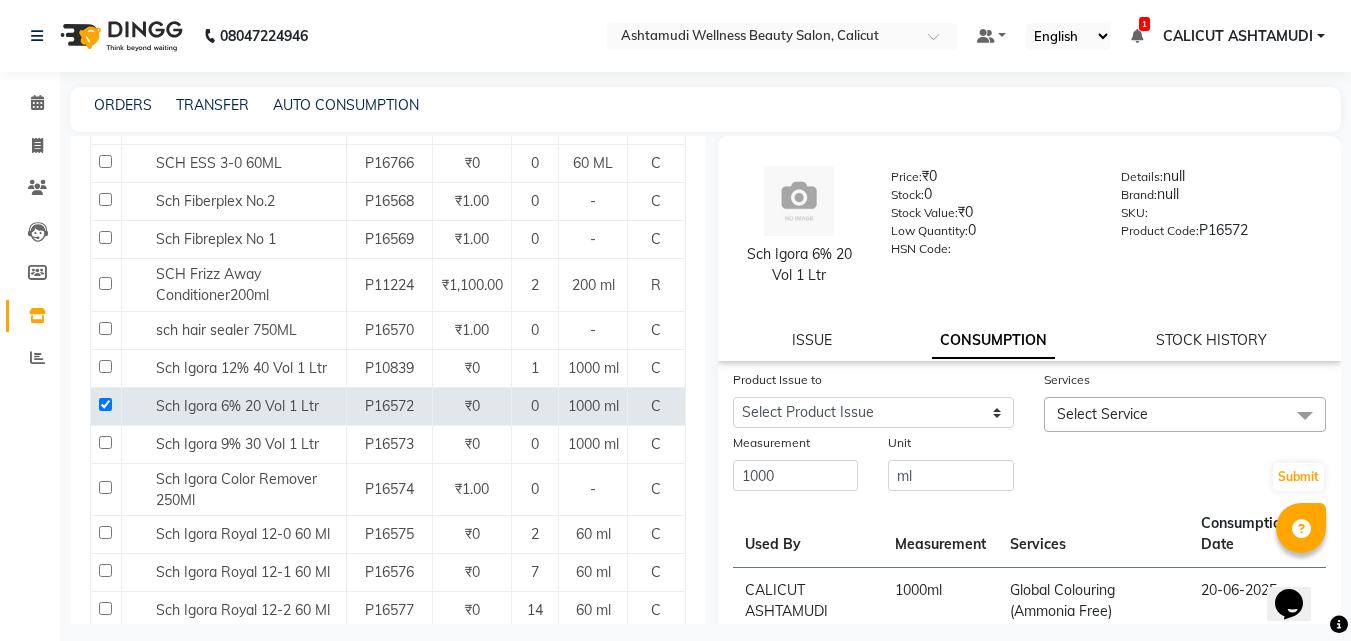 click on "Select Service" 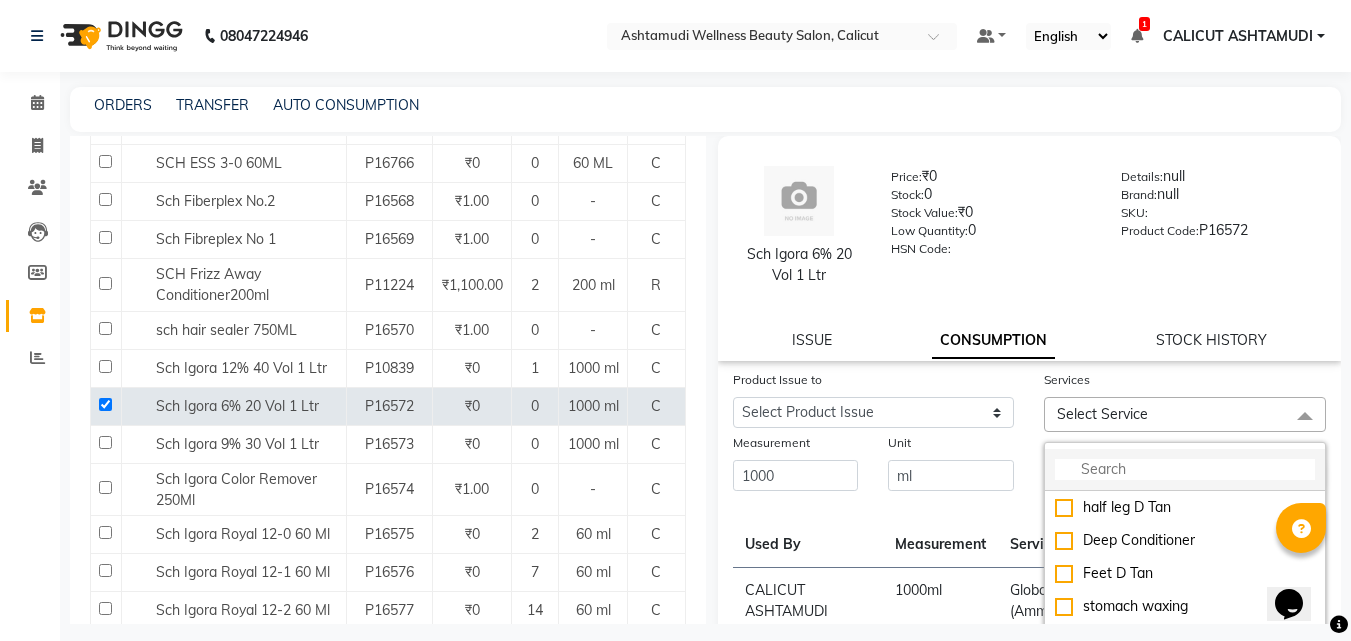 click 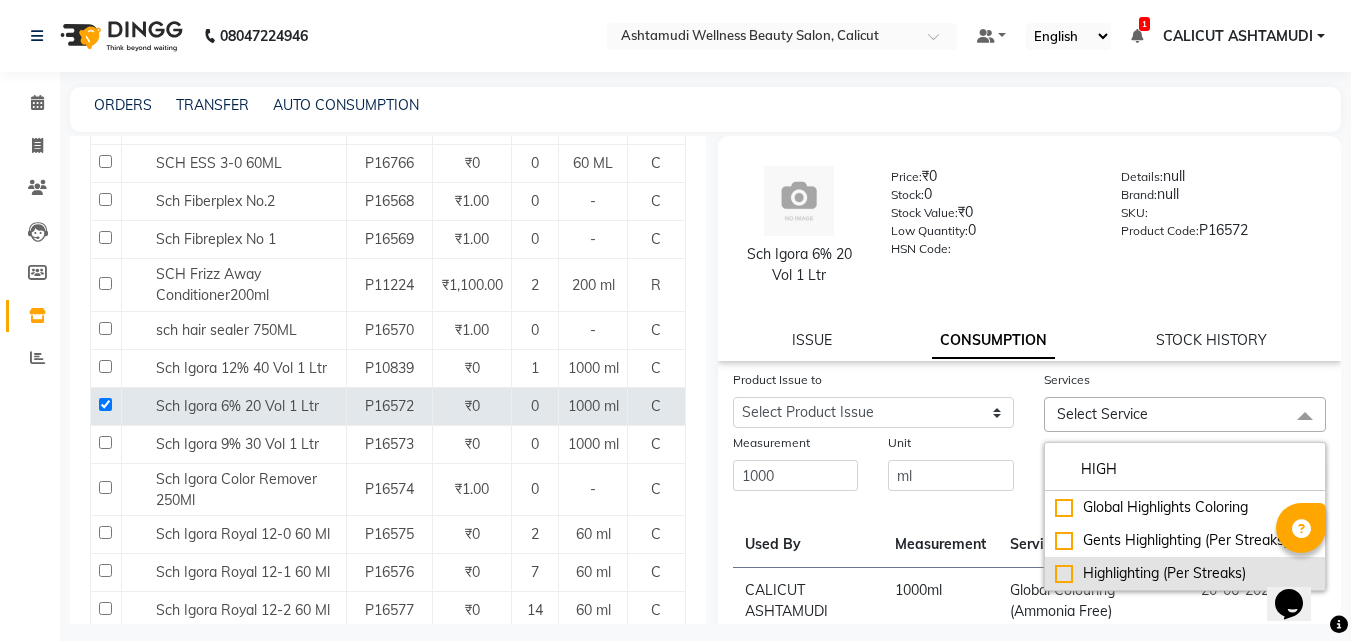click on "Highlighting (Per Streaks)" 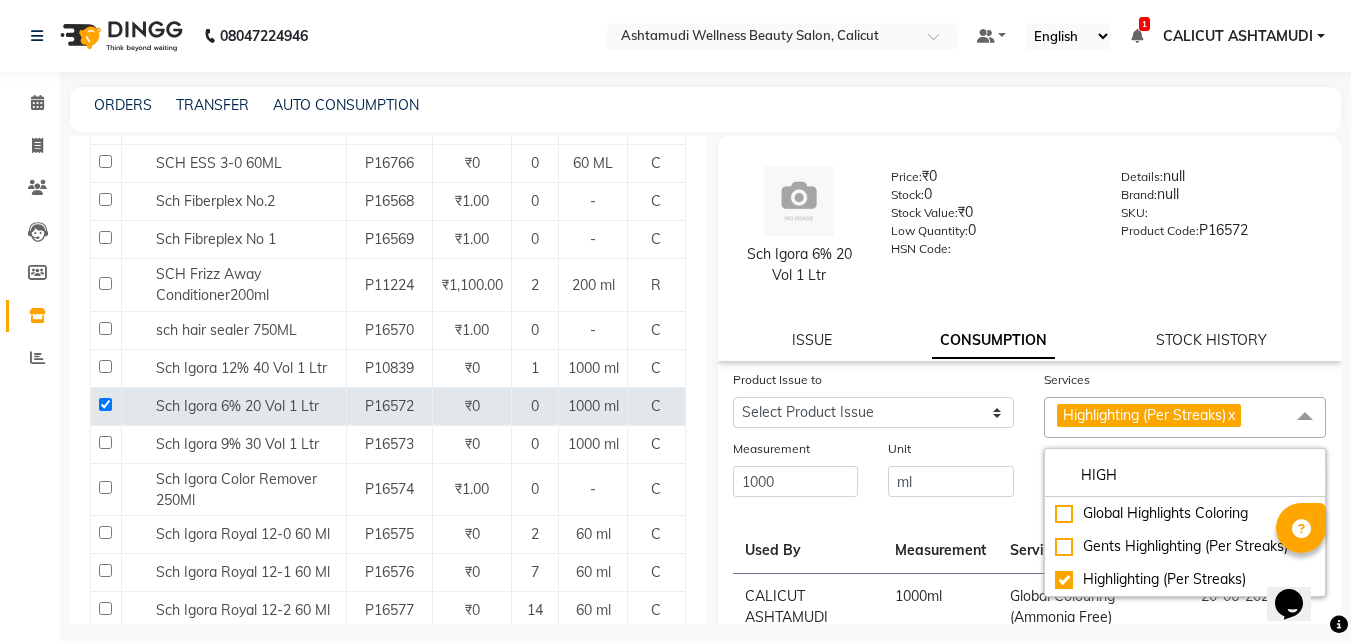 click on "Unit ml" 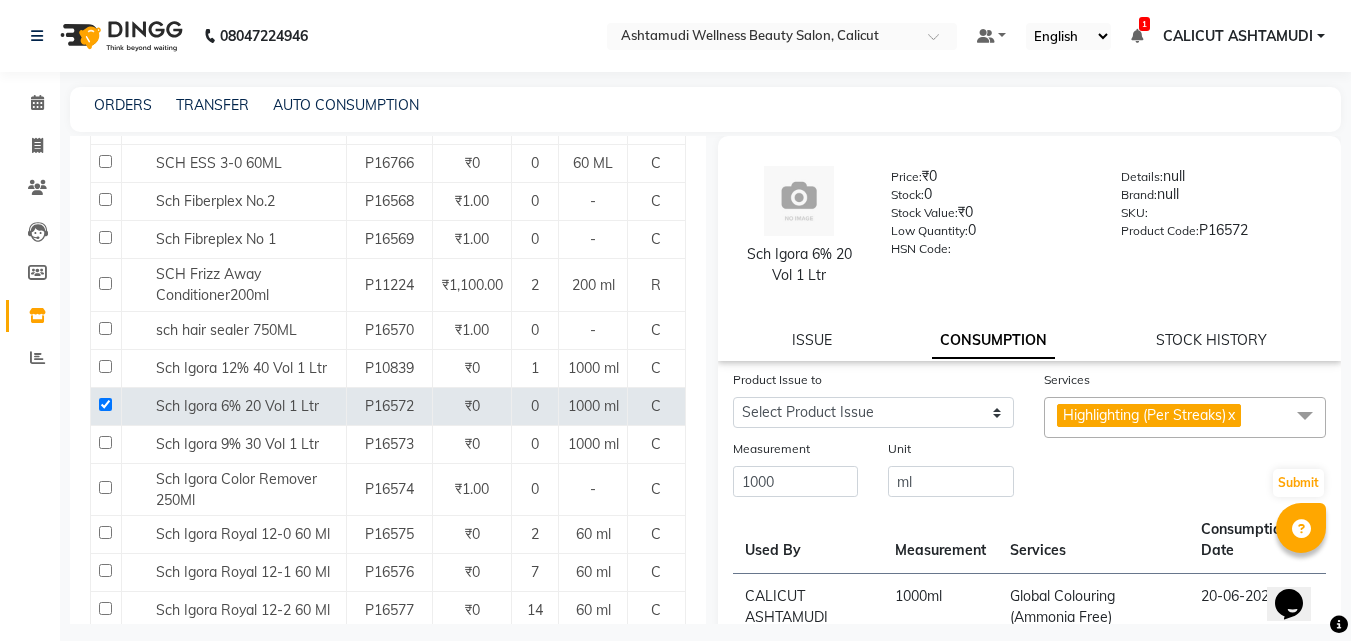 click on "Submit" 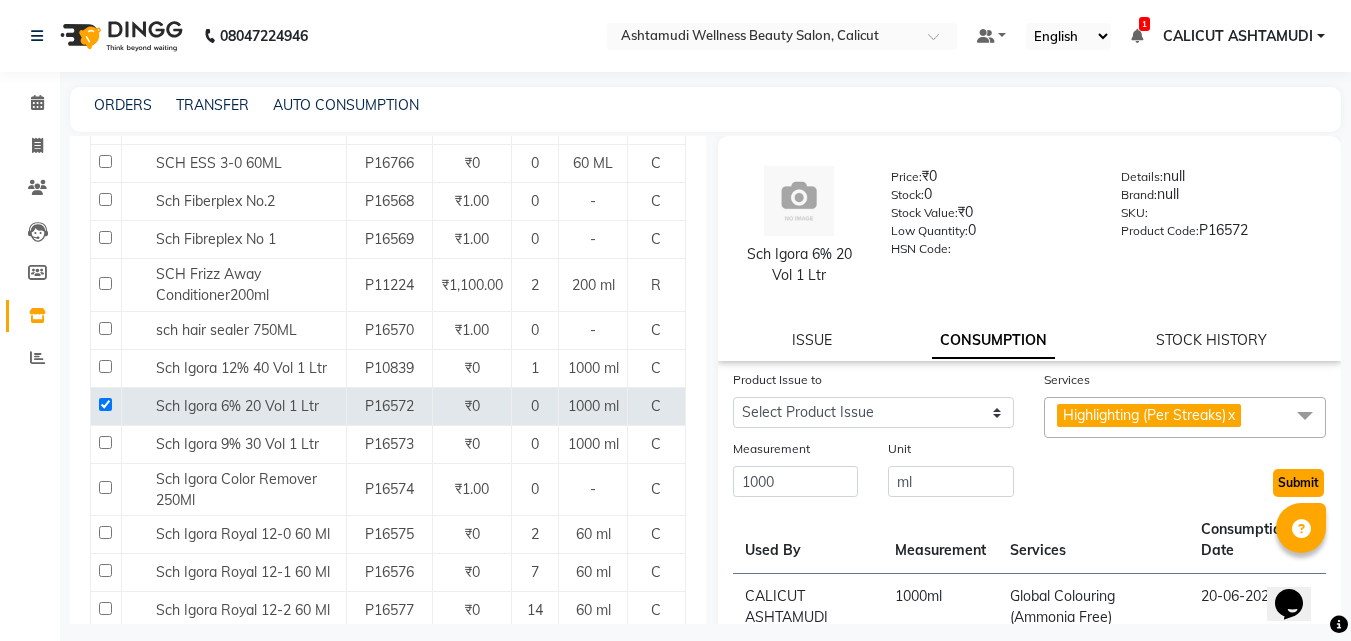 click on "Submit" 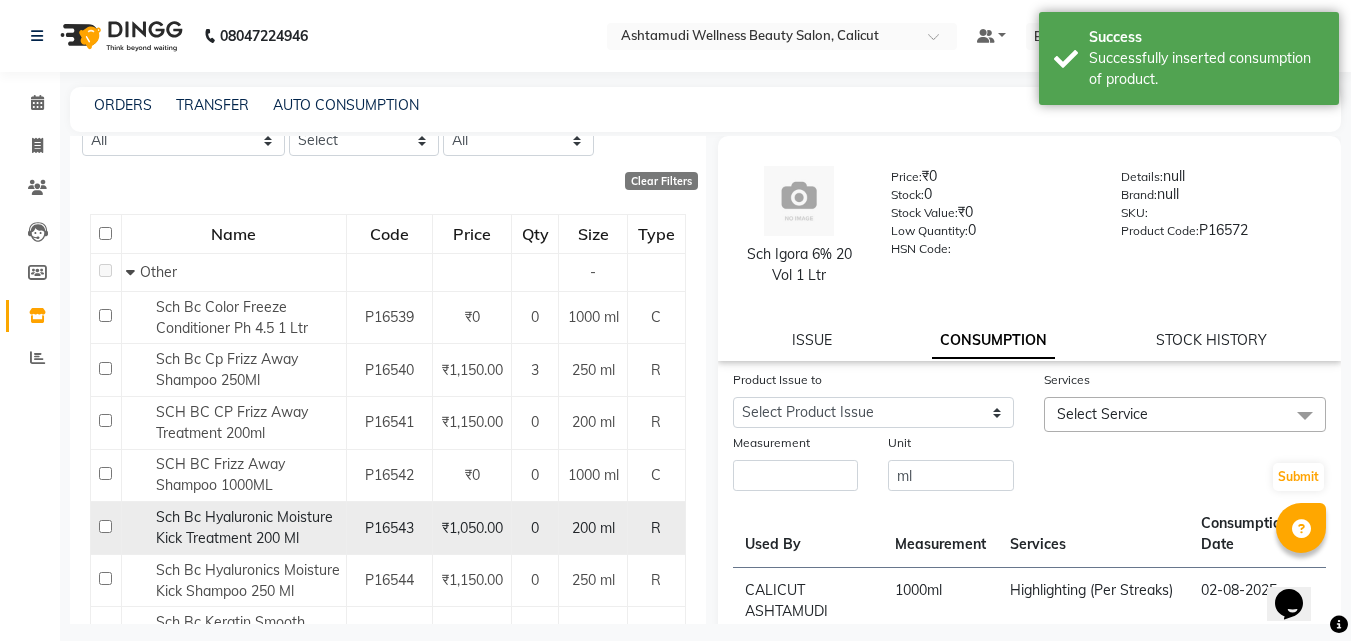 scroll, scrollTop: 0, scrollLeft: 0, axis: both 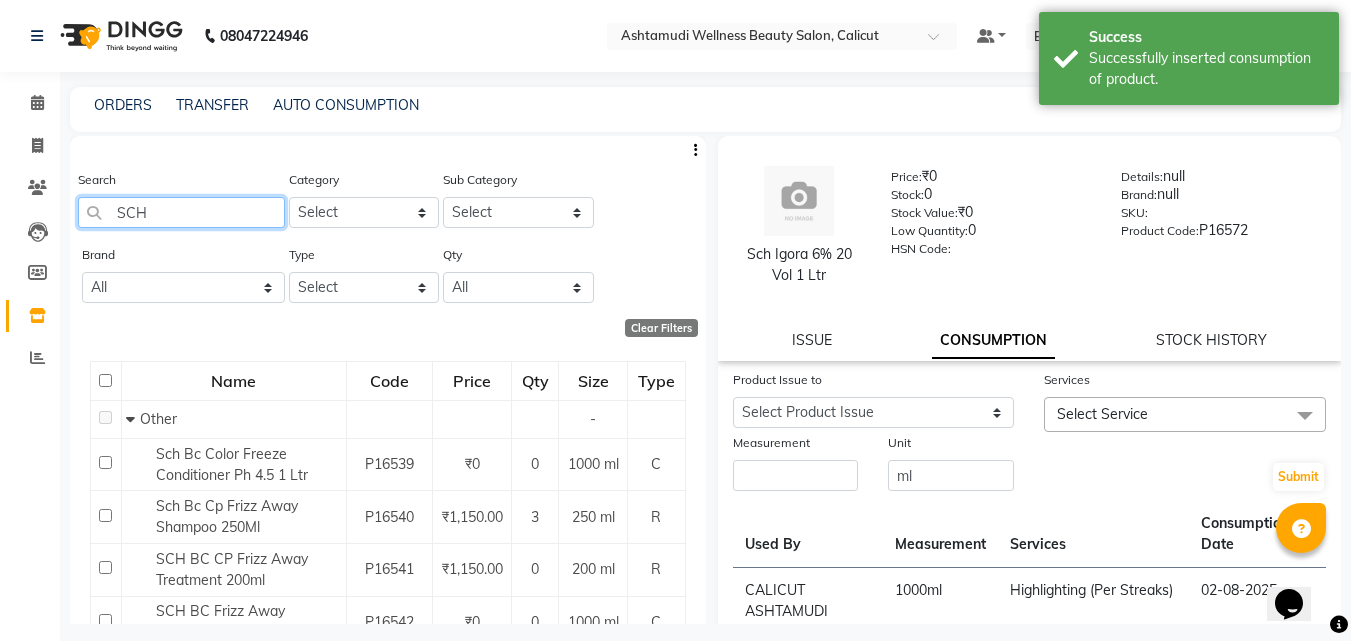 drag, startPoint x: 233, startPoint y: 227, endPoint x: 222, endPoint y: 219, distance: 13.601471 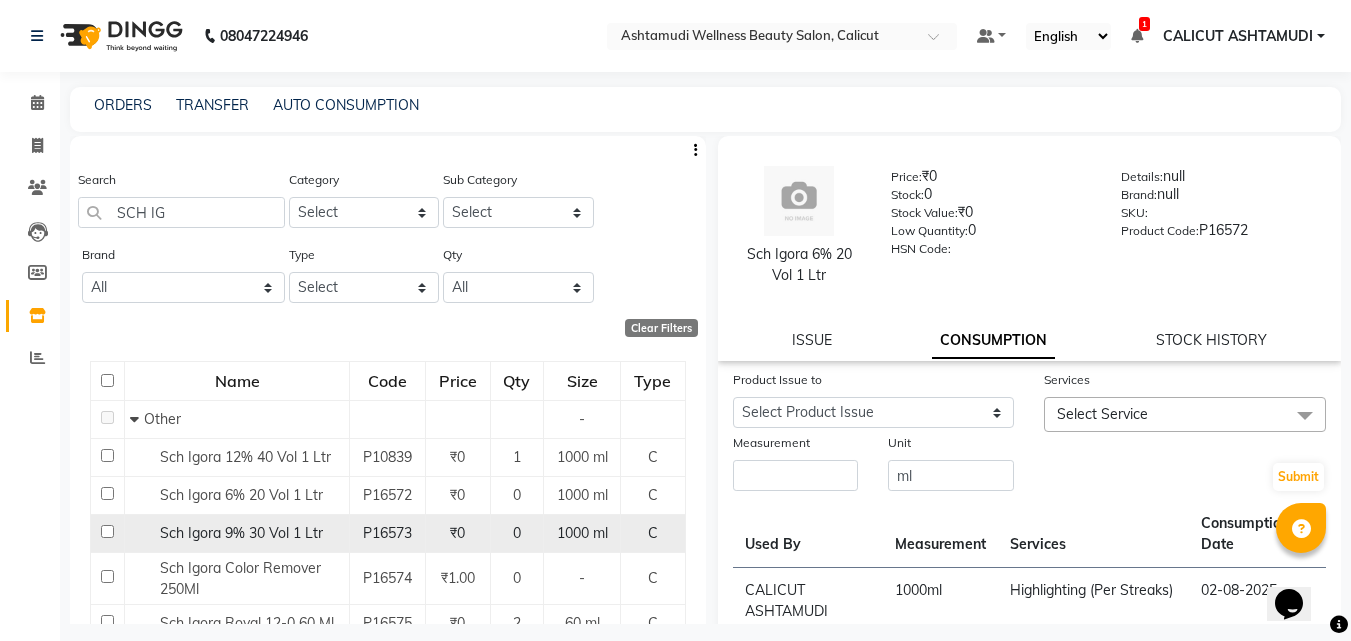 click 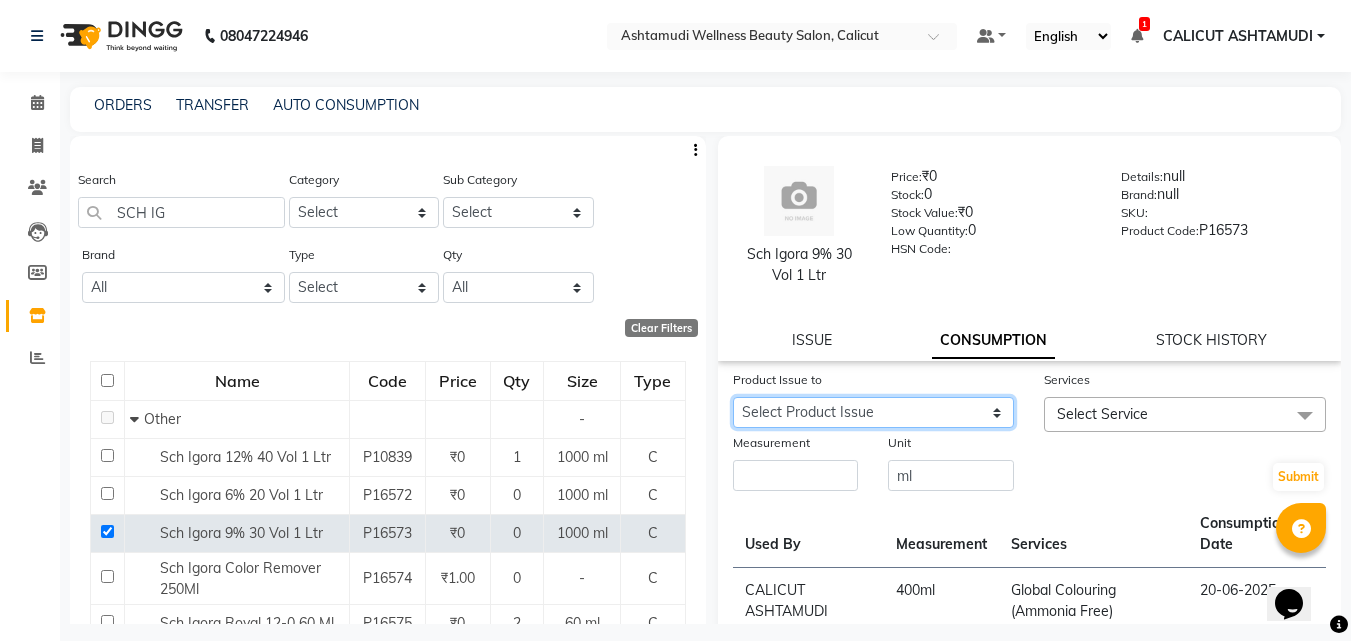 click on "Select Product Issue [DATE], Issued to: [CITY], Balance: [NUMBER]" 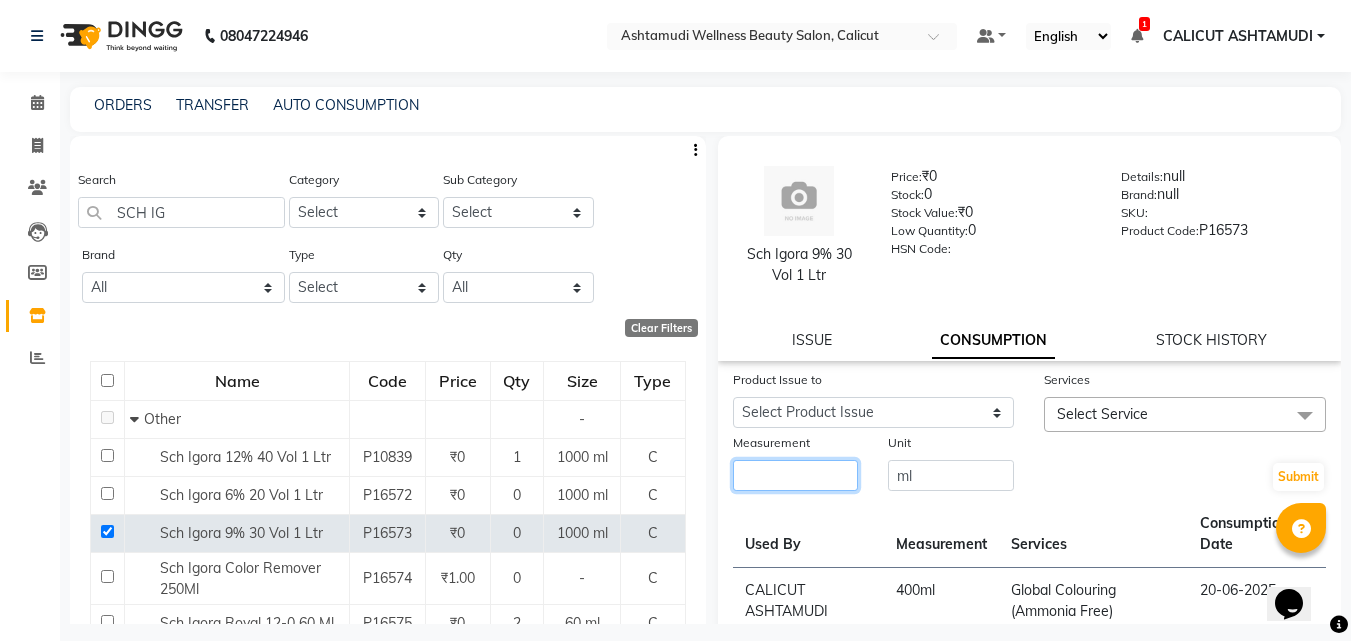 click 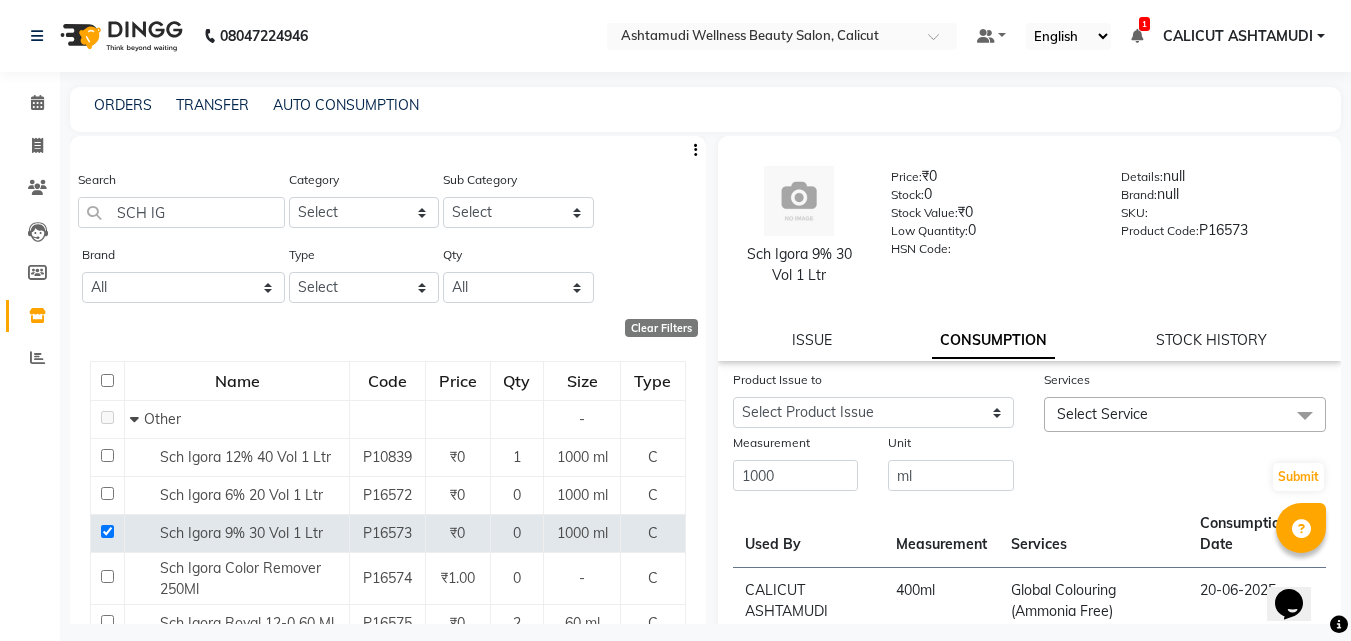 click on "Select Service" 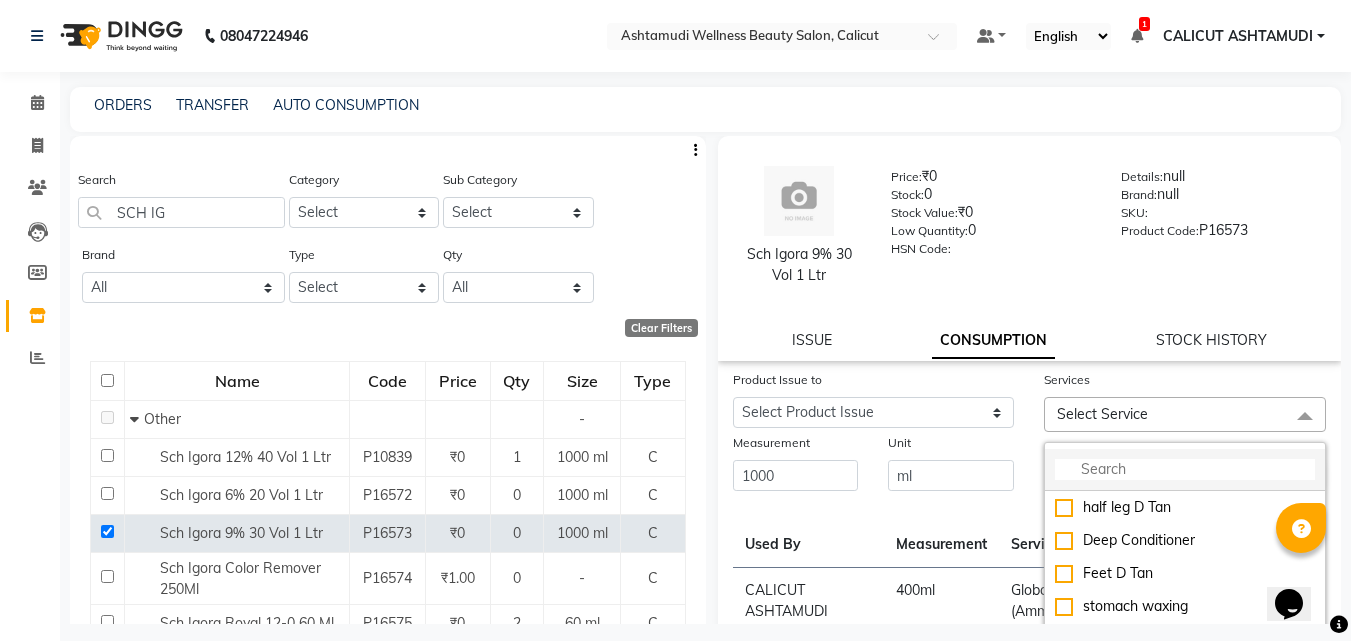 click 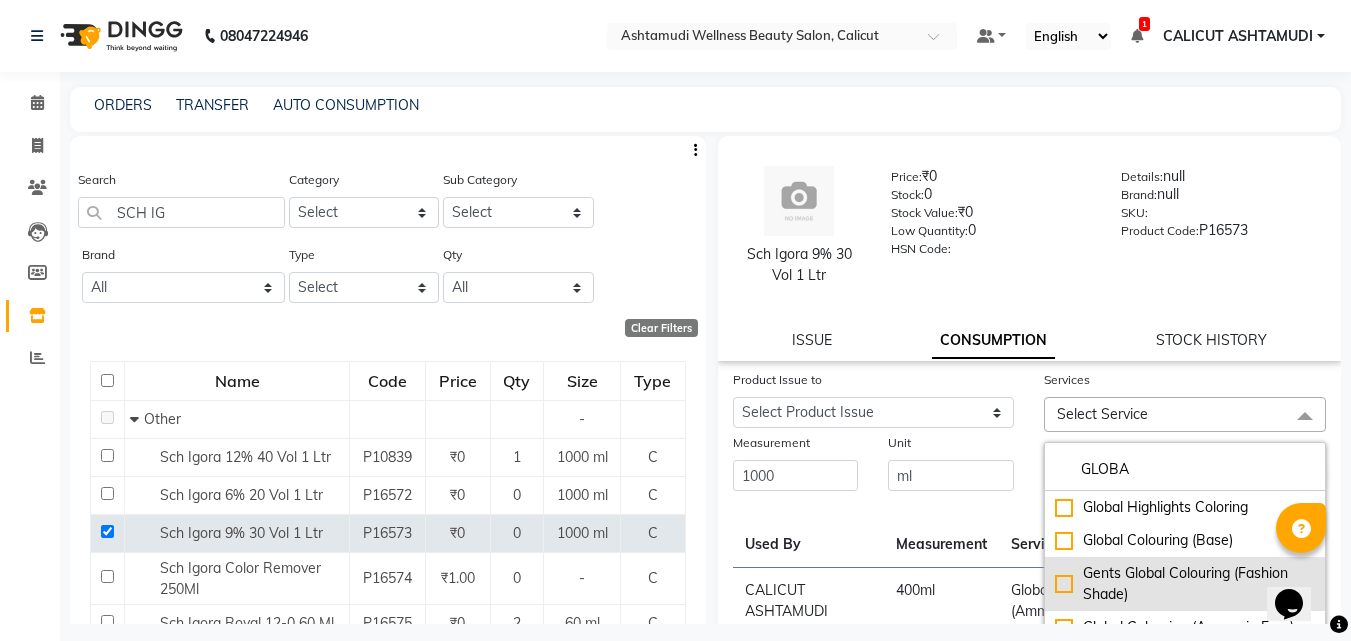 click on "Gents Global Colouring (Fashion Shade)" 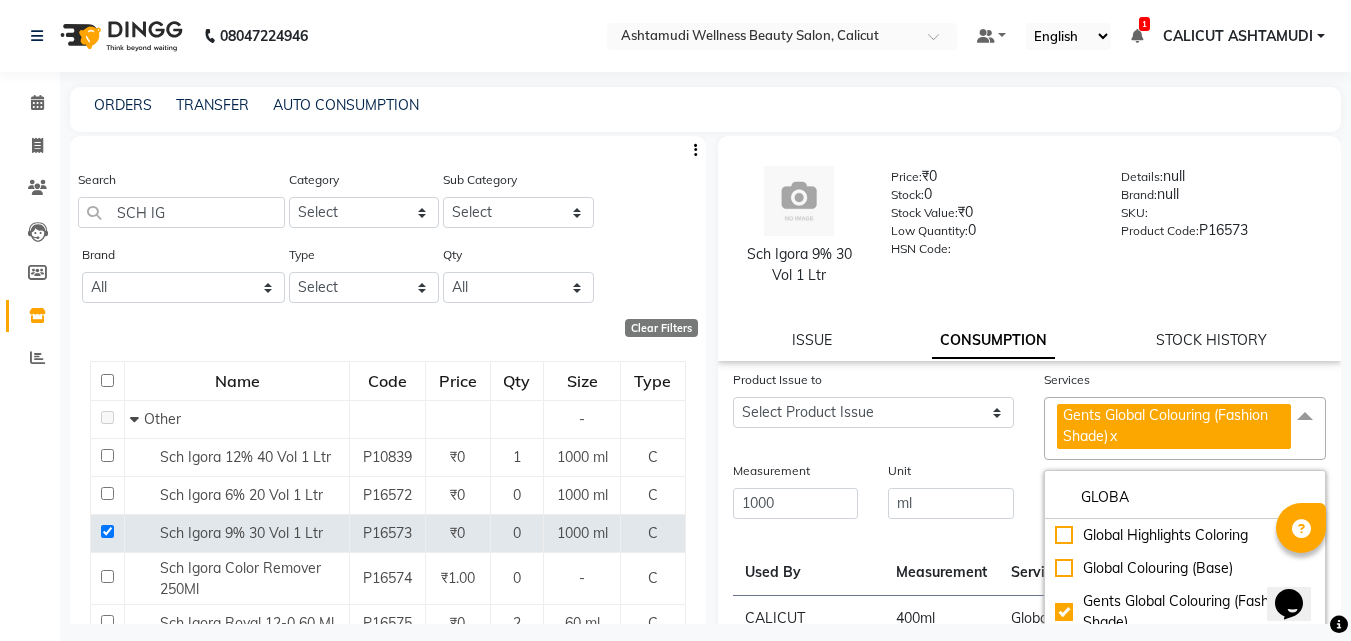 click on "Unit ml" 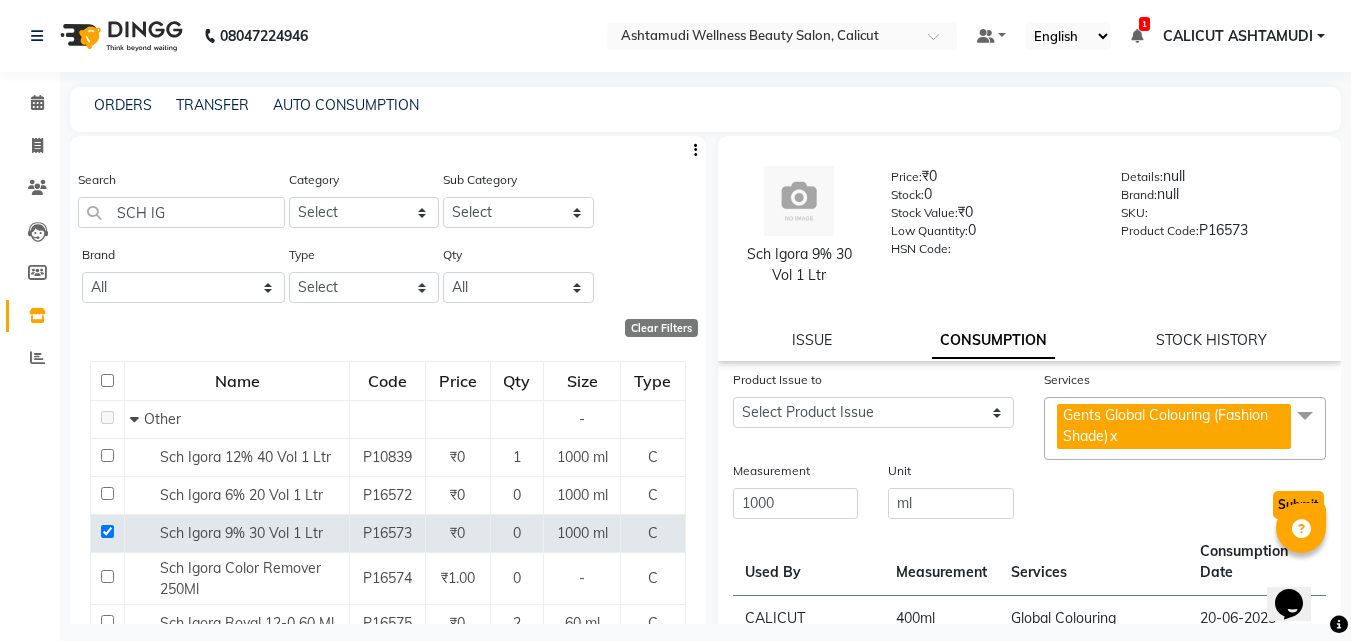 click on "Submit" 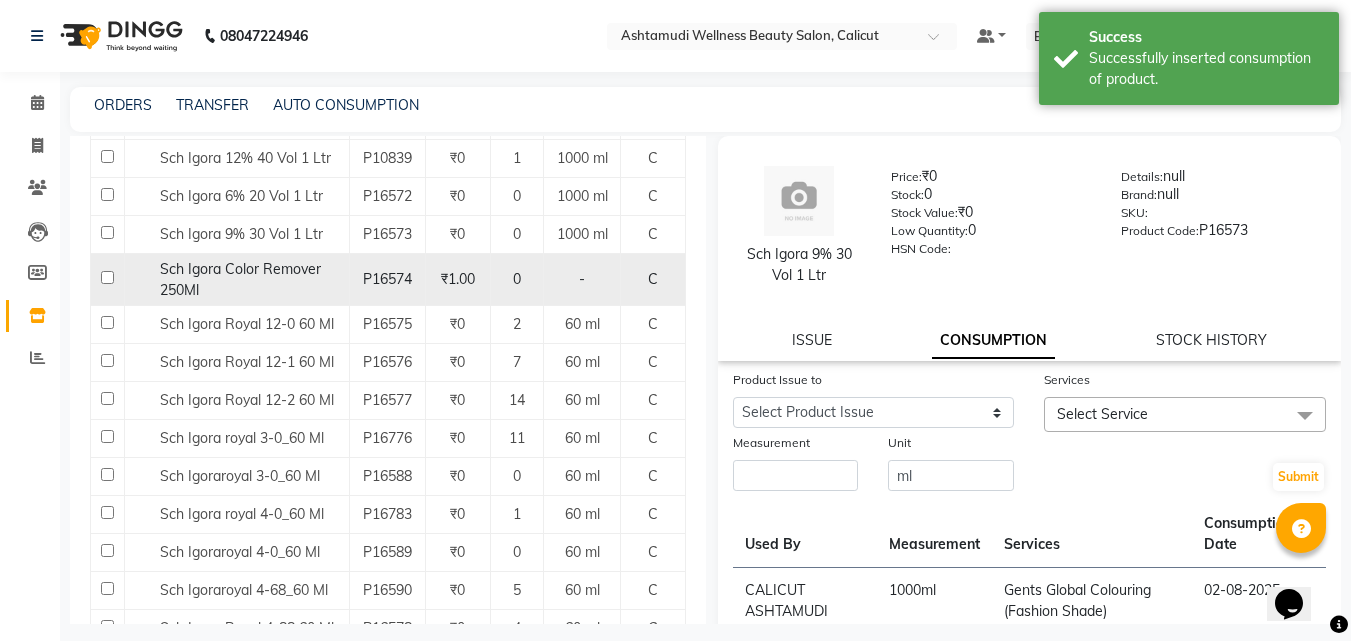 scroll, scrollTop: 300, scrollLeft: 0, axis: vertical 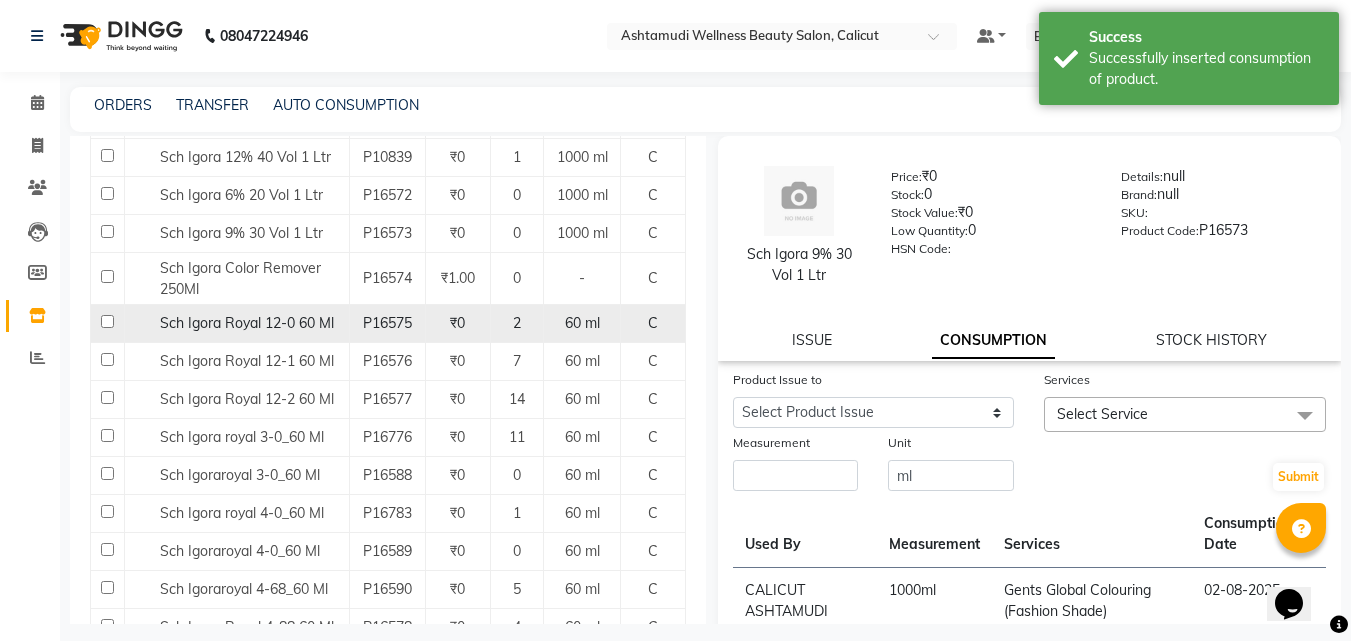 click 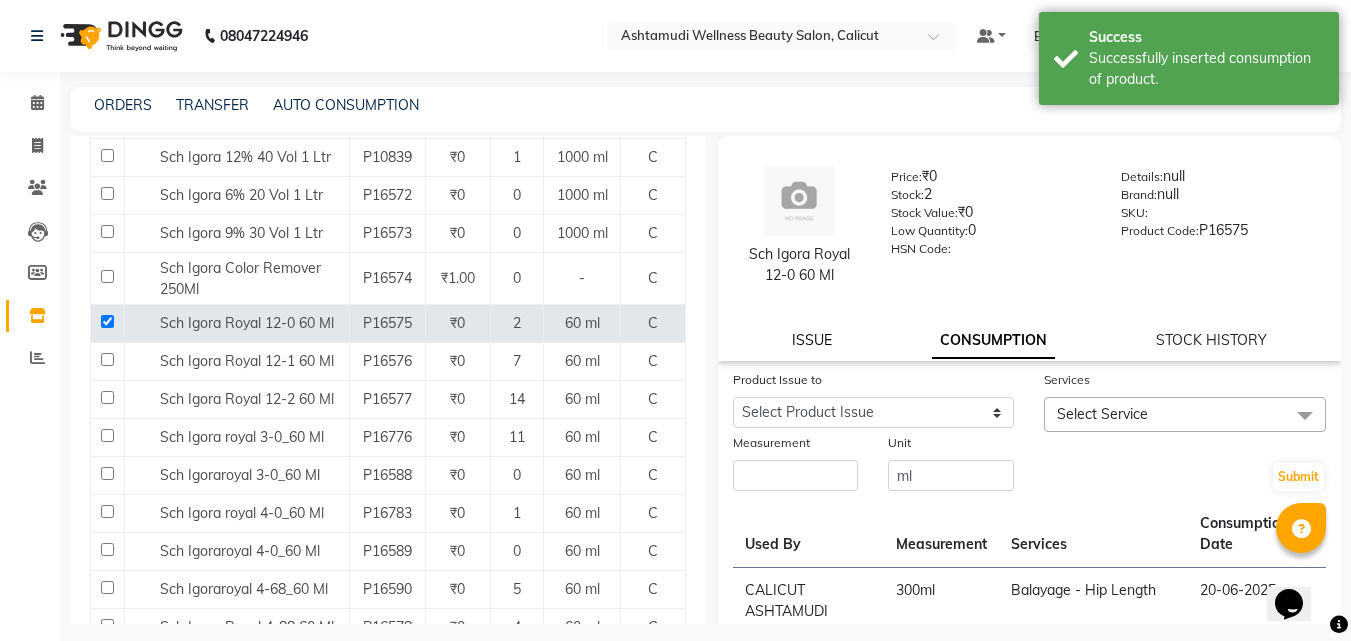 click on "ISSUE" 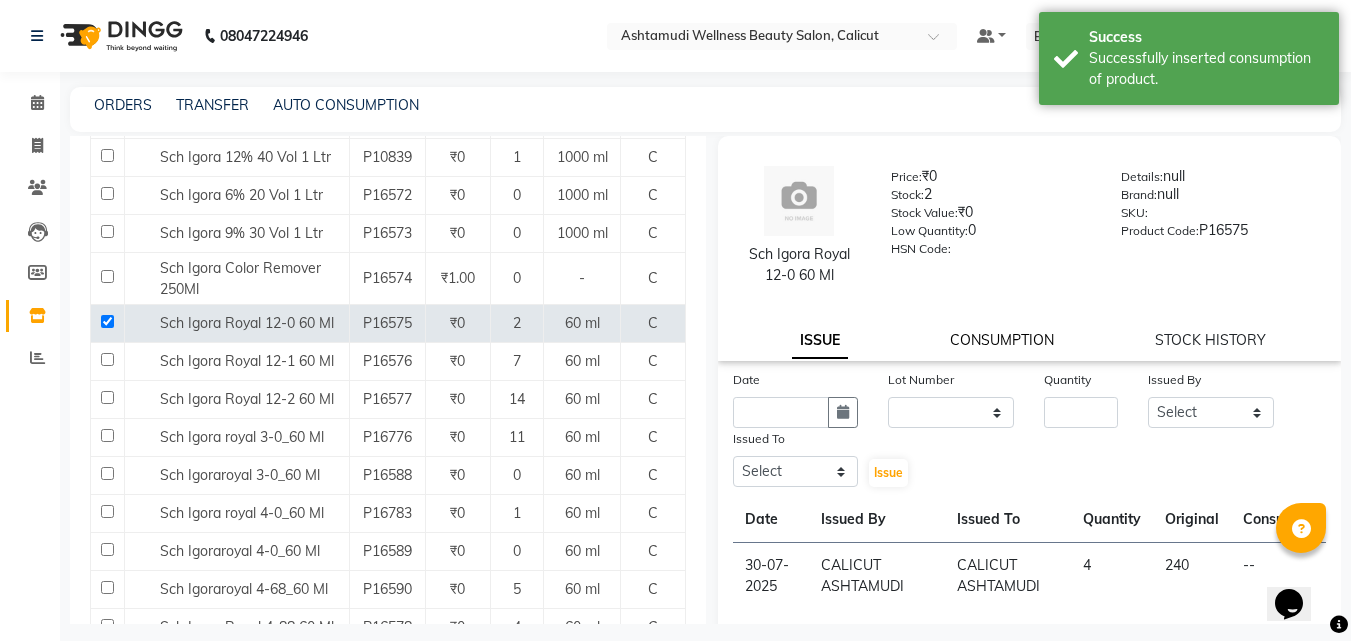 click on "CONSUMPTION" 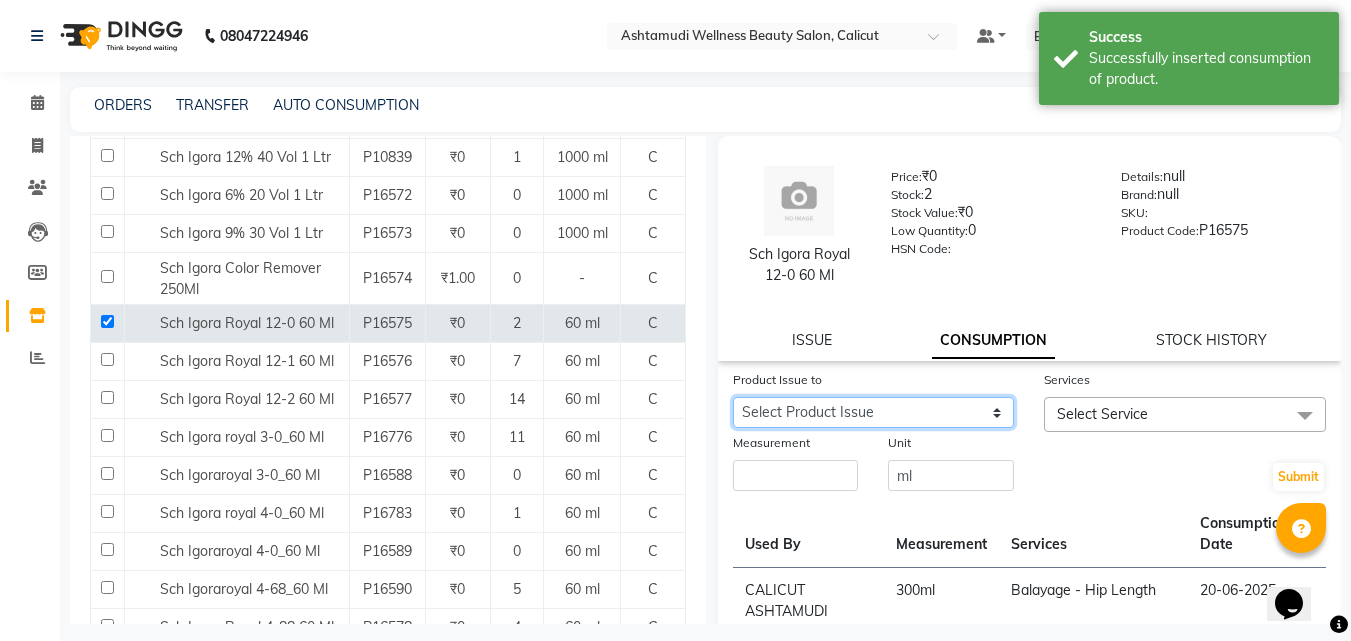 click on "Select Product Issue 2025-07-30, Issued to: [ORGANIZATION], Balance: 240" 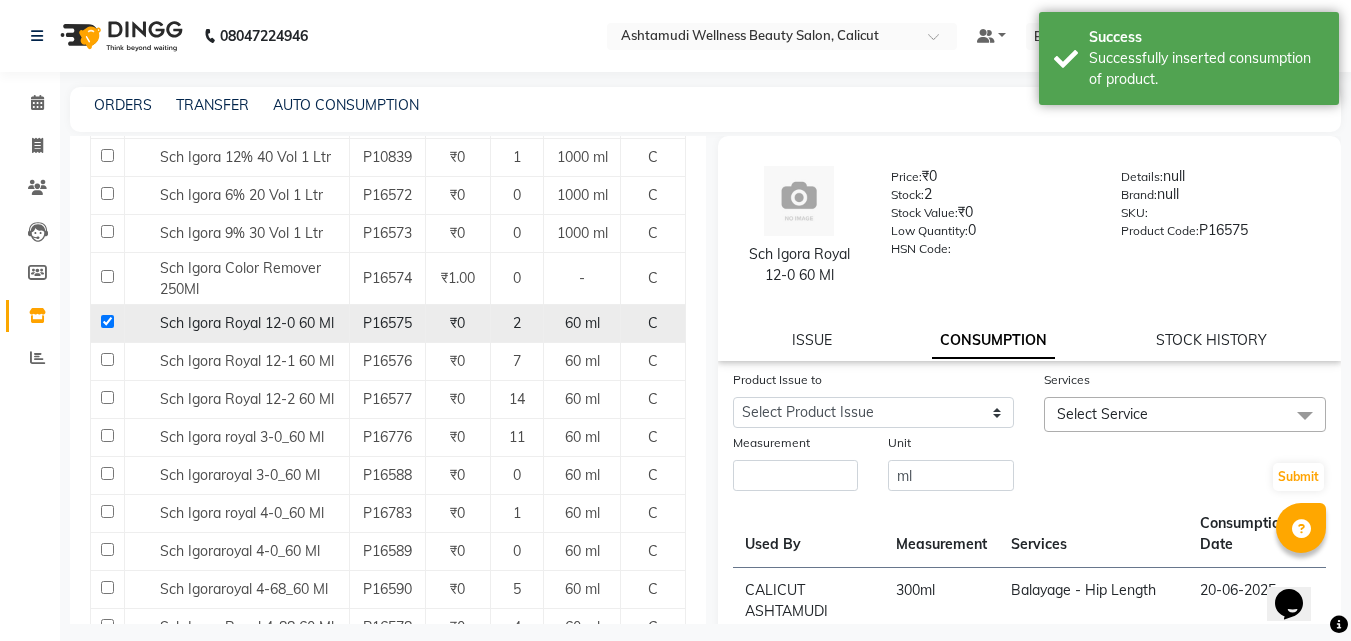 click 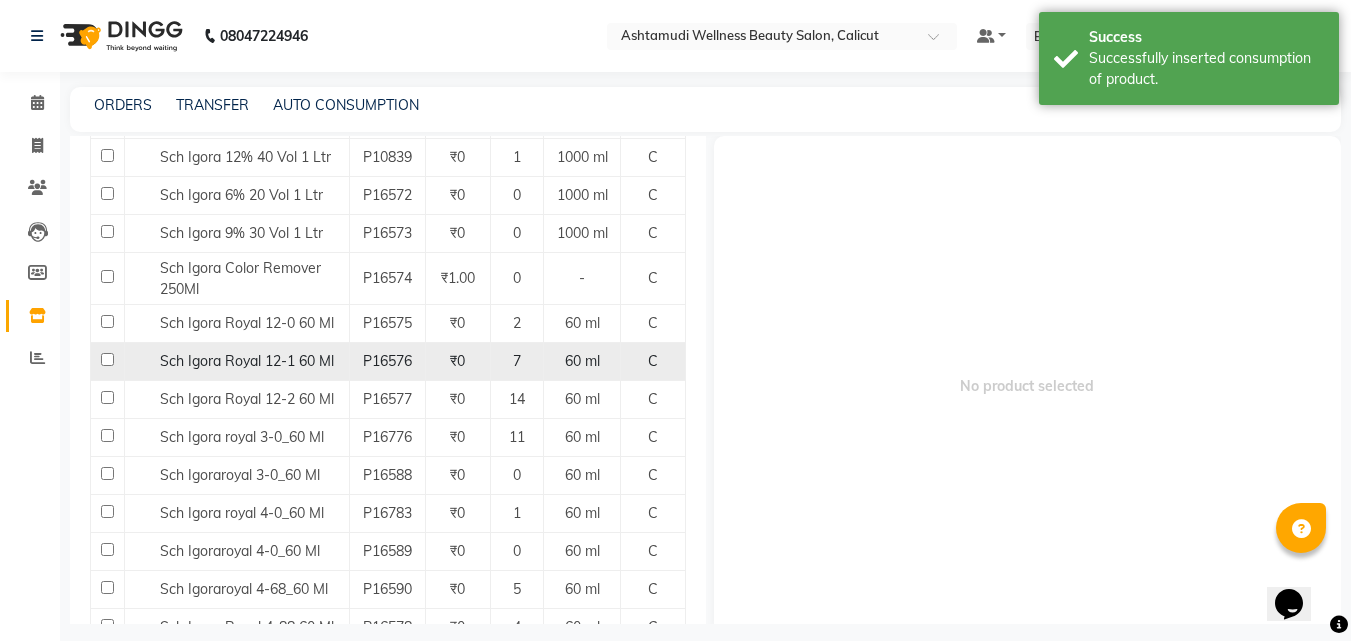 click 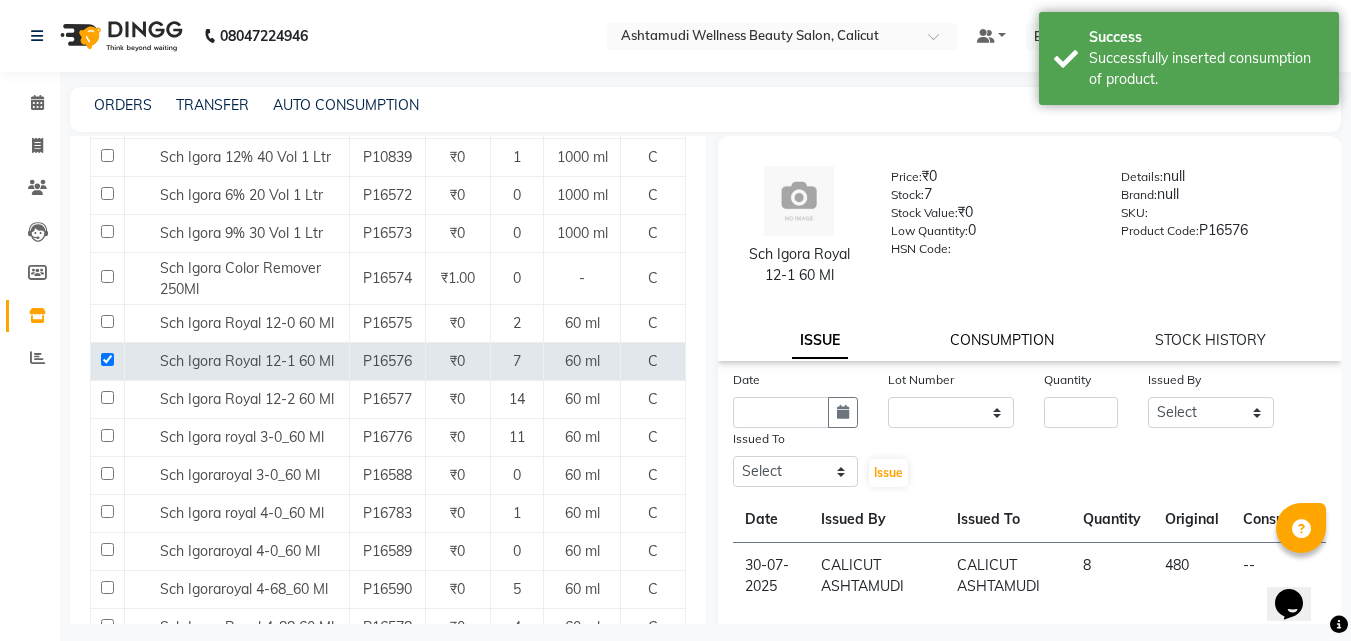 click on "CONSUMPTION" 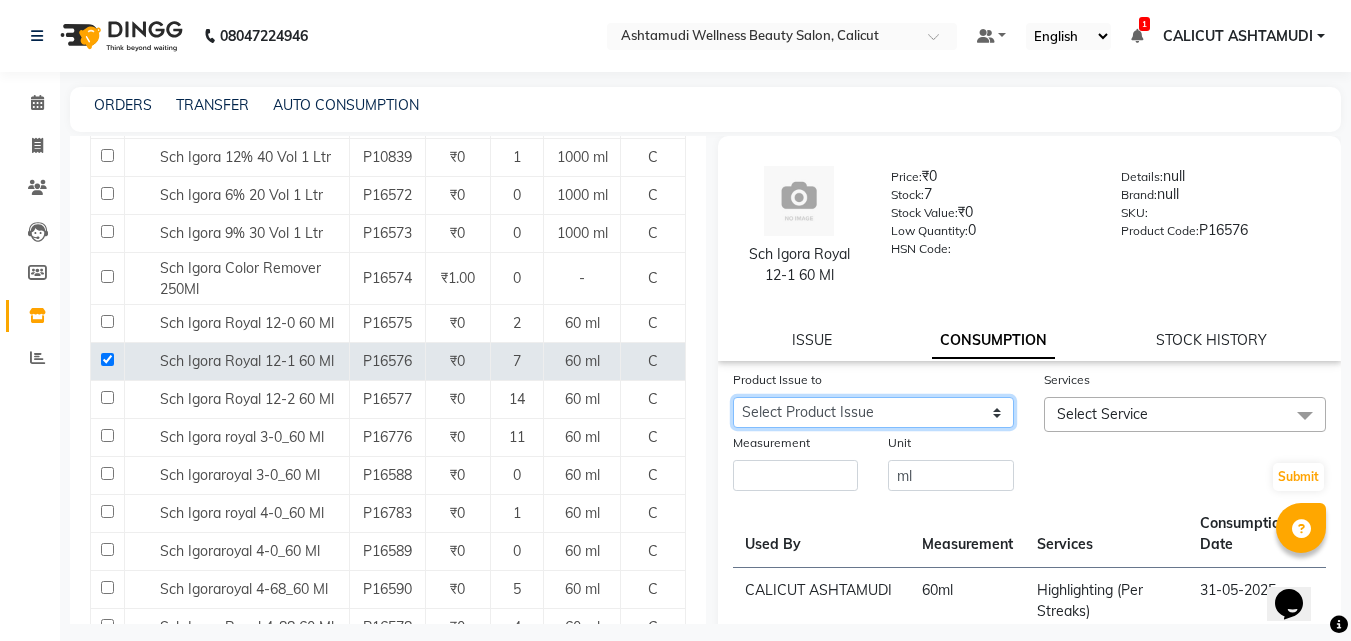 click on "Select Product Issue 2025-07-30, Issued to: [ORGANIZATION], Balance: 480 2025-07-14, Issued to: [ORGANIZATION], Balance: 240" 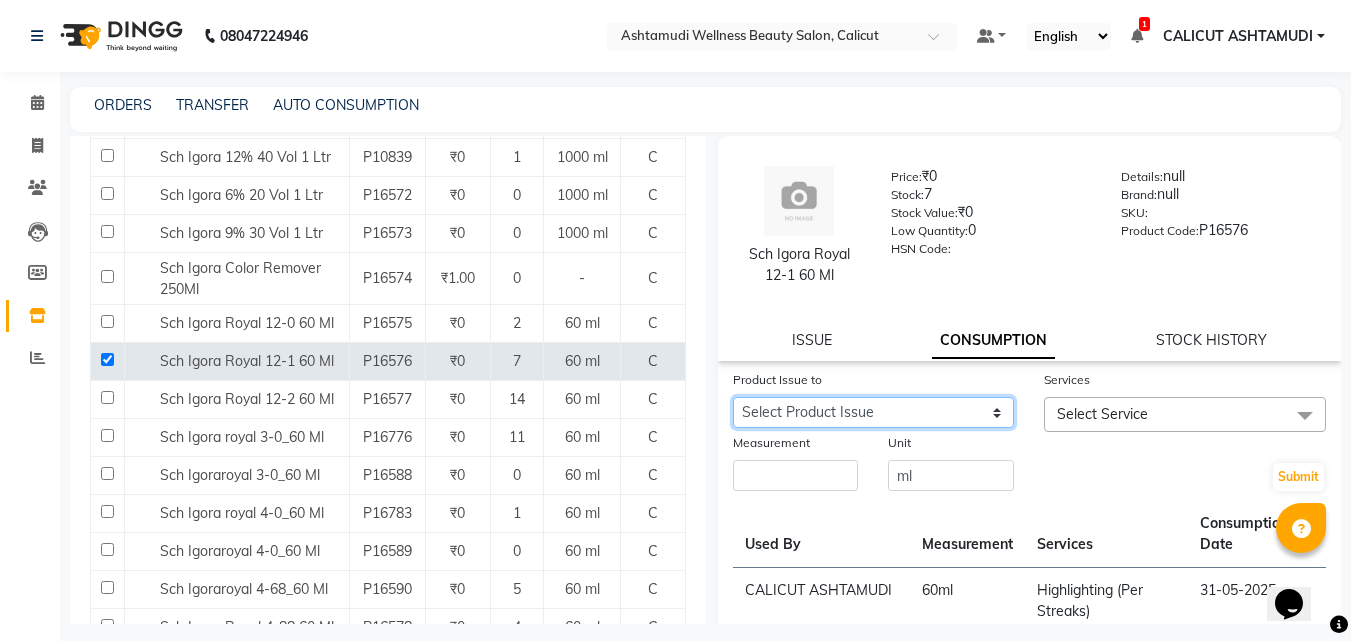 click on "Select Product Issue 2025-07-30, Issued to: [ORGANIZATION], Balance: 480 2025-07-14, Issued to: [ORGANIZATION], Balance: 240" 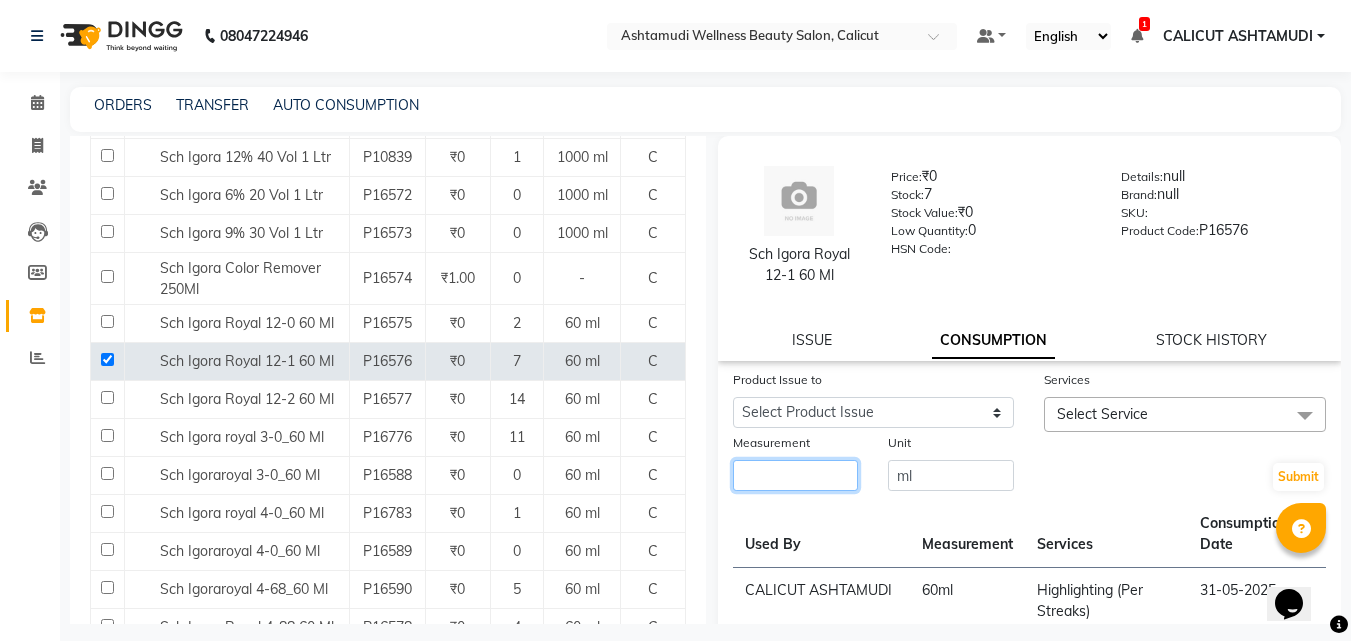 click 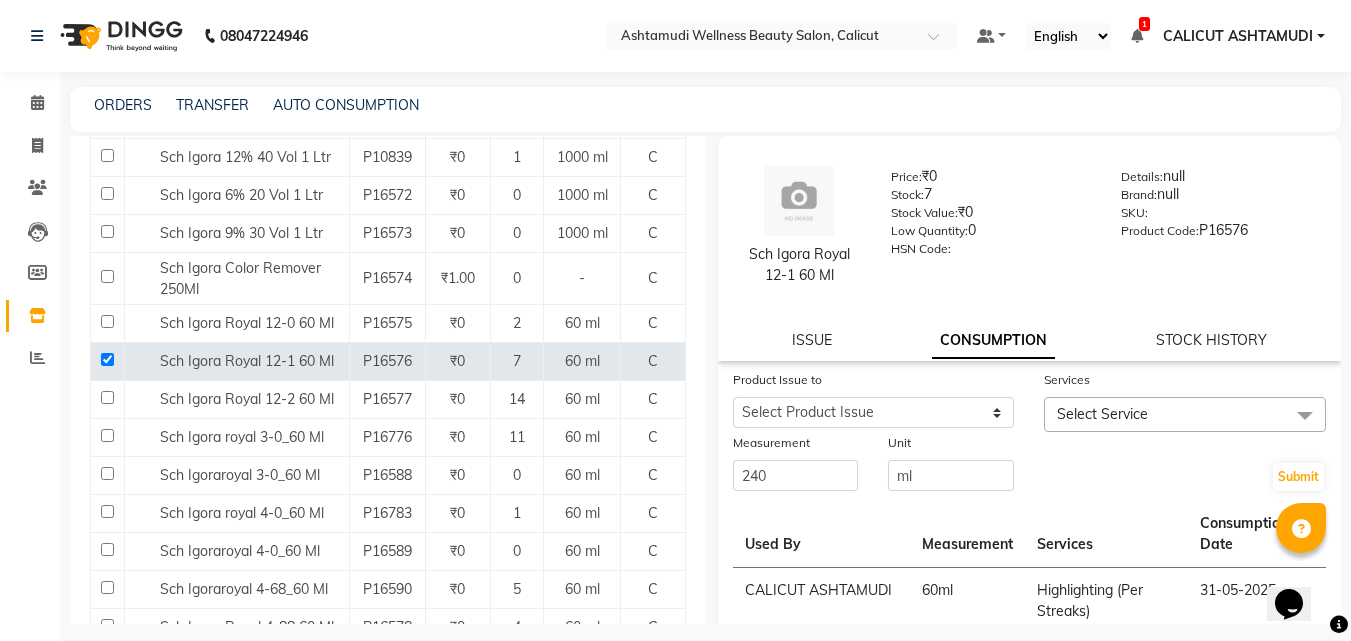 drag, startPoint x: 1112, startPoint y: 401, endPoint x: 1110, endPoint y: 451, distance: 50.039986 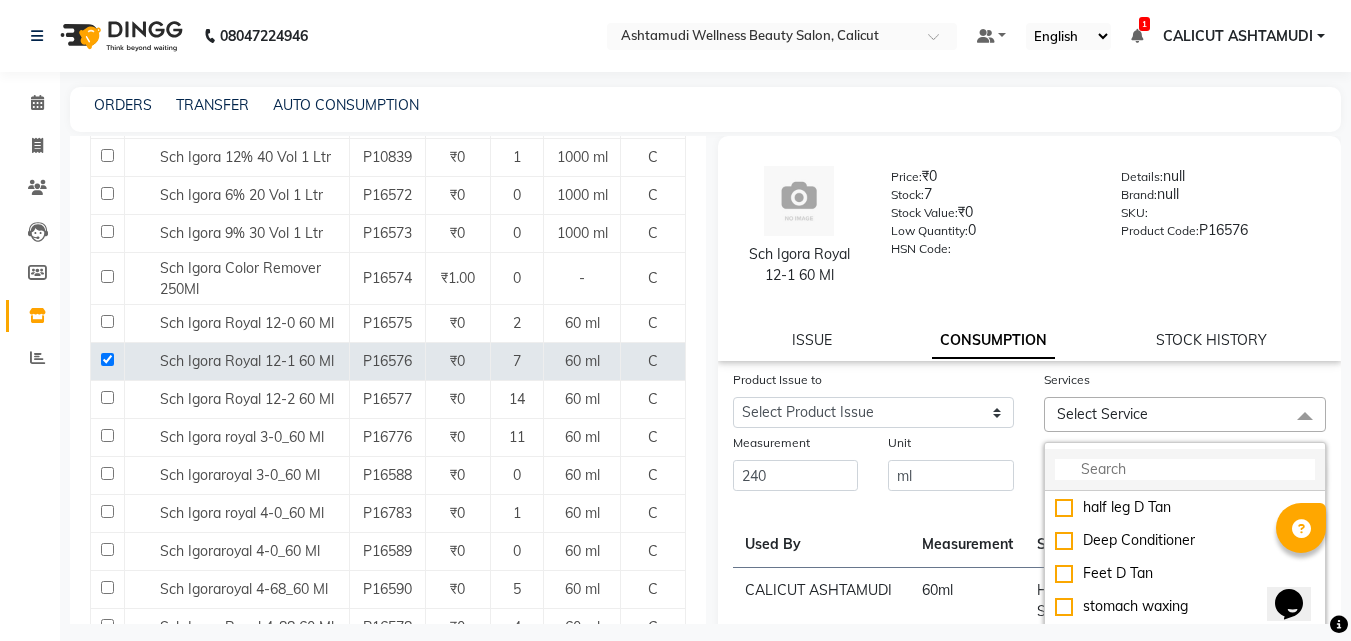 click 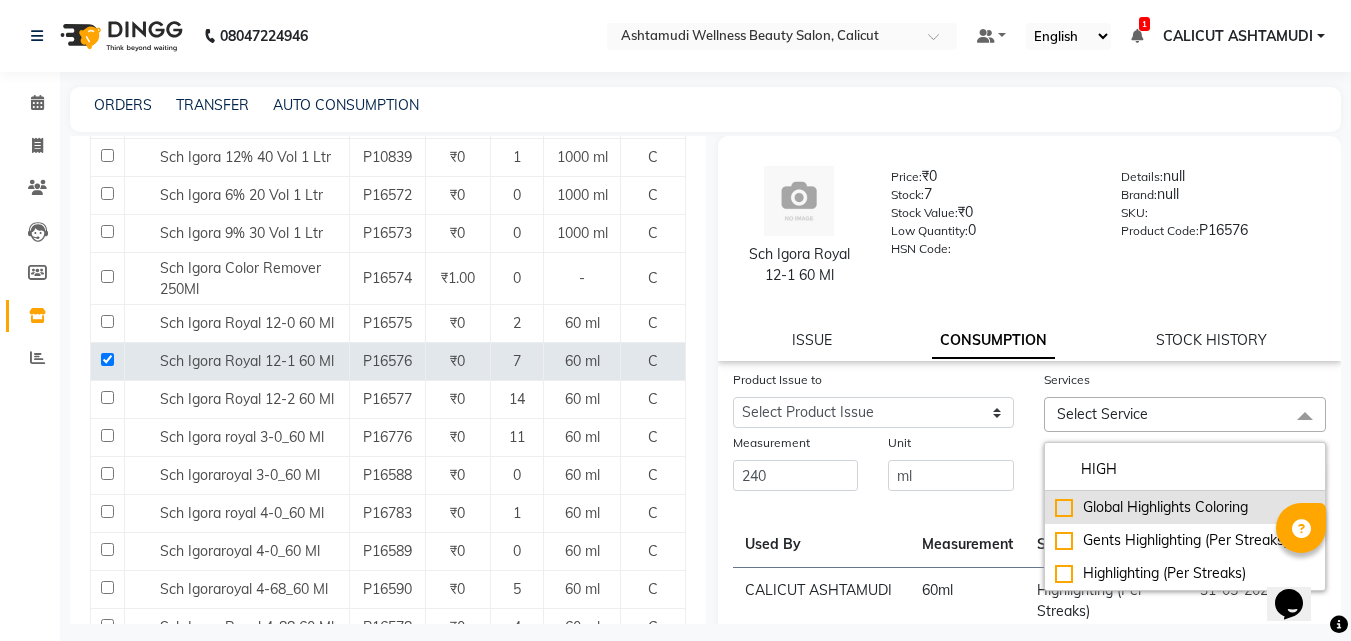 click on "Global Highlights Coloring" 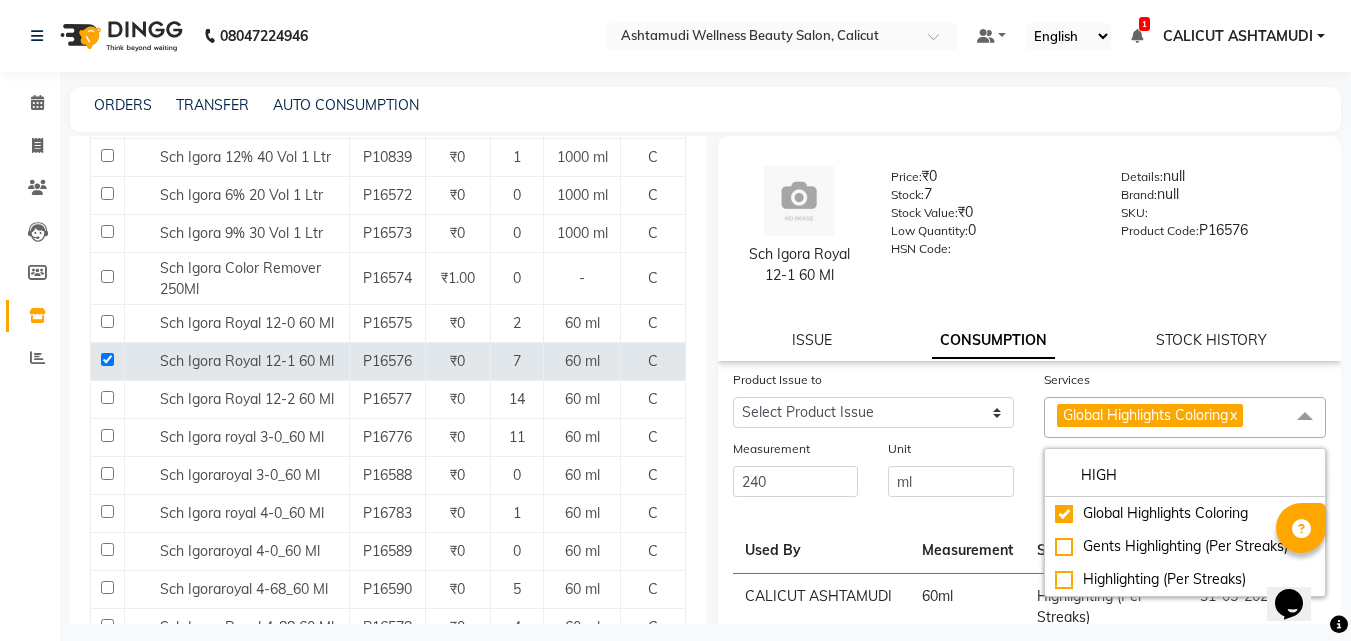 click on "Measurement" 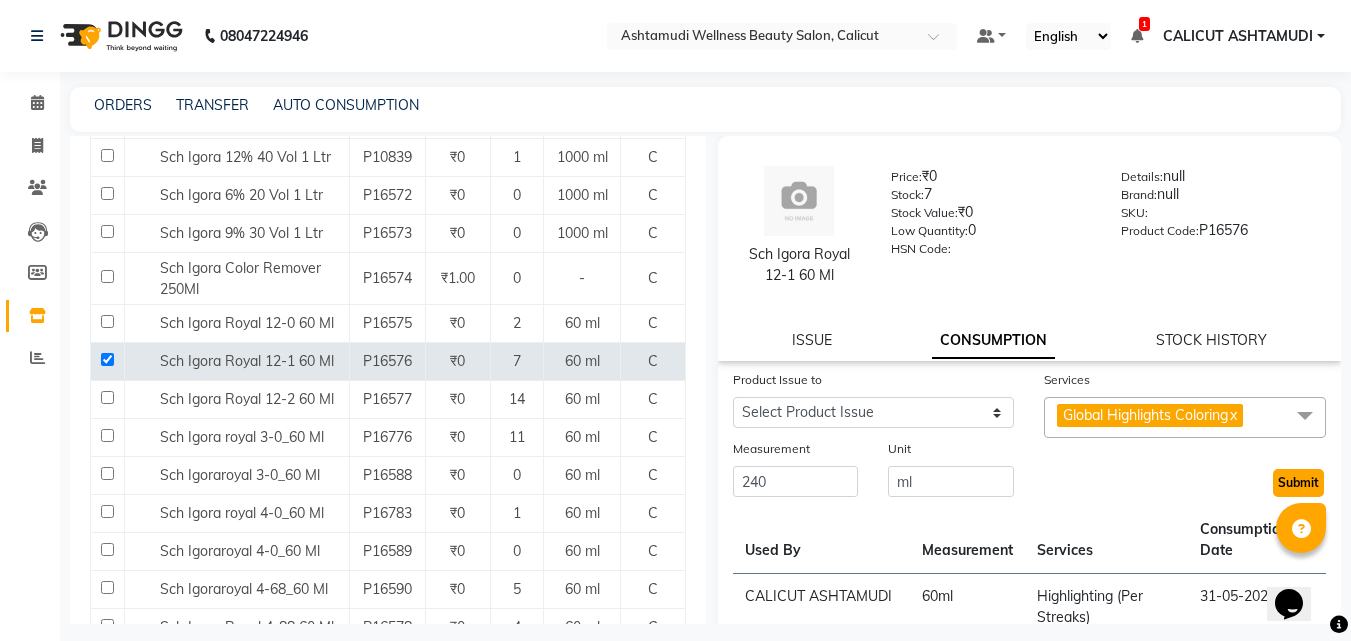click on "Submit" 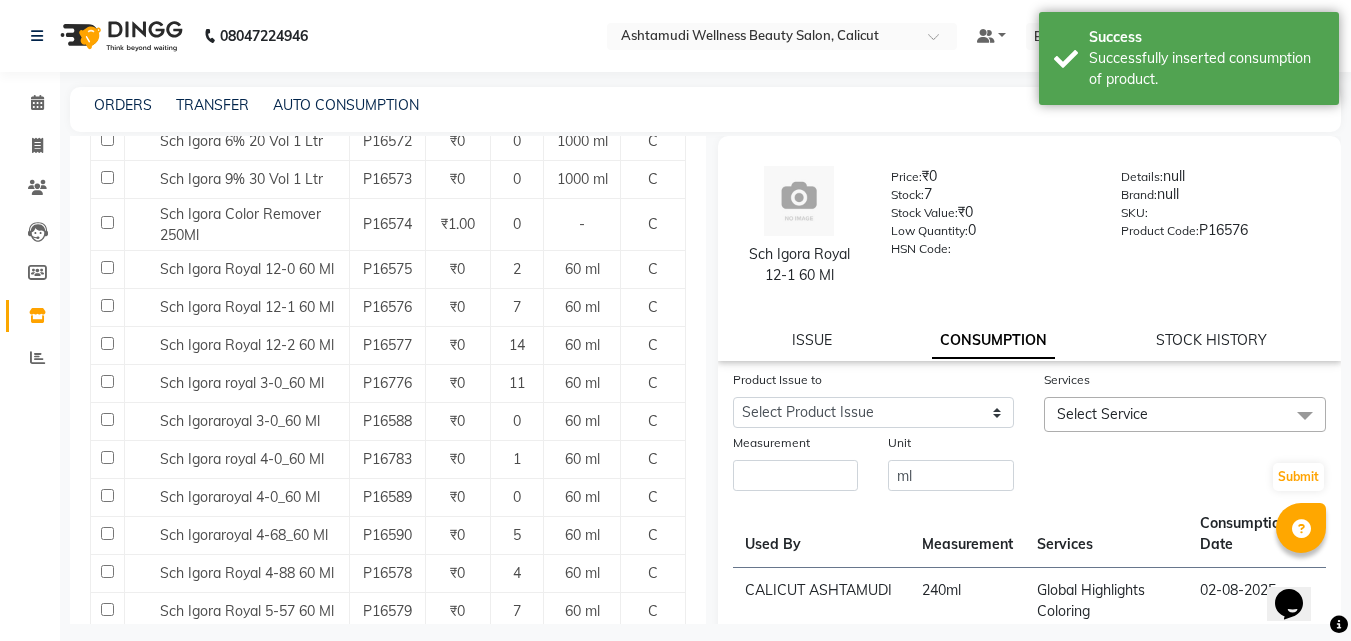 scroll, scrollTop: 400, scrollLeft: 0, axis: vertical 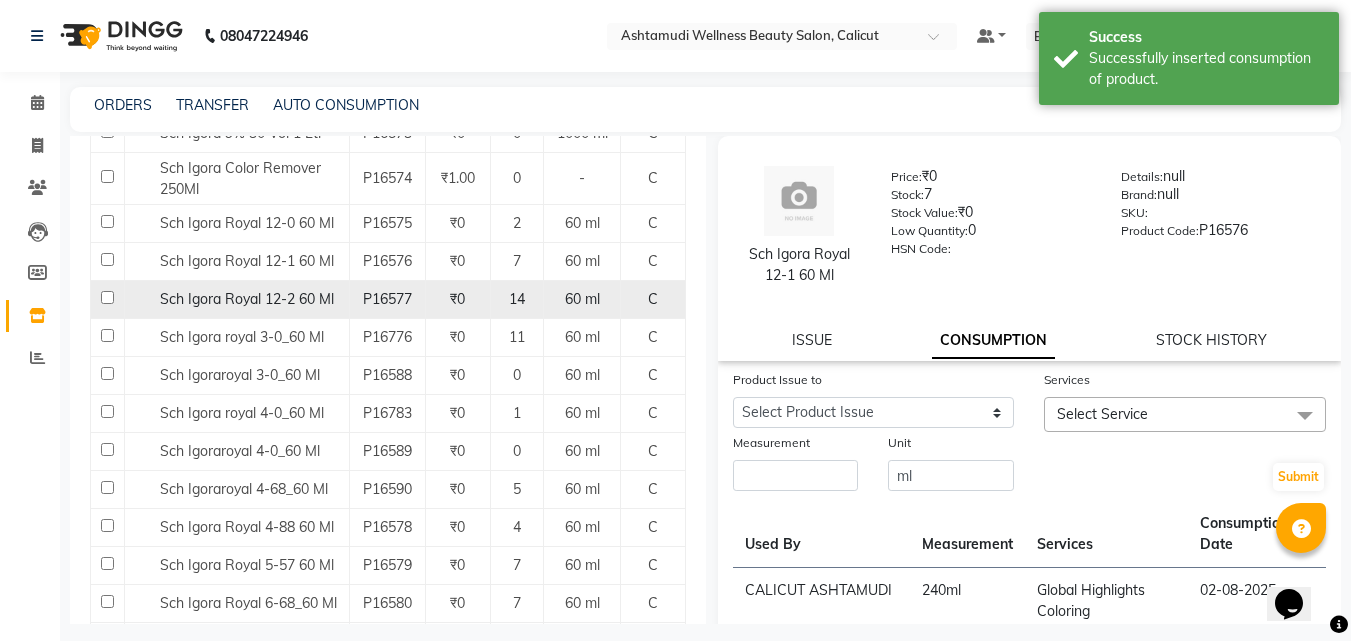 click 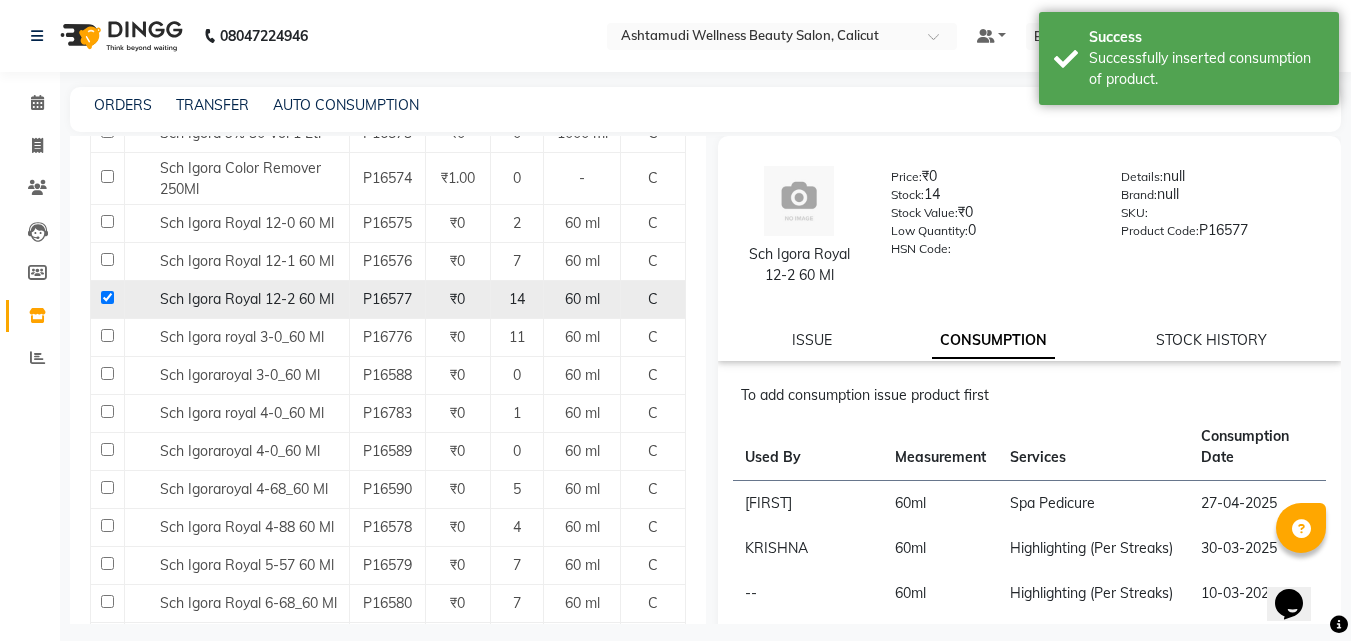 click 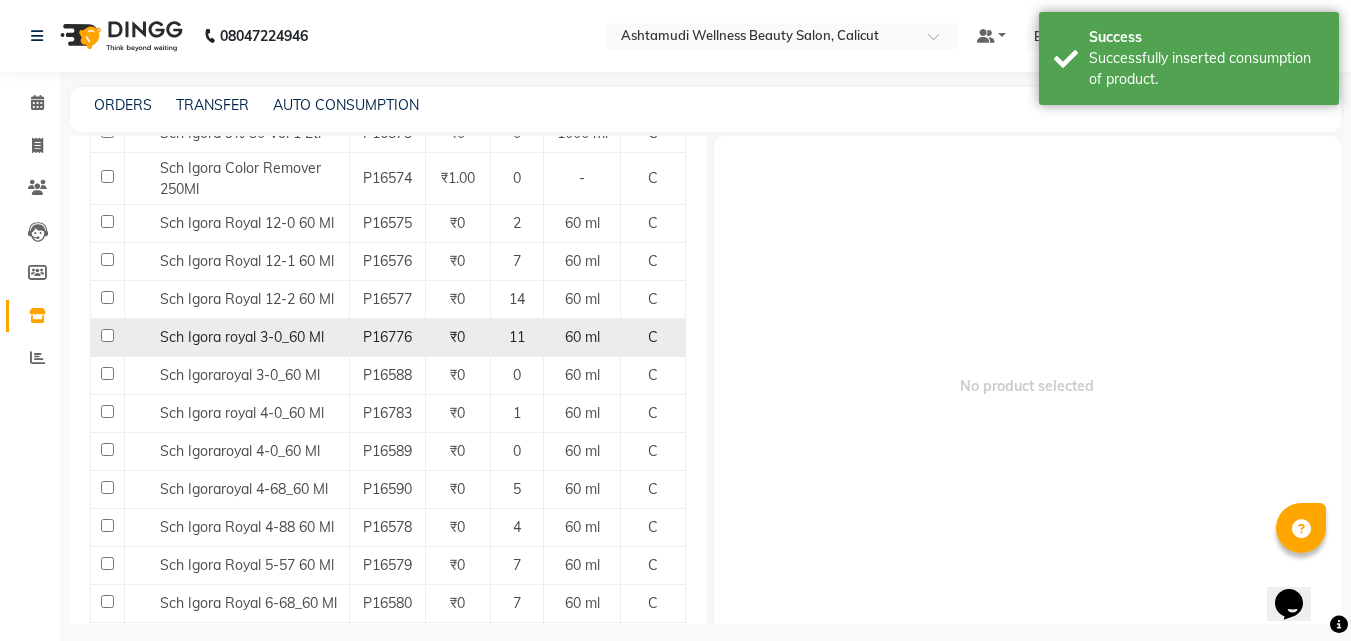 click 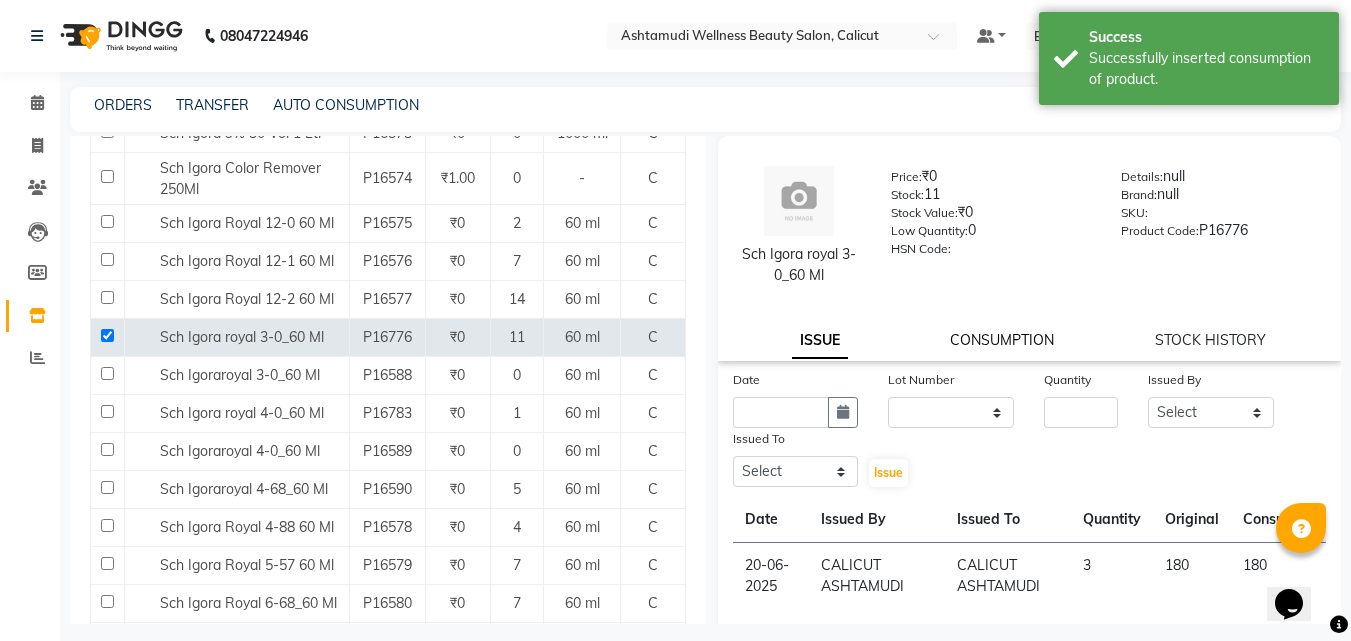 drag, startPoint x: 1042, startPoint y: 340, endPoint x: 1022, endPoint y: 358, distance: 26.907248 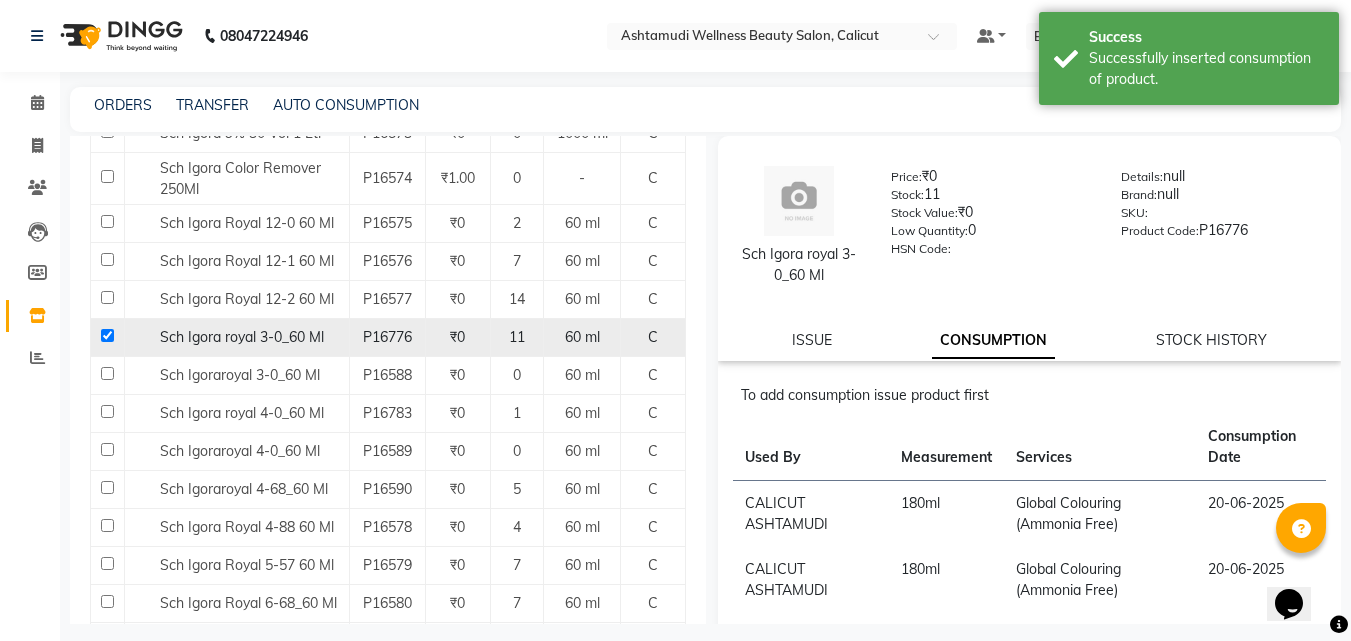 click 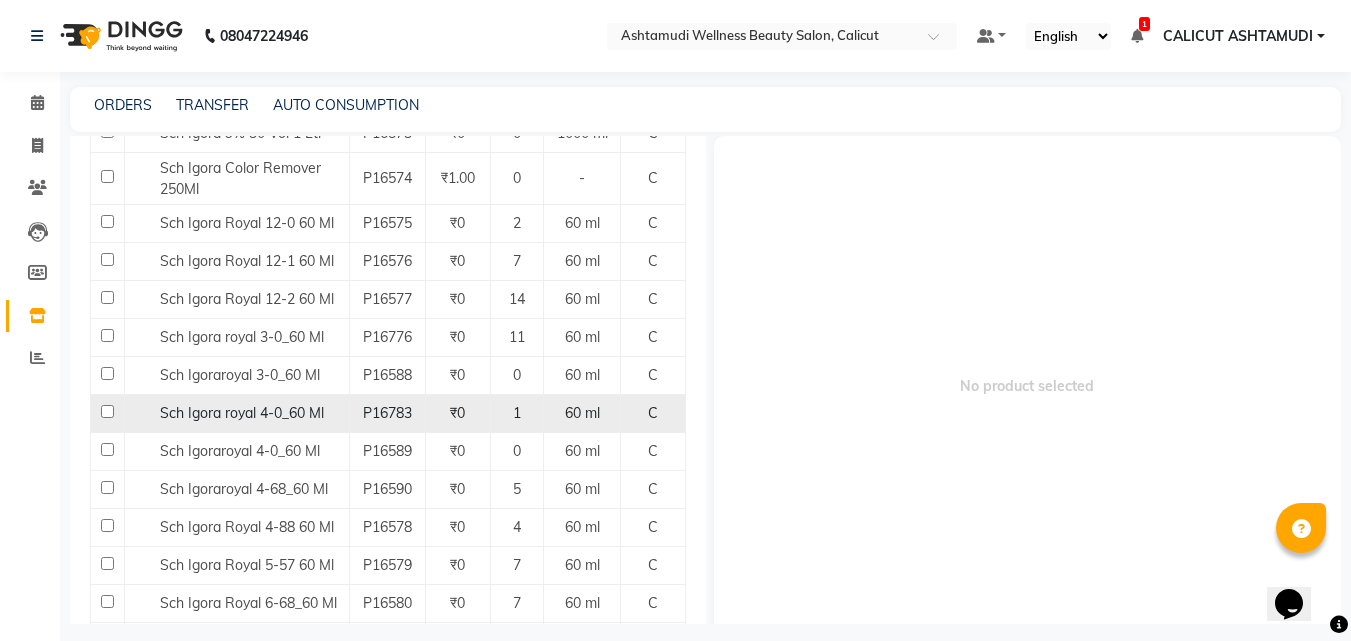 click 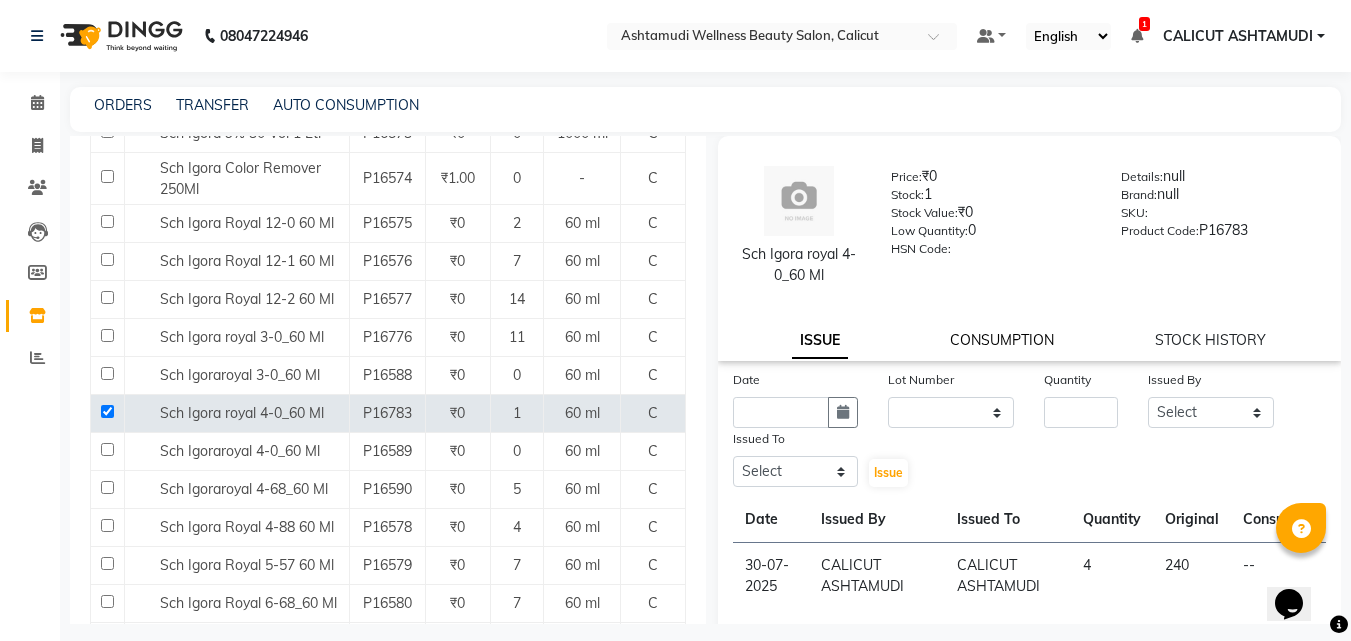 click on "Sch Igora royal 4-0_60 Ml Price: [PRICE] Stock: [NUMBER] Stock Value: [PRICE] Low Quantity: [NUMBER] HSN Code: Details: null Brand: null SKU: Product Code: [NUMBER] ISSUE CONSUMPTION STOCK HISTORY" 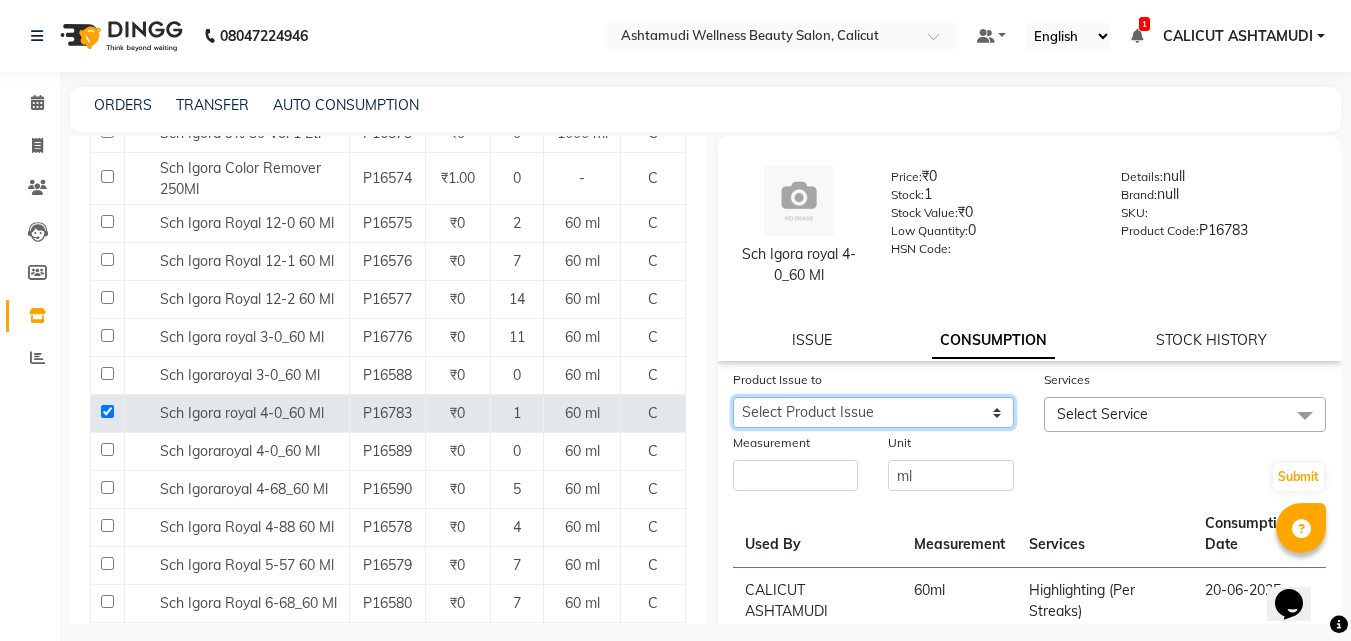 click on "Select Product Issue [DATE], Issued to: [CITY], Balance: [NUMBER] [DATE], Issued to: [CITY], Balance: [NUMBER]" 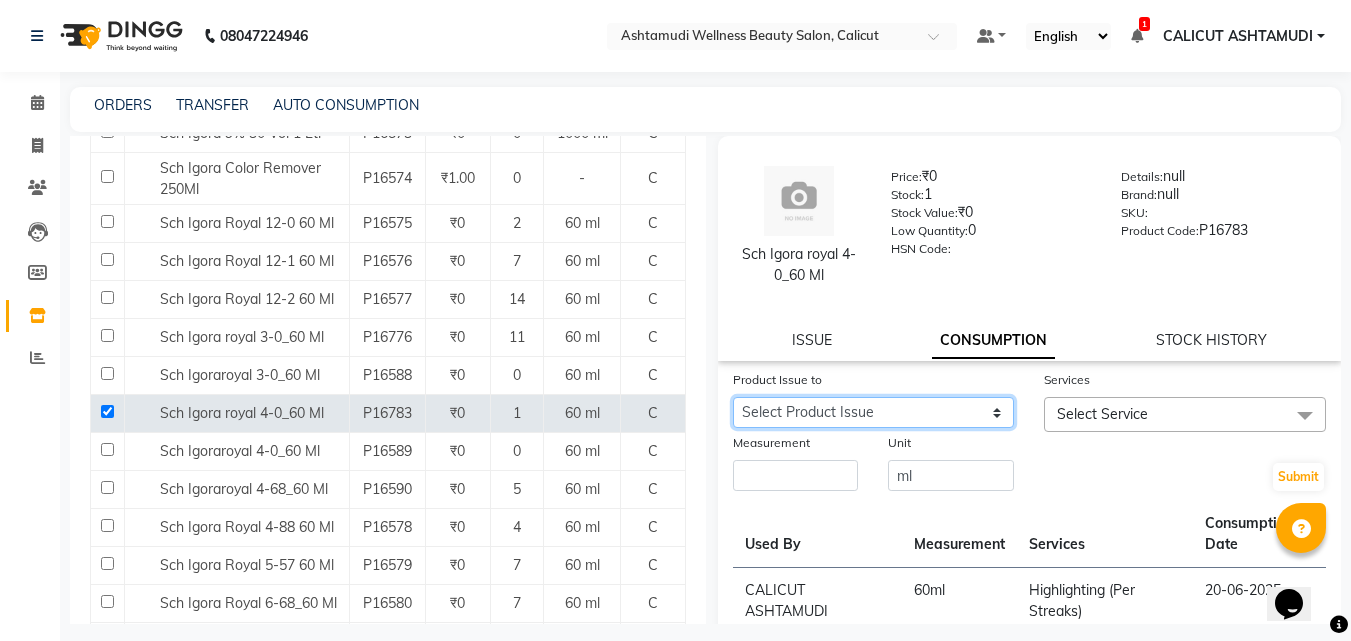 click on "Select Product Issue [DATE], Issued to: [CITY], Balance: [NUMBER] [DATE], Issued to: [CITY], Balance: [NUMBER]" 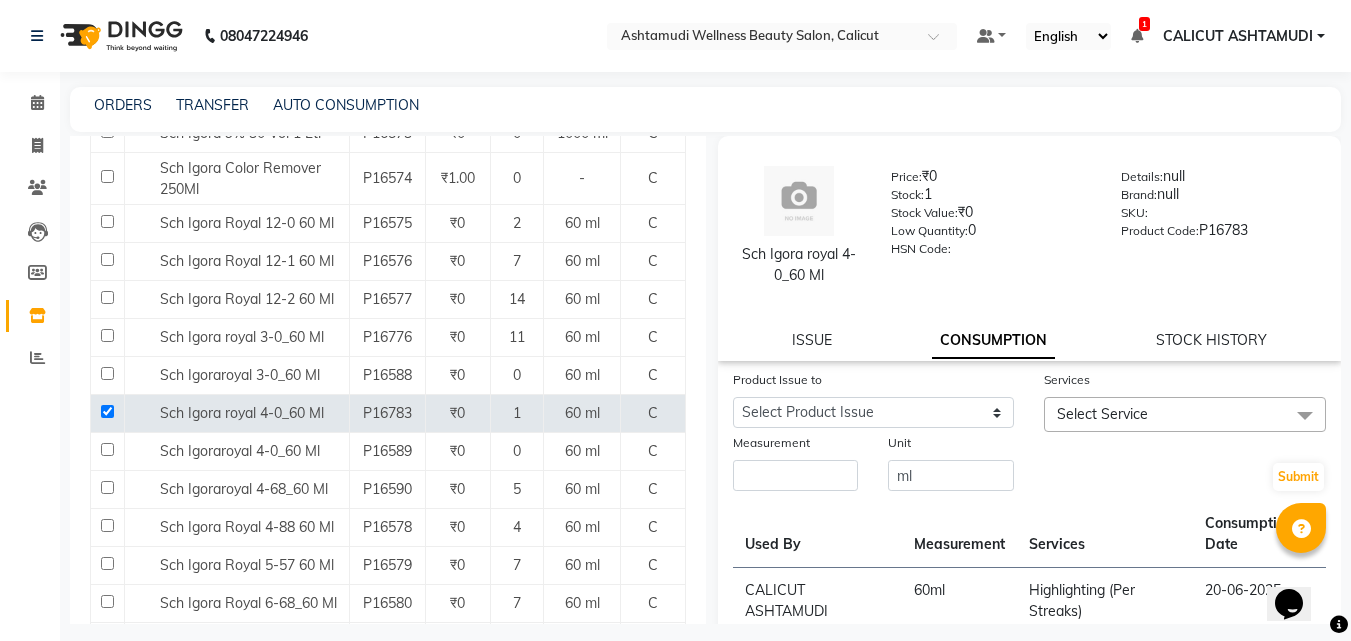 click on "Product Issue to Select Product Issue 2025-07-30, Issued to: [CITY] [CITY], Balance: 240 2025-07-30, Issued to: [CITY] [CITY], Balance: 600 Services Select Service half leg D tan  Deep Conditioner  Feet D  Tan  stomach waxing			 under arms D Tan 		 Moustache Coloring			 mid riff waxing  full back waxing			 blouse line D Tan 		 full arms D Tan Balayage Coloring			 Global Highlights Coloring			 Beard coloring			 Prelightning 	 Ear to Ear smoothening			 Frizz away Treatment Ear to Ear keratin 			 Ear to Ear nanoplastia			 Un-Tan Facial  Balayage - Hip Length Ironing Korean Glass Skin Facial Acne Facial Anti Acne Treatment Bridal Glow Facial Anti Ageing Facial Dermalite Fairness Facial De-Pigmentation Treatment D-Tan Facial Fyc Bio Marine Facial Fyc Fruit Fusion Facial D-Tan Pack Gents Diamond Facial D-Tan Cleanup Fyc Luster Gold Facial Diamond Facial Fruit Facial Gents Dermalite Fairness Facial Fyc Red Wine Facial Fyc Pure Vit-C Facial Gents Bridal Glow Facial Gents D-Tan Facial Gents Fruit Facial U Cut" 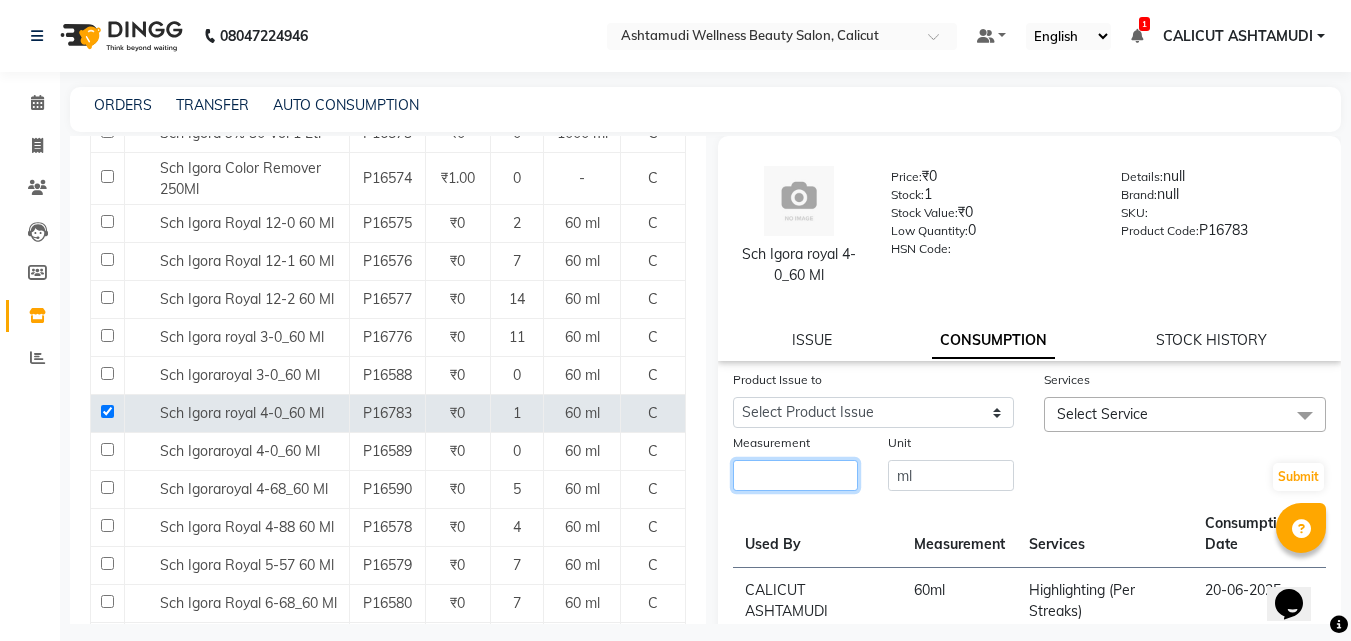 click 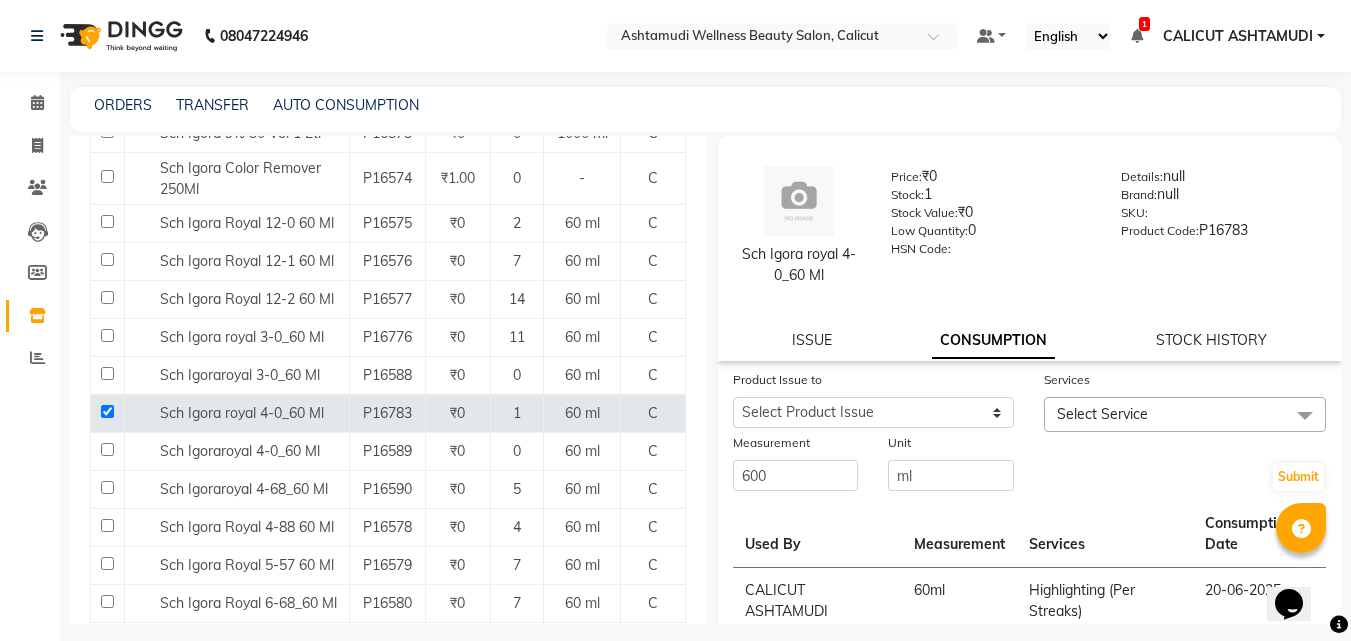 click on "Select Service" 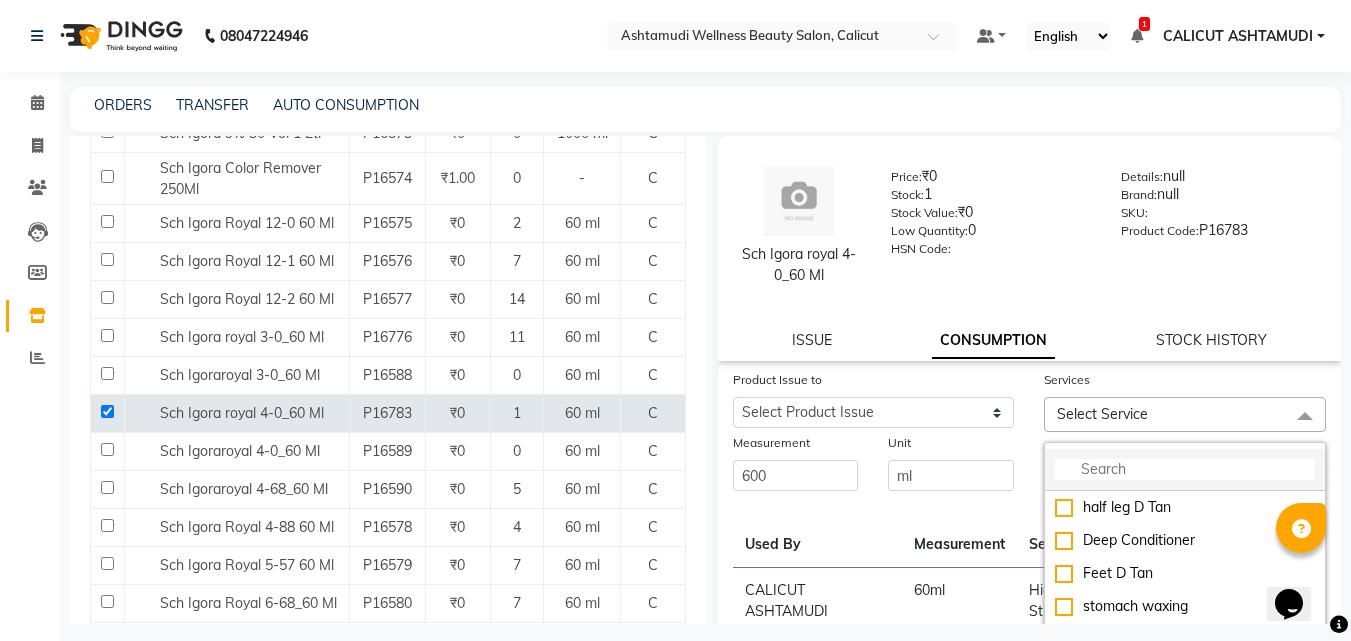 click 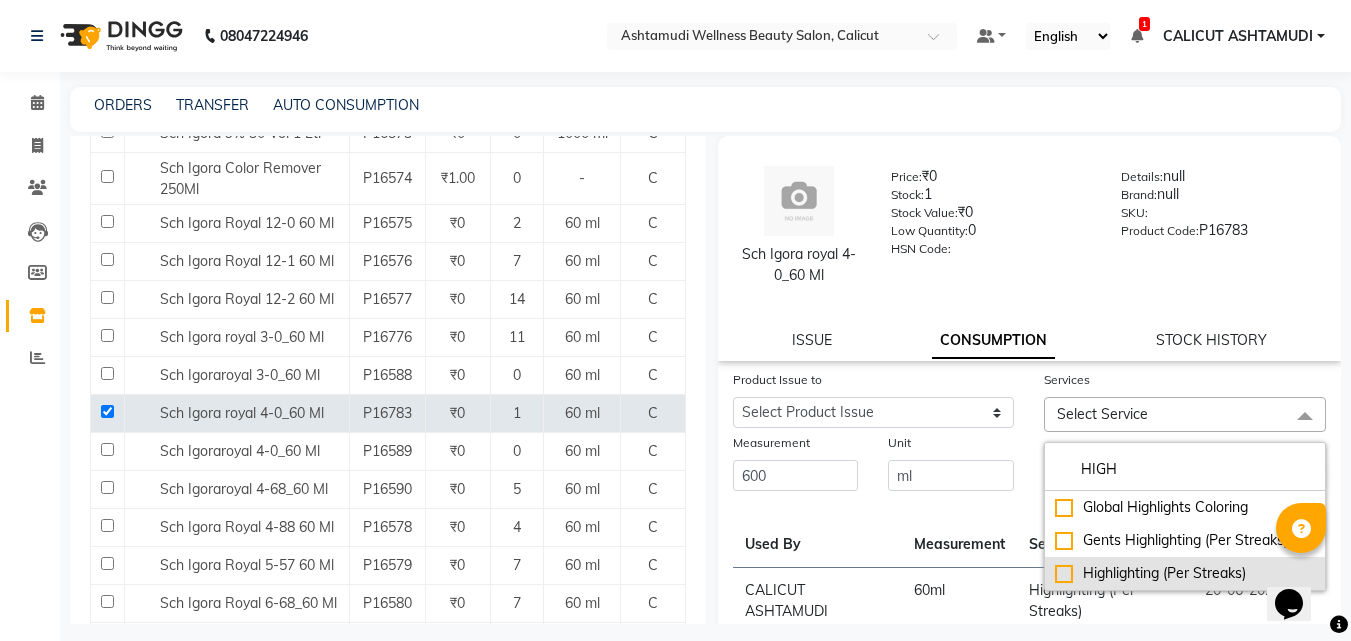 click on "Highlighting (Per Streaks)" 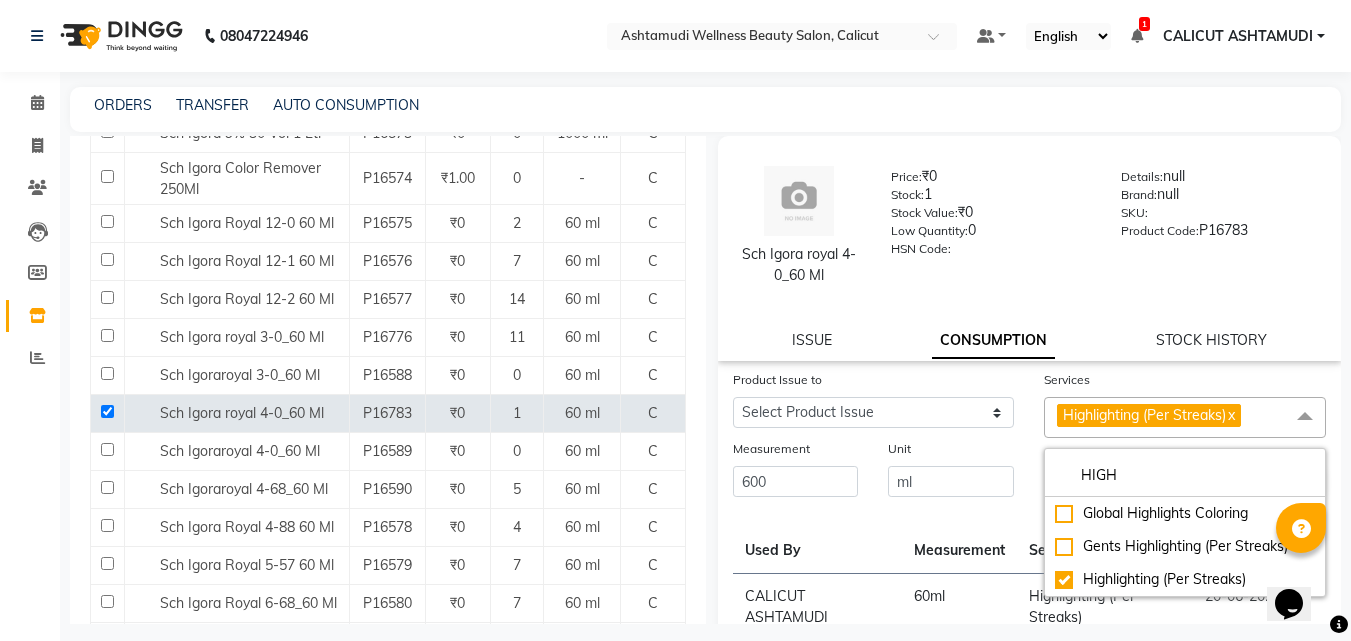 click on "Unit ml" 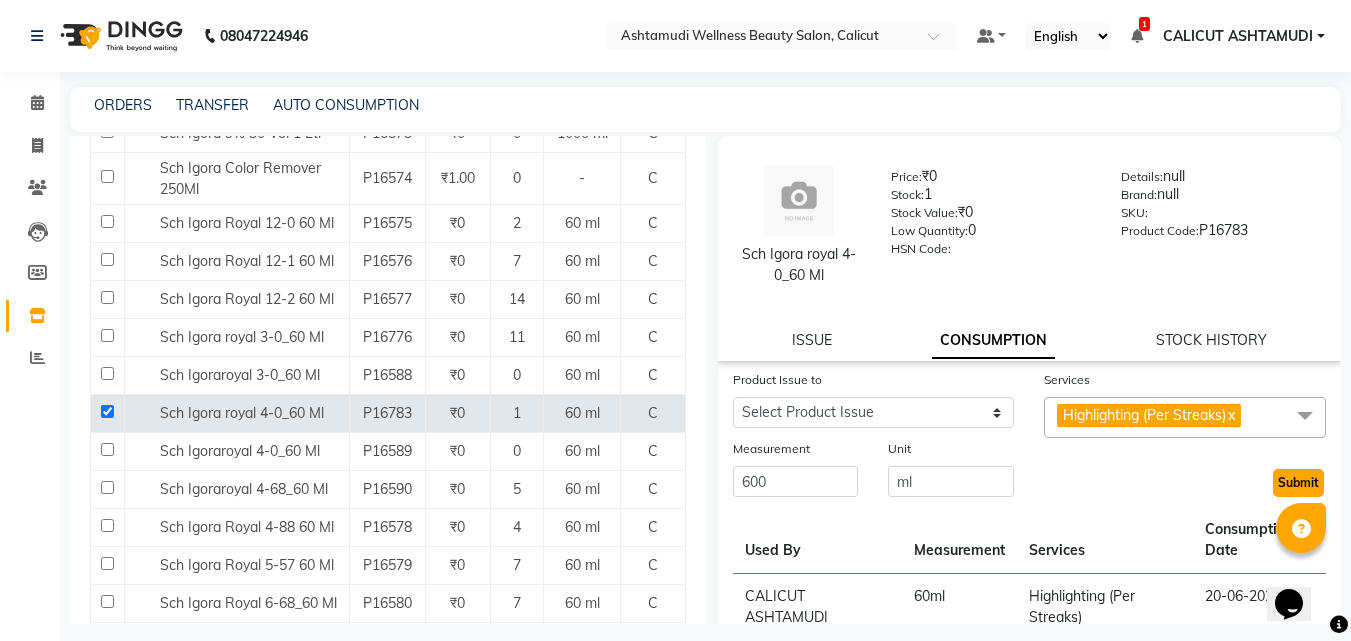 click on "Submit" 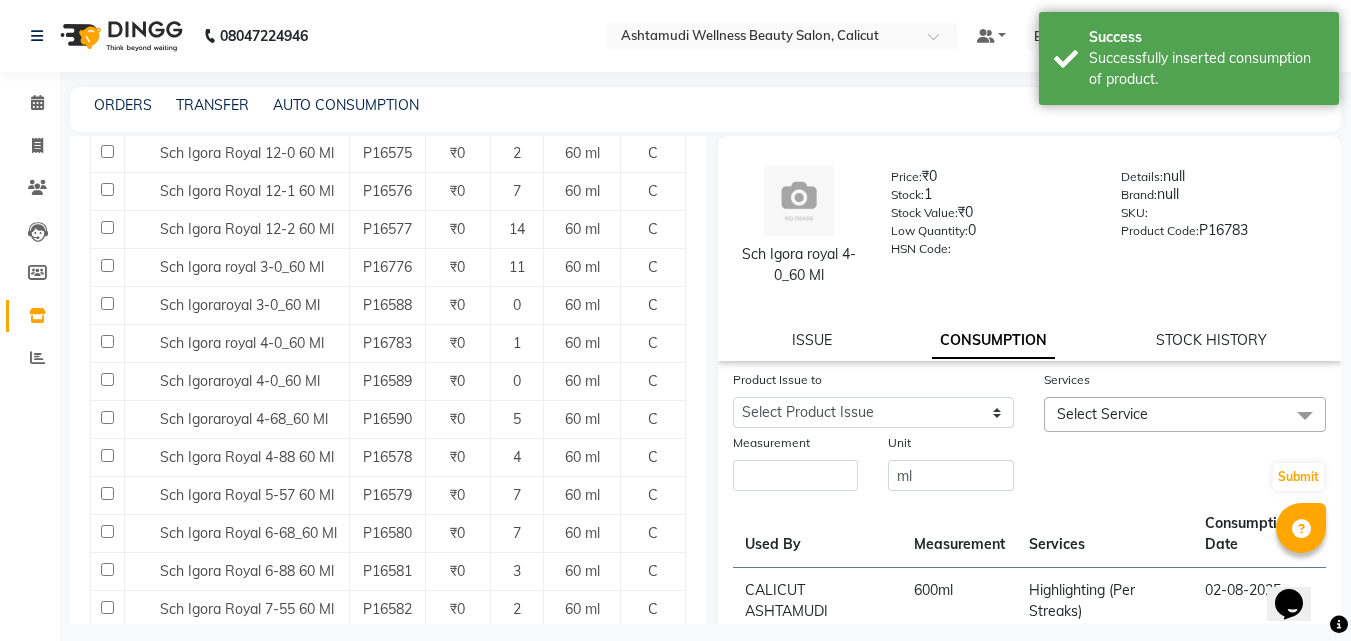 scroll, scrollTop: 500, scrollLeft: 0, axis: vertical 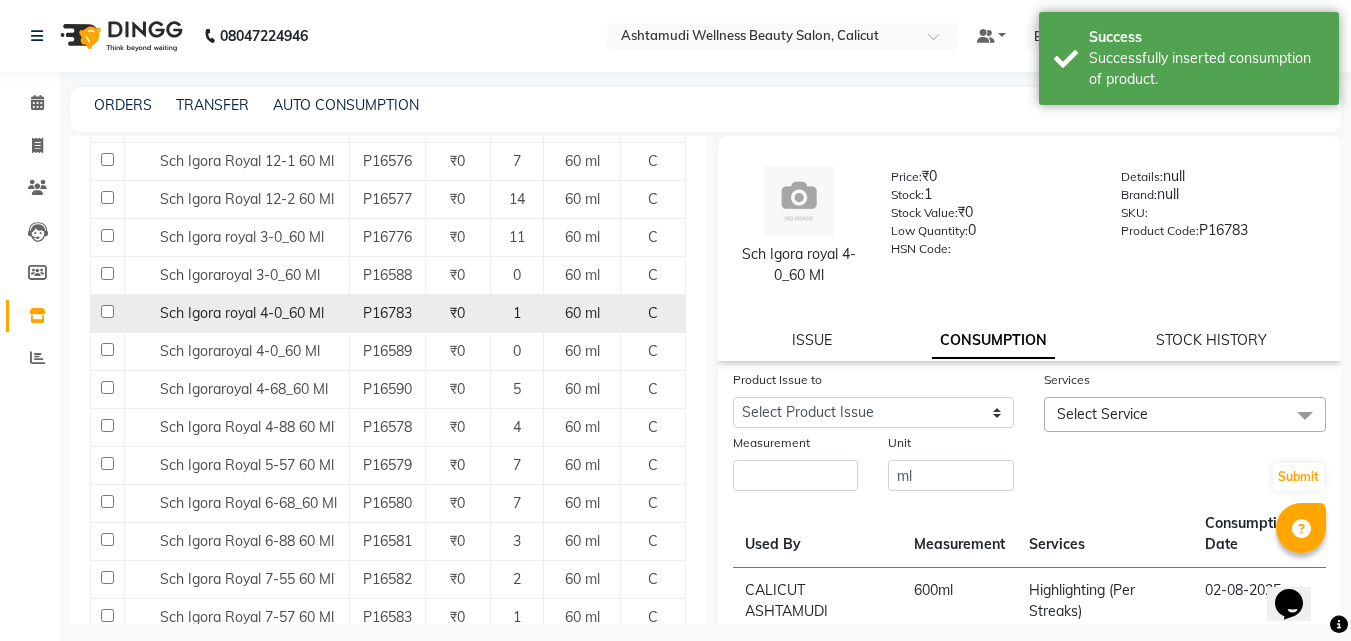 click 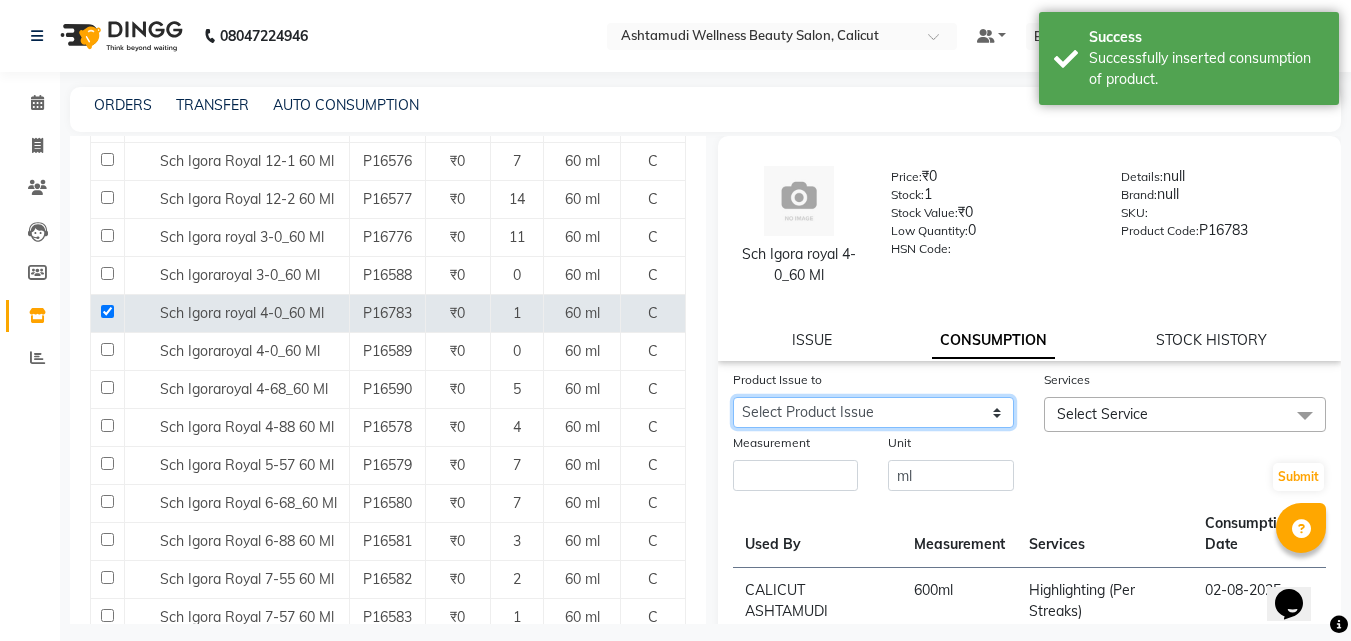 click on "Select Product Issue 2025-07-30, Issued to: [ORGANIZATION], Balance: 240" 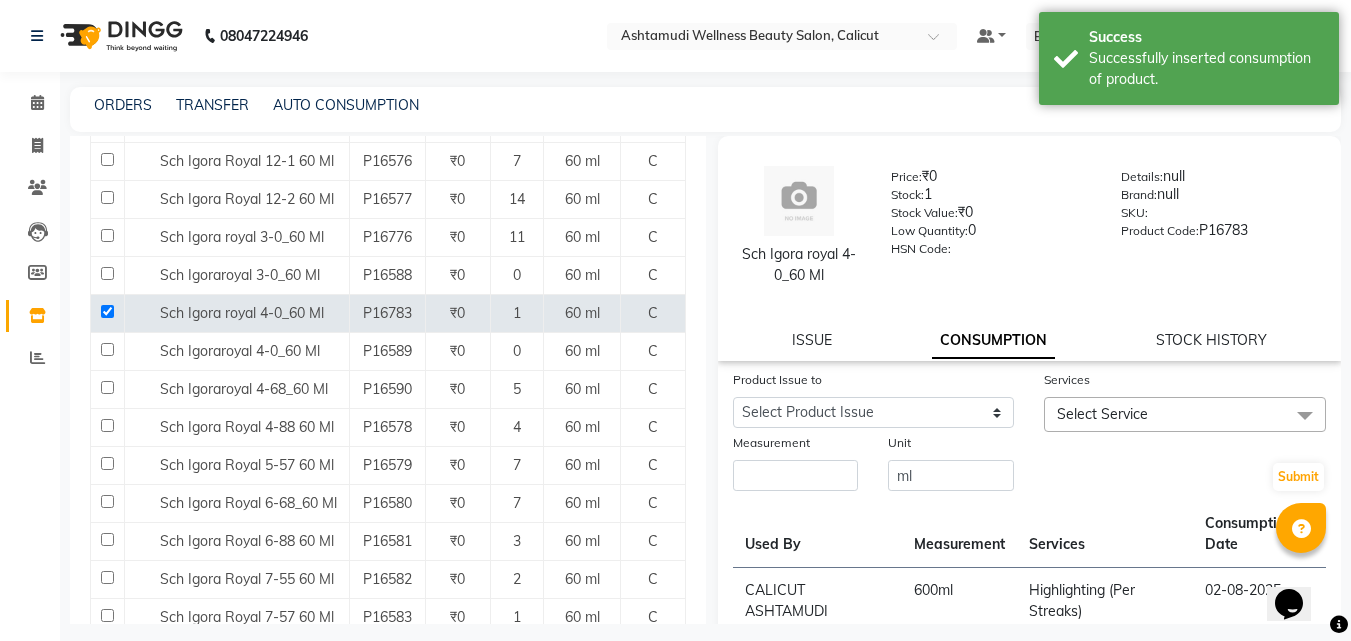click on "Services" 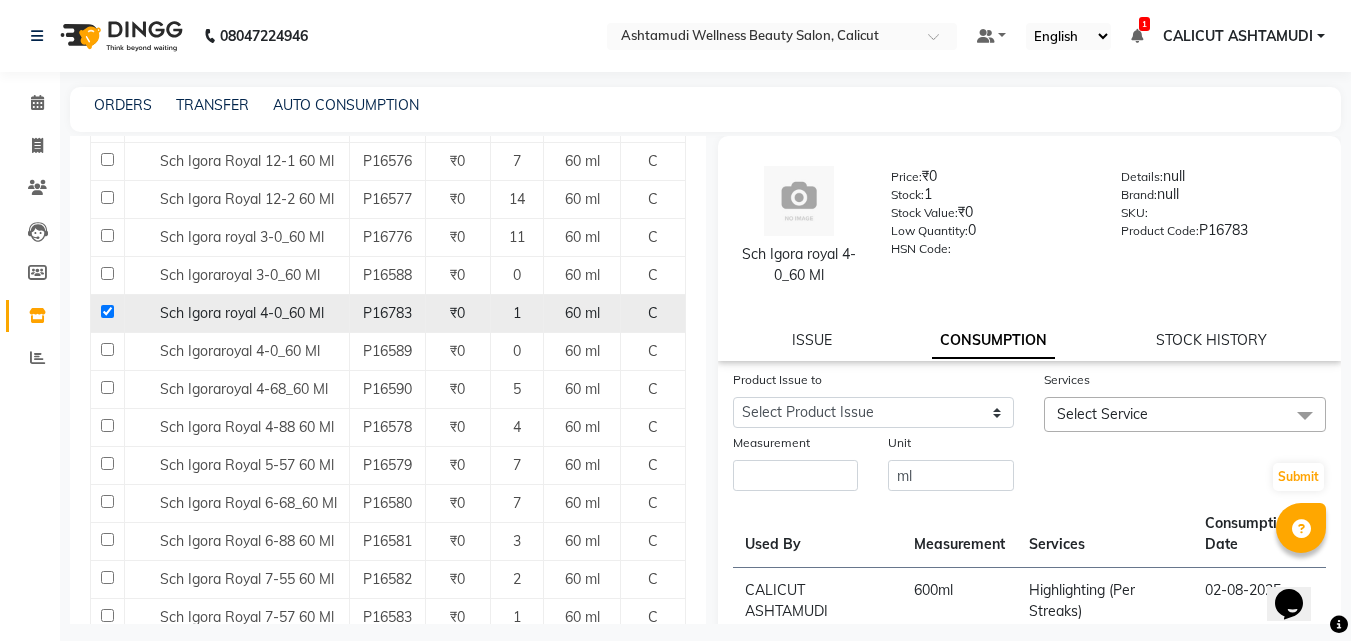 click 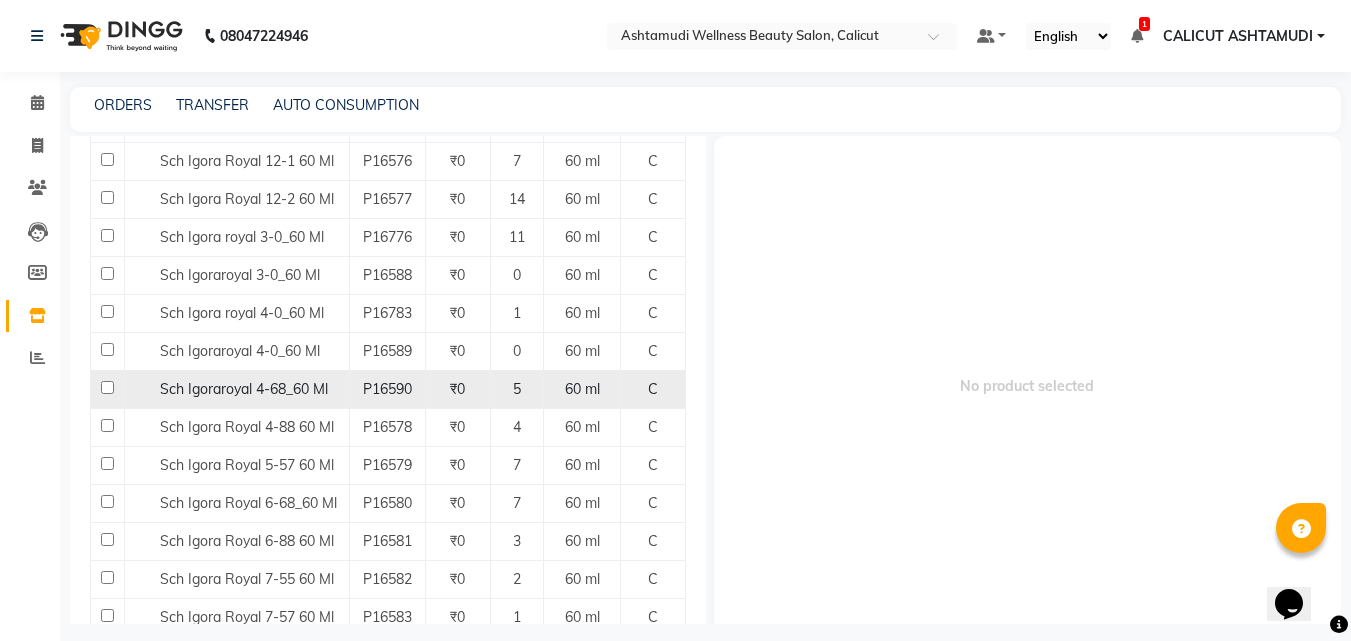 click 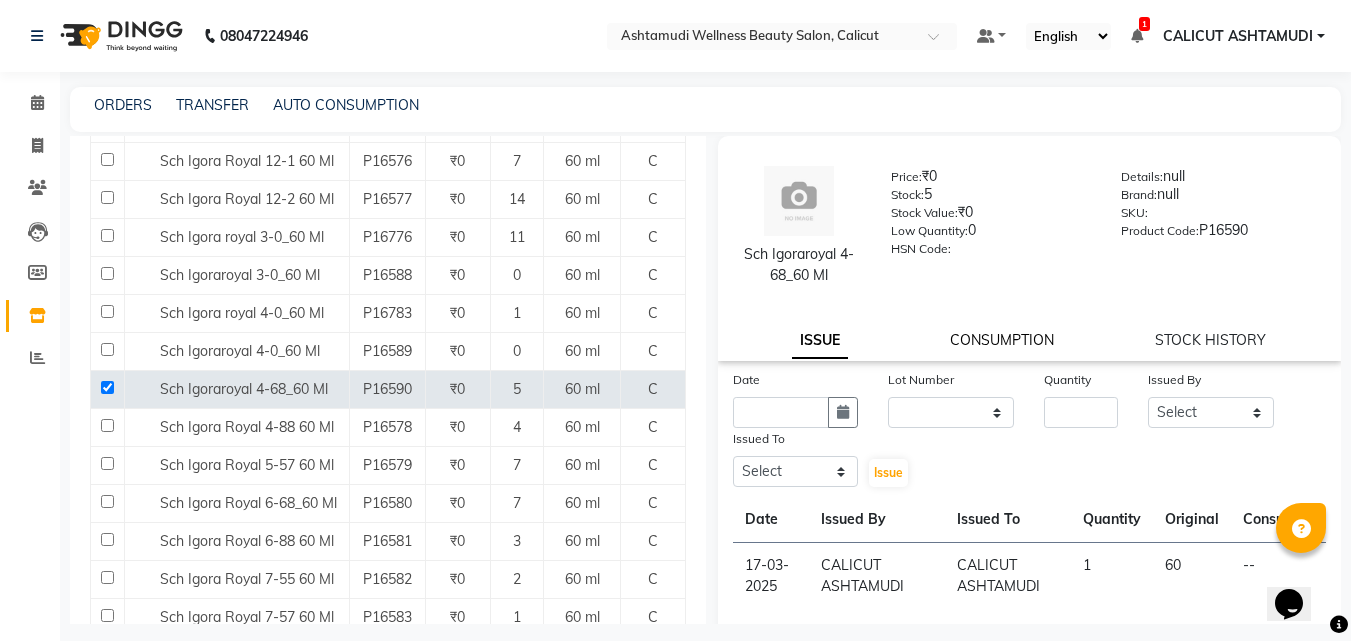 drag, startPoint x: 1013, startPoint y: 348, endPoint x: 1012, endPoint y: 332, distance: 16.03122 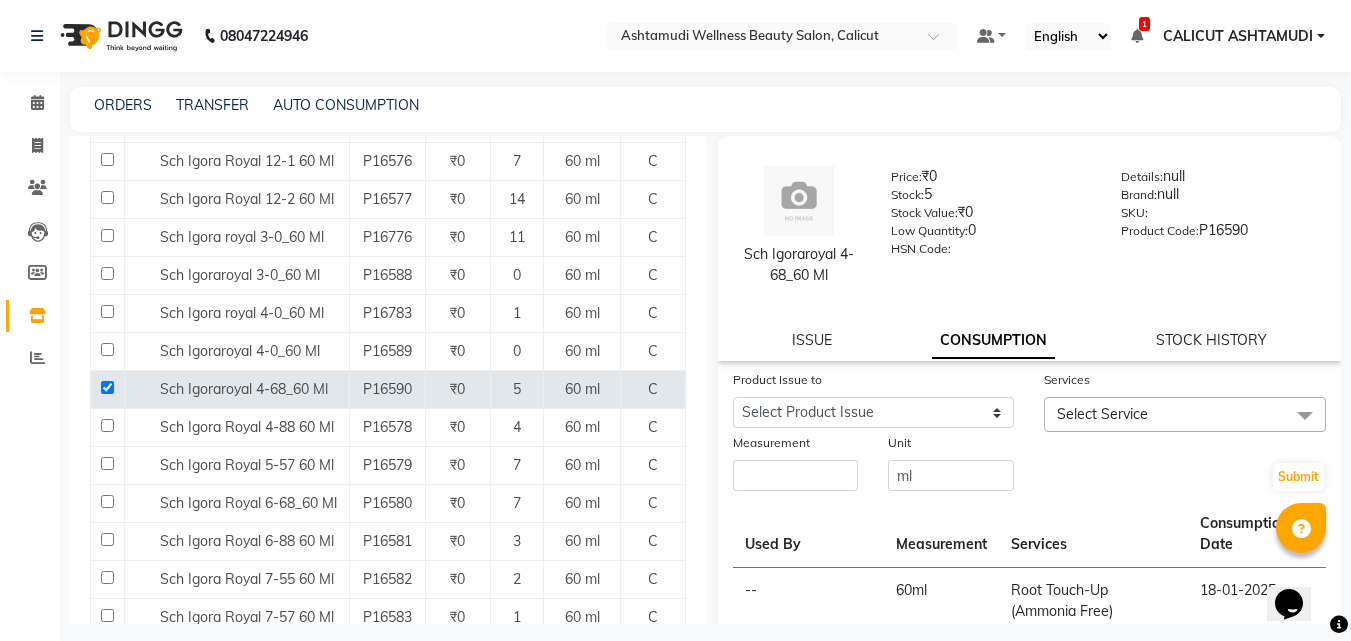 click on "CONSUMPTION" 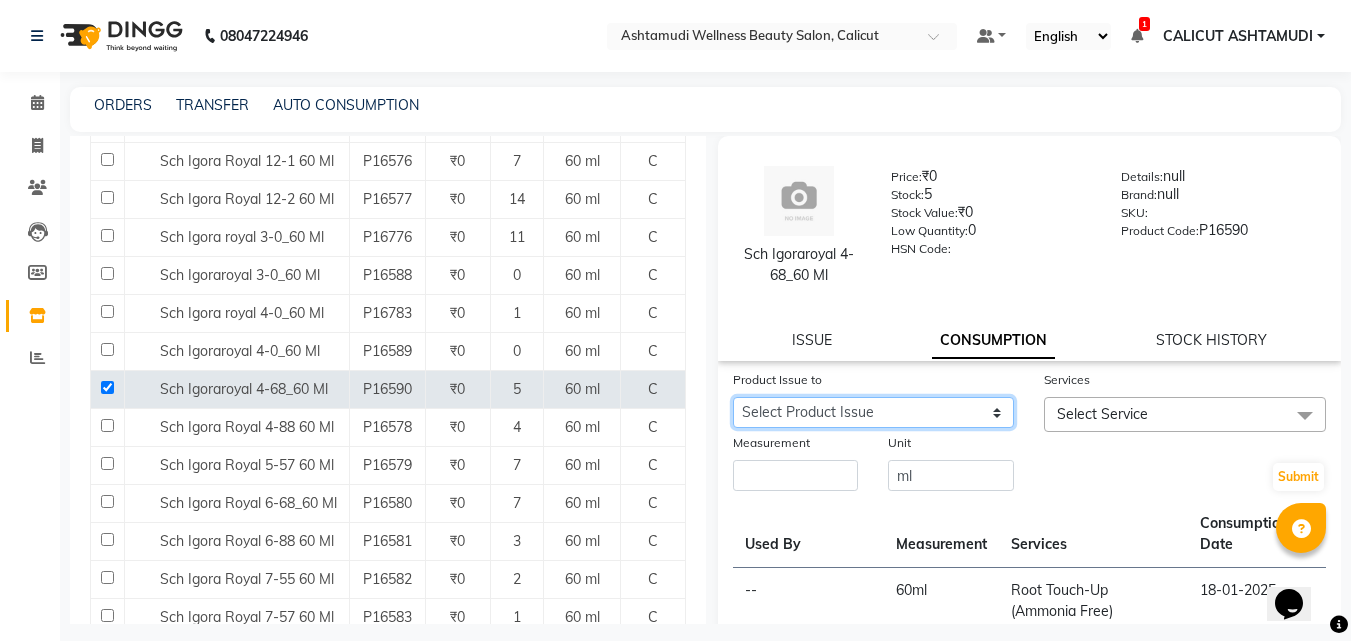 click on "Select Product Issue 2025-03-17, Issued to: [ORGANIZATION], Balance: 60 2025-02-25, Issued to: [ORGANIZATION], Balance: 60 2025-01-27, Issued to: [ORGANIZATION], Balance: 60" 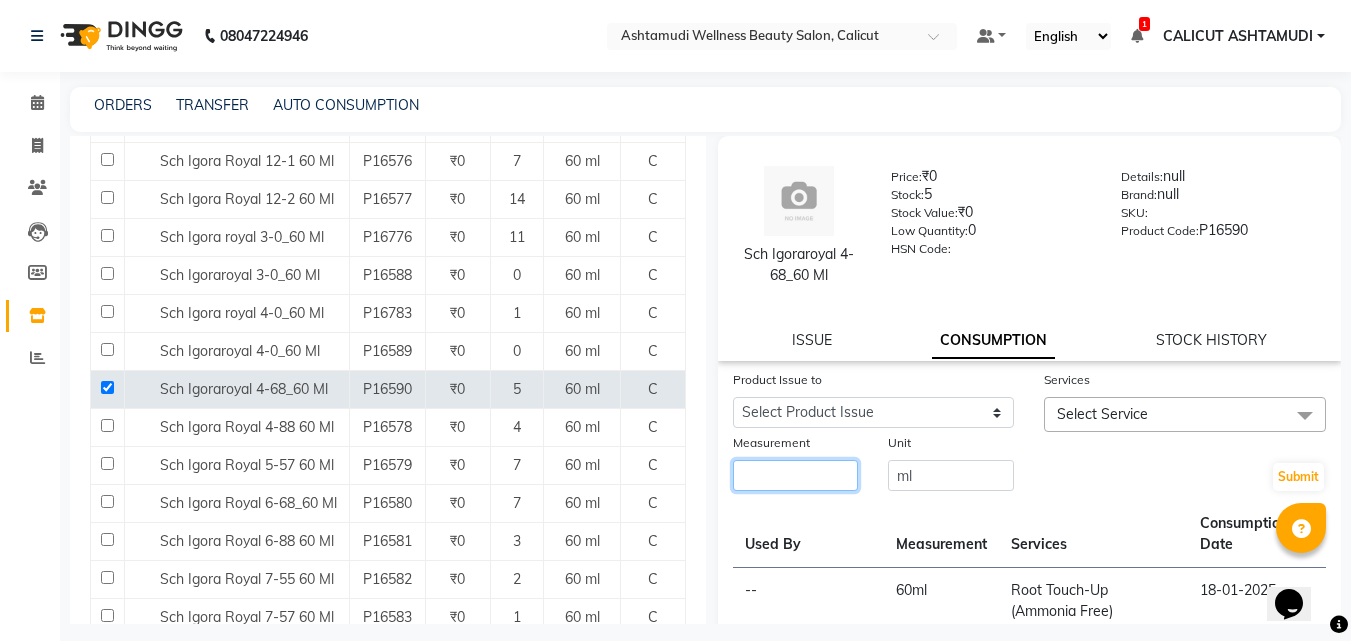 click 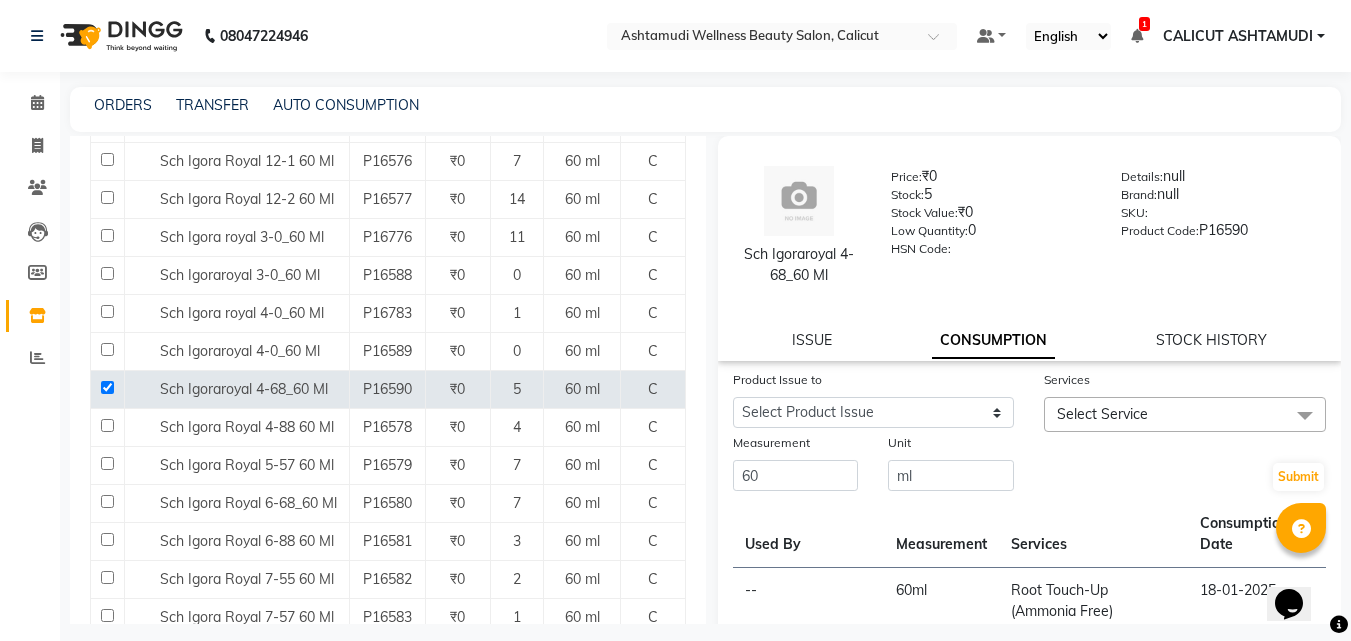click on "Select Service" 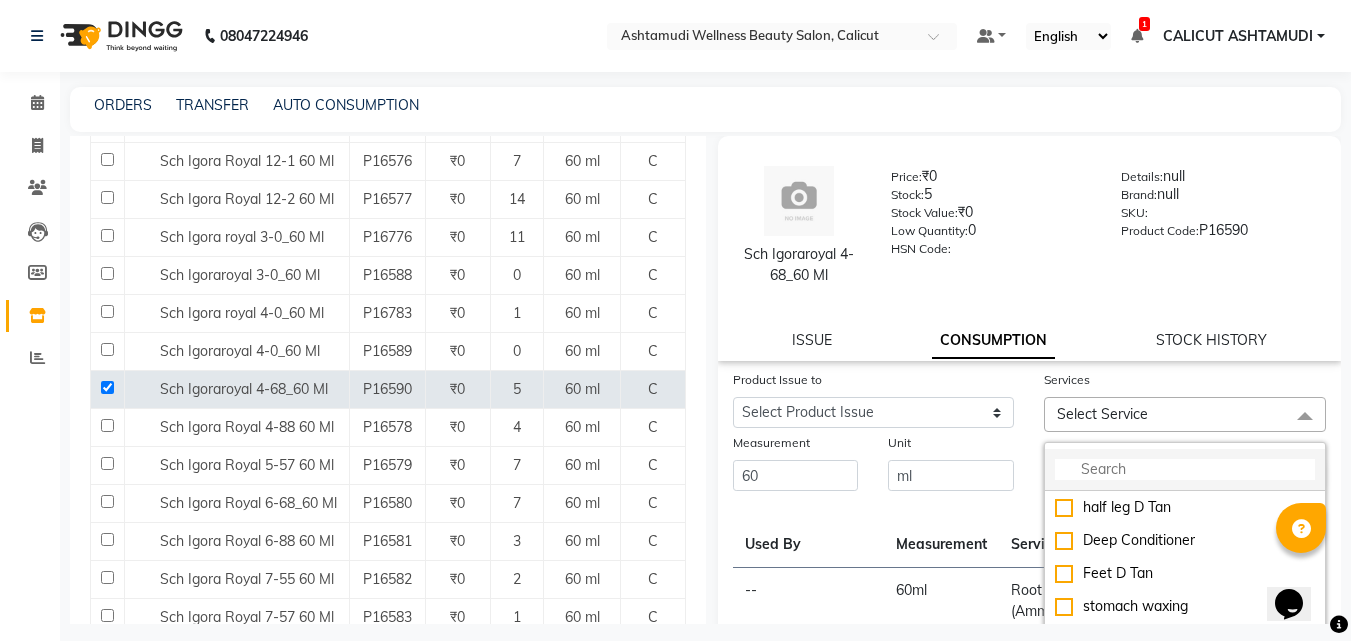 click 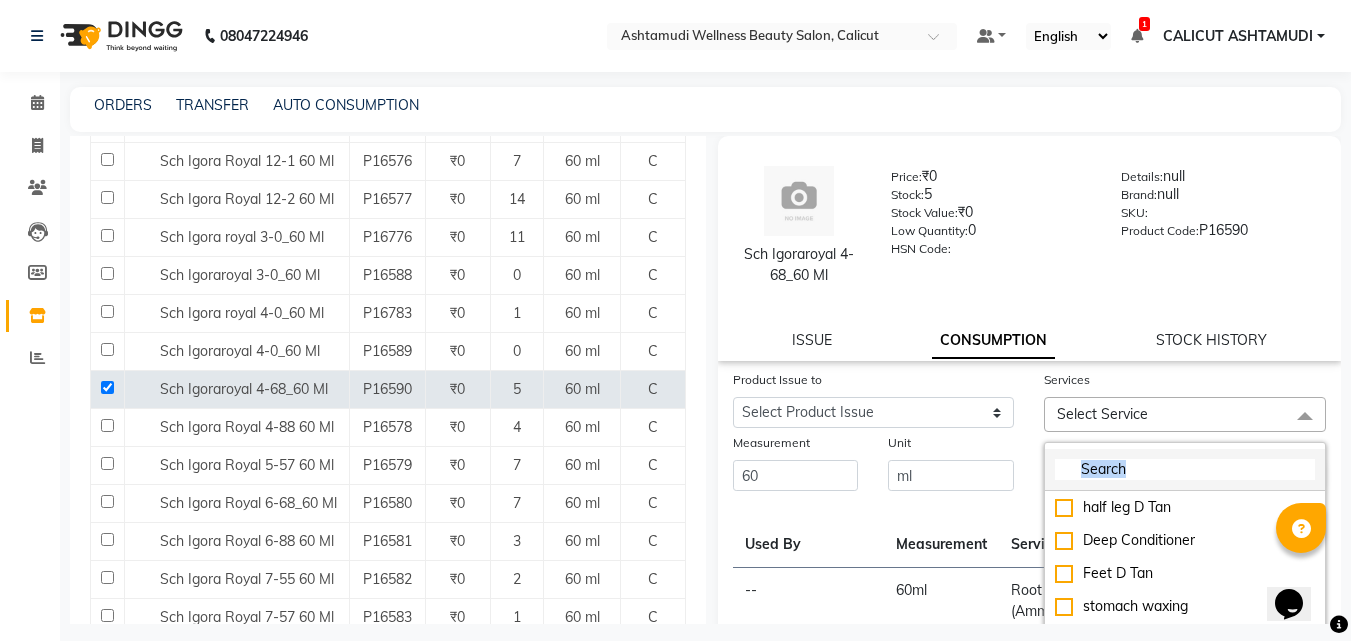 click 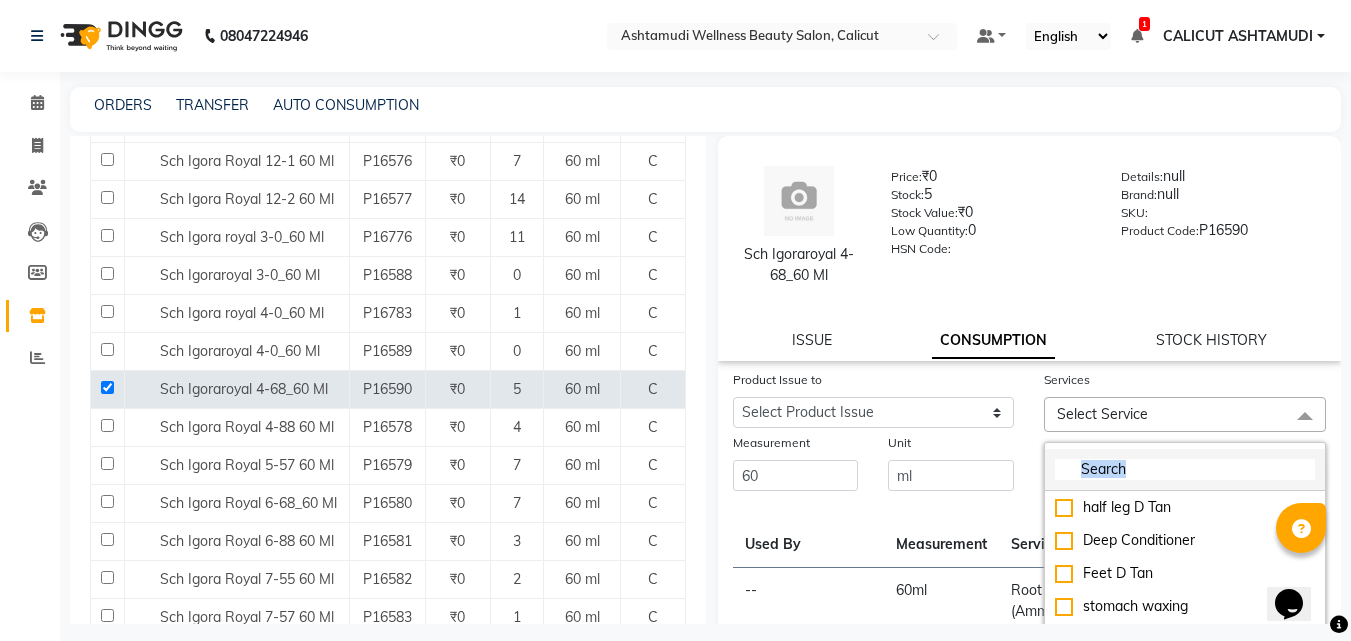 click 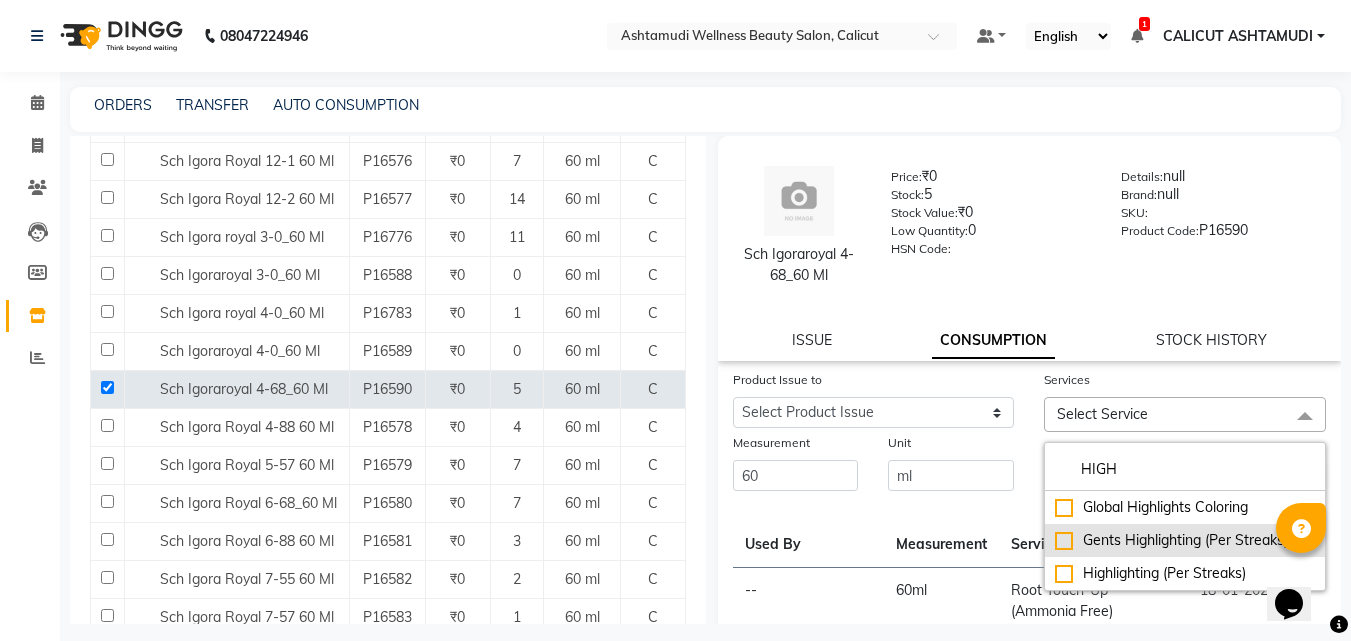 click on "Gents Highlighting (Per Streaks)" 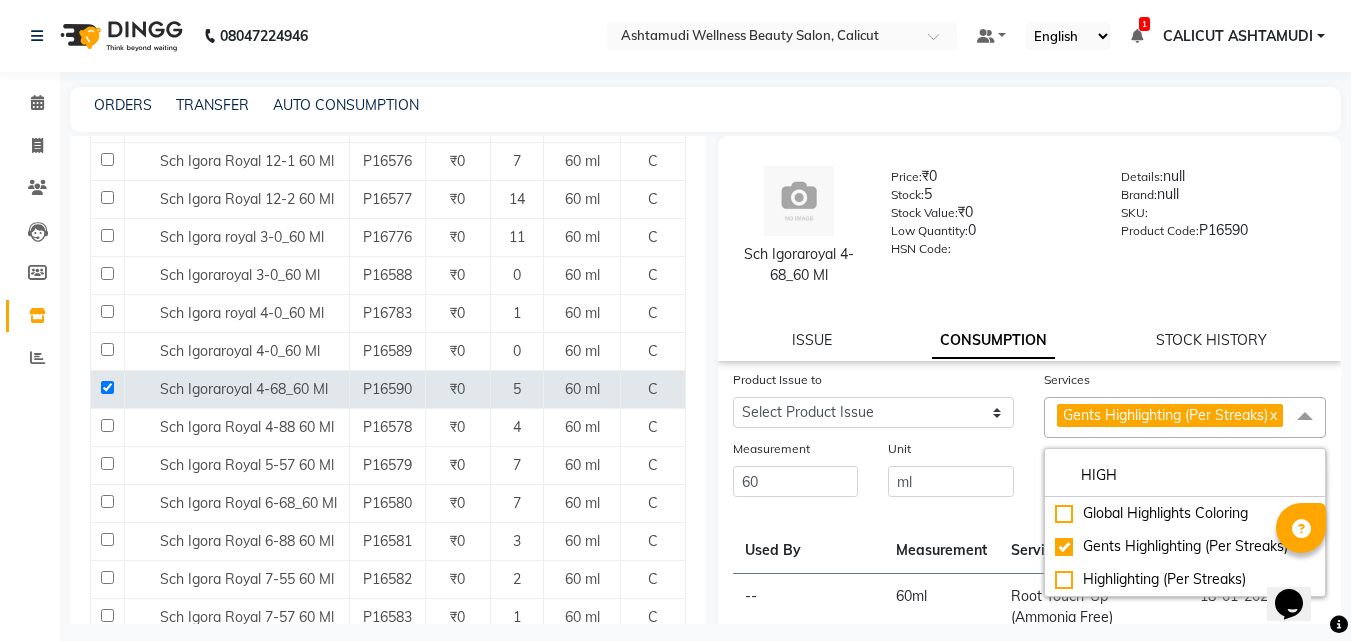 click on "Product Issue to Select Product Issue 2025-03-17, Issued to: [ORGANIZATION], Balance: 60 2025-02-25, Issued to: [ORGANIZATION], Balance: 60 2025-01-27, Issued to: [ORGANIZATION], Balance: 60 Services Gents Highlighting (Per Streaks)  x HIGH Global Highlights Coloring			 Gents Highlighting (Per Streaks) Highlighting (Per Streaks) Measurement 60 Unit ml  Submit" 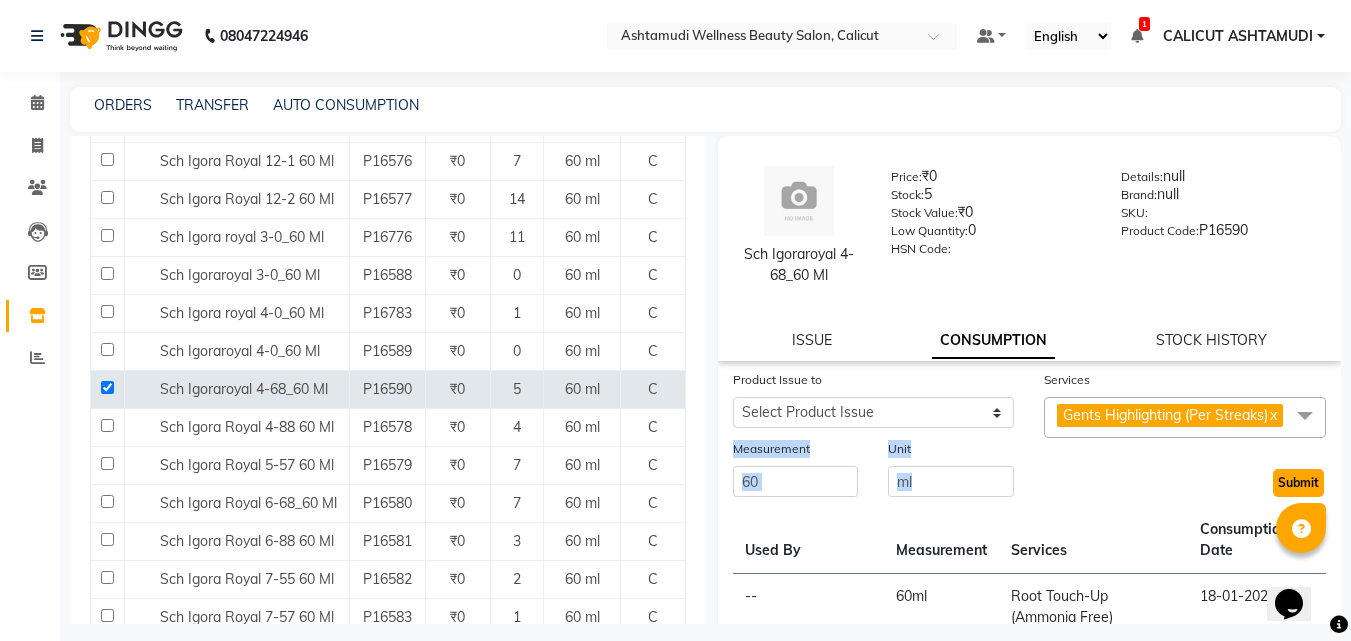 click on "Submit" 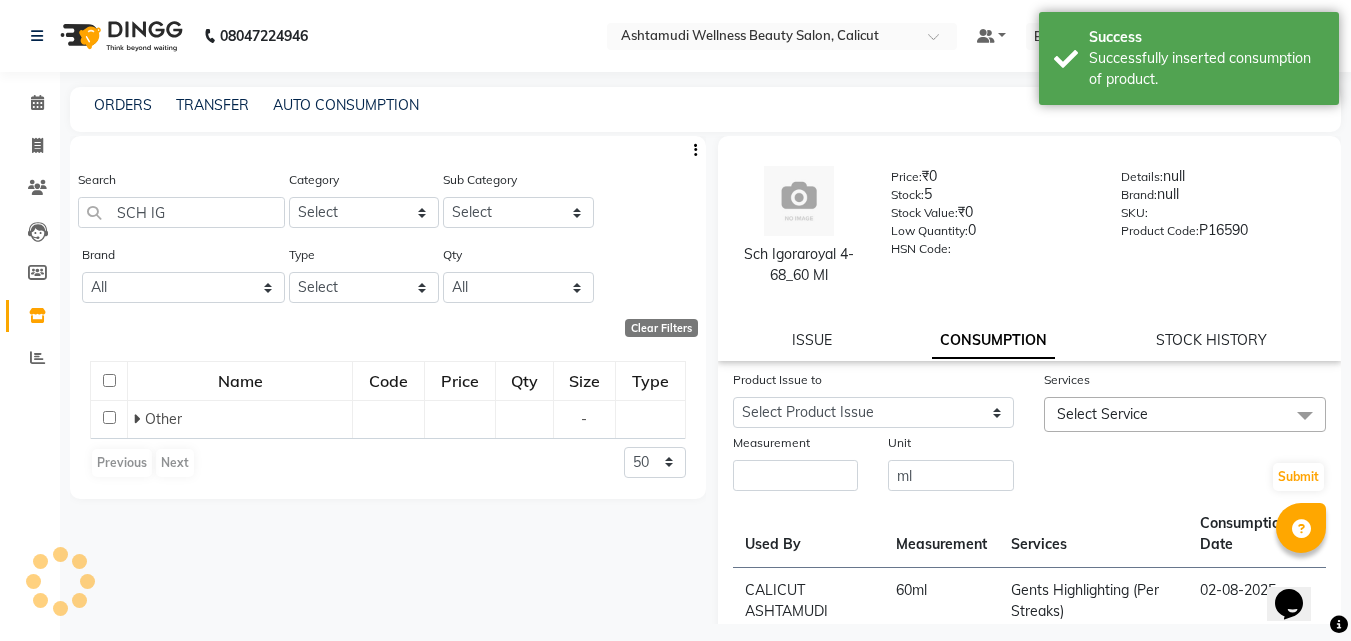 scroll, scrollTop: 0, scrollLeft: 0, axis: both 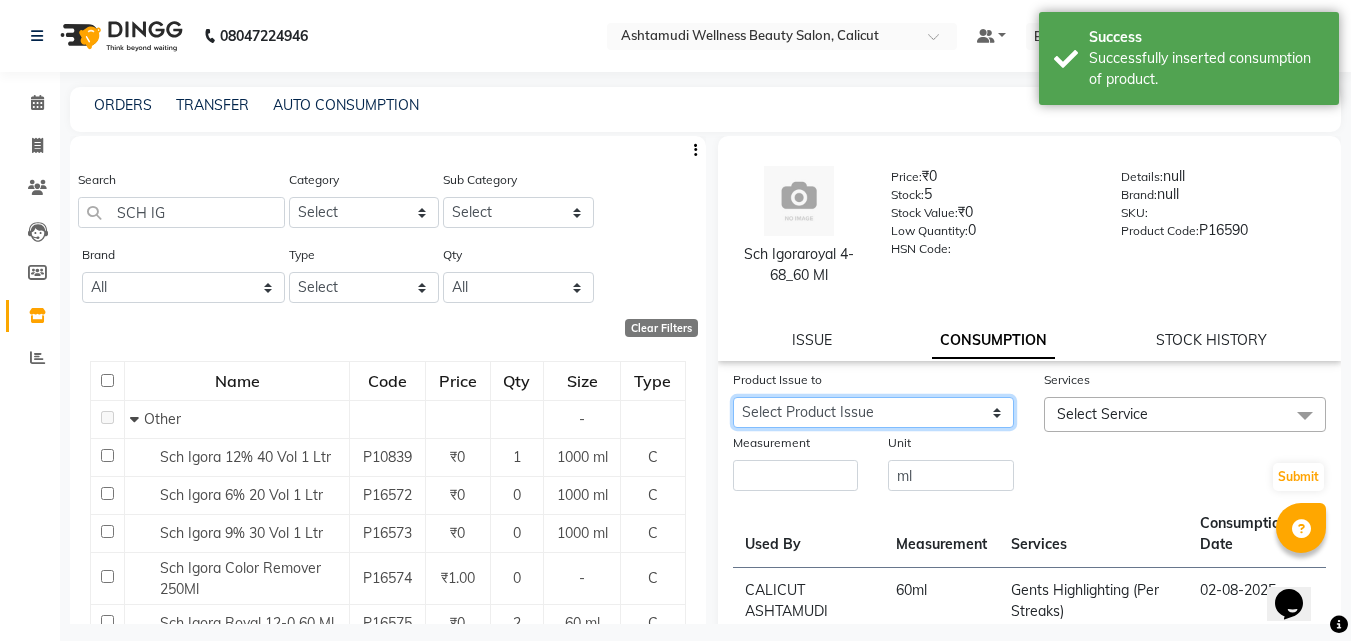 click on "Select Product Issue [DATE], Issued to: [CITY], Balance: [NUMBER] [DATE], Issued to: [CITY], Balance: [NUMBER]" 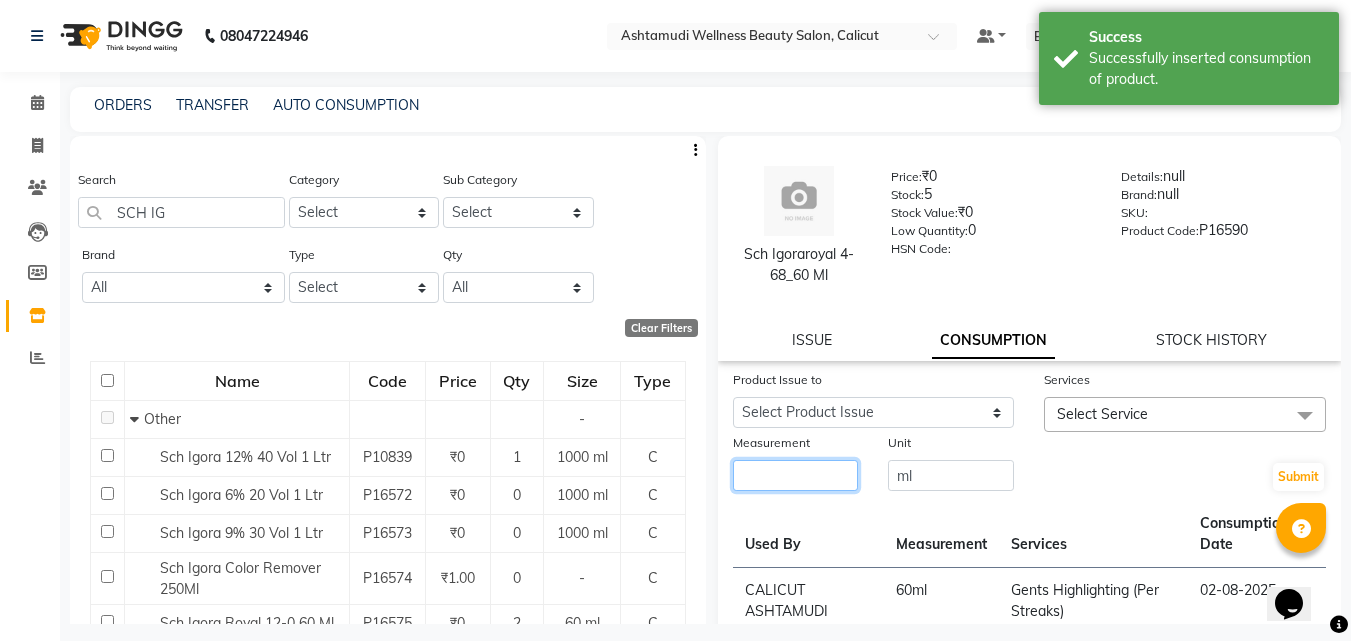 click 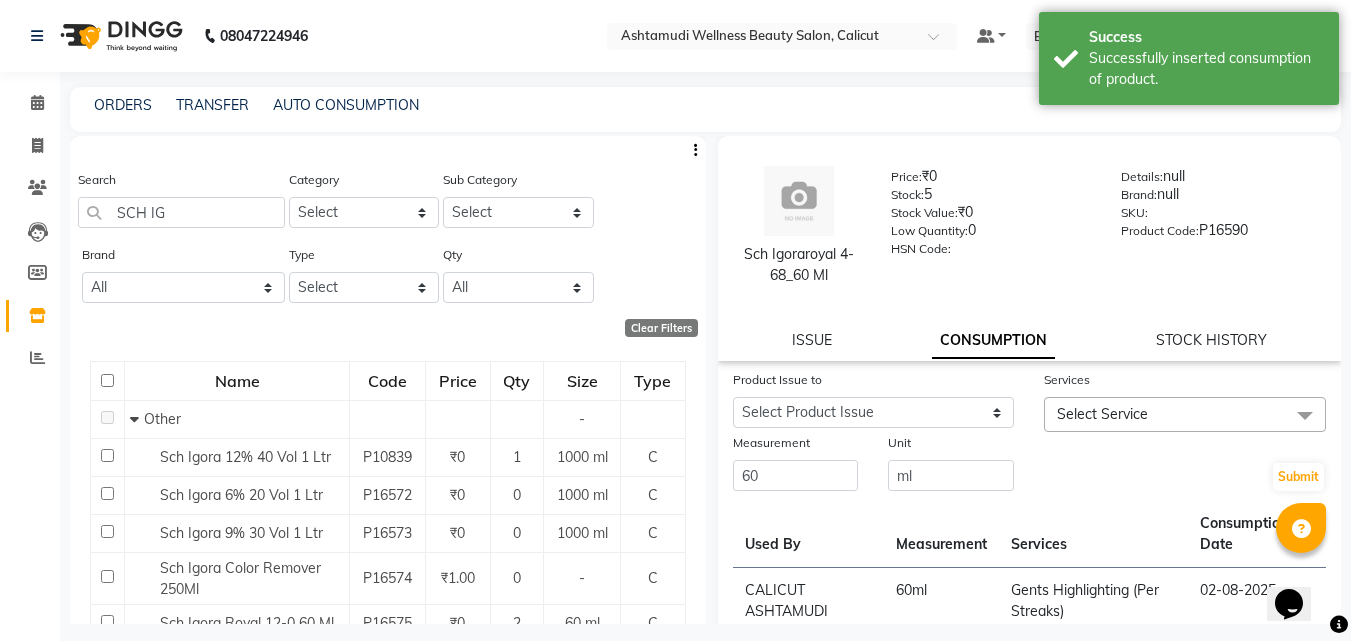 click on "Services Select Service half leg D Tan  Deep Conditioner  Feet D  Tan  stomach waxing			 under arms D Tan 		 Moustache Coloring			 mid riff waxing  full back waxing			 blouse line D Tan 		 full arms D Tan Balayage Coloring			 Global Highlights Coloring			 Beard coloring			 Prelightning 	 Ear to Ear smoothening			 Frizz away Treatment Ear to Ear keratin 			 Ear to Ear nanoplastia			 Un-Tan Facial  Balayage - Hip Length Ironing Korean Glass Skin Facial Acne Facial Anti Acne Treatment Bridal Glow Facial Anti Ageing Facial Dermalite Fairness Facial De-Pigmentation Treatment D-Tan Facial Fyc Bio Marine Facial Fyc Fruit Fusion Facial D-Tan Pack Gents Diamond Facial D-Tan Cleanup Fyc Luster Gold Facial Diamond Facial Fruit Facial Gents Dermalite Fairness Facial Fyc Red Wine Facial Fyc Pure Vit-C Facial Gents Bridal Glow Facial Gents D-Tan Facial Gents Fruit Facial Gents Fyc Bamboo Charcoal Facial Gents D-Tan Cleanup Gents Fyc Luster Gold Facial Gents Fyc Pure Vit C Facial Gents Hydra Facial Gents Glovite Facial" 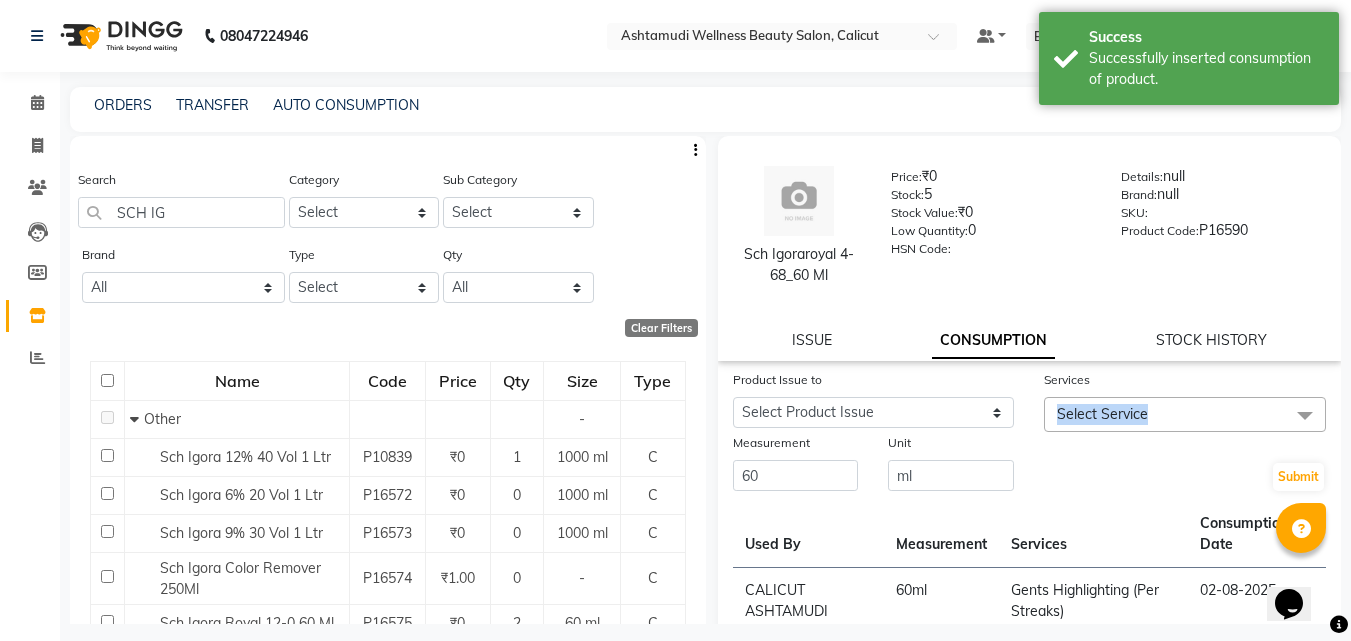 click on "Select Service" 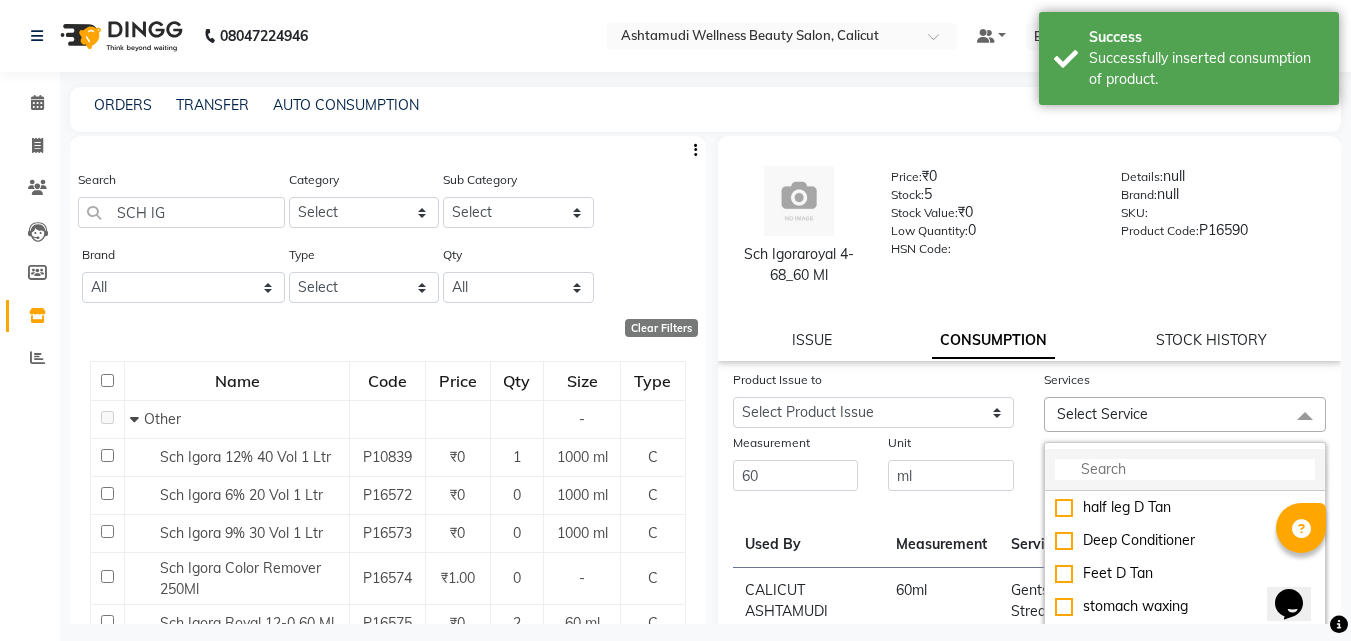 click 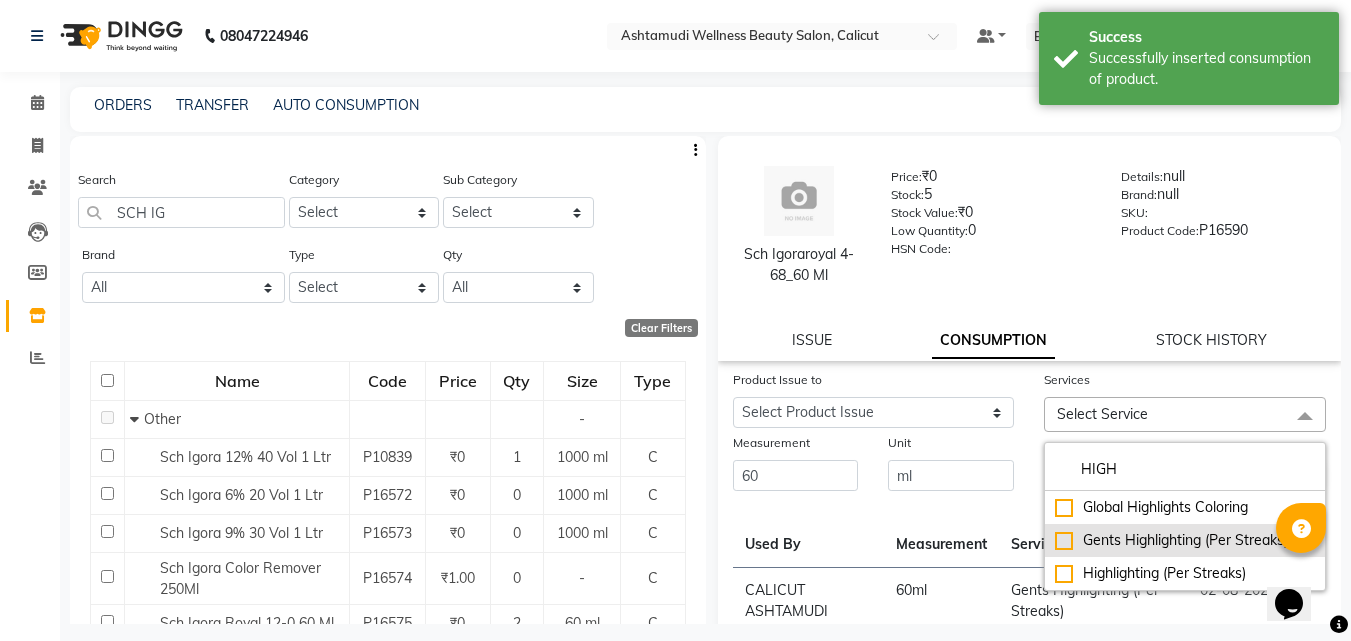 click on "Gents Highlighting (Per Streaks)" 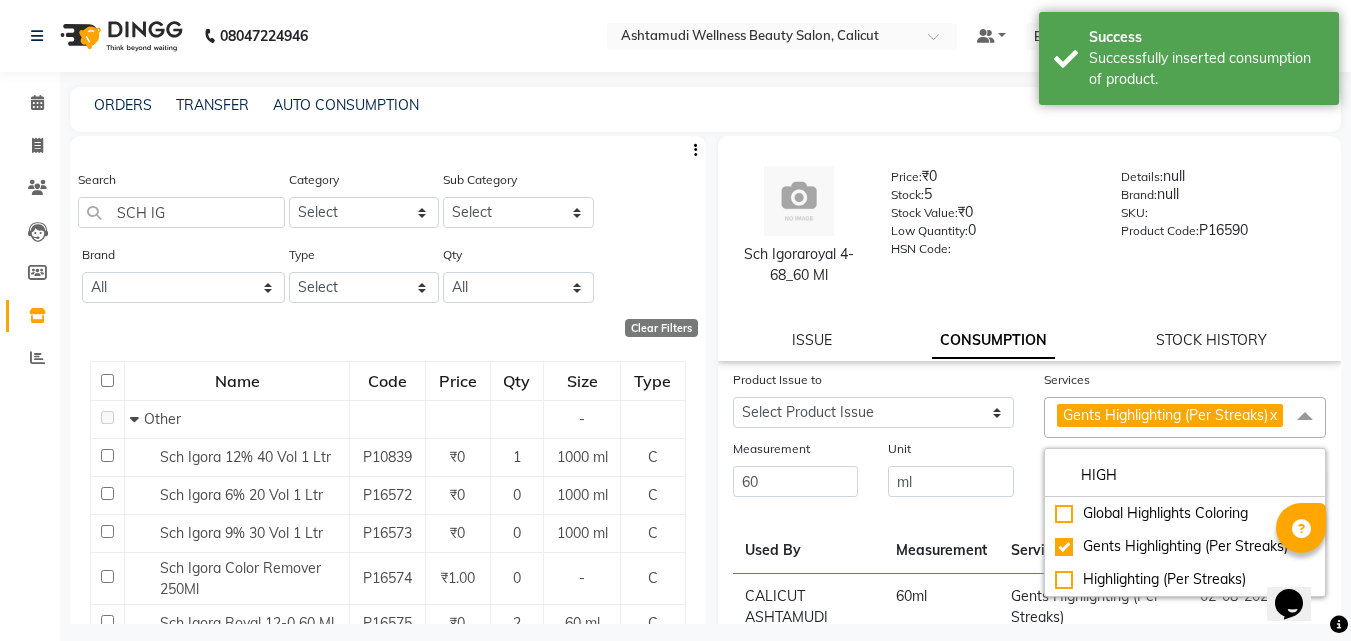 click on "Product Issue to Select Product Issue [DATE], Issued to: [CITY], Balance: [NUMBER] [DATE], Issued to: [CITY], Balance: [NUMBER]" 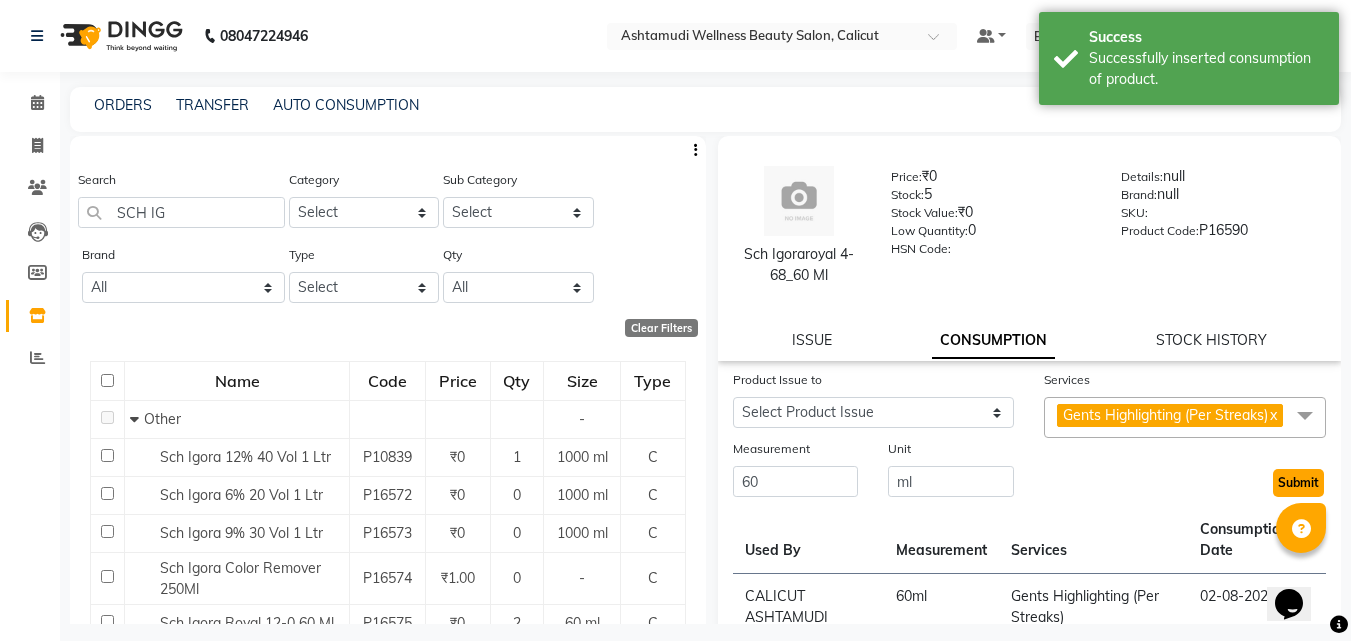 click on "Submit" 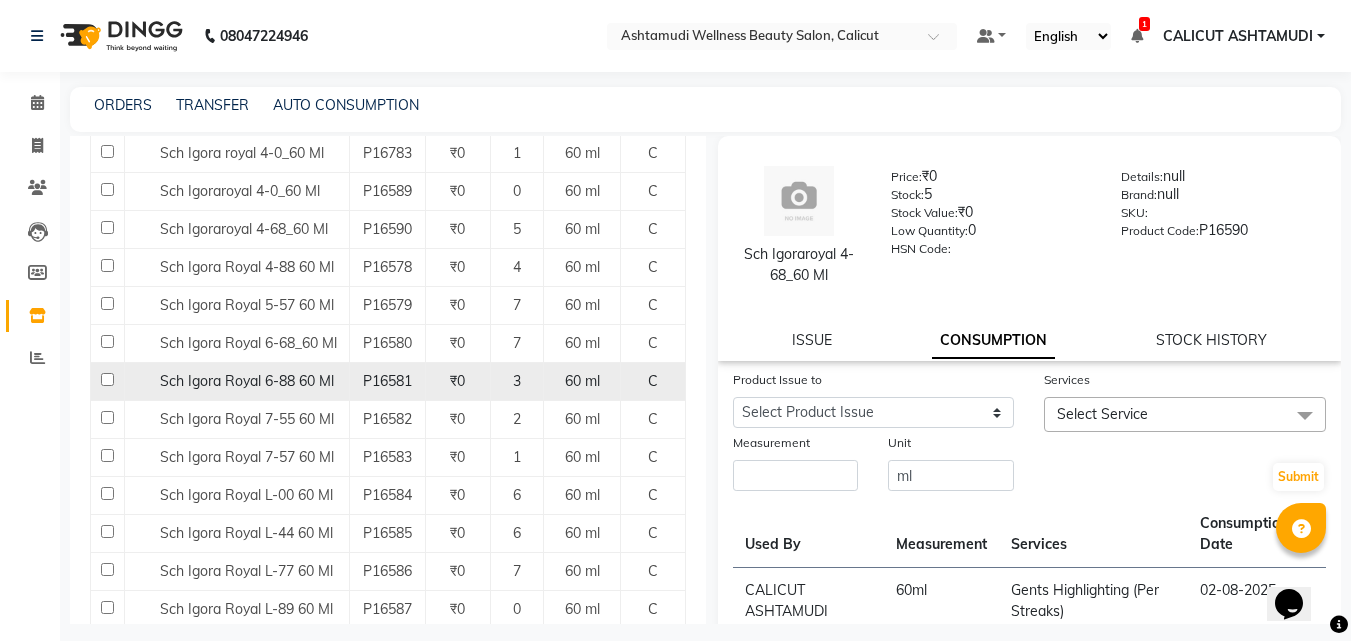 scroll, scrollTop: 625, scrollLeft: 0, axis: vertical 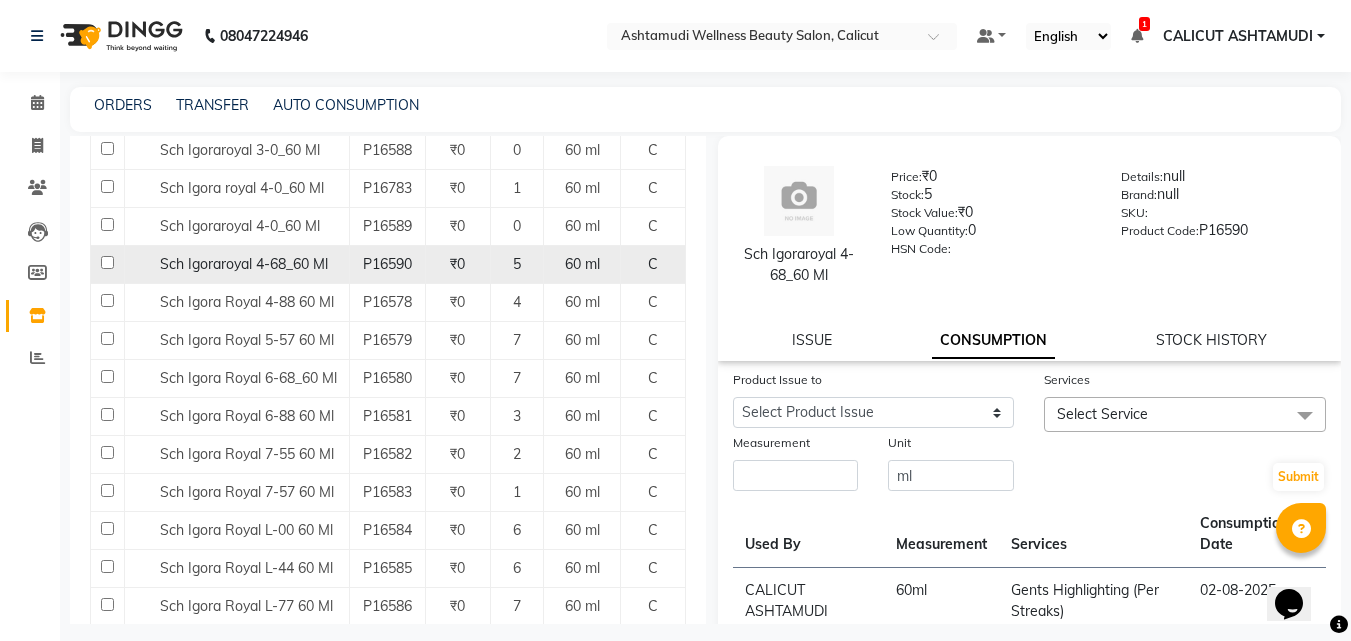 click 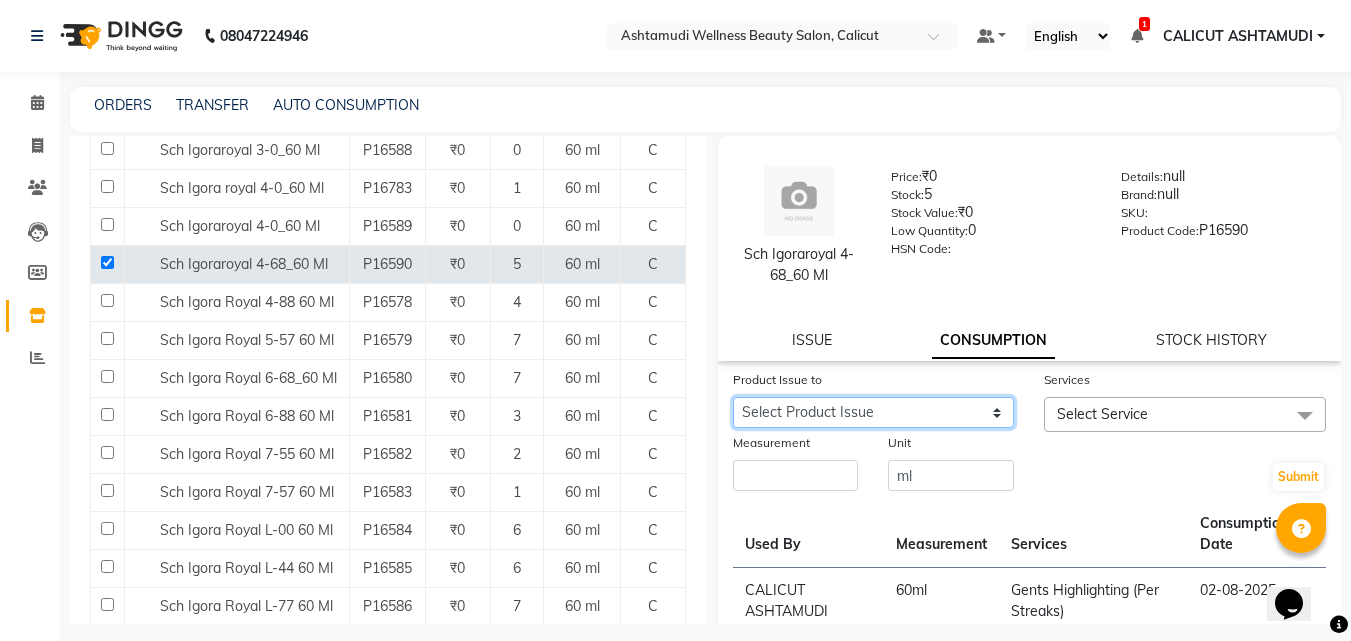 click on "Select Product Issue 2025-03-17, Issued to: [ORGANIZATION], Balance: 60" 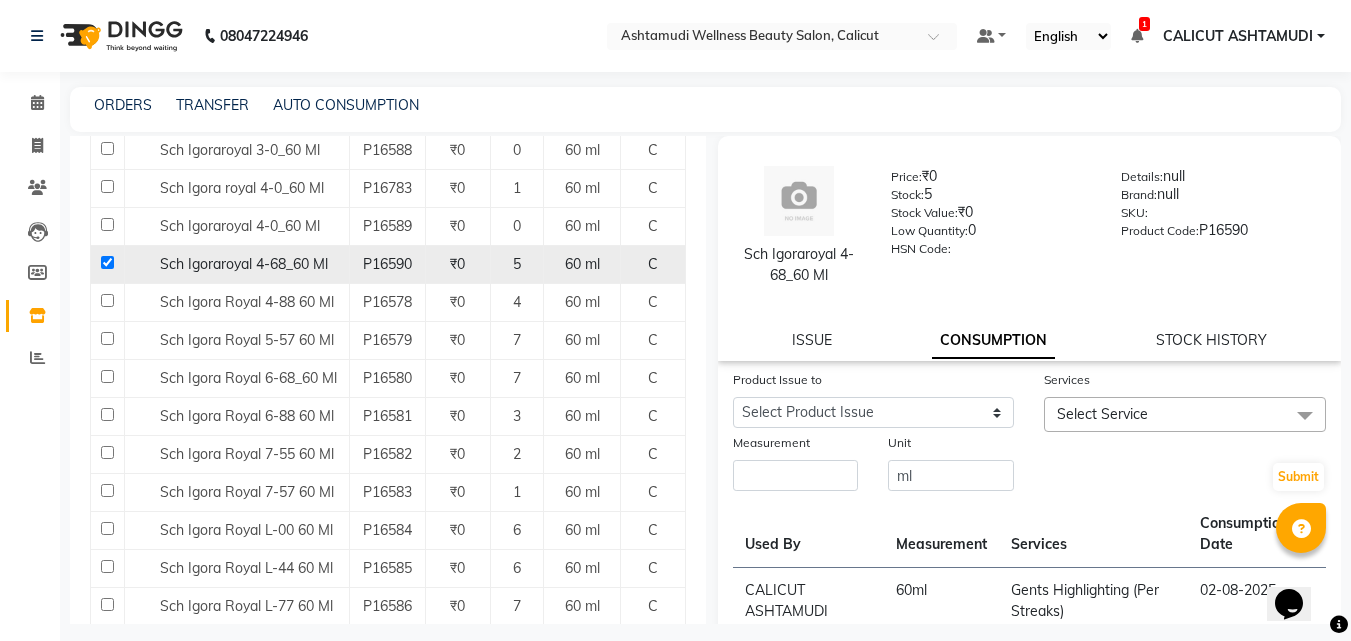 click 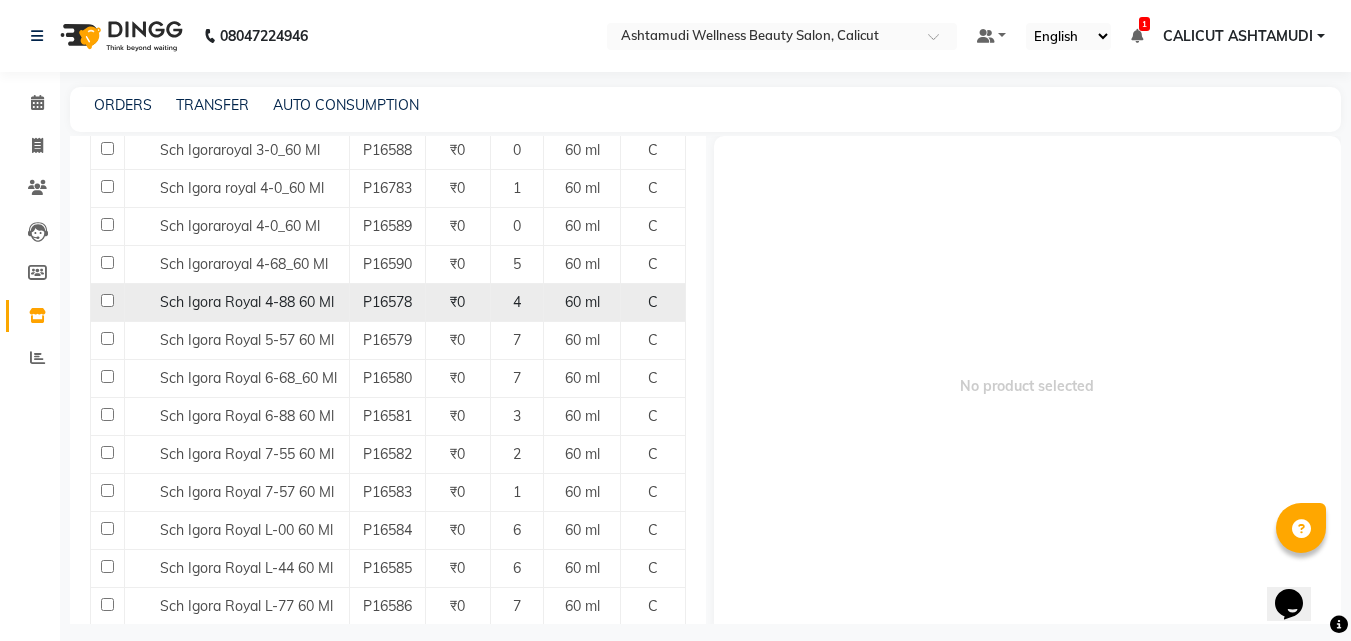 click 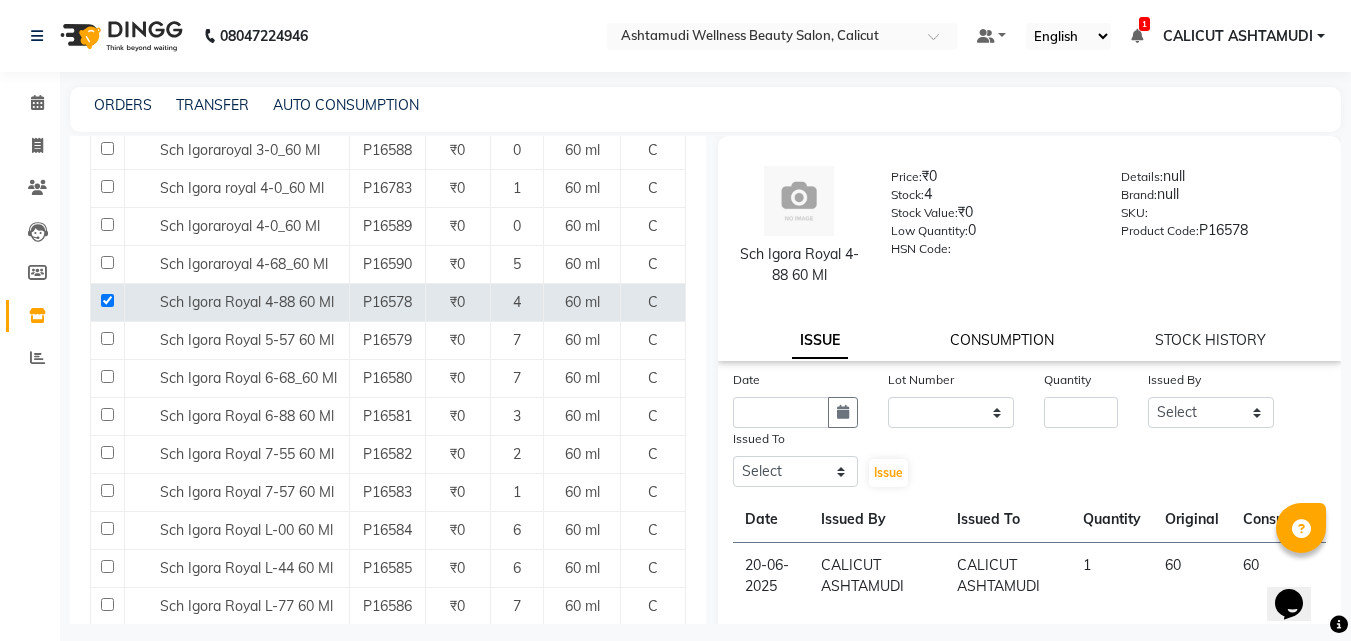 click on "CONSUMPTION" 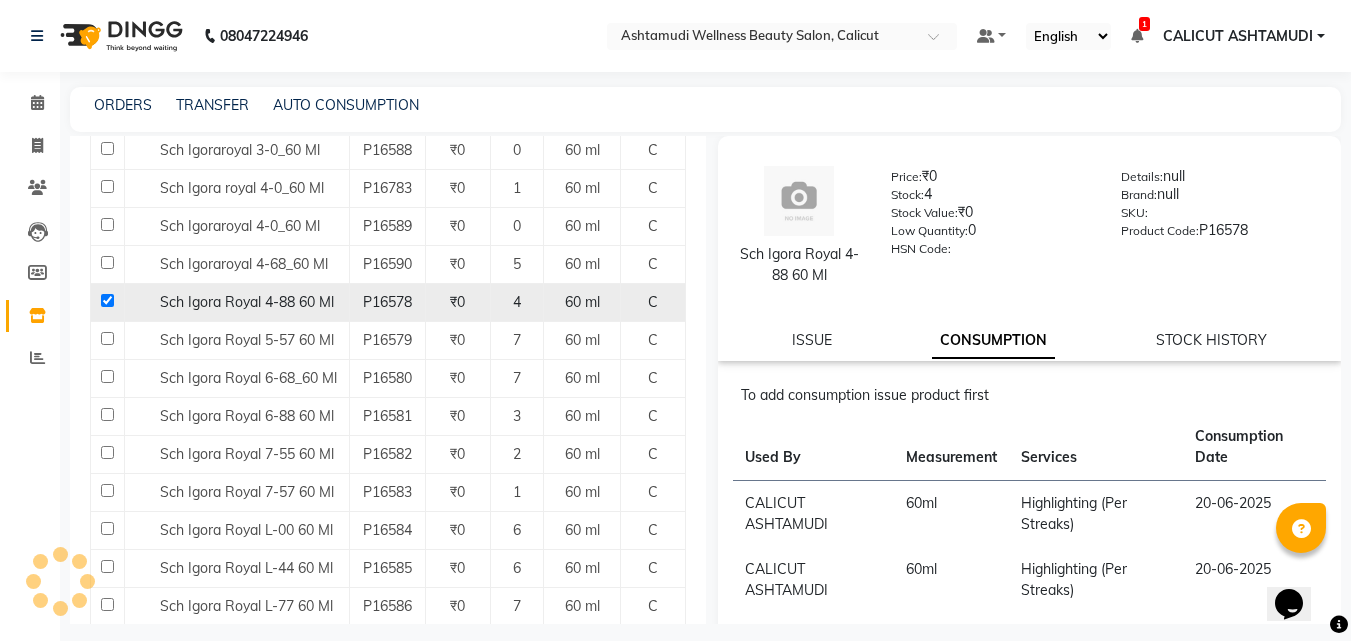 click 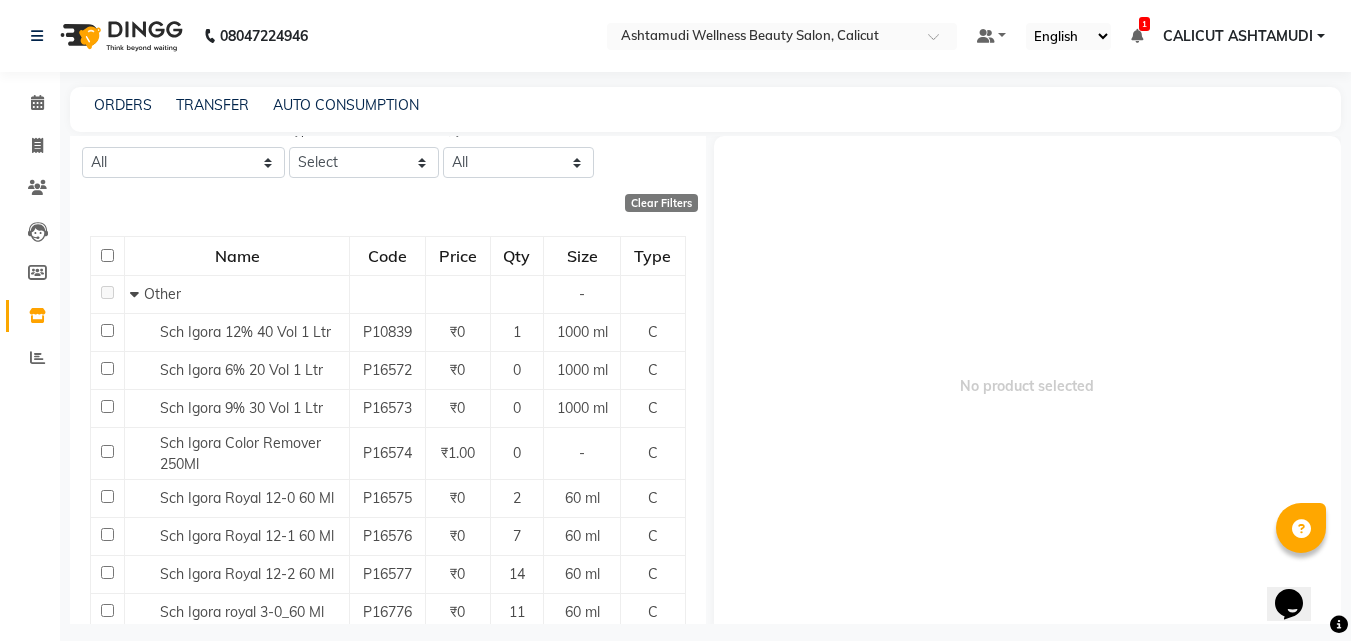 scroll, scrollTop: 0, scrollLeft: 0, axis: both 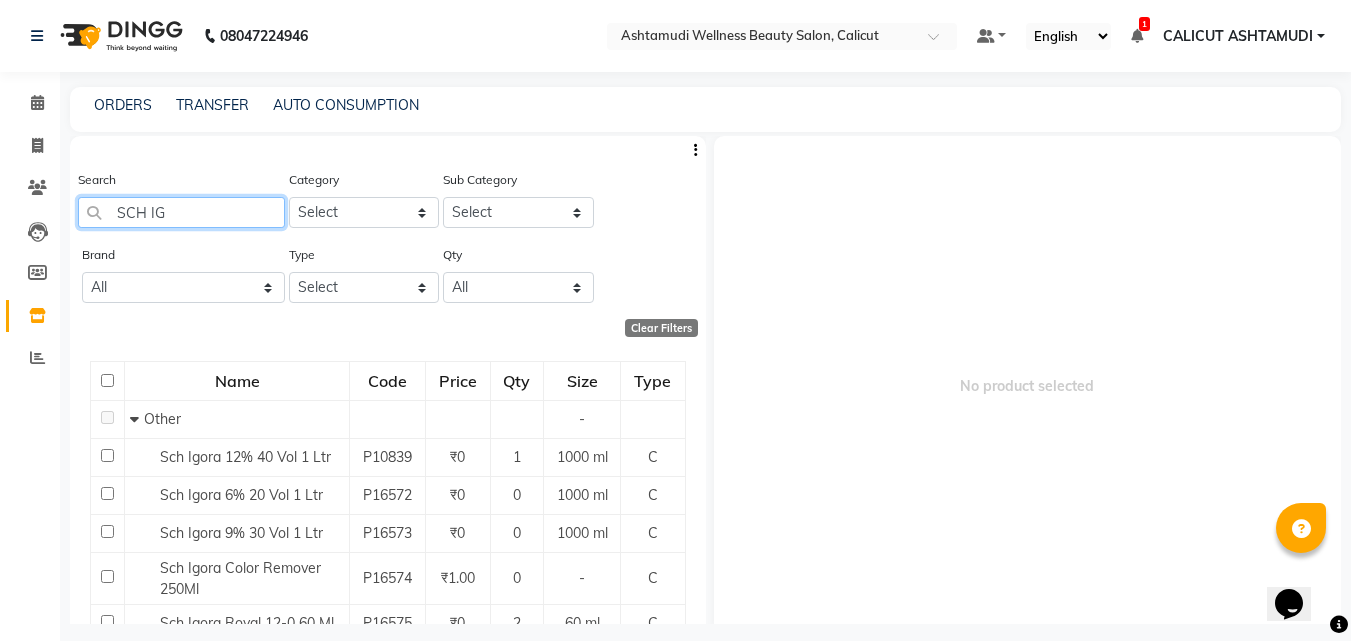 click on "SCH IG" 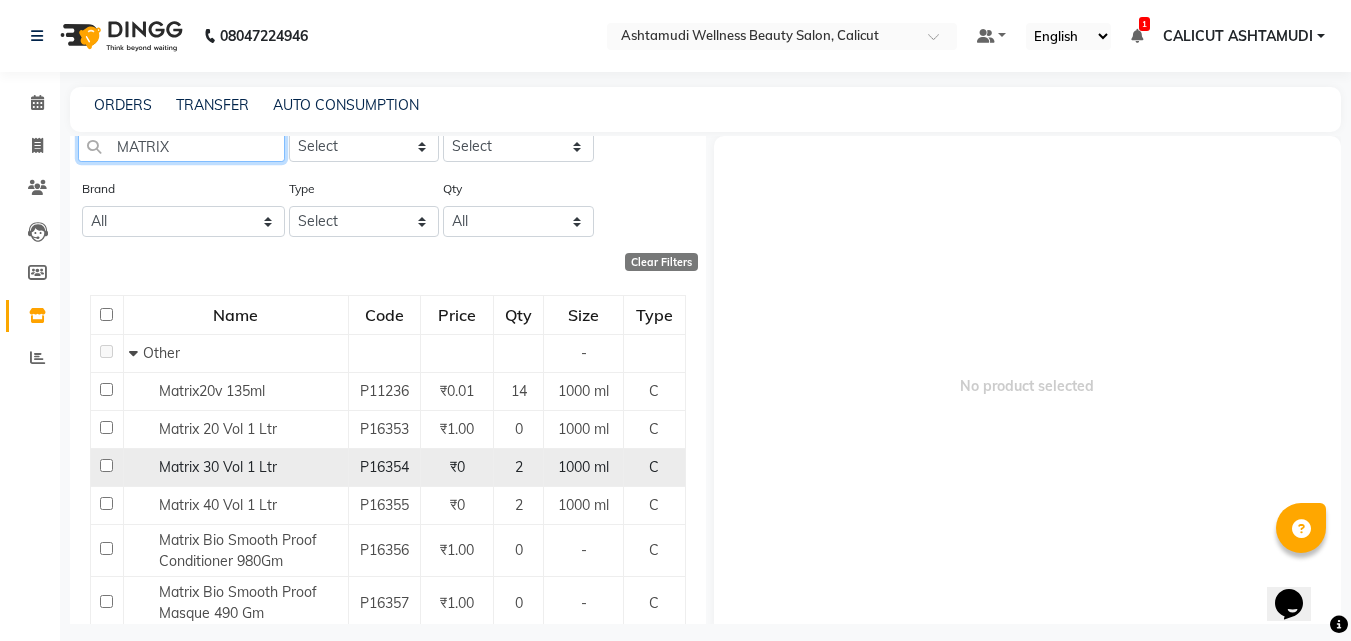 scroll, scrollTop: 100, scrollLeft: 0, axis: vertical 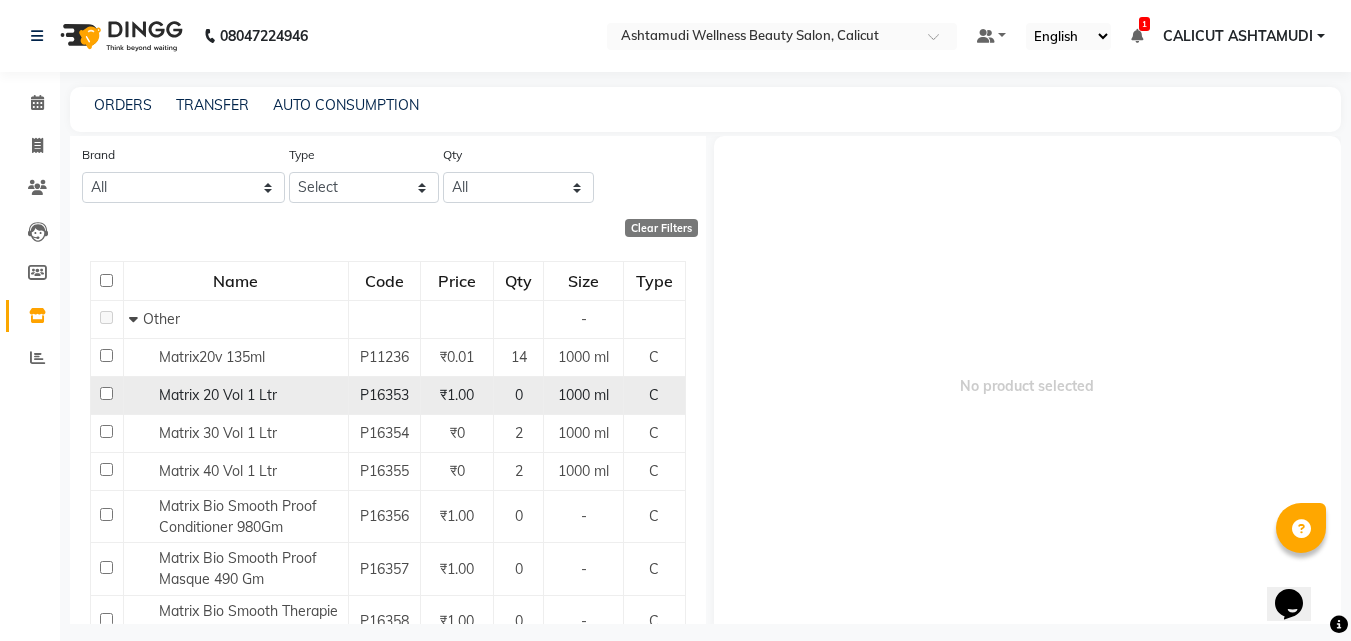 click 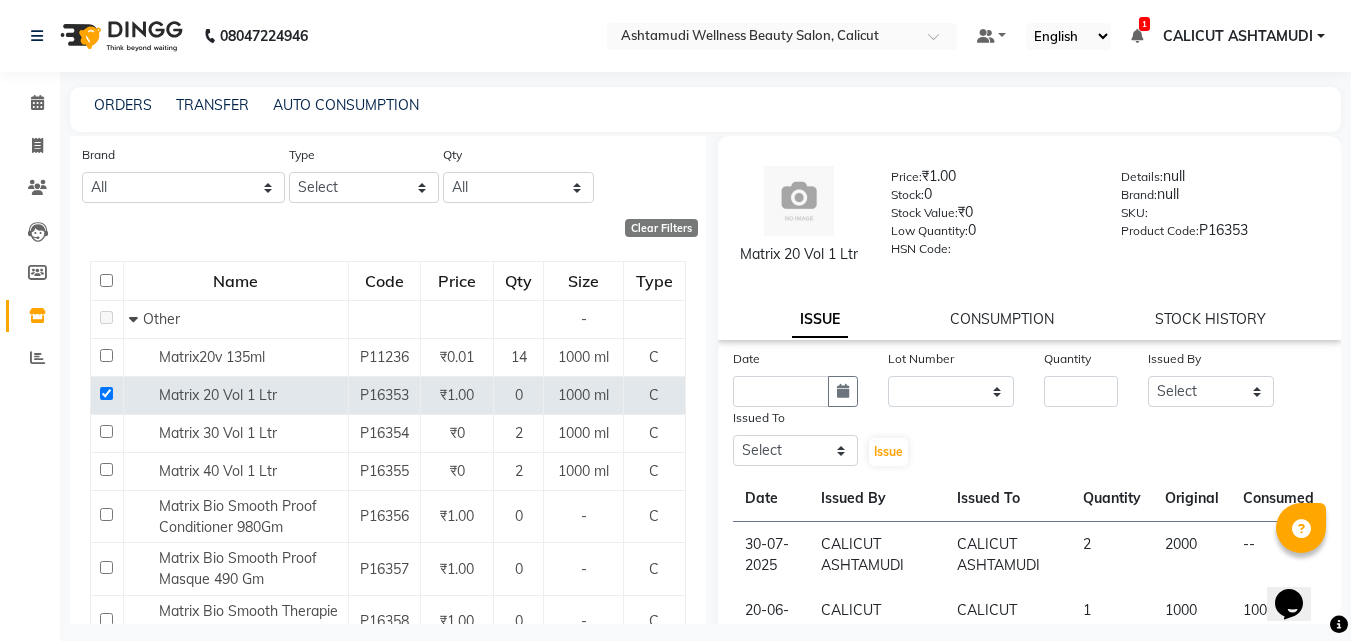 click on "ISSUE CONSUMPTION STOCK HISTORY" 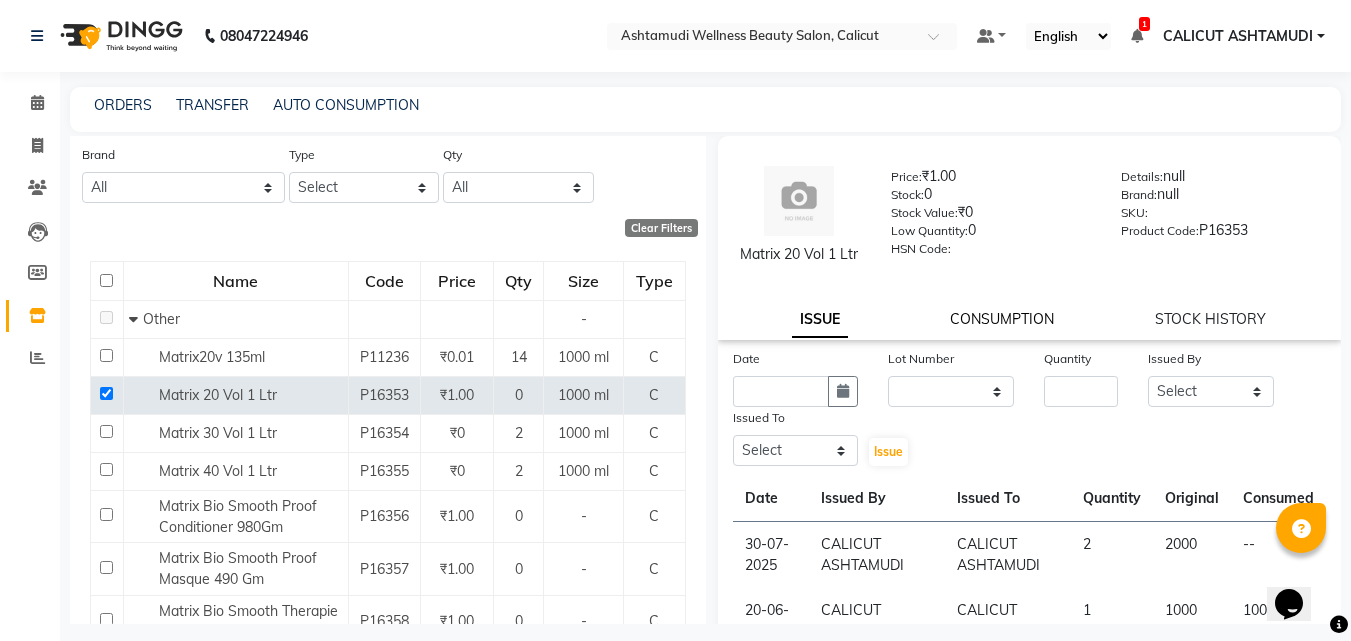 click on "CONSUMPTION" 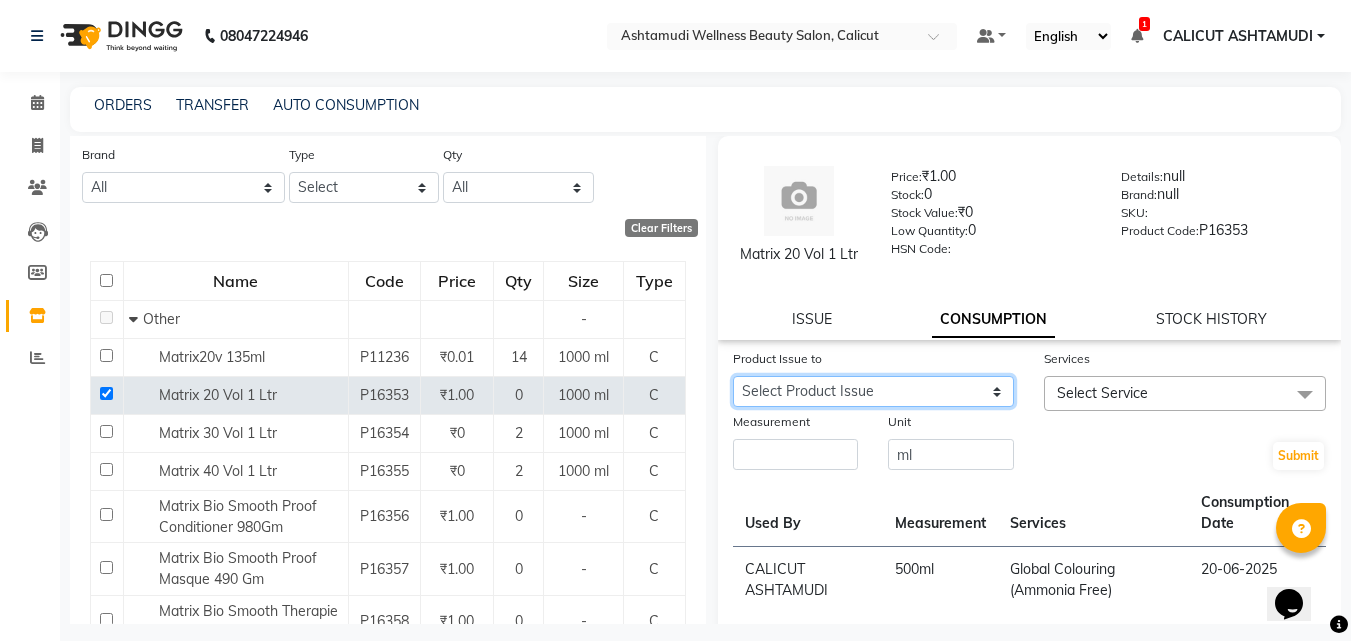 drag, startPoint x: 1004, startPoint y: 379, endPoint x: 989, endPoint y: 391, distance: 19.209373 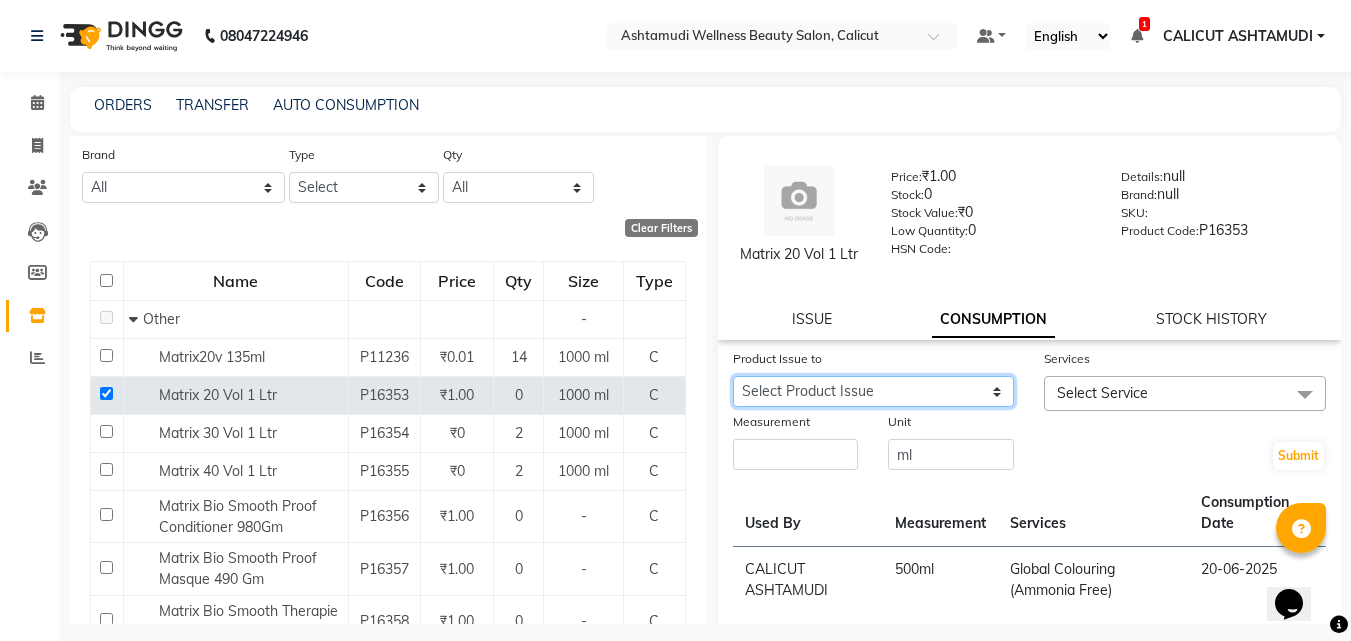 click on "Select Product Issue [DATE], Issued to: [CITY], Balance: [NUMBER]" 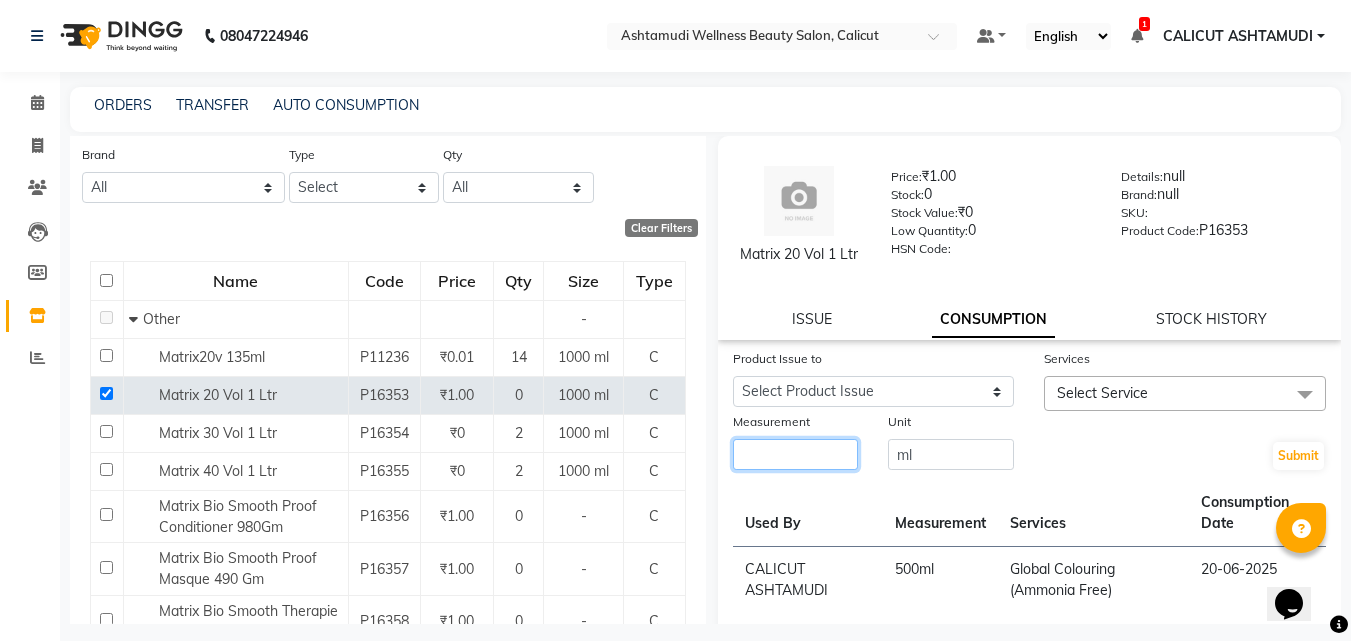 click 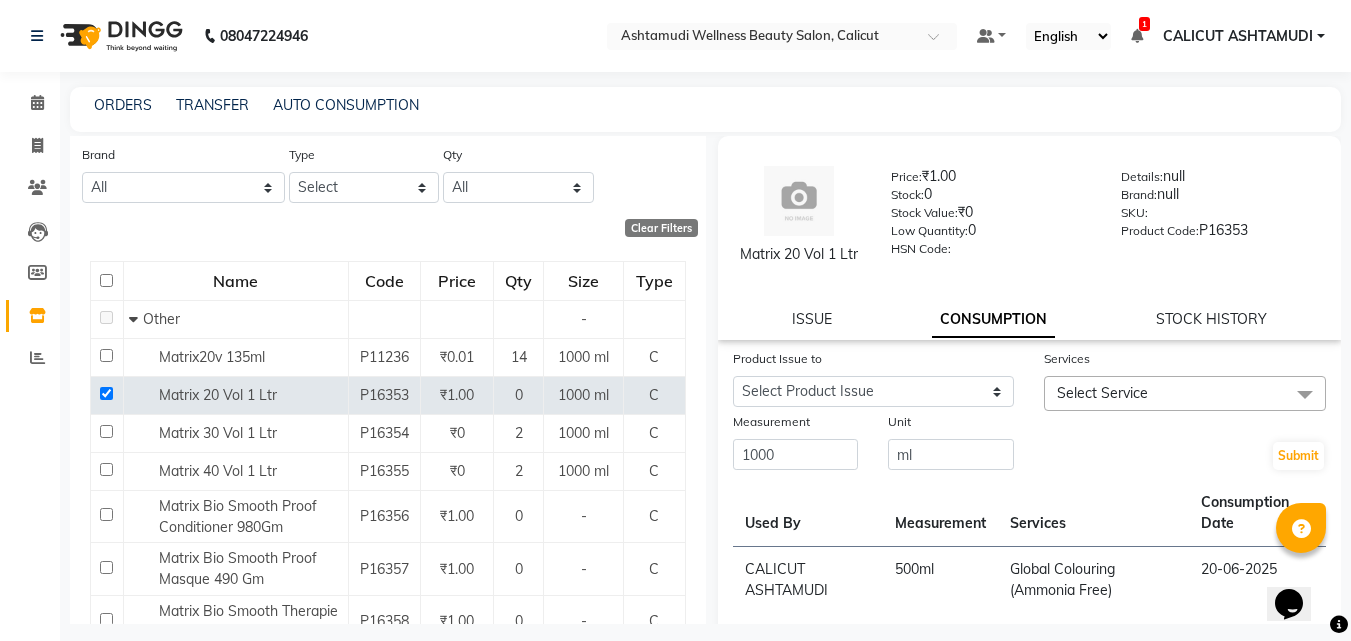 click on "Select Service" 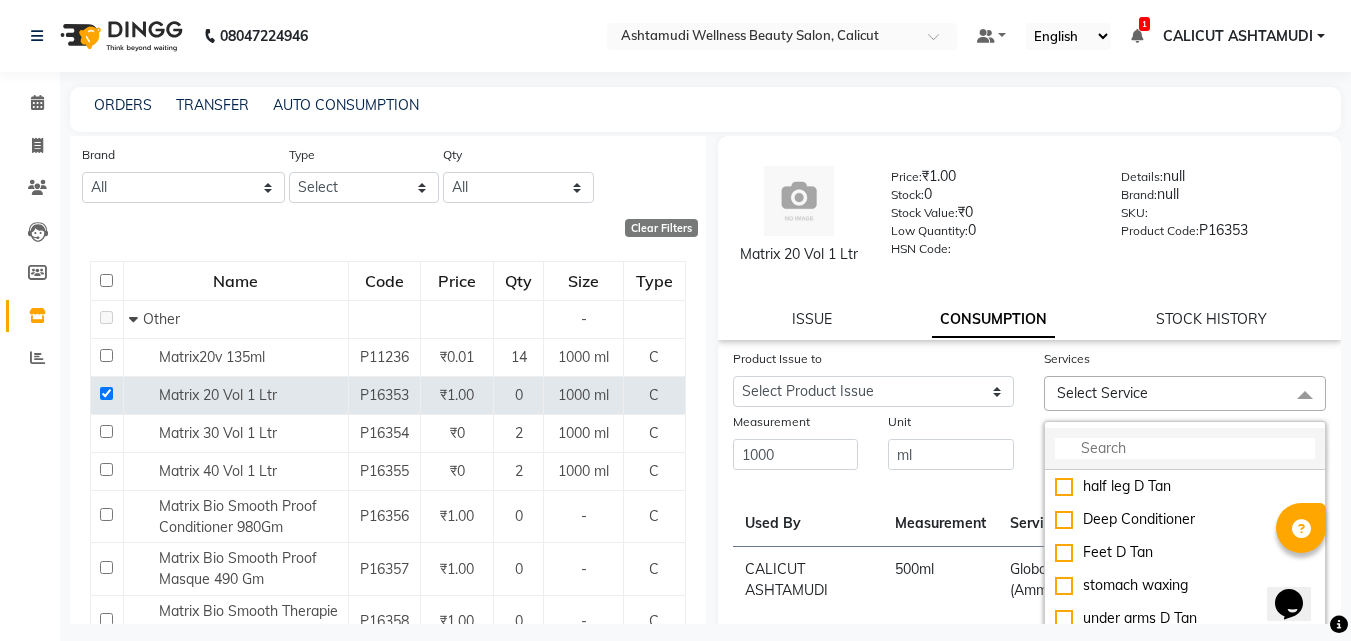 click 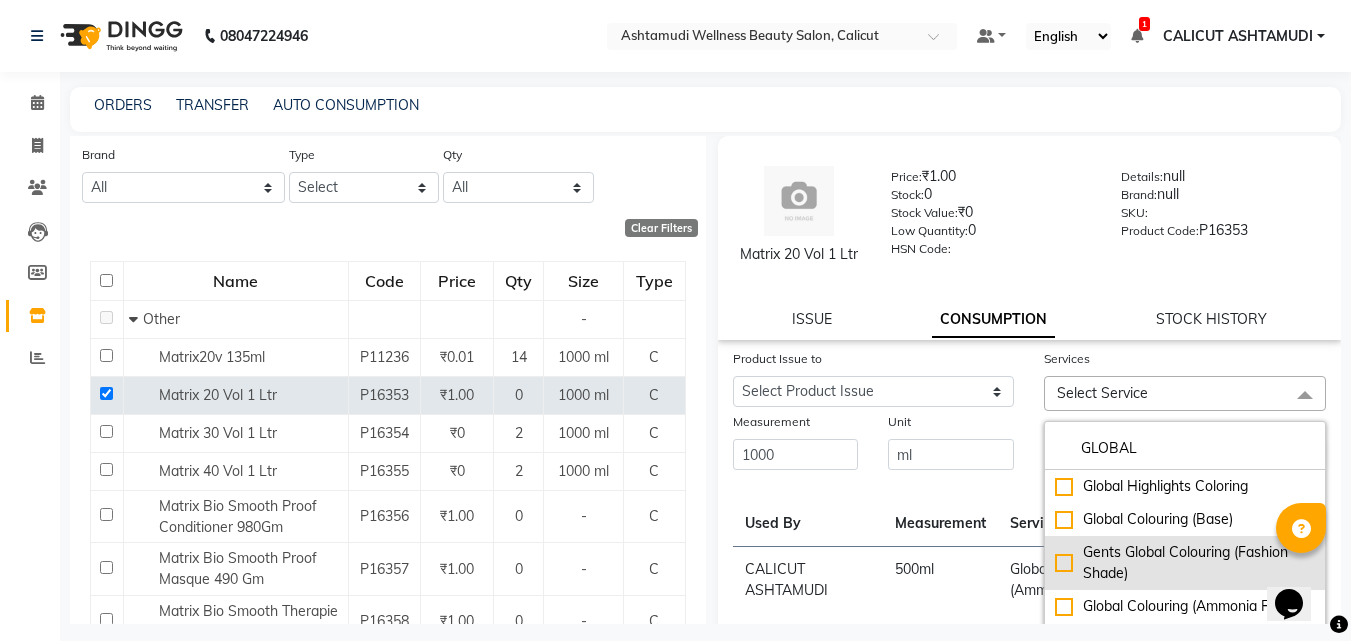 scroll, scrollTop: 10, scrollLeft: 0, axis: vertical 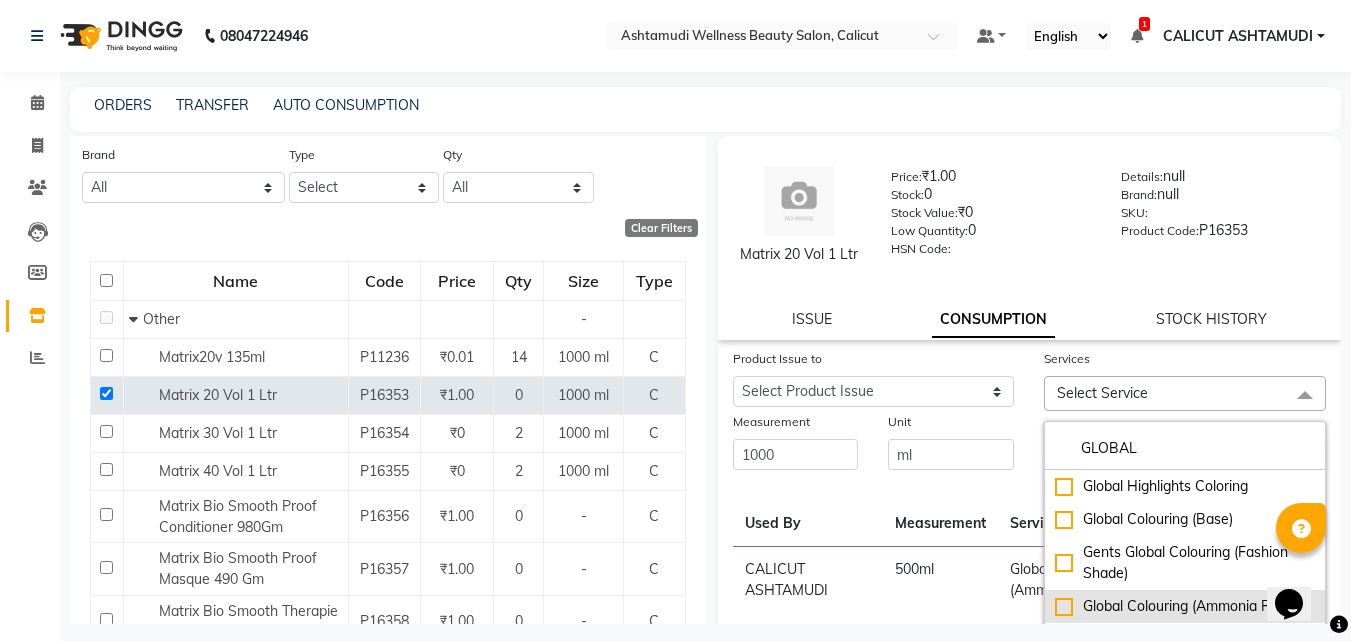 click on "Global Colouring (Ammonia Free)" 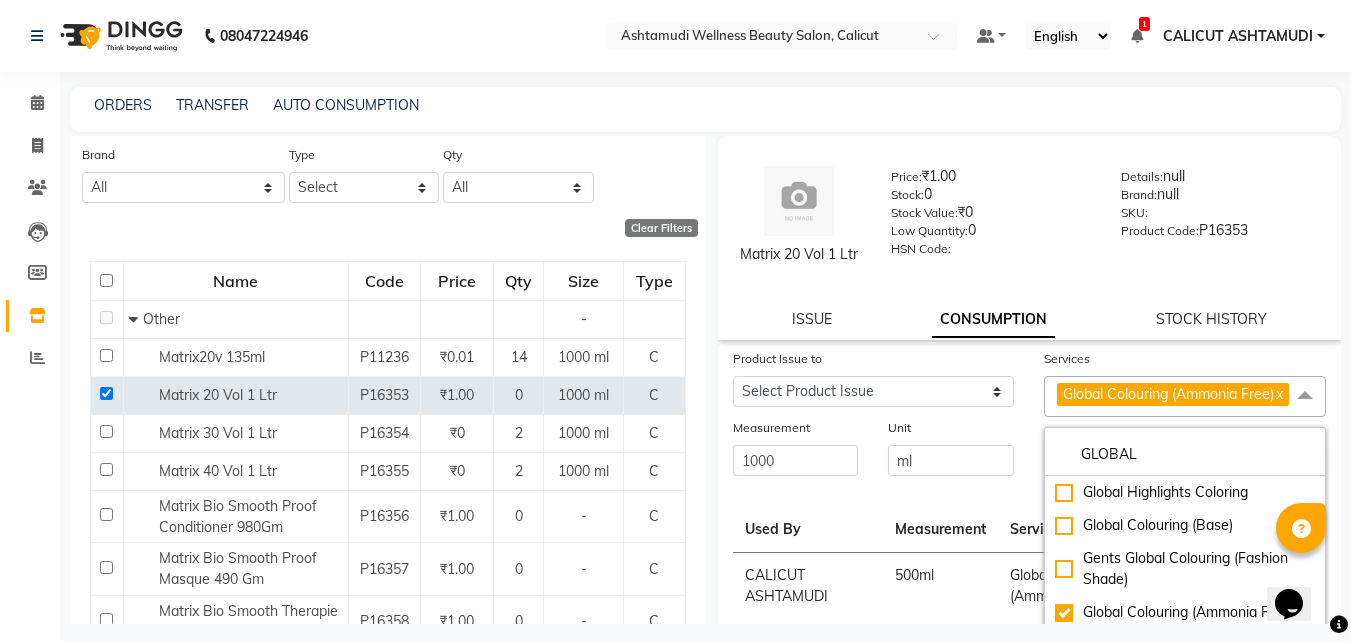 click on "Unit ml" 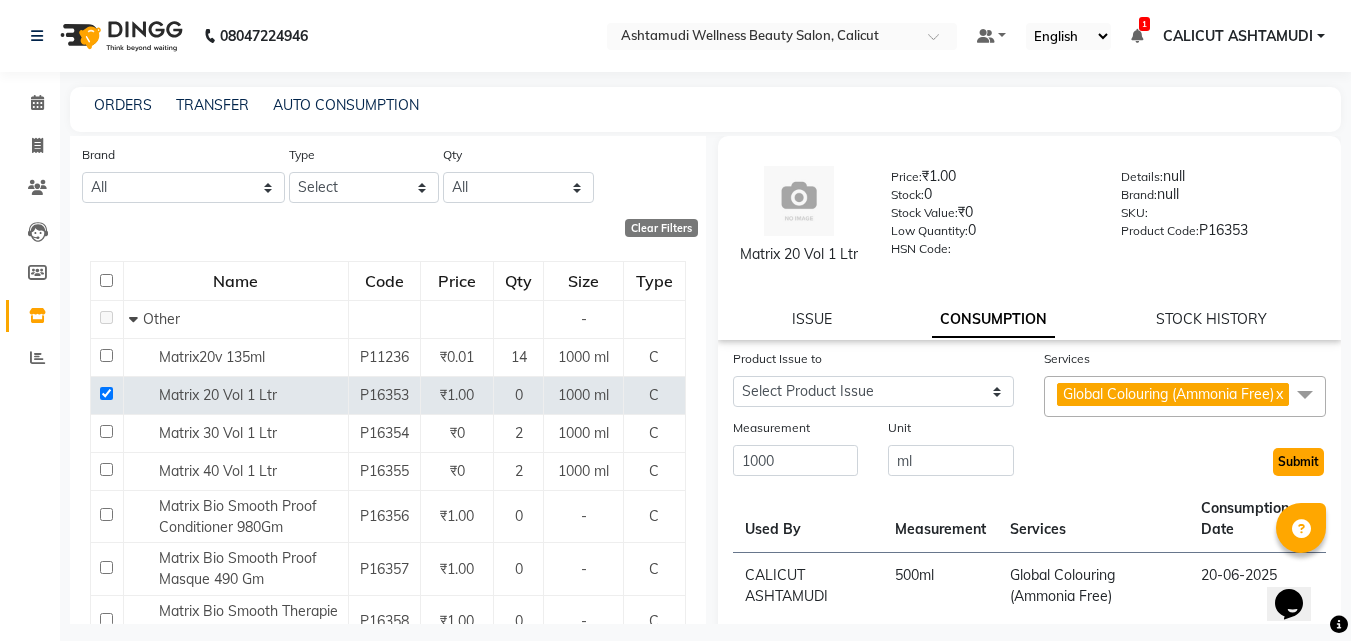 click on "Submit" 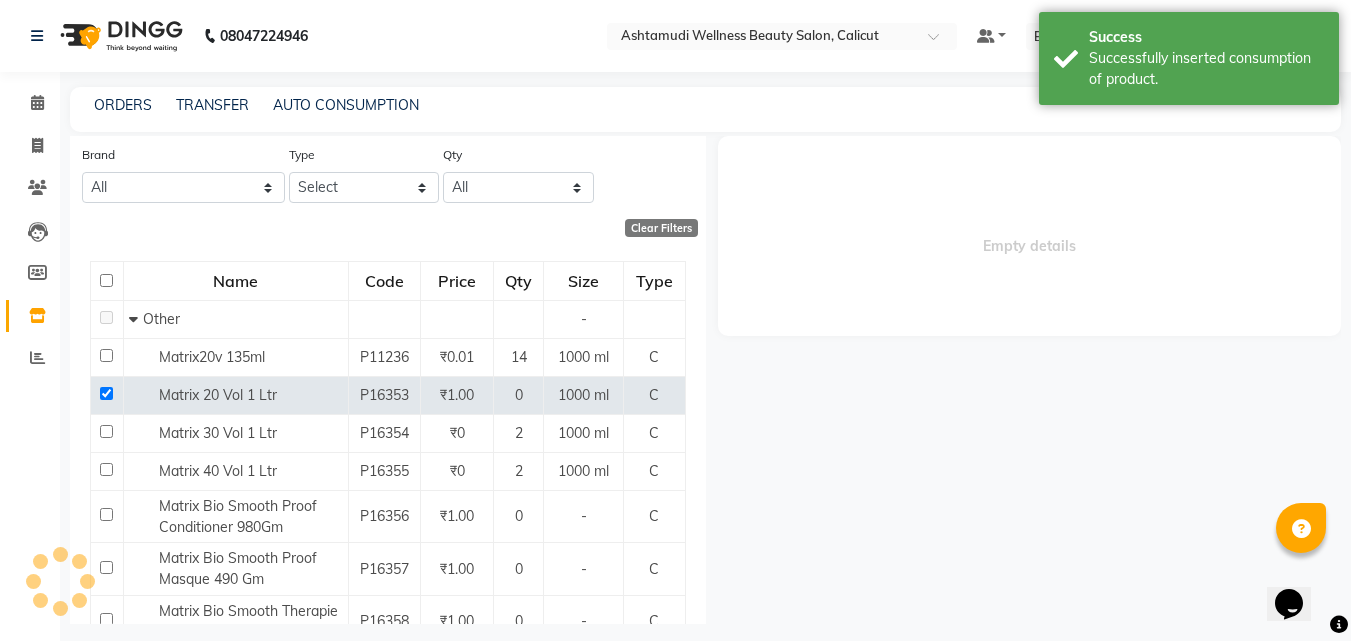 scroll, scrollTop: 0, scrollLeft: 0, axis: both 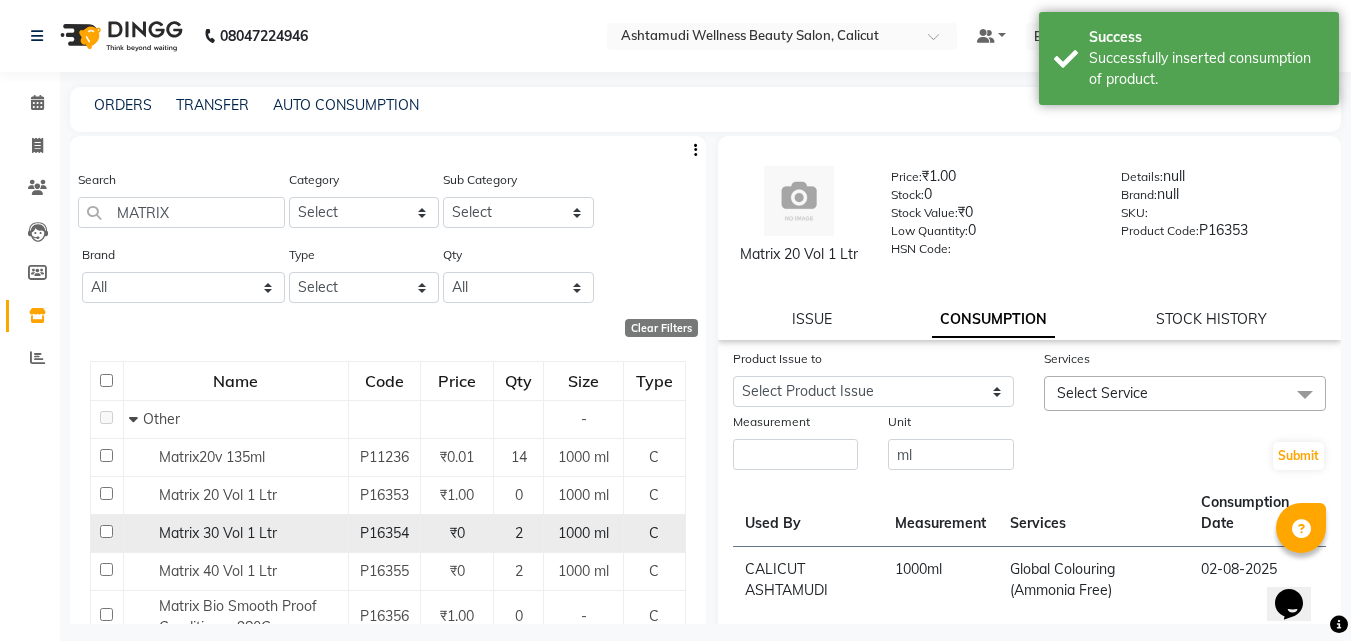 click 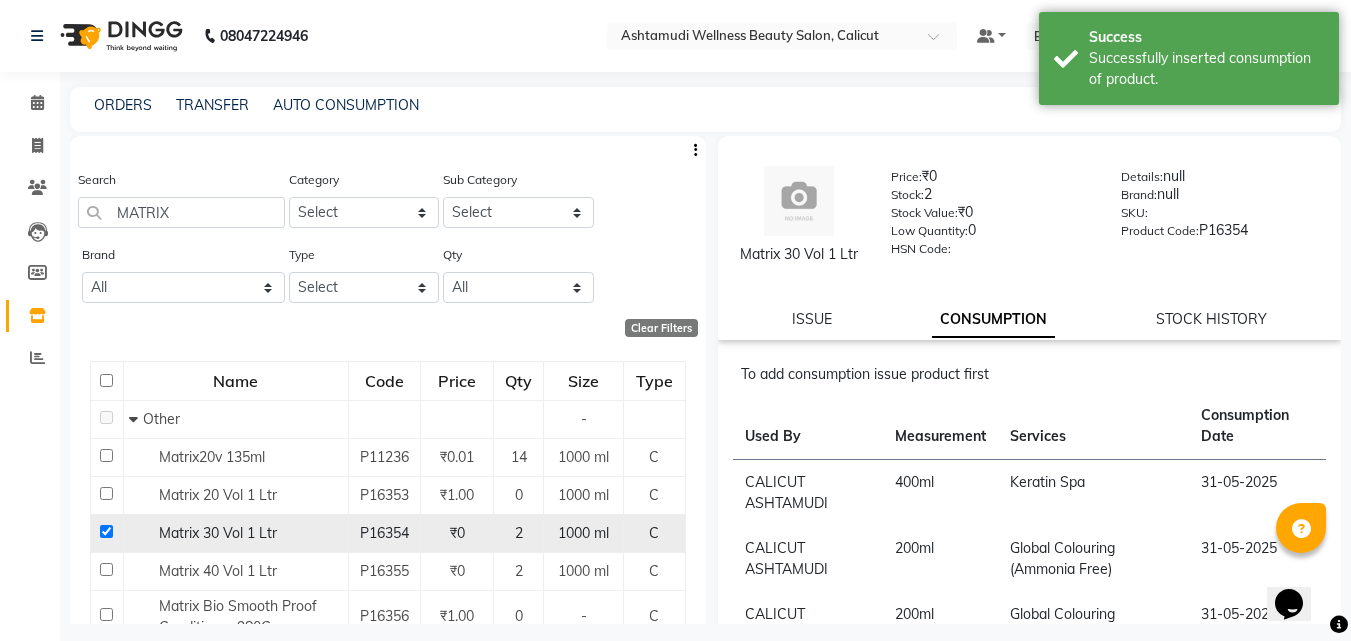 click 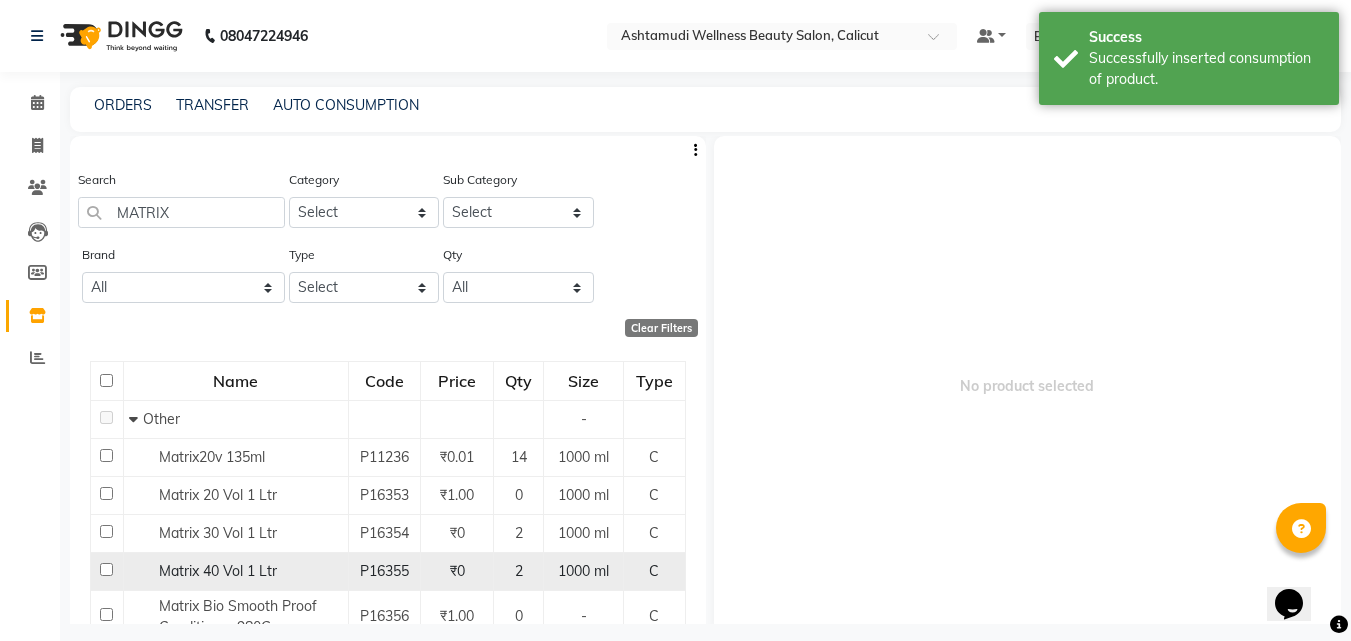 click 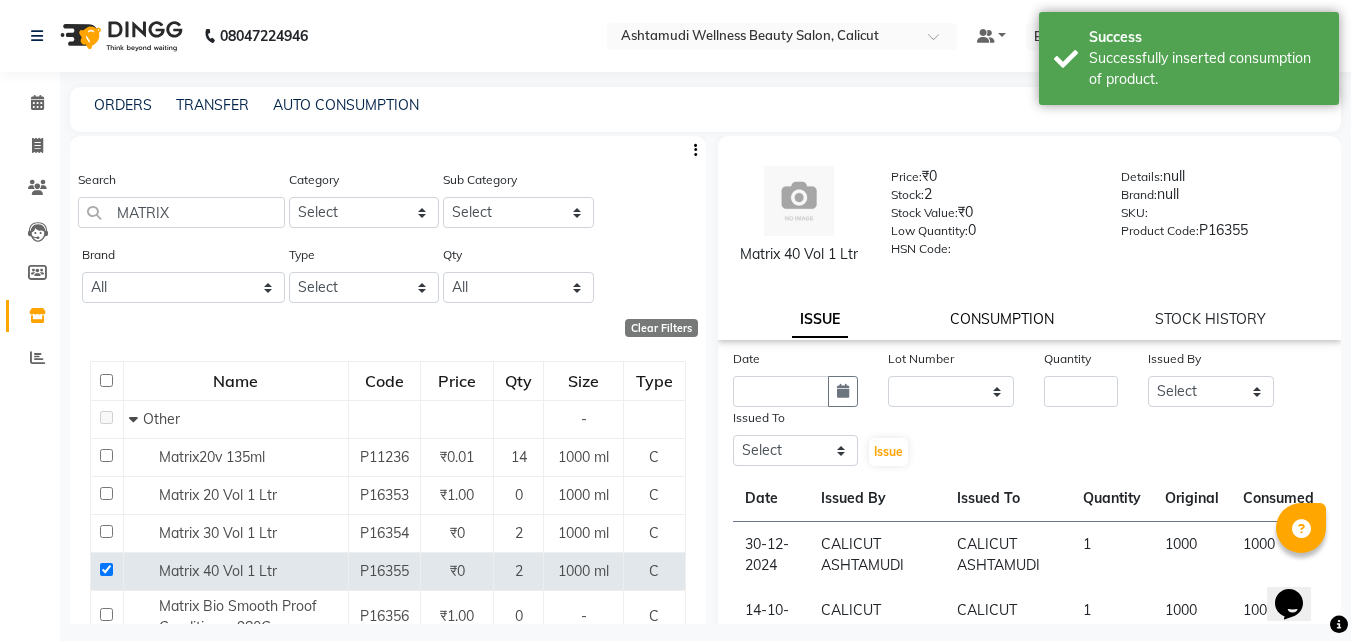 click on "CONSUMPTION" 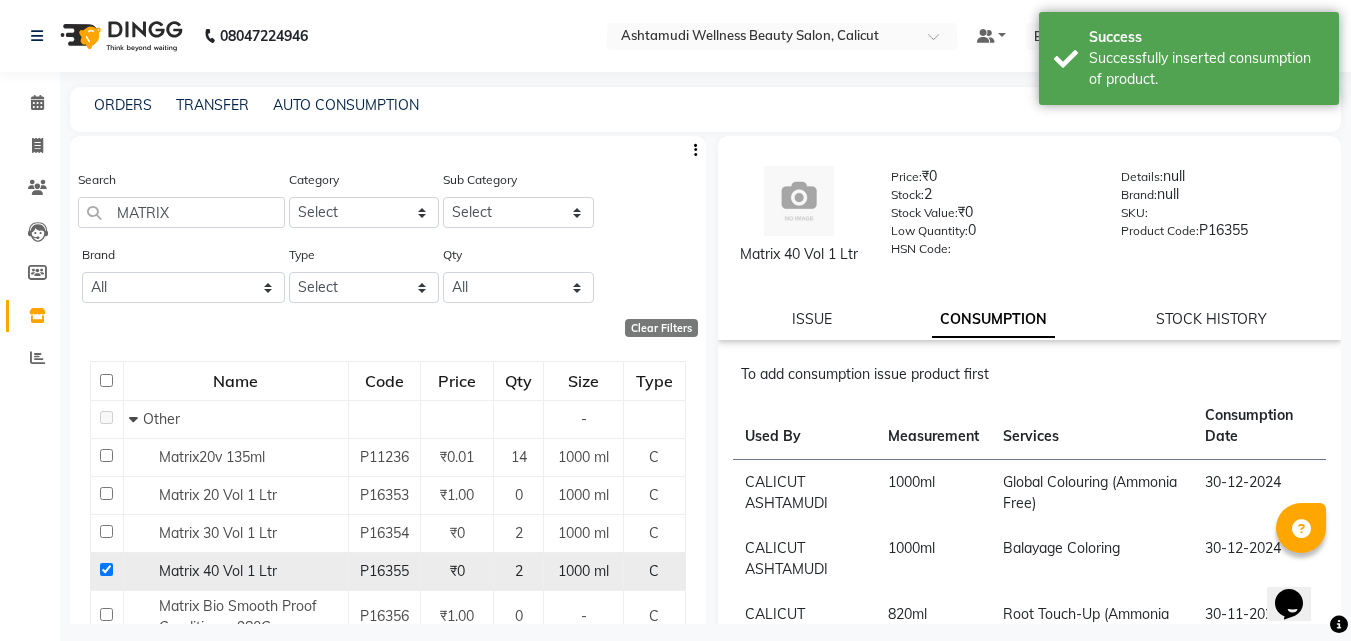 click 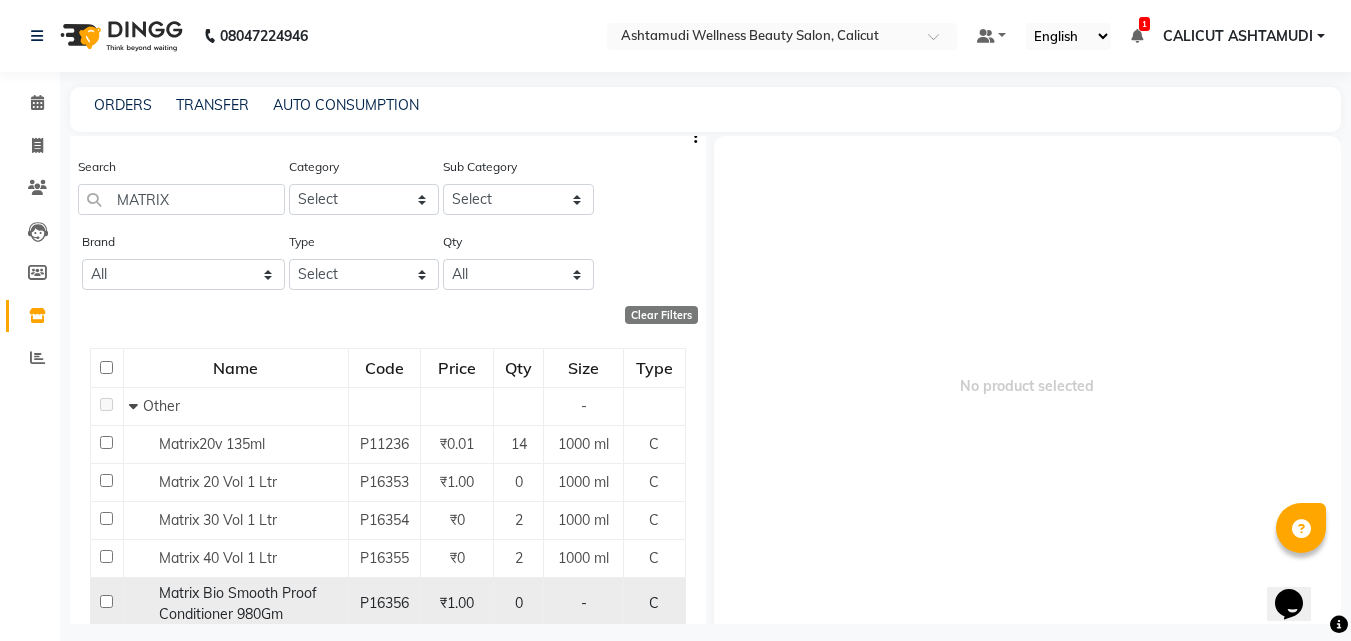 scroll, scrollTop: 0, scrollLeft: 0, axis: both 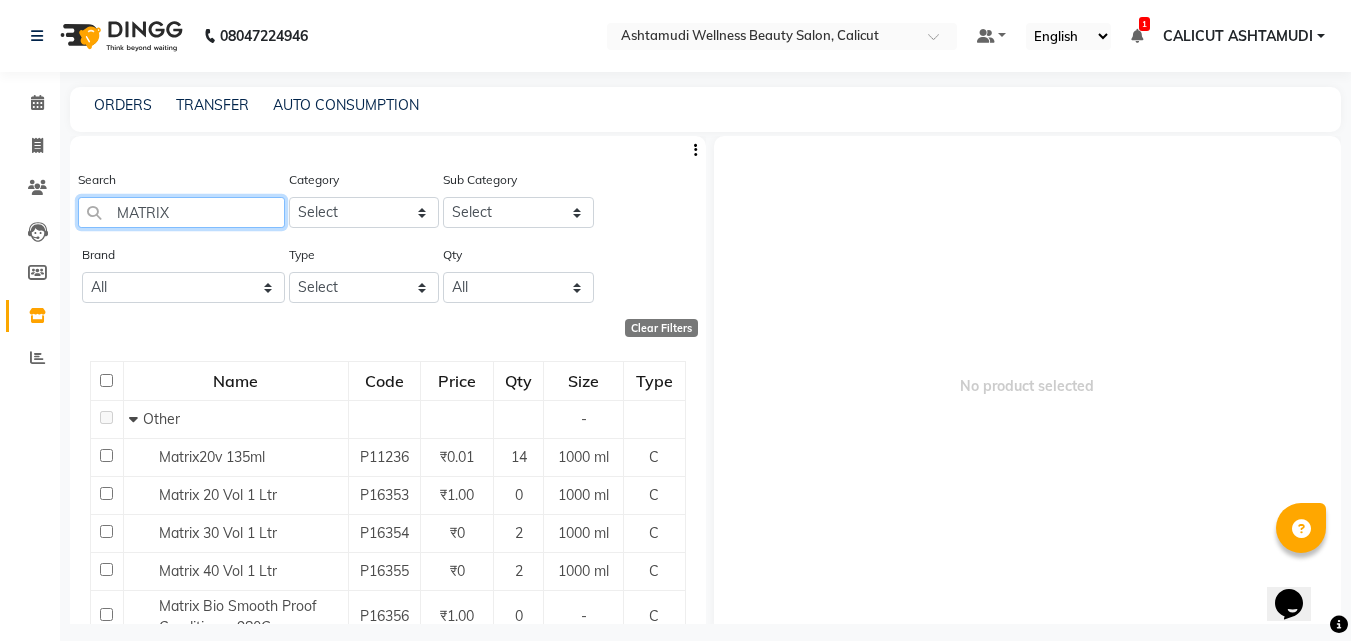 click on "MATRIX" 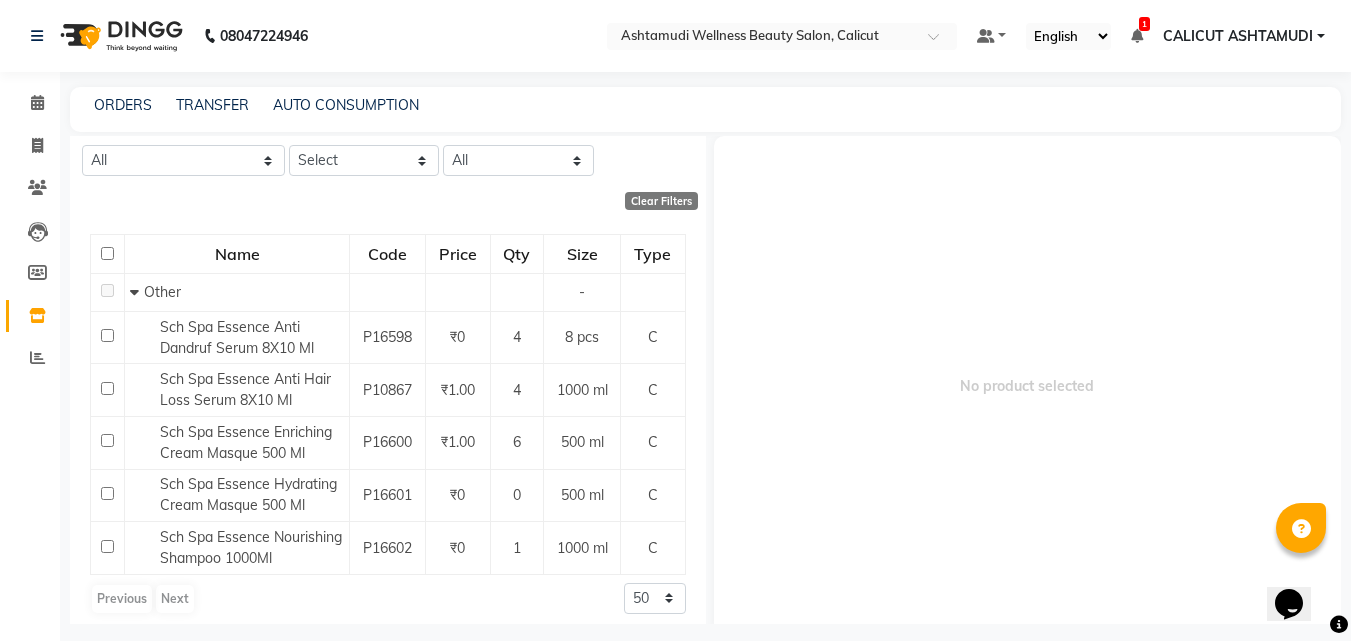 scroll, scrollTop: 138, scrollLeft: 0, axis: vertical 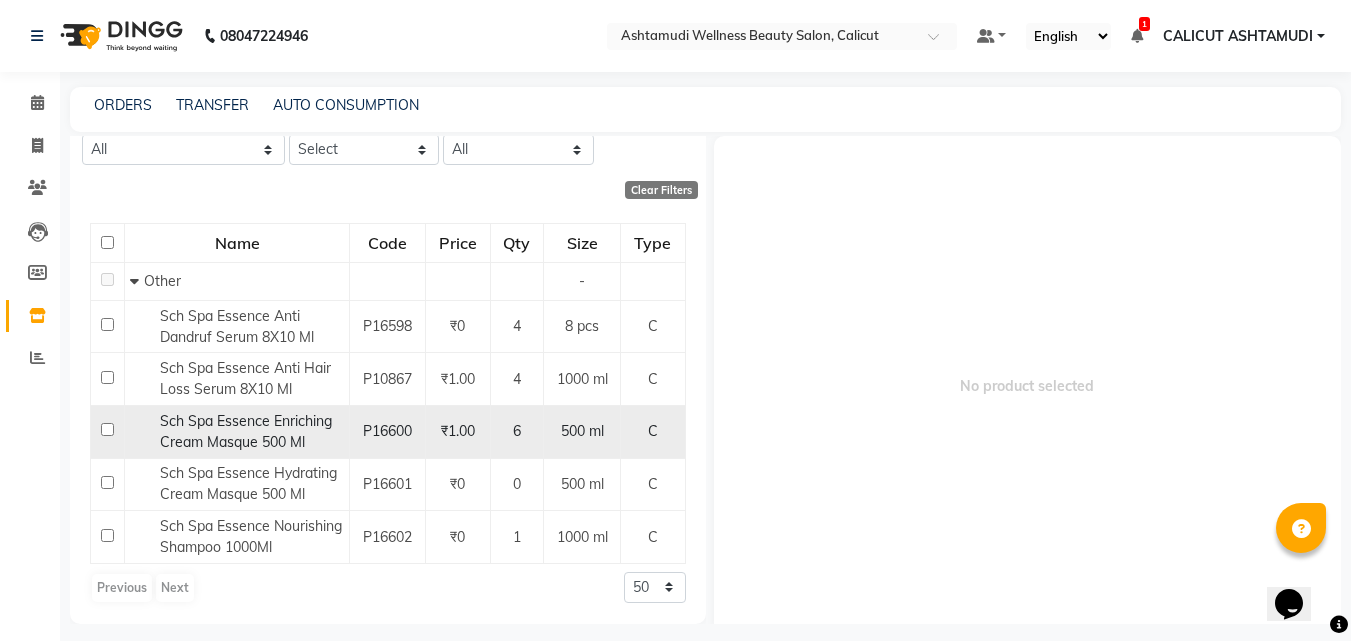 click 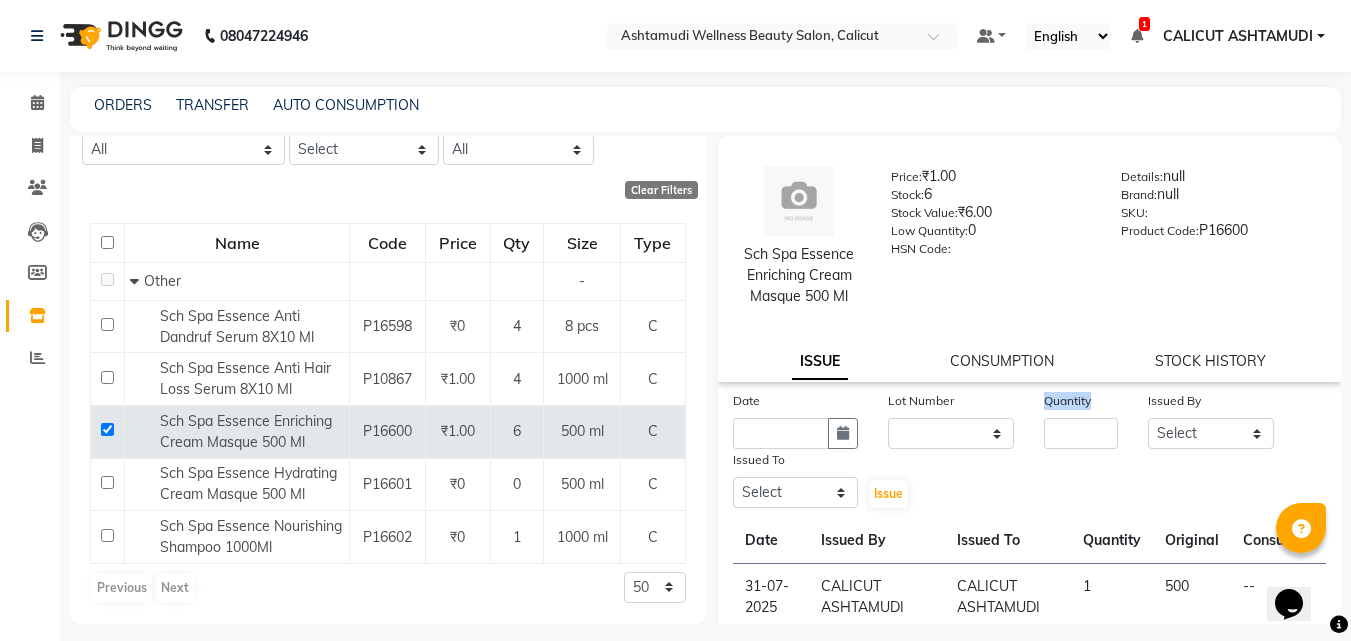 click on "Quantity" 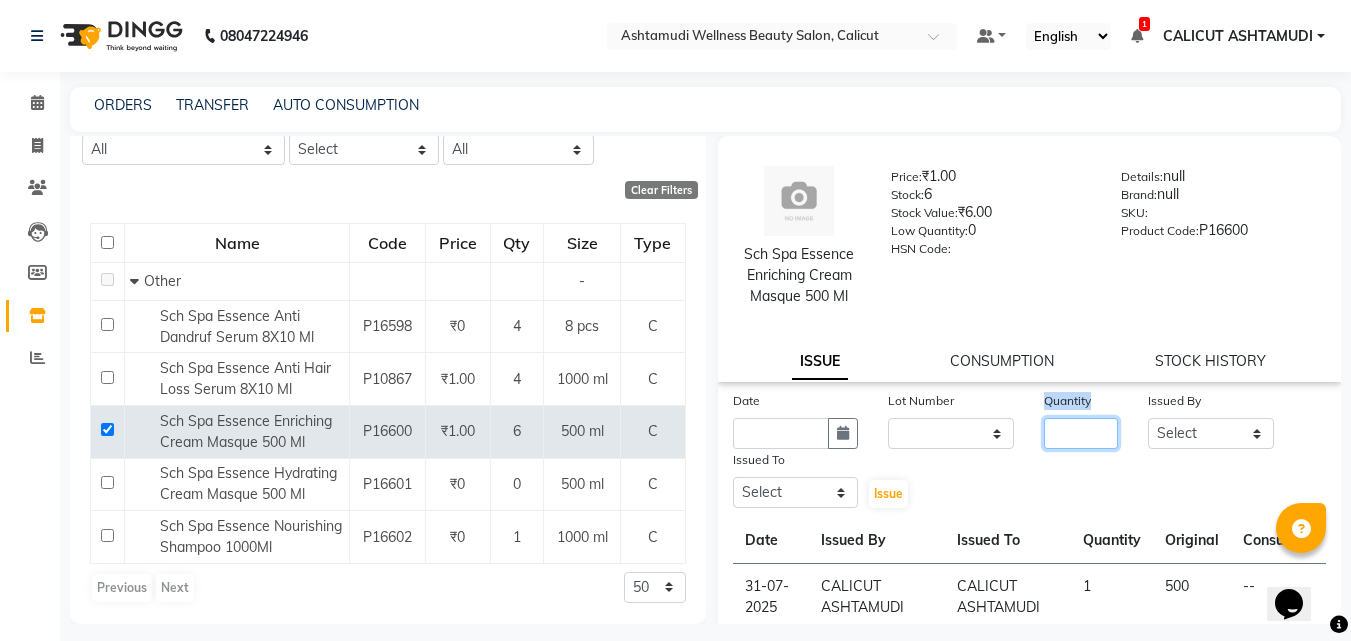 click 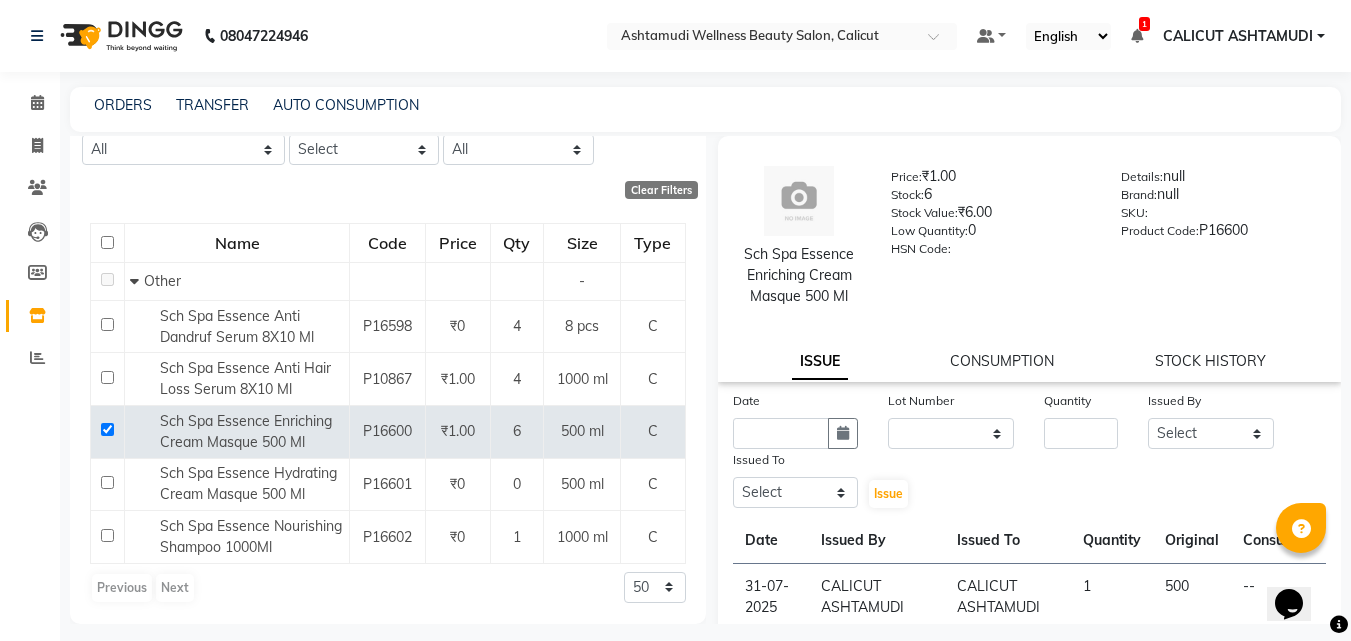 click on "Quantity" 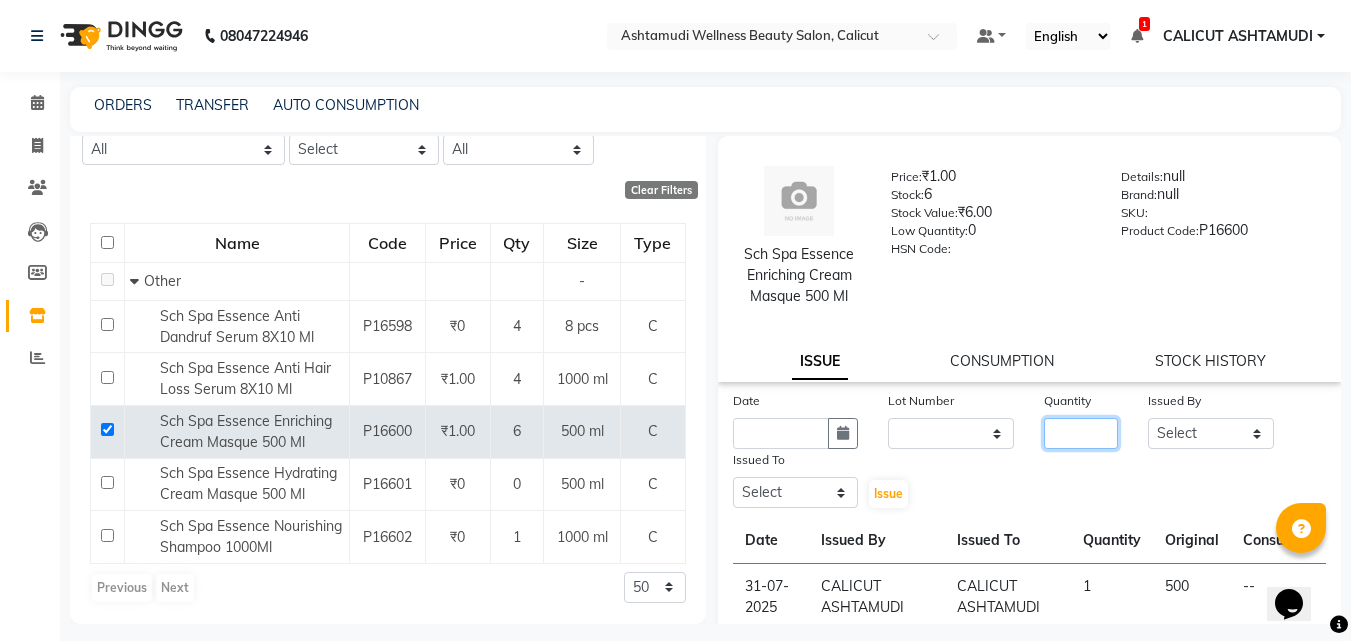 click 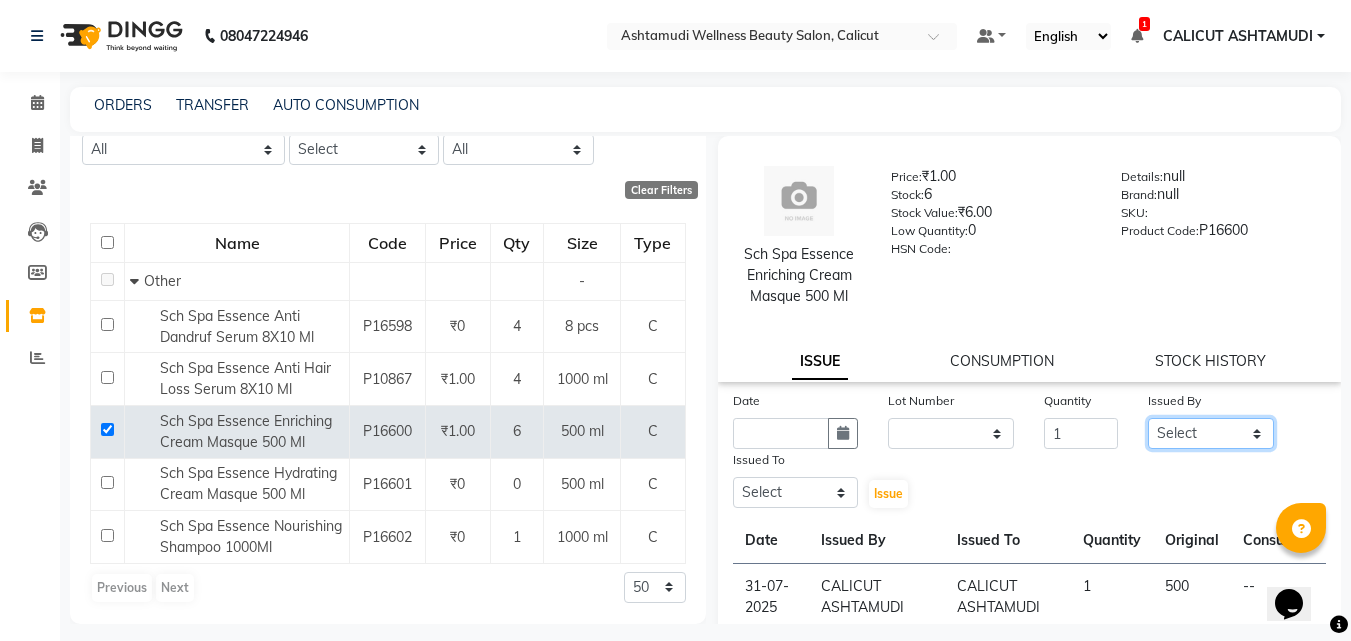 click on "Select [FIRST] [FIRST] [FIRST] [FIRST] [FIRST] [FIRST] [FIRST] [FIRST] [FIRST] [FIRST] [FIRST] [FIRST] [FIRST] [FIRST] [FIRST] [FIRST]" 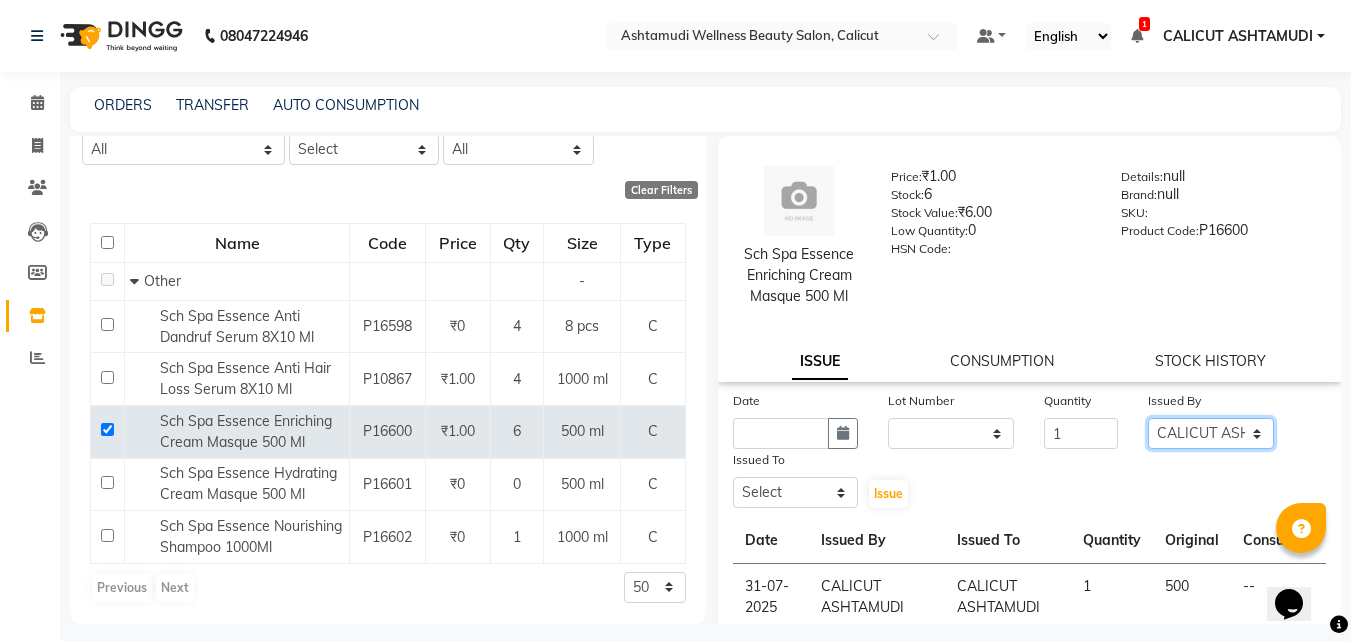 click on "Select [FIRST] [FIRST] [FIRST] [FIRST] [FIRST] [FIRST] [FIRST] [FIRST] [FIRST] [FIRST] [FIRST] [FIRST] [FIRST] [FIRST] [FIRST] [FIRST]" 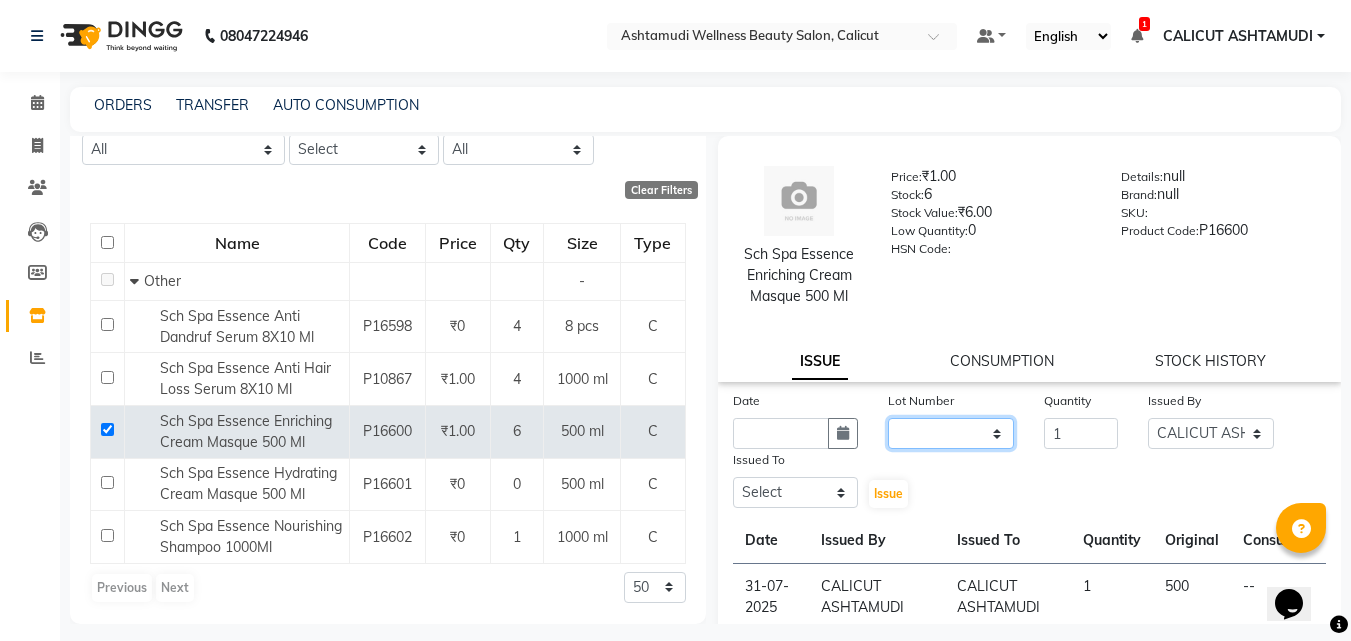 drag, startPoint x: 897, startPoint y: 432, endPoint x: 903, endPoint y: 422, distance: 11.661903 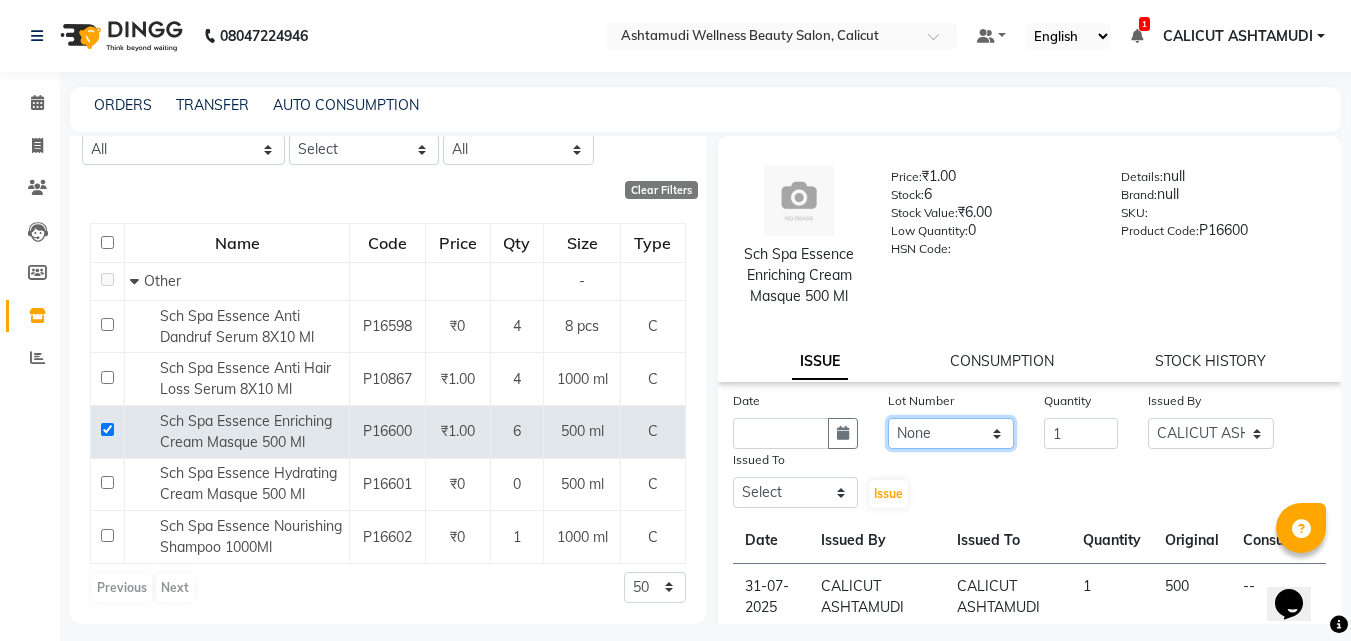 click on "None" 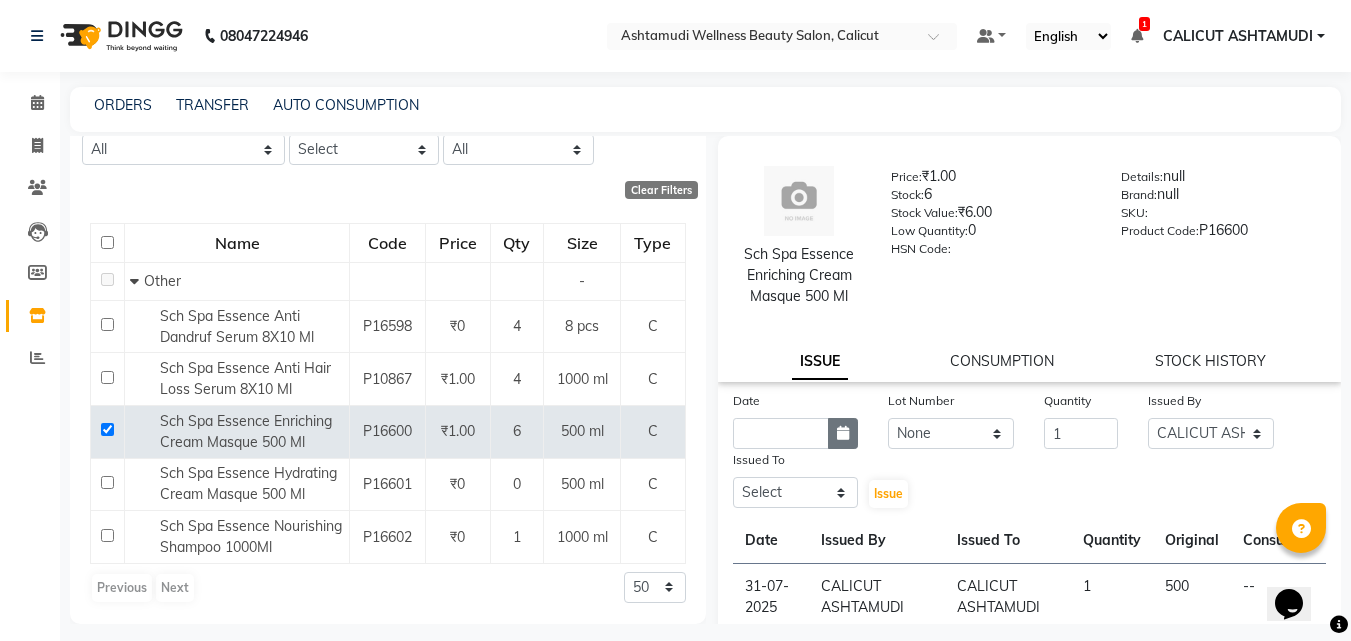 click 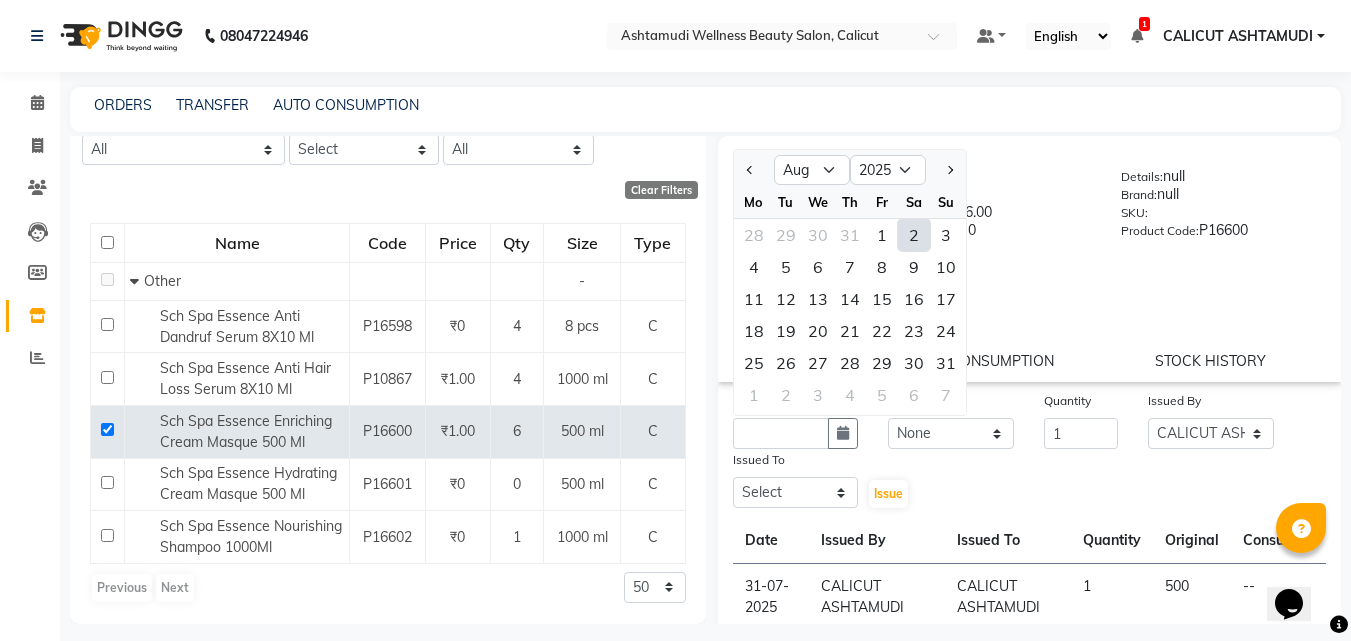 click on "2" 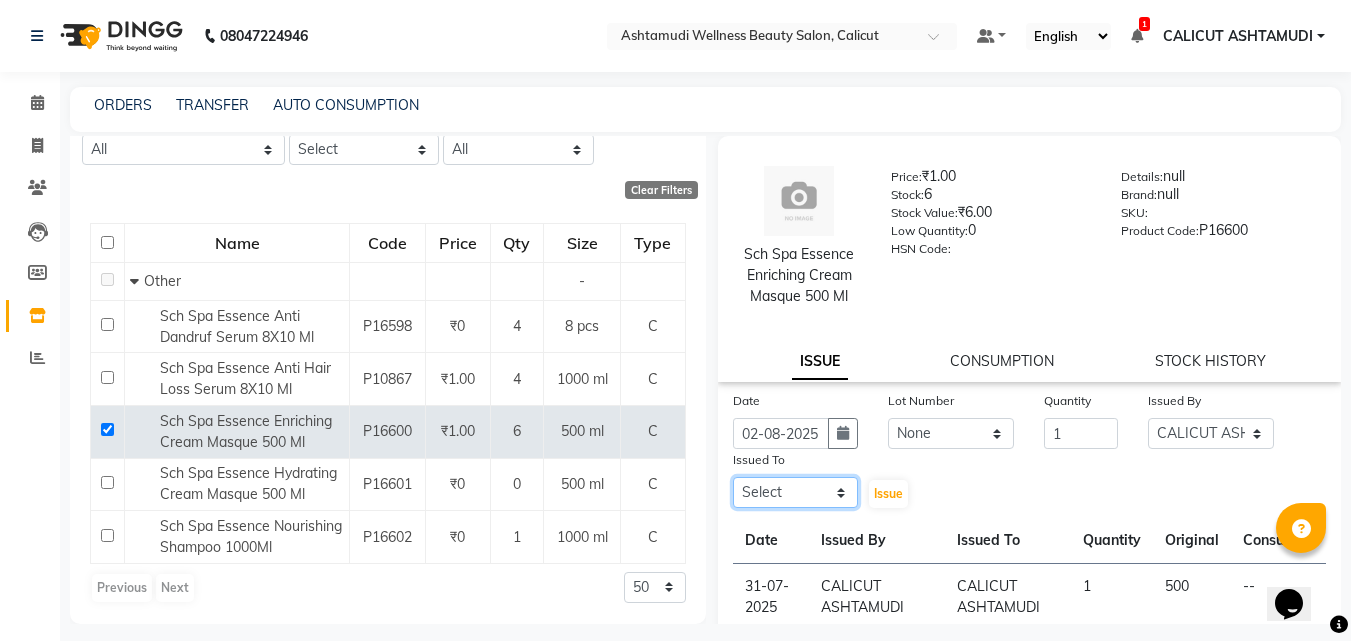 click on "Select [FIRST] [FIRST] [FIRST] [FIRST] [FIRST] [FIRST] [FIRST] [FIRST] [FIRST] [FIRST] [FIRST] [FIRST] [FIRST] [FIRST] [FIRST] [FIRST]" 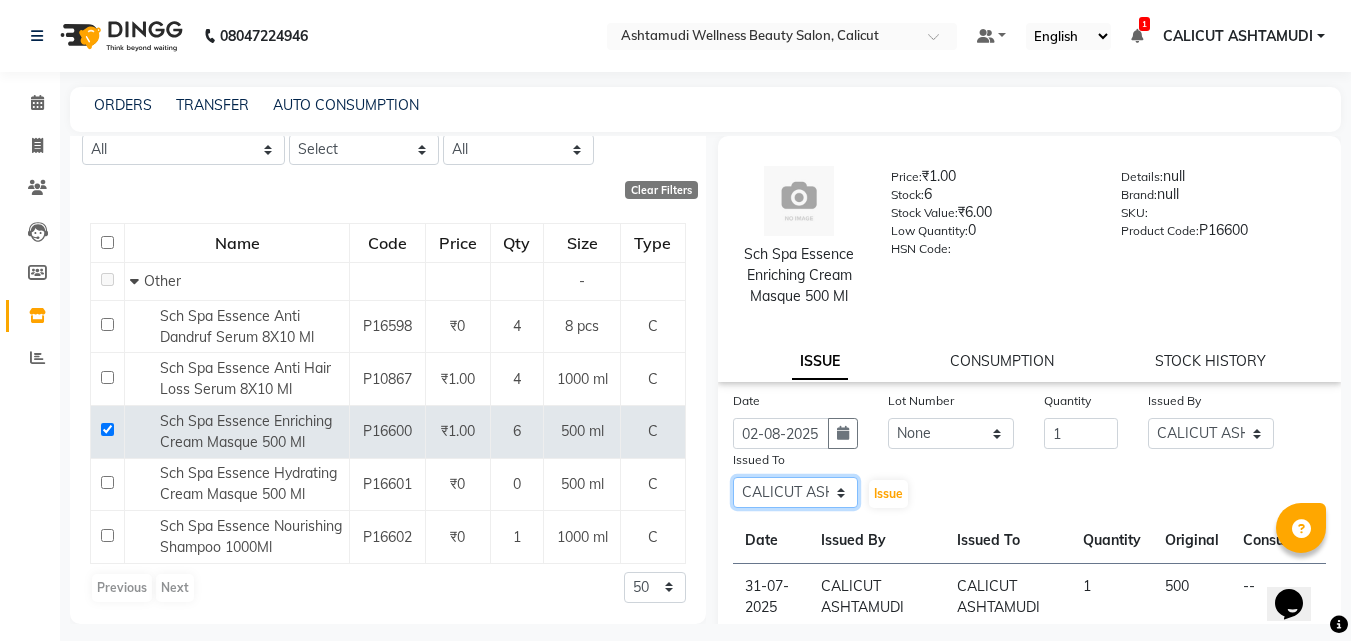 click on "Select [FIRST] [FIRST] [FIRST] [FIRST] [FIRST] [FIRST] [FIRST] [FIRST] [FIRST] [FIRST] [FIRST] [FIRST] [FIRST] [FIRST] [FIRST] [FIRST]" 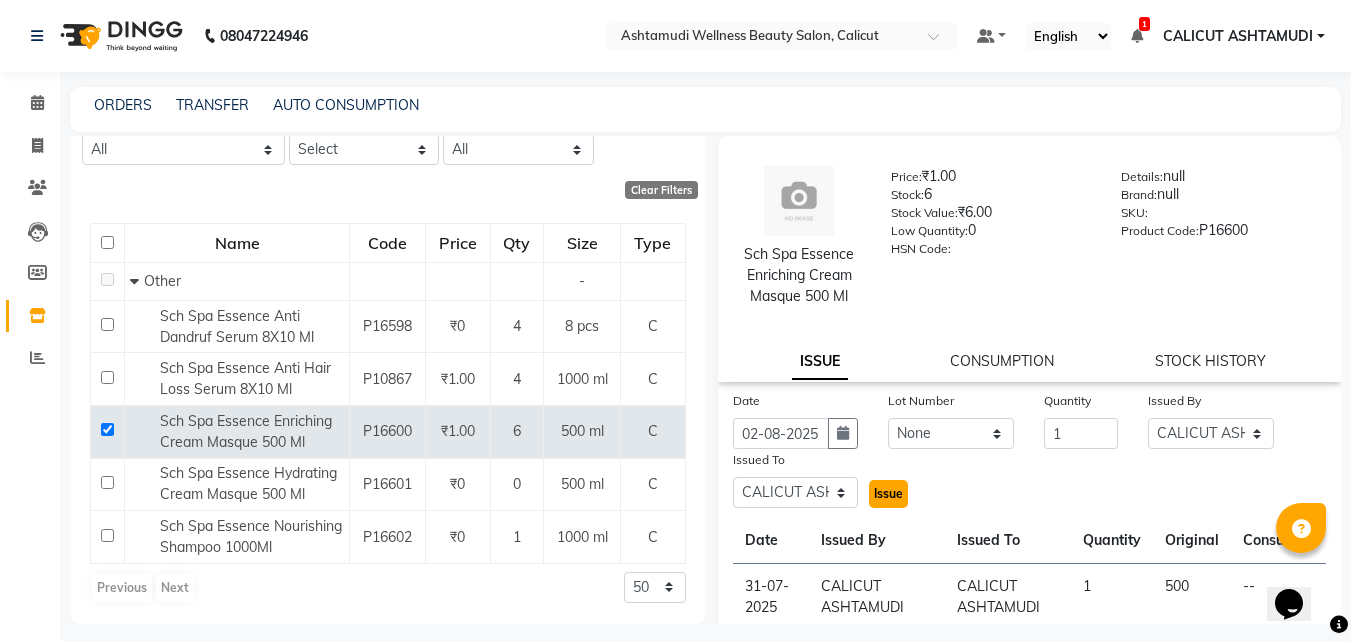 click on "Issue" 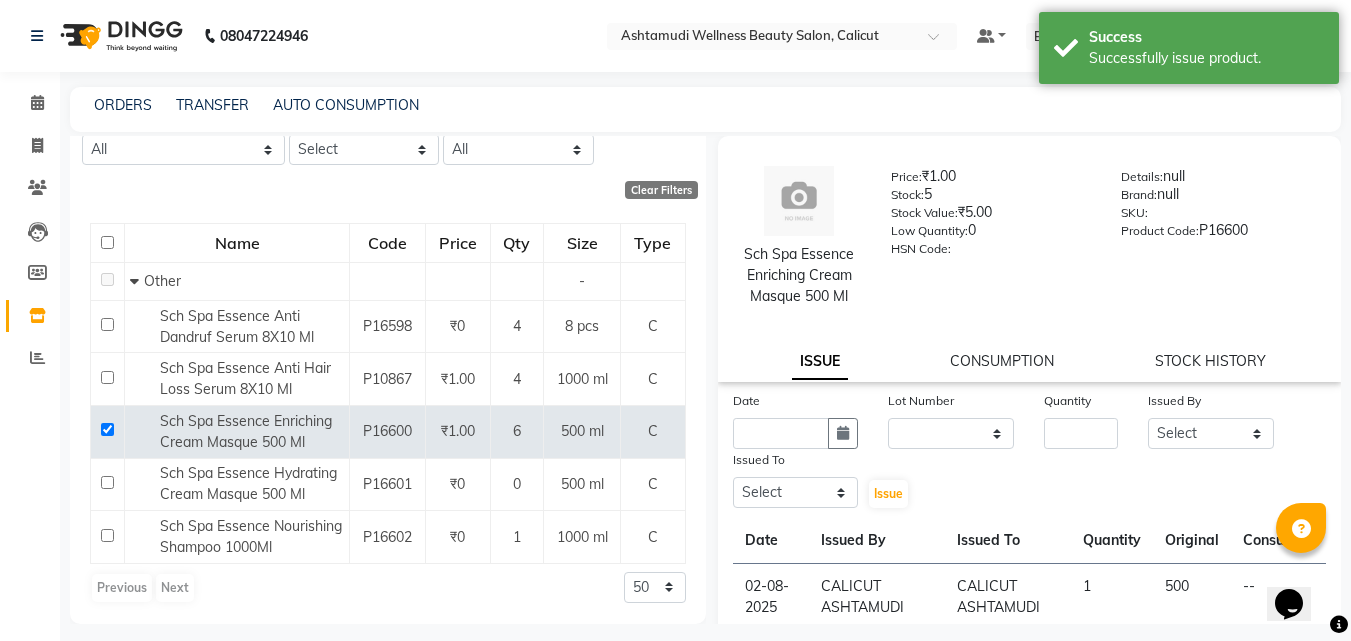 click on "Sch Spa Essence Enriching Cream Masque 500 Ml  Price:   ₹1.00  Stock:   5  Stock Value:   ₹5.00  Low Quantity:  0  HSN Code:    Details:   null  Brand:   null  SKU:     Product Code:   P16600  ISSUE CONSUMPTION STOCK HISTORY" 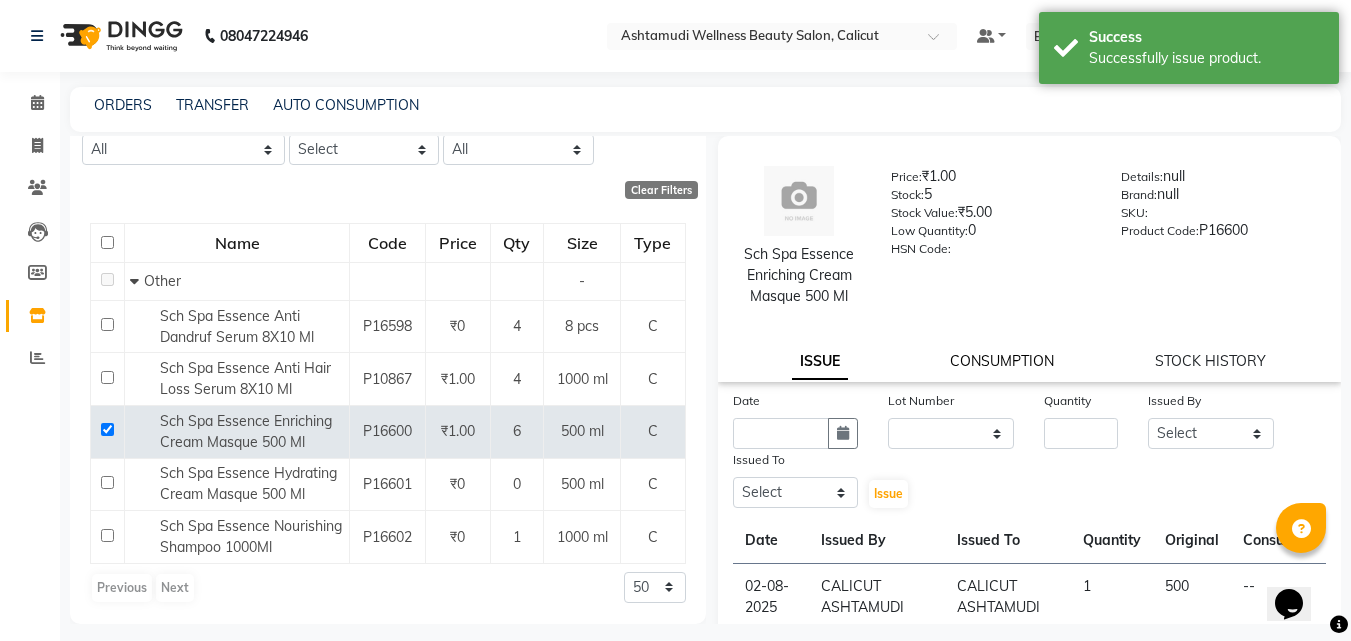 click on "CONSUMPTION" 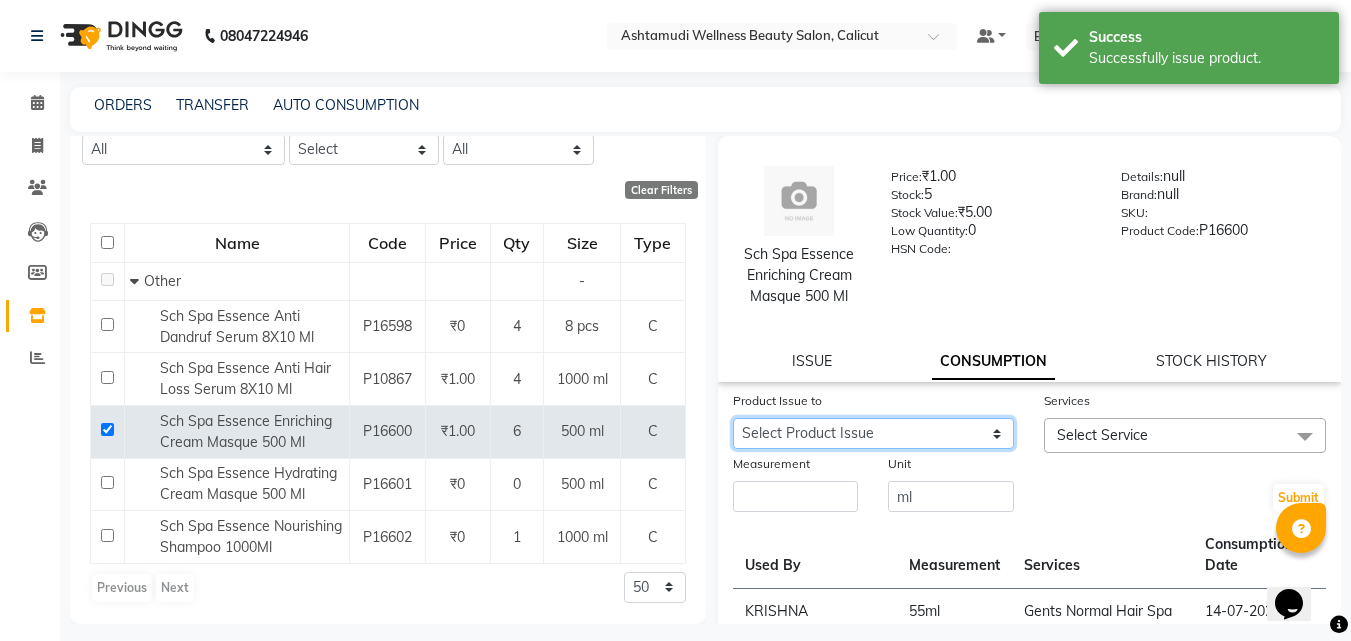 click on "Select Product Issue 2025-08-02, Issued to: [CITY] [CITY], Balance: 500 2025-07-31, Issued to: [CITY] [CITY], Balance: 500 2025-07-28, Issued to: [CITY] [CITY], Balance: 500 2025-07-28, Issued to: [CITY] [CITY], Balance: 500 2025-07-27, Issued to: [CITY] [CITY], Balance: 500 2025-07-13, Issued to: [CITY] [CITY], Balance: 200" 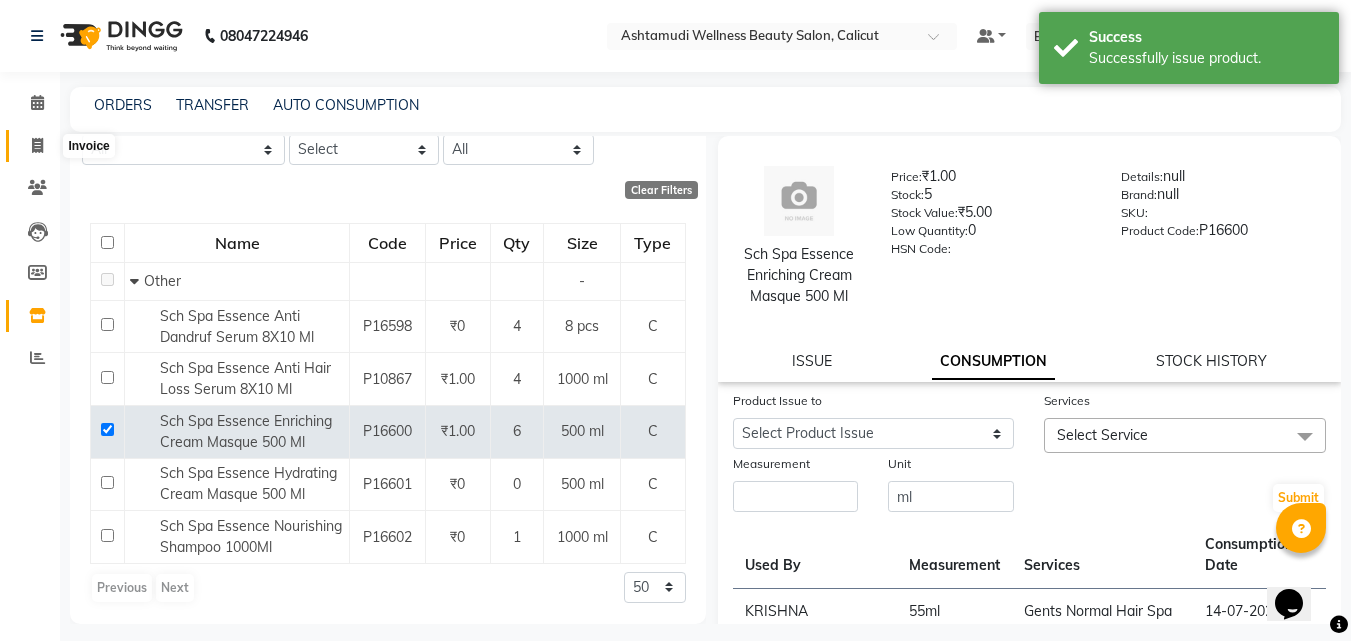click 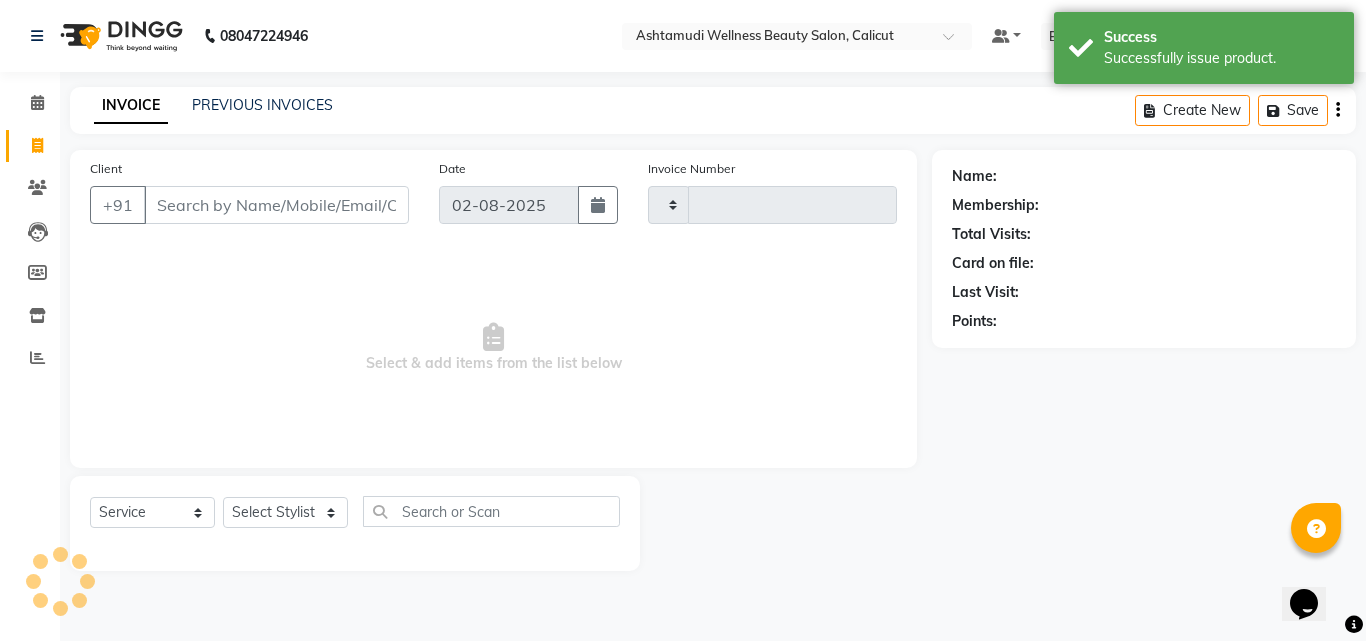 click 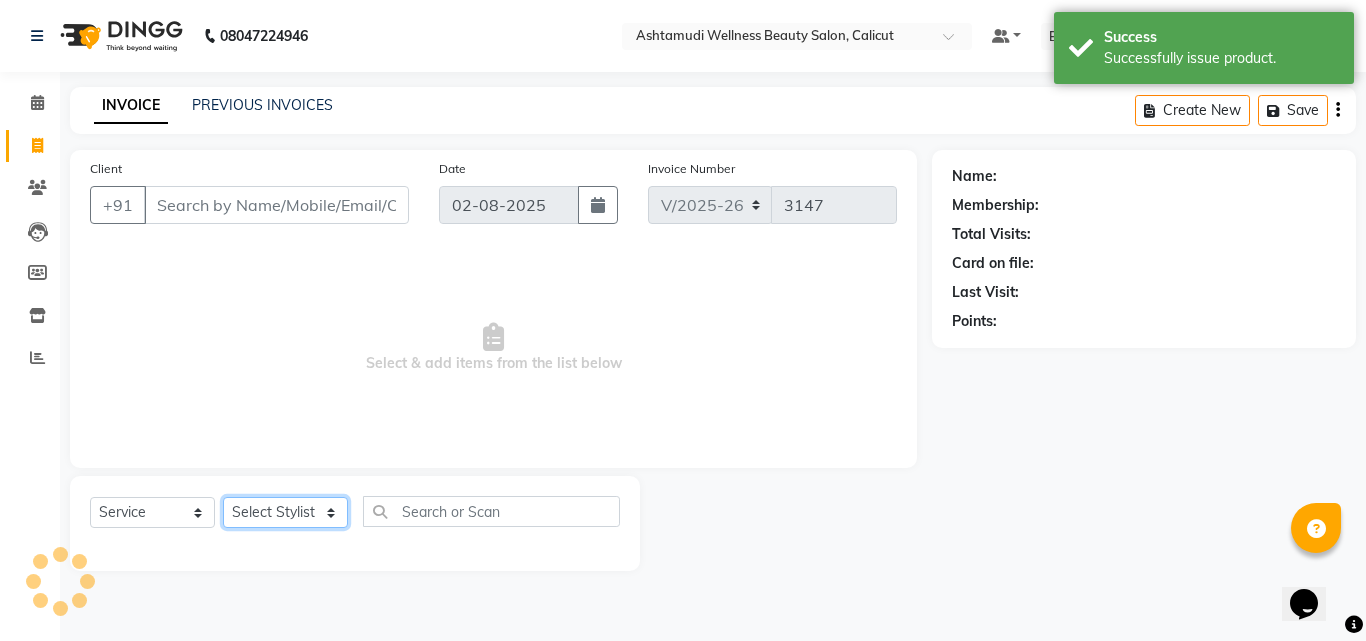 click on "Select Stylist Amala George AMBILI C ANJANA DAS ANKITHA Arya [CITY] [CITY] FRANKLY	 GRACY KRISHNA Nitesh Punam Gurung Sewan ali Sheela SUHANA  SHABU Titto" 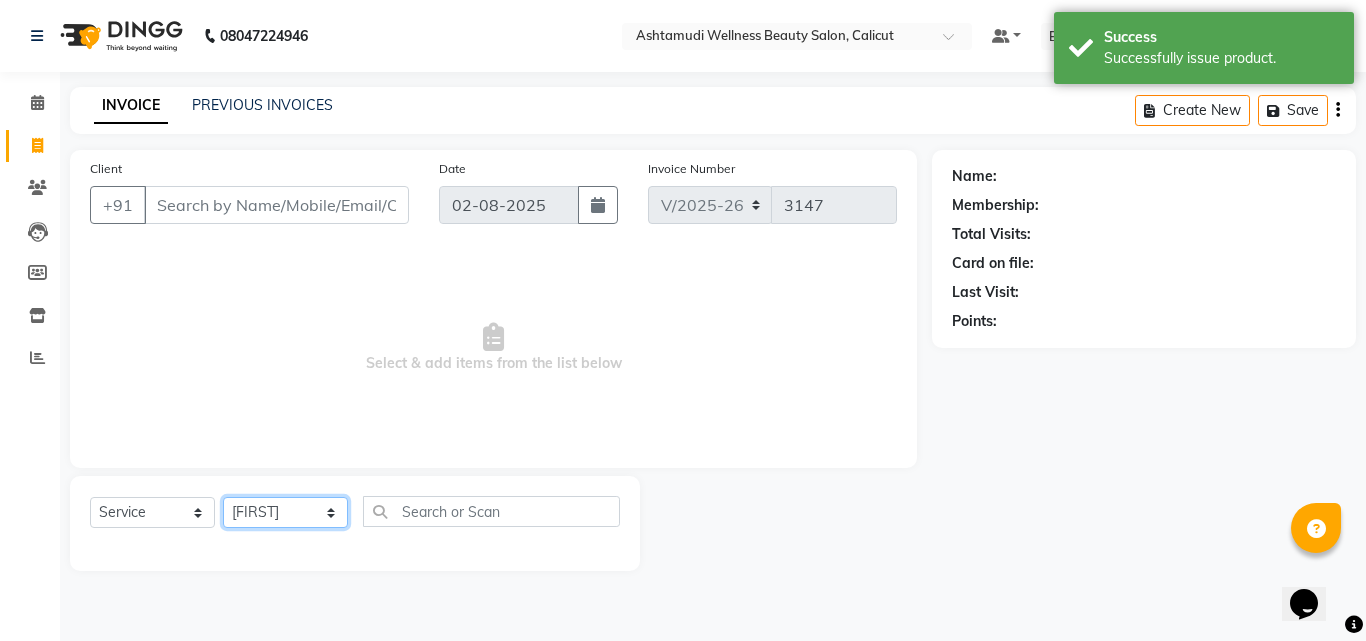 click on "Select Stylist Amala George AMBILI C ANJANA DAS ANKITHA Arya [CITY] [CITY] FRANKLY	 GRACY KRISHNA Nitesh Punam Gurung Sewan ali Sheela SUHANA  SHABU Titto" 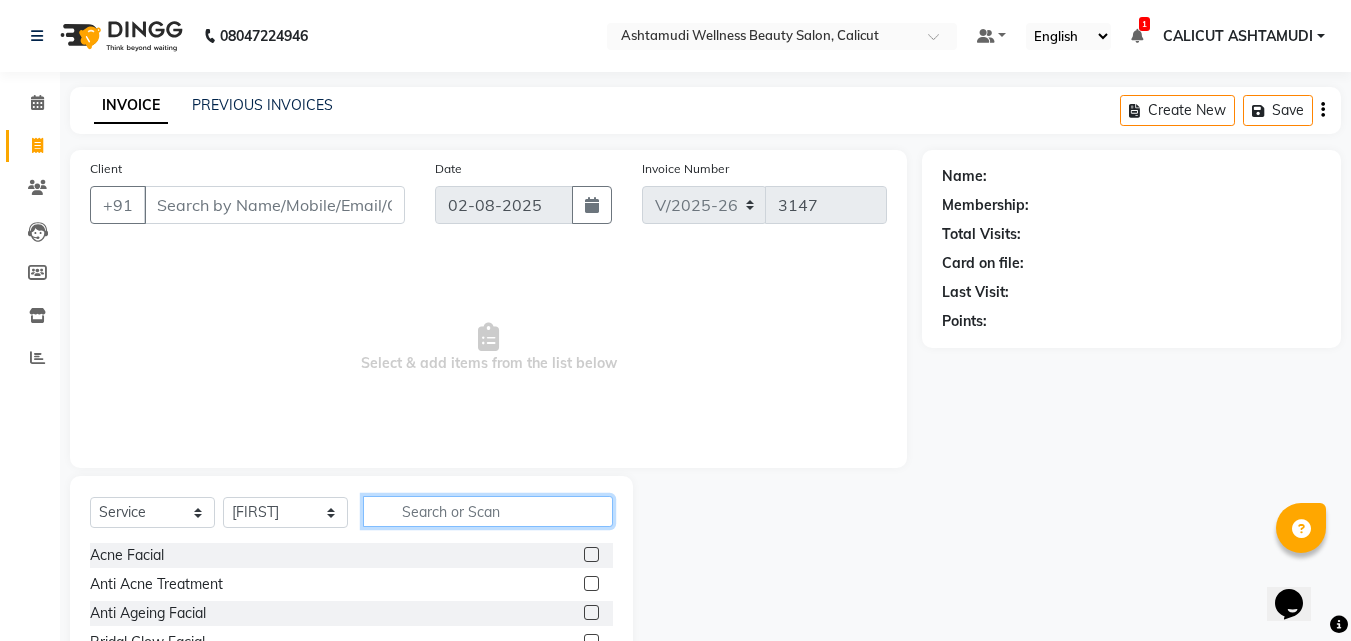 click 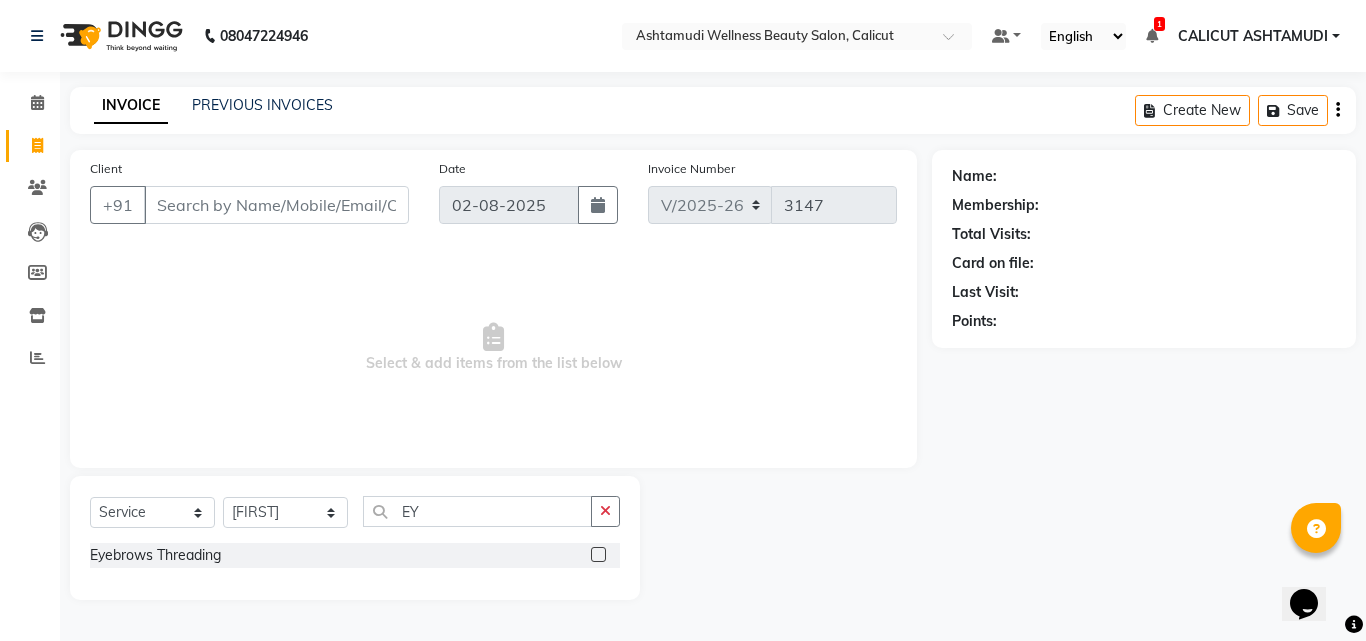 click 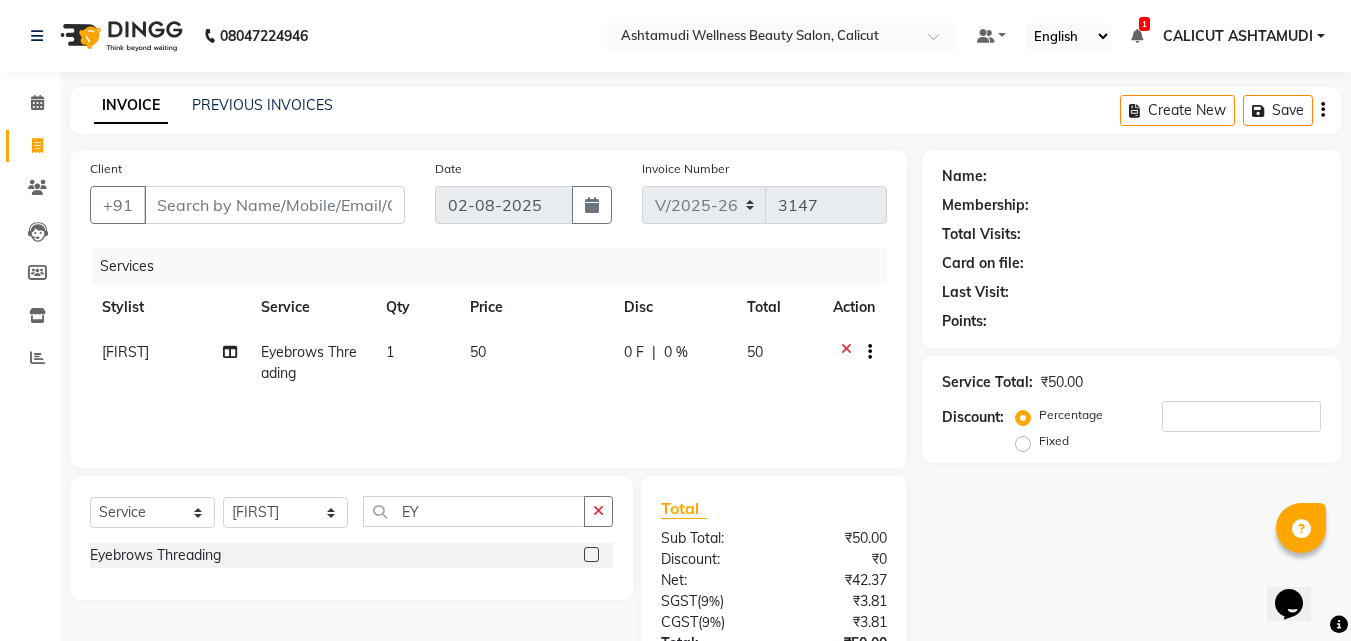 click on "[FIRST]" 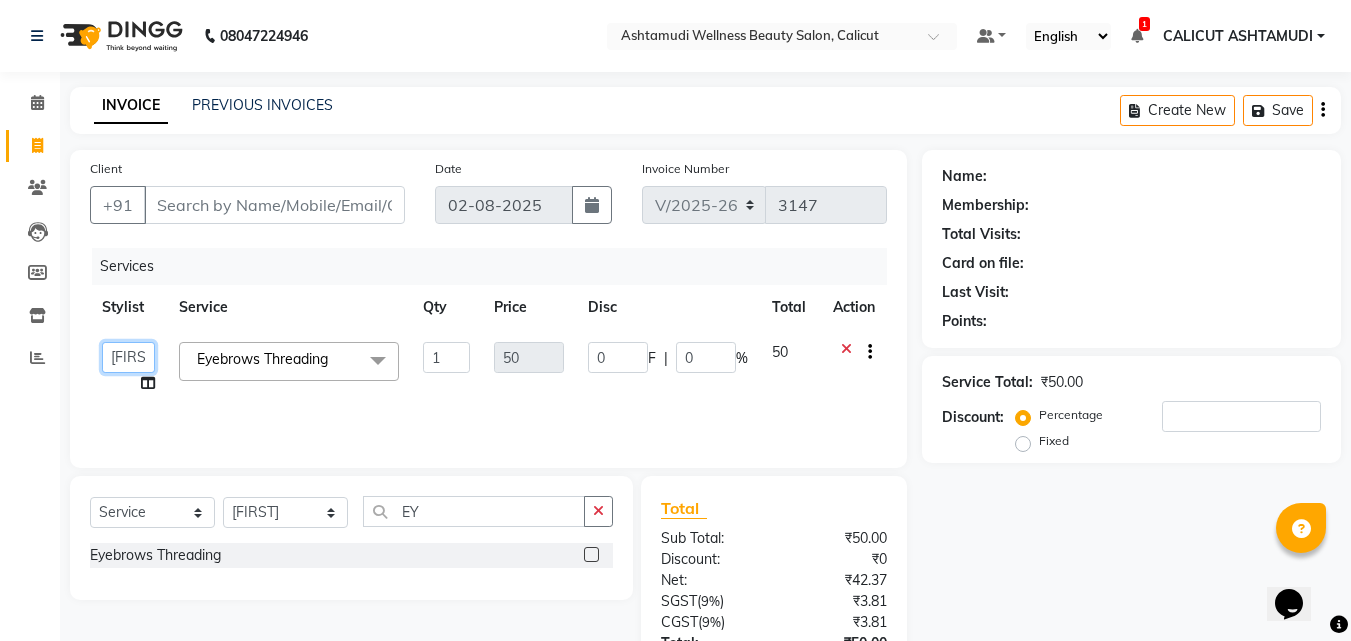 click on "[FIRST_NAME] [LAST_NAME]   [FIRST_NAME] [LAST_NAME]   [FIRST_NAME] [LAST_NAME]   [FIRST_NAME]   [FIRST_NAME]   [ORGANIZATION]   FRANKLY	   [FIRST_NAME]   [FIRST_NAME]   [FIRST_NAME]   [FIRST_NAME] [LAST_NAME]   [FIRST_NAME] [LAST_NAME]   [FIRST_NAME]   [FIRST_NAME]  [FIRST_NAME]   [FIRST_NAME]" 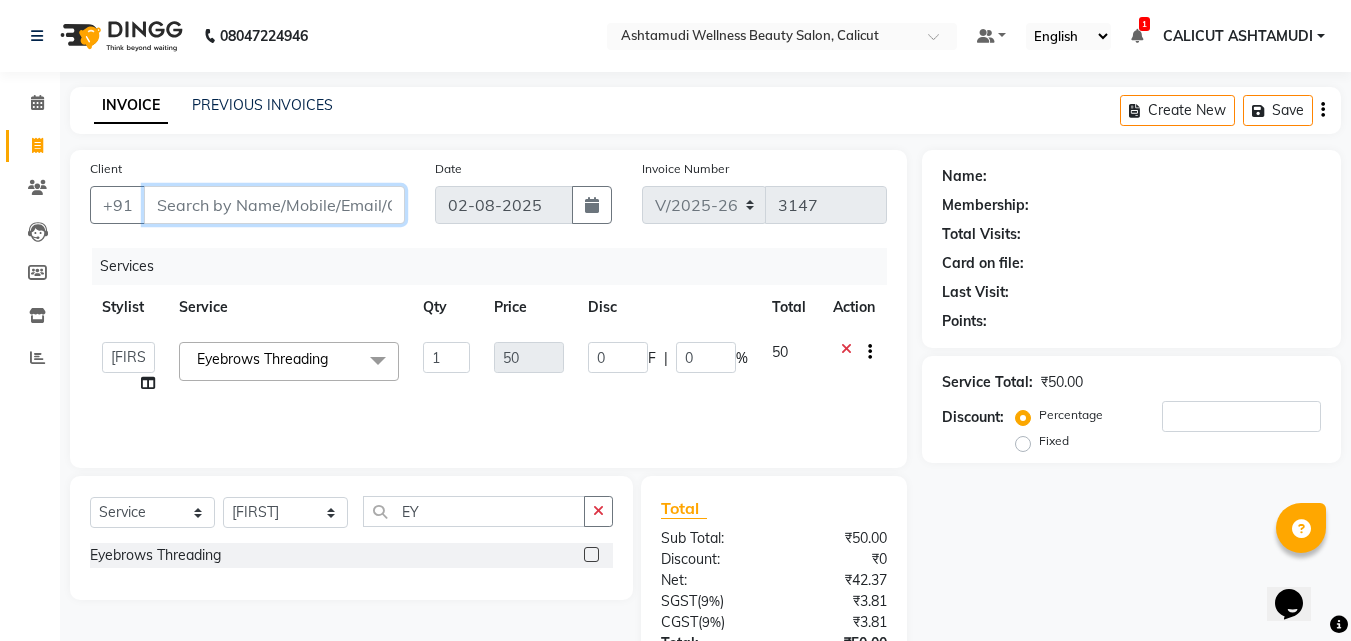 click on "Client" at bounding box center [274, 205] 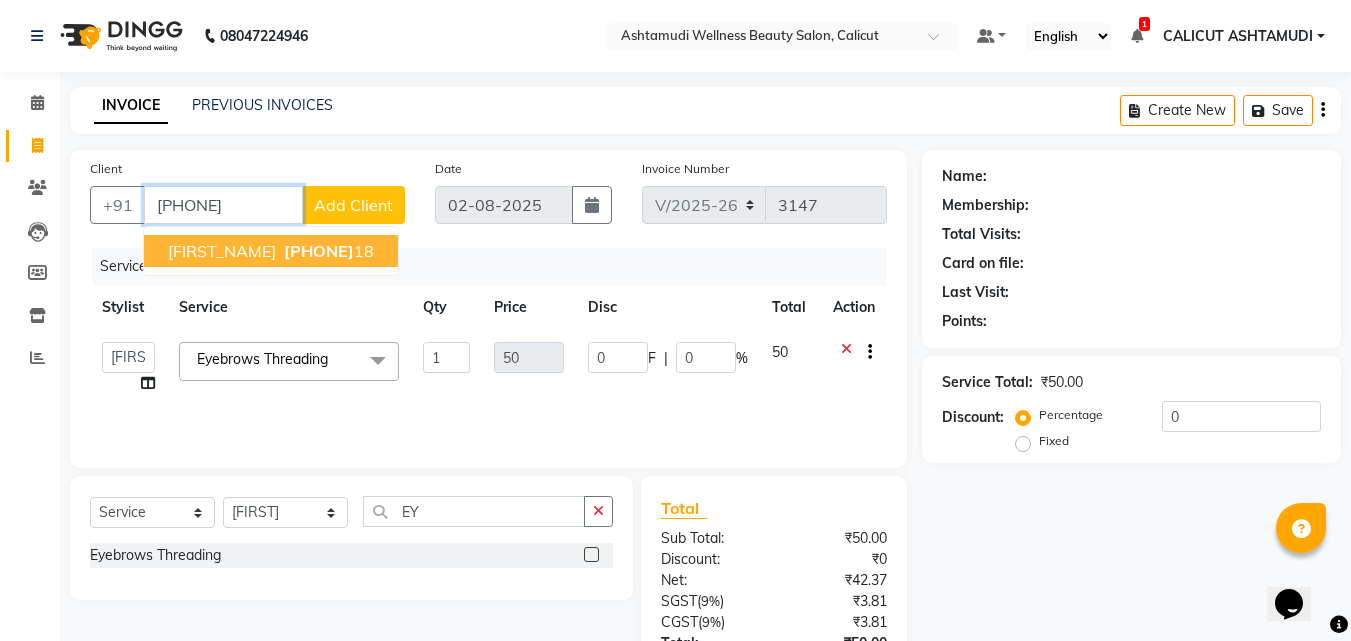 click on "[PHONE]" at bounding box center [327, 251] 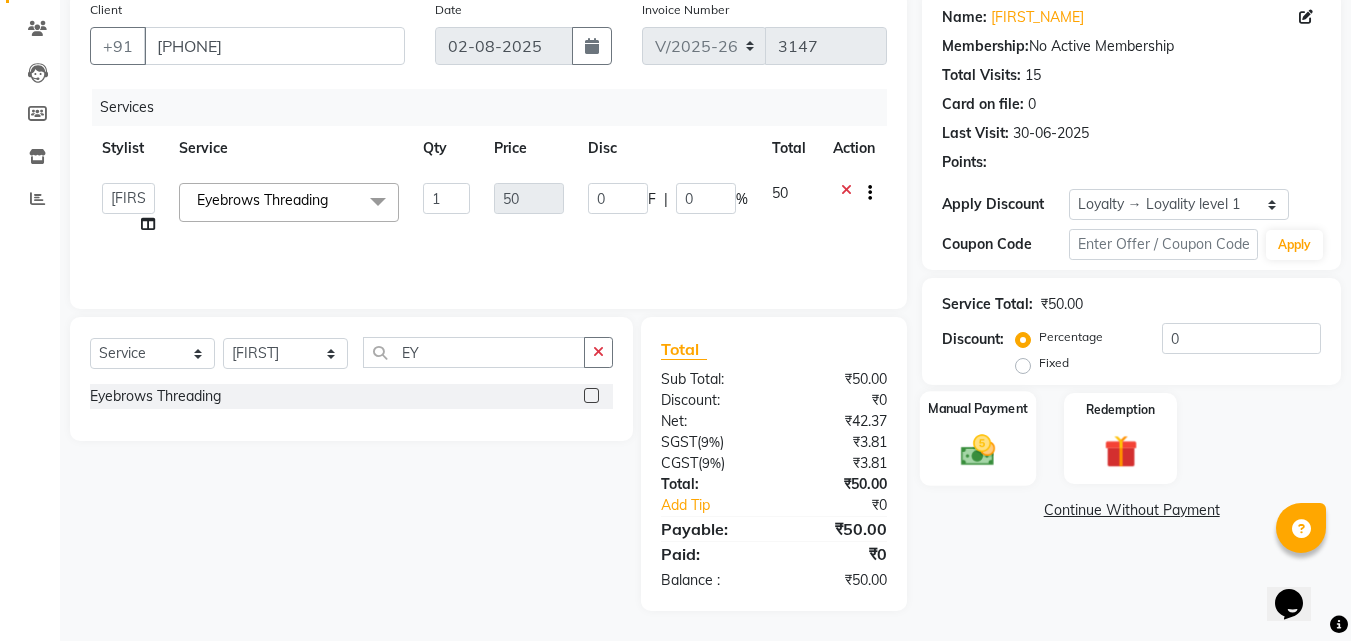 click on "Manual Payment" 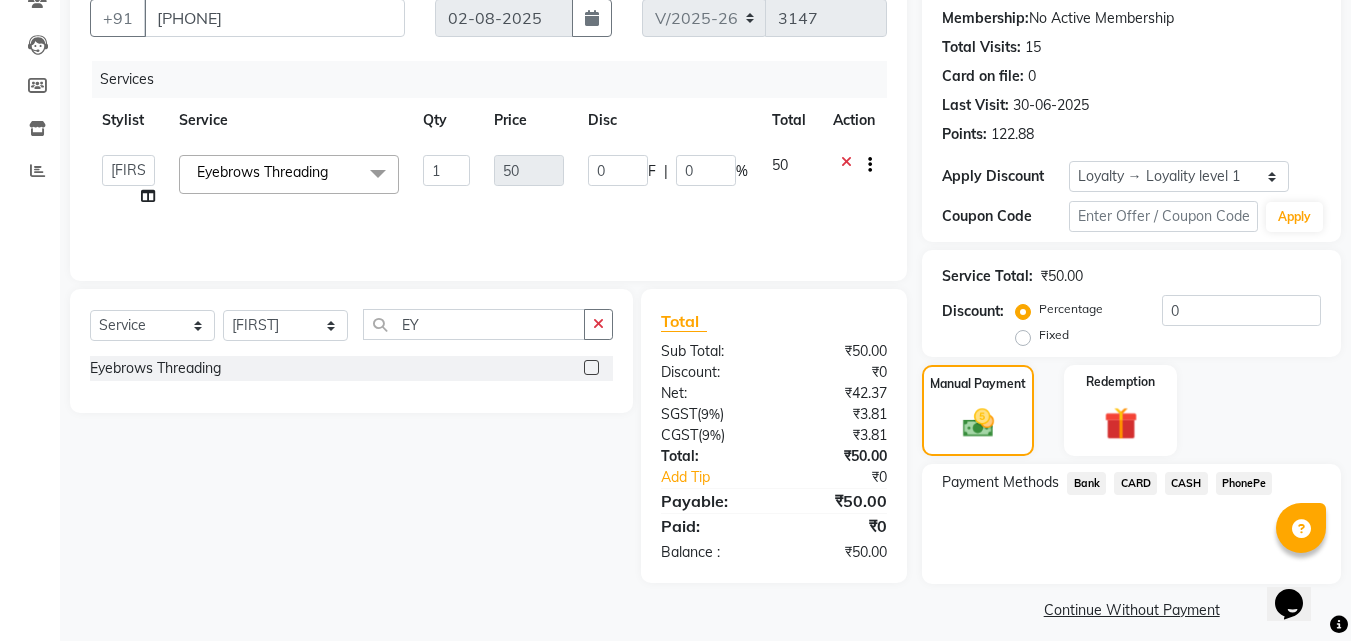 scroll, scrollTop: 201, scrollLeft: 0, axis: vertical 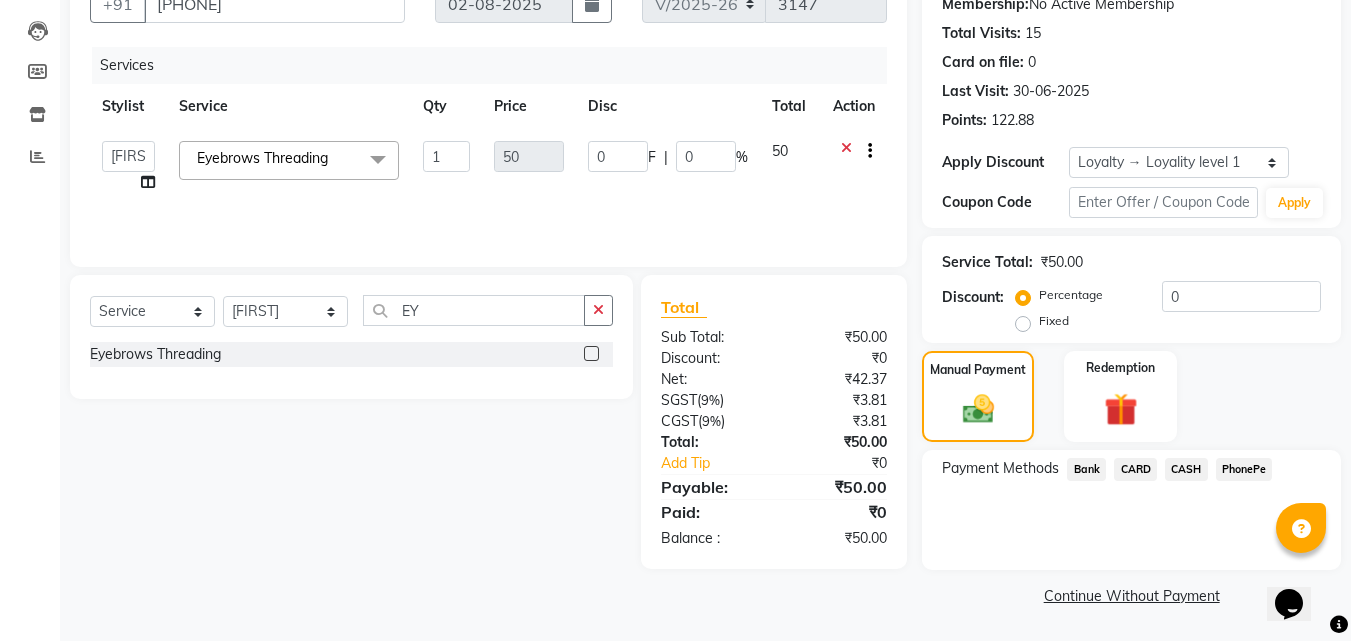 click on "CASH" 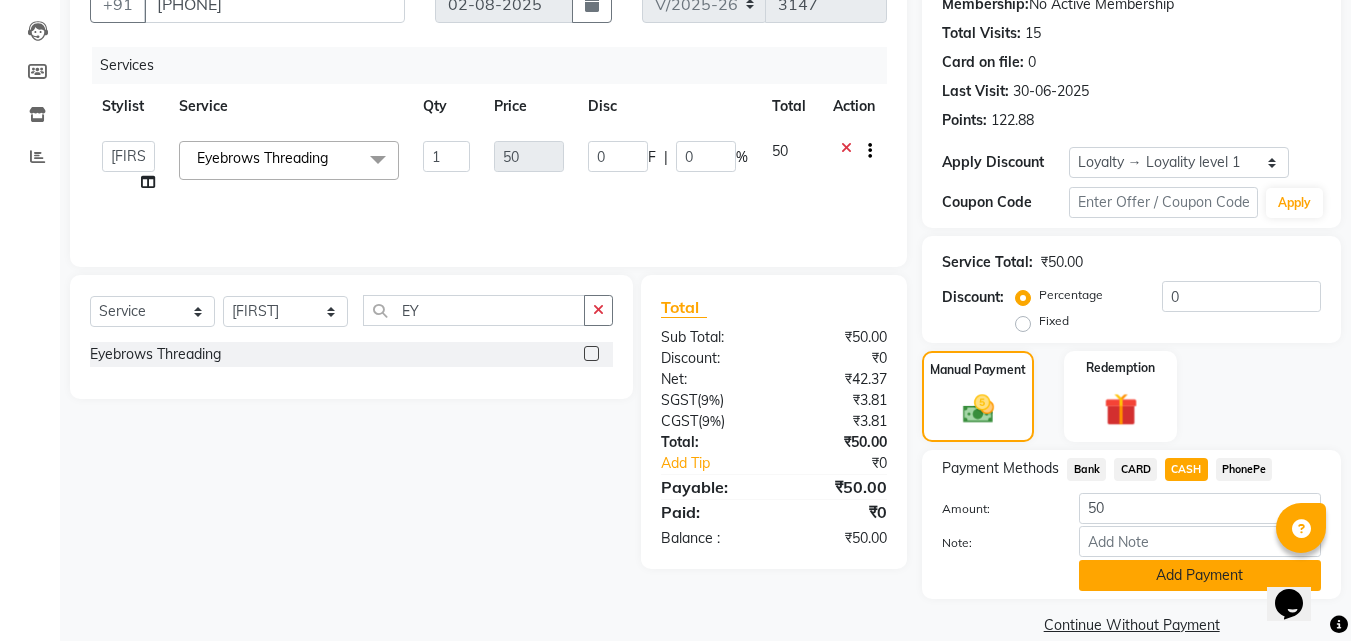 click on "Add Payment" 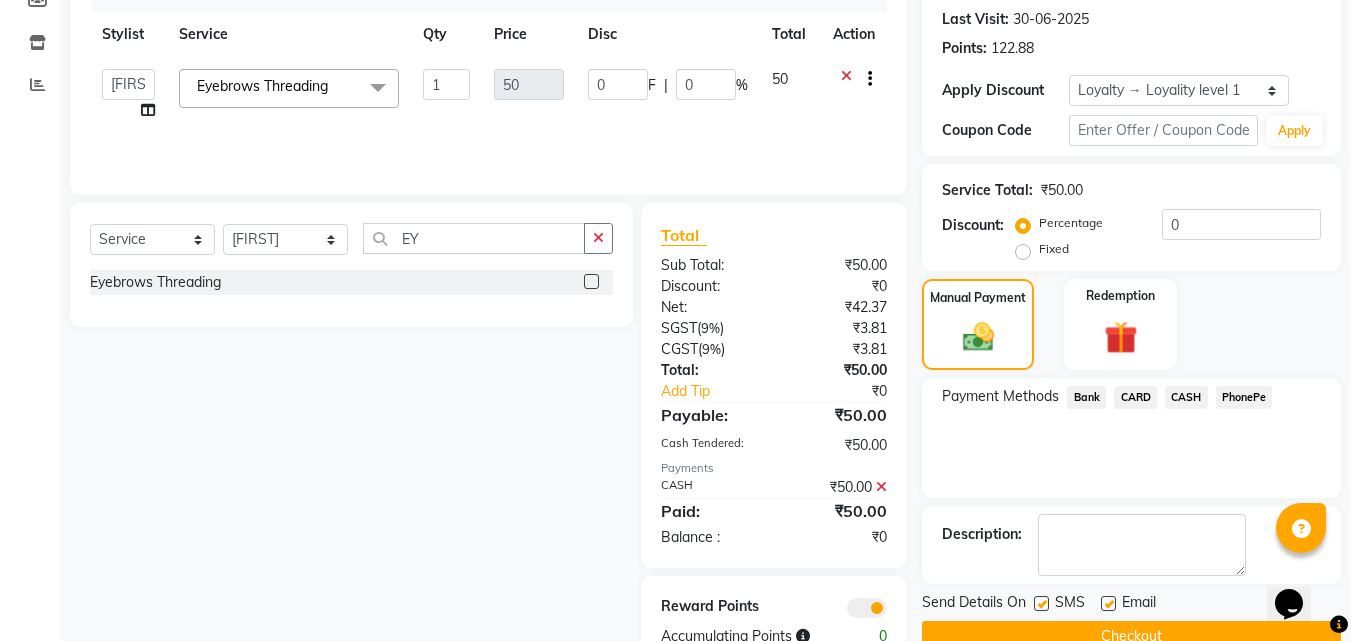 scroll, scrollTop: 329, scrollLeft: 0, axis: vertical 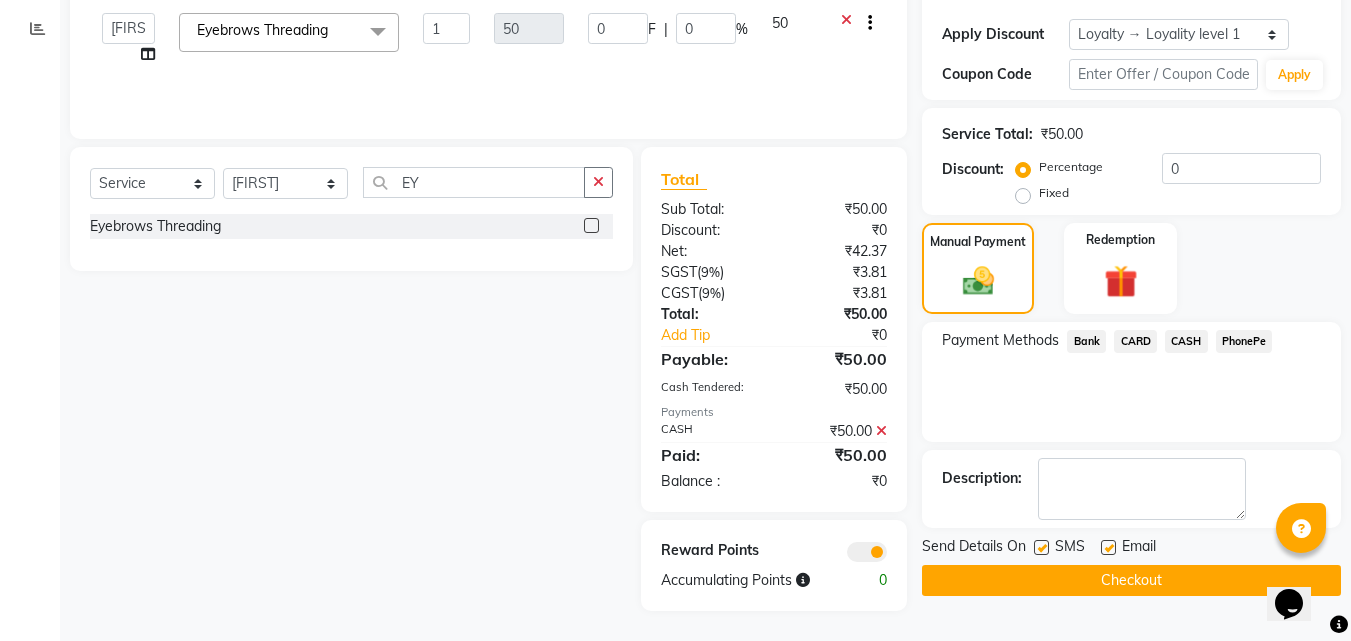 click on "Checkout" 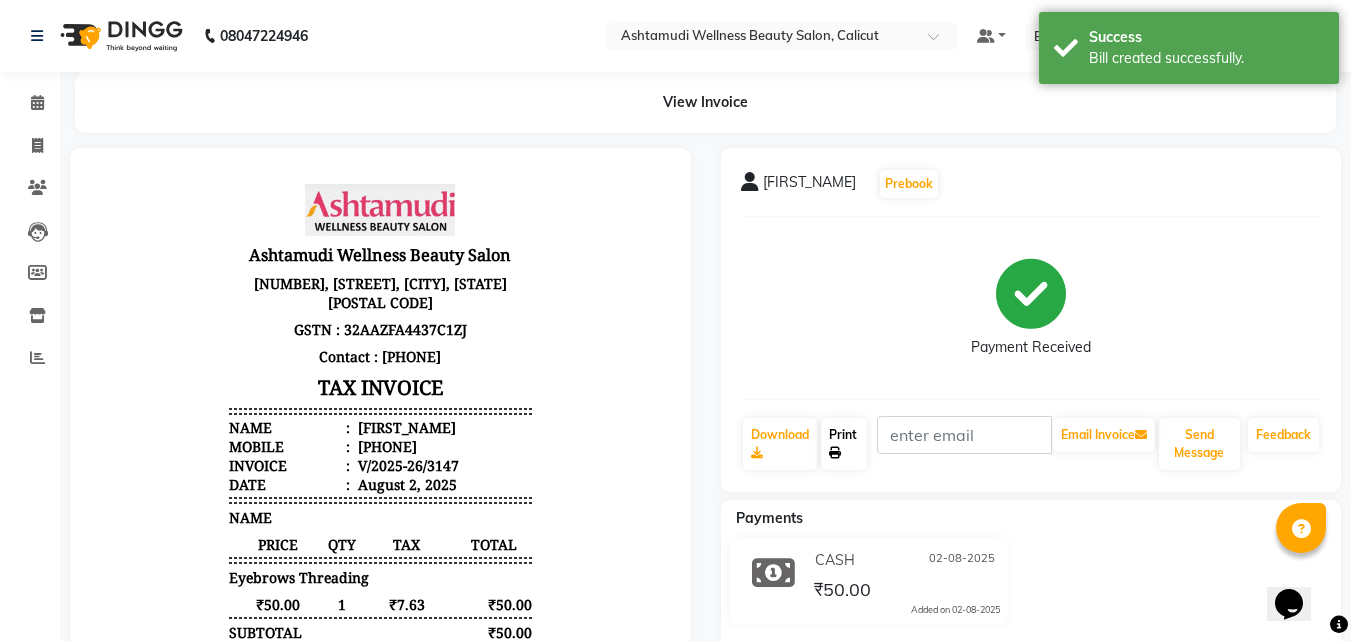 scroll, scrollTop: 0, scrollLeft: 0, axis: both 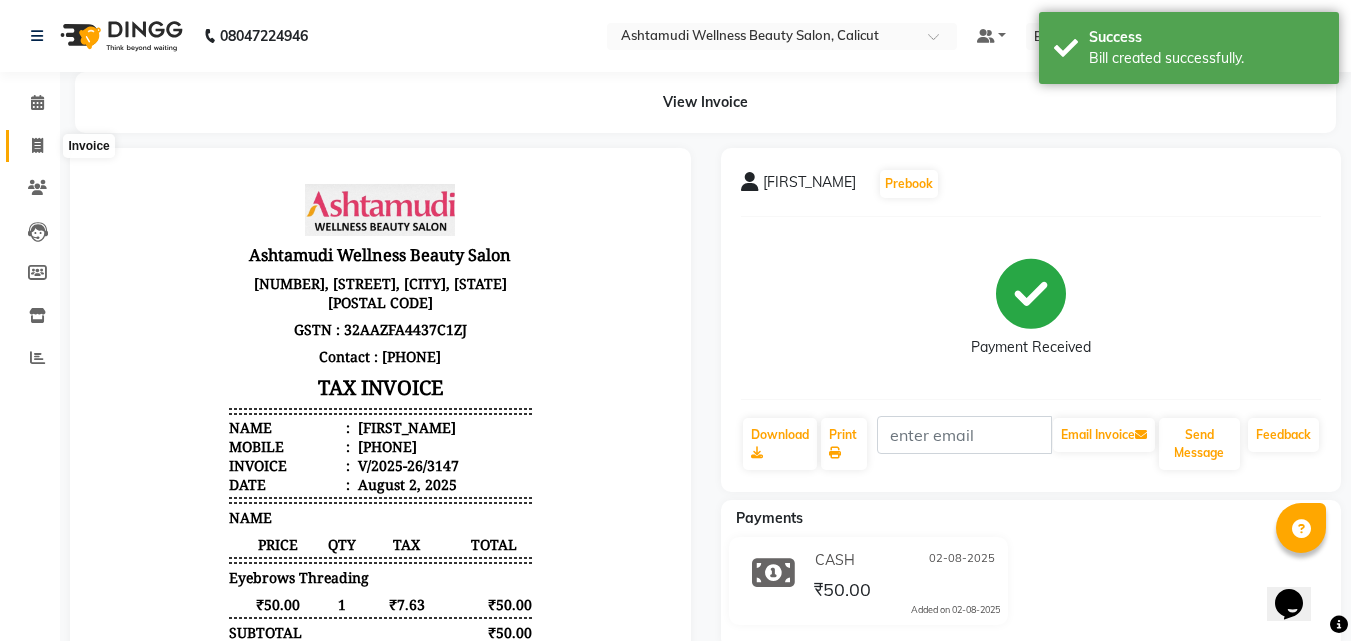 click 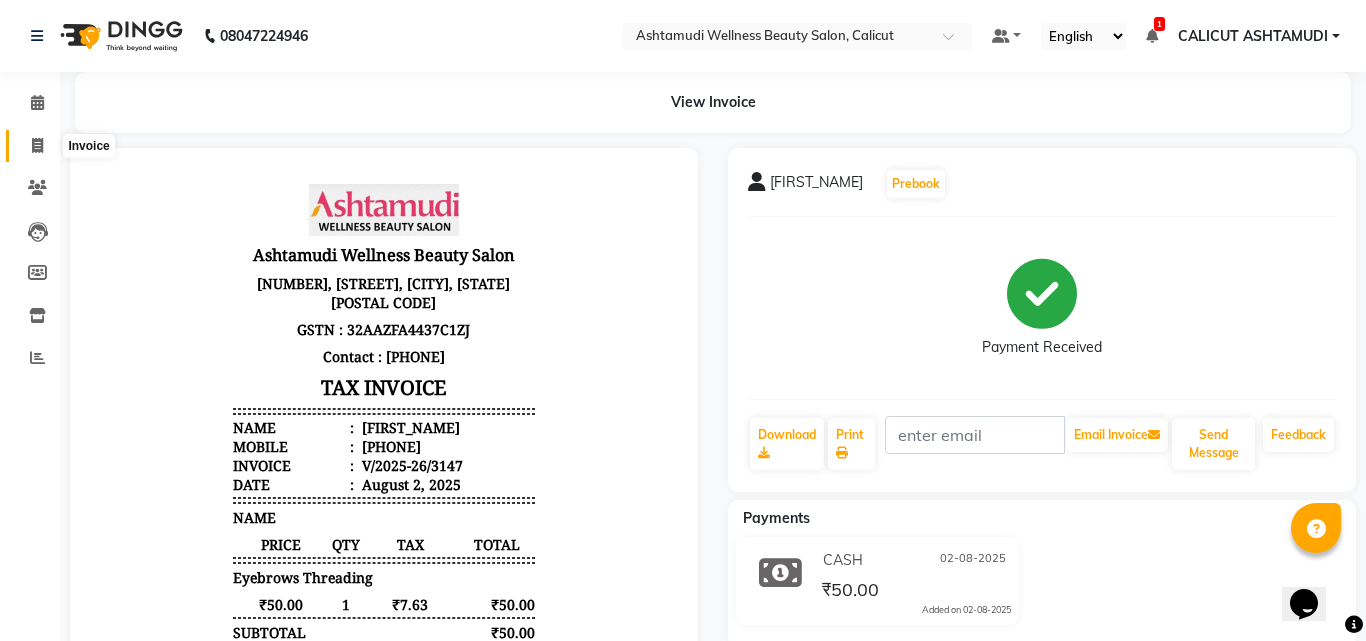 click 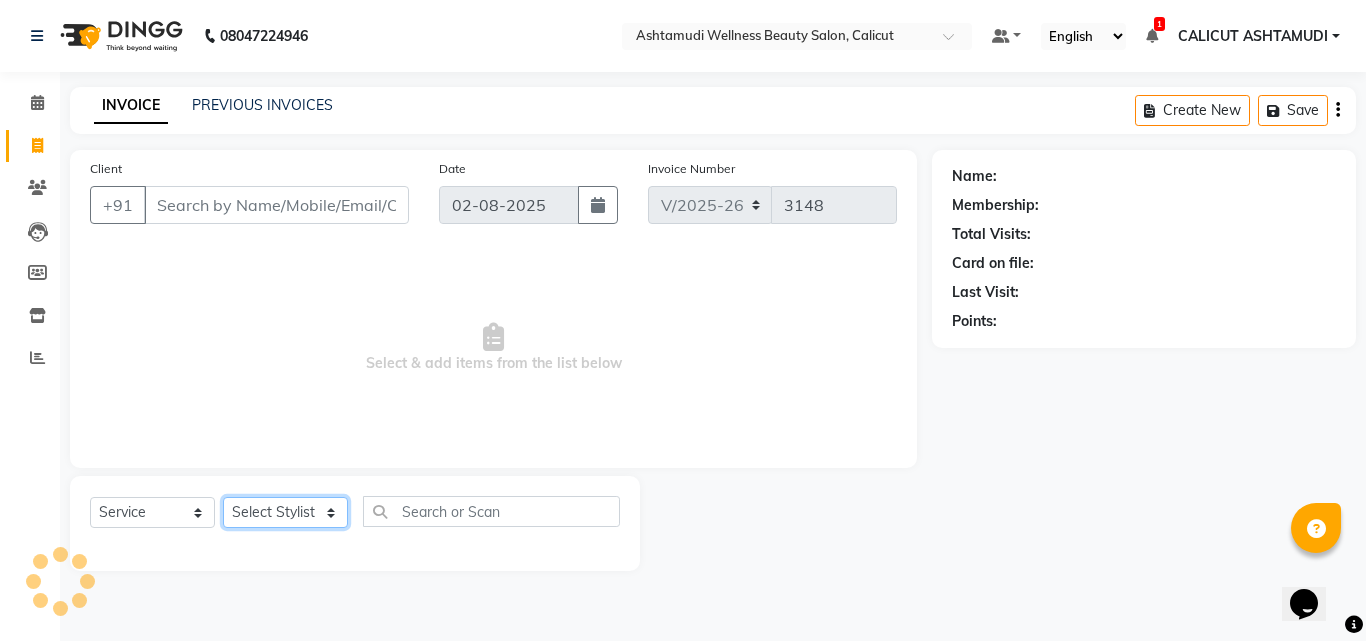 click on "Select Stylist" 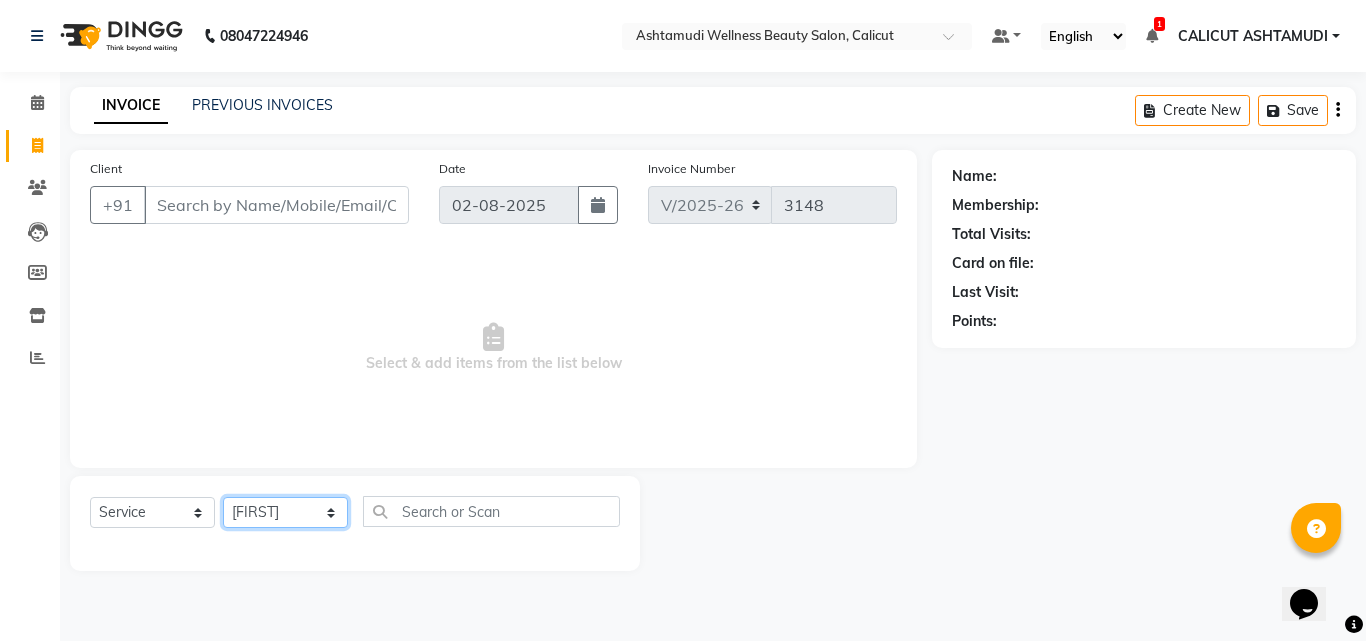 click on "Select Stylist Amala George AMBILI C ANJANA DAS ANKITHA Arya [CITY] [CITY] FRANKLY	 GRACY KRISHNA Nitesh Punam Gurung Sewan ali Sheela SUHANA  SHABU Titto" 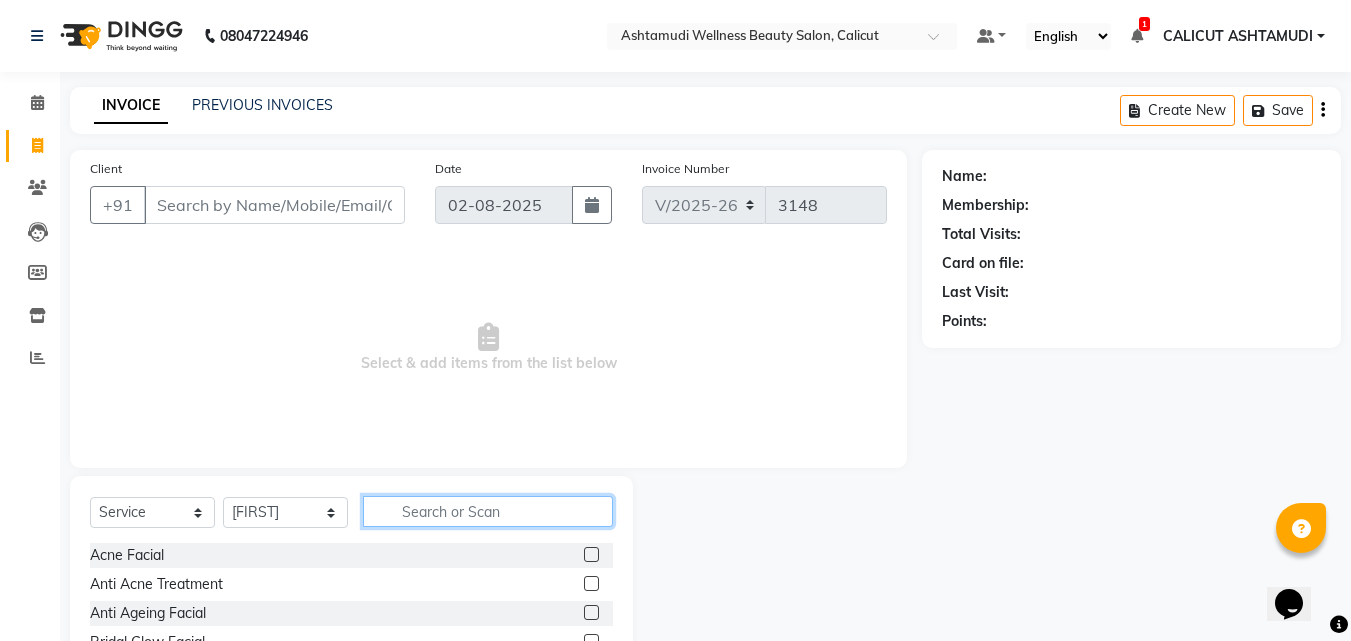 click 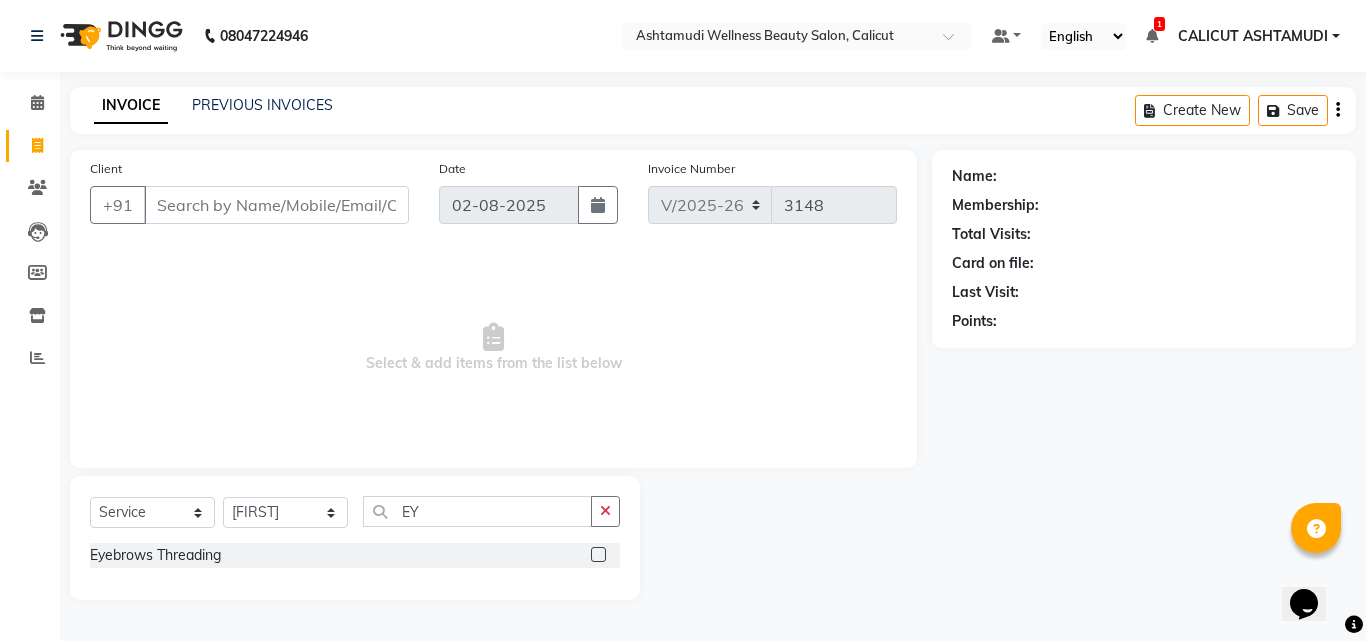 click 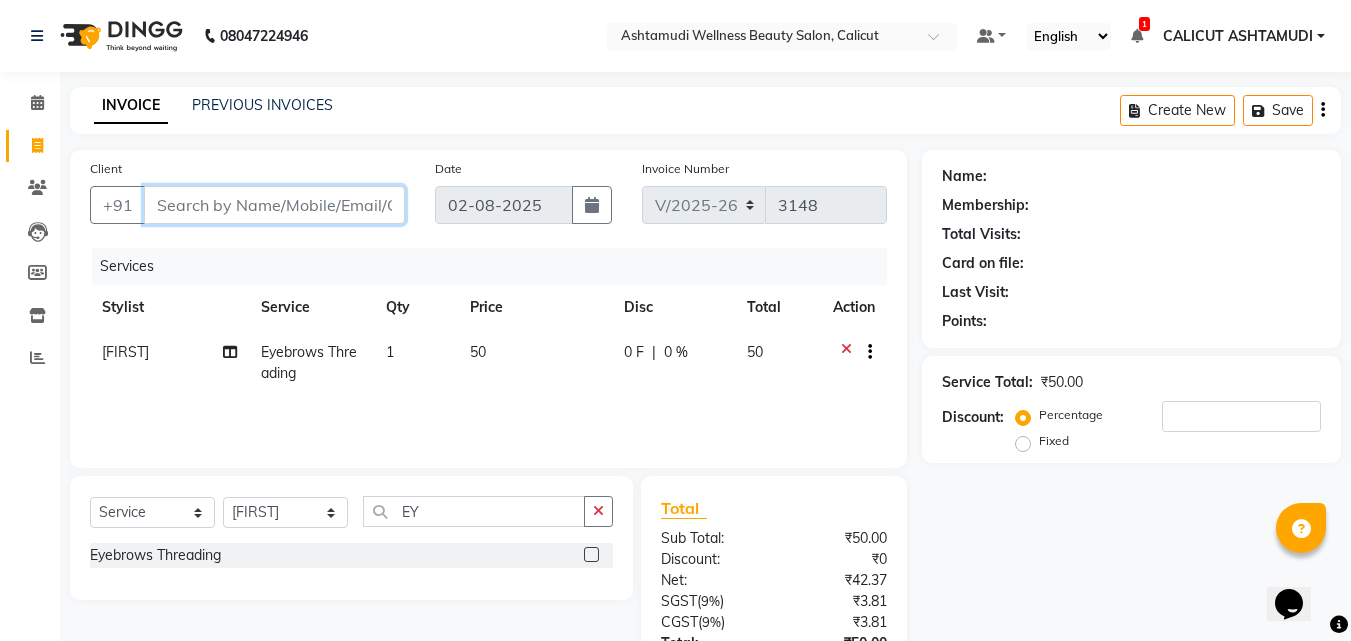 click on "Client" at bounding box center (274, 205) 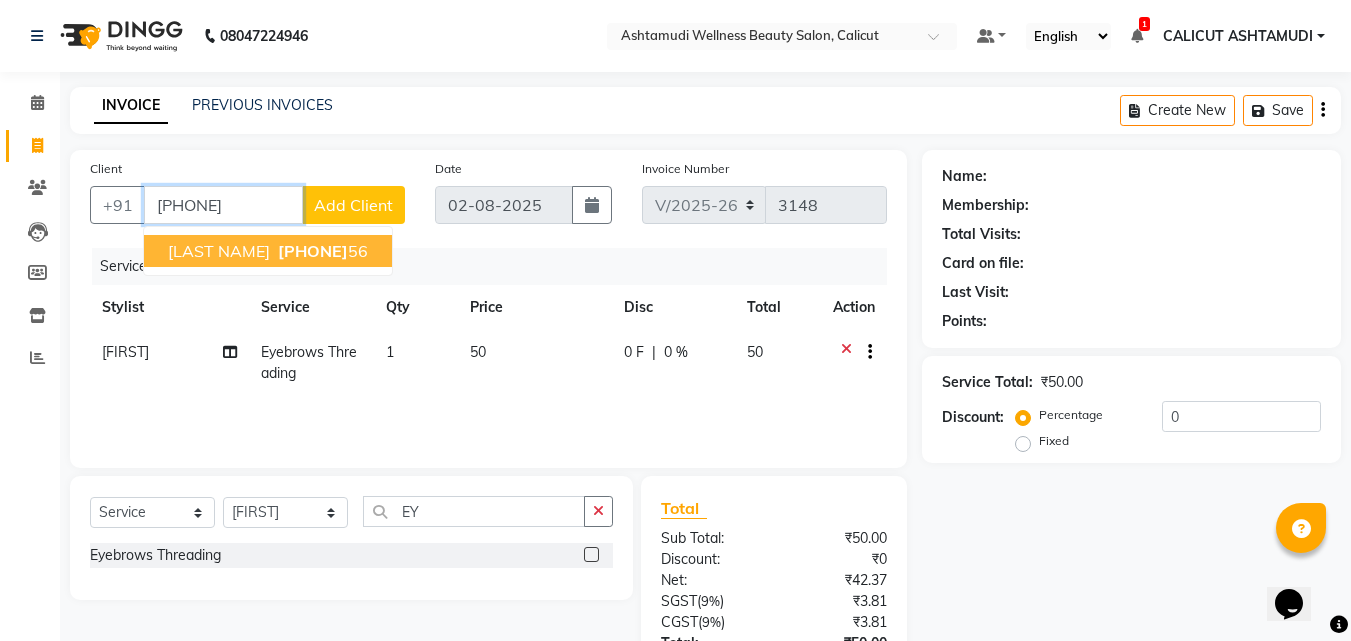 click on "[PHONE]" at bounding box center [313, 251] 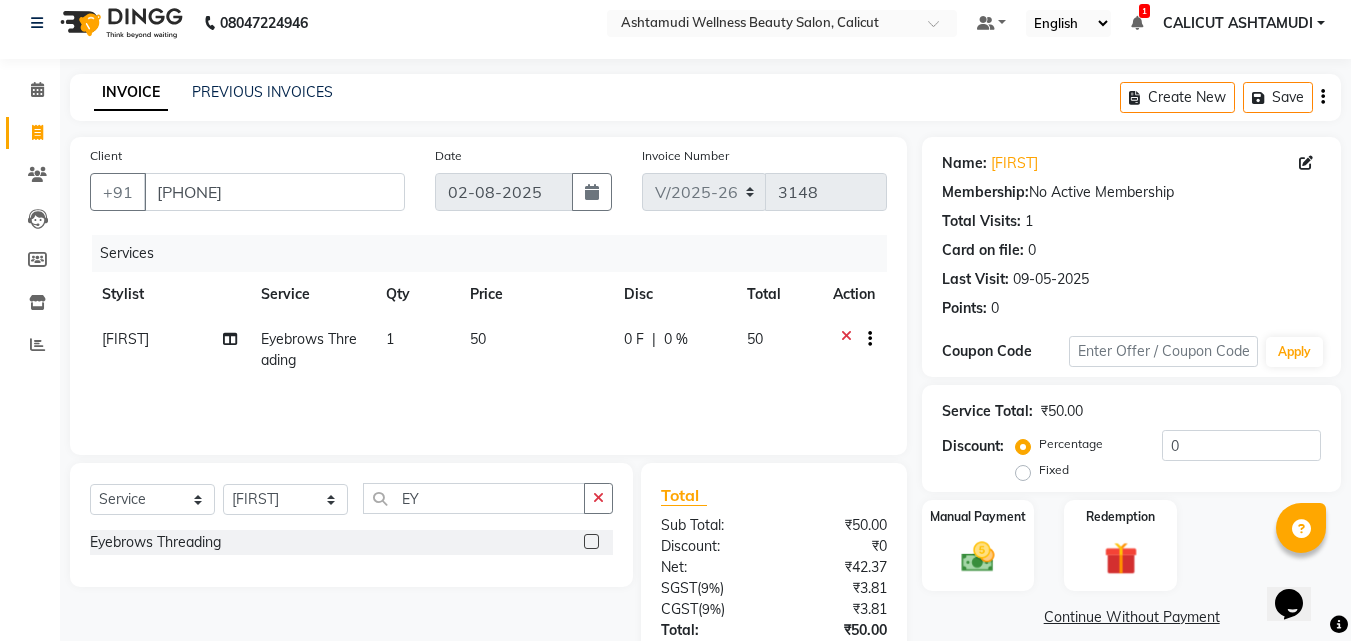 scroll, scrollTop: 159, scrollLeft: 0, axis: vertical 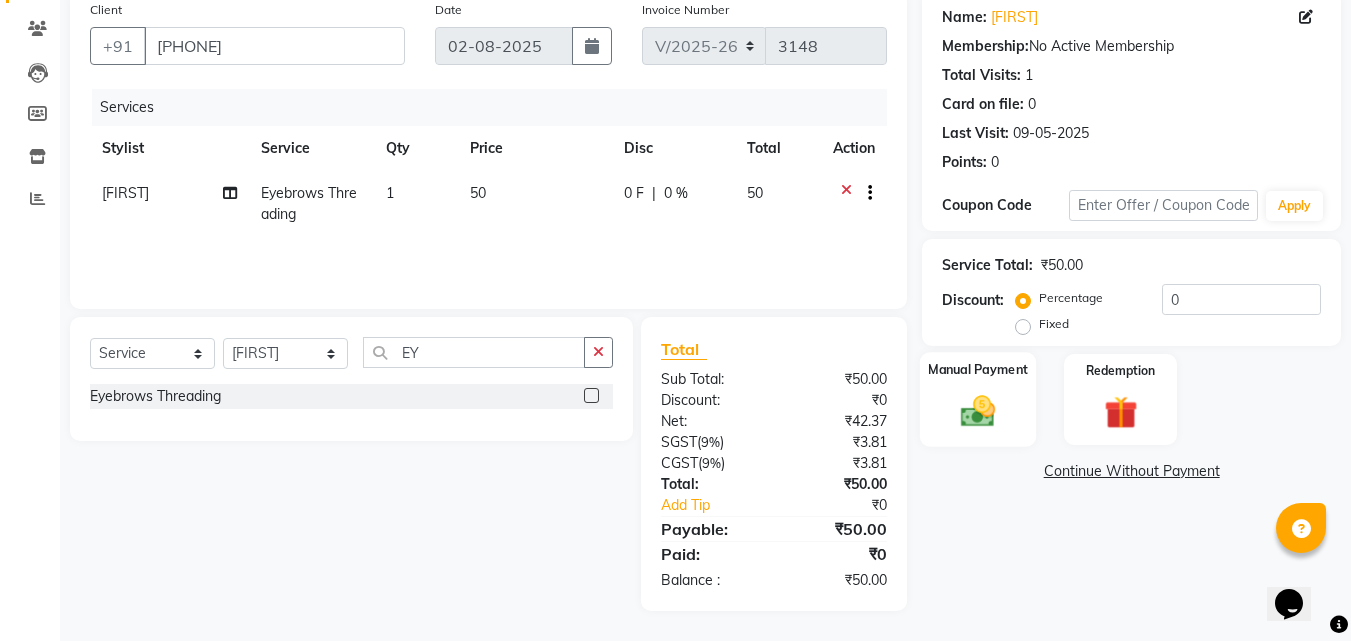 click 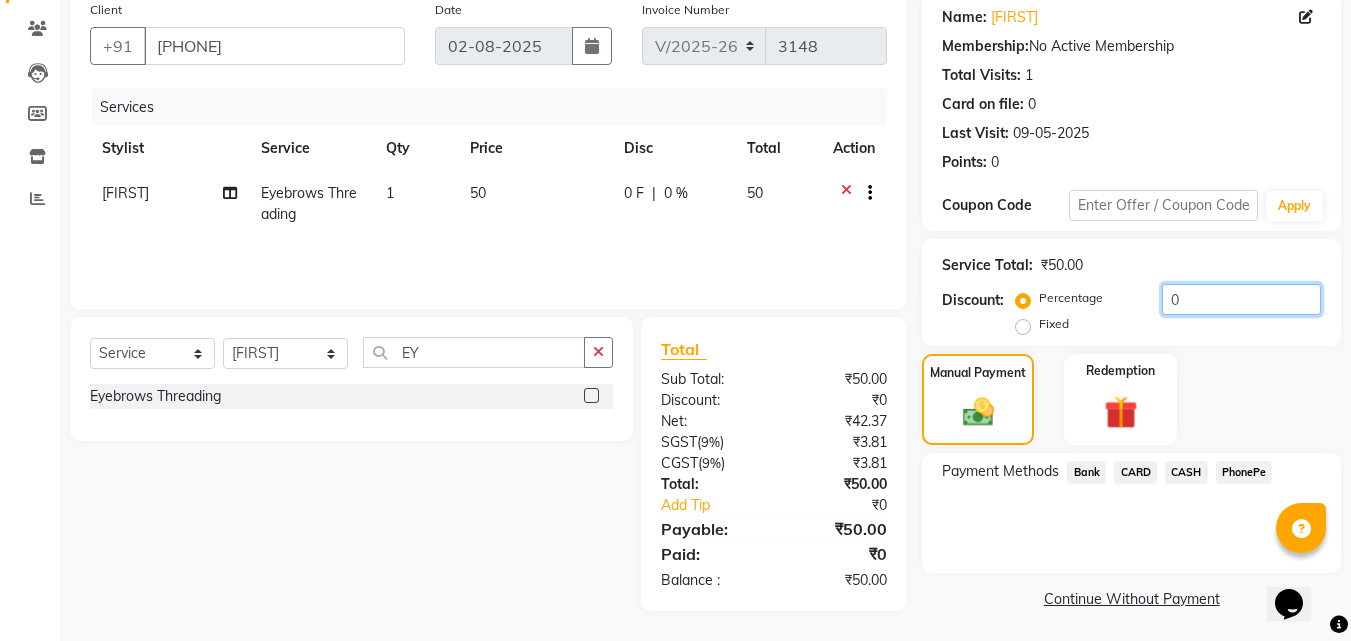 click on "0" 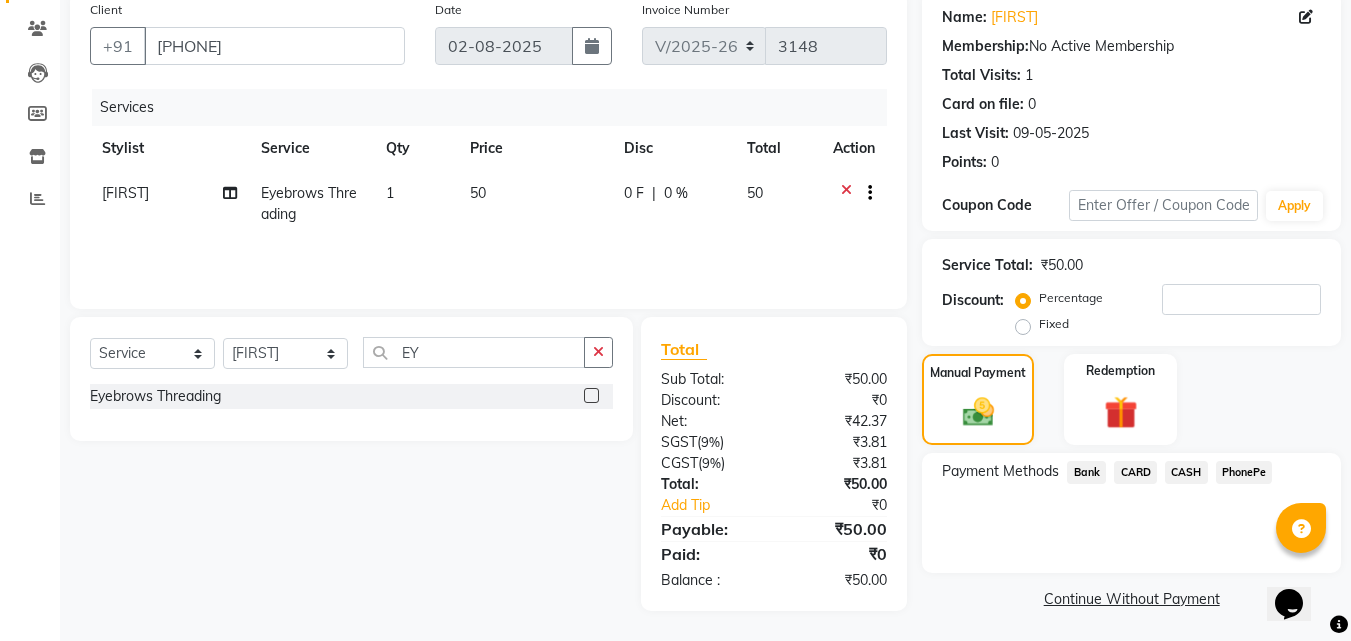 click on "CASH" 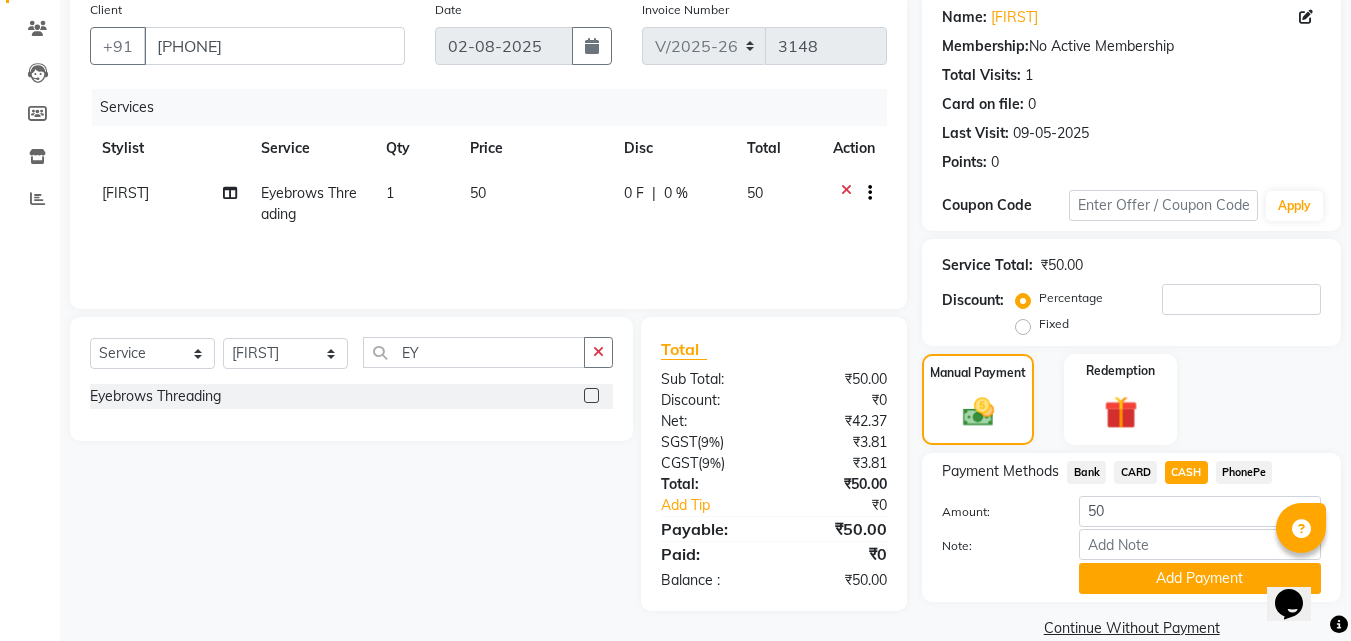 click on "Payment Methods  Bank   CARD   CASH   PhonePe  Amount: 50 Note: Add Payment" 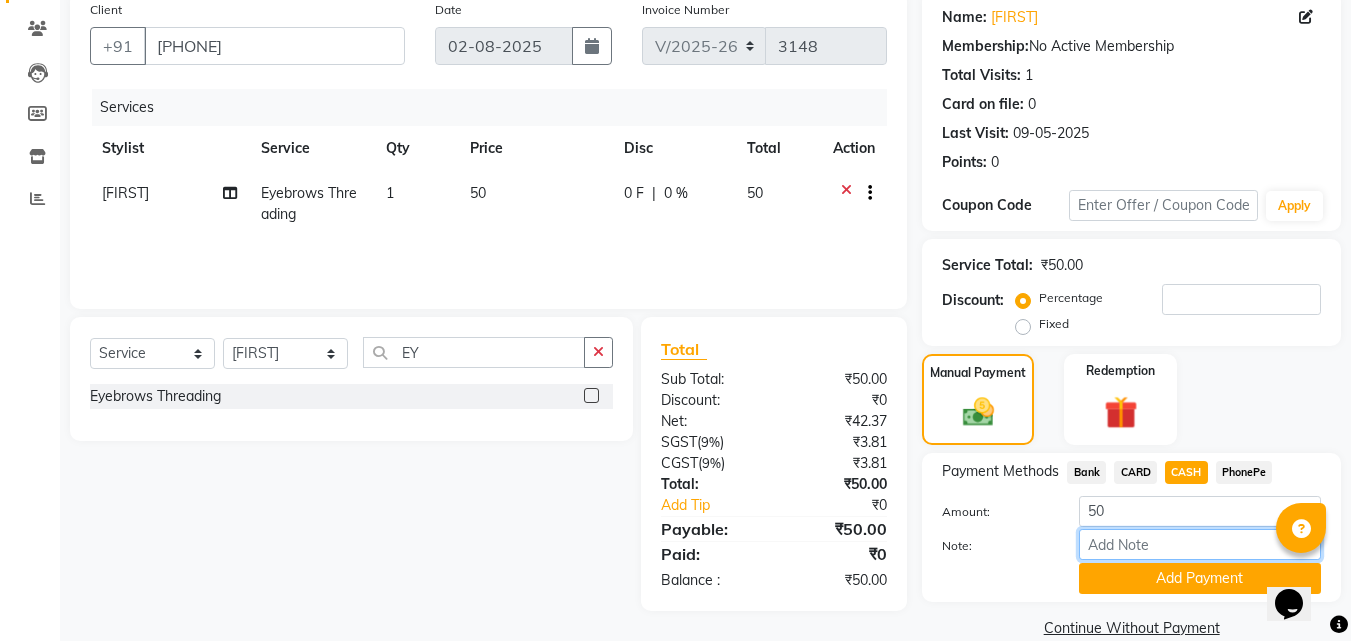 click on "Note:" at bounding box center (1200, 544) 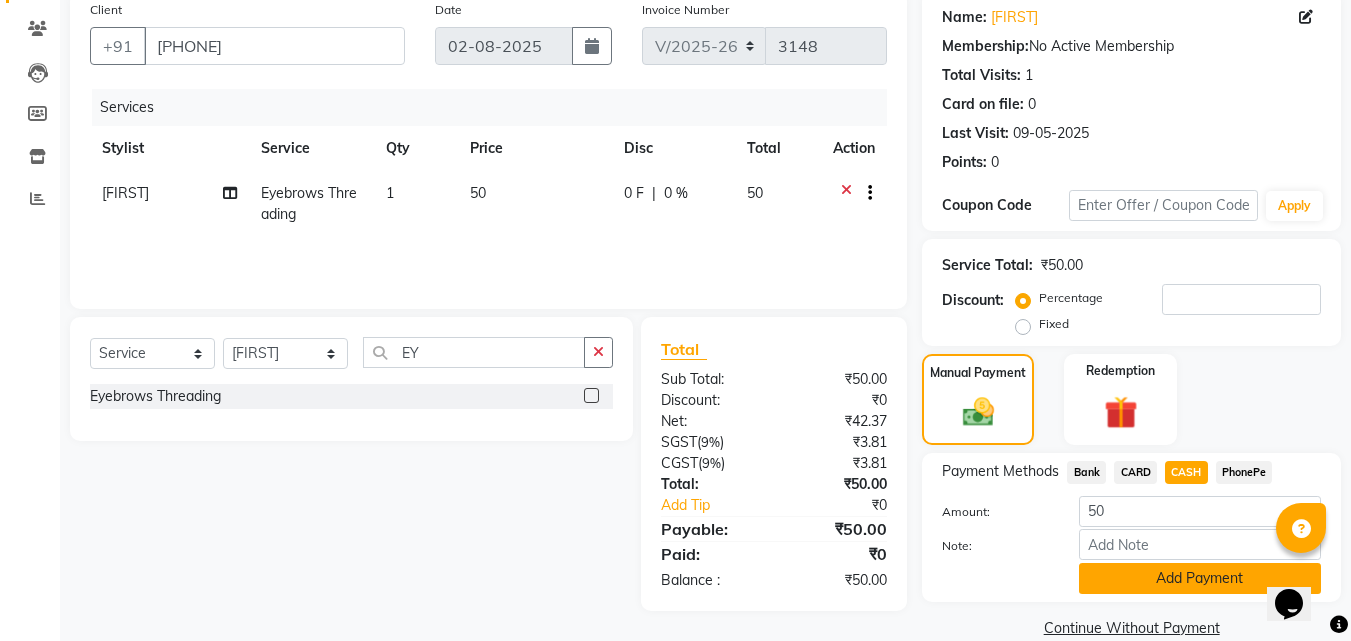 click on "Add Payment" 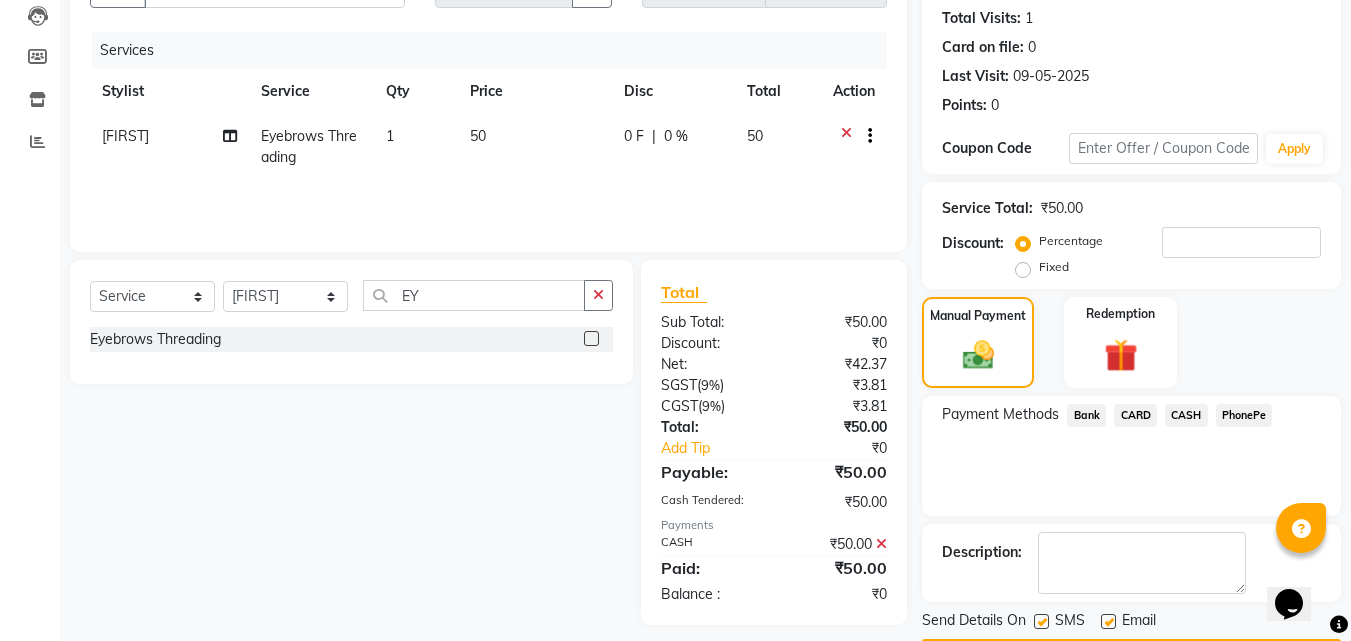 scroll, scrollTop: 275, scrollLeft: 0, axis: vertical 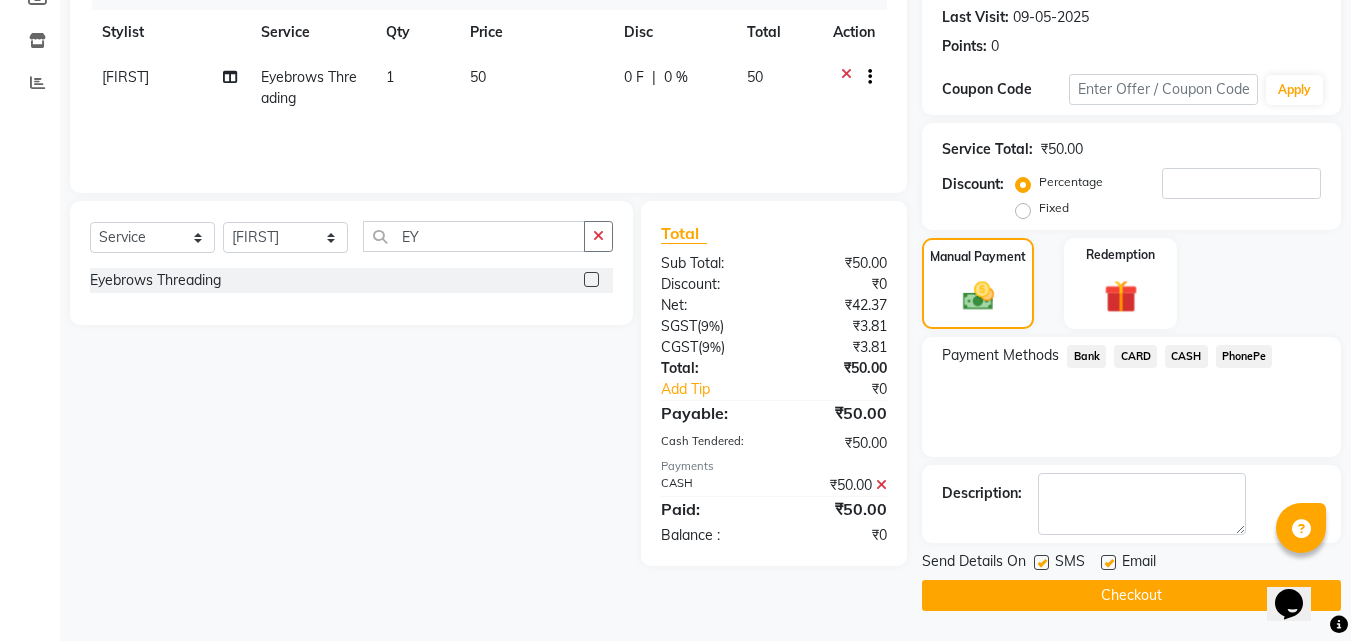 click on "Checkout" 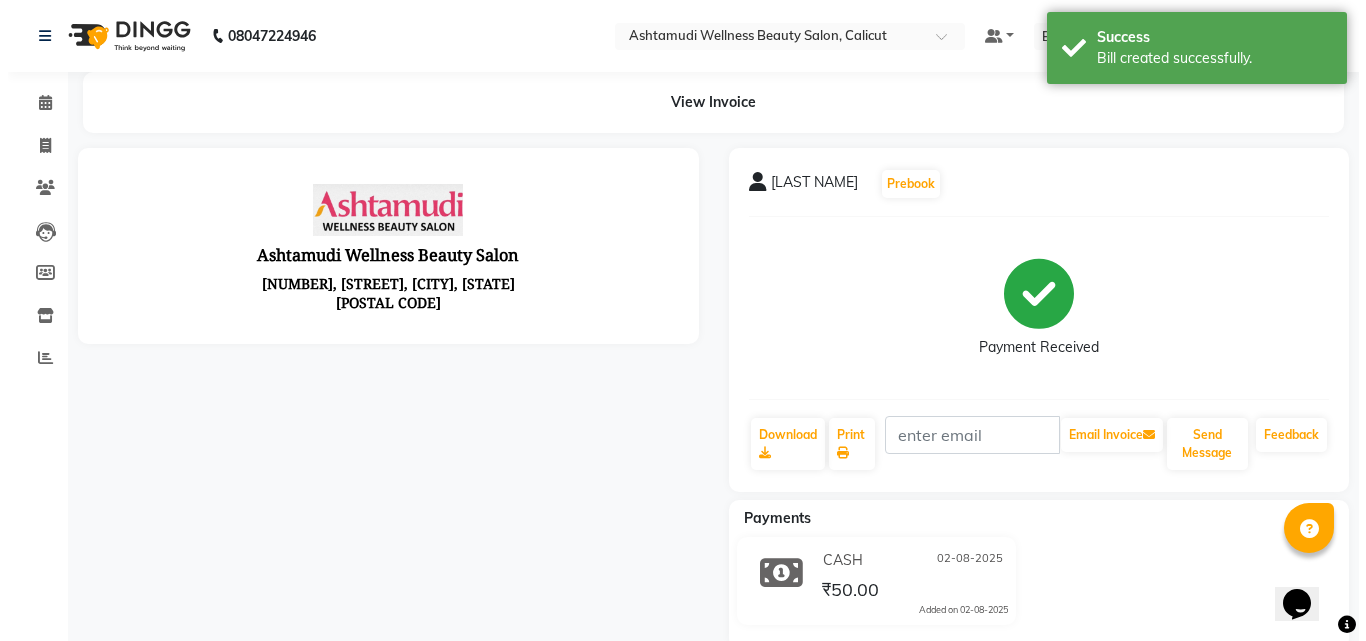 scroll, scrollTop: 0, scrollLeft: 0, axis: both 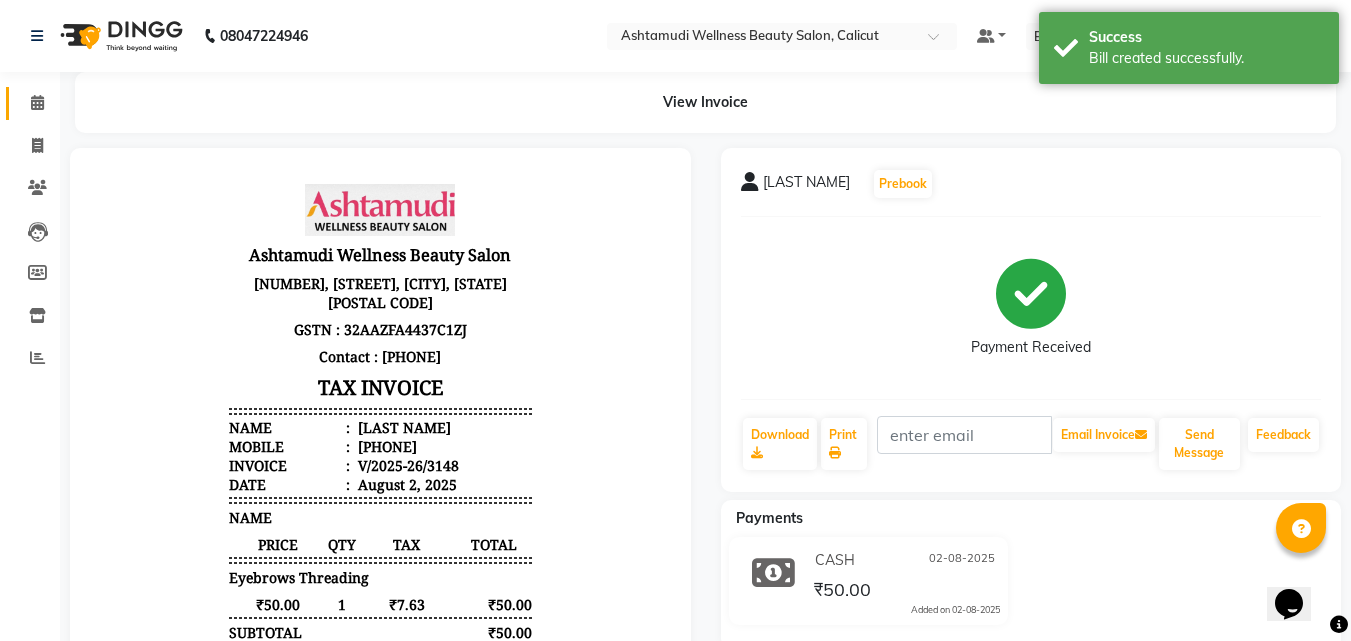 click on "Calendar" 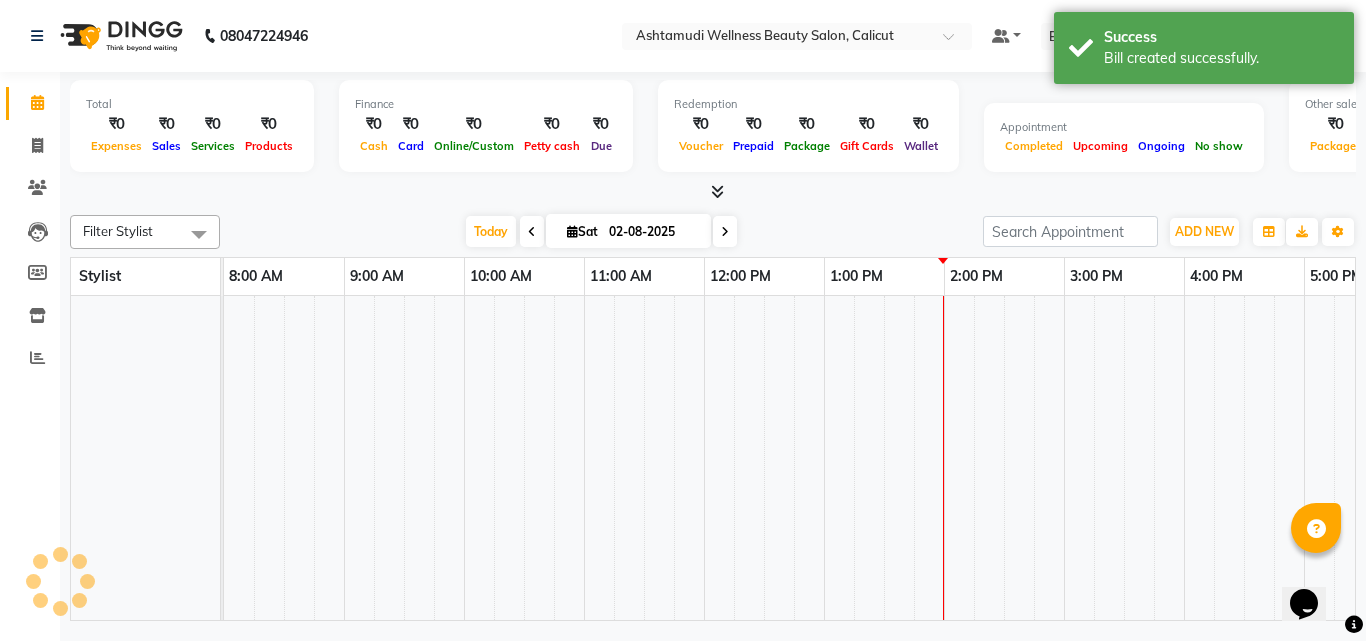 click on "Calendar" 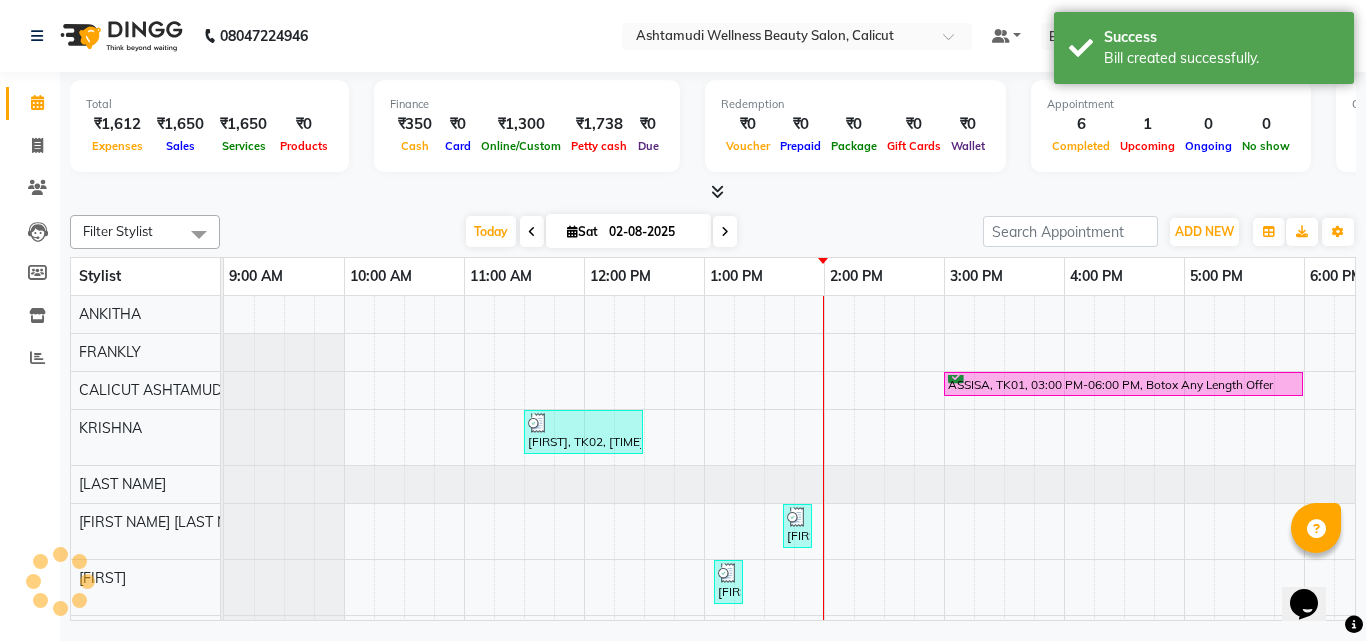 scroll, scrollTop: 0, scrollLeft: 601, axis: horizontal 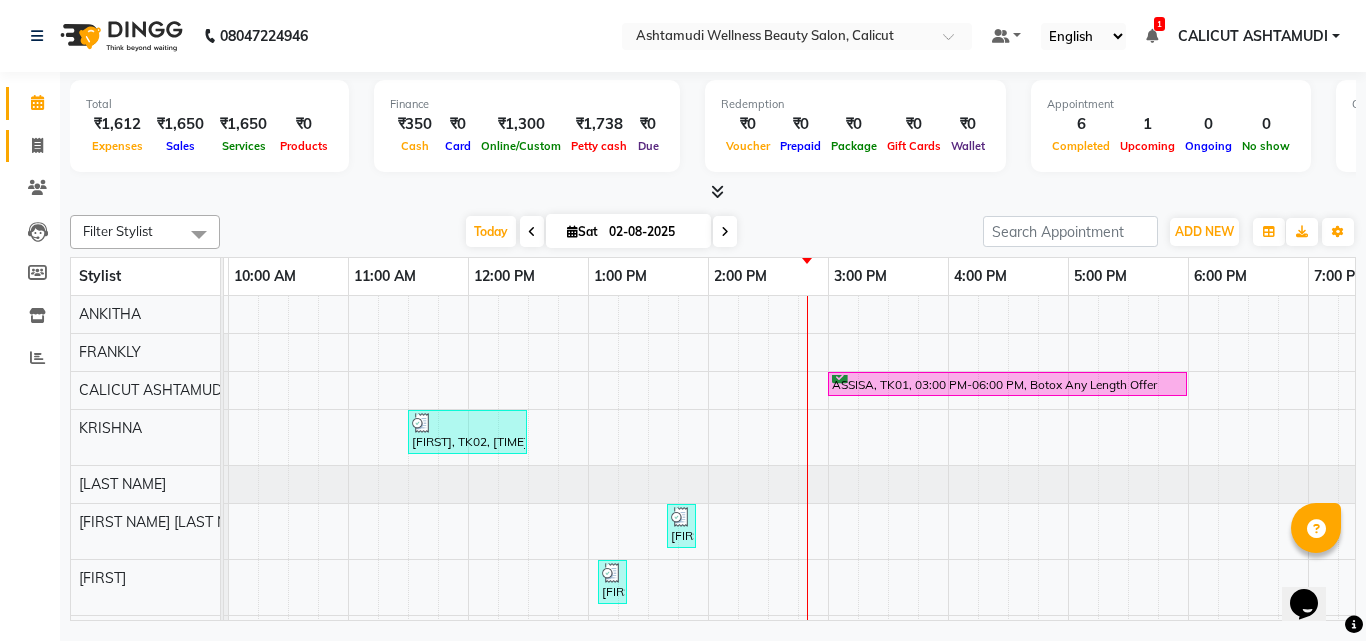 click 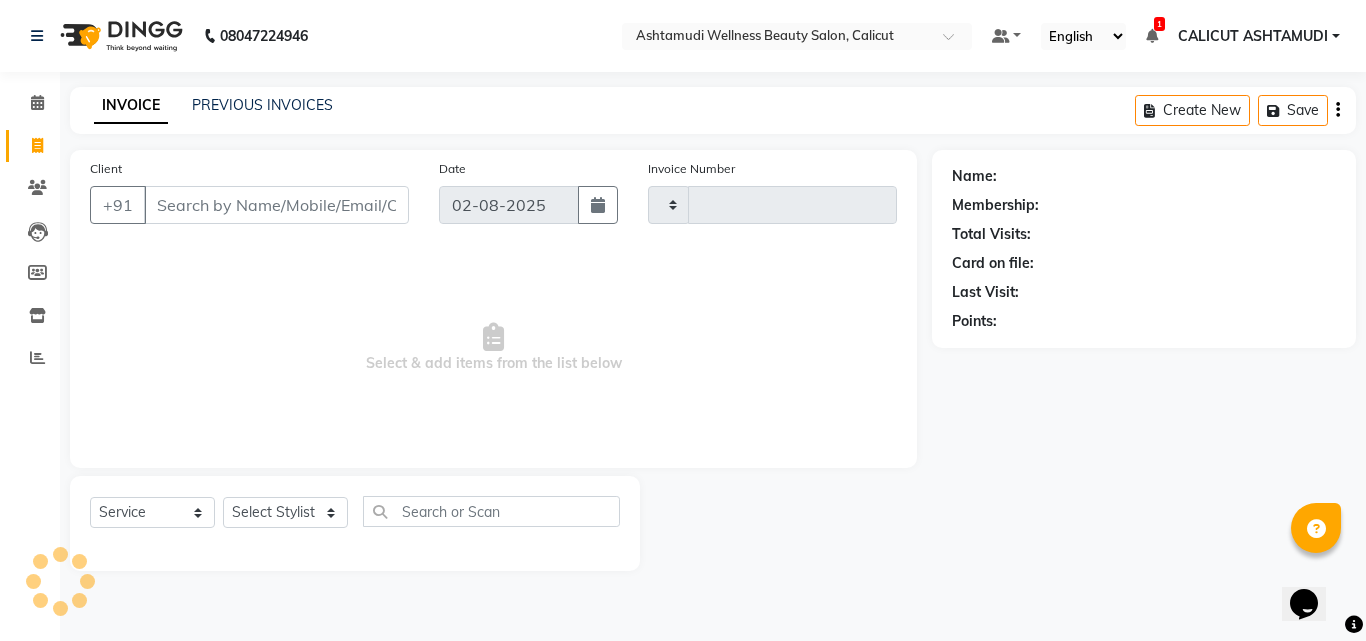 click 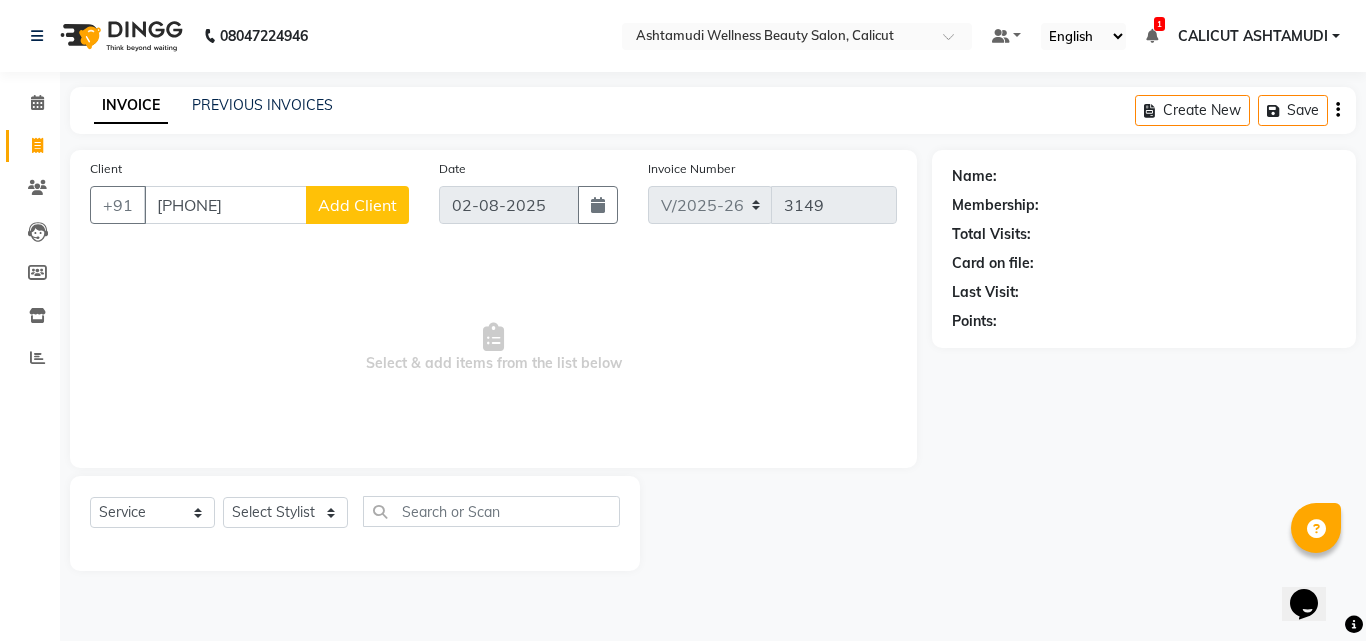 click on "Add Client" 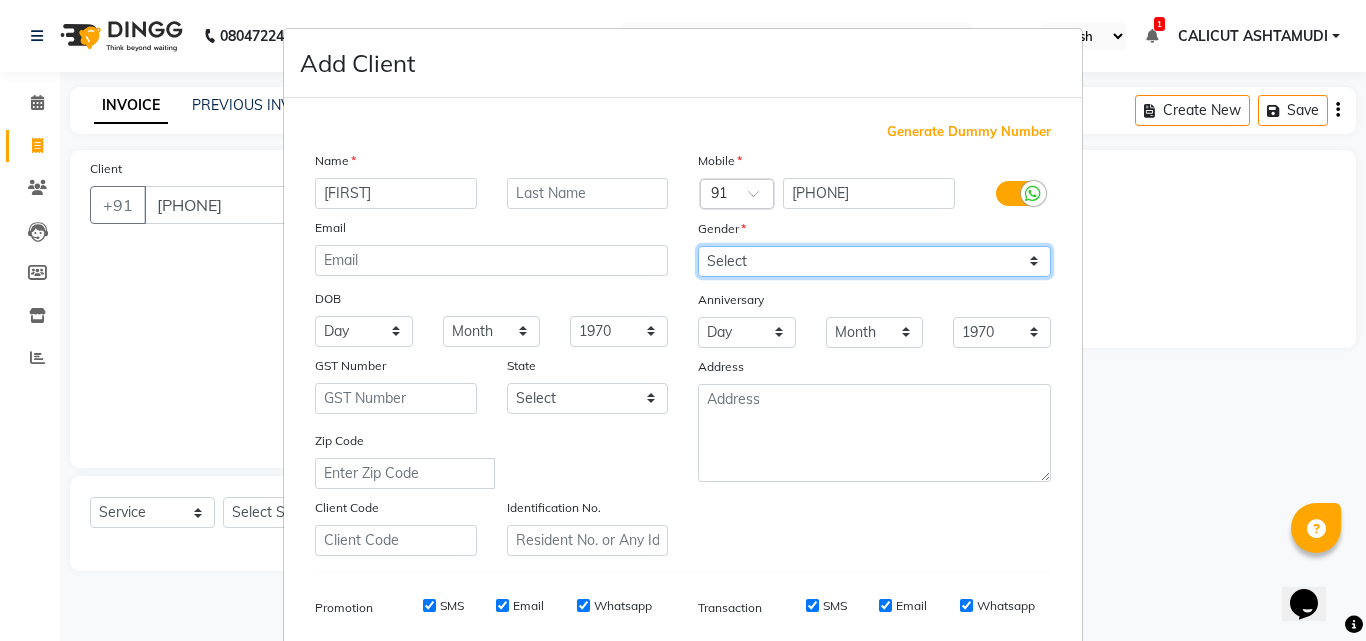 click on "Select Male Female Other Prefer Not To Say" at bounding box center (874, 261) 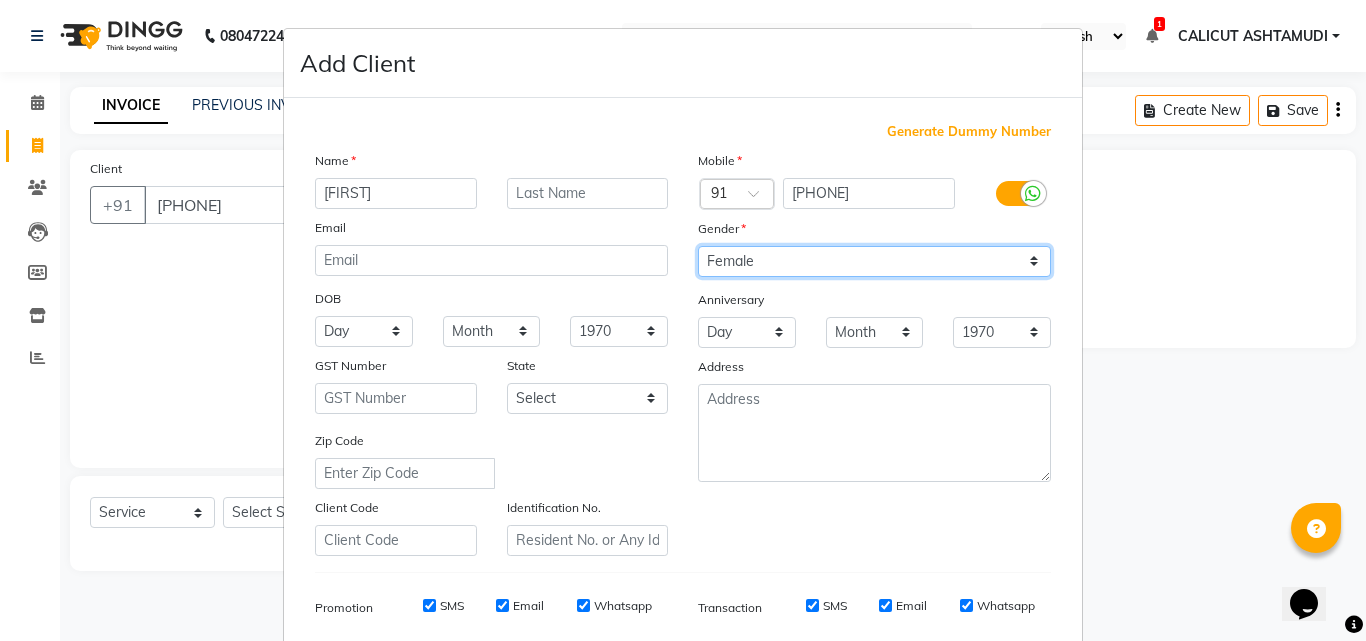 click on "Select Male Female Other Prefer Not To Say" at bounding box center (874, 261) 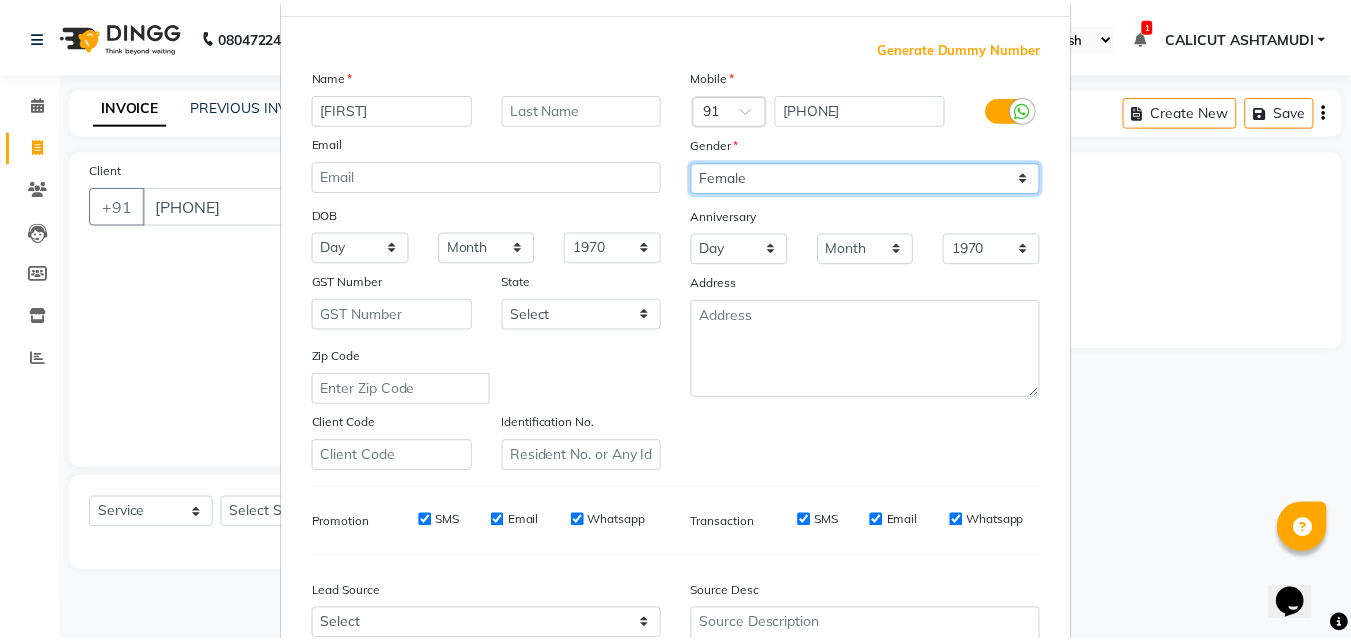 scroll, scrollTop: 282, scrollLeft: 0, axis: vertical 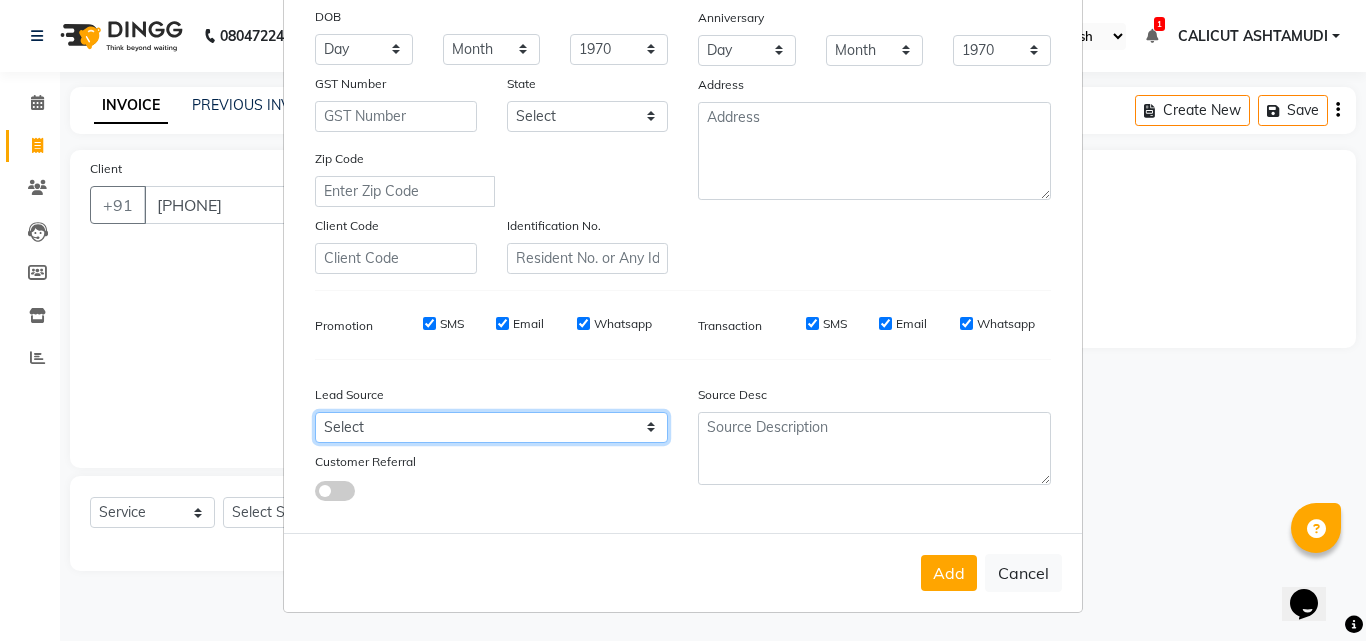 drag, startPoint x: 520, startPoint y: 437, endPoint x: 521, endPoint y: 427, distance: 10.049875 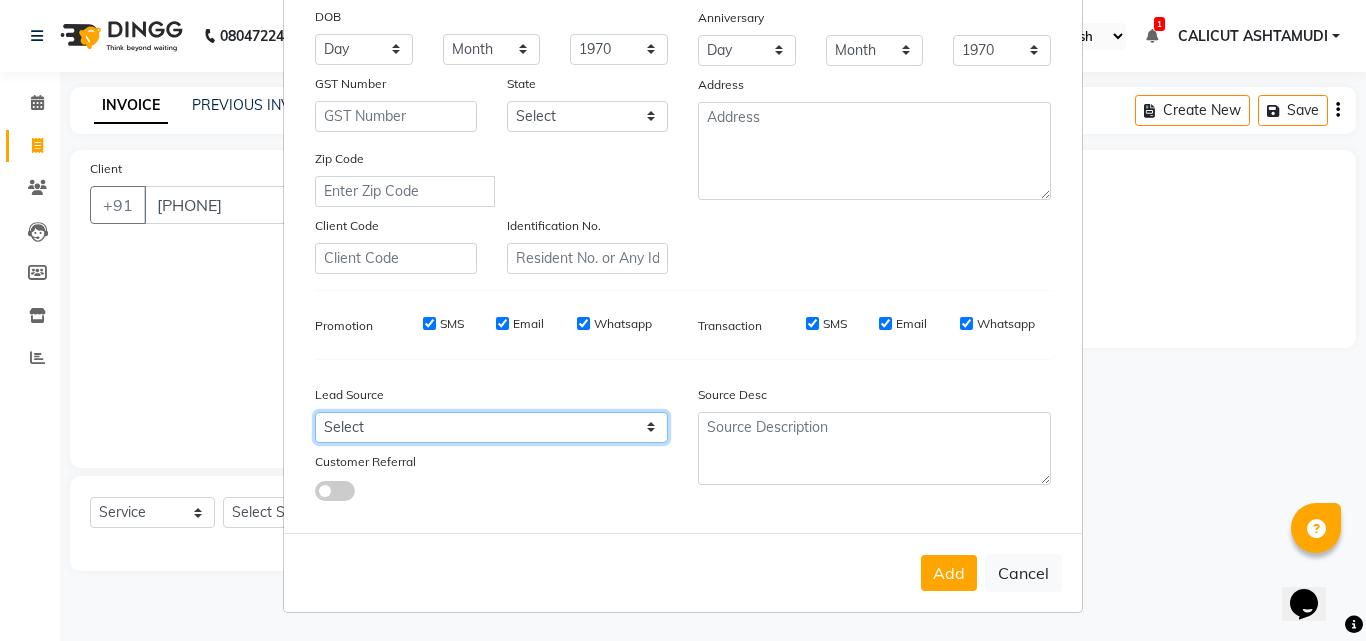 click on "Select Walk-in Referral Internet Friend Word of Mouth Advertisement Facebook JustDial Google Other Instagram  YouTube  WhatsApp" at bounding box center [491, 427] 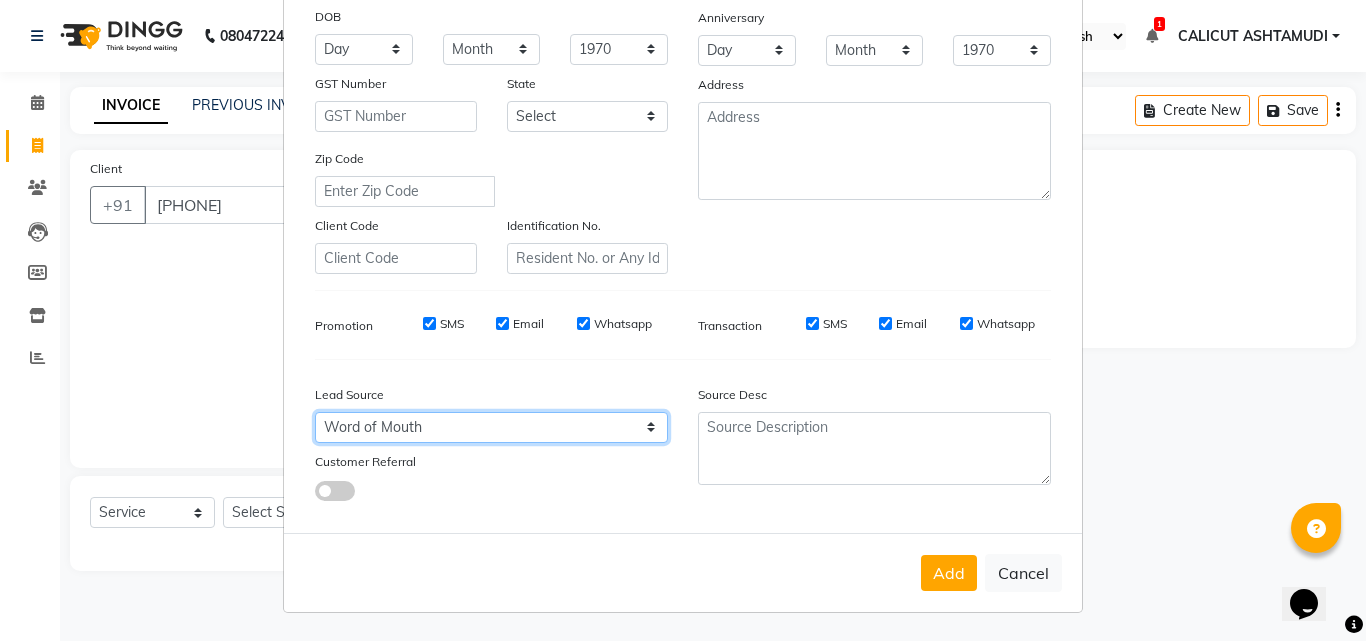 click on "Select Walk-in Referral Internet Friend Word of Mouth Advertisement Facebook JustDial Google Other Instagram  YouTube  WhatsApp" at bounding box center [491, 427] 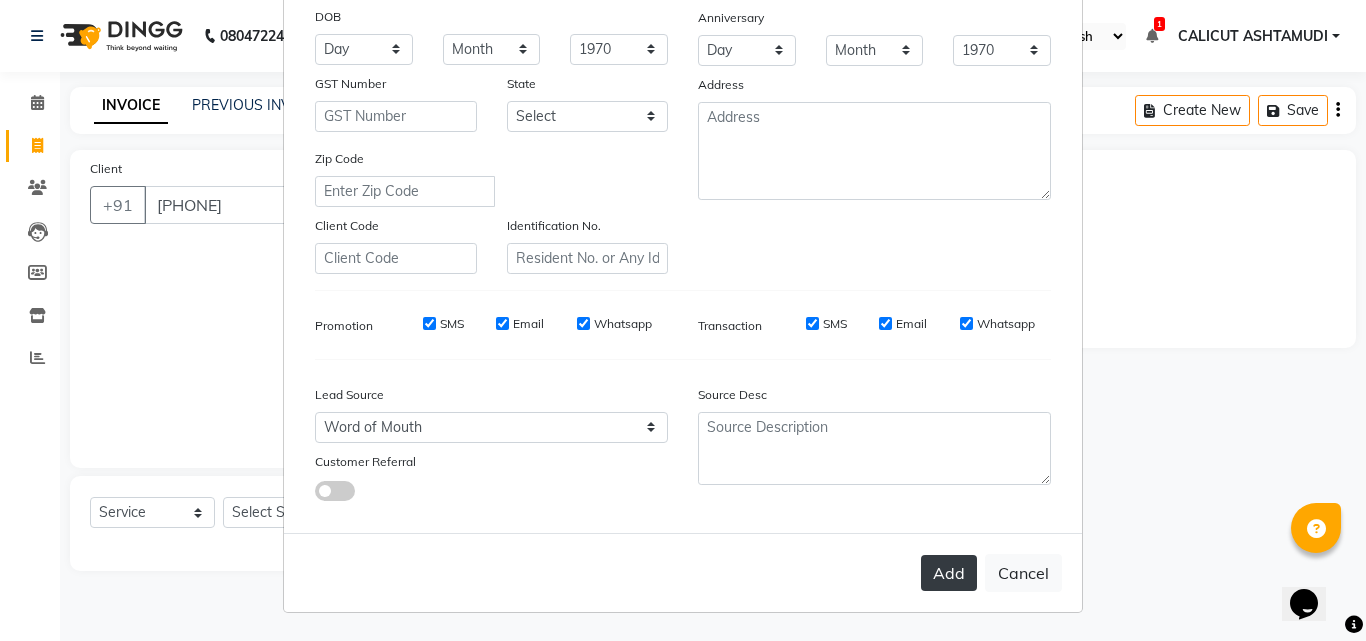 click on "Add" at bounding box center [949, 573] 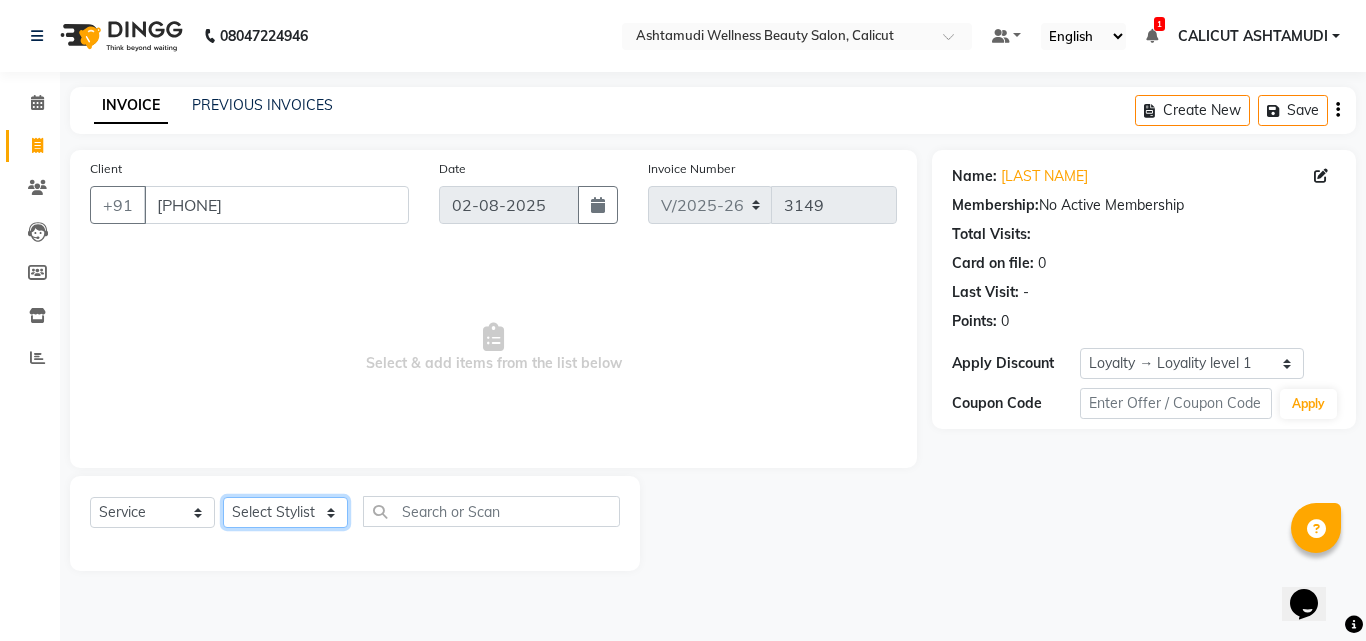 click on "Select Stylist Amala George AMBILI C ANJANA DAS ANKITHA Arya [CITY] [CITY] FRANKLY	 GRACY KRISHNA Nitesh Punam Gurung Sewan ali Sheela SUHANA  SHABU Titto" 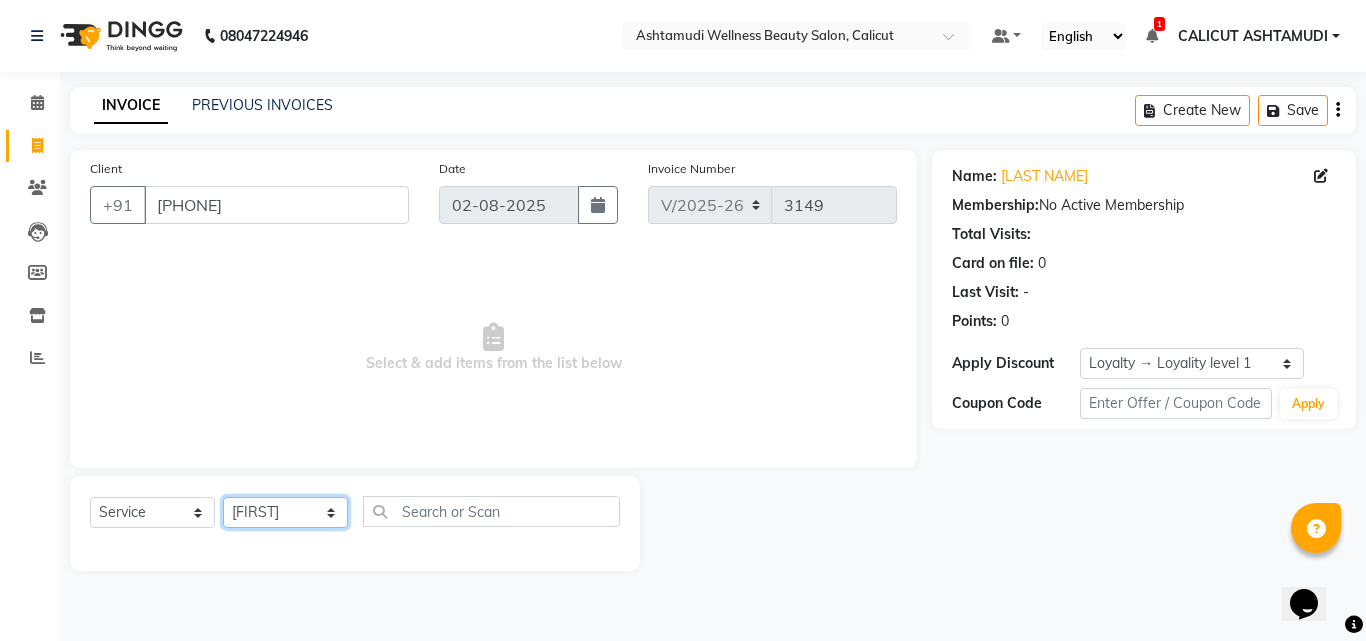 click on "Select Stylist Amala George AMBILI C ANJANA DAS ANKITHA Arya [CITY] [CITY] FRANKLY	 GRACY KRISHNA Nitesh Punam Gurung Sewan ali Sheela SUHANA  SHABU Titto" 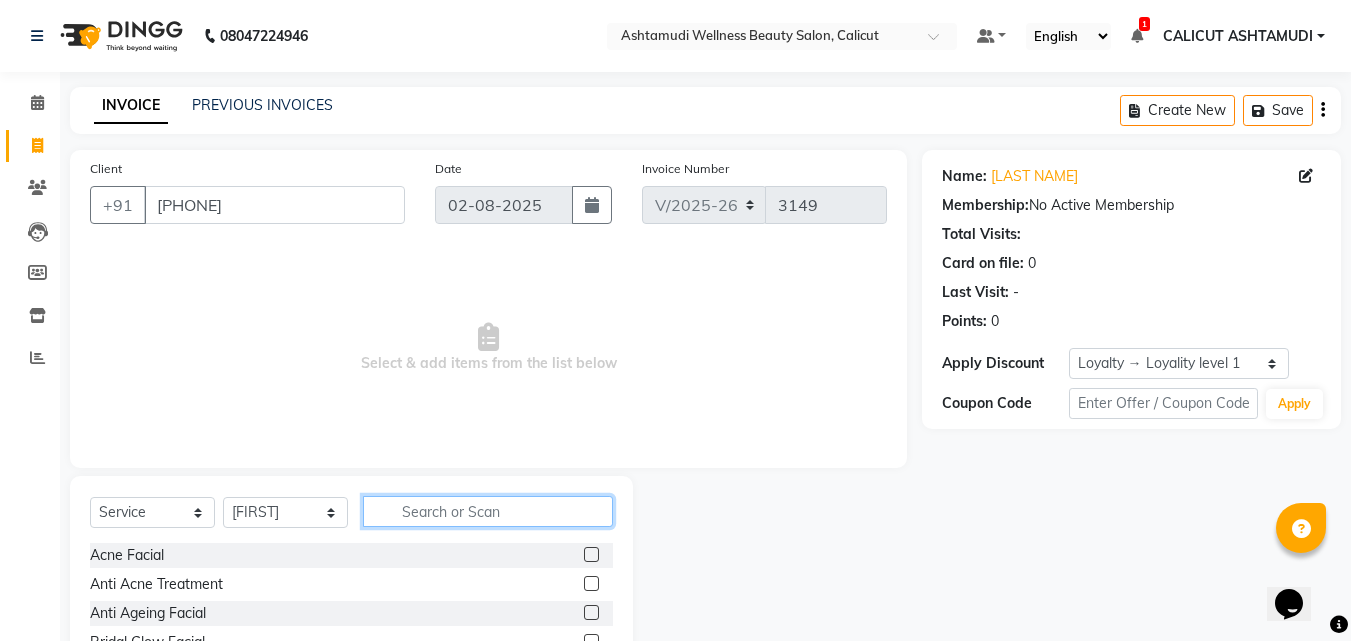 click 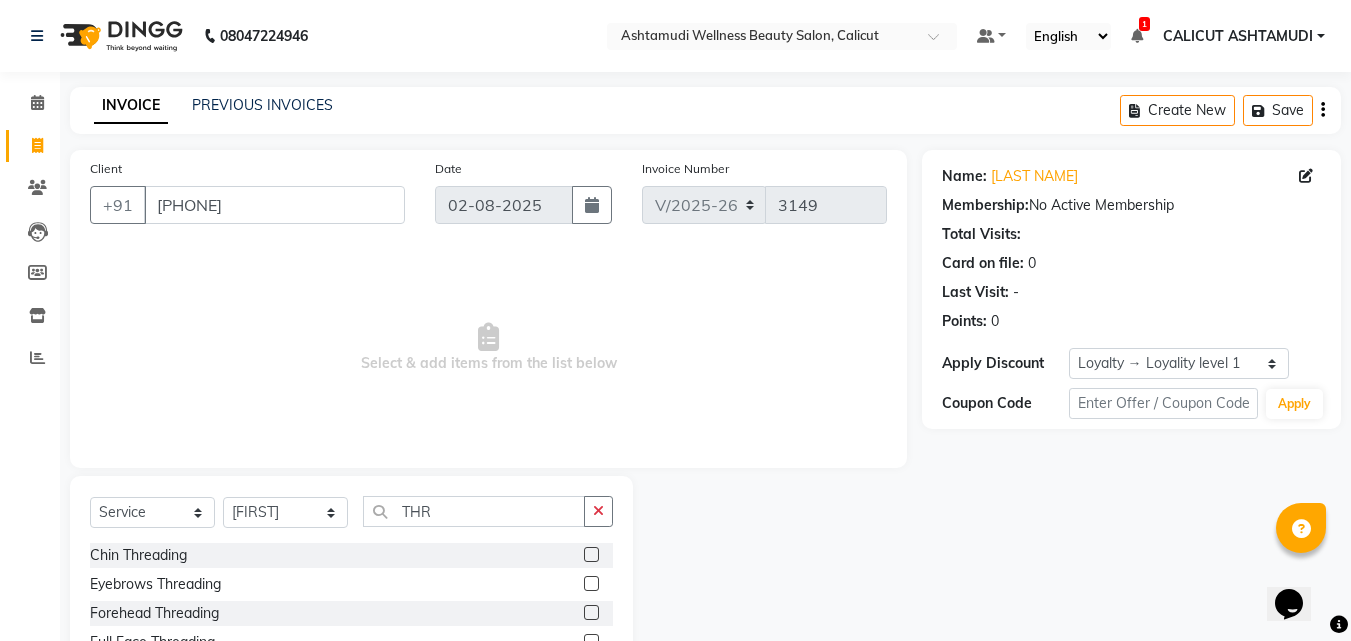 click 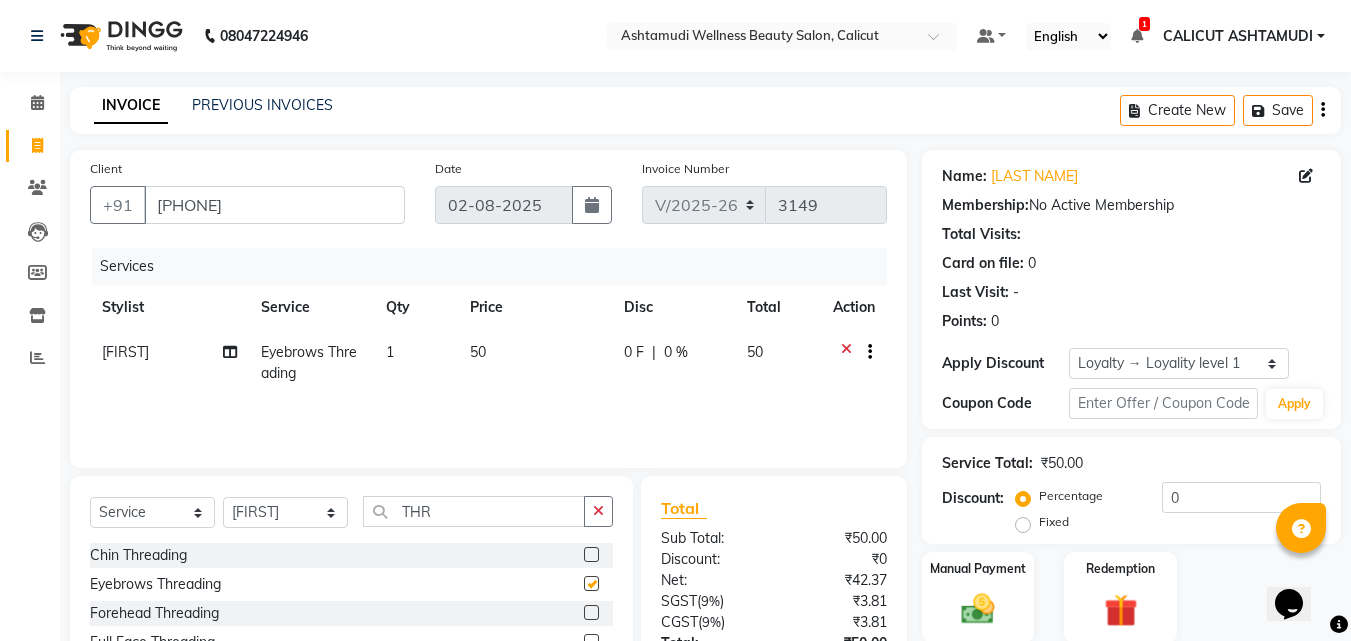 scroll, scrollTop: 100, scrollLeft: 0, axis: vertical 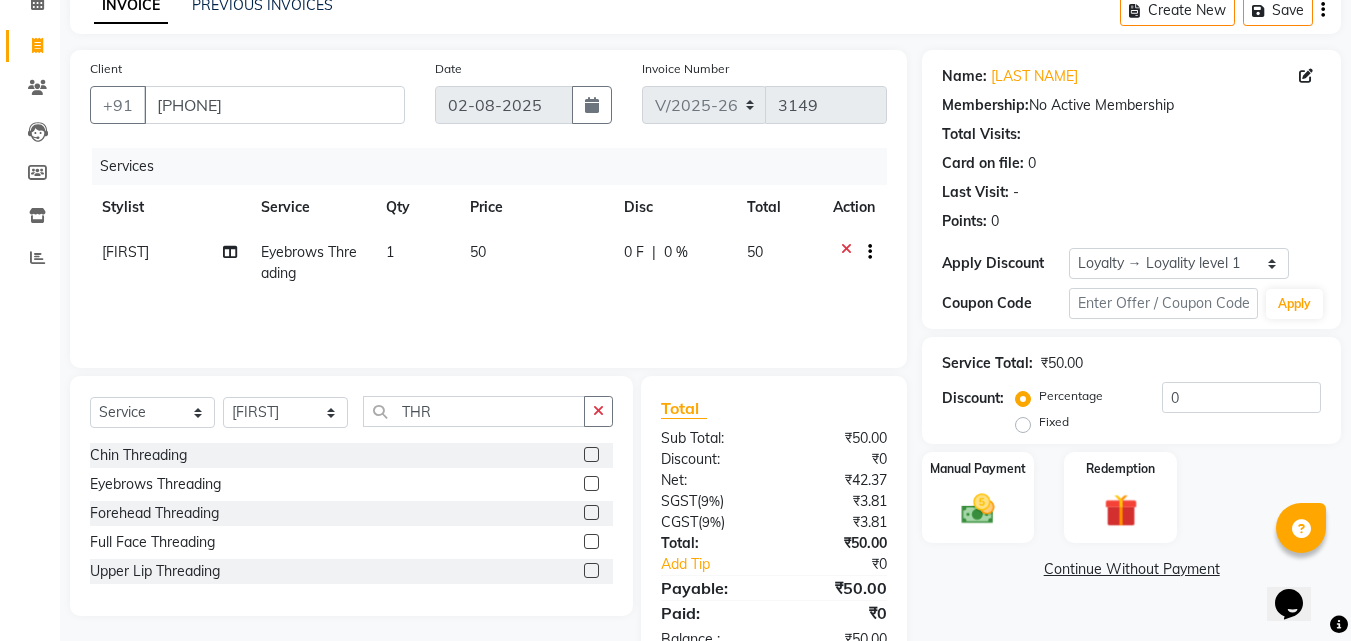 click 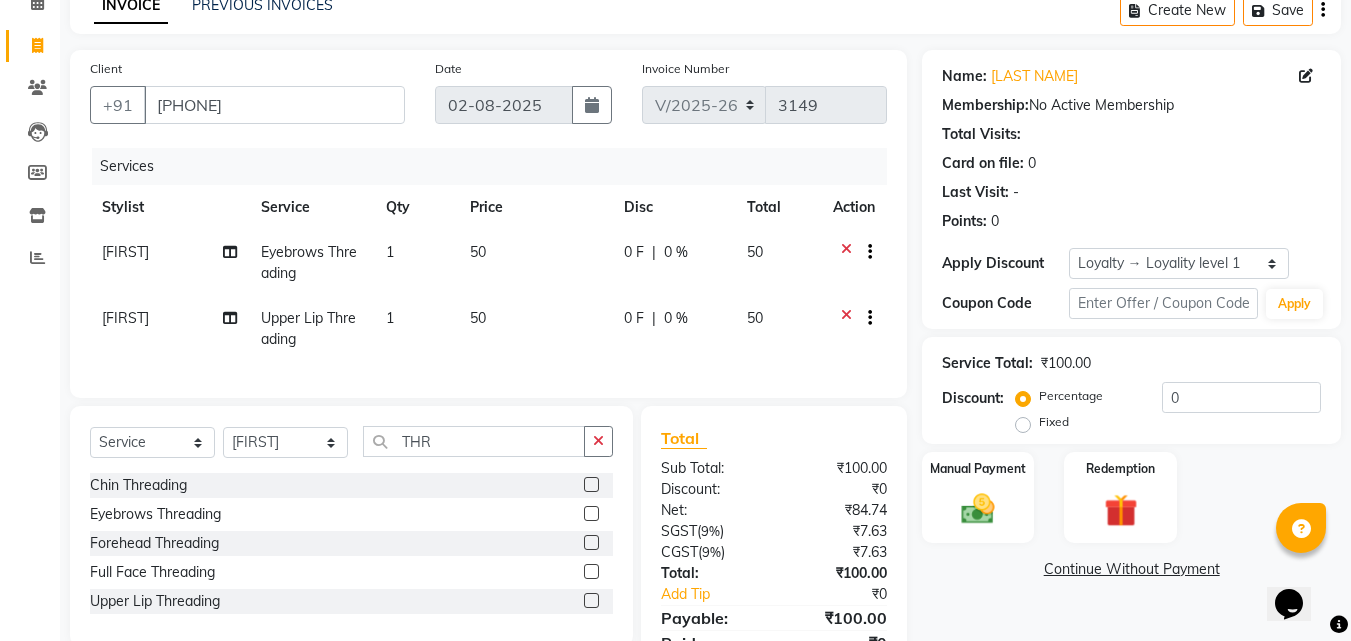 click 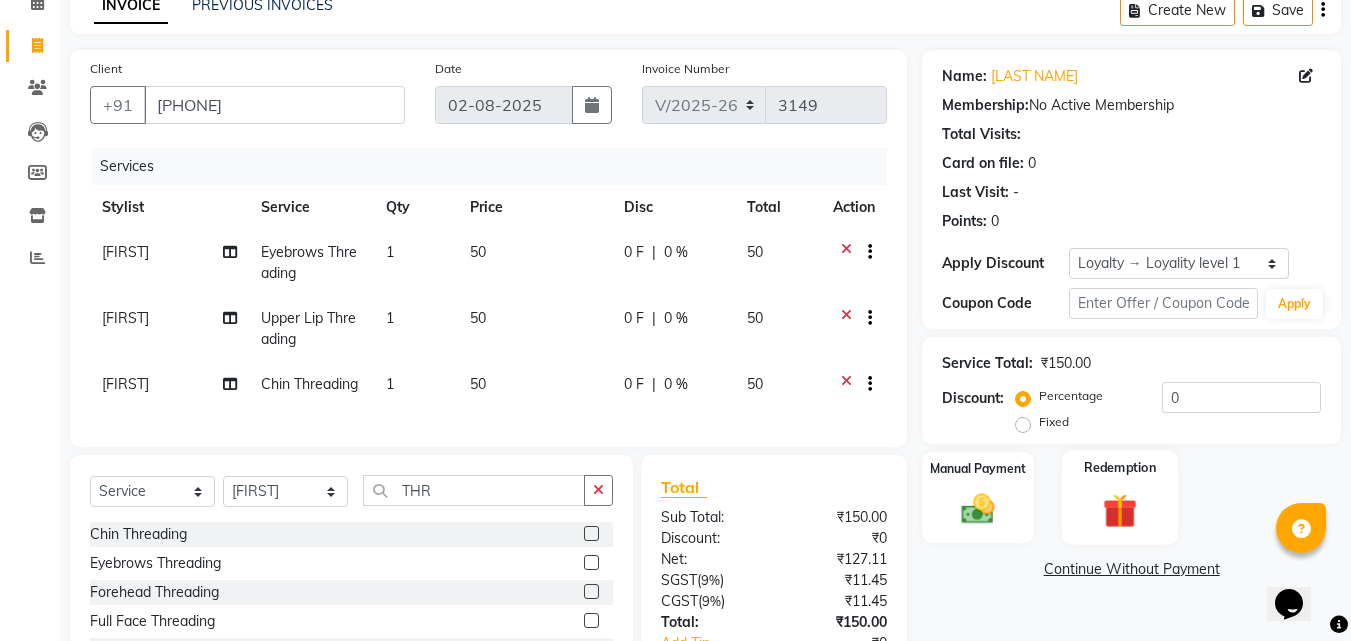 drag, startPoint x: 954, startPoint y: 497, endPoint x: 1111, endPoint y: 468, distance: 159.65588 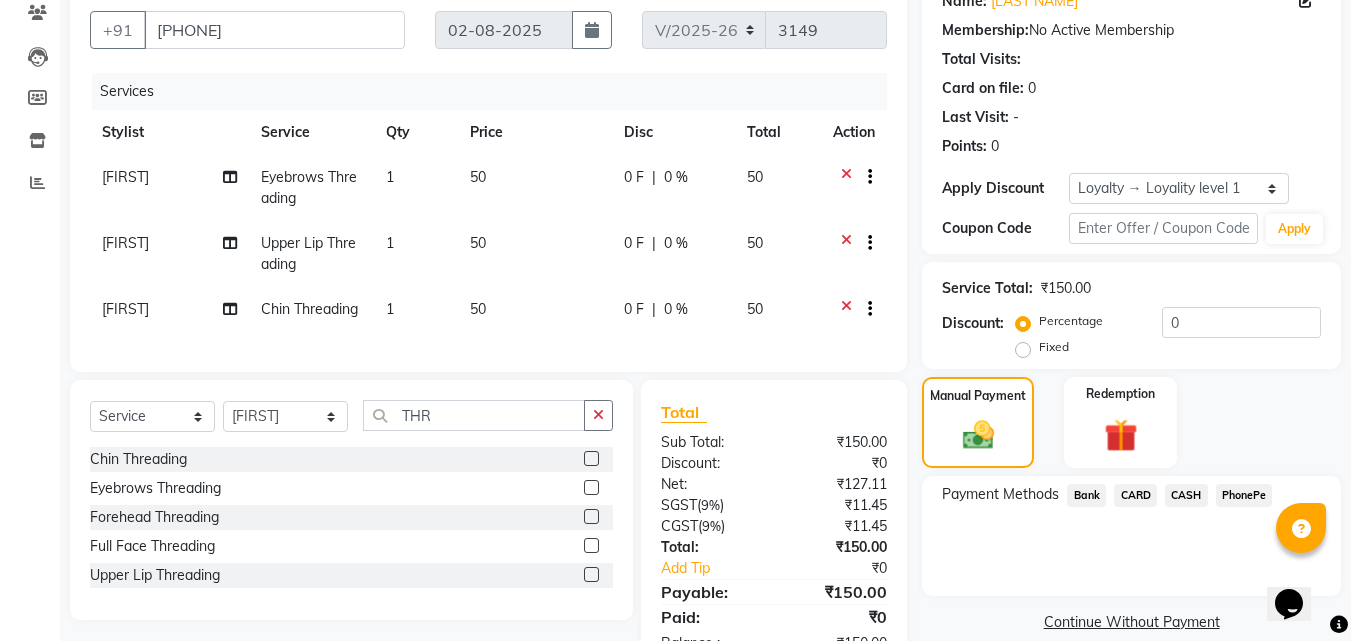 scroll, scrollTop: 253, scrollLeft: 0, axis: vertical 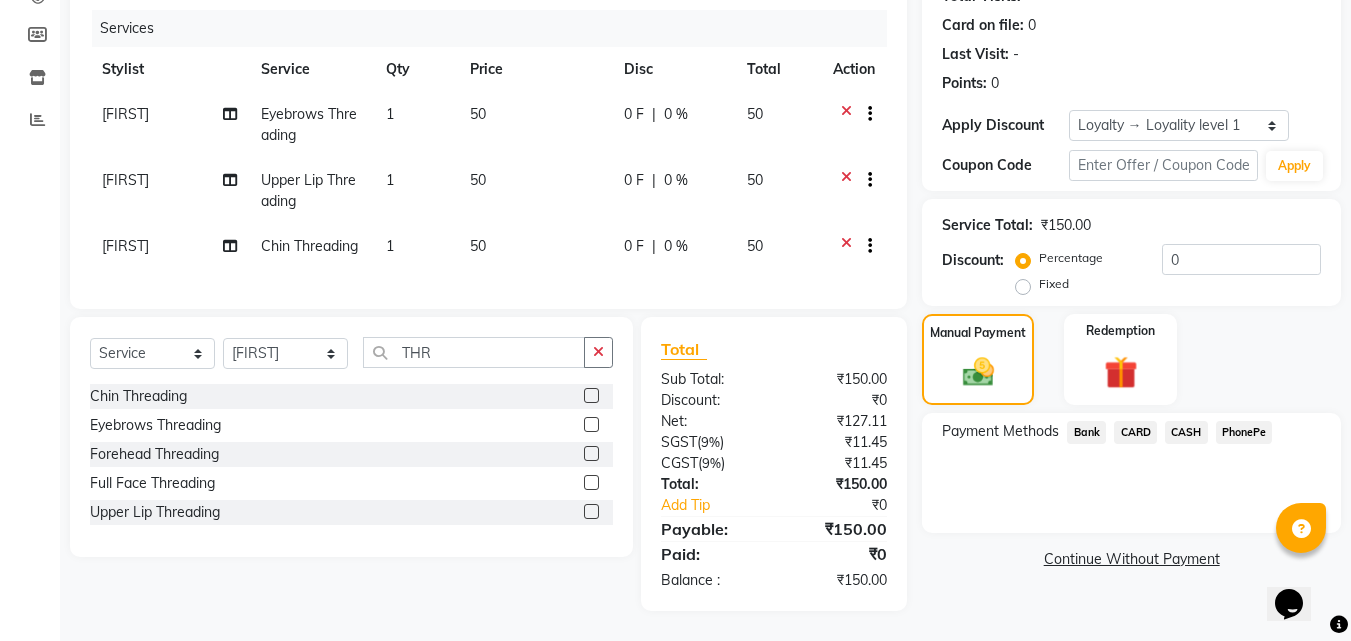 click on "PhonePe" 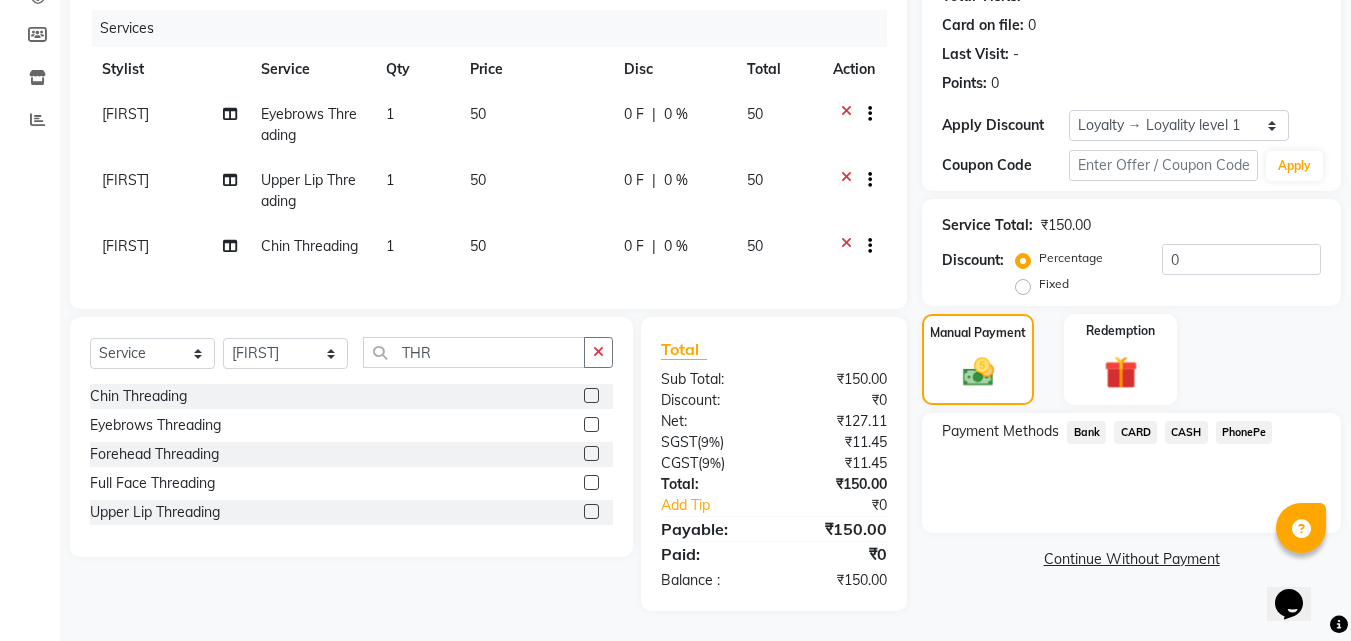 click on "PhonePe" 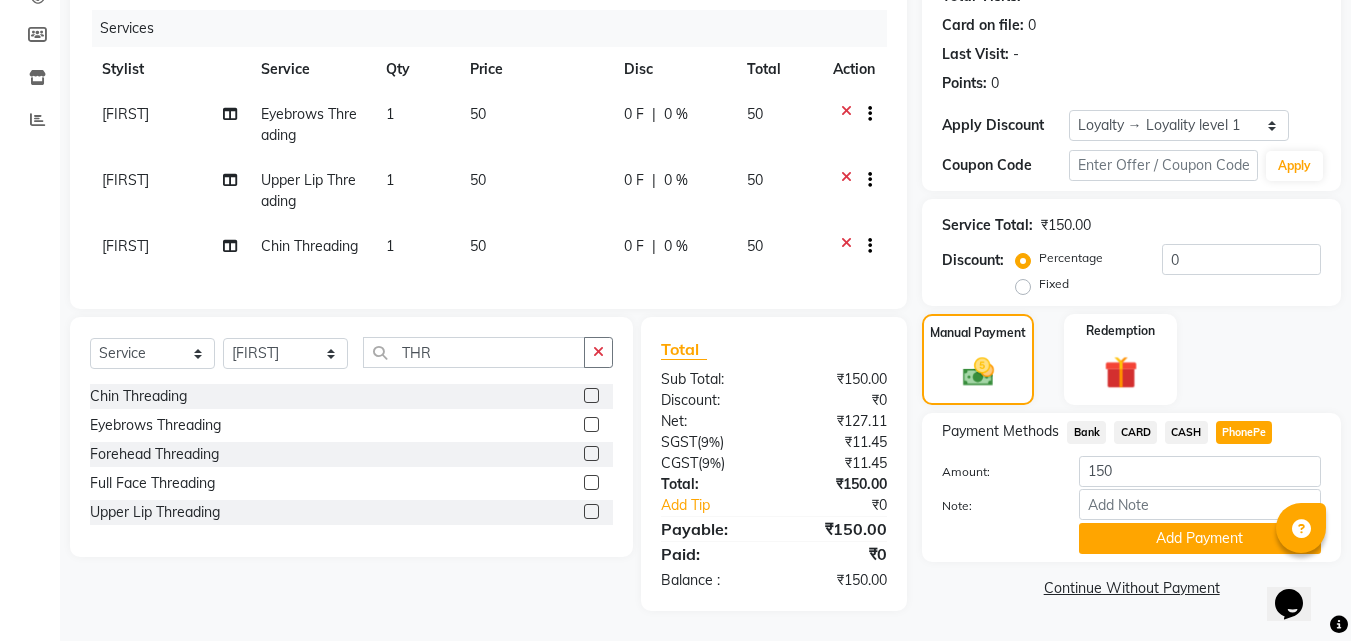 click on "Add Payment" 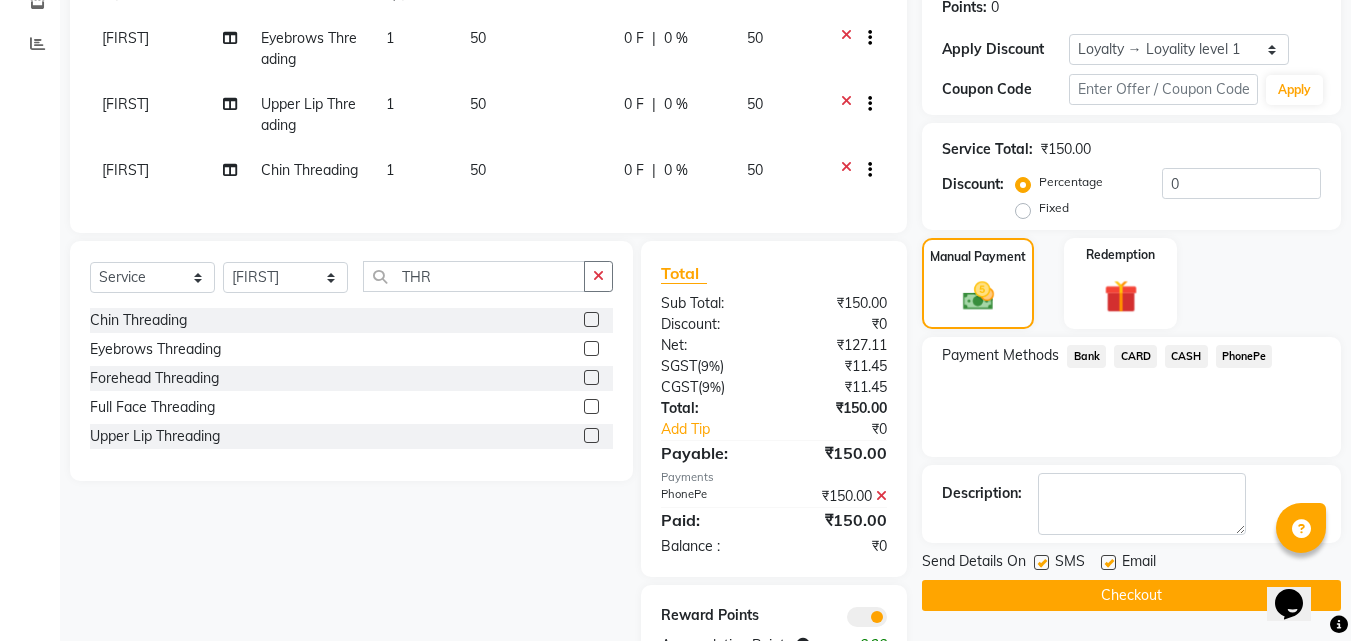 scroll, scrollTop: 394, scrollLeft: 0, axis: vertical 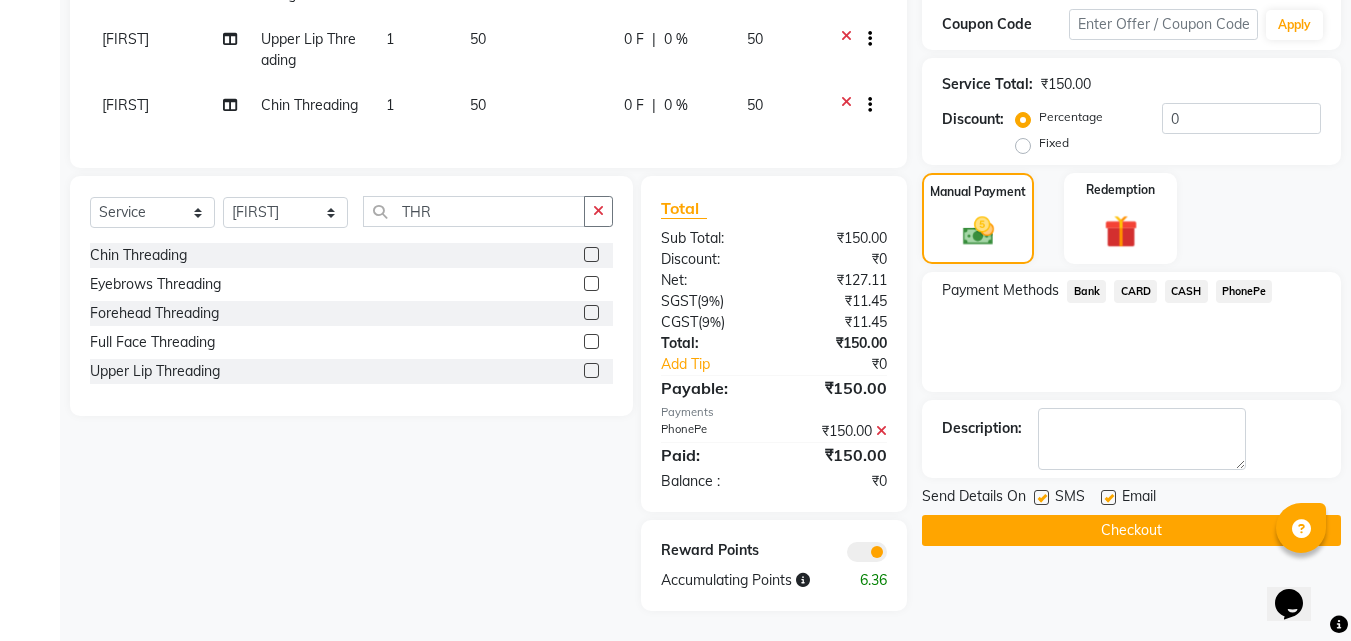 click on "Checkout" 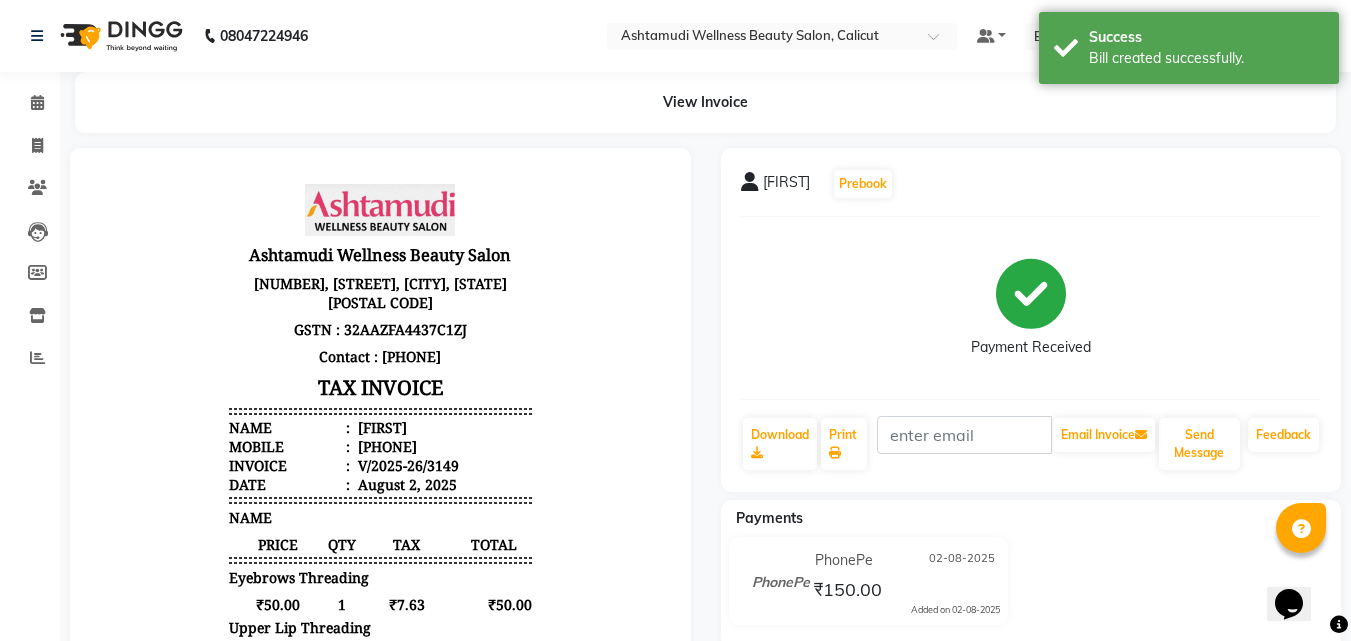 scroll, scrollTop: 0, scrollLeft: 0, axis: both 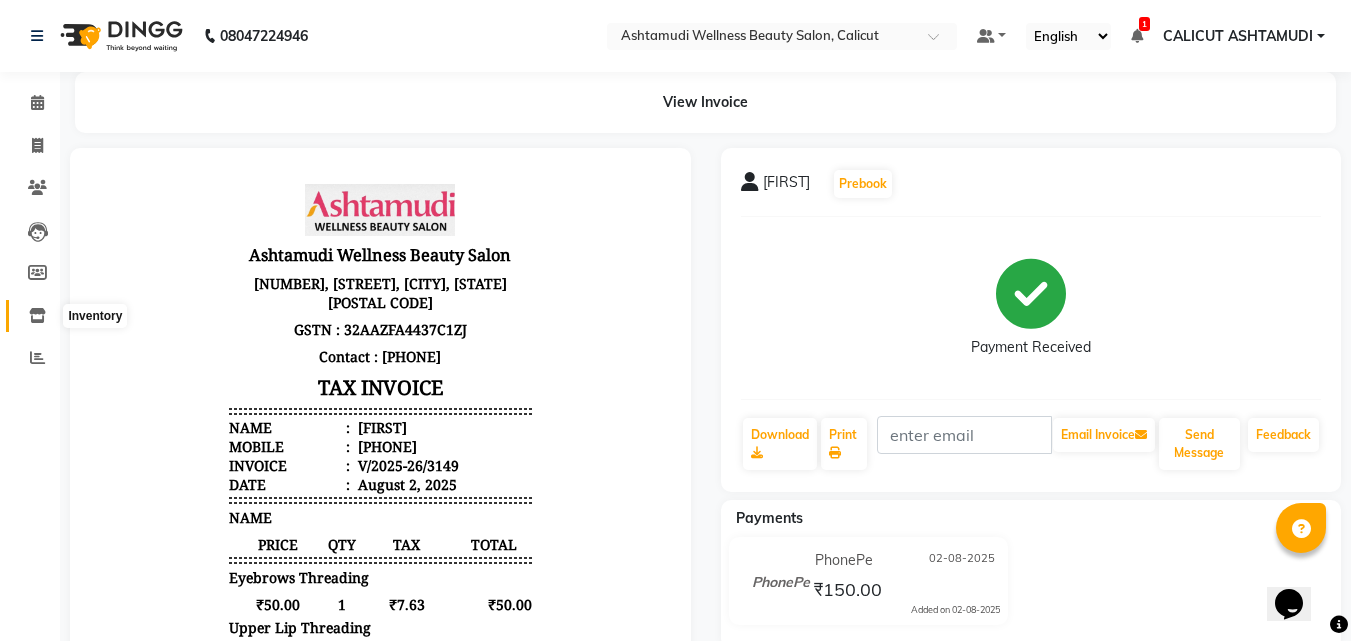 click 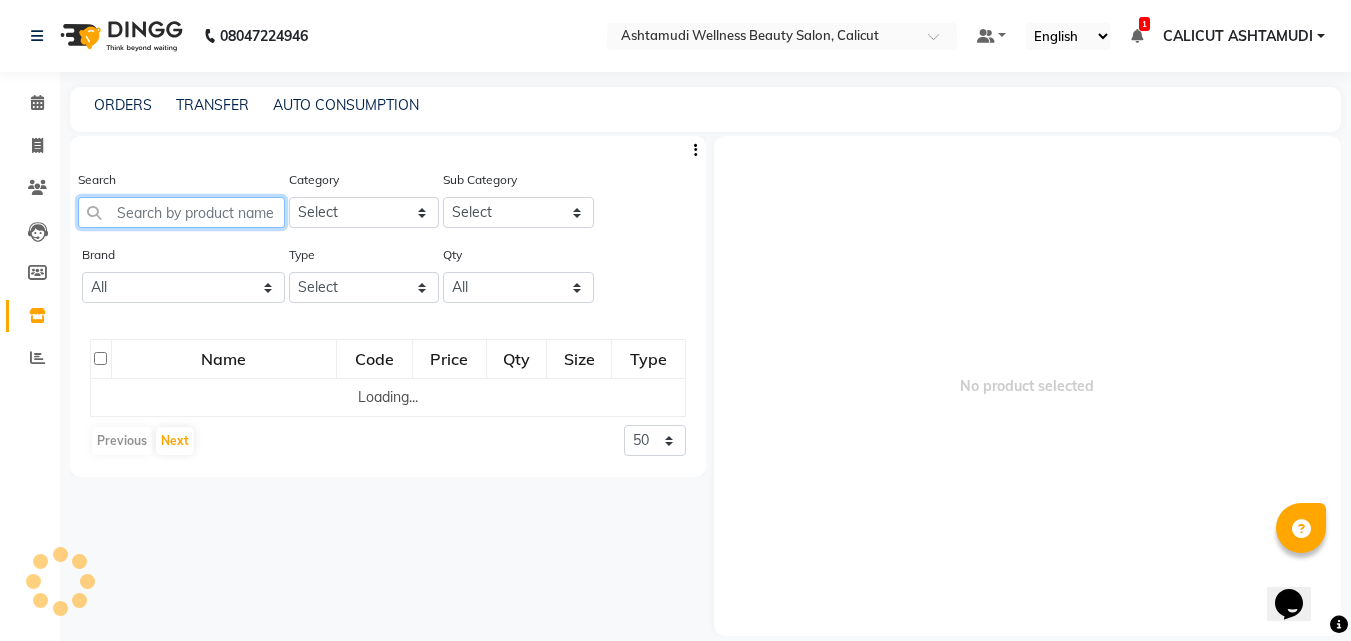 click 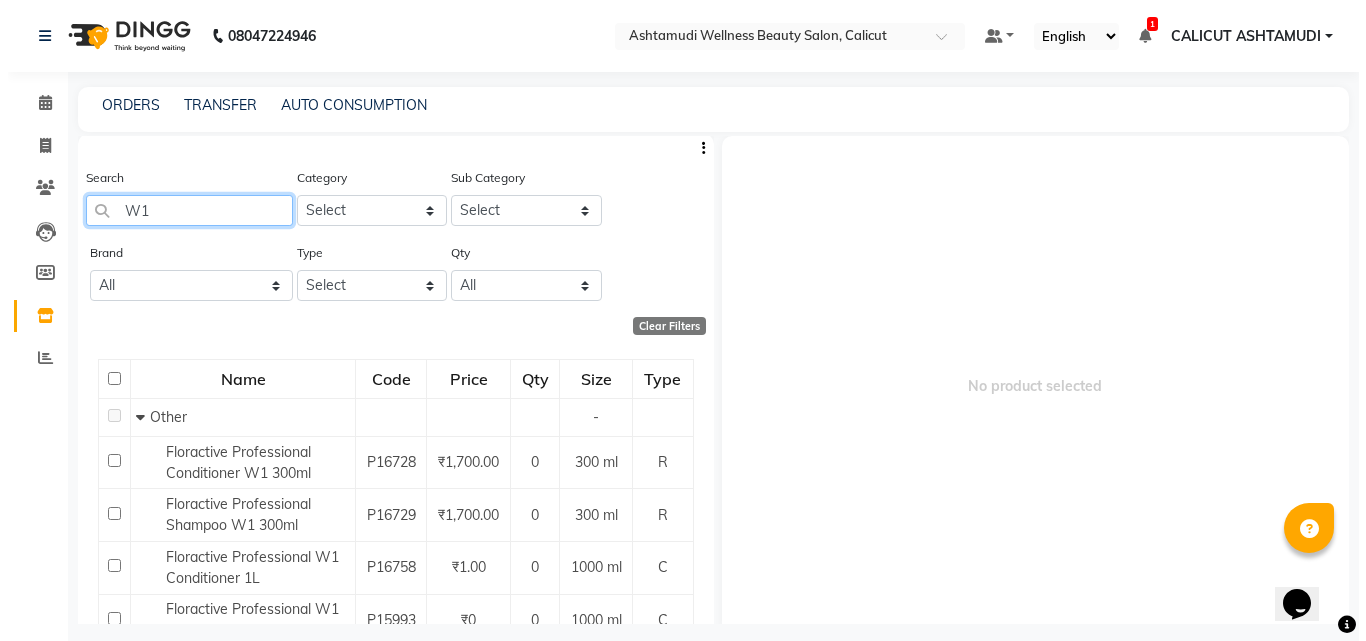 scroll, scrollTop: 0, scrollLeft: 0, axis: both 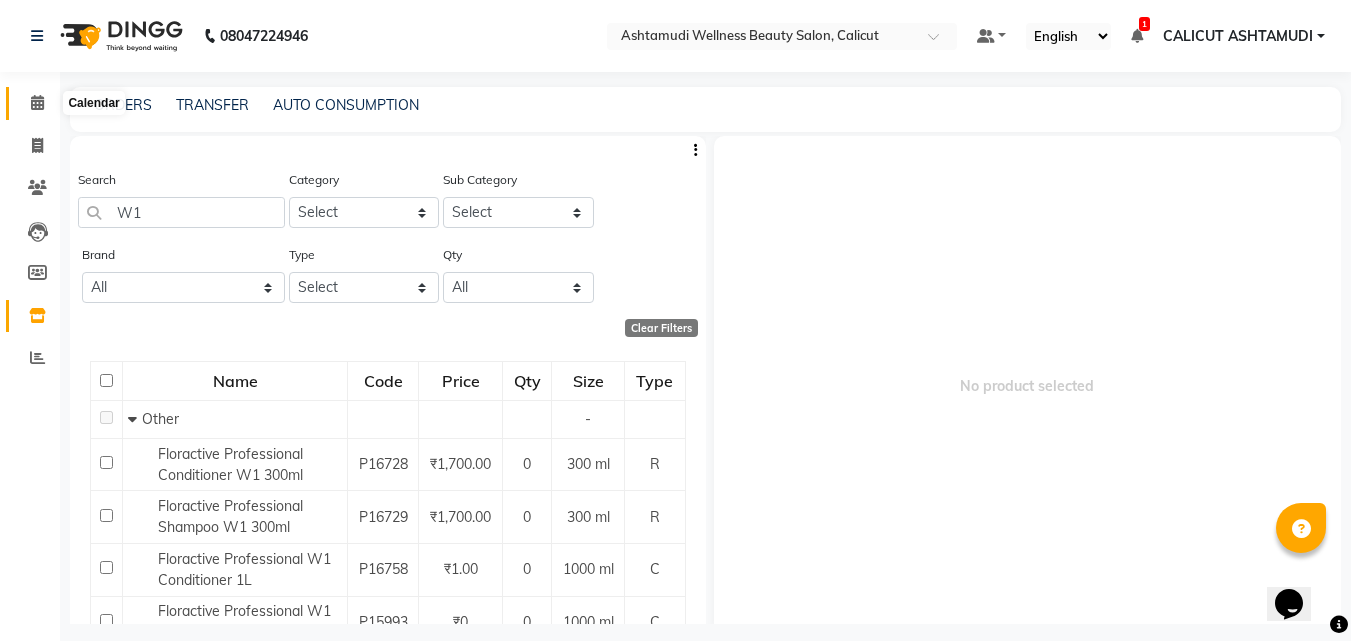 click 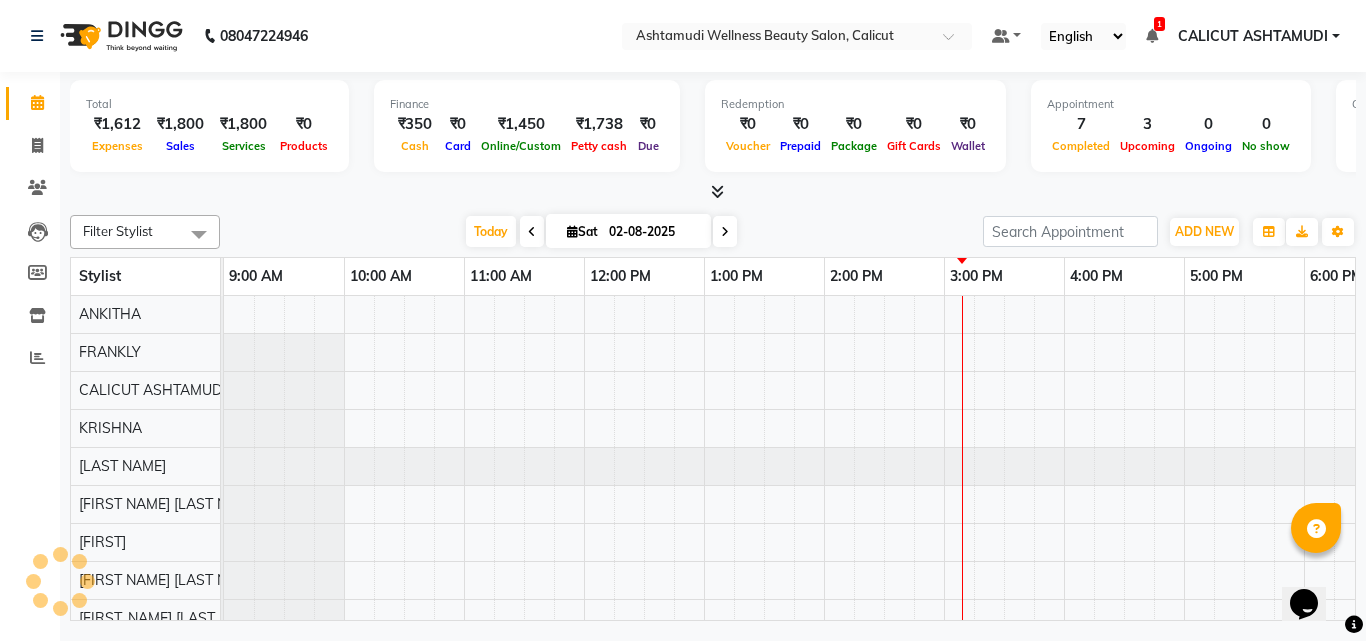 scroll, scrollTop: 0, scrollLeft: 669, axis: horizontal 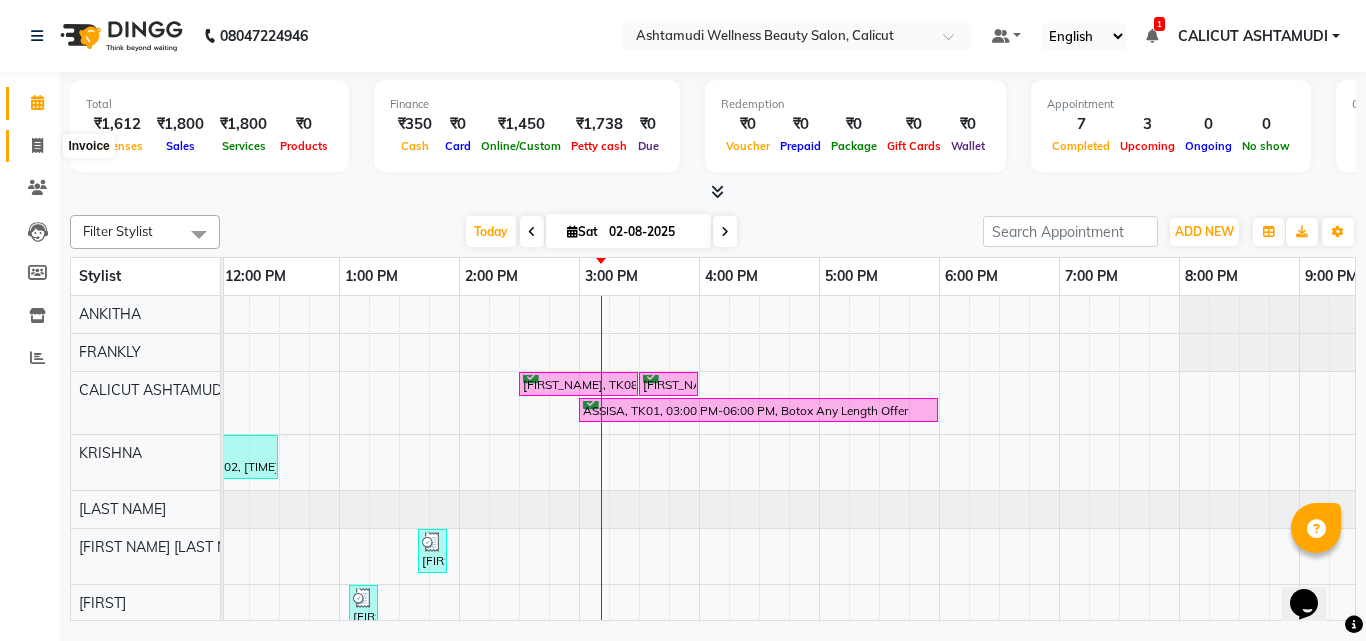 click 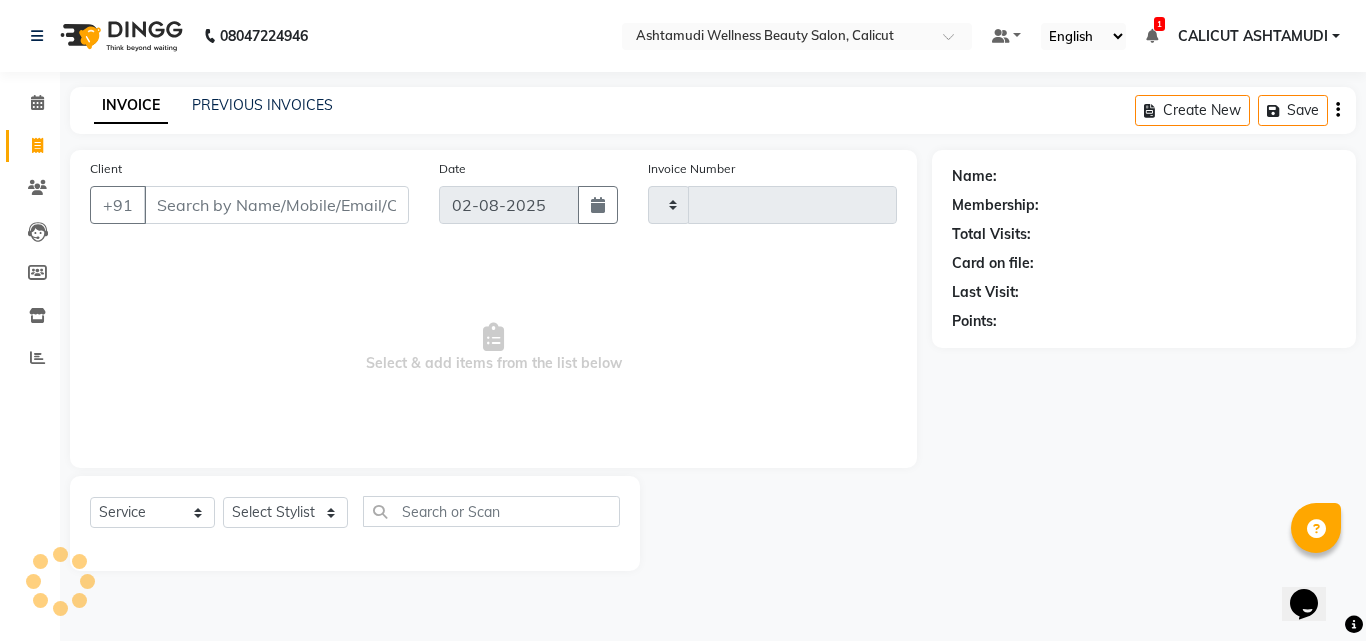 click 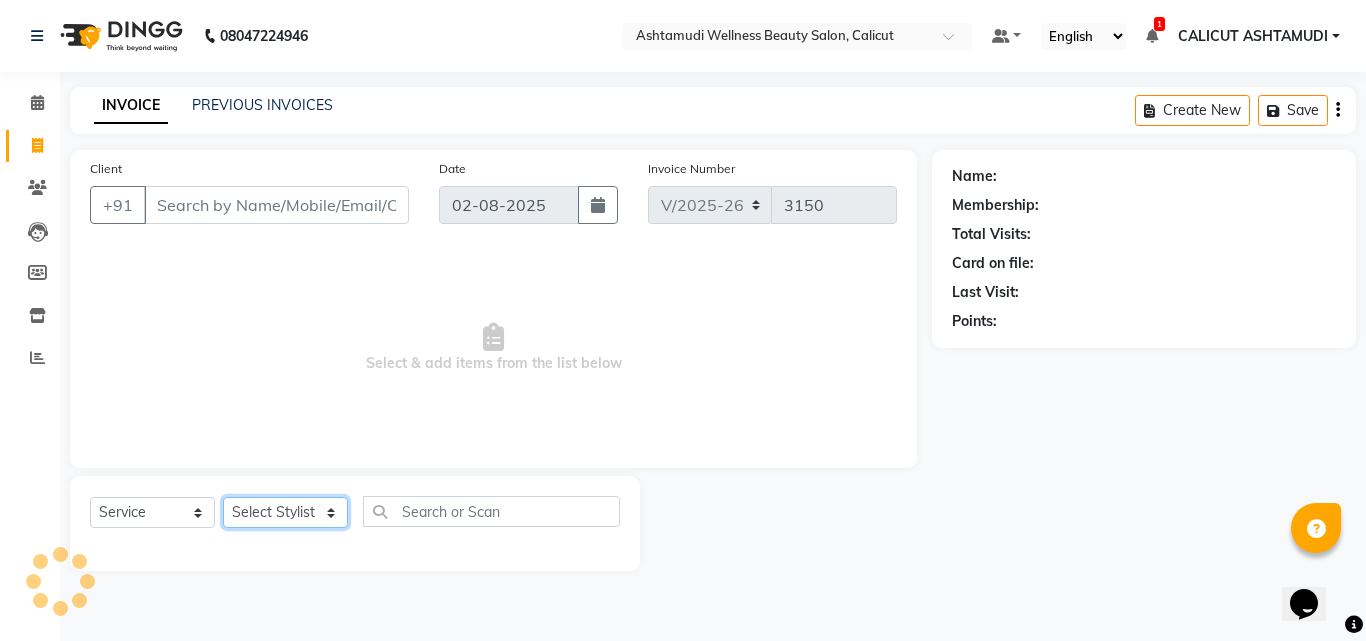 click on "Select Stylist Amala George AMBILI C ANJANA DAS ANKITHA Arya [CITY] [CITY] FRANKLY	 GRACY KRISHNA Nitesh Punam Gurung Sewan ali Sheela SUHANA  SHABU Titto" 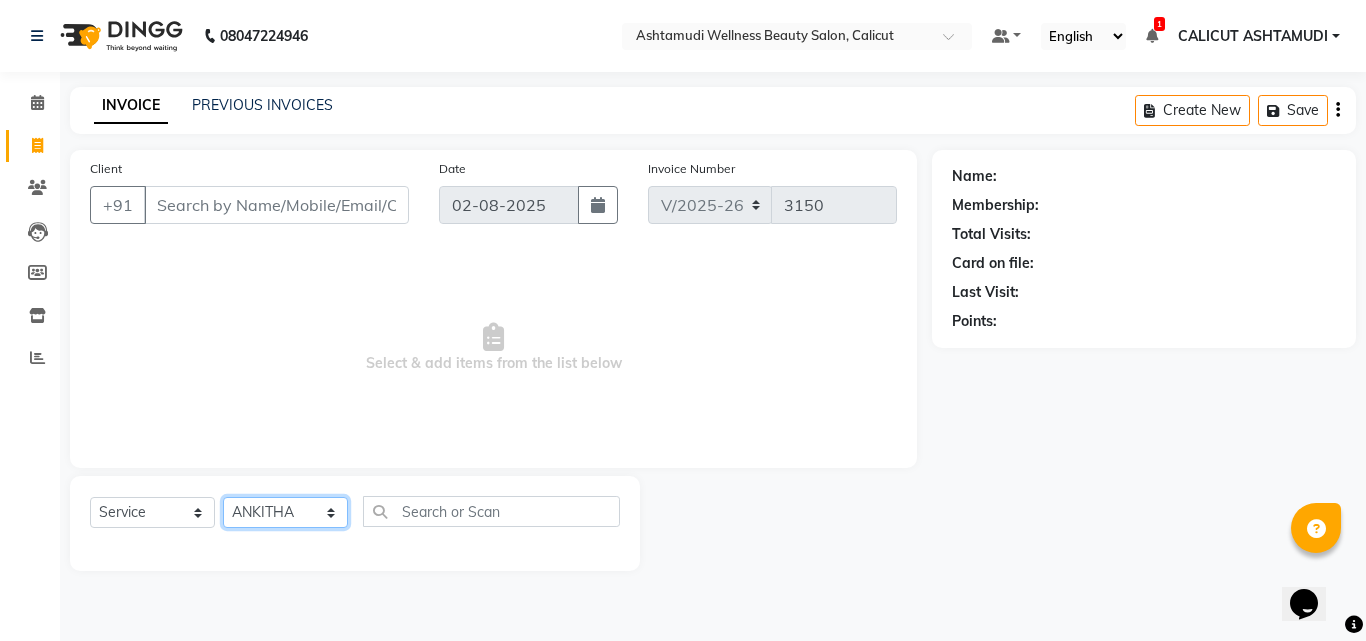 click on "Select Stylist Amala George AMBILI C ANJANA DAS ANKITHA Arya [CITY] [CITY] FRANKLY	 GRACY KRISHNA Nitesh Punam Gurung Sewan ali Sheela SUHANA  SHABU Titto" 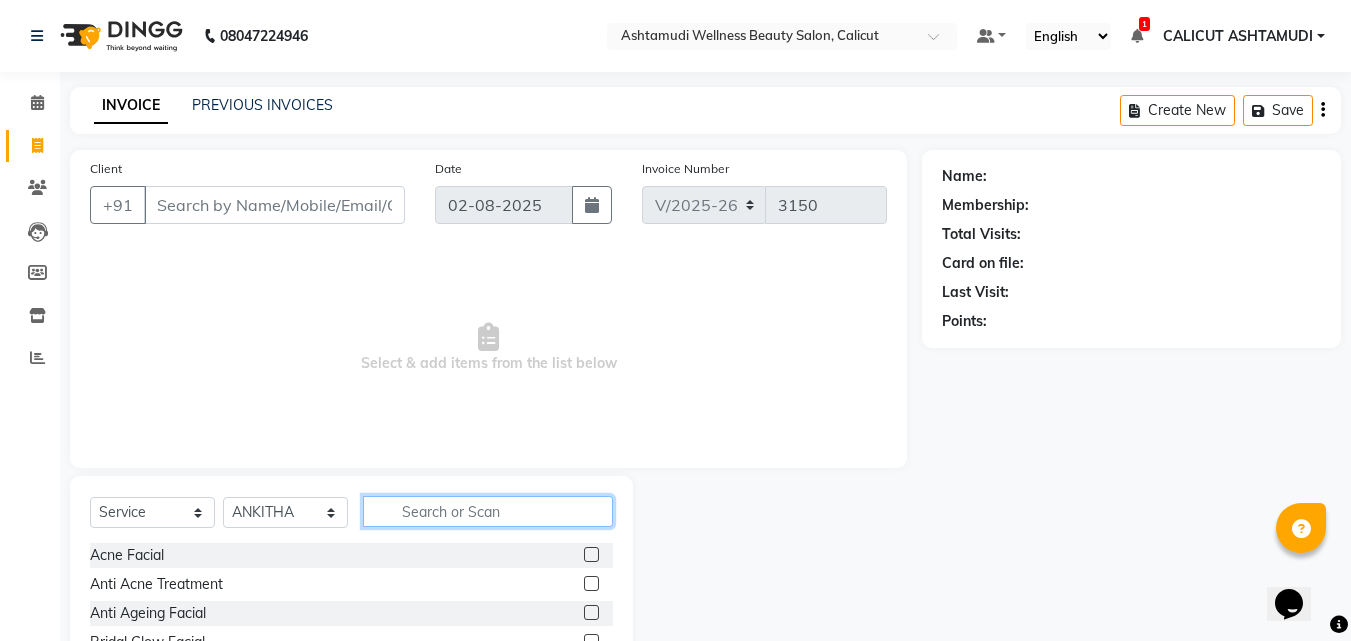 click 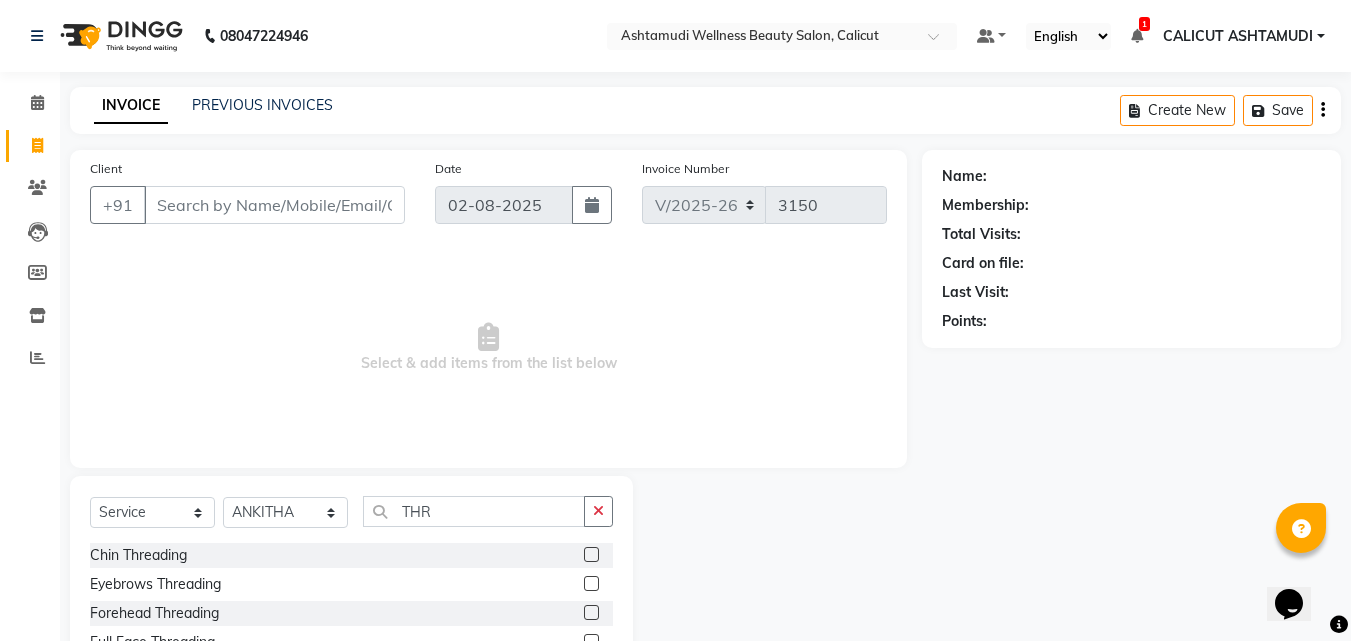 click 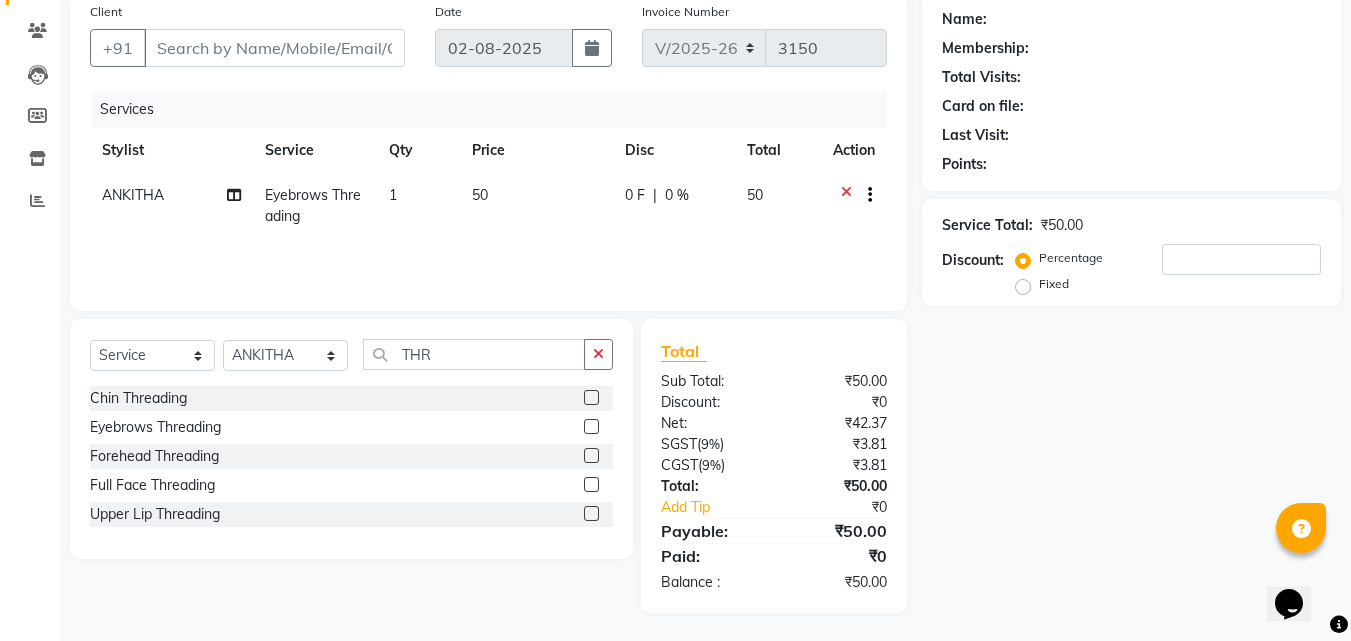 scroll, scrollTop: 159, scrollLeft: 0, axis: vertical 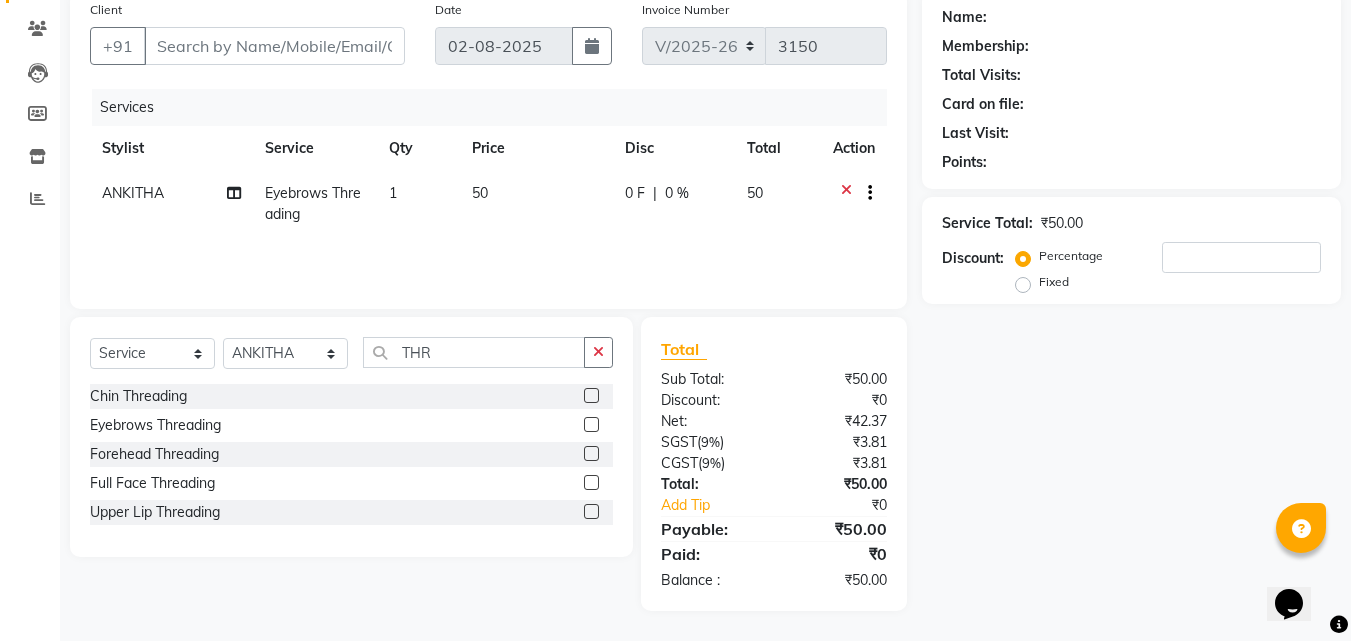 click on "Upper Lip Threading" 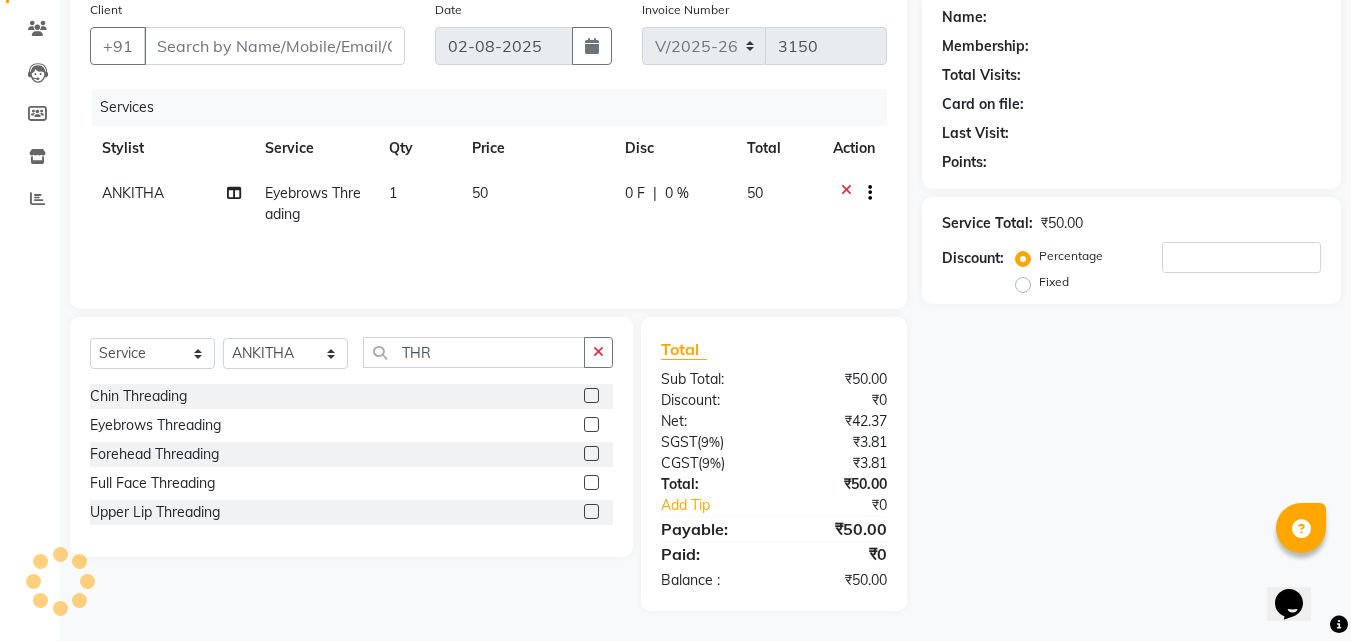 click 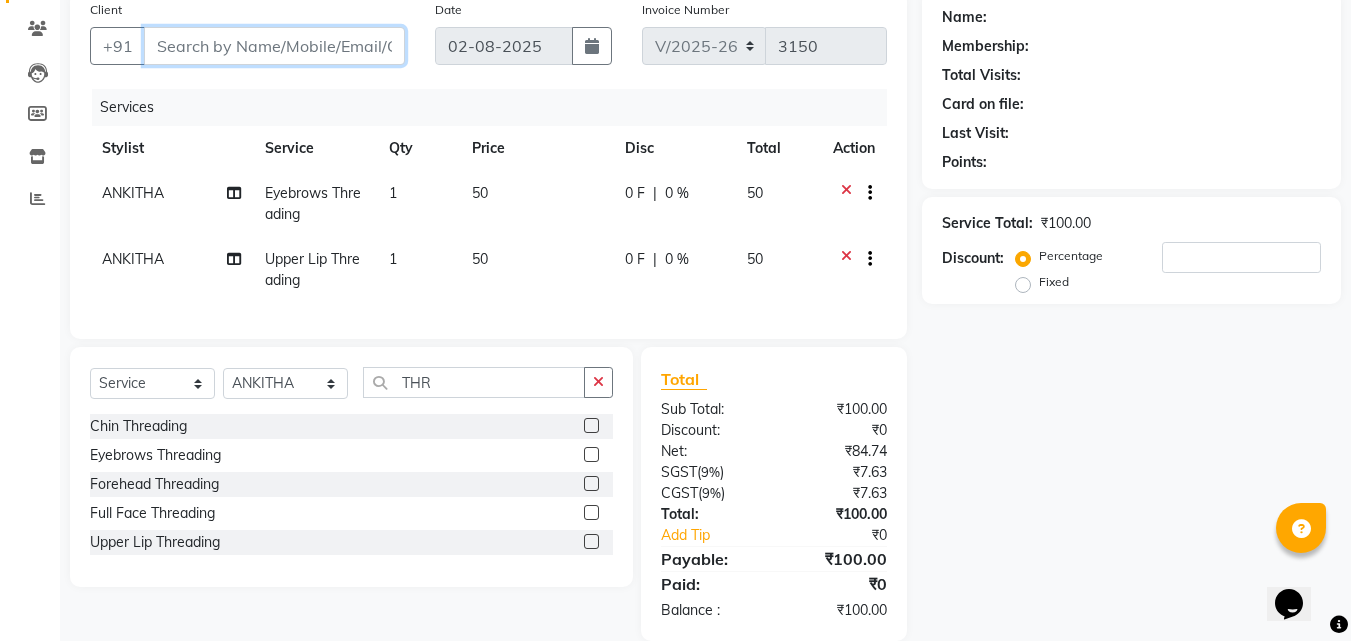 click on "Client" at bounding box center (274, 46) 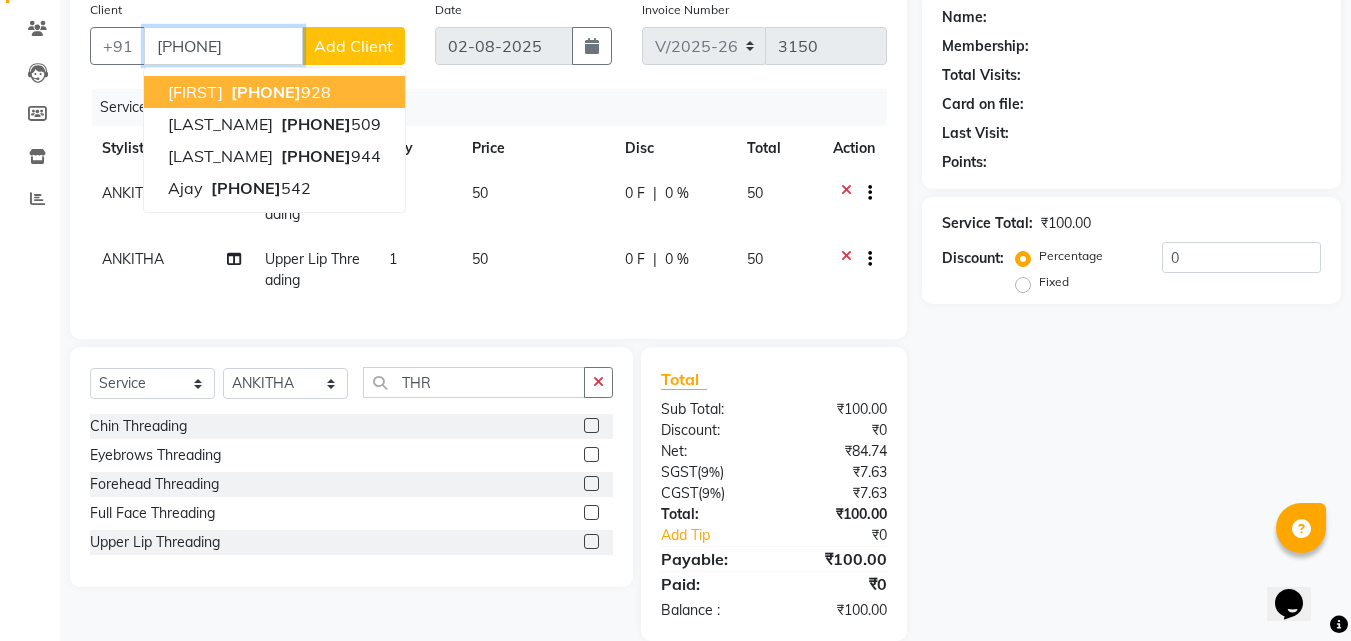 click on "[PHONE]" at bounding box center (279, 92) 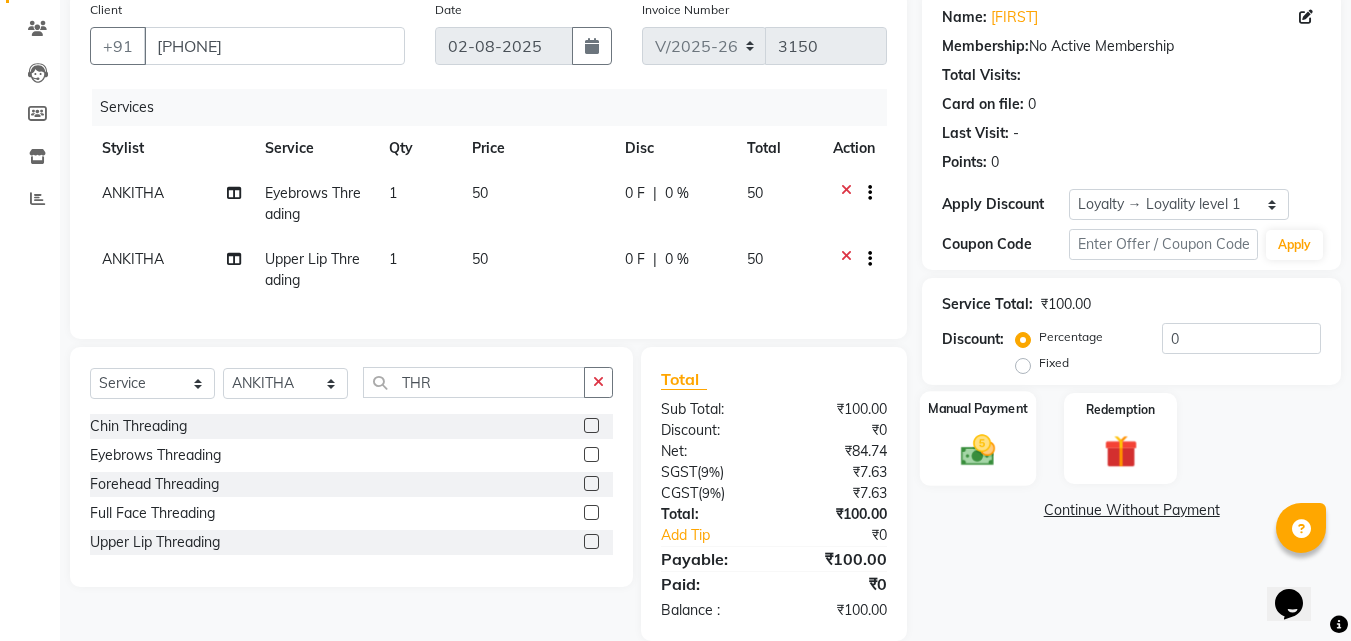 click on "Manual Payment" 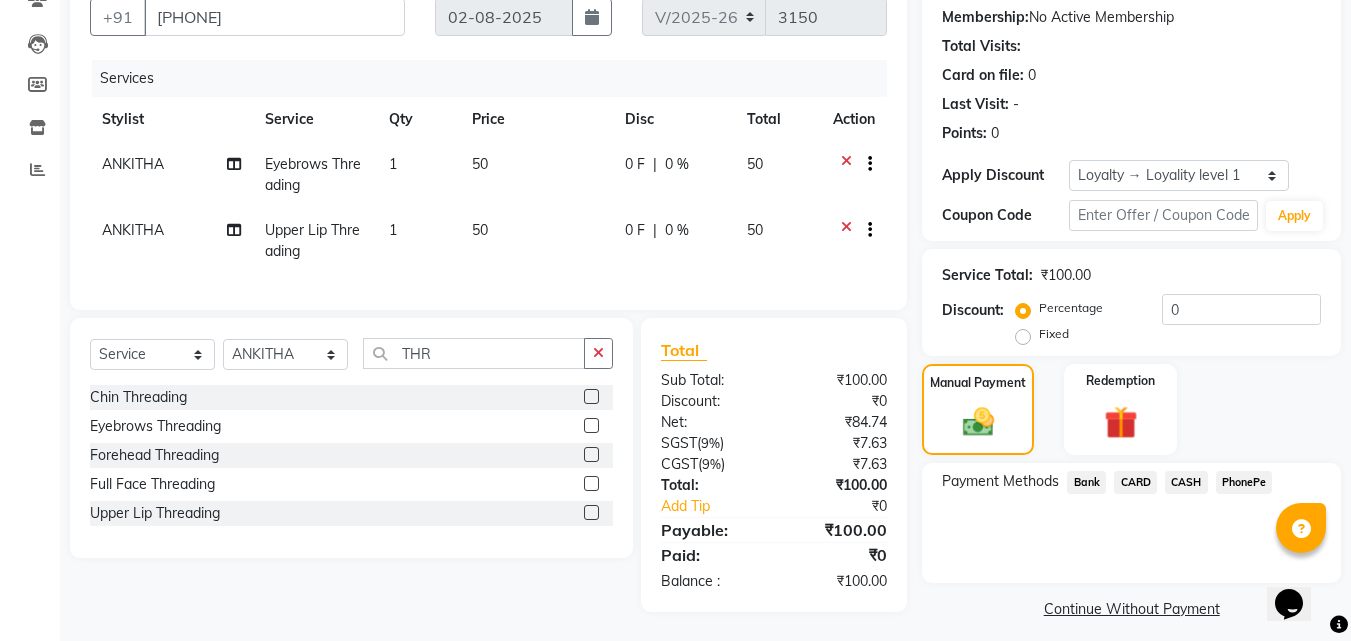 scroll, scrollTop: 204, scrollLeft: 0, axis: vertical 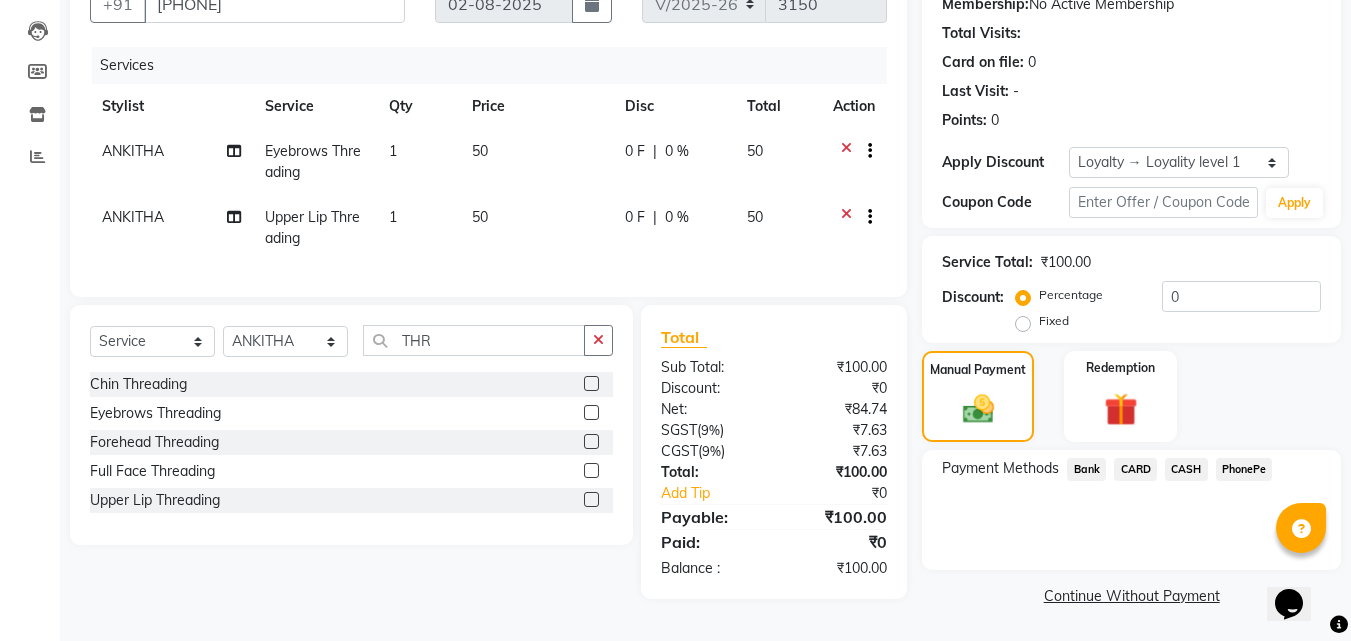 click on "PhonePe" 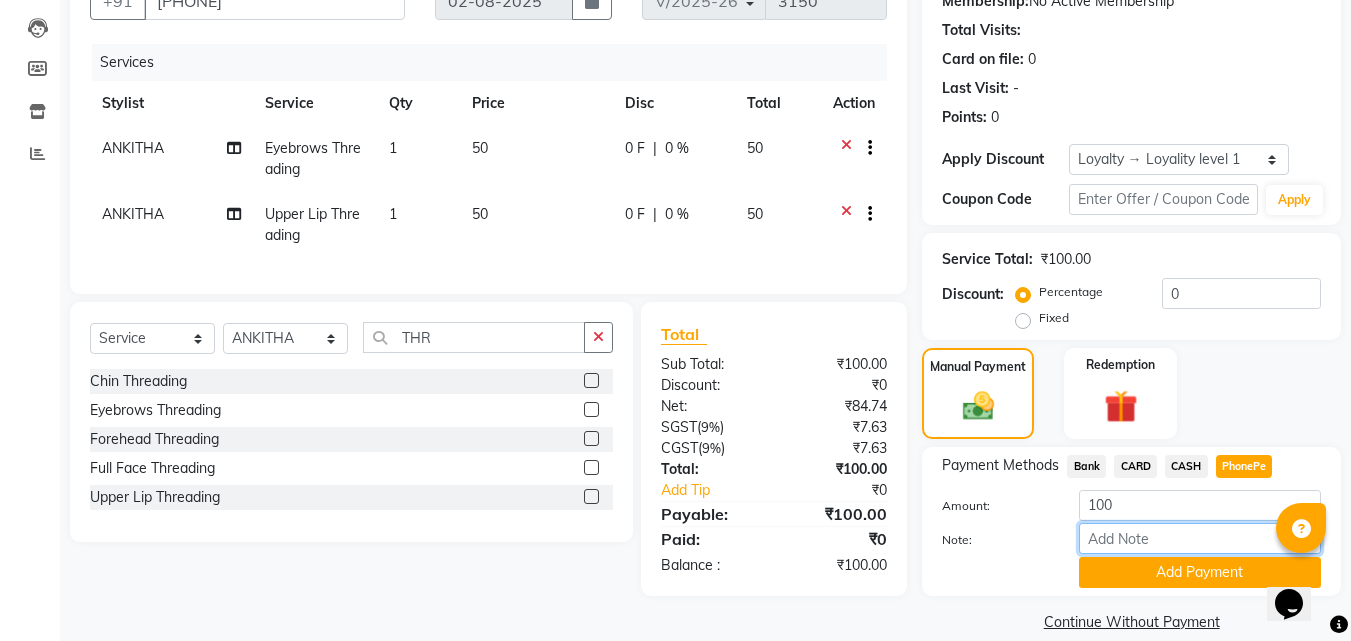 click on "Note:" at bounding box center (1200, 538) 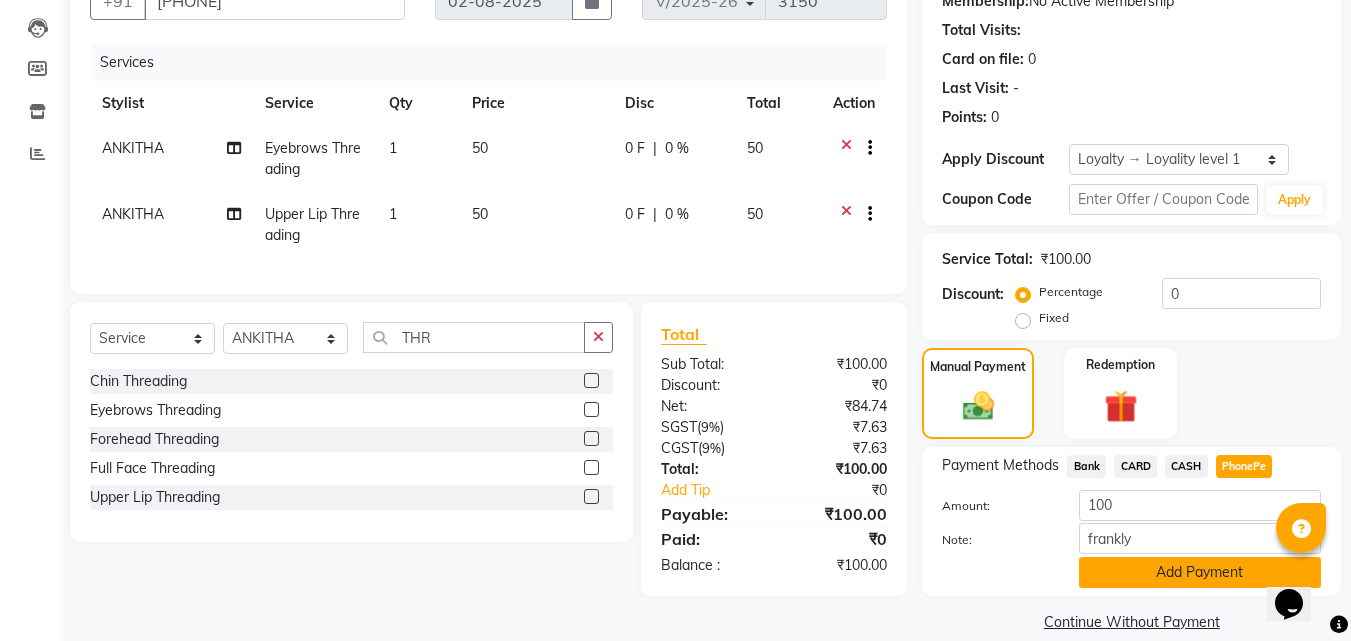 click on "Add Payment" 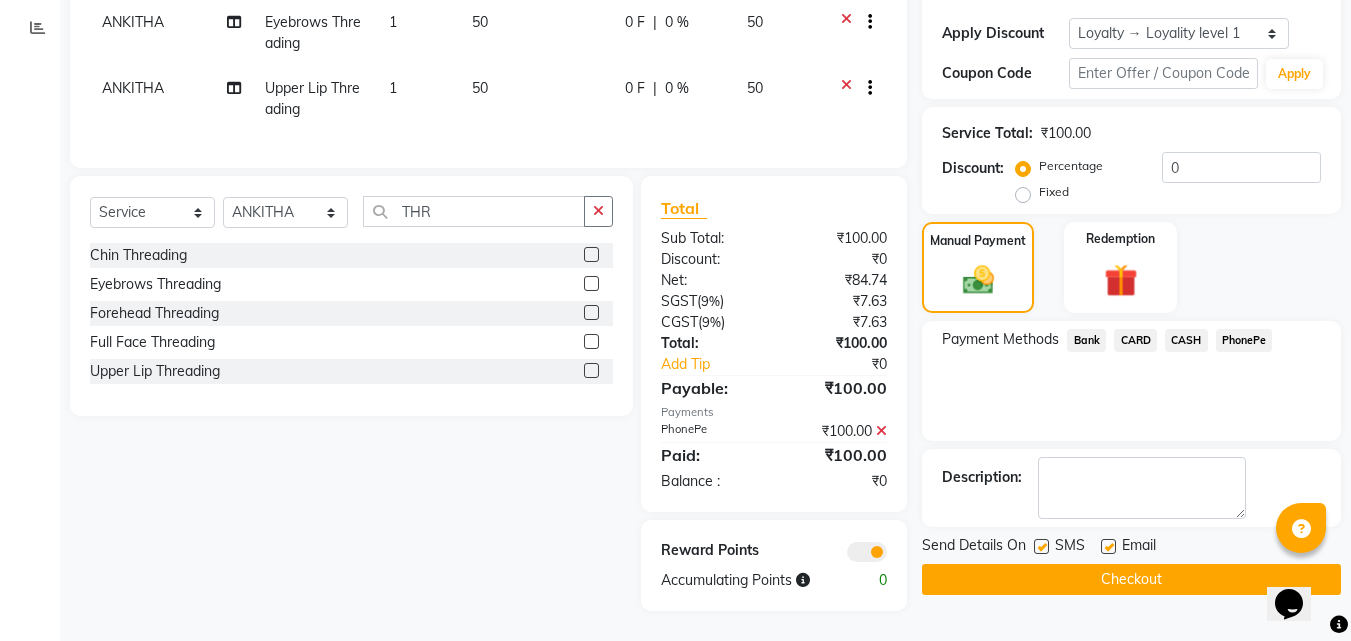 scroll, scrollTop: 345, scrollLeft: 0, axis: vertical 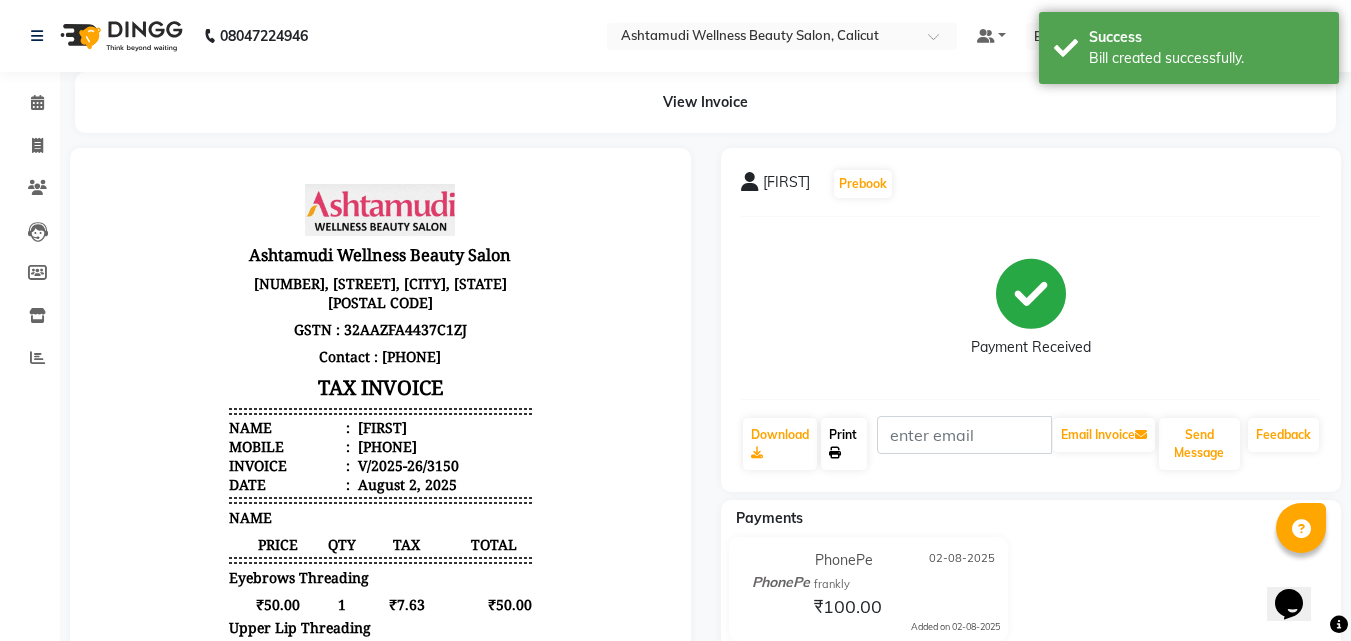 click on "Print" 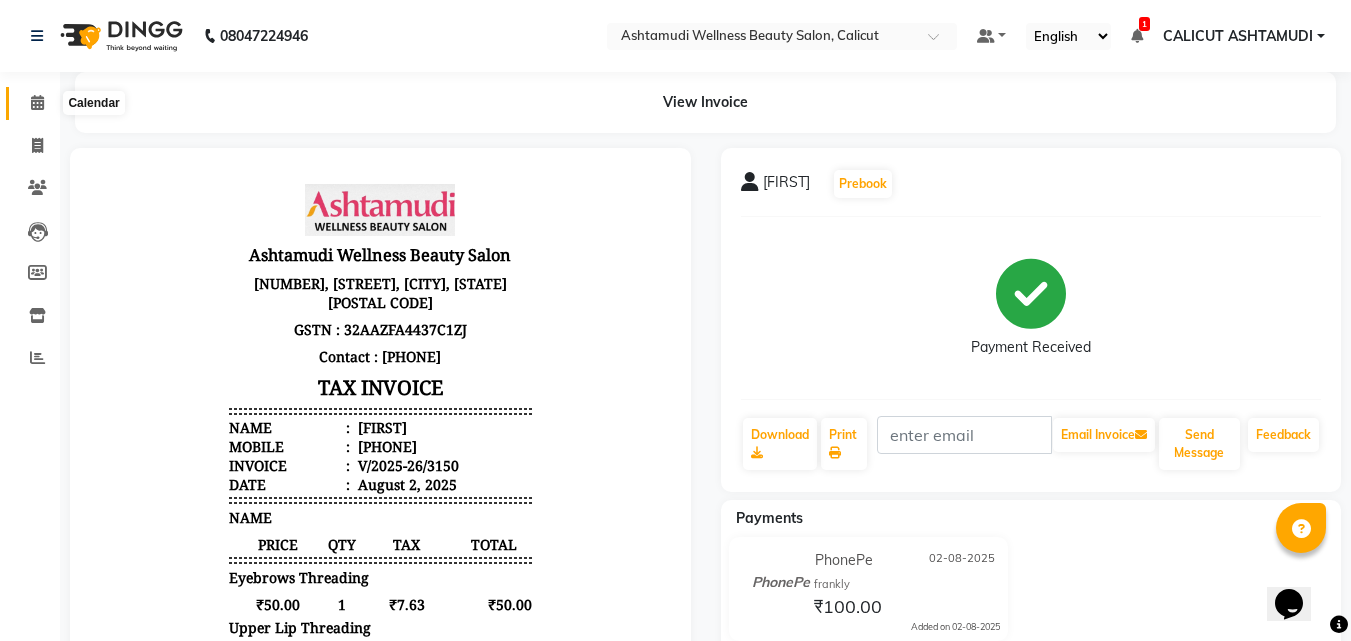 click 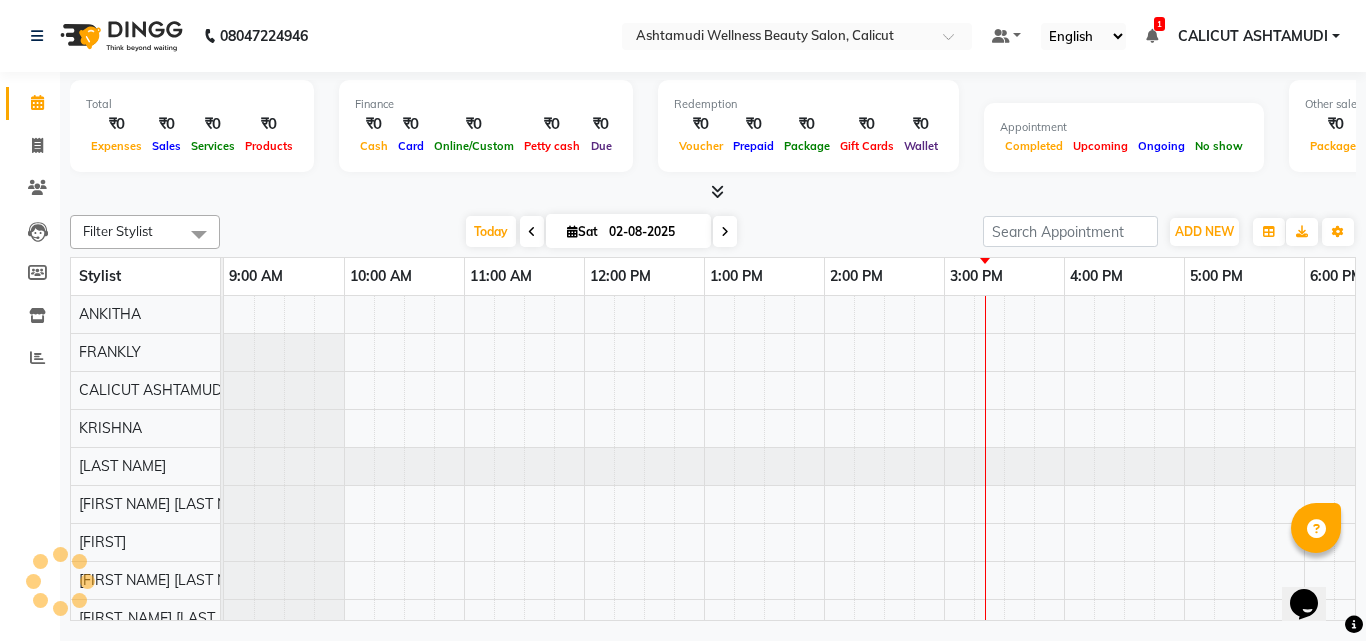 scroll, scrollTop: 0, scrollLeft: 0, axis: both 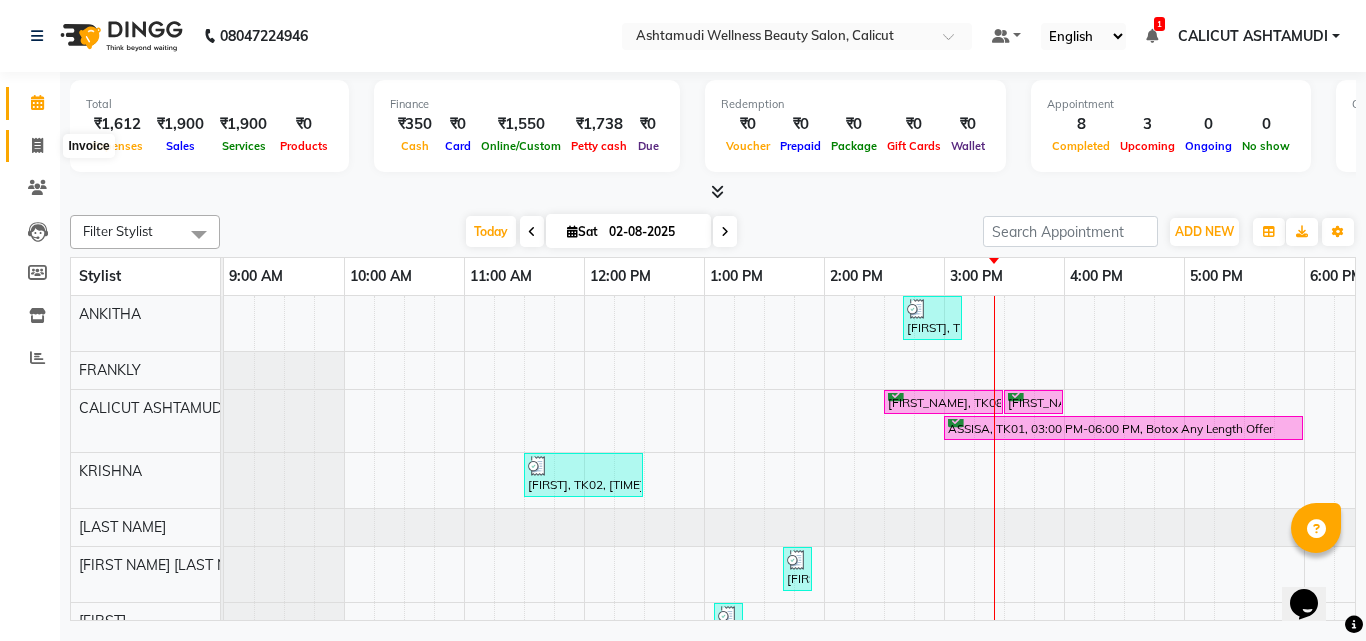 click 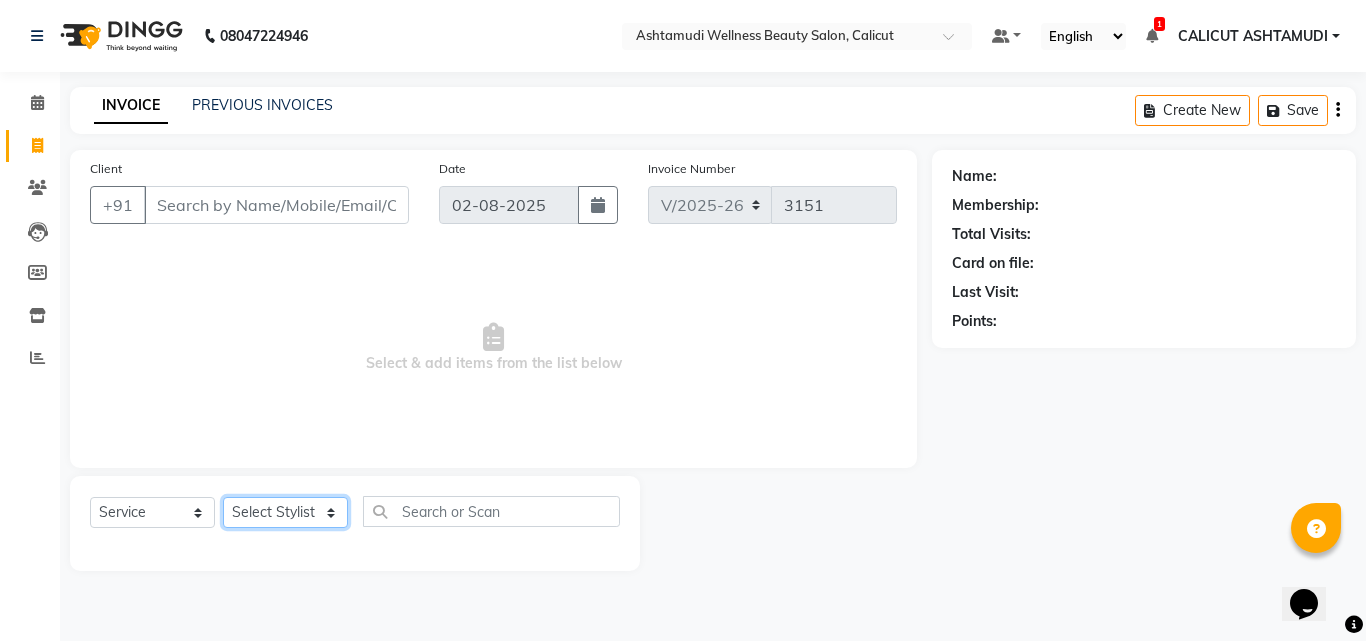 click on "Select Stylist Amala George AMBILI C ANJANA DAS ANKITHA Arya [CITY] [CITY] FRANKLY	 GRACY KRISHNA Nitesh Punam Gurung Sewan ali Sheela SUHANA  SHABU Titto" 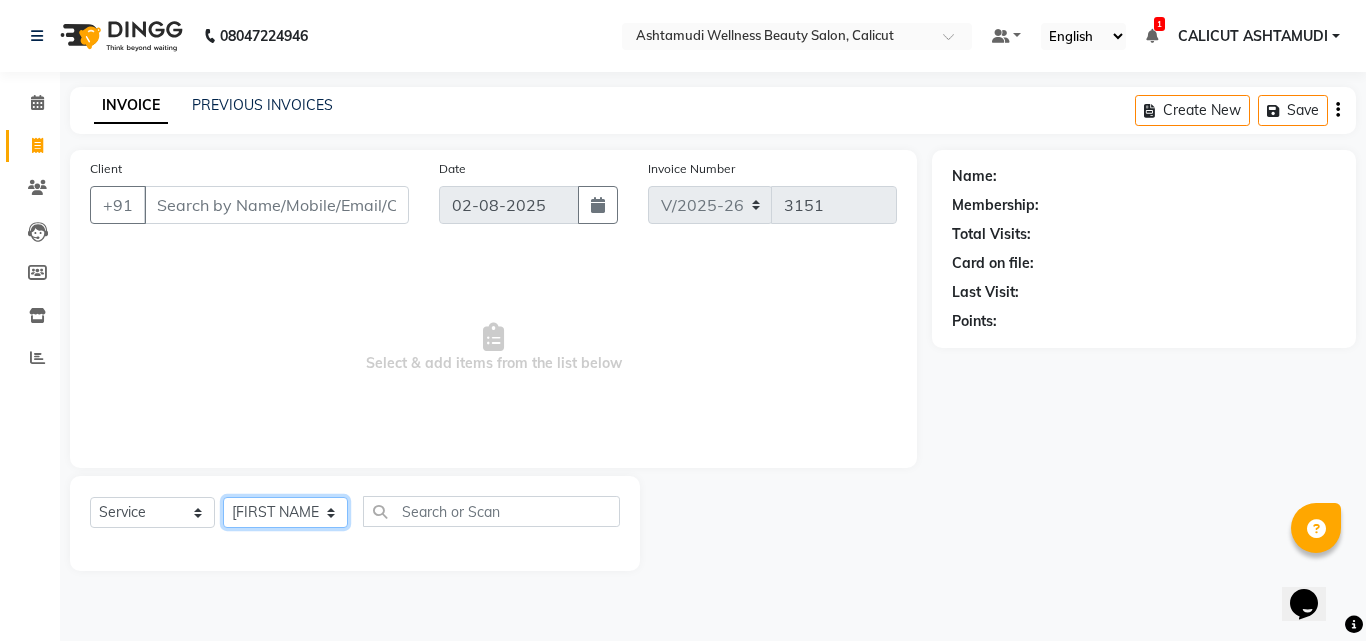 click on "Select Stylist Amala George AMBILI C ANJANA DAS ANKITHA Arya [CITY] [CITY] FRANKLY	 GRACY KRISHNA Nitesh Punam Gurung Sewan ali Sheela SUHANA  SHABU Titto" 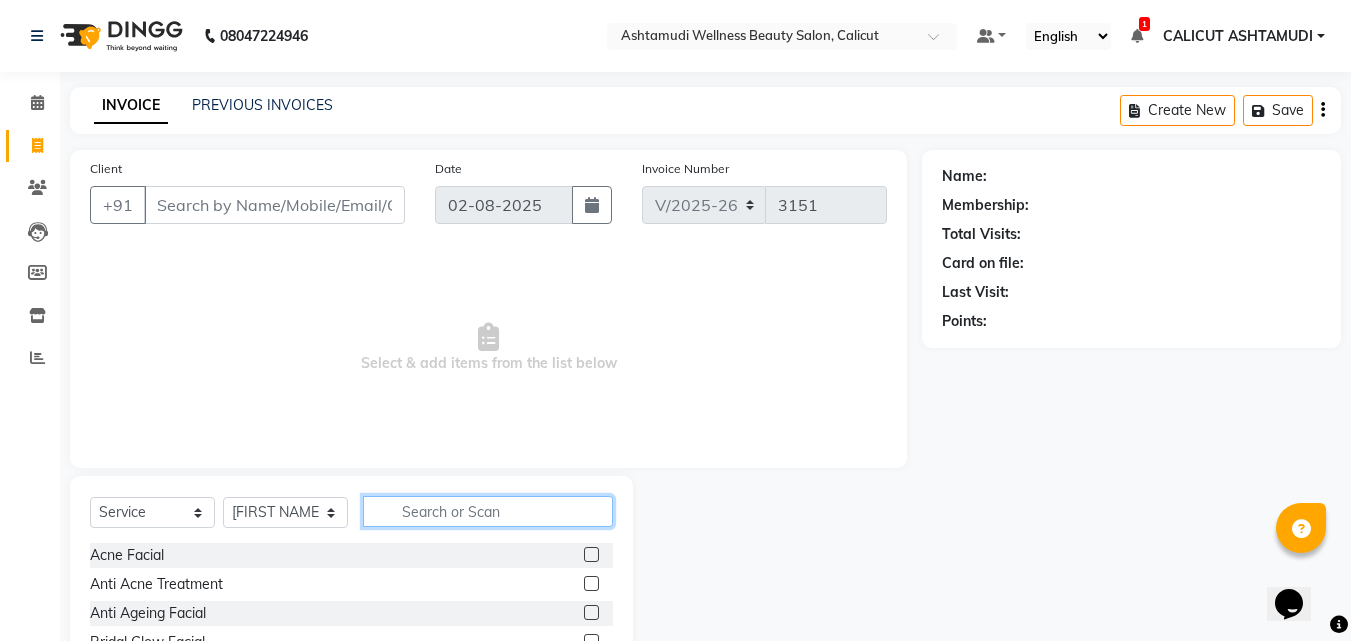 click 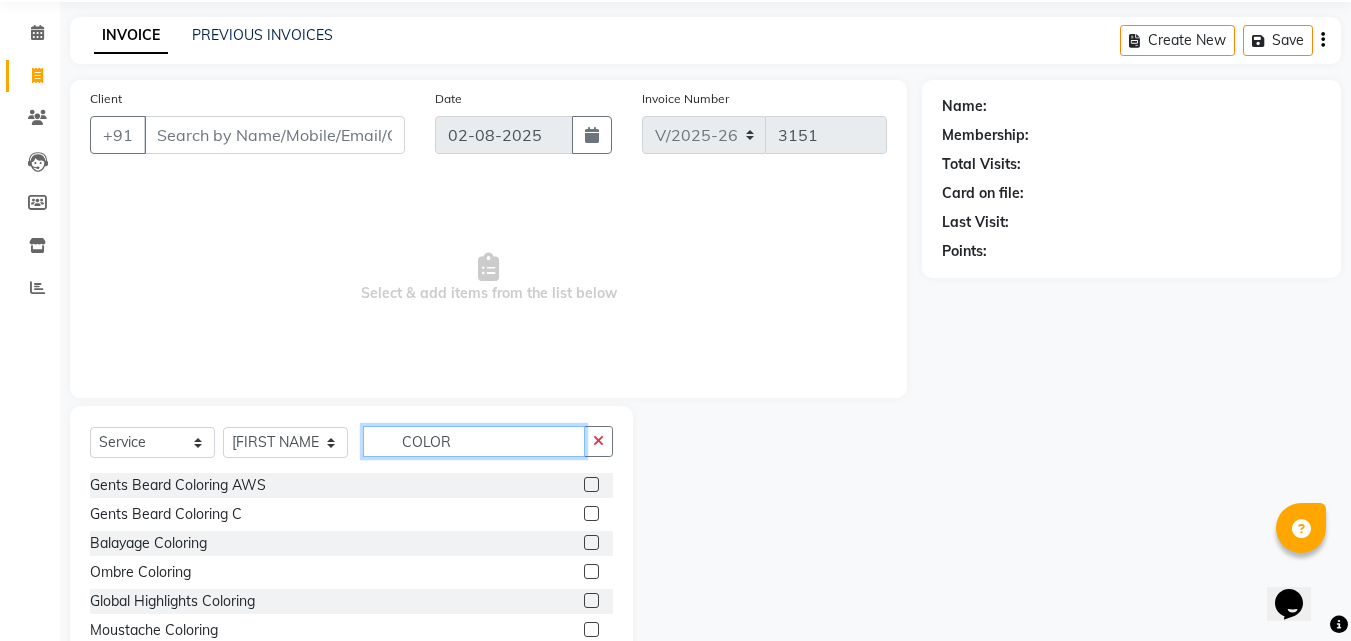 scroll, scrollTop: 160, scrollLeft: 0, axis: vertical 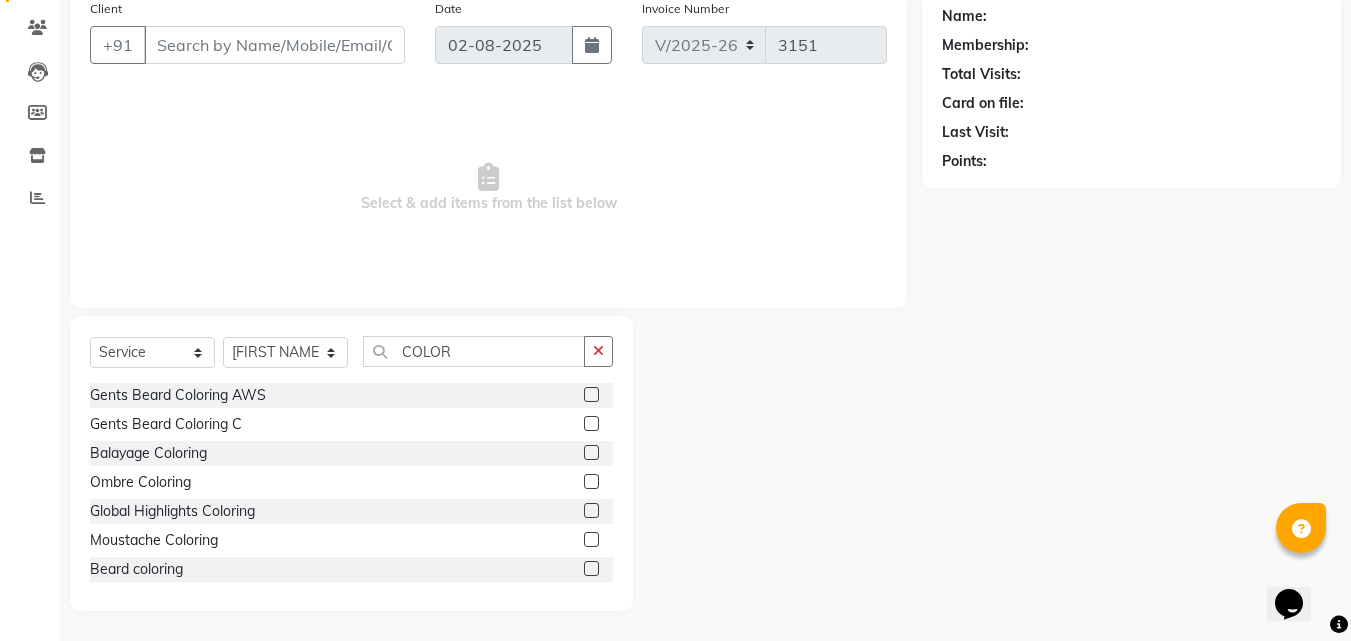 click 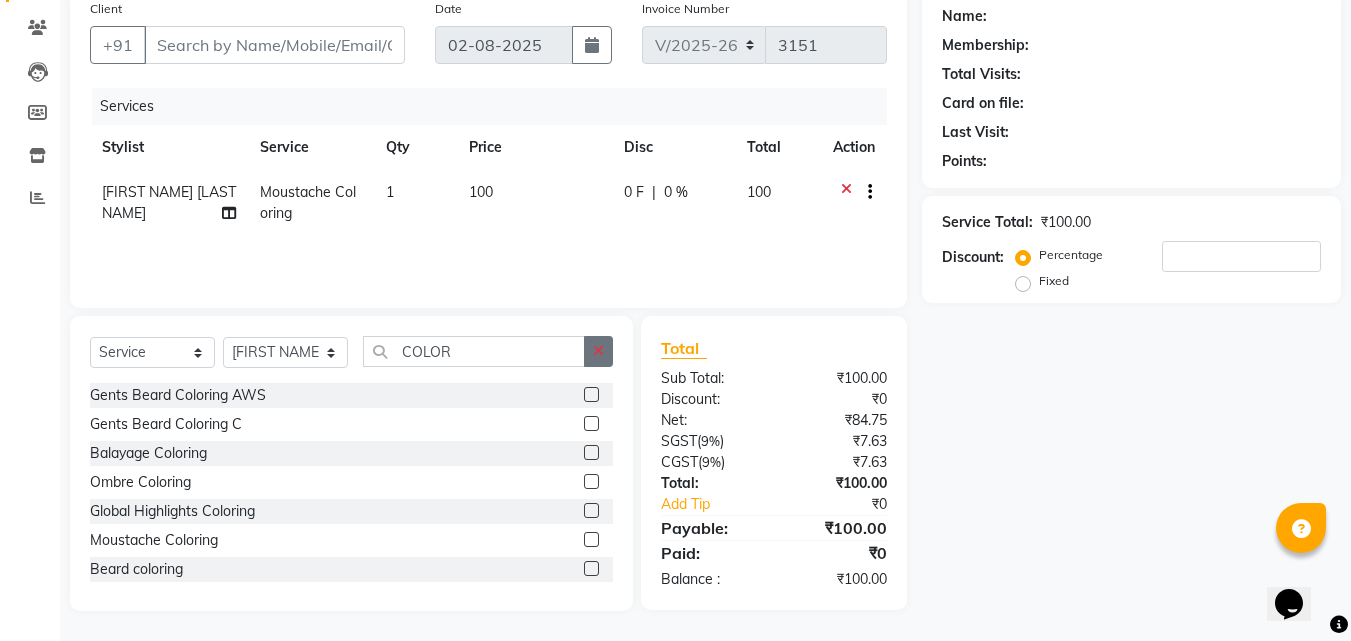 click 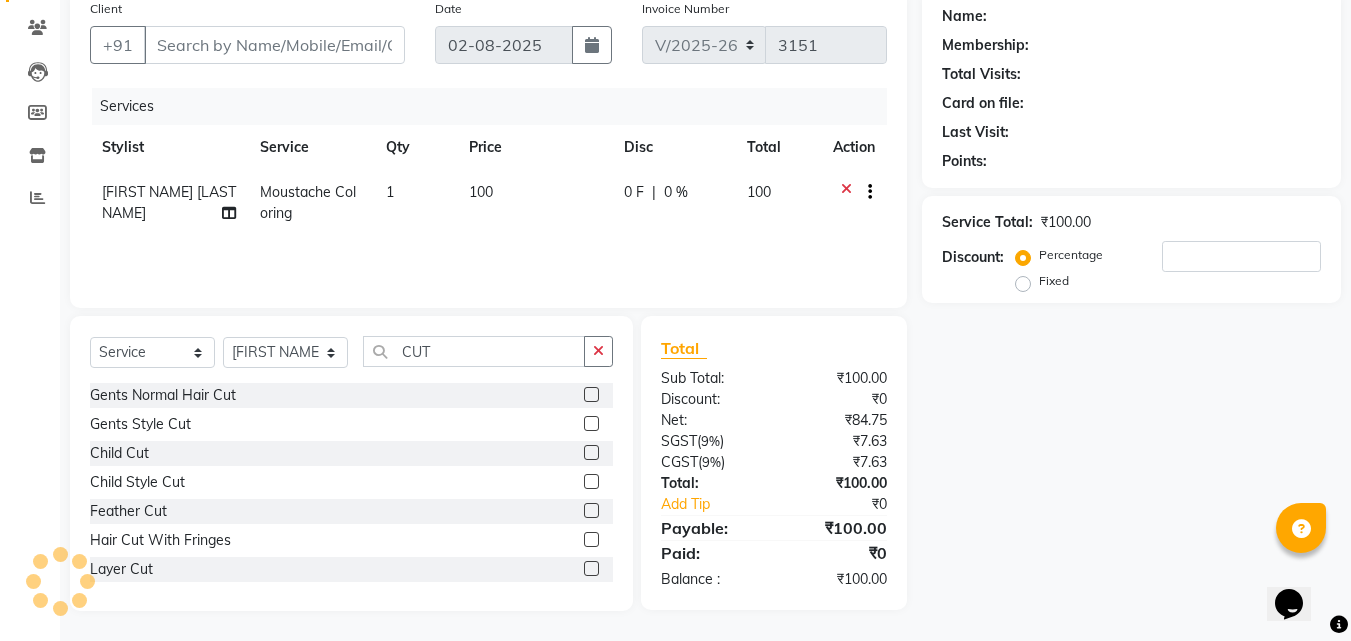 click 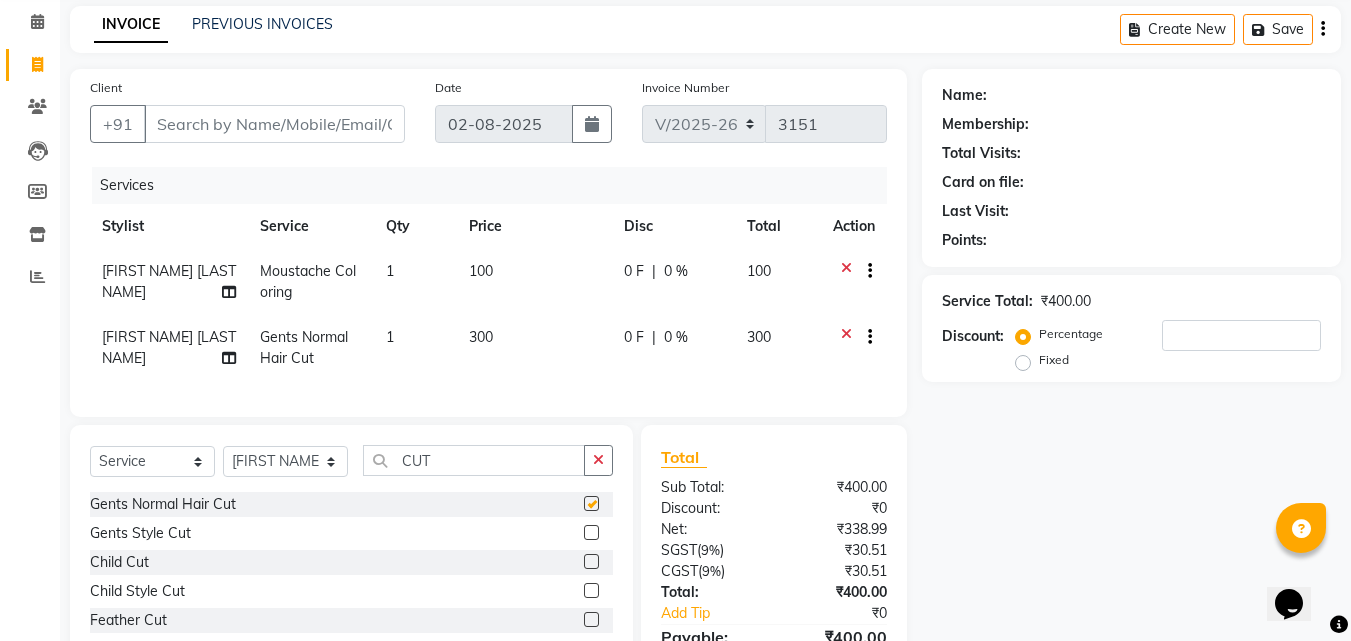 scroll, scrollTop: 0, scrollLeft: 0, axis: both 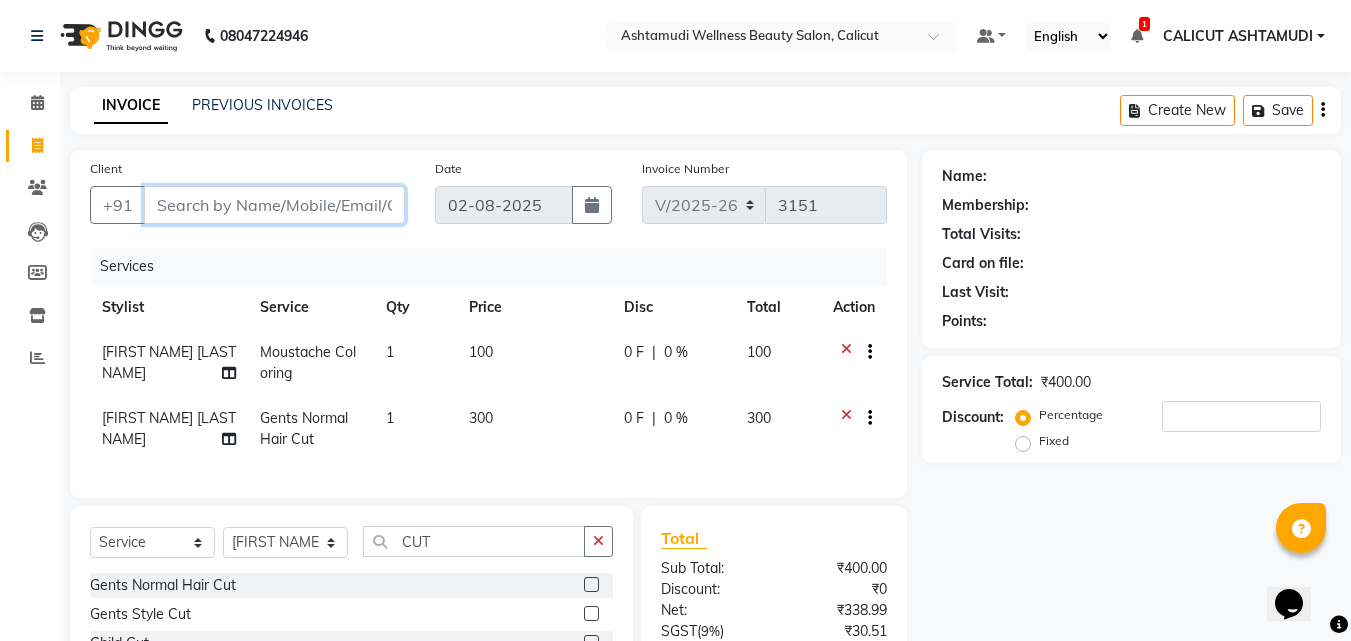 click on "Client" at bounding box center [274, 205] 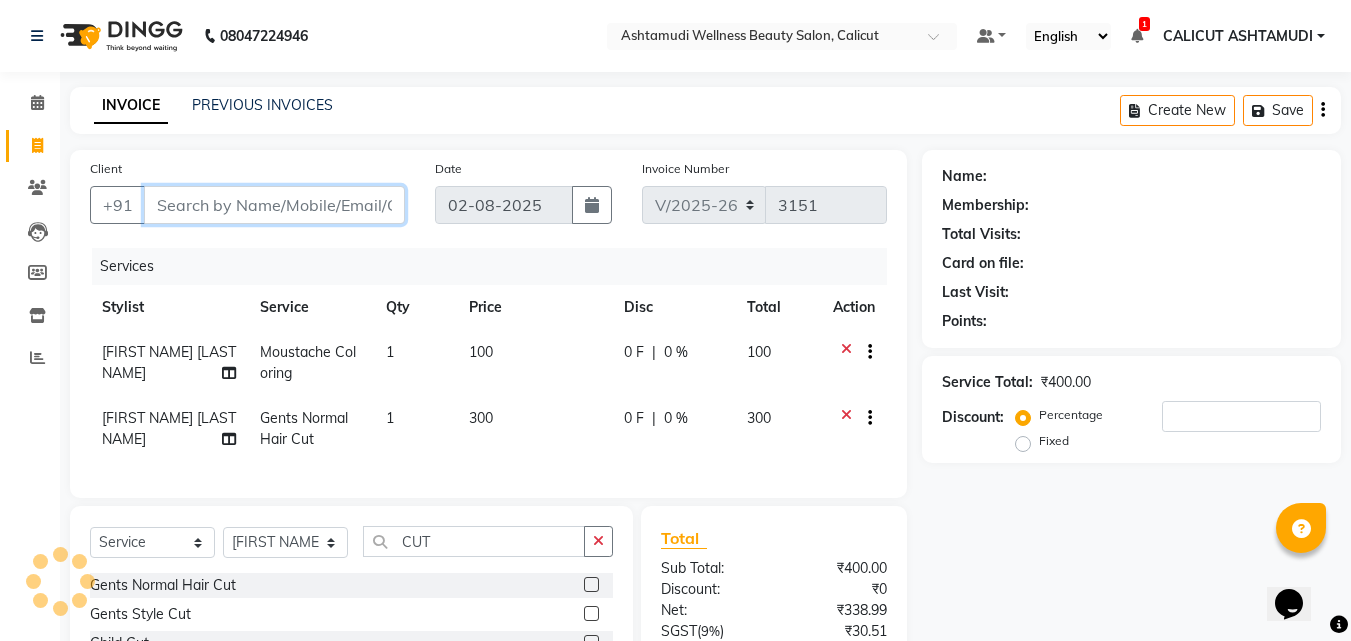 click on "Client" at bounding box center [274, 205] 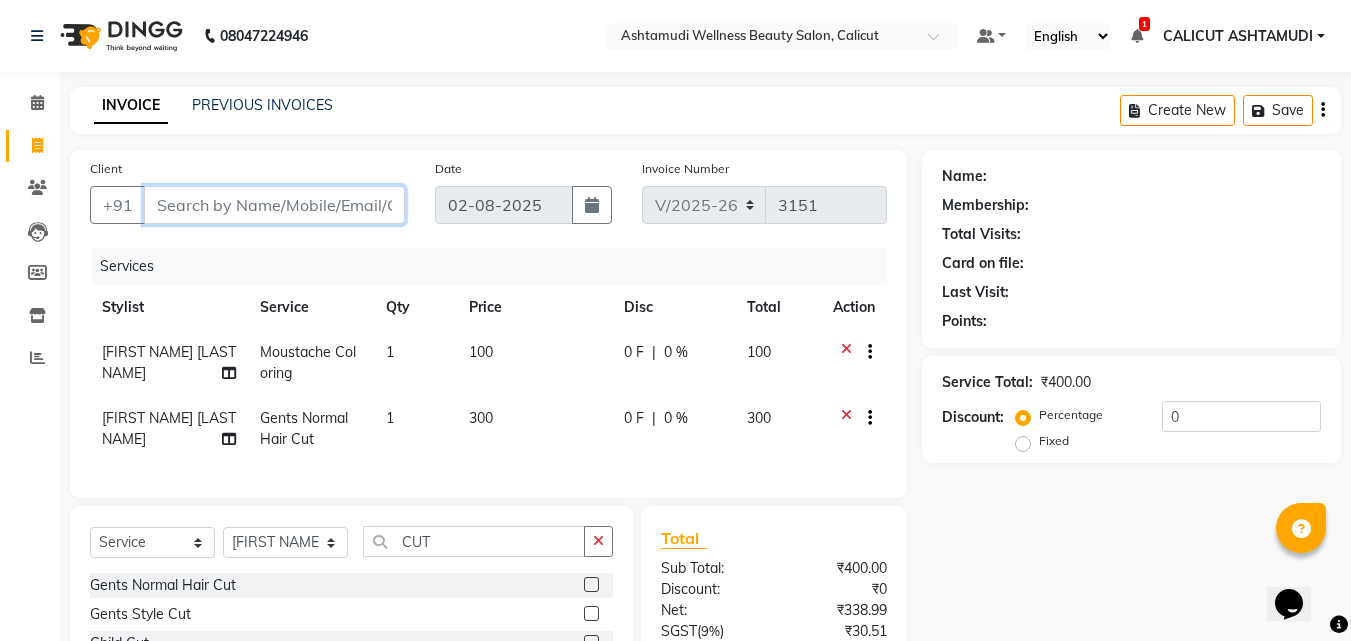 click on "Client" at bounding box center (274, 205) 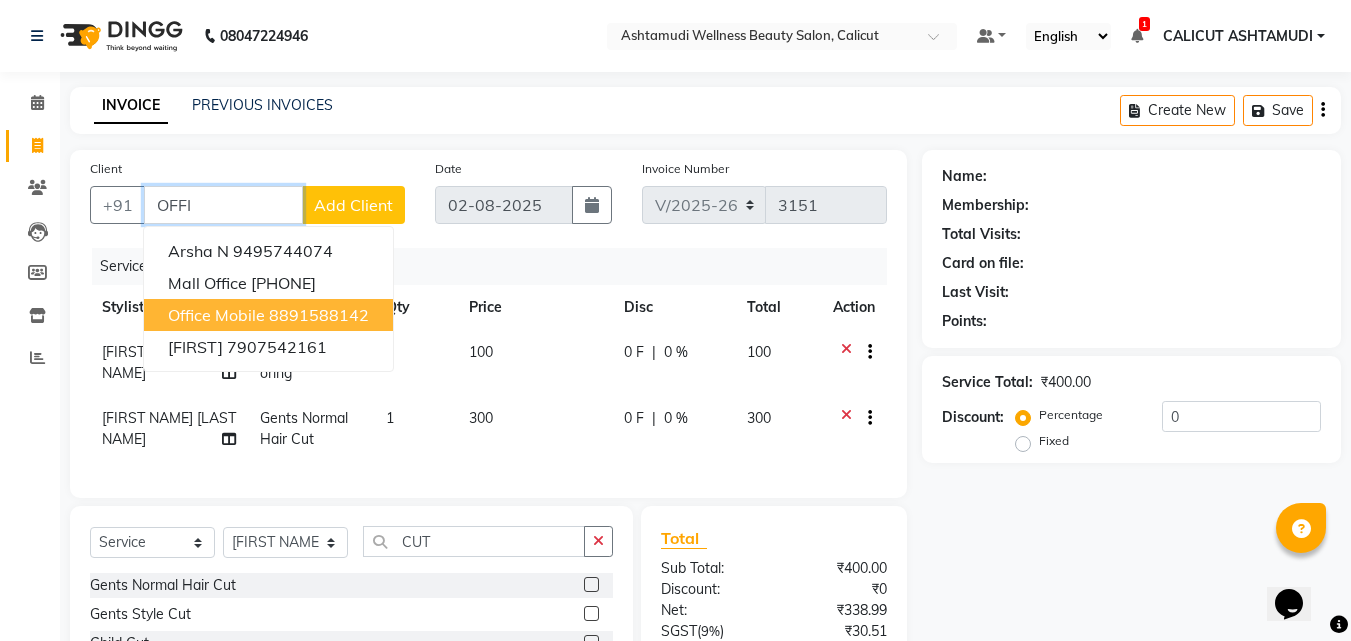 click on "office mobile" at bounding box center (216, 315) 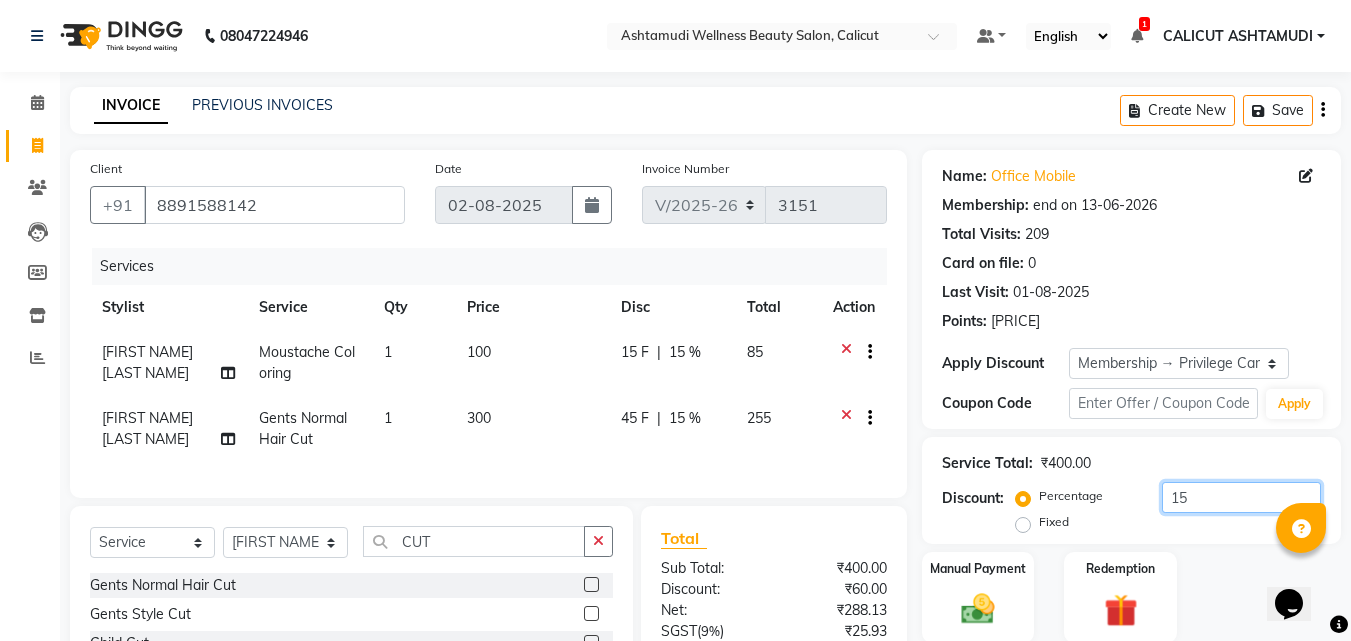 click on "15" 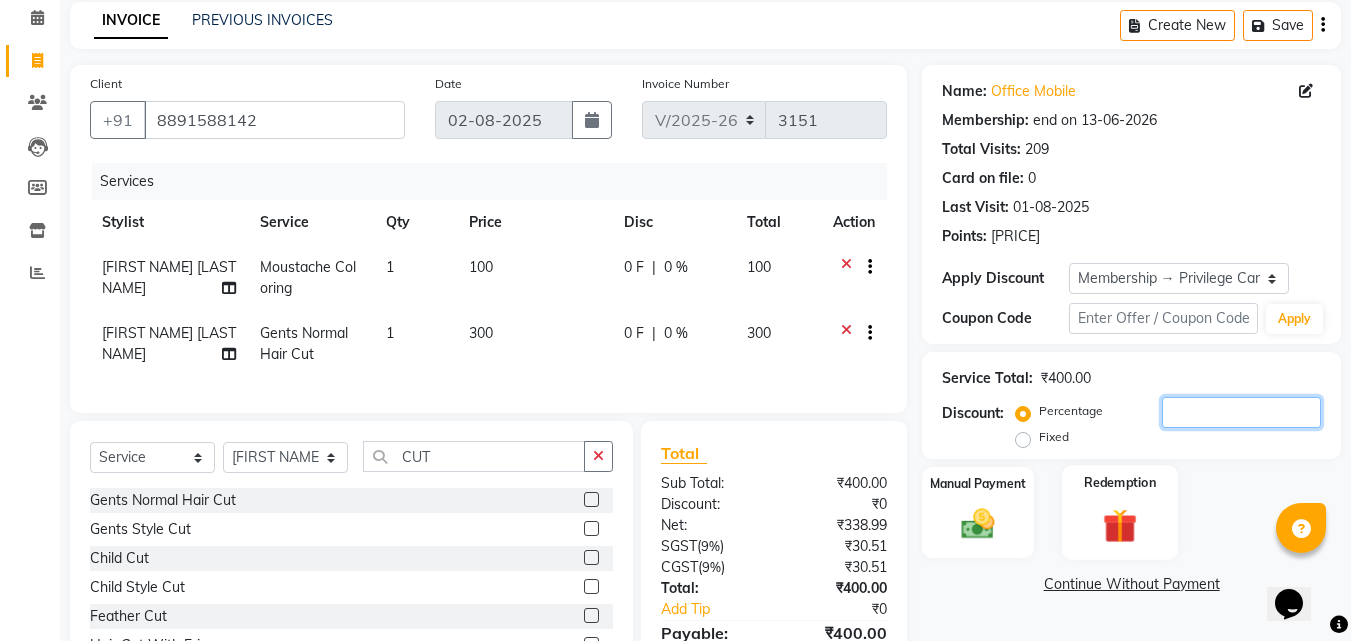 scroll, scrollTop: 205, scrollLeft: 0, axis: vertical 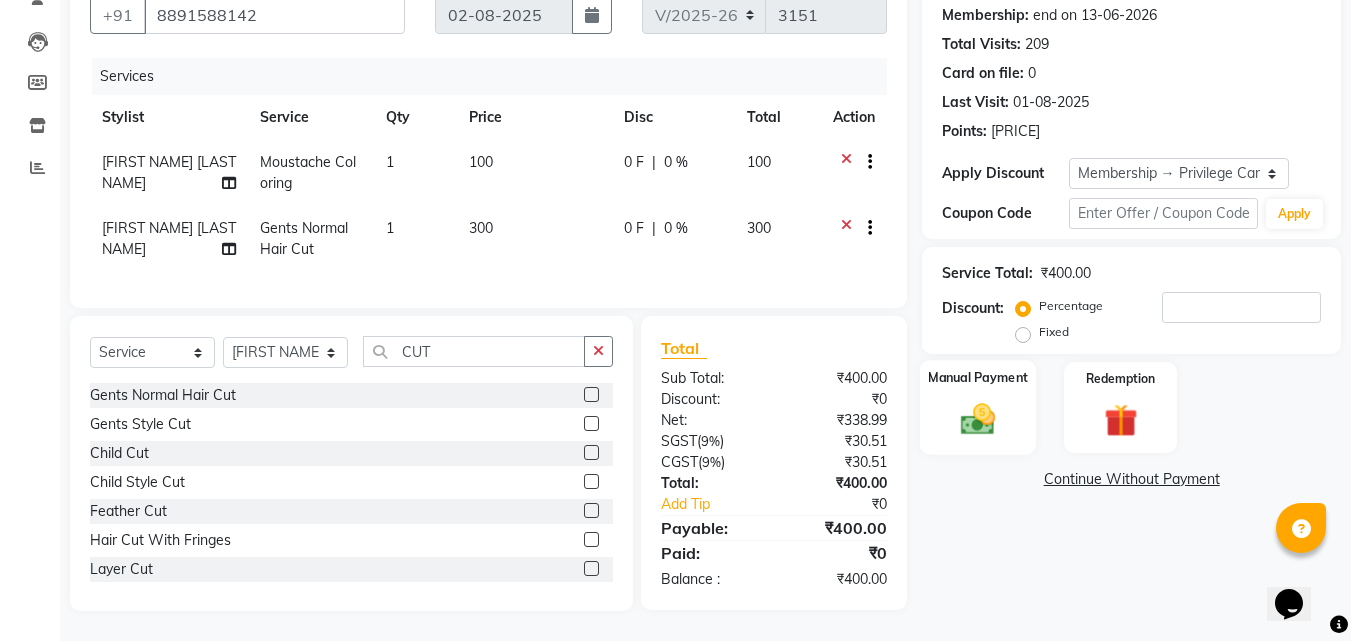 click 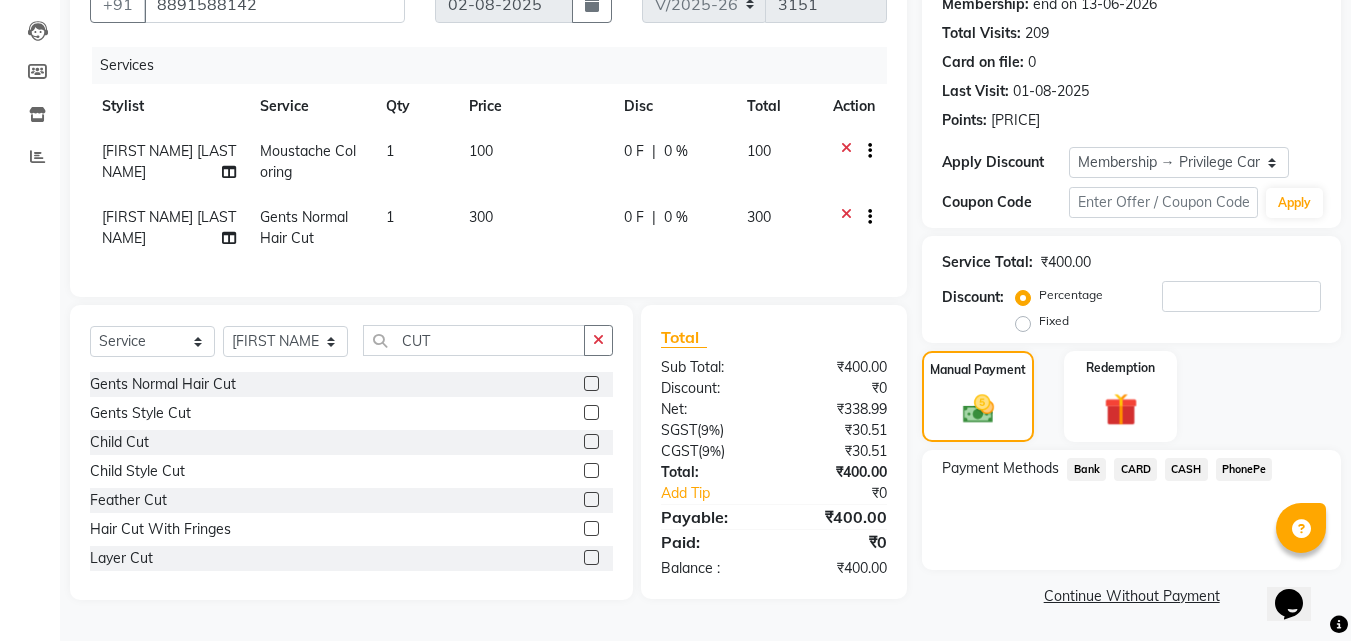 drag, startPoint x: 1139, startPoint y: 463, endPoint x: 1142, endPoint y: 486, distance: 23.194826 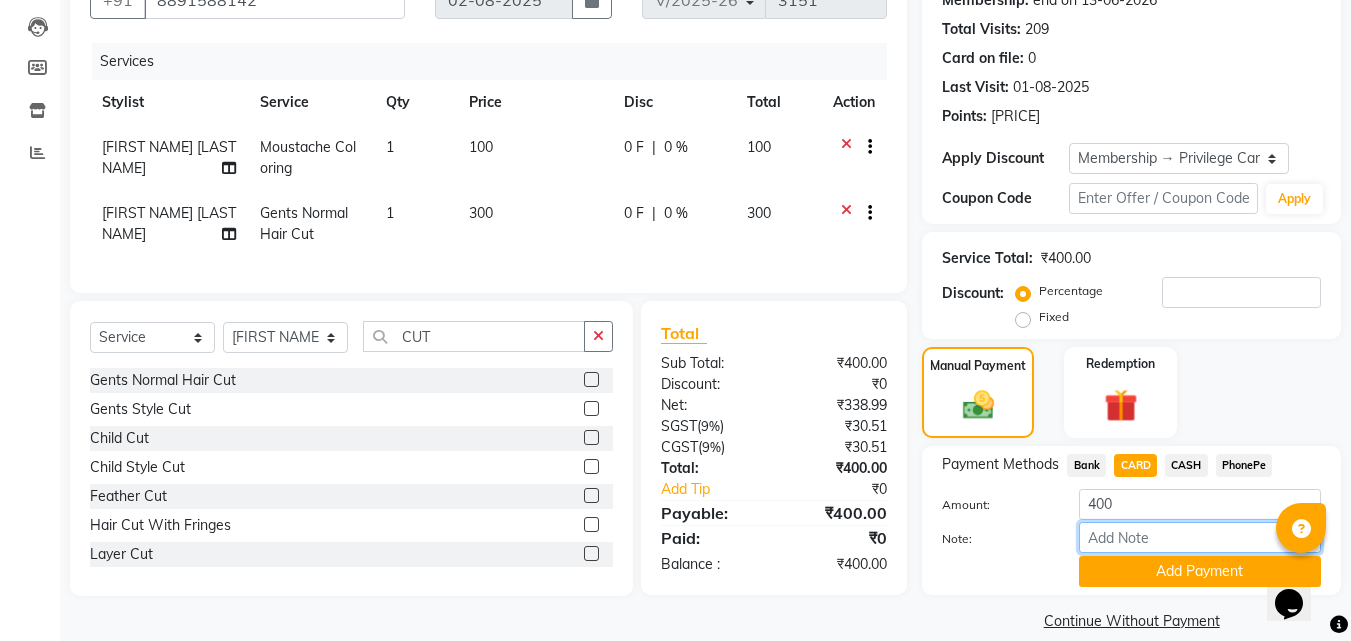 click on "Note:" at bounding box center [1200, 537] 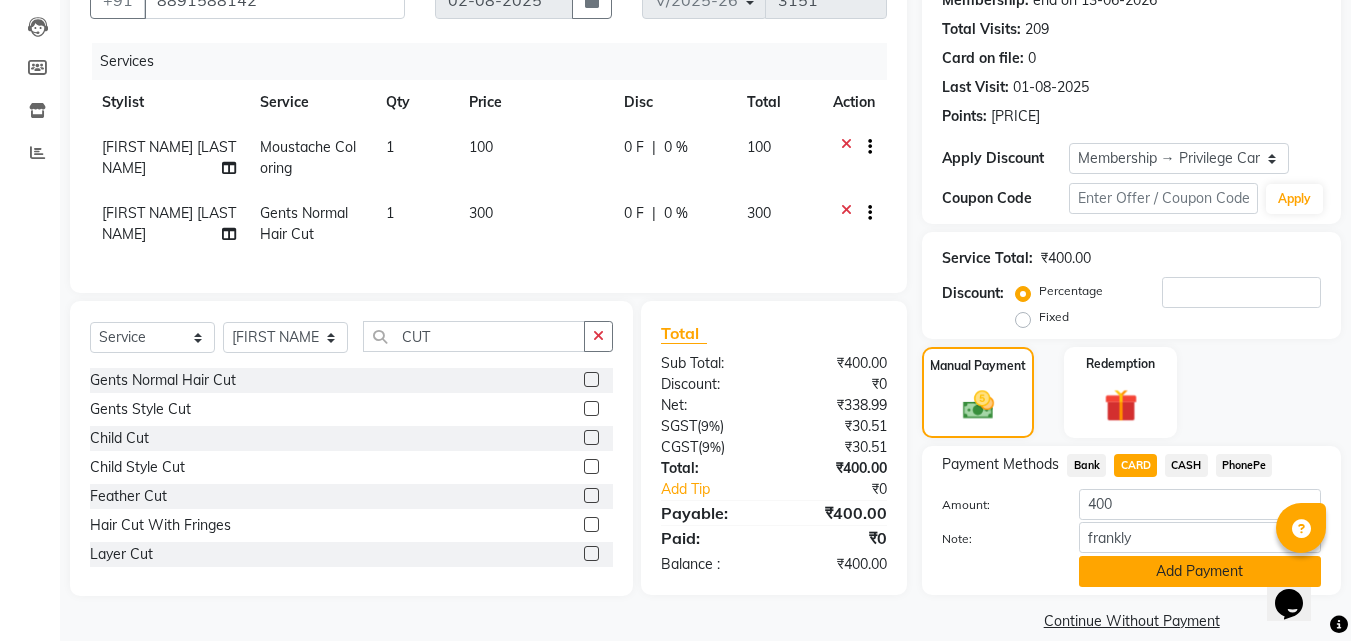 drag, startPoint x: 1182, startPoint y: 575, endPoint x: 1170, endPoint y: 556, distance: 22.472204 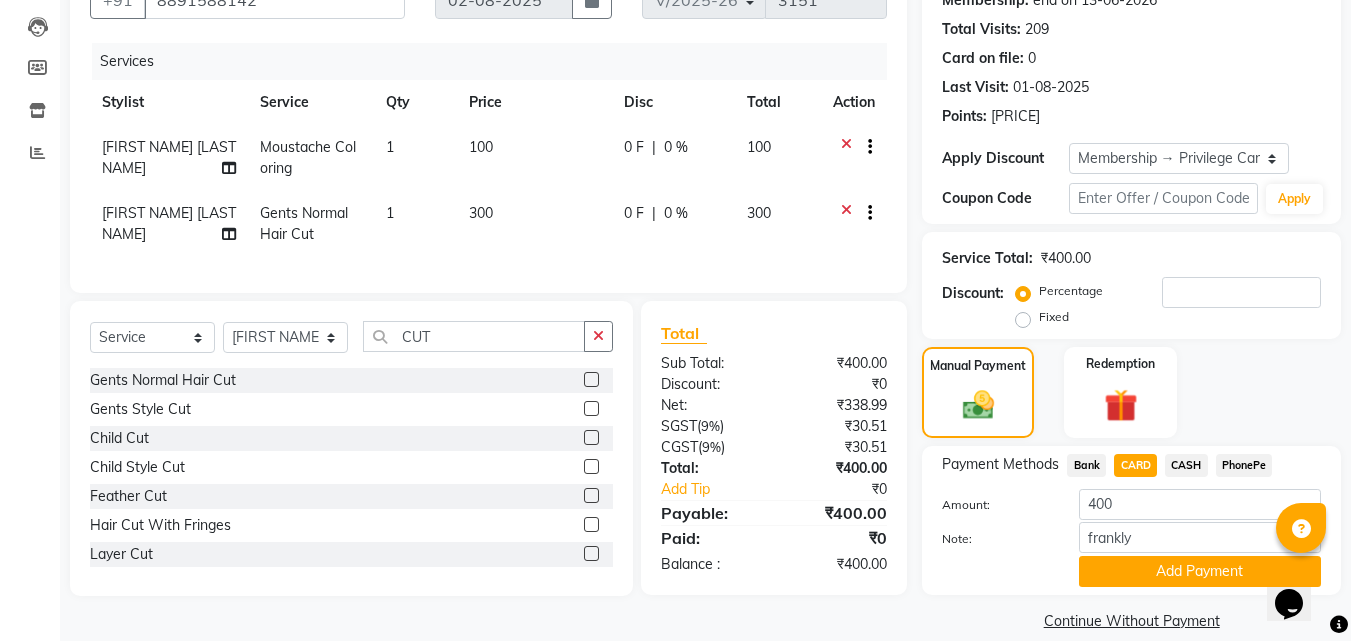 click on "Add Payment" 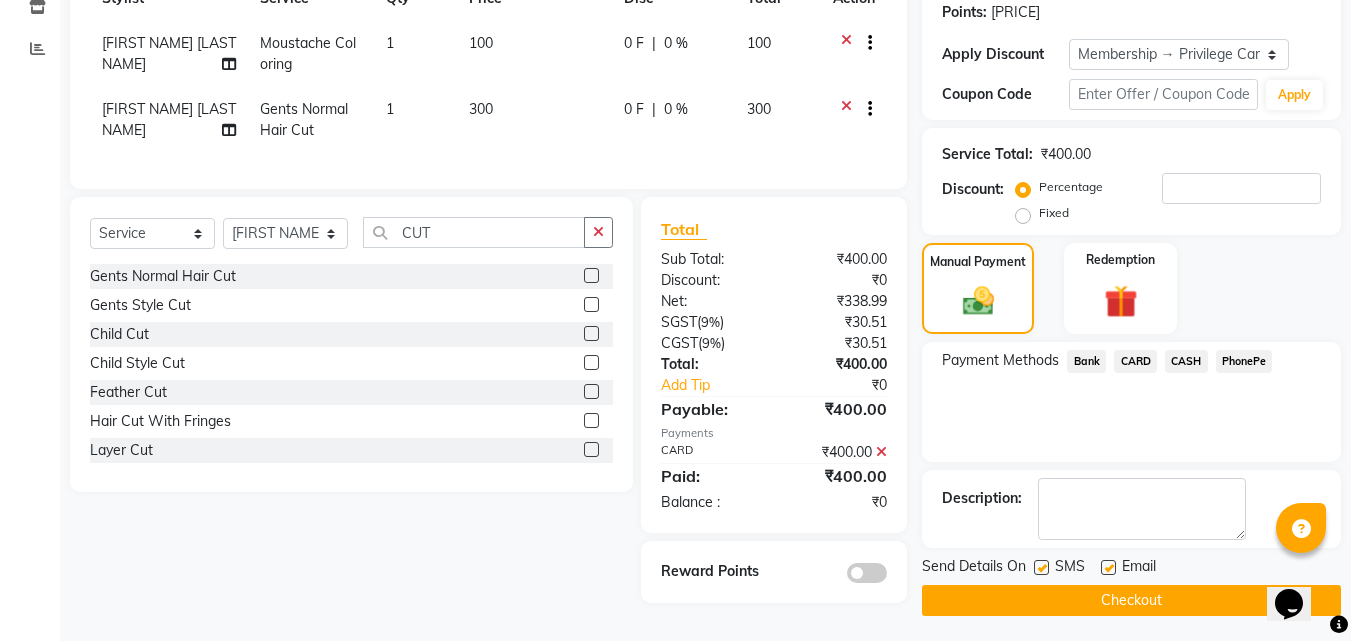 scroll, scrollTop: 316, scrollLeft: 0, axis: vertical 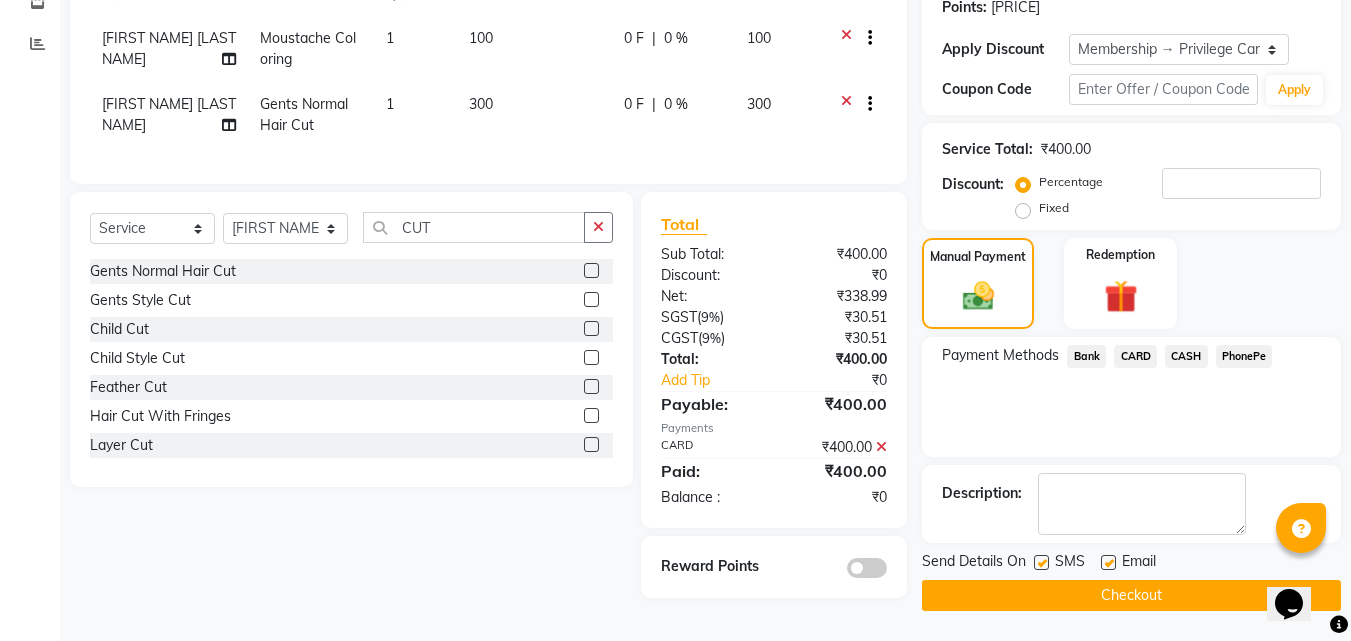 click on "Checkout" 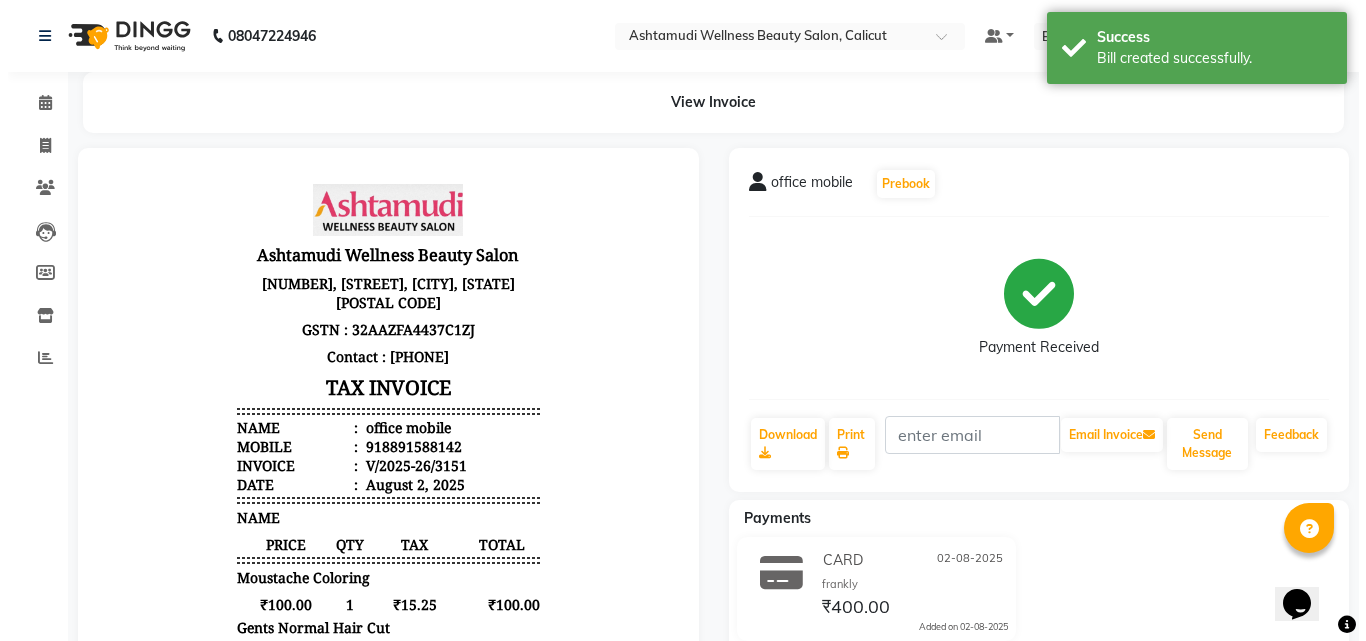 scroll, scrollTop: 0, scrollLeft: 0, axis: both 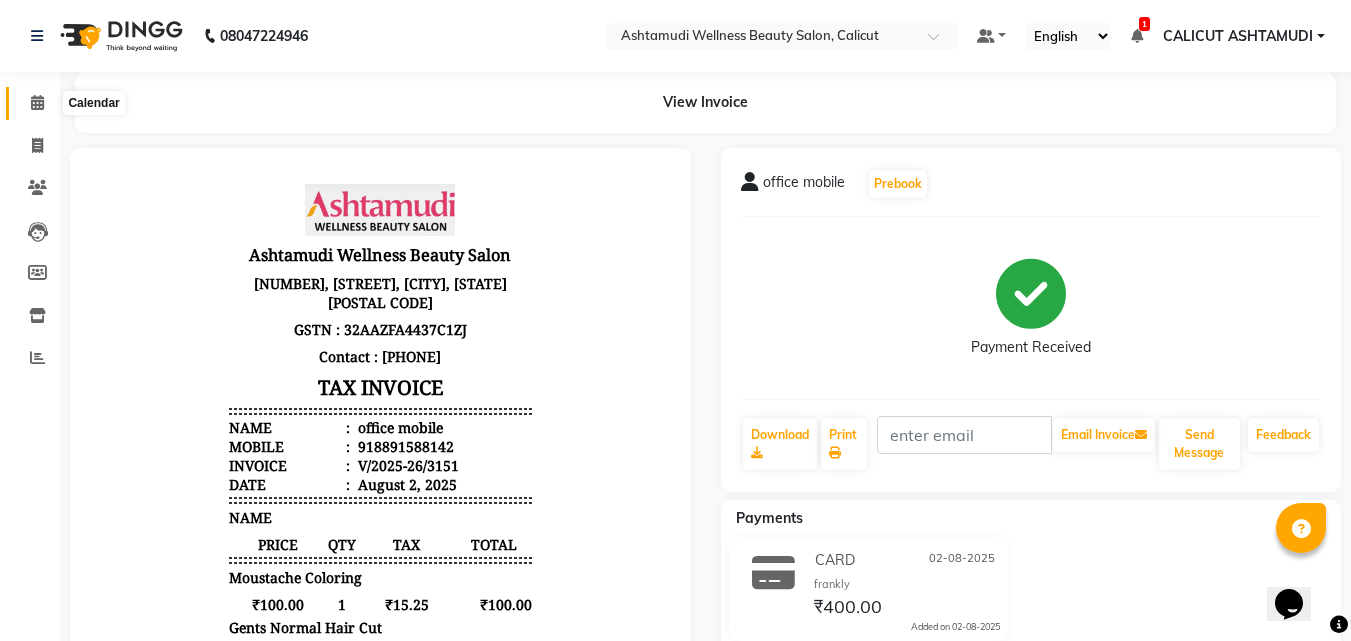 click 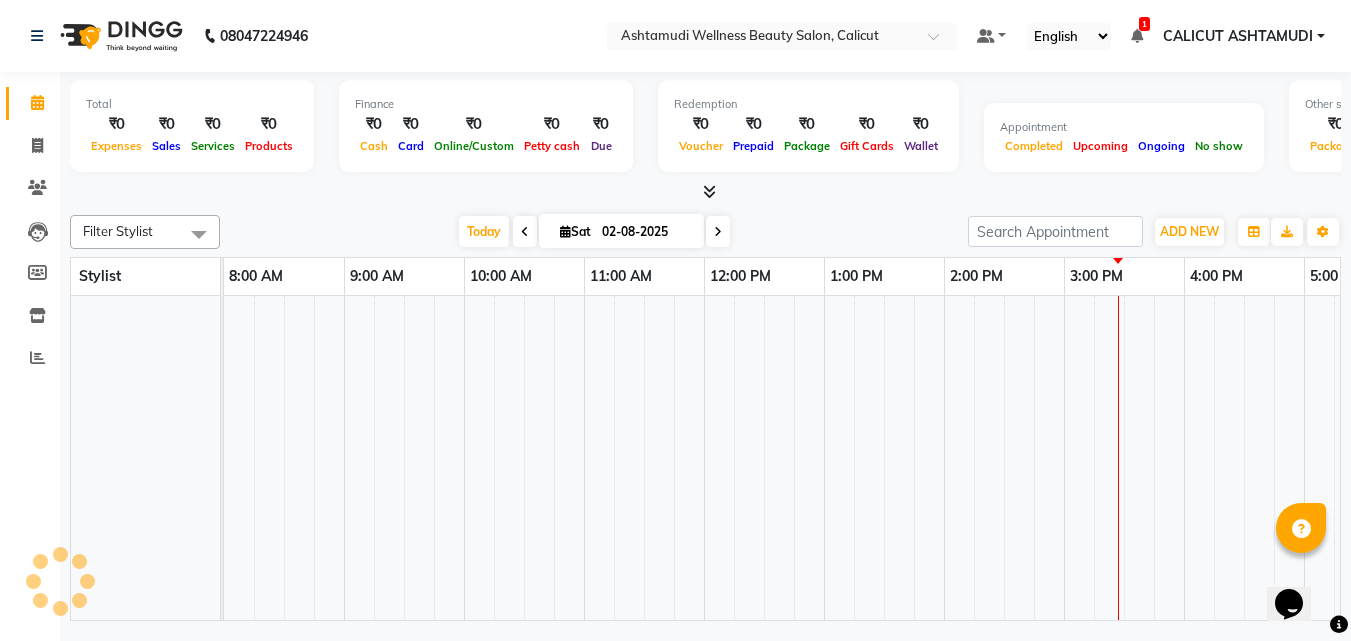 click 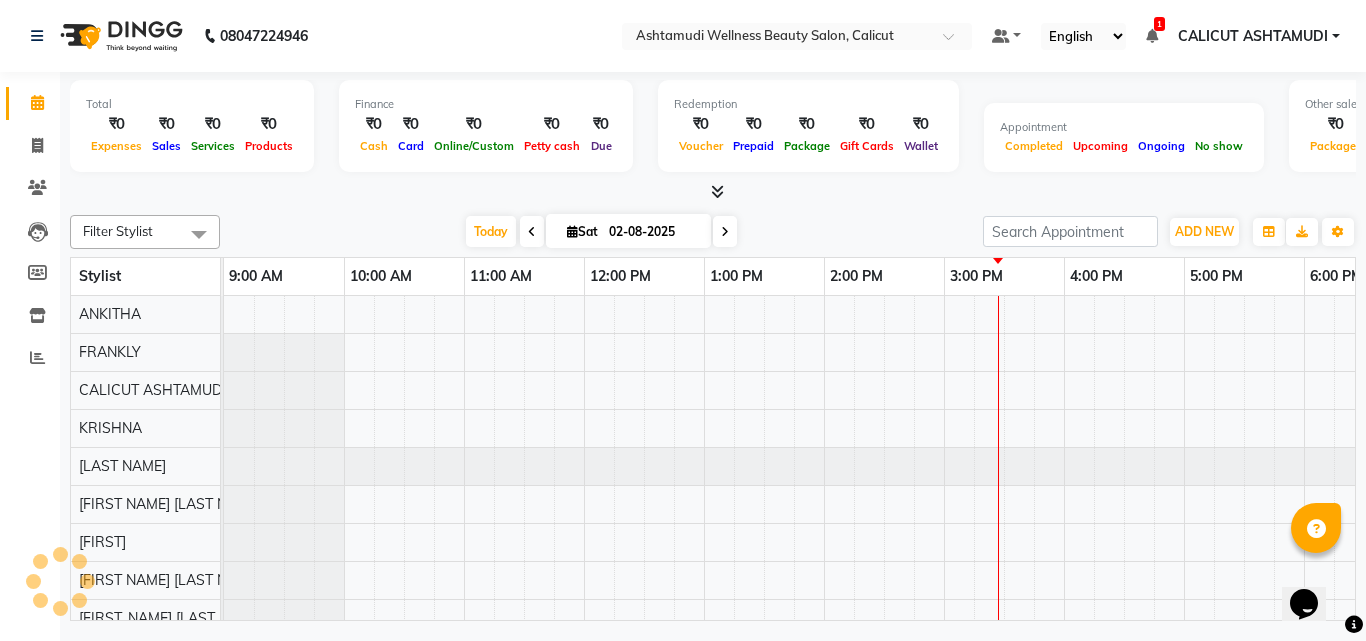scroll, scrollTop: 0, scrollLeft: 0, axis: both 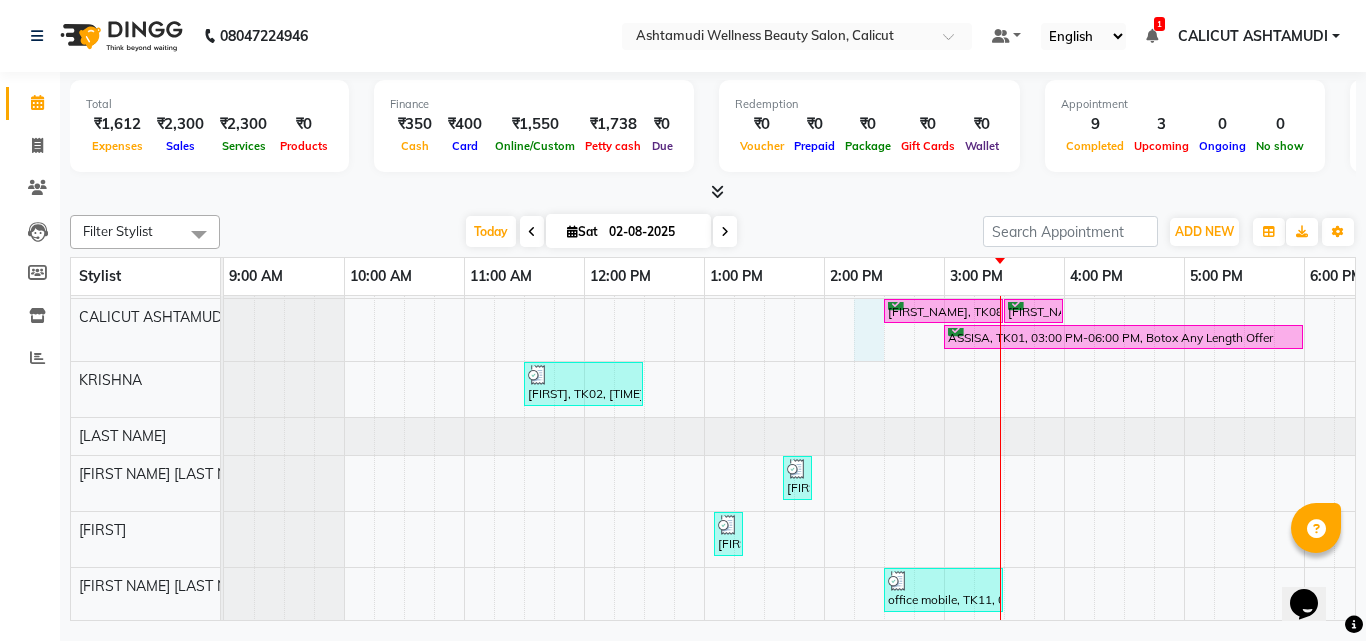 click on "[LAST NAME], TK10, 02:40 PM-03:10 PM, Eyebrows Threading,Upper Lip Threading     [FIRST NAME], TK08, 02:30 PM-03:30 PM, Gents Normal Cleanup     [FIRST NAME], TK08, 03:30 PM-04:00 PM, Gents Beard Styling     [LAST NAME], TK01, 03:00 PM-06:00 PM, Botox Any Length Offer     [LAST NAME], TK02, 11:30 AM-12:30 PM, Layer Cut     [LAST NAME], TK06, 01:40 PM-01:55 PM, Eyebrows Threading     [LAST NAME], TK05, 01:05 PM-01:20 PM, Eyebrows Threading     office mobile, TK11, 02:30 PM-03:30 PM, Moustache Coloring			,Gents Normal Hair Cut     [LAST NAME], TK07, 01:45 PM-02:00 PM, Eyebrows Threading     [LAST NAME], TK09, 02:05 PM-02:50 PM, Eyebrows Threading,Upper Lip Threading,Chin Threading     [LAST NAME], TK03, 12:15 PM-12:45 PM, Gents Beard Trim     [LAST NAME], TK04, 12:40 PM-01:10 PM, Gents Normal Hair Cut" at bounding box center [1124, 555] 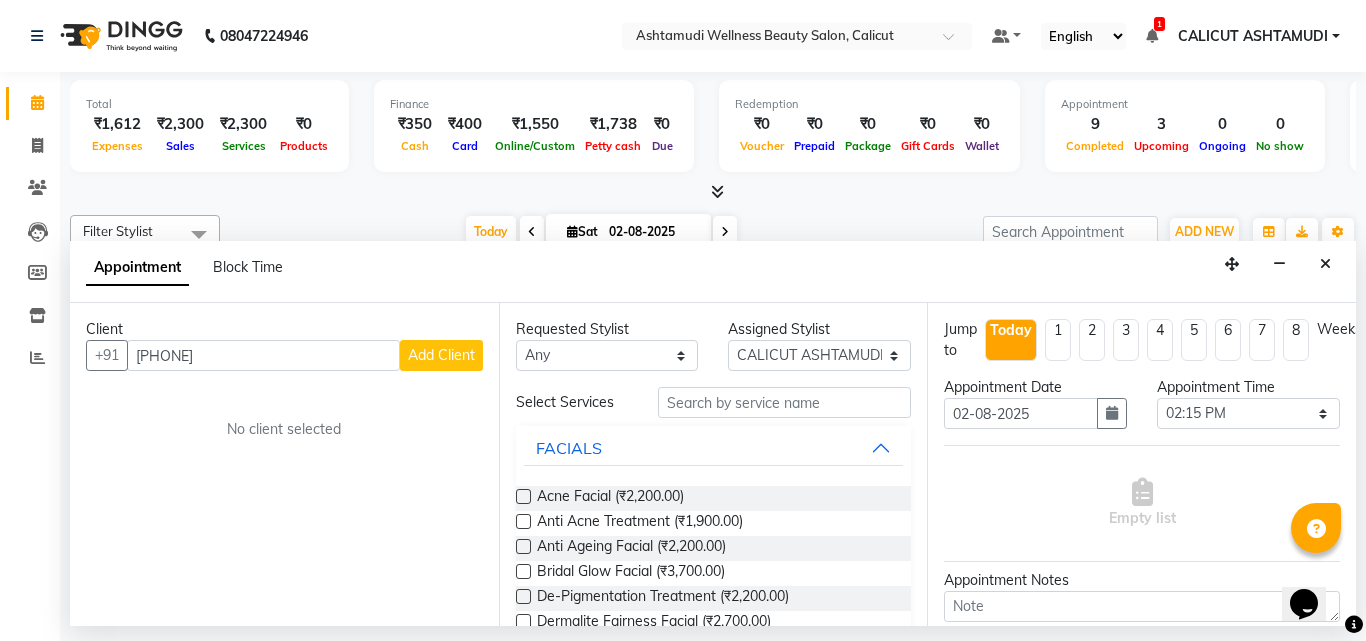 click on "Add Client" at bounding box center [441, 355] 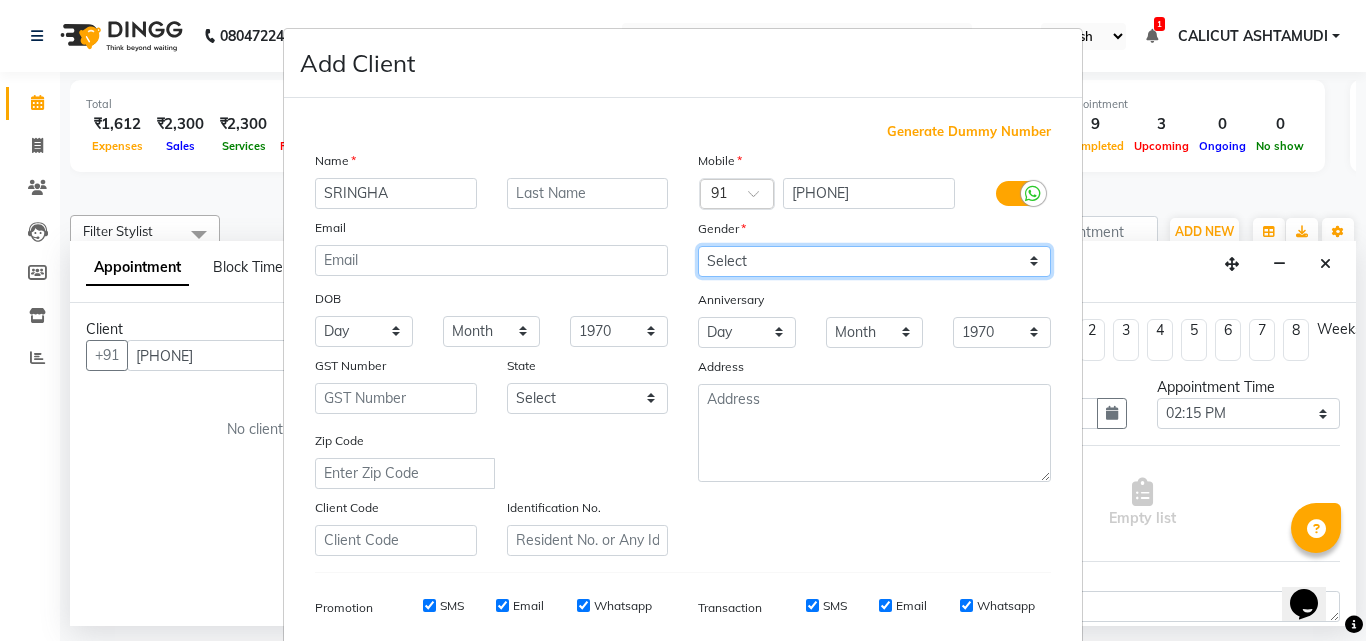 drag, startPoint x: 788, startPoint y: 248, endPoint x: 772, endPoint y: 275, distance: 31.38471 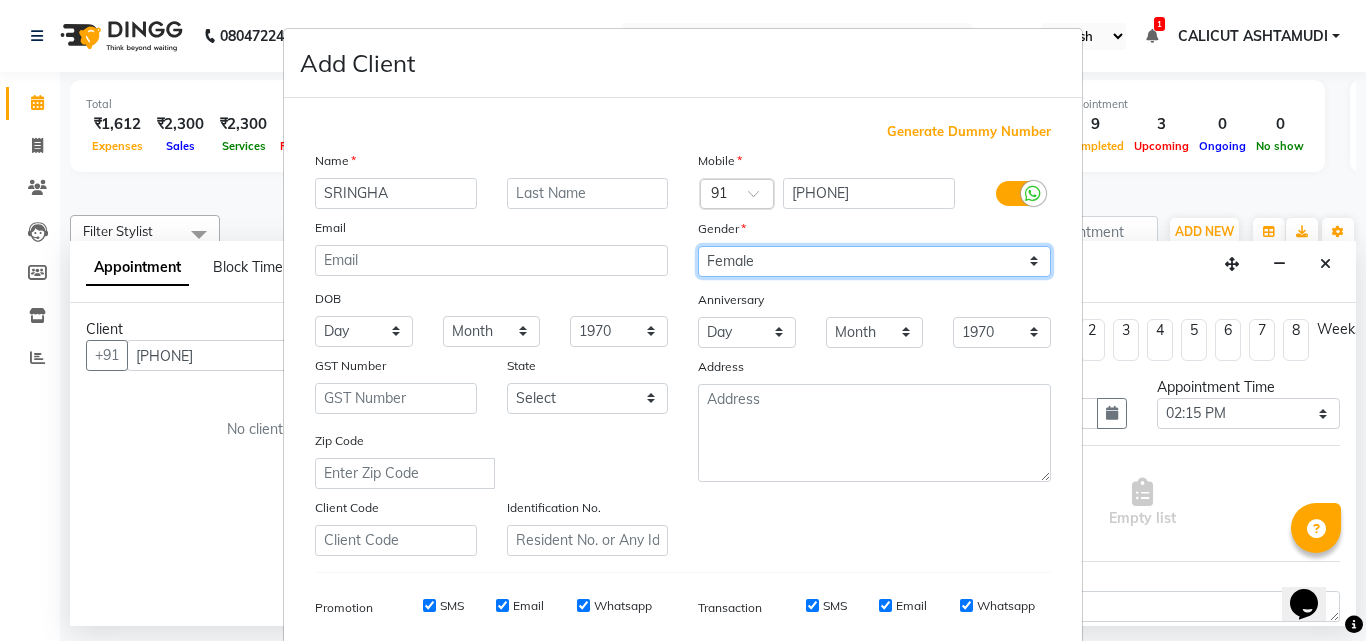 click on "Select Male Female Other Prefer Not To Say" at bounding box center (874, 261) 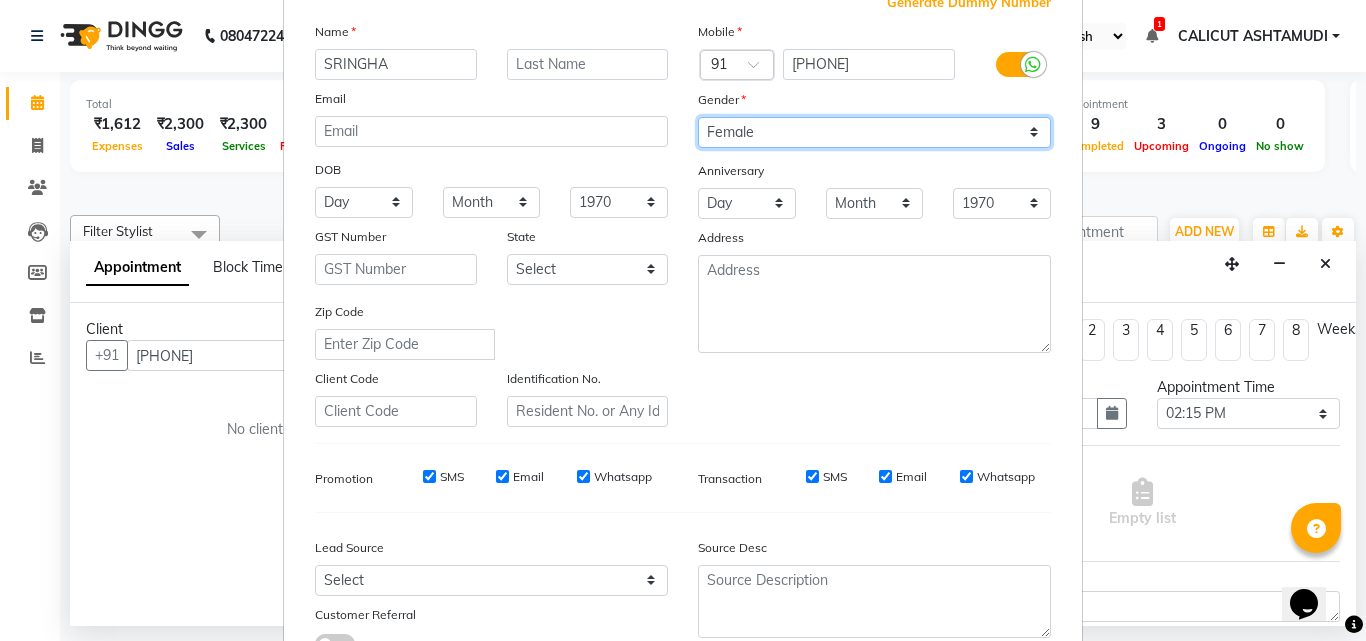 scroll, scrollTop: 282, scrollLeft: 0, axis: vertical 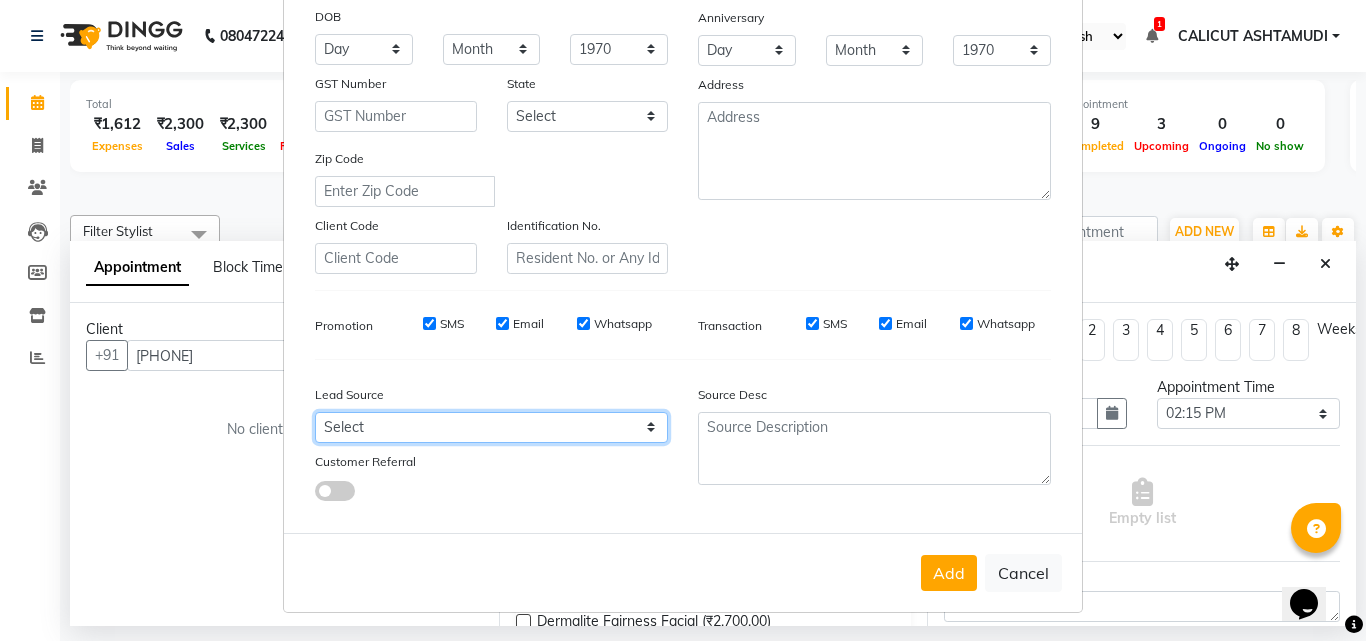 click on "Select Walk-in Referral Internet Friend Word of Mouth Advertisement Facebook JustDial Google Other Instagram  YouTube  WhatsApp" at bounding box center [491, 427] 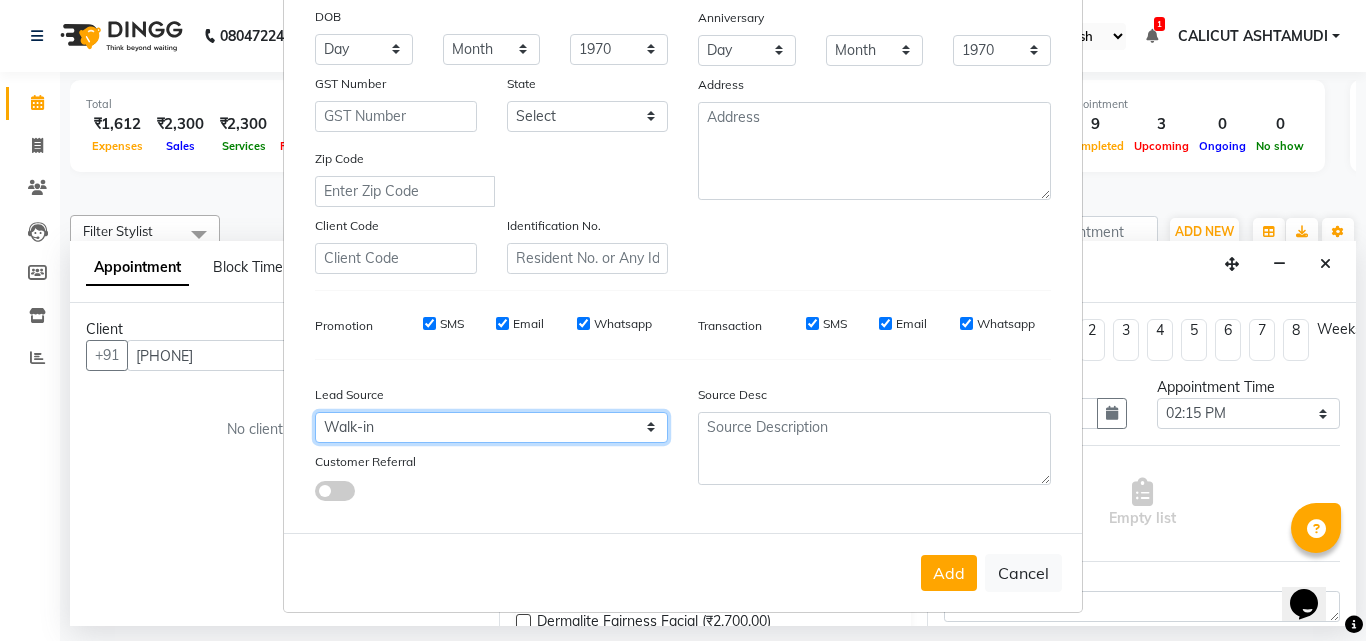 click on "Select Walk-in Referral Internet Friend Word of Mouth Advertisement Facebook JustDial Google Other Instagram  YouTube  WhatsApp" at bounding box center (491, 427) 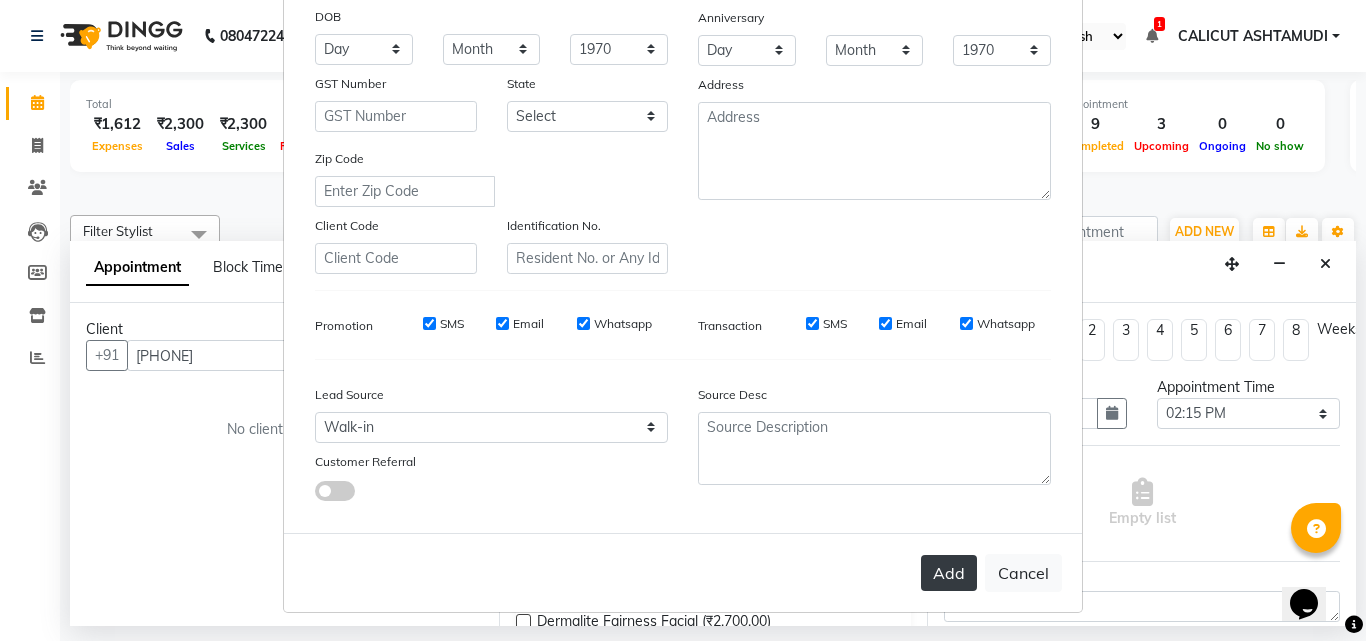 click on "Add" at bounding box center (949, 573) 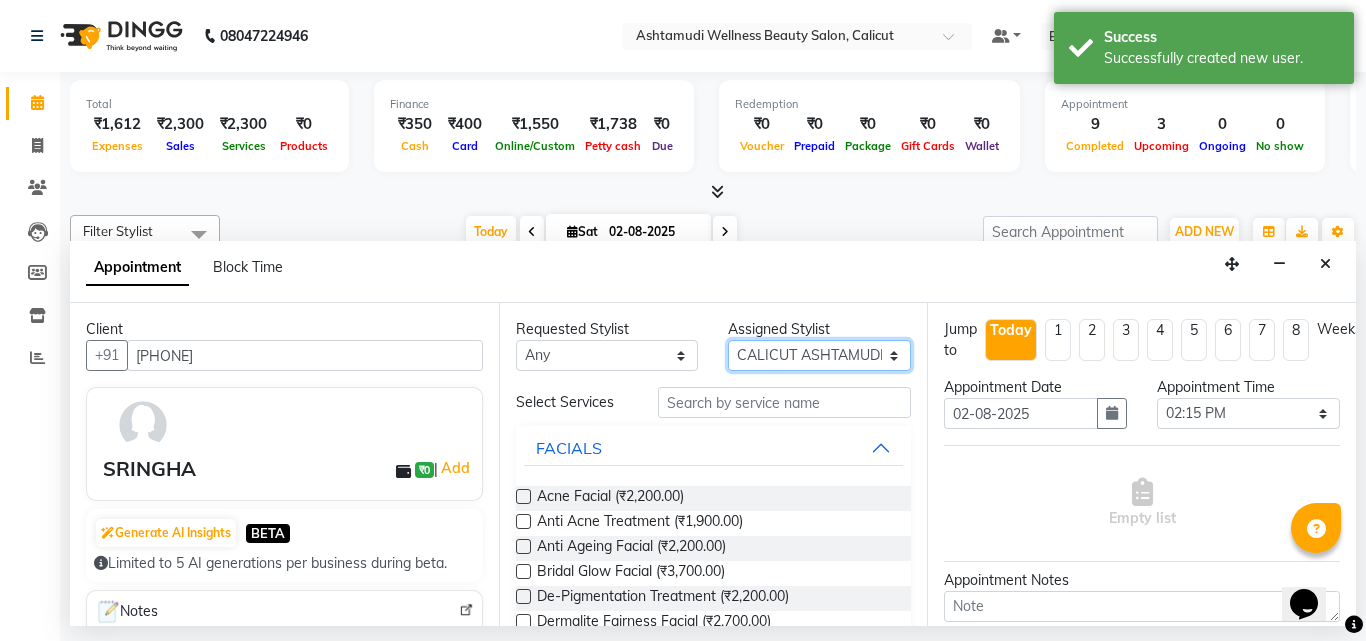 click on "Select Amala George AMBILI C ANJANA DAS ANKITHA Arya [CITY] [CITY] FRANKLY	 KRISHNA Nitesh Punam Gurung Sewan ali Sheela SUHANA  SHABU Titto" at bounding box center [819, 355] 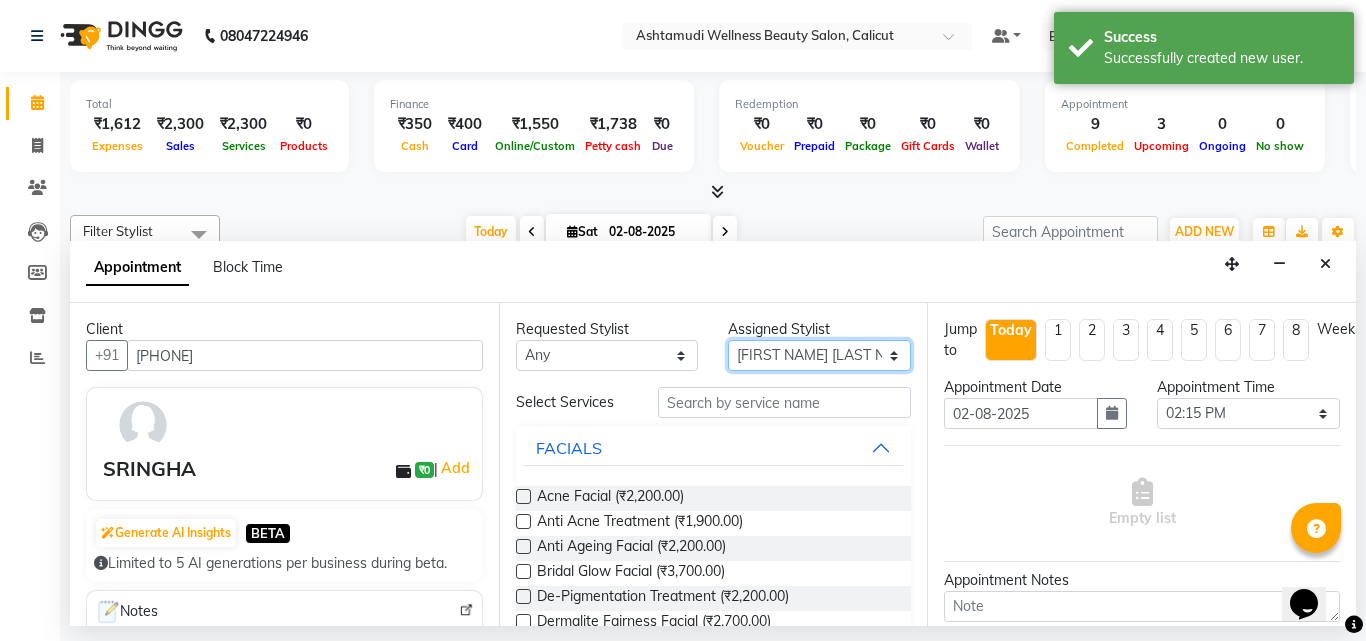 click on "Select Amala George AMBILI C ANJANA DAS ANKITHA Arya [CITY] [CITY] FRANKLY	 KRISHNA Nitesh Punam Gurung Sewan ali Sheela SUHANA  SHABU Titto" at bounding box center [819, 355] 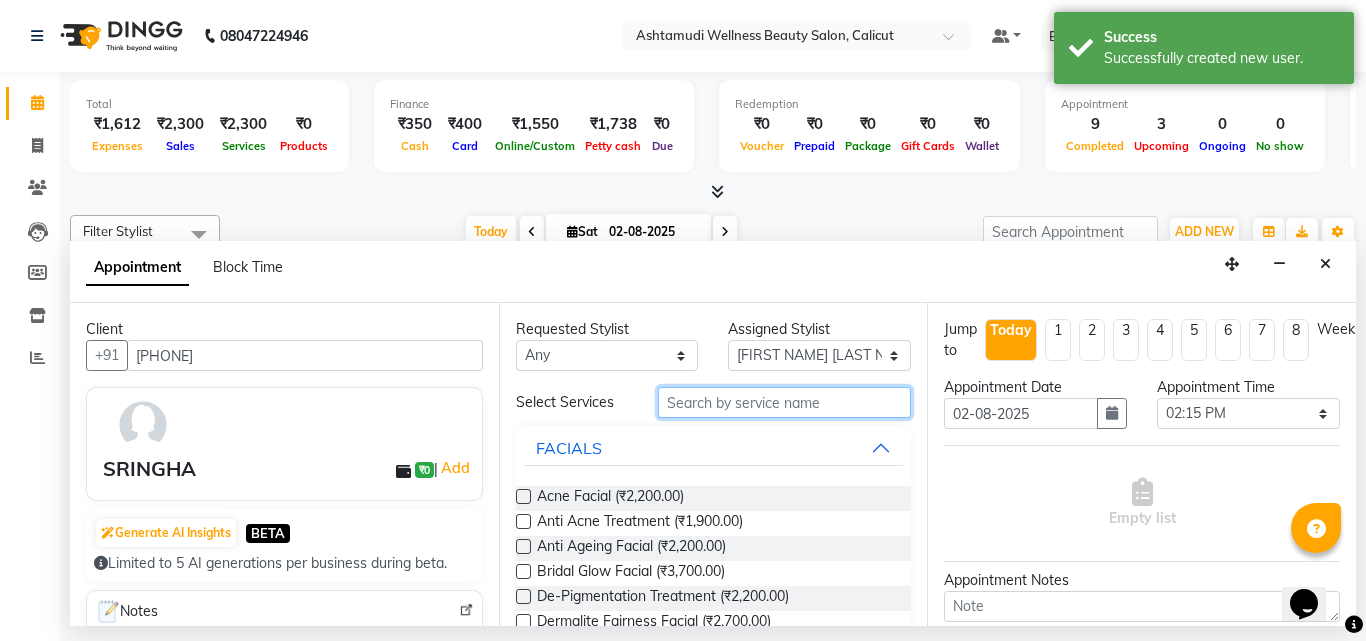 click at bounding box center [785, 402] 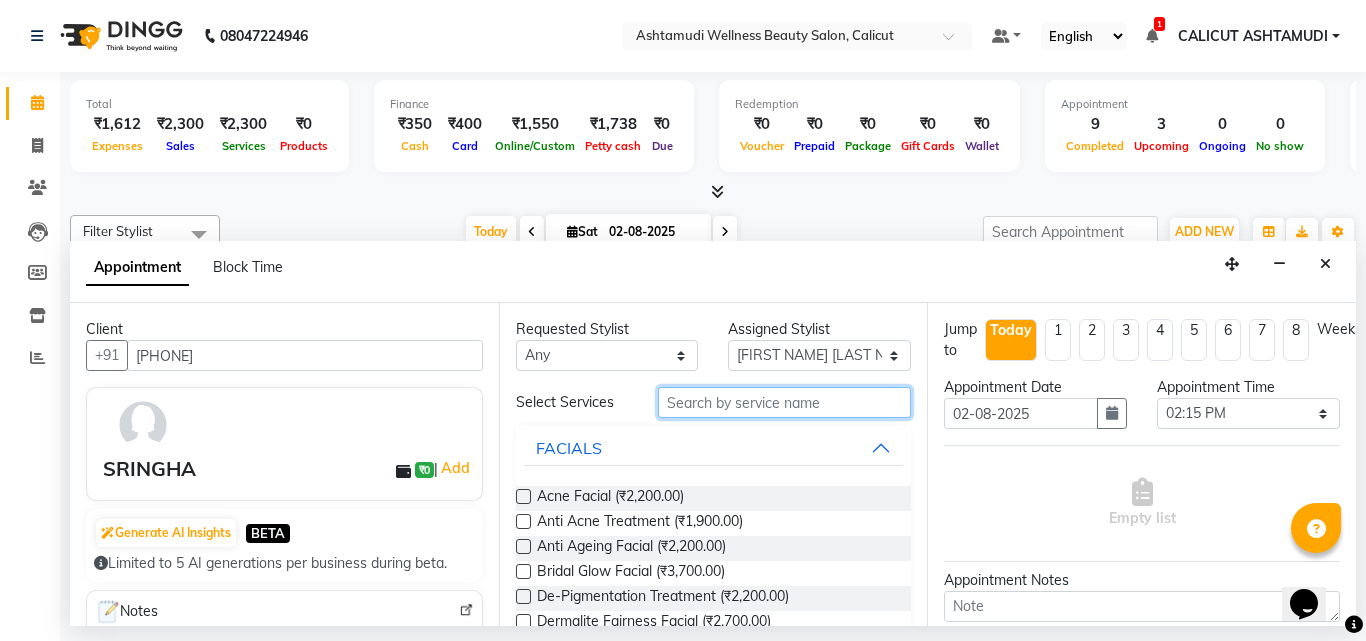 click at bounding box center [785, 402] 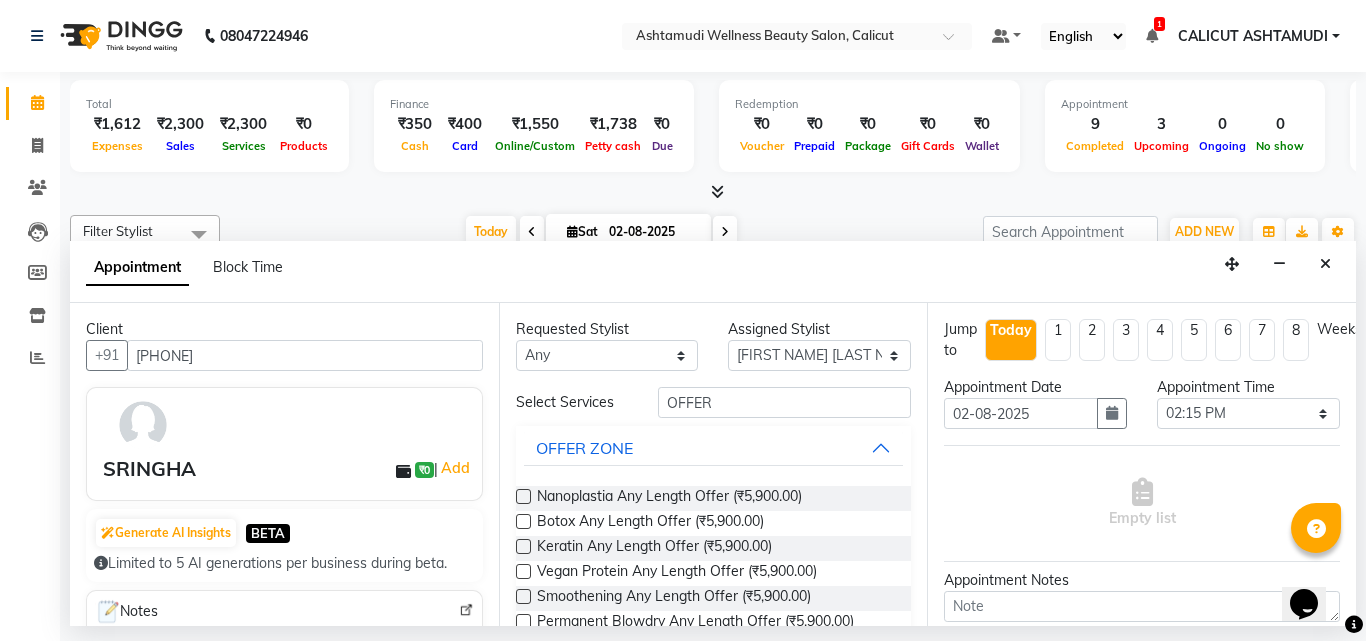 click at bounding box center [523, 496] 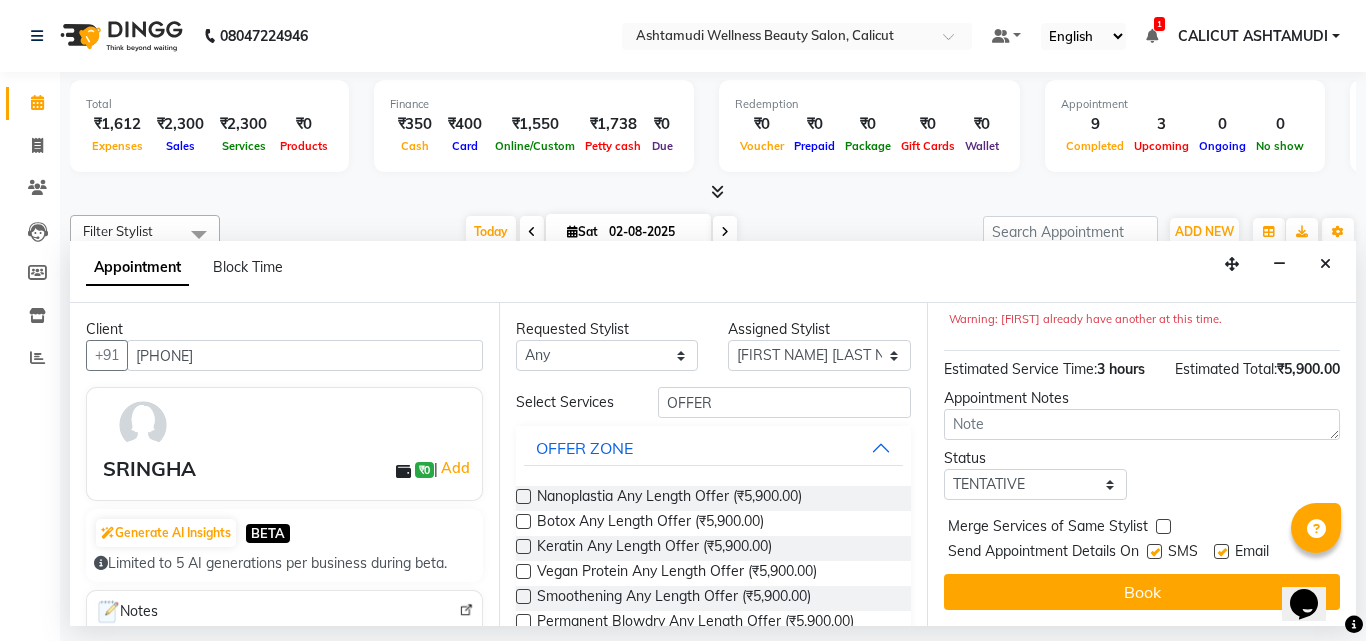 scroll, scrollTop: 260, scrollLeft: 0, axis: vertical 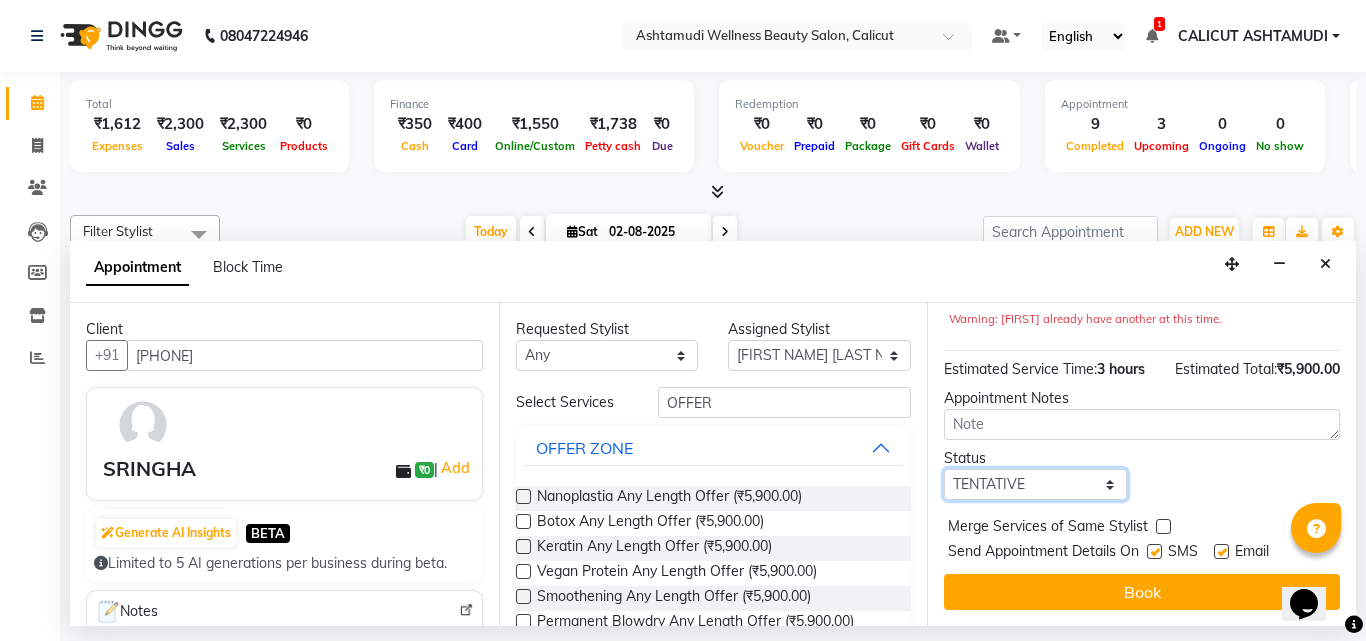 click on "Select TENTATIVE CONFIRM CHECK-IN UPCOMING" at bounding box center [1035, 484] 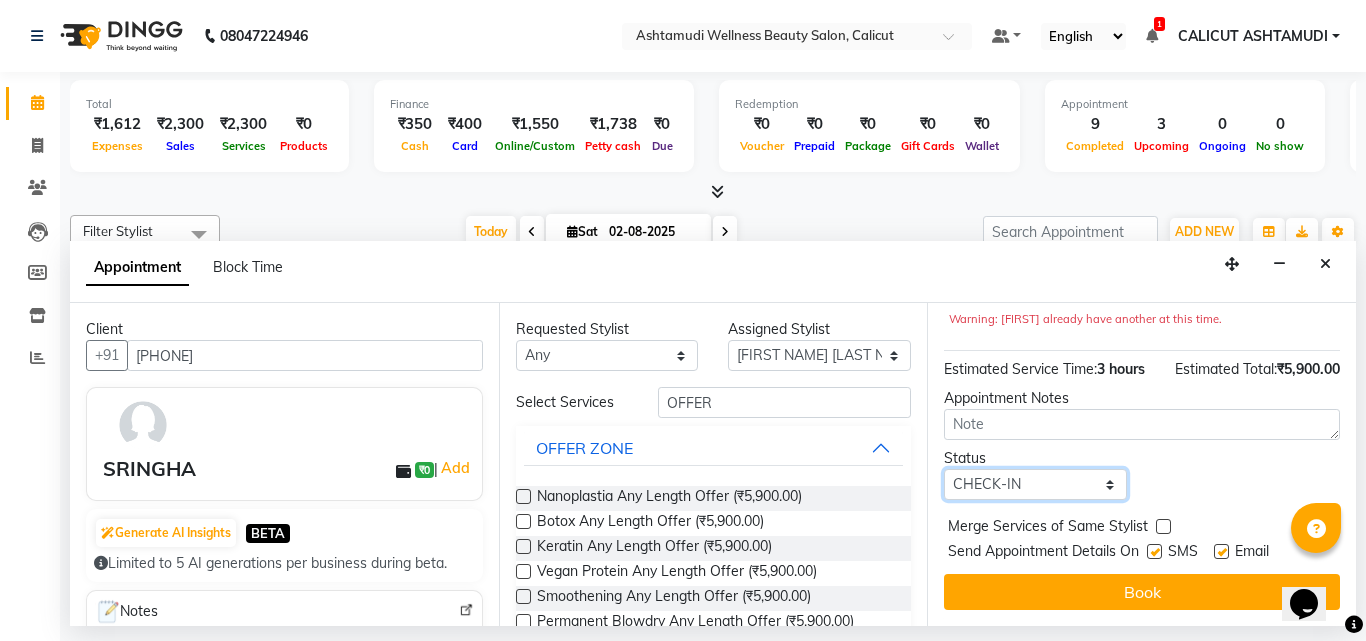 click on "Select TENTATIVE CONFIRM CHECK-IN UPCOMING" at bounding box center [1035, 484] 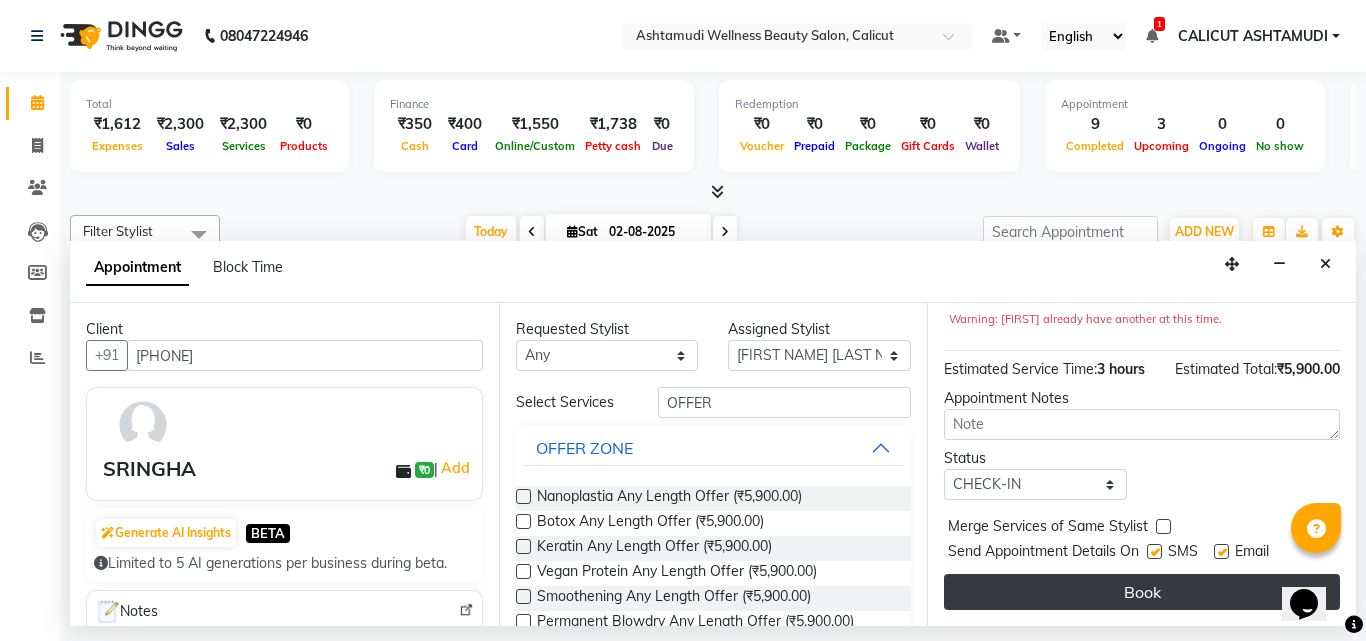 click on "Book" at bounding box center [1142, 592] 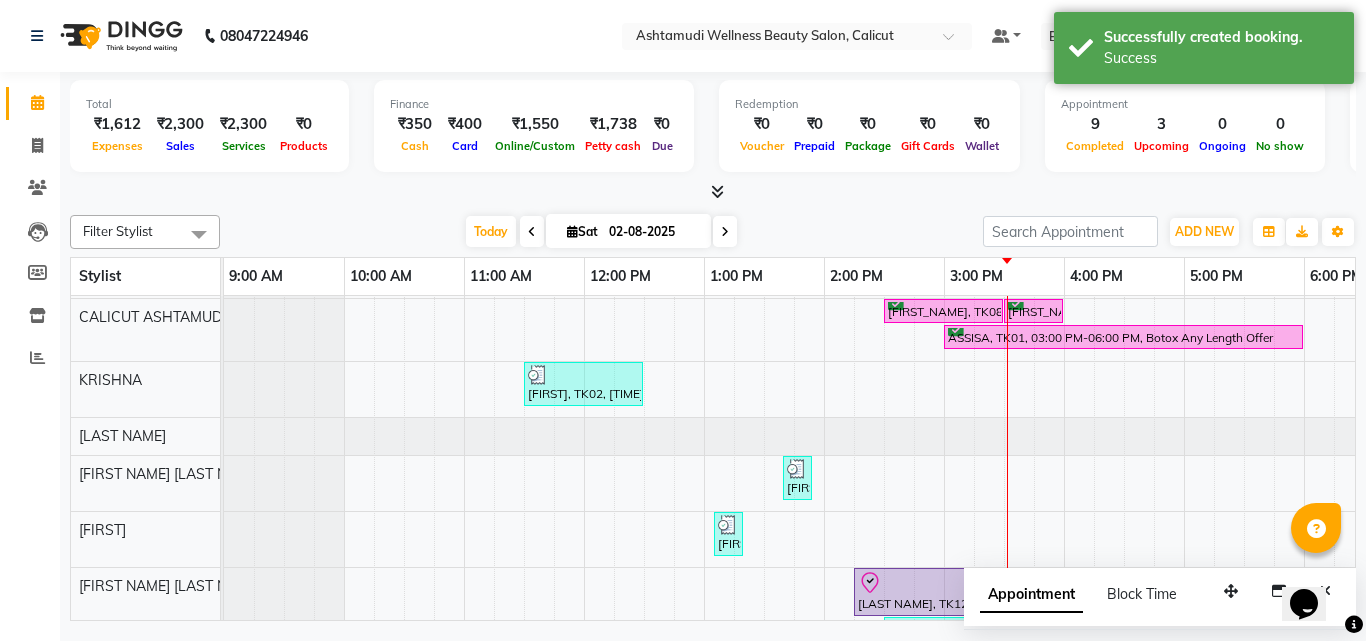 scroll, scrollTop: 154, scrollLeft: 0, axis: vertical 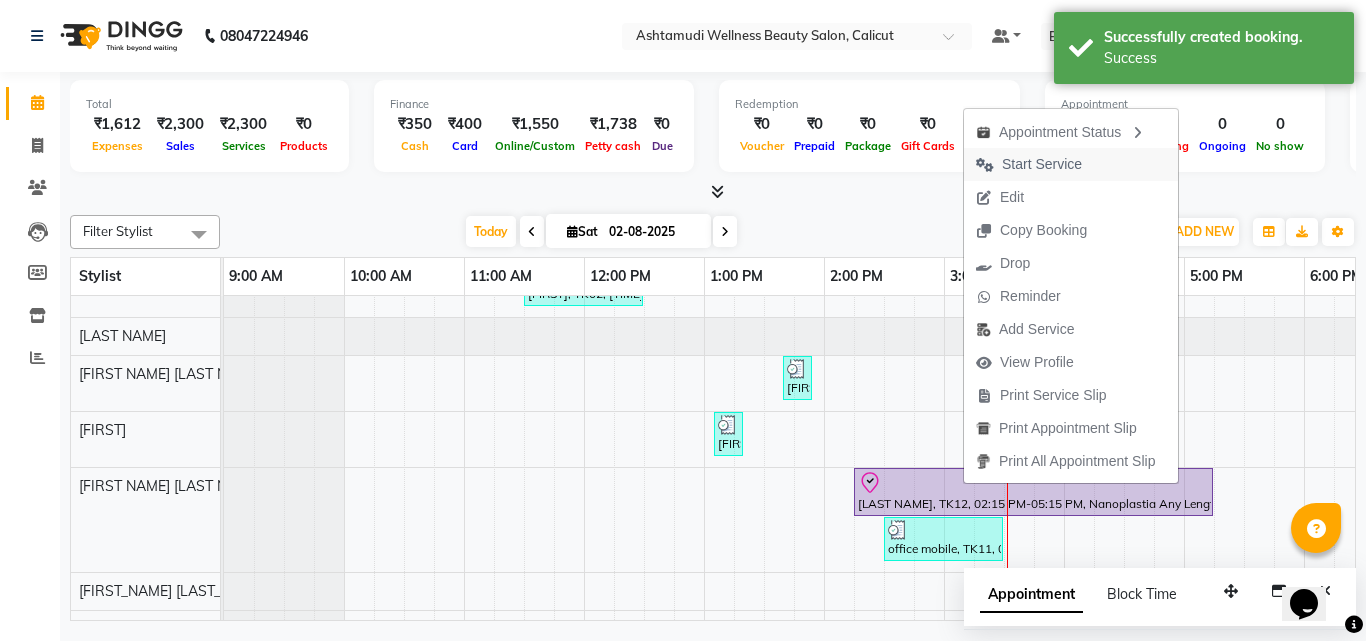 click on "Start Service" at bounding box center (1042, 164) 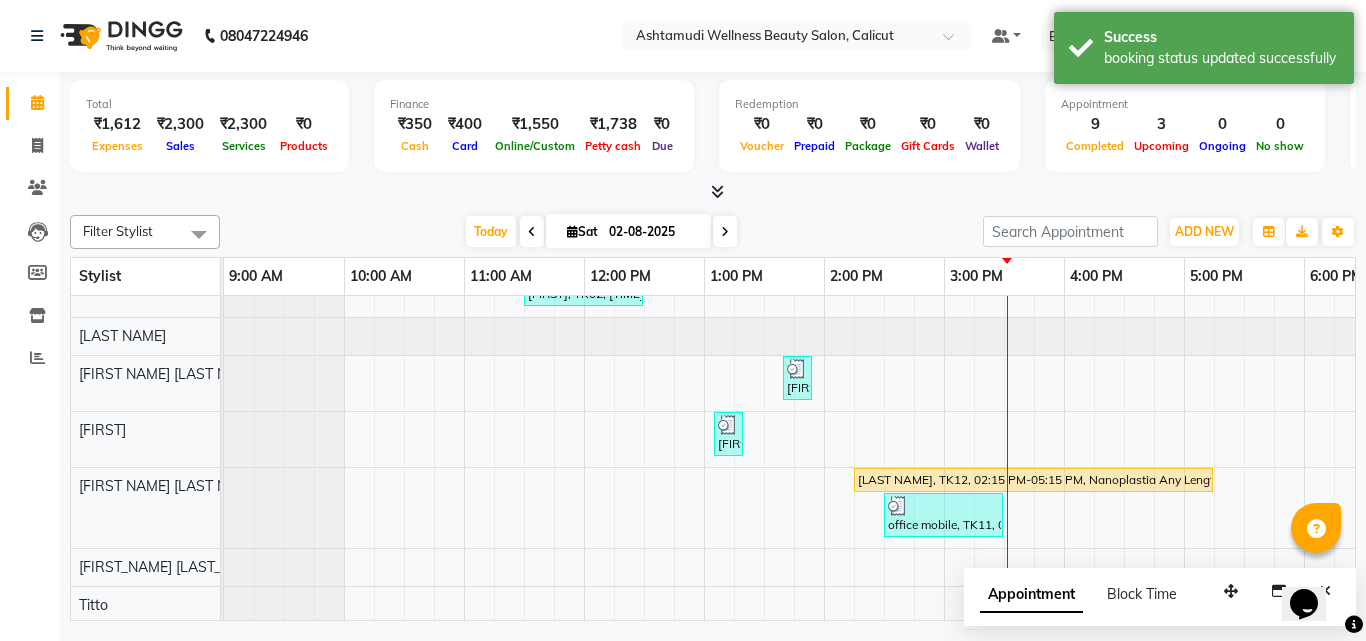 scroll, scrollTop: 115, scrollLeft: 0, axis: vertical 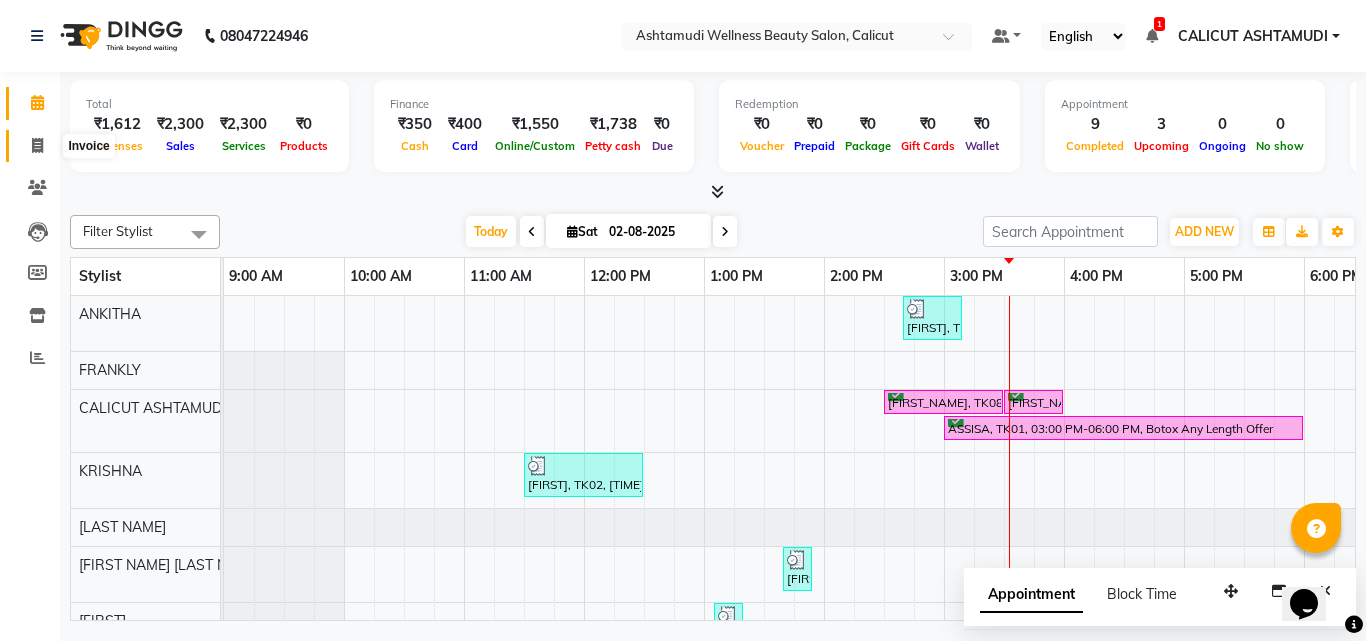 click 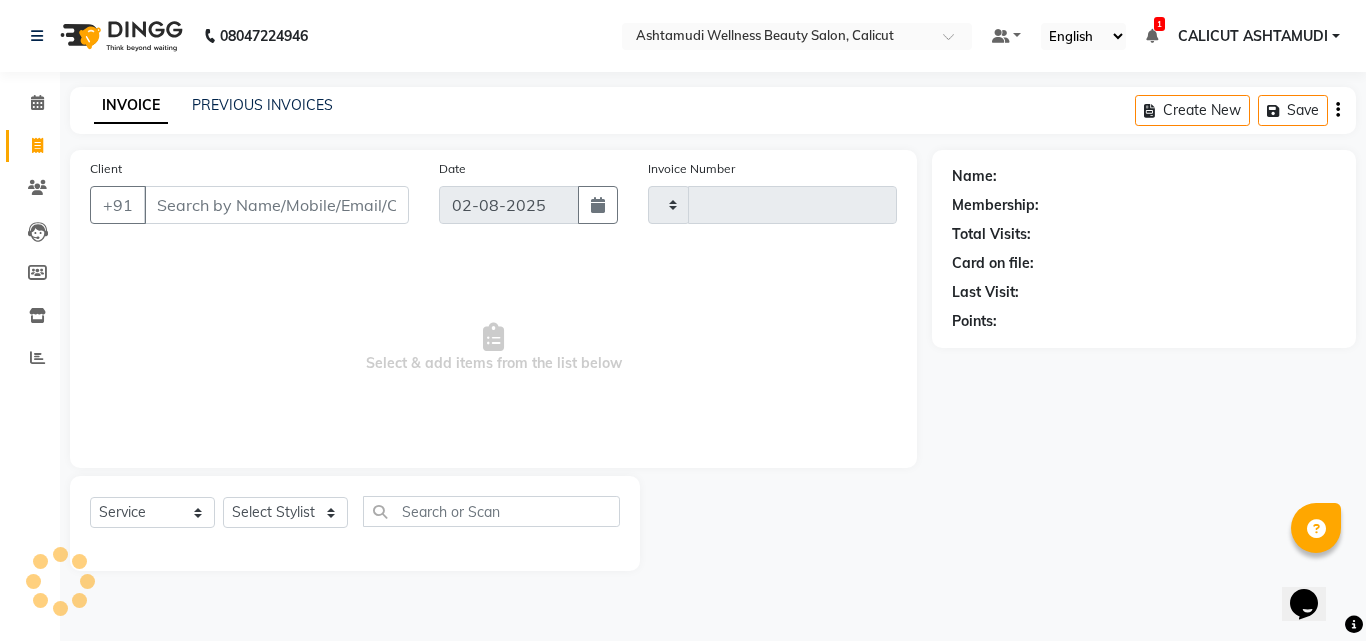 click 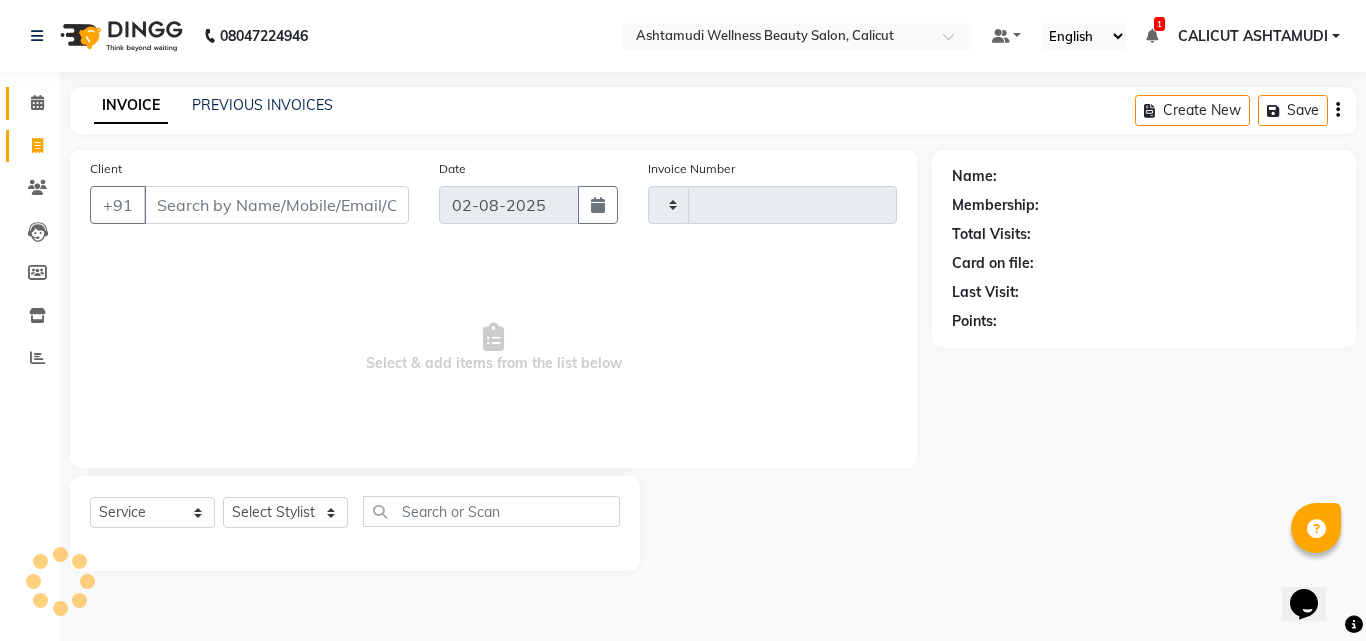 click 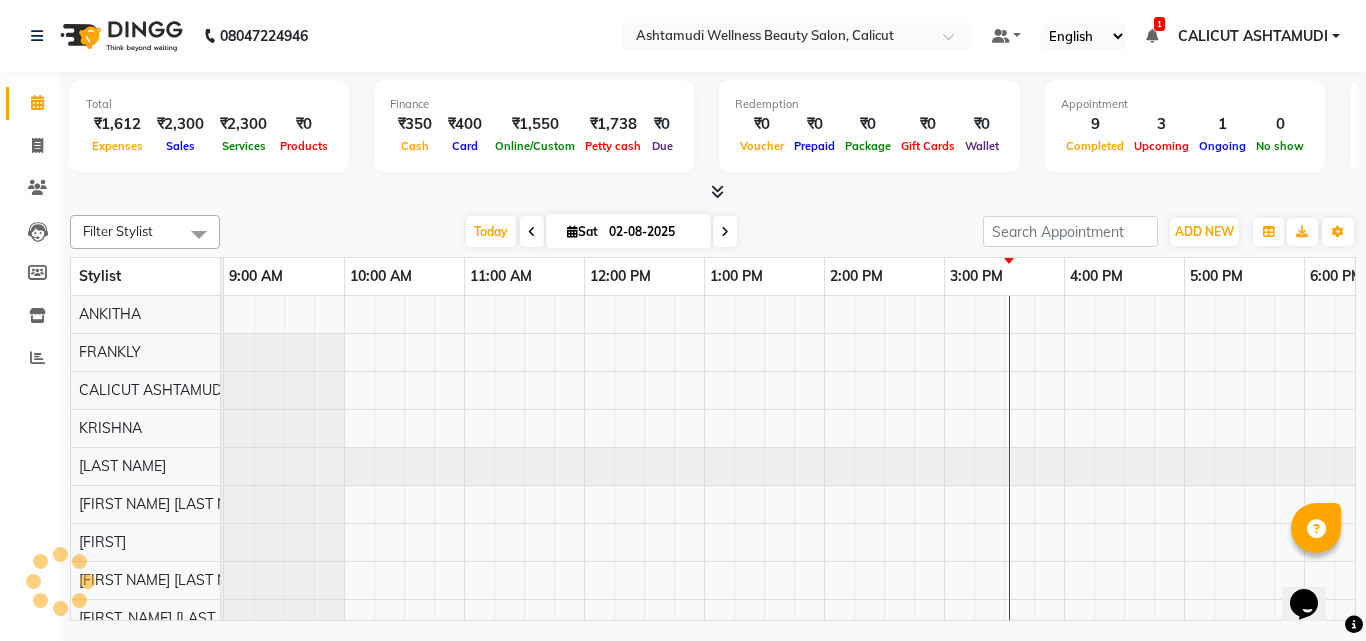 scroll, scrollTop: 0, scrollLeft: 669, axis: horizontal 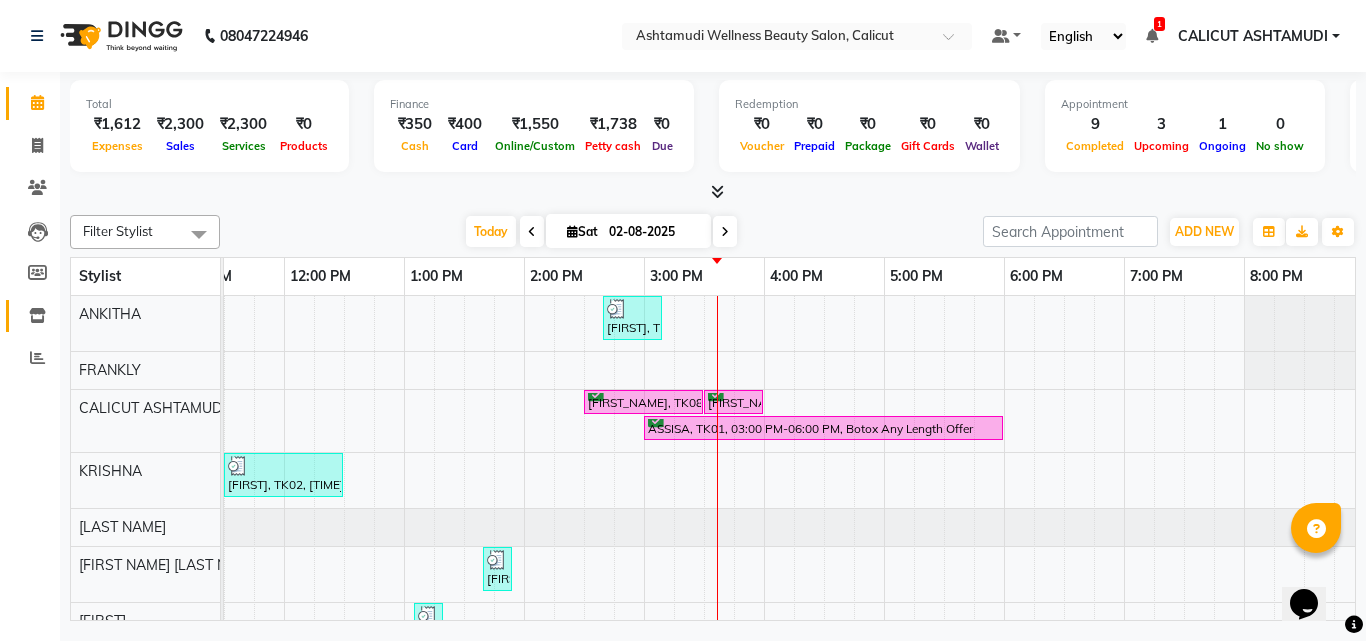 click on "Inventory" 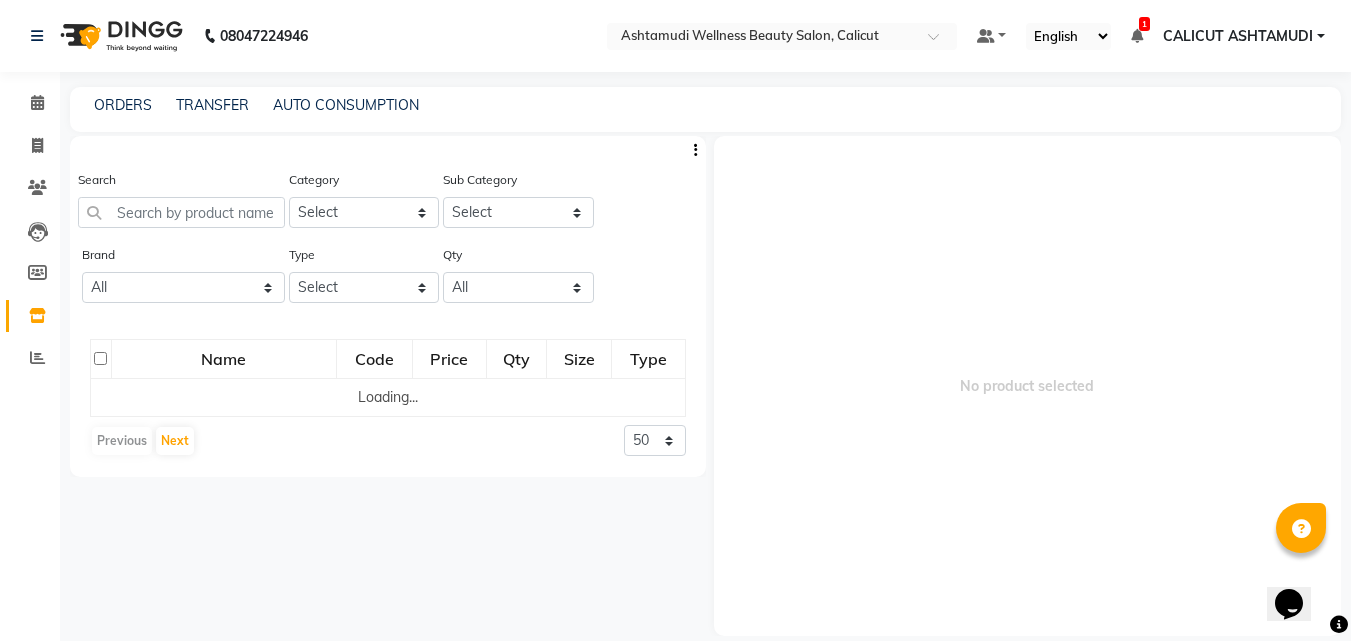 click on "Inventory" 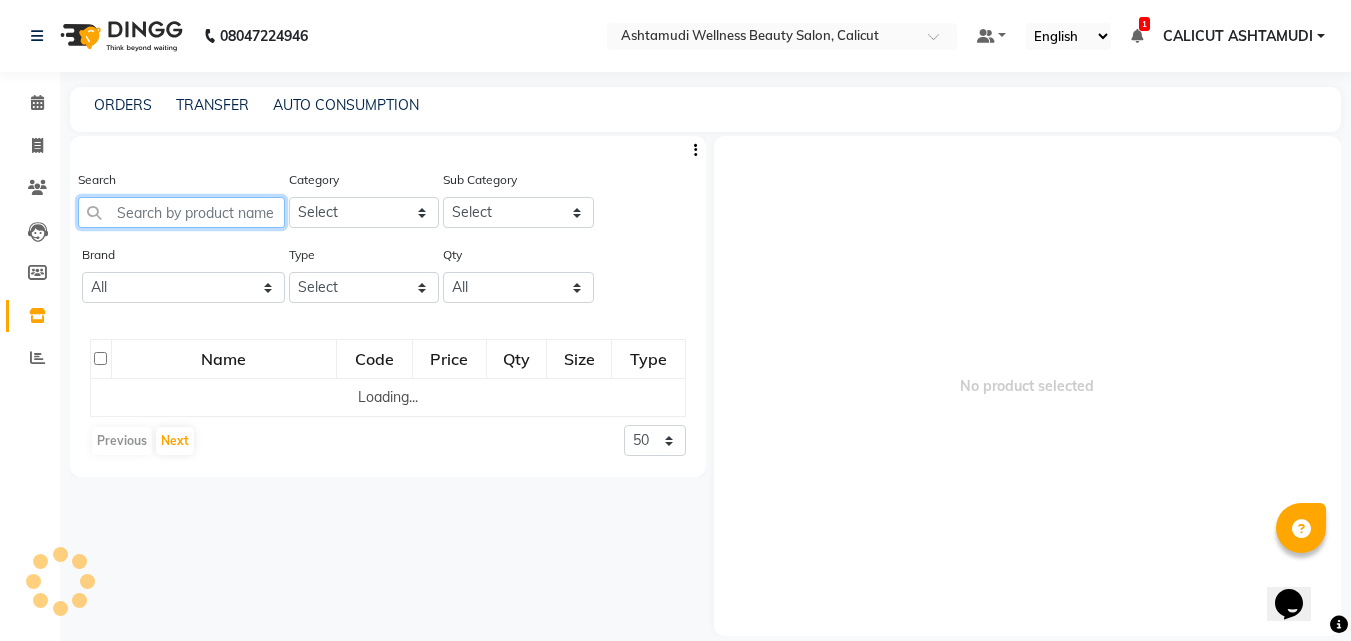 click 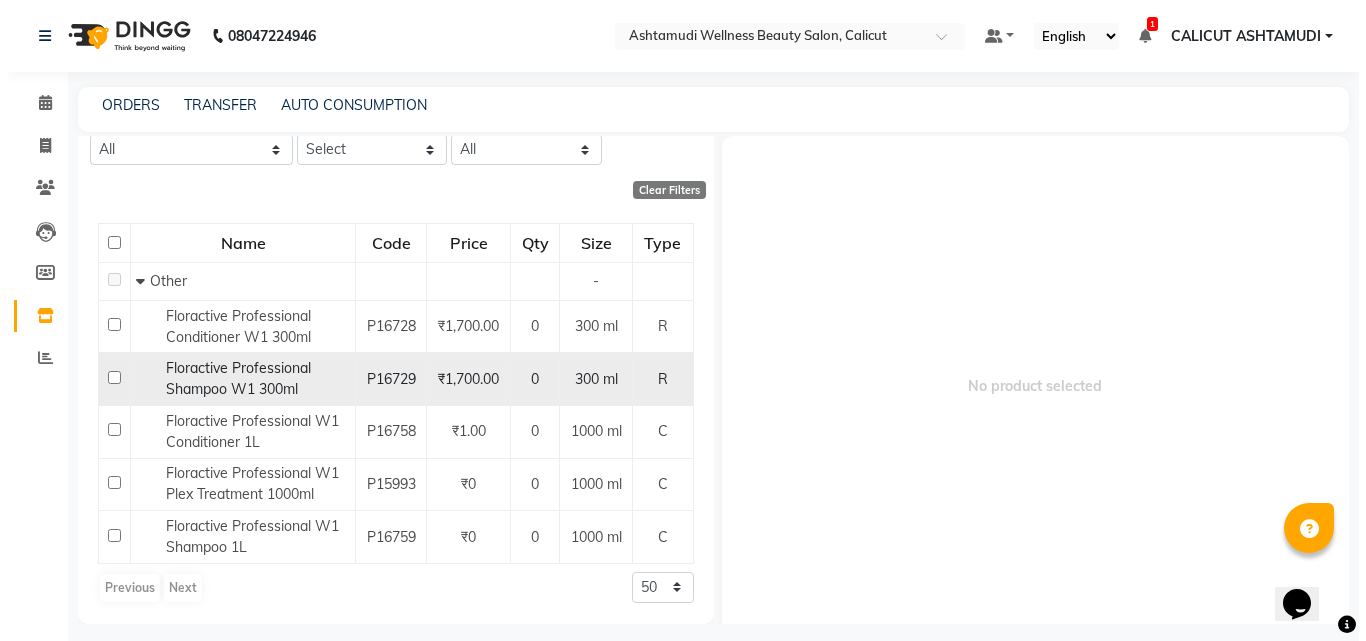 scroll, scrollTop: 0, scrollLeft: 0, axis: both 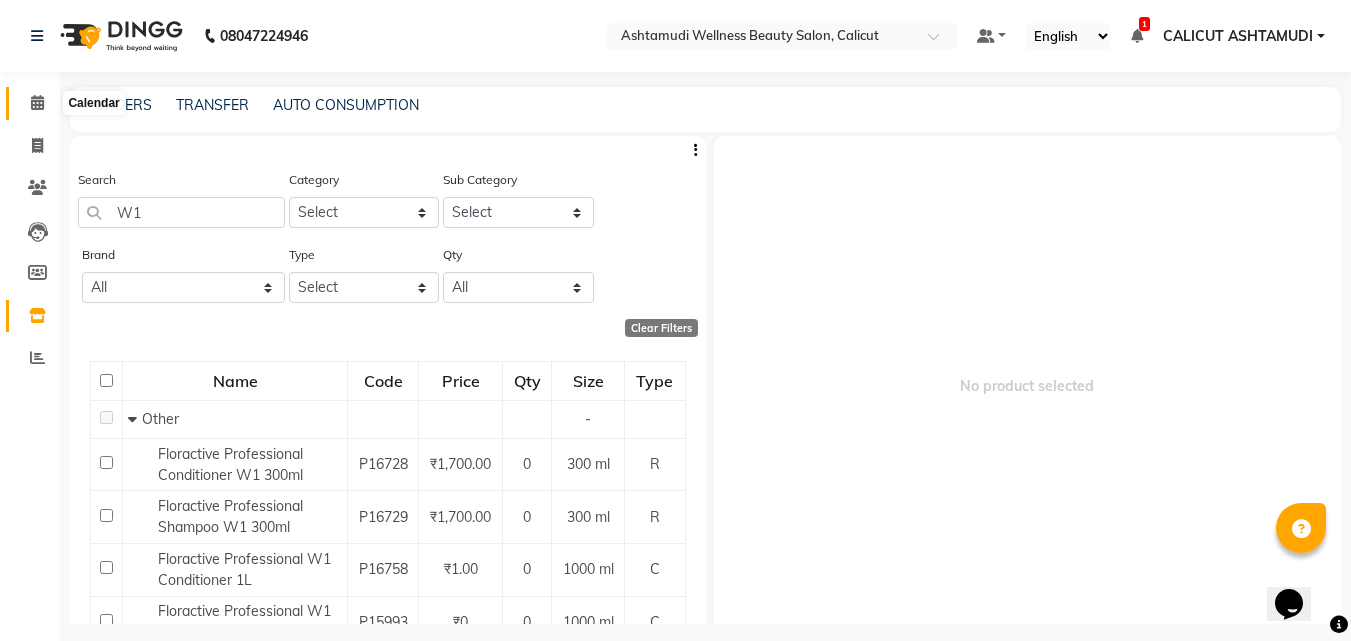 click 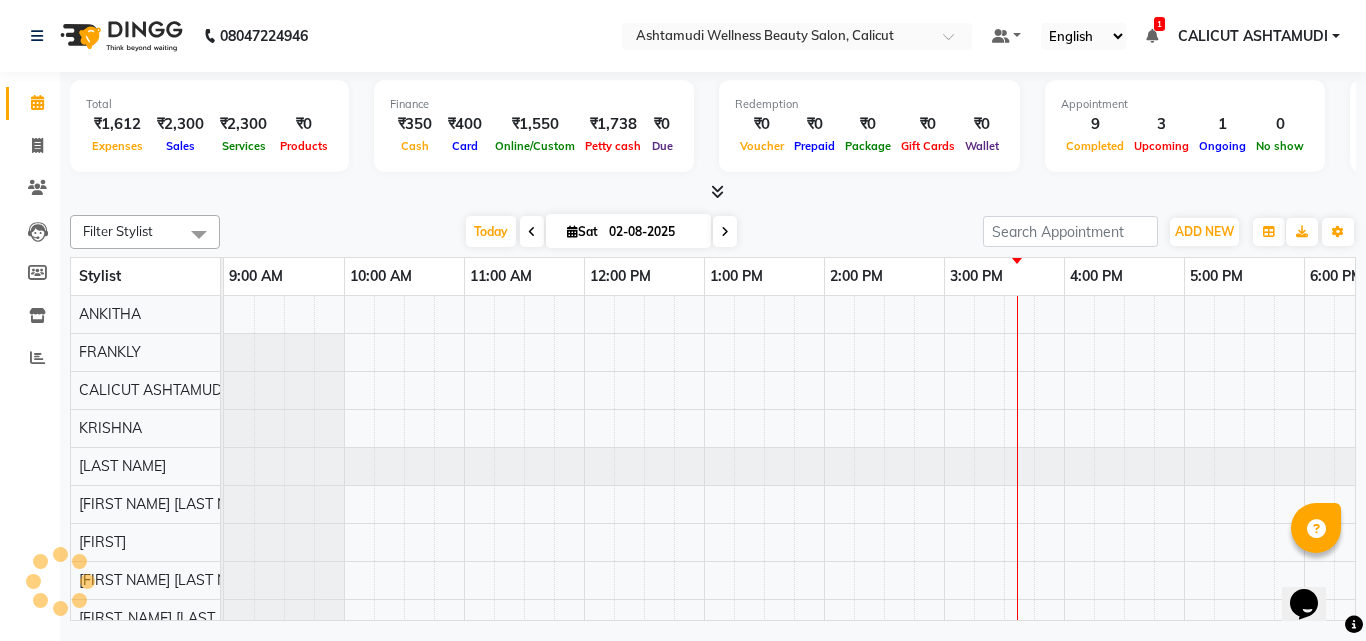 scroll, scrollTop: 0, scrollLeft: 0, axis: both 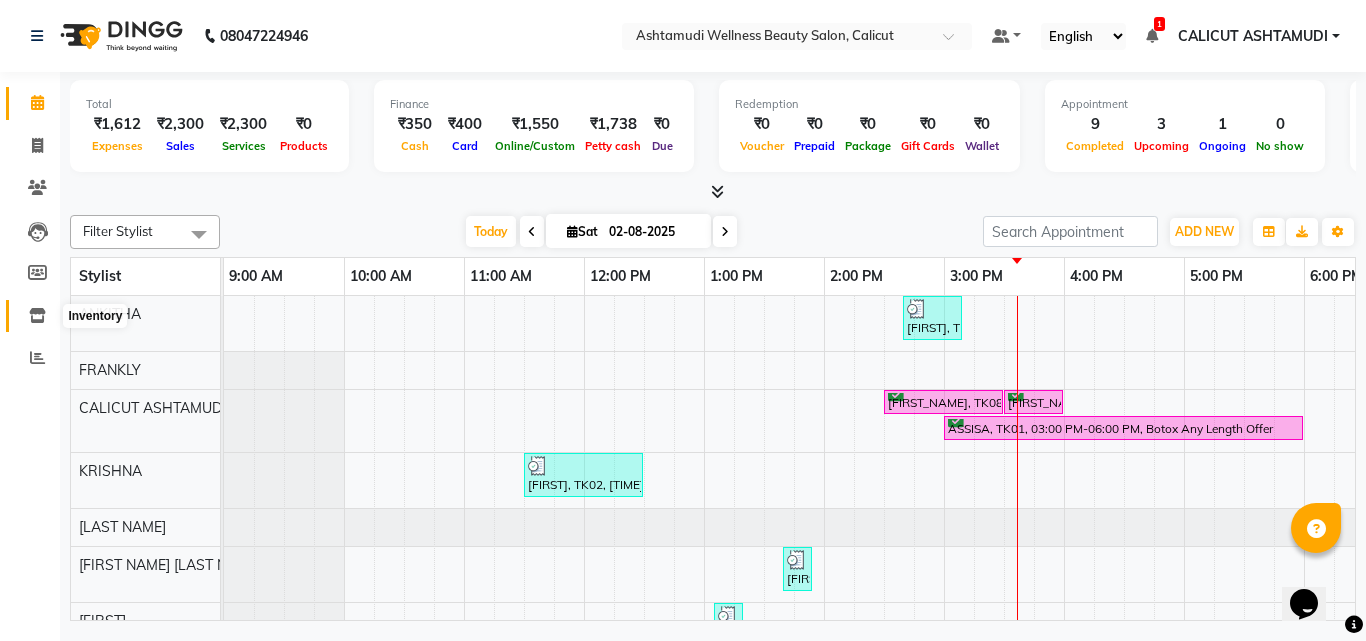 click 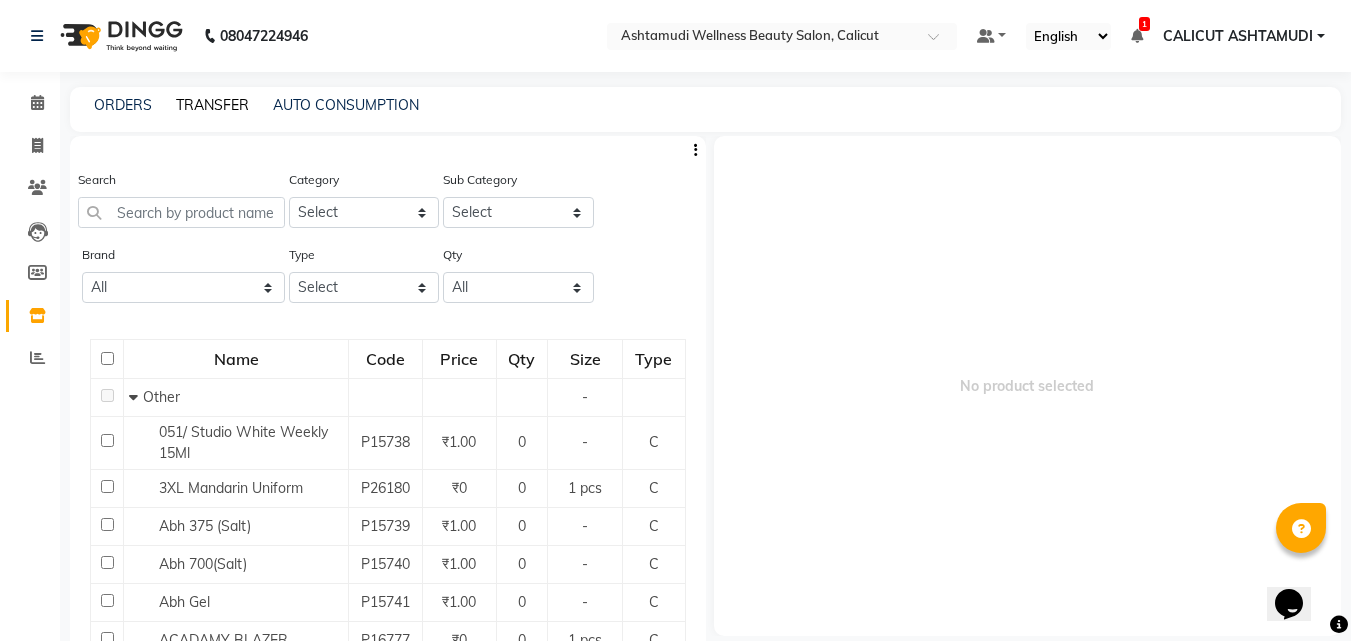 click on "TRANSFER" 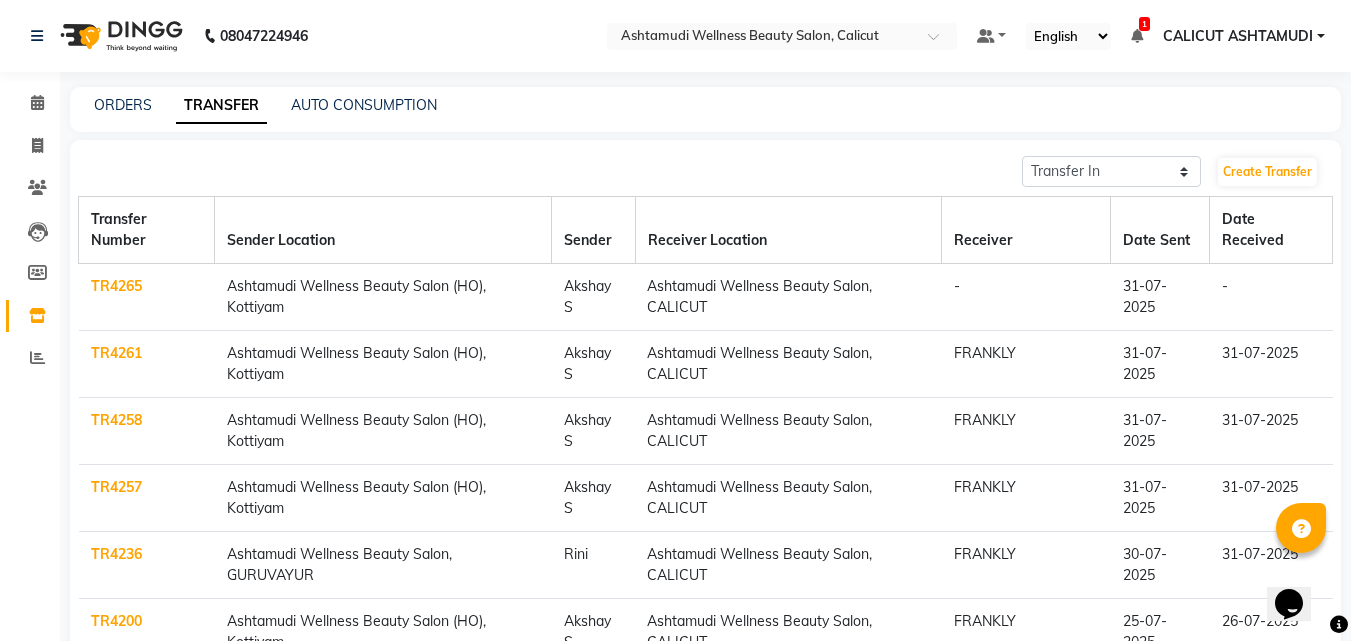 click on "TR4265" 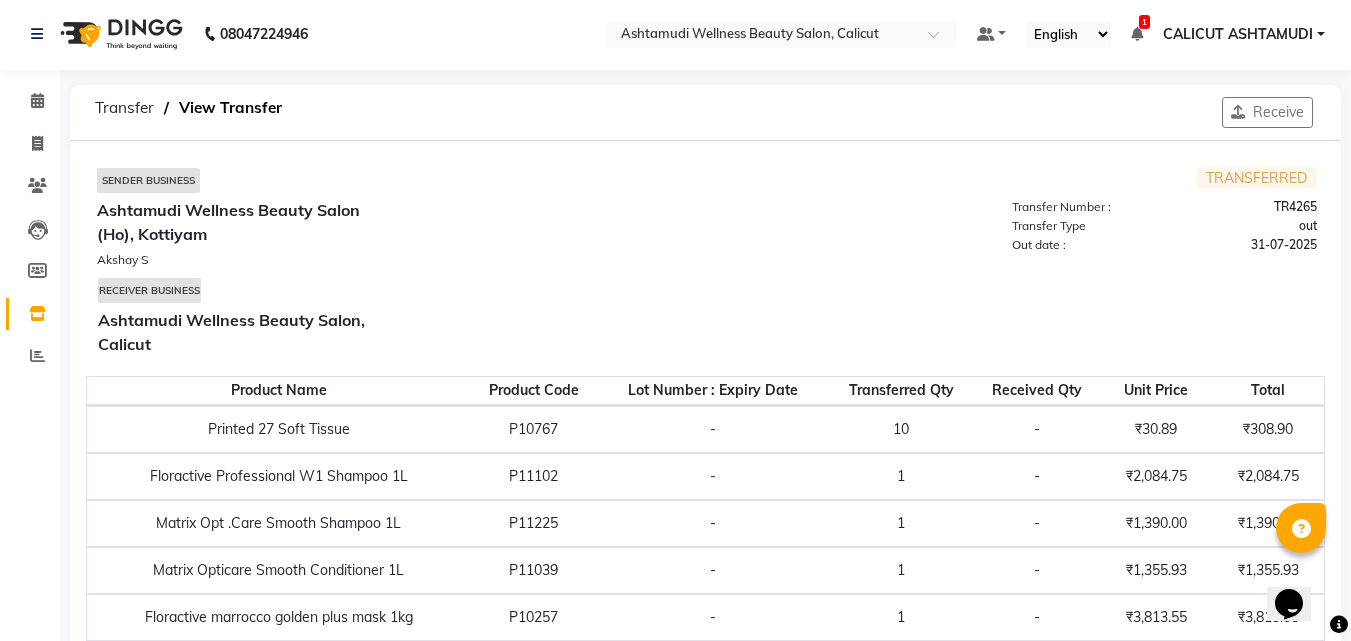 scroll, scrollTop: 0, scrollLeft: 0, axis: both 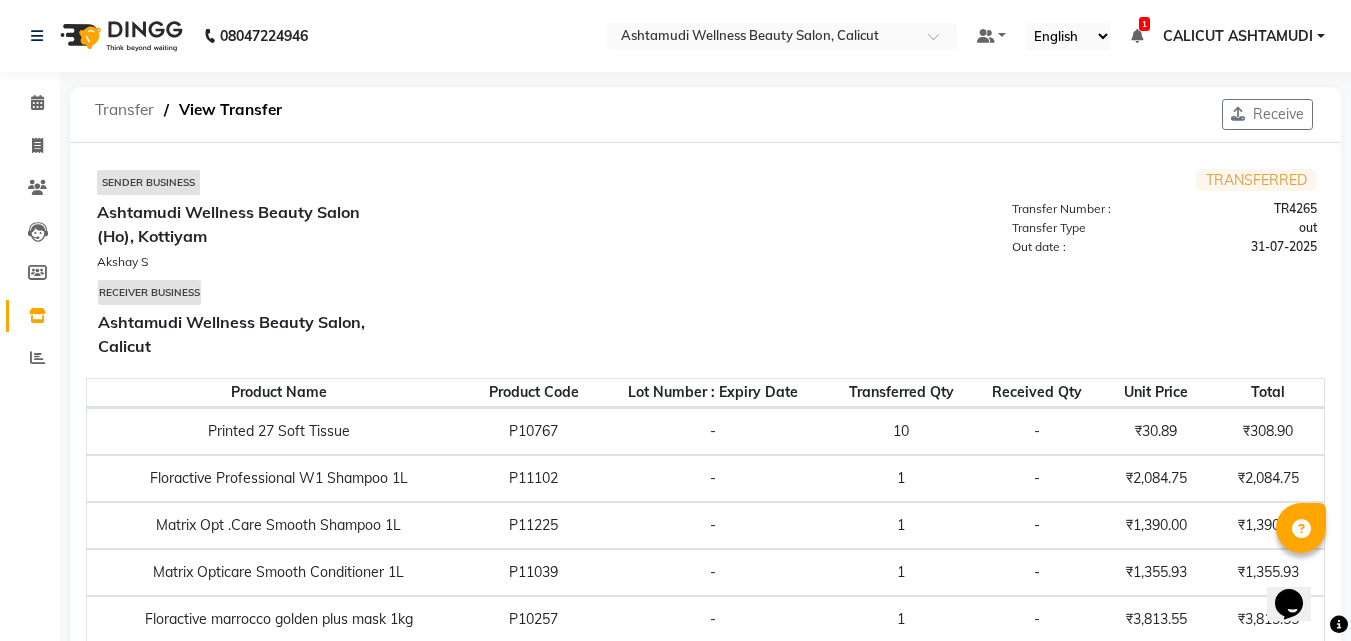 click on "Transfer   View Transfer" 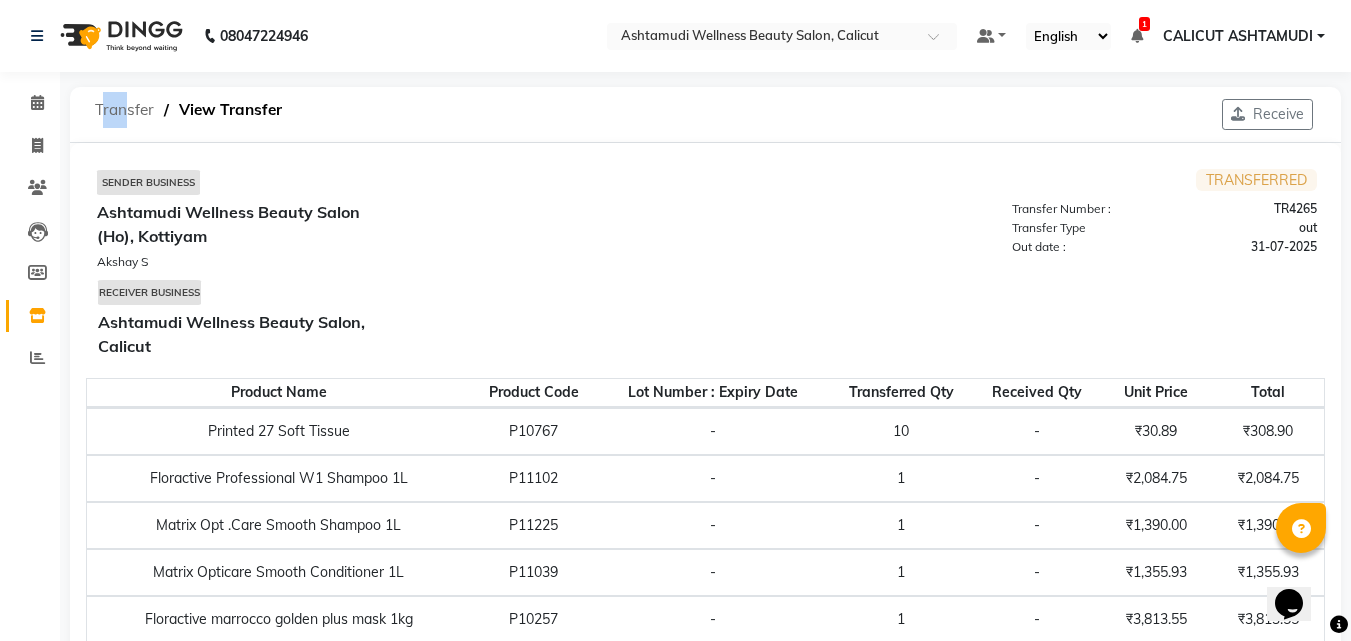 click on "Transfer" 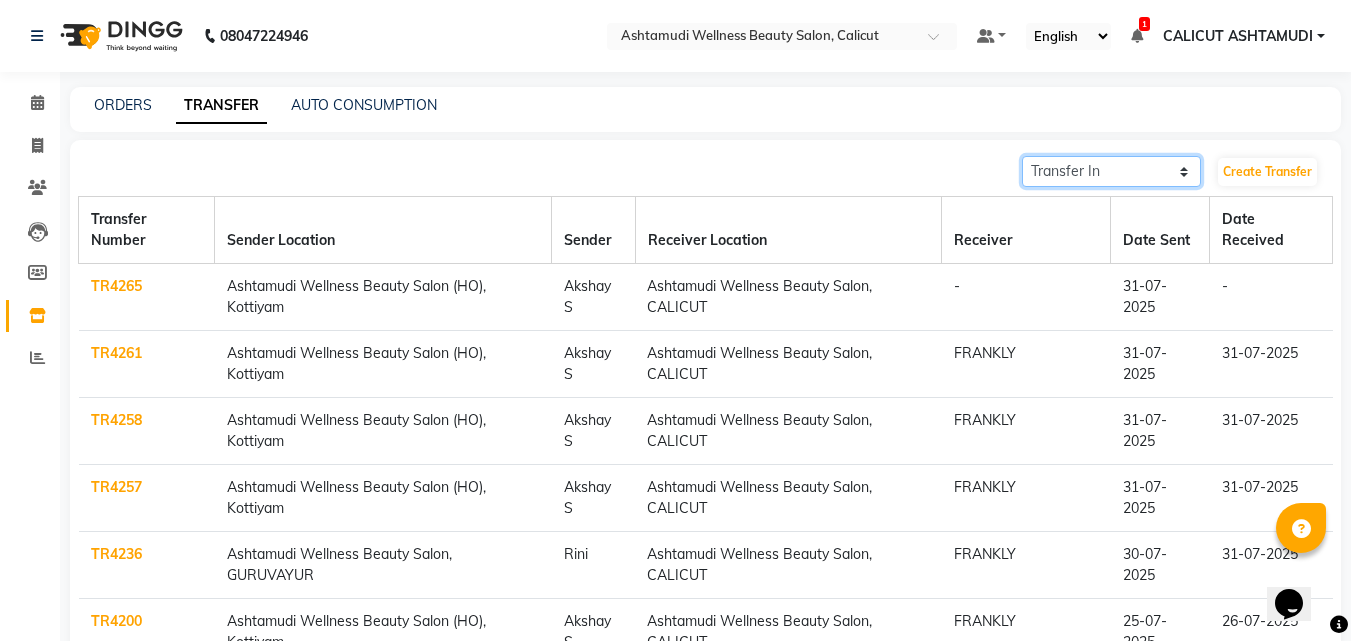 click on "Transfer In Transfer Out" 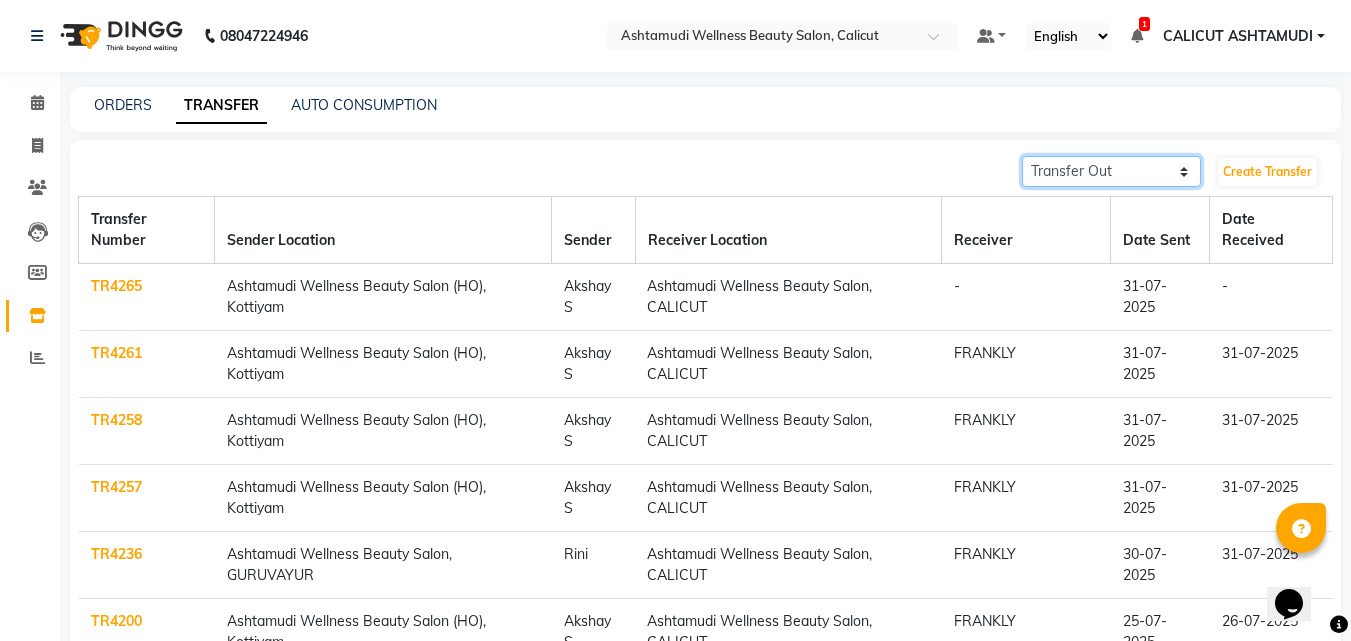 click on "Transfer In Transfer Out" 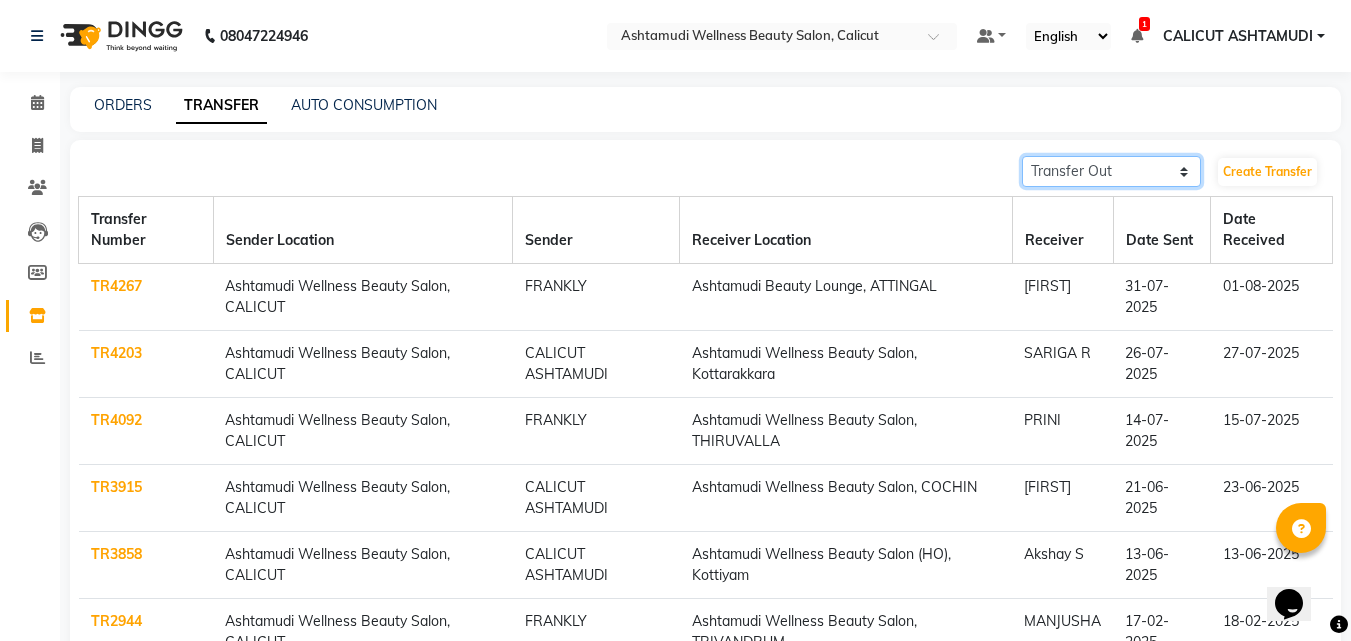 click on "Transfer In Transfer Out" 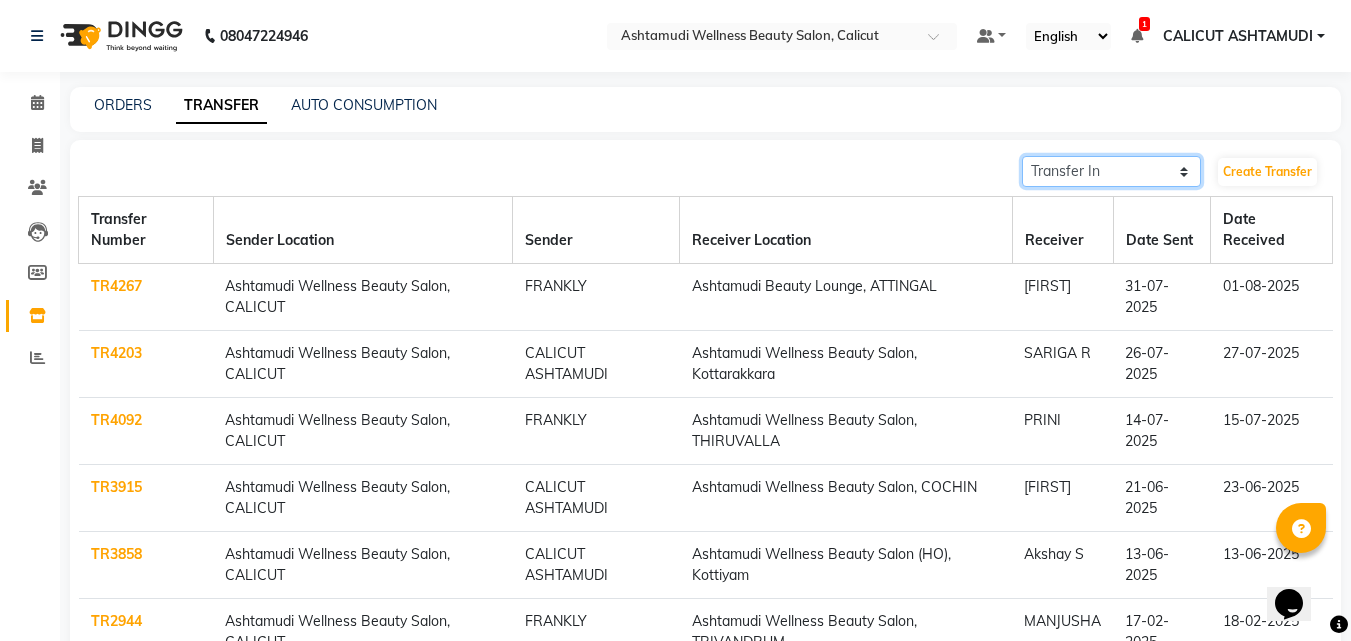 click on "Transfer In Transfer Out" 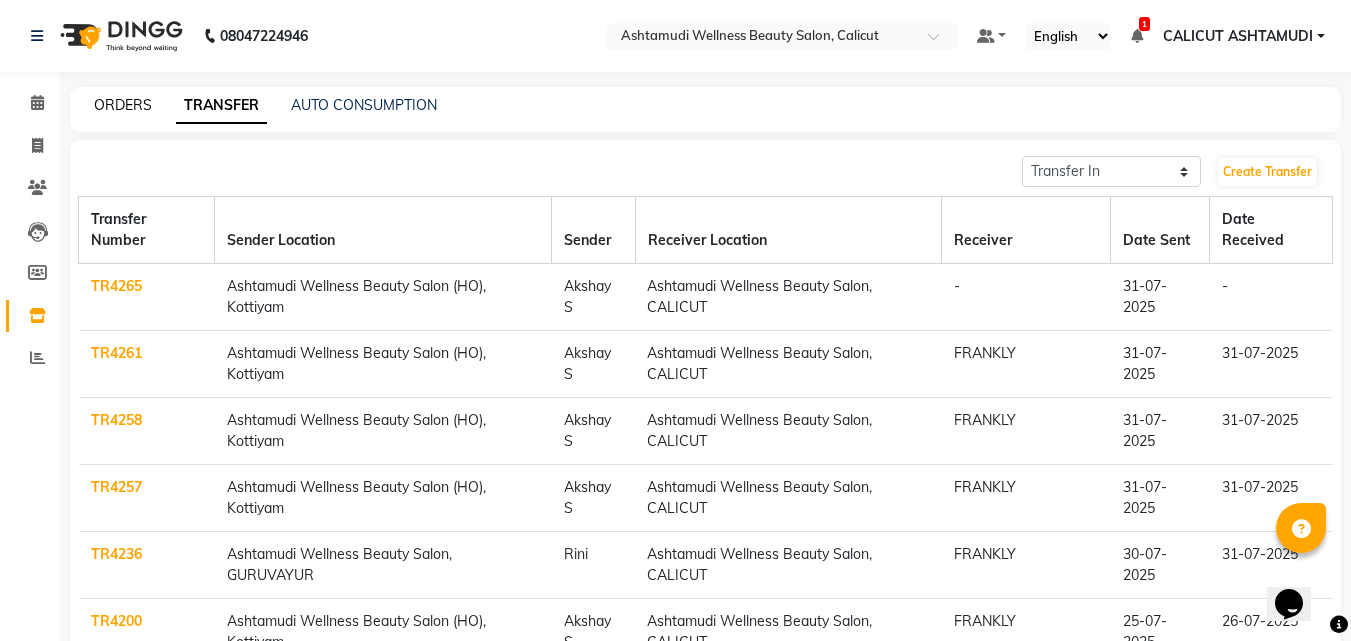 click on "ORDERS" 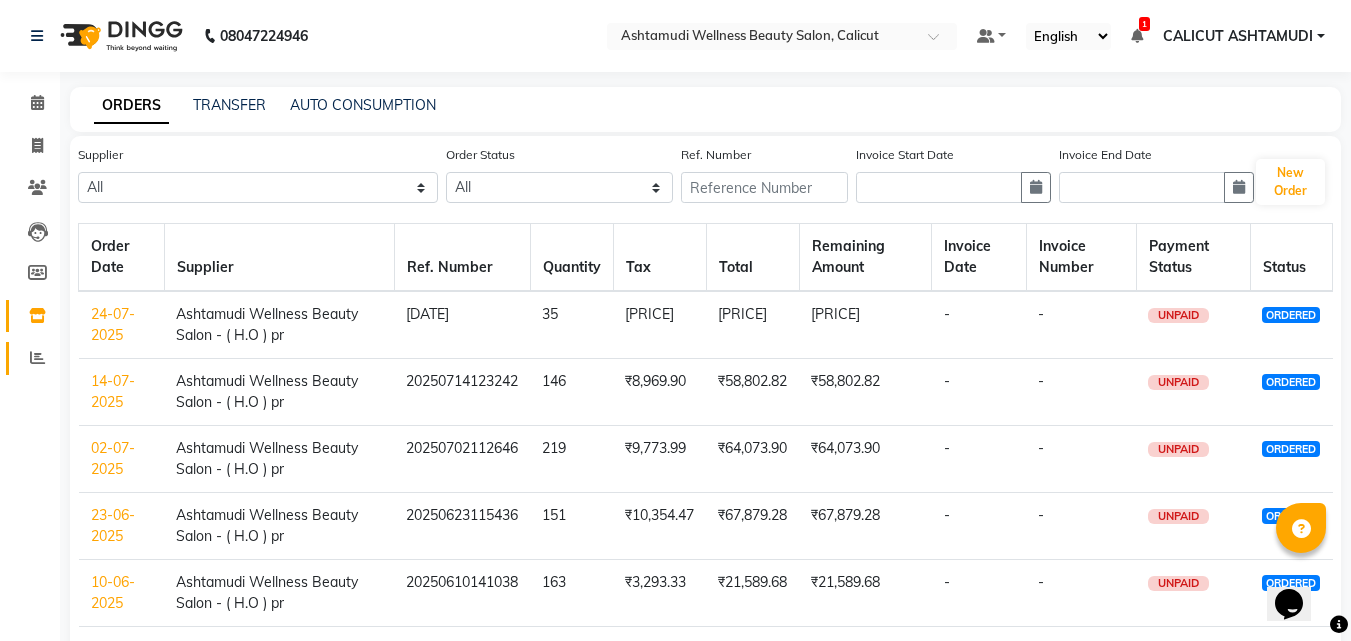 click on "Calendar  Invoice  Clients  Leads   Members  Inventory  Reports Completed InProgress Upcoming Dropped Tentative Check-In Confirm Bookings Generate Report Segments Page Builder" 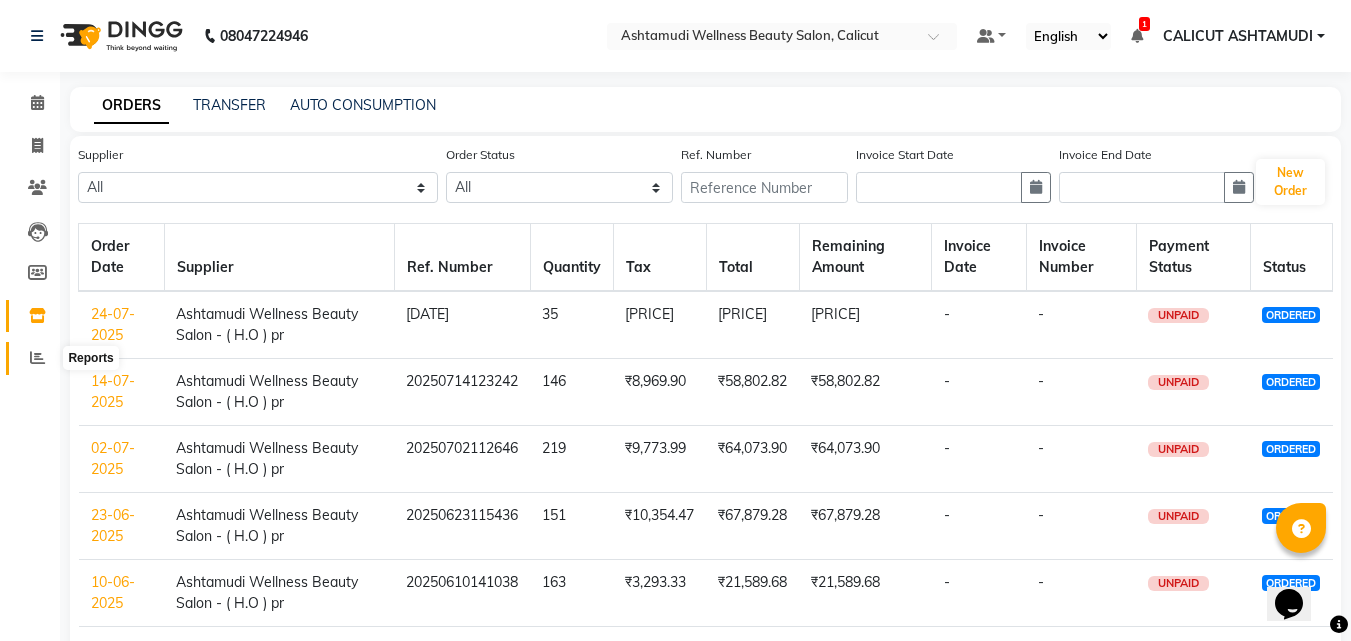click 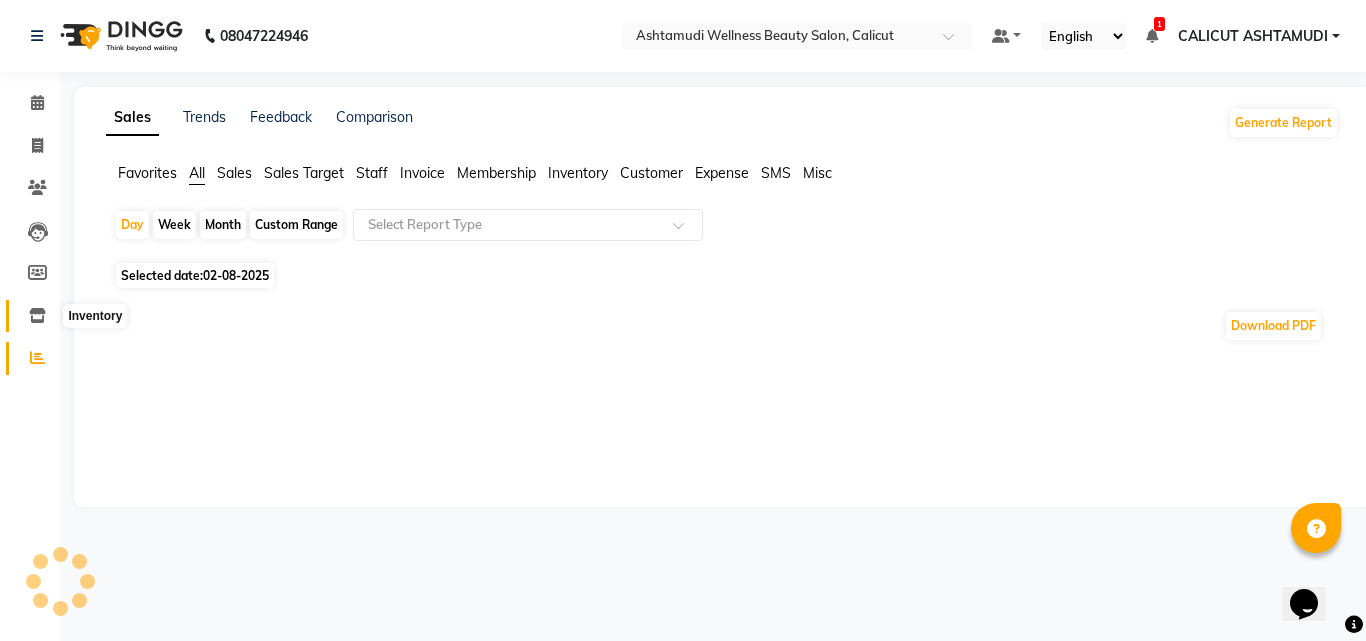 click 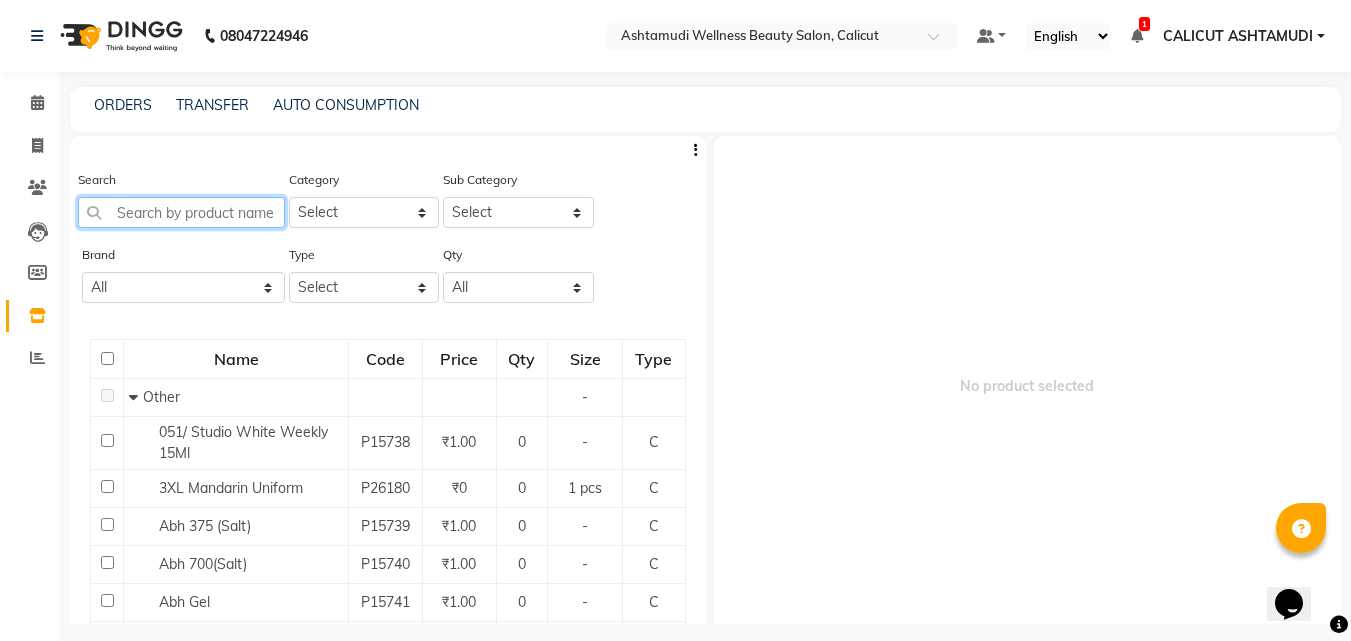 click 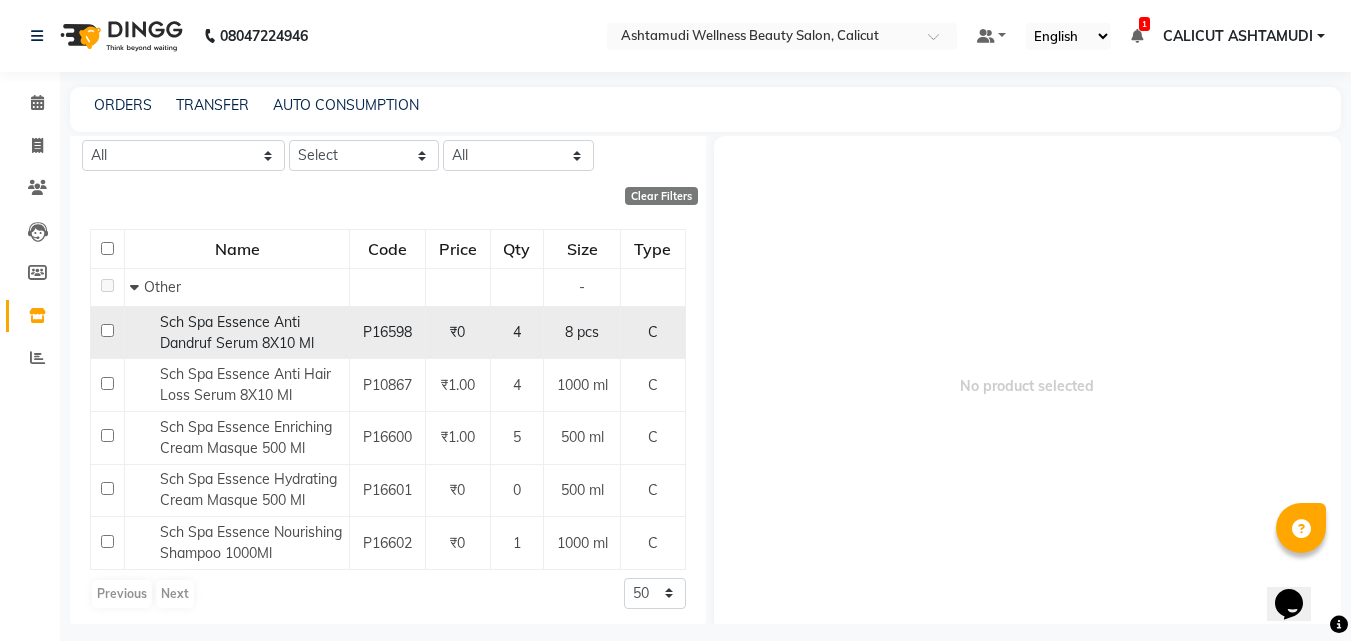 scroll, scrollTop: 138, scrollLeft: 0, axis: vertical 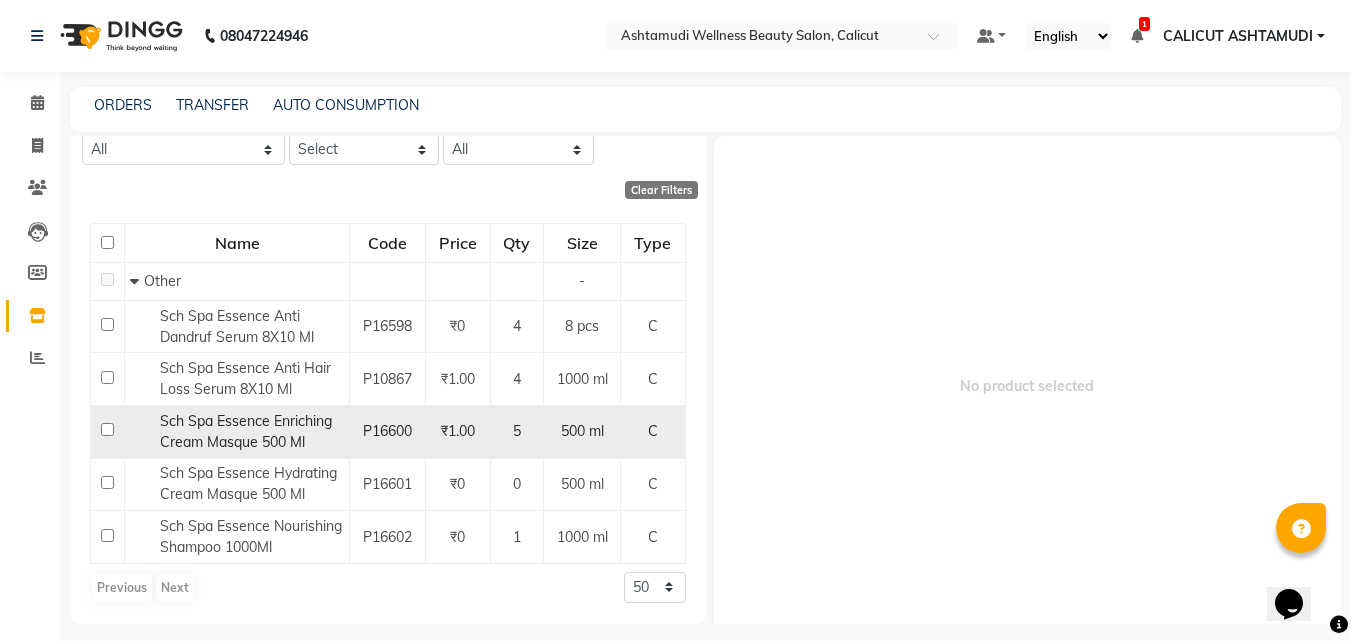 click 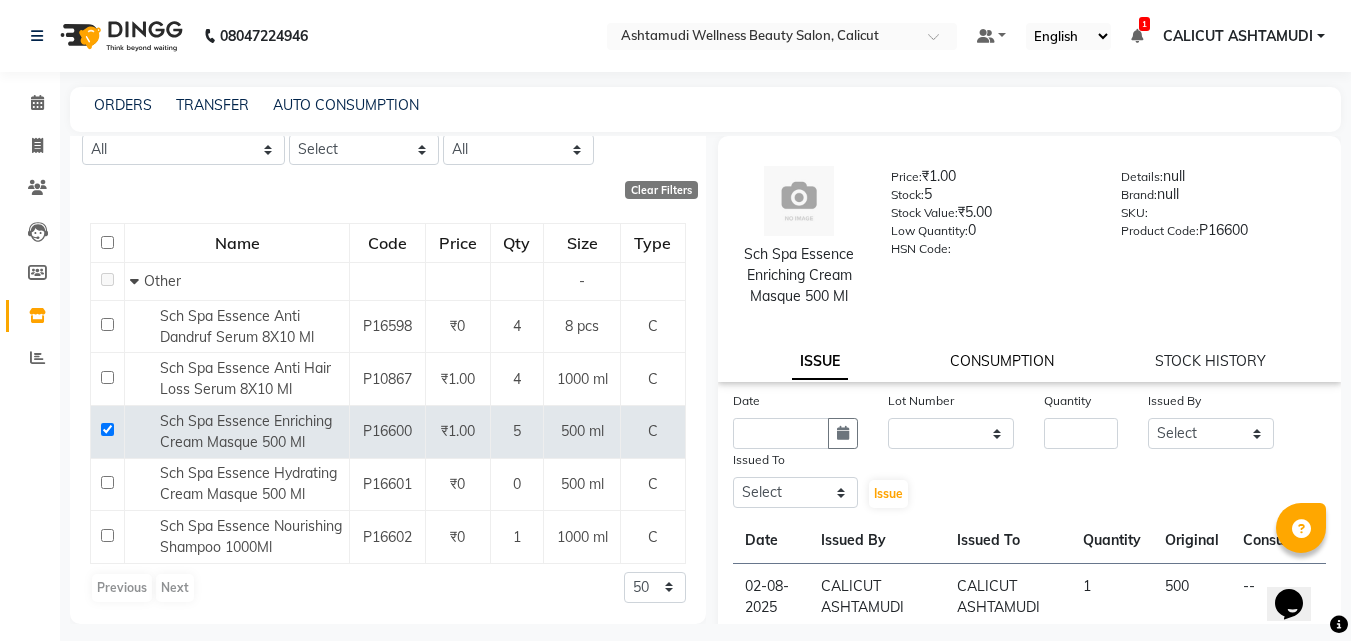 click on "CONSUMPTION" 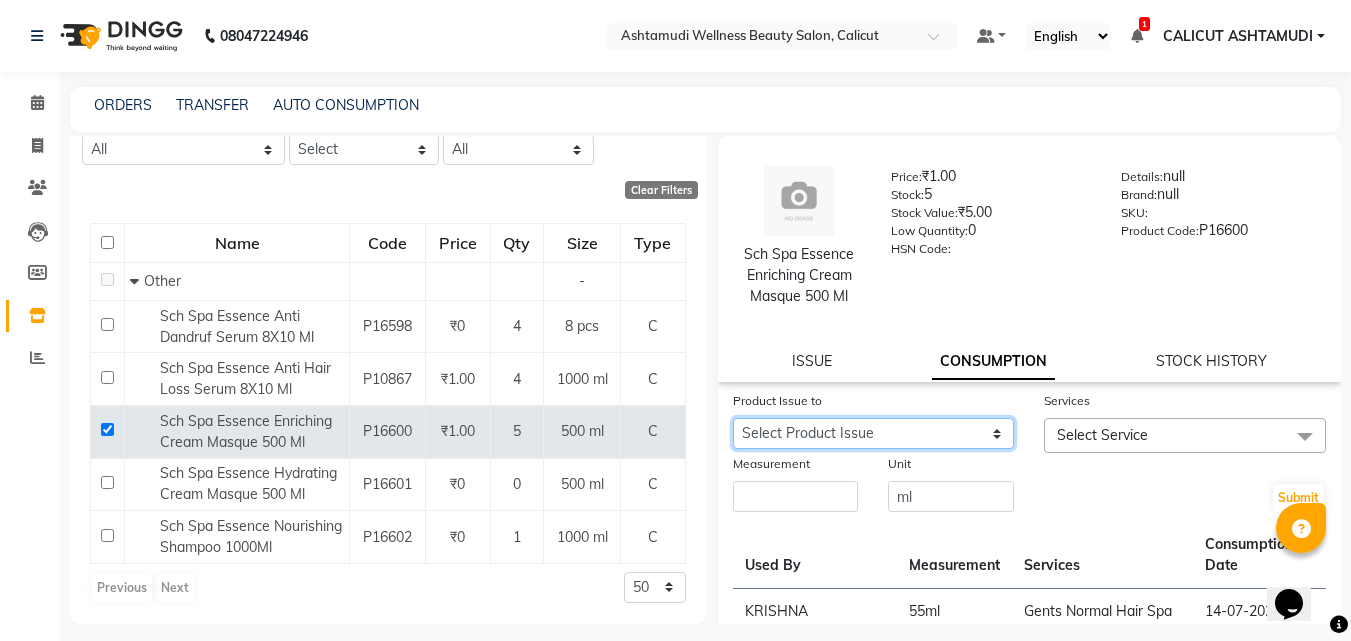 click on "Select Product Issue 2025-08-02, Issued to: [CITY] [CITY], Balance: 500 2025-07-31, Issued to: [CITY] [CITY], Balance: 500 2025-07-28, Issued to: [CITY] [CITY], Balance: 500 2025-07-28, Issued to: [CITY] [CITY], Balance: 500 2025-07-27, Issued to: [CITY] [CITY], Balance: 500 2025-07-13, Issued to: [CITY] [CITY], Balance: 200" 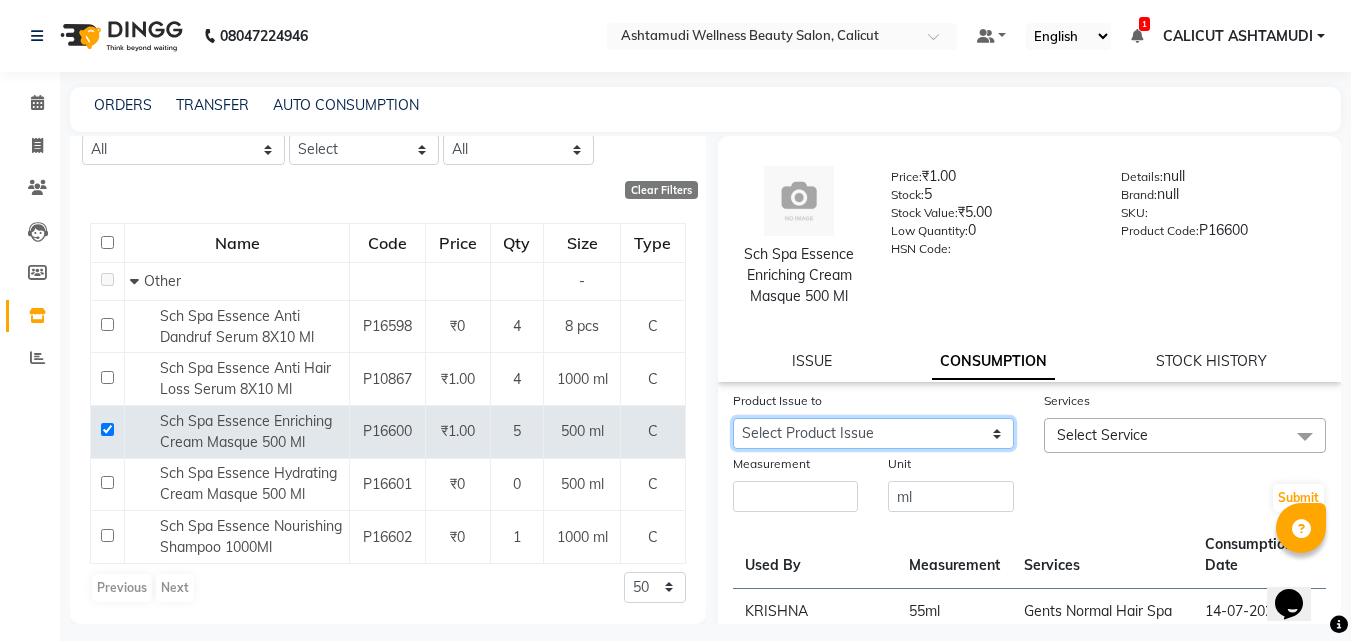 click on "Select Product Issue 2025-08-02, Issued to: [CITY] [CITY], Balance: 500 2025-07-31, Issued to: [CITY] [CITY], Balance: 500 2025-07-28, Issued to: [CITY] [CITY], Balance: 500 2025-07-28, Issued to: [CITY] [CITY], Balance: 500 2025-07-27, Issued to: [CITY] [CITY], Balance: 500 2025-07-13, Issued to: [CITY] [CITY], Balance: 200" 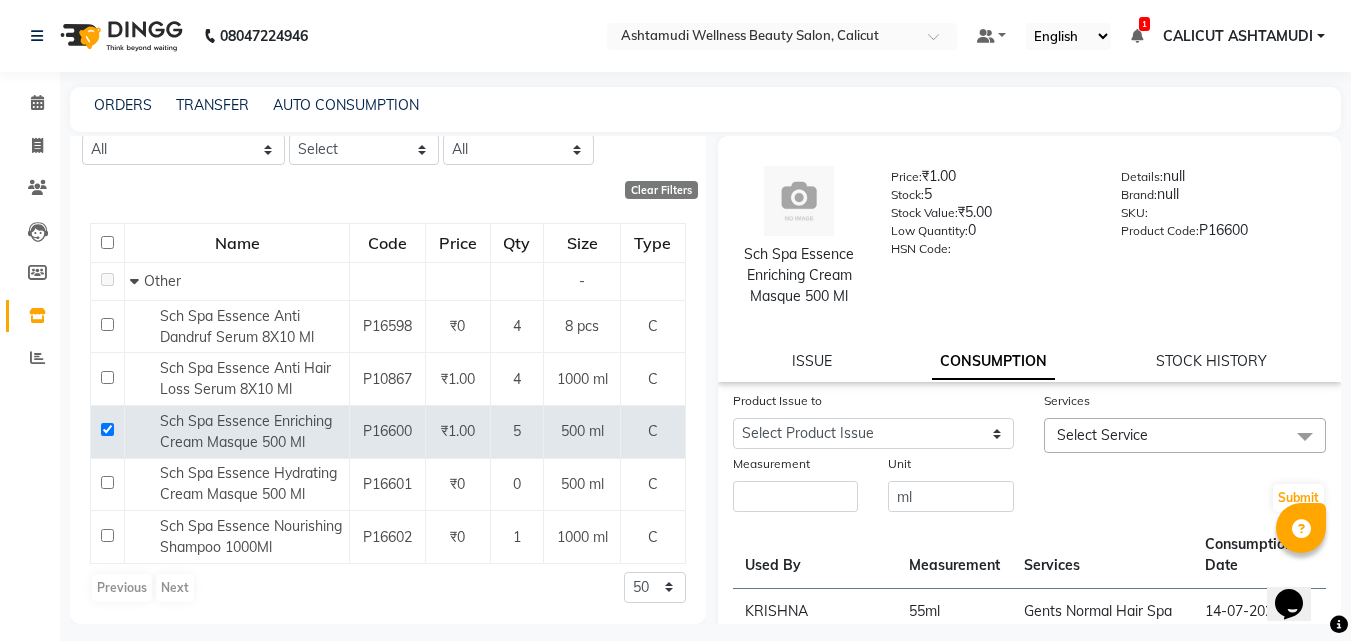 drag, startPoint x: 748, startPoint y: 475, endPoint x: 759, endPoint y: 489, distance: 17.804493 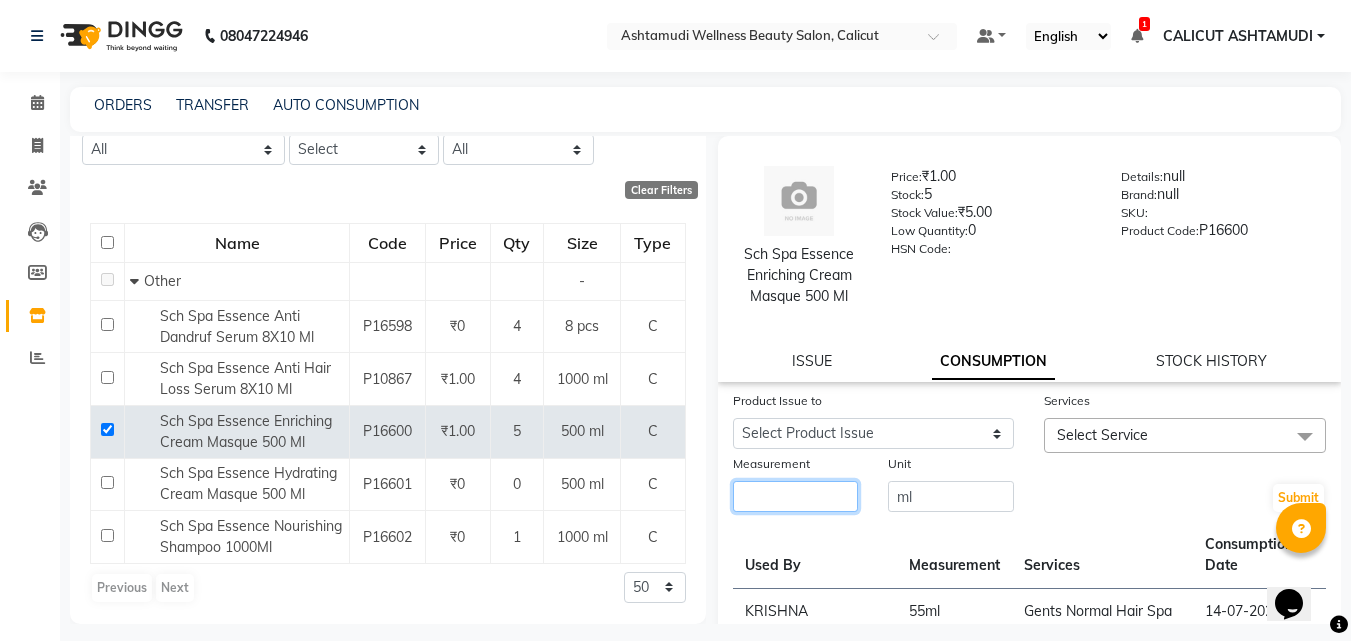click 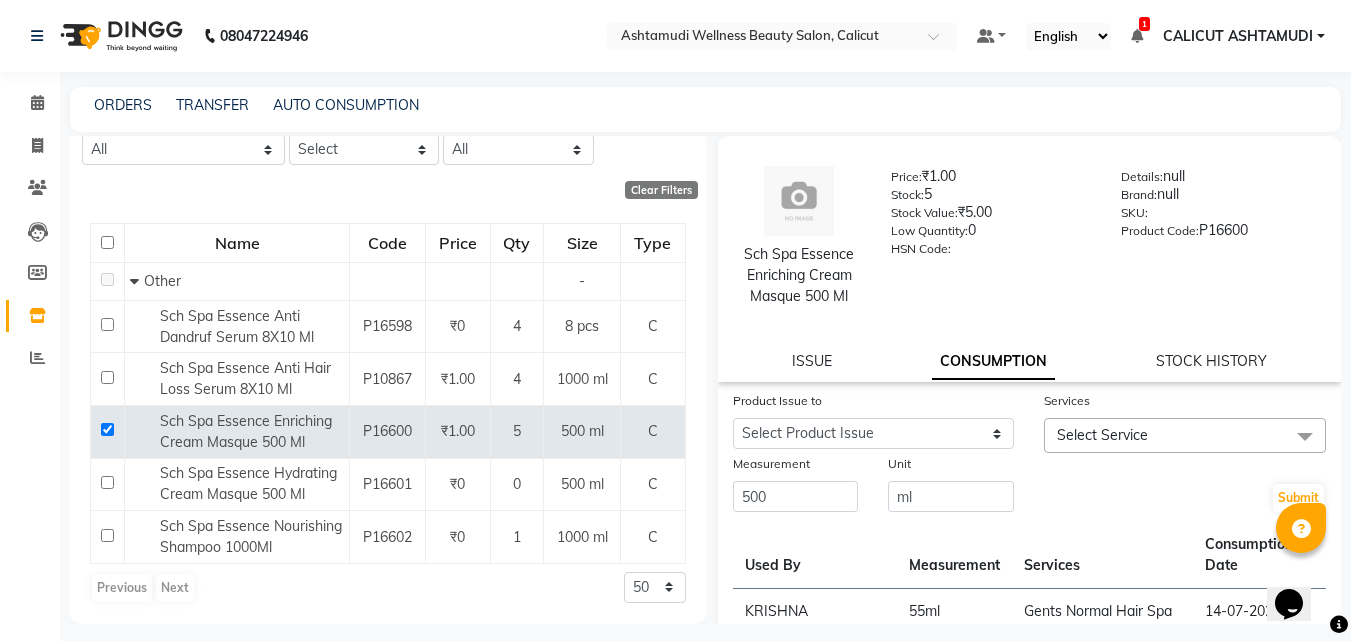 click on "Select Service" 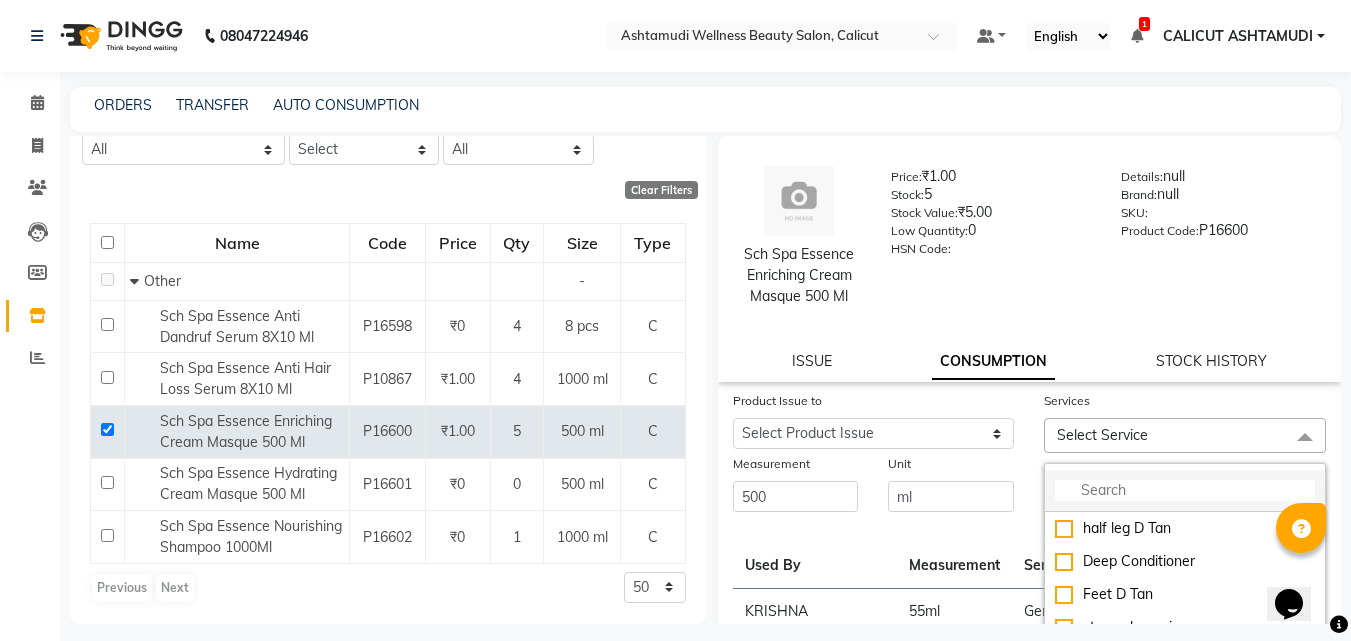 click 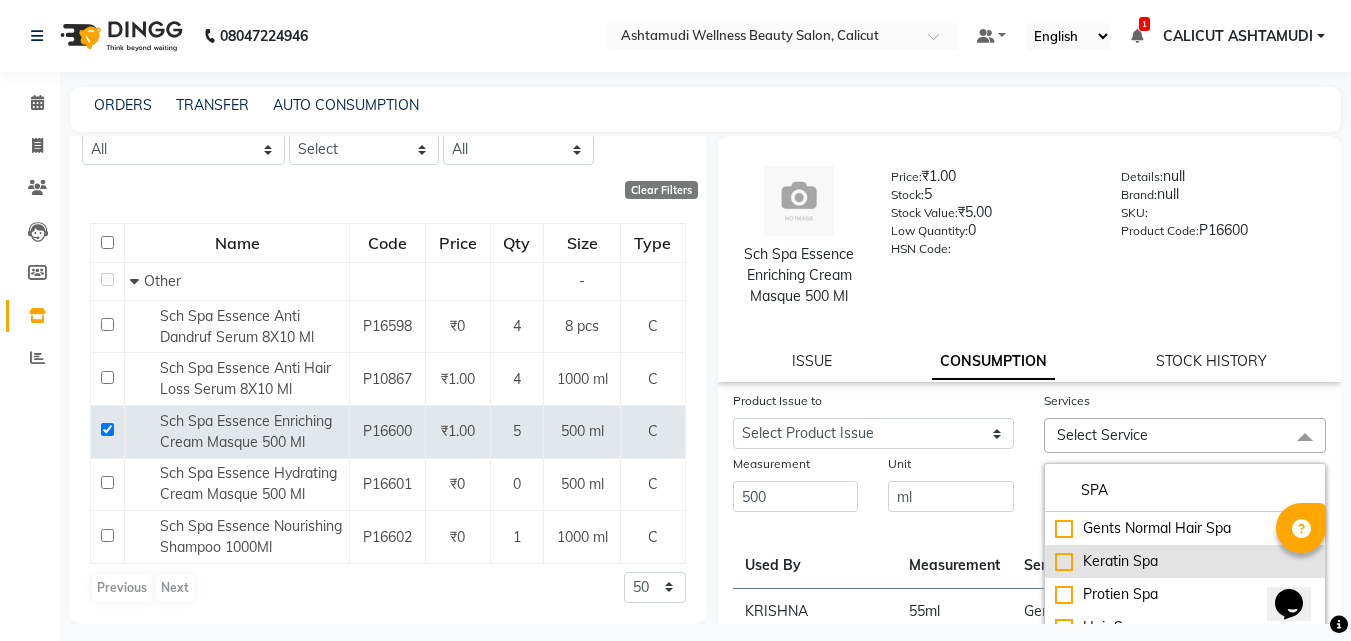 click on "Keratin Spa" 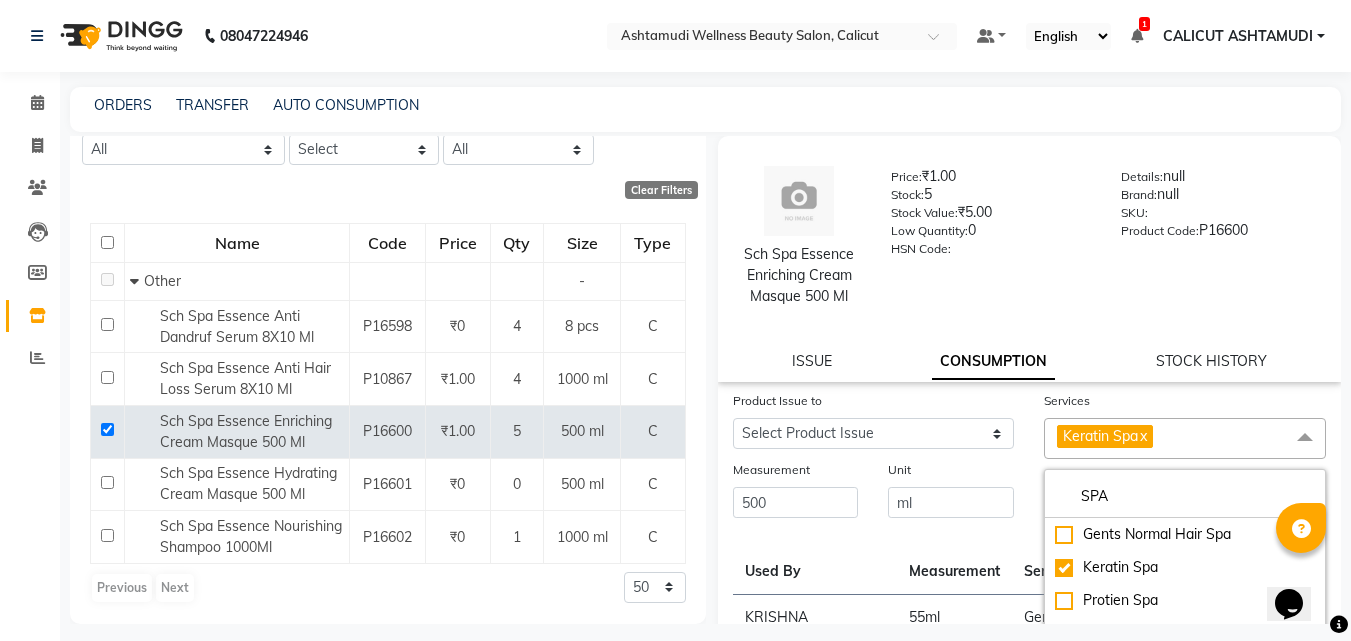 click on "Submit" 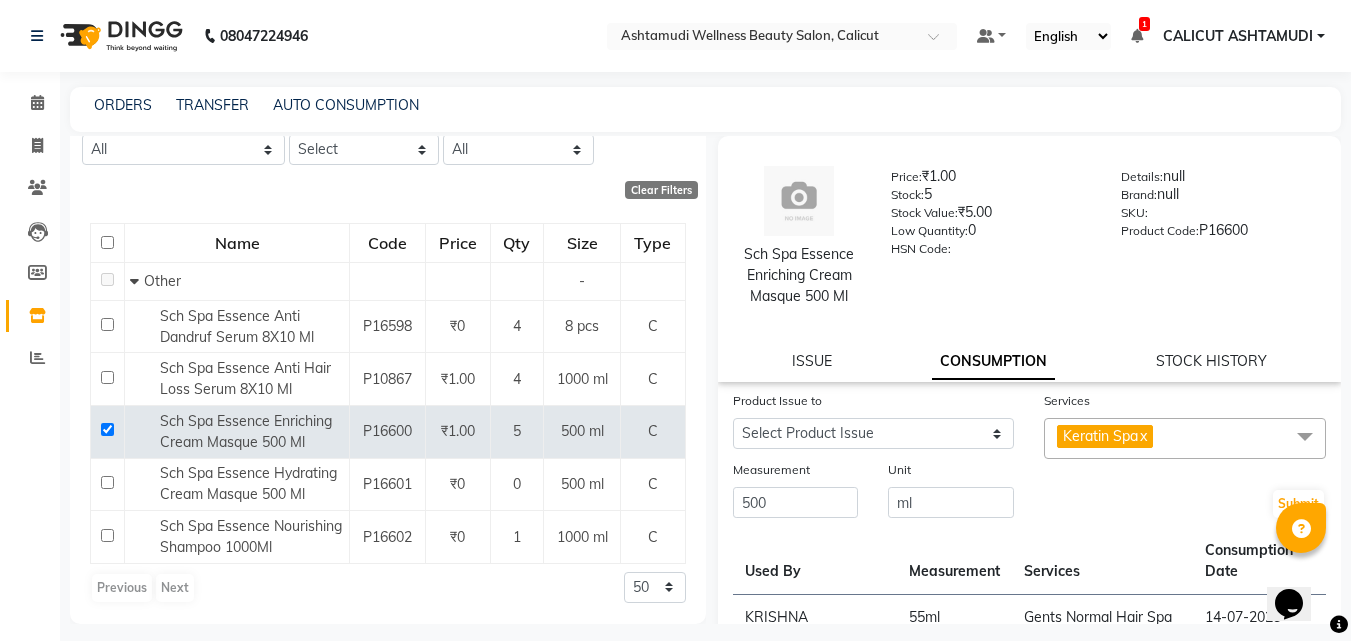 click at bounding box center [1301, 528] 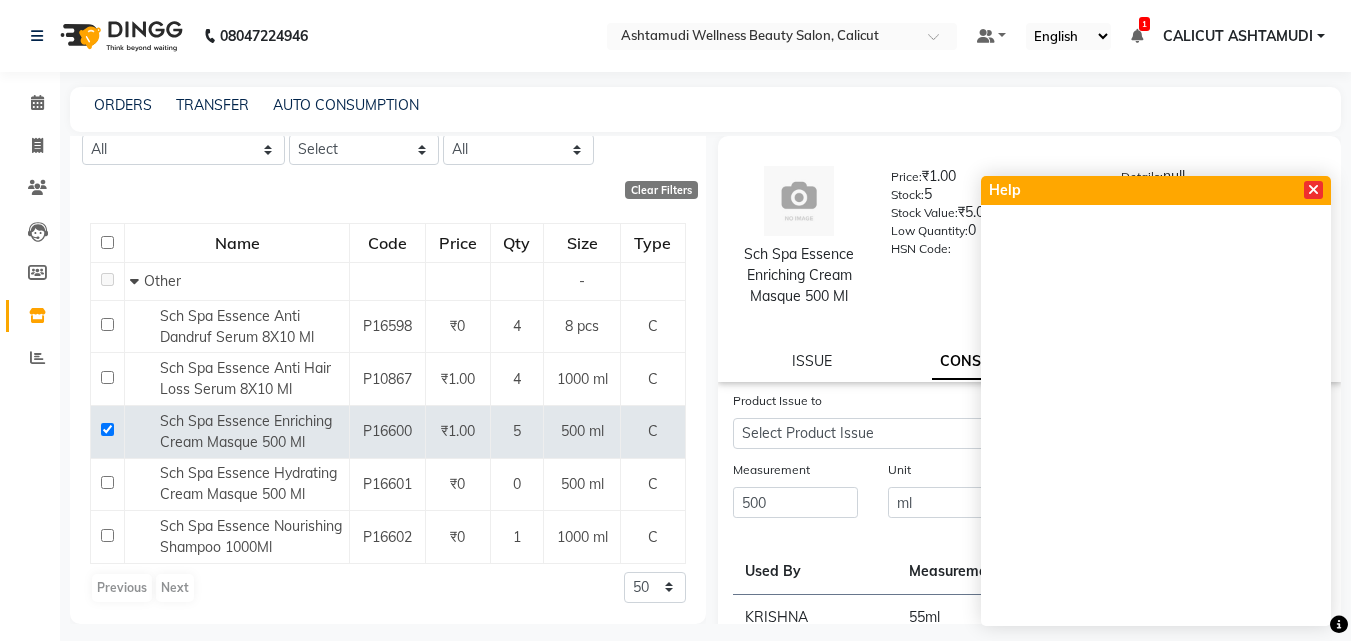 click at bounding box center [1313, 190] 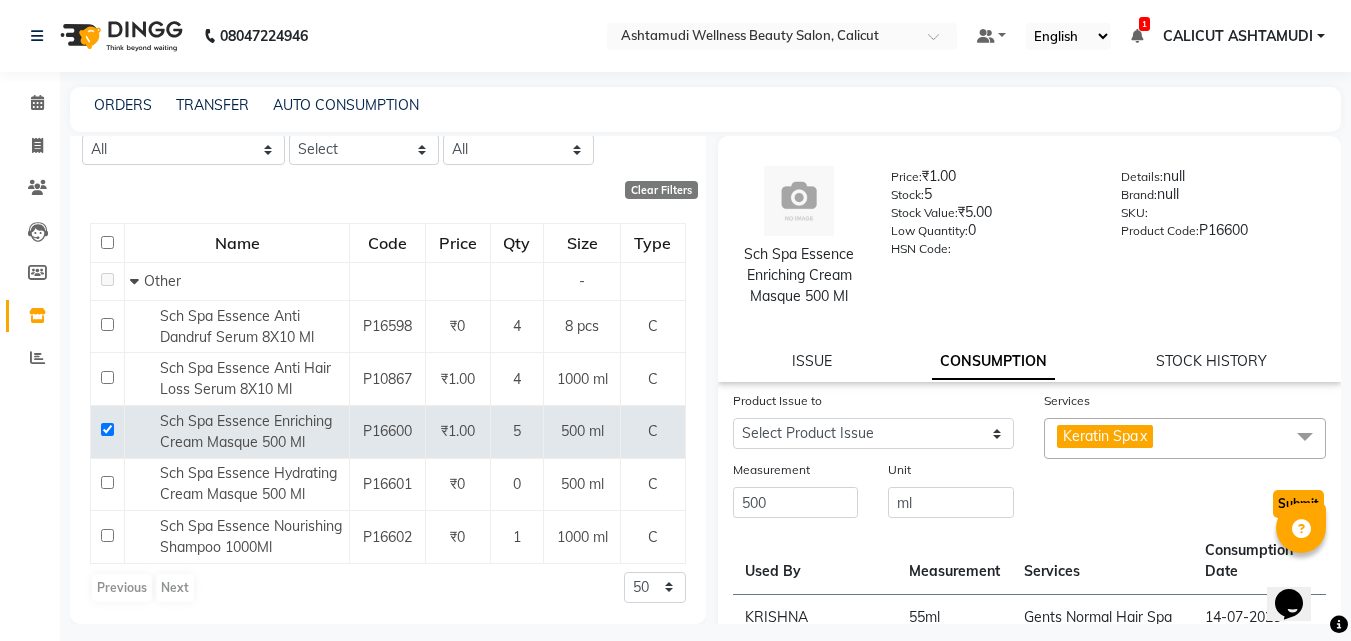 click on "Submit" 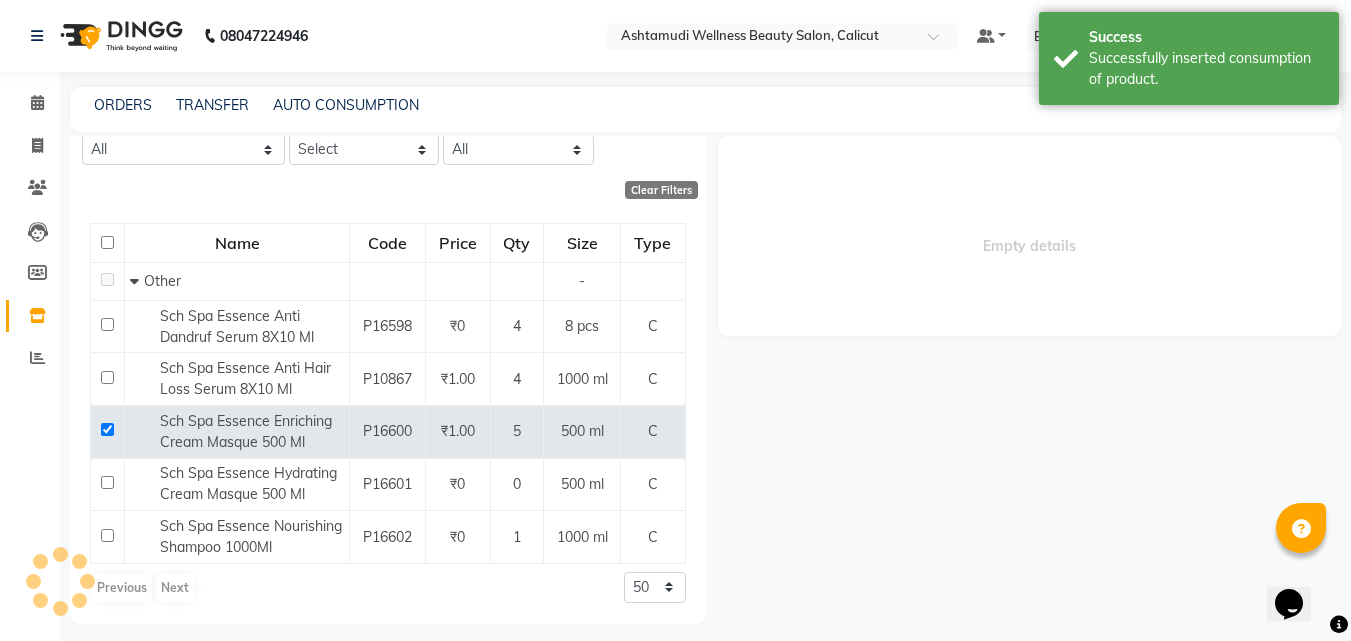 scroll, scrollTop: 0, scrollLeft: 0, axis: both 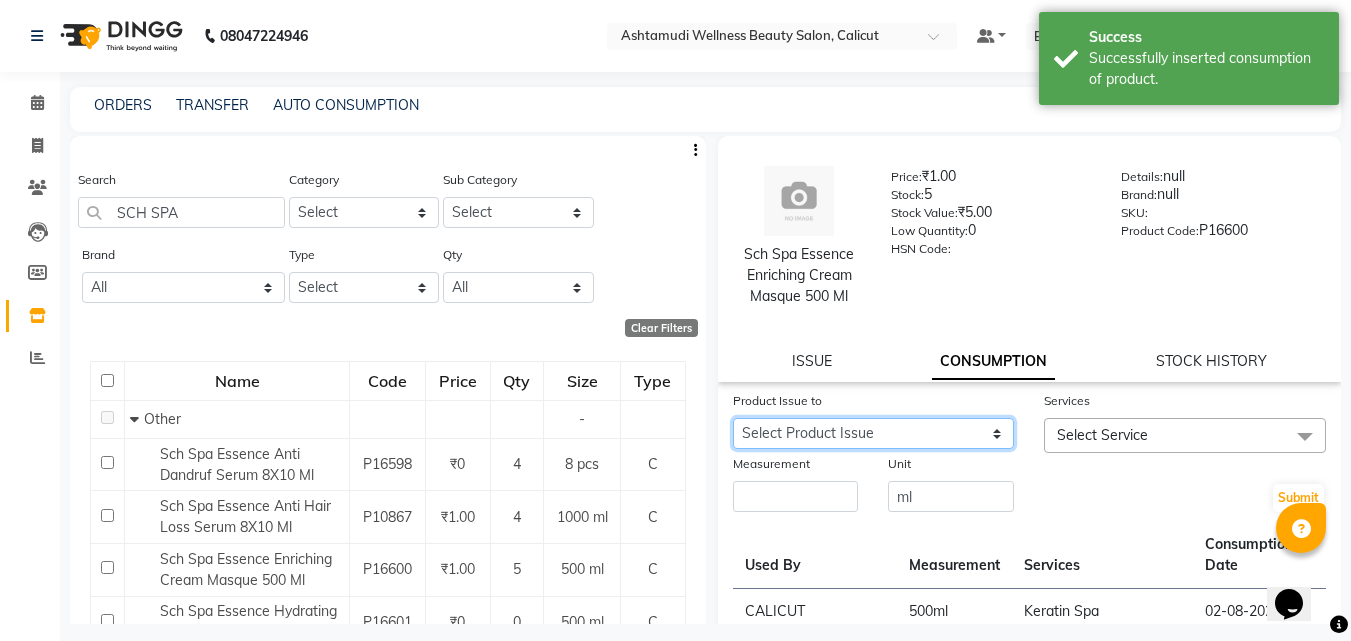 drag, startPoint x: 1000, startPoint y: 452, endPoint x: 956, endPoint y: 423, distance: 52.69725 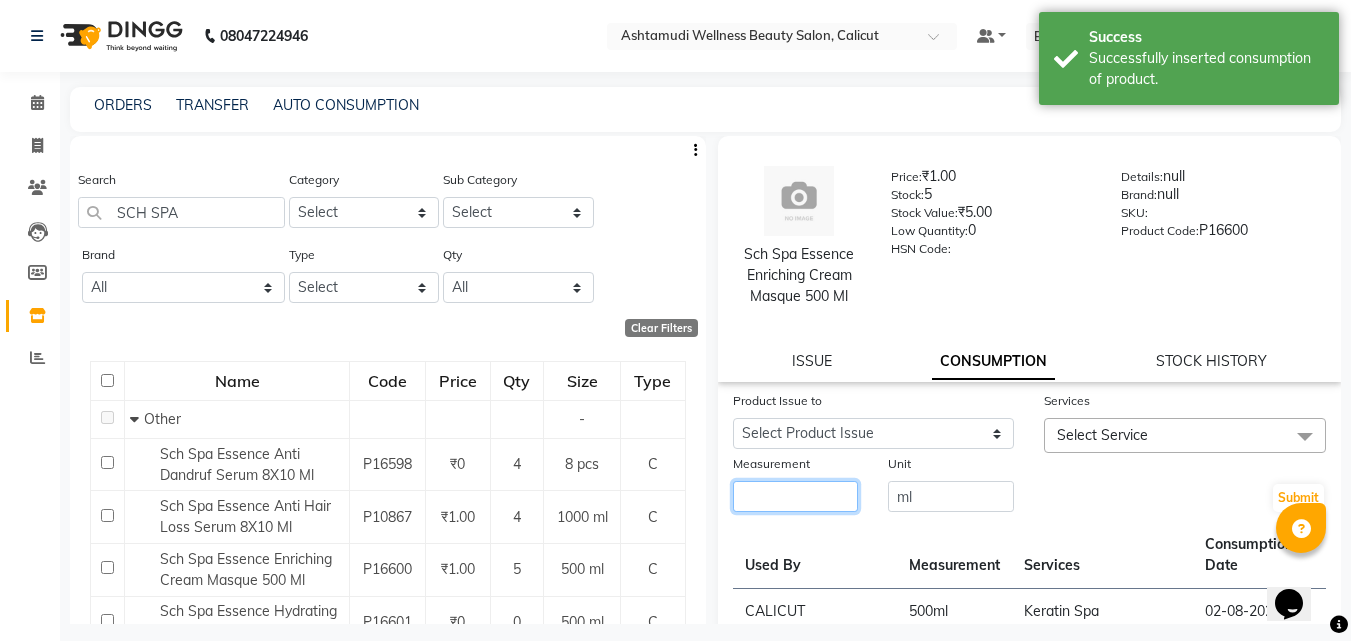 click 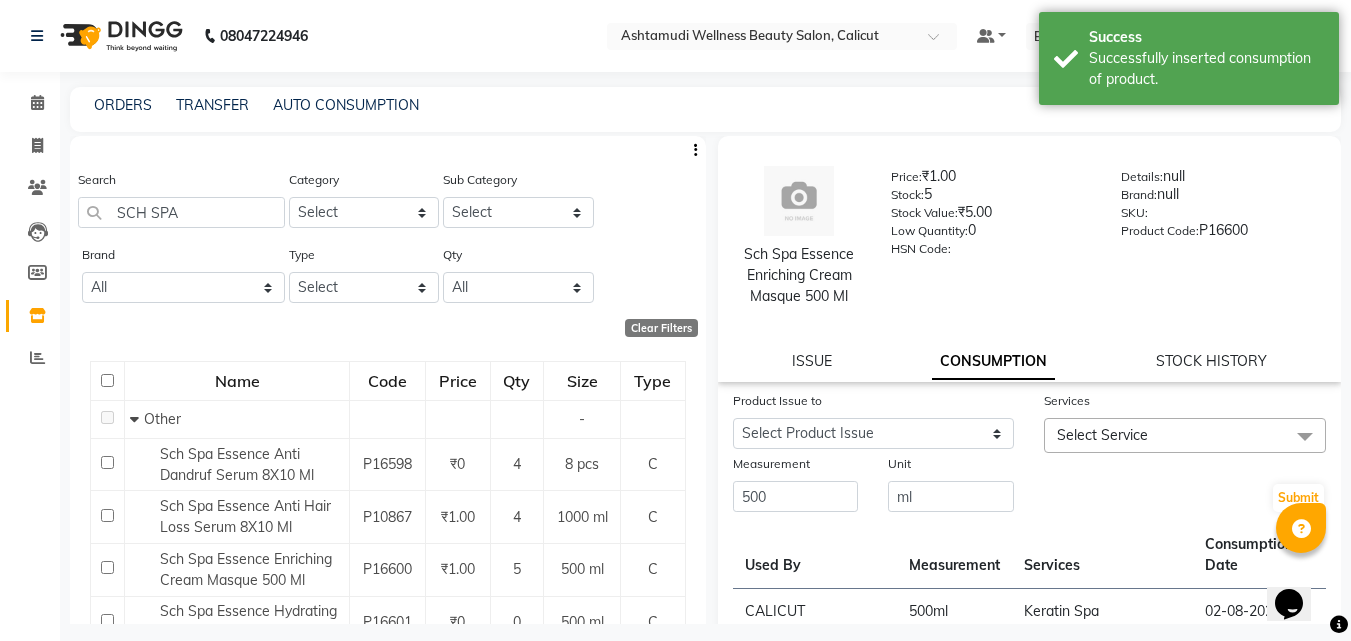 click on "Select Service" 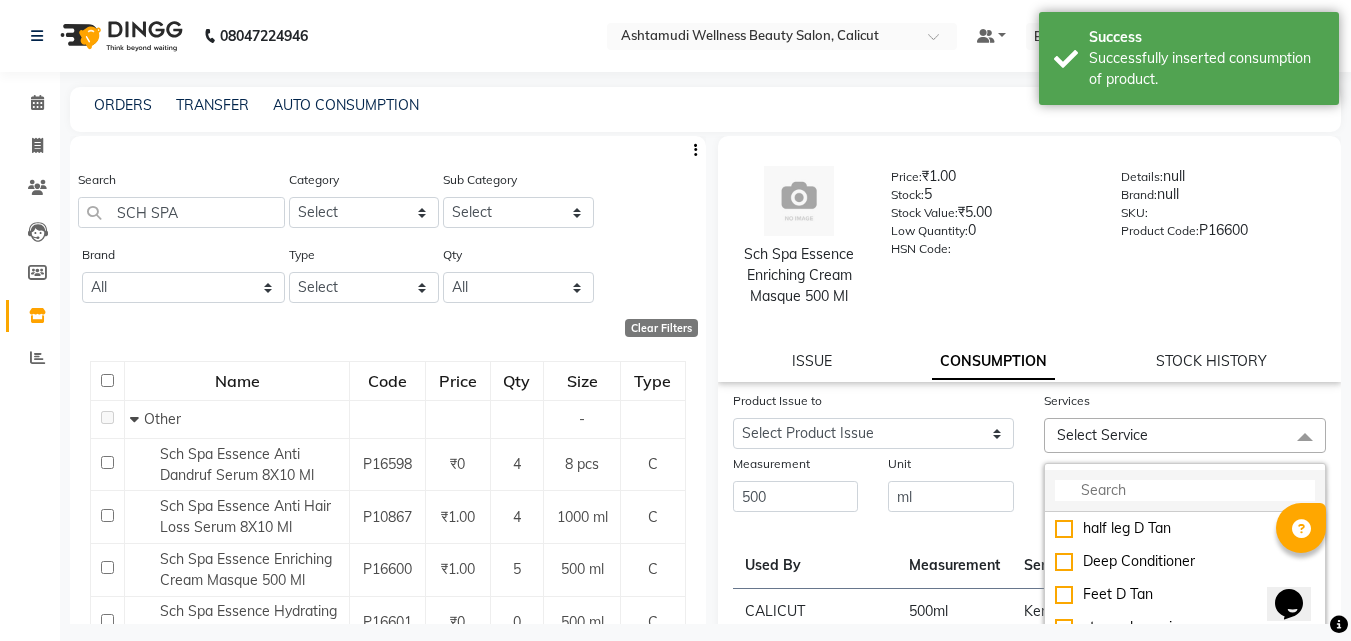 drag, startPoint x: 1082, startPoint y: 503, endPoint x: 1081, endPoint y: 491, distance: 12.0415945 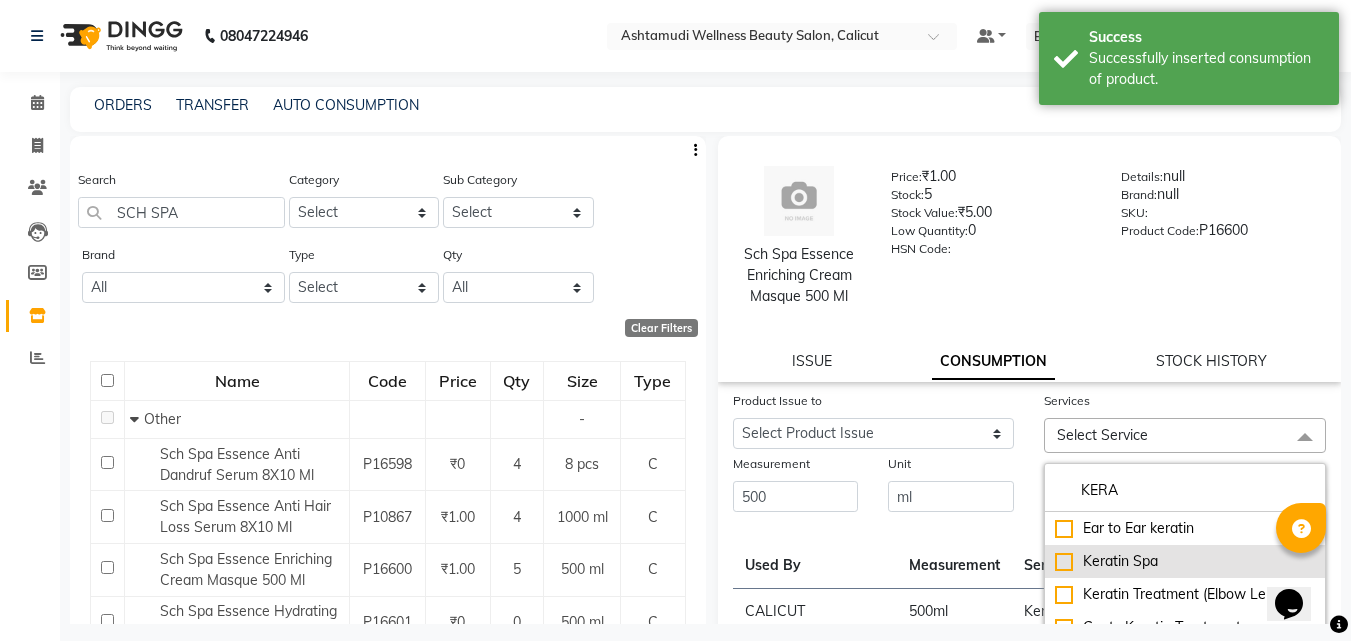 click on "Keratin Spa" 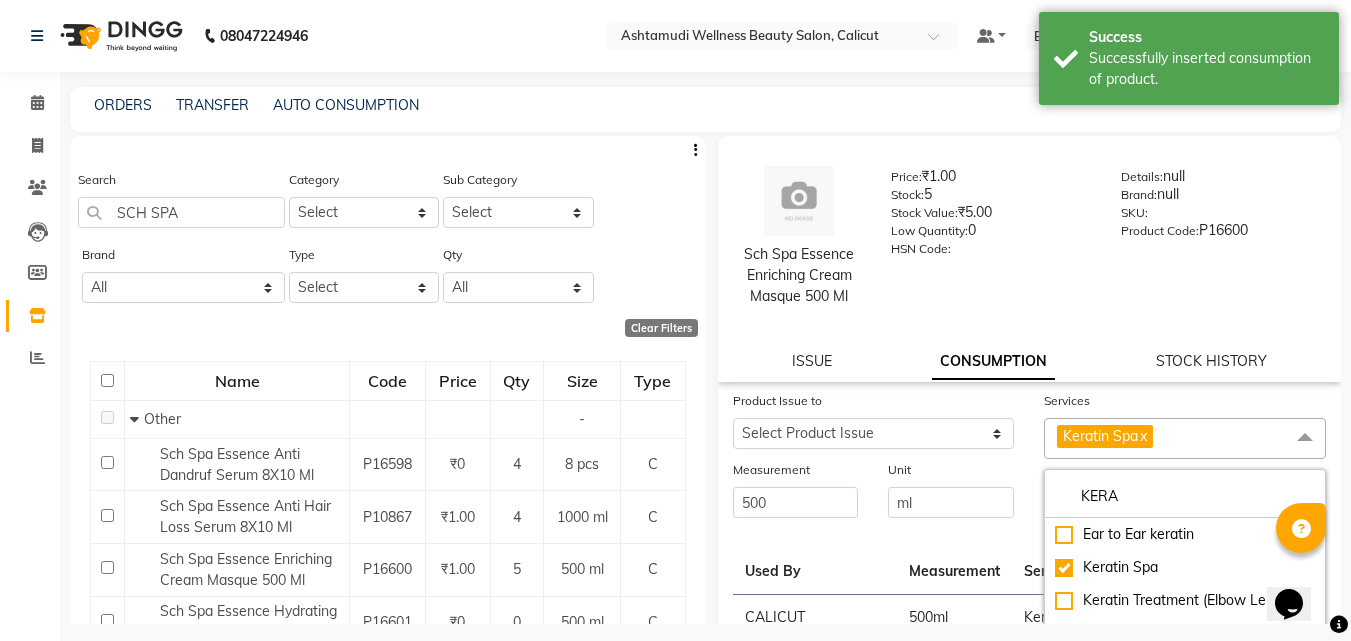 click on "Unit" 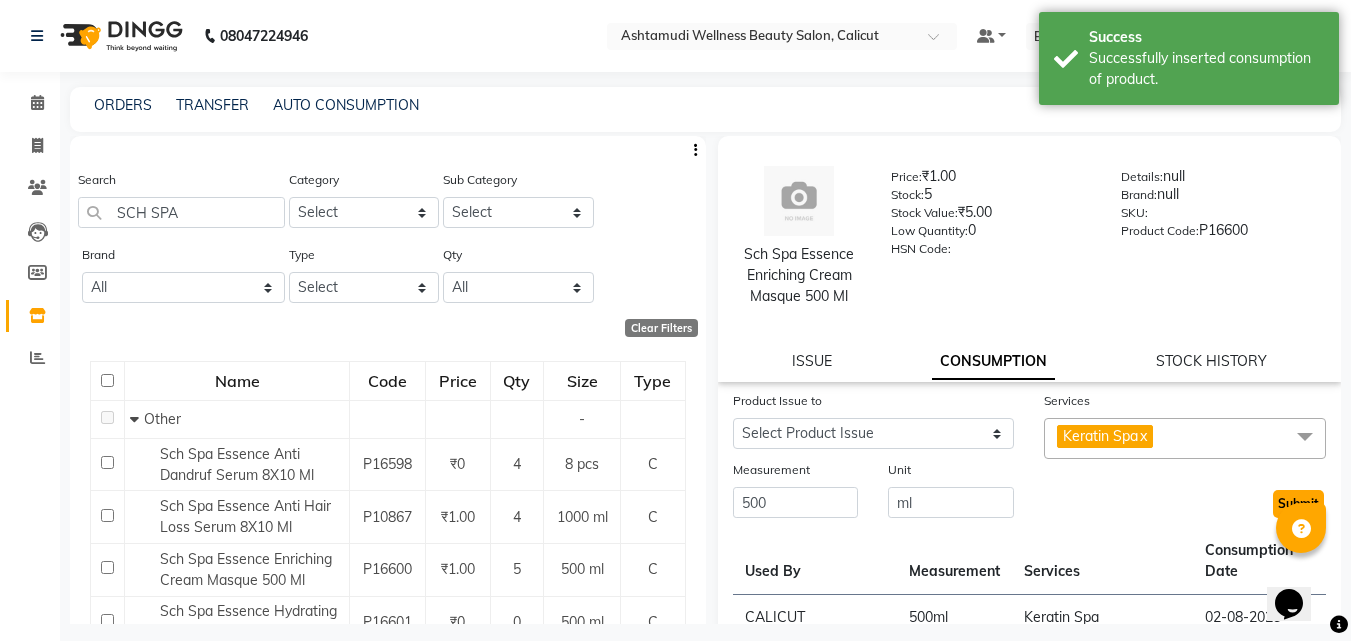 click on "Submit" 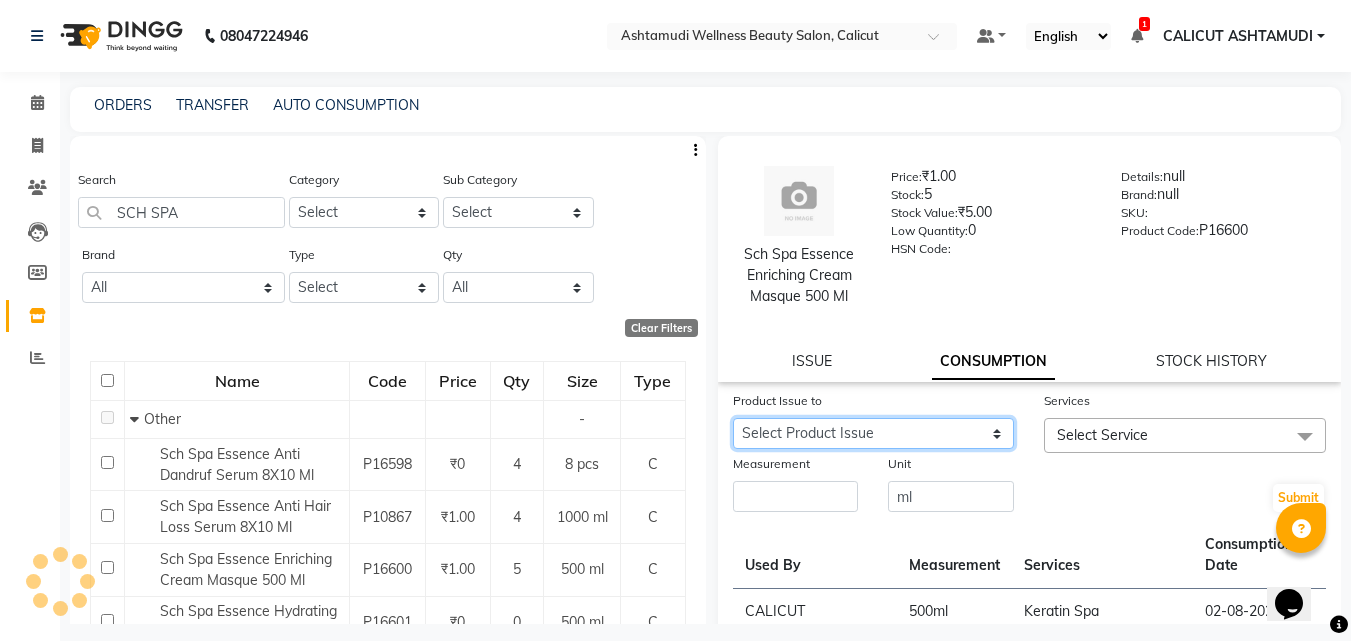 click on "Select Product Issue 2025-08-02, Issued to: [ORGANIZATION], Balance: 500 2025-07-28, Issued to: [ORGANIZATION], Balance: 500 2025-07-27, Issued to: [ORGANIZATION], Balance: 500 2025-07-13, Issued to: [ORGANIZATION], Balance: 200" 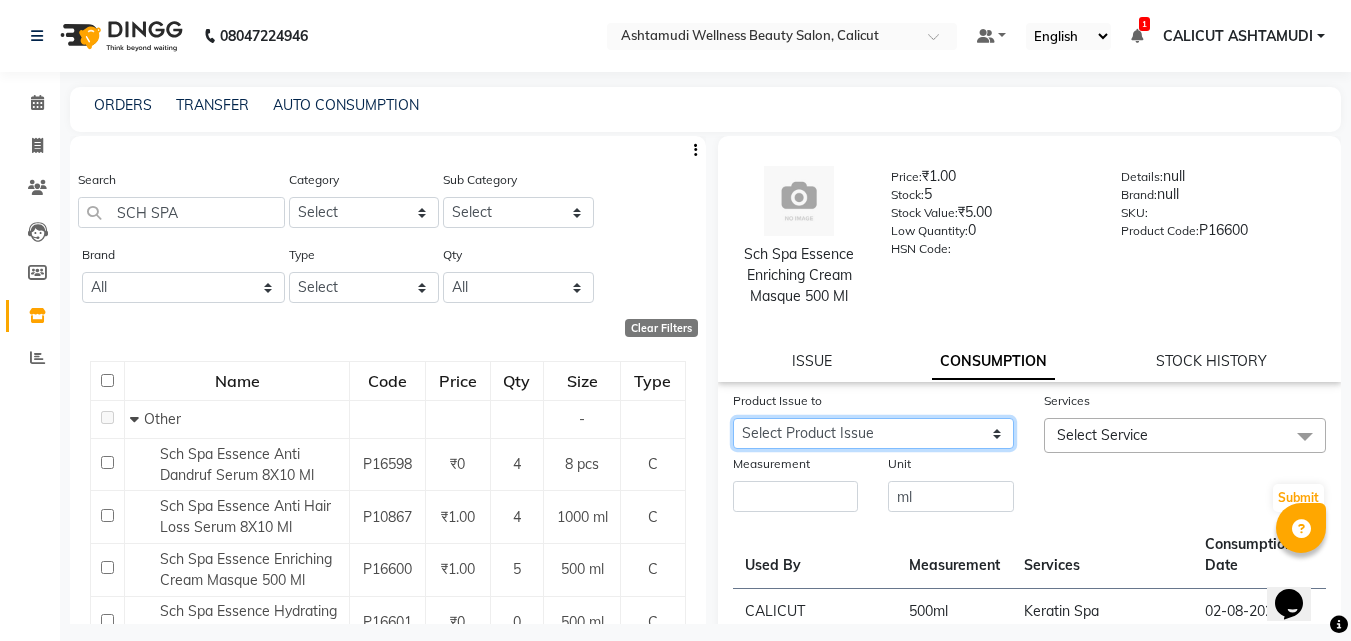 click on "Select Product Issue 2025-08-02, Issued to: [ORGANIZATION], Balance: 500 2025-07-28, Issued to: [ORGANIZATION], Balance: 500 2025-07-27, Issued to: [ORGANIZATION], Balance: 500 2025-07-13, Issued to: [ORGANIZATION], Balance: 200" 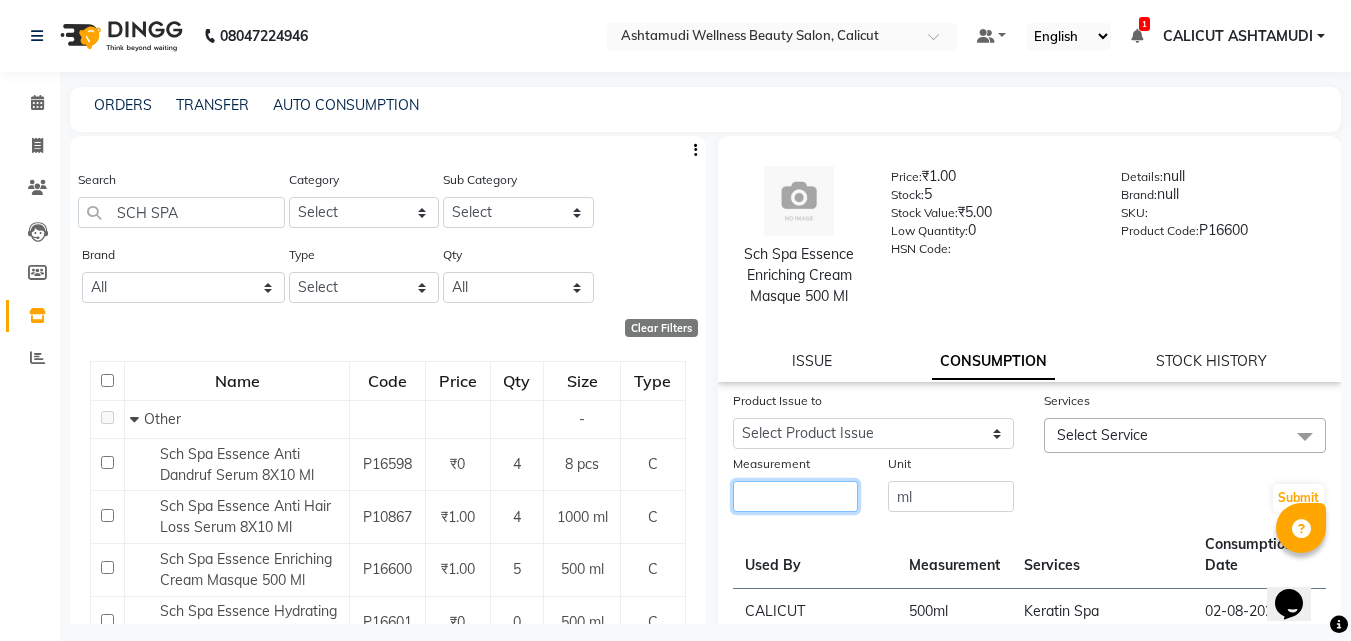click 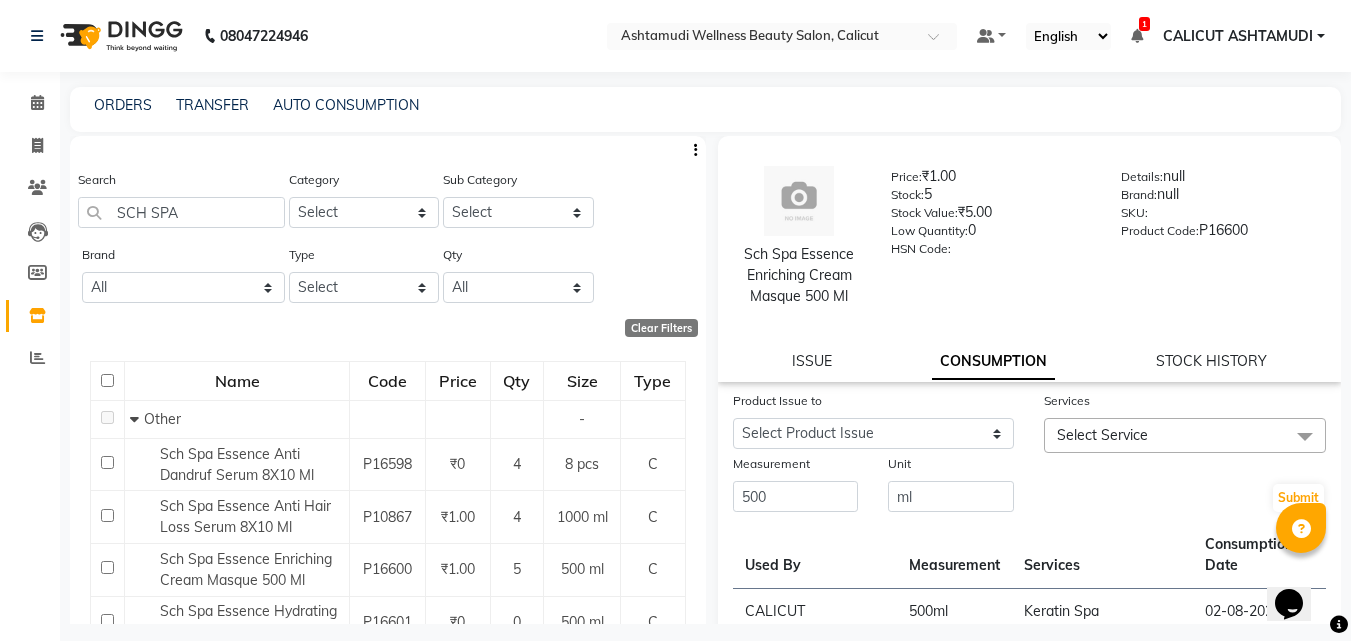 click on "Select Service" 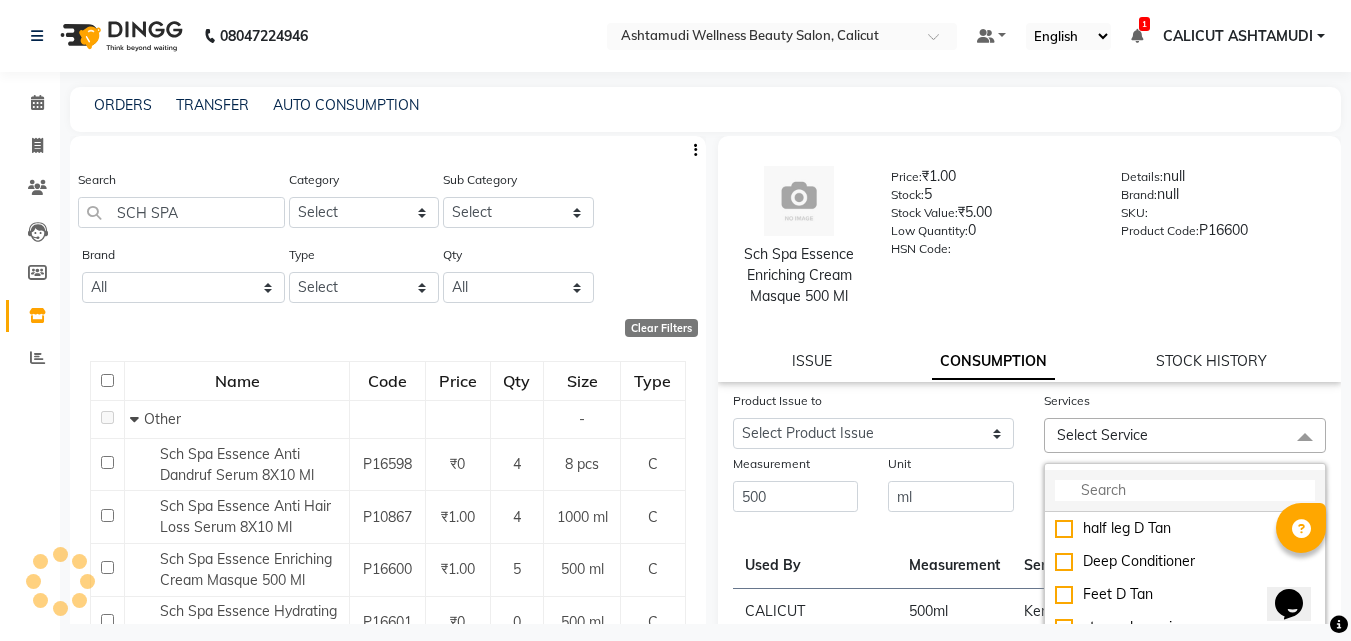 click 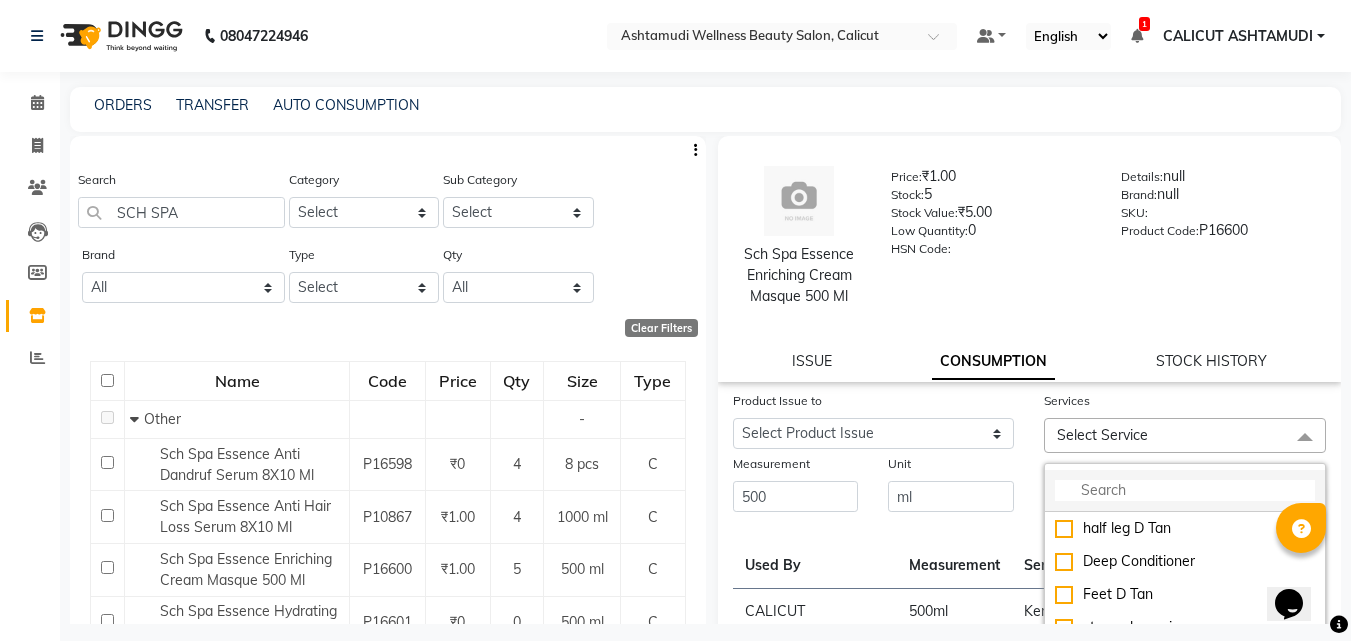 click 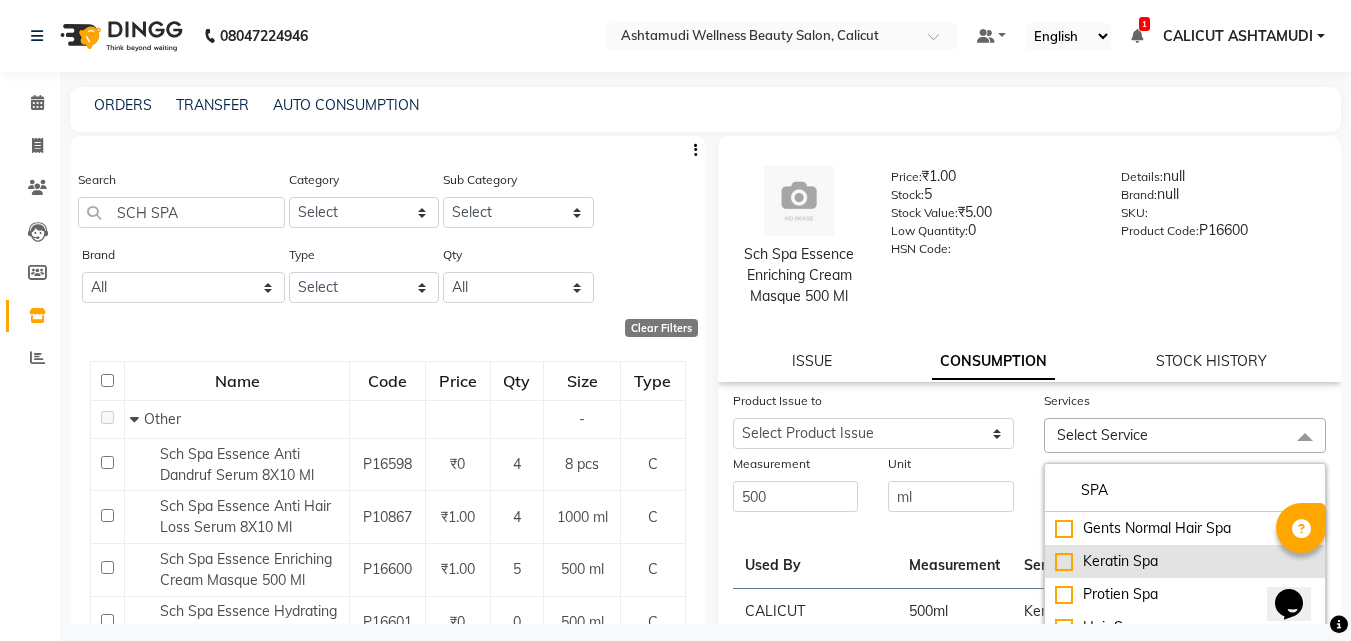 scroll, scrollTop: 55, scrollLeft: 0, axis: vertical 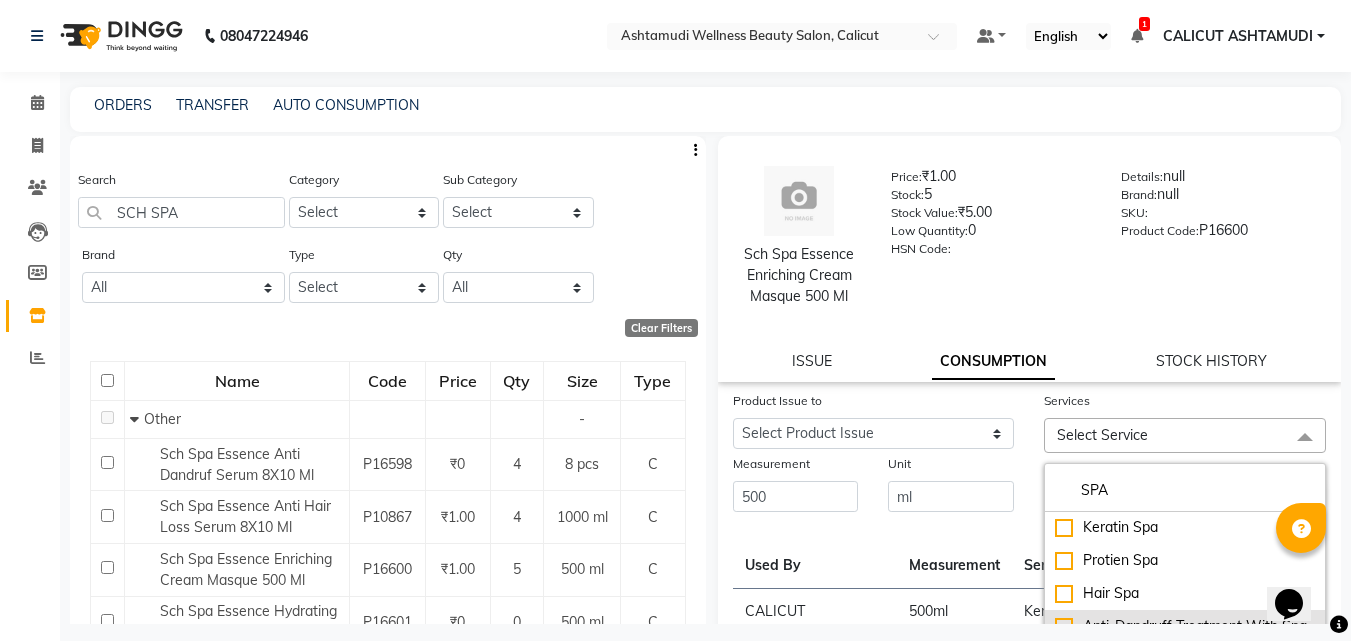 click on "Anti-Dandruff Treatment With Spa" 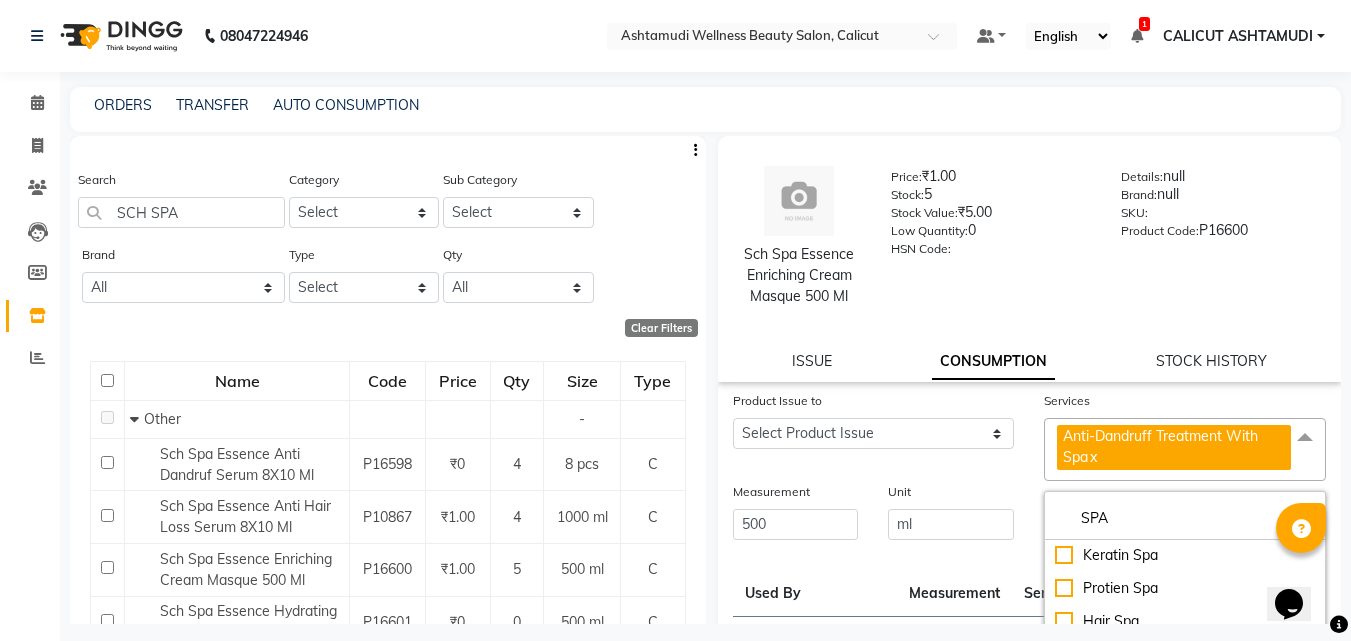 click on "Product Issue to Select Product Issue 2025-08-02, Issued to: [CITY] [CITY], Balance: 500 2025-07-28, Issued to: [CITY] [CITY], Balance: 500 2025-07-27, Issued to: [CITY] [CITY], Balance: 500 2025-07-13, Issued to: [CITY] [CITY], Balance: 200" 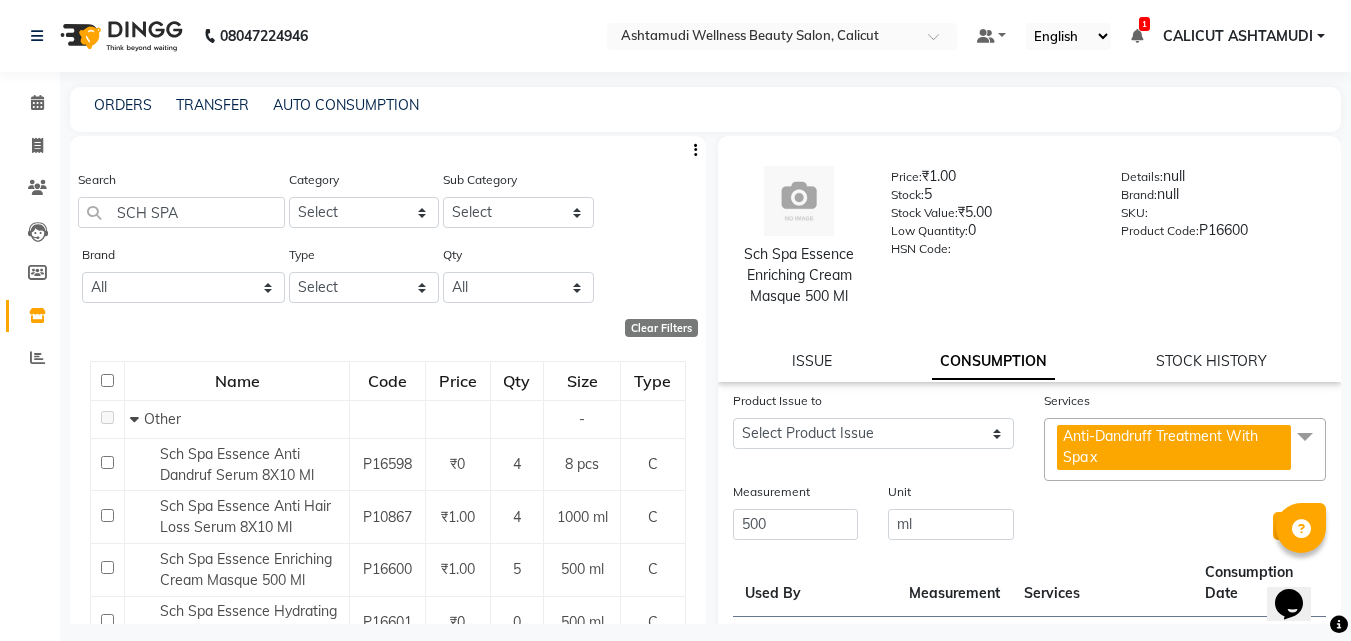 click on "Submit" 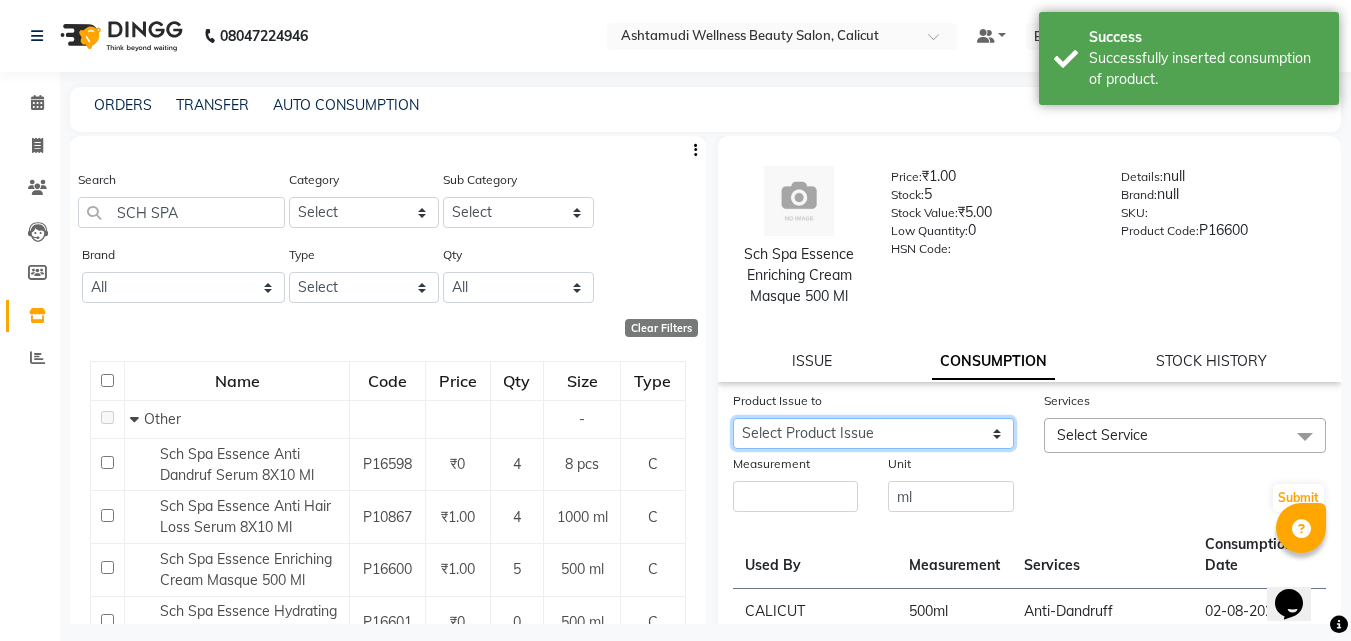click on "Select Product Issue 2025-08-02, Issued to: [ORGANIZATION], Balance: 500 2025-07-28, Issued to: [ORGANIZATION], Balance: 500 2025-07-13, Issued to: [ORGANIZATION], Balance: 200" 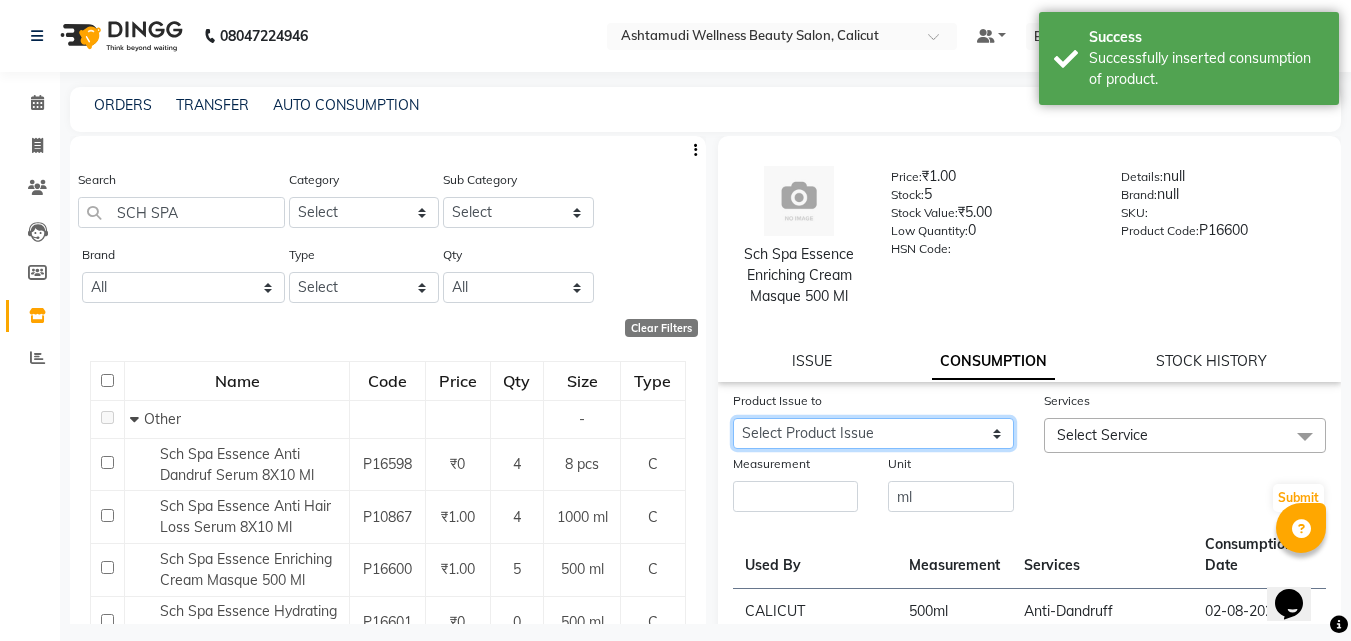 click on "Select Product Issue 2025-08-02, Issued to: [ORGANIZATION], Balance: 500 2025-07-28, Issued to: [ORGANIZATION], Balance: 500 2025-07-13, Issued to: [ORGANIZATION], Balance: 200" 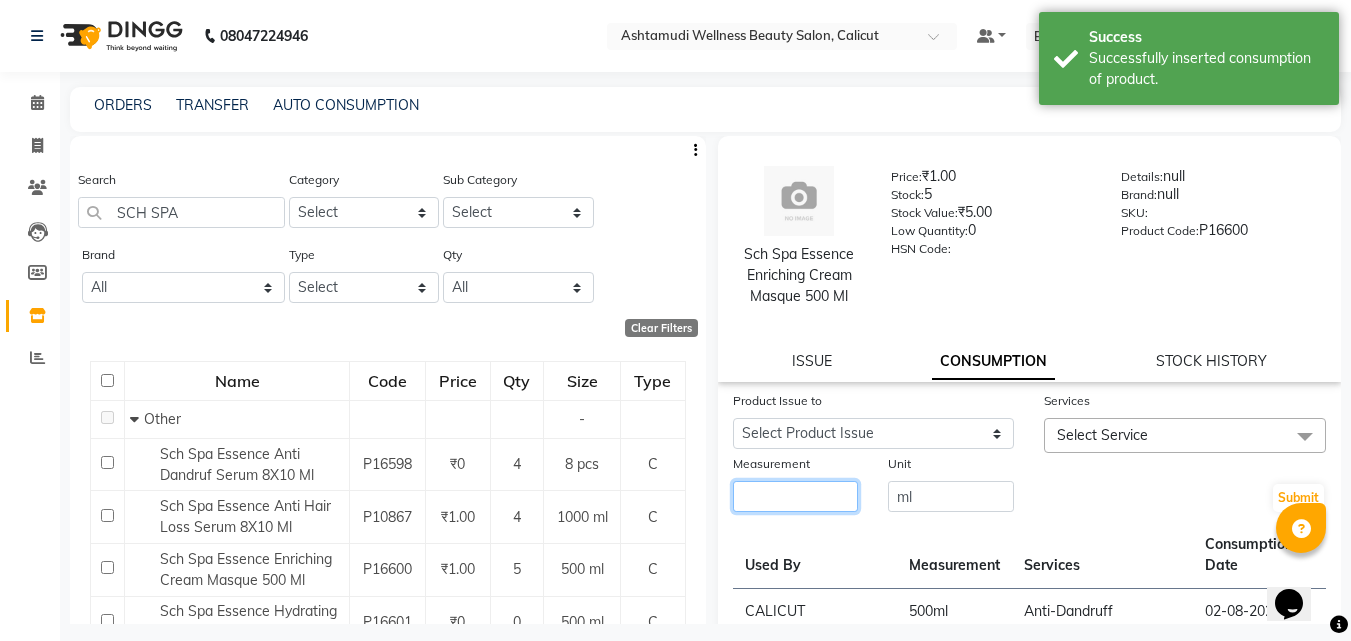 click 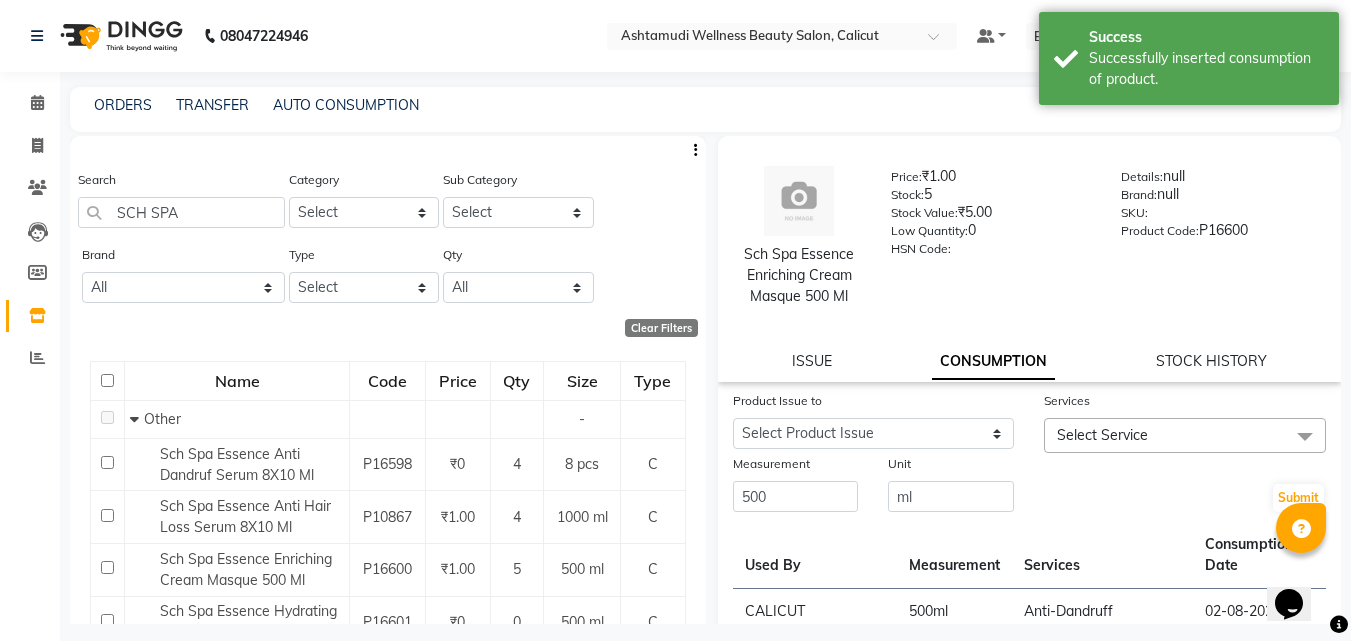 click on "Select Service" 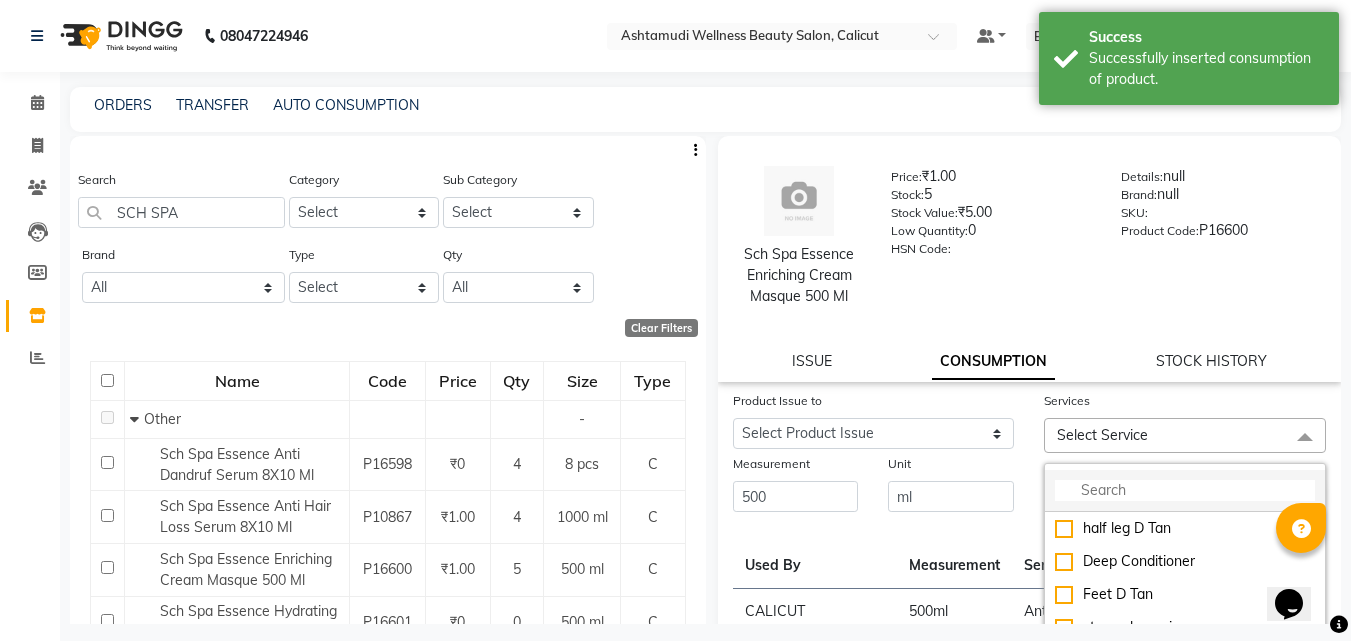 click 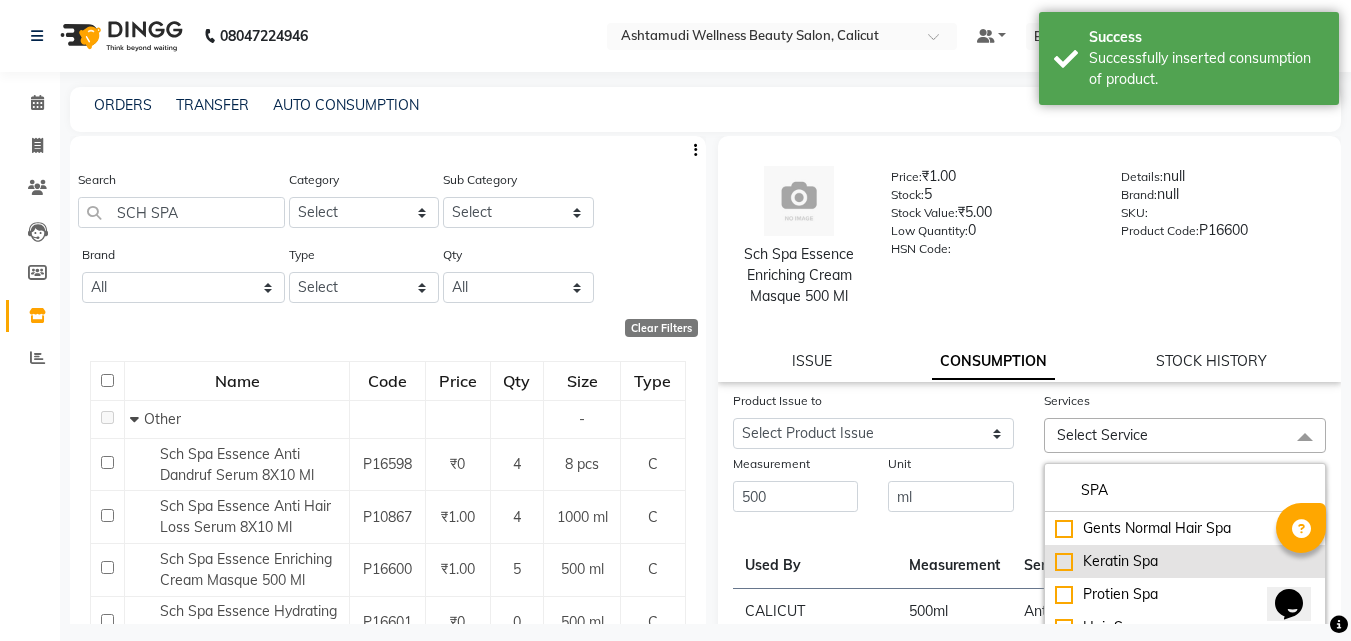 click on "Keratin Spa" 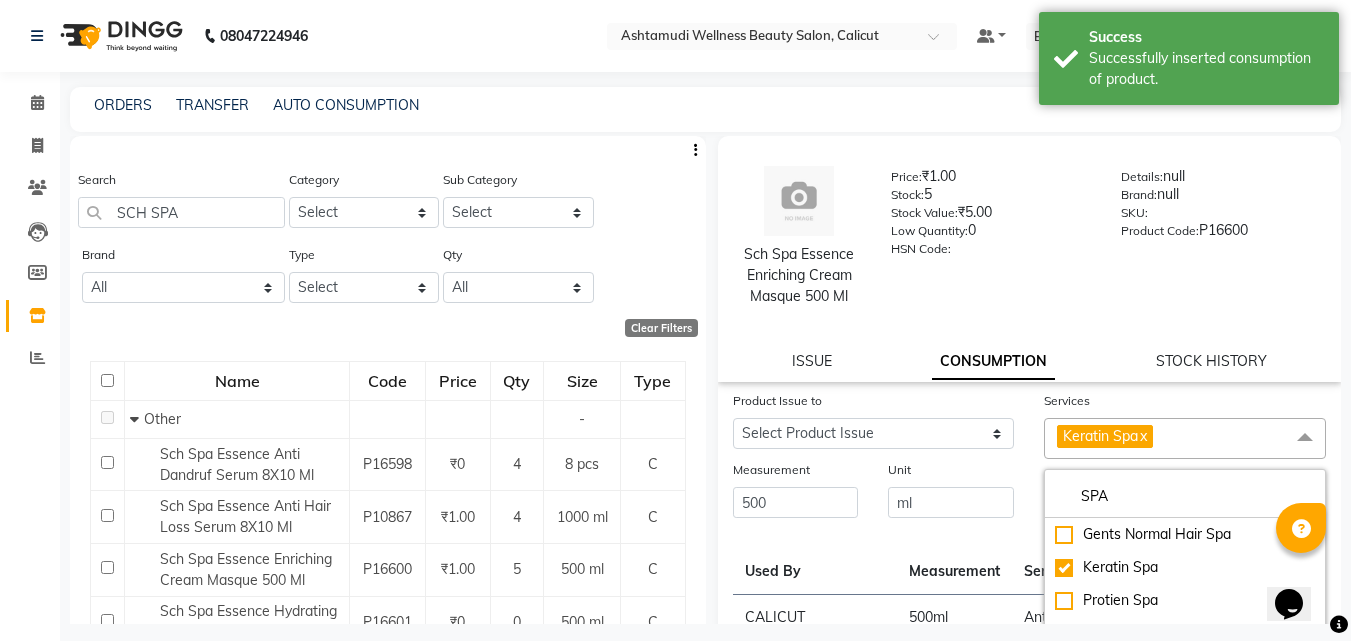 click on "Unit ml" 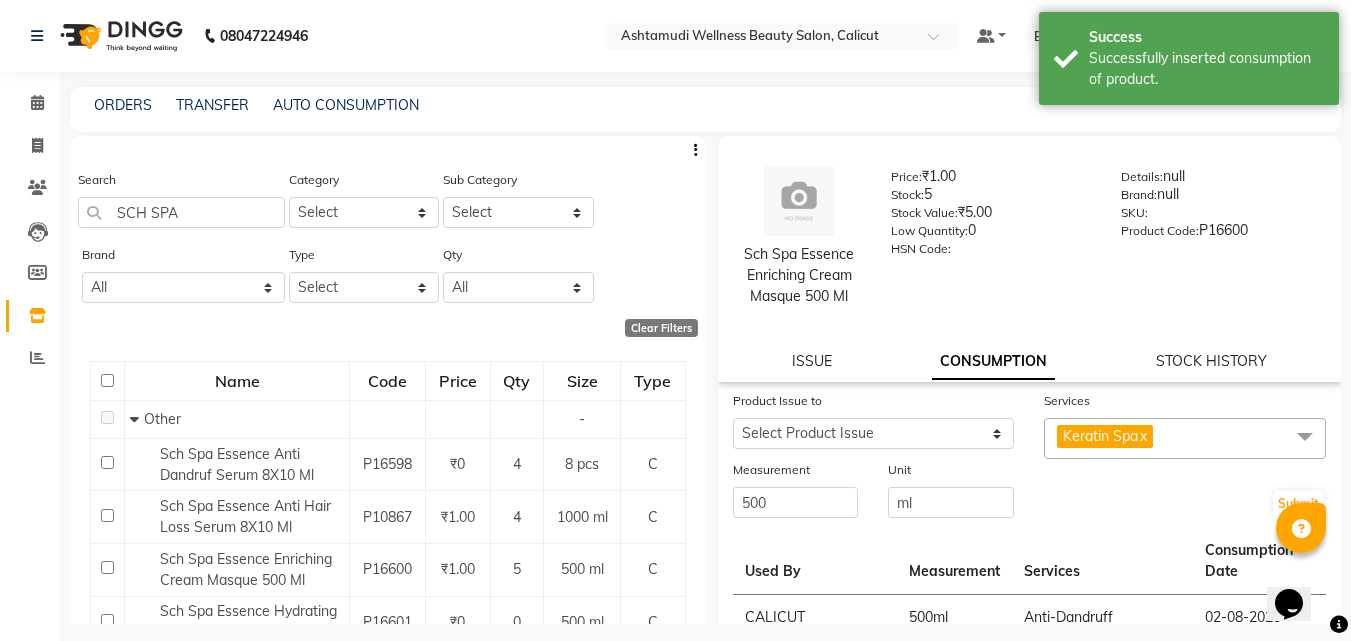 click on "Submit" 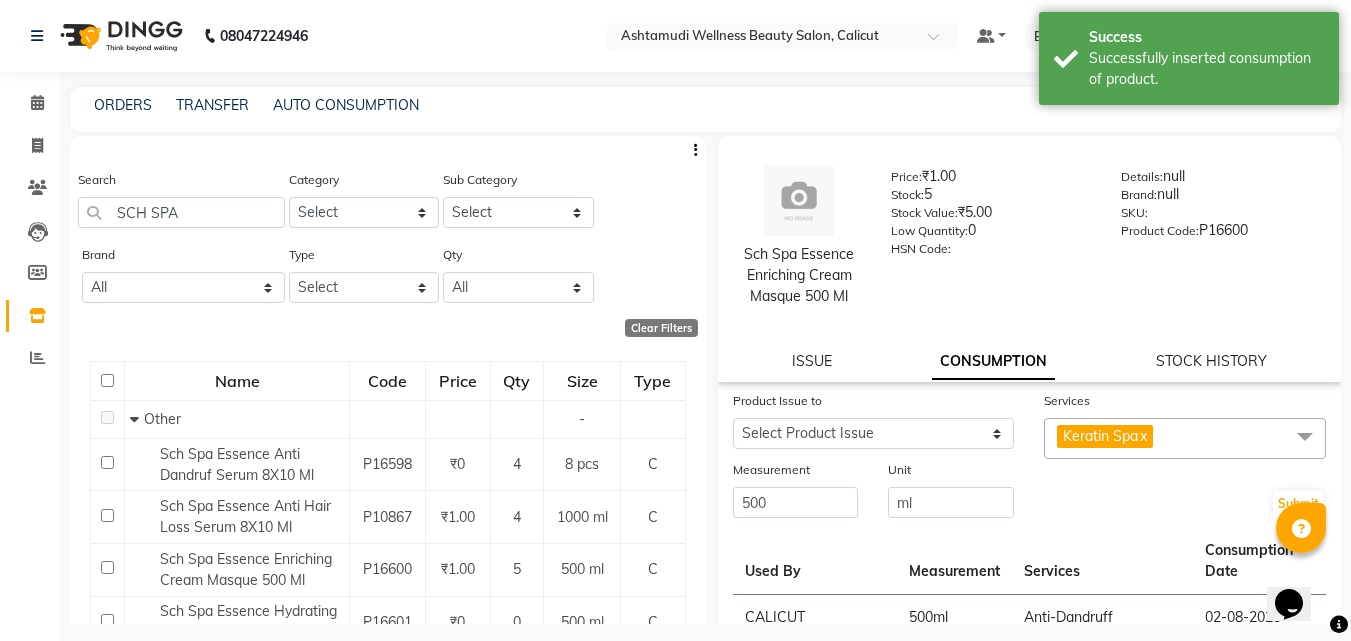 click at bounding box center [1301, 528] 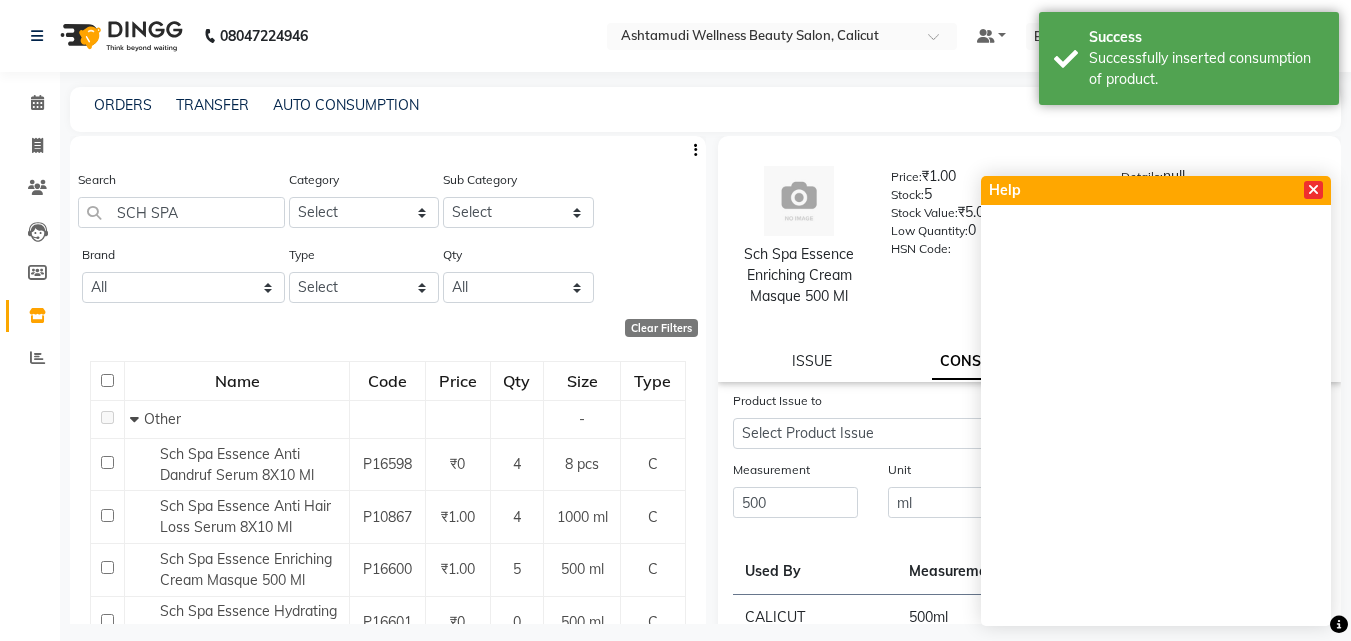 click at bounding box center (1313, 190) 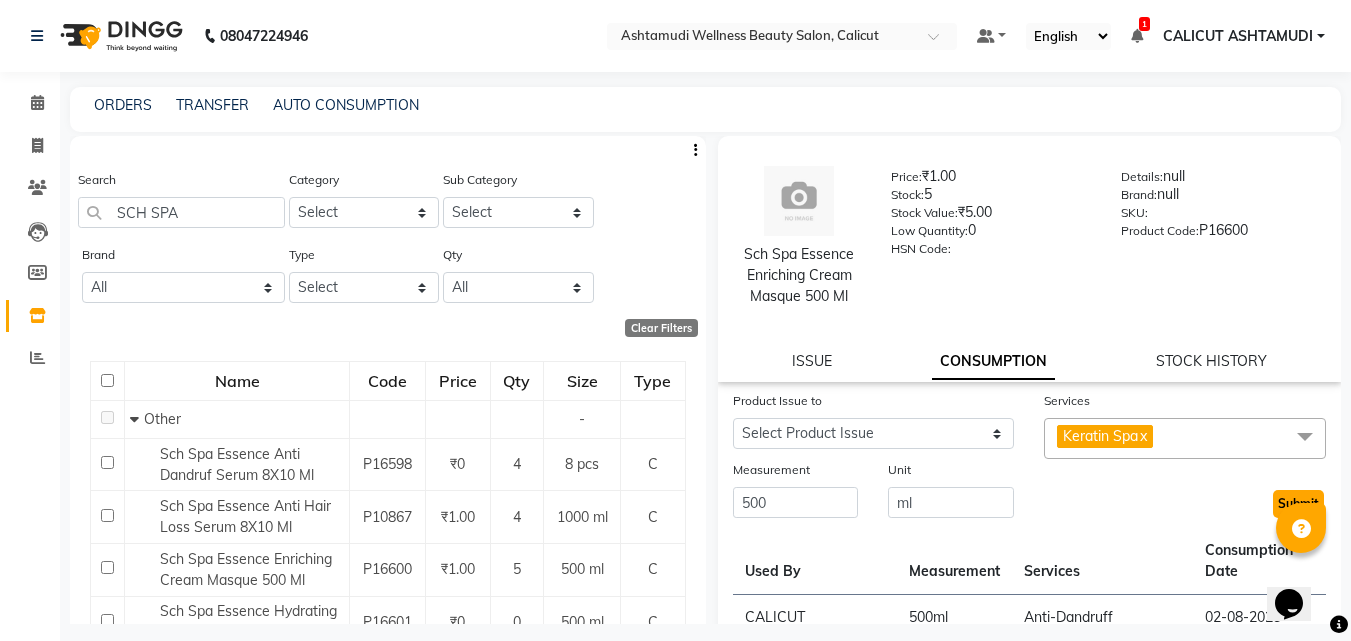 click on "Submit" 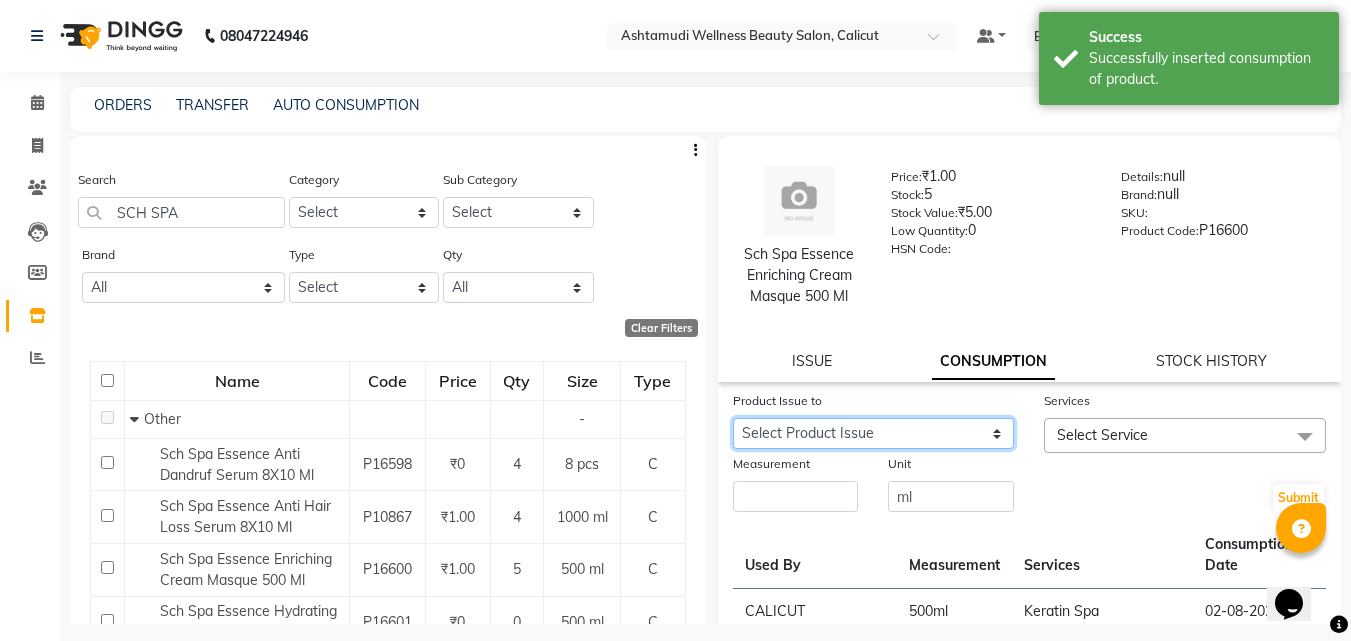 click on "Select Product Issue 2025-08-02, Issued to: [ORGANIZATION], Balance: 500 2025-07-13, Issued to: [ORGANIZATION], Balance: 200" 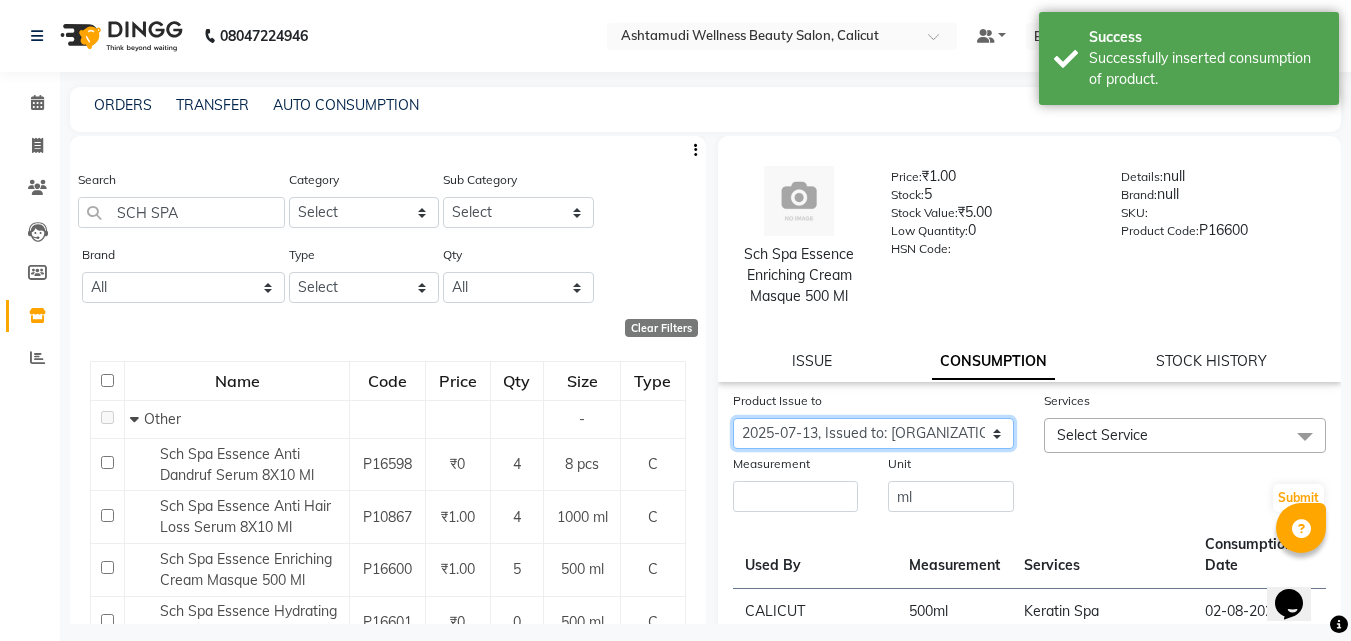 click on "Select Product Issue 2025-08-02, Issued to: [ORGANIZATION], Balance: 500 2025-07-13, Issued to: [ORGANIZATION], Balance: 200" 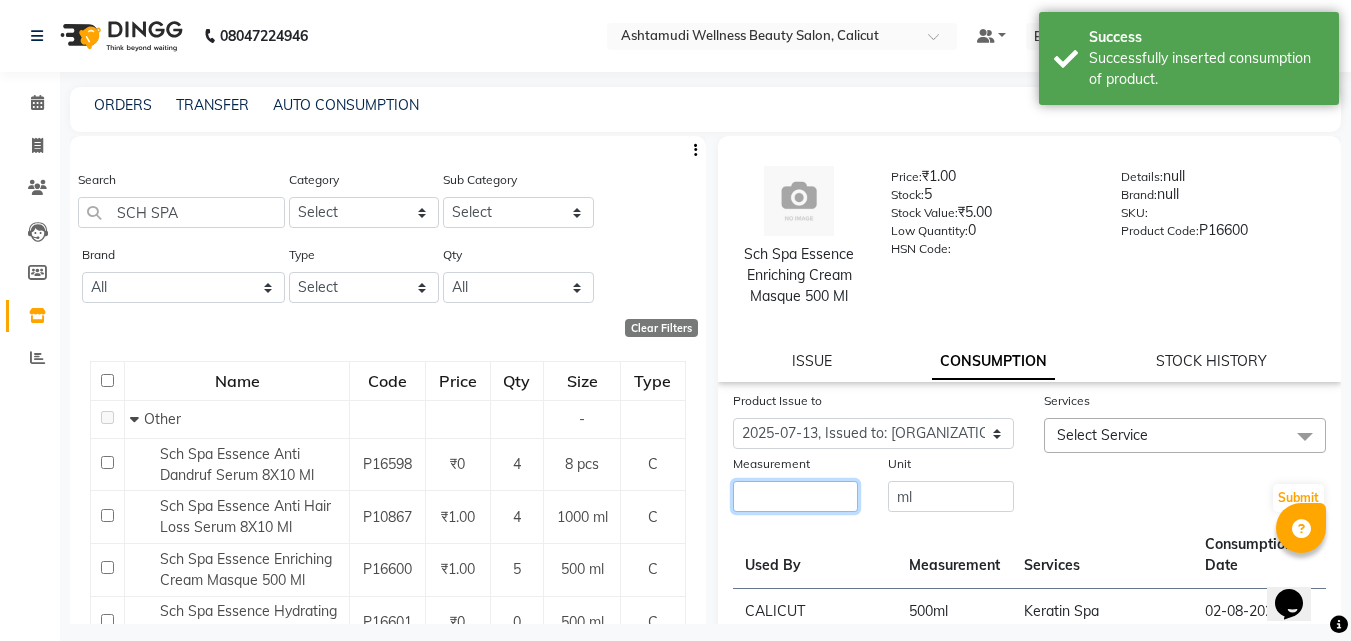 click 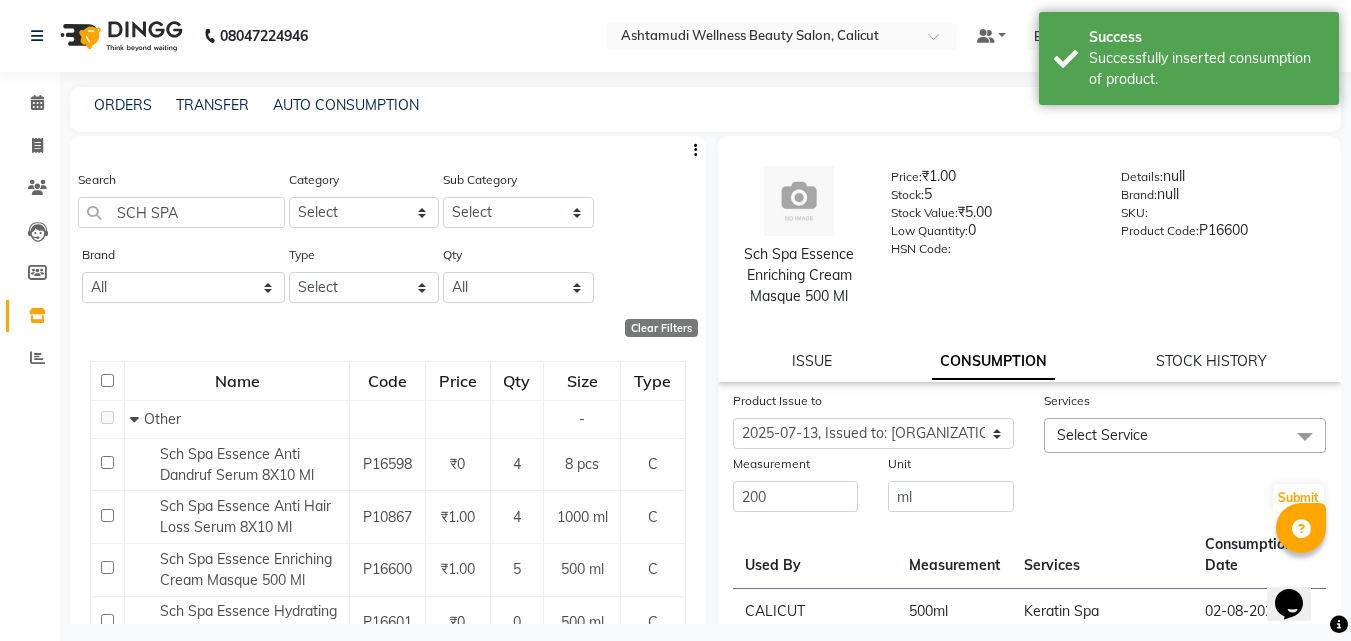 drag, startPoint x: 1097, startPoint y: 437, endPoint x: 1102, endPoint y: 477, distance: 40.311287 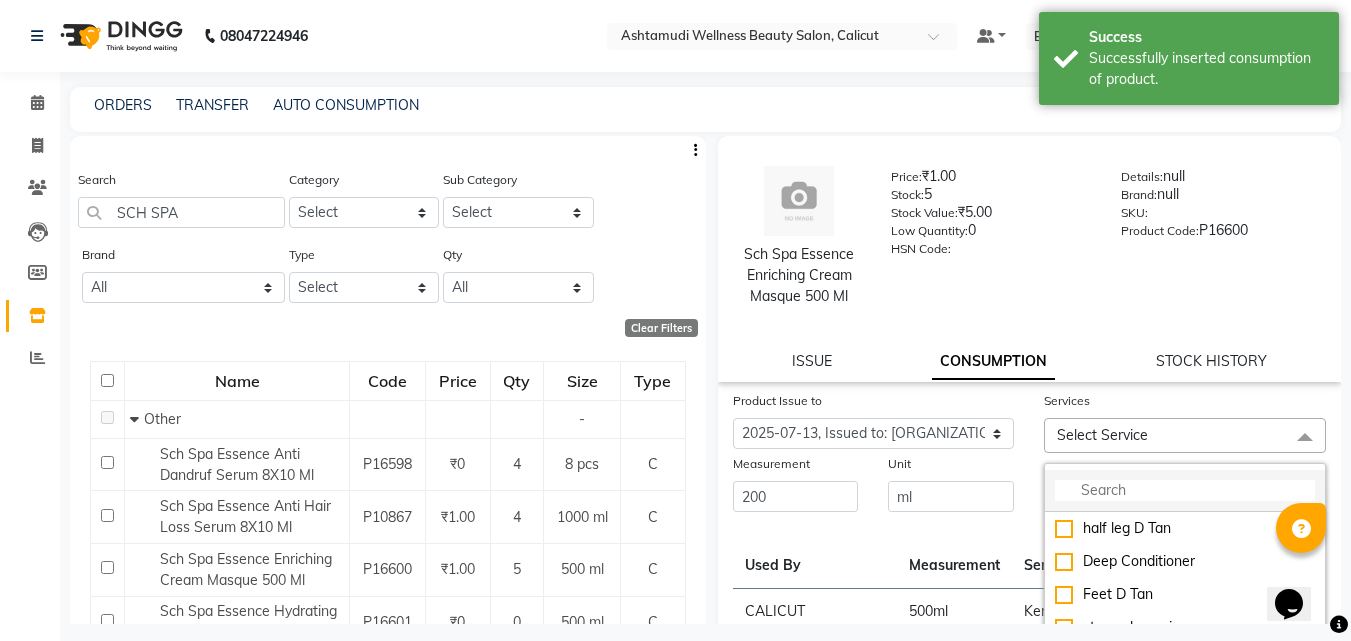 click 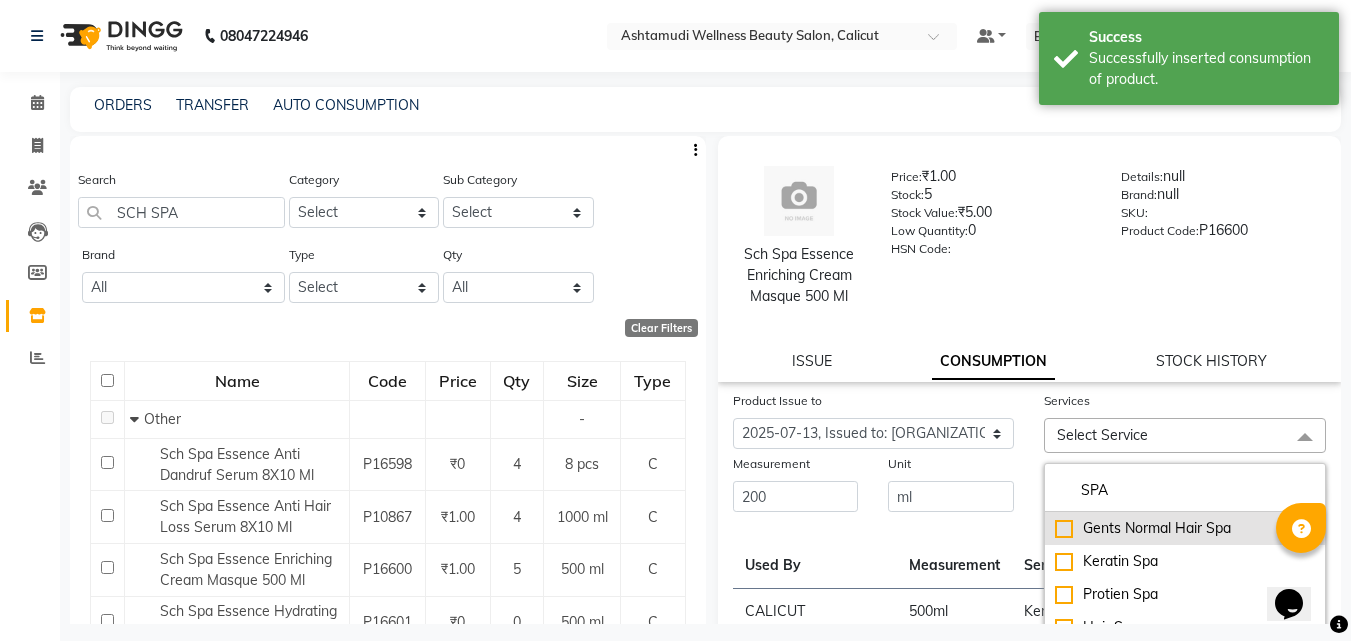 click on "Gents Normal Hair Spa" 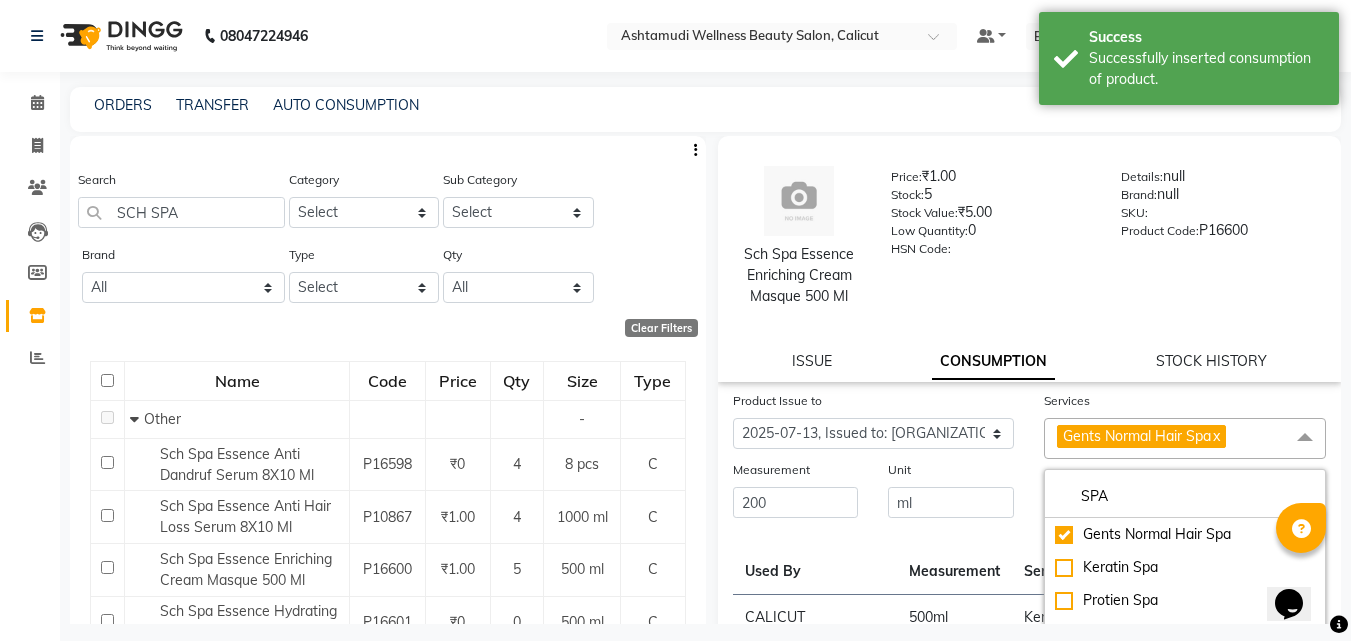 click on "Unit ml" 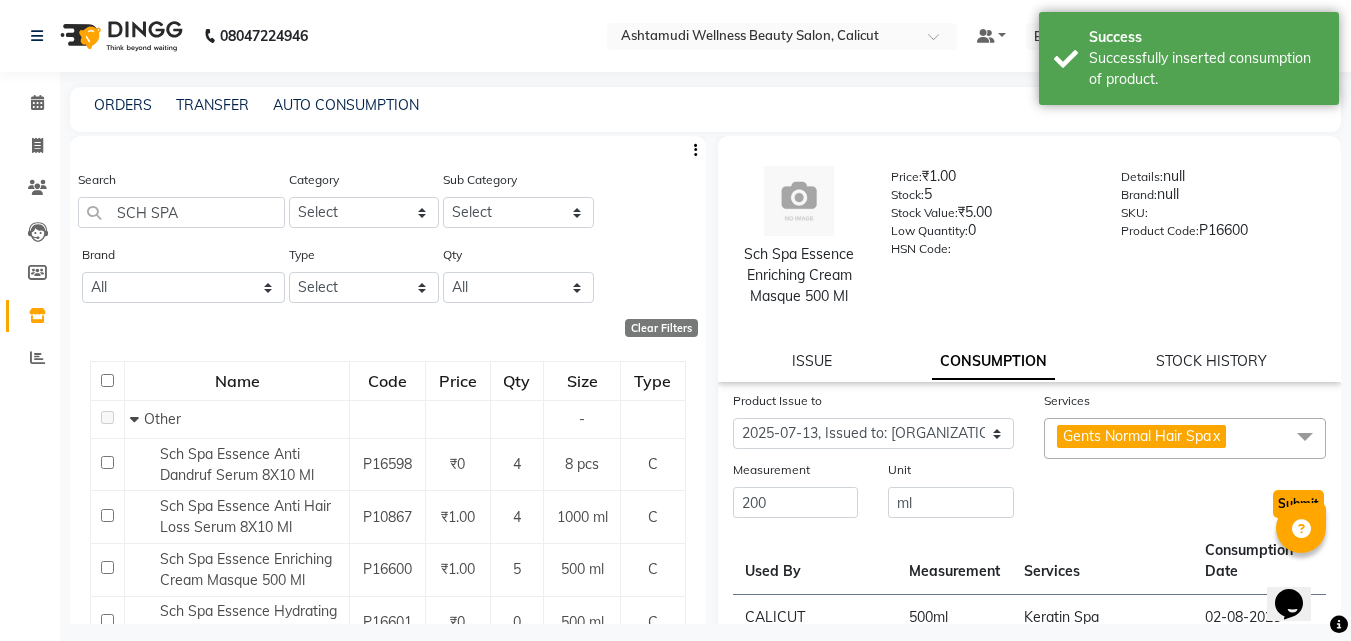 click on "Submit" 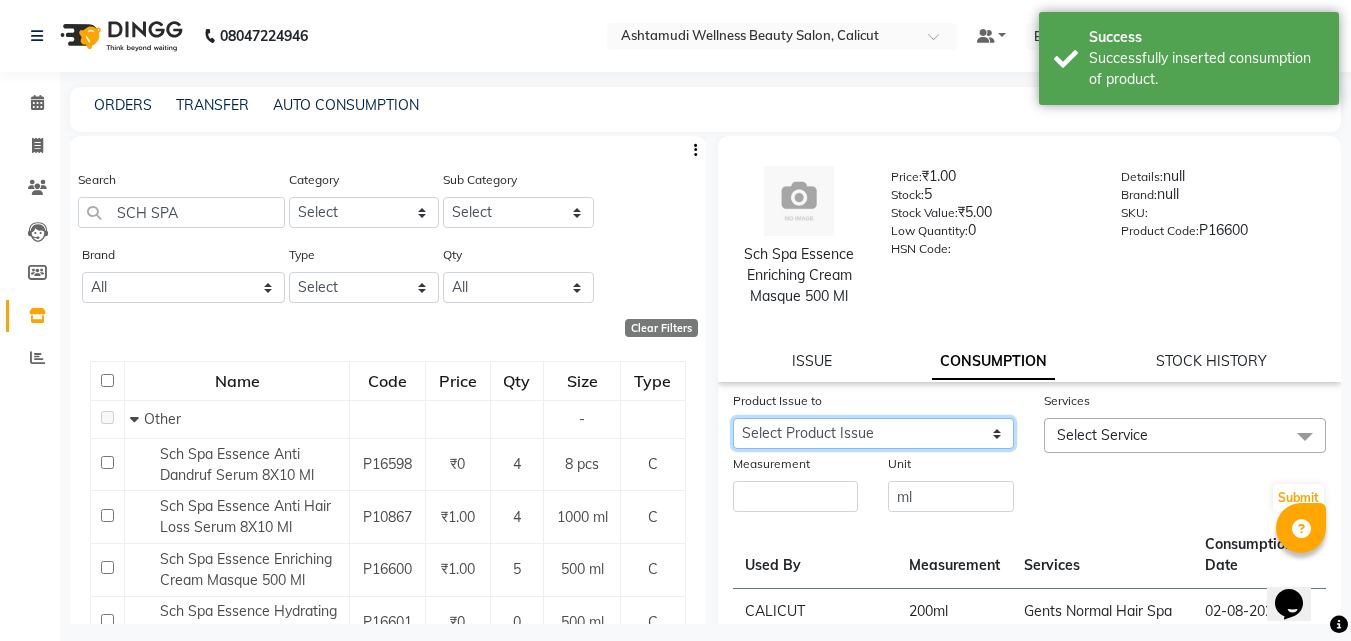 click on "Select Product Issue 2025-08-02, Issued to: [CITY] [CITY], Balance: 500" 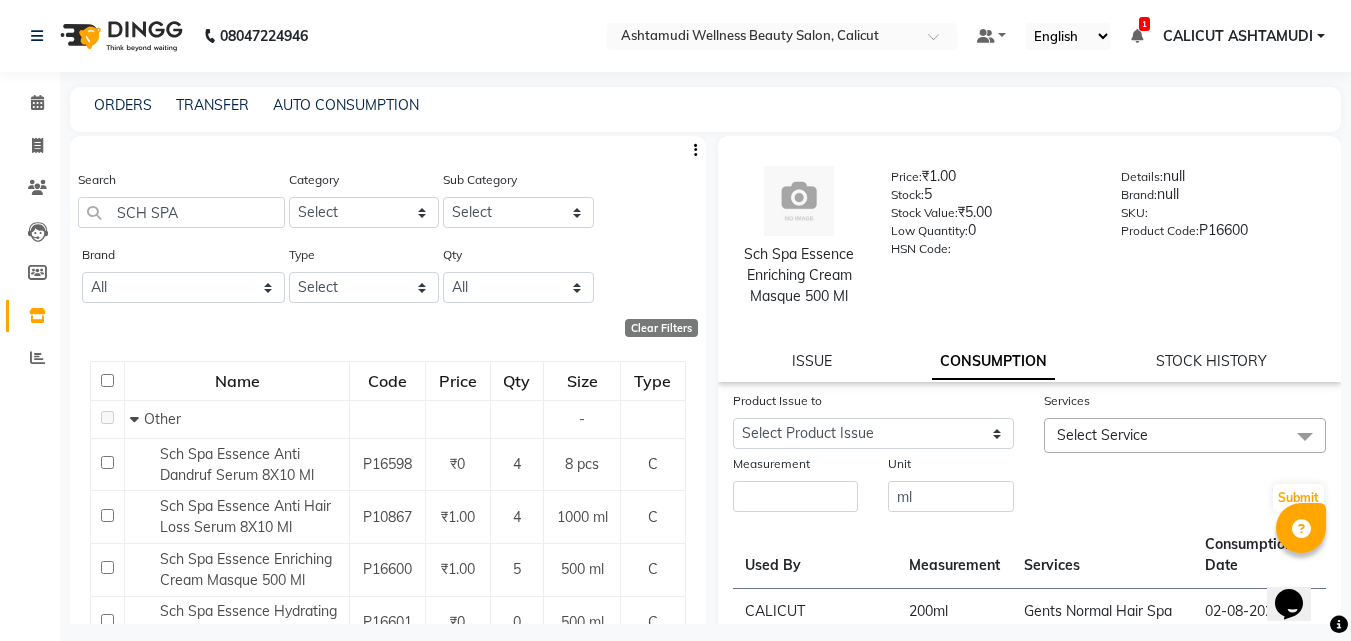 click on "Services" 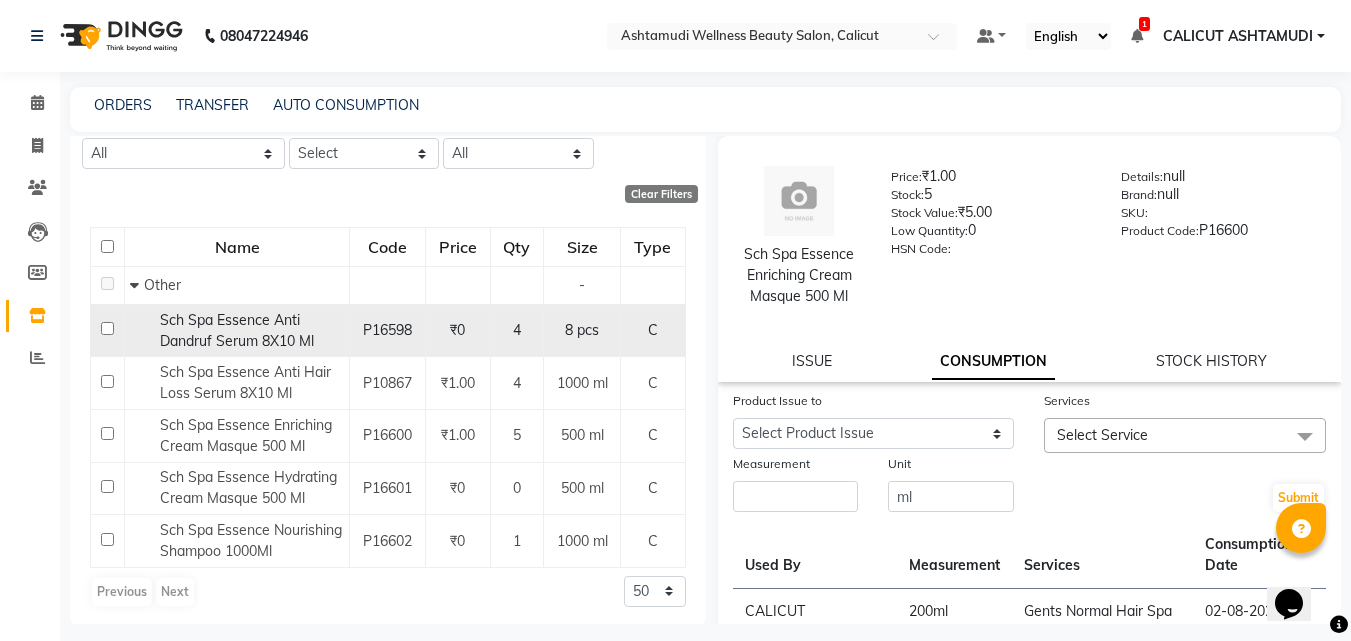 scroll, scrollTop: 138, scrollLeft: 0, axis: vertical 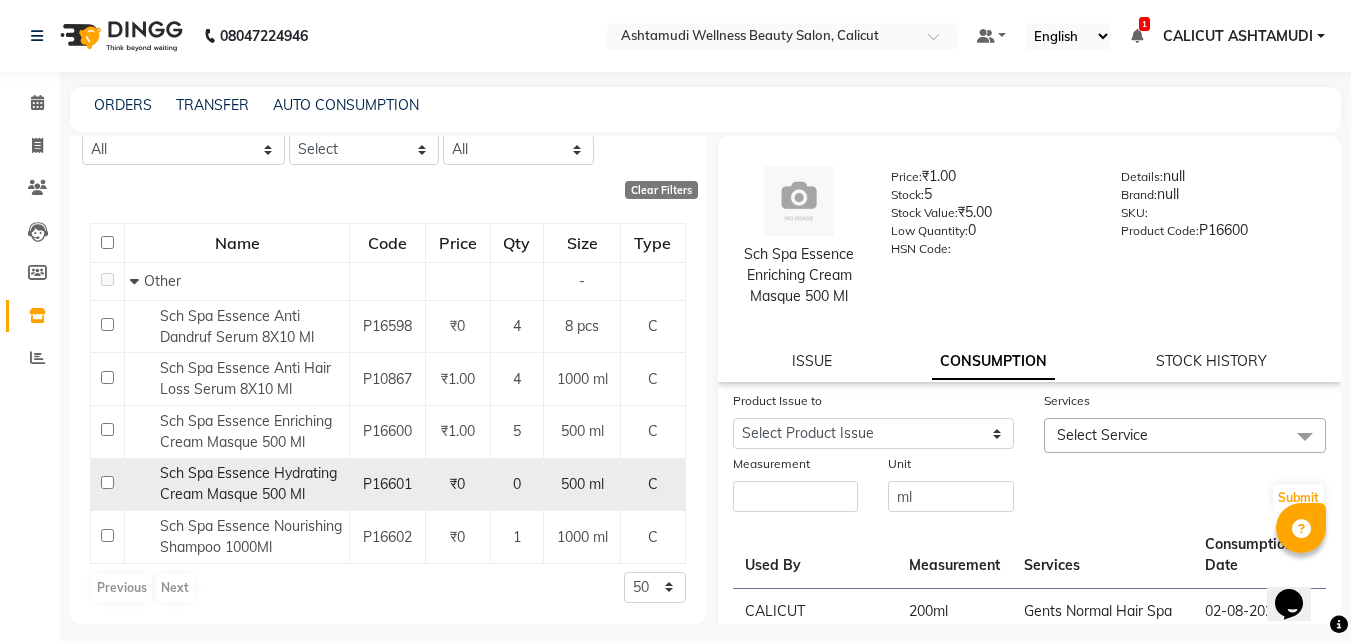 click 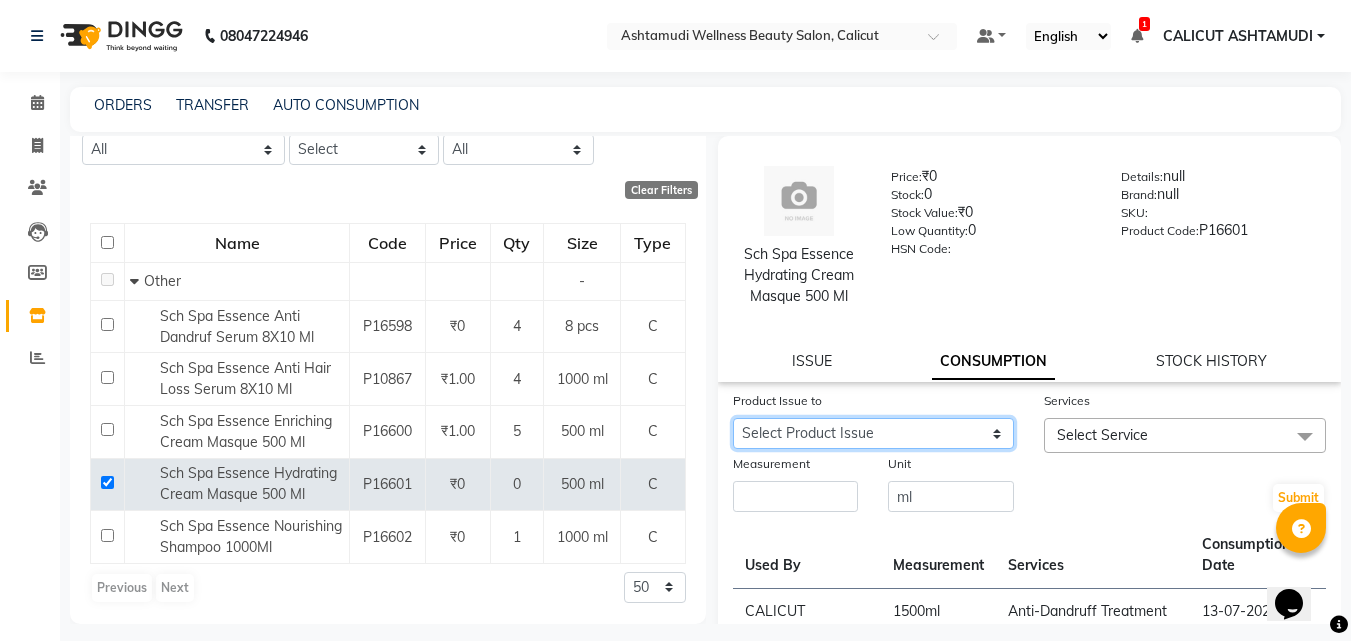 drag, startPoint x: 970, startPoint y: 432, endPoint x: 969, endPoint y: 448, distance: 16.03122 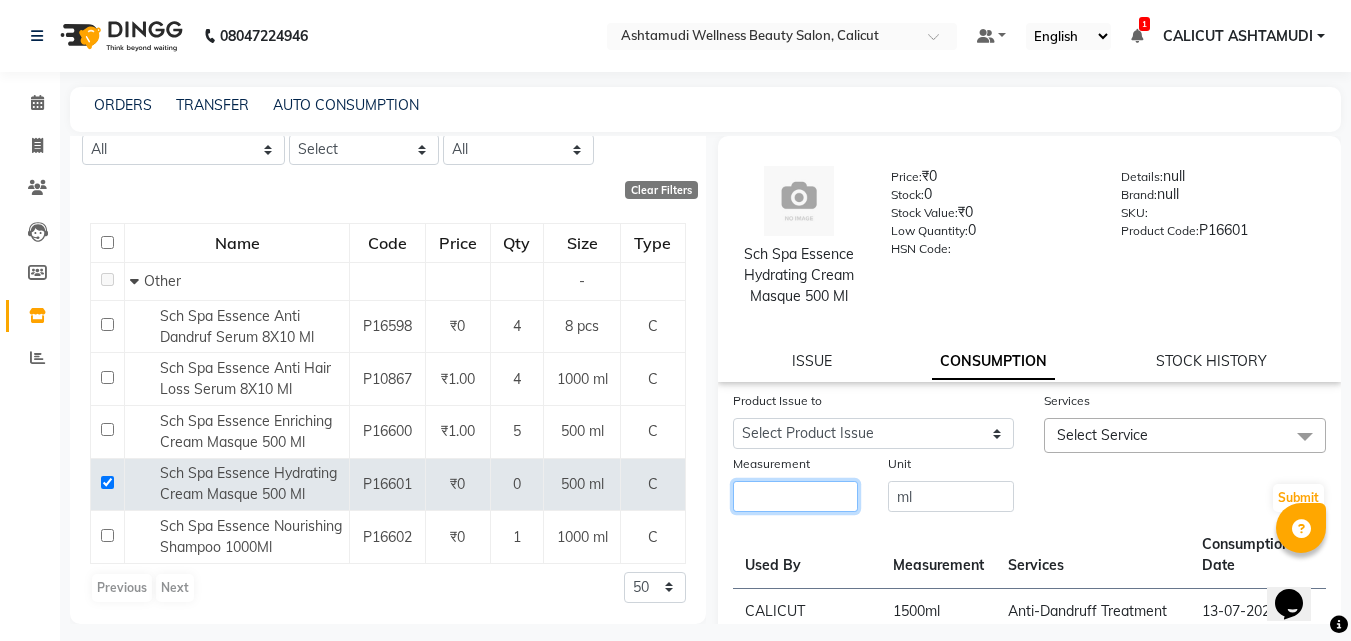 click 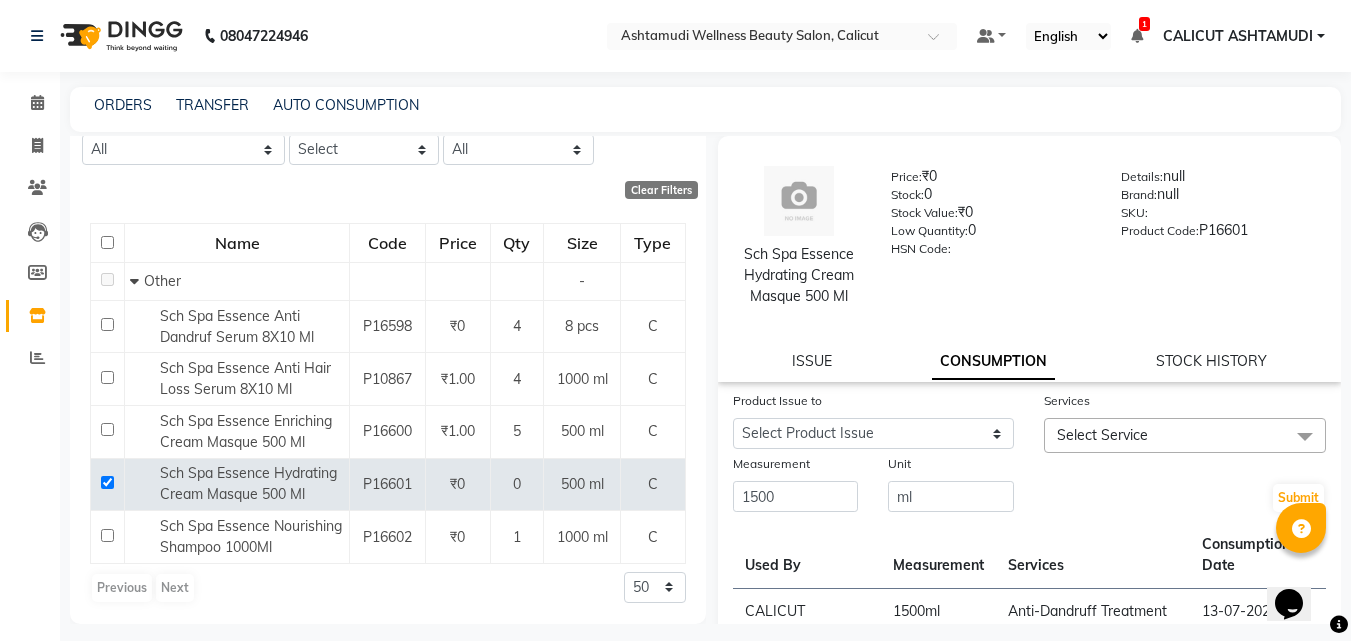 click on "Select Service" 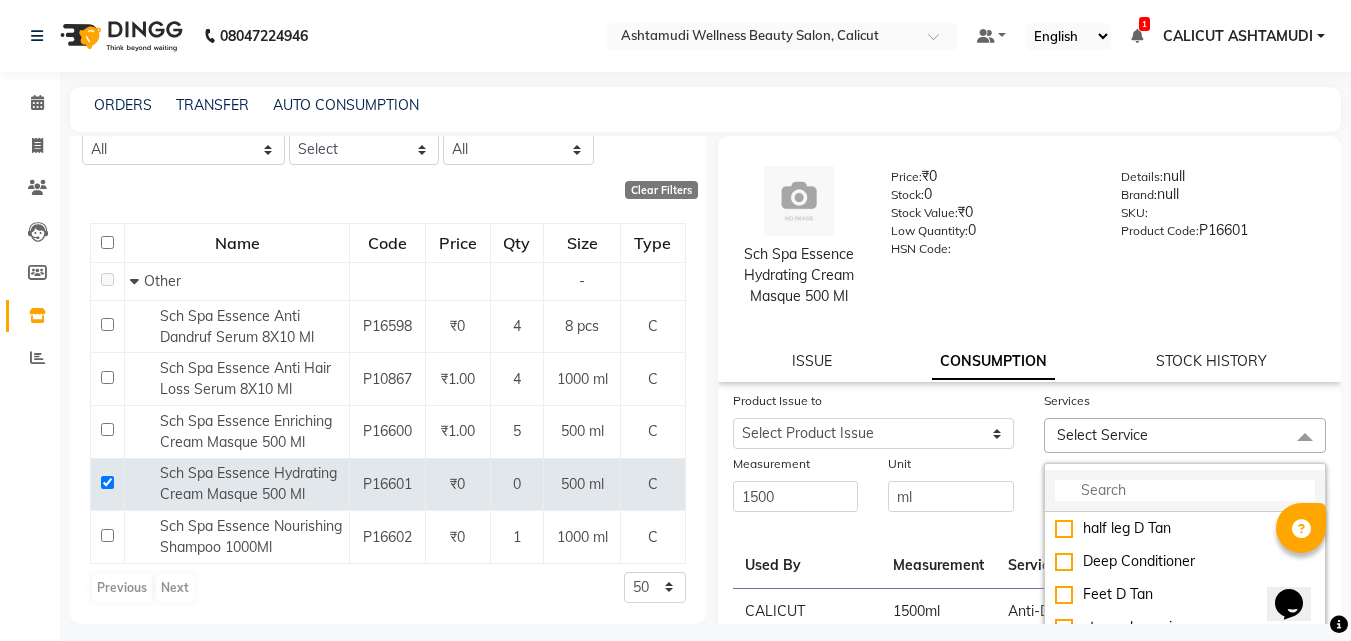 click 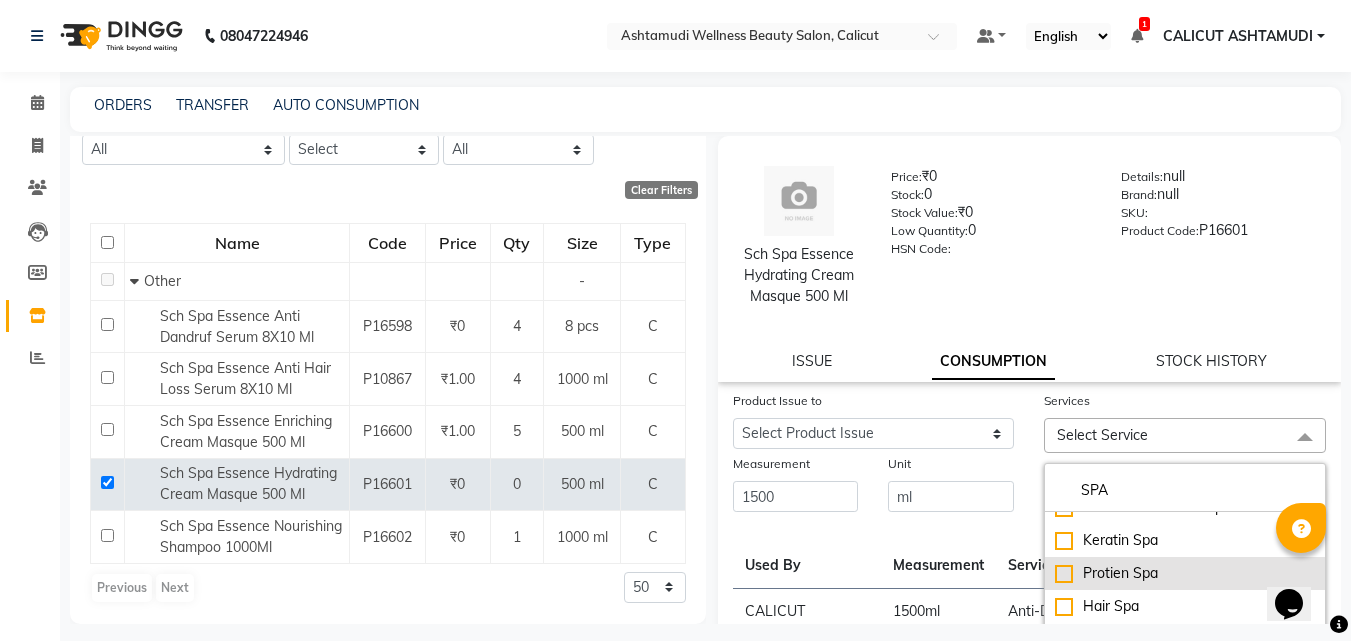 scroll, scrollTop: 55, scrollLeft: 0, axis: vertical 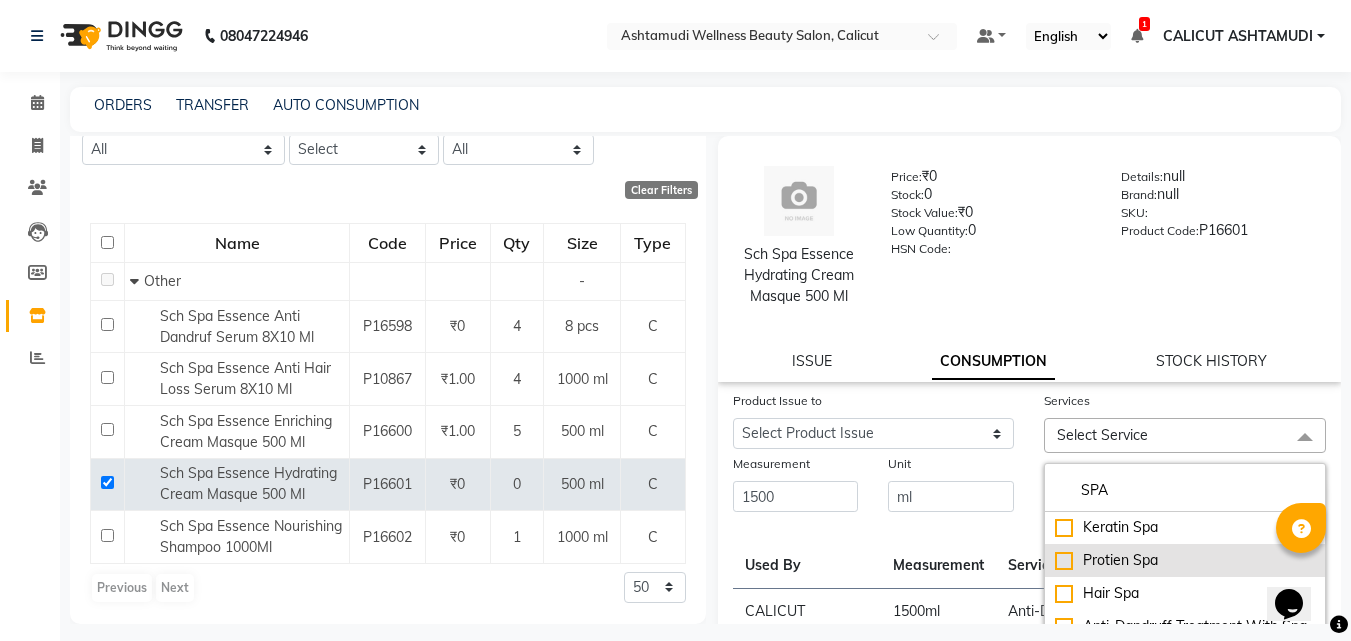 click on "Protien Spa" 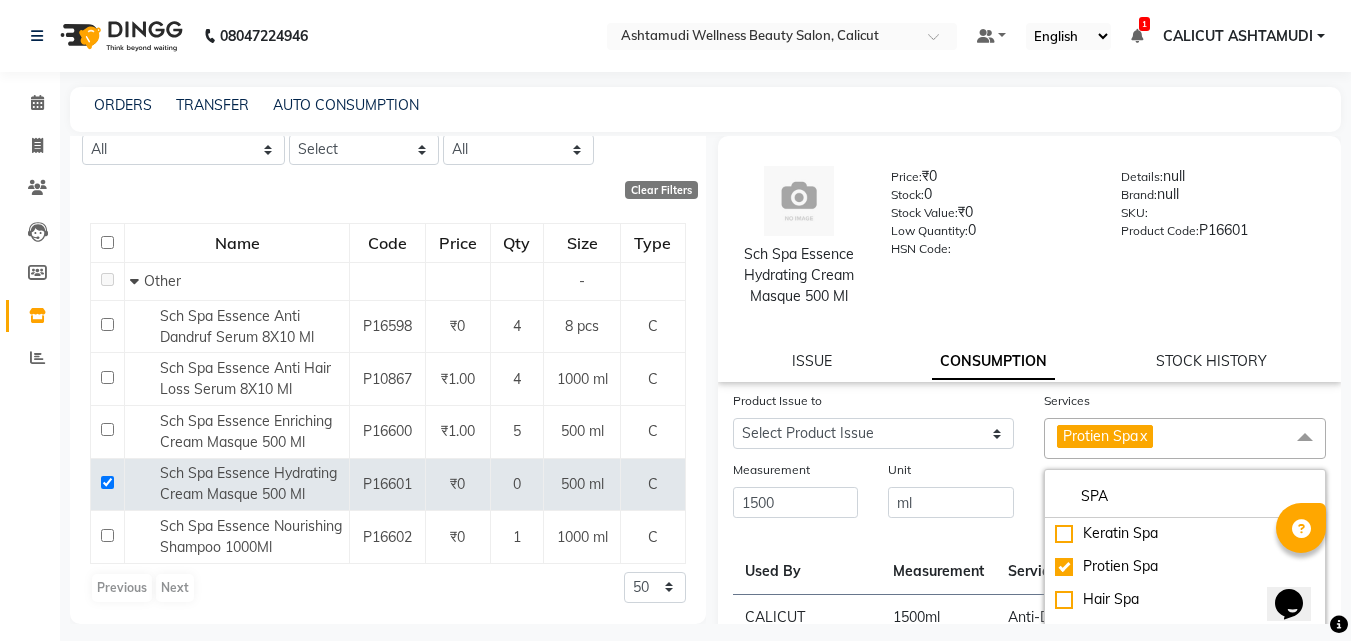 click on "Unit" 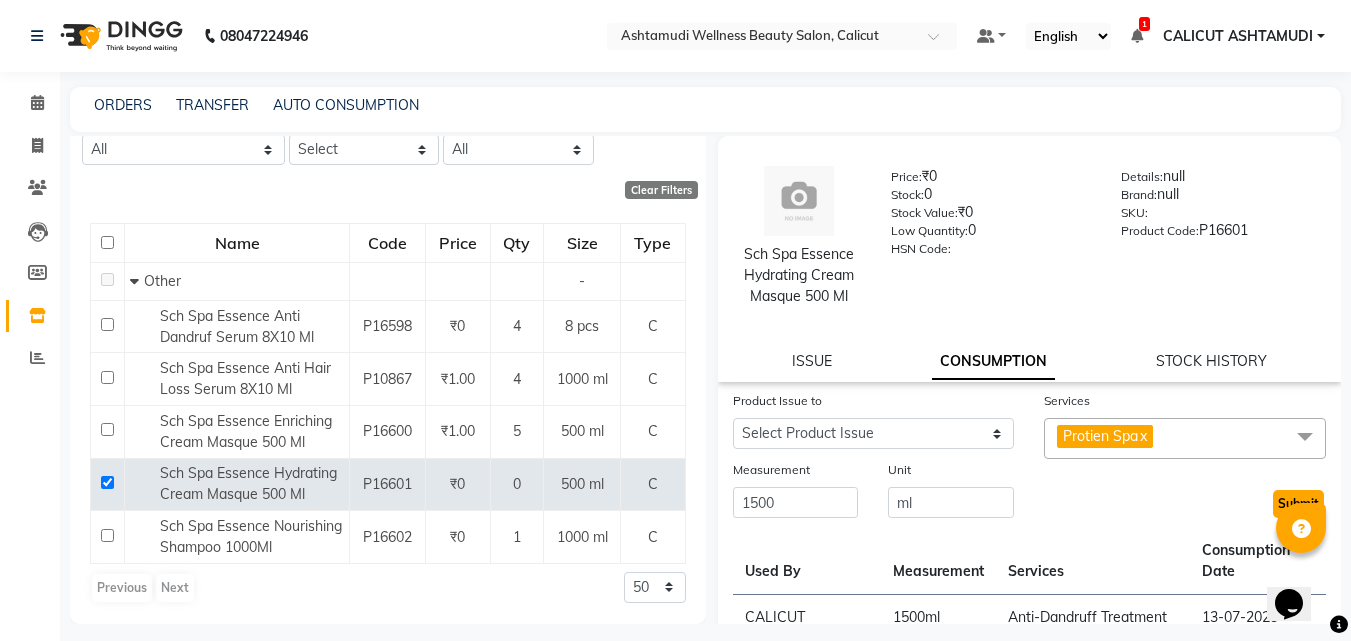 click on "Submit" 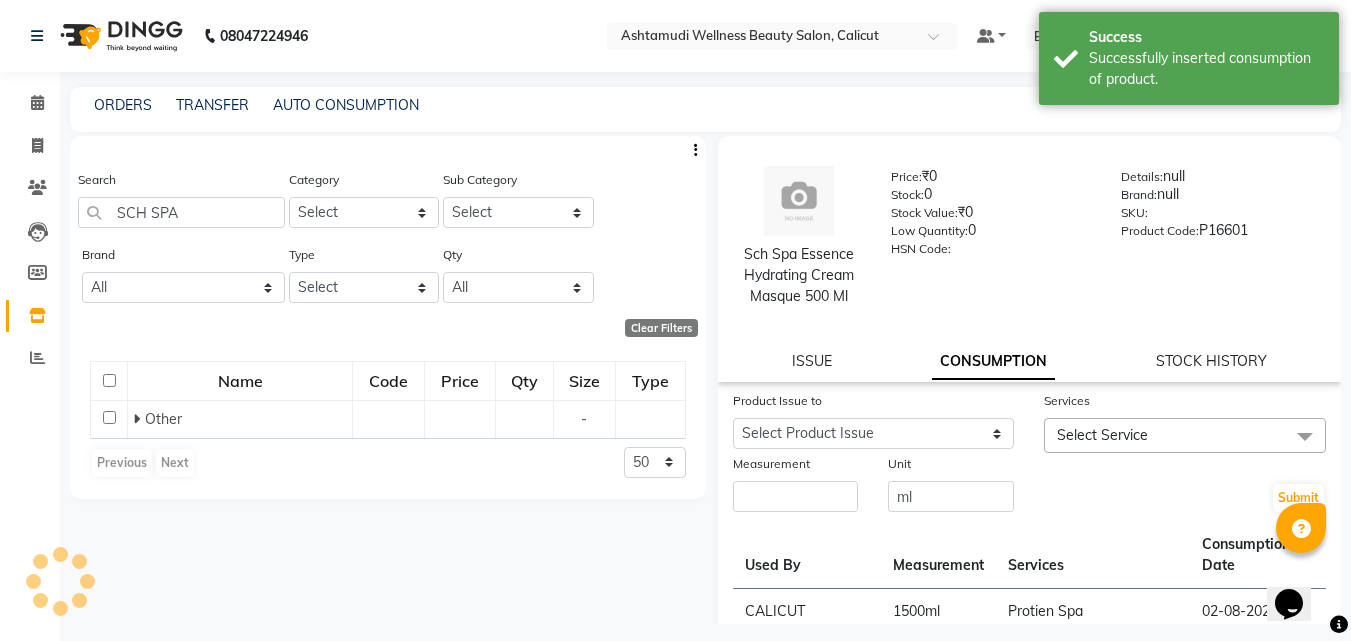 scroll, scrollTop: 0, scrollLeft: 0, axis: both 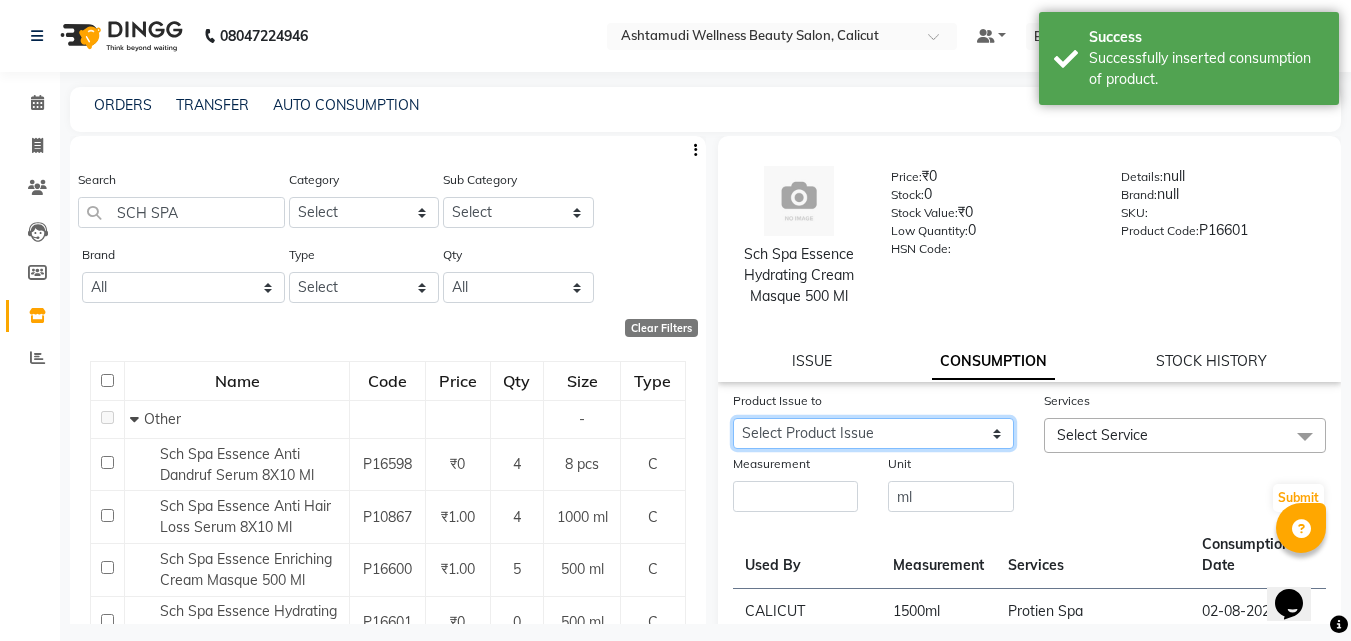 click on "Select Product Issue 2025-07-31, Issued to: [ORGANIZATION], Balance: 2500" 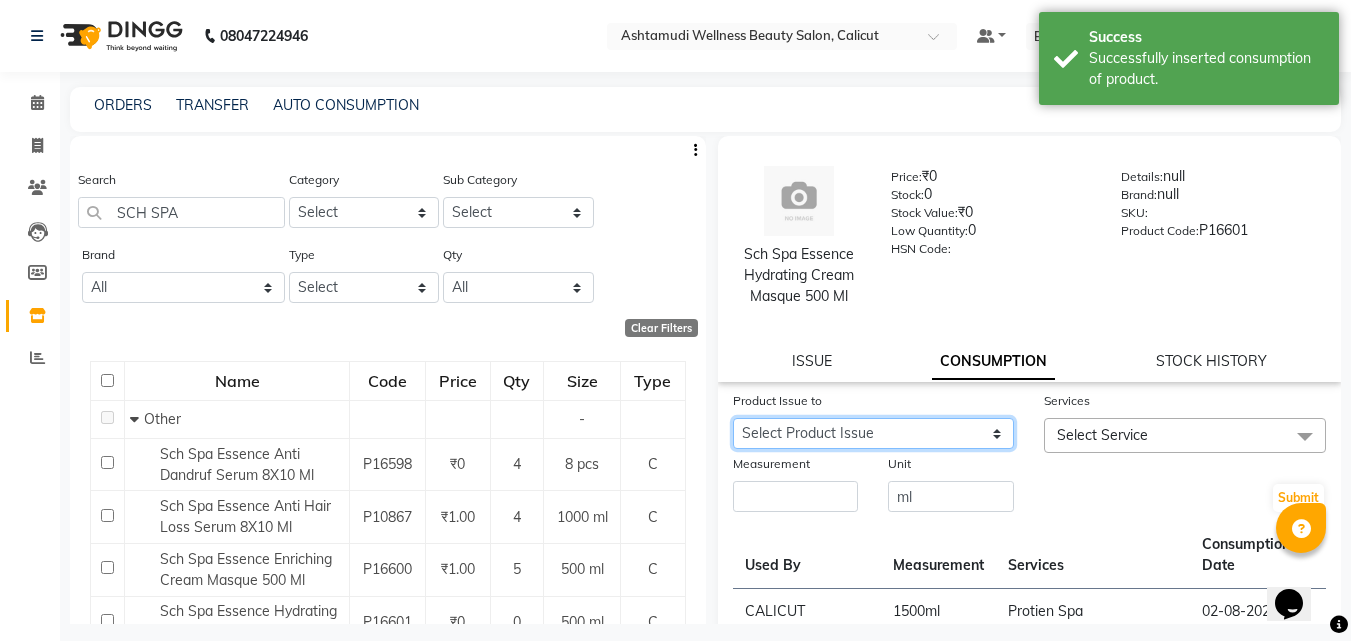 click on "Select Product Issue 2025-07-31, Issued to: [ORGANIZATION], Balance: 2500" 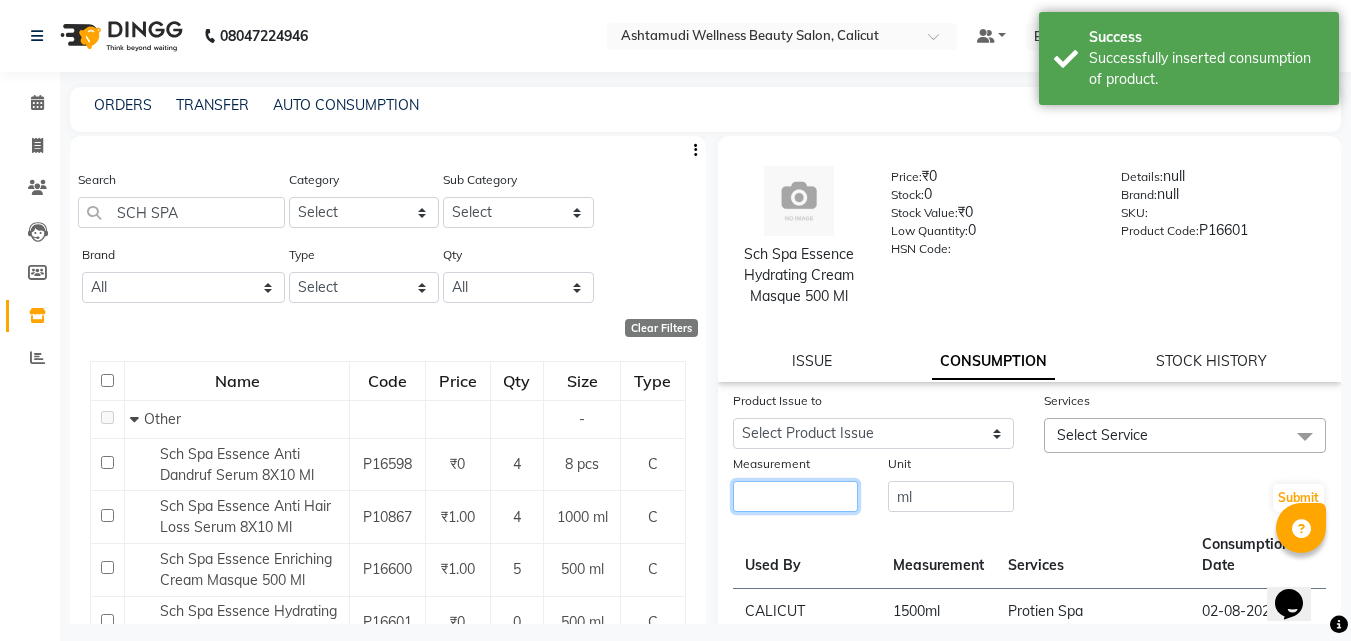 click 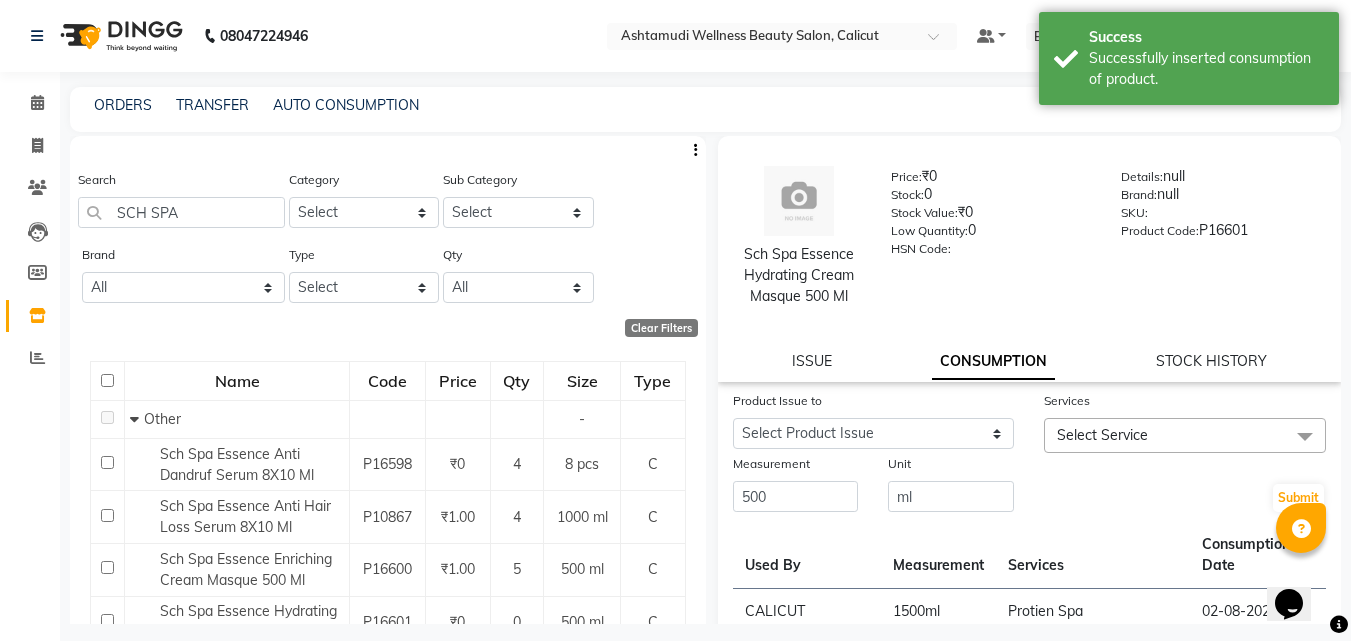 click on "Select Service" 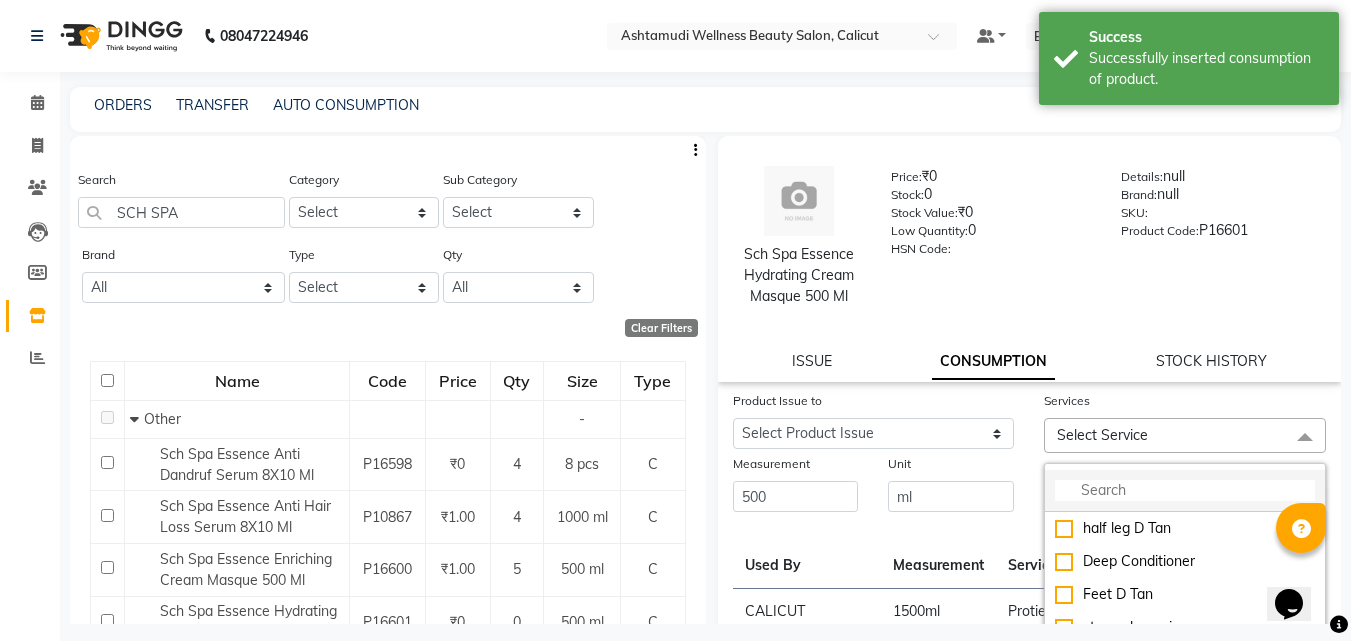 click 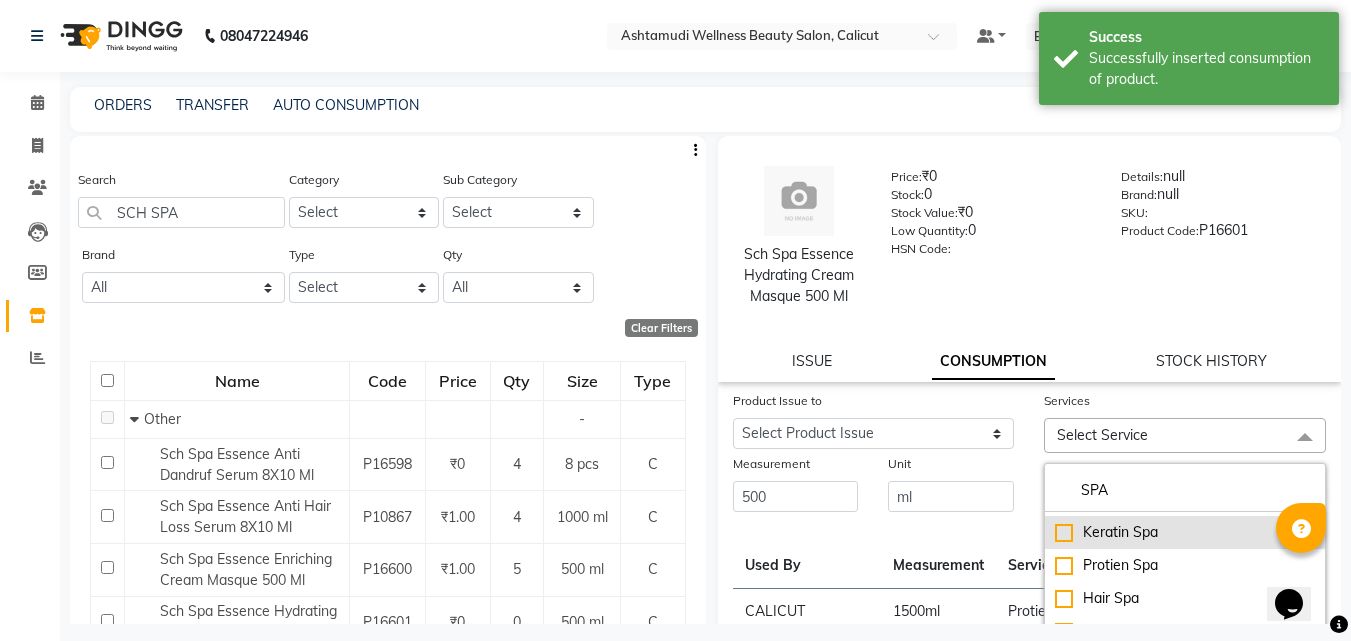 scroll, scrollTop: 55, scrollLeft: 0, axis: vertical 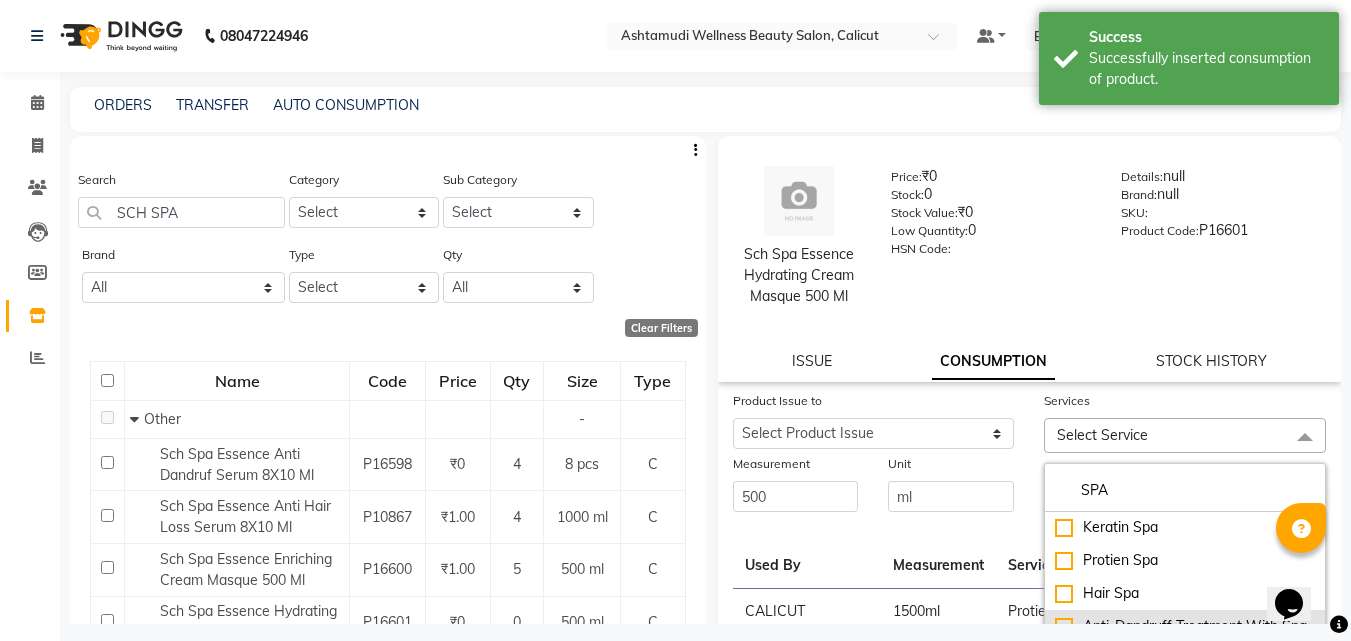click on "Anti-Dandruff Treatment With Spa" 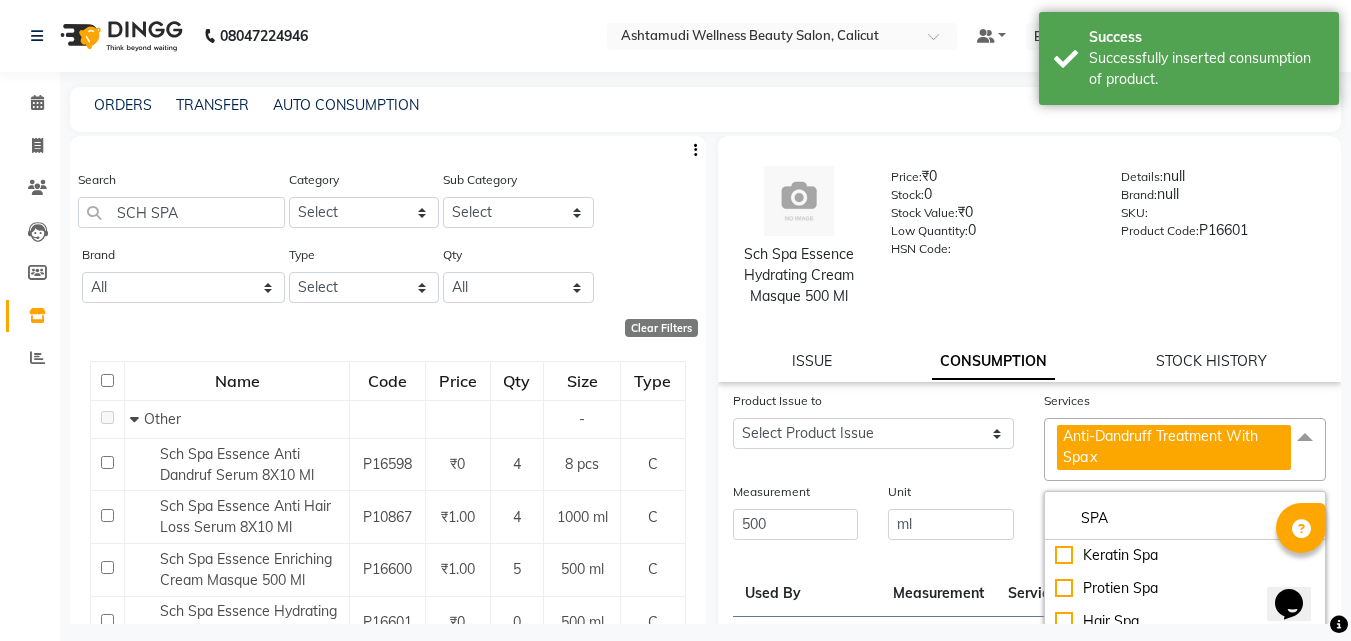click on "Product Issue to Select Product Issue 2025-07-31, Issued to: [ORGANIZATION], Balance: 2500" 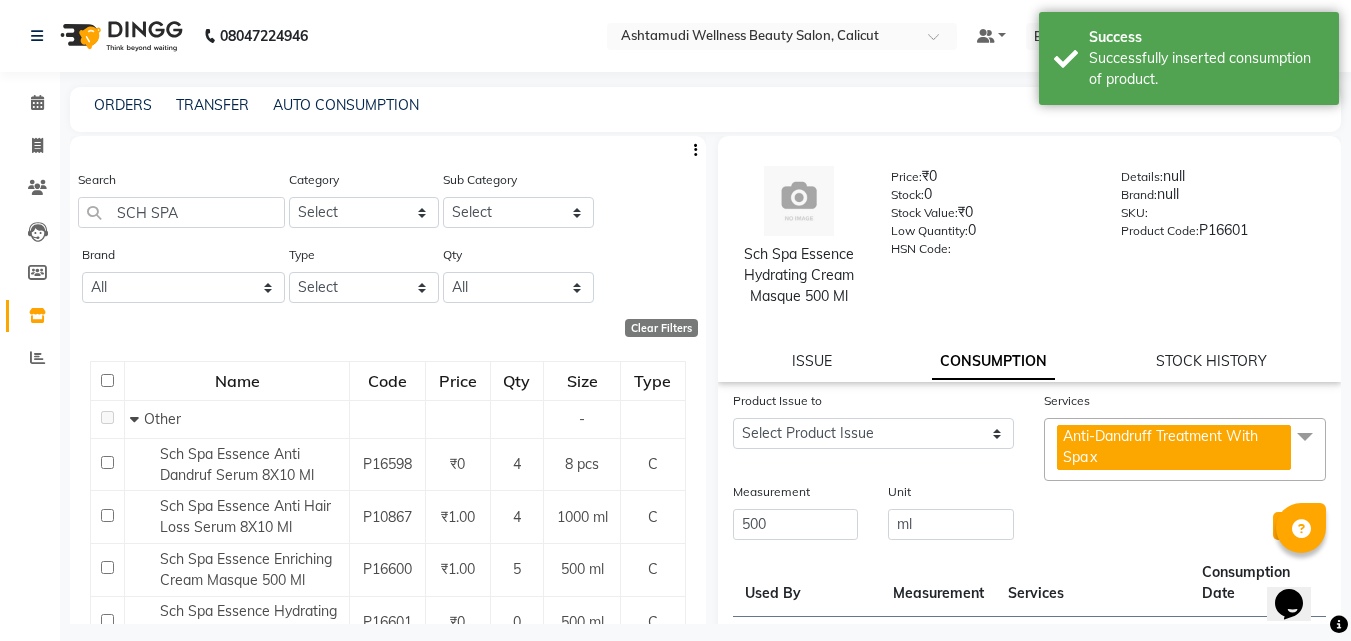 click on "Submit" 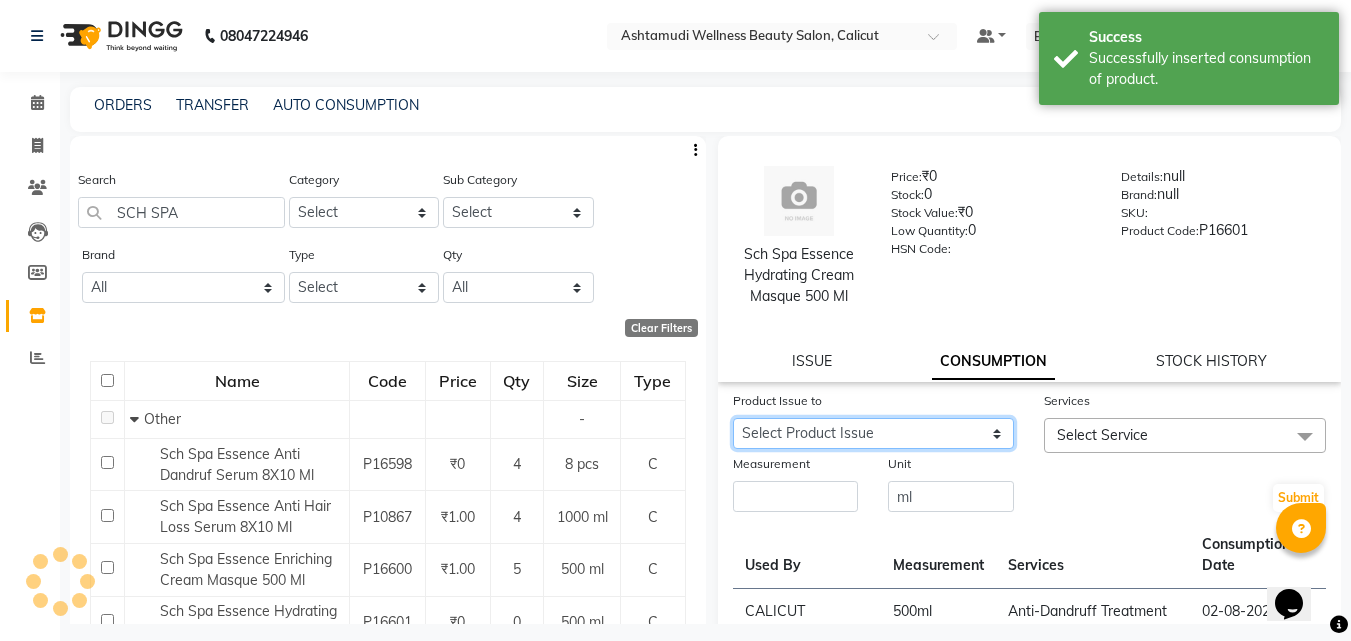 click on "Select Product Issue 2025-07-31, Issued to: [ORGANIZATION], Balance: 2000" 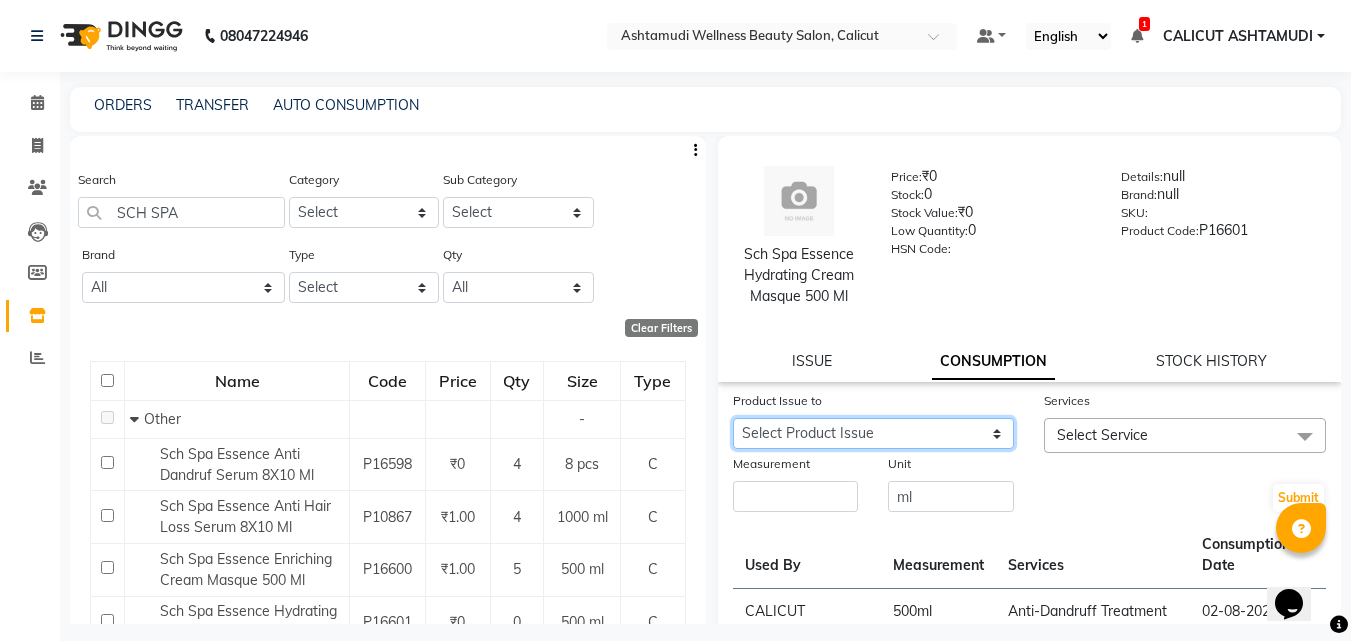 click on "Select Product Issue 2025-07-31, Issued to: [ORGANIZATION], Balance: 2000" 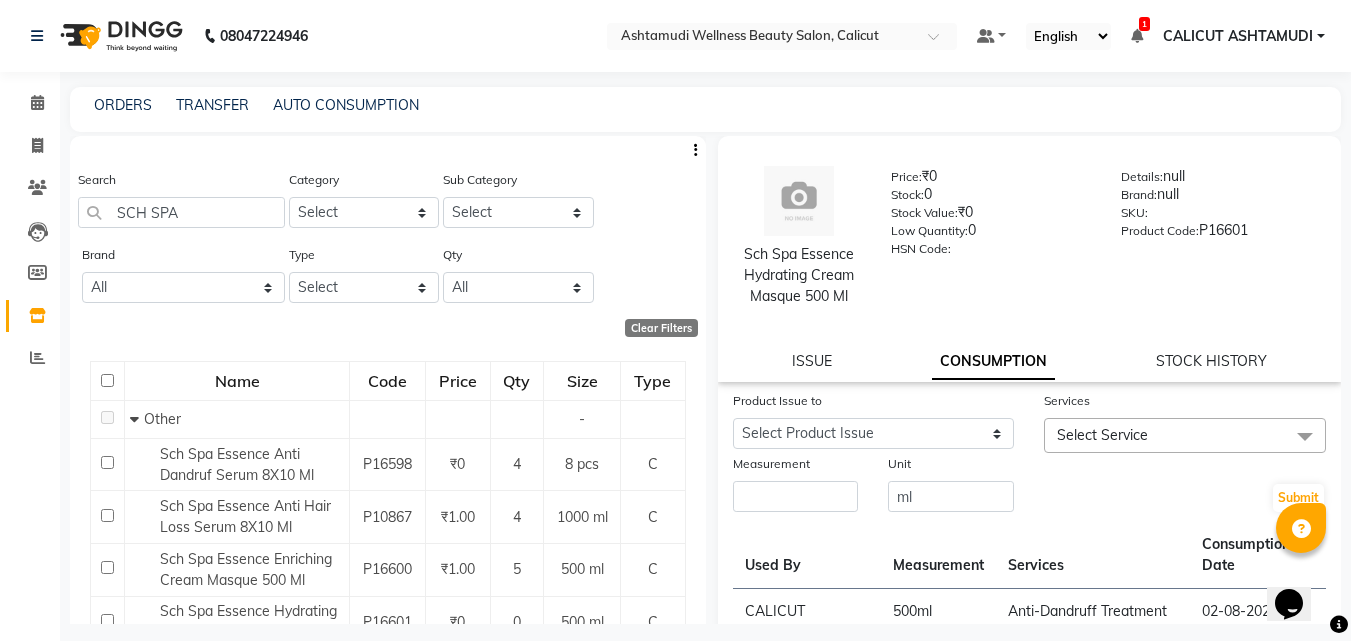 click on "Measurement" 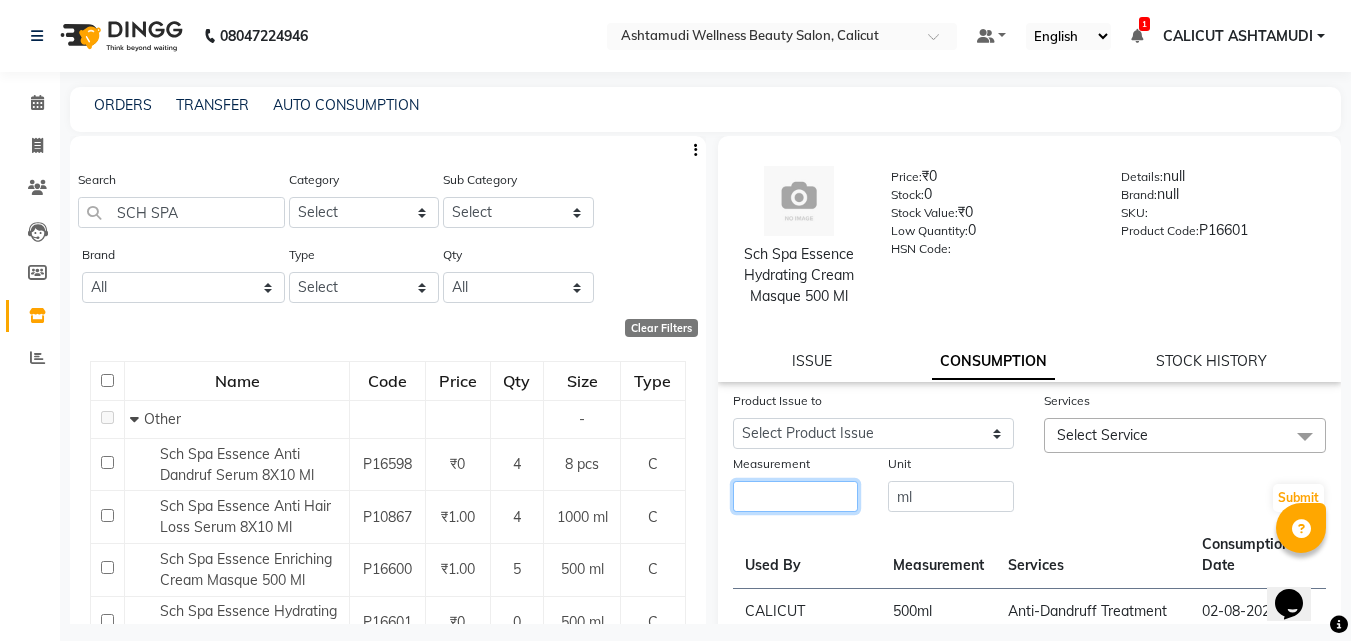 click 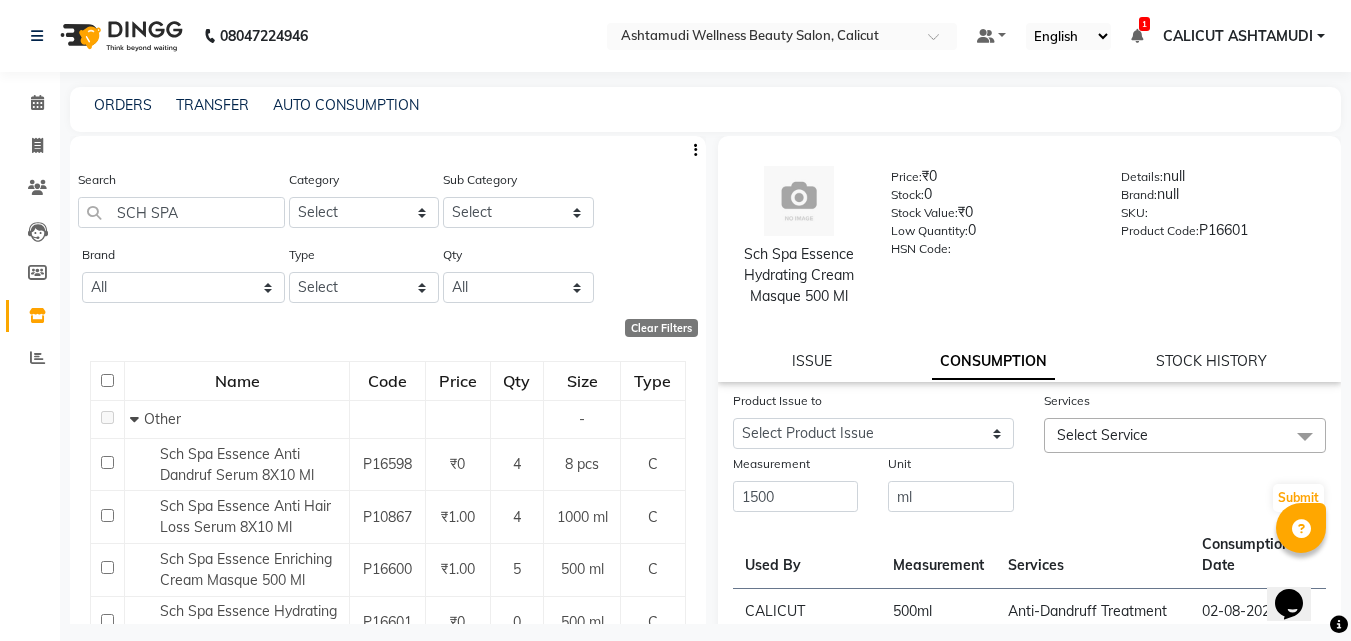 click on "Select Service" 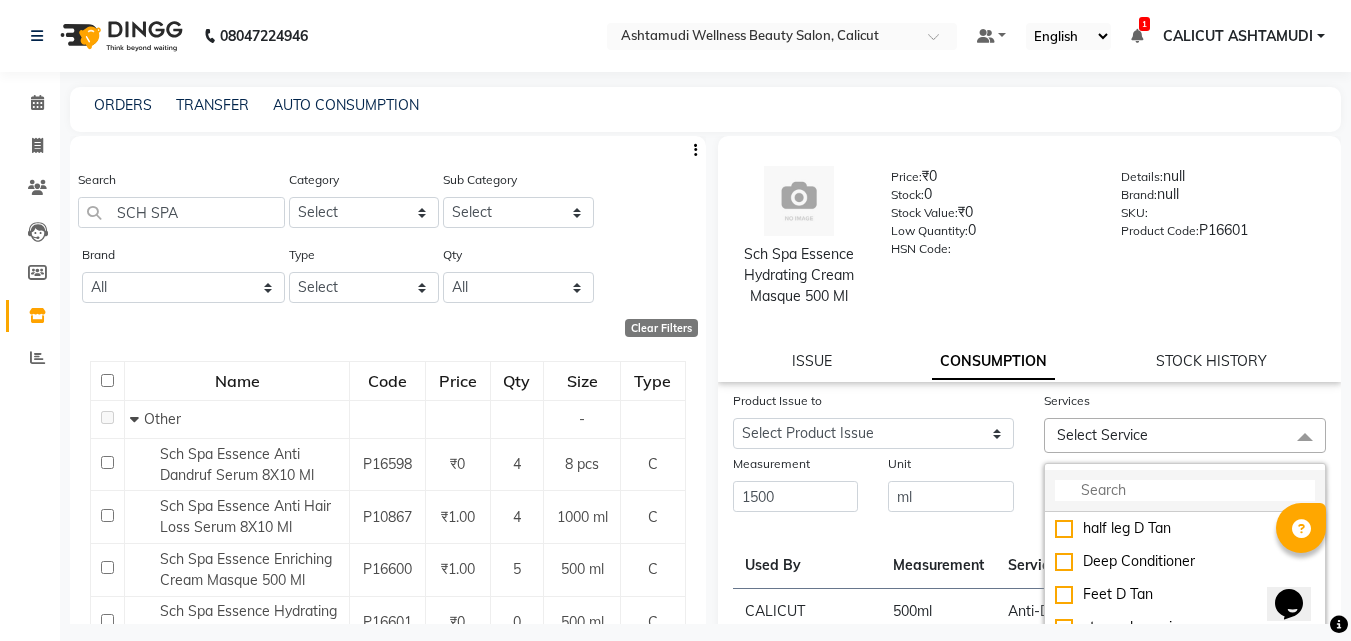 click 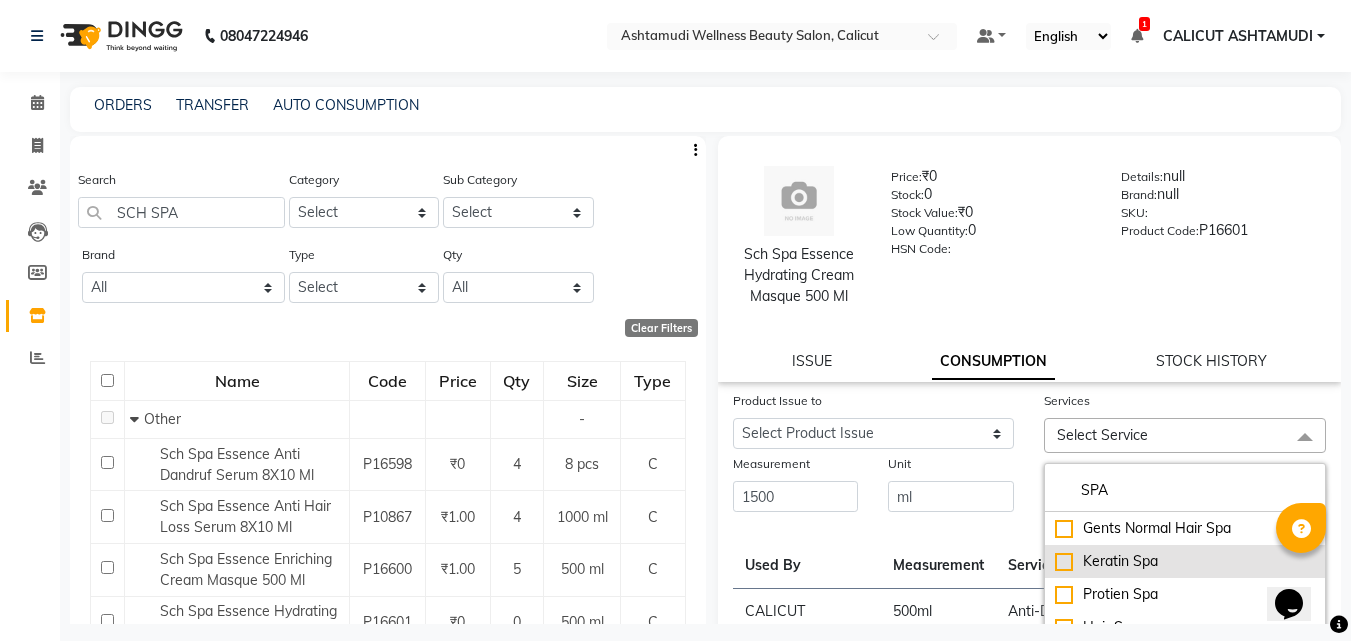 click on "Keratin Spa" 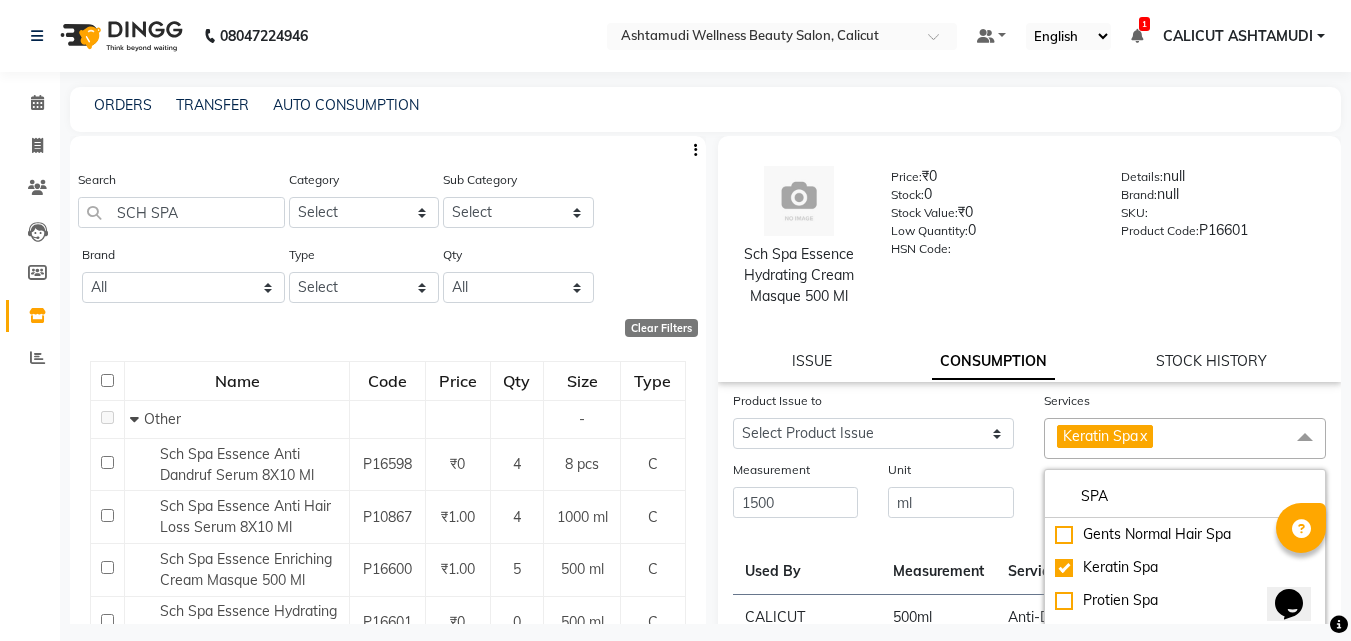 click on "Product Issue to Select Product Issue 2025-07-31, Issued to: [ORGANIZATION], Balance: 2000" 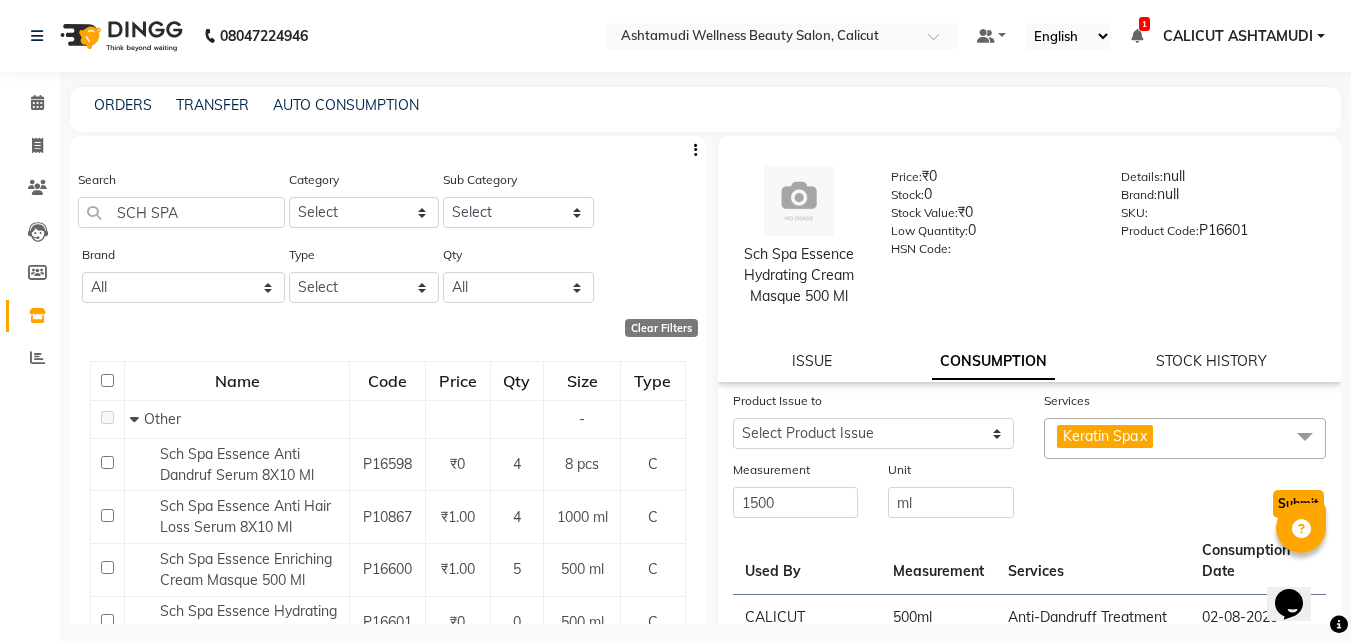 click on "Submit" 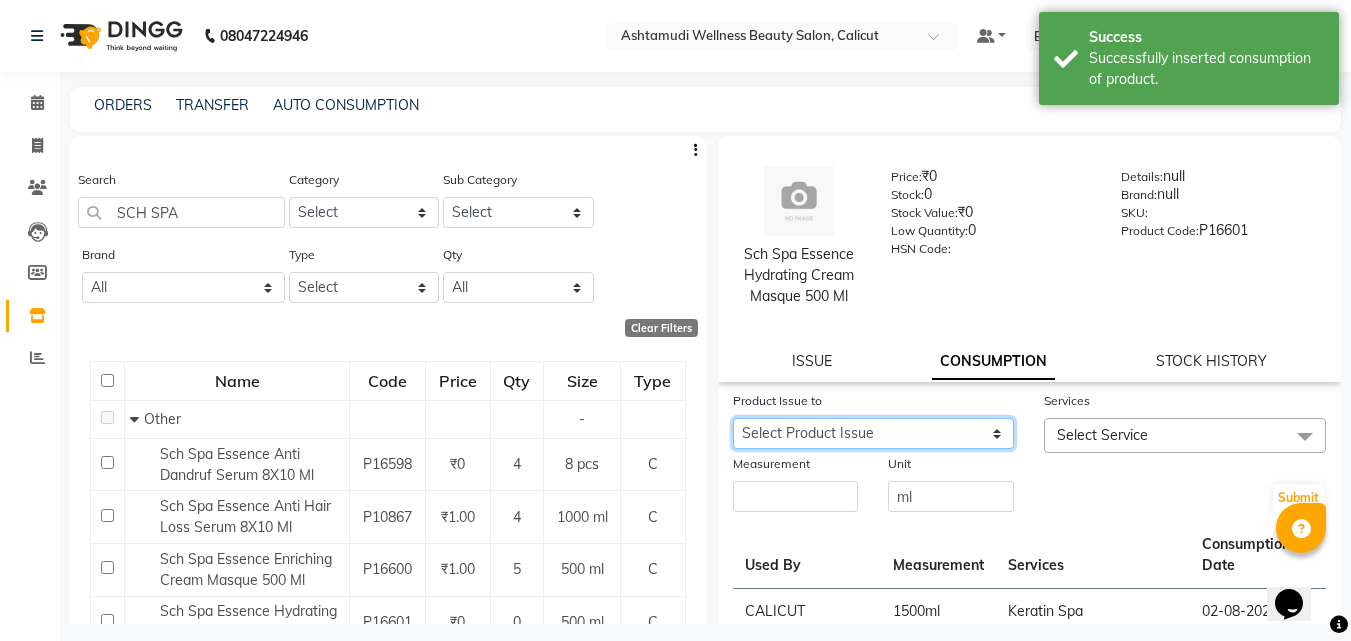 click on "Select Product Issue [DATE], Issued to: [CITY], Balance: [NUMBER]" 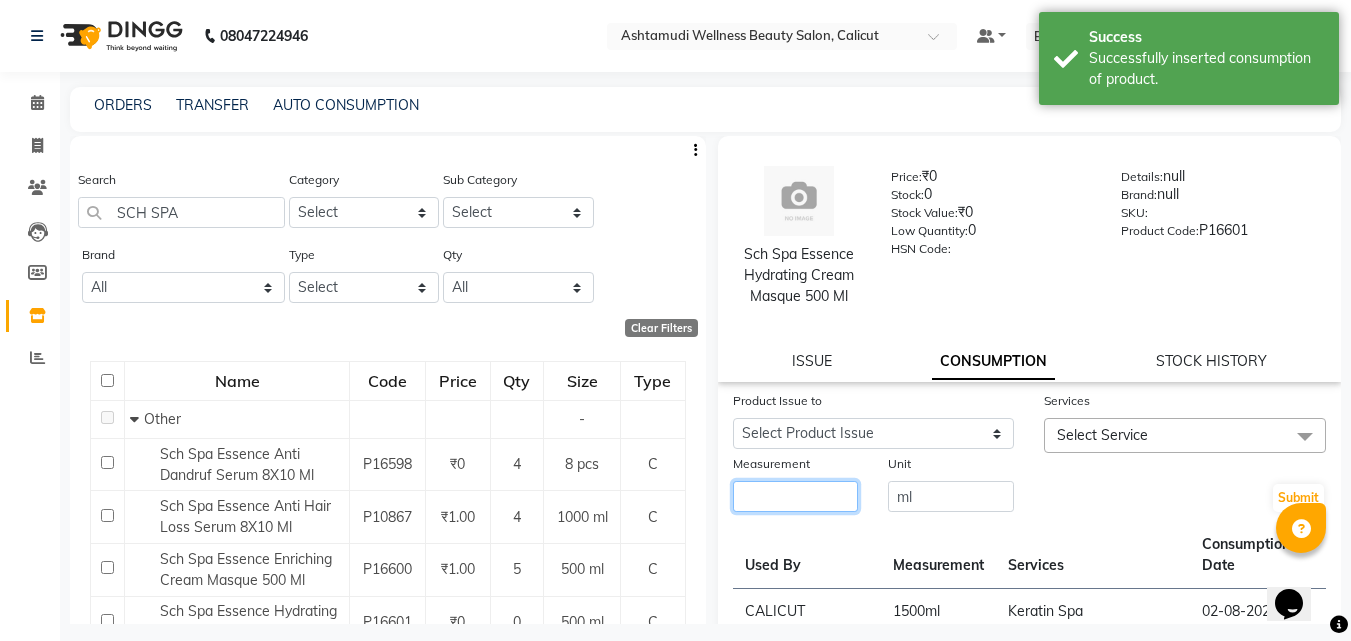 click 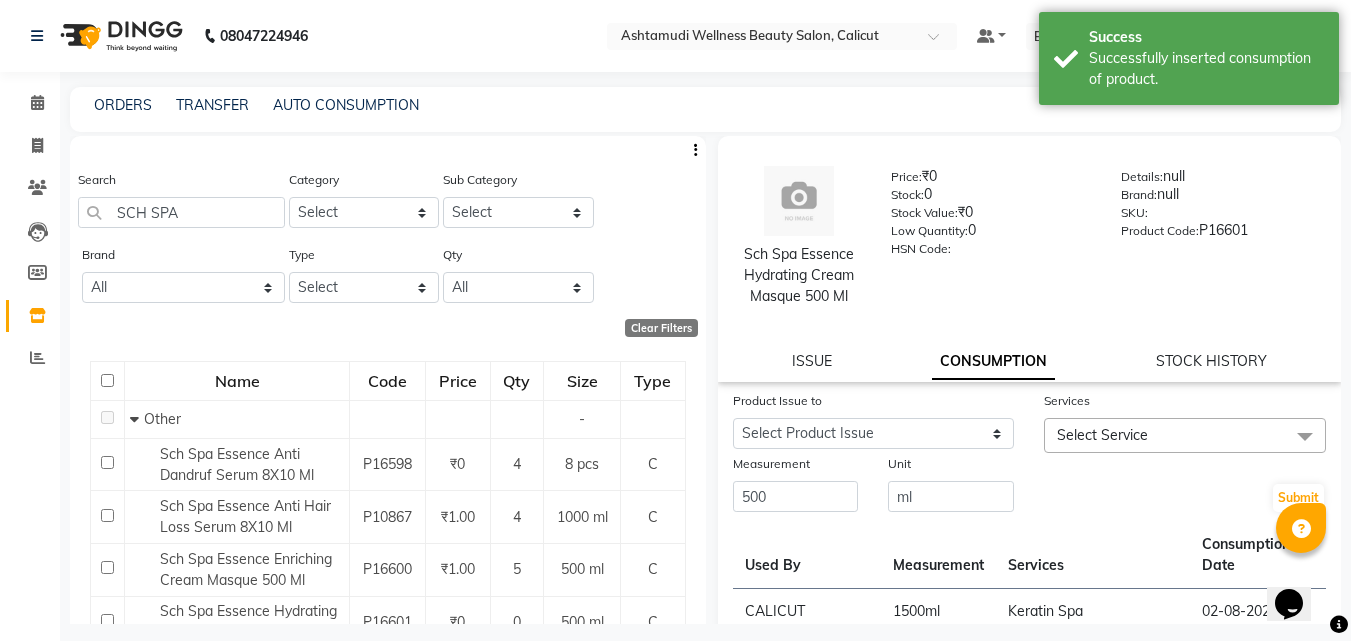 click on "Select Service" 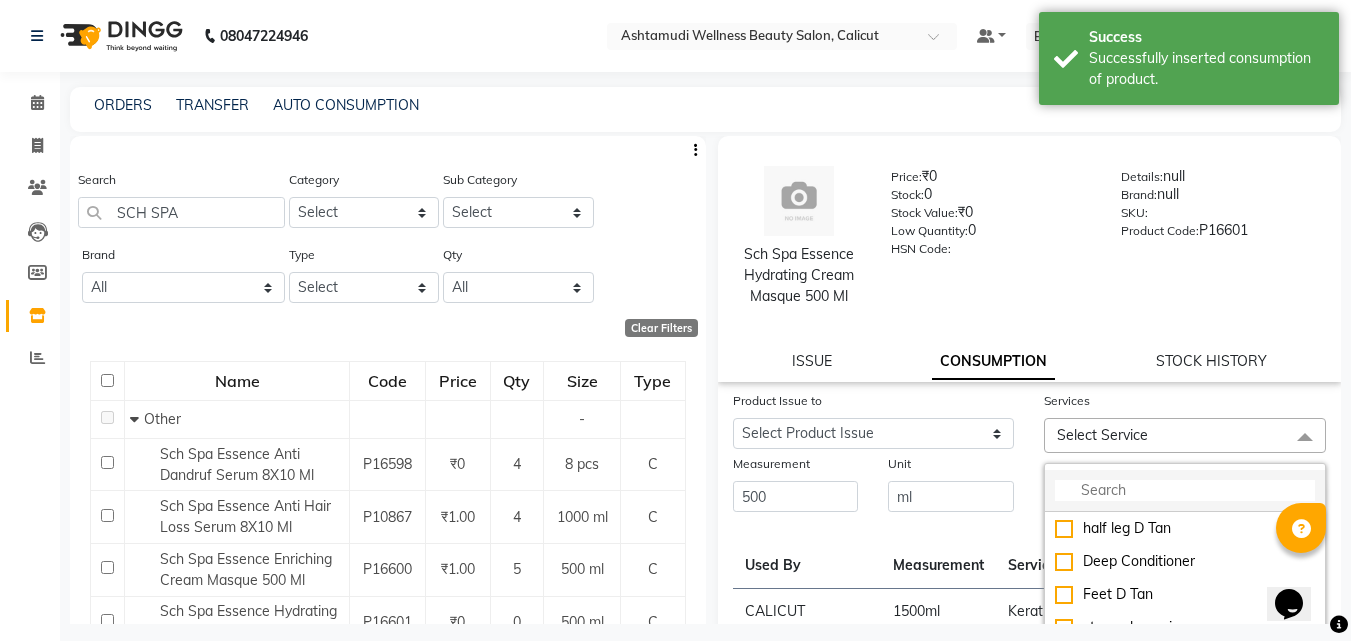 click 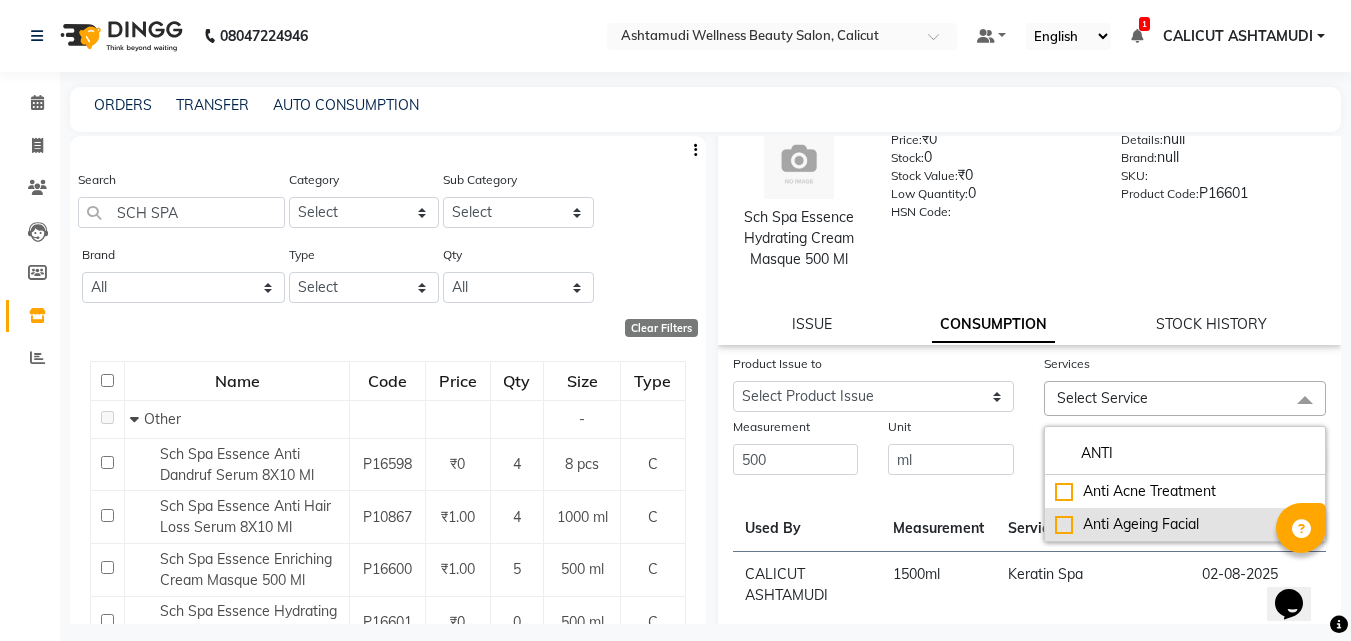 scroll, scrollTop: 100, scrollLeft: 0, axis: vertical 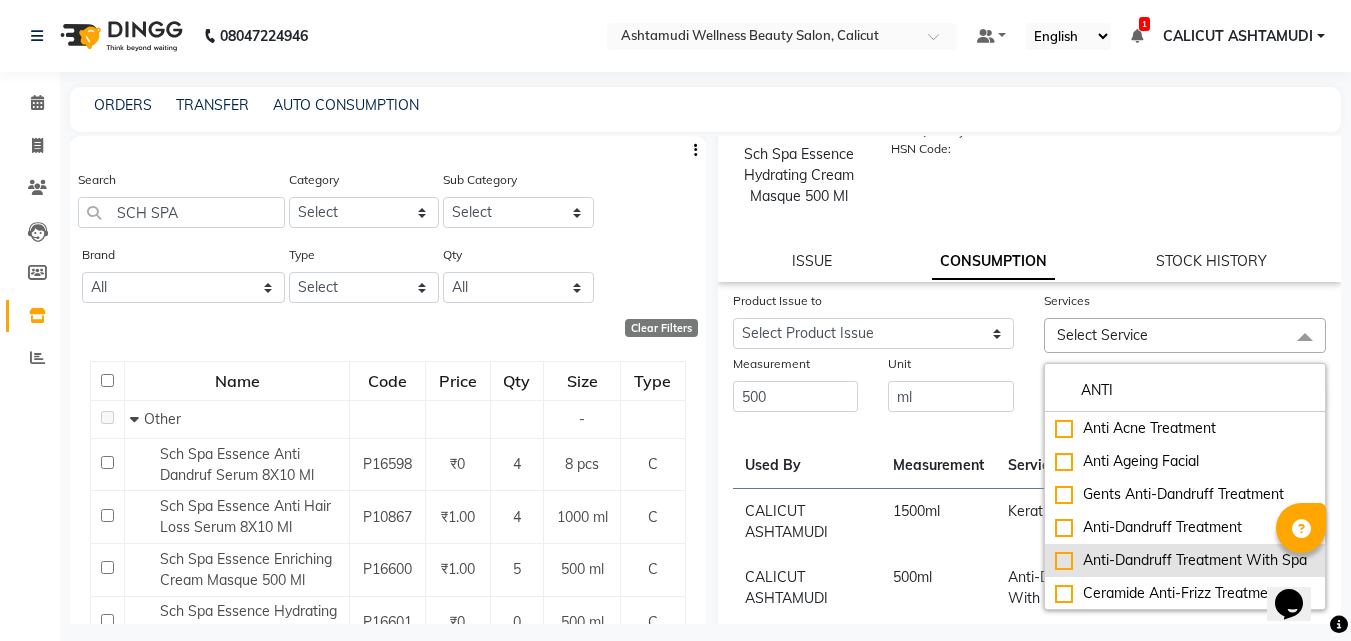 click on "Anti-Dandruff Treatment With Spa" 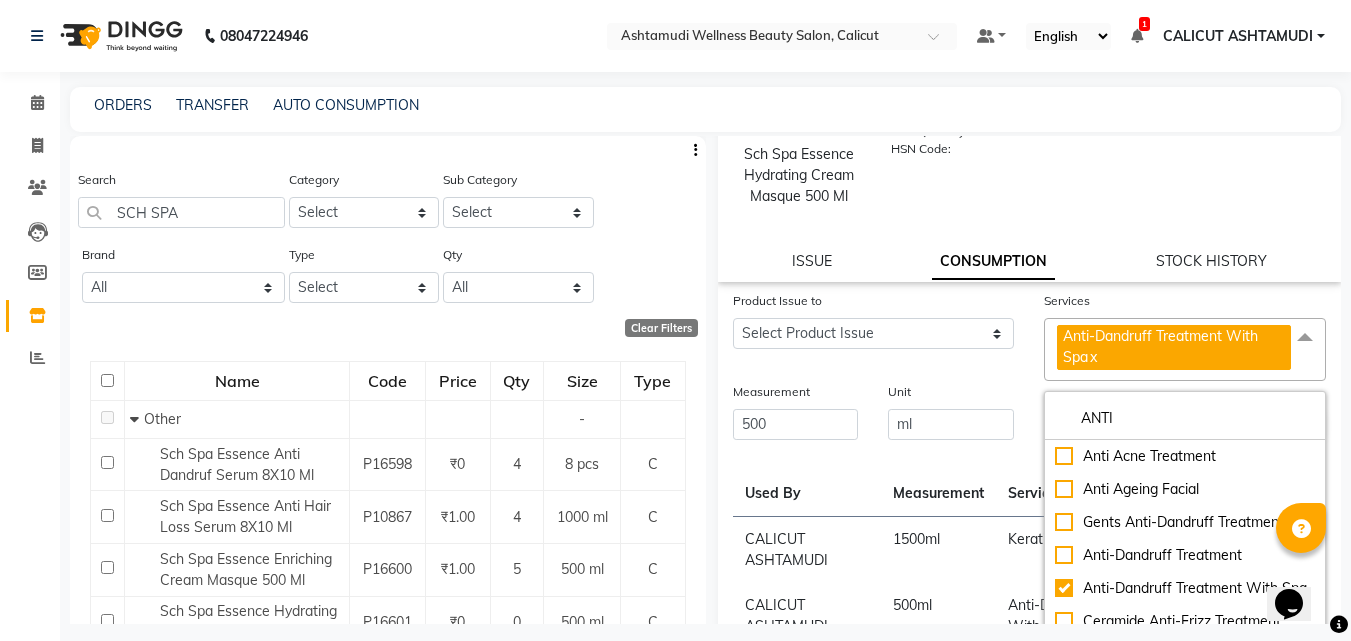 click on "Unit" 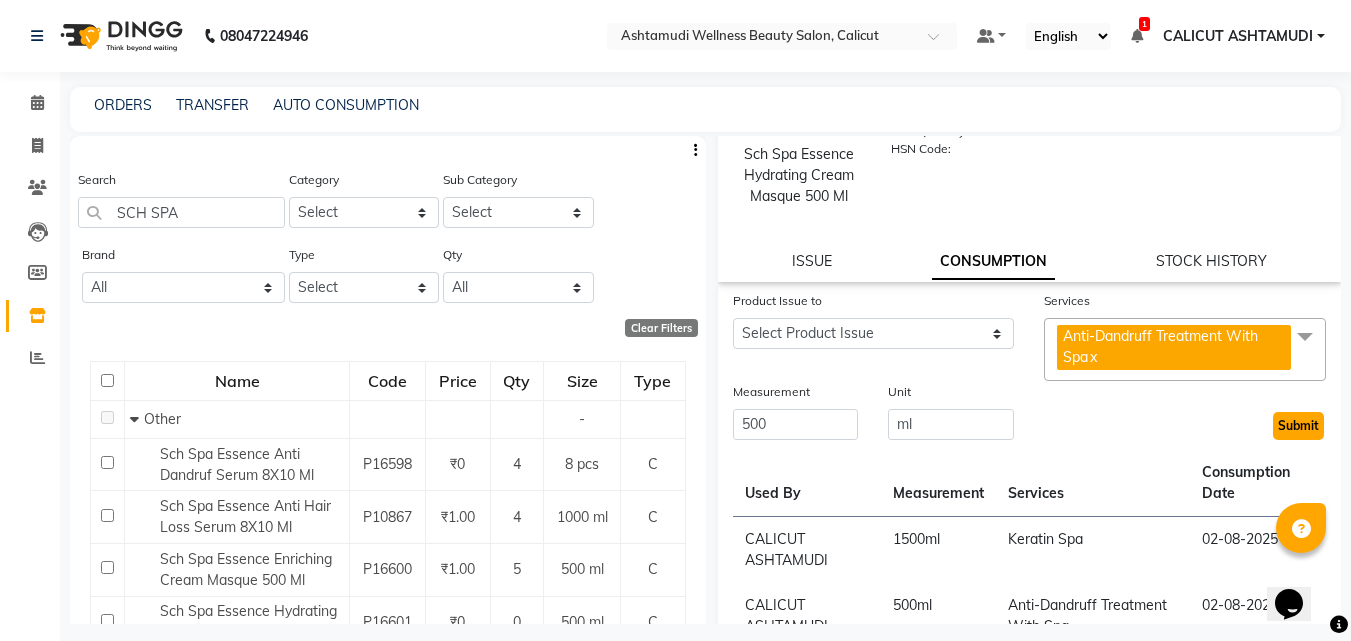 click on "Submit" 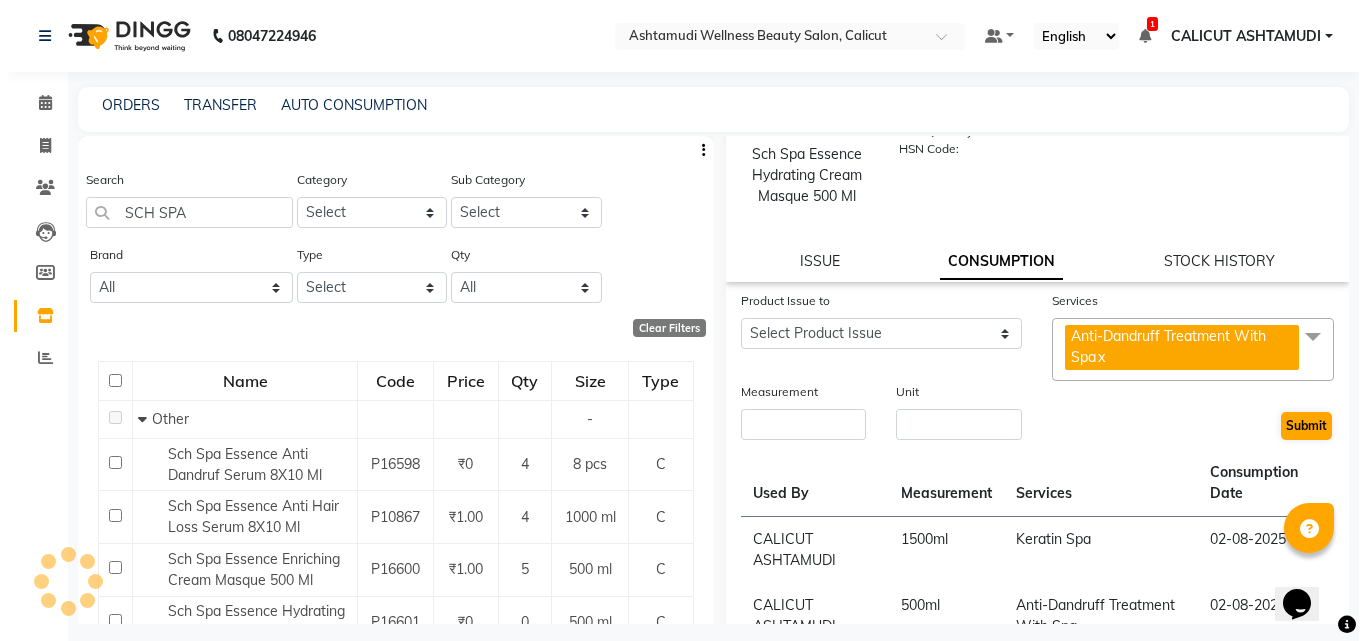 scroll, scrollTop: 0, scrollLeft: 0, axis: both 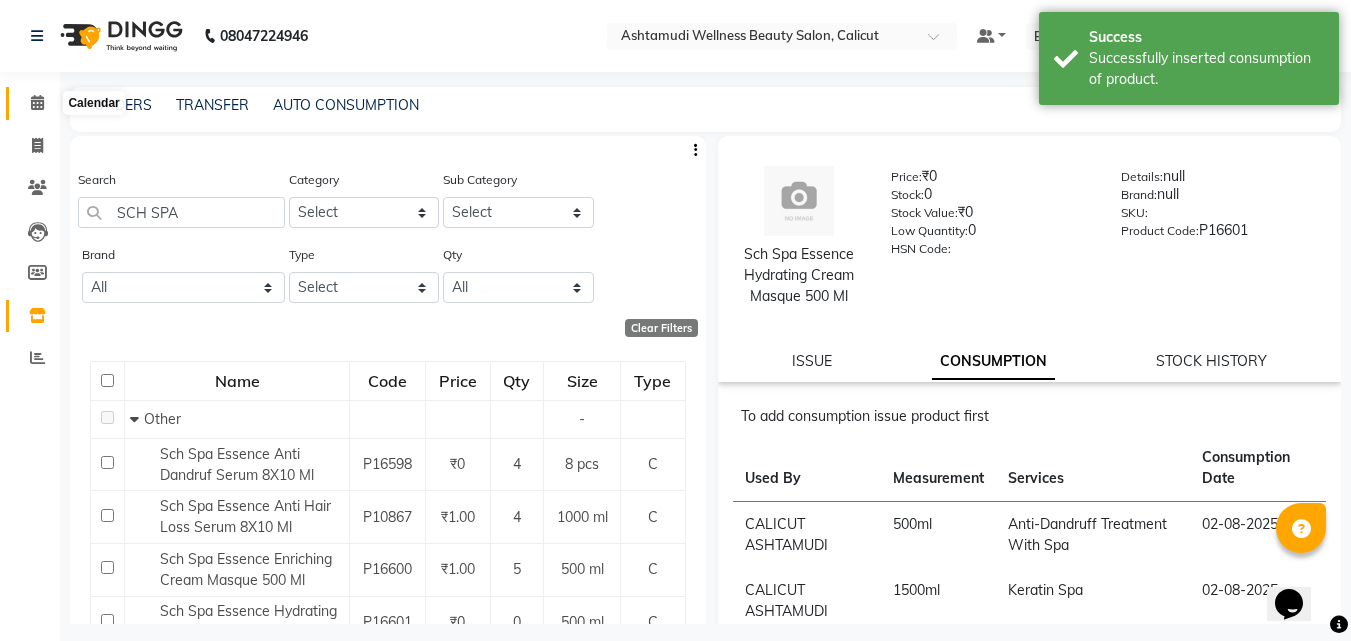 click 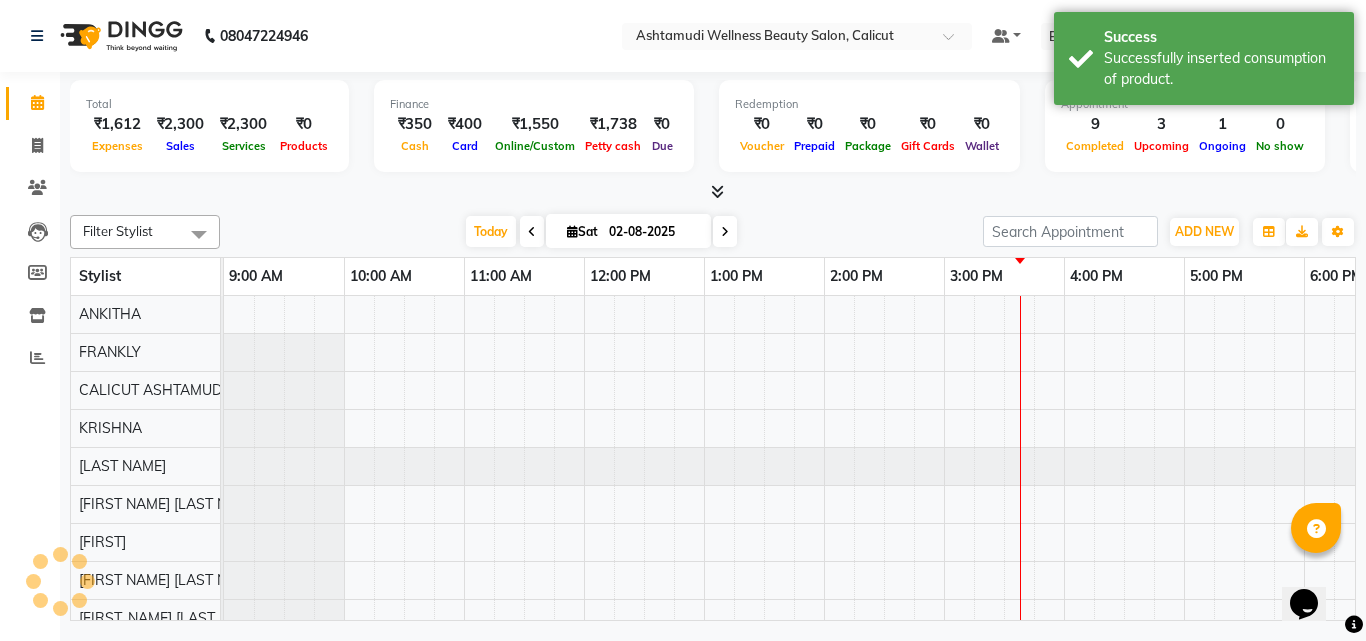 scroll, scrollTop: 0, scrollLeft: 0, axis: both 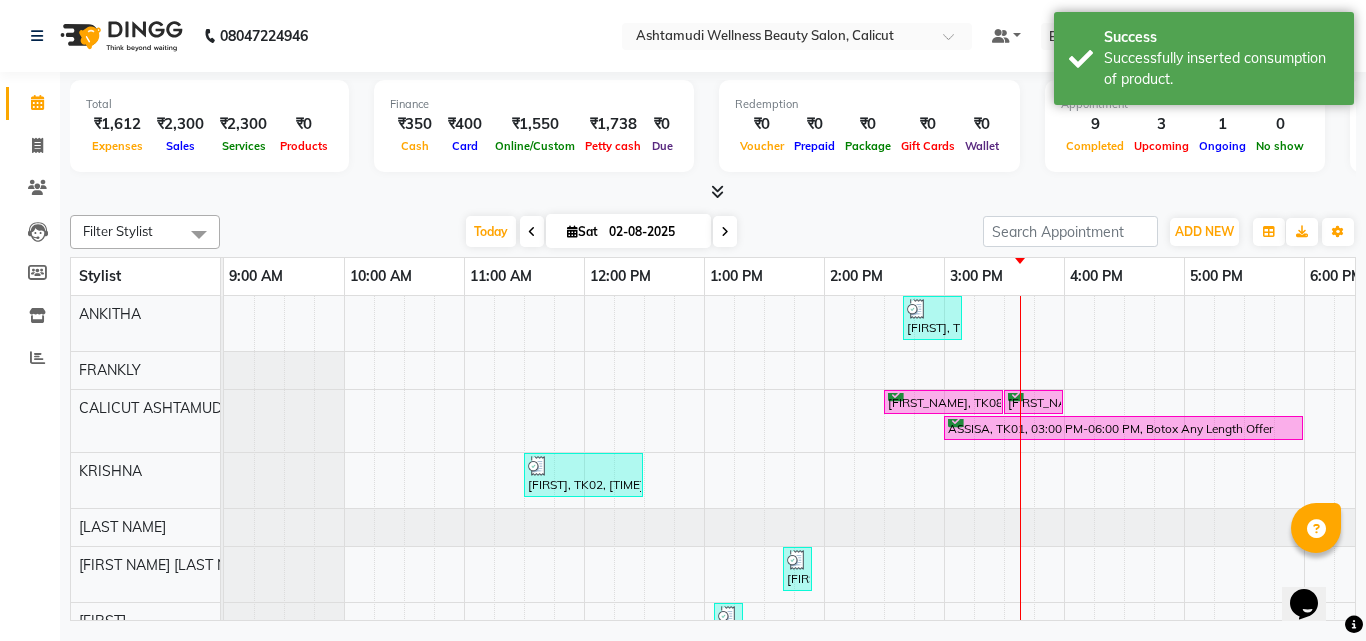 click at bounding box center (532, 232) 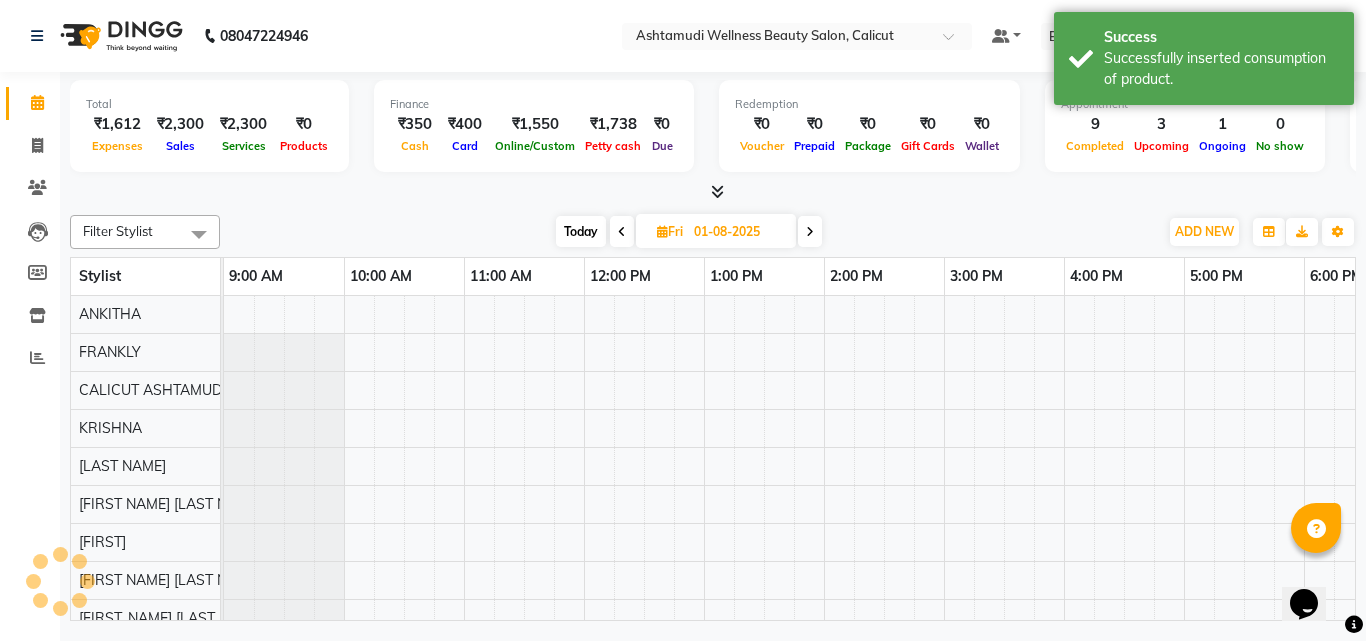 scroll, scrollTop: 0, scrollLeft: 669, axis: horizontal 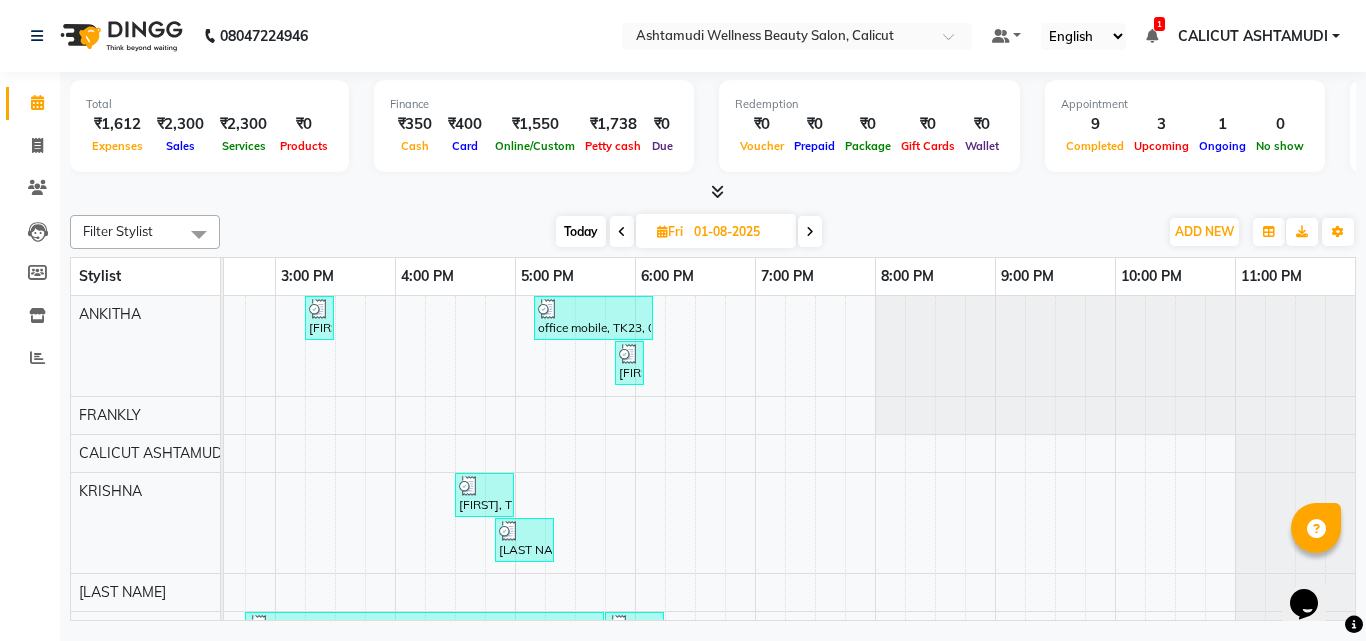 click at bounding box center (622, 232) 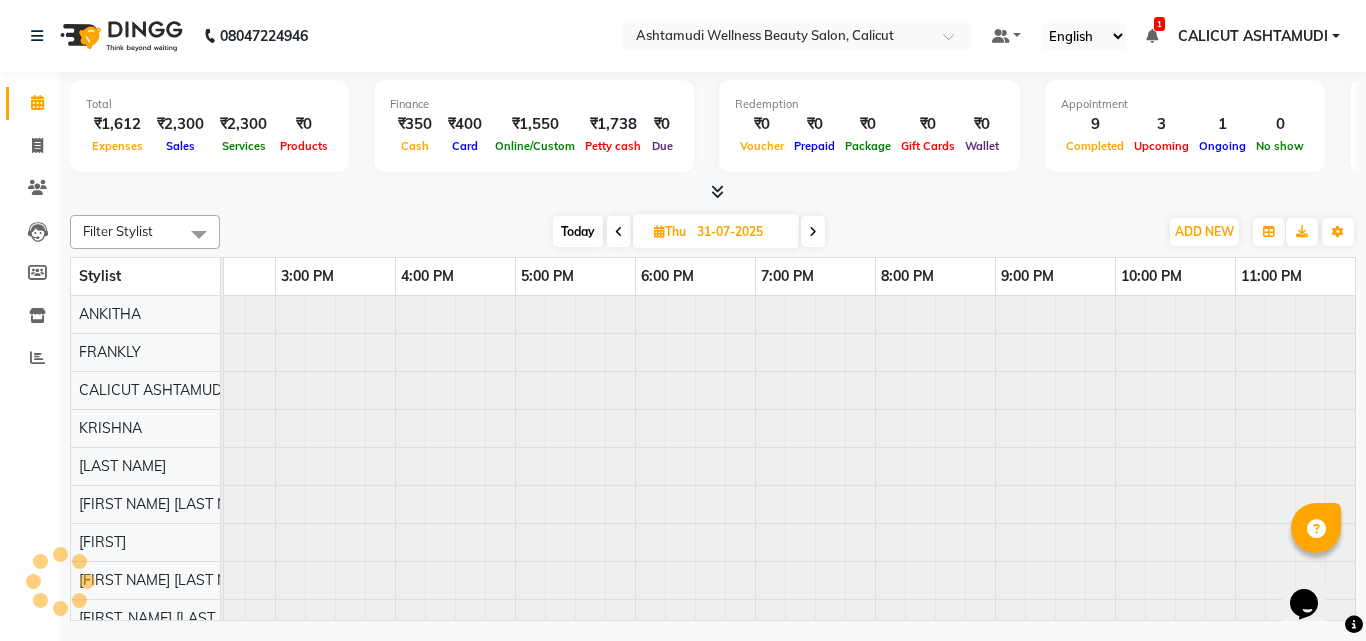 scroll, scrollTop: 0, scrollLeft: 0, axis: both 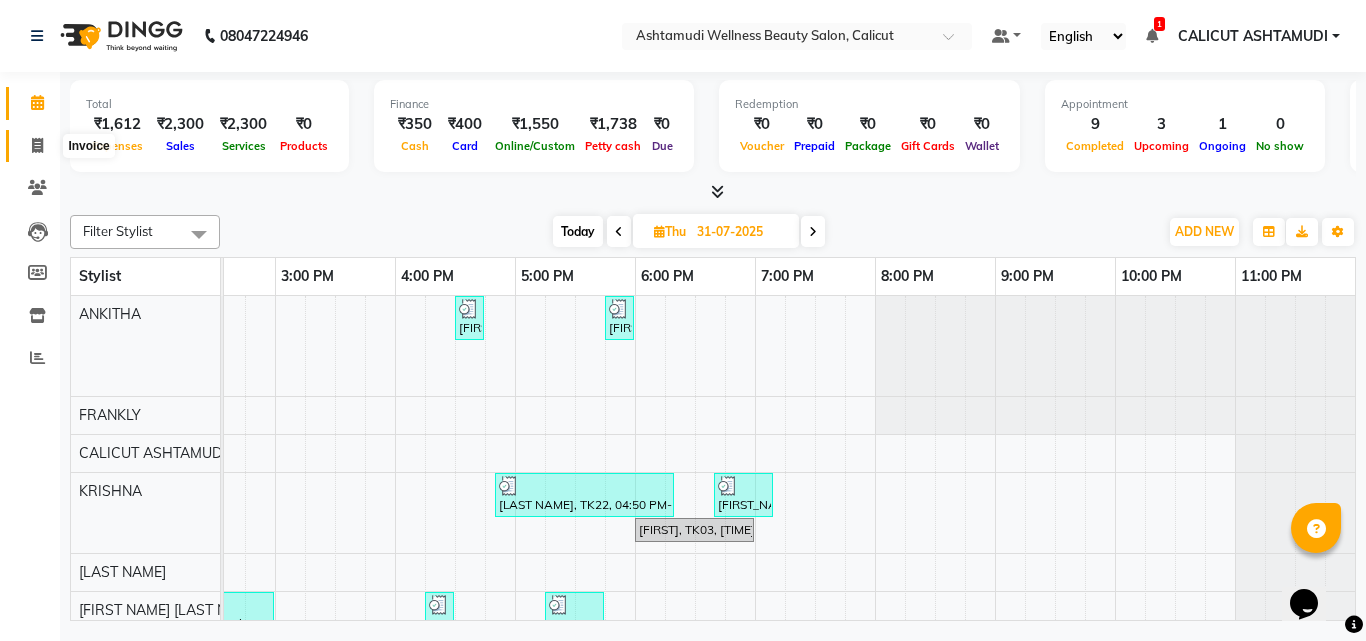 click 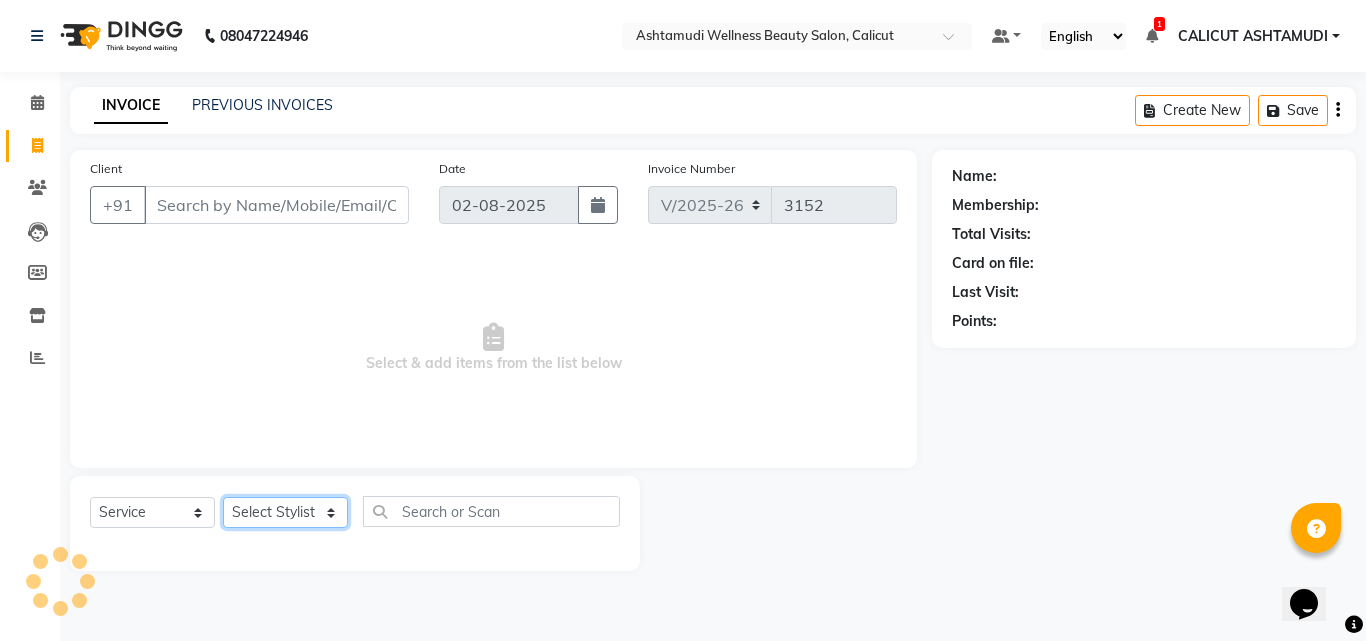 click on "Select Stylist" 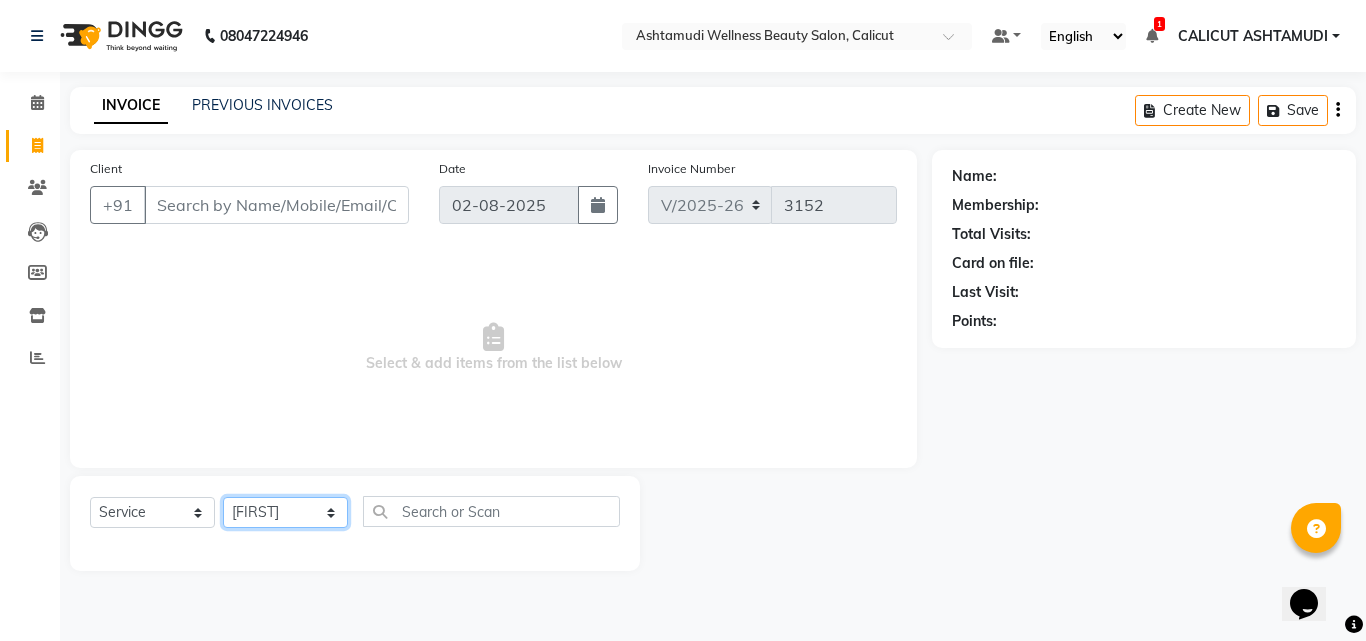 click on "Select Stylist Amala George AMBILI C ANJANA DAS ANKITHA Arya [CITY] [CITY] FRANKLY	 GRACY KRISHNA Nitesh Punam Gurung Sewan ali Sheela SUHANA  SHABU Titto" 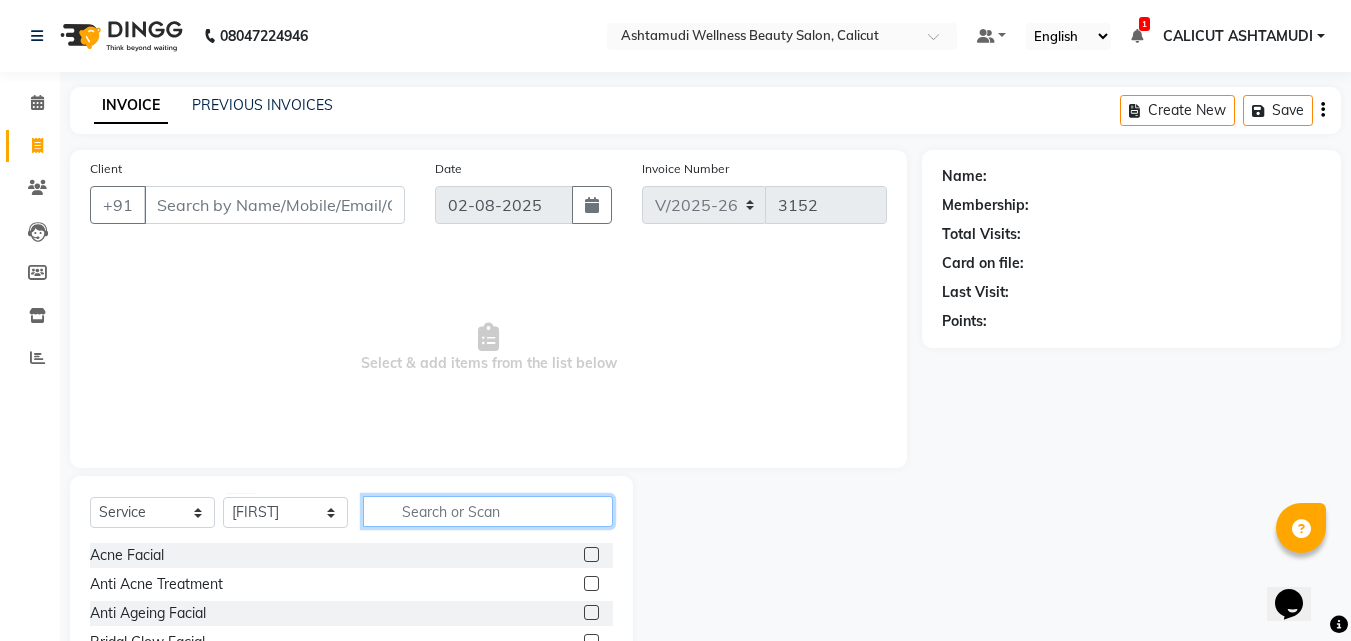 click 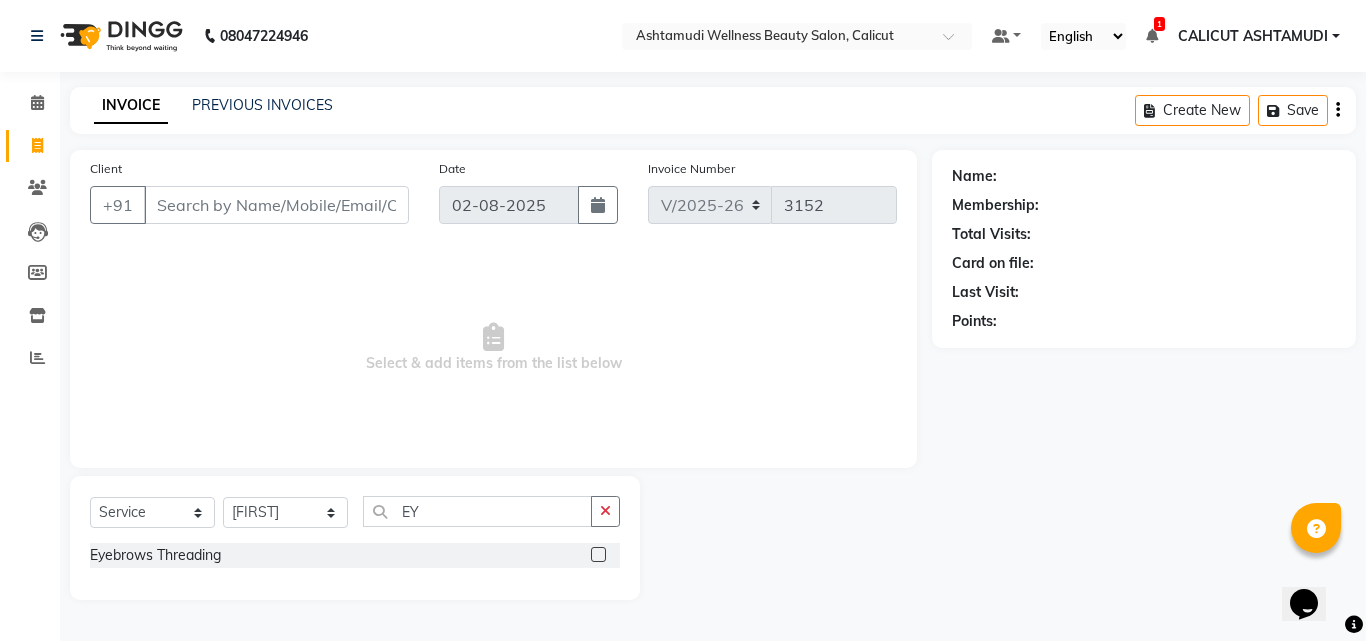 click 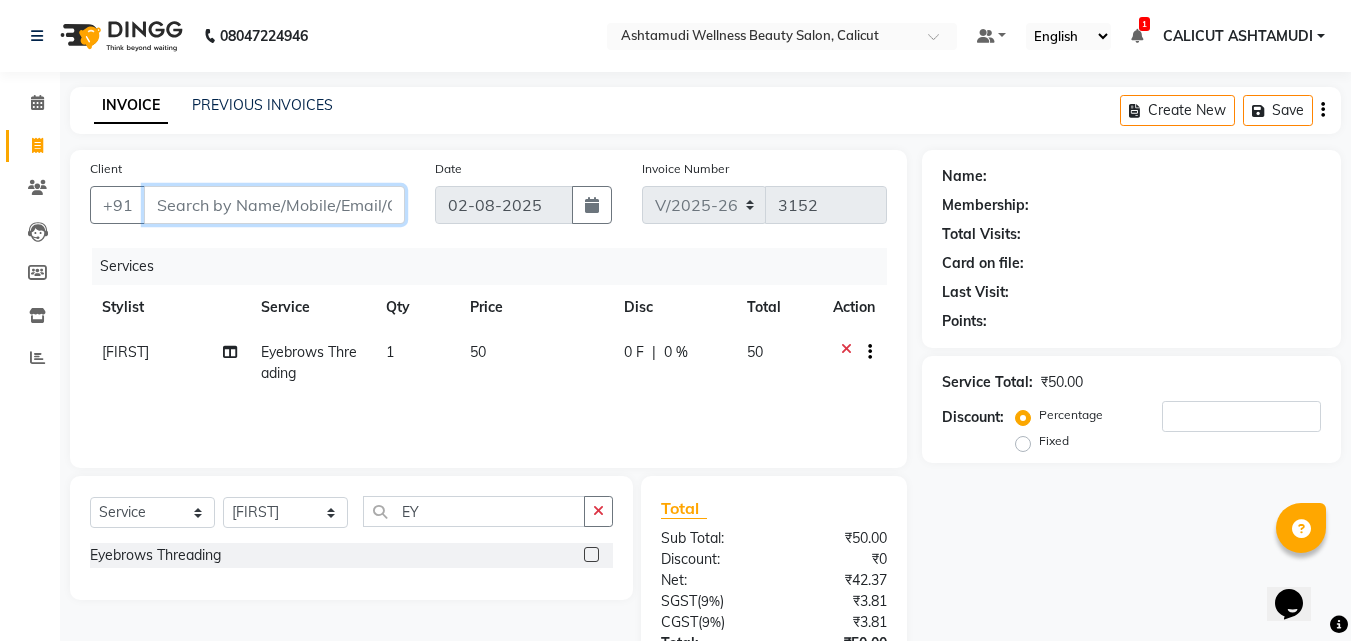 click on "Client" at bounding box center (274, 205) 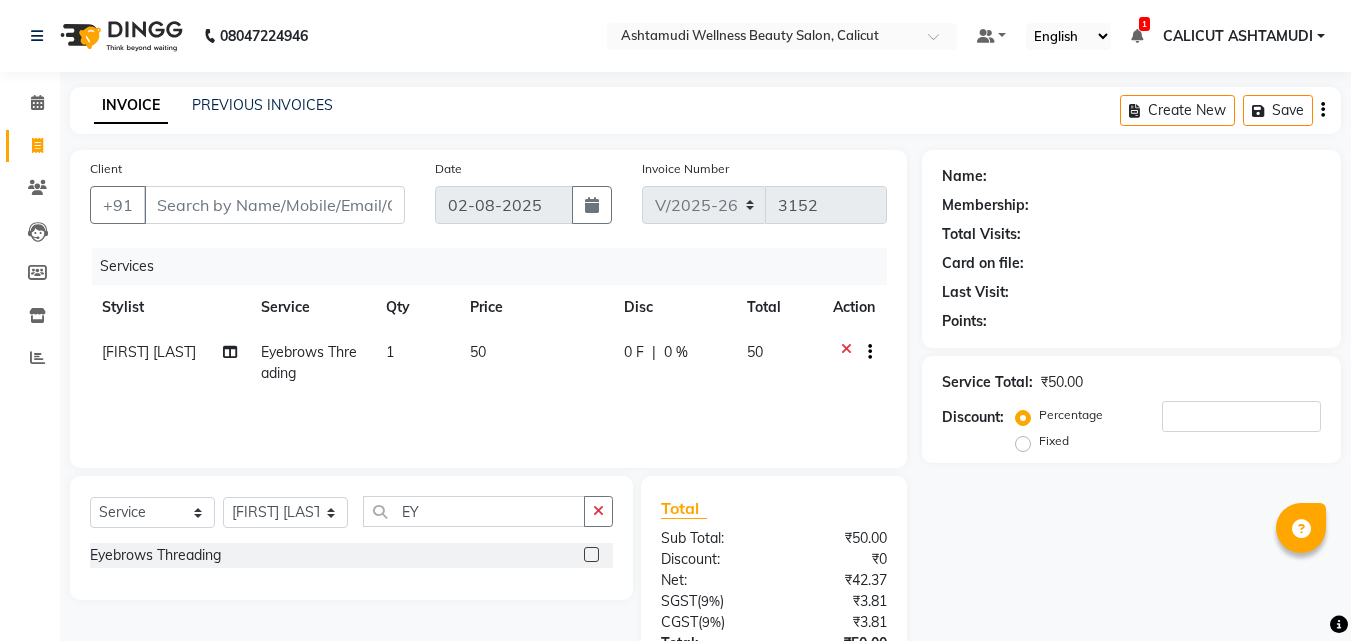 select on "4630" 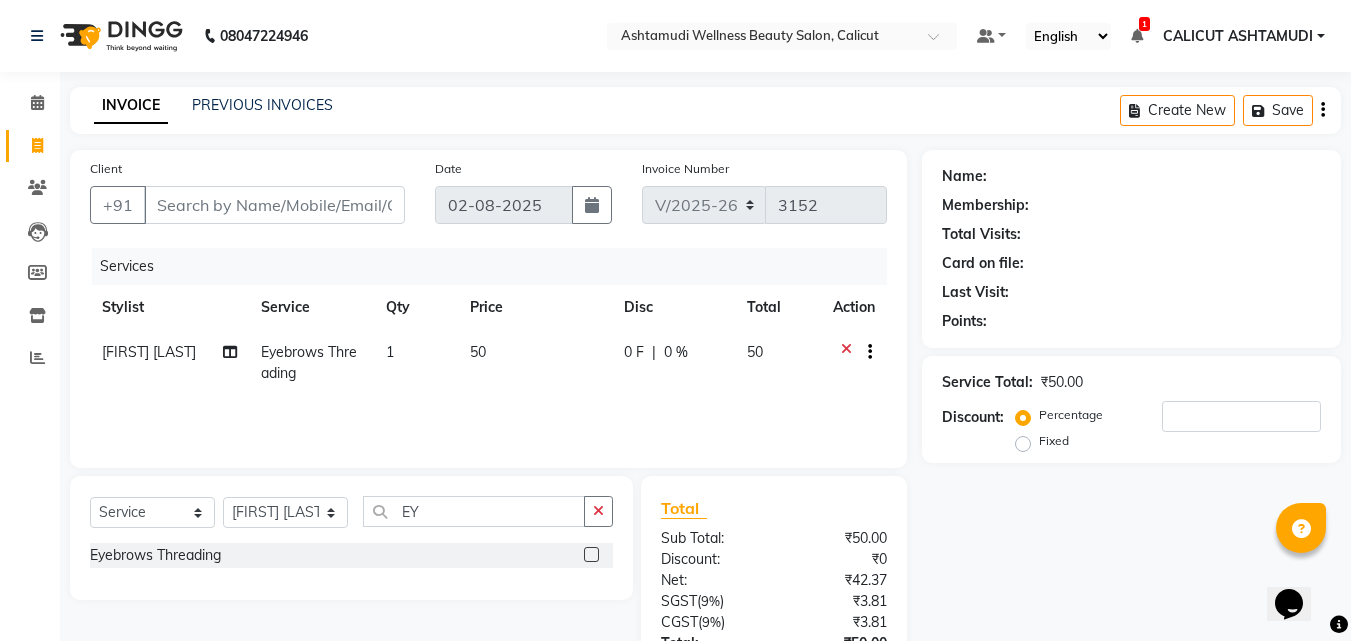 scroll, scrollTop: 0, scrollLeft: 0, axis: both 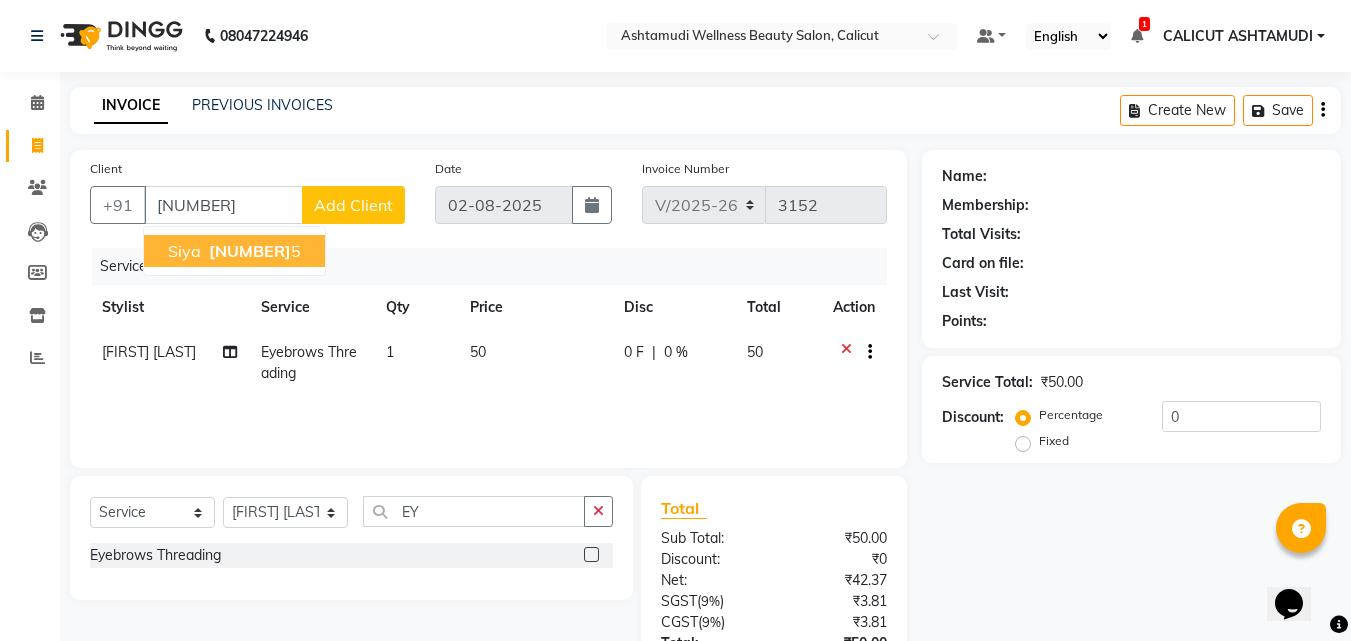 click on "[NUMBER]" at bounding box center [250, 251] 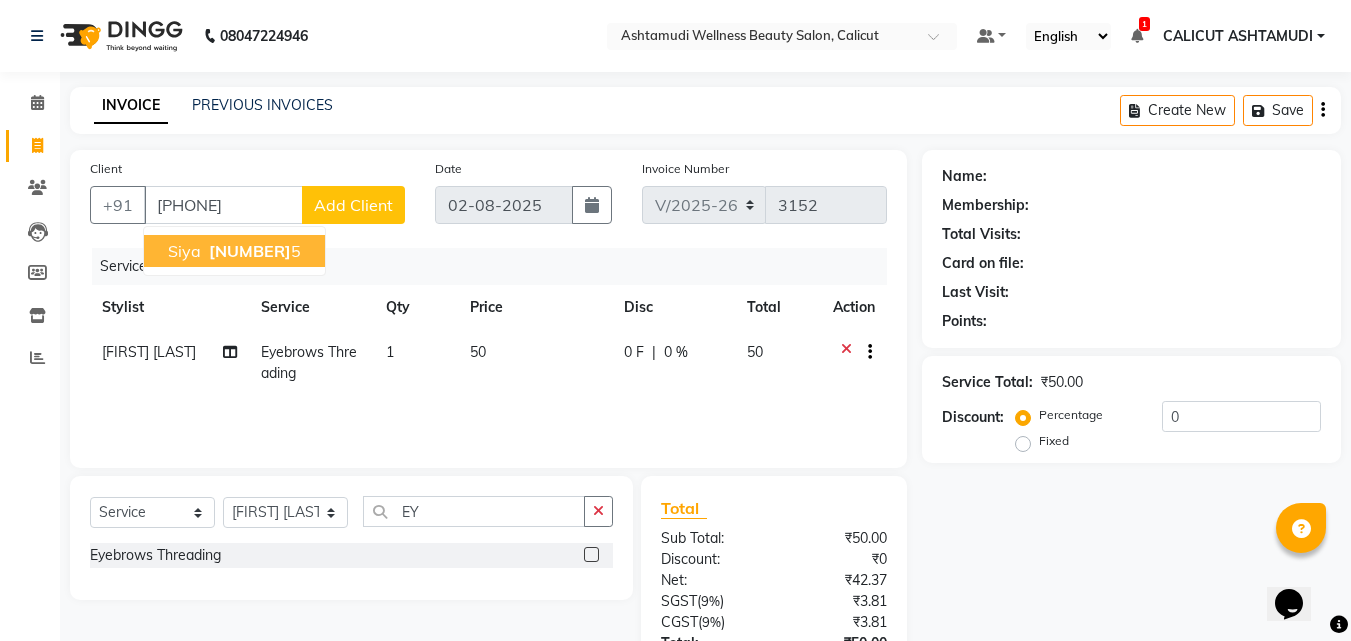 type on "[PHONE]" 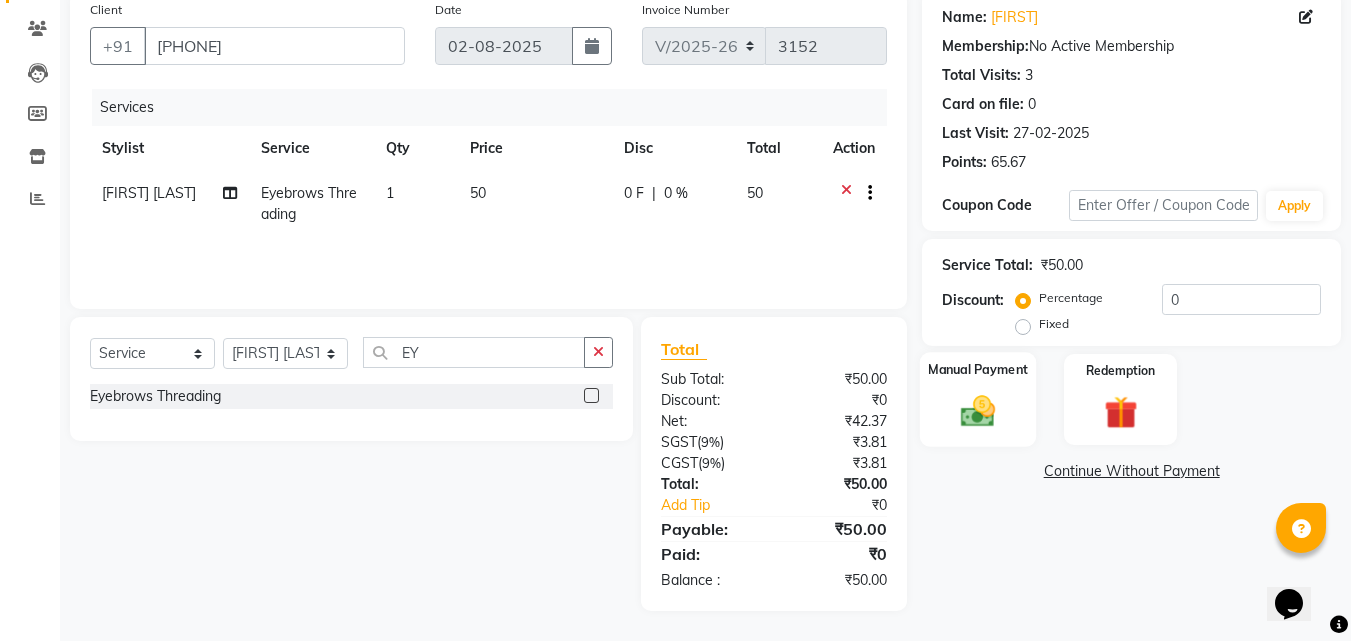 click 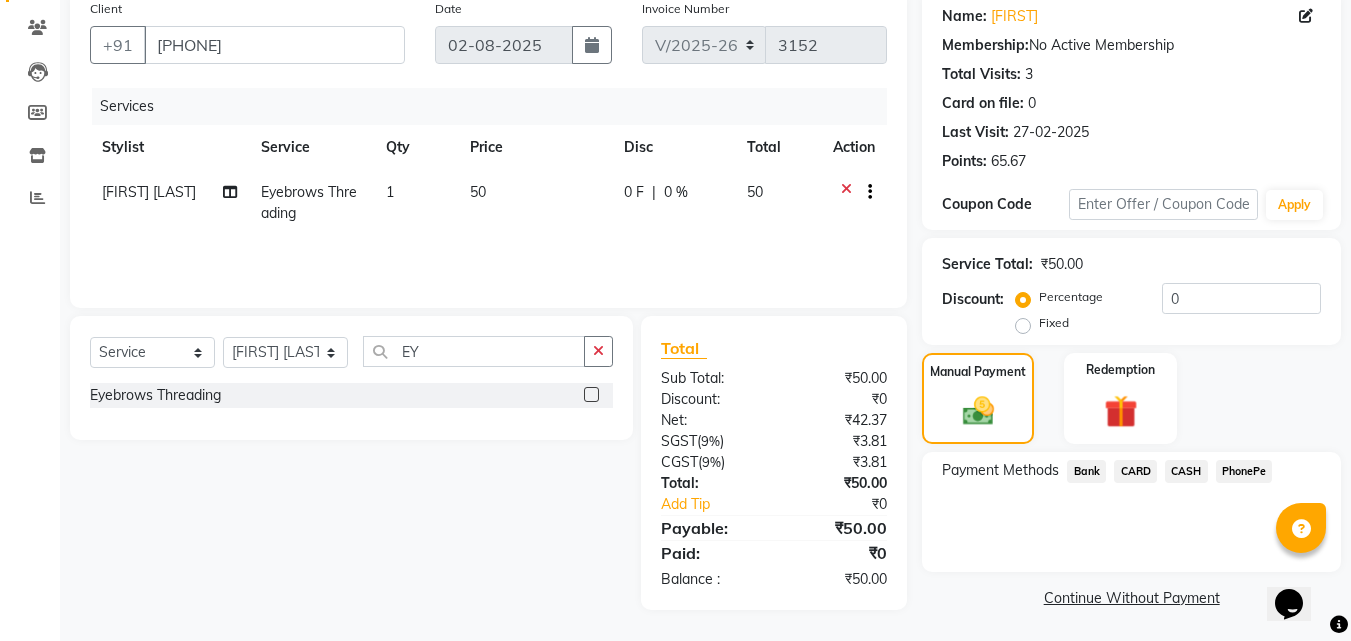 scroll, scrollTop: 162, scrollLeft: 0, axis: vertical 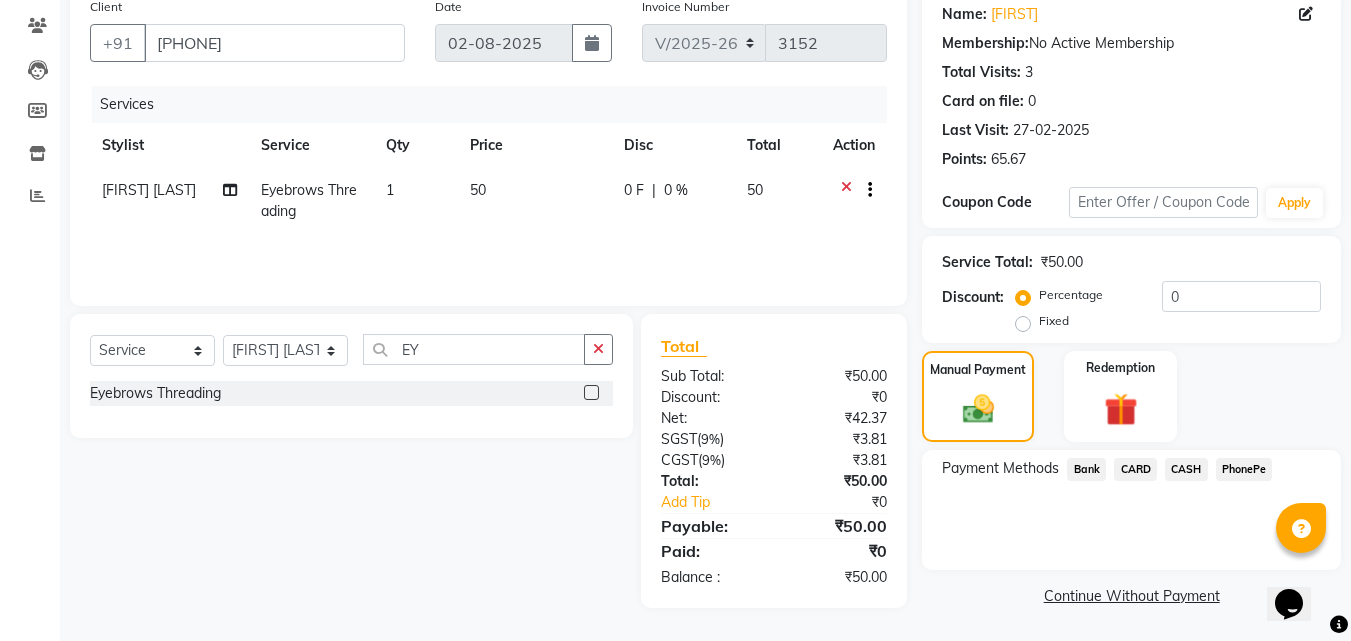 drag, startPoint x: 1219, startPoint y: 450, endPoint x: 1216, endPoint y: 484, distance: 34.132095 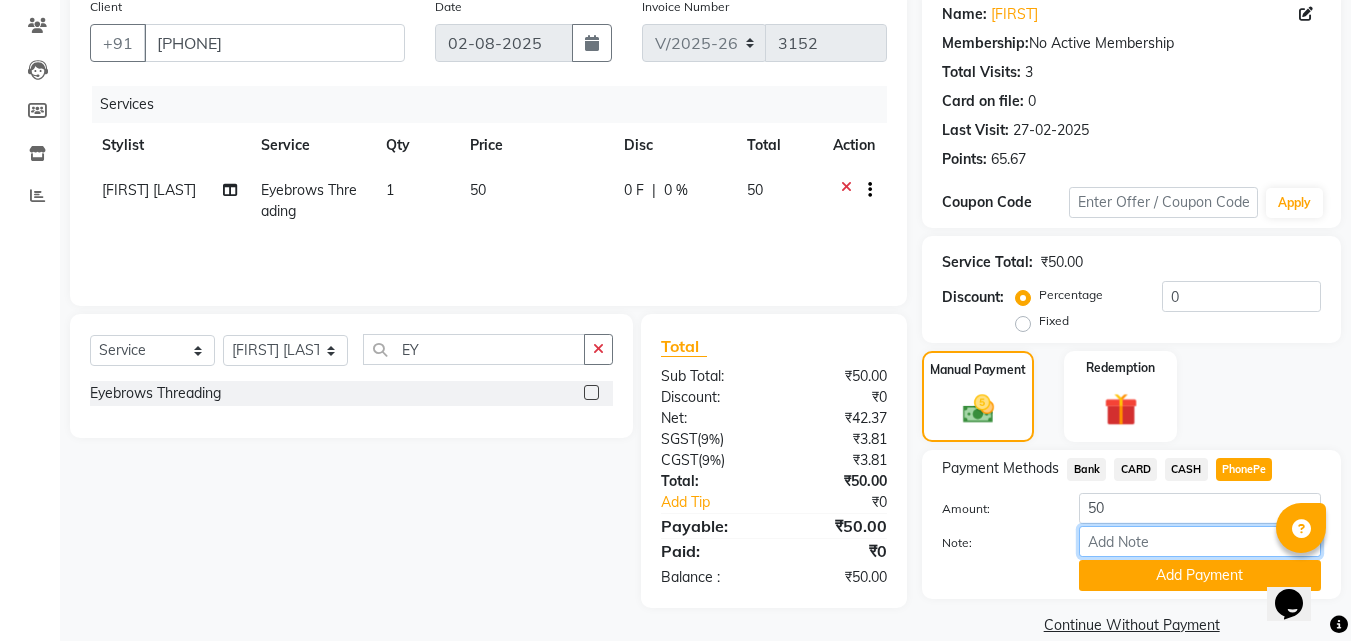 drag, startPoint x: 1180, startPoint y: 548, endPoint x: 1193, endPoint y: 527, distance: 24.698177 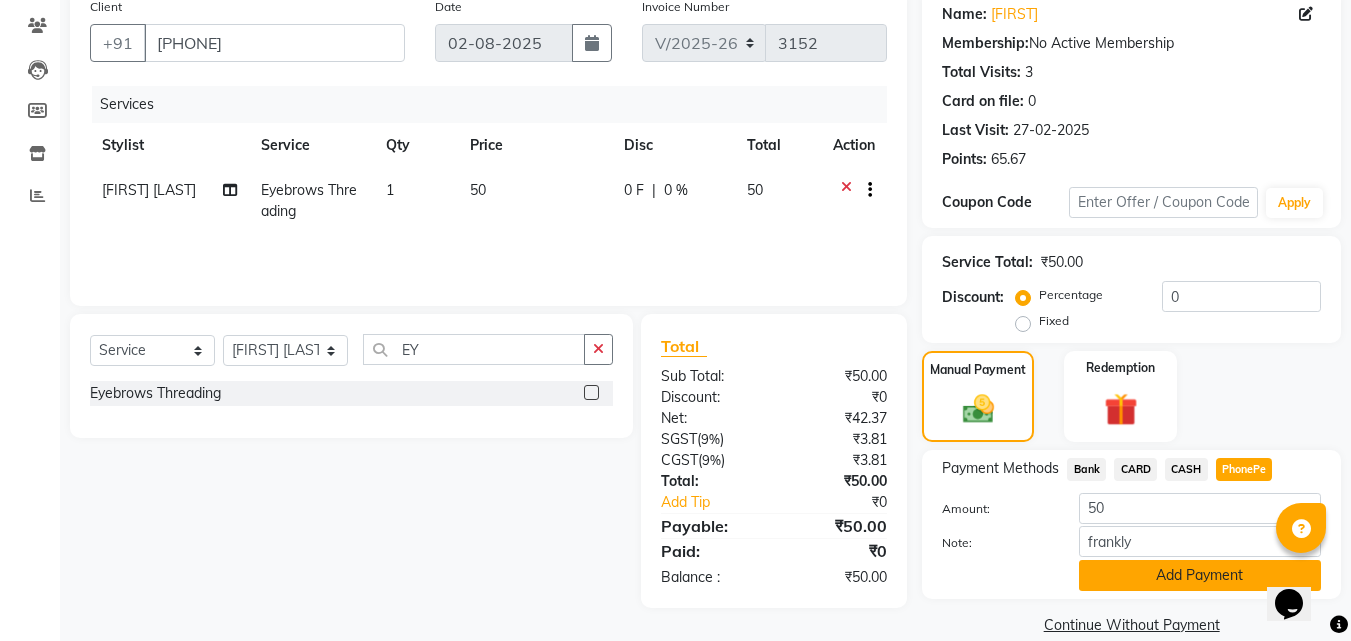 click on "Add Payment" 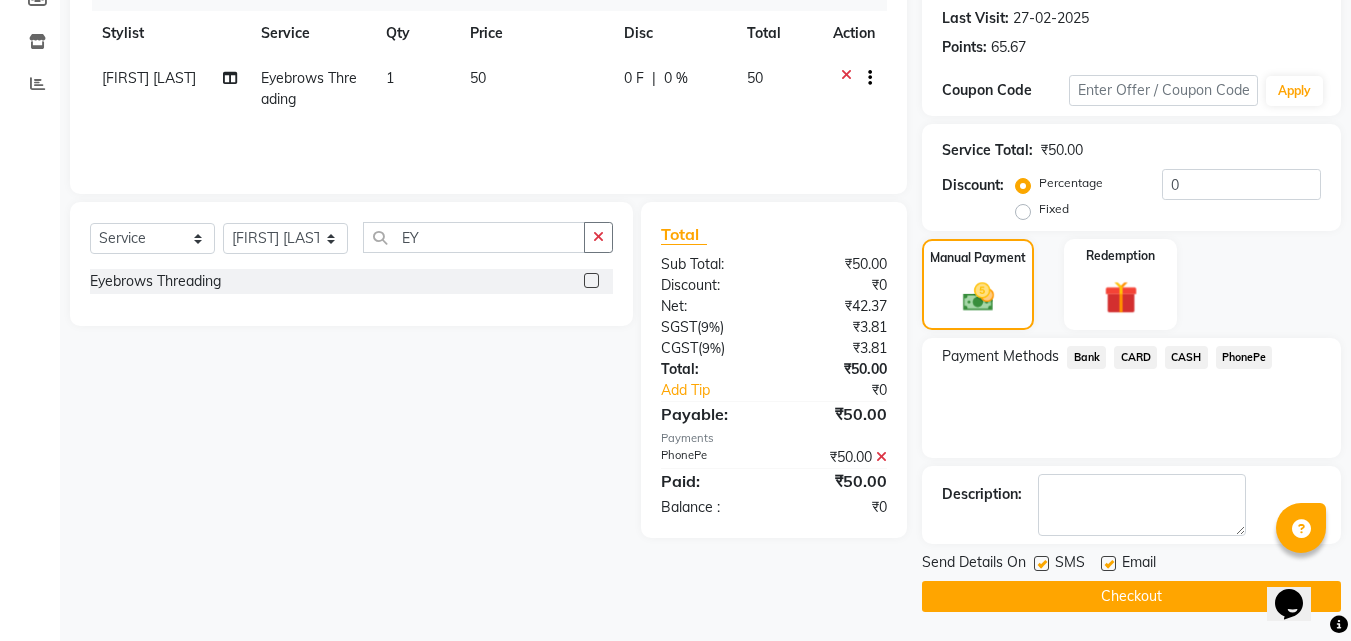 scroll, scrollTop: 275, scrollLeft: 0, axis: vertical 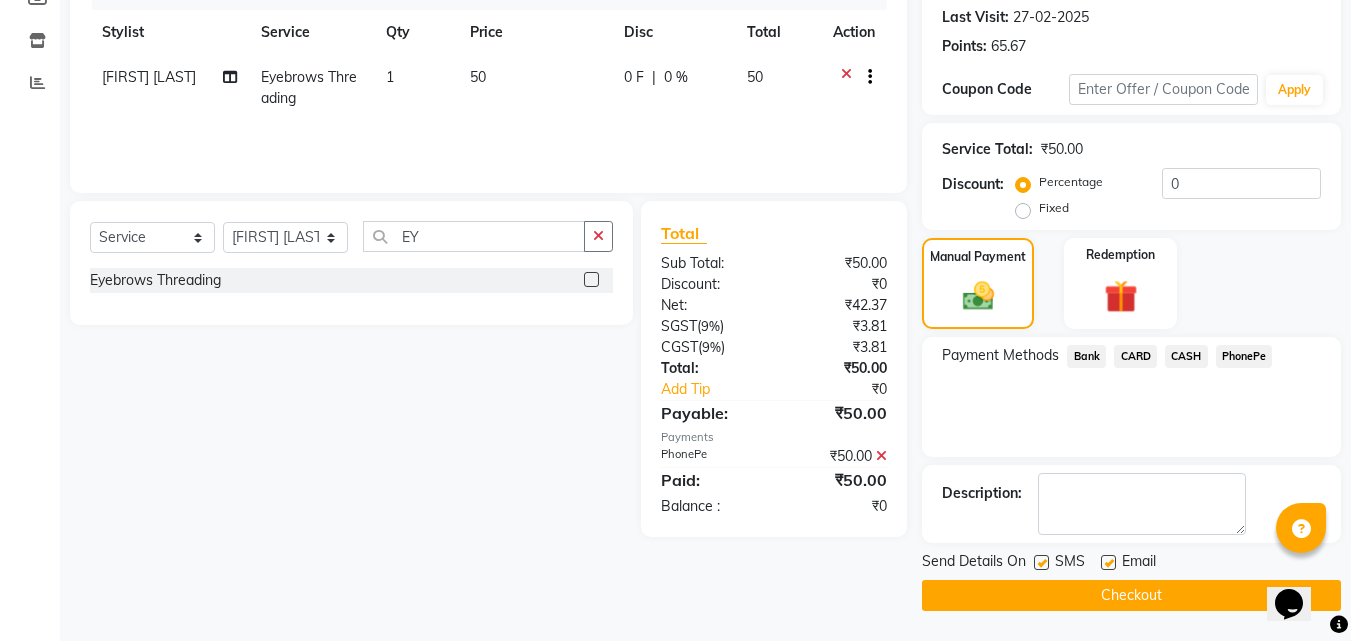 click on "Checkout" 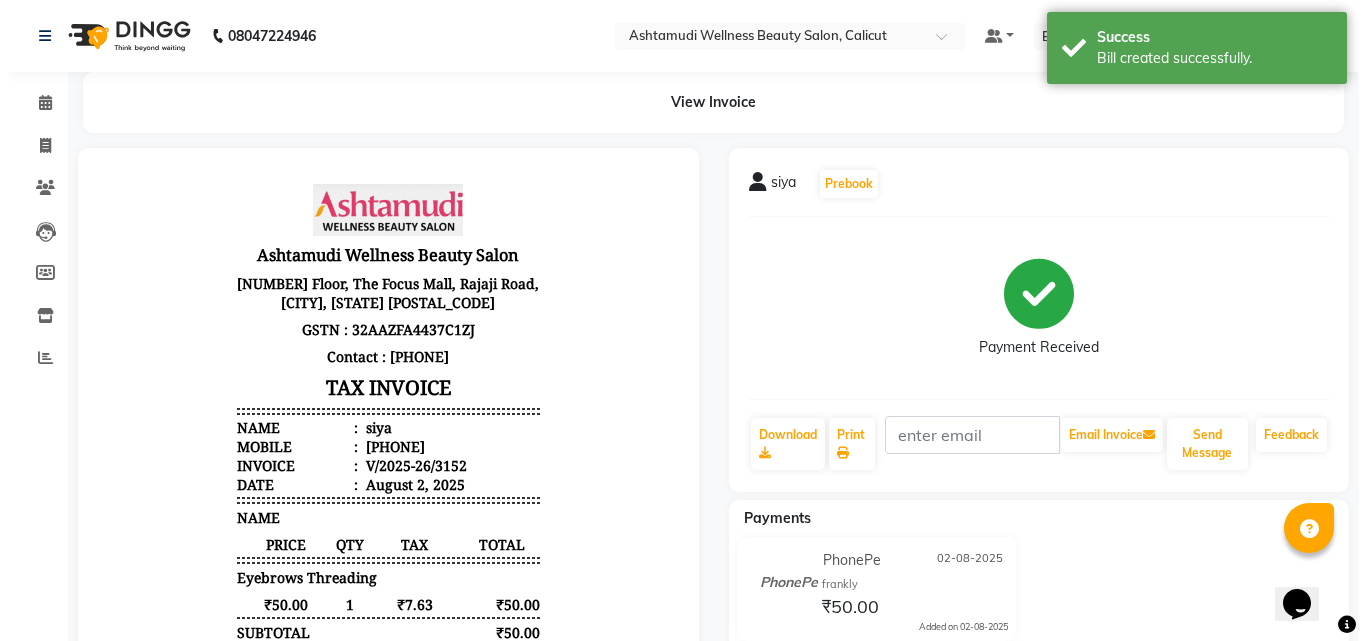 scroll, scrollTop: 0, scrollLeft: 0, axis: both 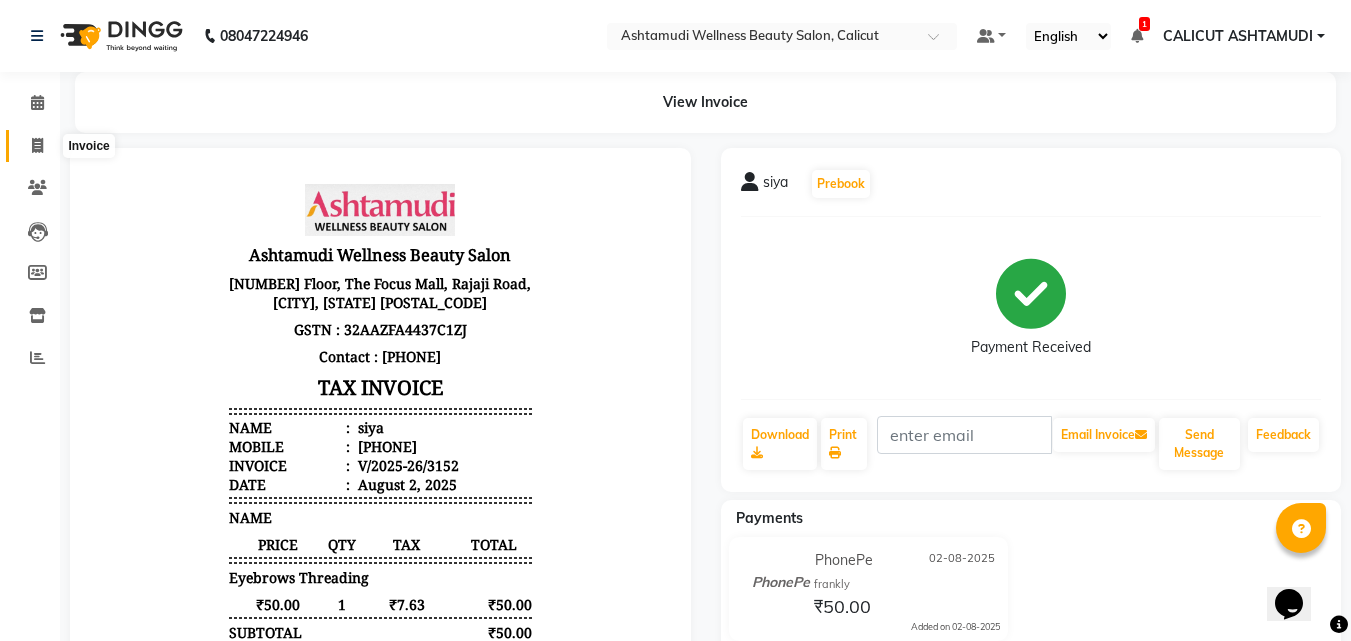 click 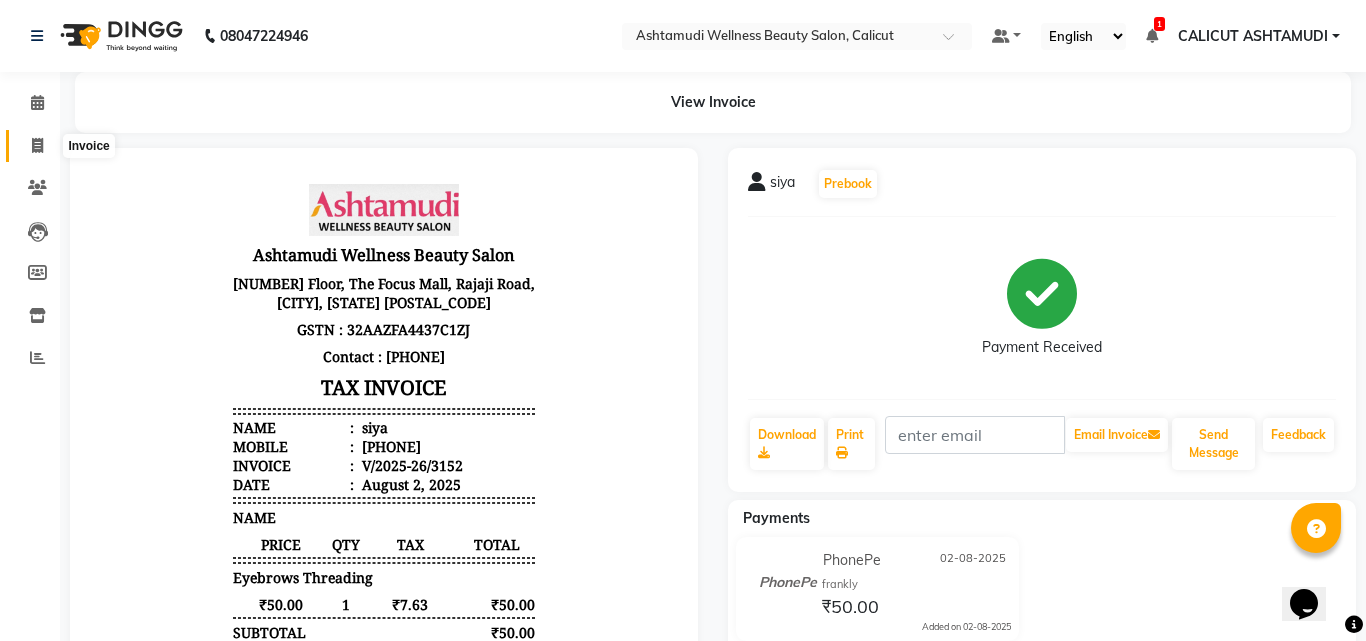 click 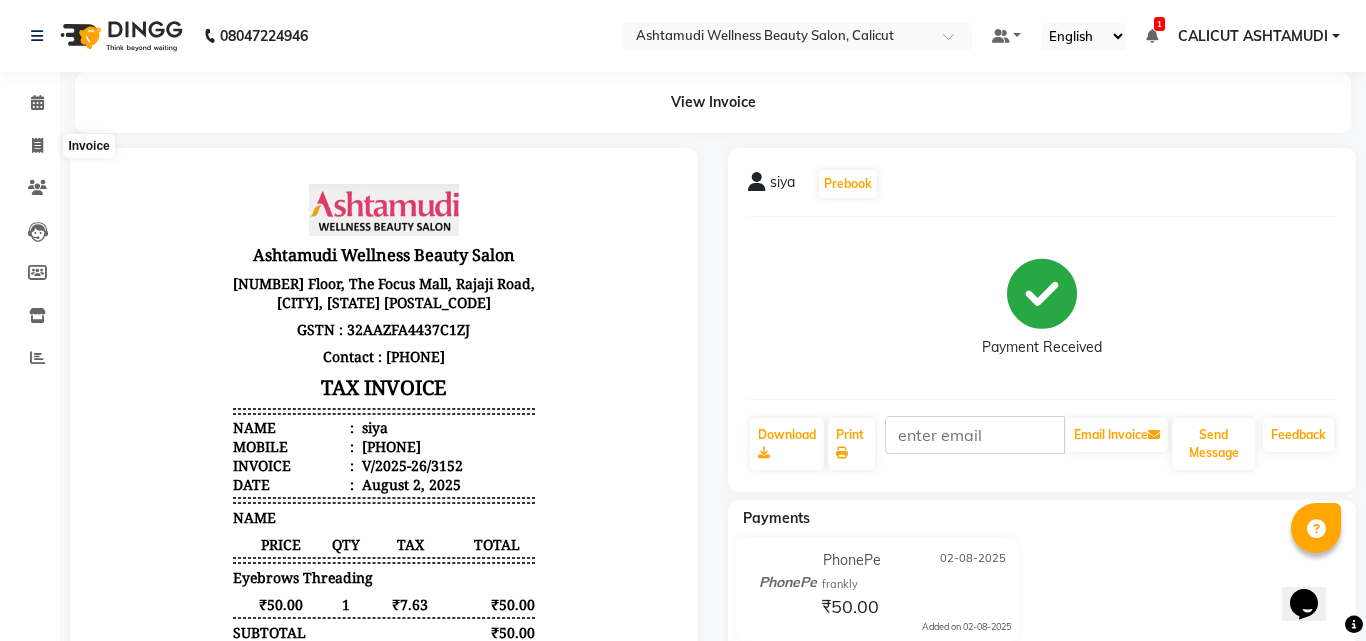 select on "service" 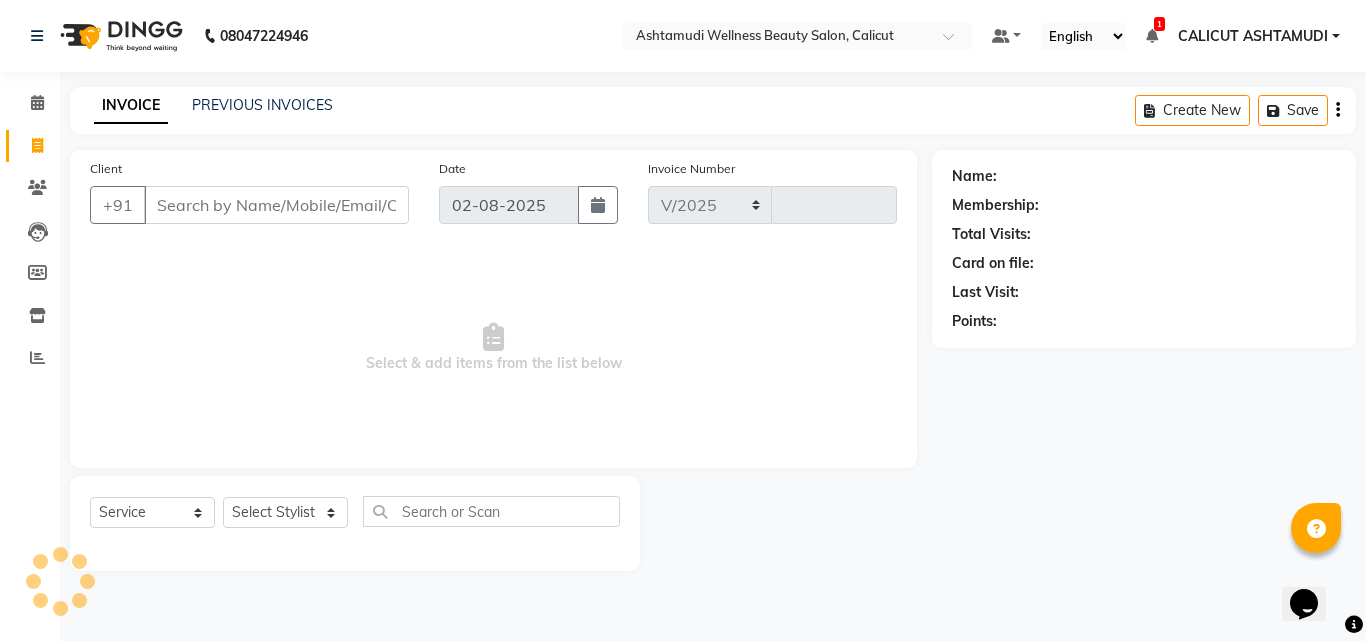 select on "4630" 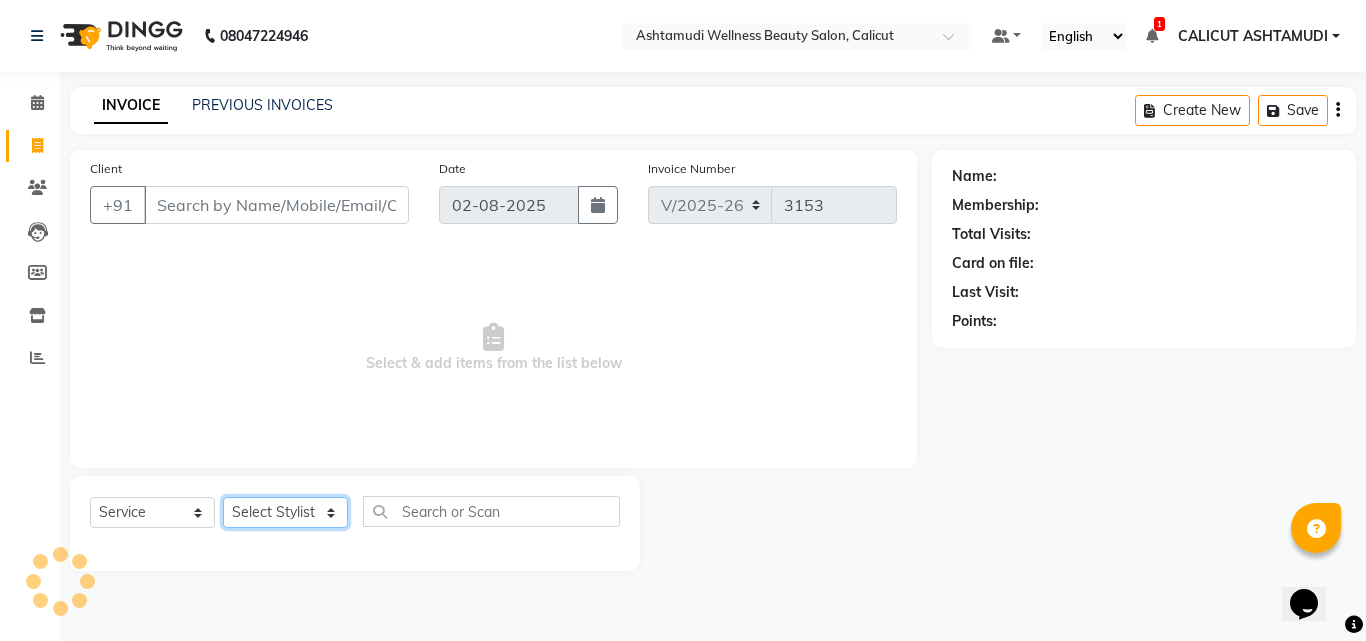 click on "Select Stylist [FIRST] [LAST] [FIRST] [LAST] [FIRST] [LAST] [FIRST] [LAST] [FIRST] [CITY] [CITY] [FIRST] [FIRST] [FIRST] [FIRST] [FIRST] [FIRST] [FIRST] [FIRST] [FIRST] [FIRST] [FIRST]" 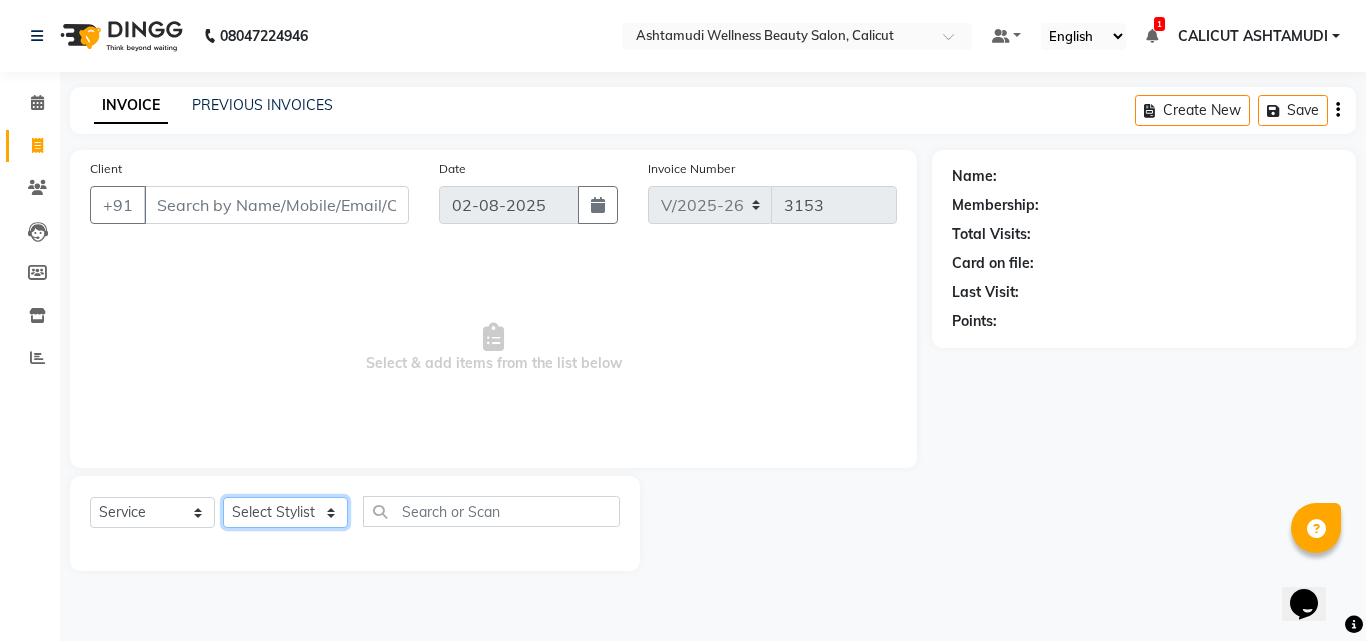 select on "85202" 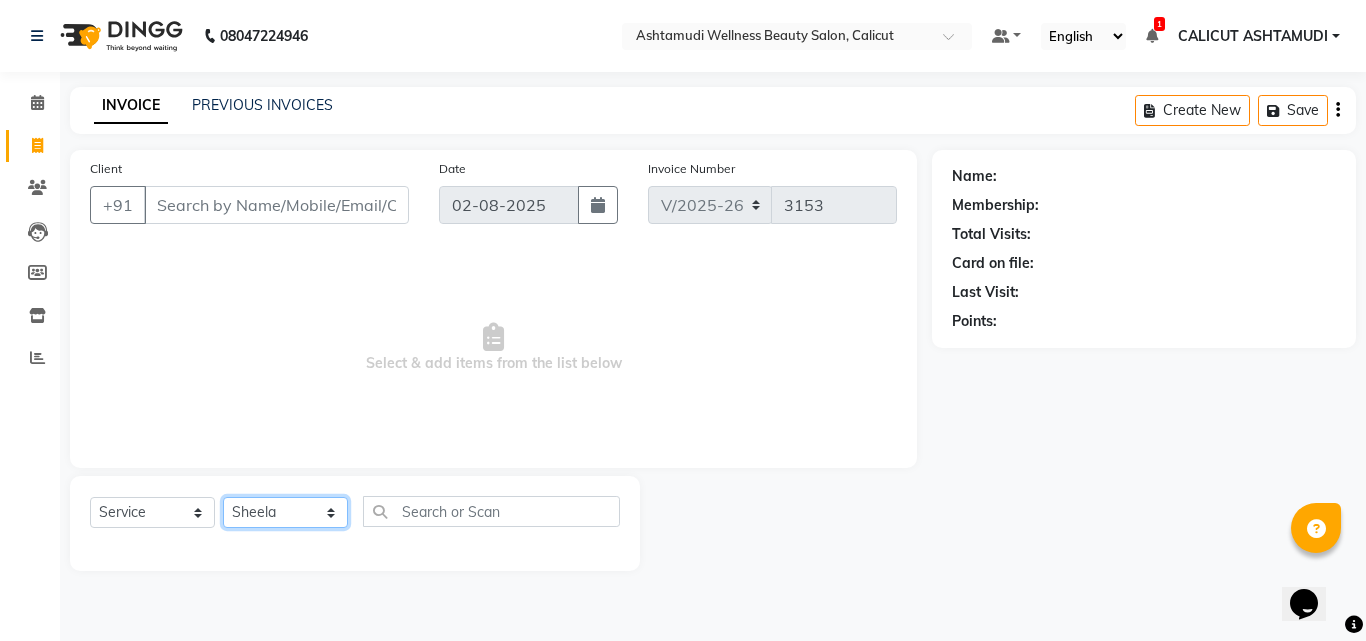 click on "Select Stylist [FIRST] [LAST] [FIRST] [LAST] [FIRST] [LAST] [FIRST] [LAST] [FIRST] [CITY] [CITY] [FIRST] [FIRST] [FIRST] [FIRST] [FIRST] [FIRST] [FIRST] [FIRST] [FIRST] [FIRST] [FIRST]" 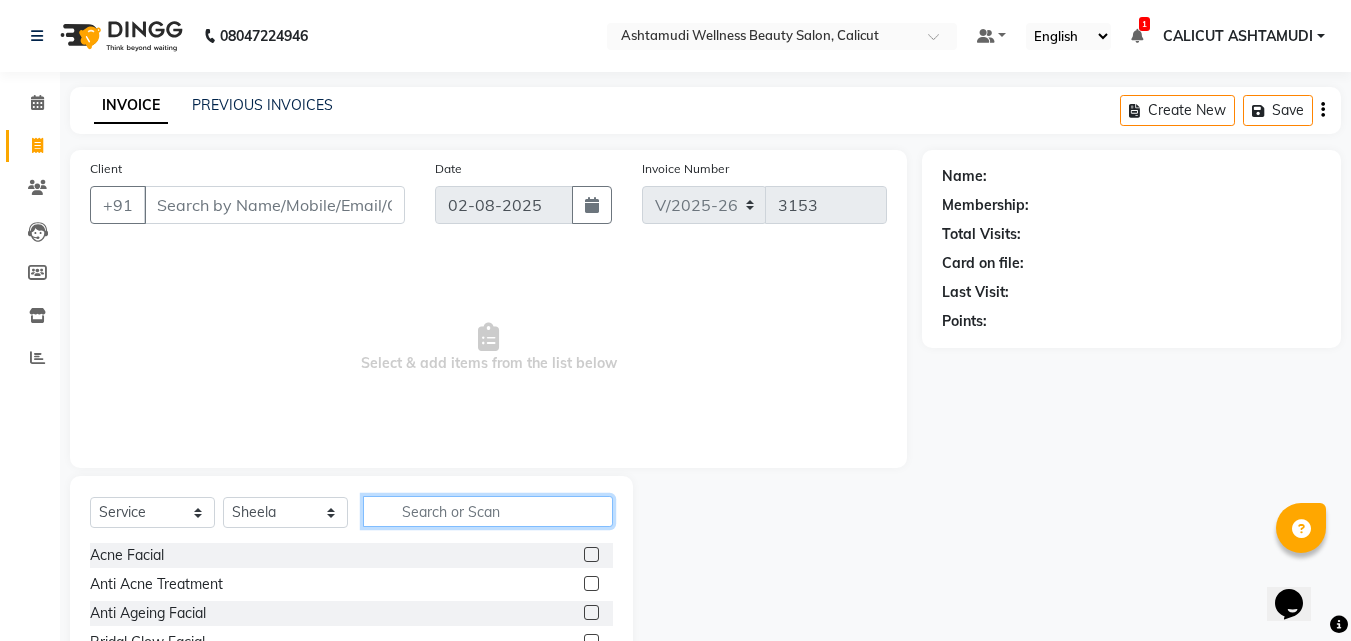 click 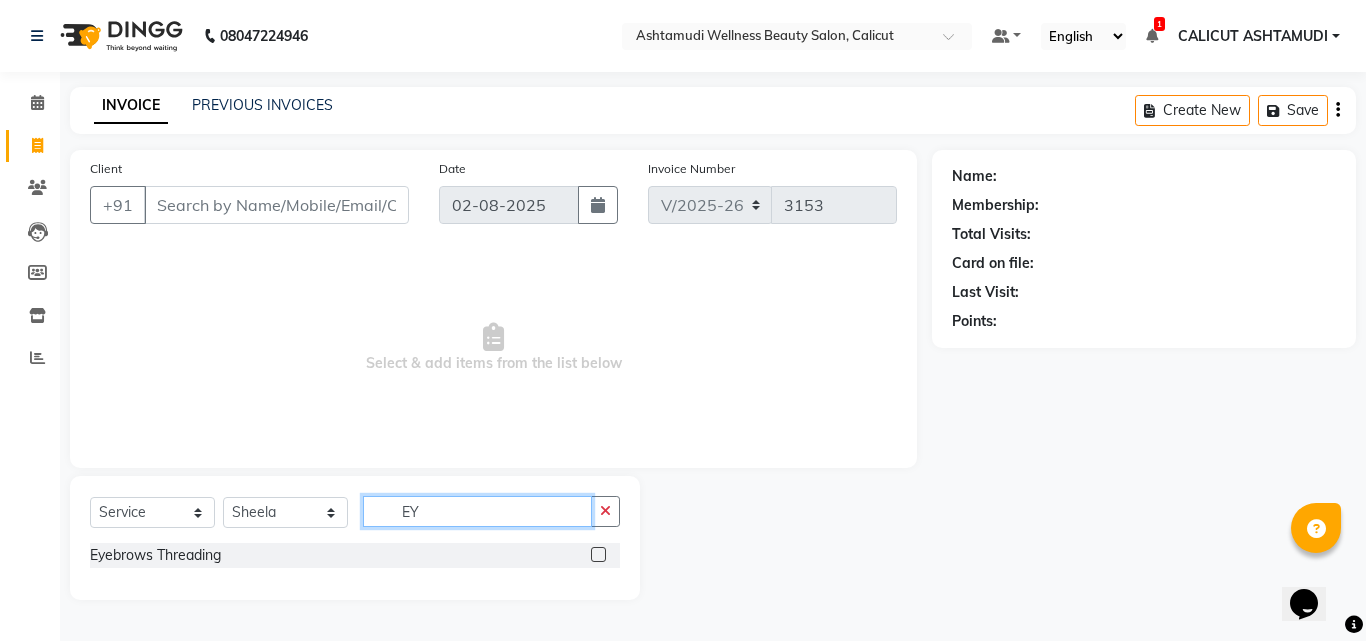 type on "EY" 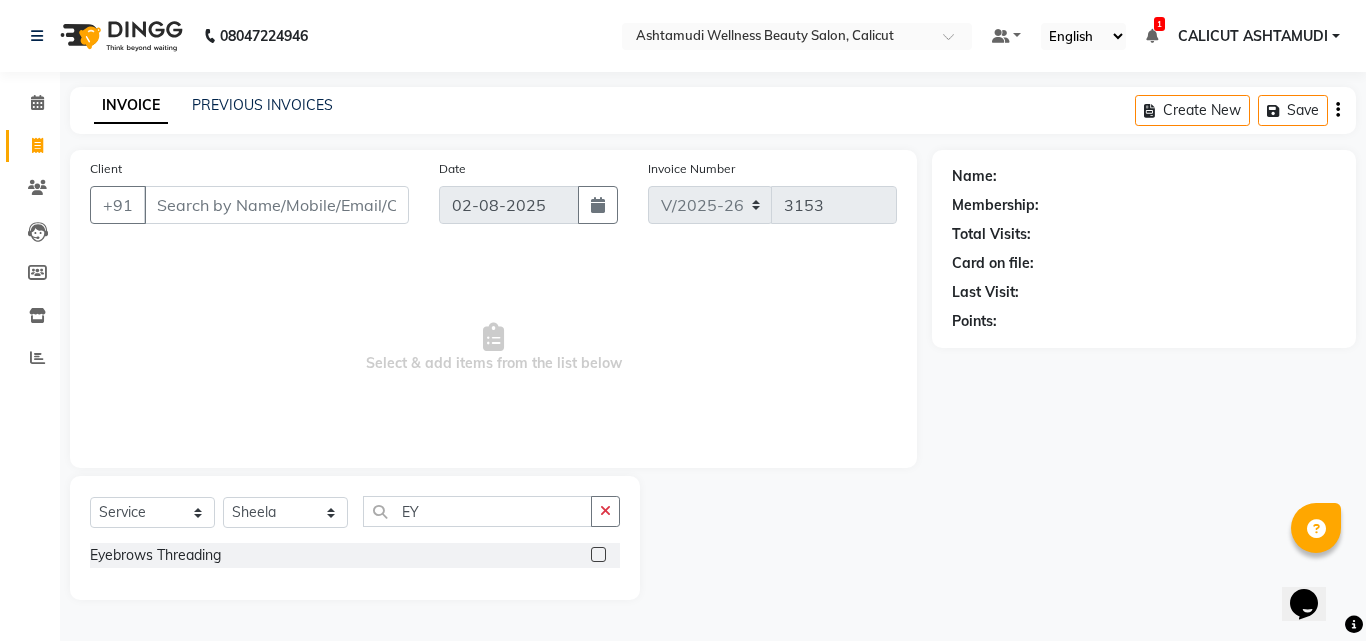 click 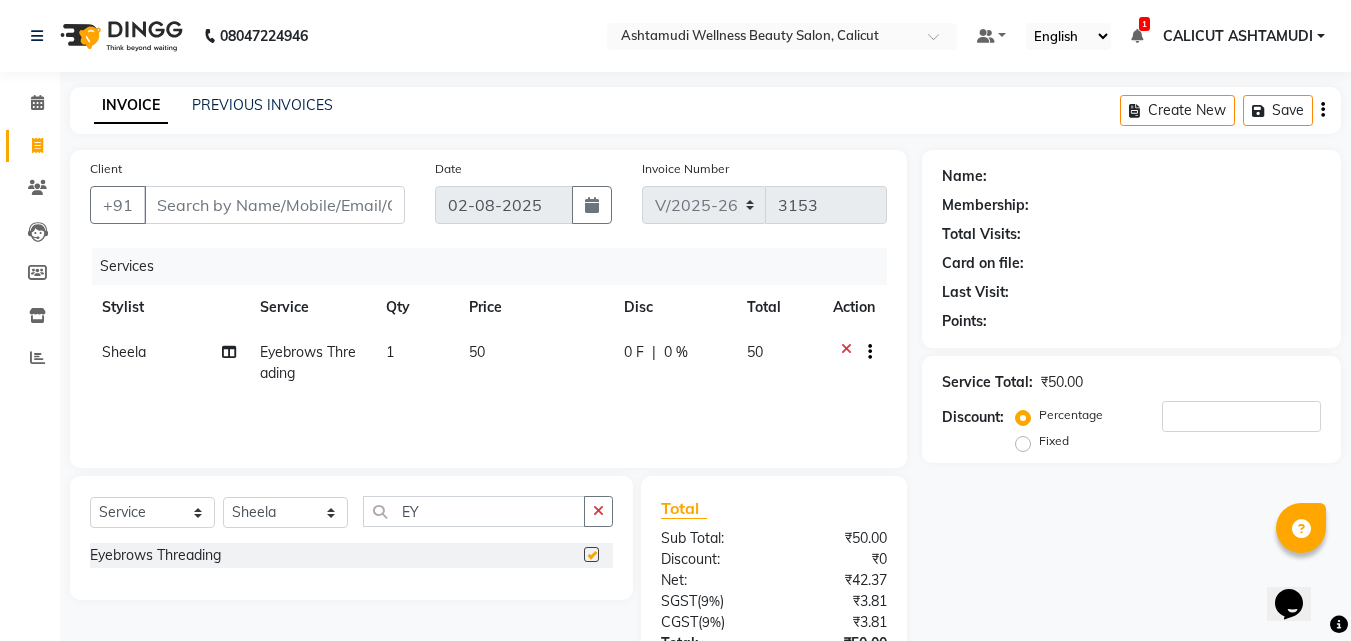 checkbox on "false" 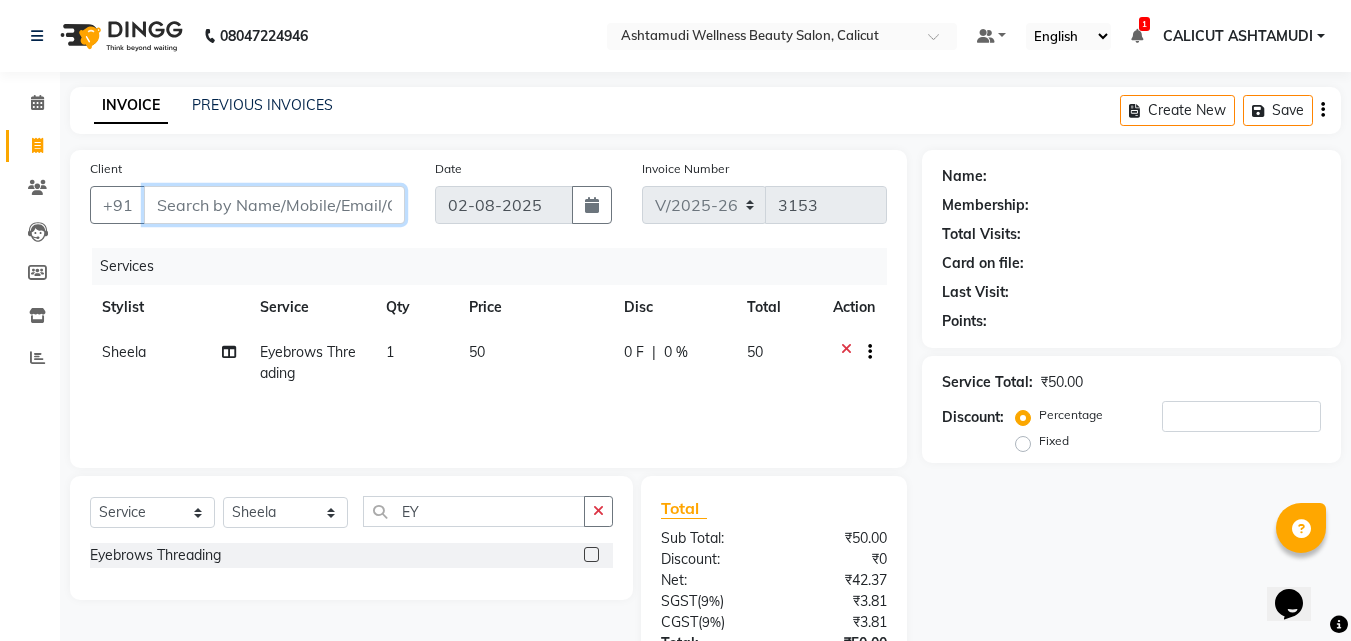click on "Client" at bounding box center [274, 205] 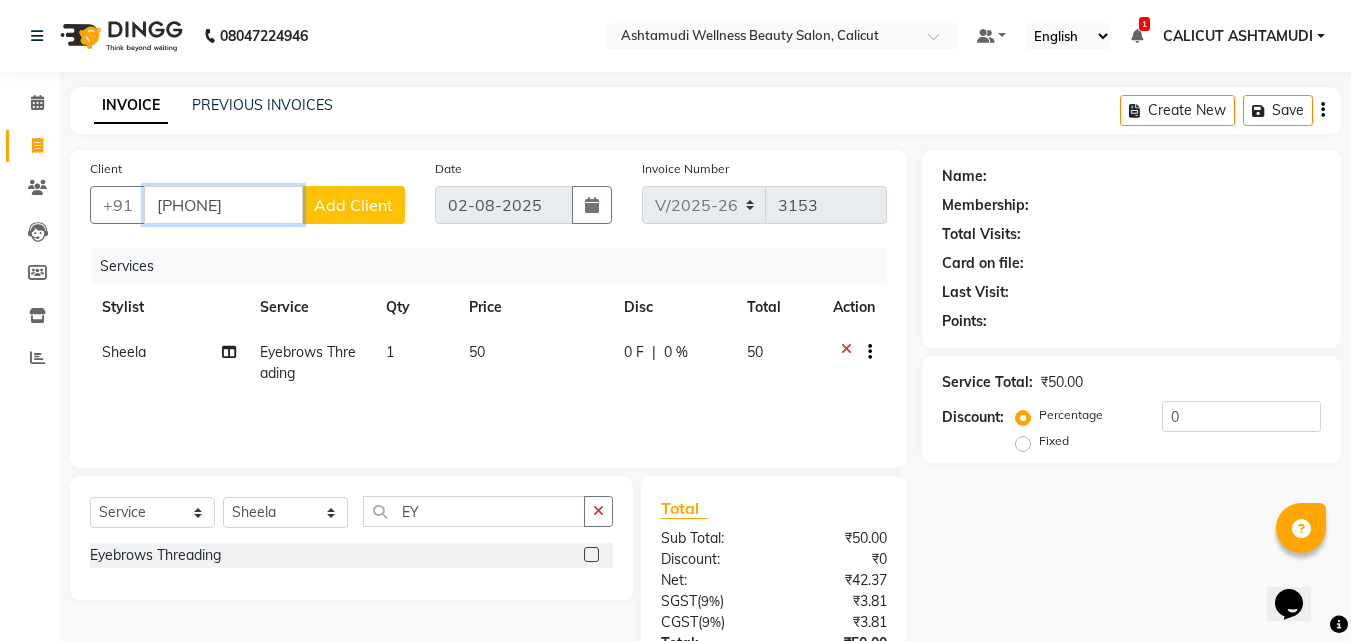 type on "7909190140" 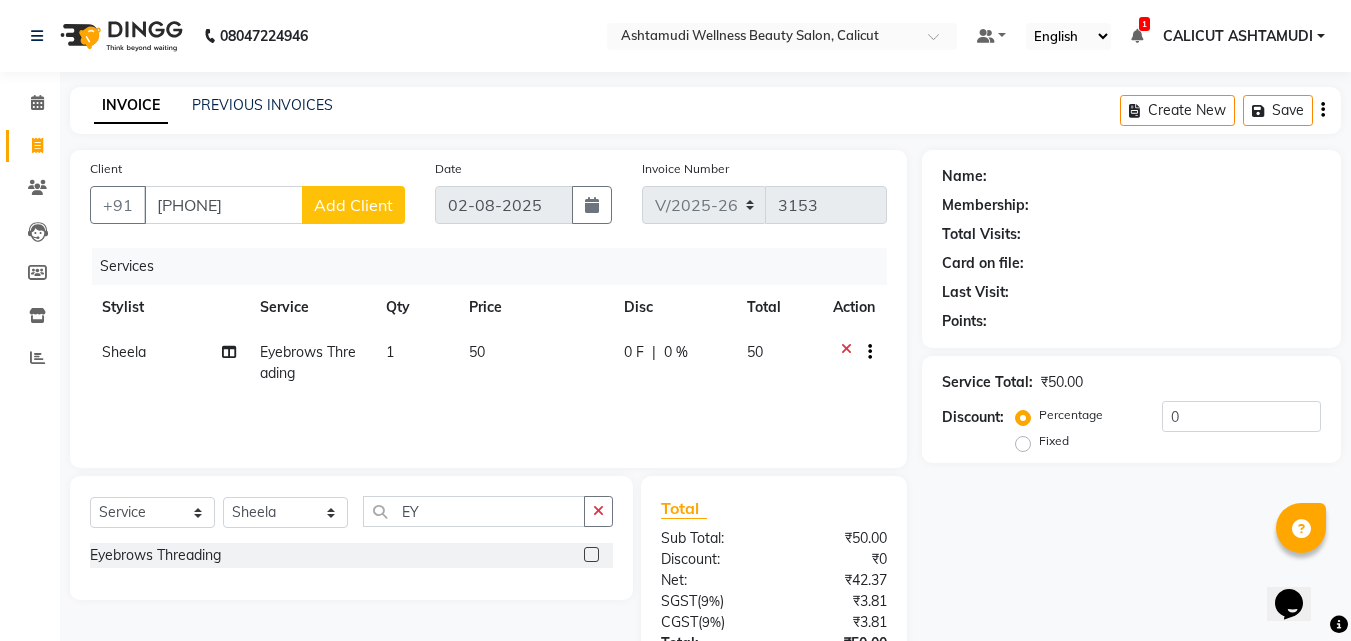 click on "Add Client" 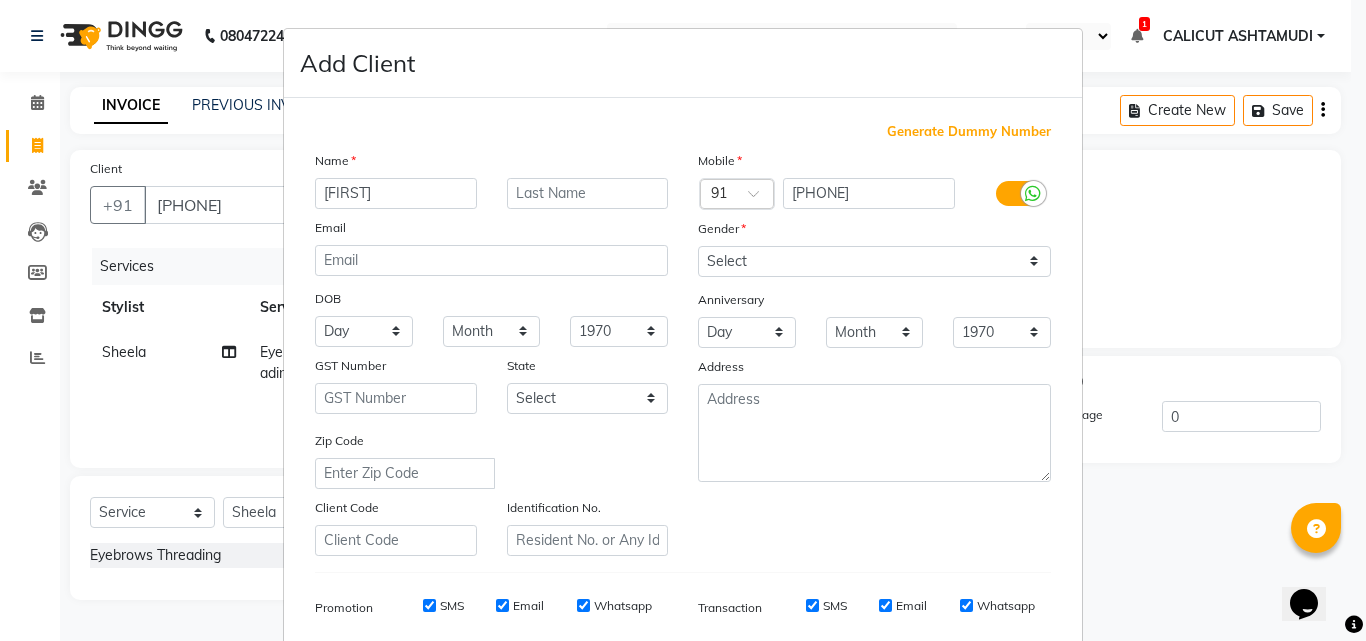 type on "ROZNY" 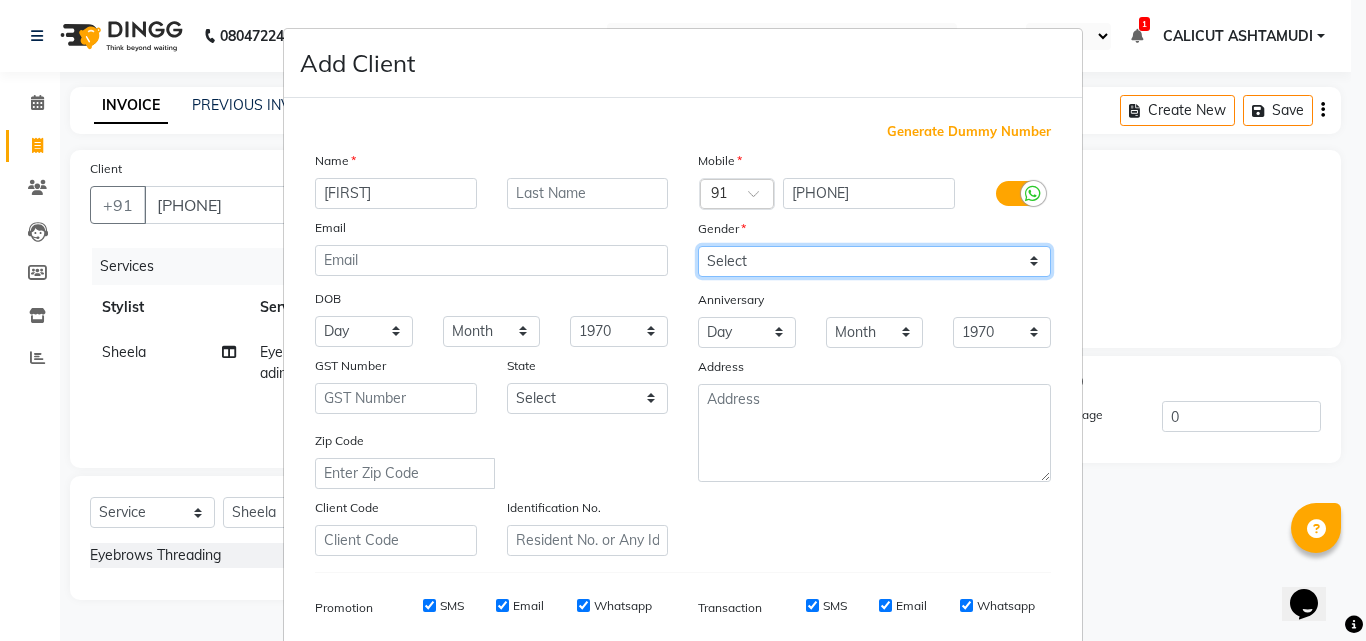 click on "Select Male Female Other Prefer Not To Say" at bounding box center (874, 261) 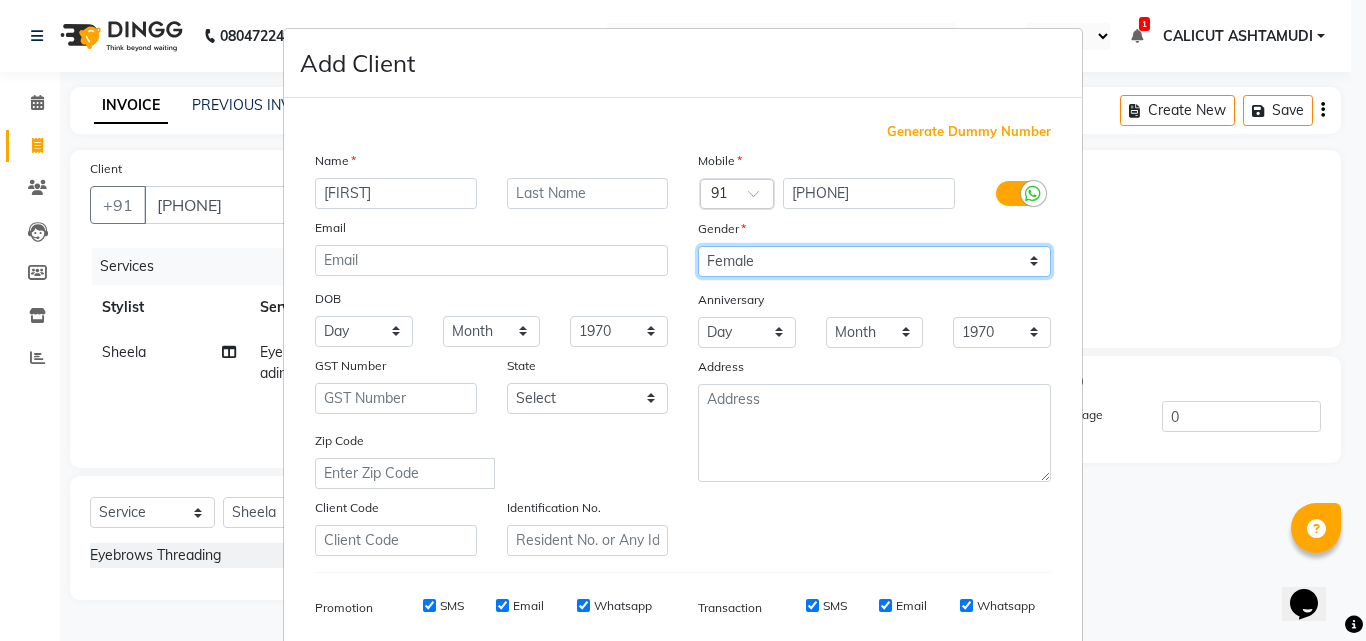 click on "Select Male Female Other Prefer Not To Say" at bounding box center (874, 261) 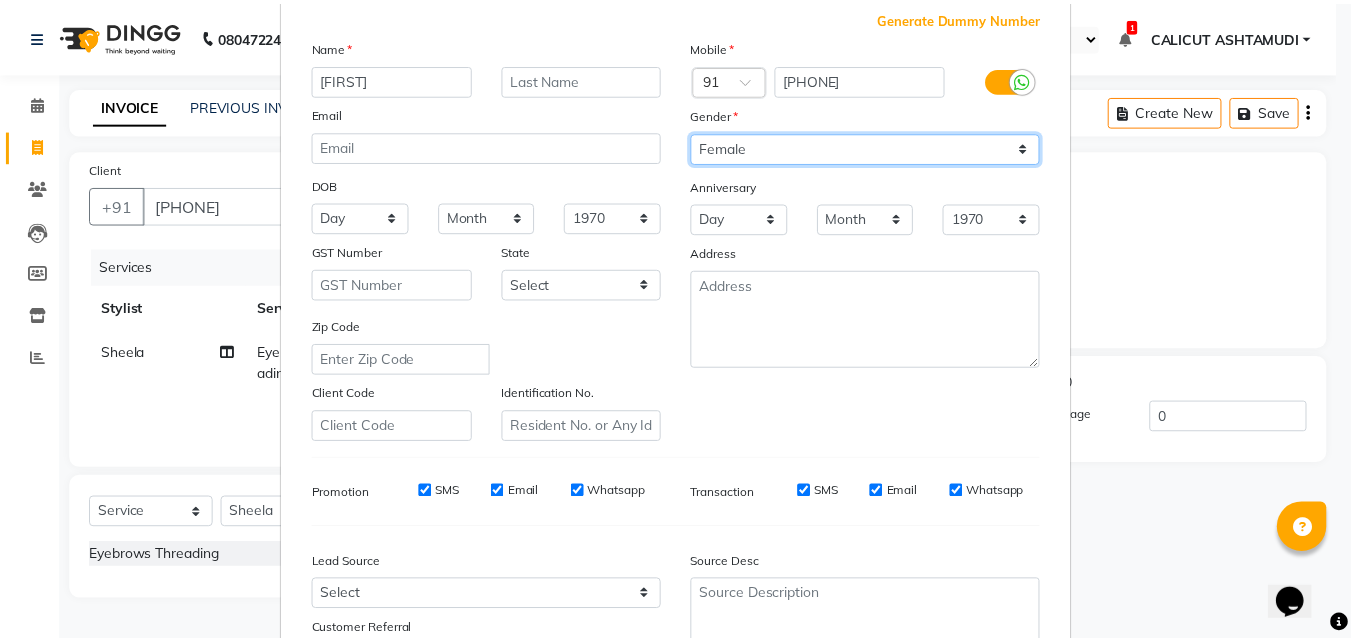scroll, scrollTop: 282, scrollLeft: 0, axis: vertical 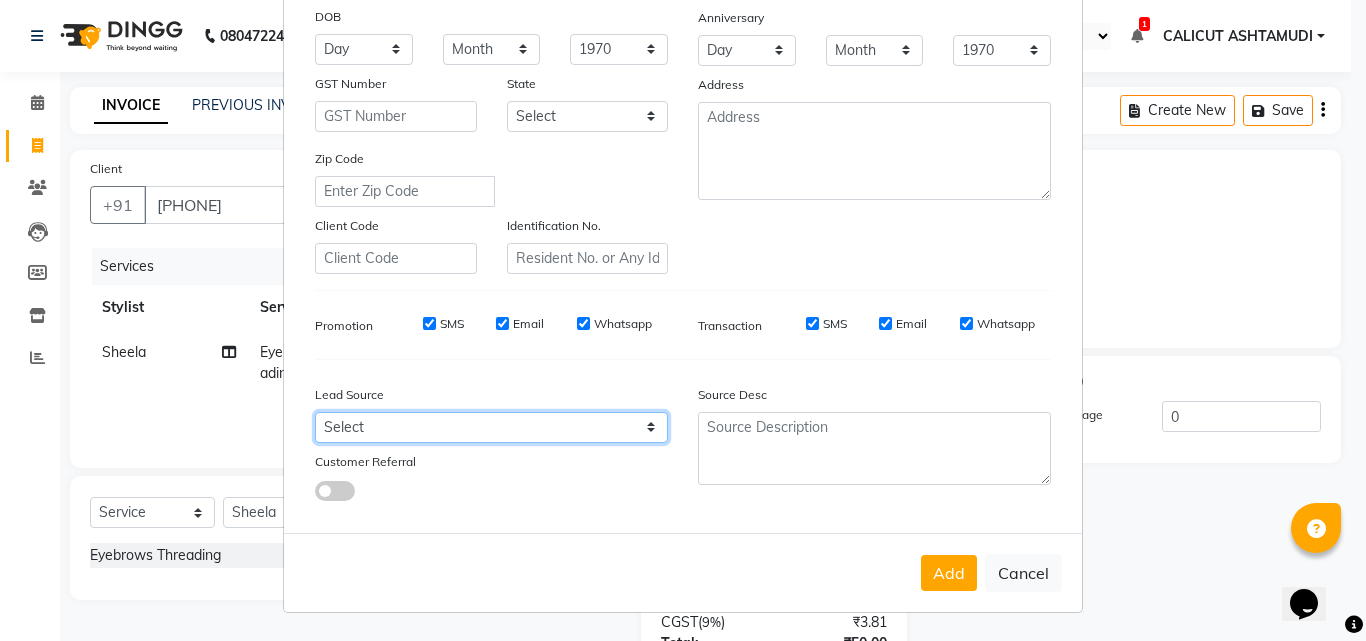 drag, startPoint x: 525, startPoint y: 432, endPoint x: 519, endPoint y: 419, distance: 14.3178215 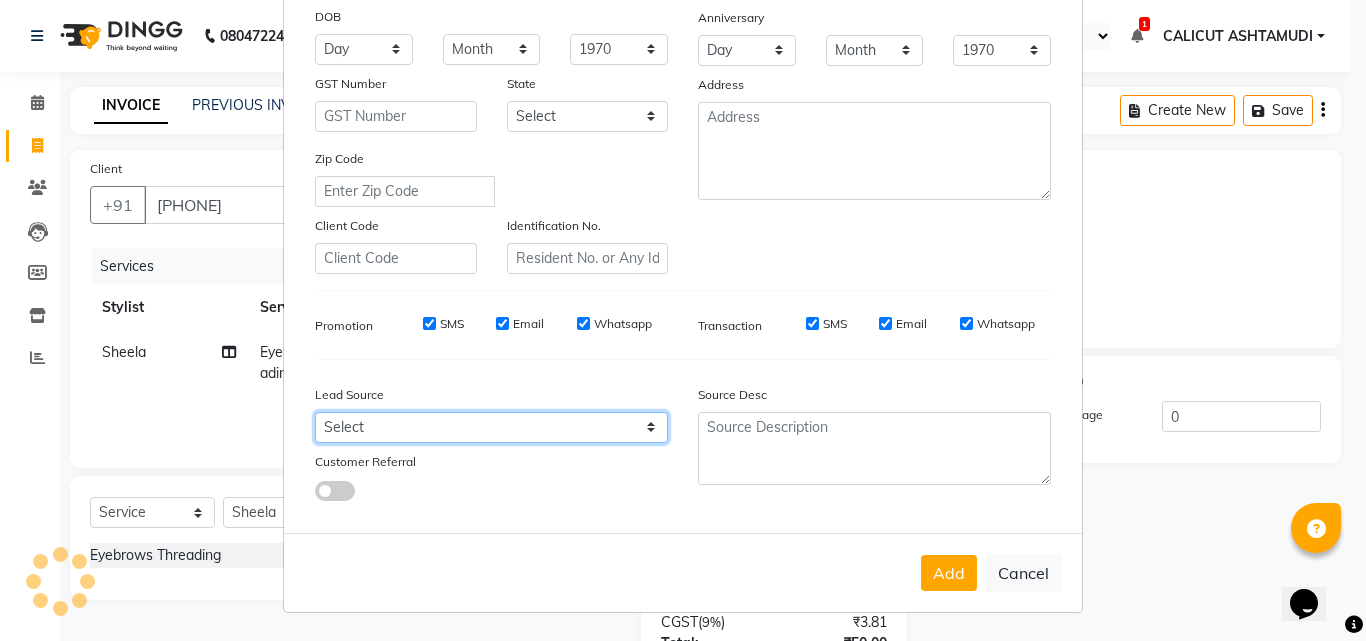 select on "31336" 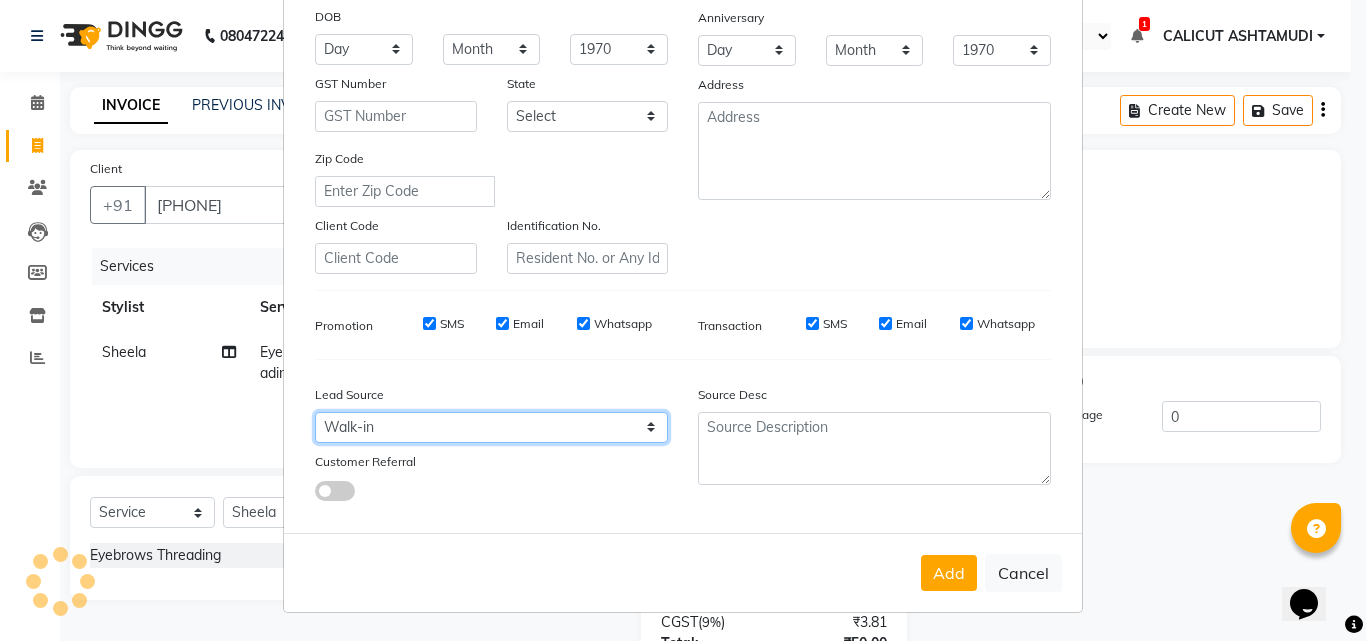 click on "Select Walk-in Referral Internet Friend Word of Mouth Advertisement Facebook JustDial Google Other Instagram  YouTube  WhatsApp" at bounding box center [491, 427] 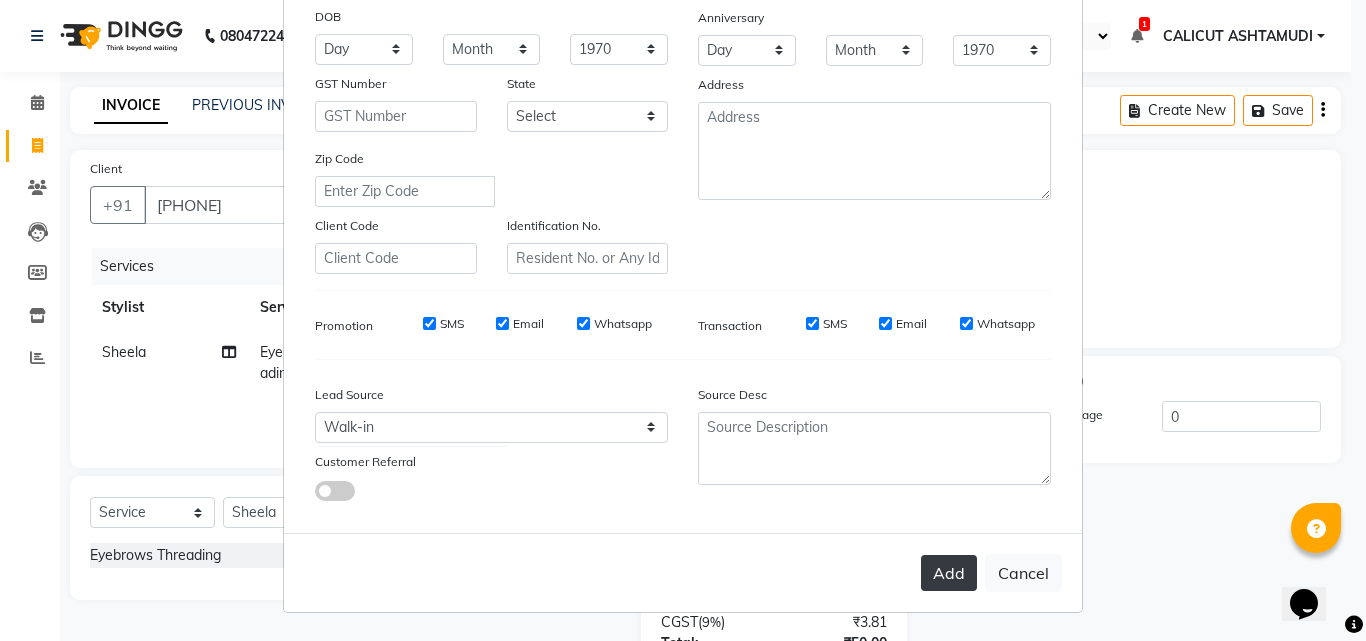 click on "Add" at bounding box center (949, 573) 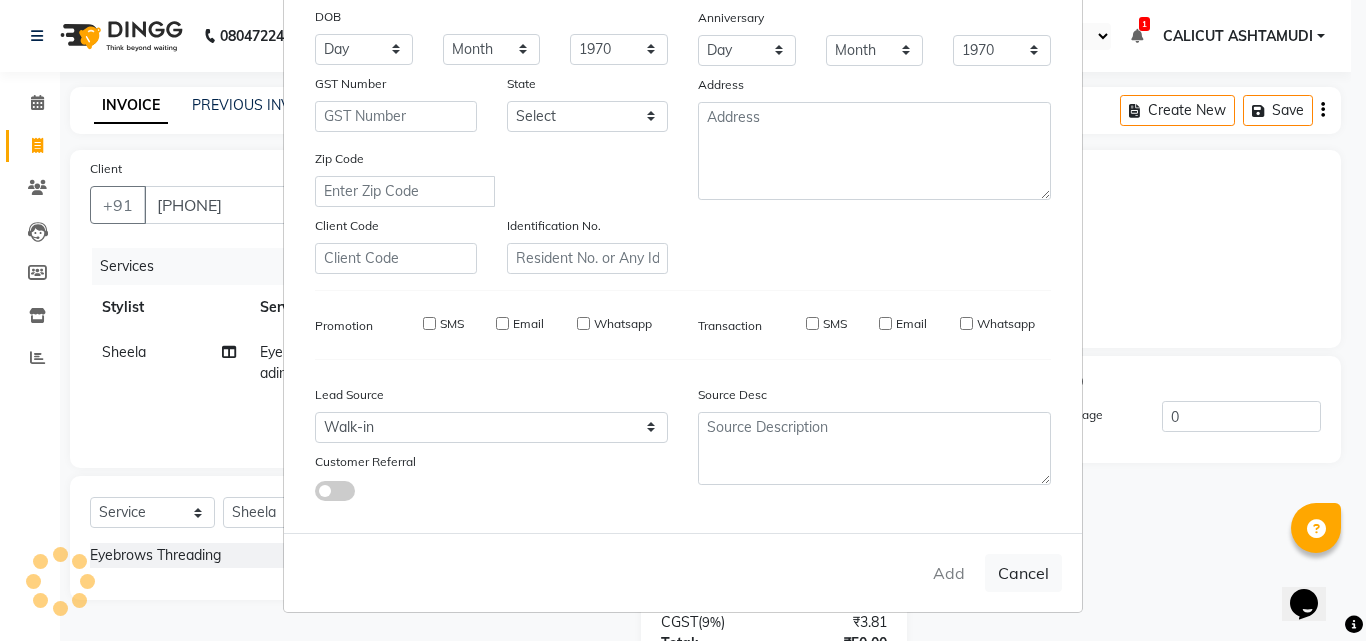 type 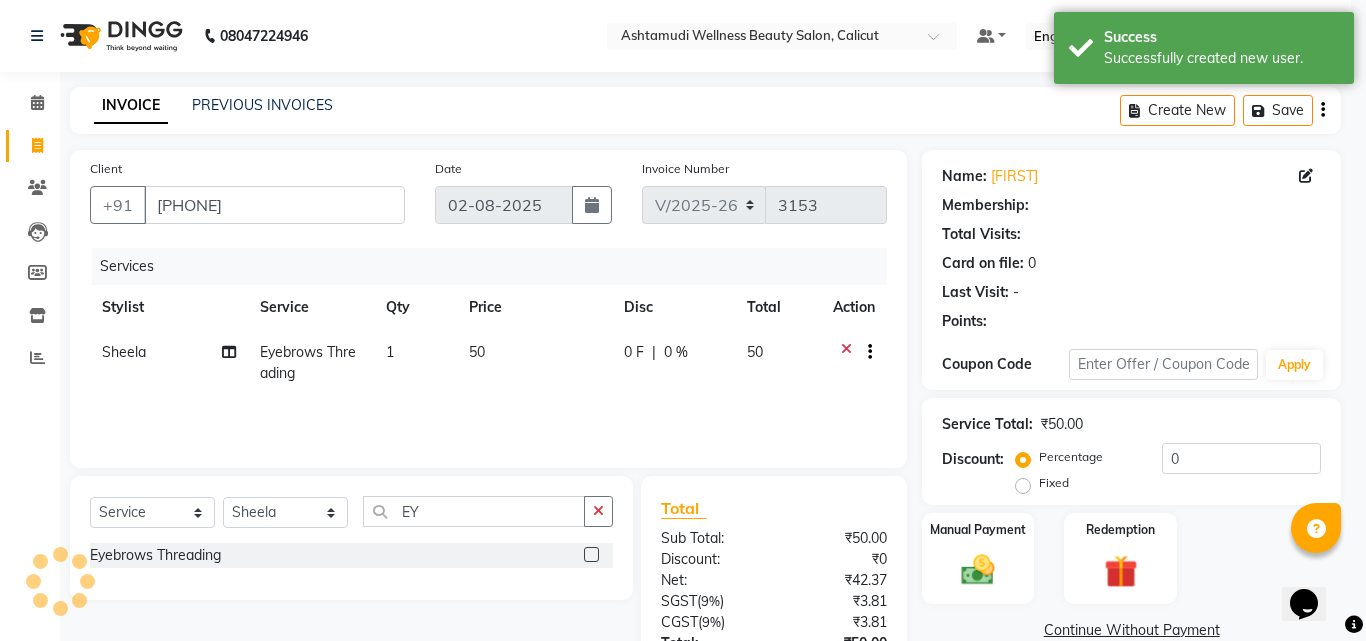 select on "1: Object" 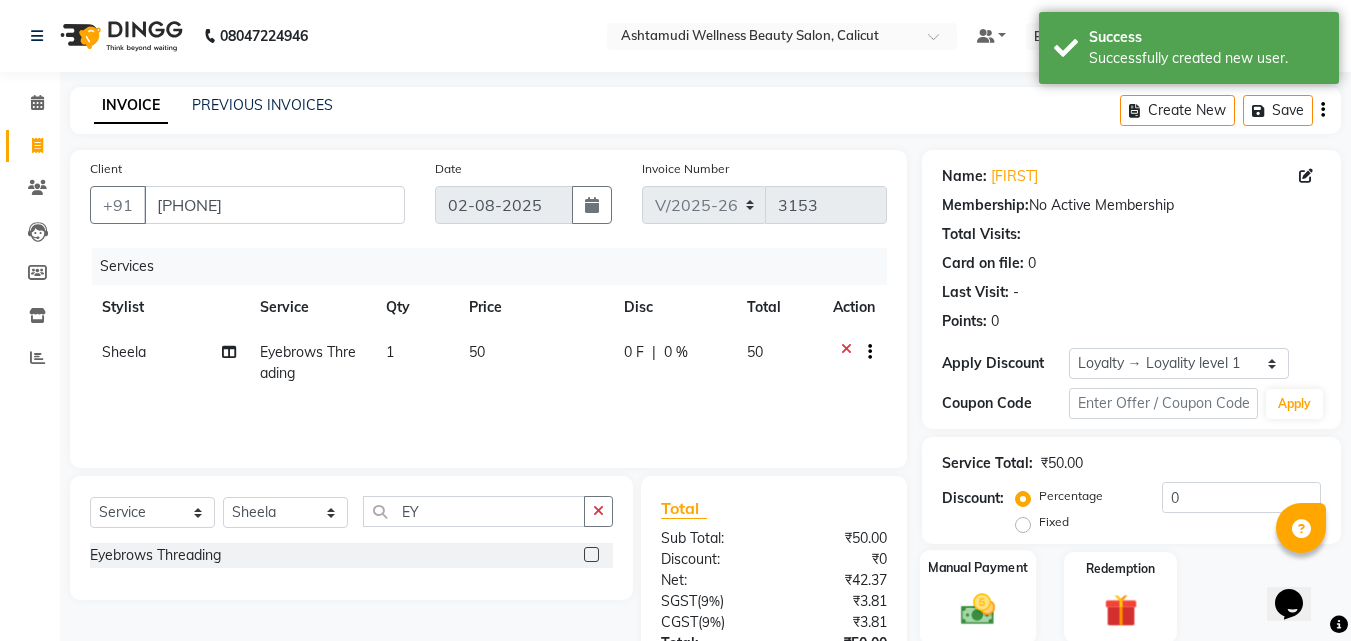 click on "Manual Payment" 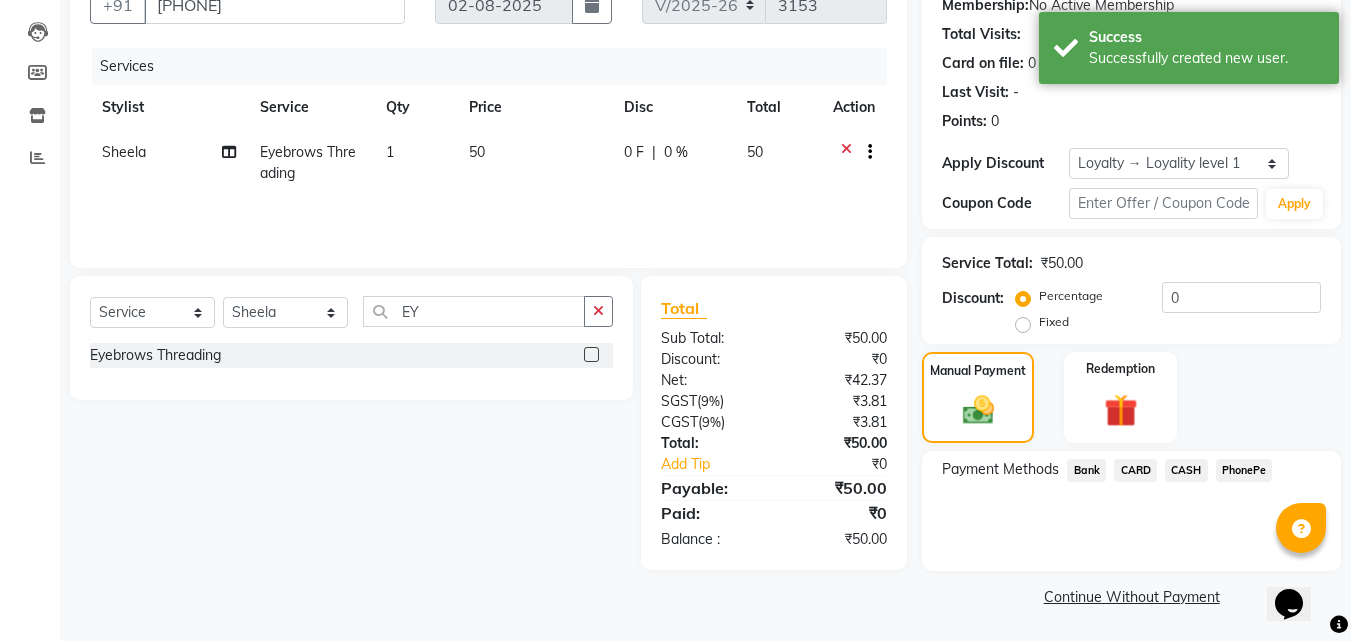 scroll, scrollTop: 201, scrollLeft: 0, axis: vertical 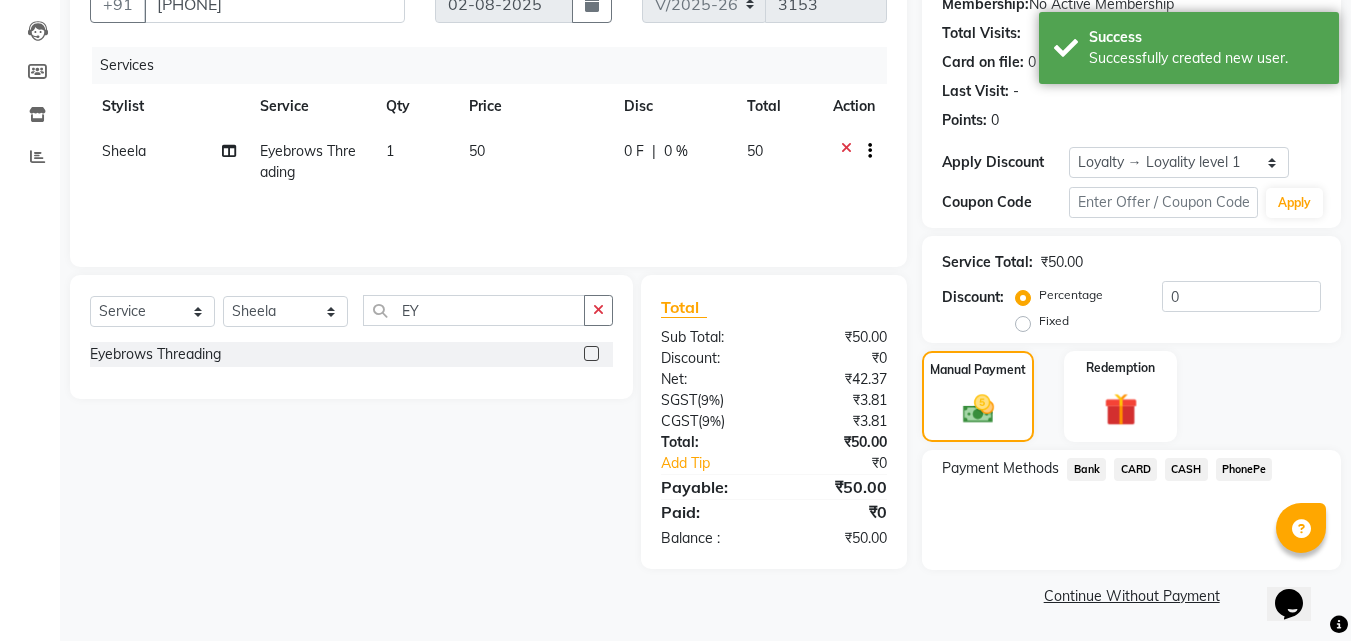 click on "PhonePe" 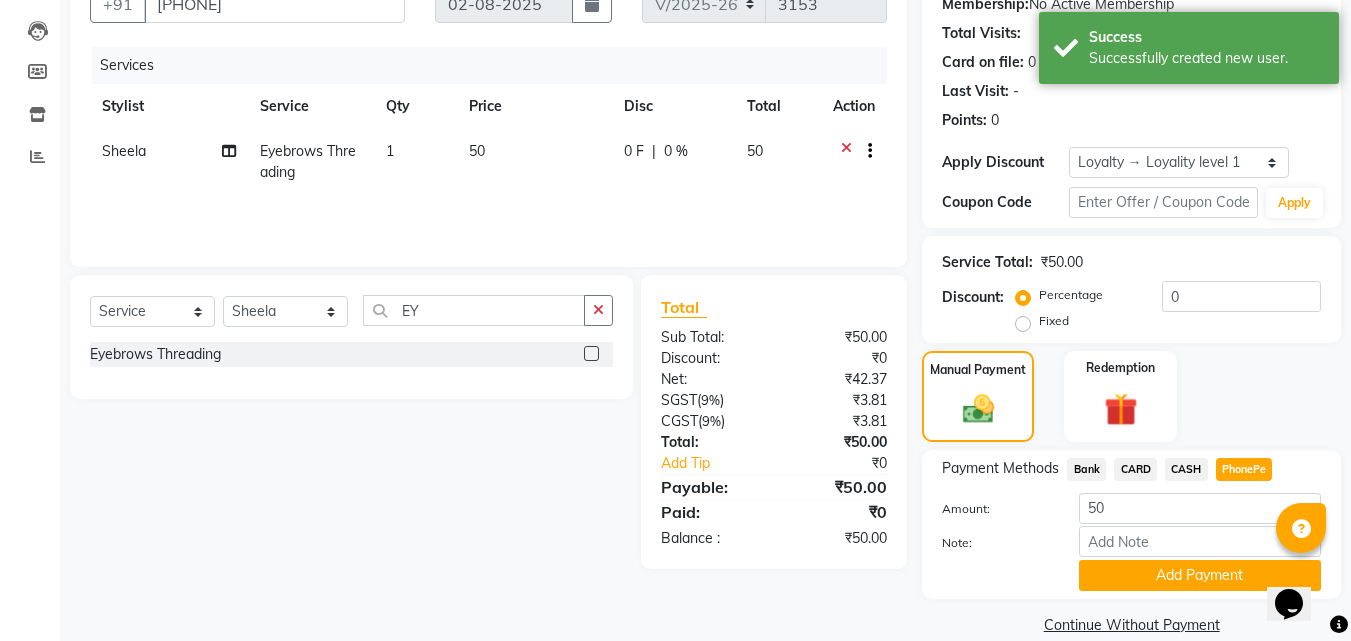 click on "Add Payment" 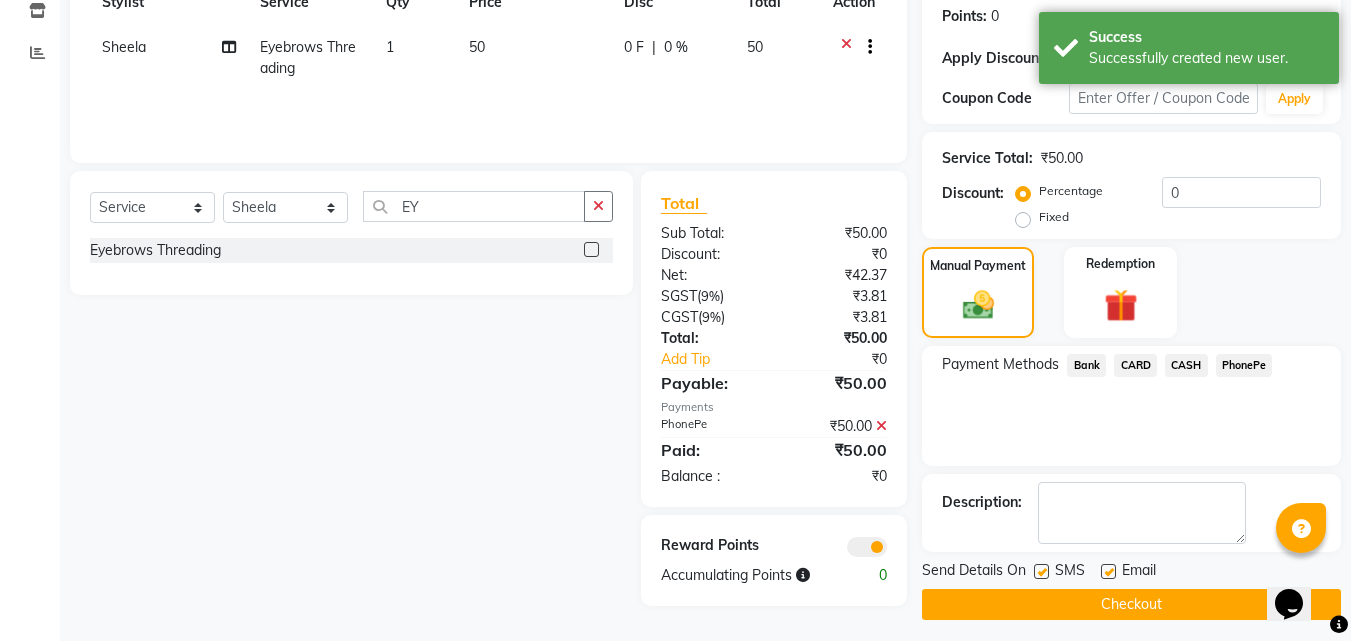 scroll, scrollTop: 314, scrollLeft: 0, axis: vertical 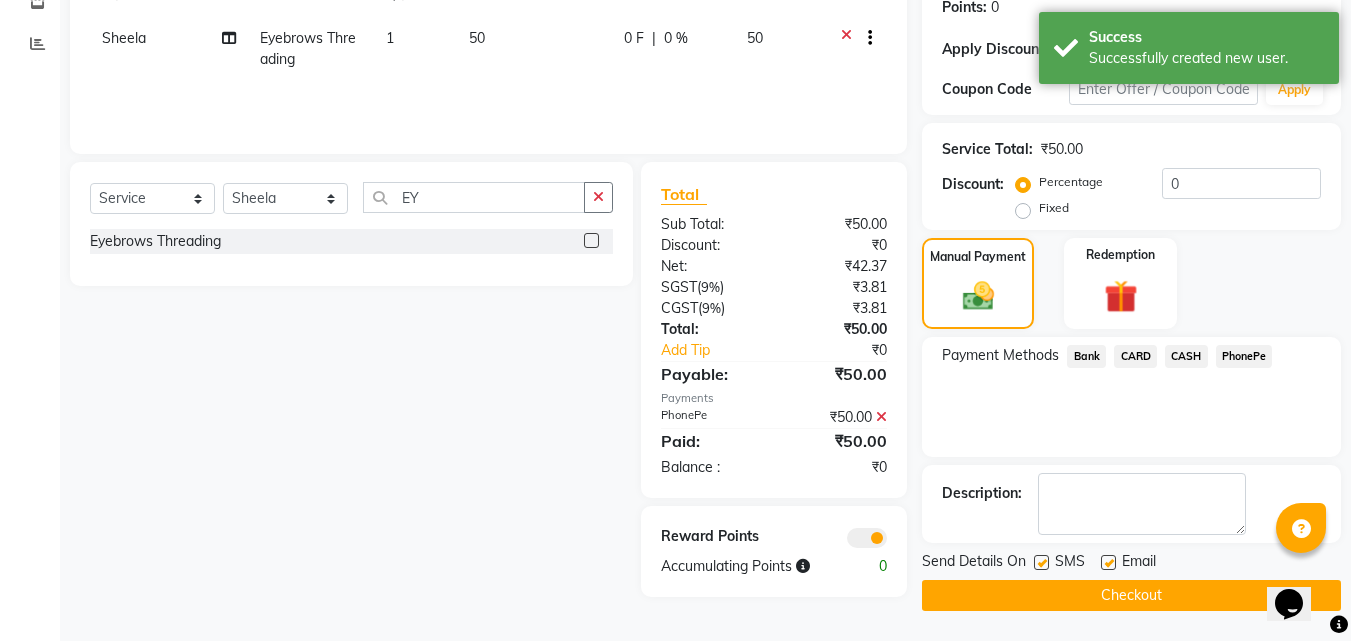 click on "Checkout" 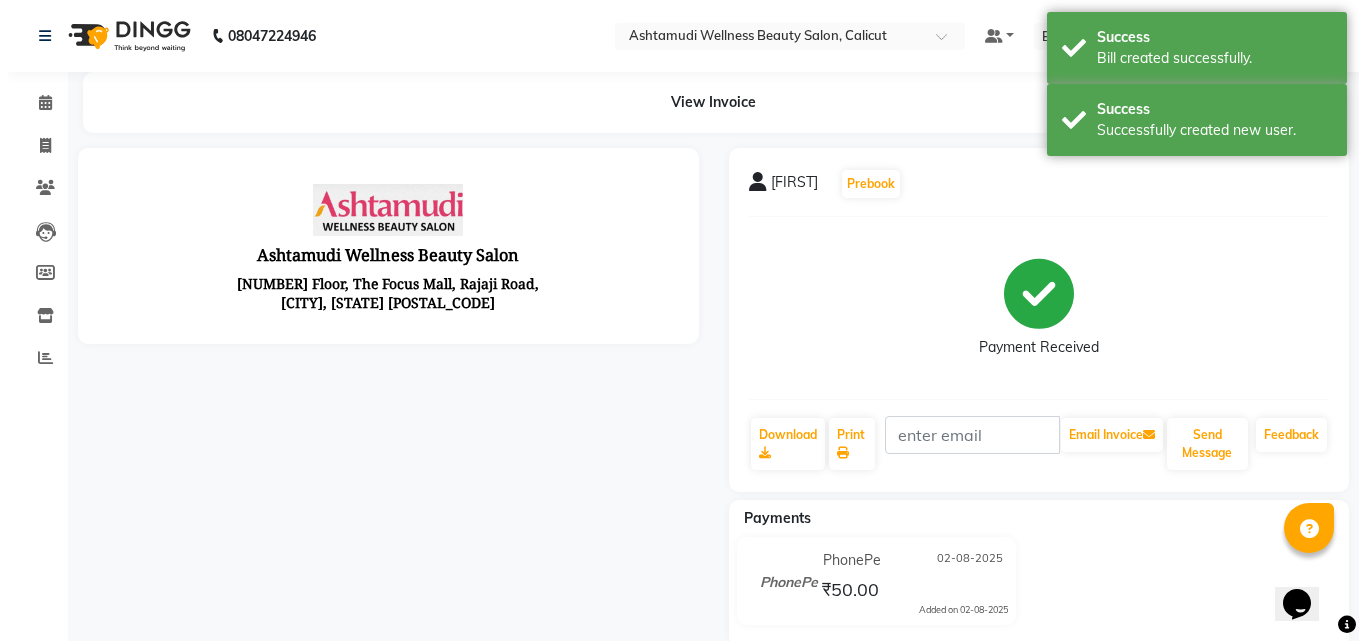 scroll, scrollTop: 0, scrollLeft: 0, axis: both 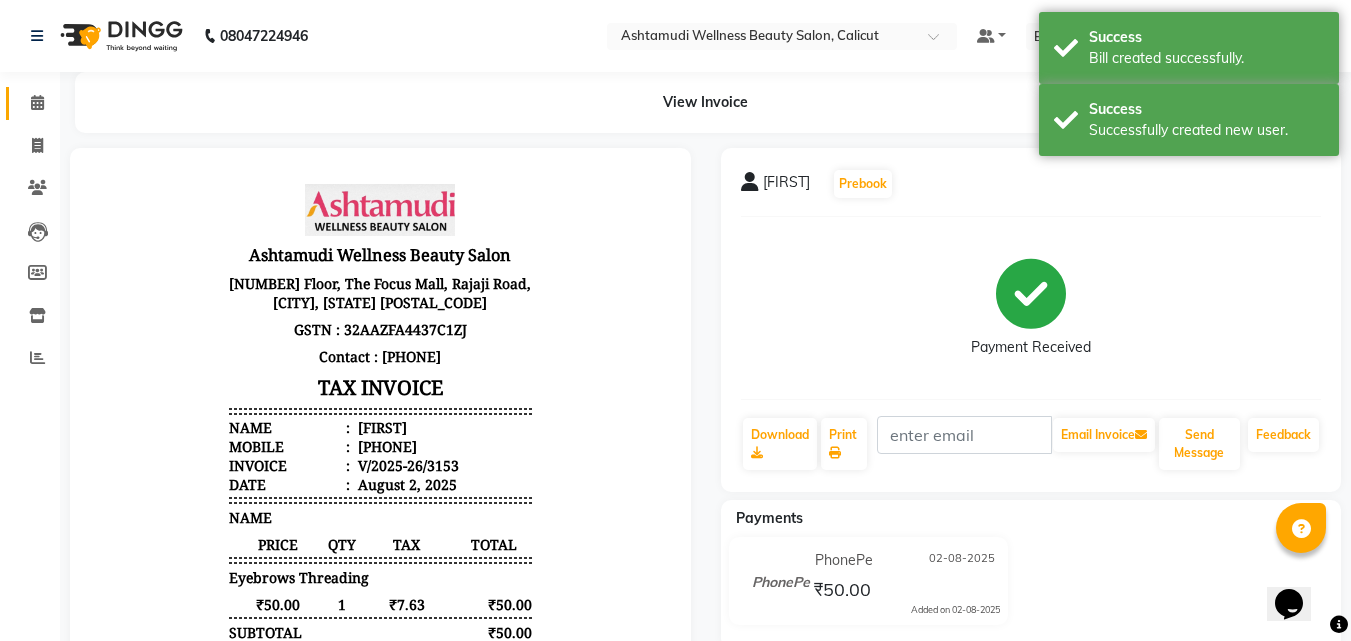 click 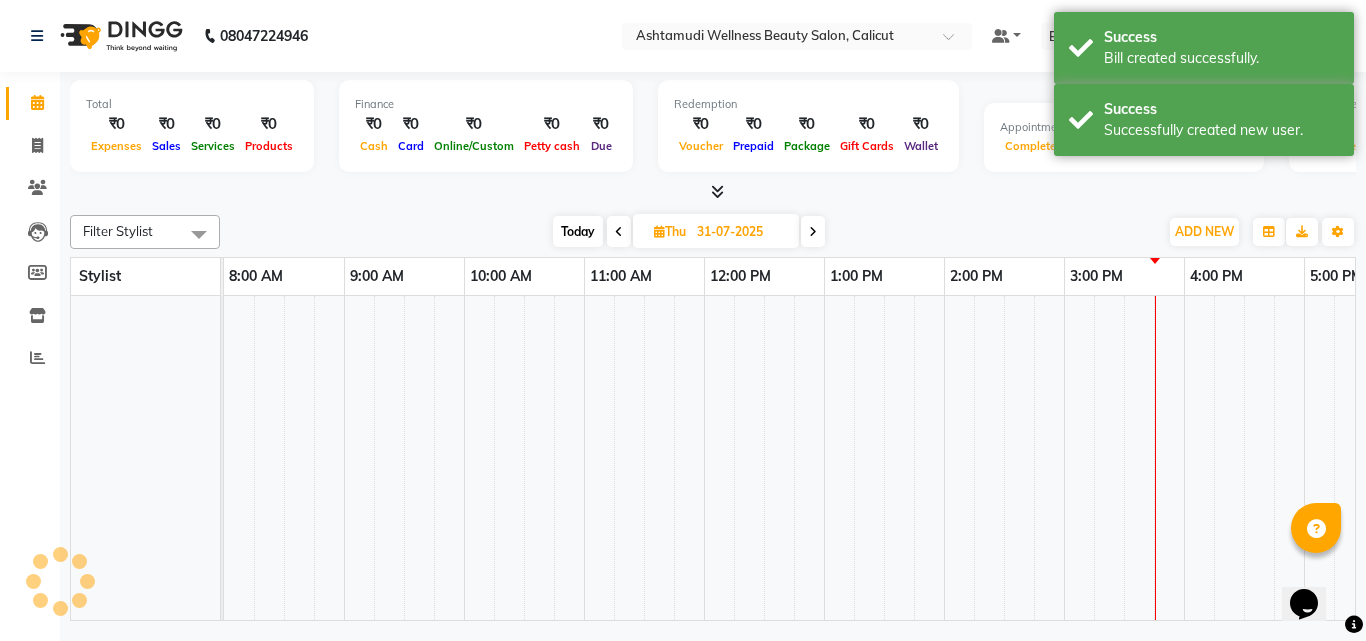click 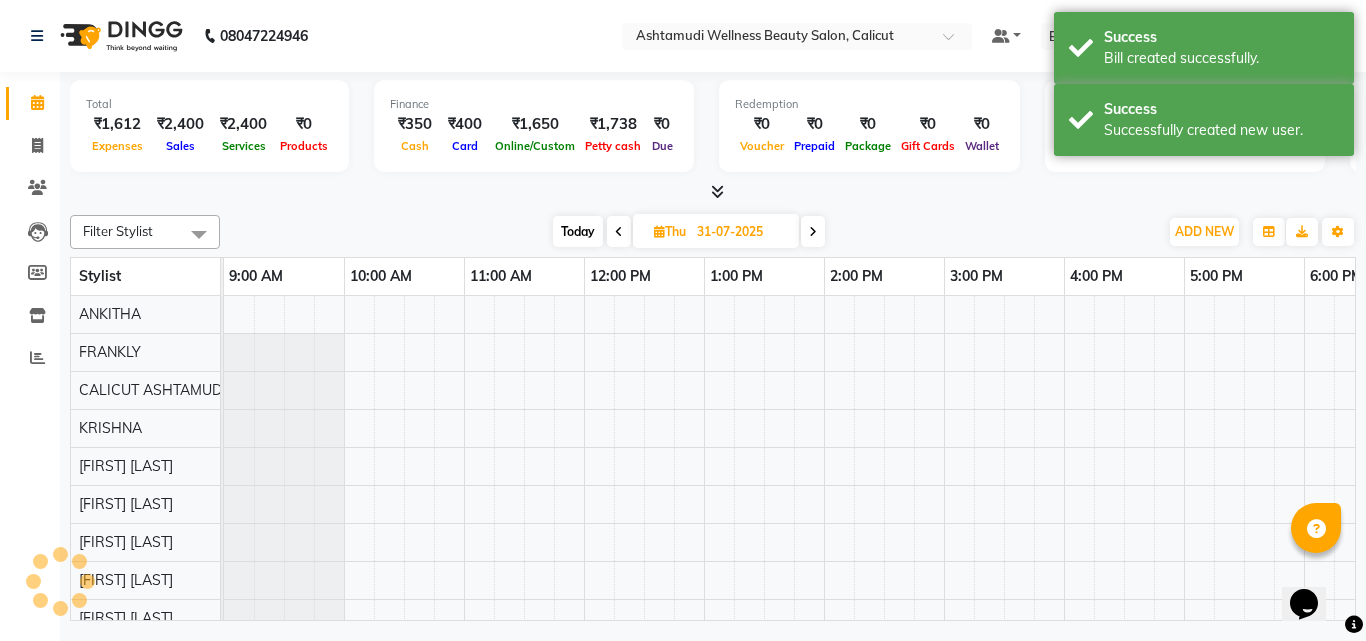 scroll, scrollTop: 0, scrollLeft: 0, axis: both 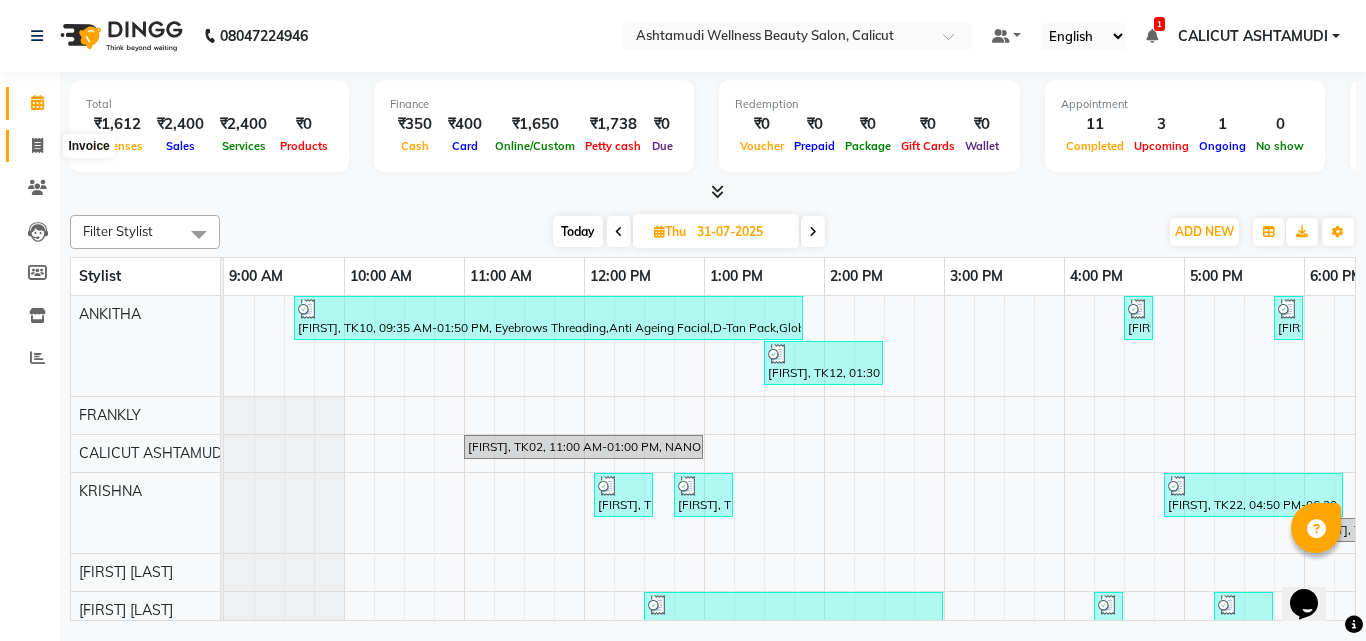 click 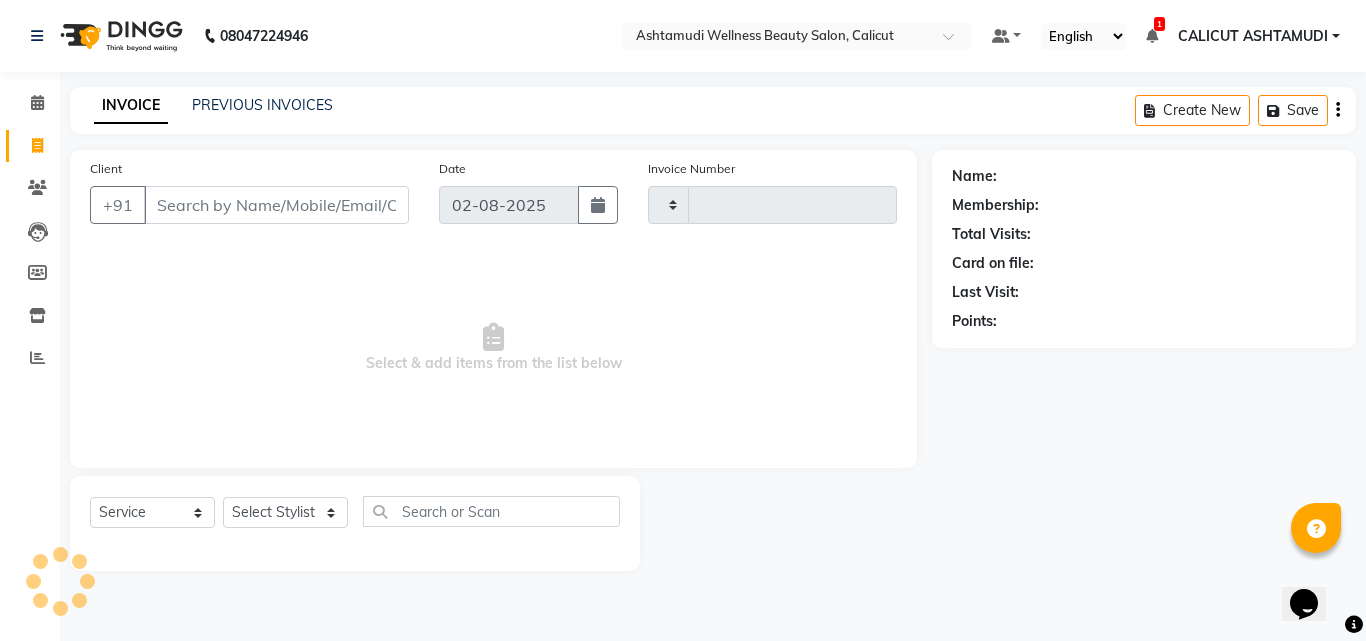 drag, startPoint x: 30, startPoint y: 146, endPoint x: 33, endPoint y: 178, distance: 32.140316 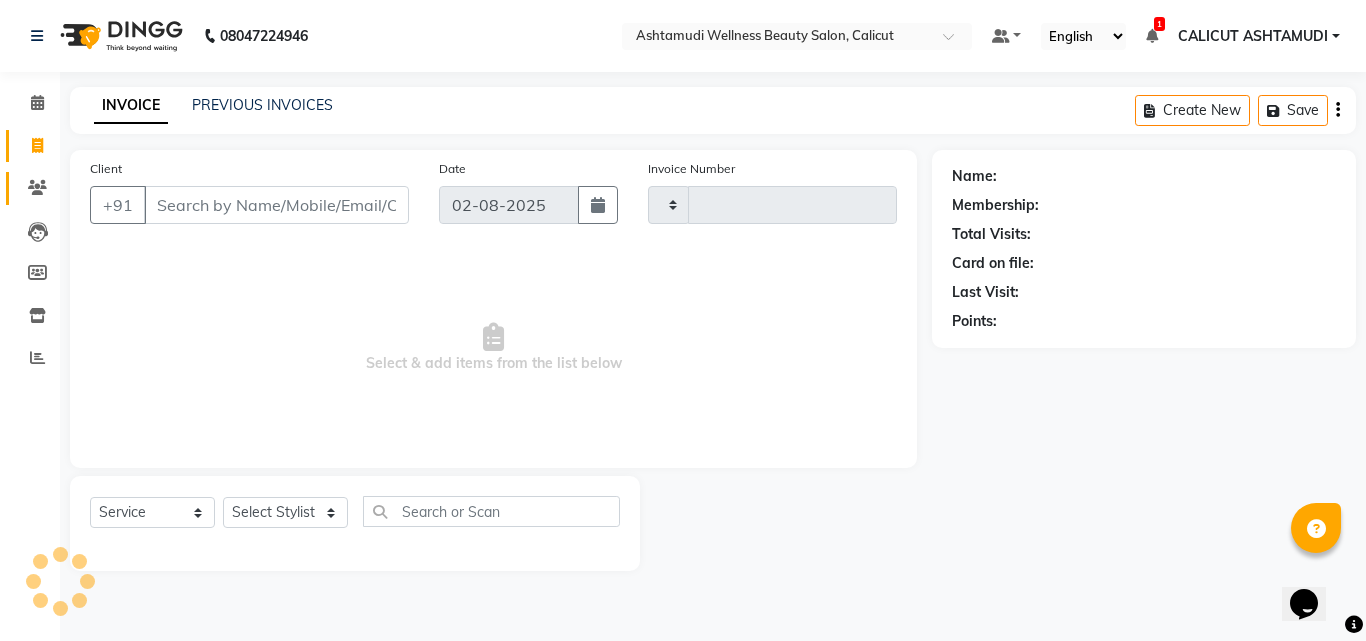 click 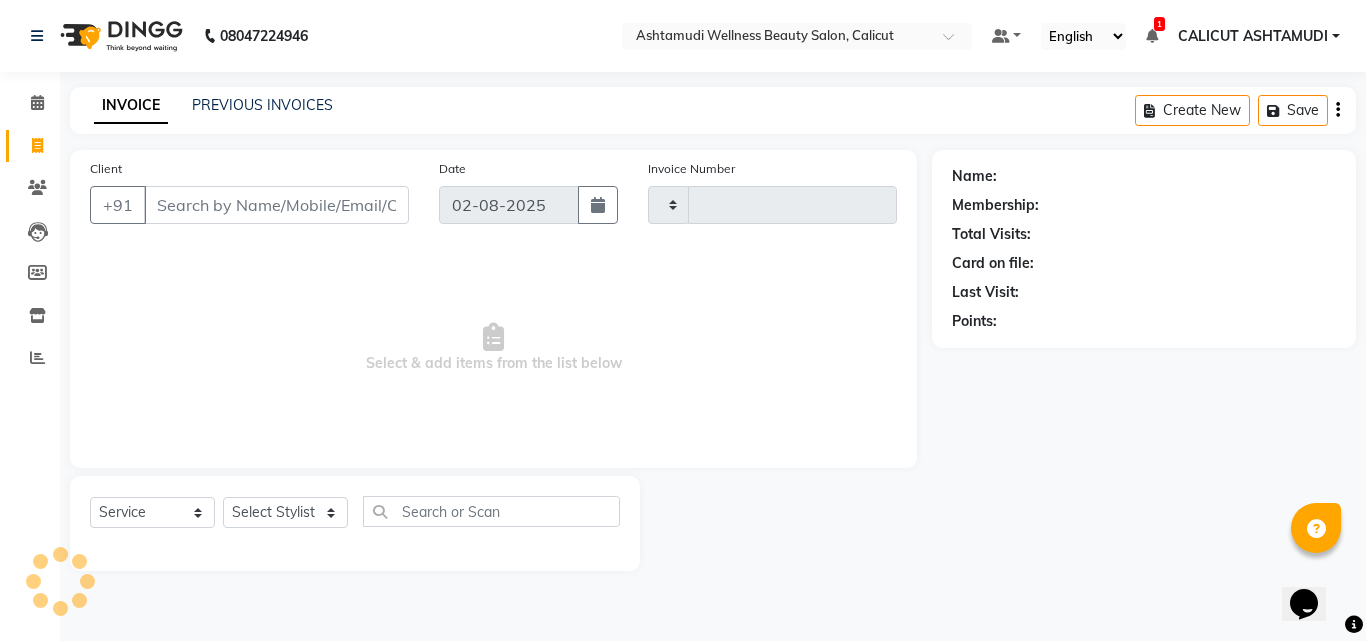 type on "3154" 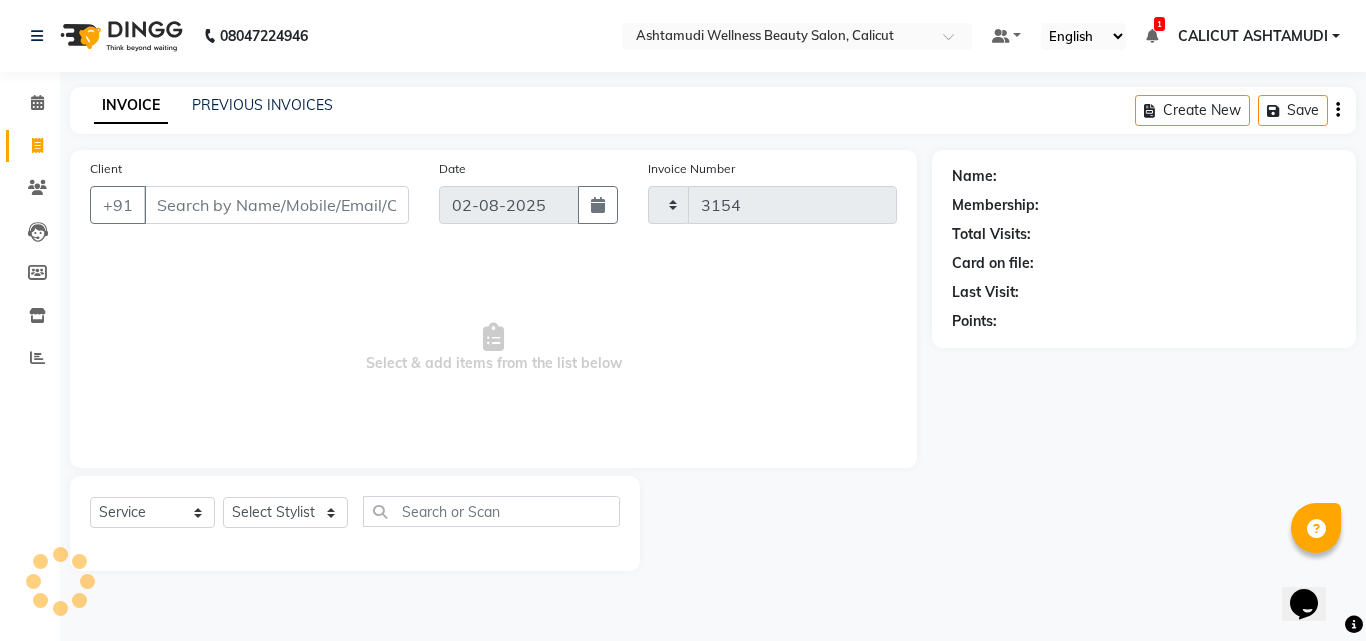 select on "4630" 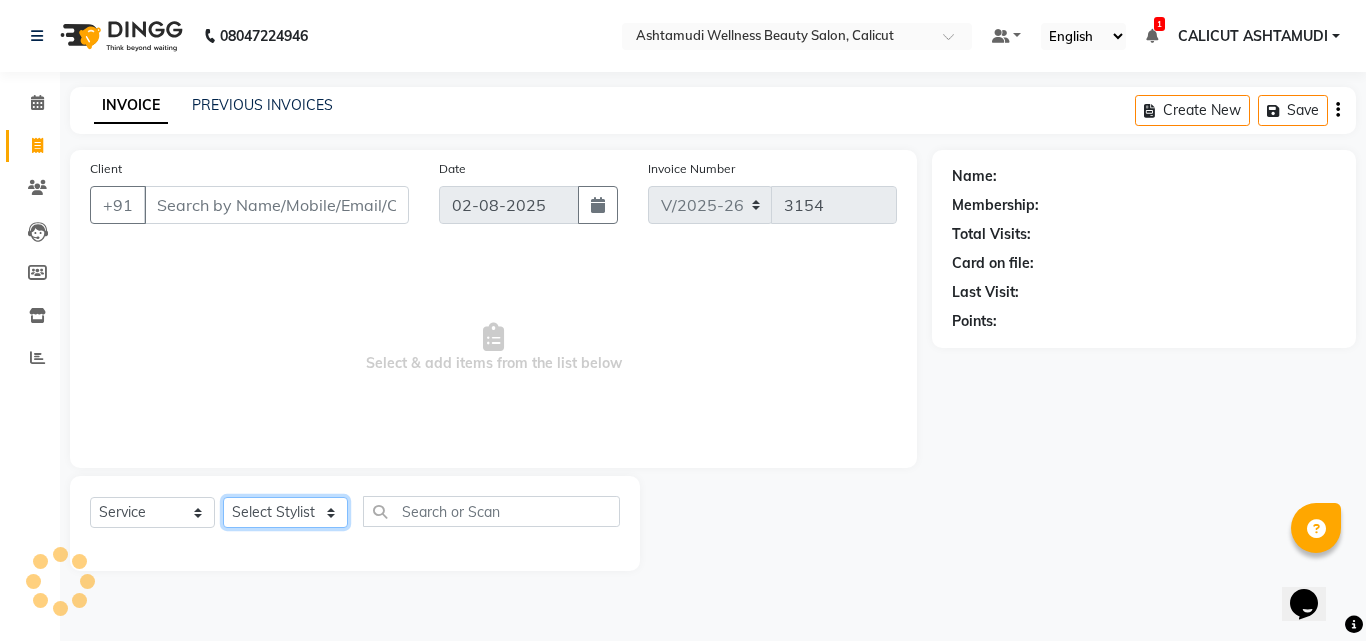 click on "Select Stylist" 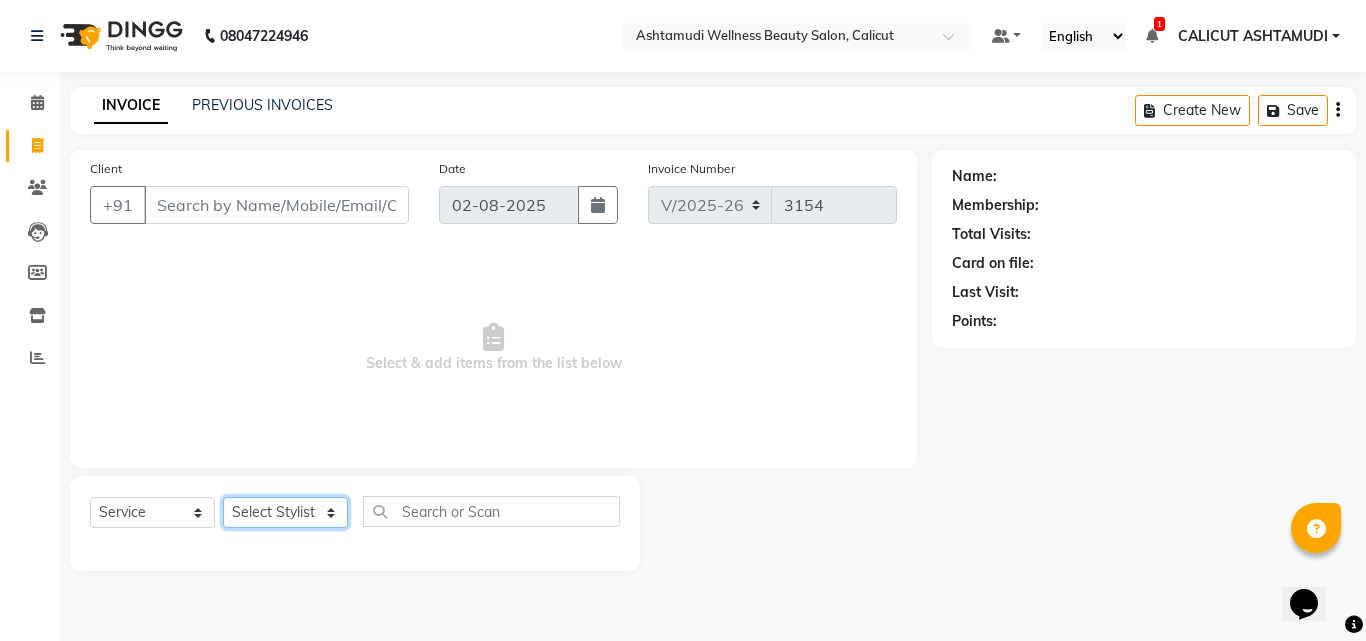 select on "49528" 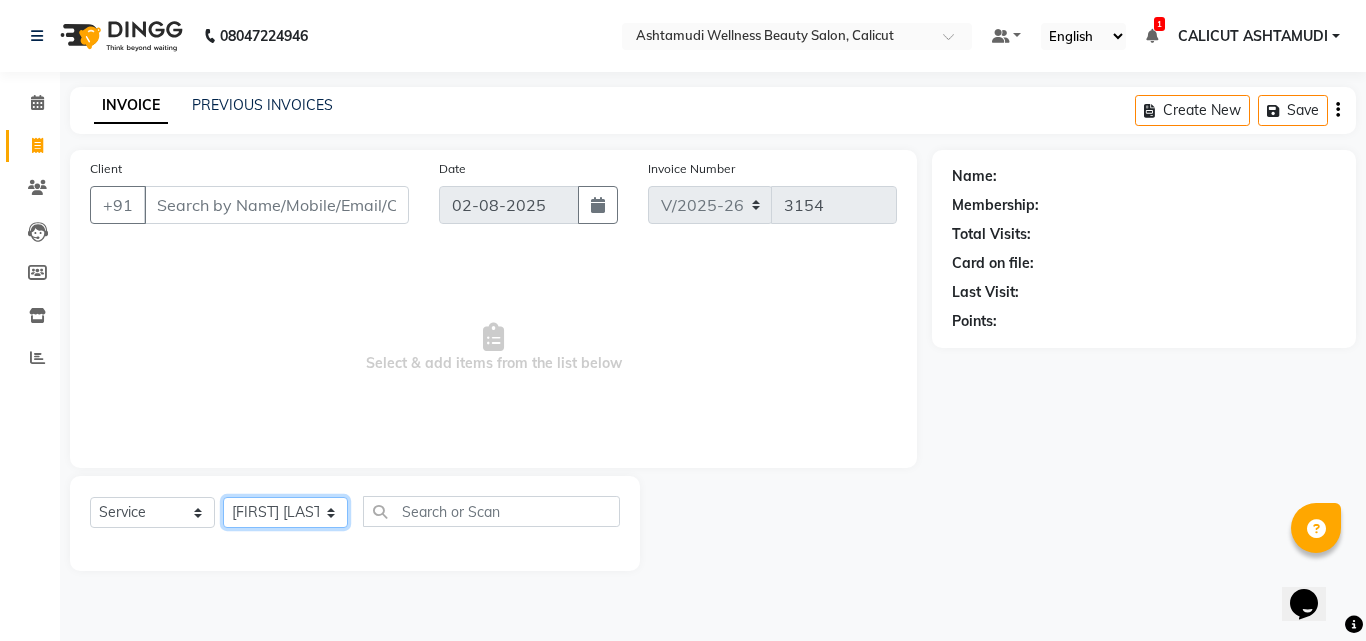 click on "Select Stylist Amala George AMBILI C ANJANA DAS ANKITHA Arya [CITY] [CITY] FRANKLY	 GRACY KRISHNA Nitesh Punam Gurung Sewan ali Sheela SUHANA  SHABU Titto" 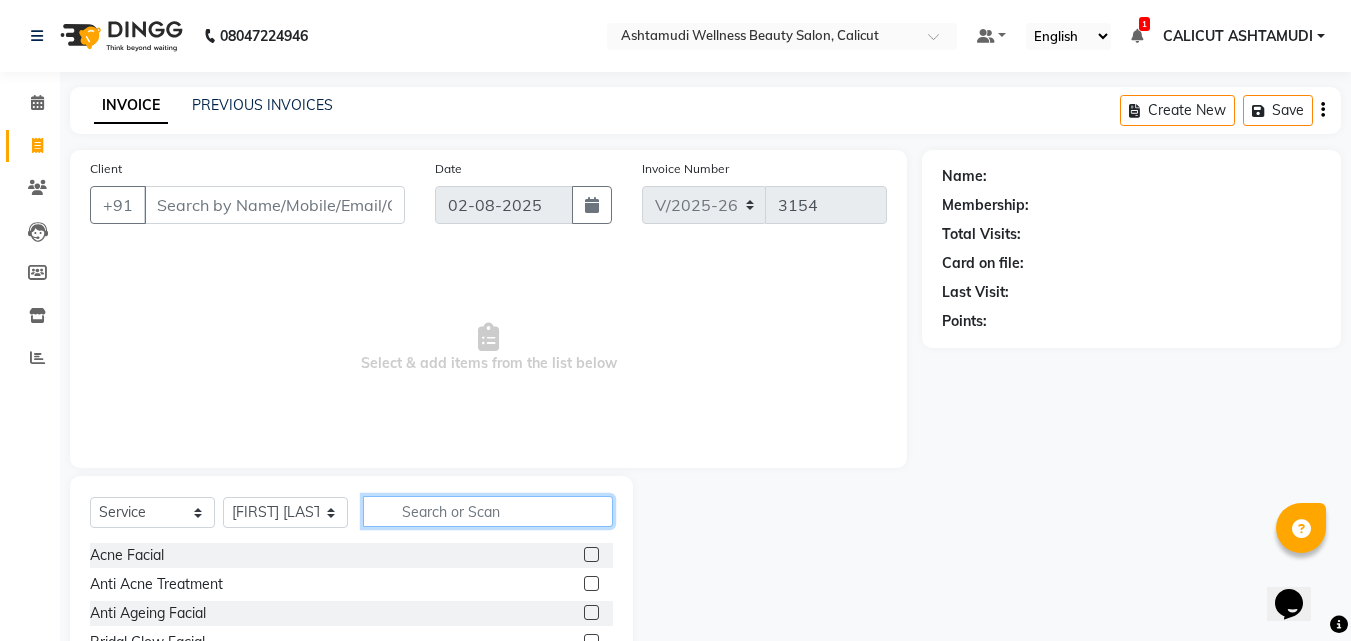 click 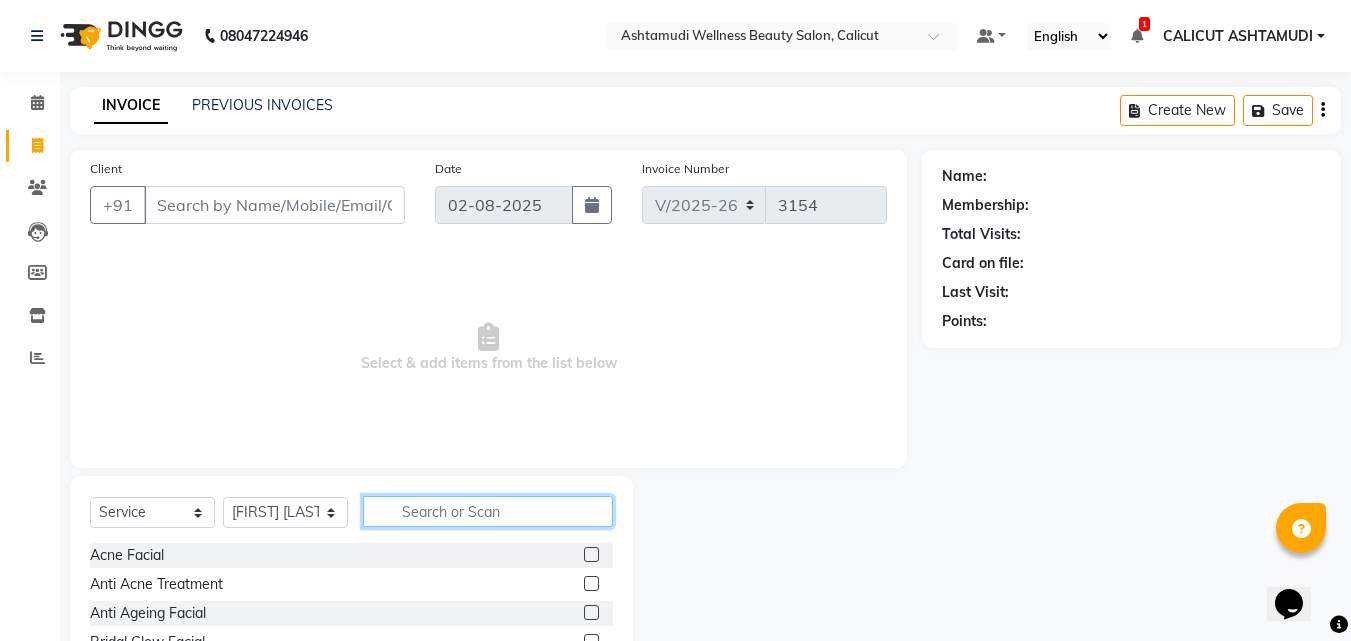 type on "S" 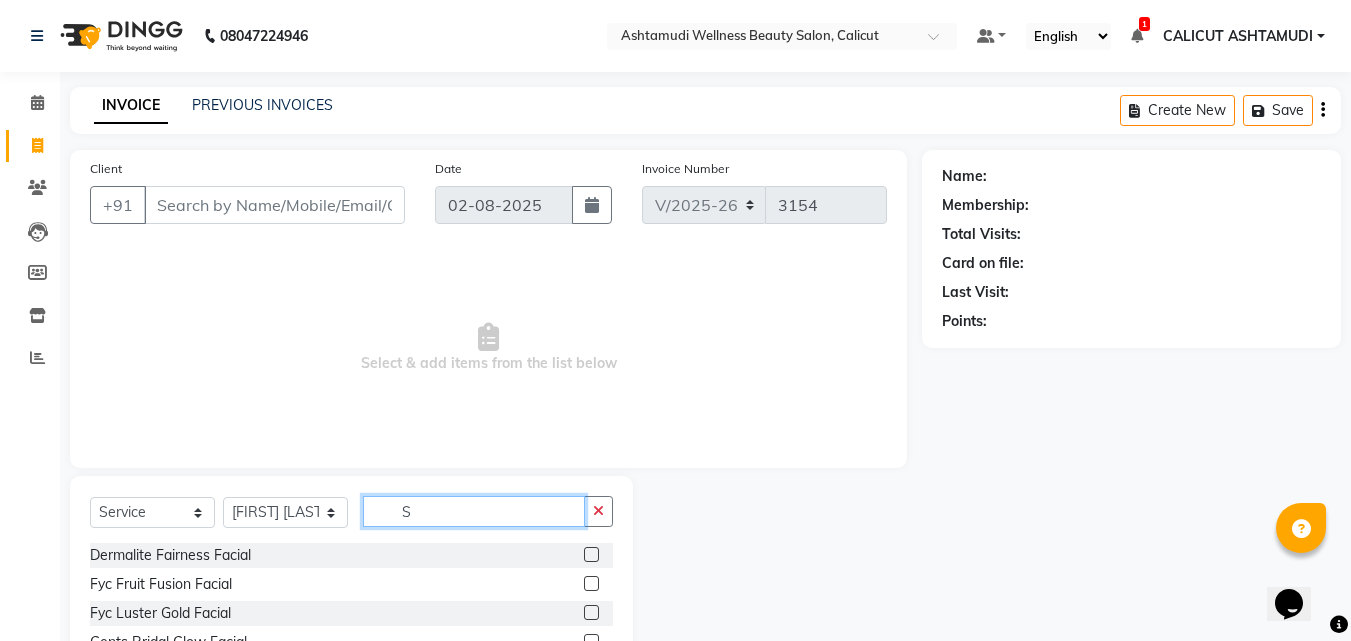 type 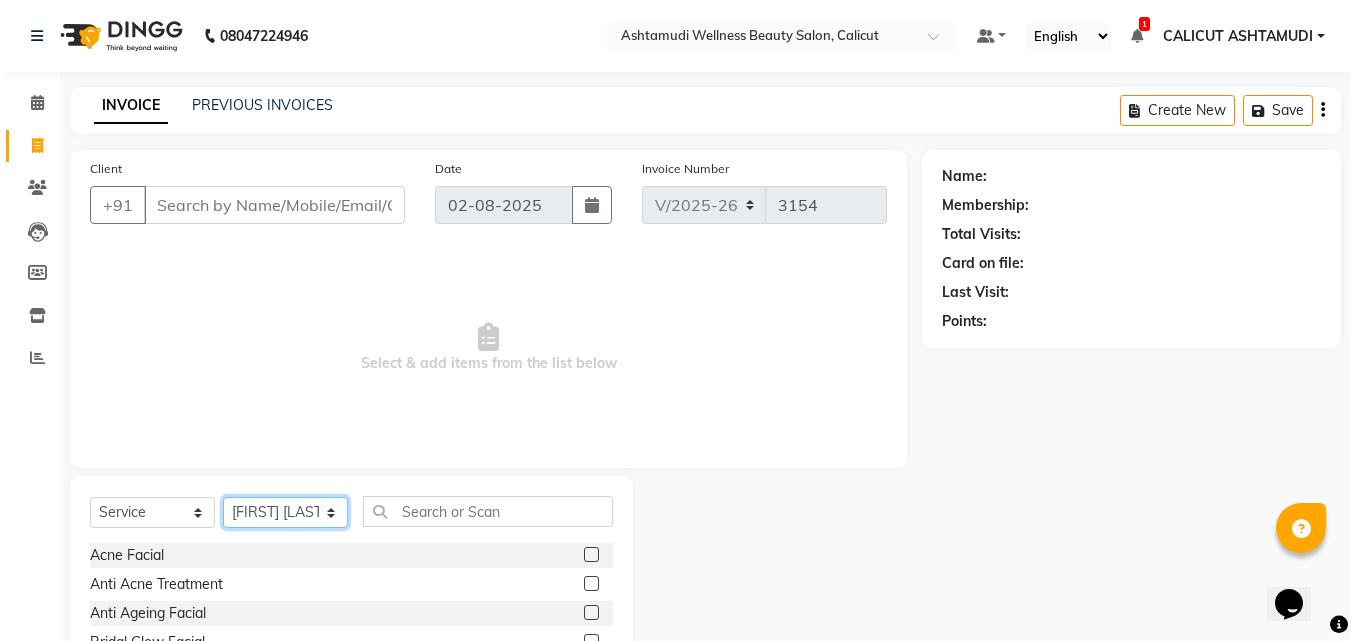 click on "Select Stylist Amala George AMBILI C ANJANA DAS ANKITHA Arya [CITY] [CITY] FRANKLY	 GRACY KRISHNA Nitesh Punam Gurung Sewan ali Sheela SUHANA  SHABU Titto" 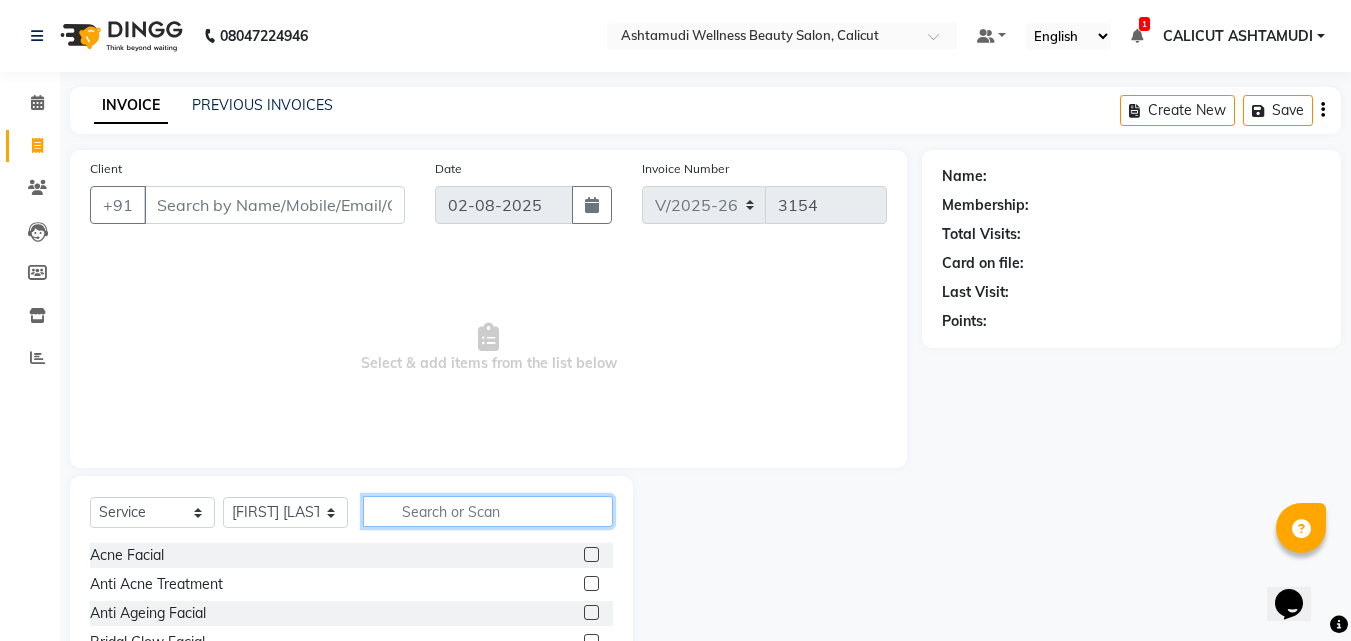 click 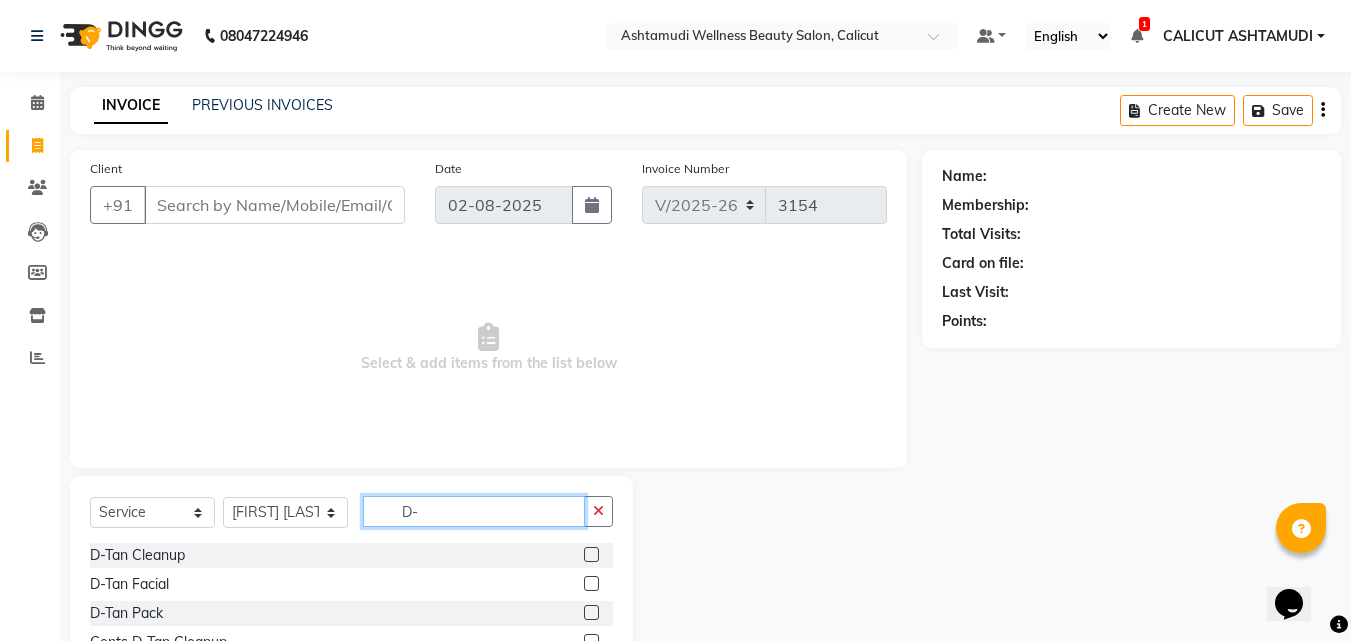 type on "D-" 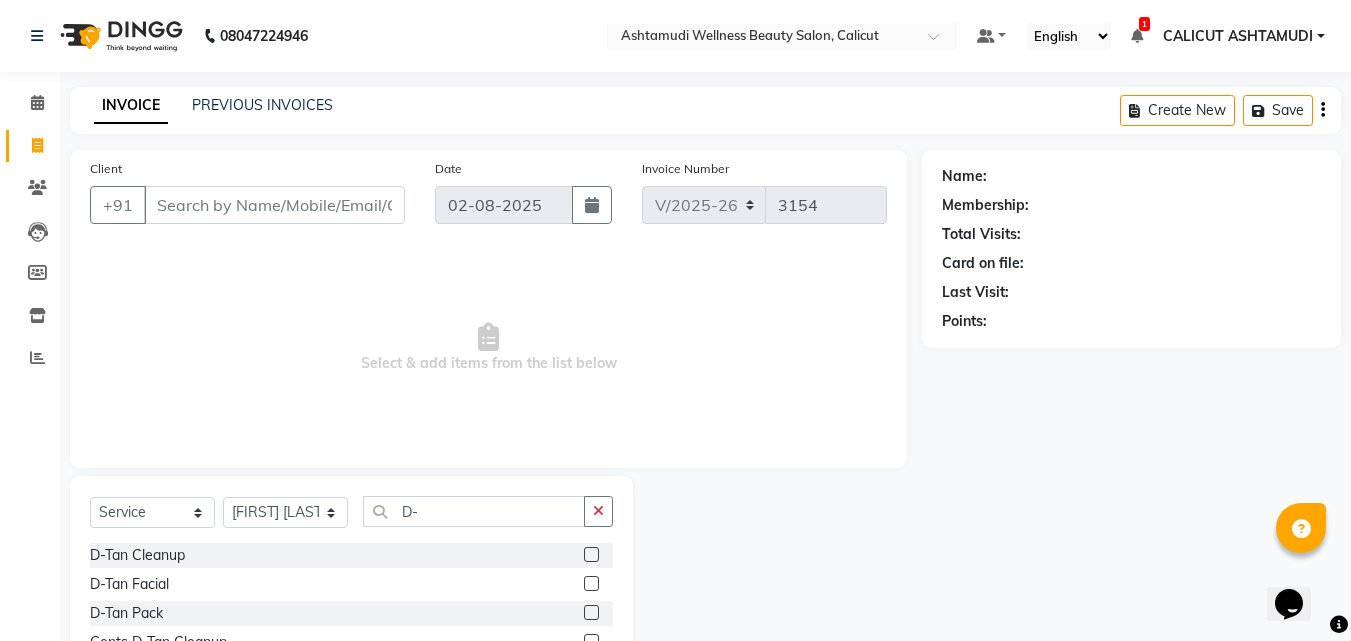 click 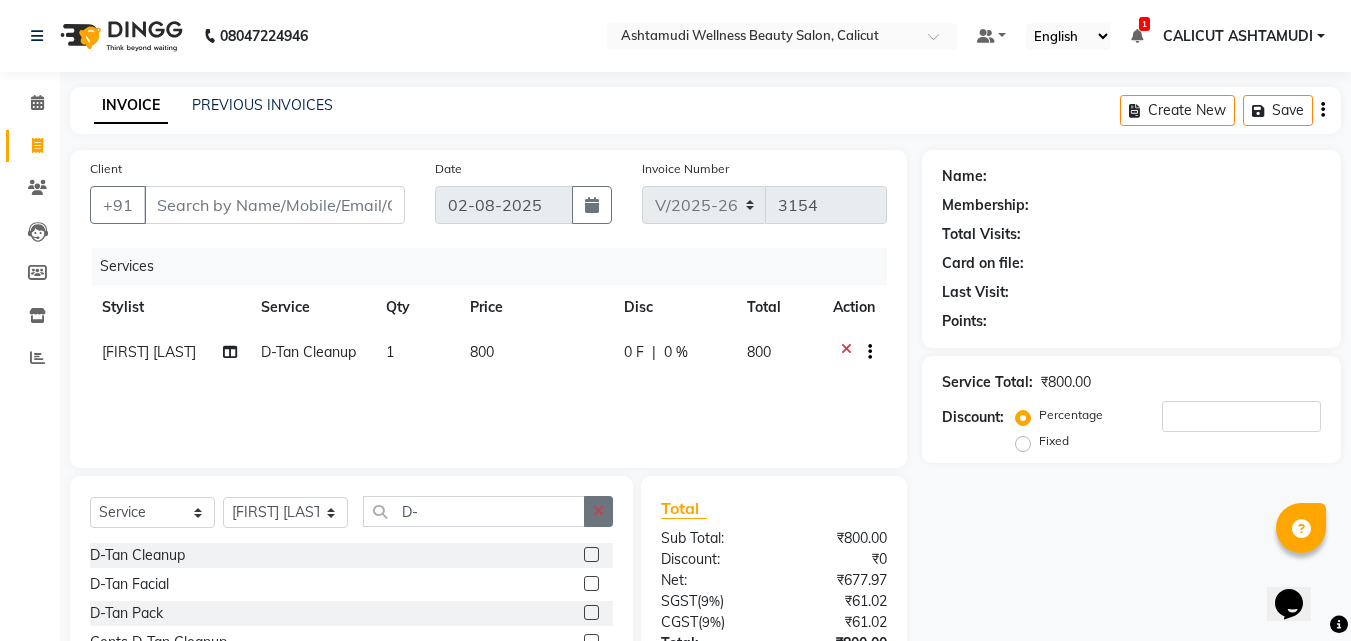 checkbox on "false" 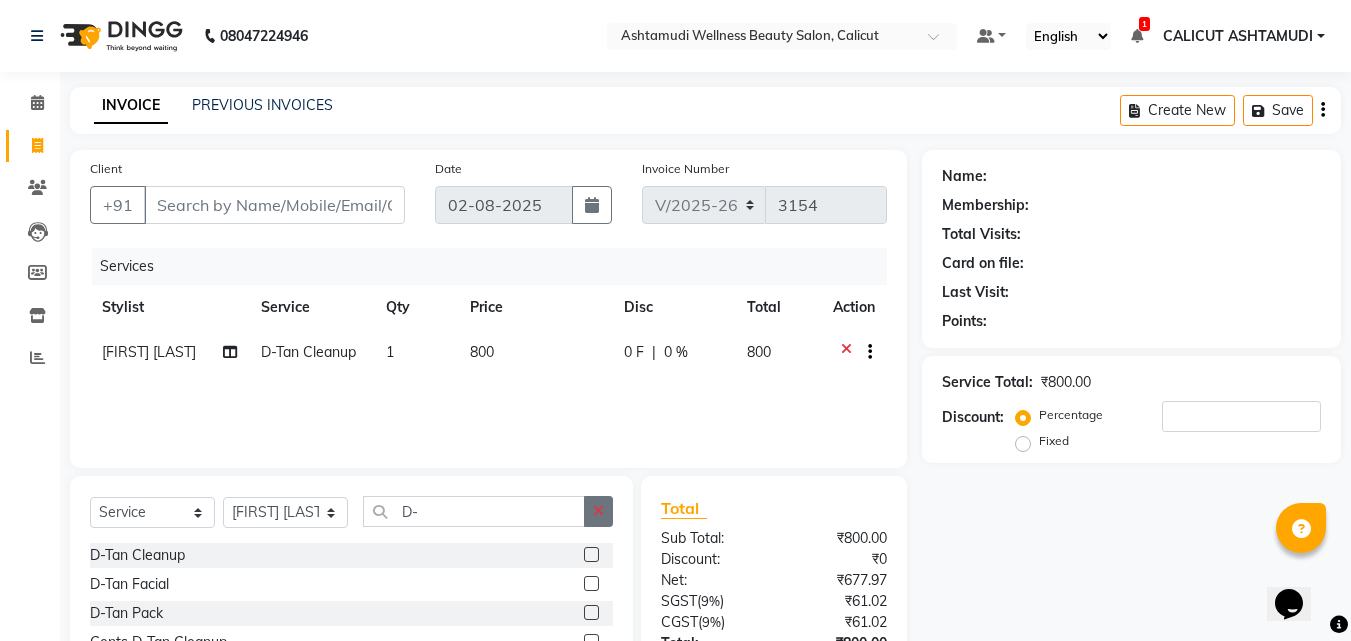 click 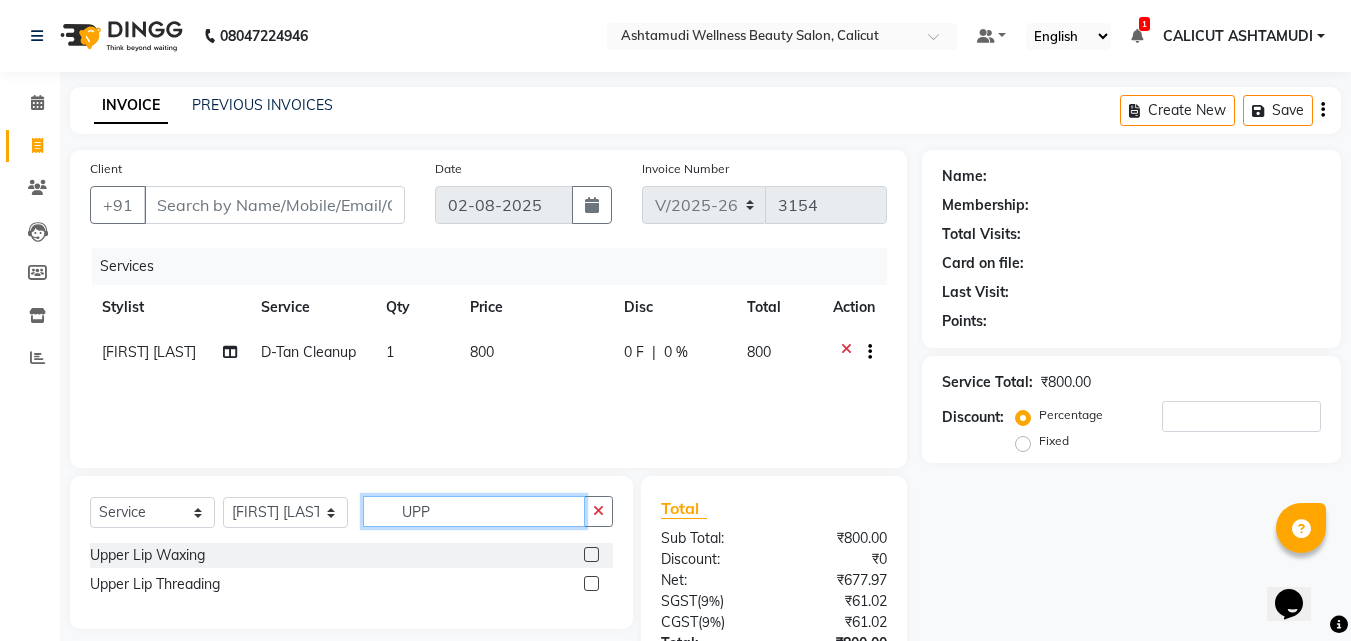 type on "UPP" 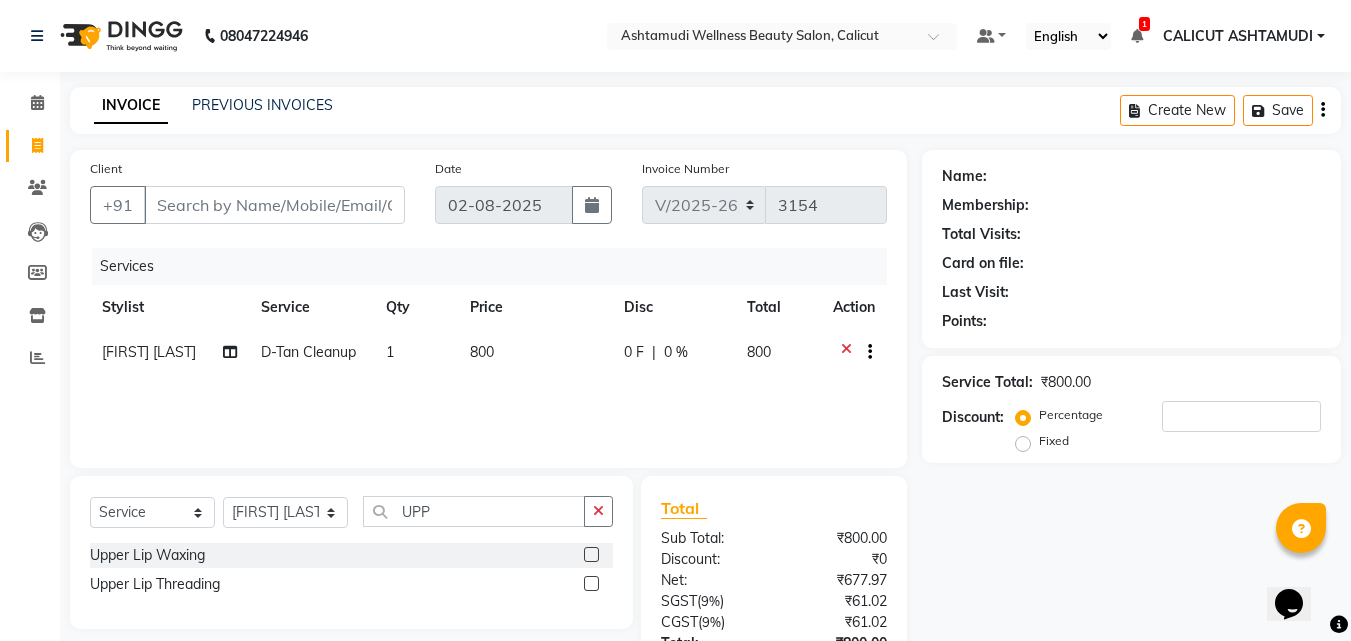click 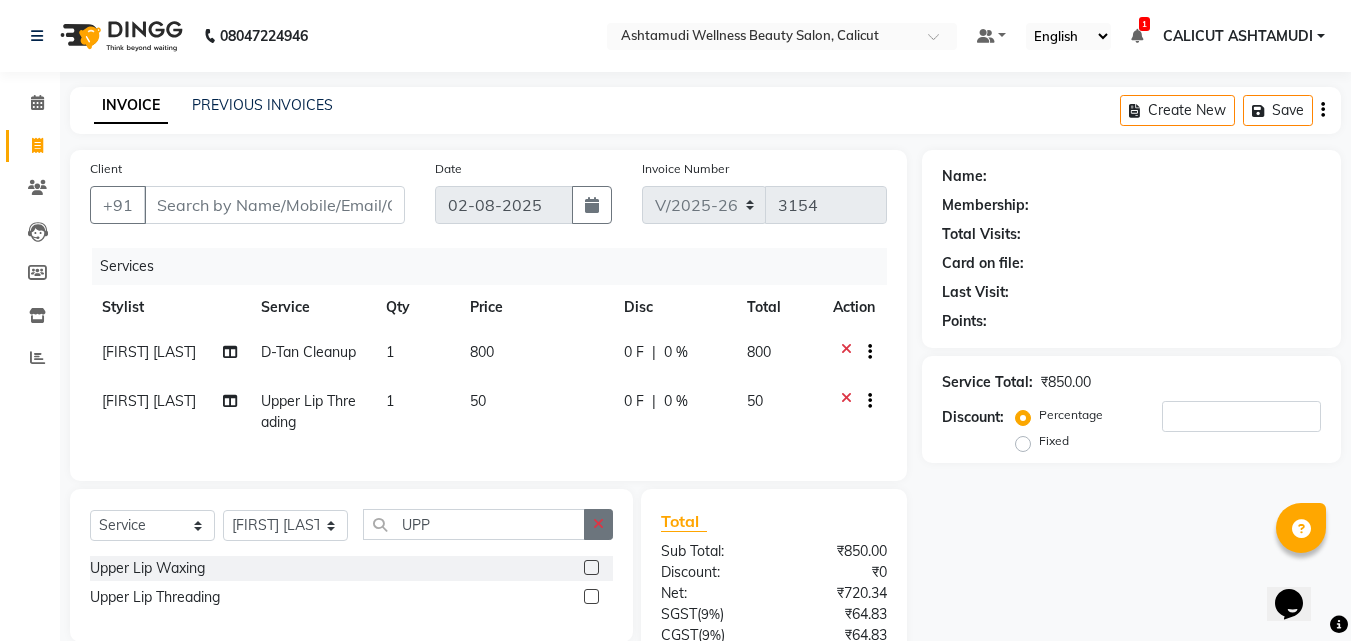 checkbox on "false" 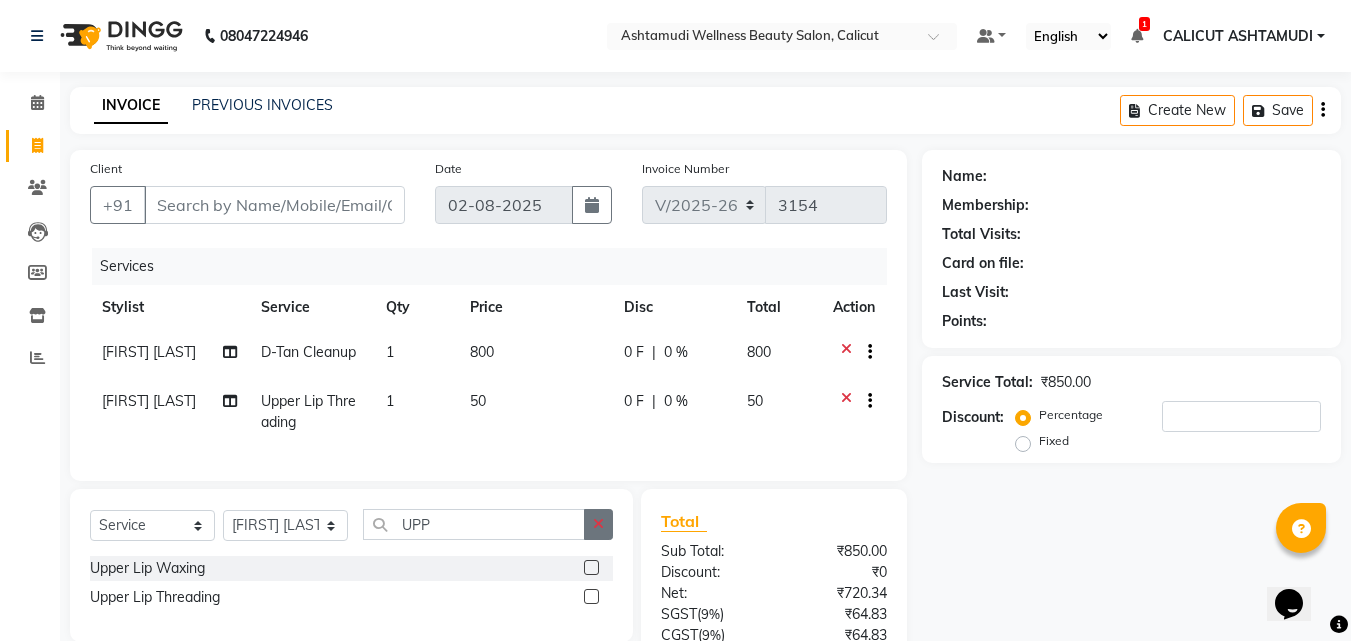 click 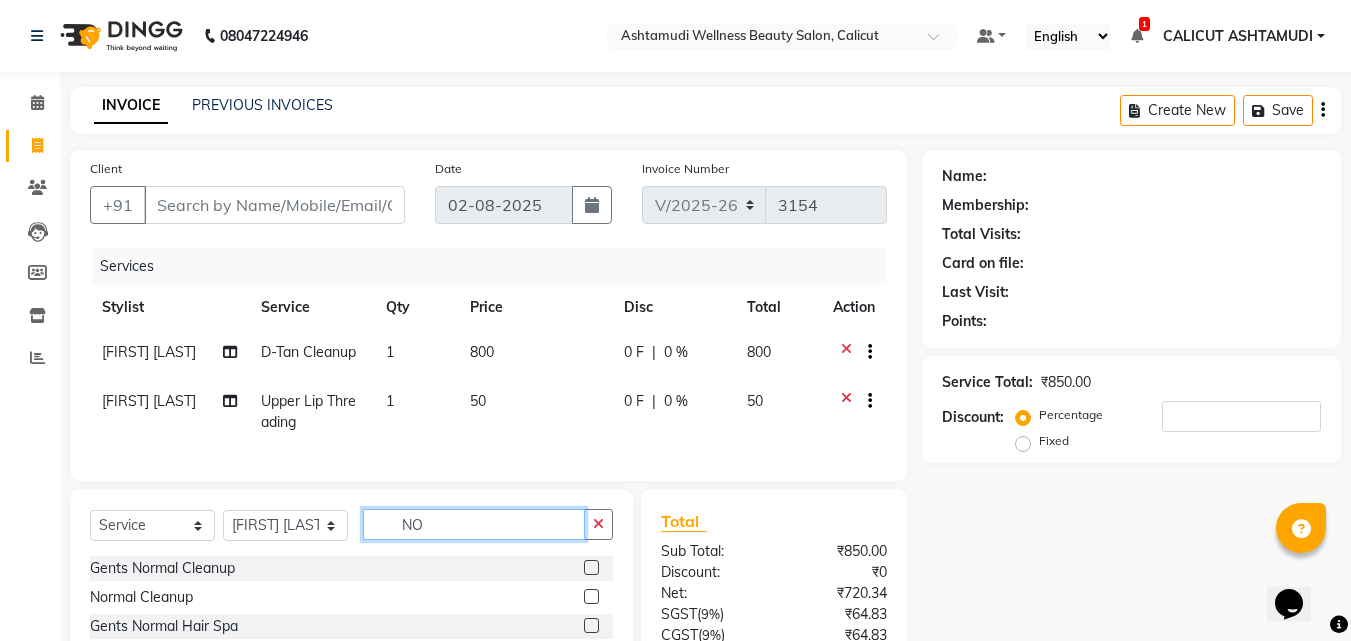 type on "NO" 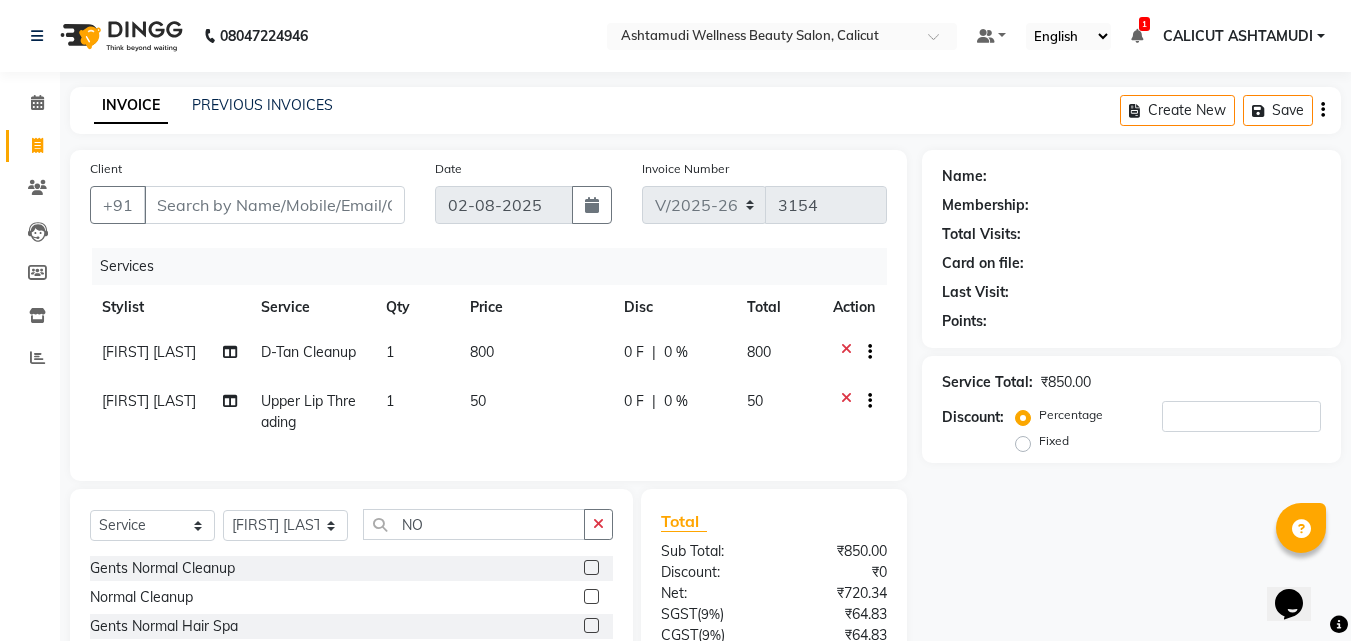 click 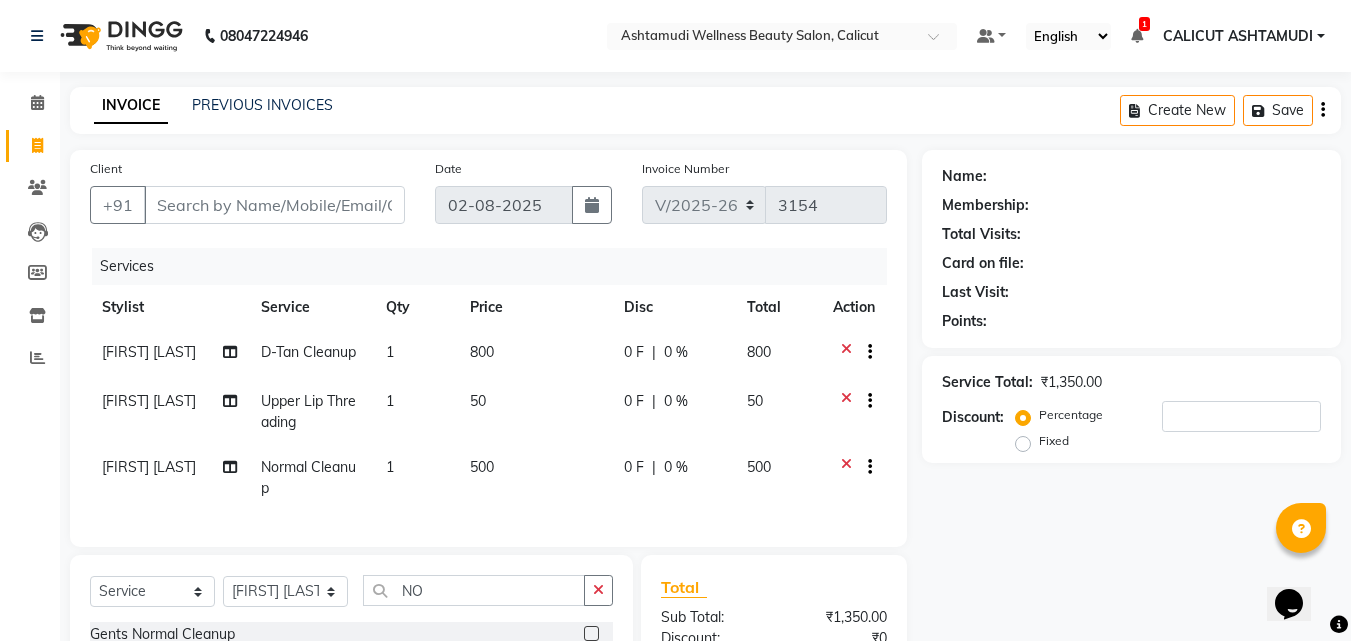 checkbox on "false" 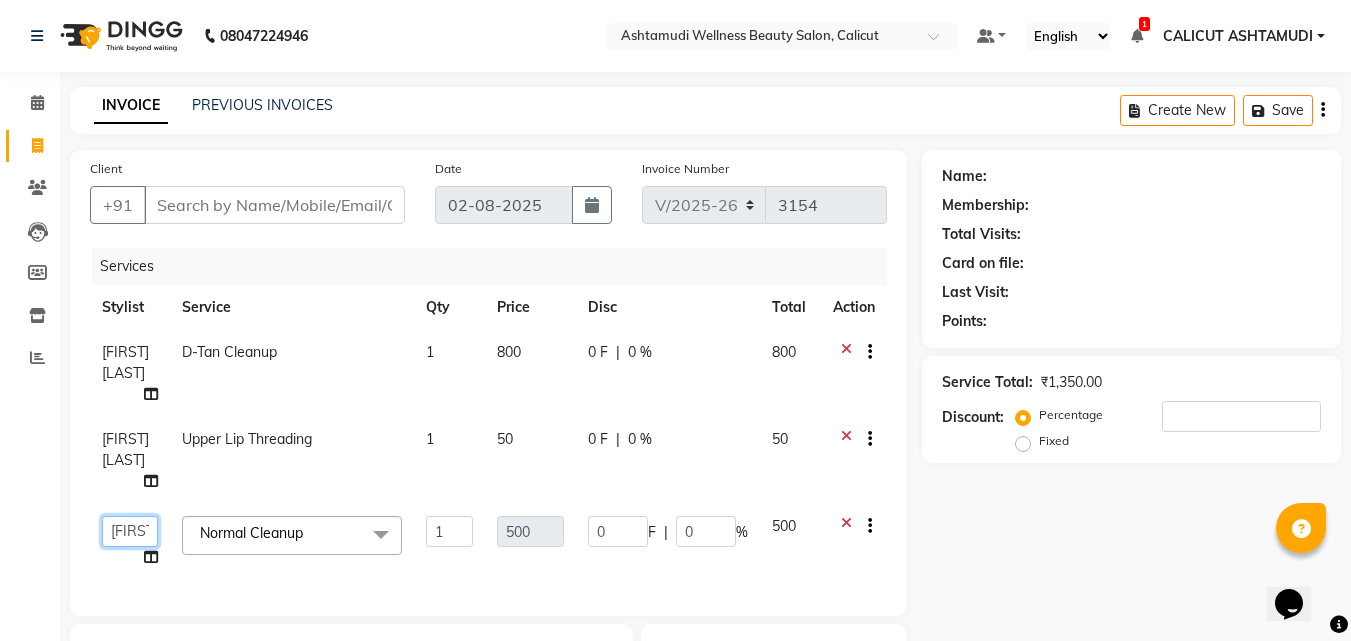 click on "[FIRST_NAME] [LAST_NAME]   [FIRST_NAME] [LAST_NAME]   [FIRST_NAME] [LAST_NAME]   [FIRST_NAME]   [FIRST_NAME]   [ORGANIZATION]   FRANKLY	   [FIRST_NAME]   [FIRST_NAME]   [FIRST_NAME]   [FIRST_NAME] [LAST_NAME]   [FIRST_NAME] [LAST_NAME]   [FIRST_NAME]   [FIRST_NAME]  [FIRST_NAME]   [FIRST_NAME]" 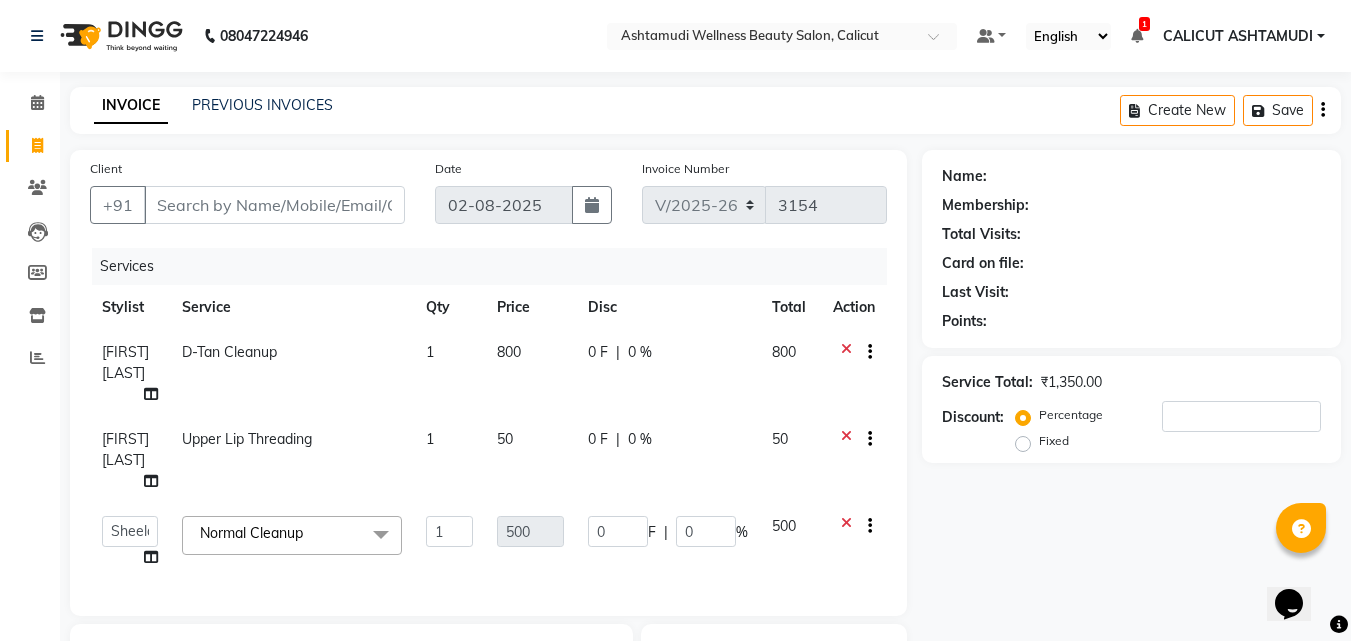 select on "85202" 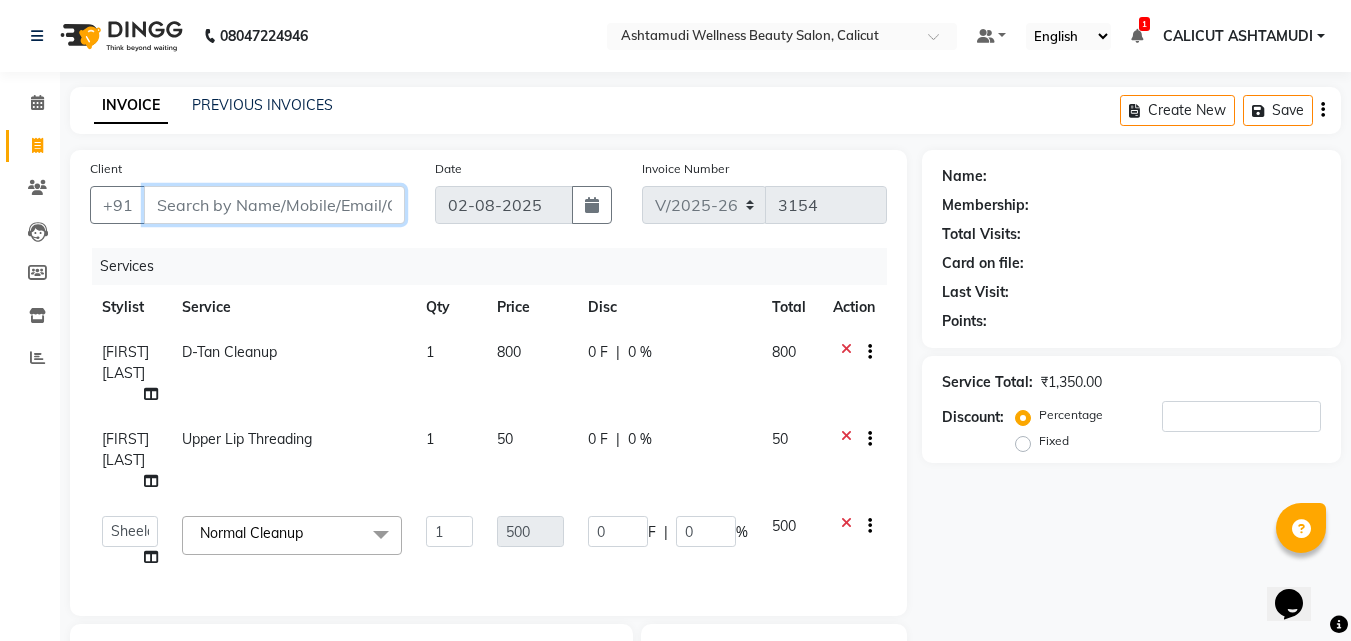 click on "Client" at bounding box center [274, 205] 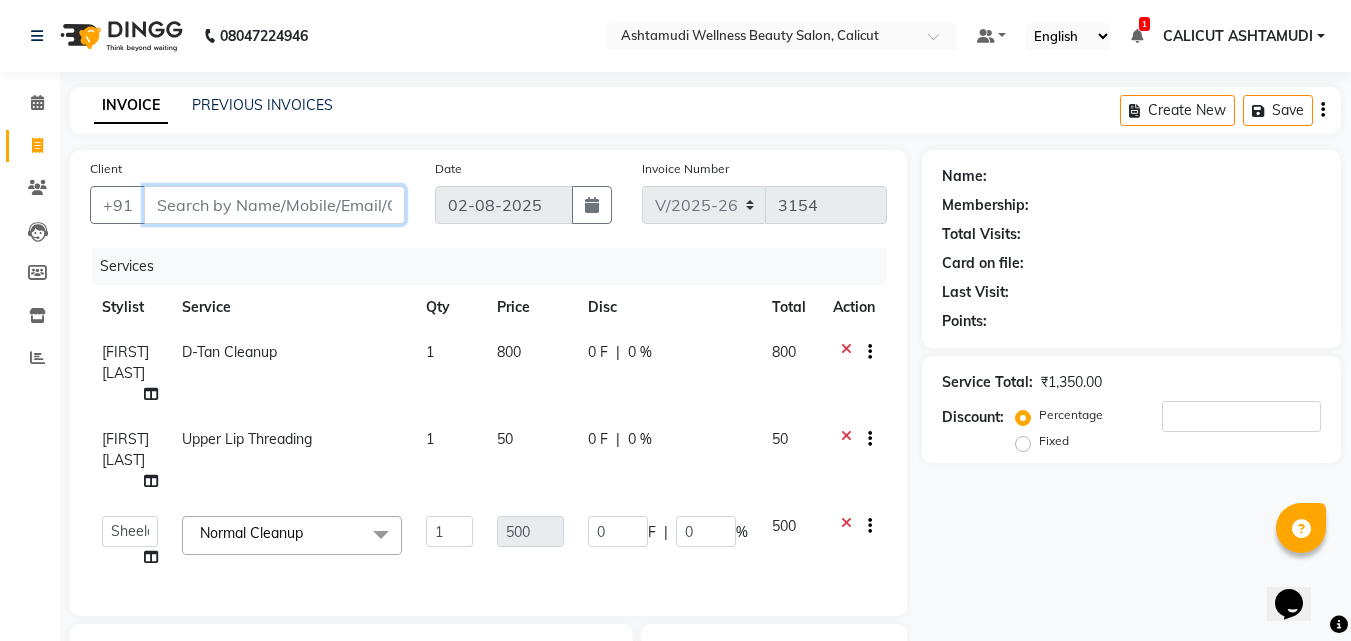 click on "Client" at bounding box center (274, 205) 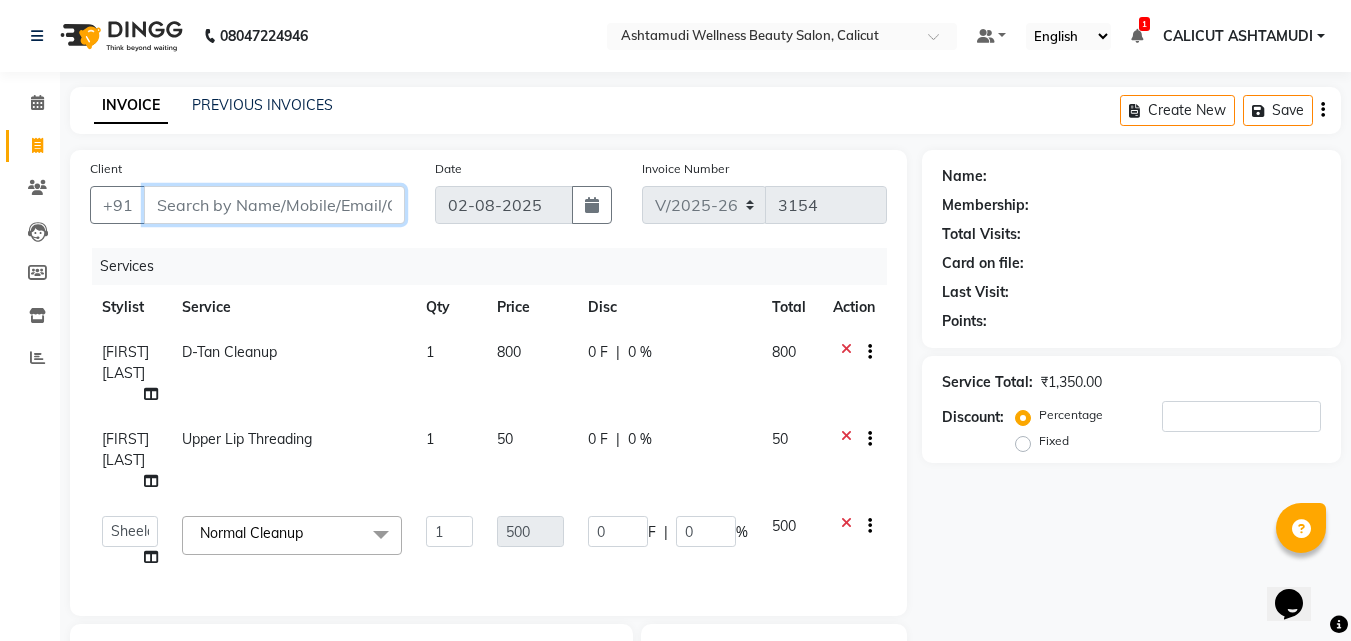 type on "8" 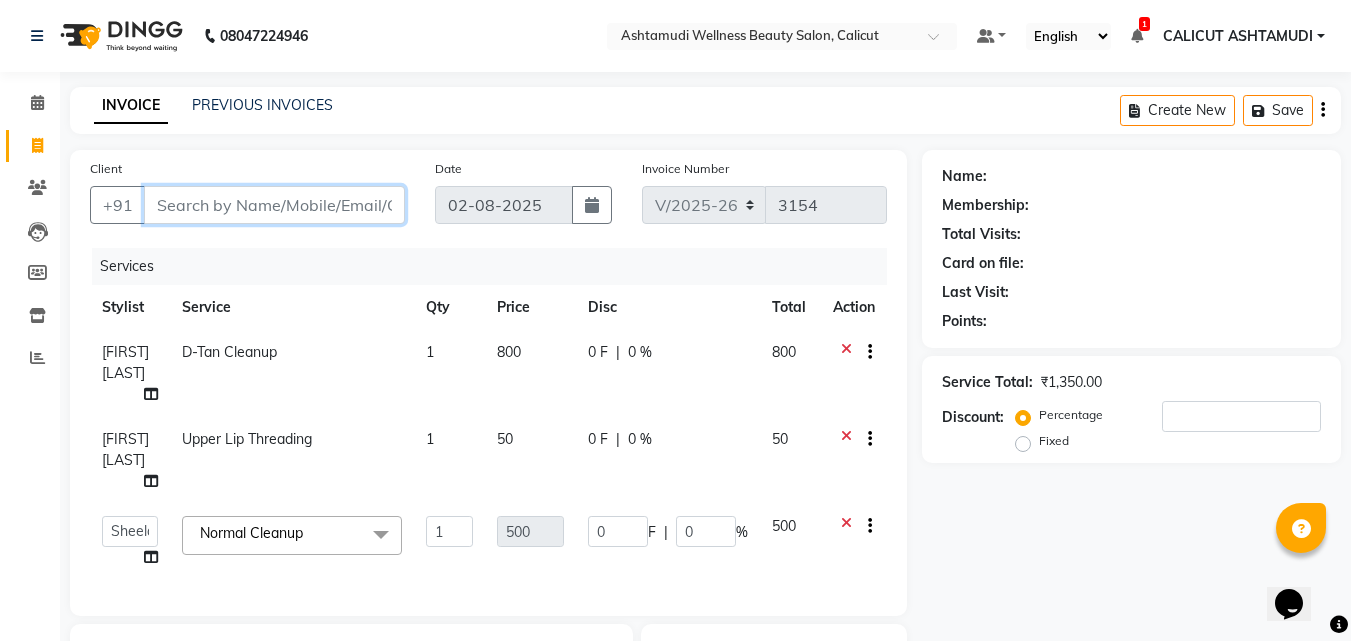 type on "0" 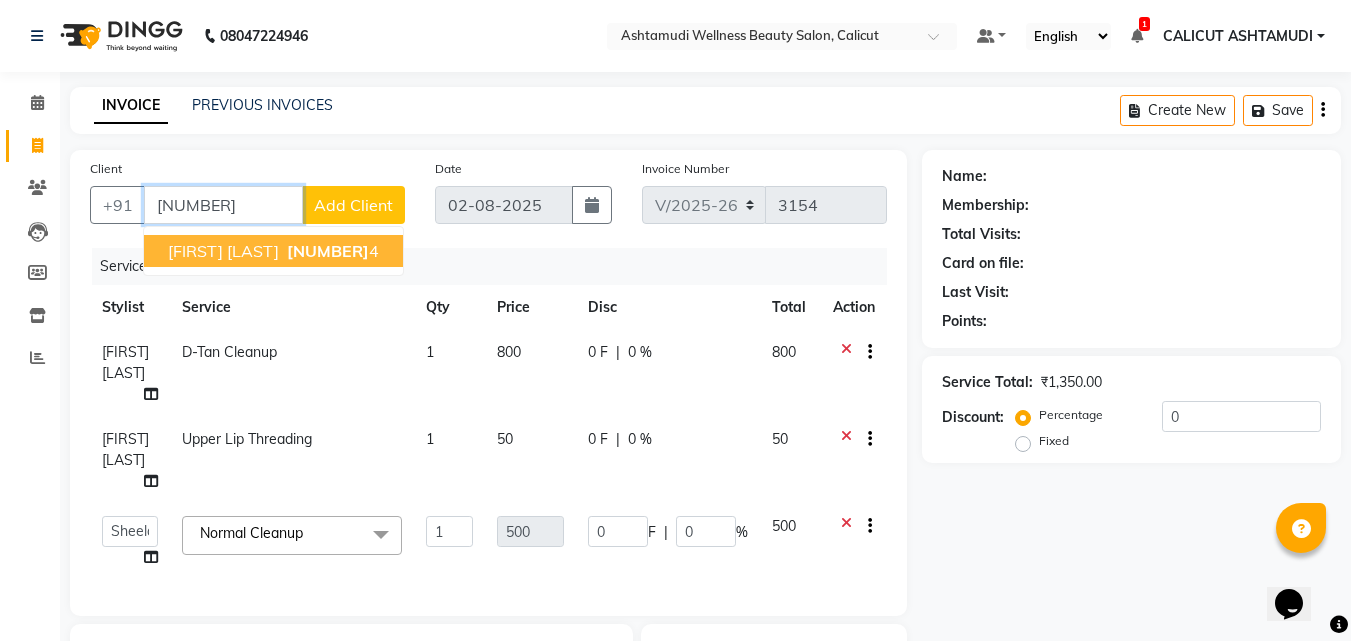 click on "NOURIN ALI" at bounding box center [223, 251] 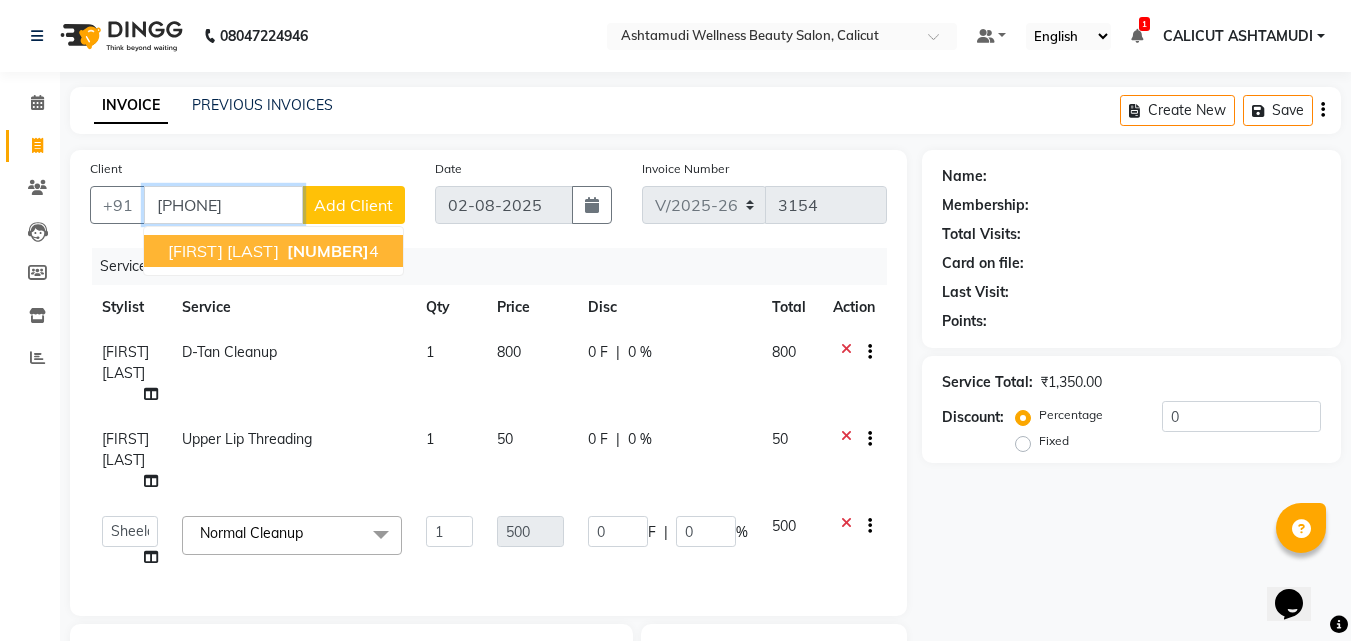 type on "8089542384" 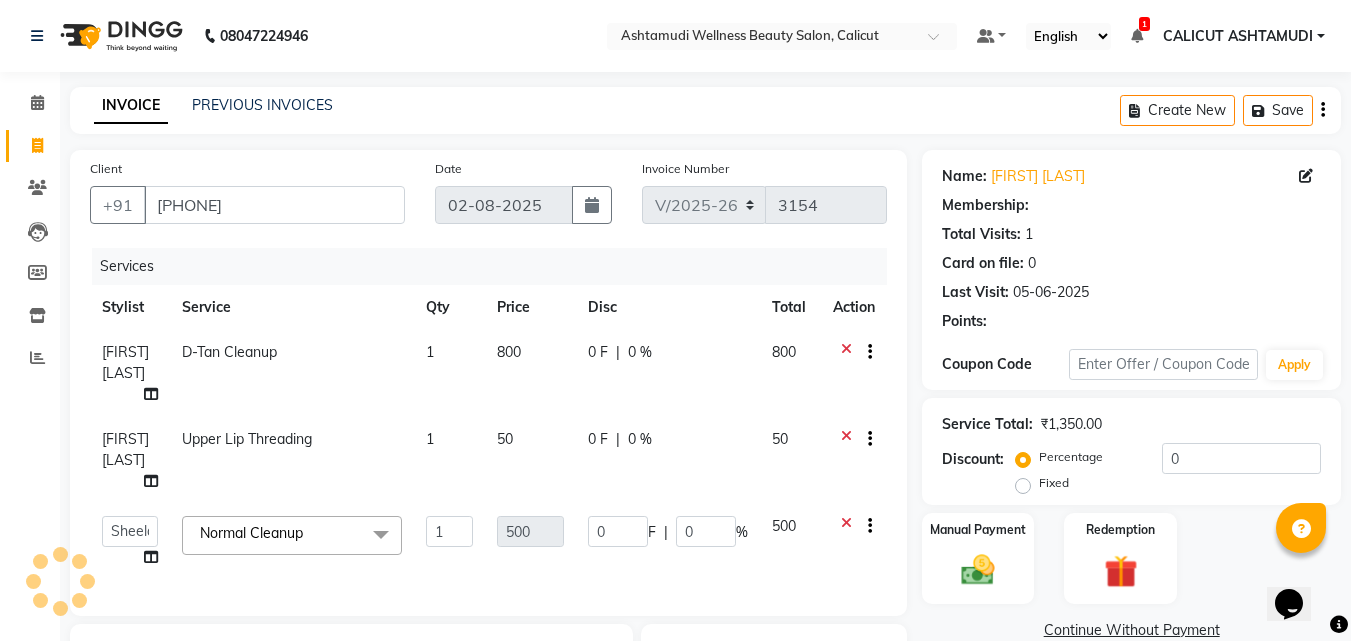 select on "1: Object" 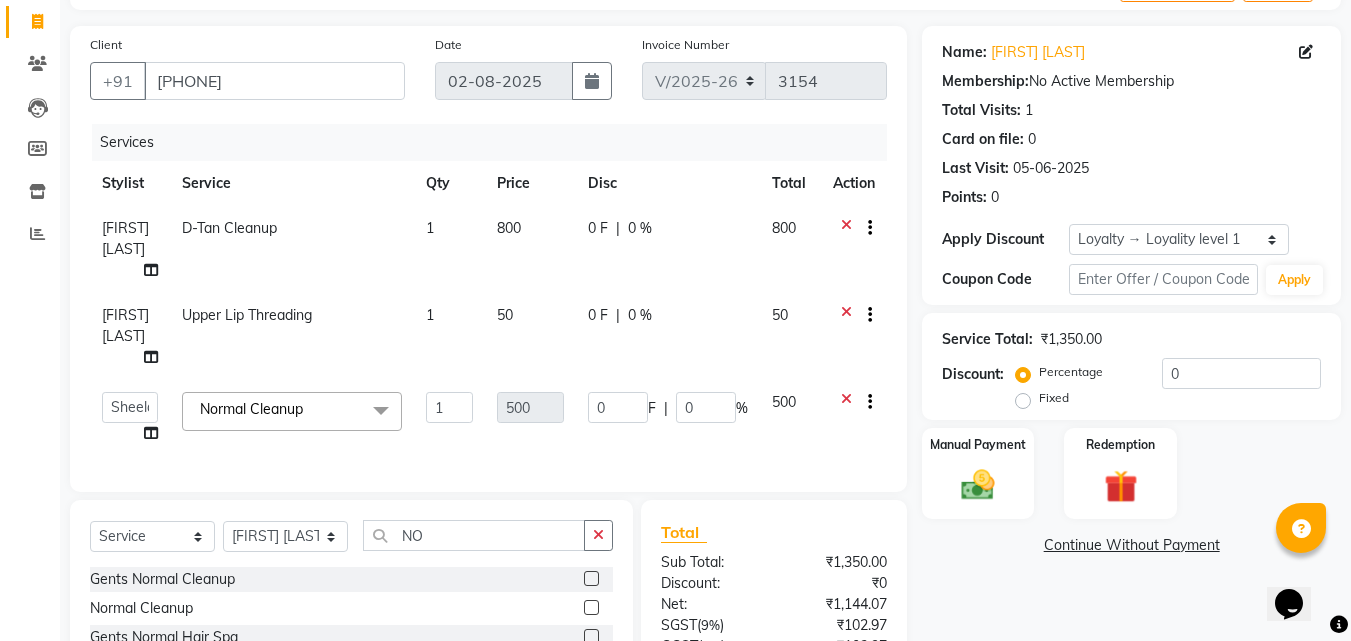 scroll, scrollTop: 300, scrollLeft: 0, axis: vertical 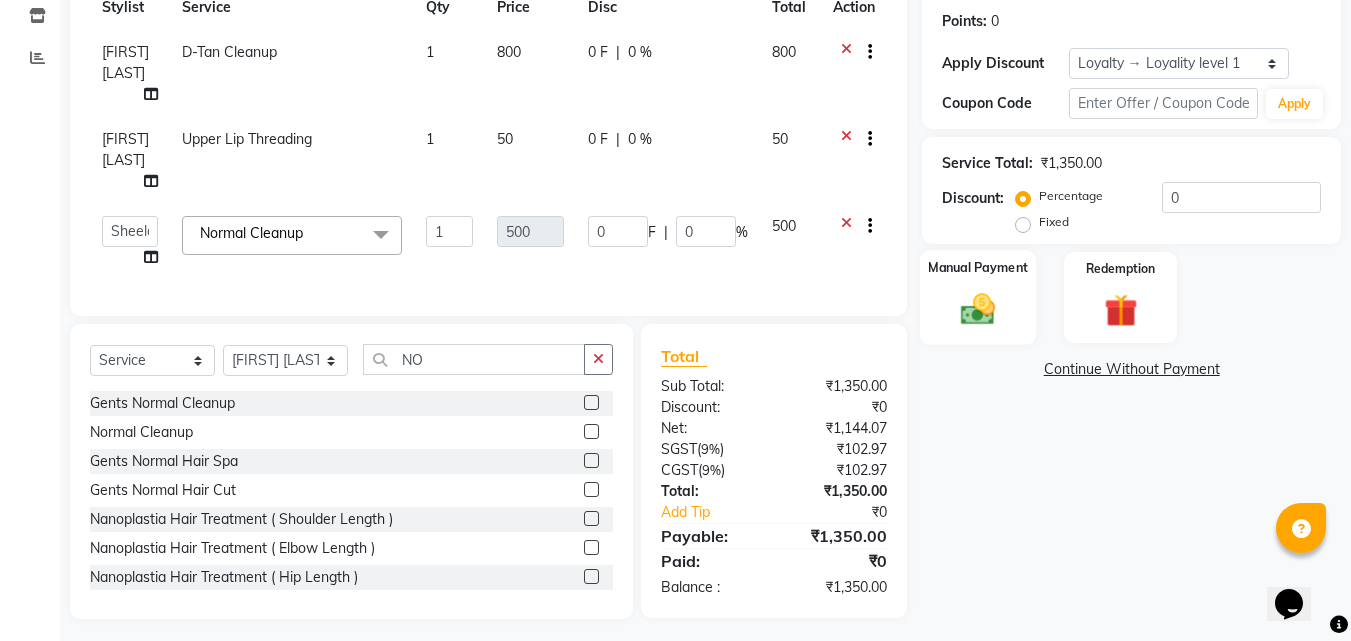 click 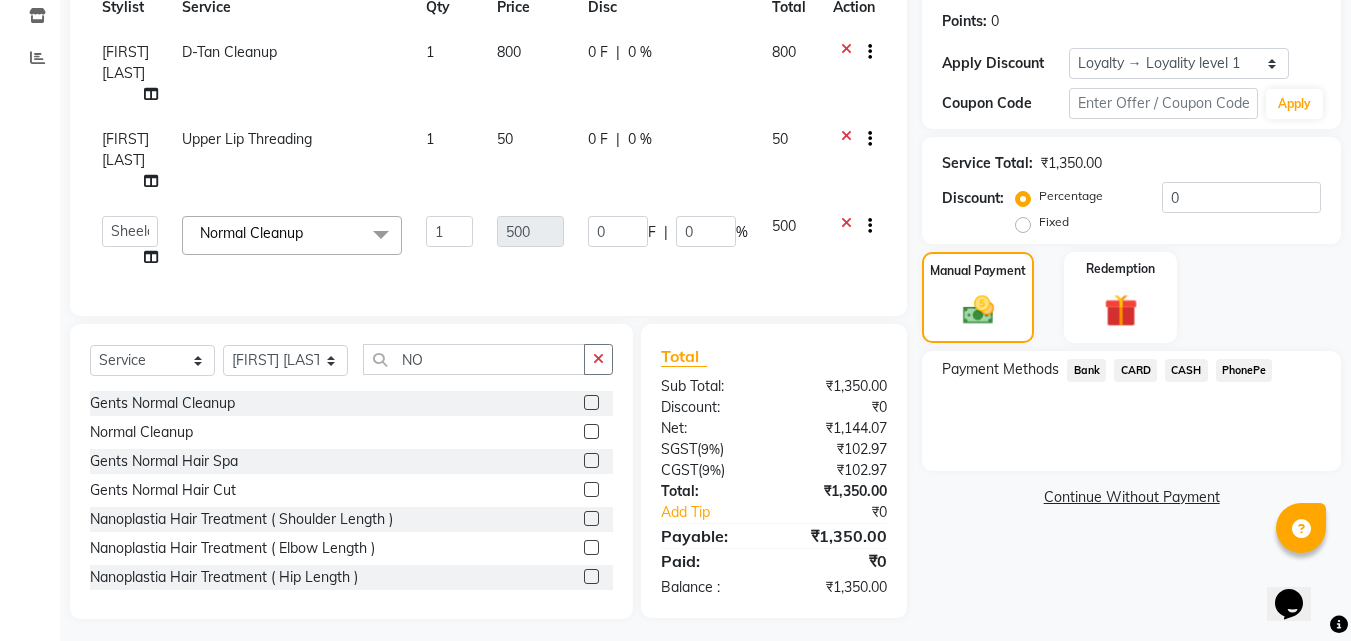 click on "PhonePe" 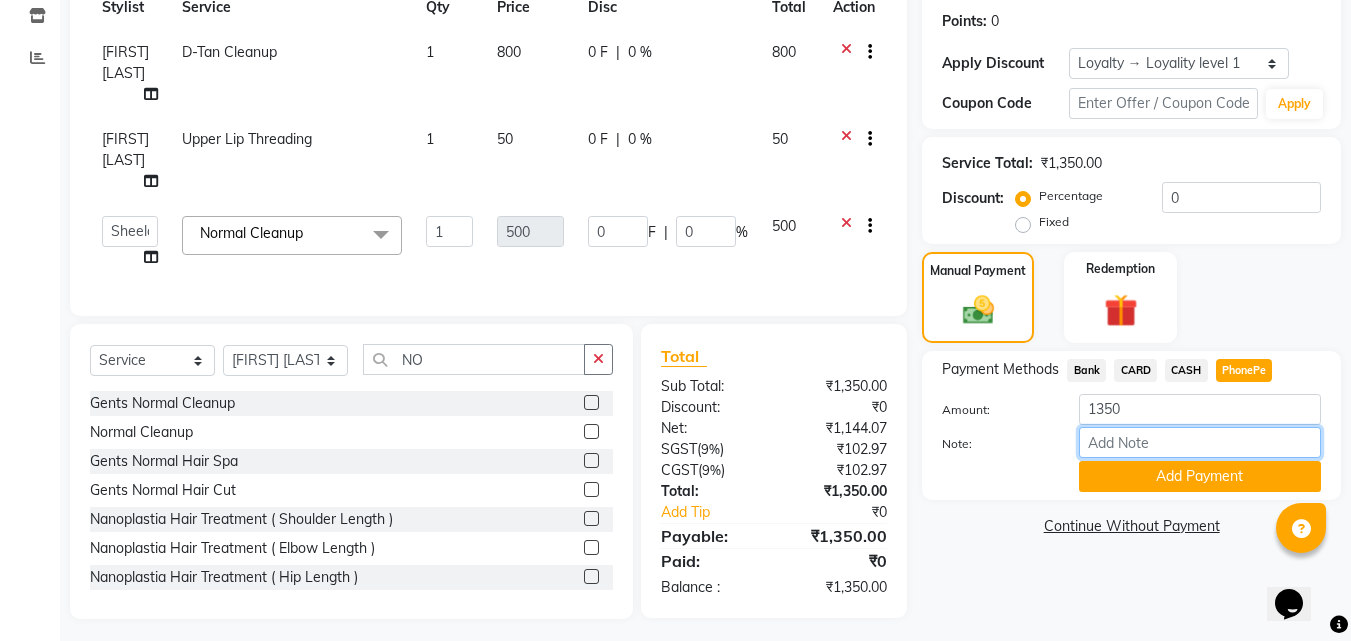 click on "Note:" at bounding box center (1200, 442) 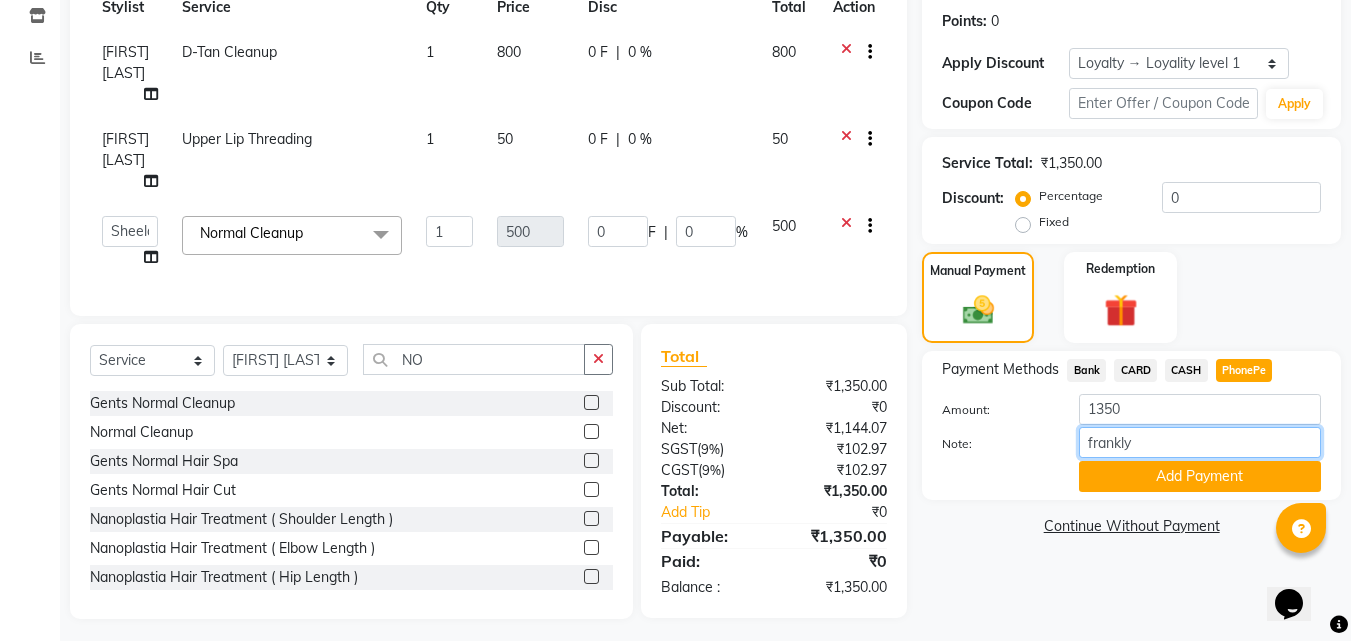 click on "frankly" at bounding box center (1200, 442) 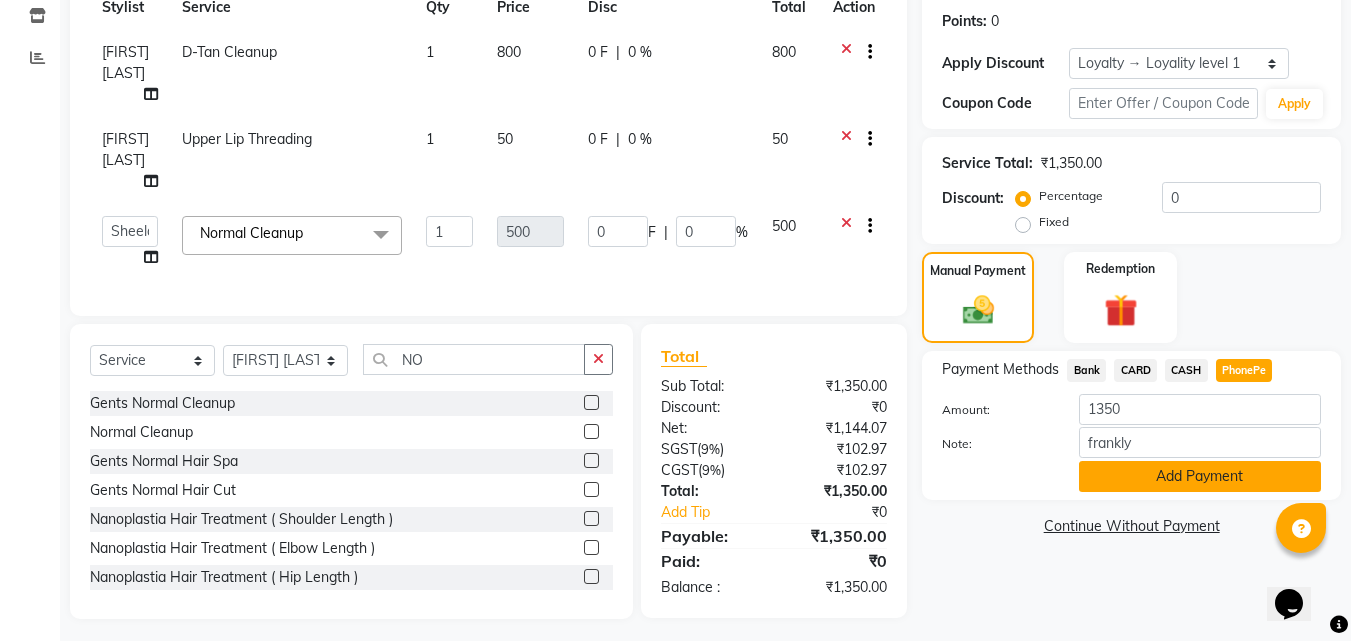 click on "Add Payment" 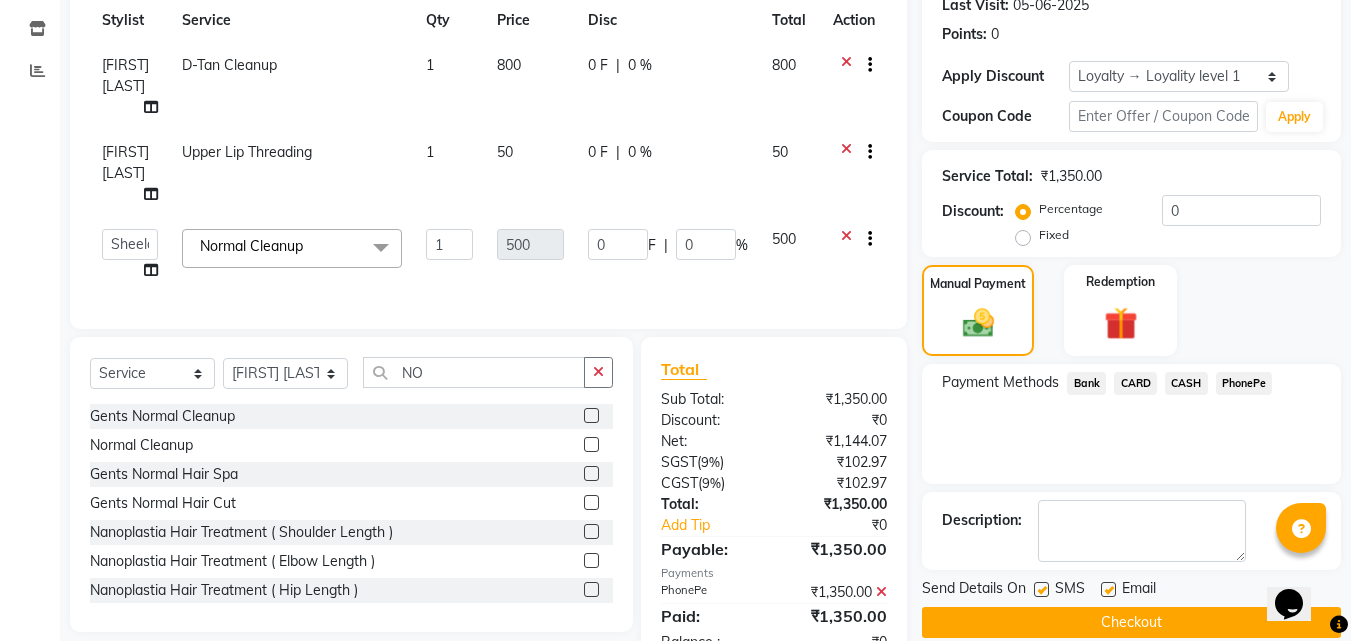 scroll, scrollTop: 263, scrollLeft: 0, axis: vertical 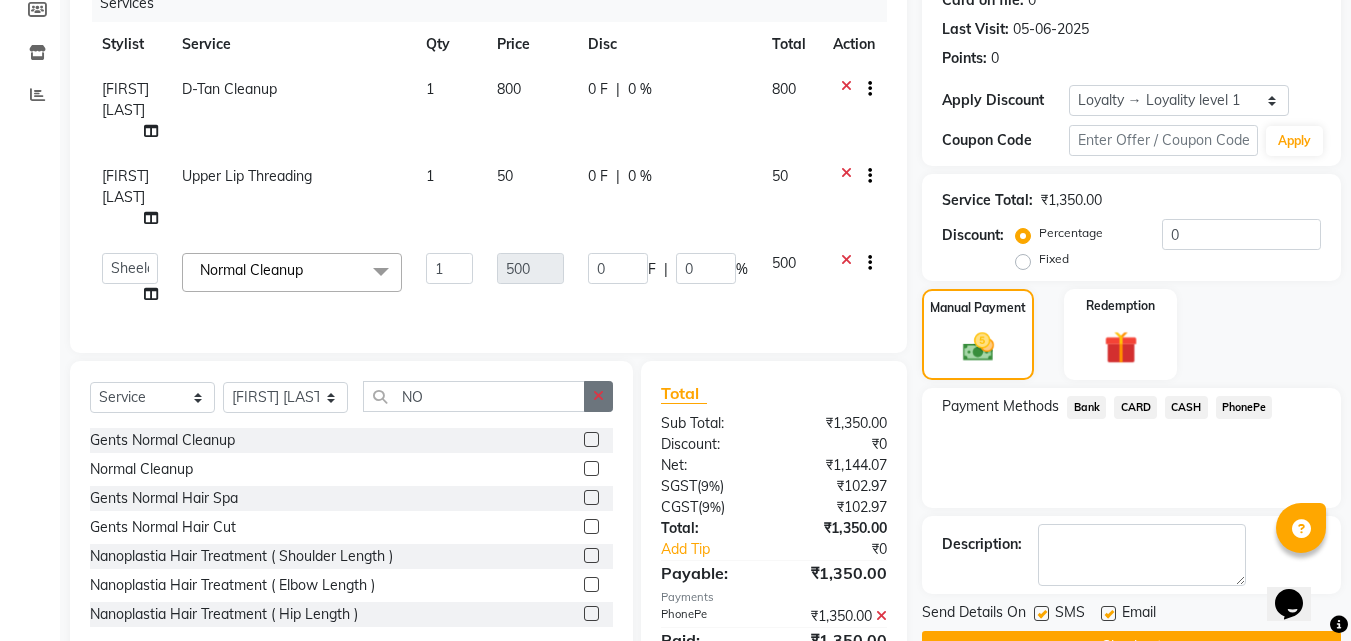 click 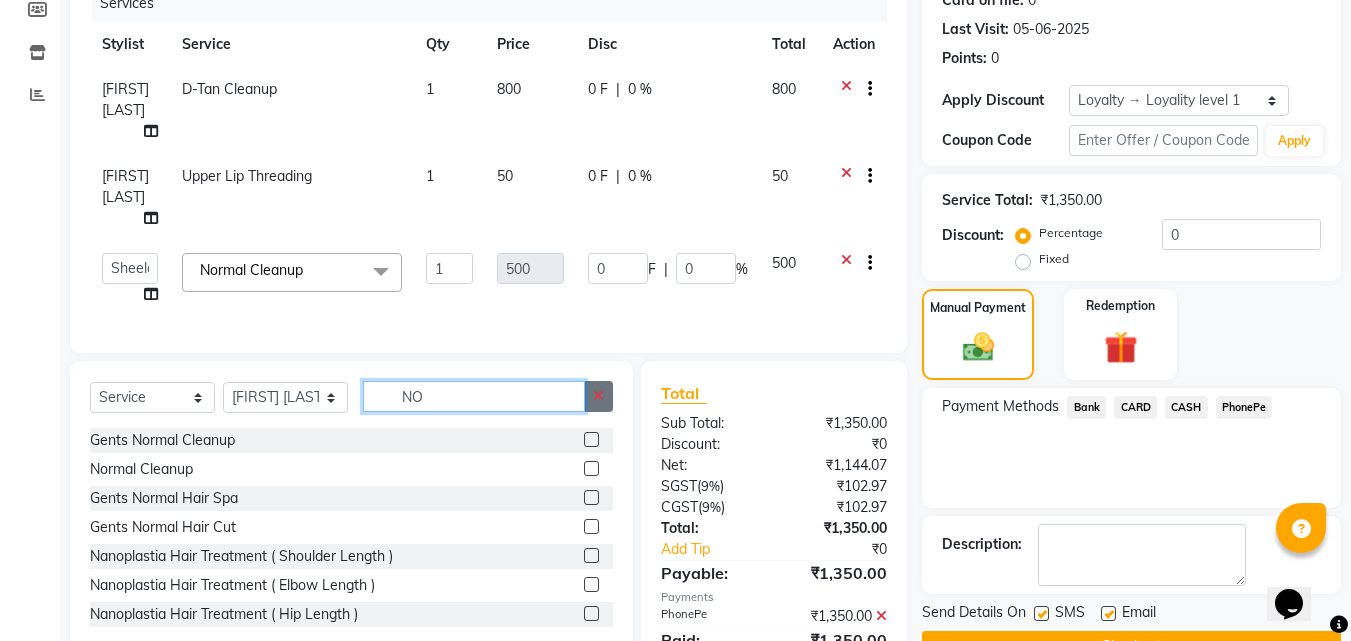 type 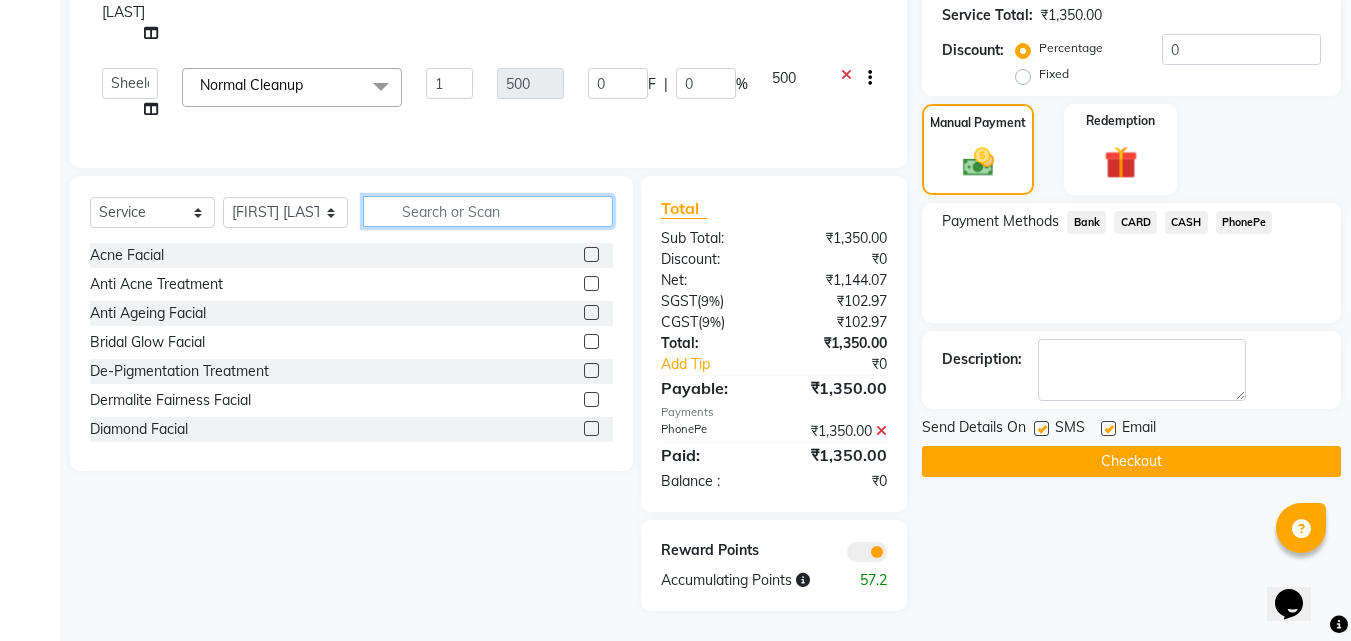 scroll, scrollTop: 463, scrollLeft: 0, axis: vertical 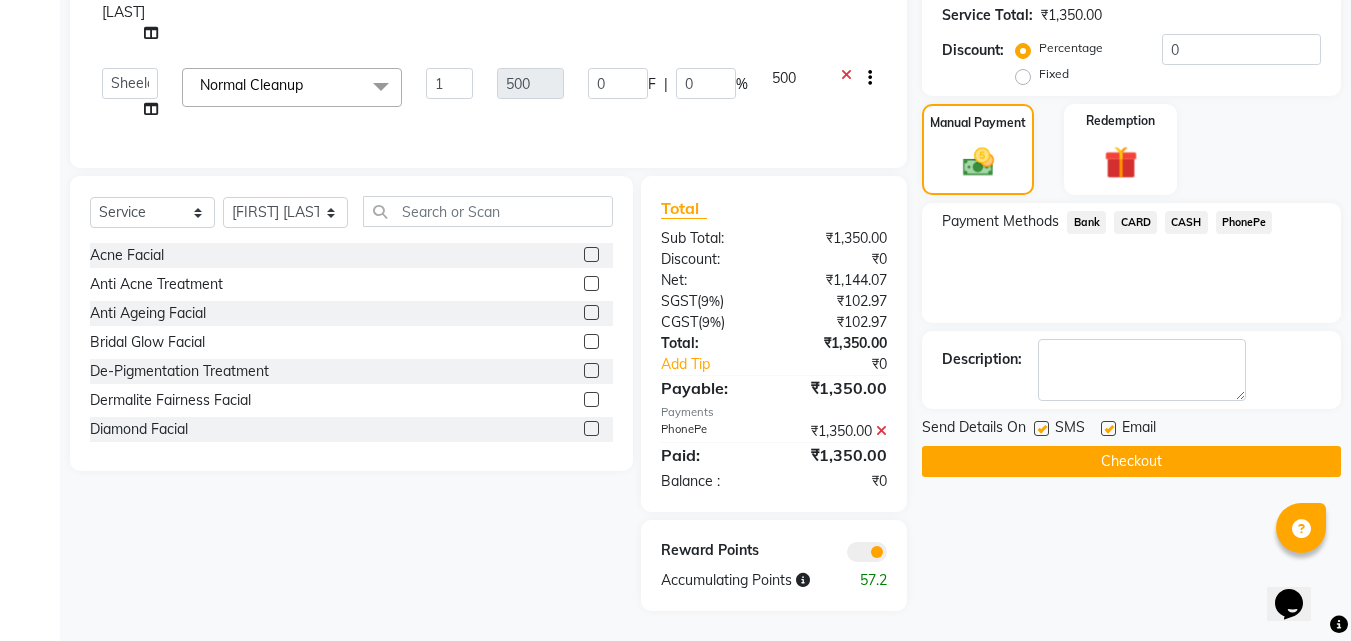 click on "Checkout" 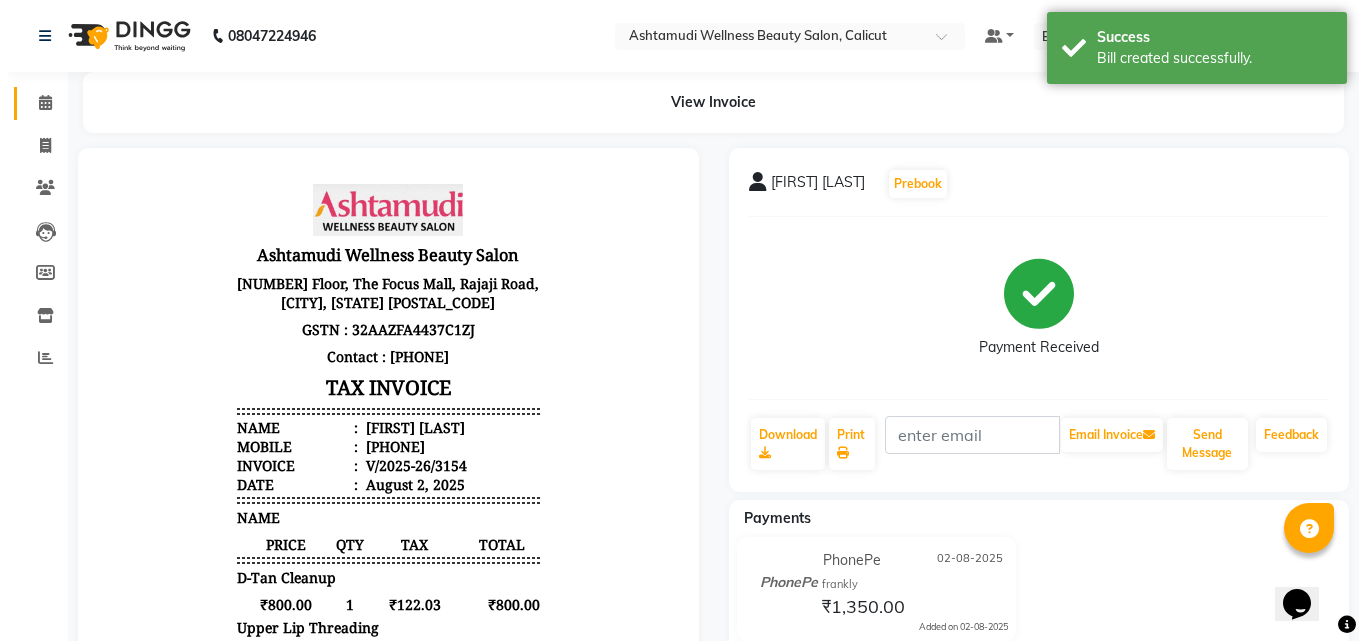 scroll, scrollTop: 0, scrollLeft: 0, axis: both 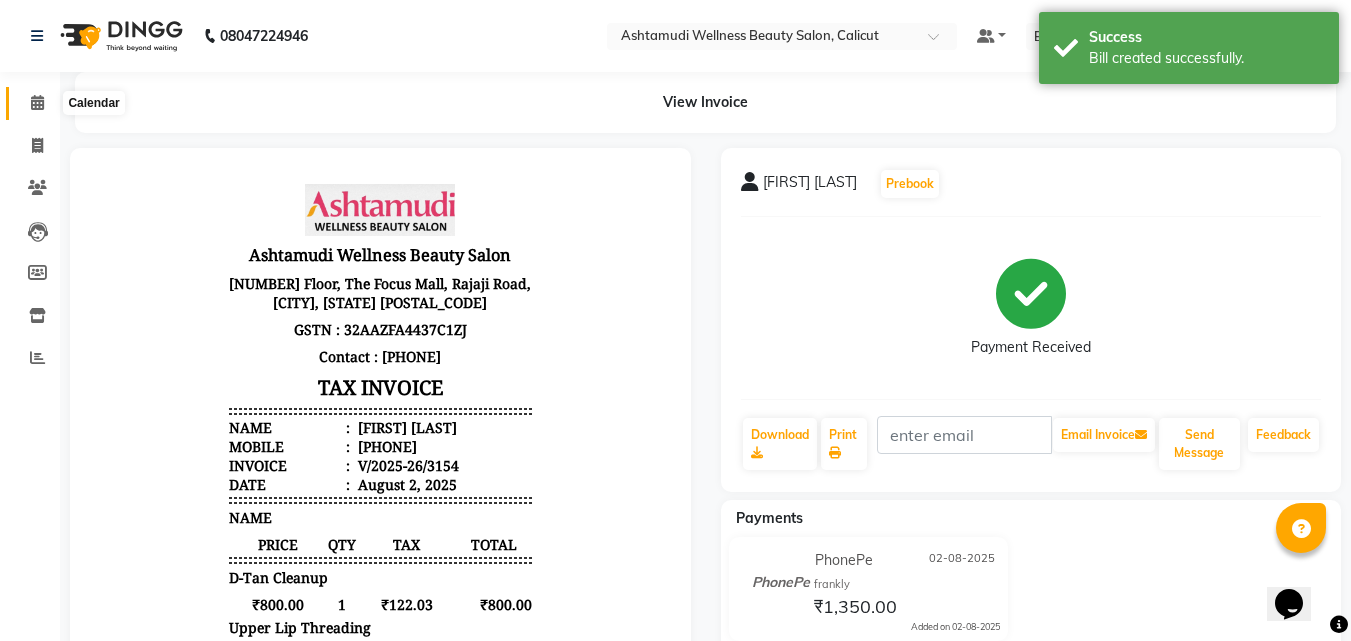 click 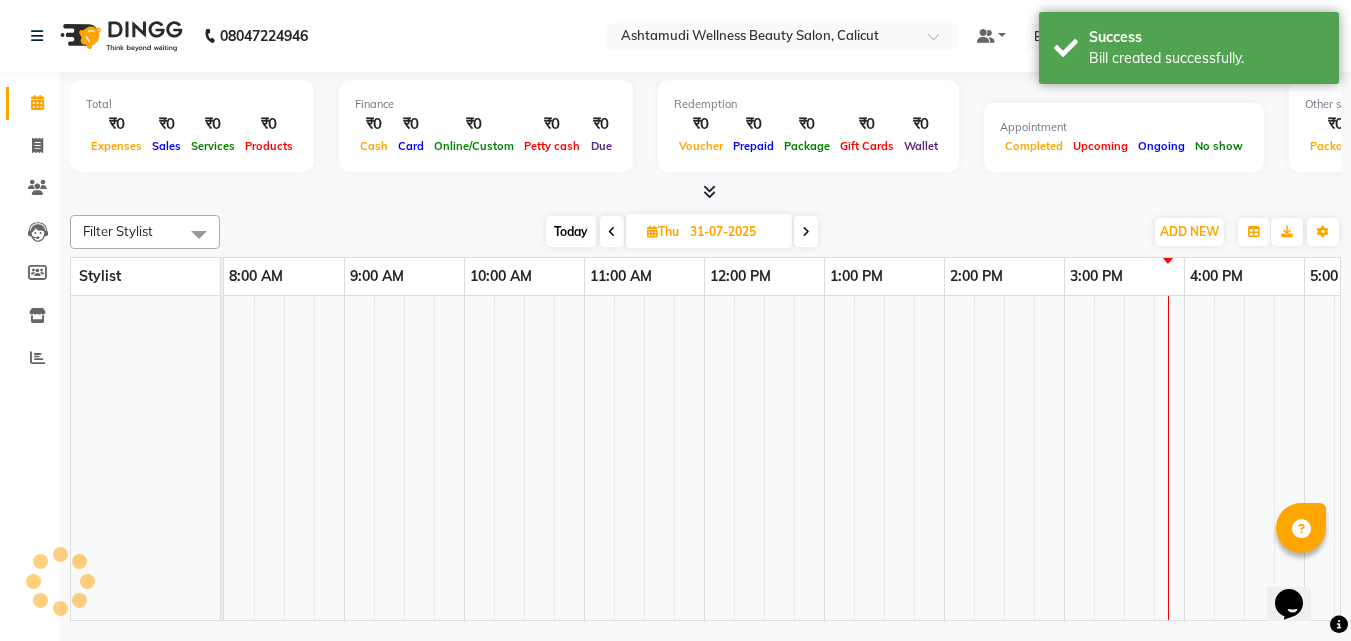 click 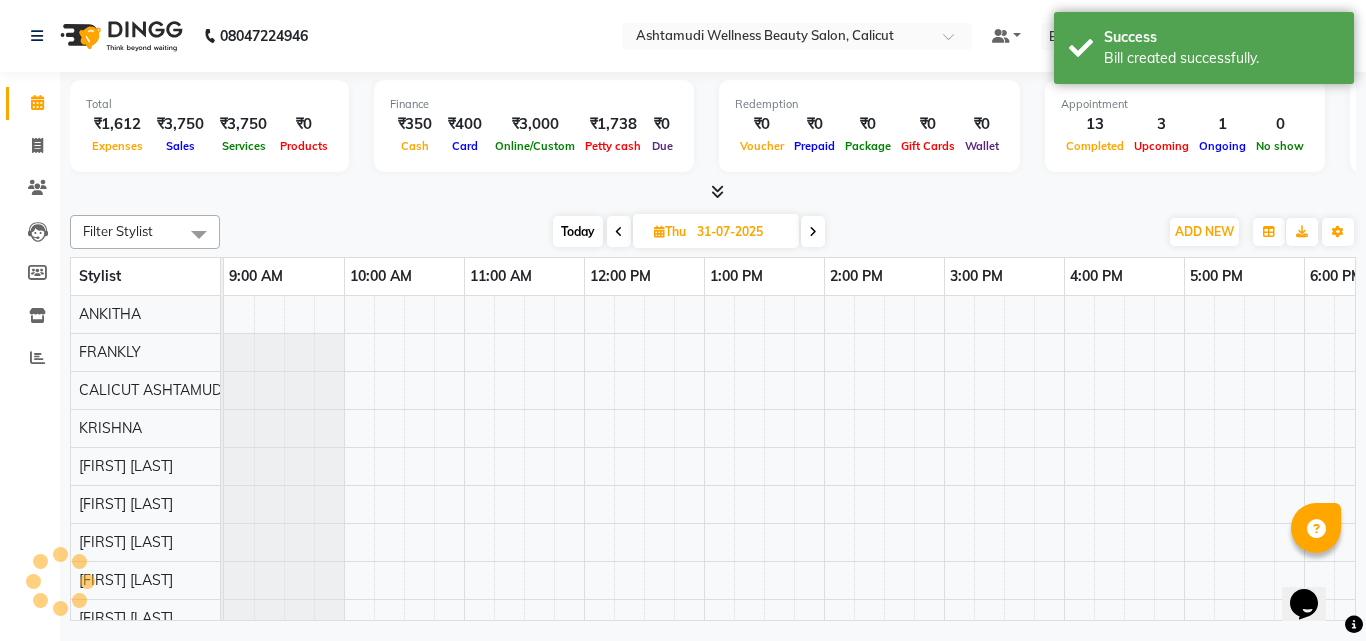 scroll, scrollTop: 0, scrollLeft: 0, axis: both 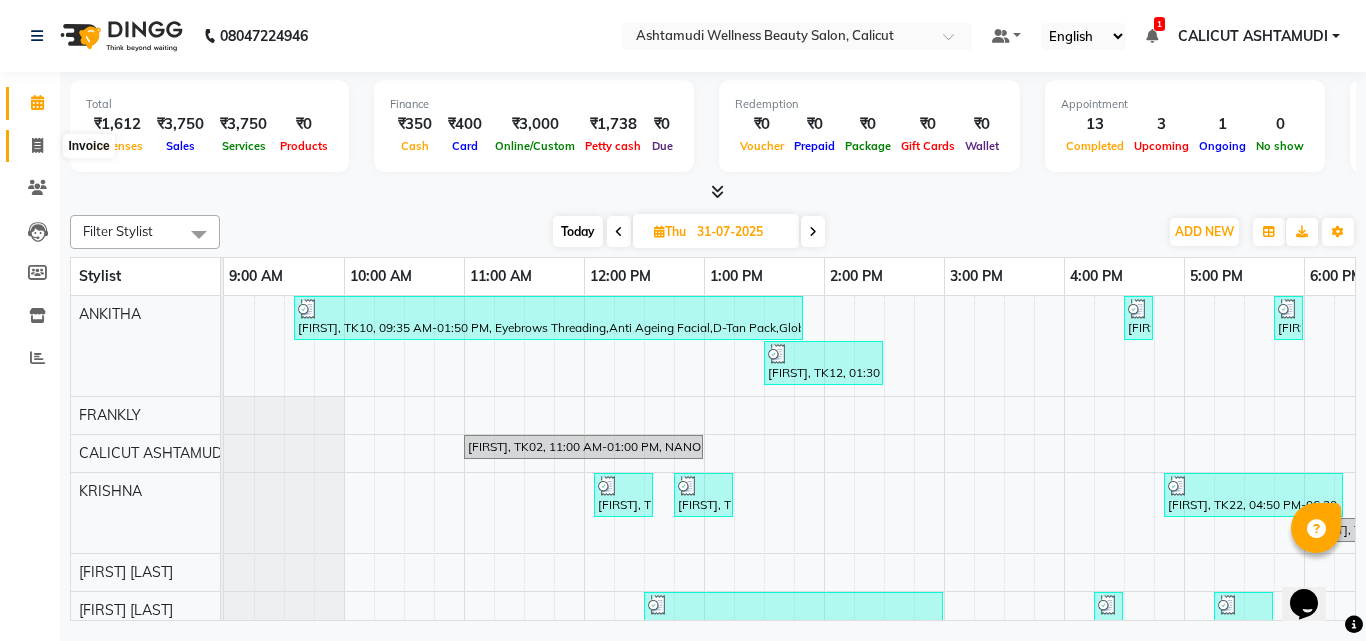 click 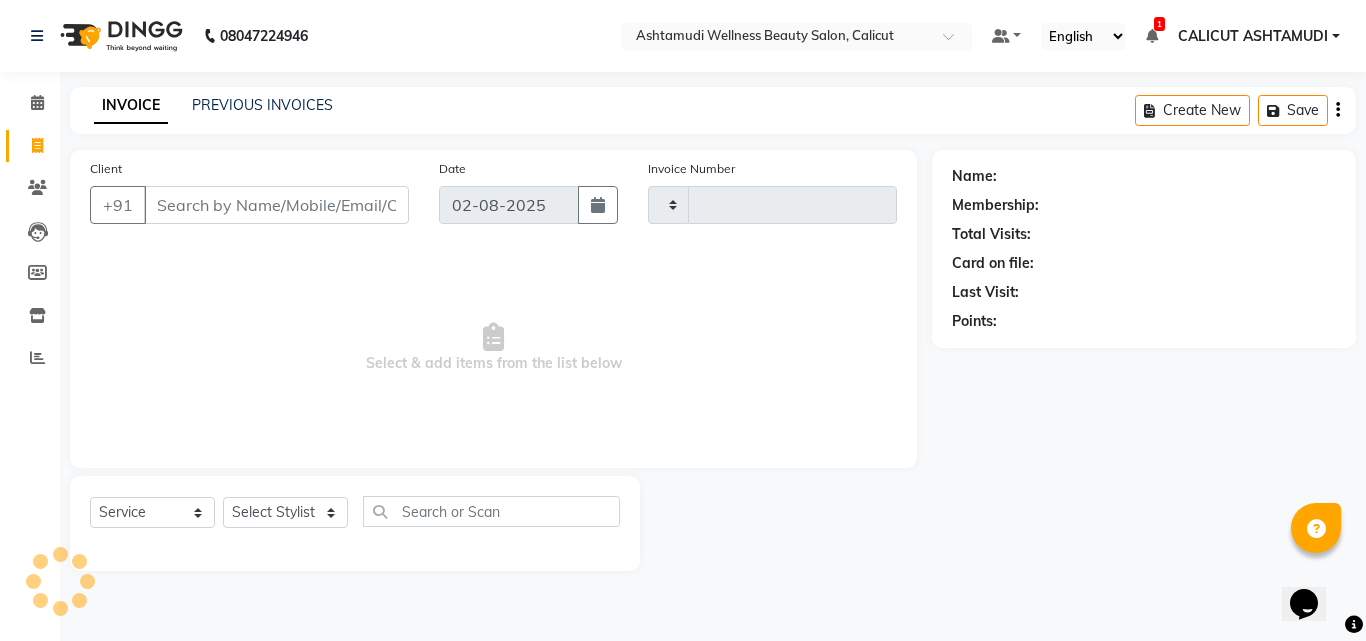 click 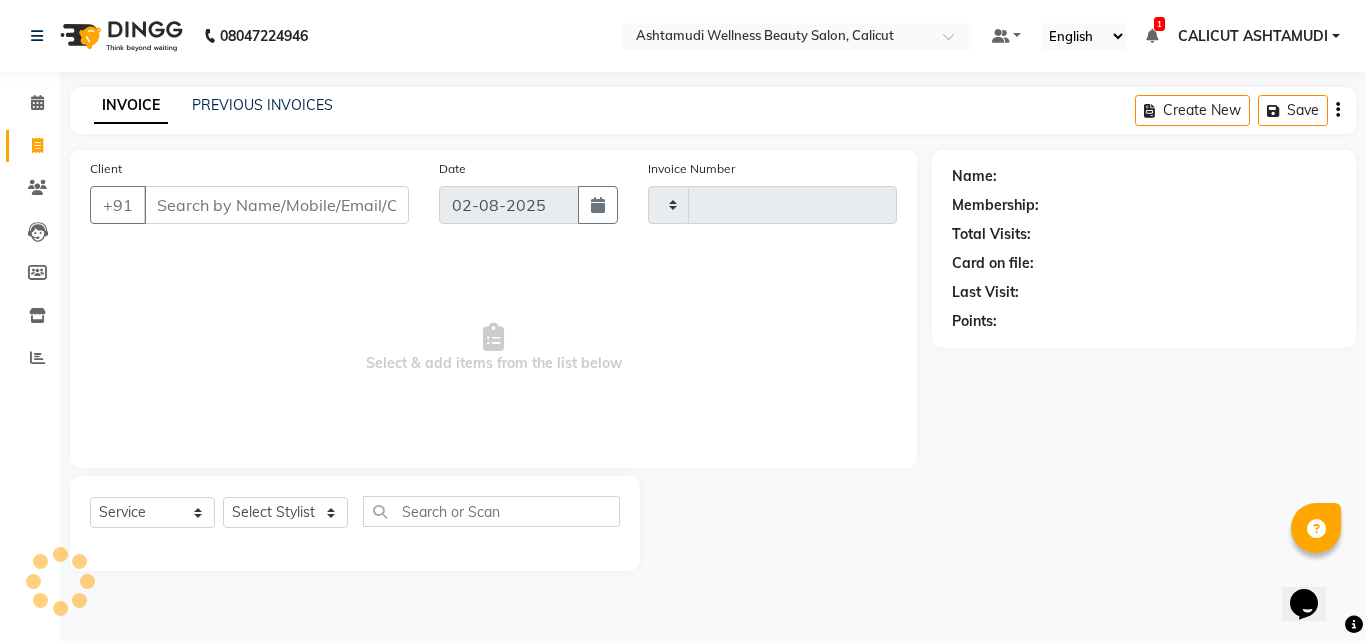select on "4630" 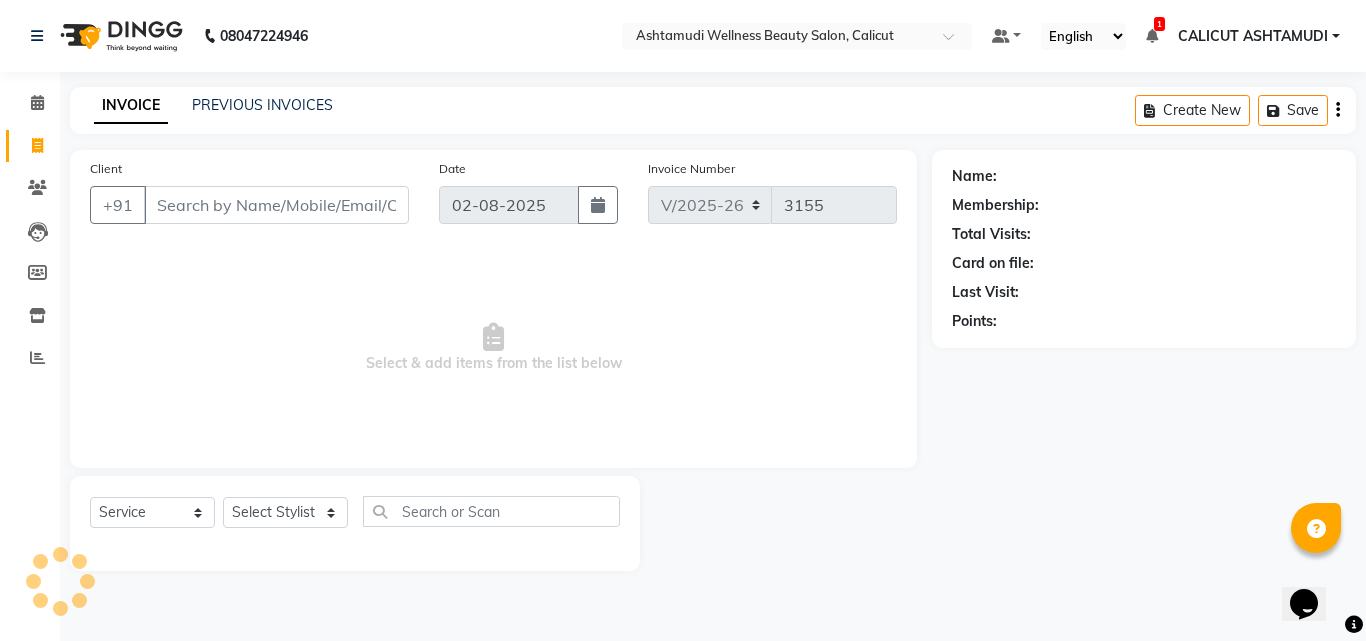 click on "Client" at bounding box center (276, 205) 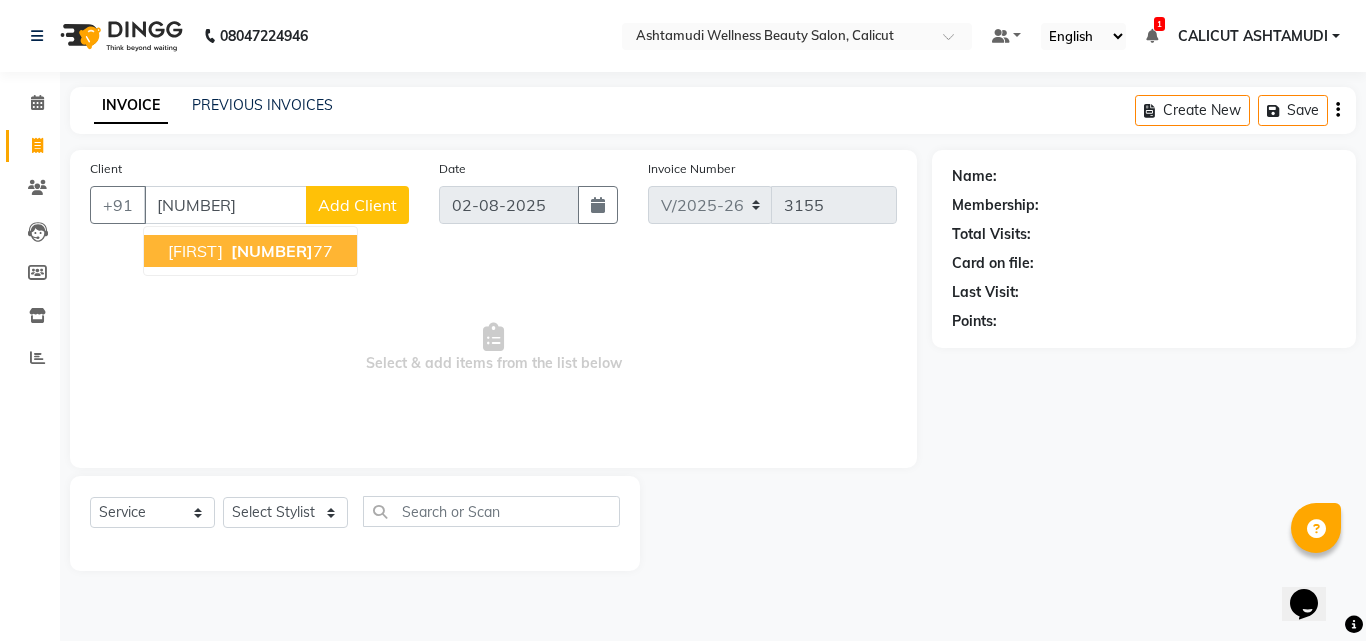 click on "62389370" at bounding box center [272, 251] 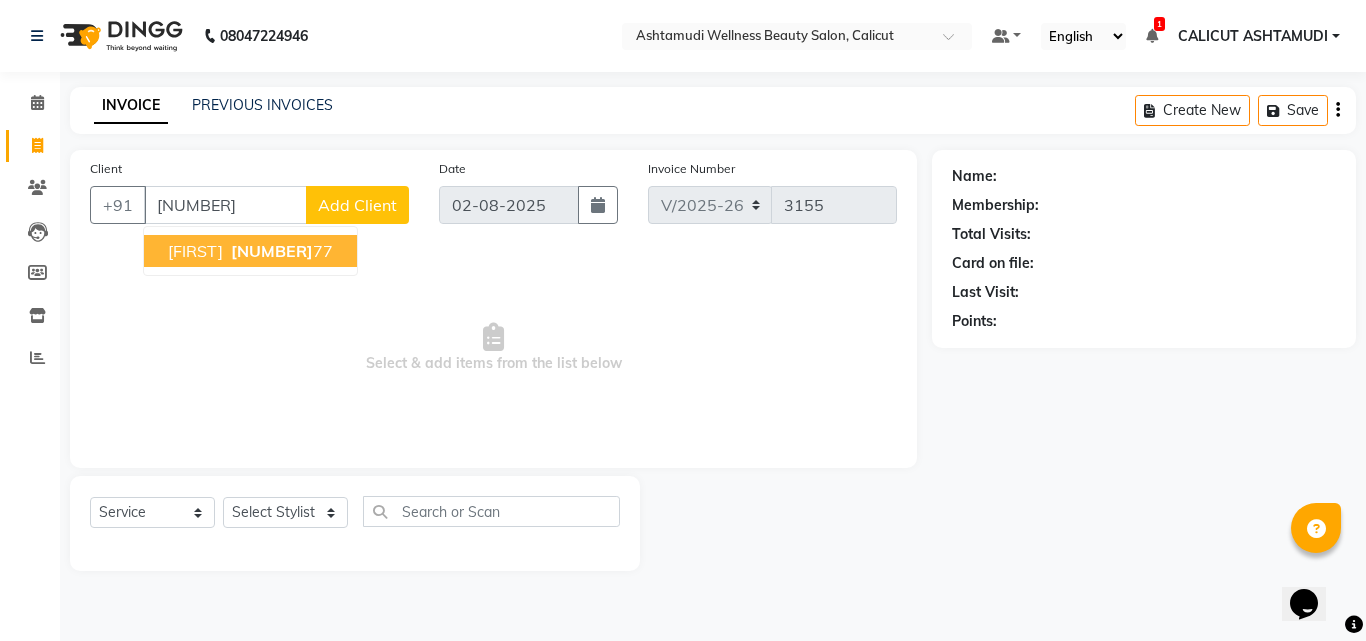 type on "6238937077" 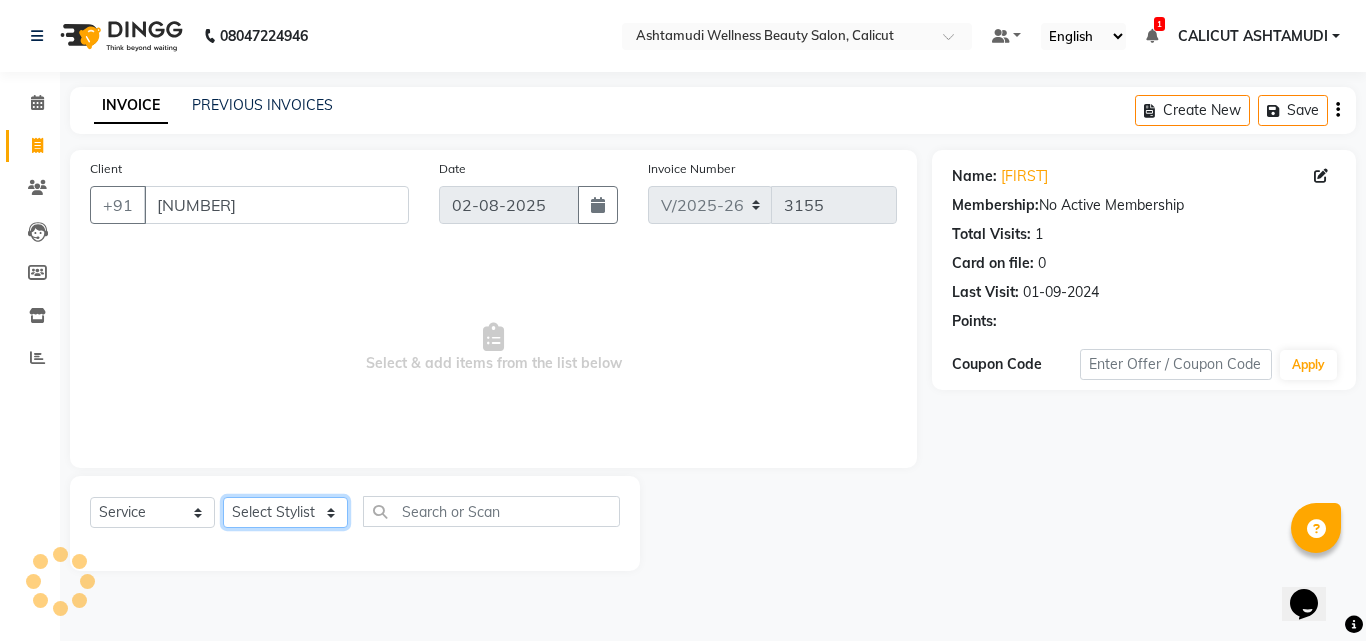 click on "Select Stylist Amala George AMBILI C ANJANA DAS ANKITHA Arya [CITY] [CITY] FRANKLY	 GRACY KRISHNA Nitesh Punam Gurung Sewan ali Sheela SUHANA  SHABU Titto" 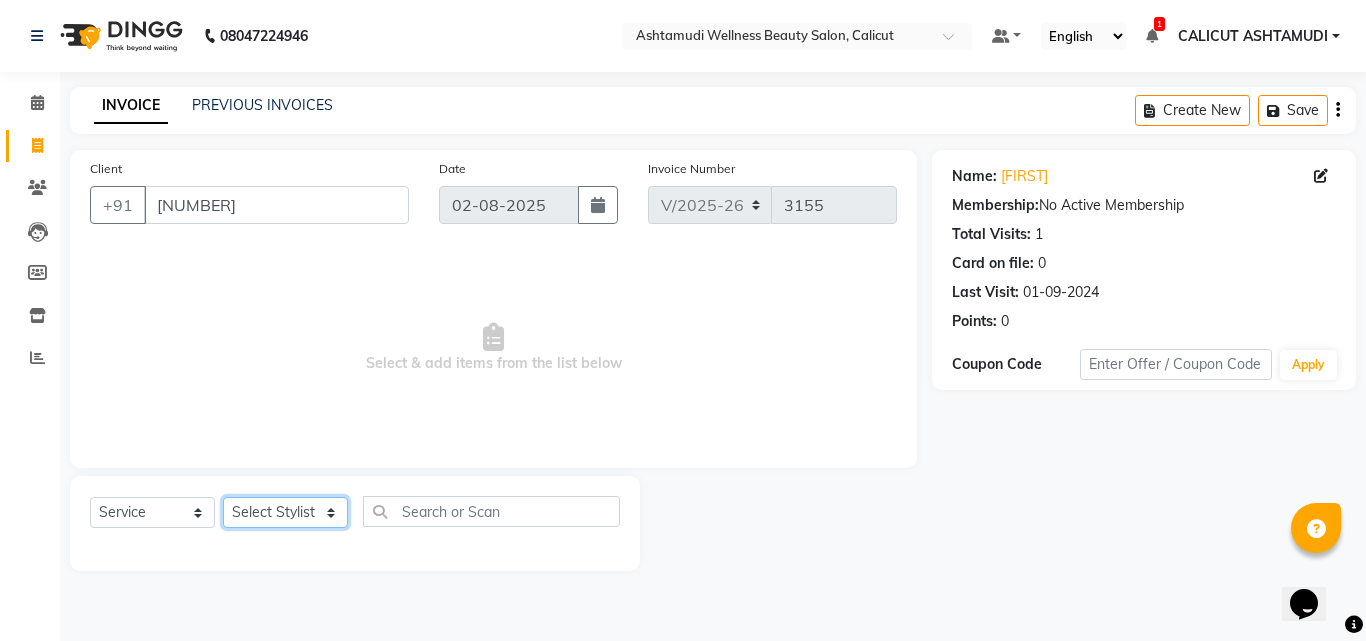 select on "85193" 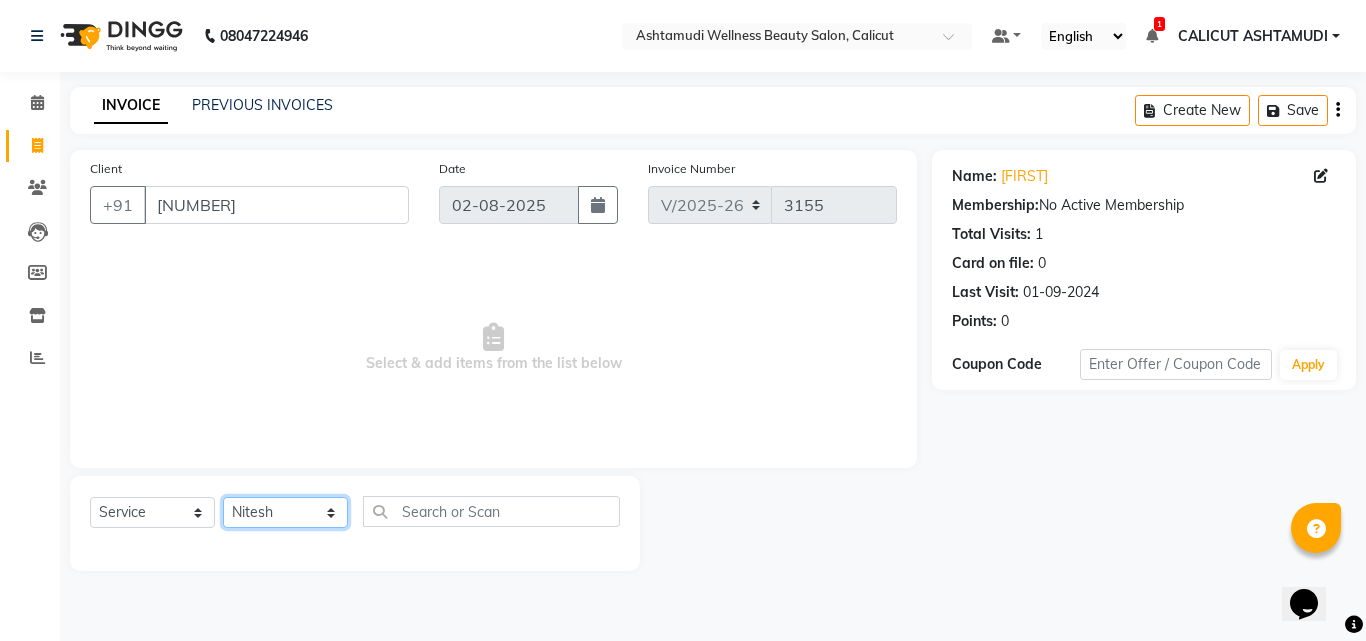 click on "Select Stylist Amala George AMBILI C ANJANA DAS ANKITHA Arya [CITY] [CITY] FRANKLY	 GRACY KRISHNA Nitesh Punam Gurung Sewan ali Sheela SUHANA  SHABU Titto" 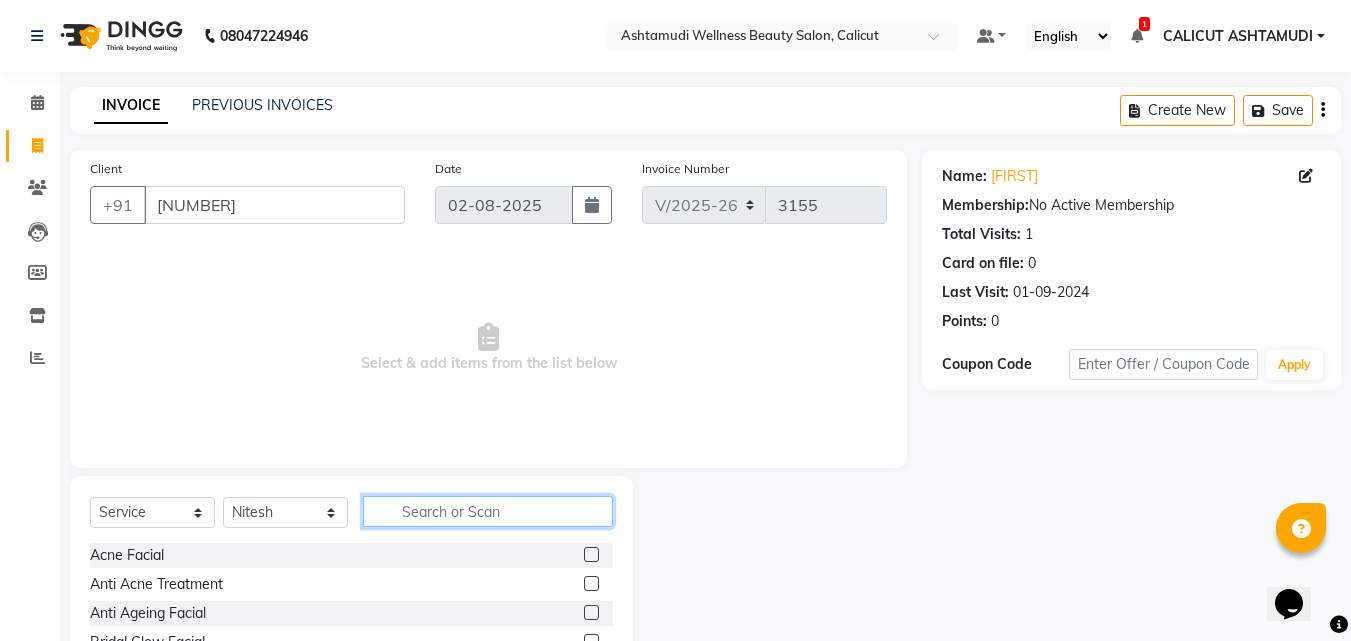 click 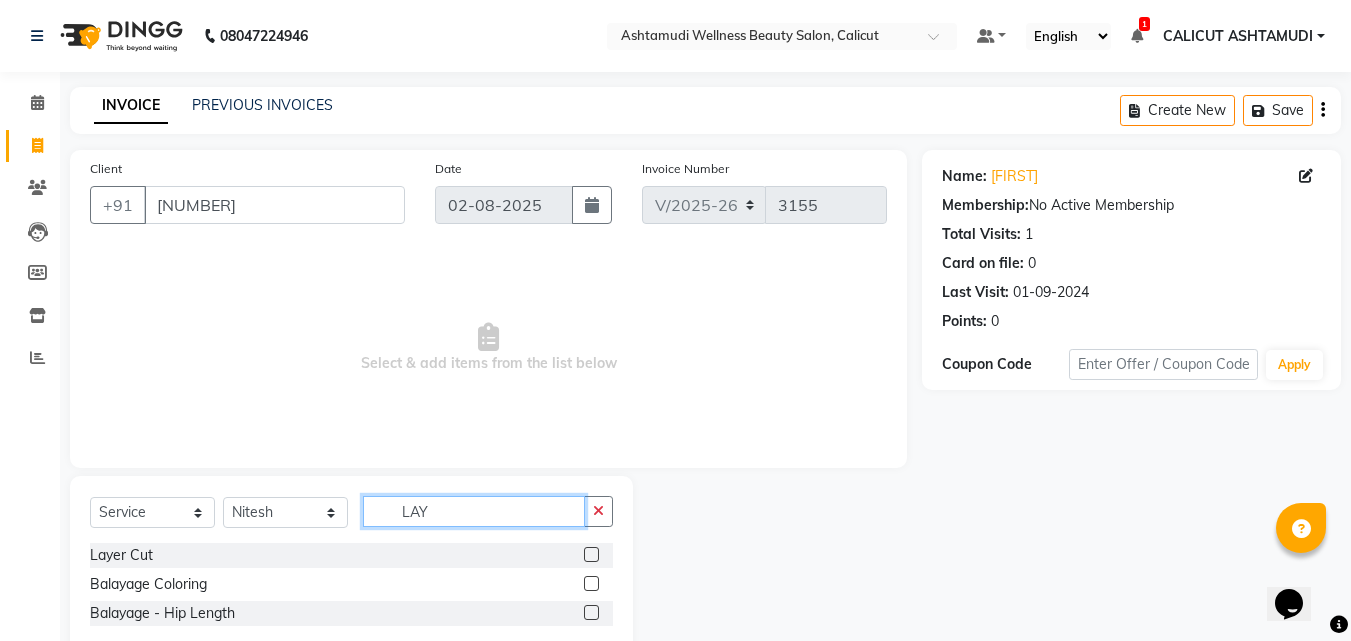 type on "LAY" 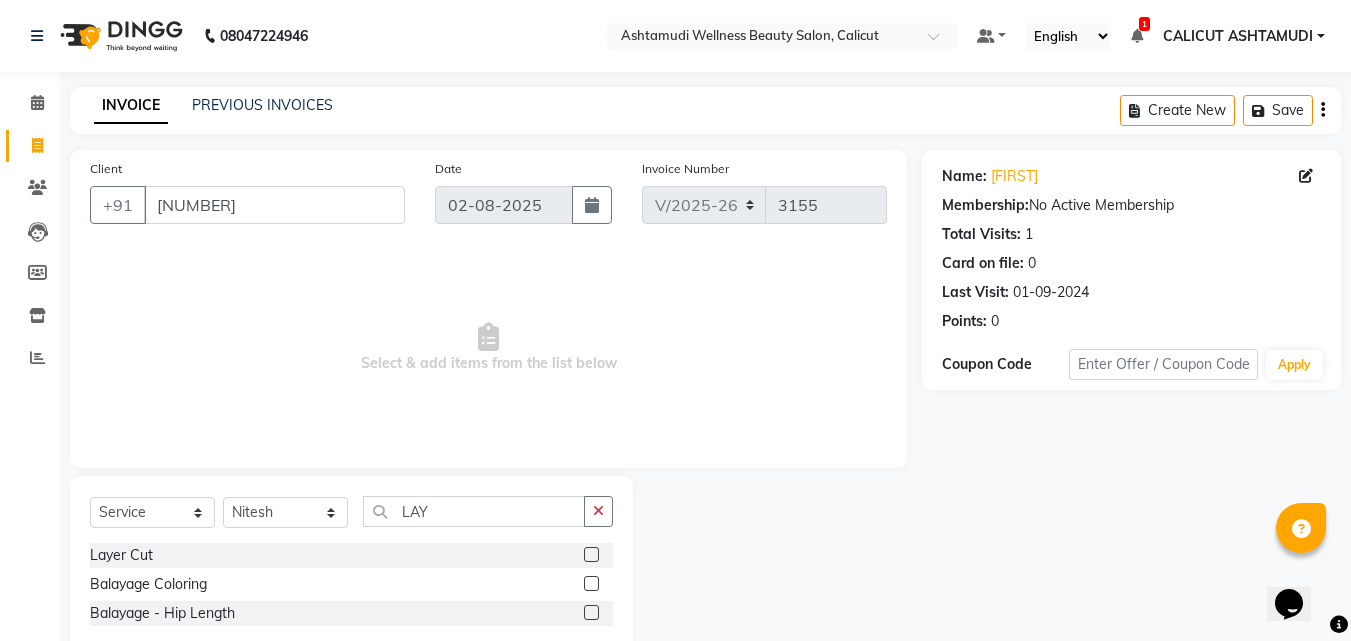 click 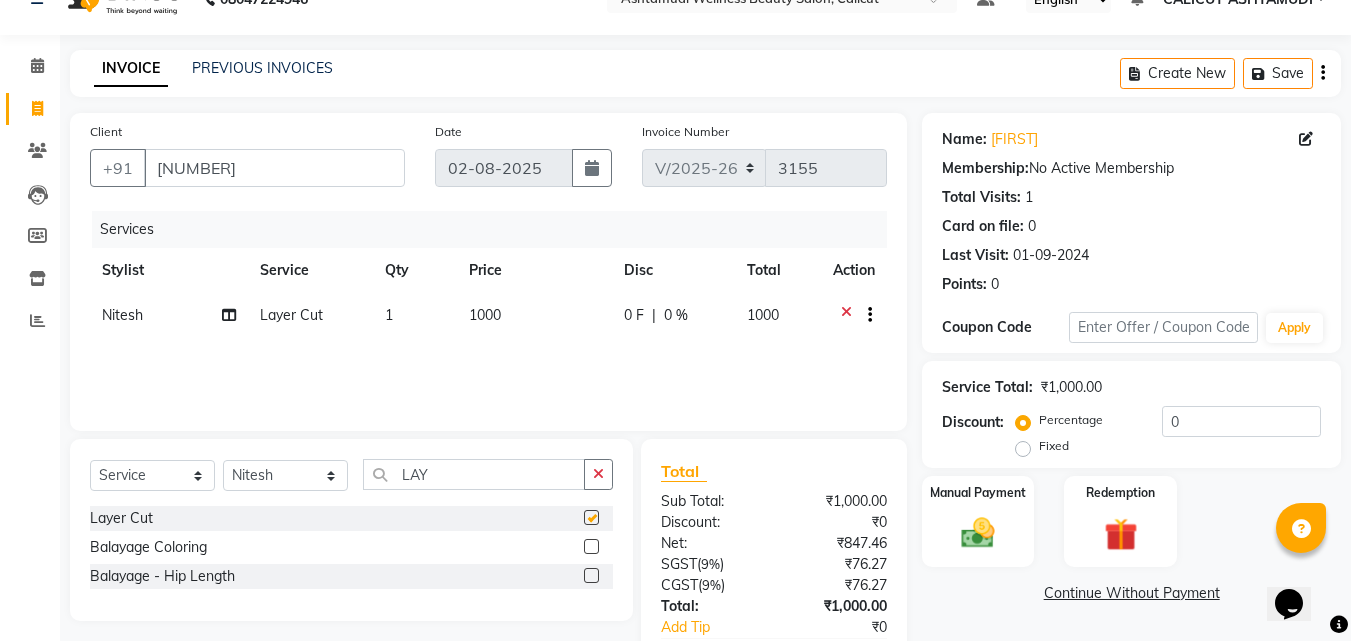 checkbox on "false" 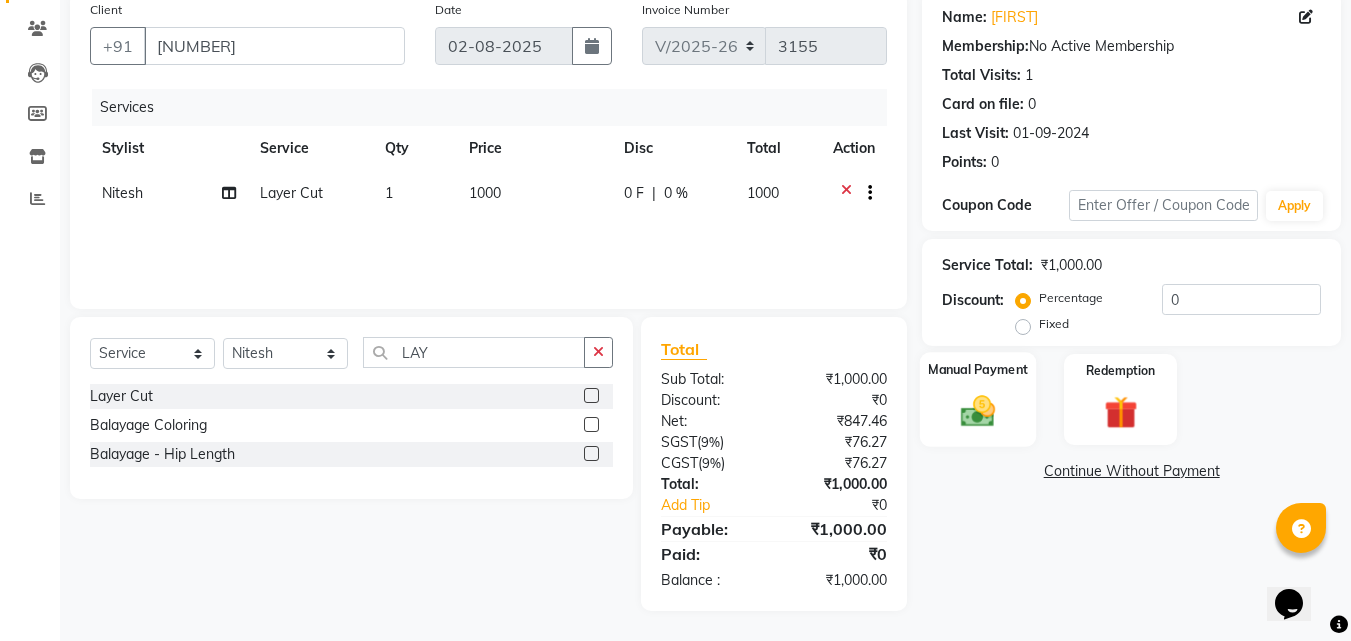 click 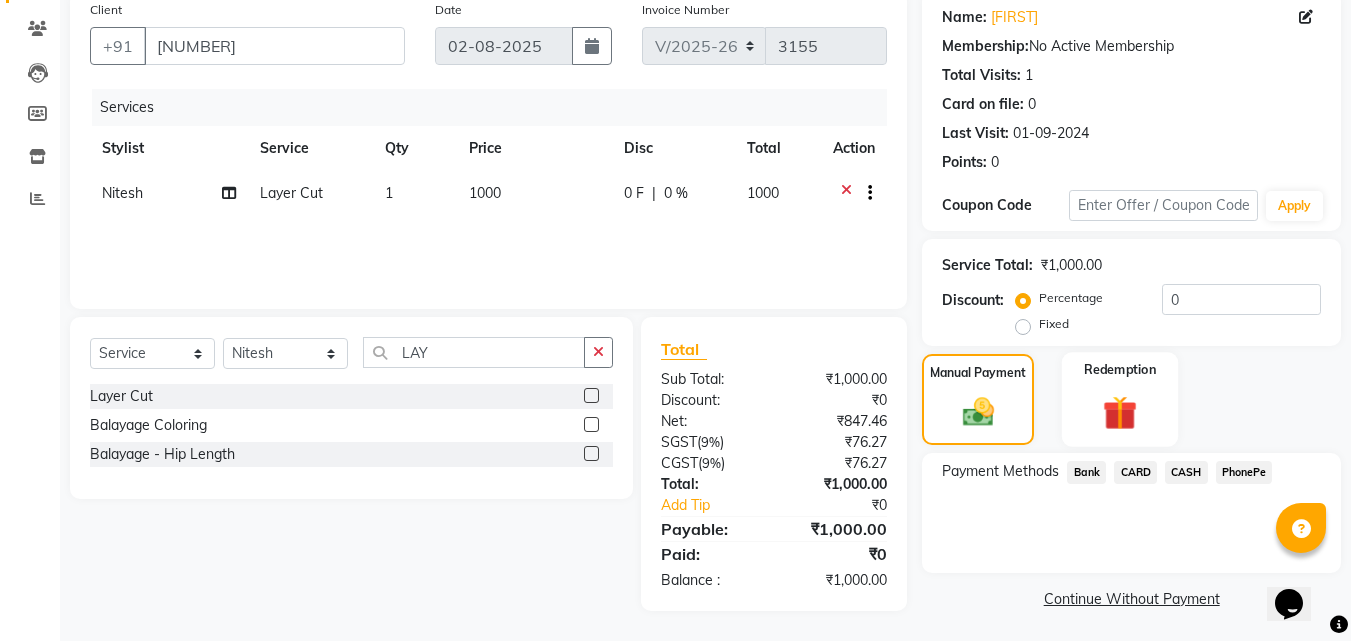 scroll, scrollTop: 162, scrollLeft: 0, axis: vertical 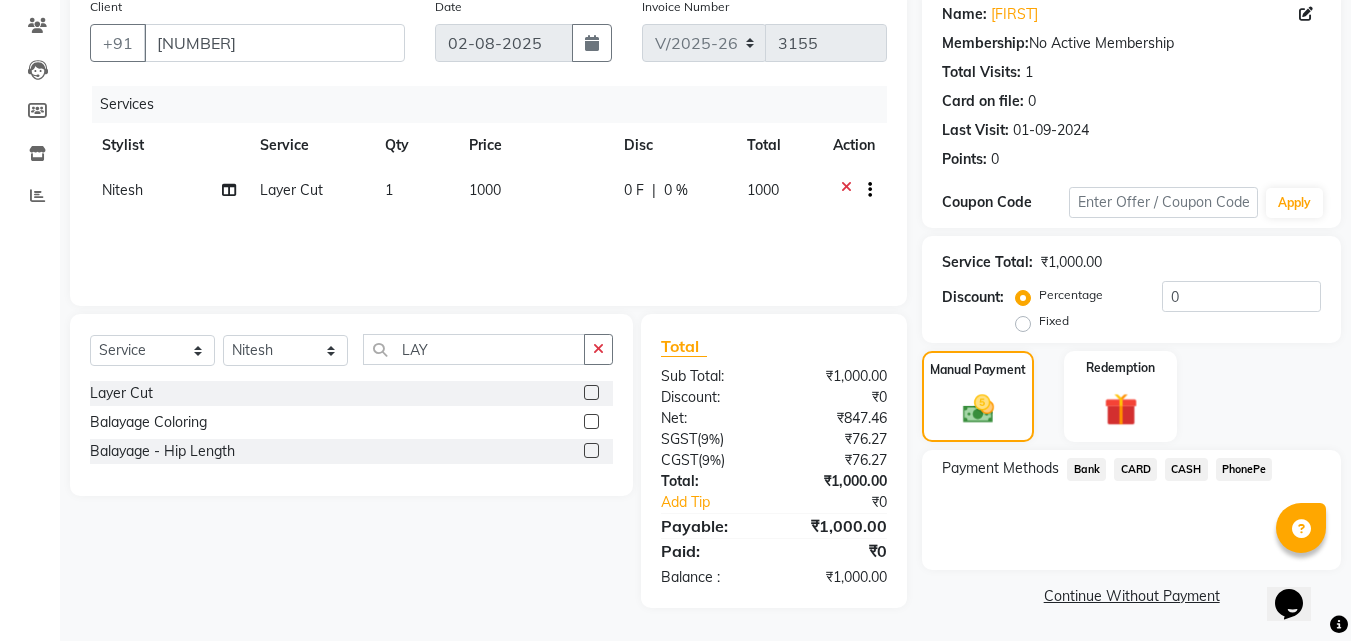 click on "PhonePe" 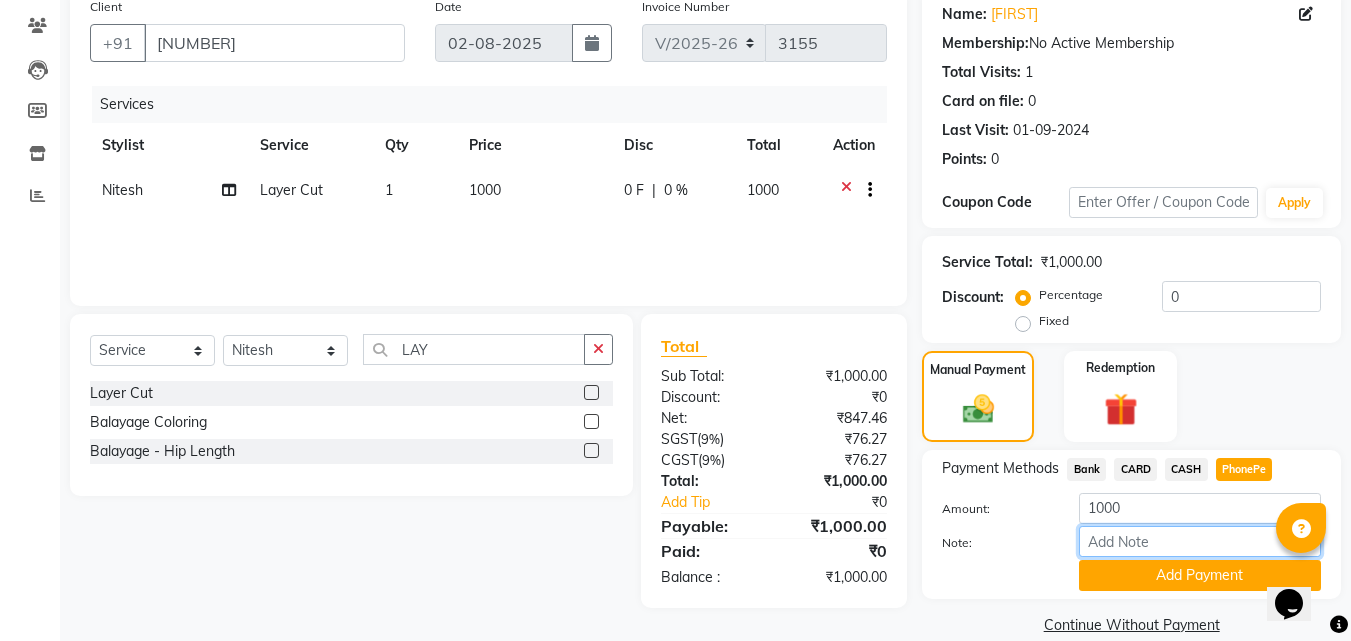 click on "Note:" at bounding box center (1200, 541) 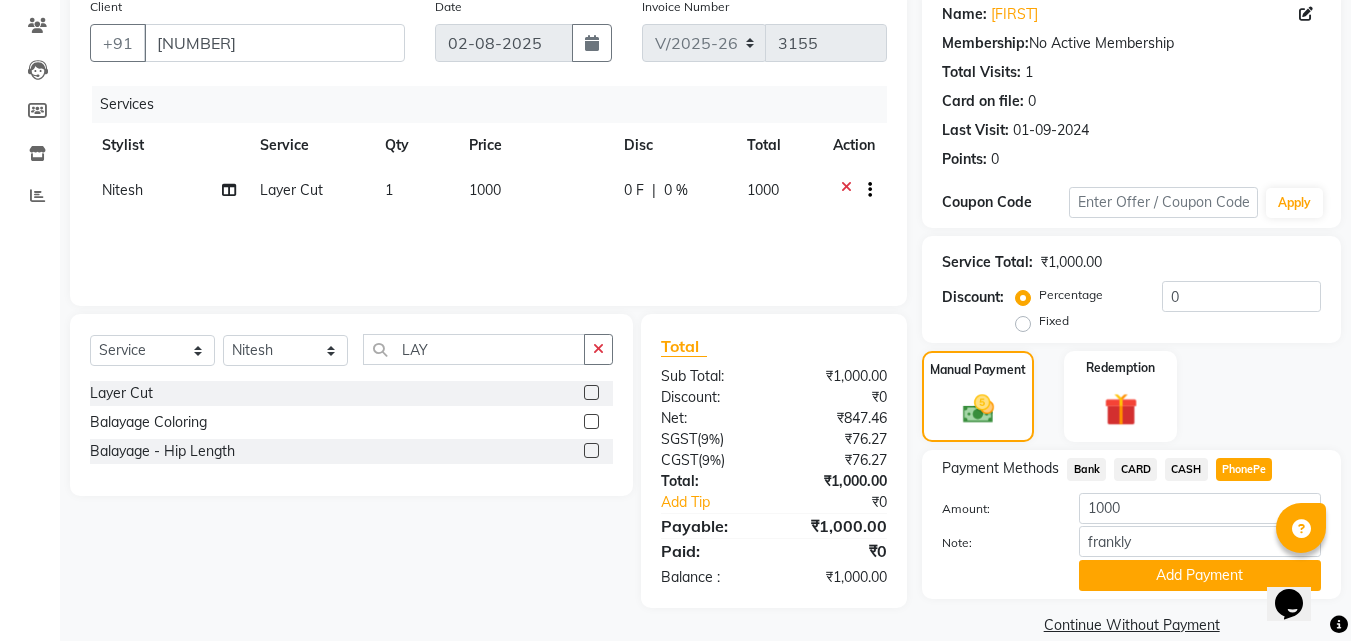 click on "Add Payment" 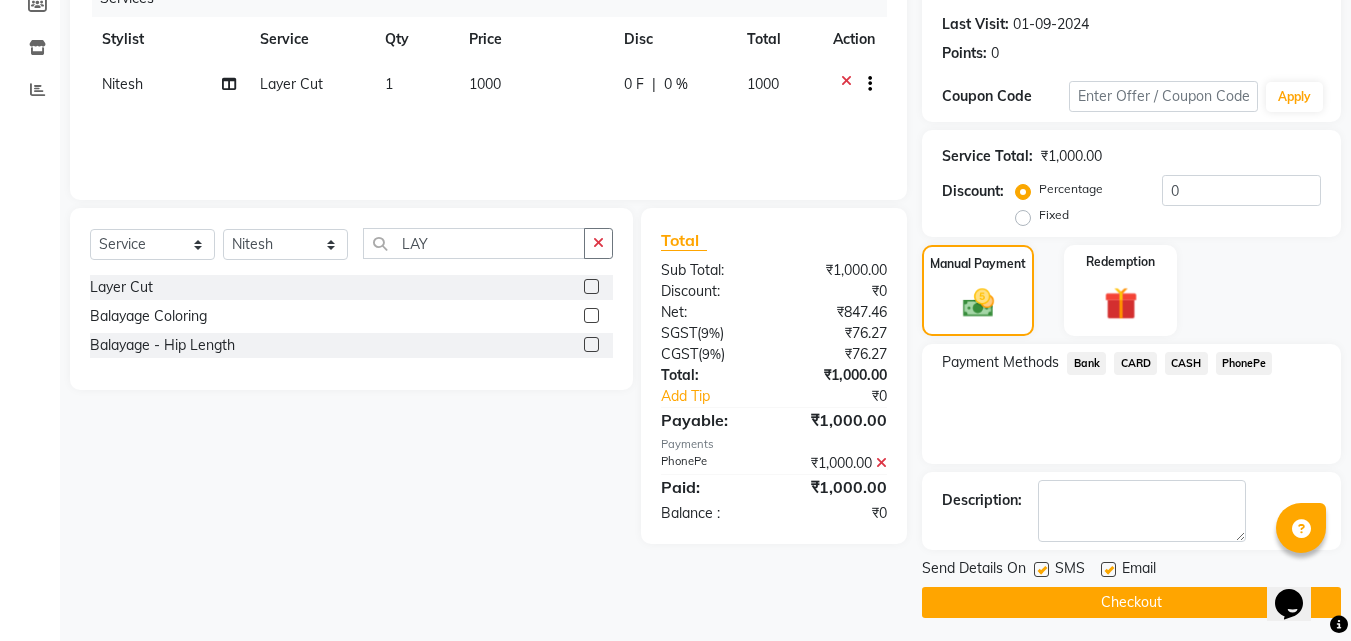 scroll, scrollTop: 275, scrollLeft: 0, axis: vertical 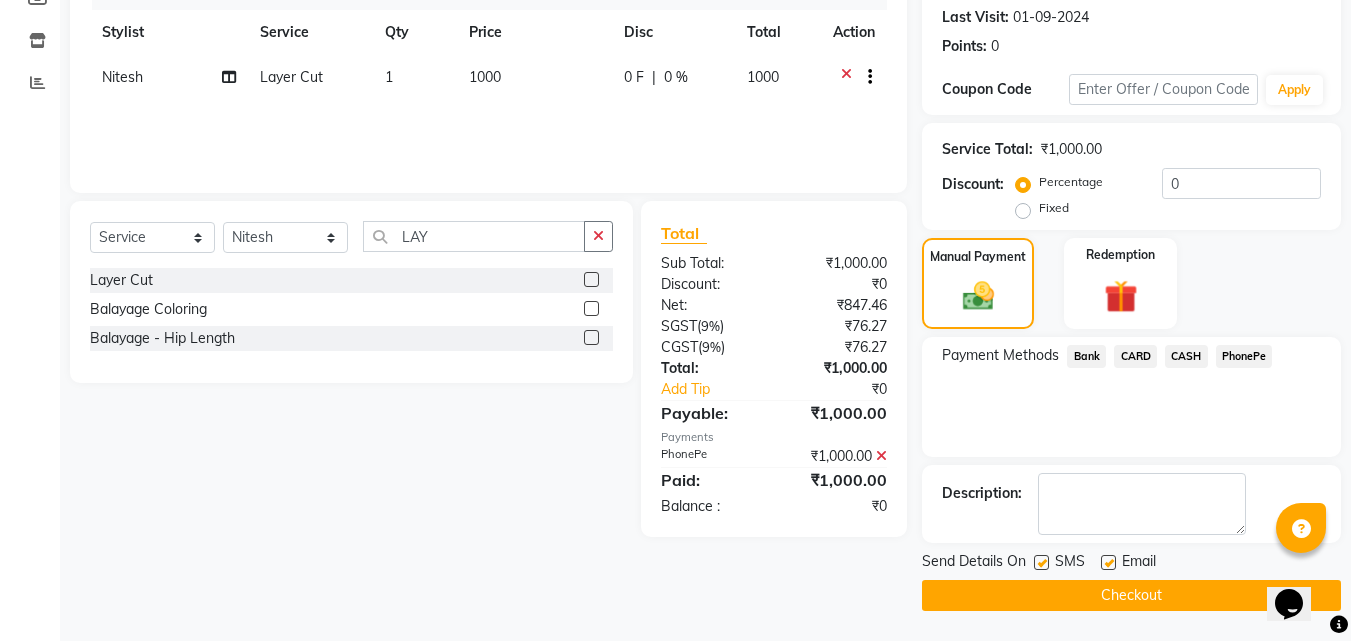 click on "Checkout" 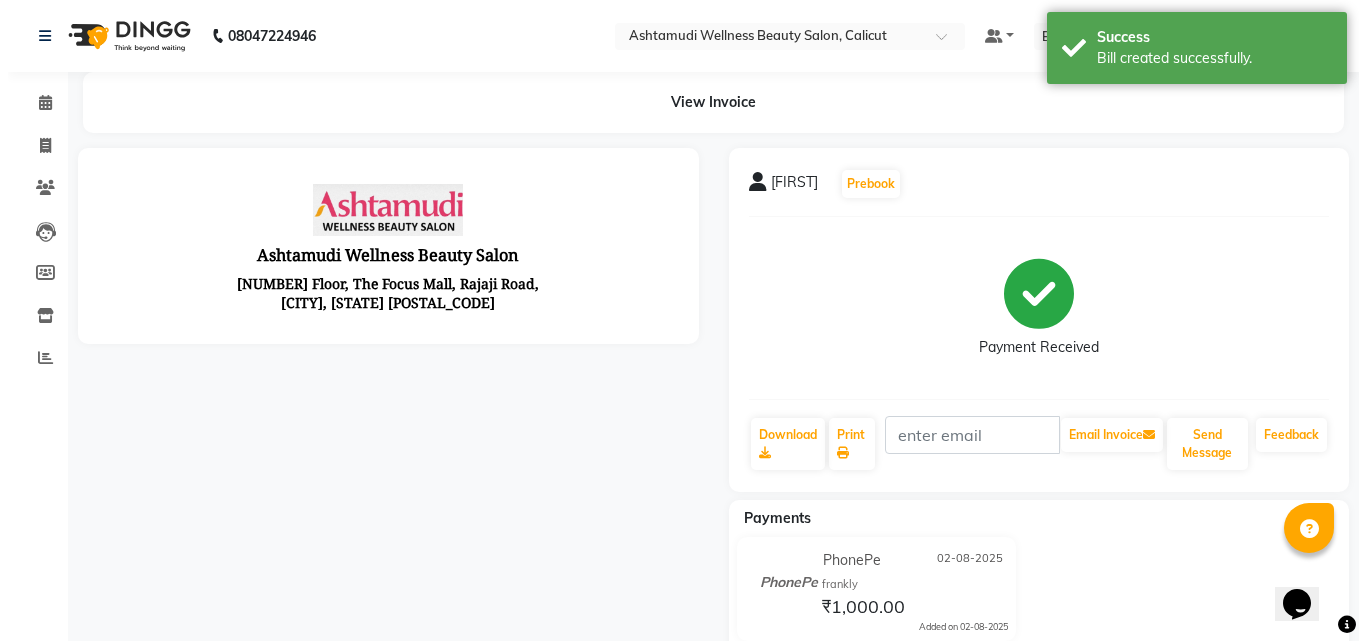 scroll, scrollTop: 0, scrollLeft: 0, axis: both 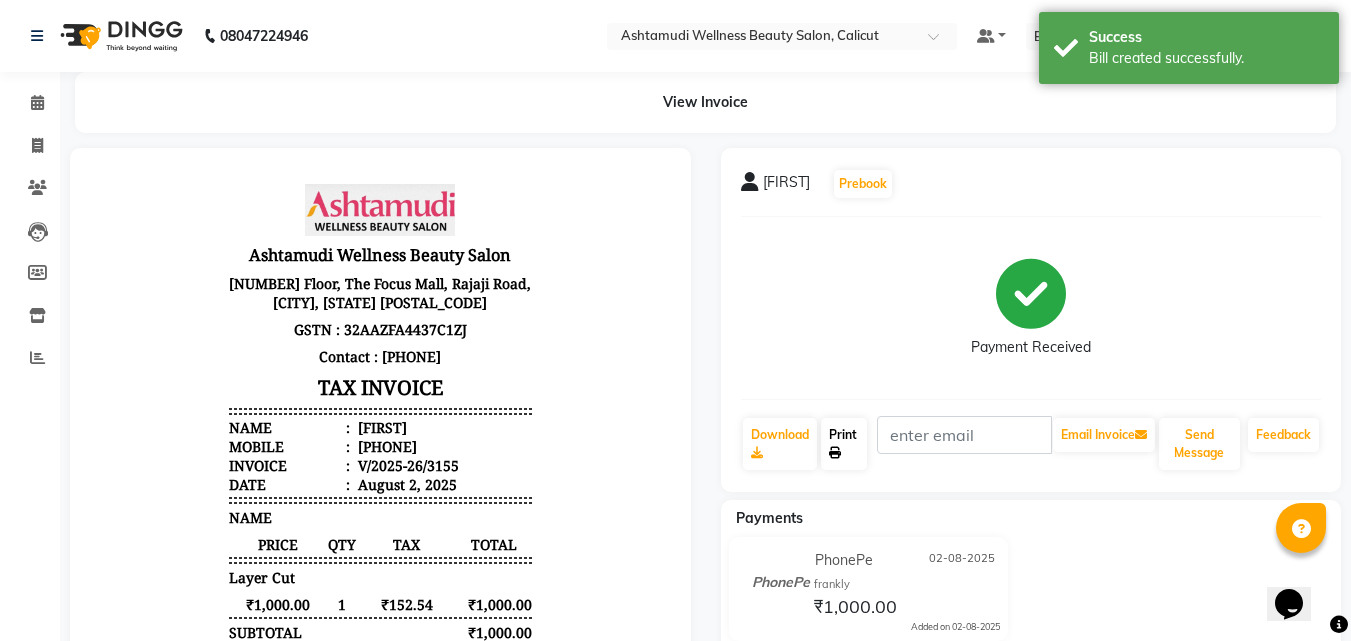 click on "Print" 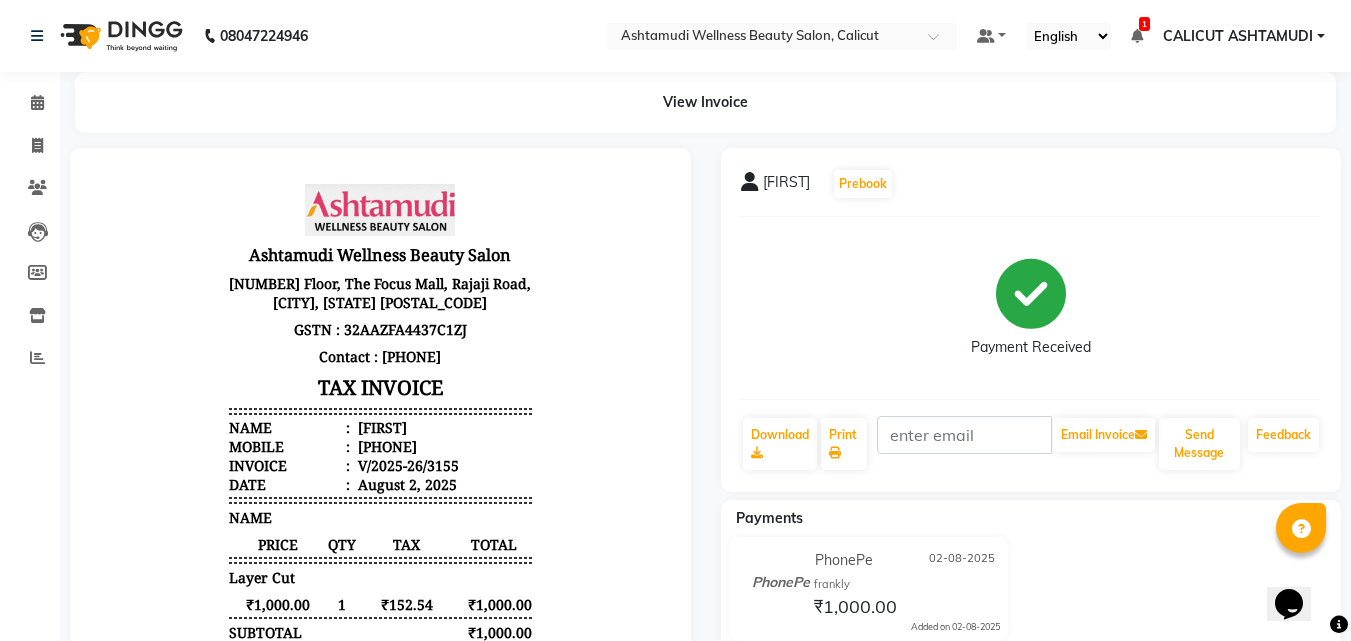 drag, startPoint x: 0, startPoint y: 111, endPoint x: 67, endPoint y: 113, distance: 67.02985 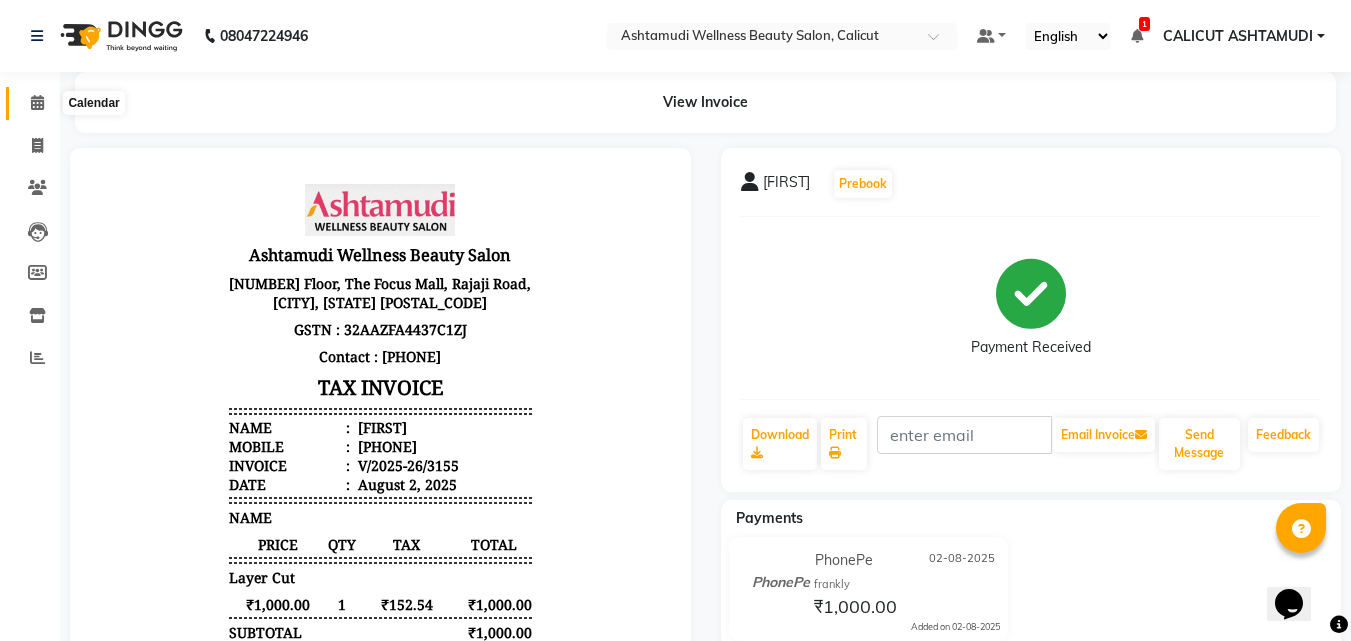 click 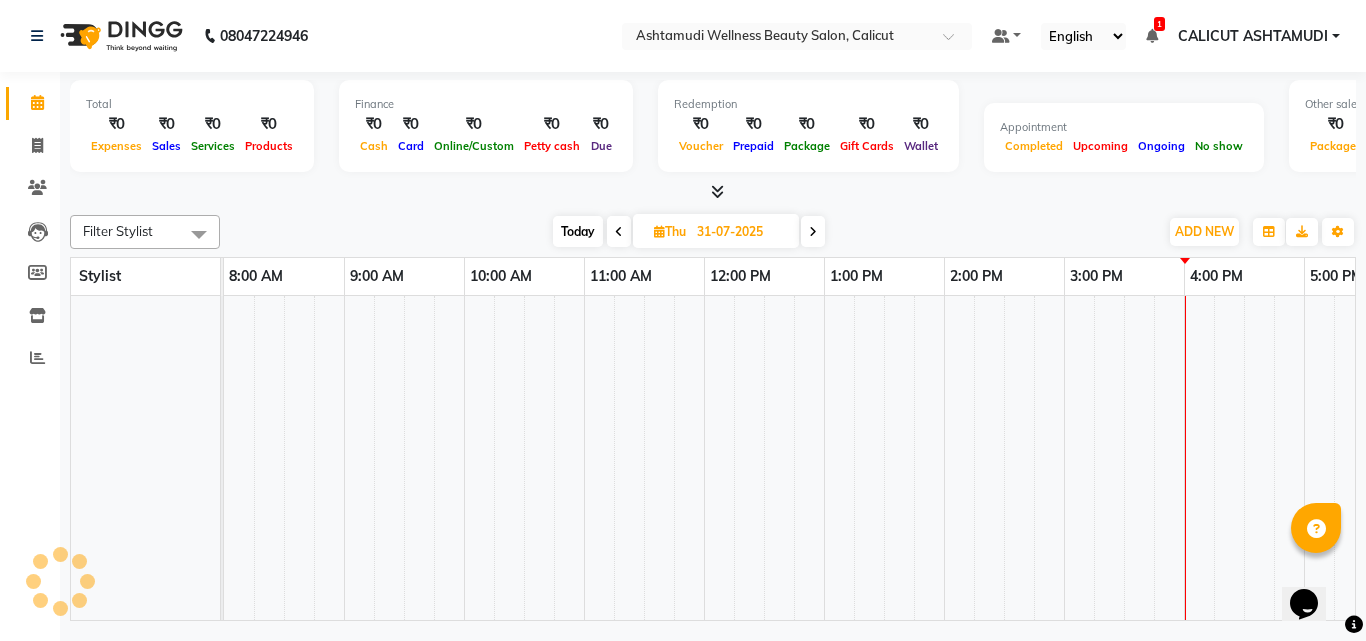 click 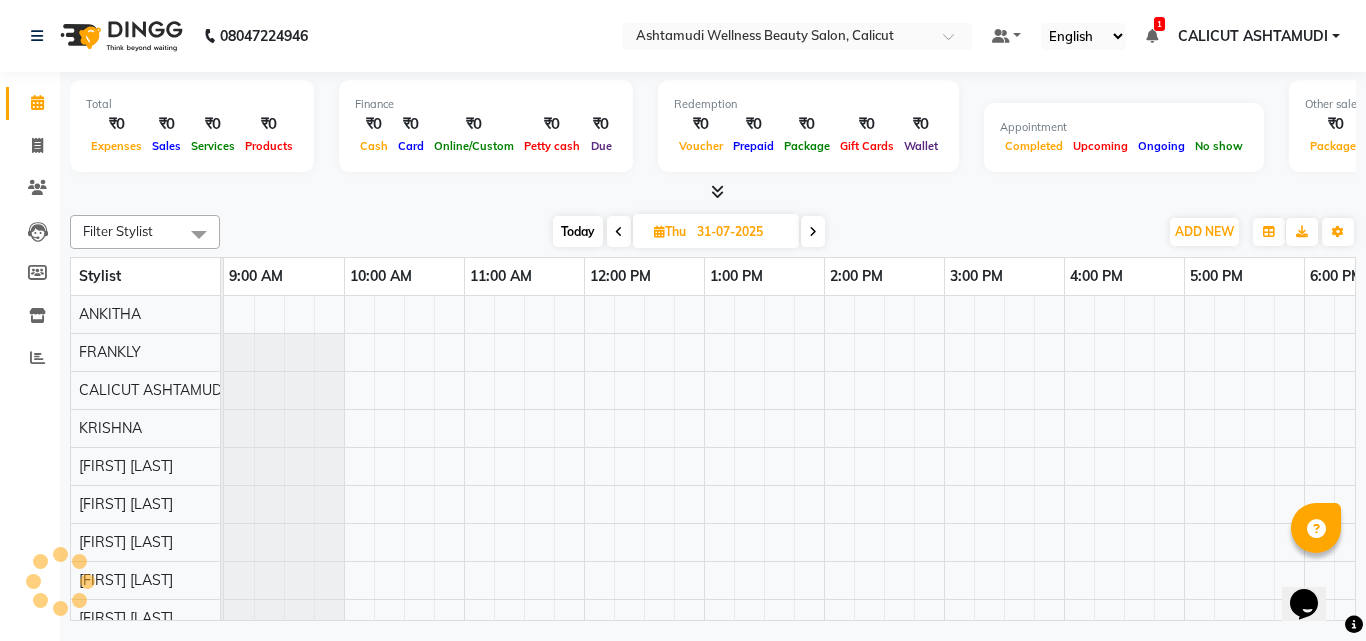 scroll, scrollTop: 0, scrollLeft: 0, axis: both 